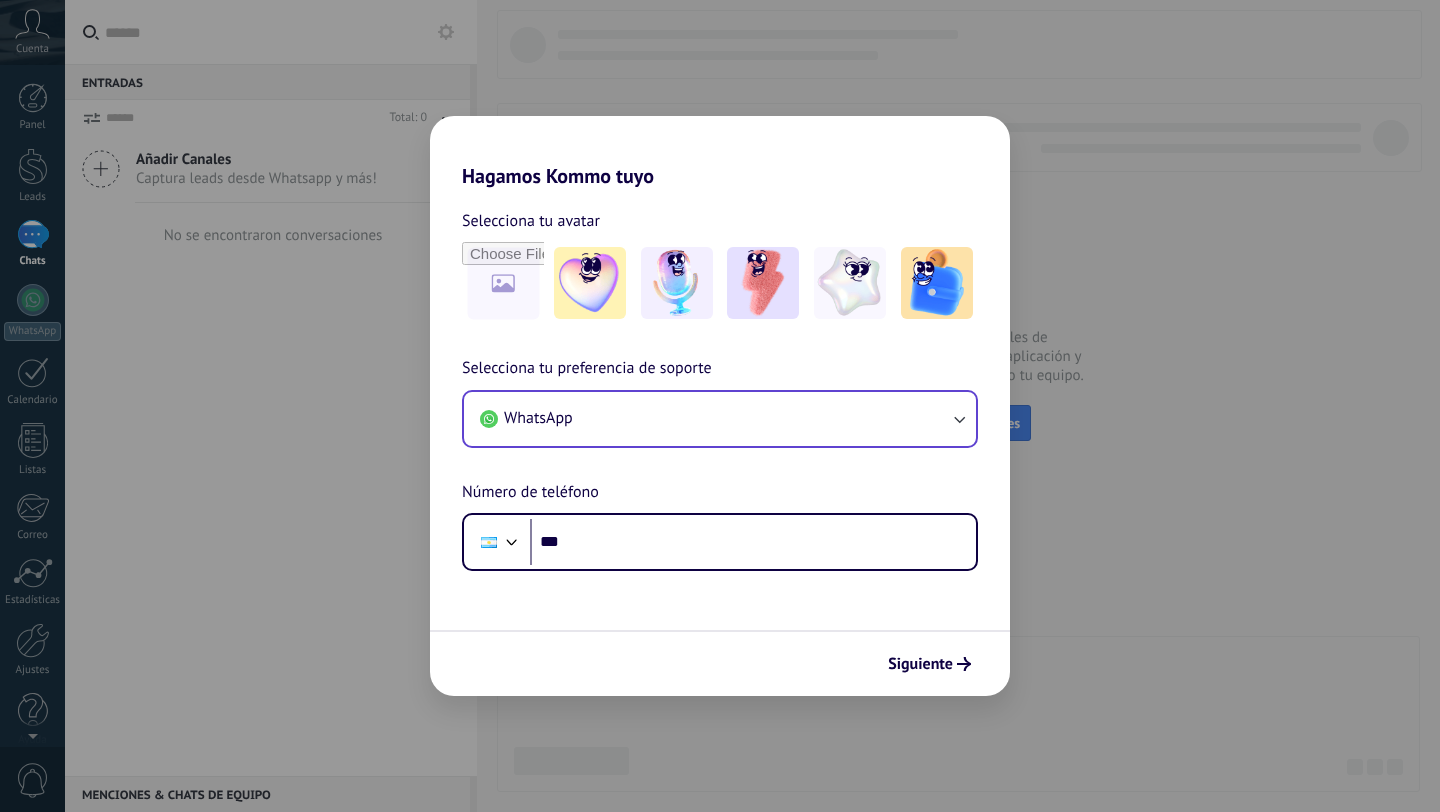 scroll, scrollTop: 0, scrollLeft: 0, axis: both 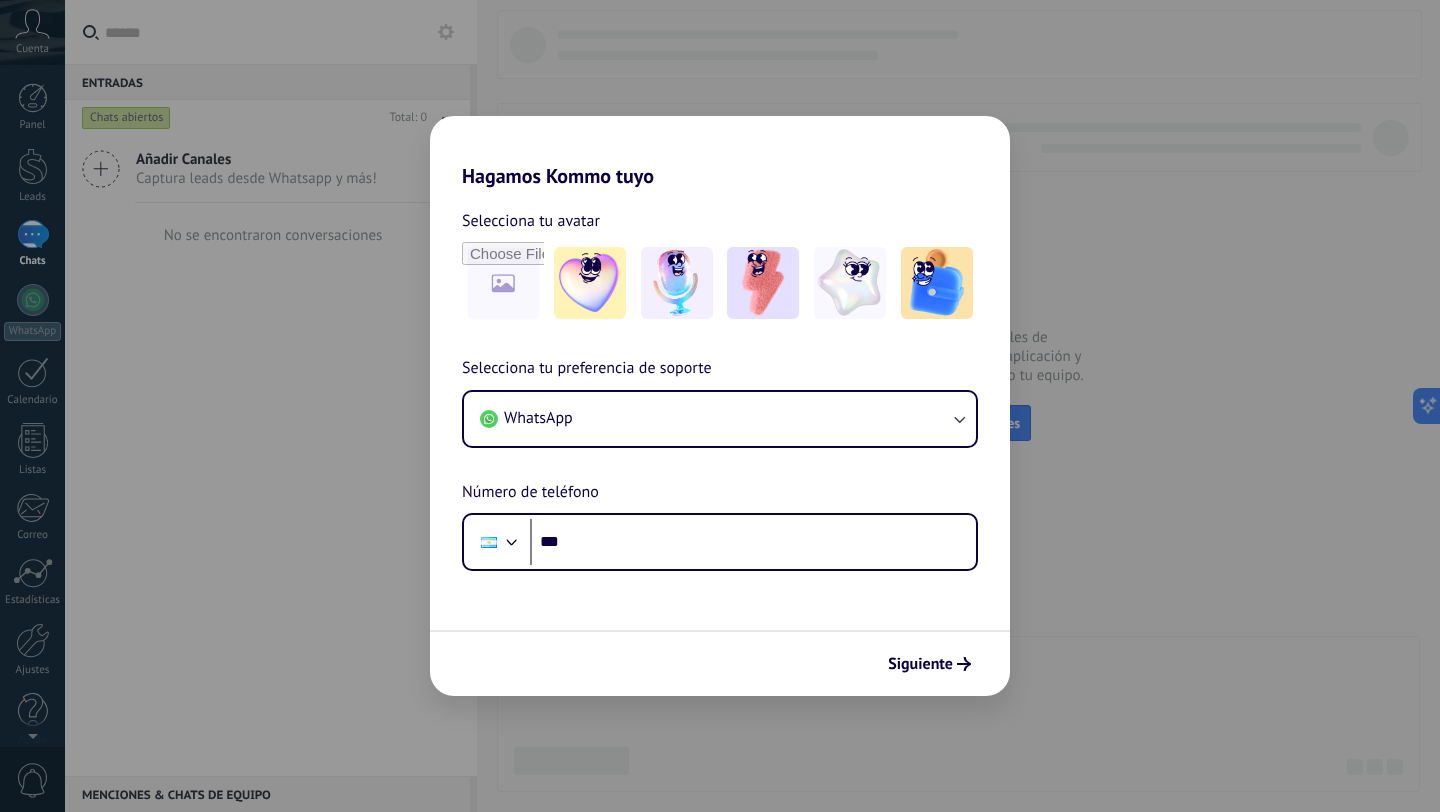 click on "Hagamos Kommo tuyo Selecciona tu avatar Selecciona tu preferencia de soporte WhatsApp Número de teléfono Phone *** Siguiente" at bounding box center (720, 406) 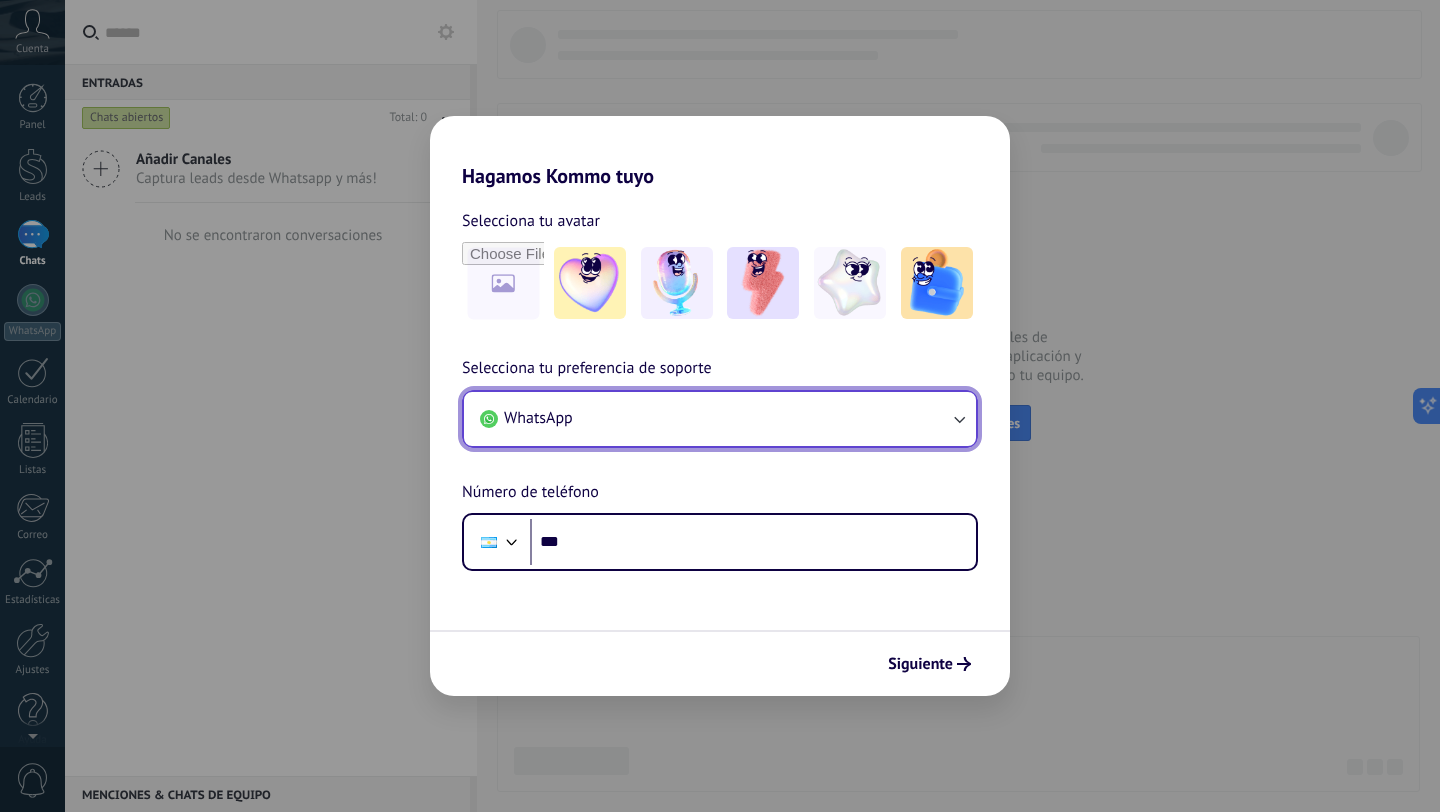 click on "WhatsApp" at bounding box center [720, 419] 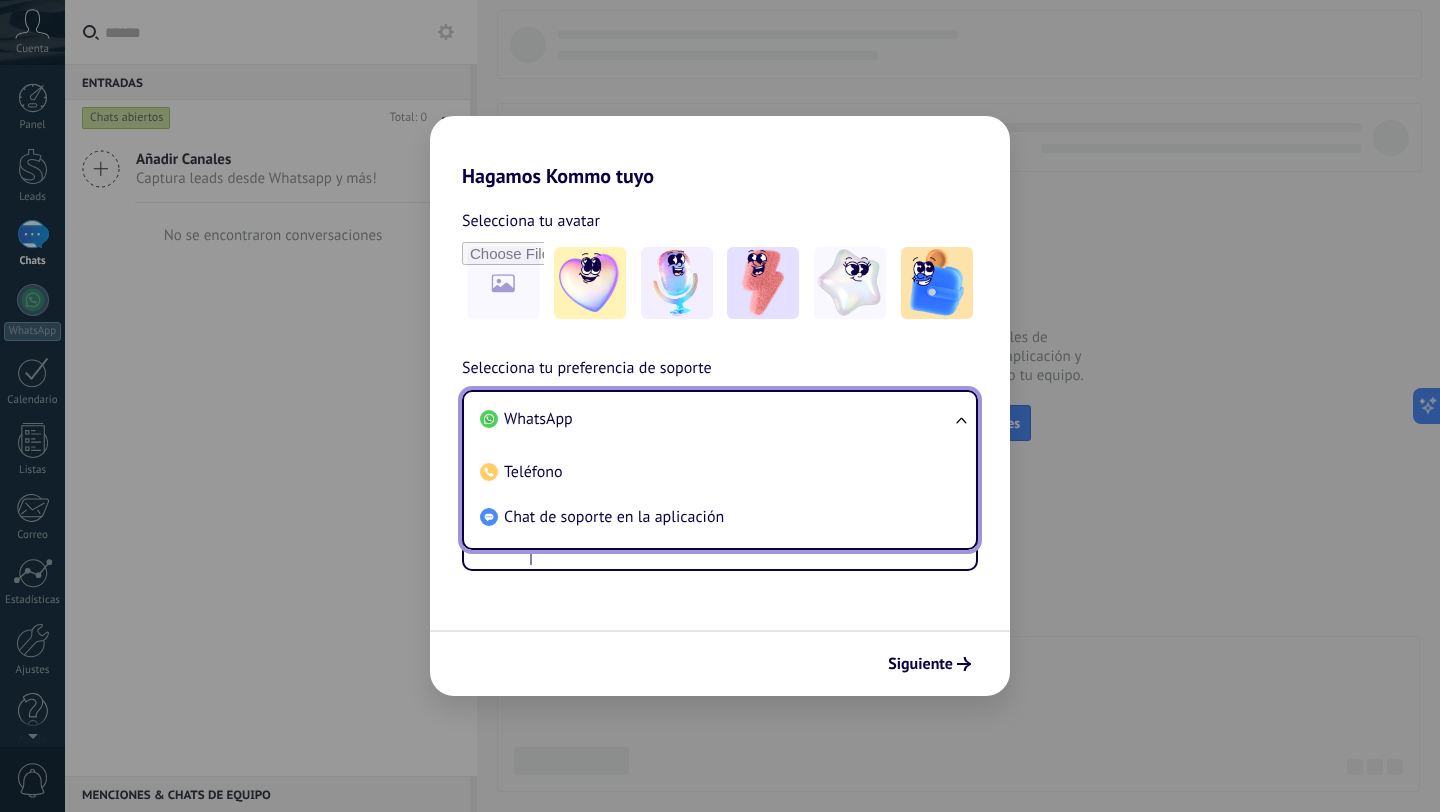 click on "WhatsApp" at bounding box center [716, 419] 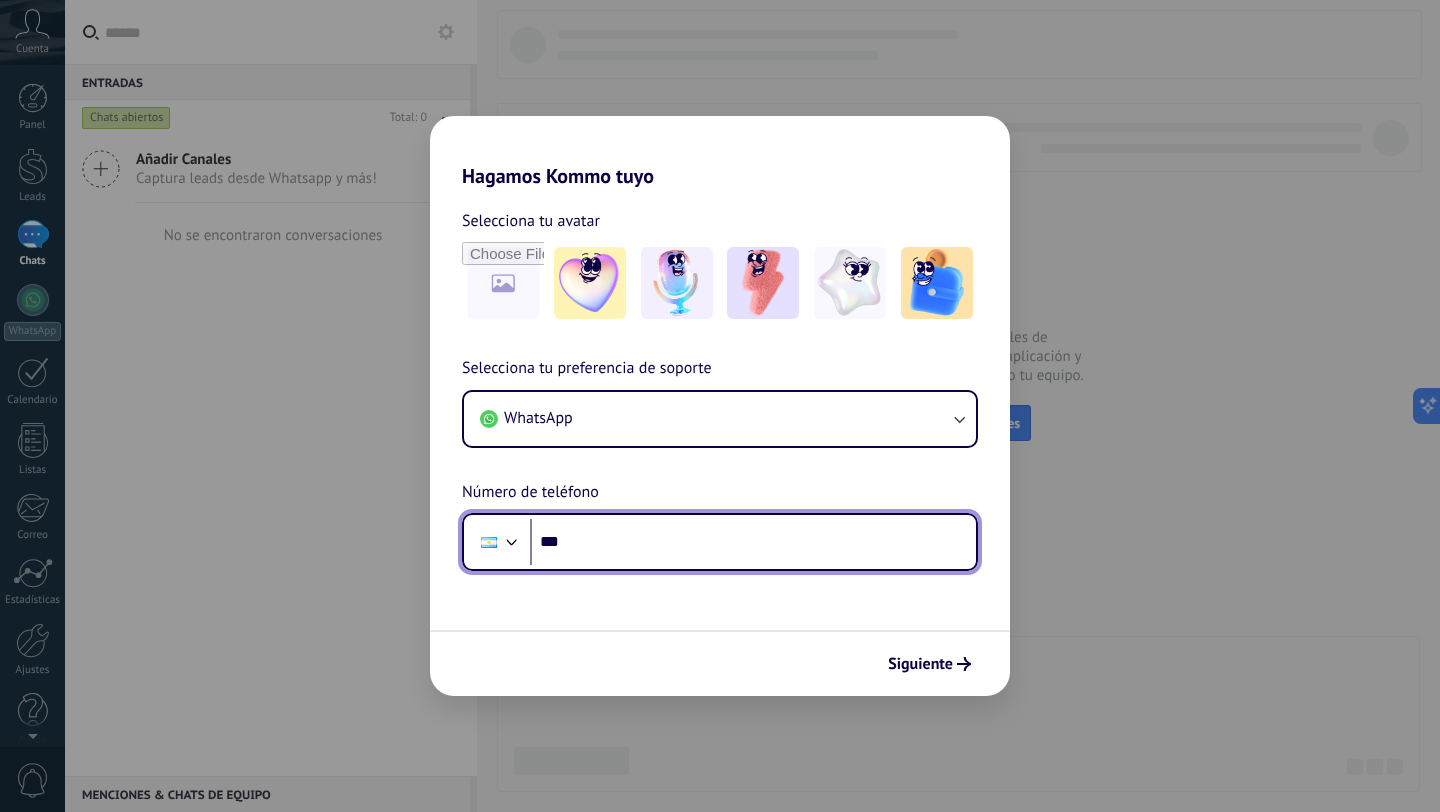 click on "***" at bounding box center (753, 542) 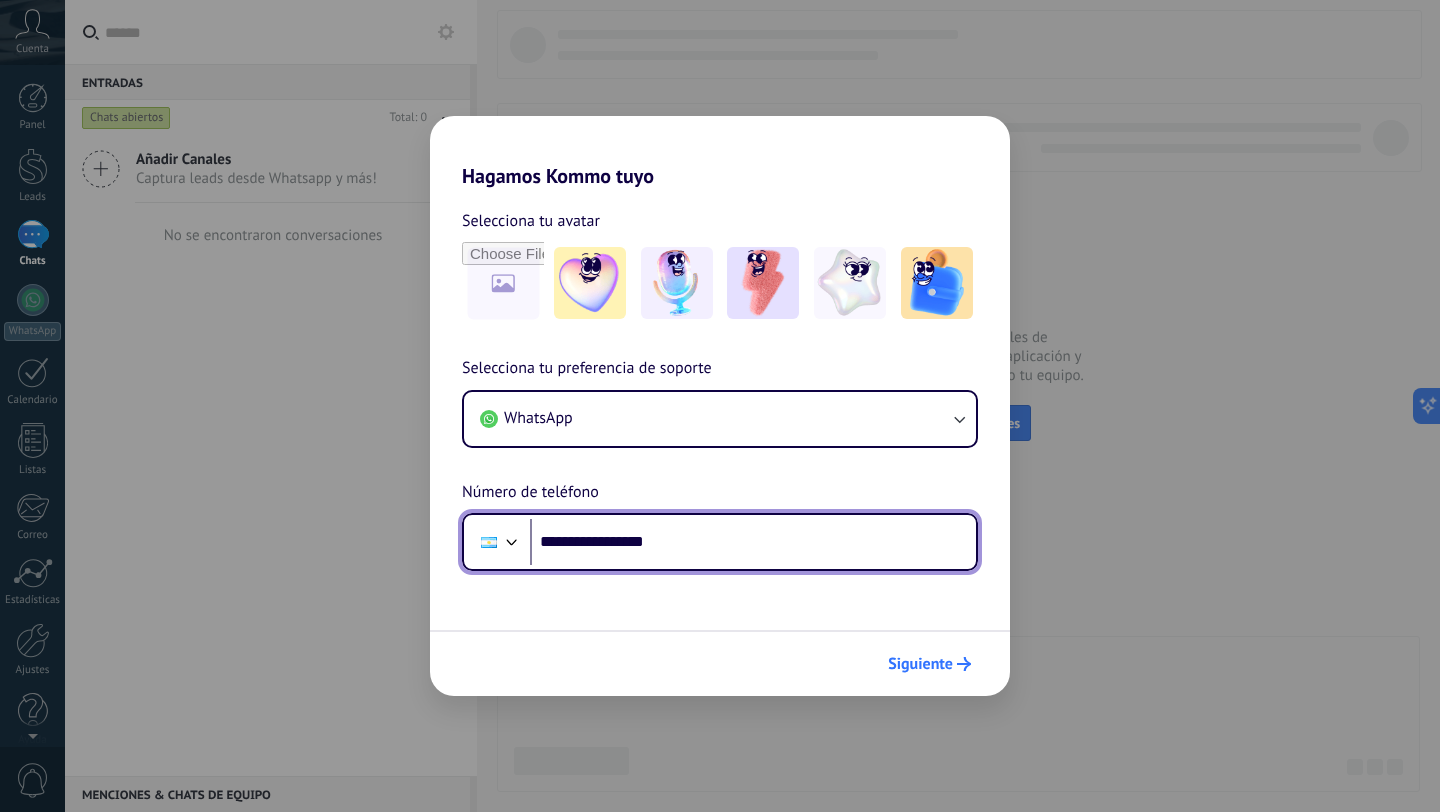 type on "**********" 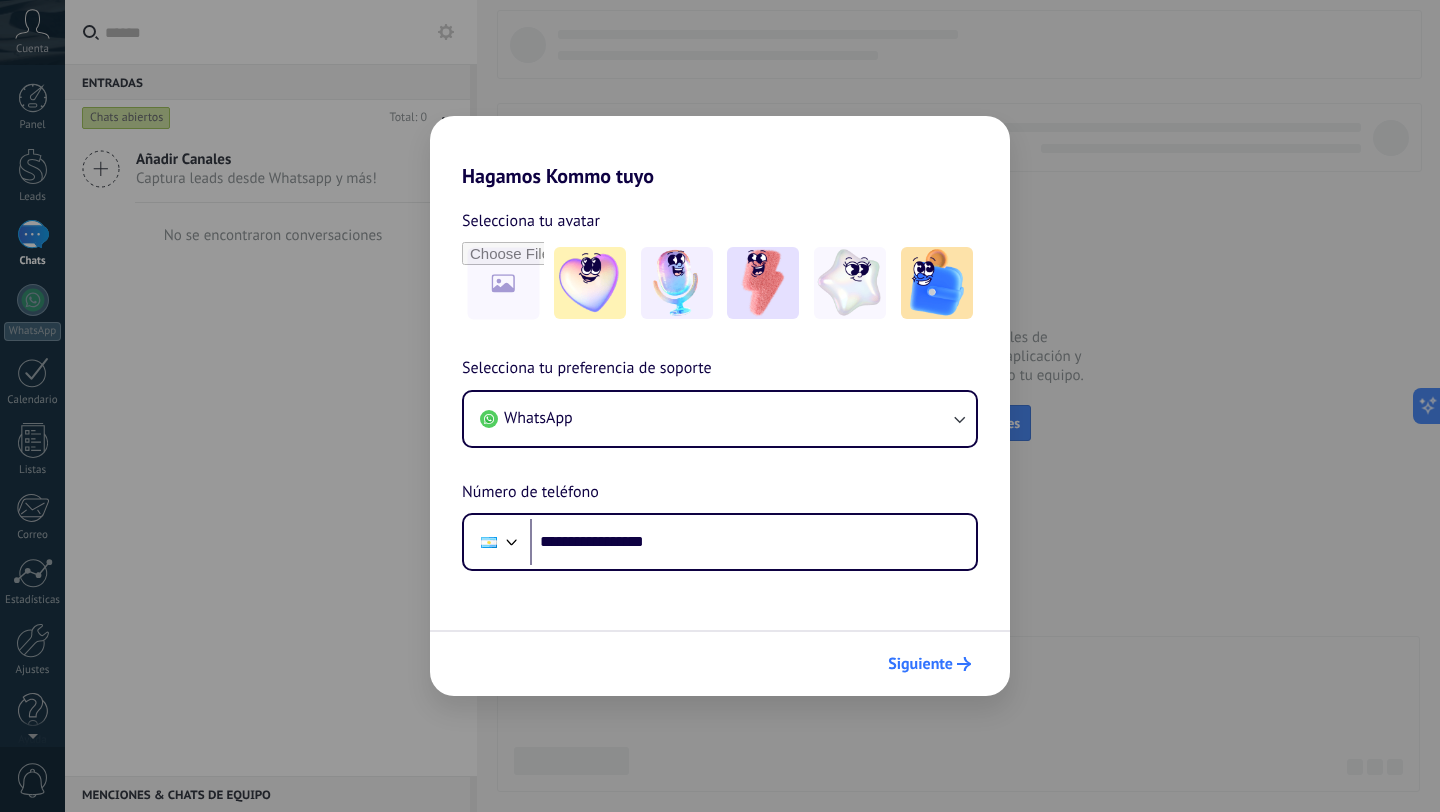 click on "Siguiente" at bounding box center (929, 664) 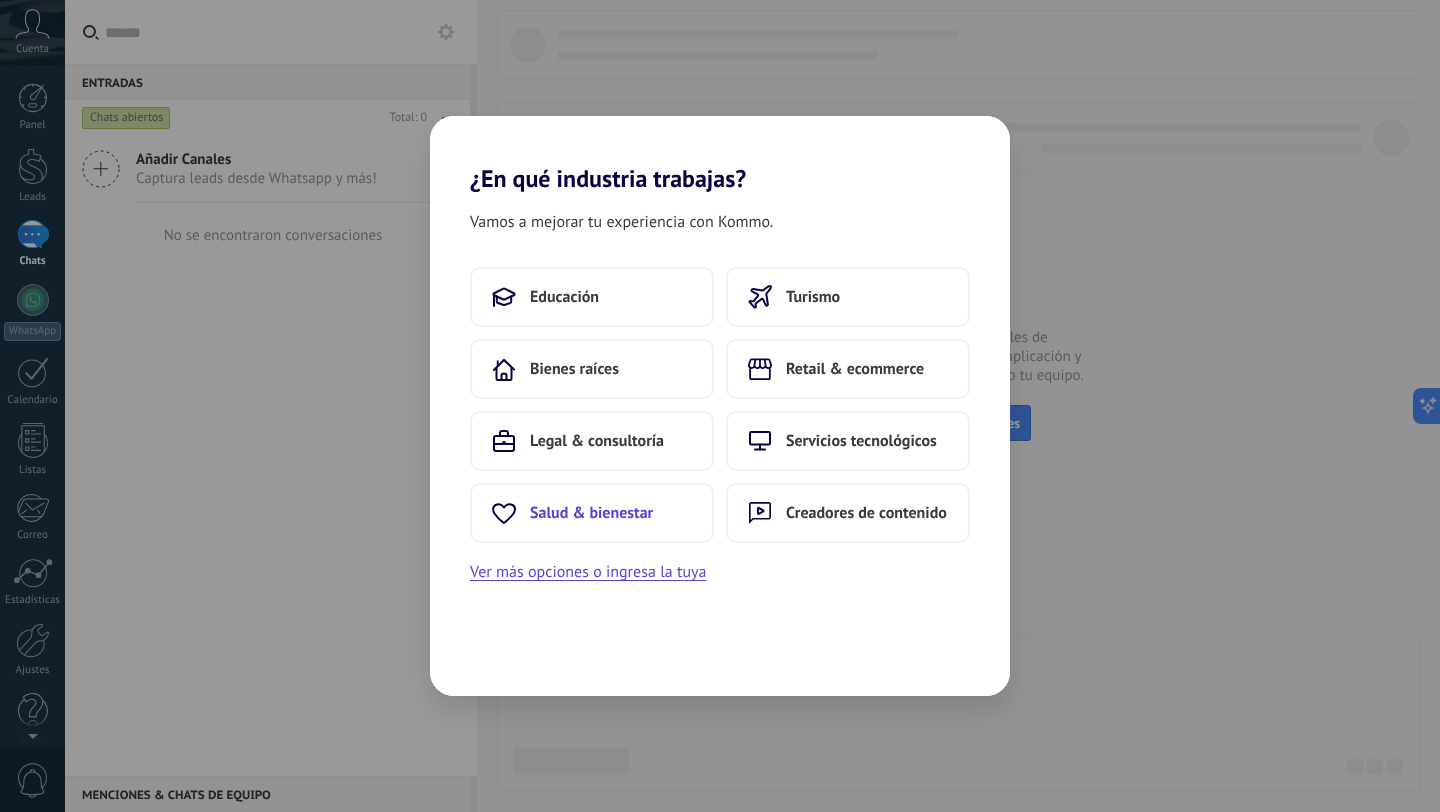 click on "Salud & bienestar" at bounding box center [592, 513] 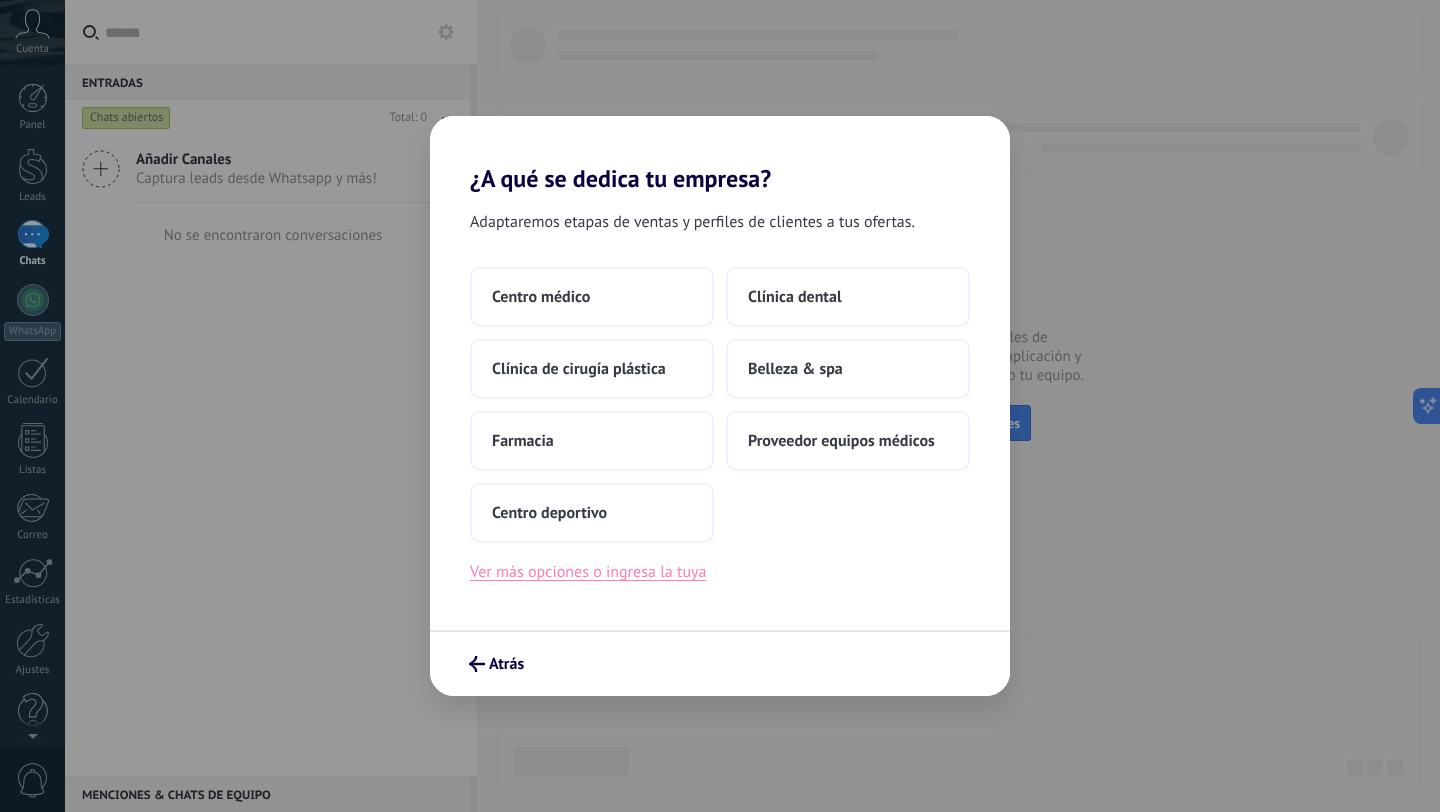 click on "Ver más opciones o ingresa la tuya" at bounding box center (588, 572) 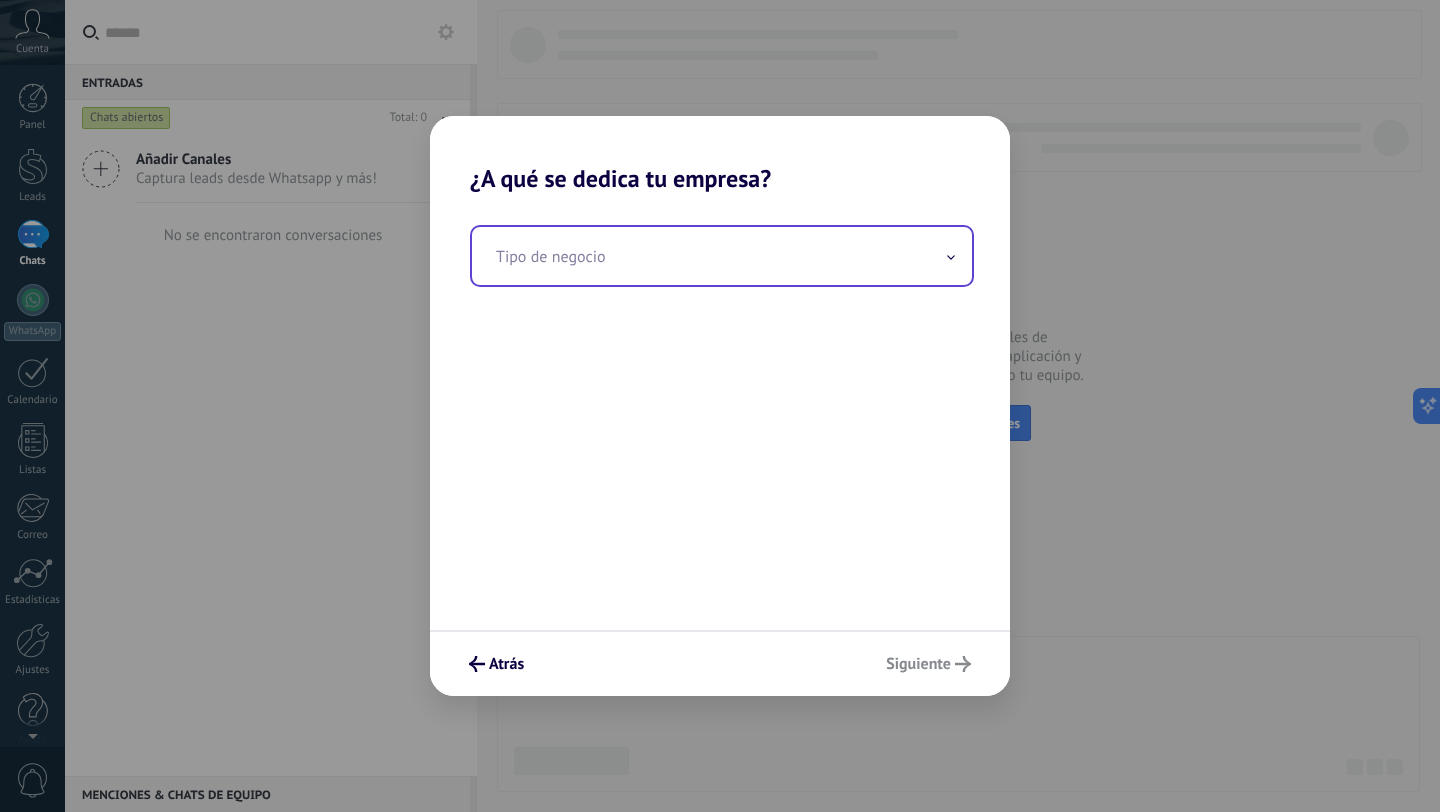 click at bounding box center [722, 256] 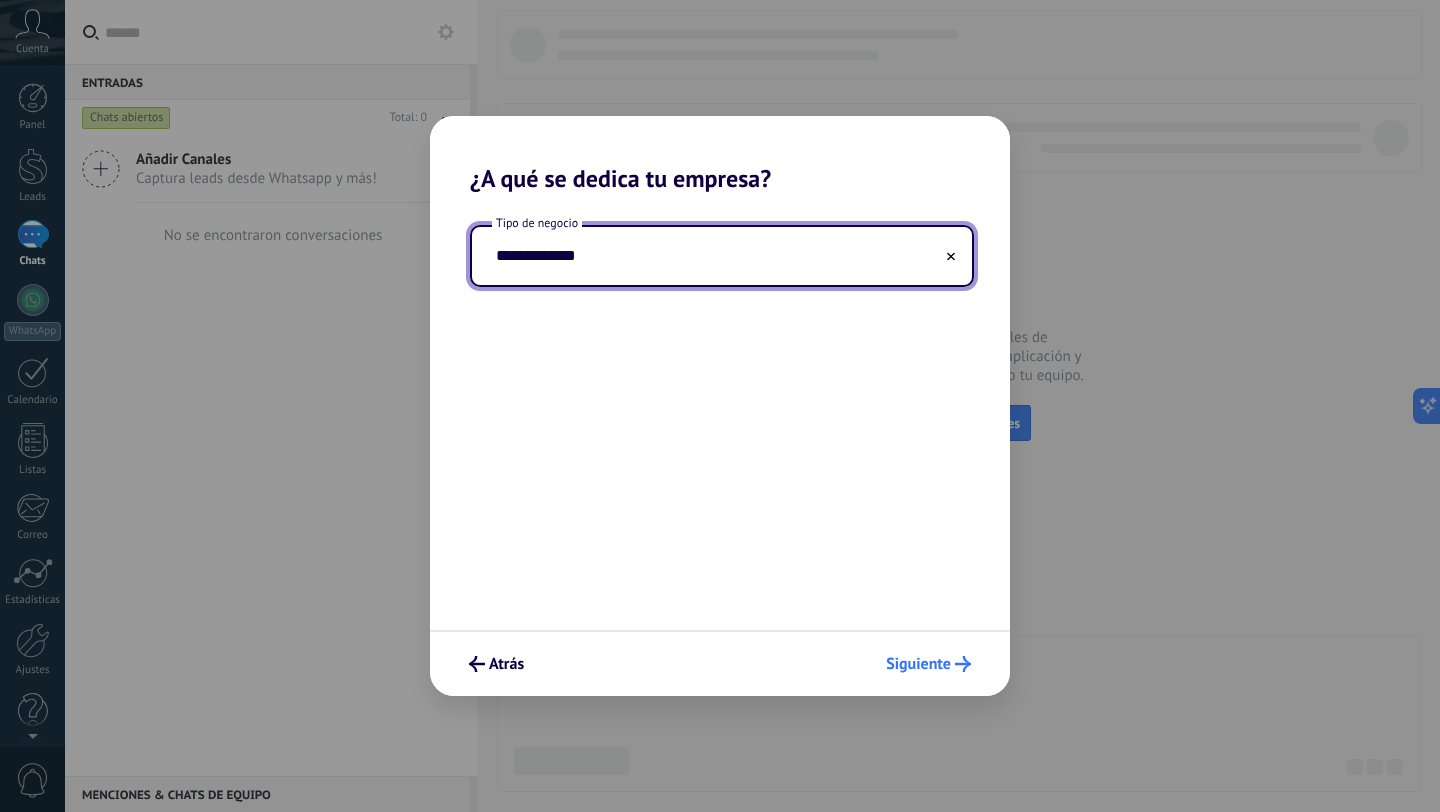 type on "**********" 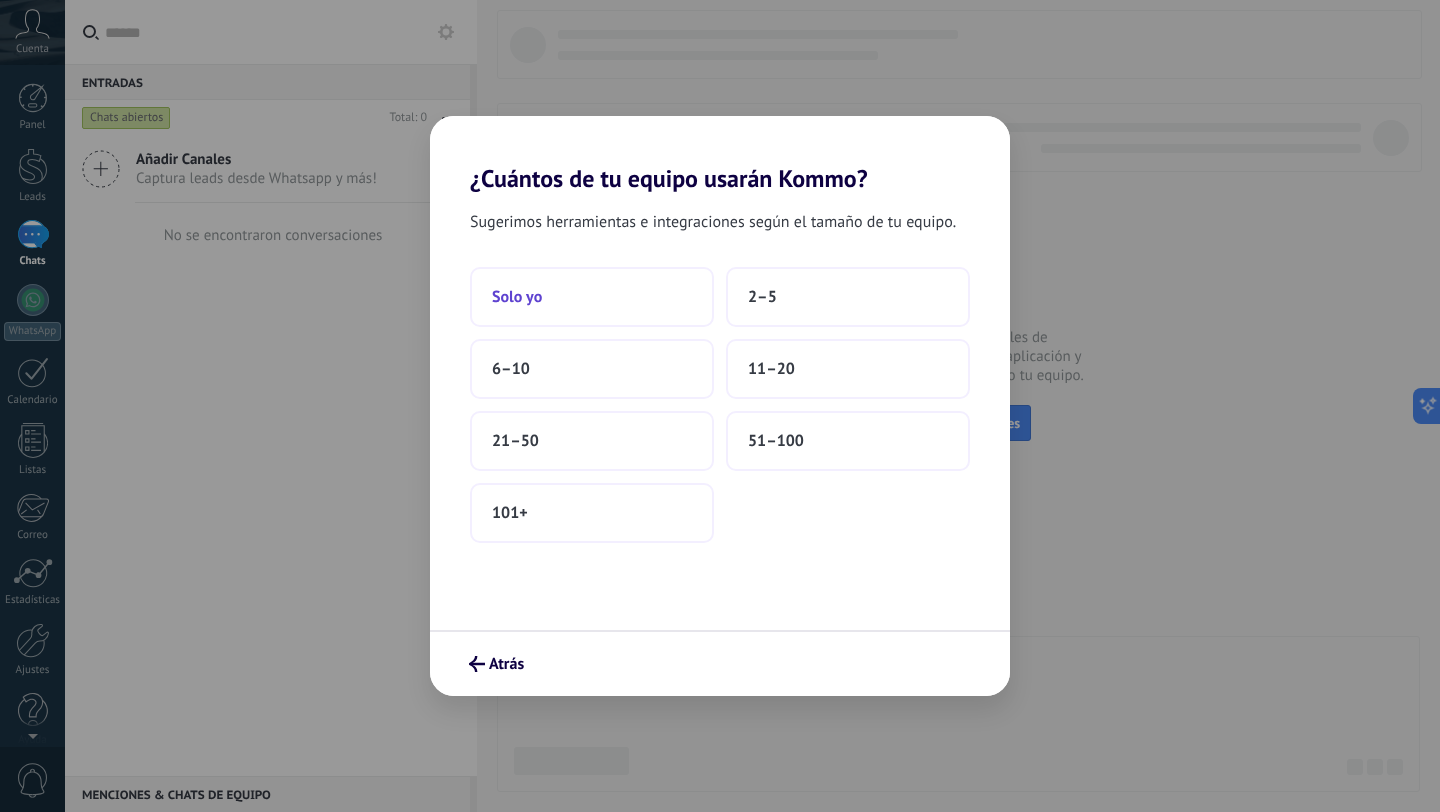 click on "Solo yo" at bounding box center [592, 297] 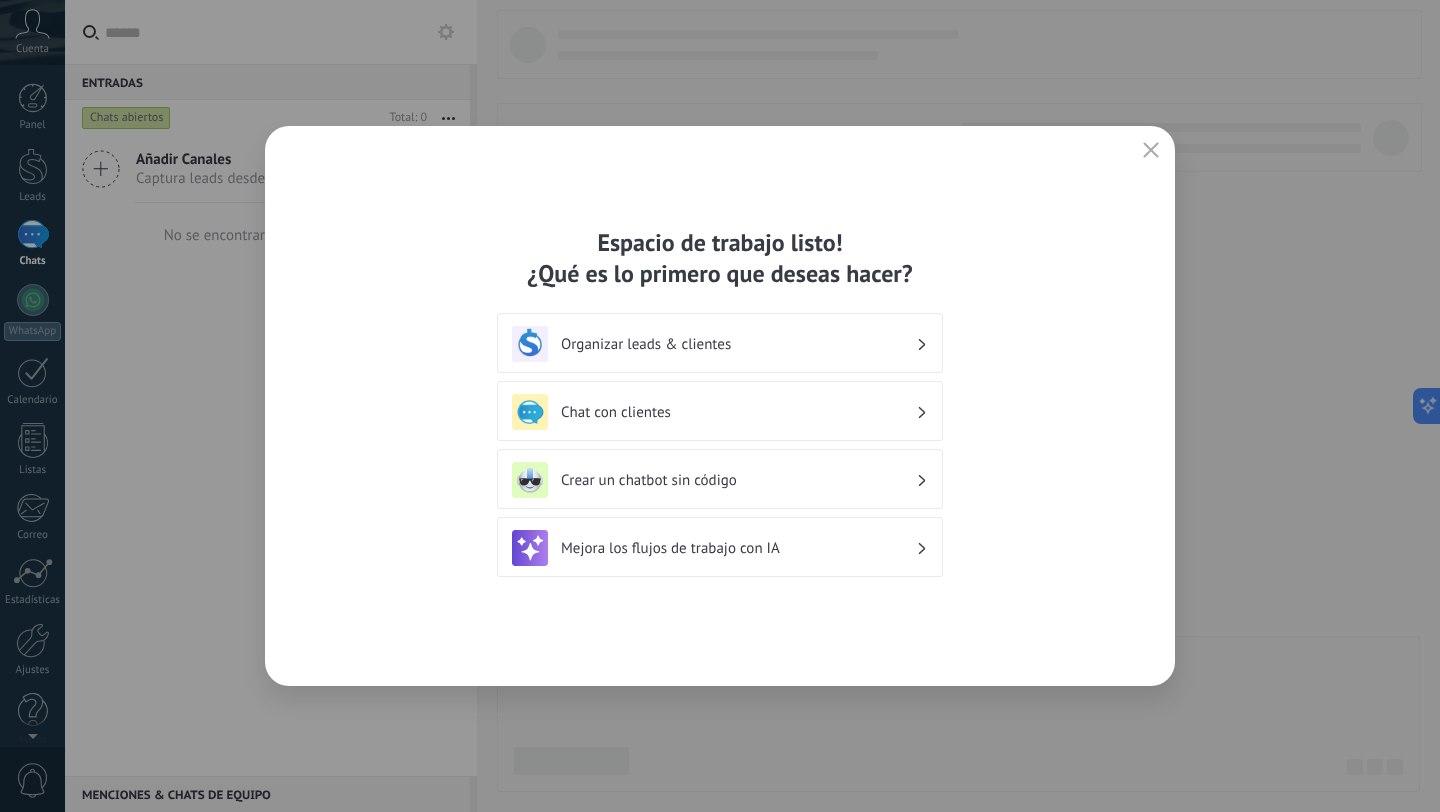 click on "Organizar leads & clientes" at bounding box center (738, 344) 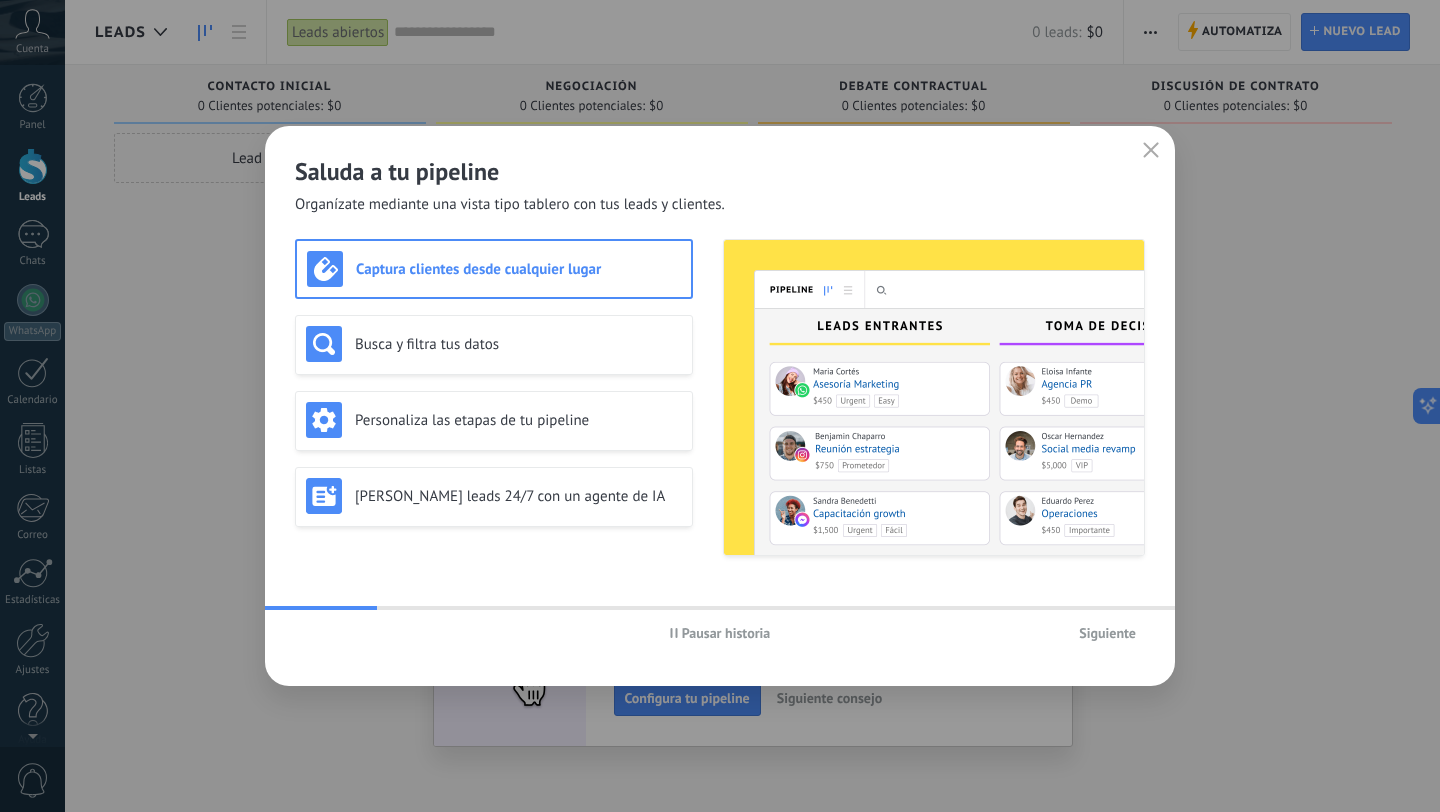 click 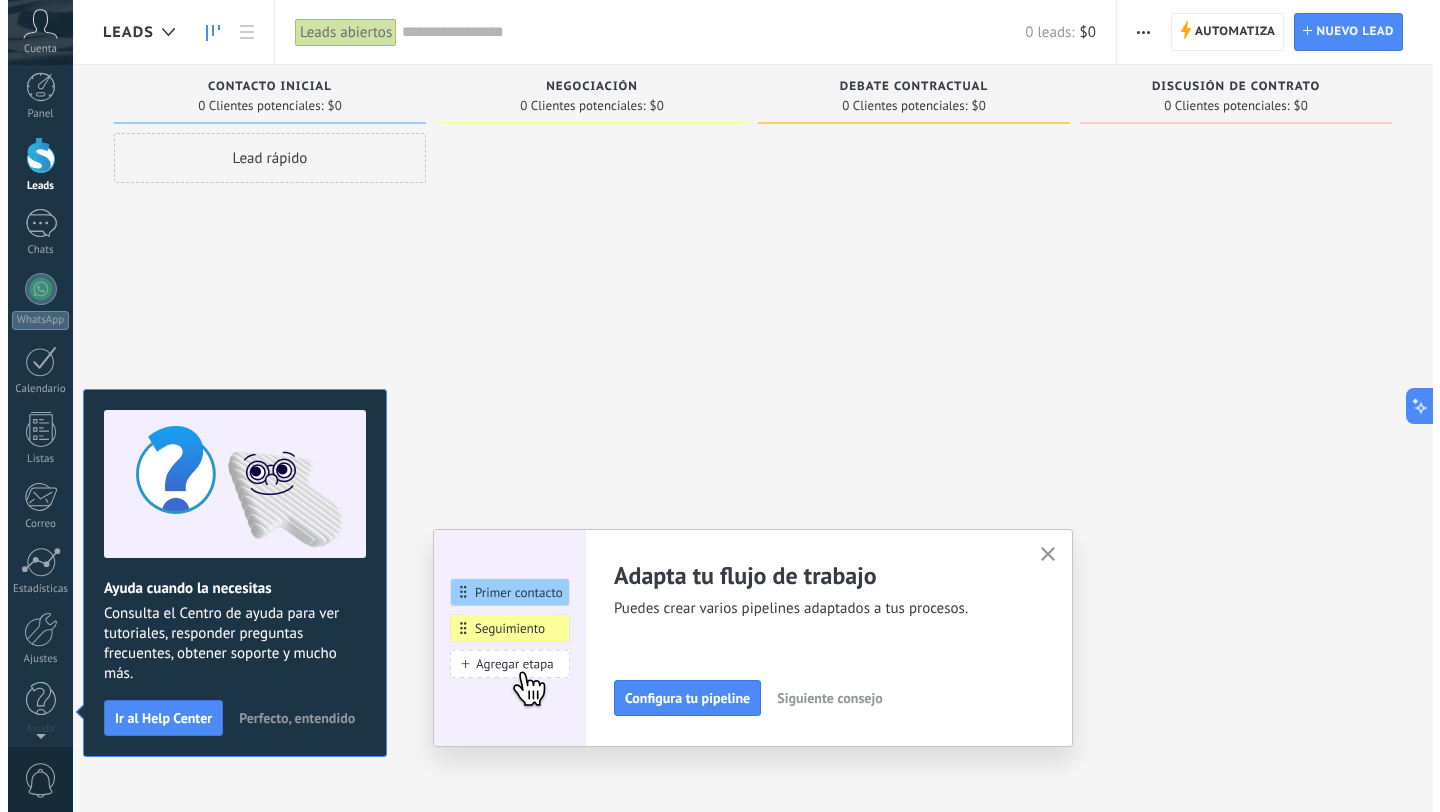 scroll, scrollTop: 0, scrollLeft: 0, axis: both 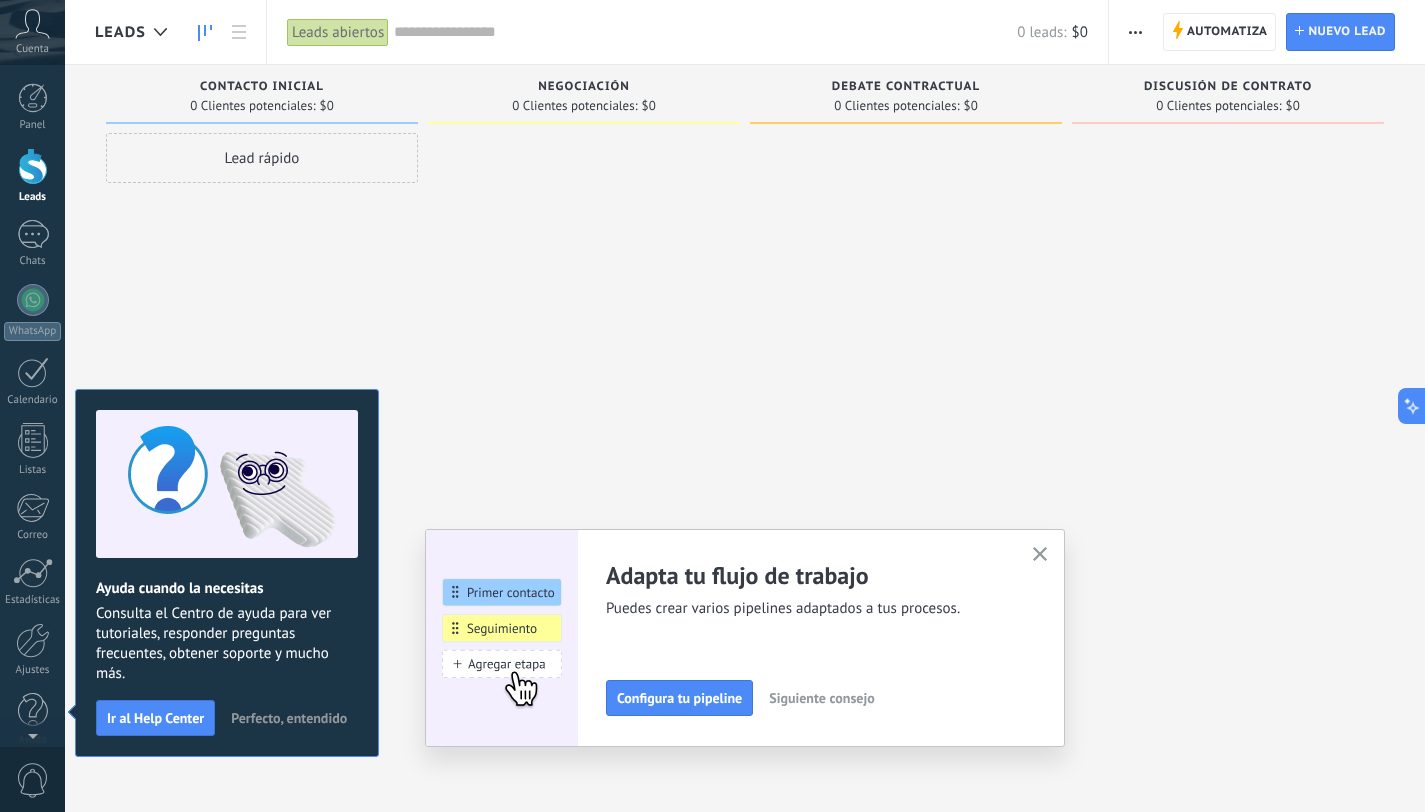 click at bounding box center (584, 408) 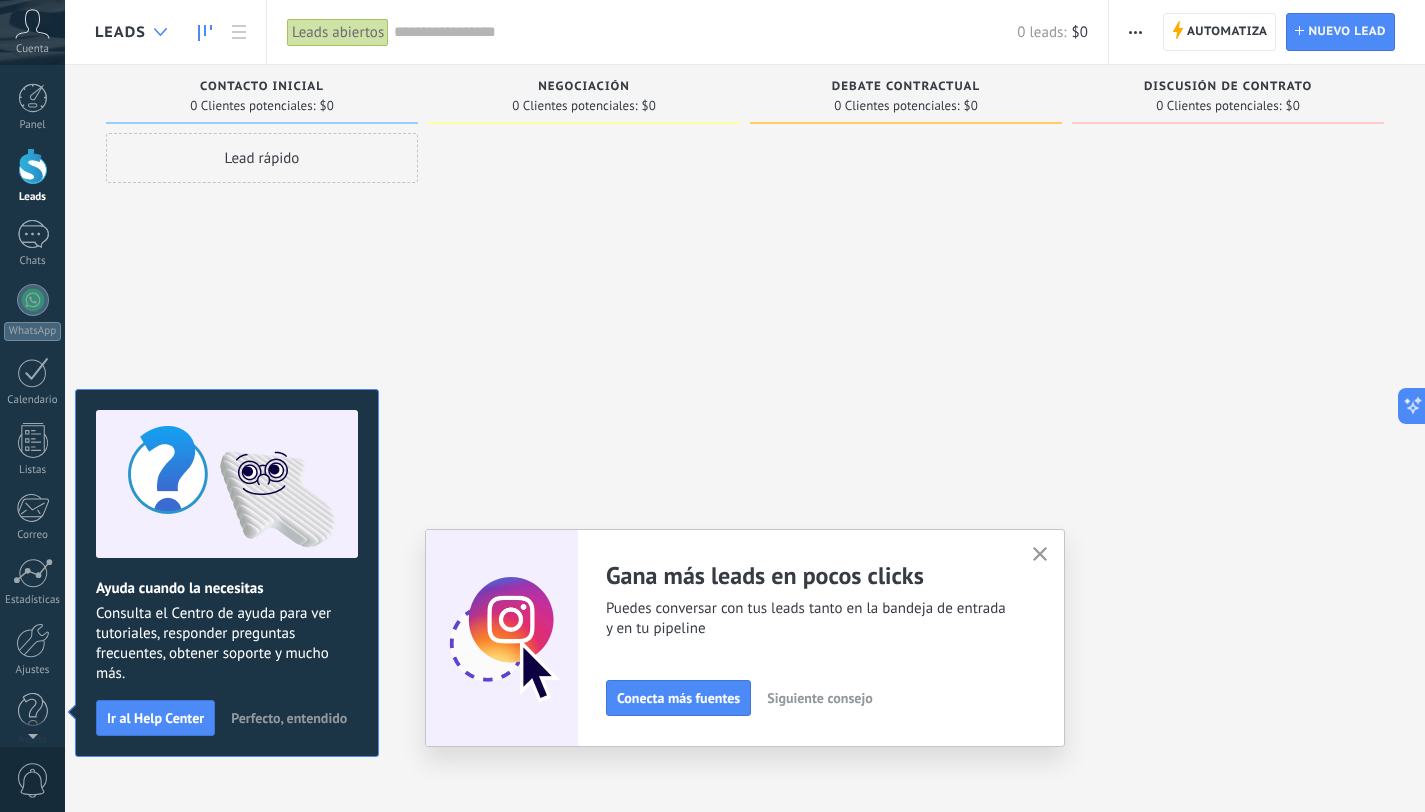 click at bounding box center (160, 32) 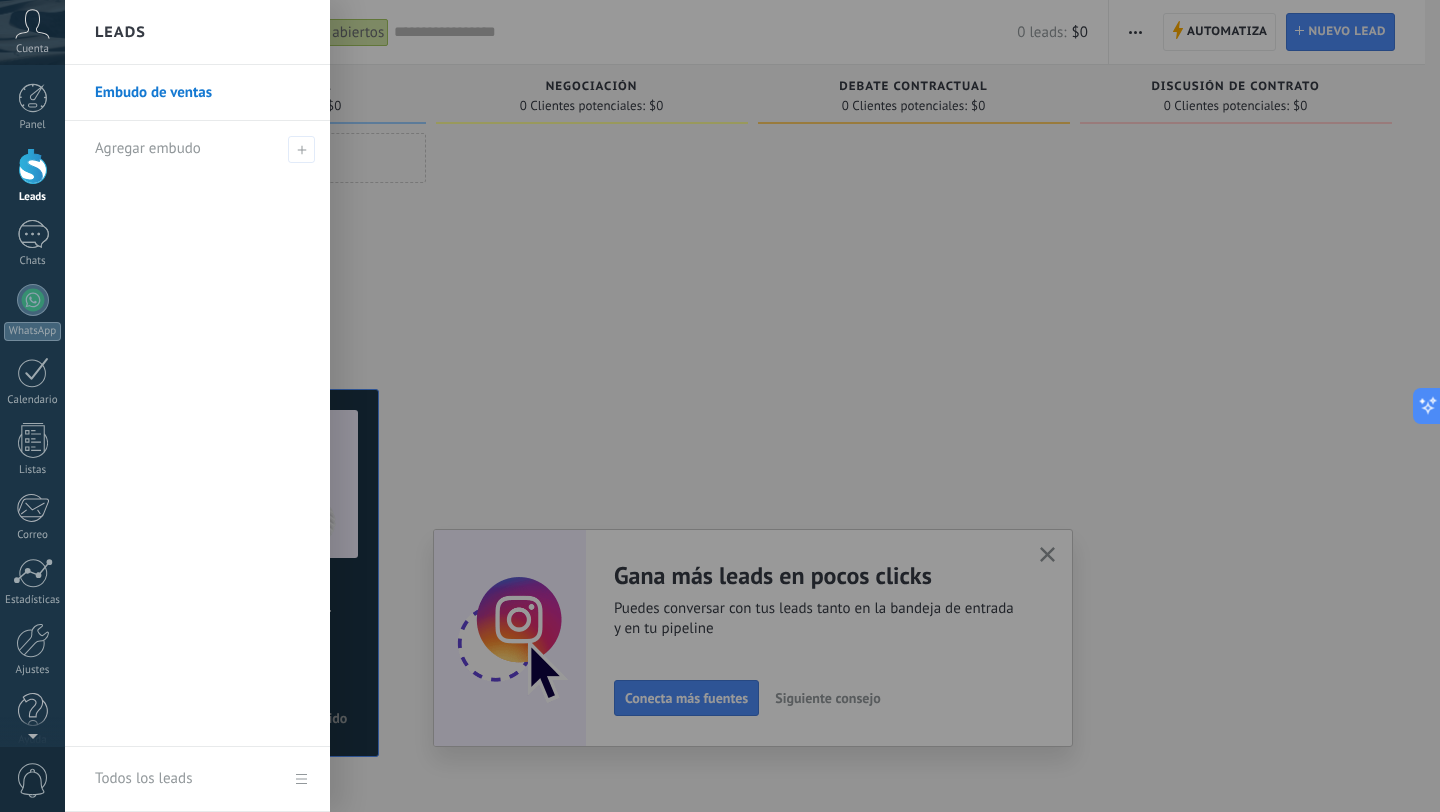 click on "Leads" at bounding box center [197, 32] 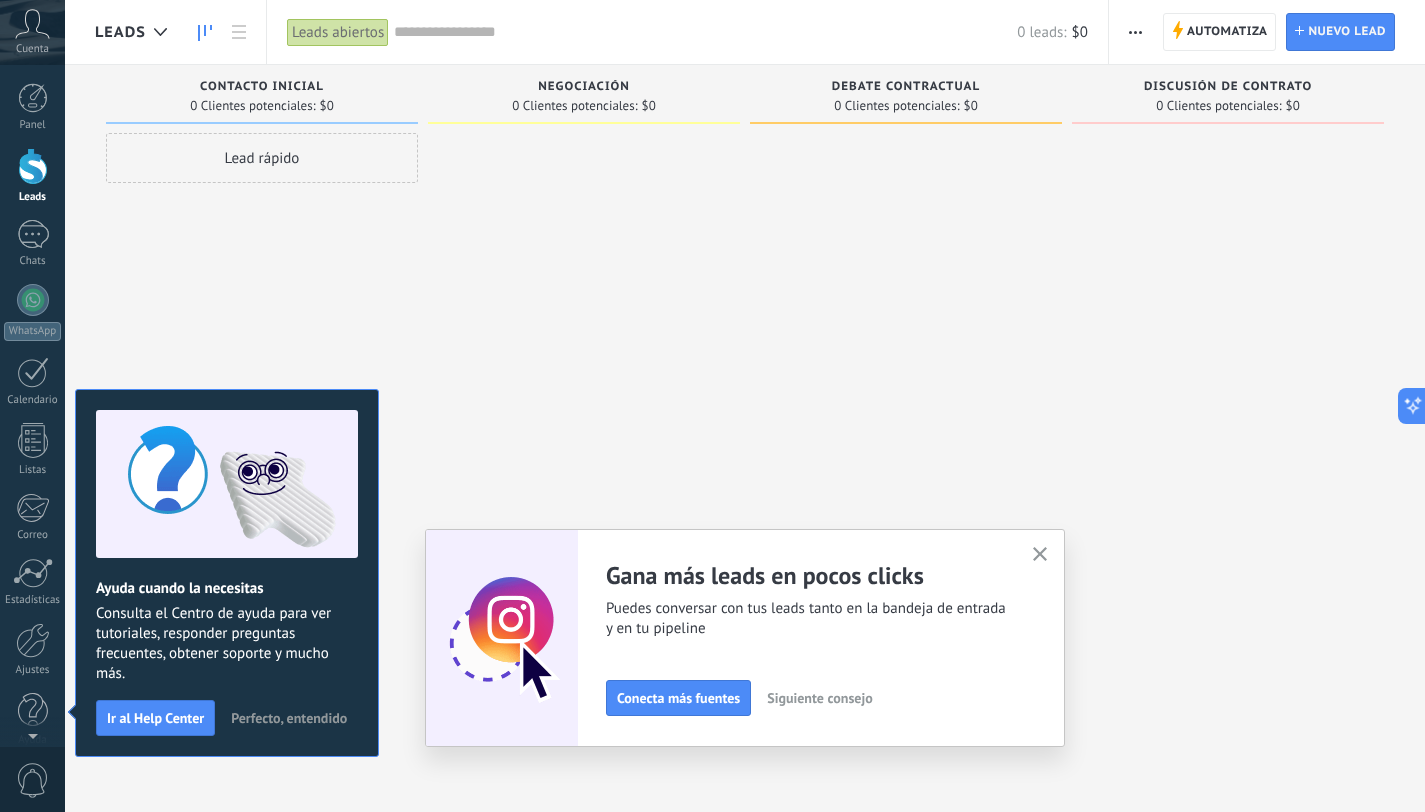 click on "Leads" at bounding box center [120, 32] 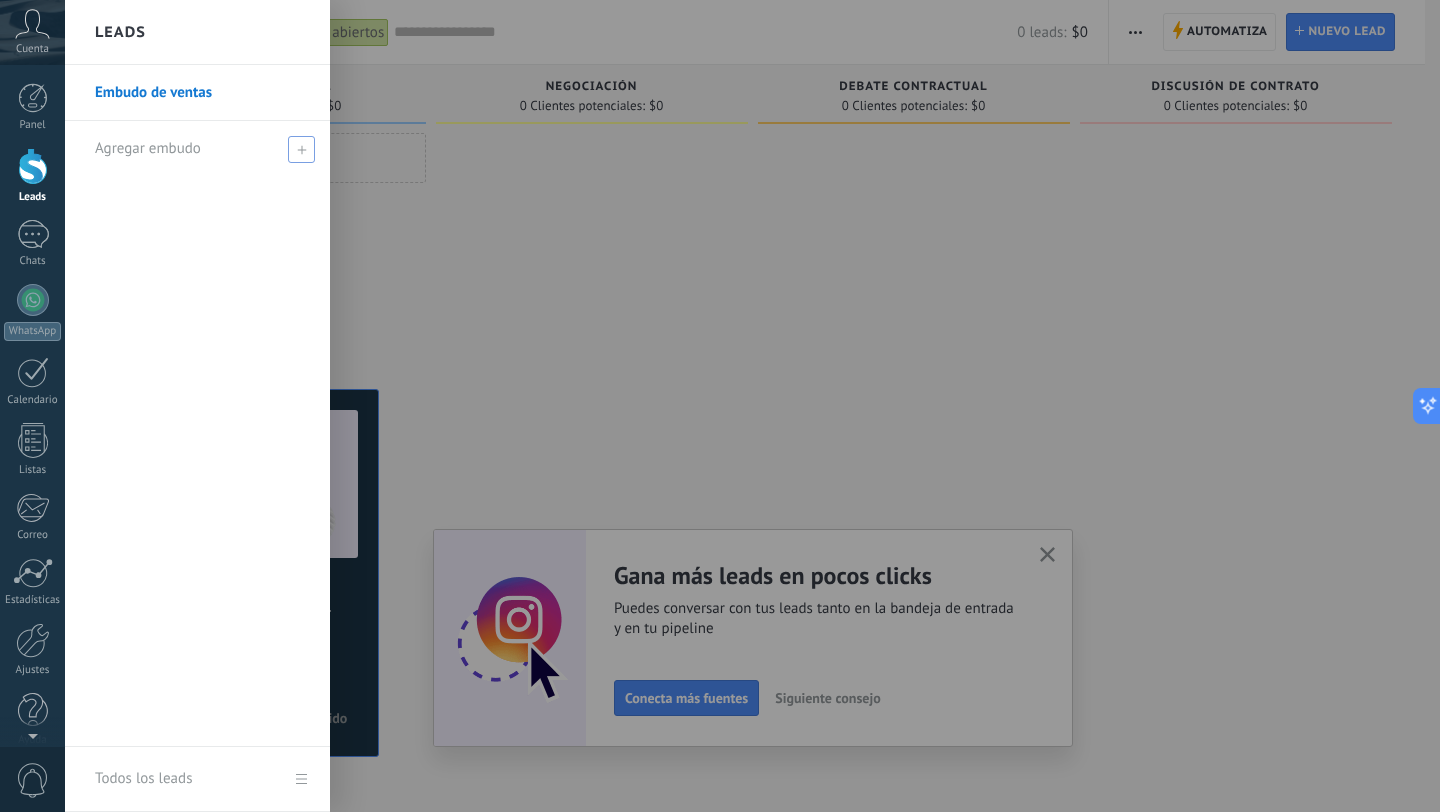click on "Agregar embudo" at bounding box center (148, 148) 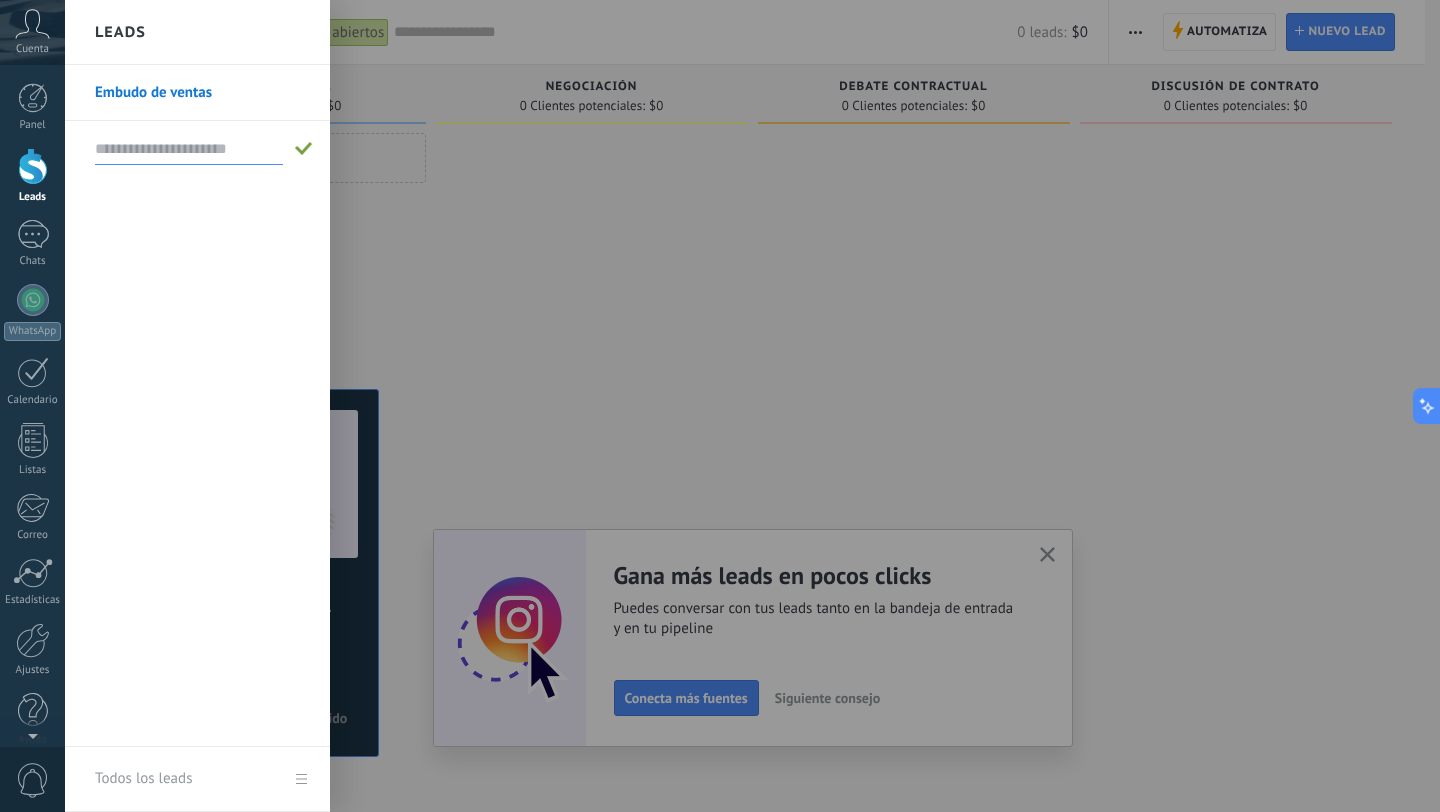 click at bounding box center [189, 149] 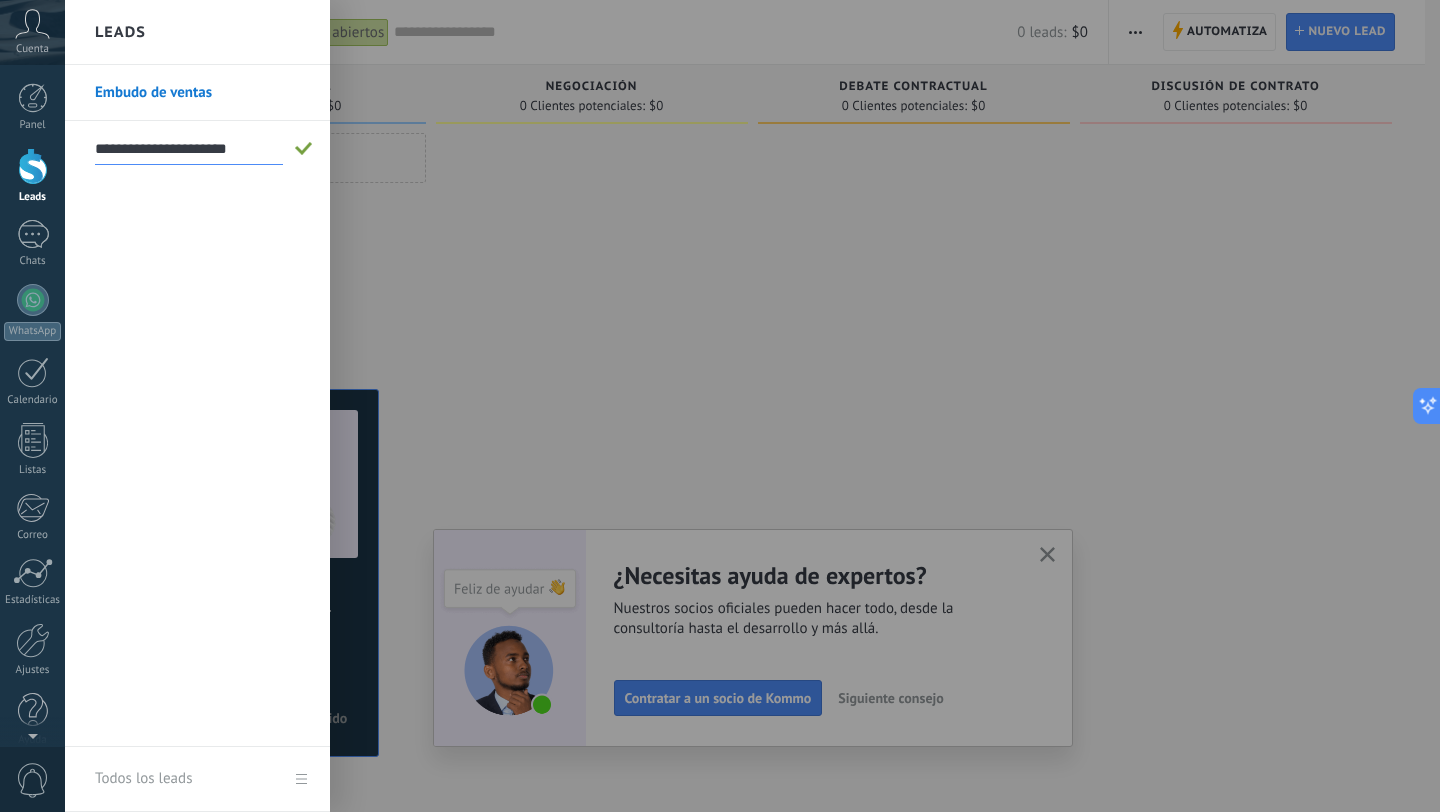 type on "**********" 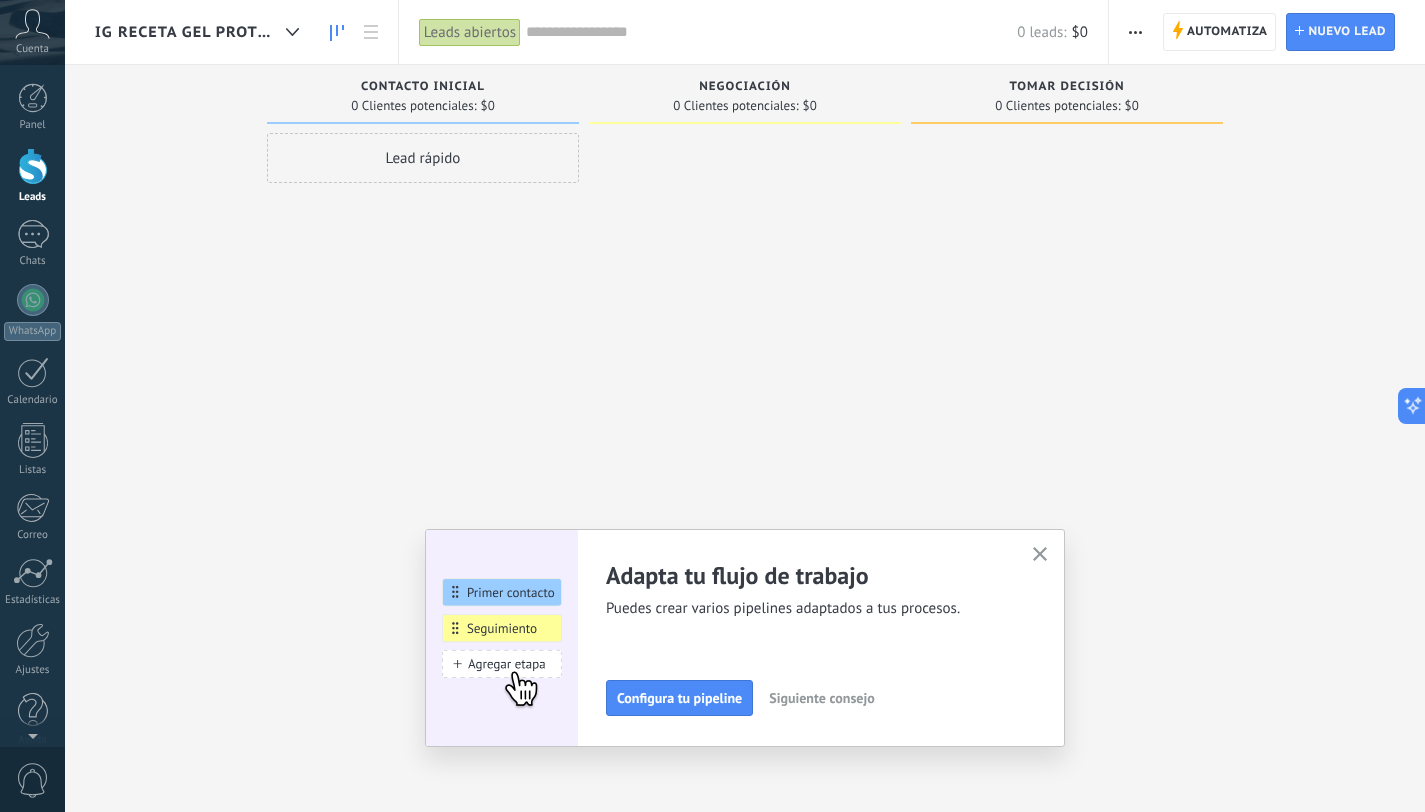 click on "Lead rápido" at bounding box center (423, 158) 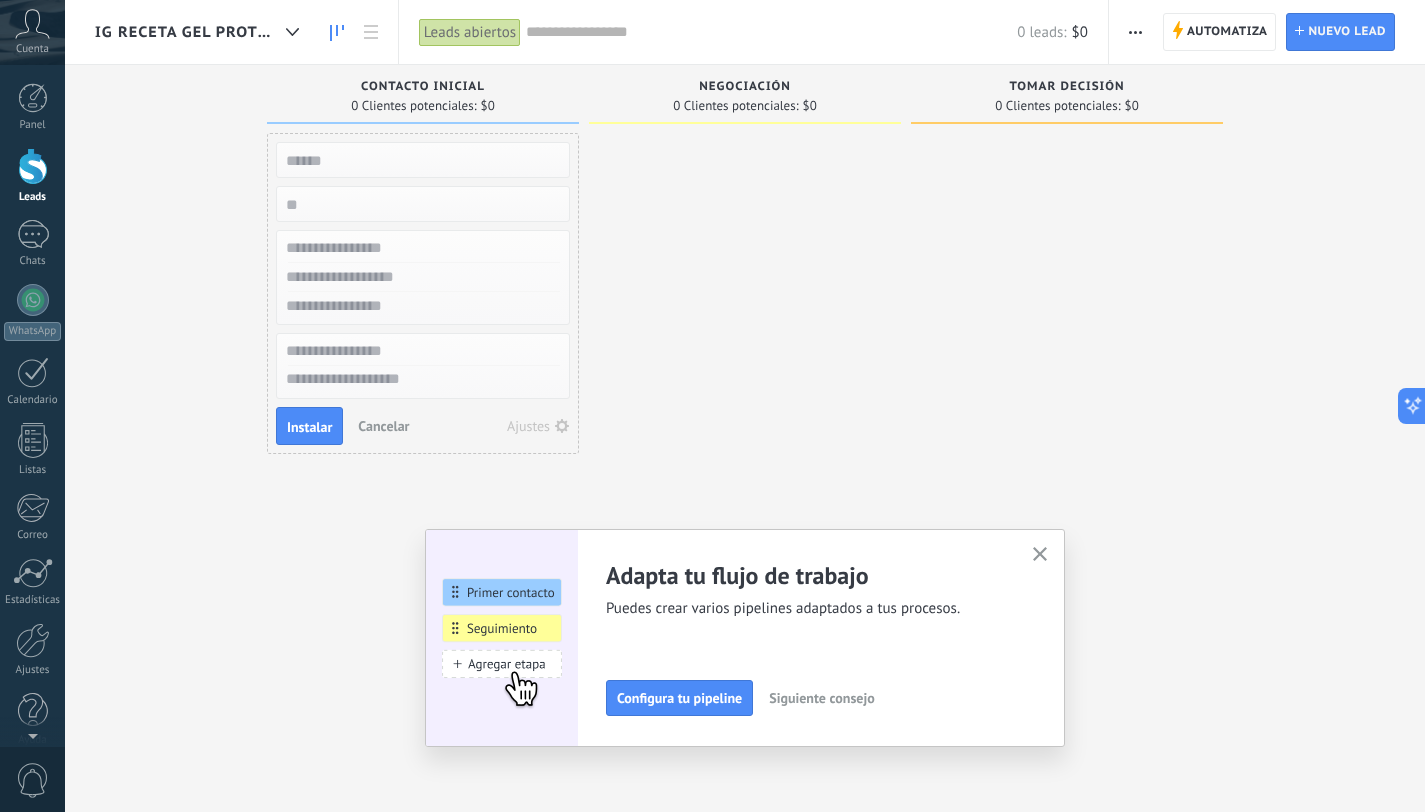 click on "Lead rápido Instalar Cancelar Ajustes" at bounding box center (423, 408) 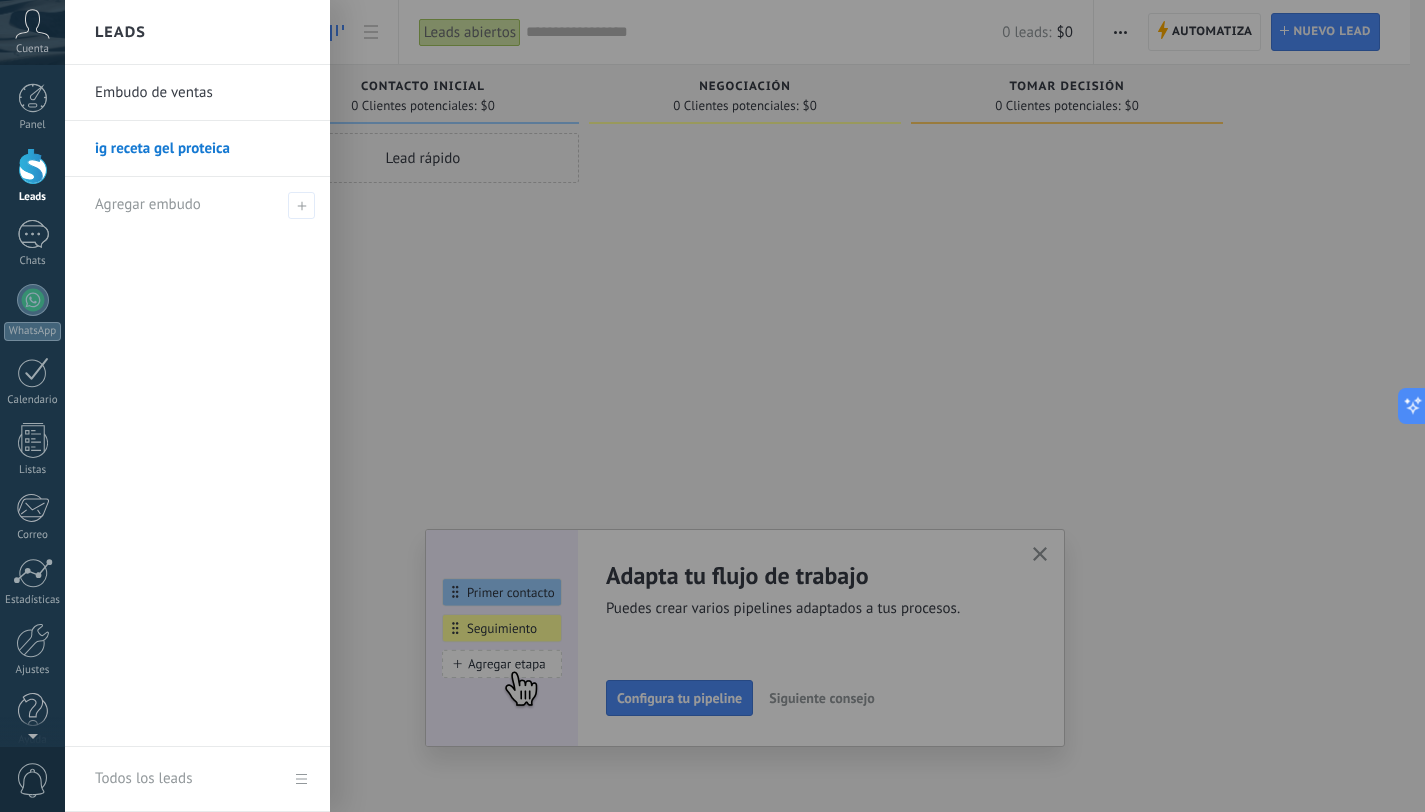 click at bounding box center (33, 166) 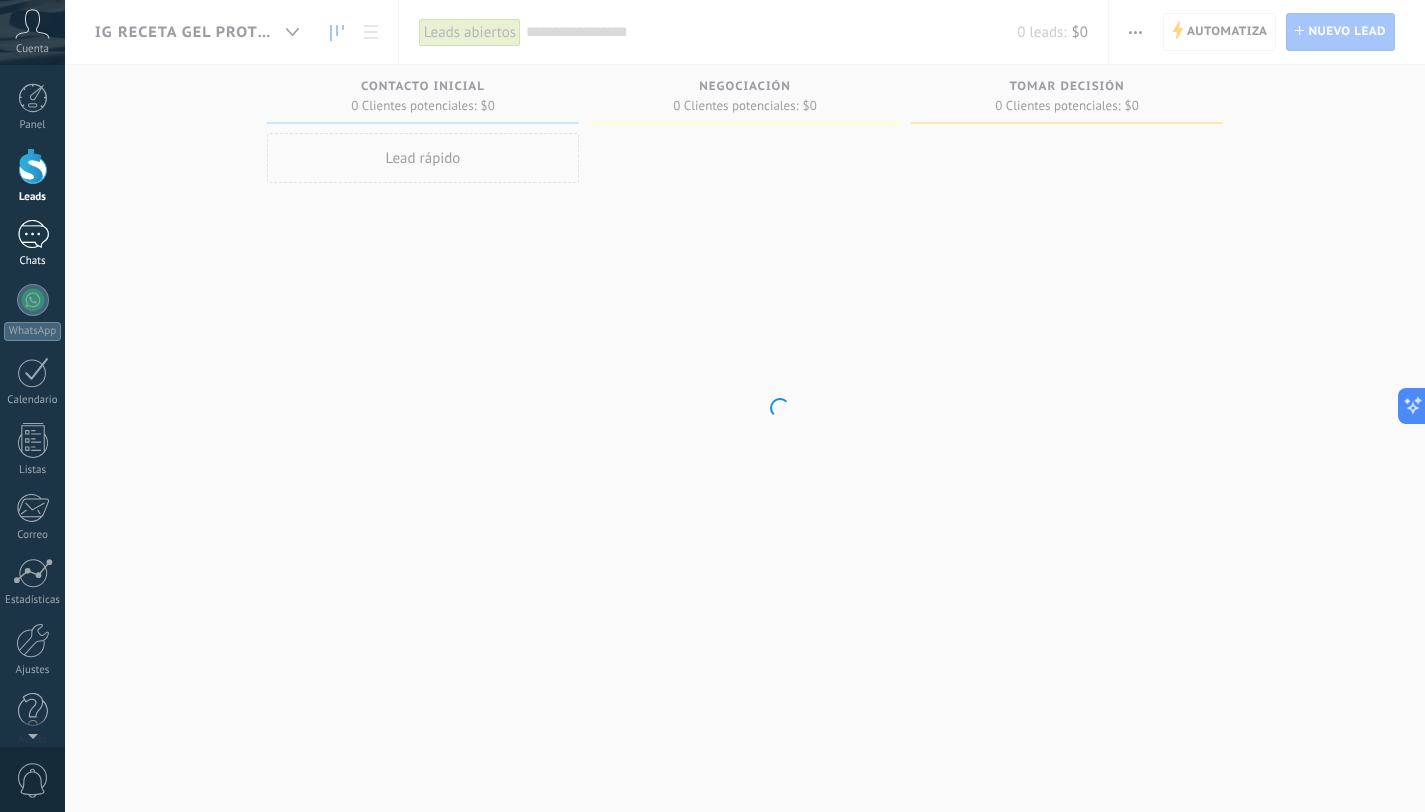 click at bounding box center [33, 234] 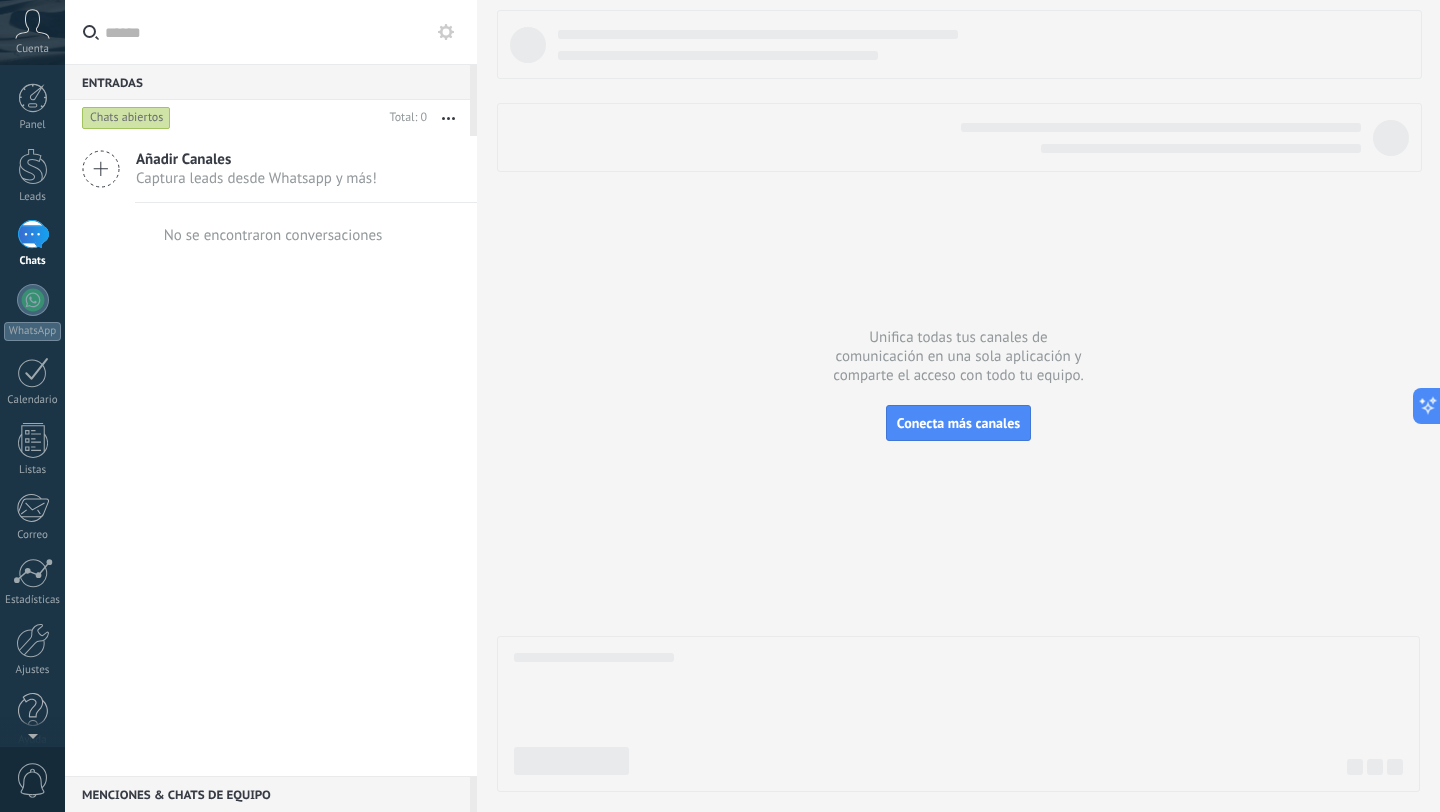 click on "Captura leads desde Whatsapp y más!" at bounding box center (256, 178) 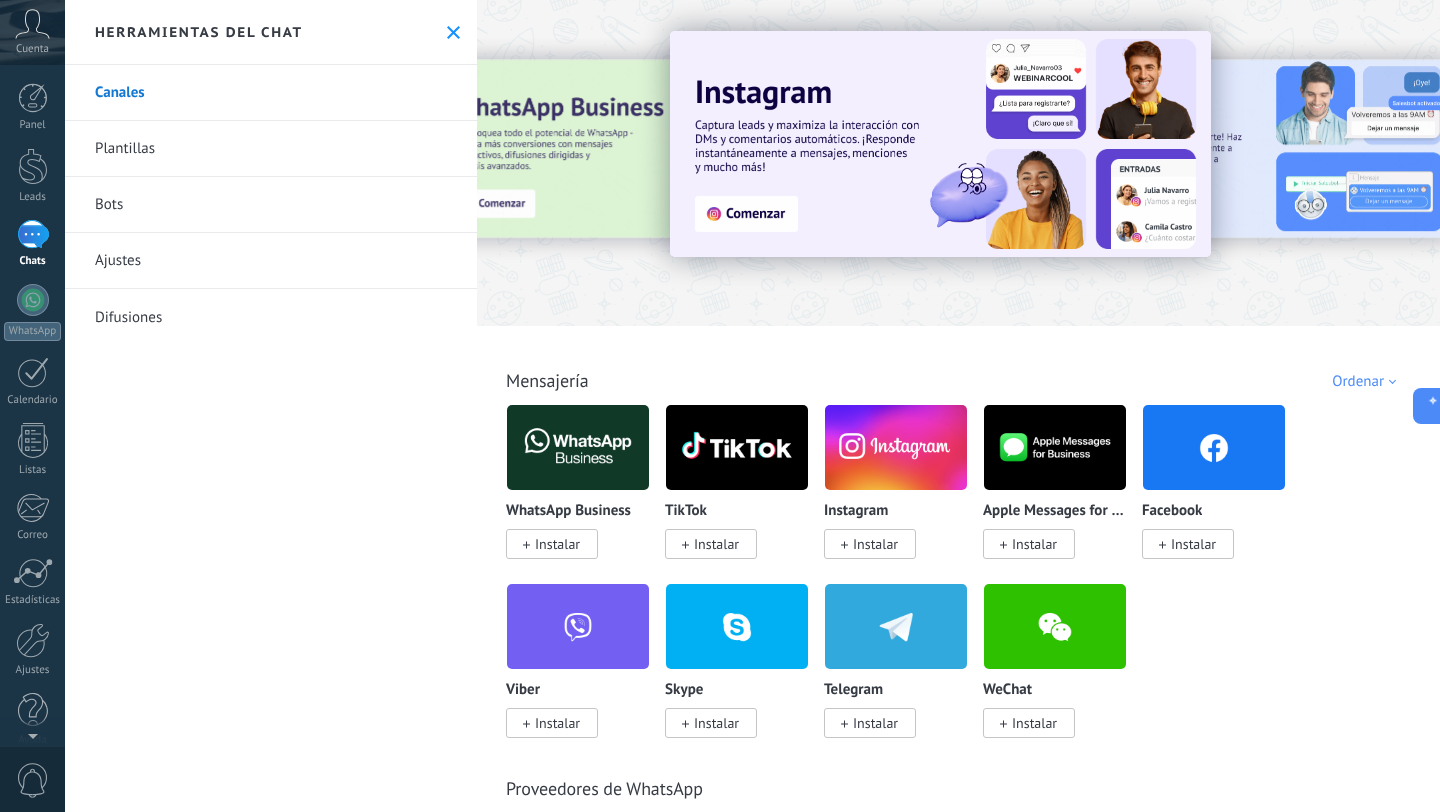 click on "Instalar" at bounding box center [875, 544] 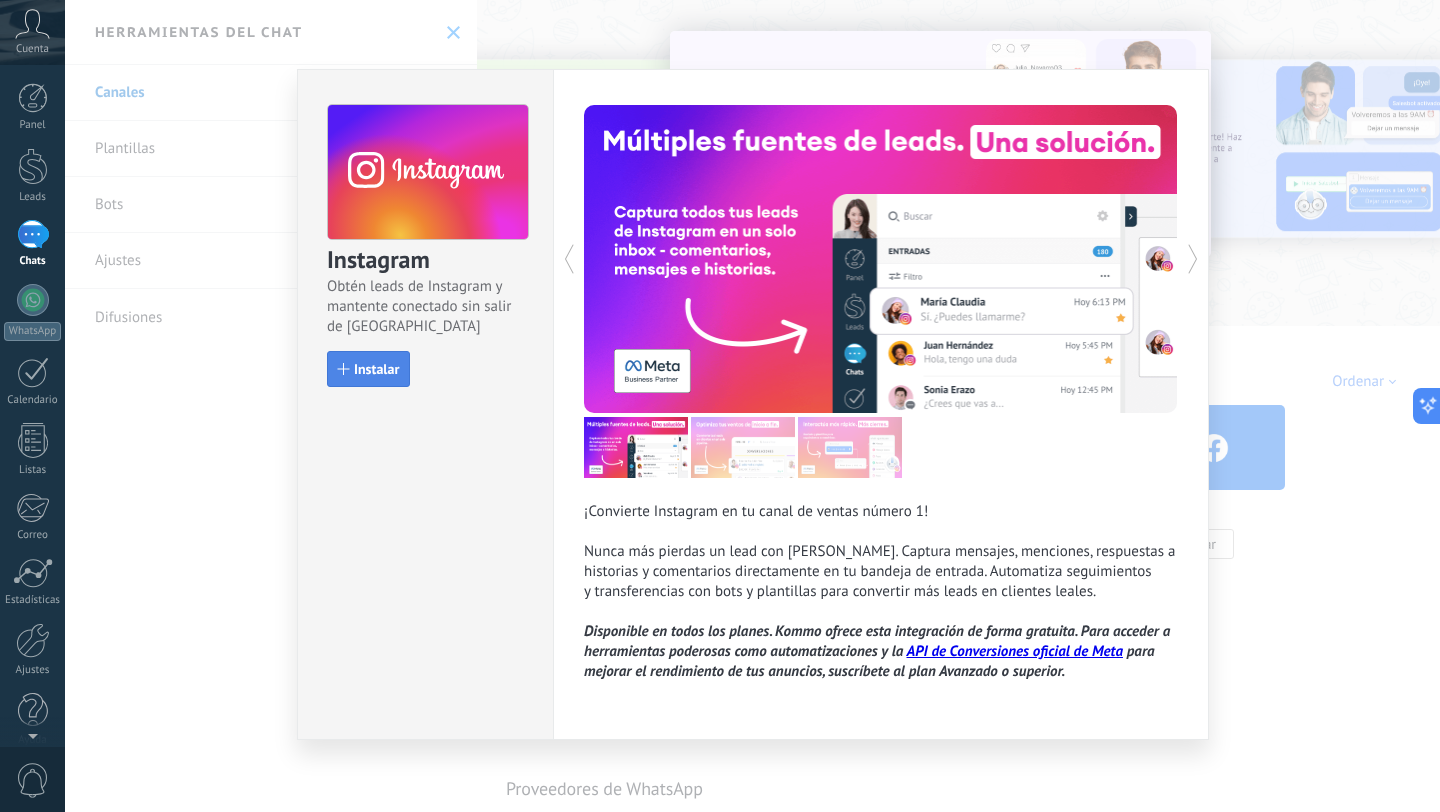 click on "Instalar" at bounding box center [376, 369] 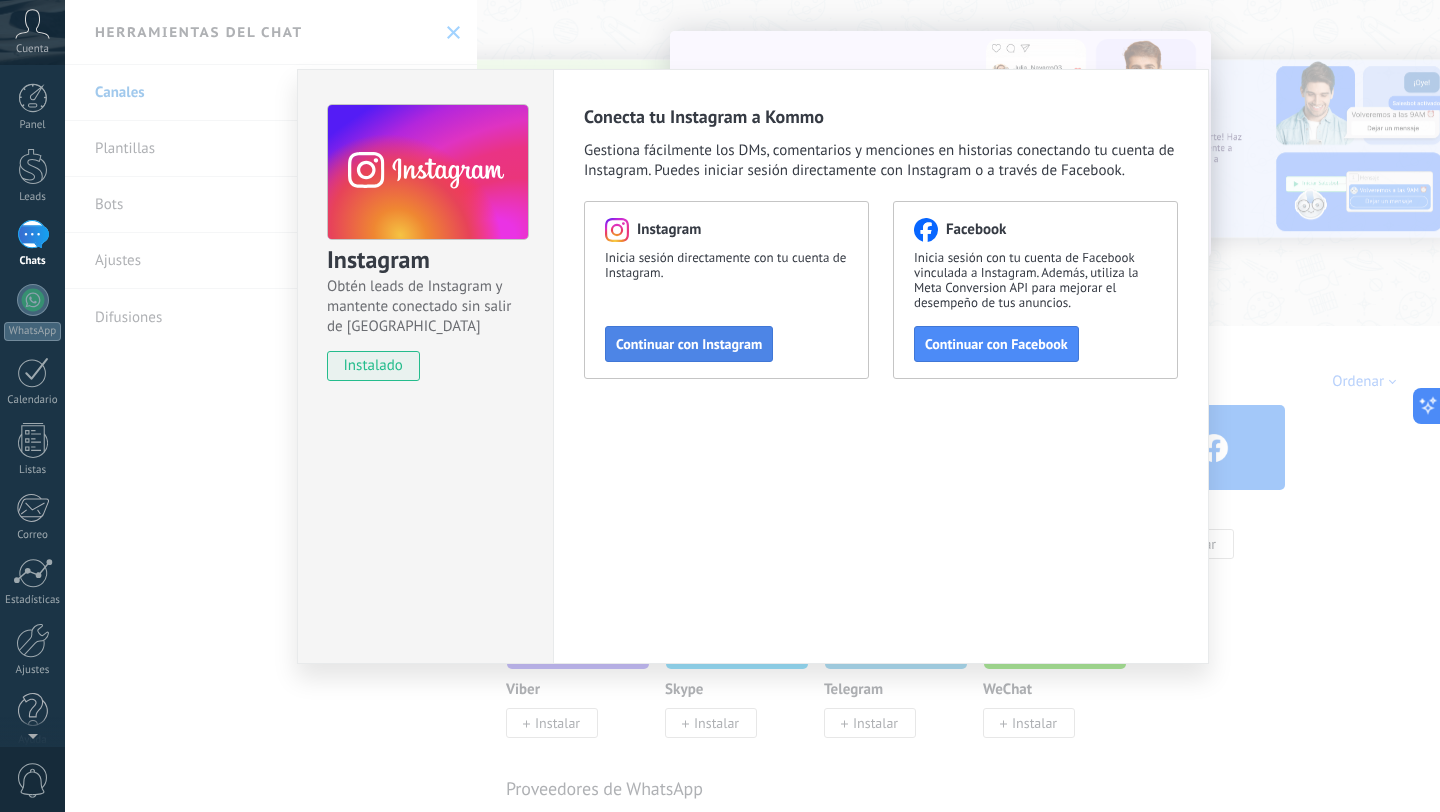 click on "Continuar con Instagram" at bounding box center (689, 344) 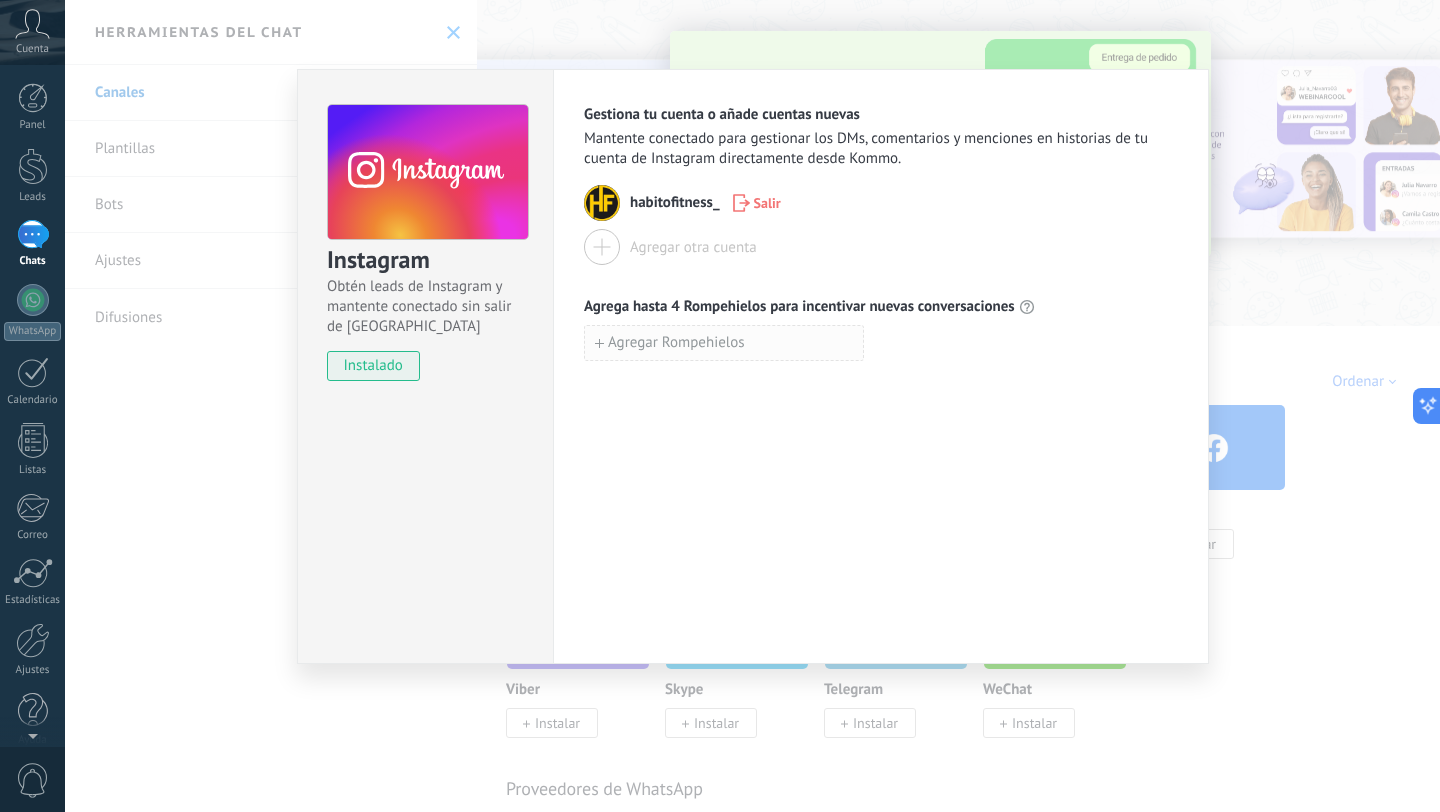click on "Agregar Rompehielos" at bounding box center (724, 343) 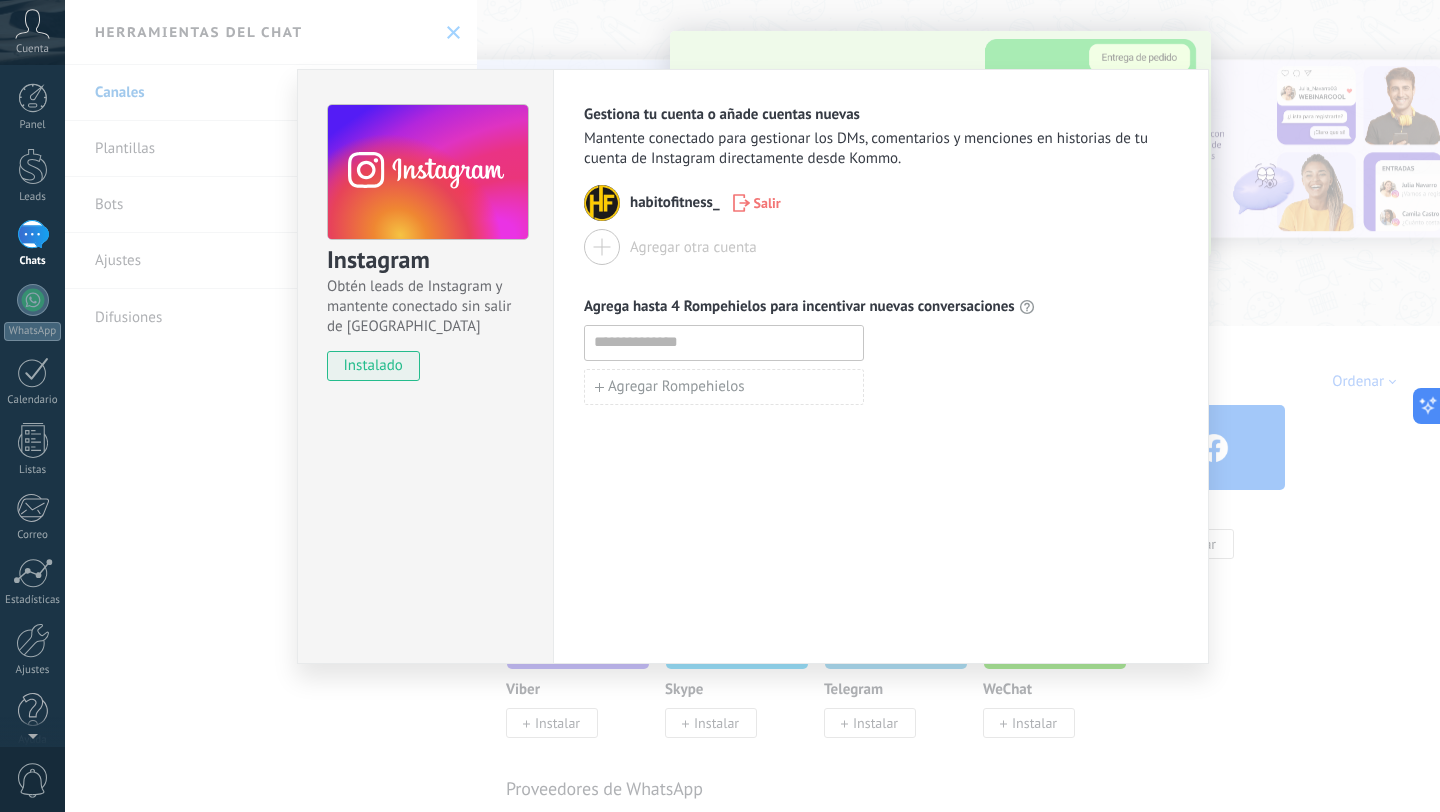 click at bounding box center (724, 342) 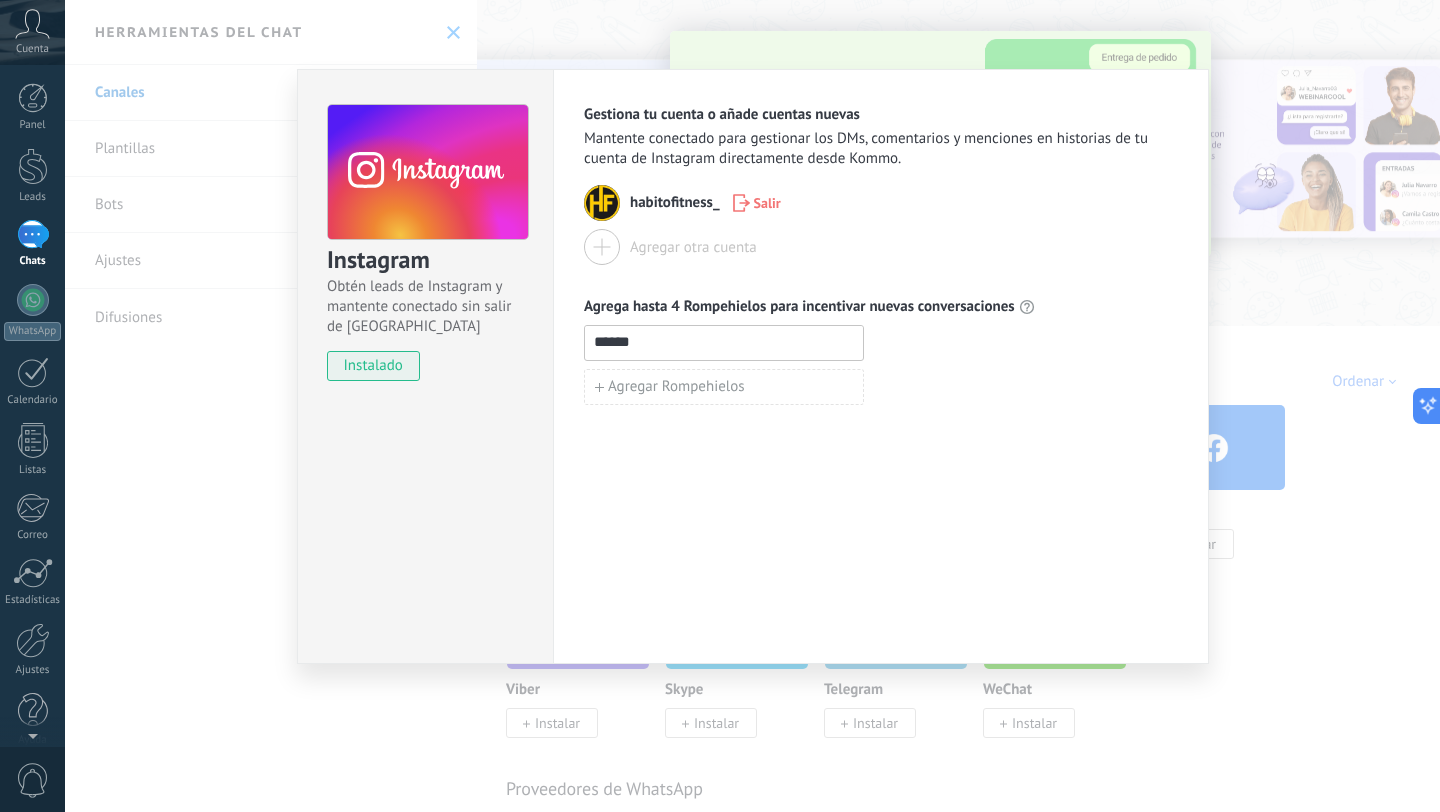 type on "******" 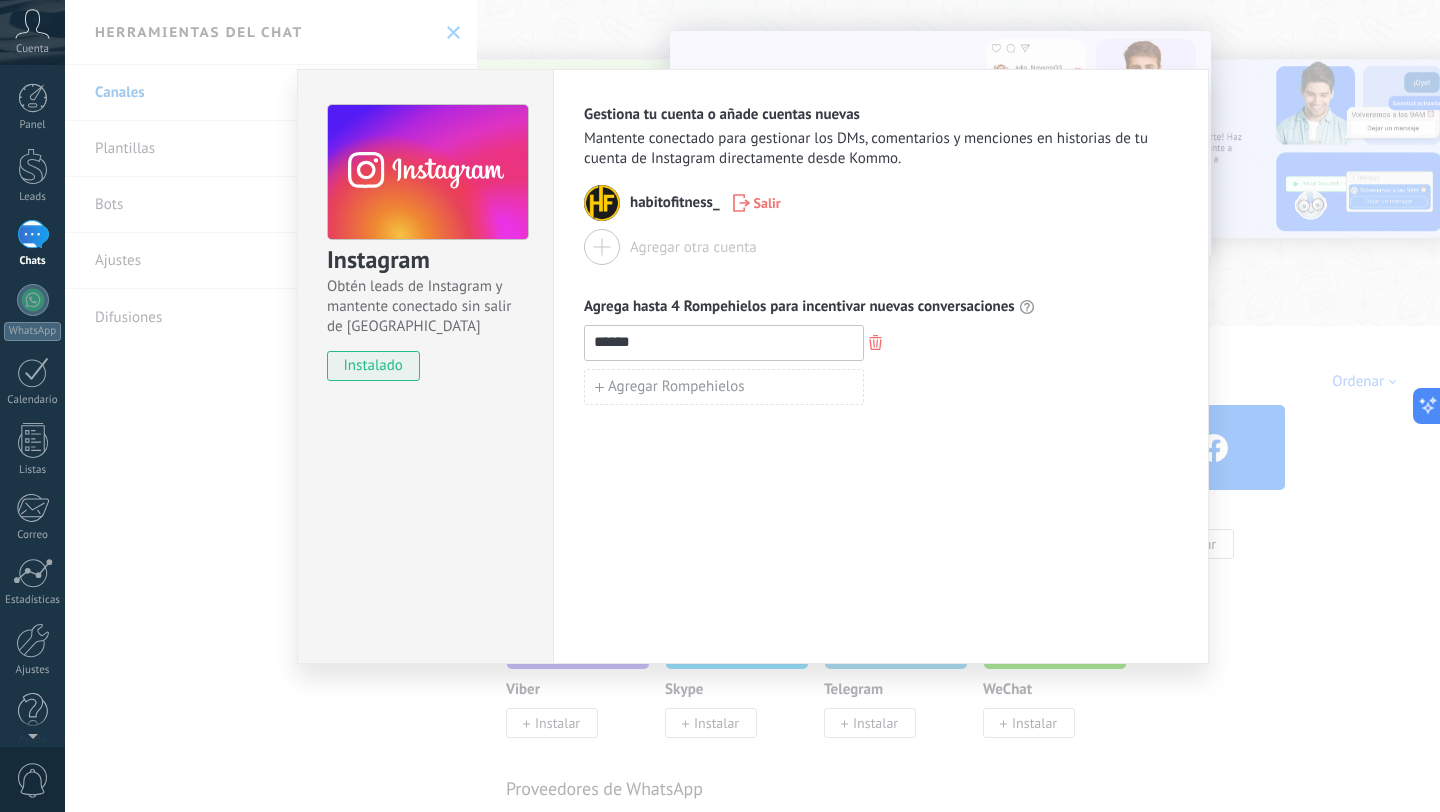 click on "Agregar Rompehielos" at bounding box center (881, 387) 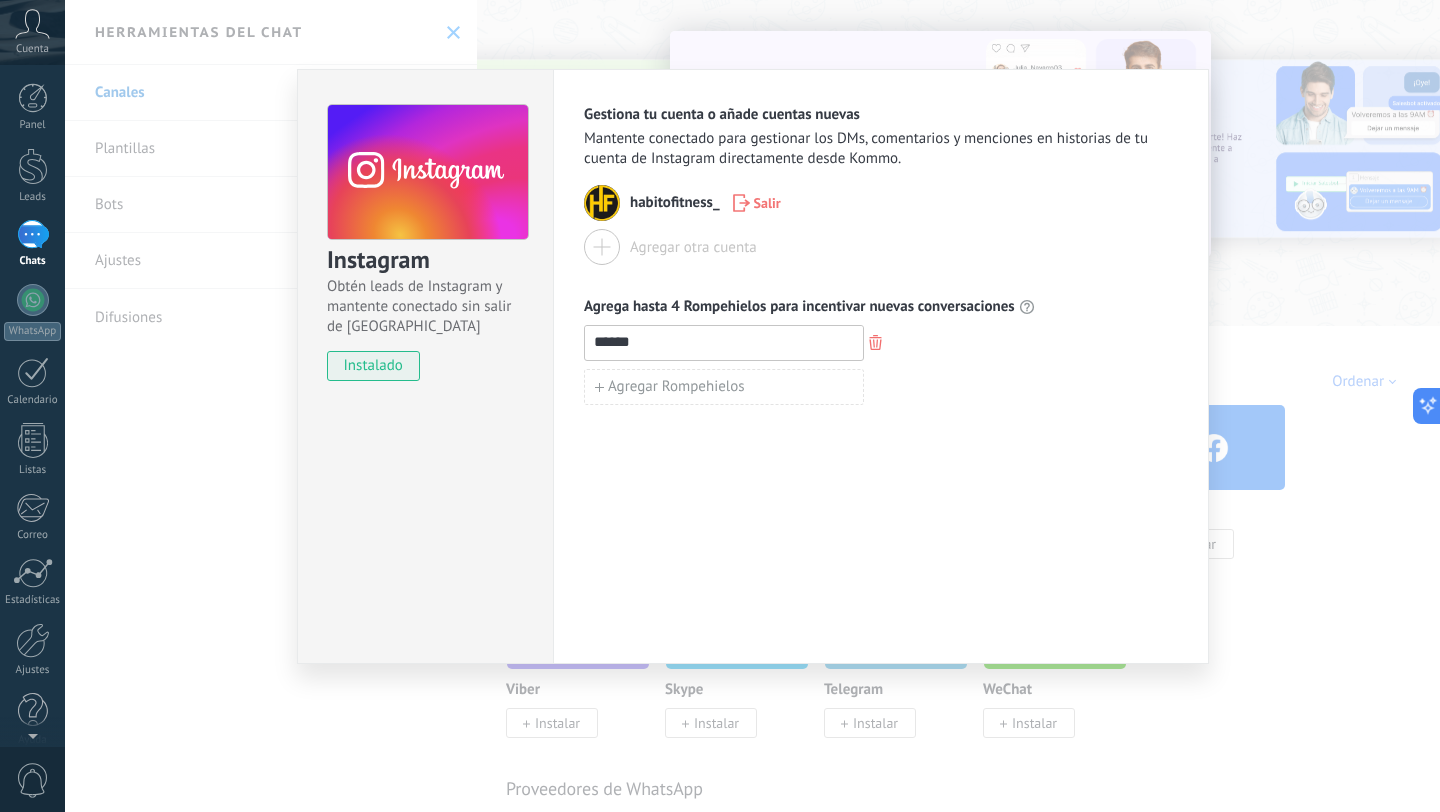 drag, startPoint x: 804, startPoint y: 380, endPoint x: 992, endPoint y: 114, distance: 325.72995 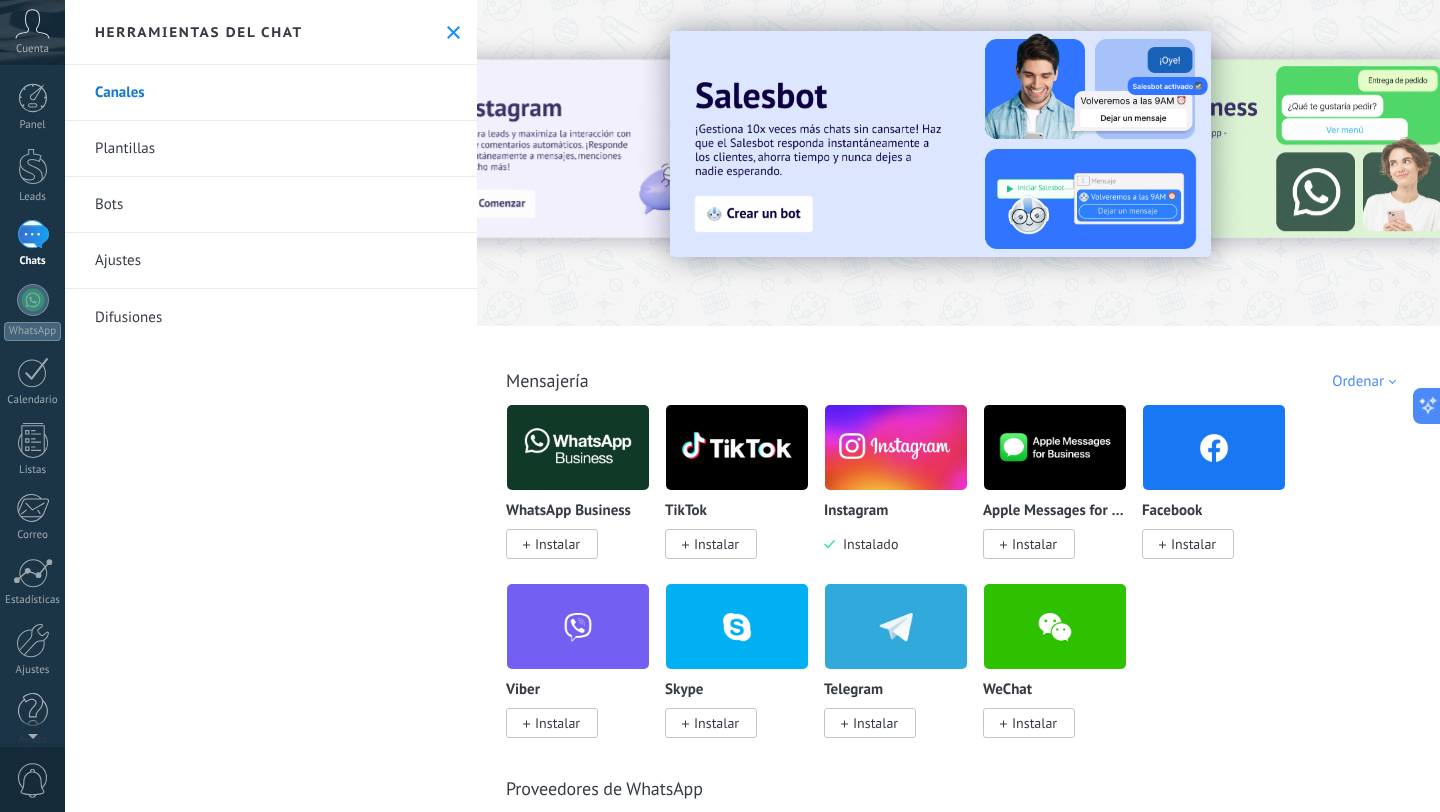 click on "Herramientas del chat" at bounding box center (271, 32) 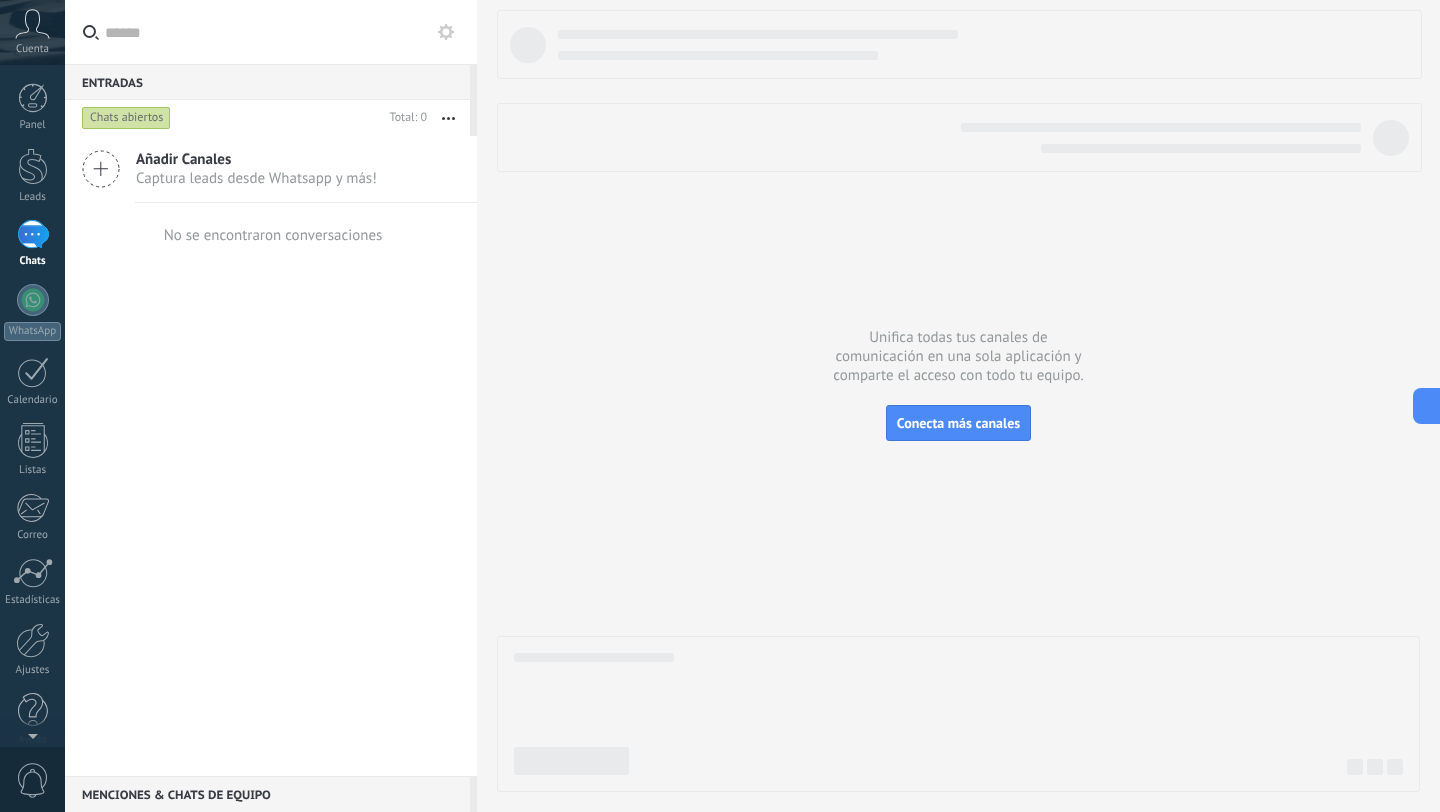 drag, startPoint x: 236, startPoint y: 160, endPoint x: 467, endPoint y: 508, distance: 417.69006 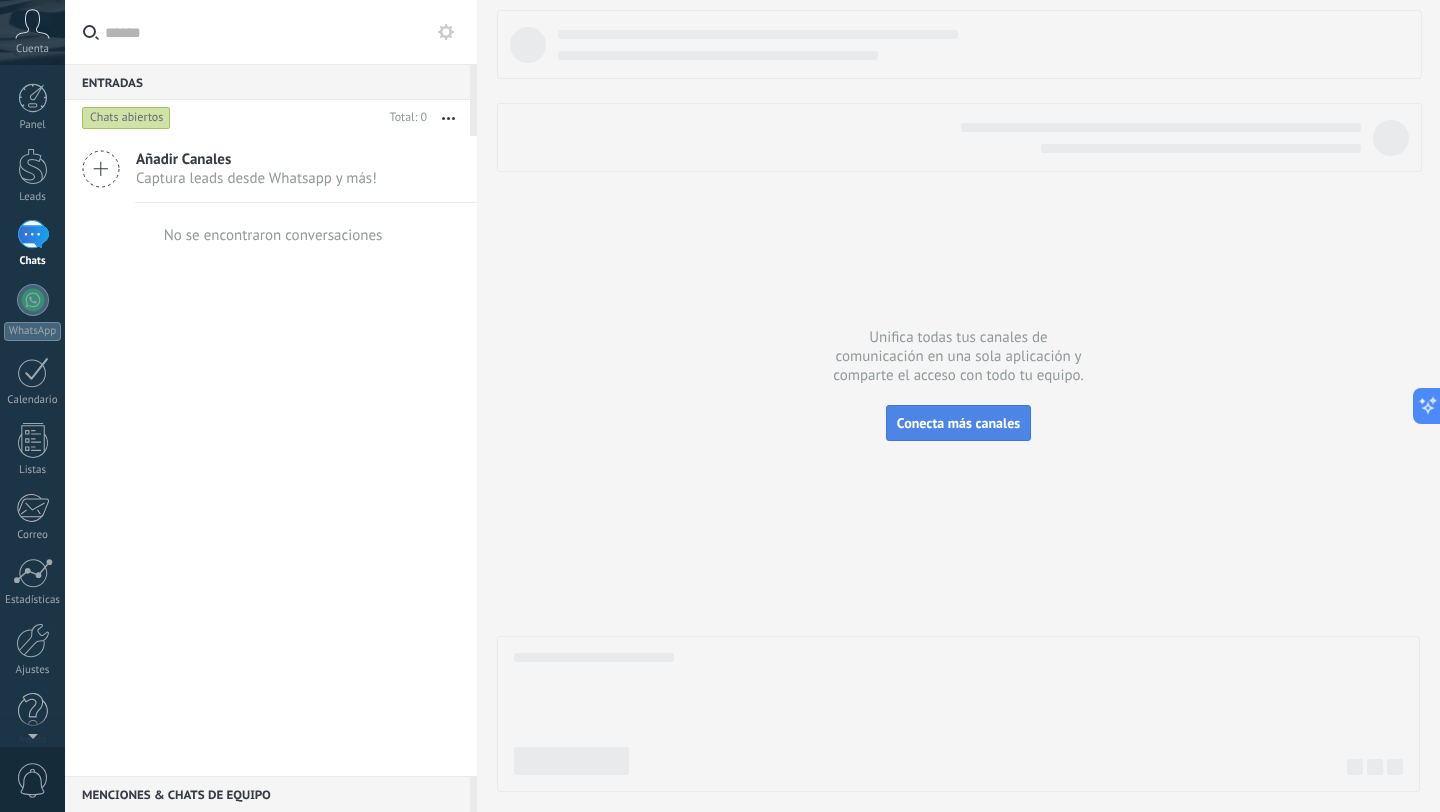 click on "Conecta más canales" at bounding box center [958, 423] 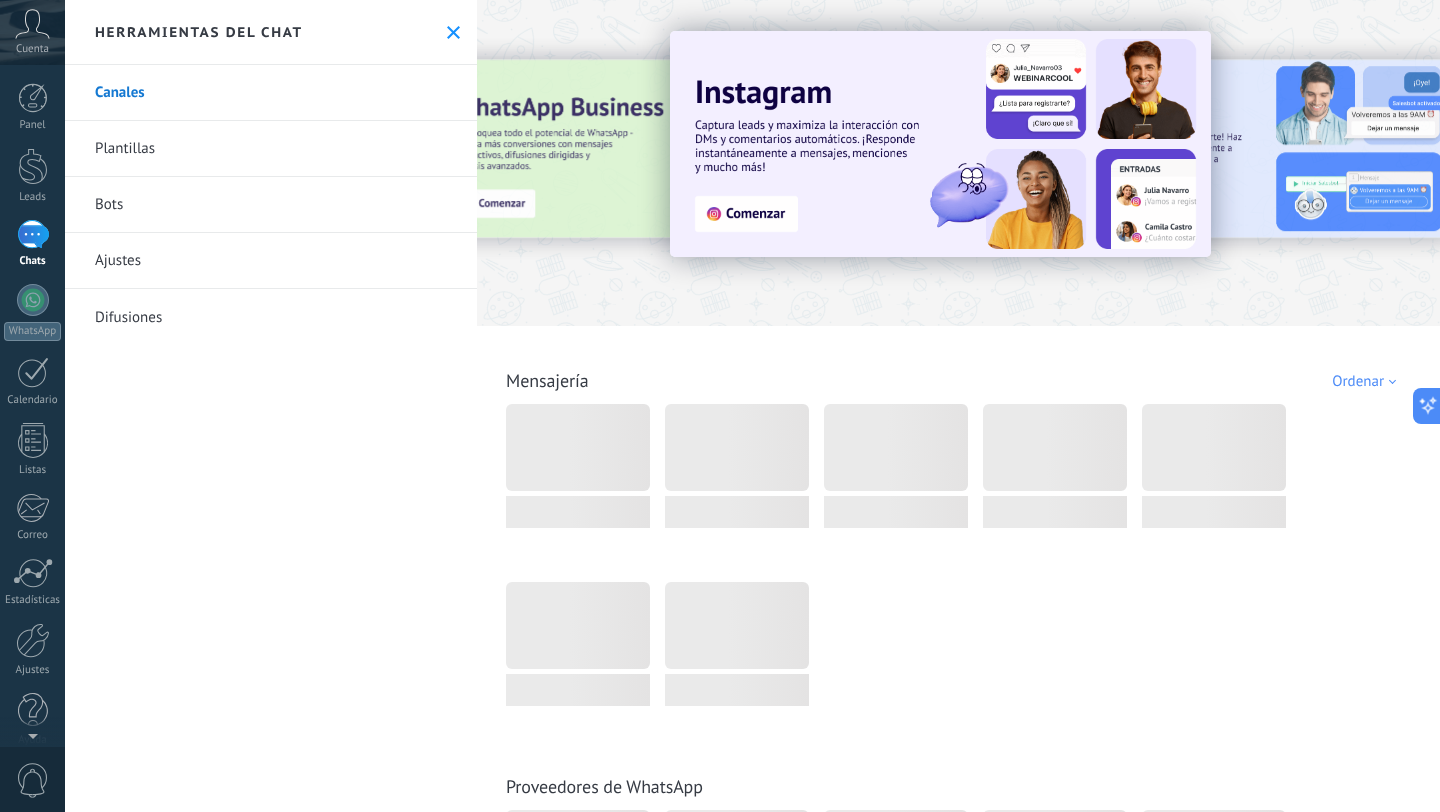 click on "Plantillas" at bounding box center (271, 149) 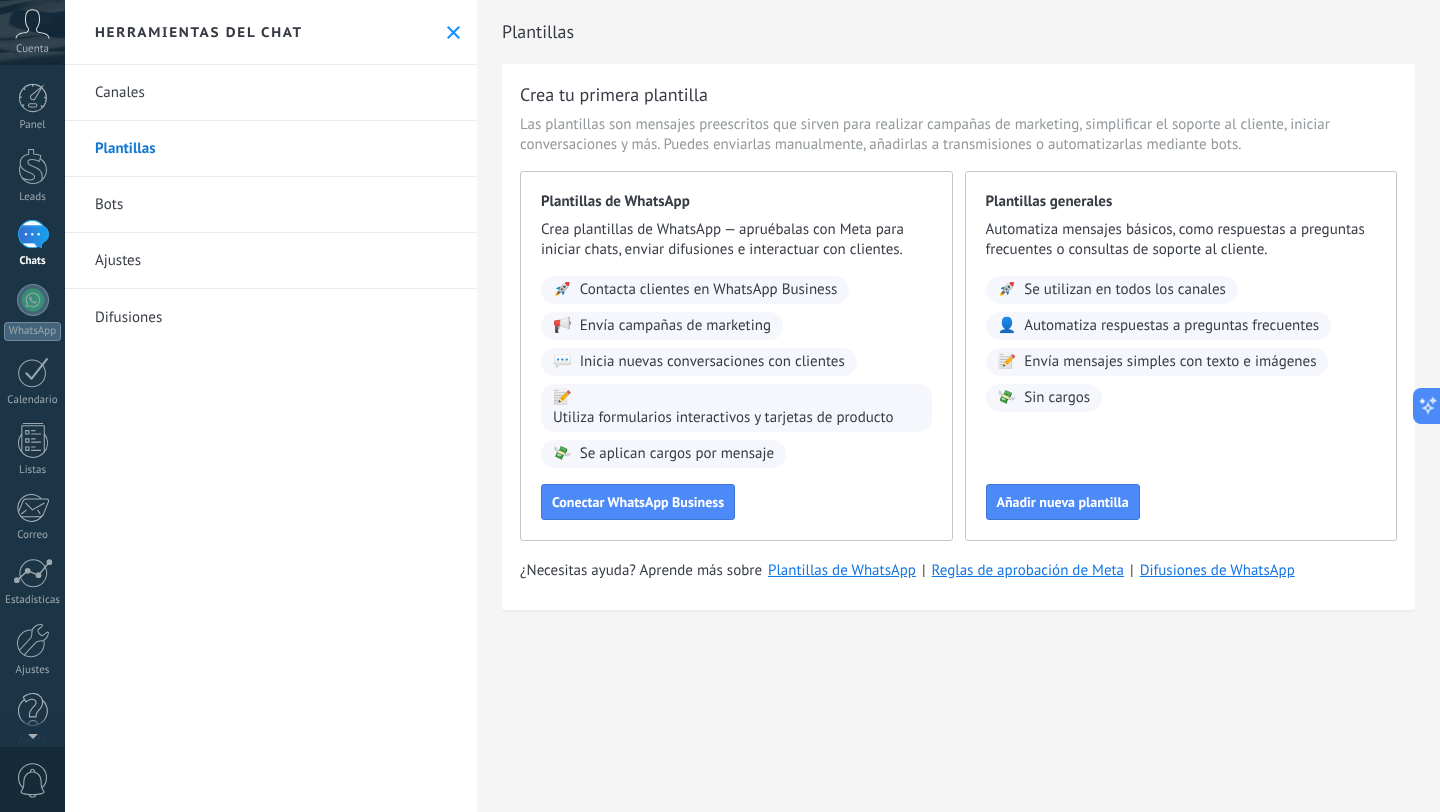 click on "Bots" at bounding box center [271, 205] 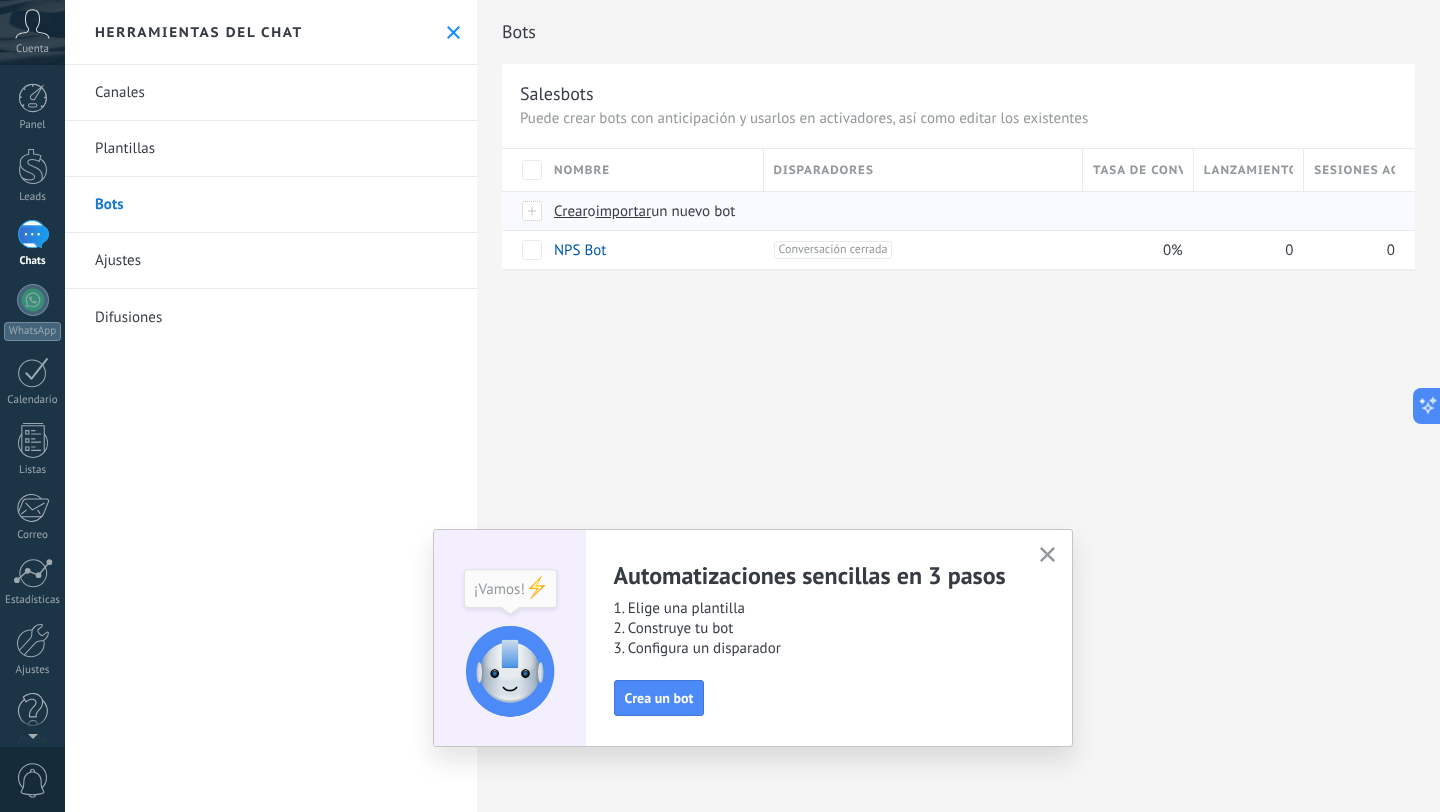 click at bounding box center [533, 211] 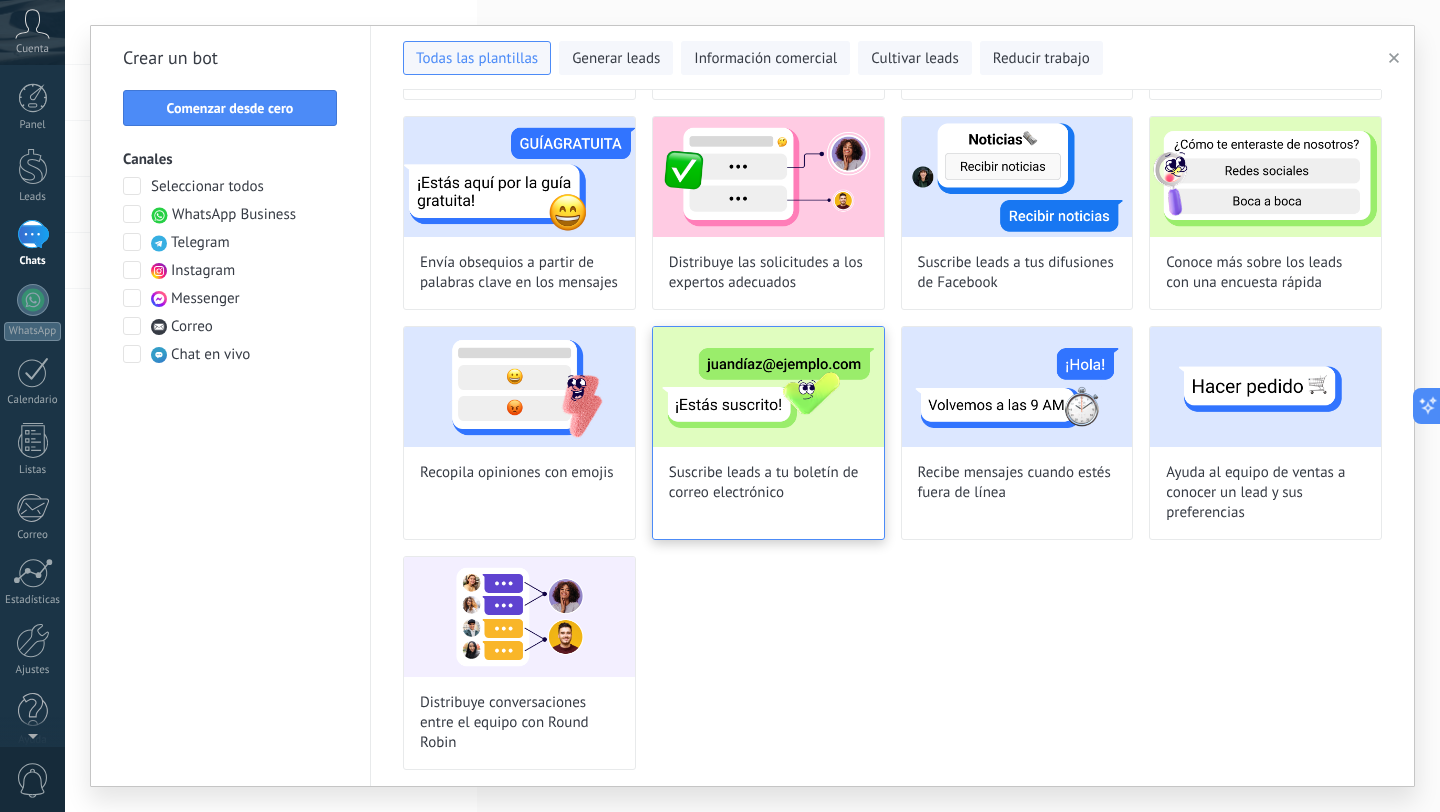 scroll, scrollTop: 756, scrollLeft: 0, axis: vertical 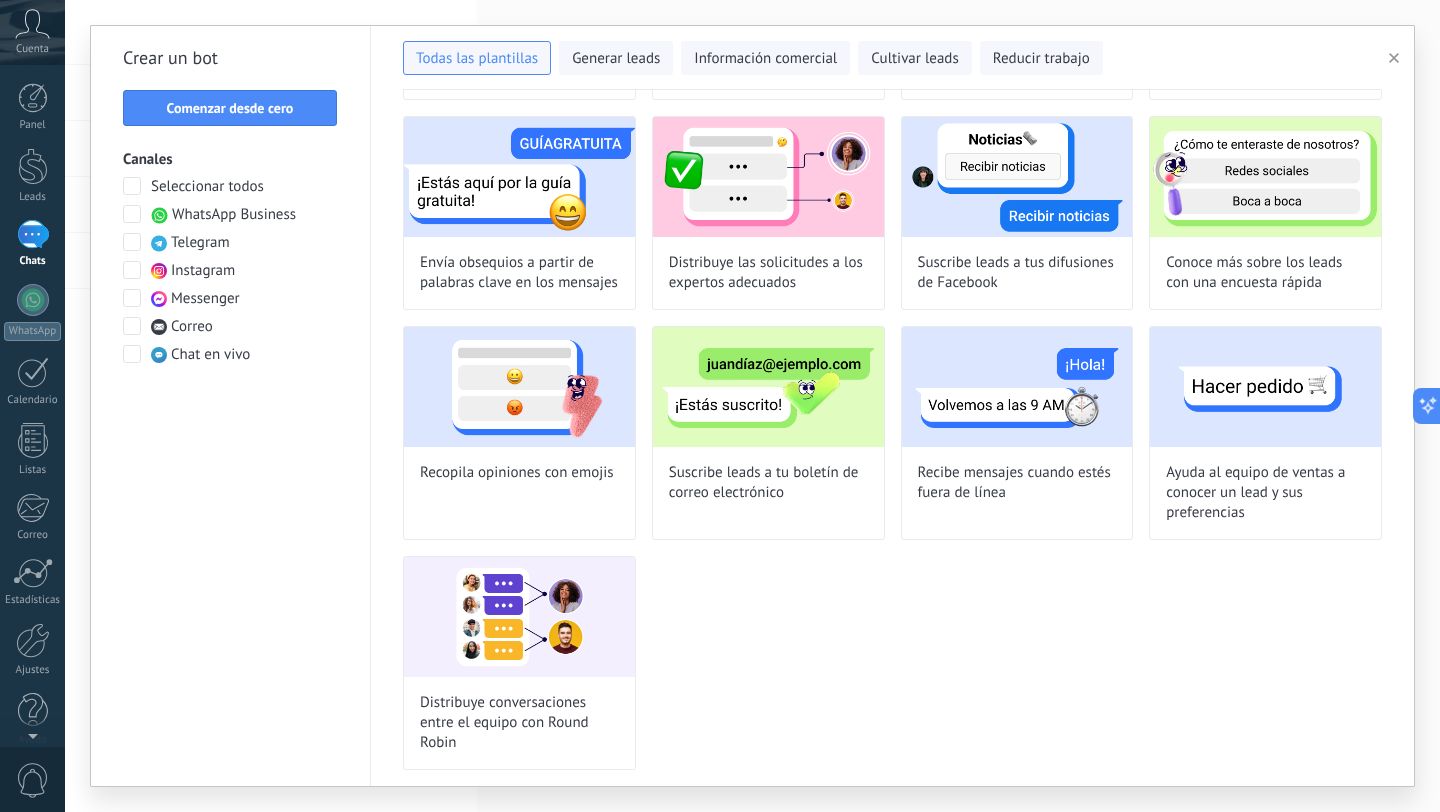 click on "Instagram" at bounding box center [203, 271] 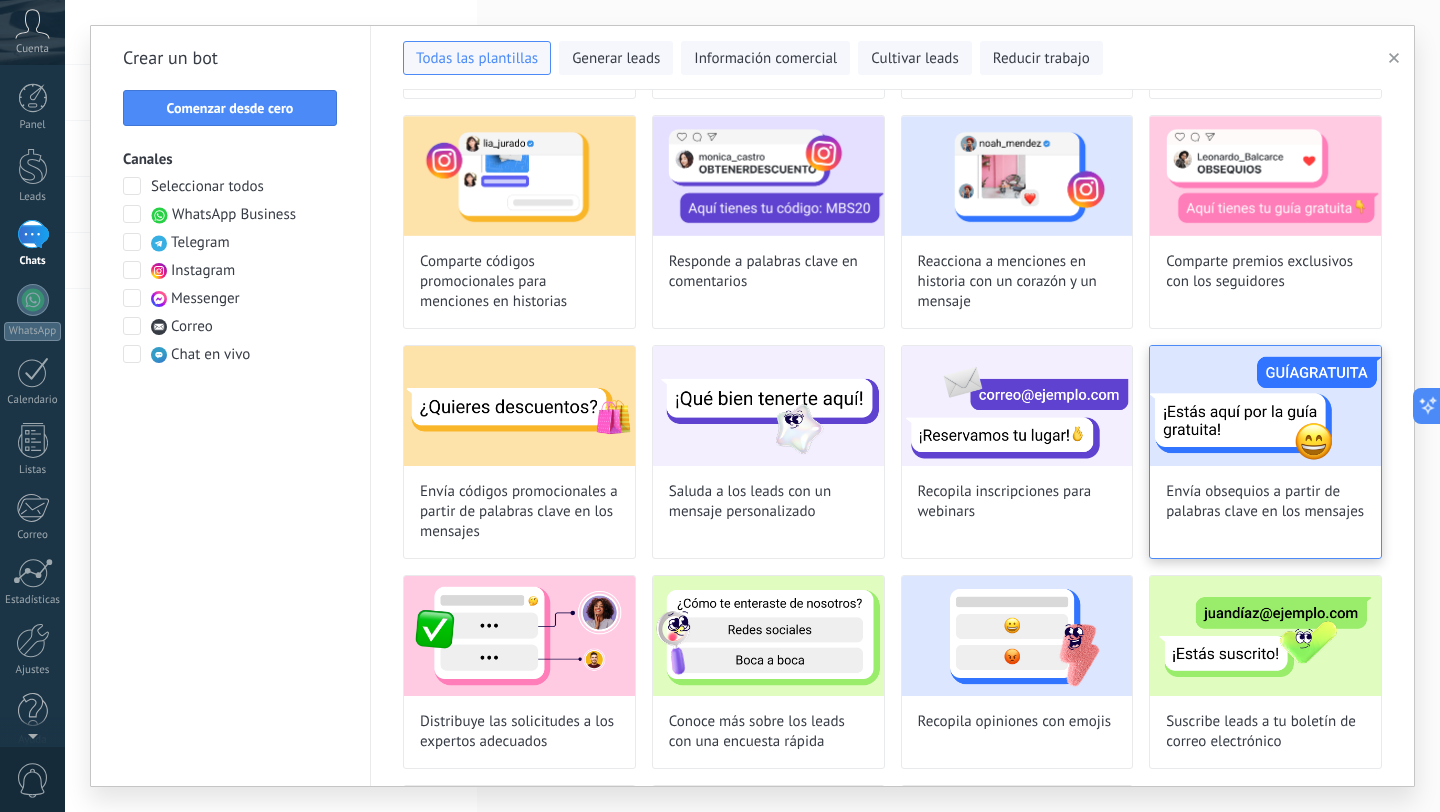 scroll, scrollTop: 273, scrollLeft: 0, axis: vertical 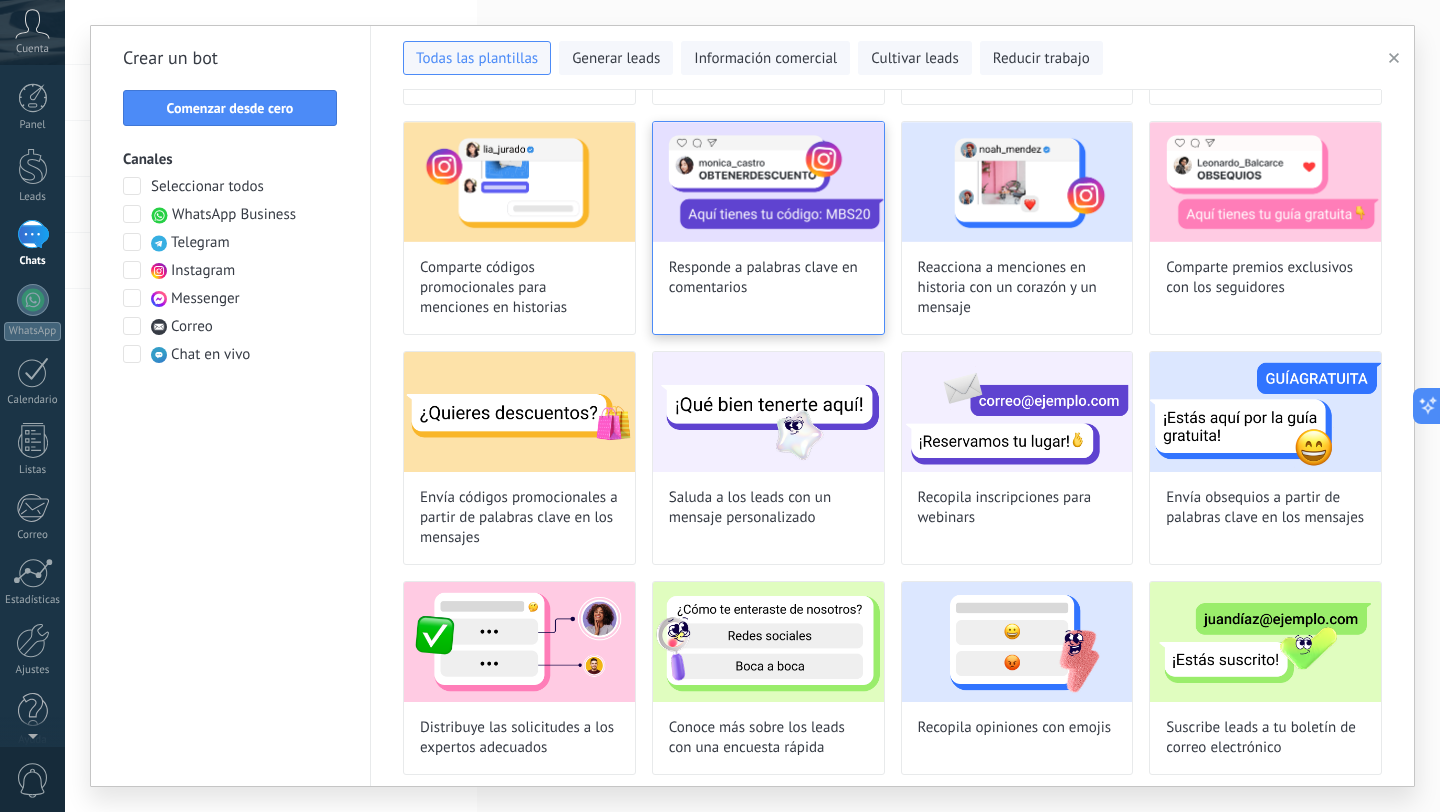 click on "Responde a palabras clave en comentarios" at bounding box center [768, 228] 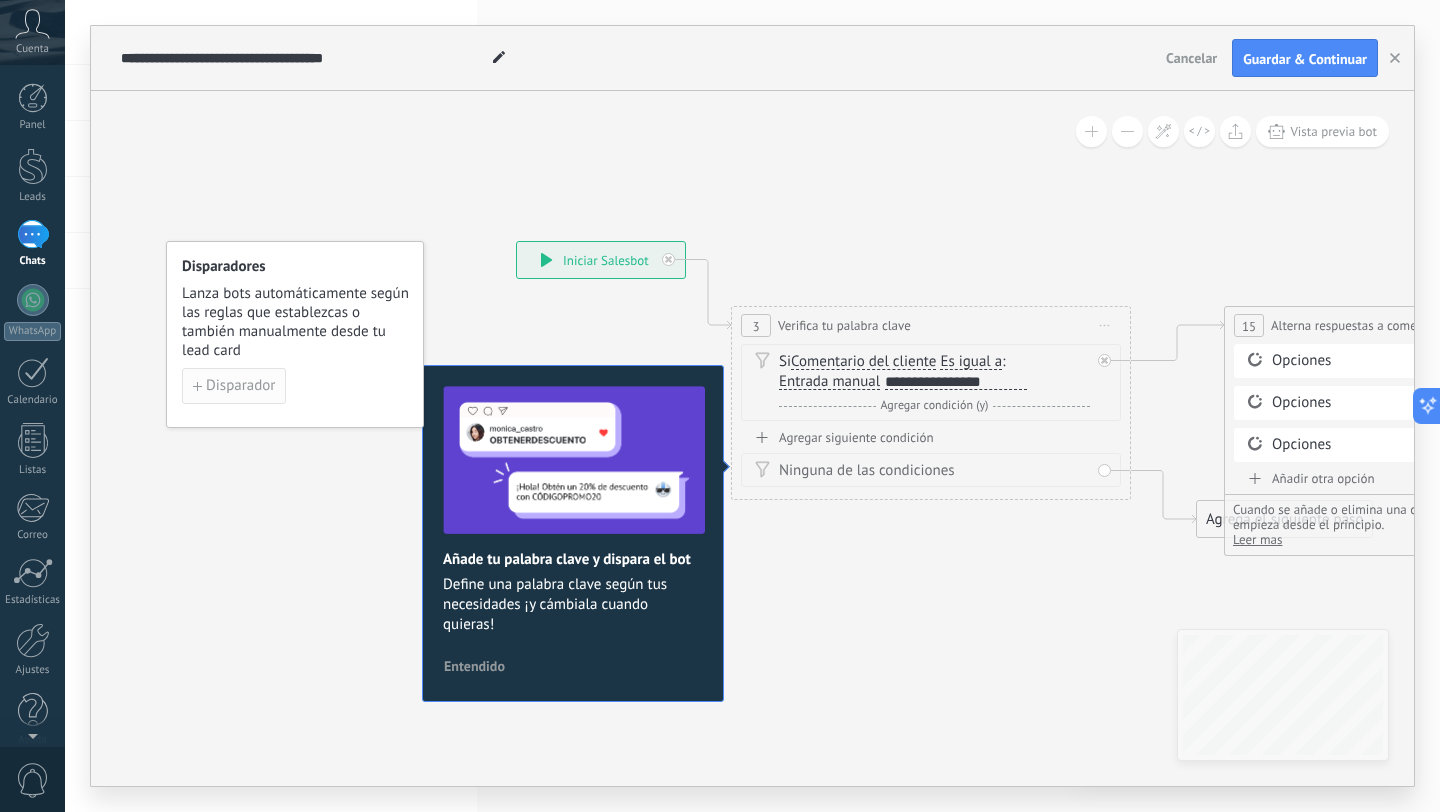 click on "Disparador" at bounding box center (240, 386) 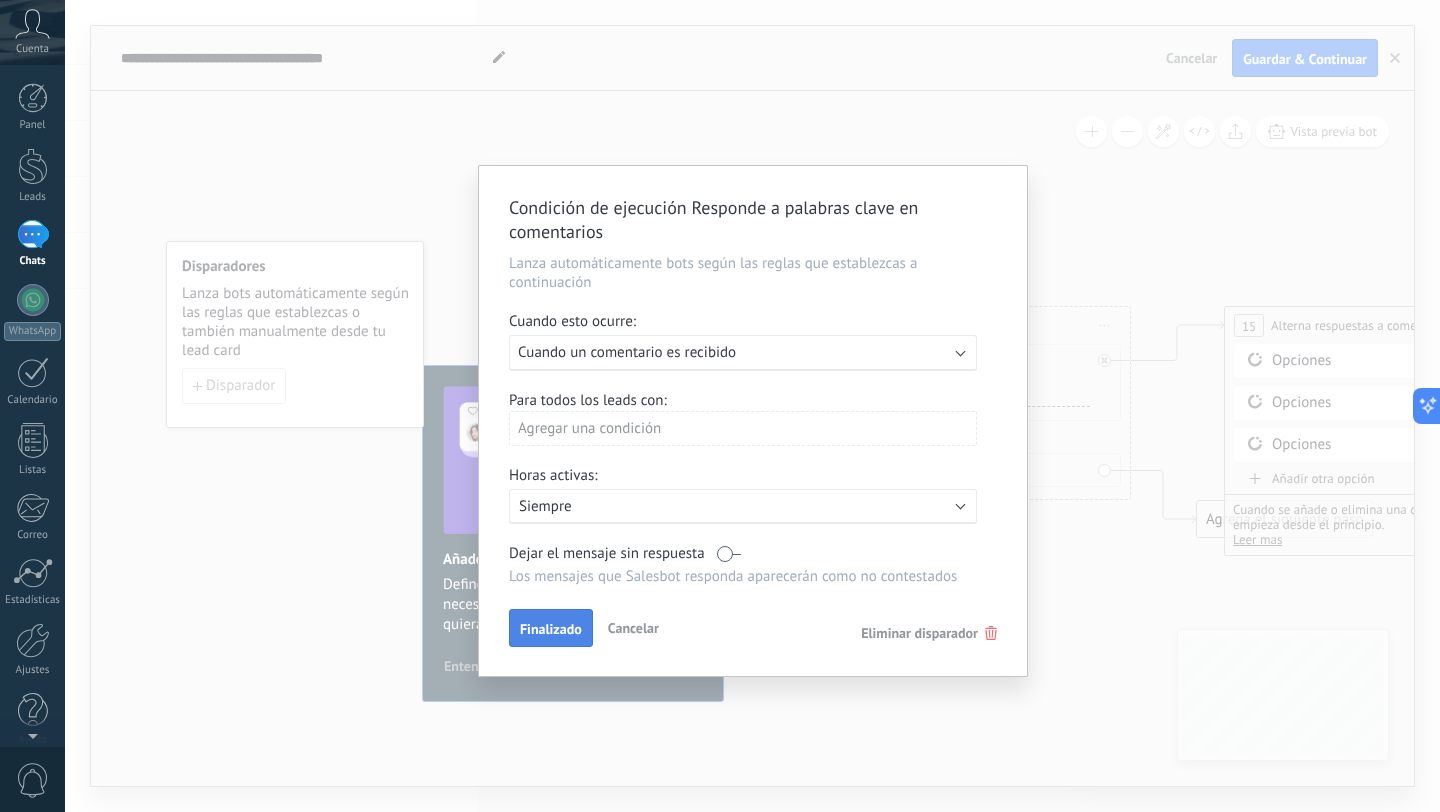 click on "Finalizado" at bounding box center [551, 629] 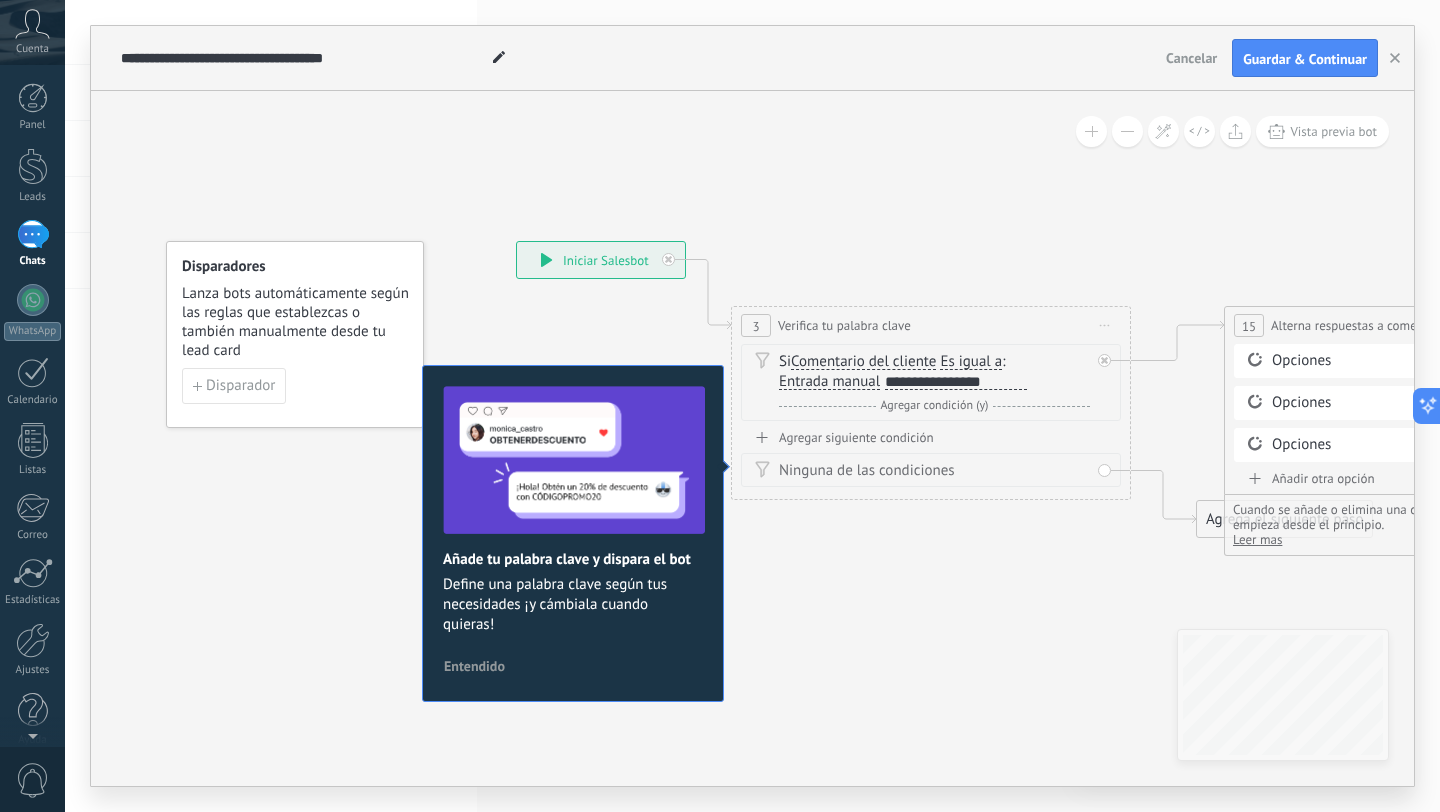 click on "Si
Comentario del cliente
Mensaje del cliente
Emoción de la conversación
Comentario del cliente
El cliente
Código de chat activo
Mensajero de chat activo
Fuente de cliente potencial
Estado de la conversación
Estado de respuesta
Estado de interacción
Lead: utm_content" at bounding box center (934, 372) 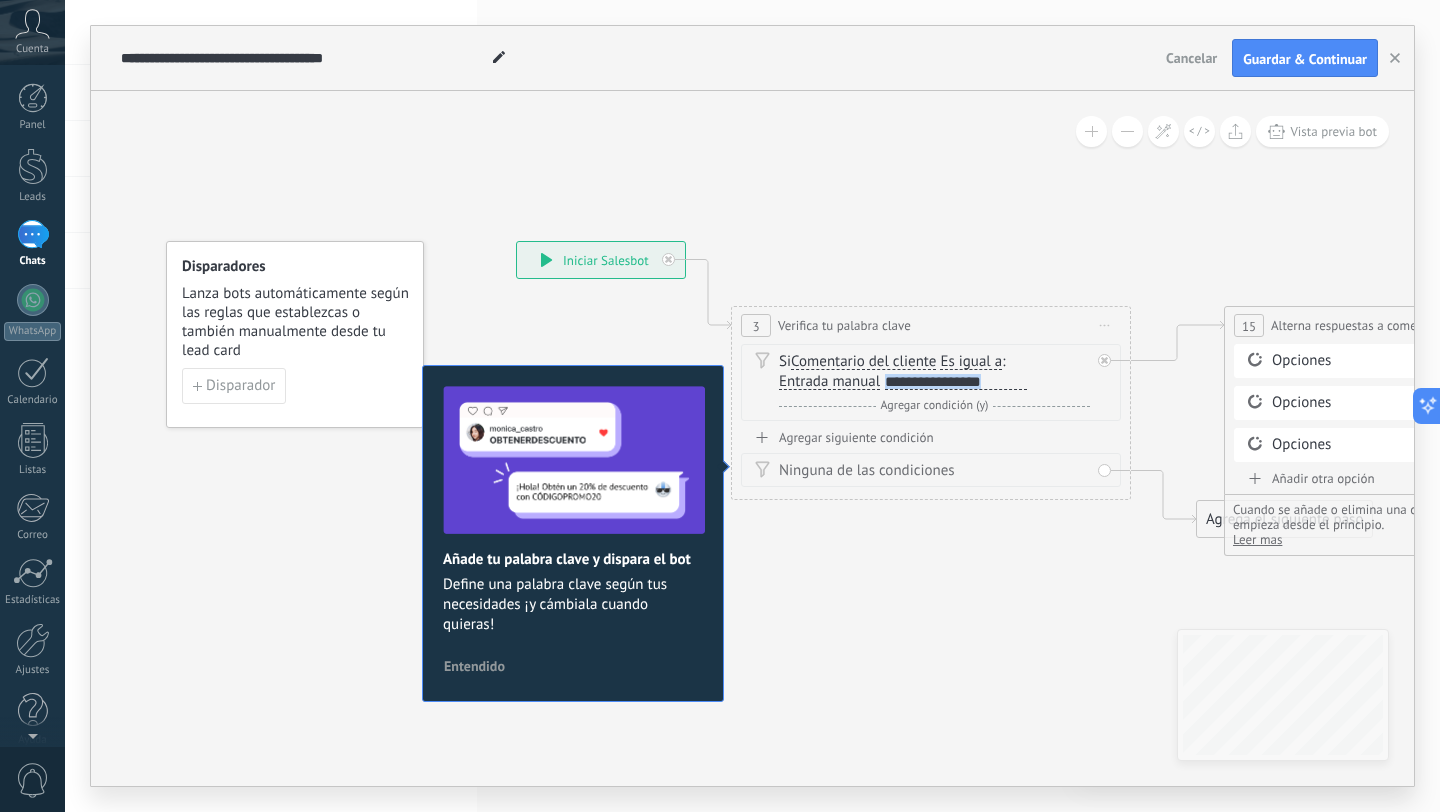 click on "**********" at bounding box center (956, 382) 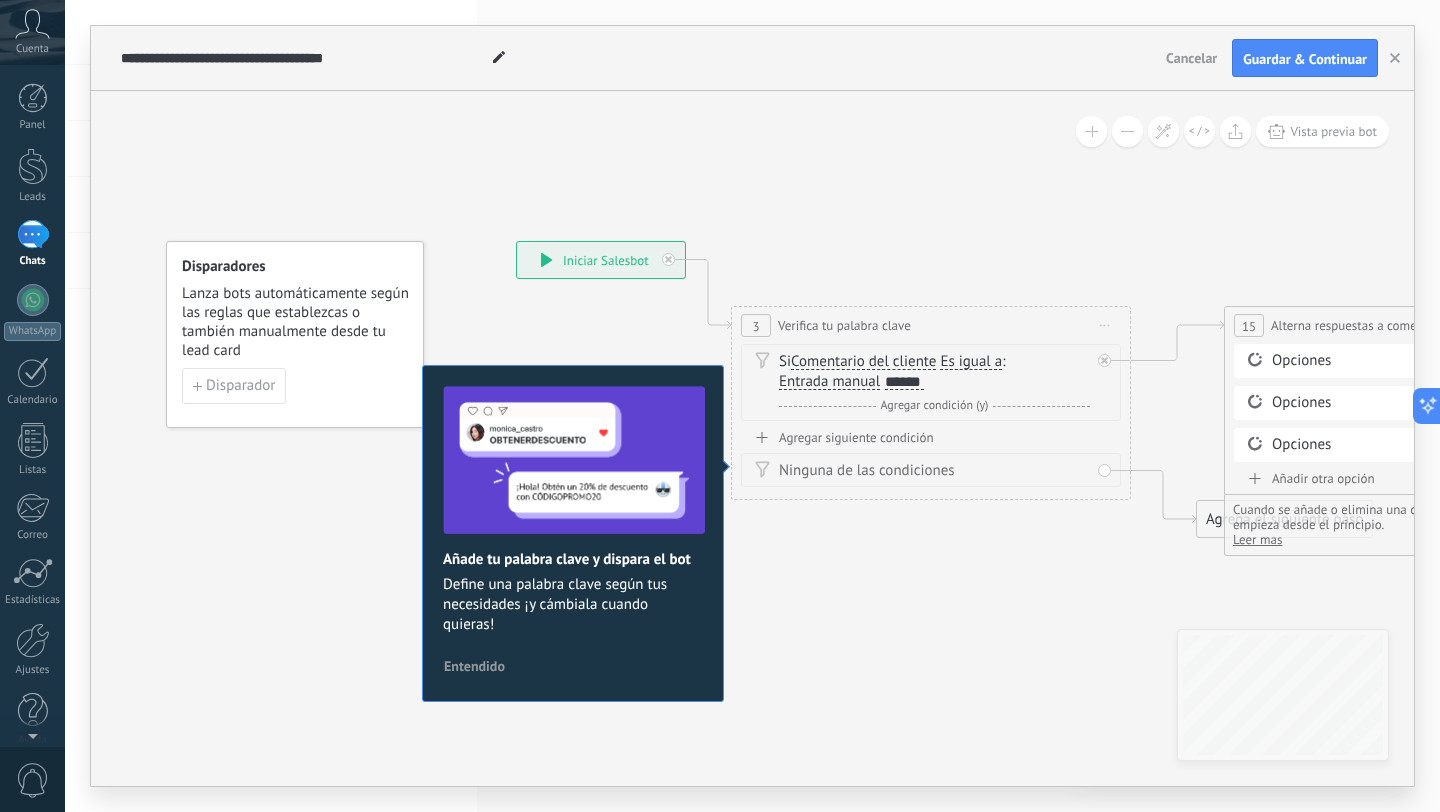 click 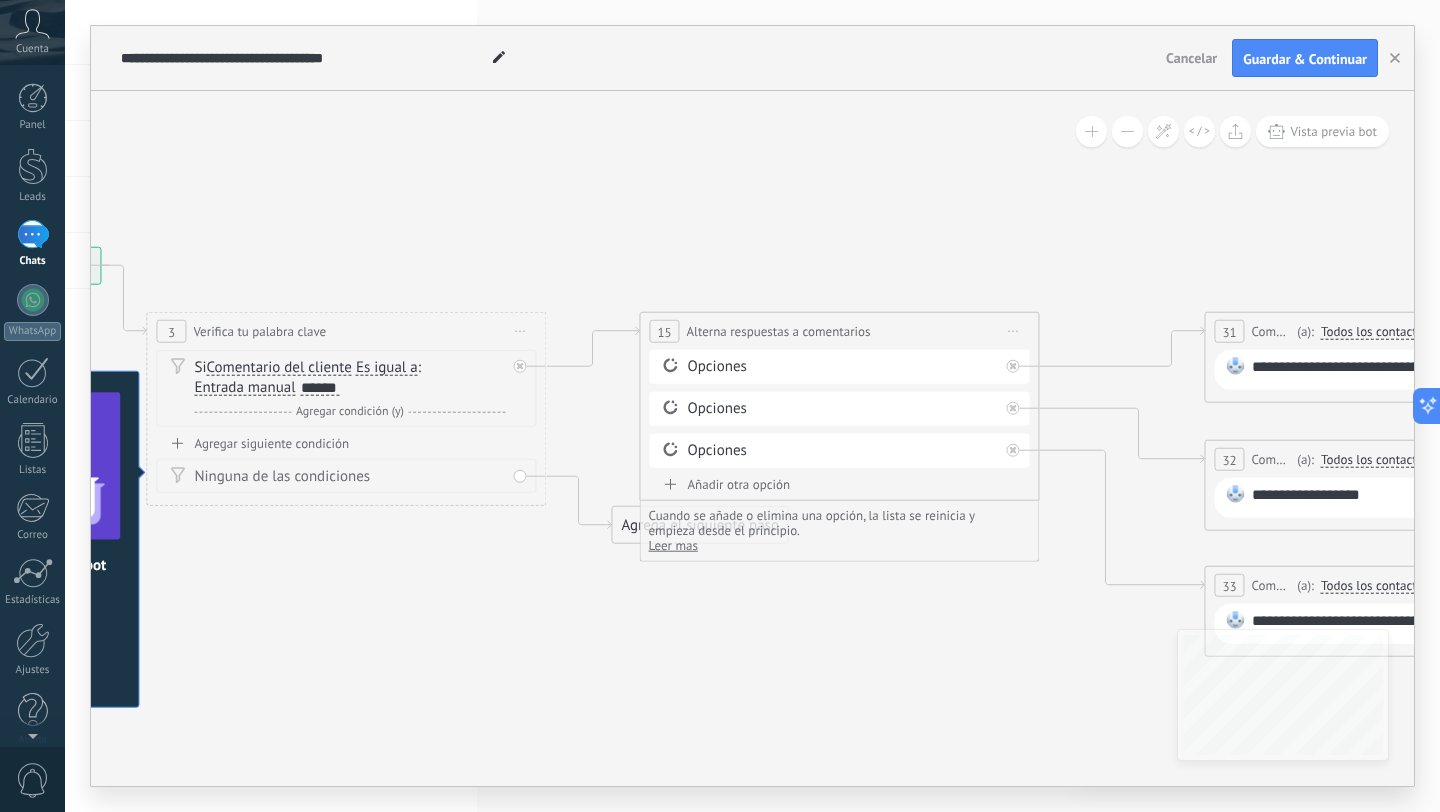 drag, startPoint x: 1065, startPoint y: 615, endPoint x: 754, endPoint y: 596, distance: 311.57983 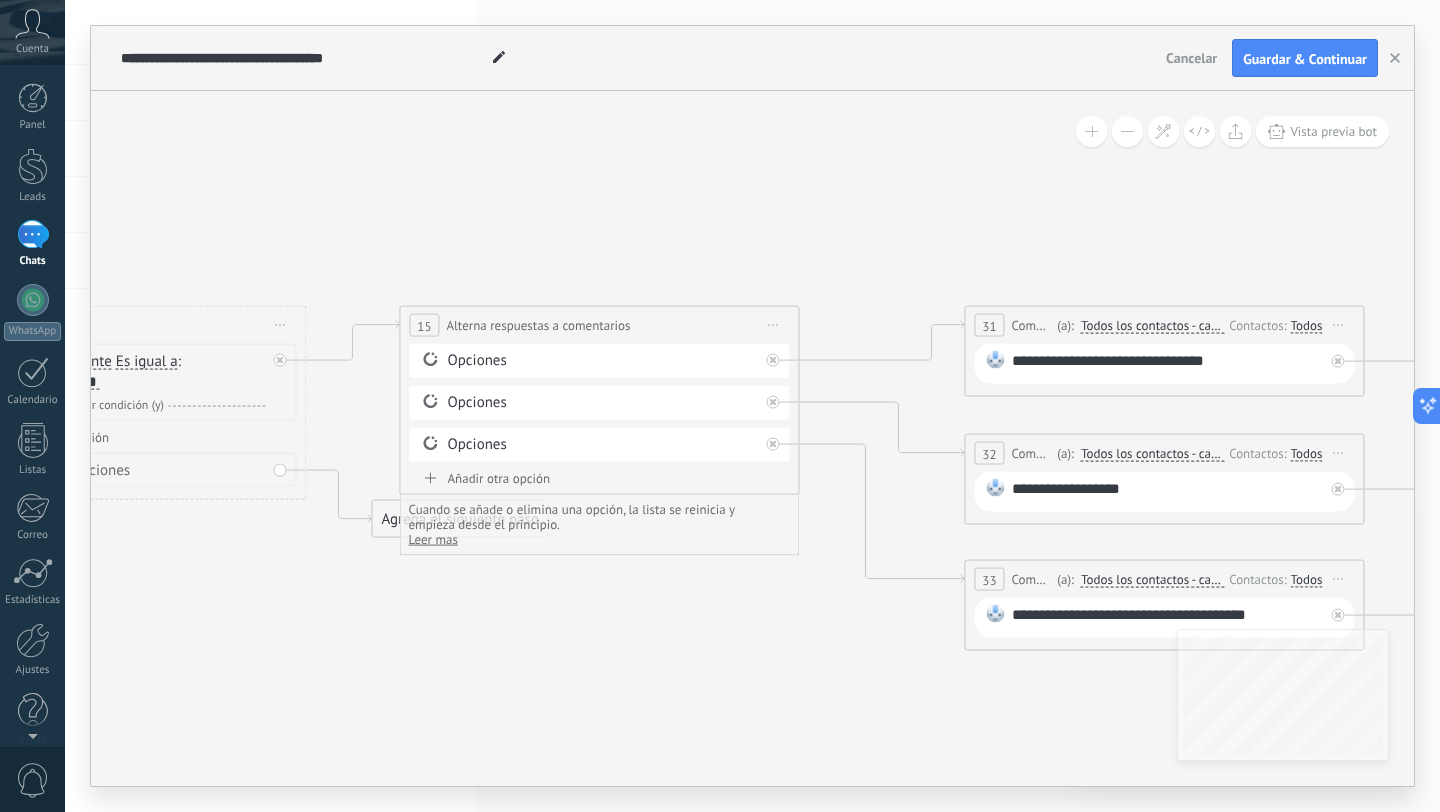 drag, startPoint x: 754, startPoint y: 596, endPoint x: 560, endPoint y: 595, distance: 194.00258 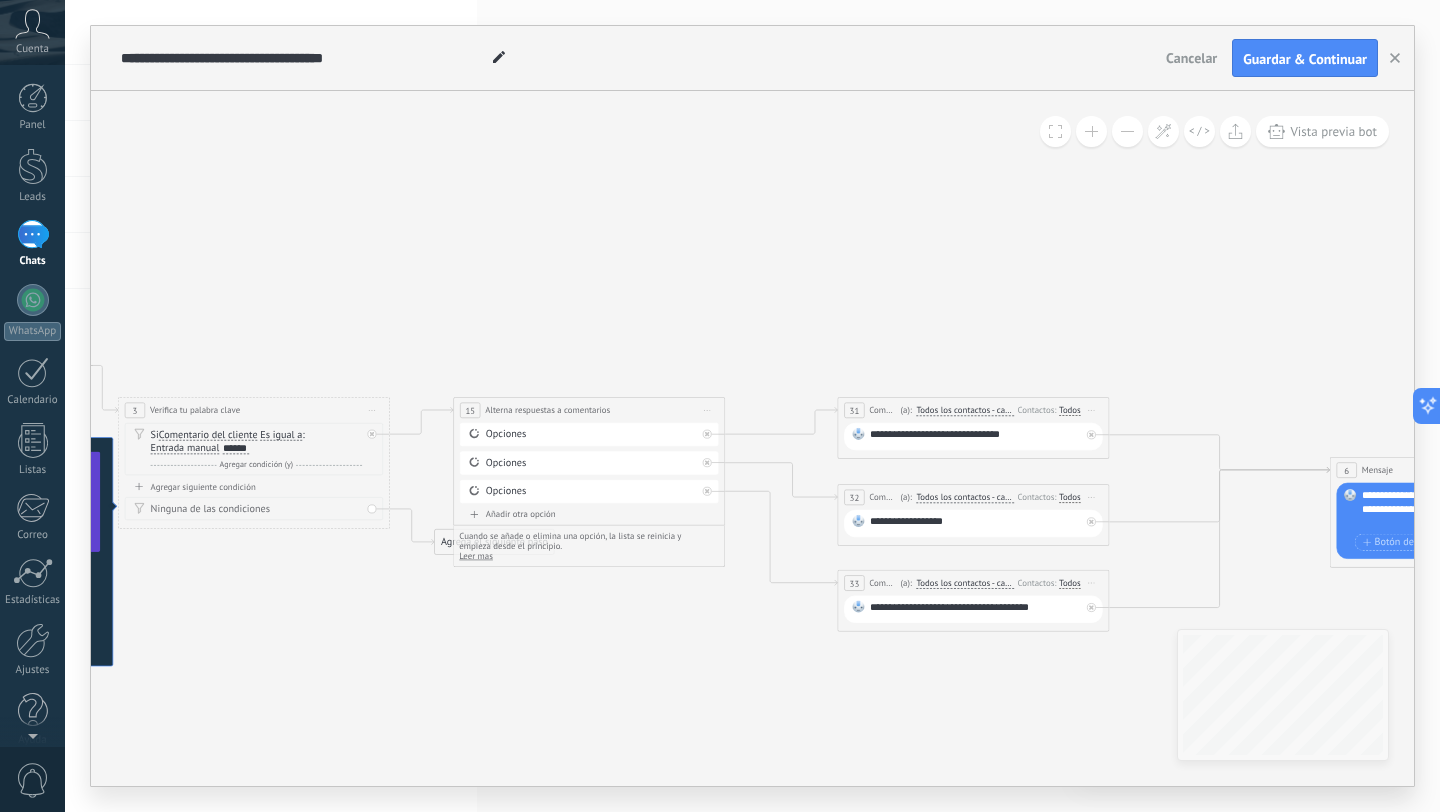click 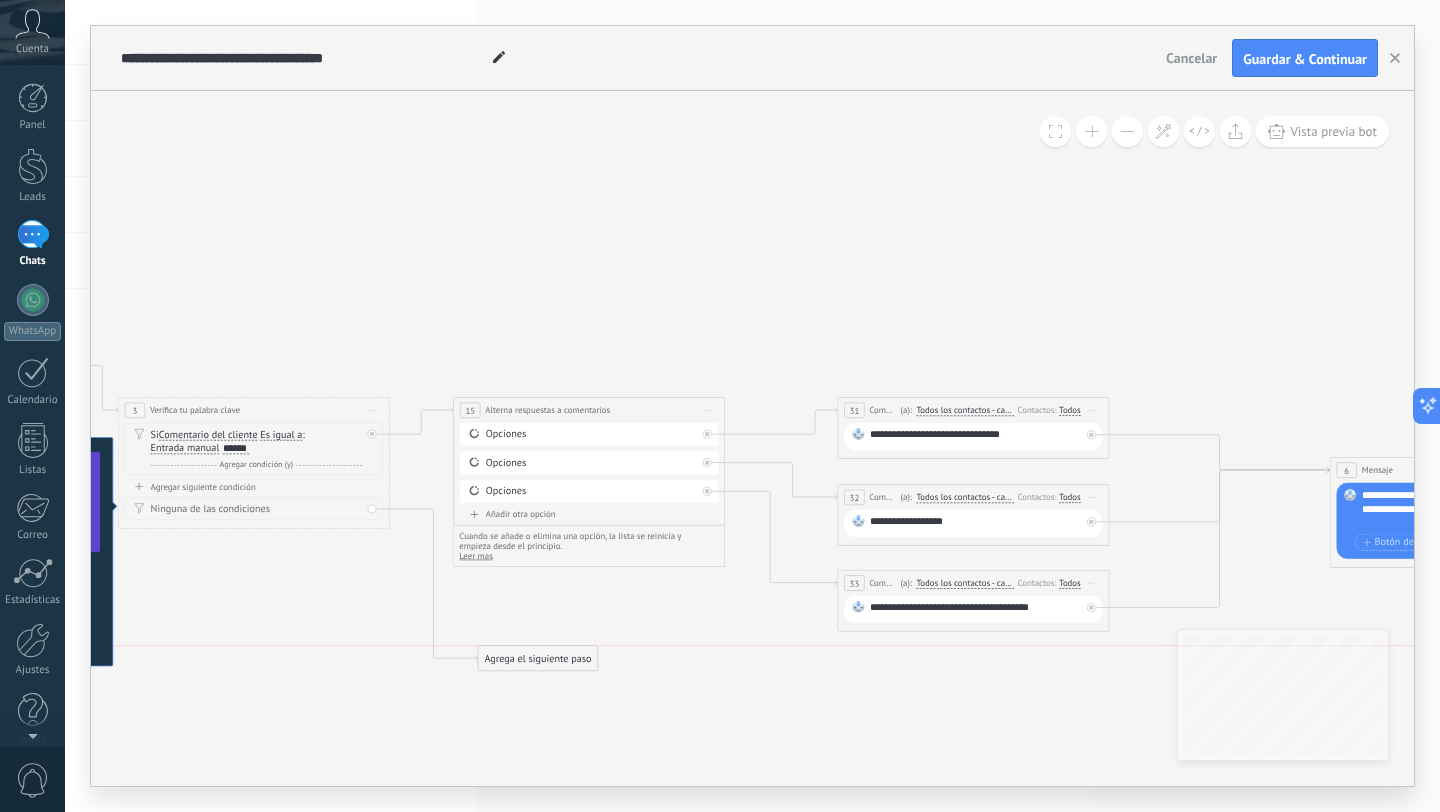 drag, startPoint x: 441, startPoint y: 537, endPoint x: 485, endPoint y: 648, distance: 119.40268 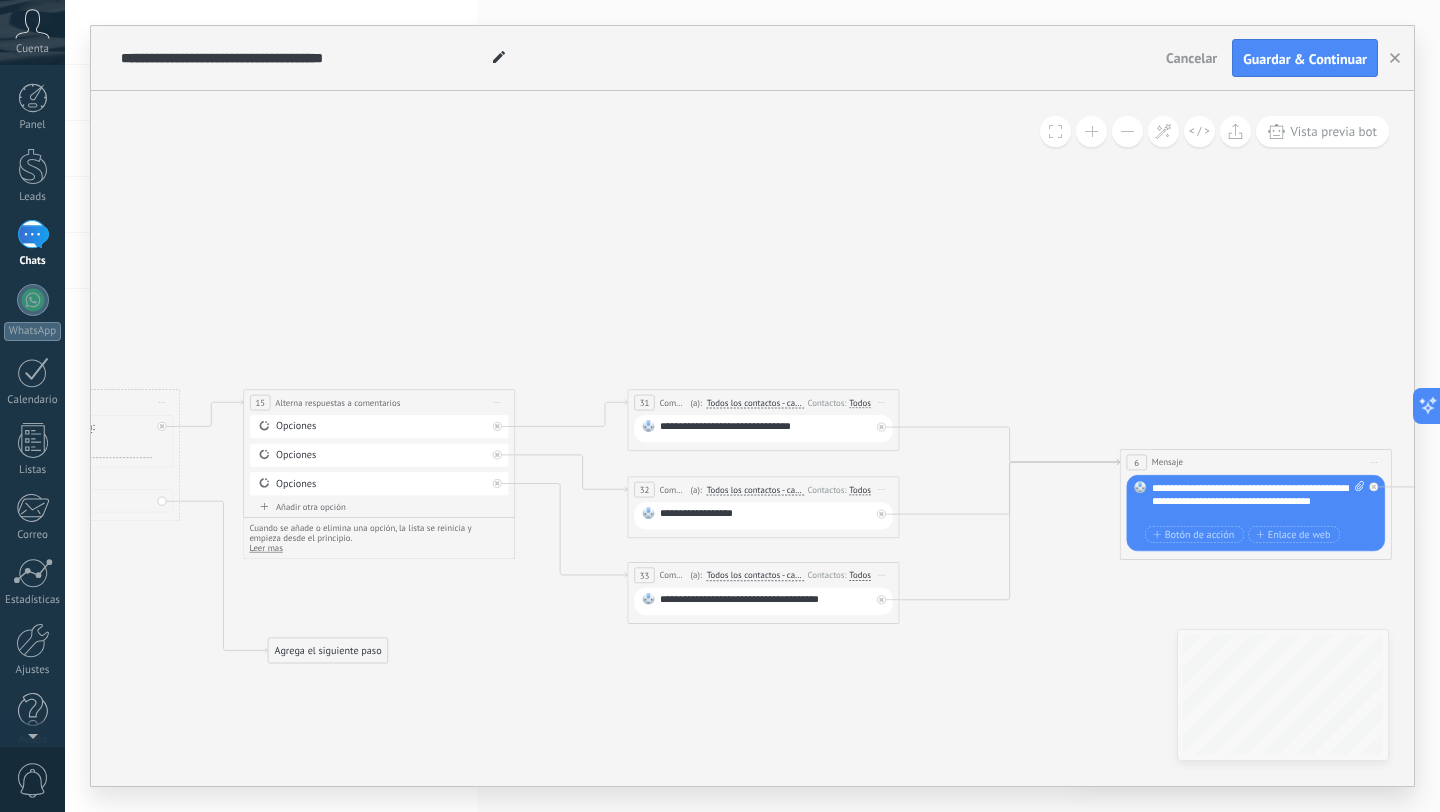 drag, startPoint x: 717, startPoint y: 626, endPoint x: 476, endPoint y: 597, distance: 242.73854 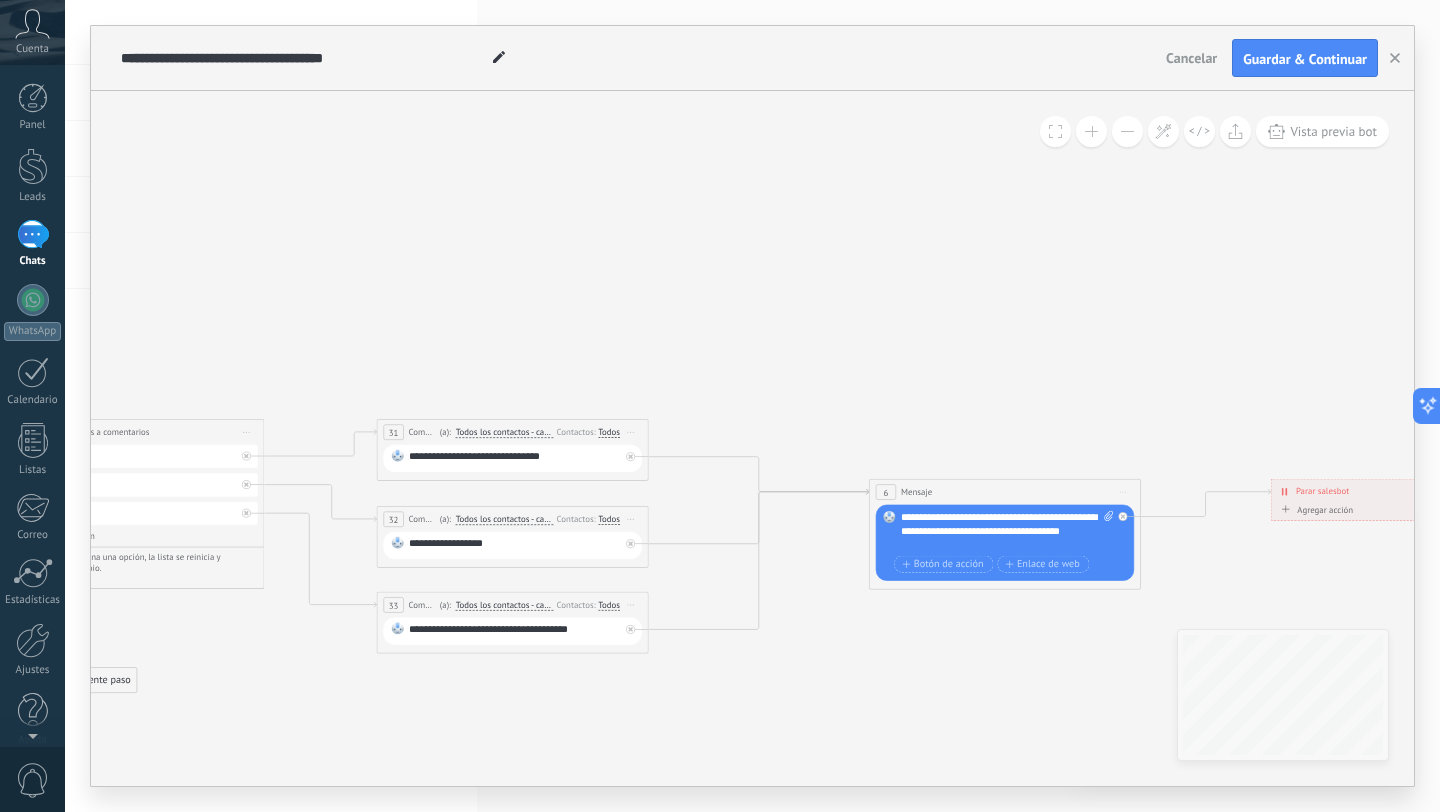 drag, startPoint x: 1066, startPoint y: 583, endPoint x: 847, endPoint y: 634, distance: 224.85995 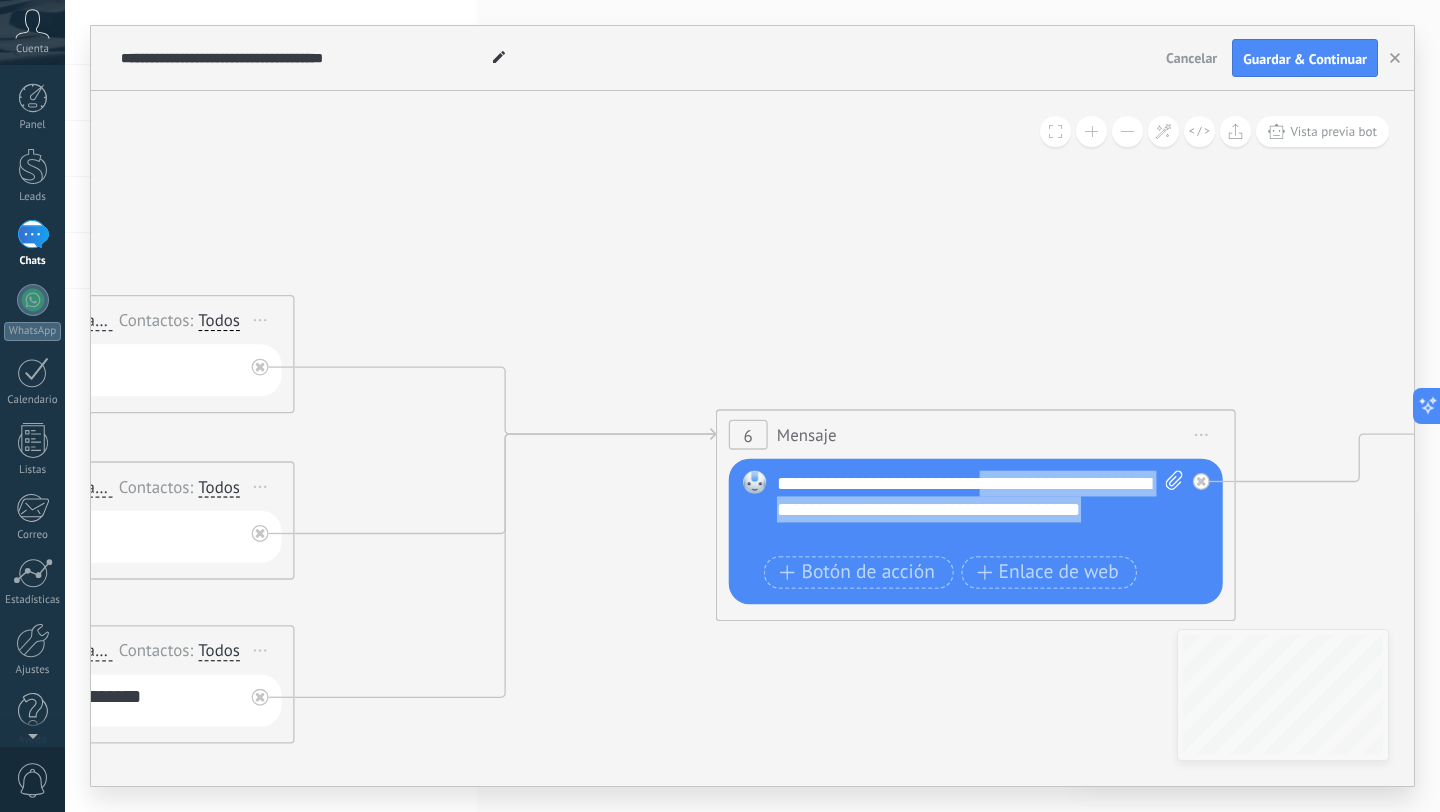 drag, startPoint x: 1004, startPoint y: 483, endPoint x: 1058, endPoint y: 534, distance: 74.27651 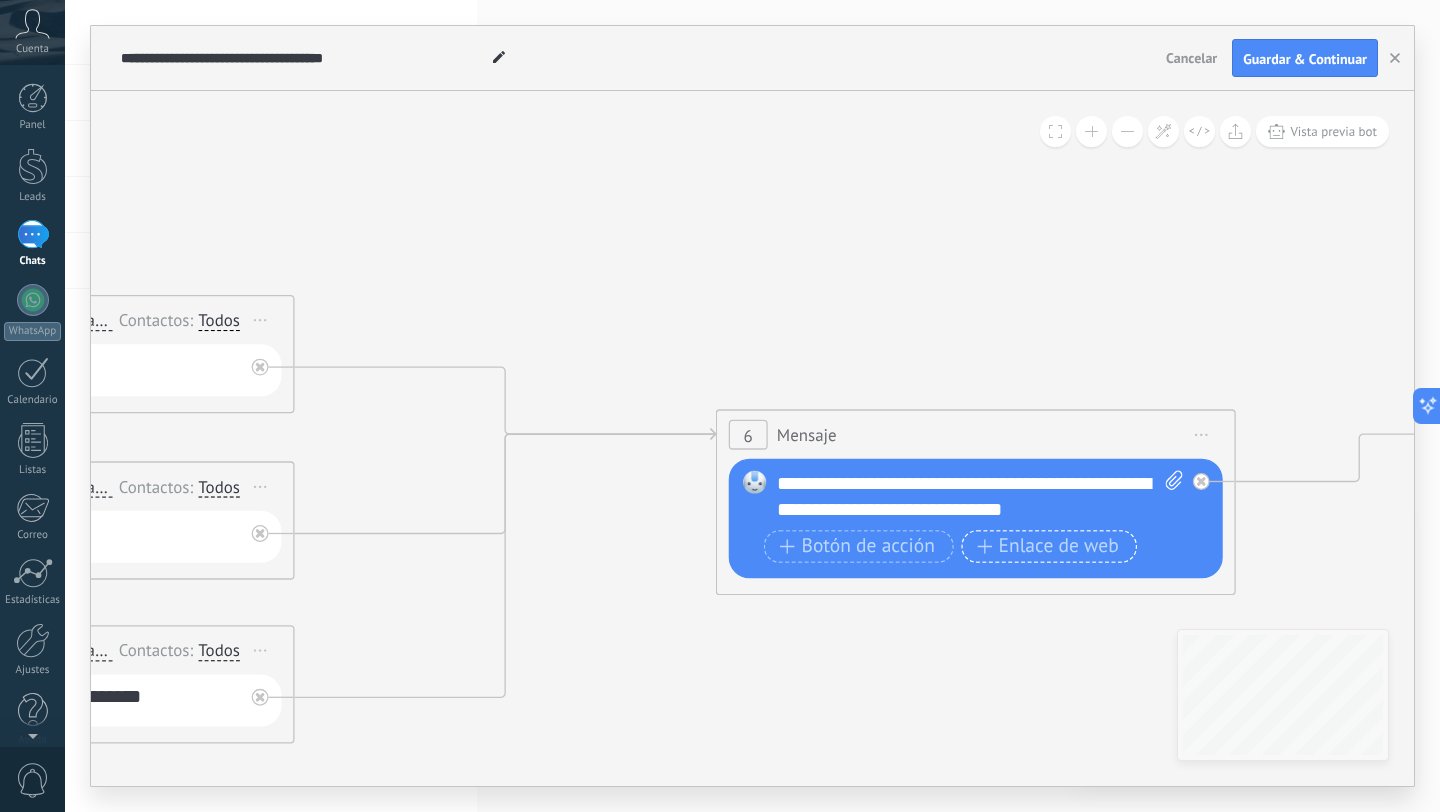 click on "Enlace de web" at bounding box center (1047, 546) 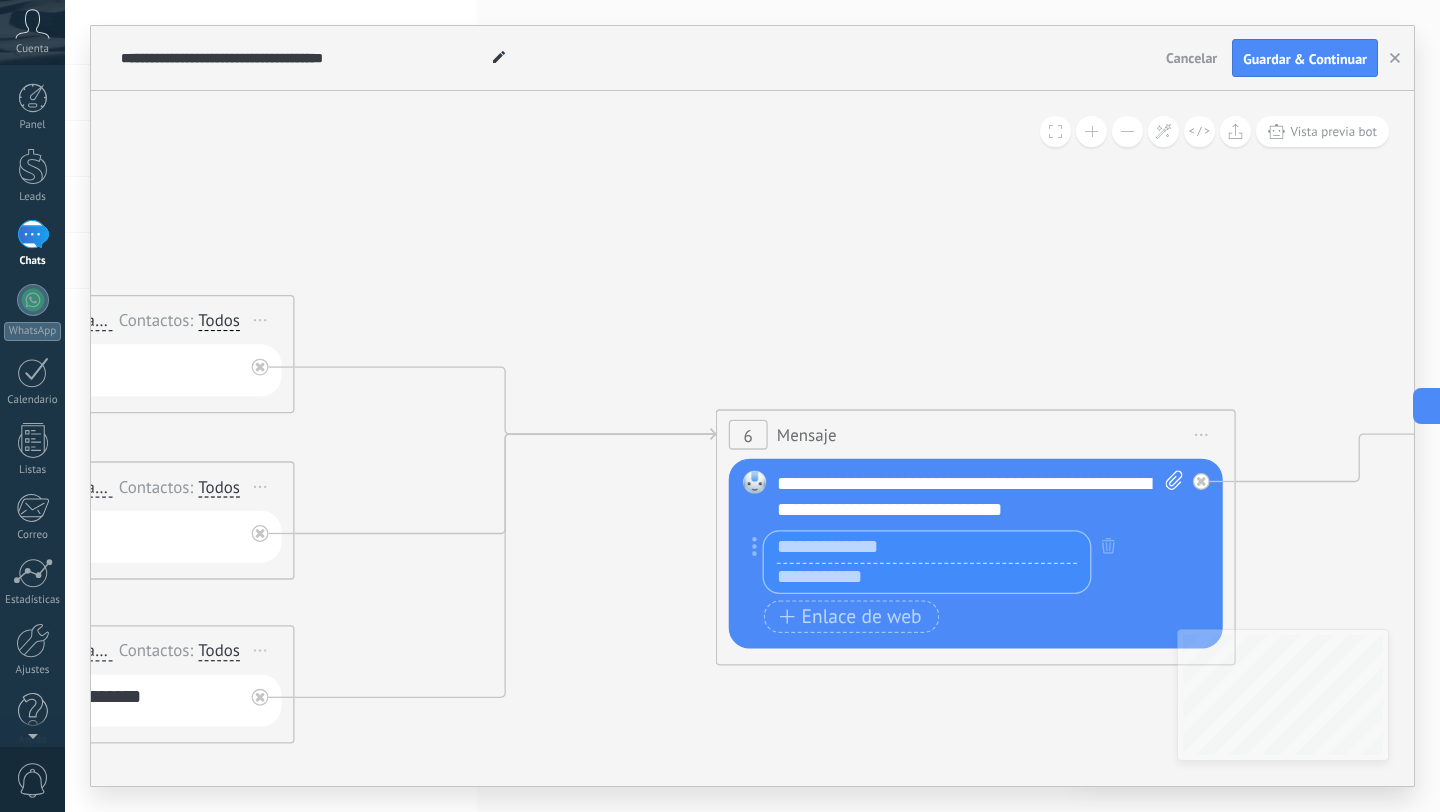 click at bounding box center [927, 577] 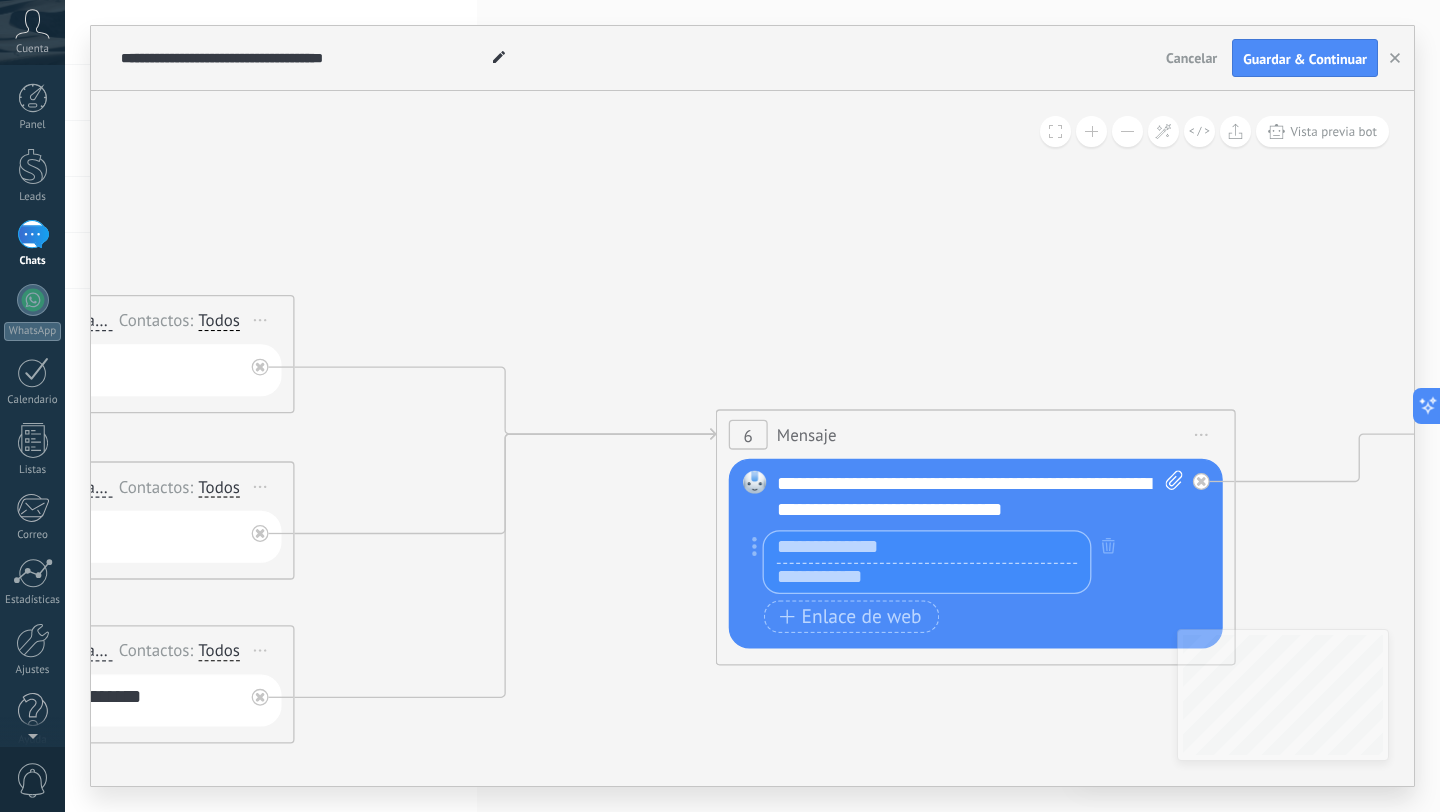 paste on "**********" 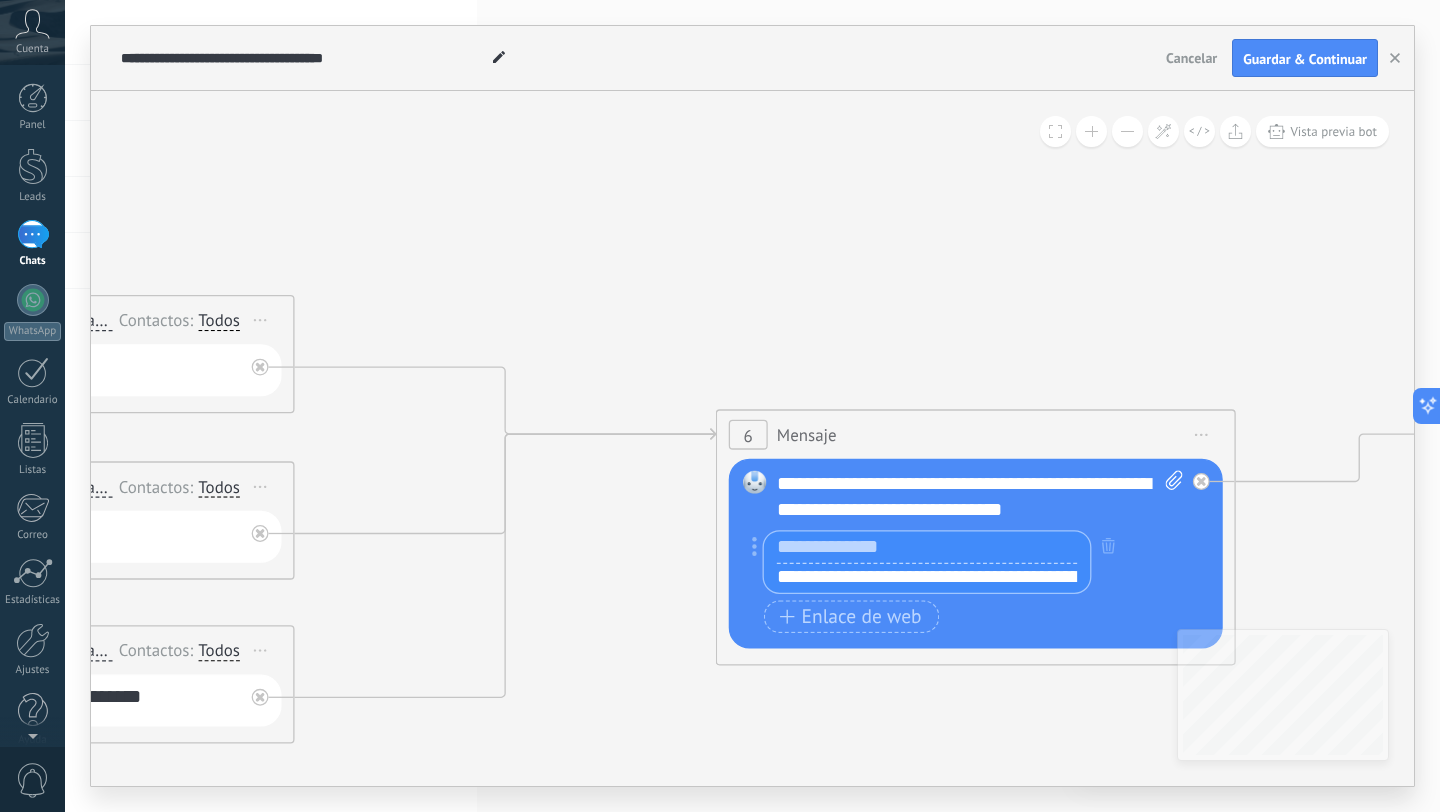 scroll, scrollTop: 0, scrollLeft: 355, axis: horizontal 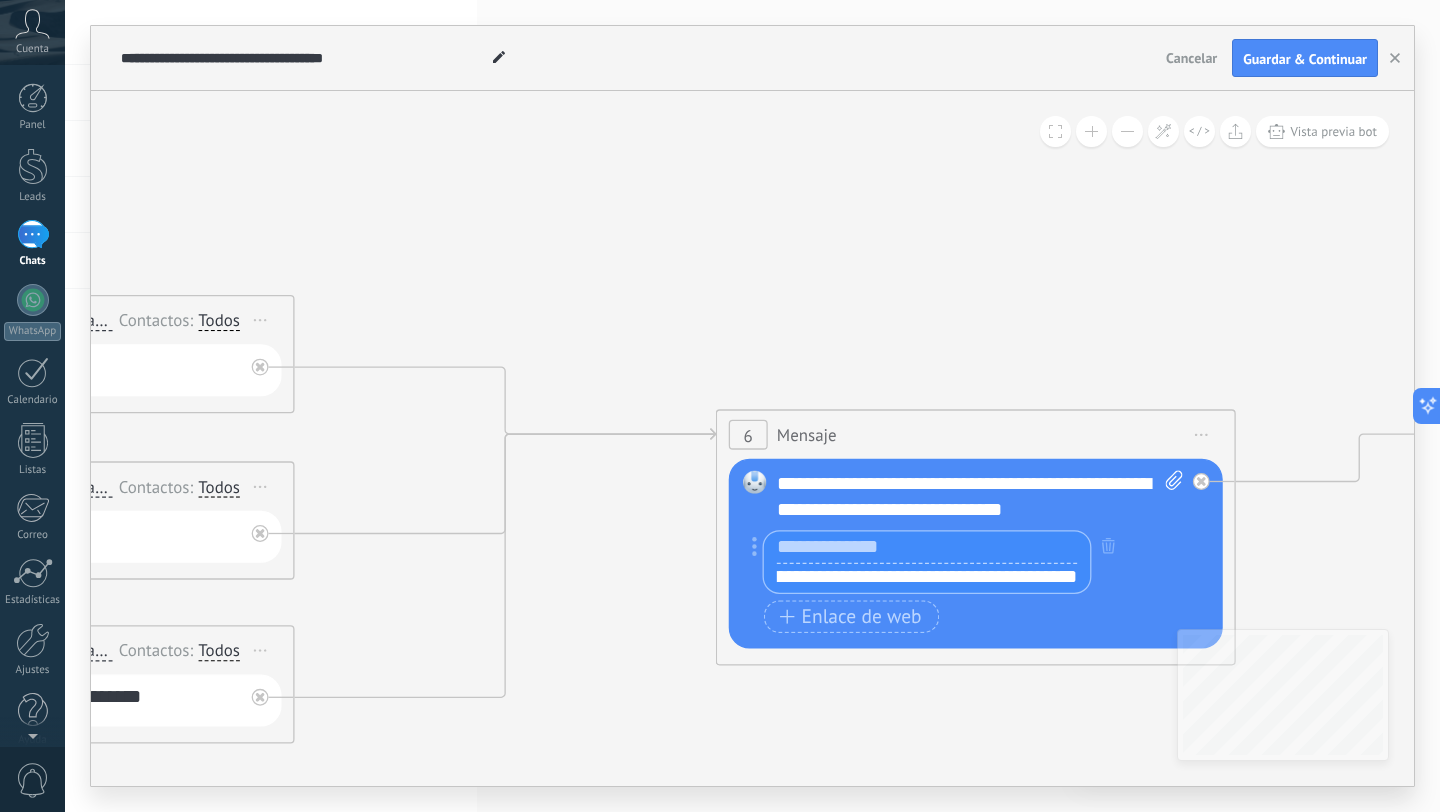 type on "**********" 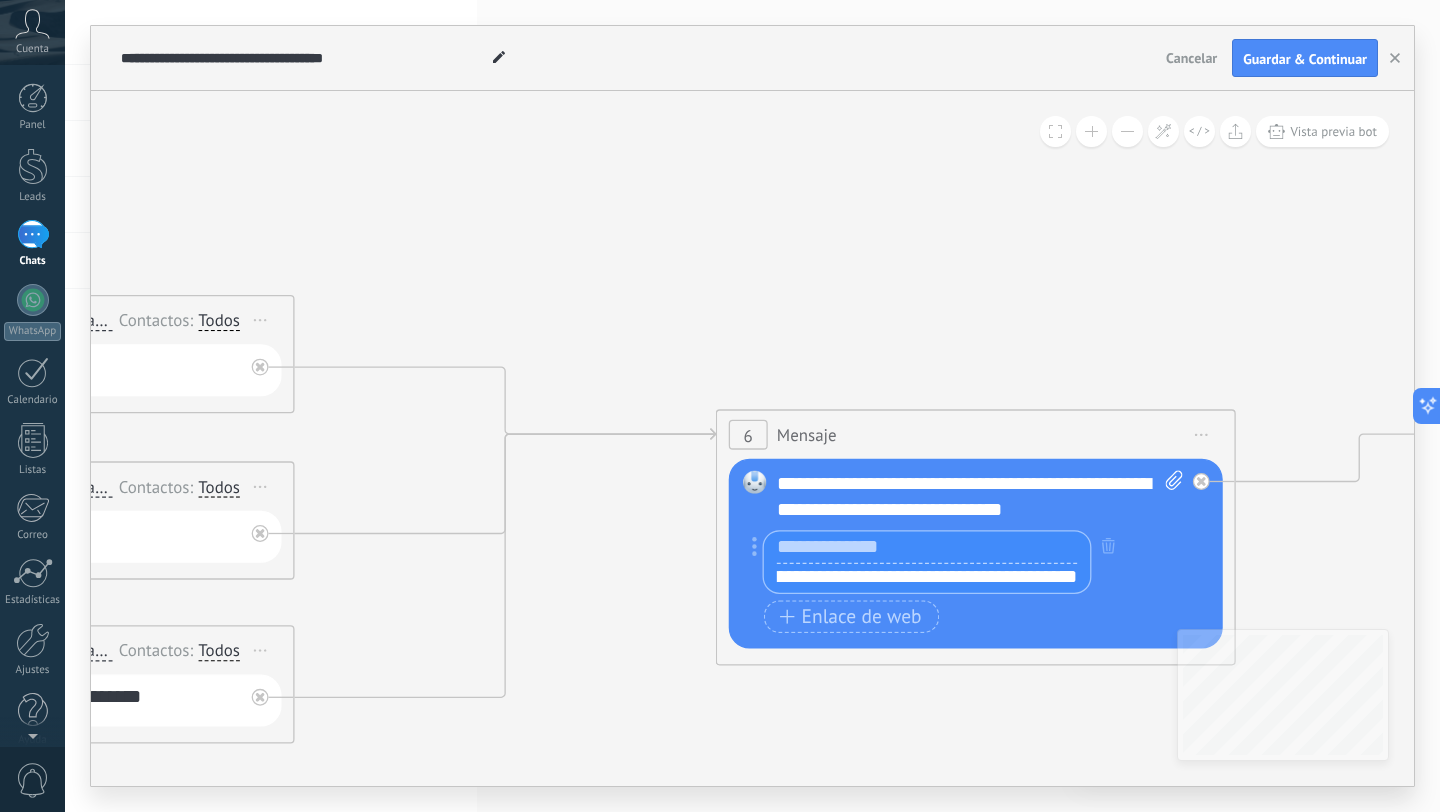 scroll, scrollTop: 0, scrollLeft: 0, axis: both 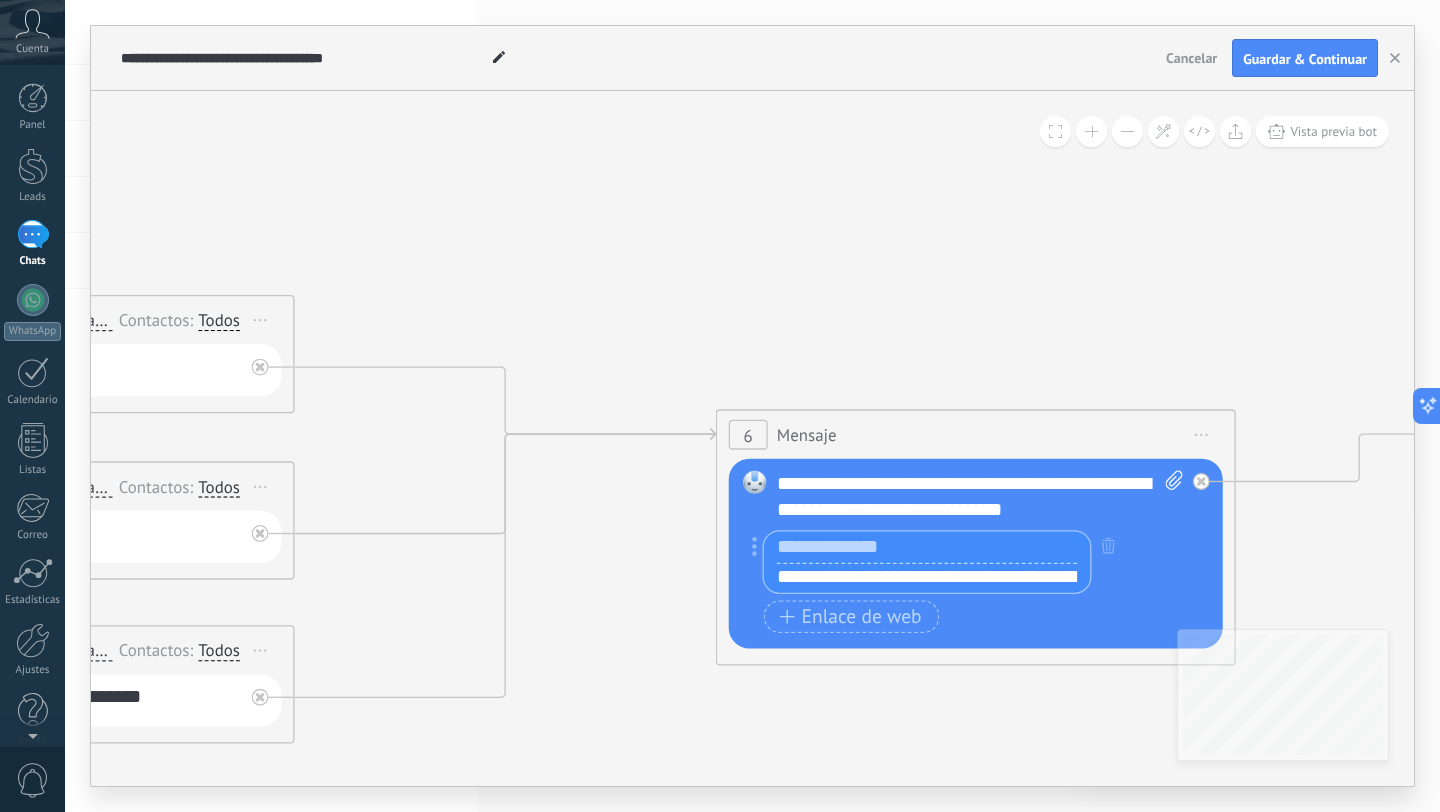 click 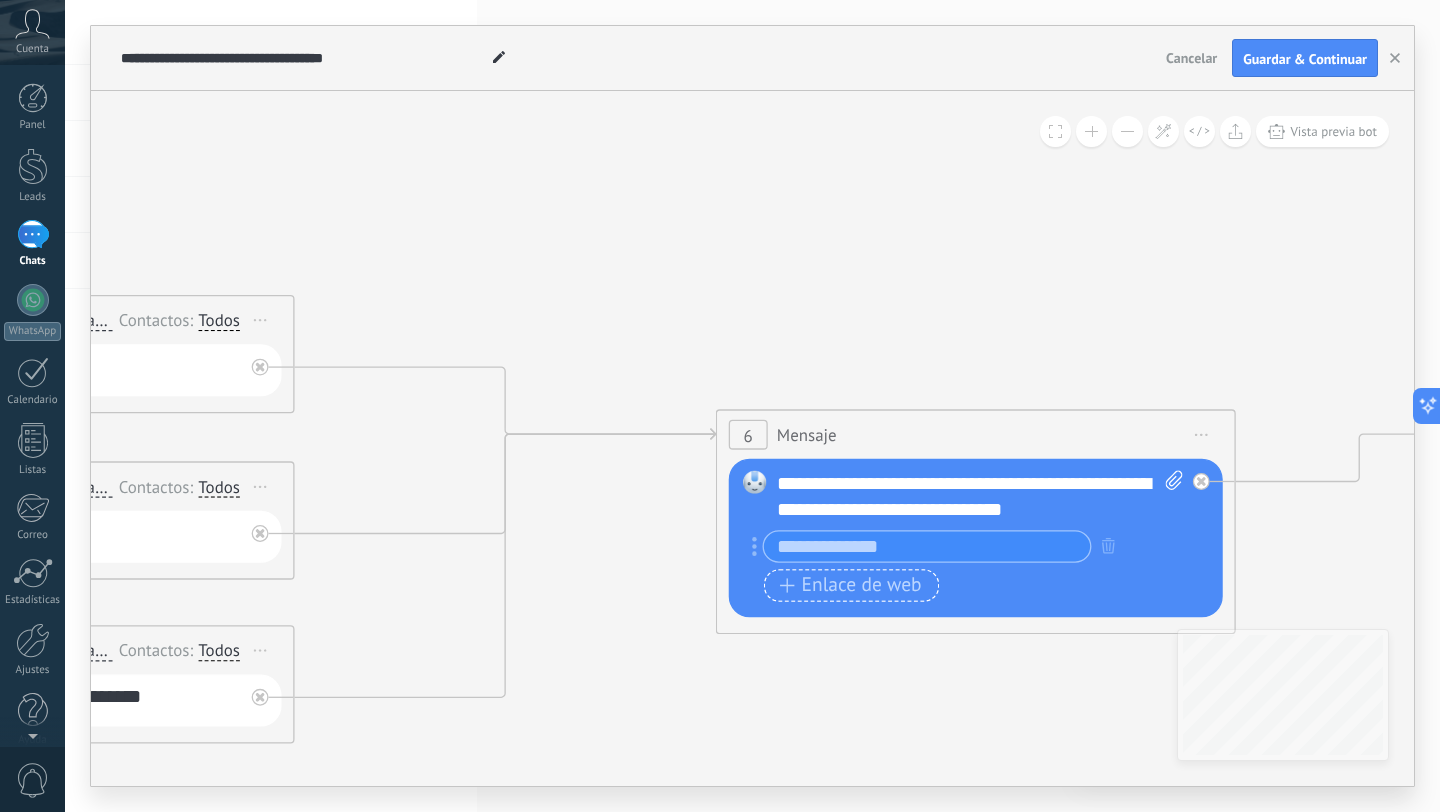 click on "Enlace de web" at bounding box center (850, 585) 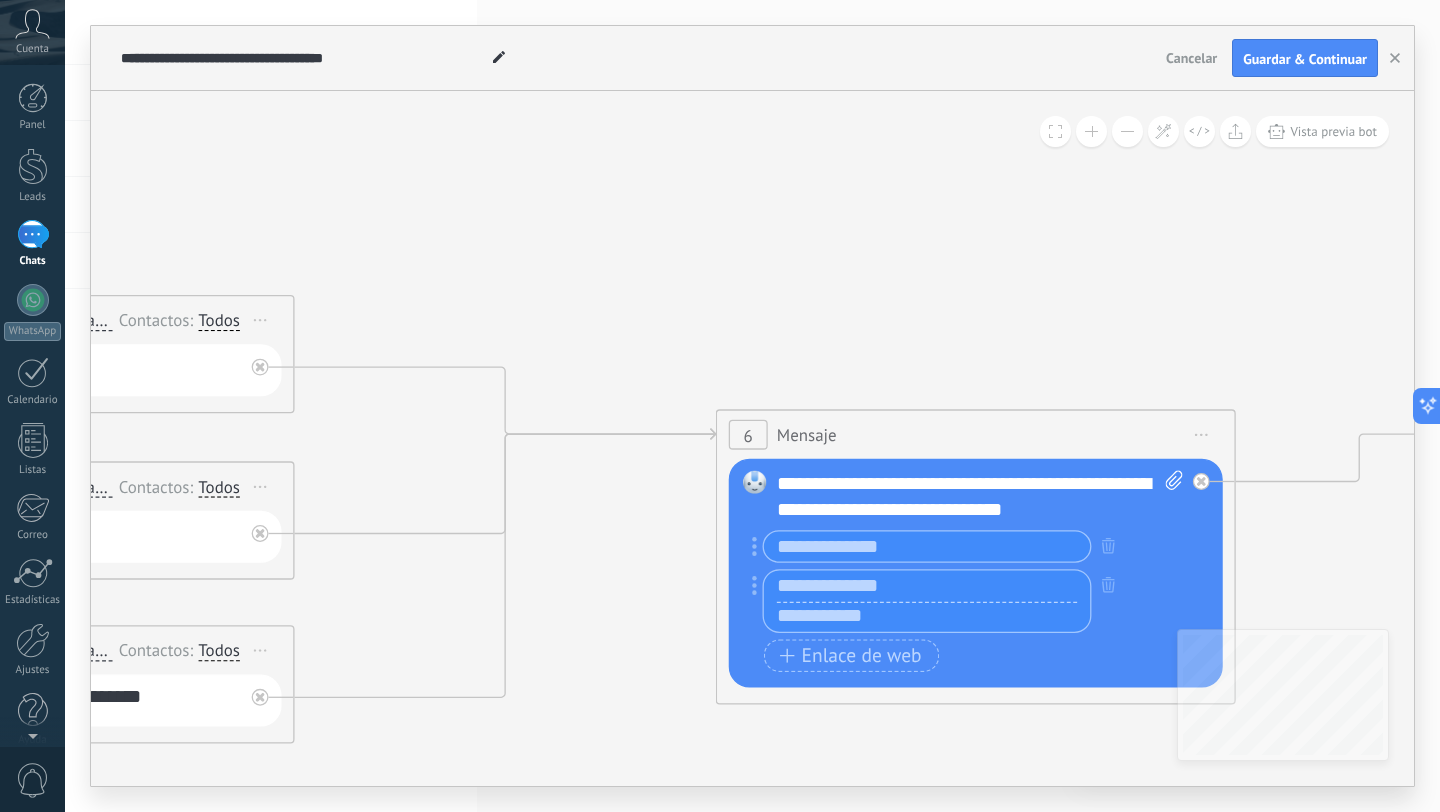 click at bounding box center (927, 616) 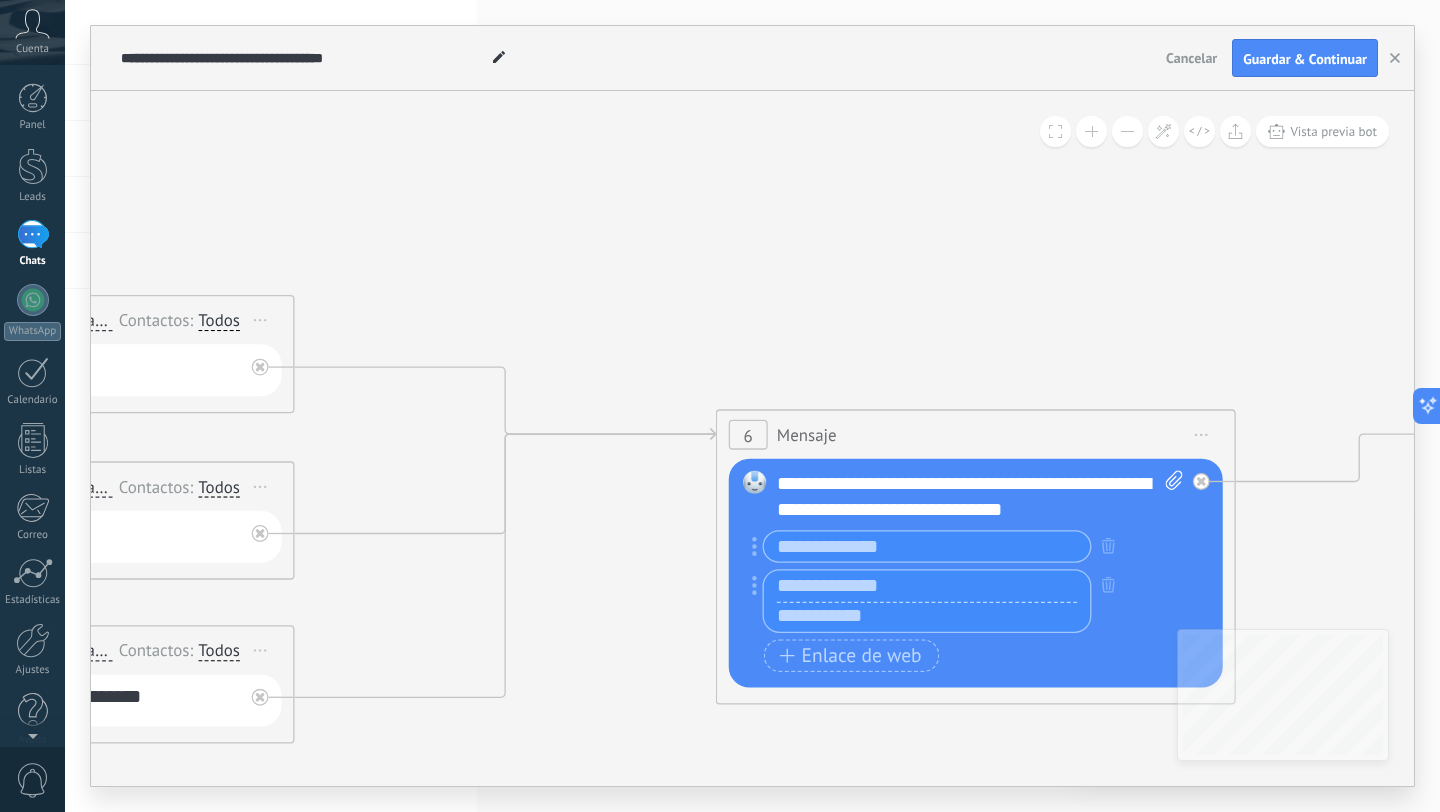 paste on "**********" 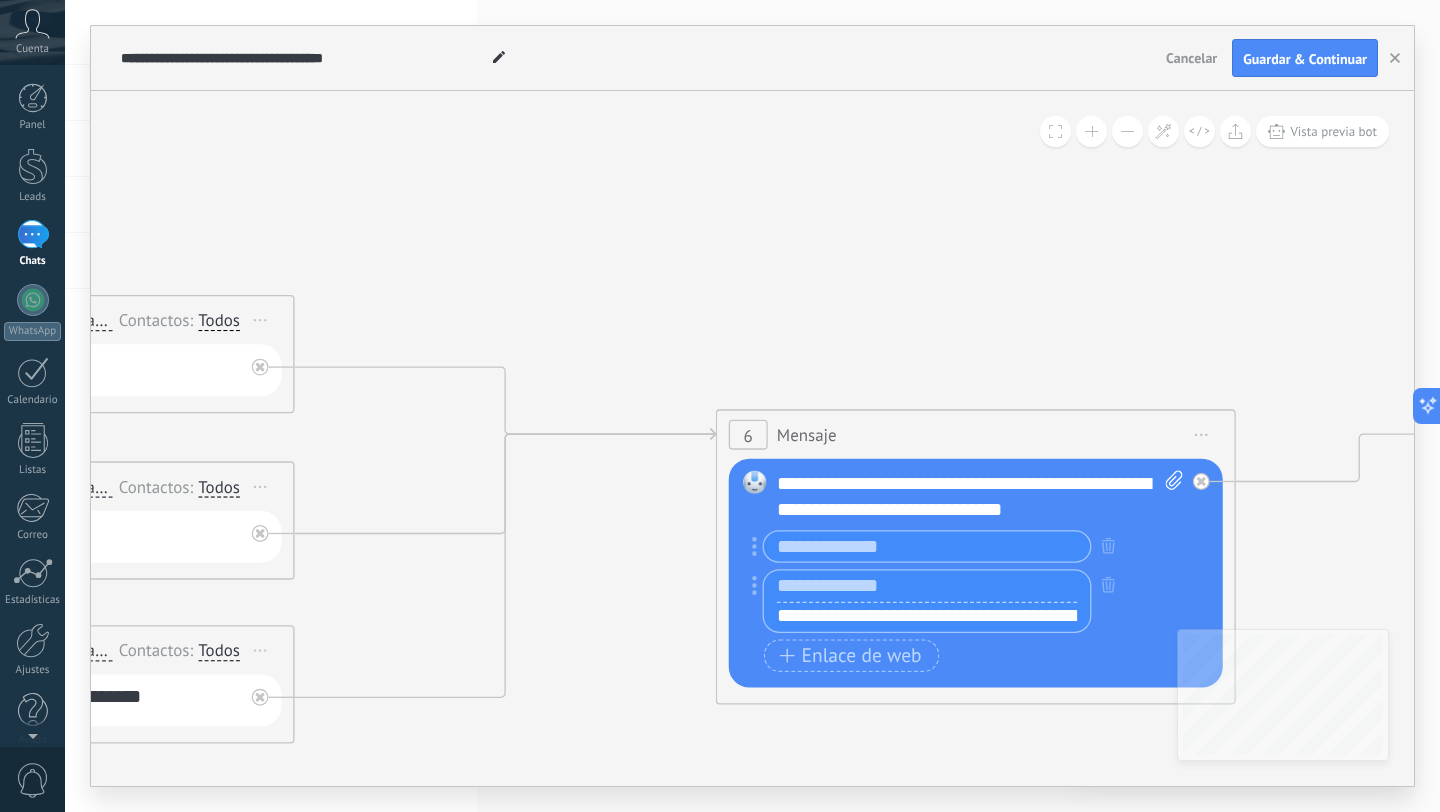 scroll, scrollTop: 0, scrollLeft: 355, axis: horizontal 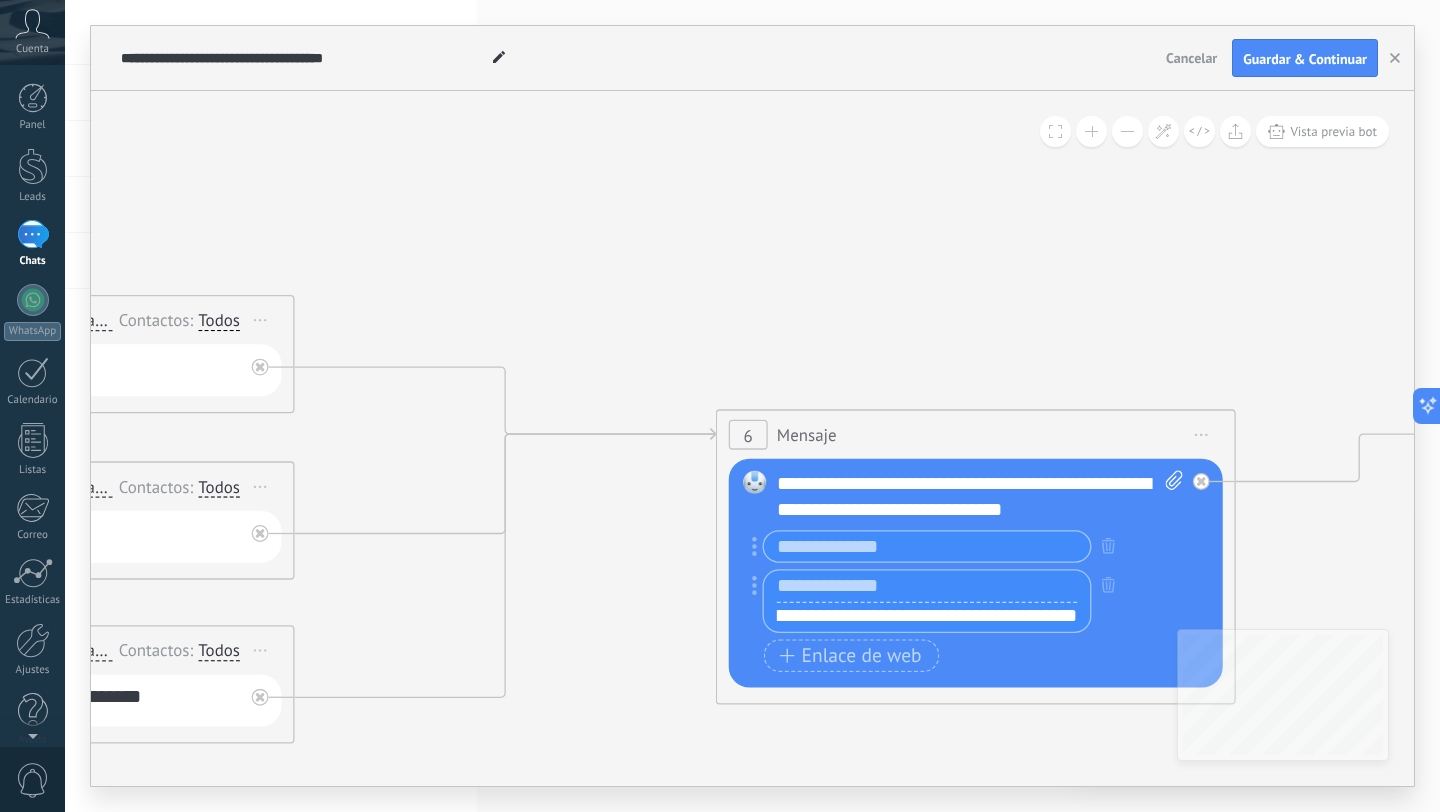 type on "**********" 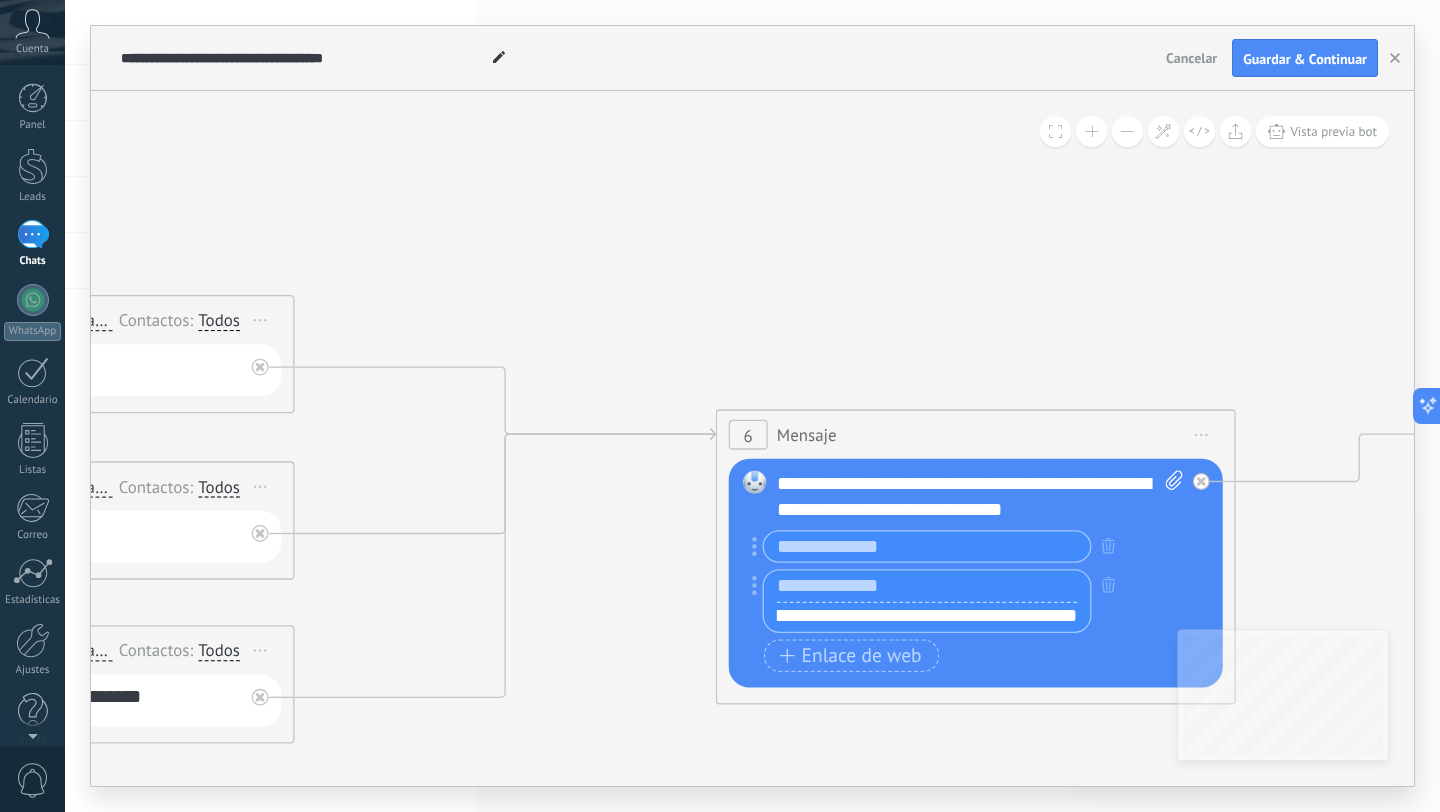 click at bounding box center [927, 586] 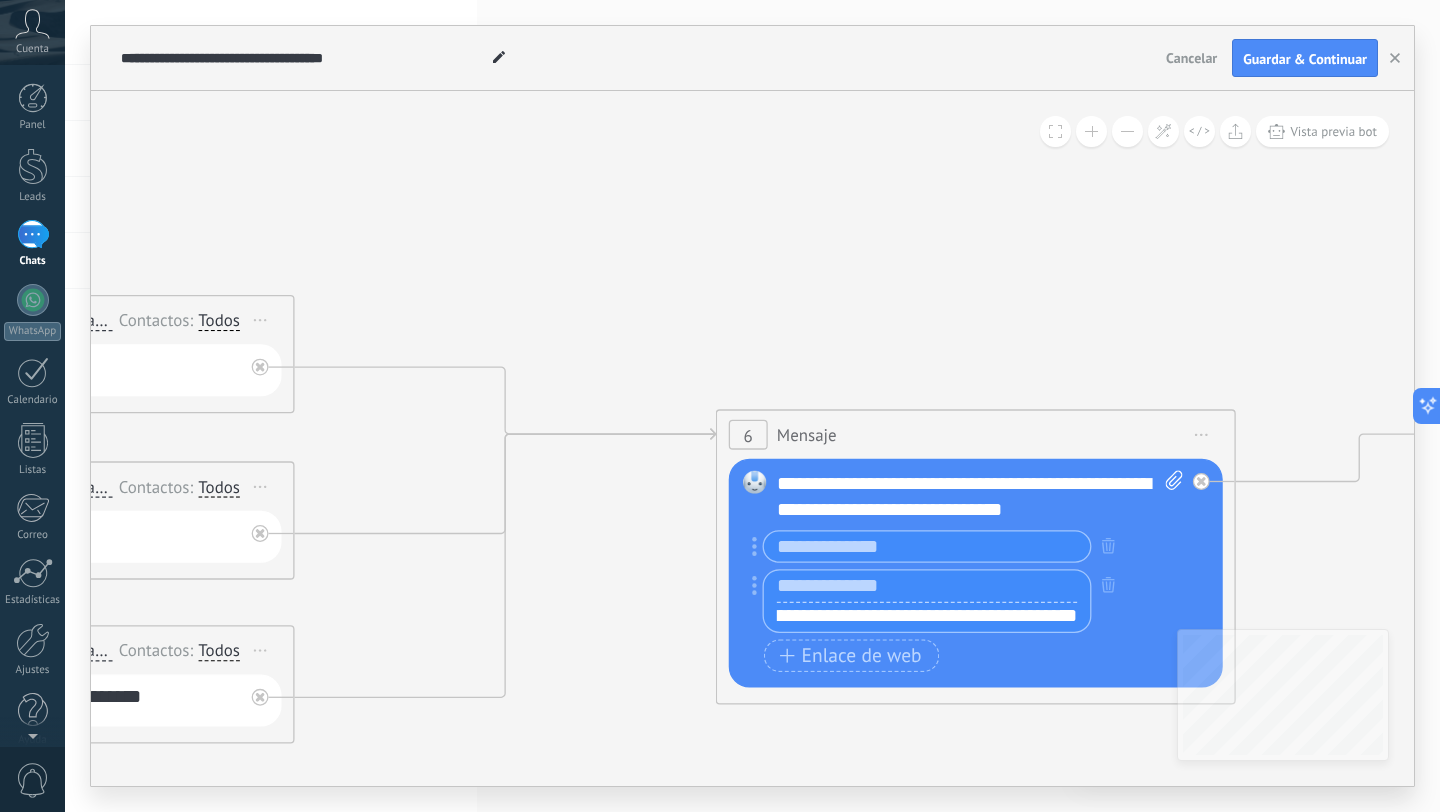scroll, scrollTop: 0, scrollLeft: 0, axis: both 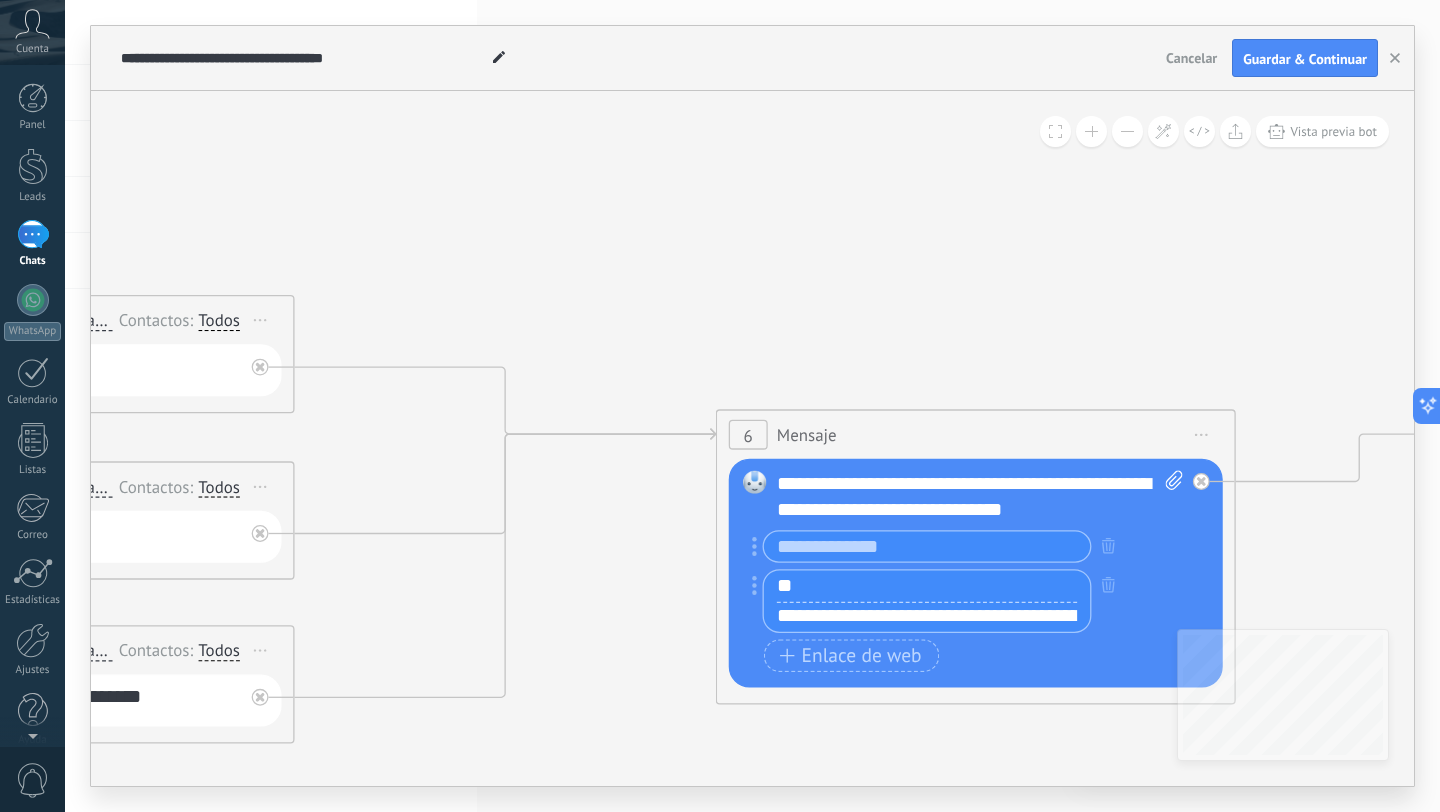 type on "*" 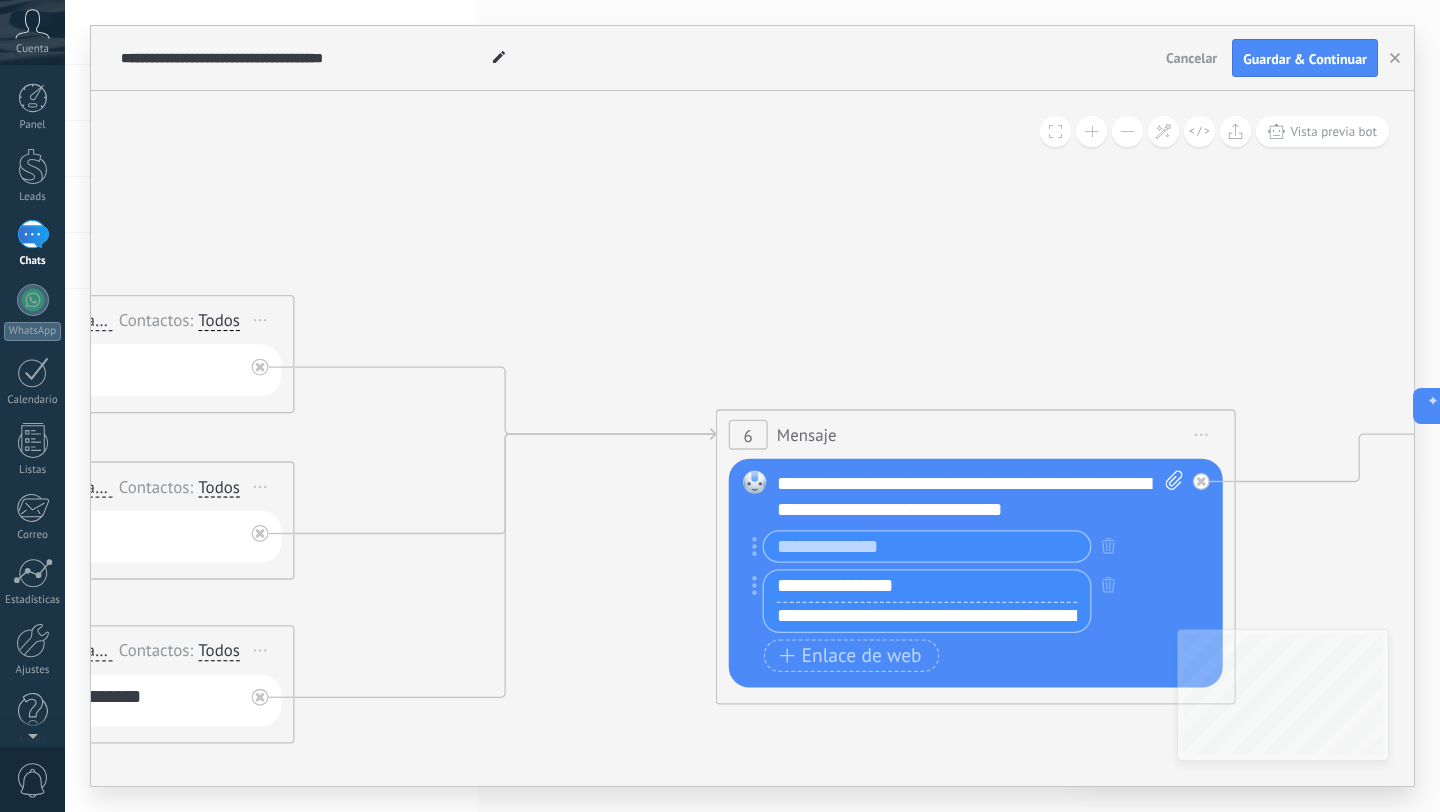 type on "**********" 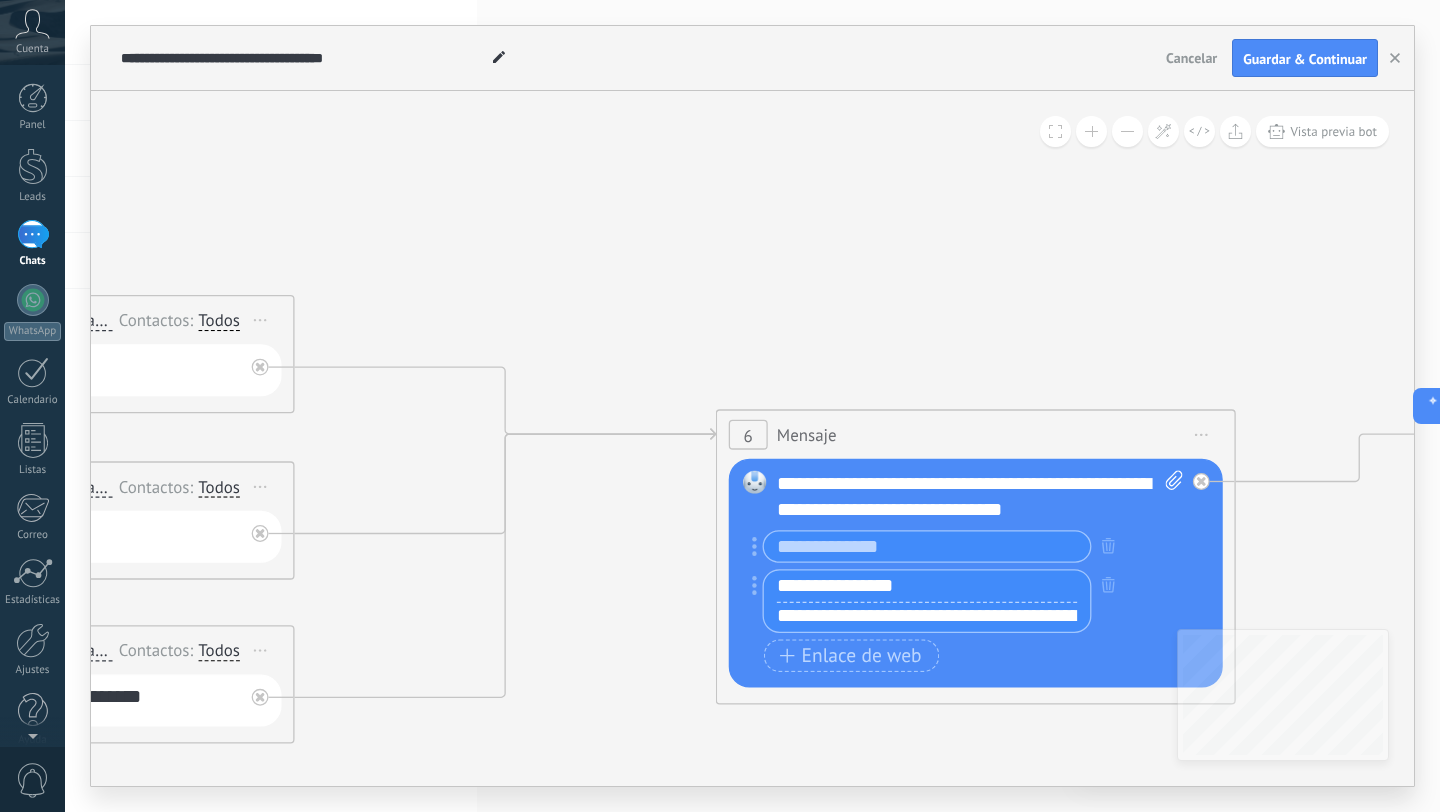click 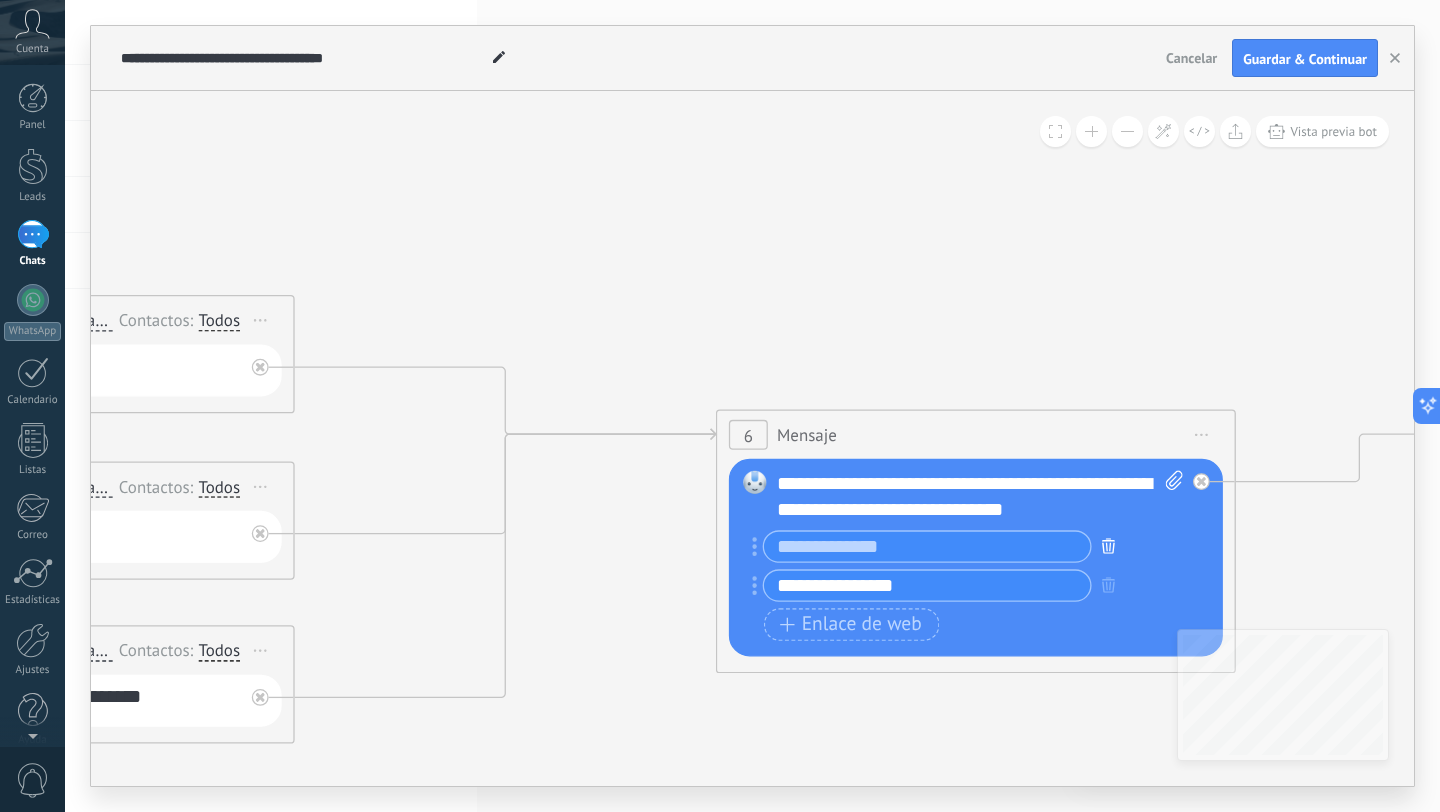 click at bounding box center (1108, 545) 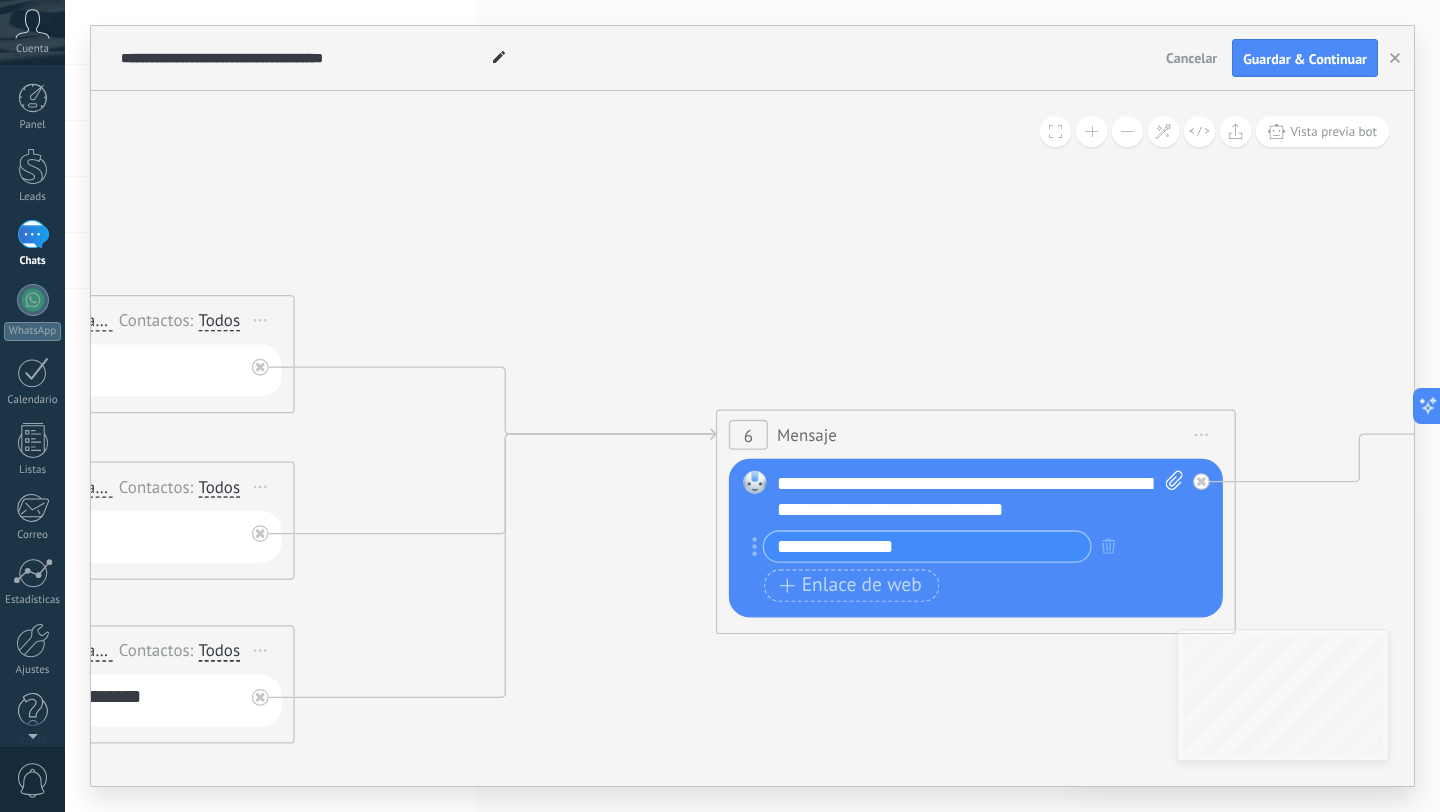 click on "**********" at bounding box center (927, 547) 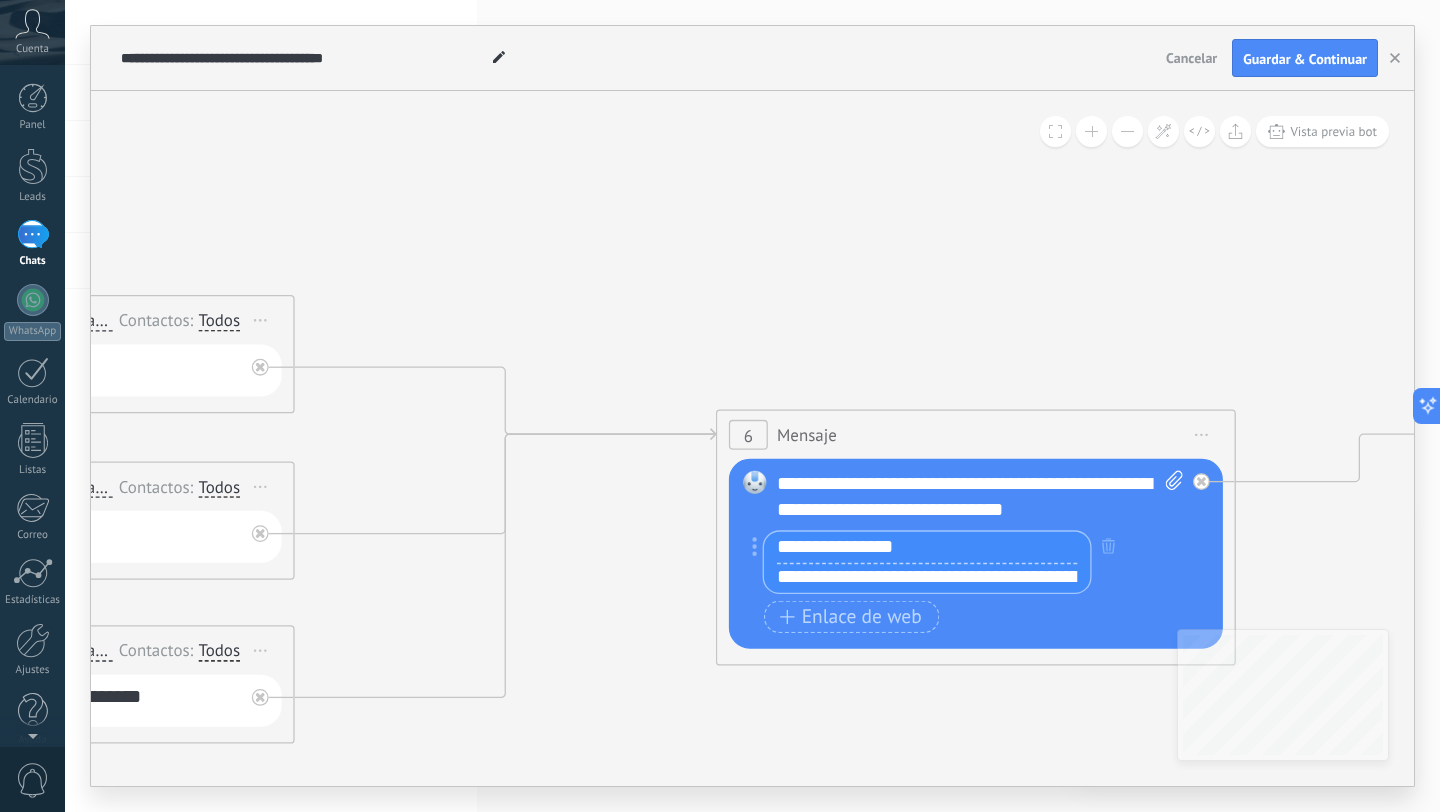 click on "Reemplazar
Quitar
Convertir a mensaje de voz
Arrastre la imagen aquí para adjuntarla.
Añadir imagen
Subir
Arrastrar y soltar
Archivo no encontrado
Escribe tu mensaje..." at bounding box center [976, 554] 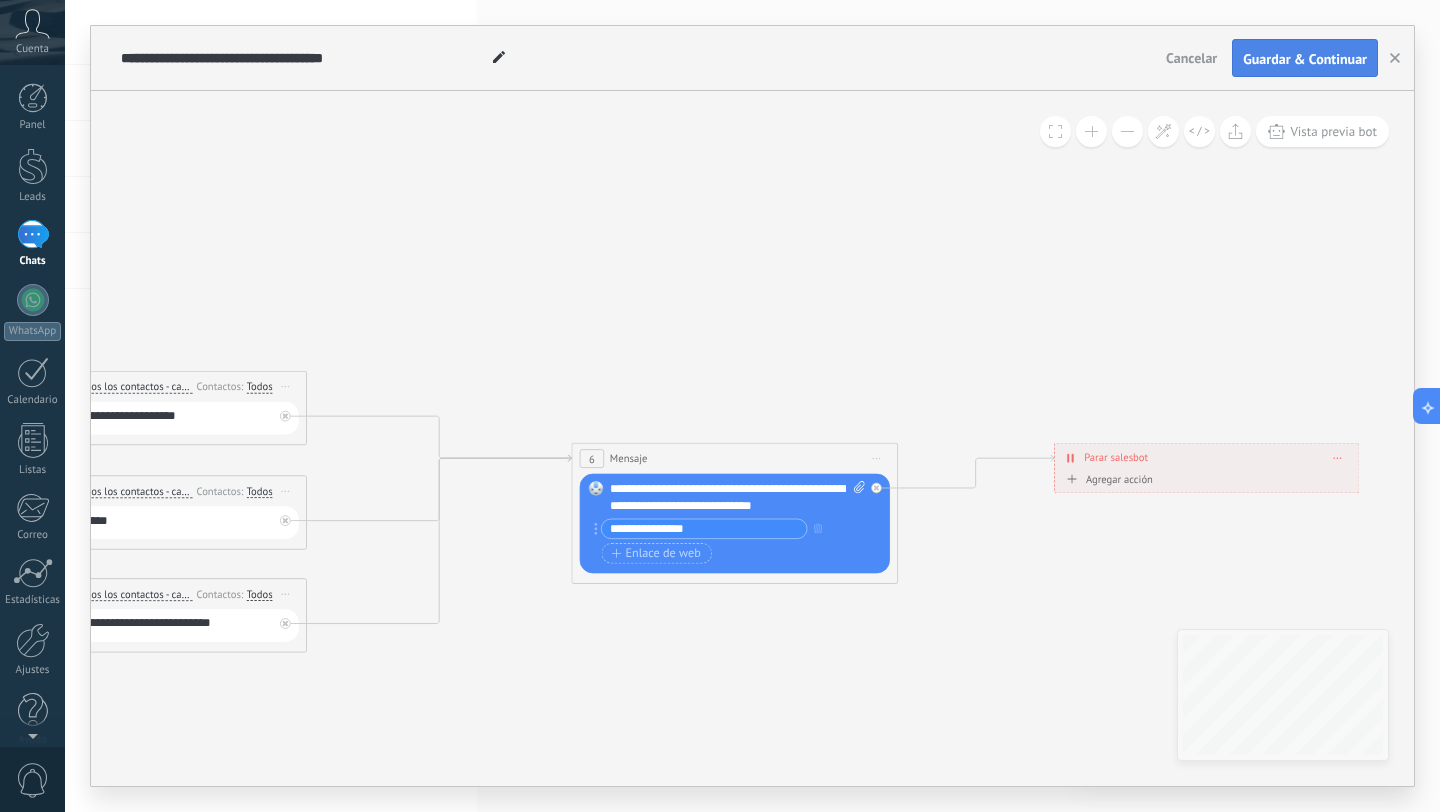click on "Guardar & Continuar" at bounding box center [1305, 58] 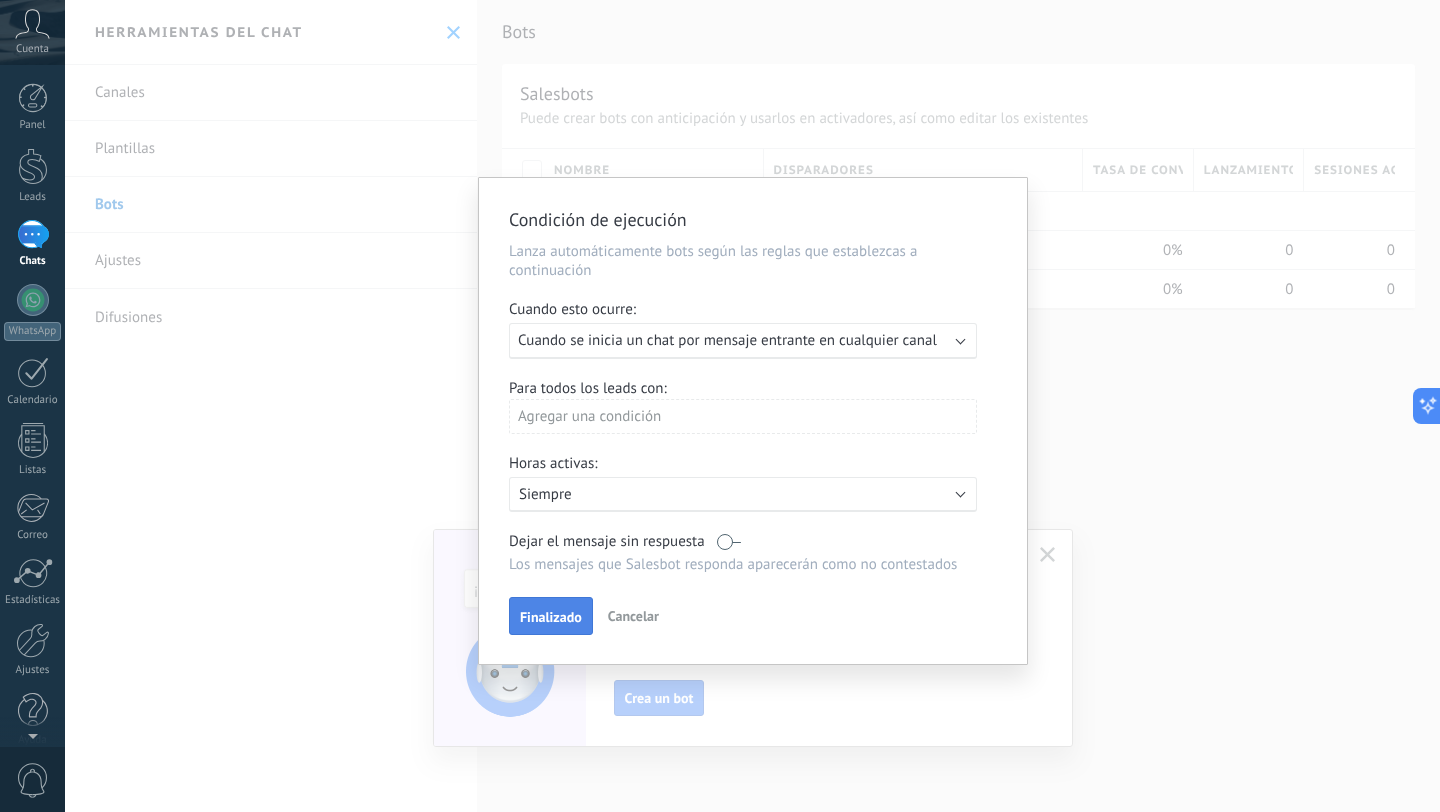 click on "Finalizado" at bounding box center (551, 617) 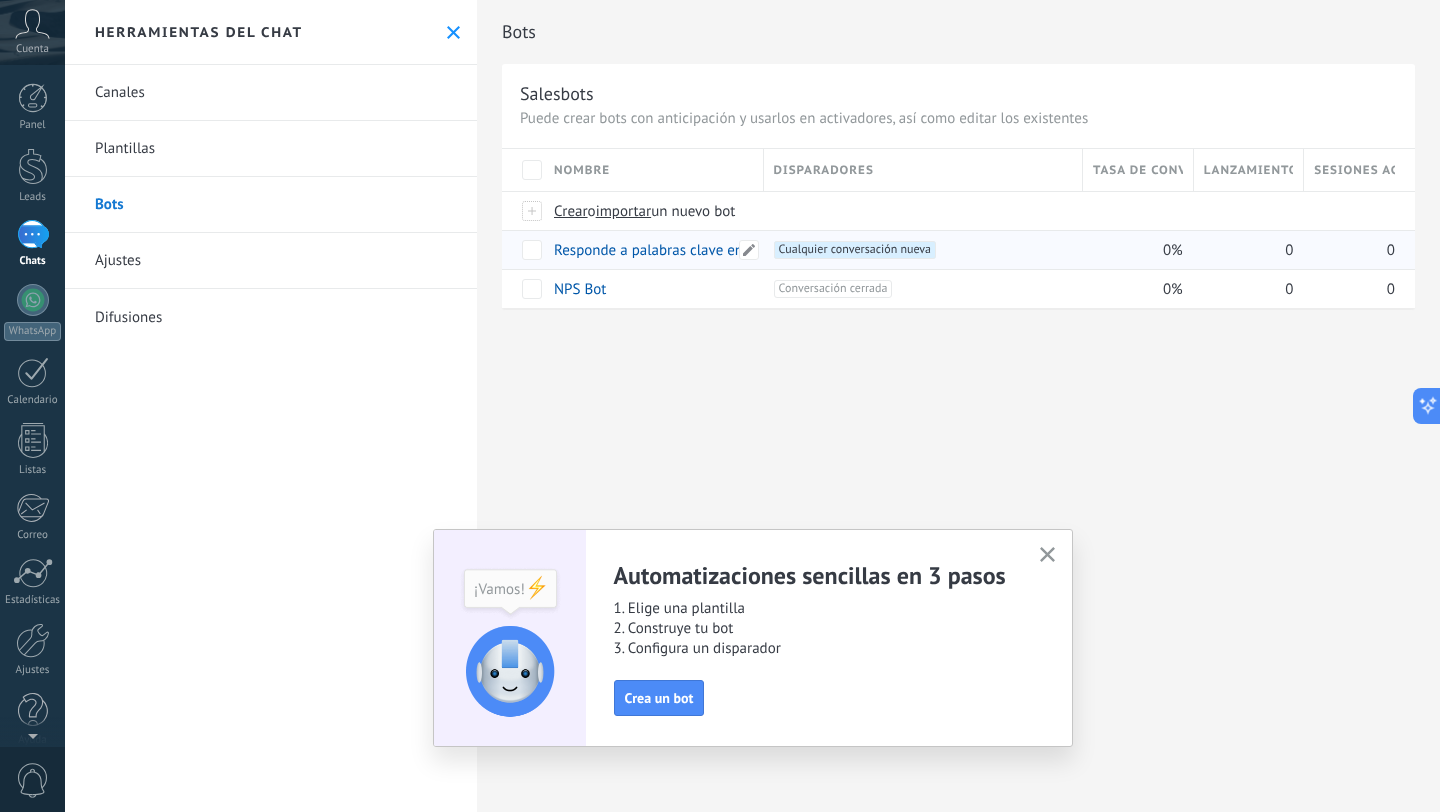 click on "Responde a palabras clave en comentarios" at bounding box center (690, 250) 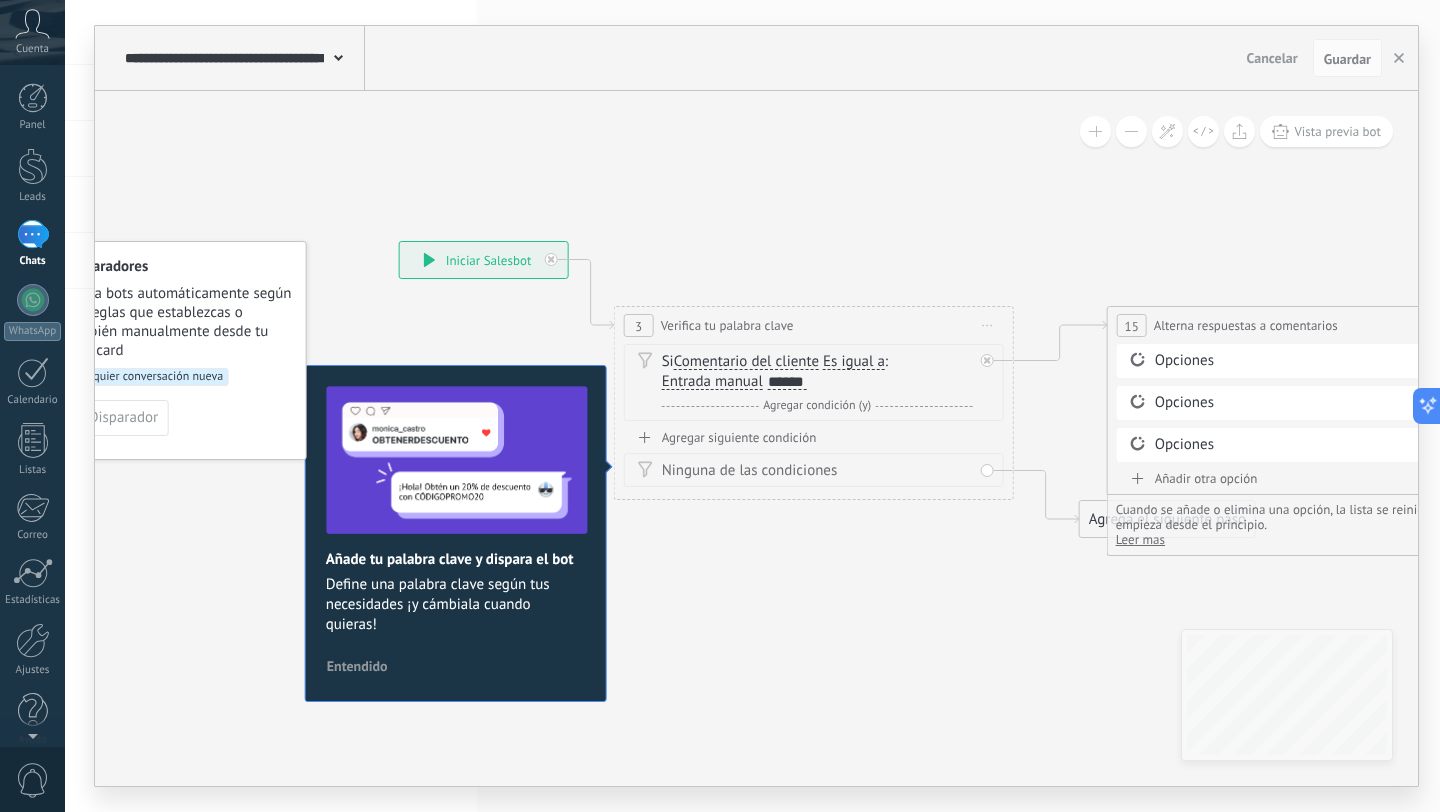 drag, startPoint x: 955, startPoint y: 614, endPoint x: 800, endPoint y: 616, distance: 155.01291 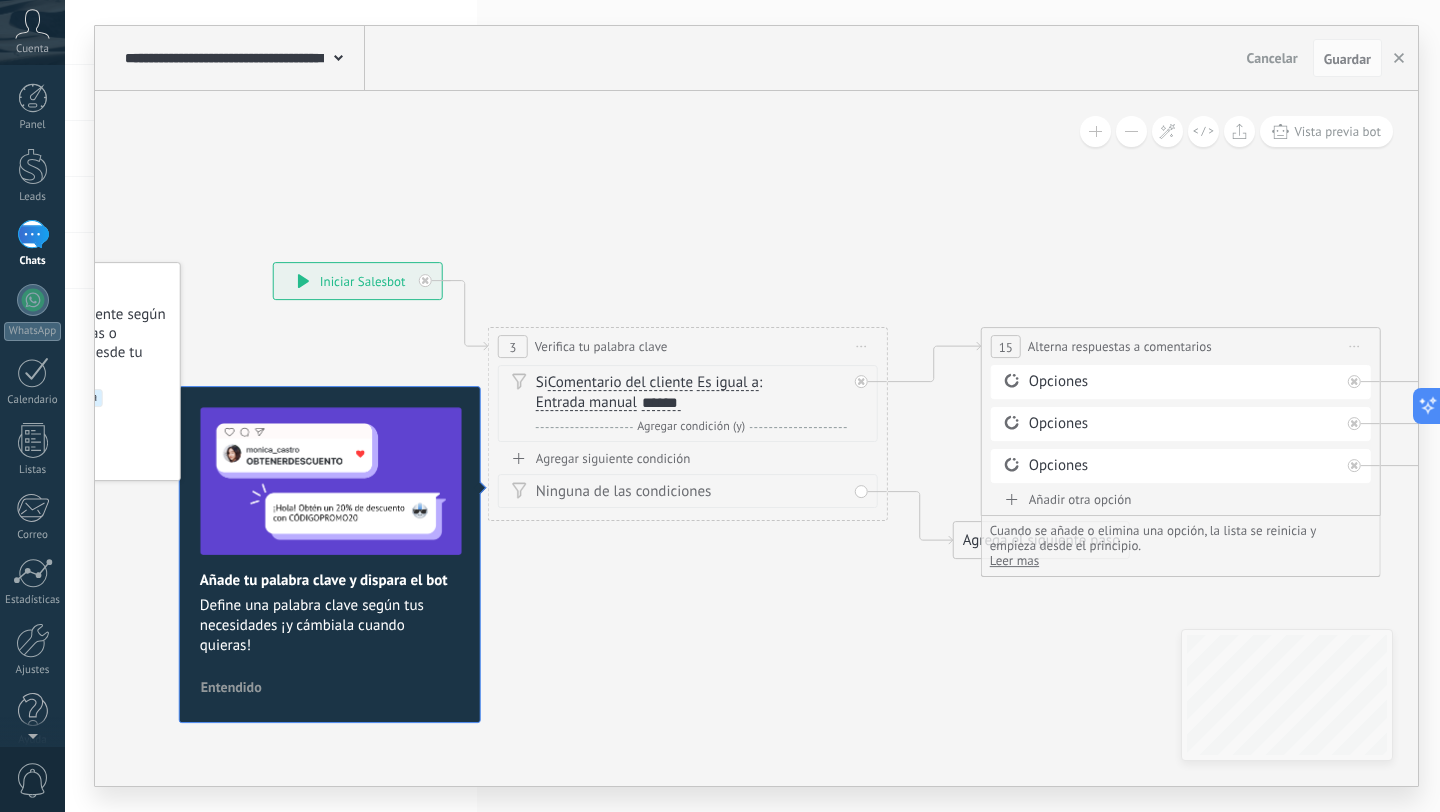 drag, startPoint x: 874, startPoint y: 619, endPoint x: 782, endPoint y: 638, distance: 93.941475 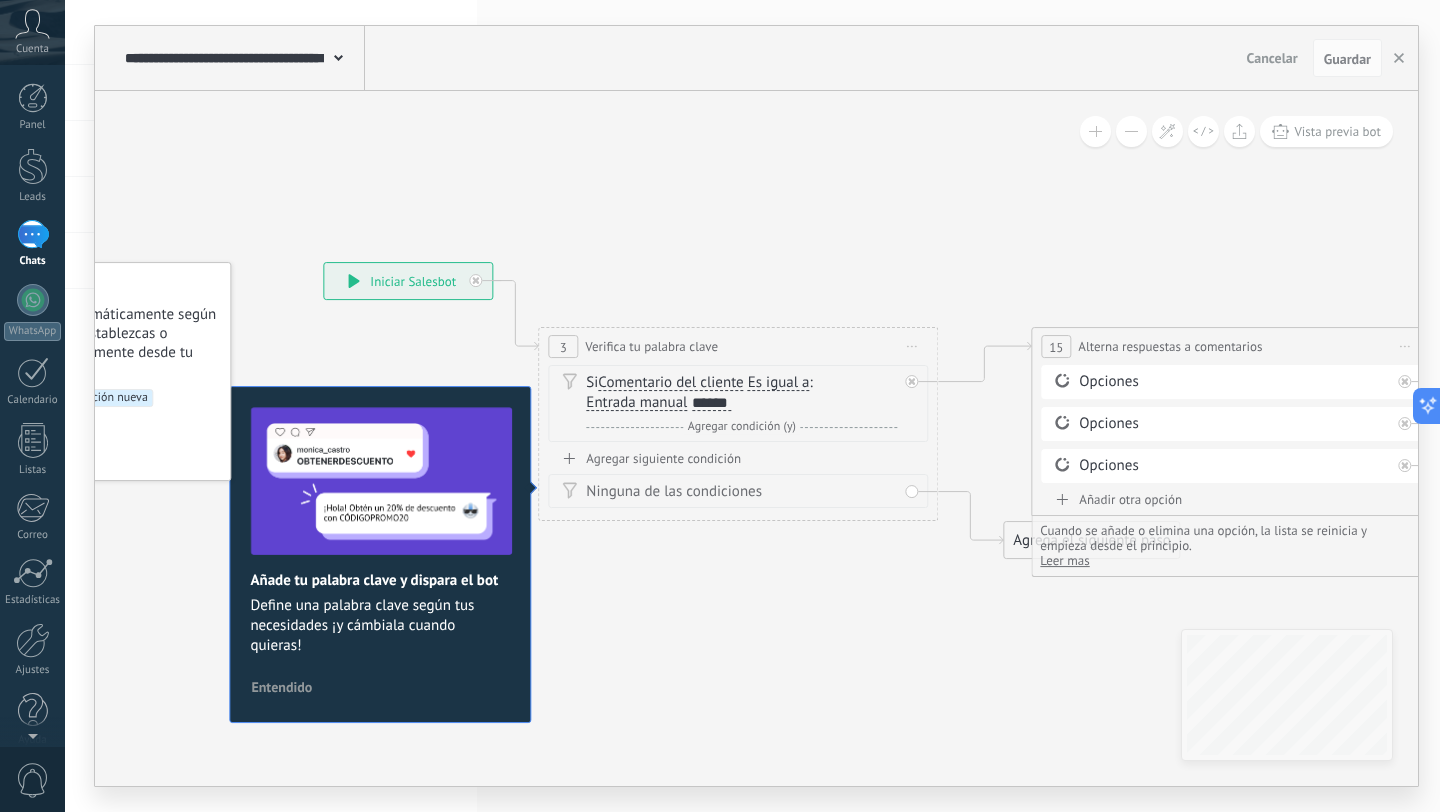drag, startPoint x: 782, startPoint y: 638, endPoint x: 830, endPoint y: 638, distance: 48 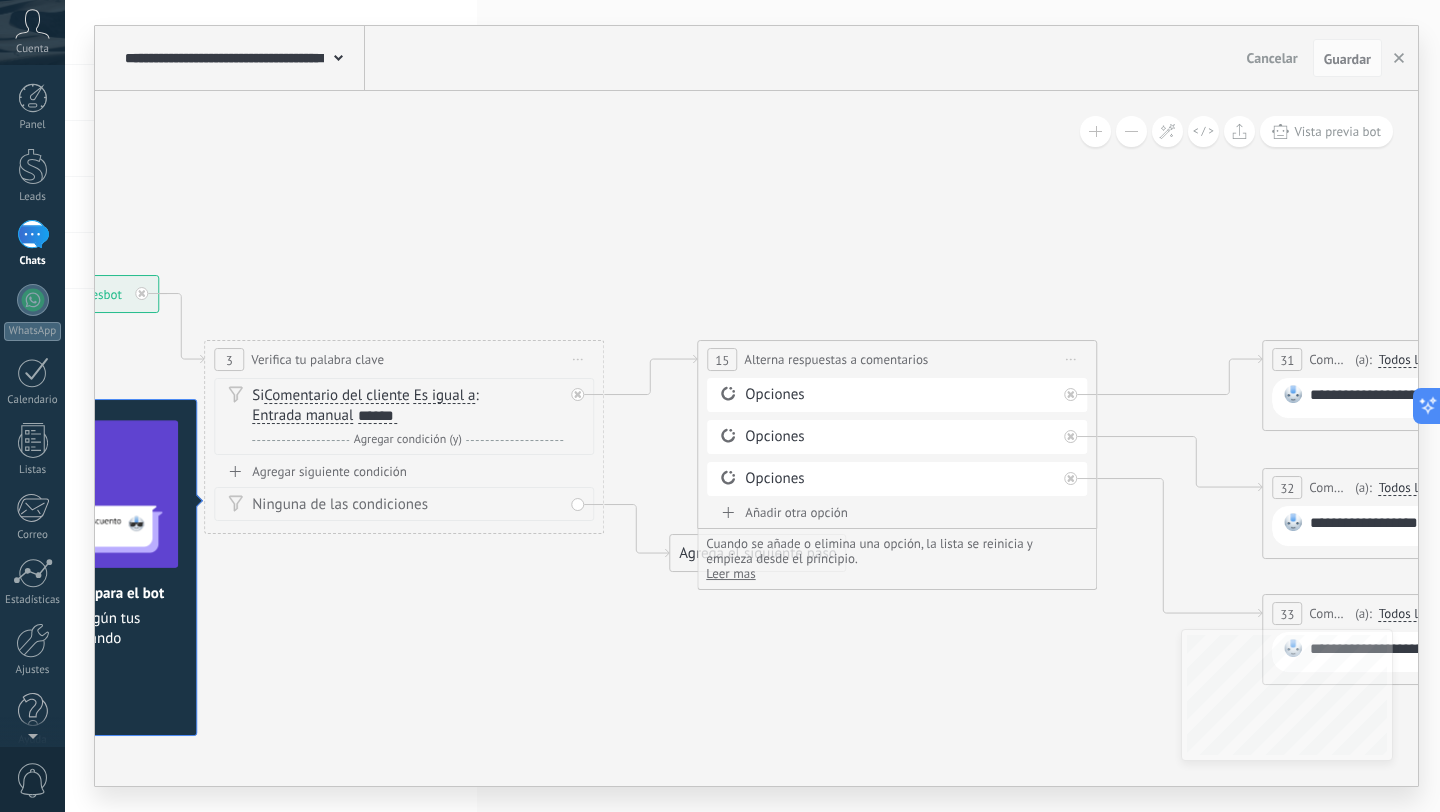 drag, startPoint x: 830, startPoint y: 599, endPoint x: 459, endPoint y: 598, distance: 371.00134 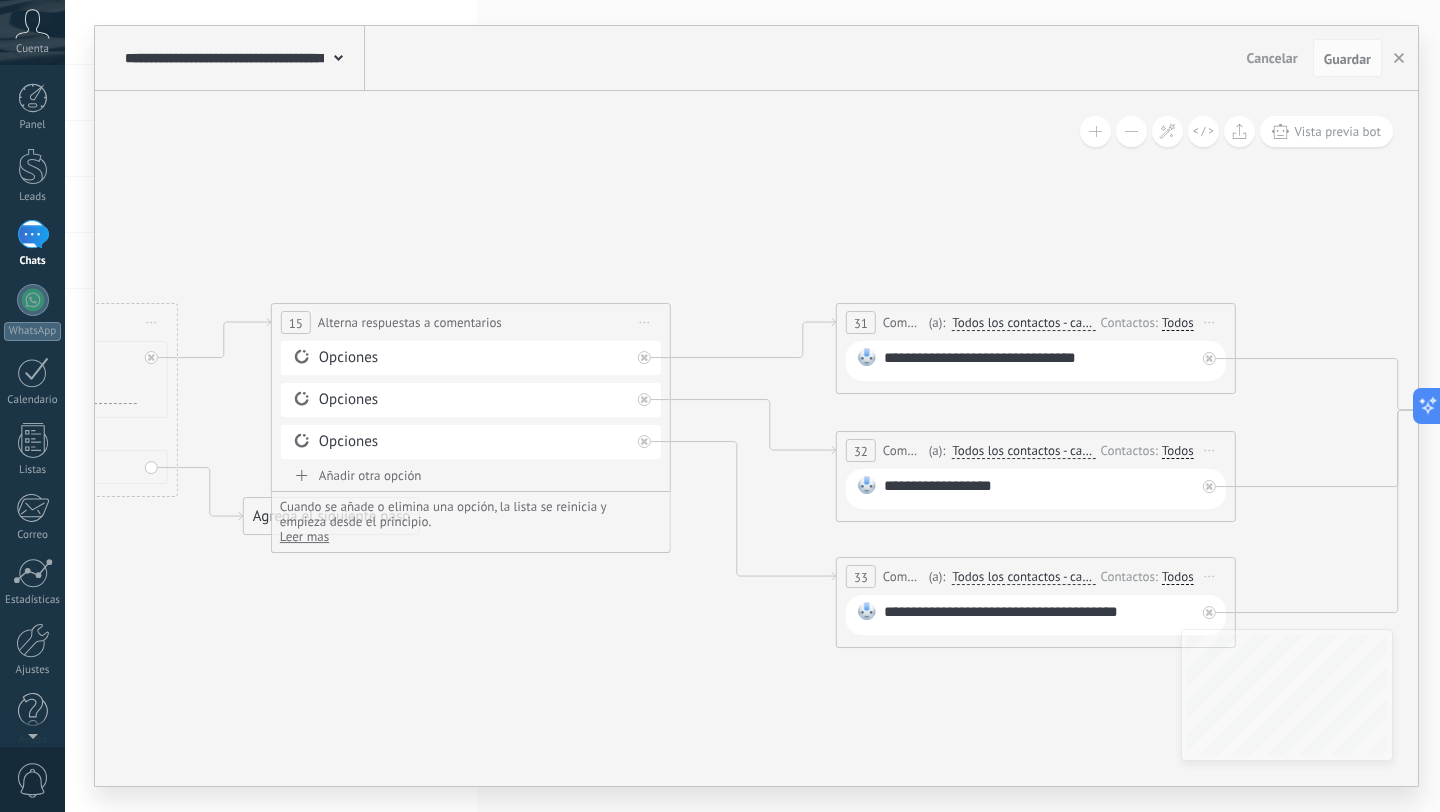 drag, startPoint x: 729, startPoint y: 669, endPoint x: 331, endPoint y: 641, distance: 398.9837 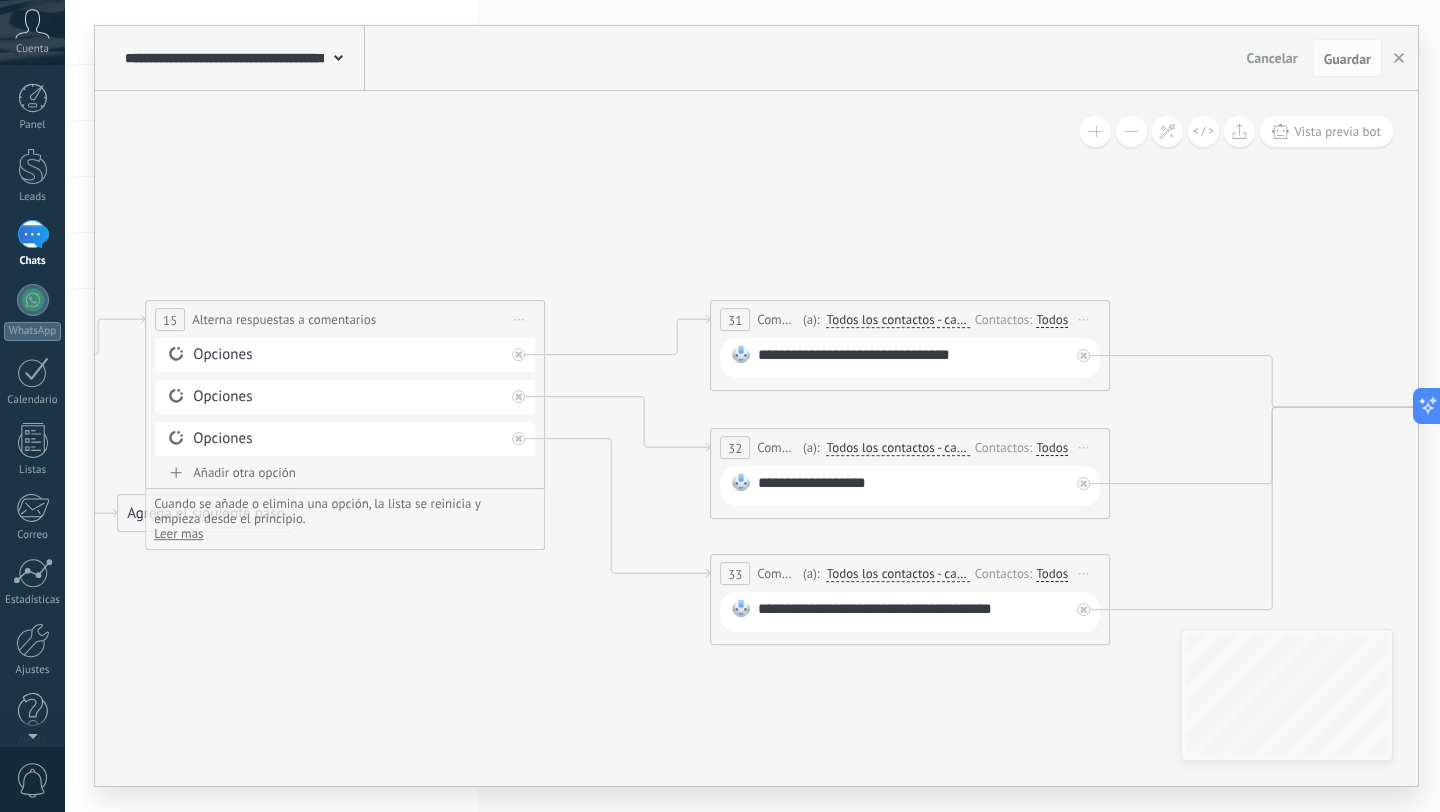 drag, startPoint x: 682, startPoint y: 764, endPoint x: 547, endPoint y: 757, distance: 135.18137 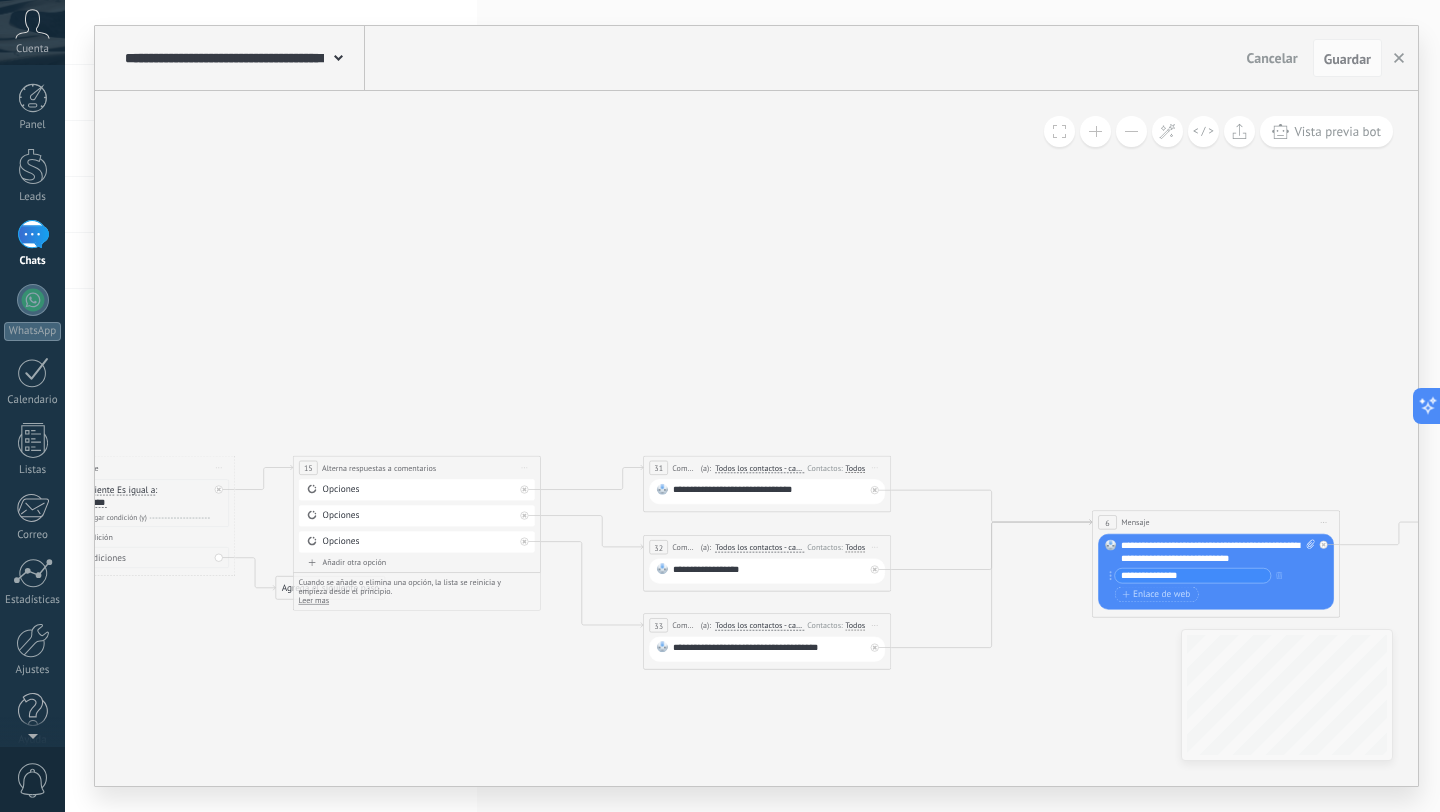 click on "**********" at bounding box center [769, 649] 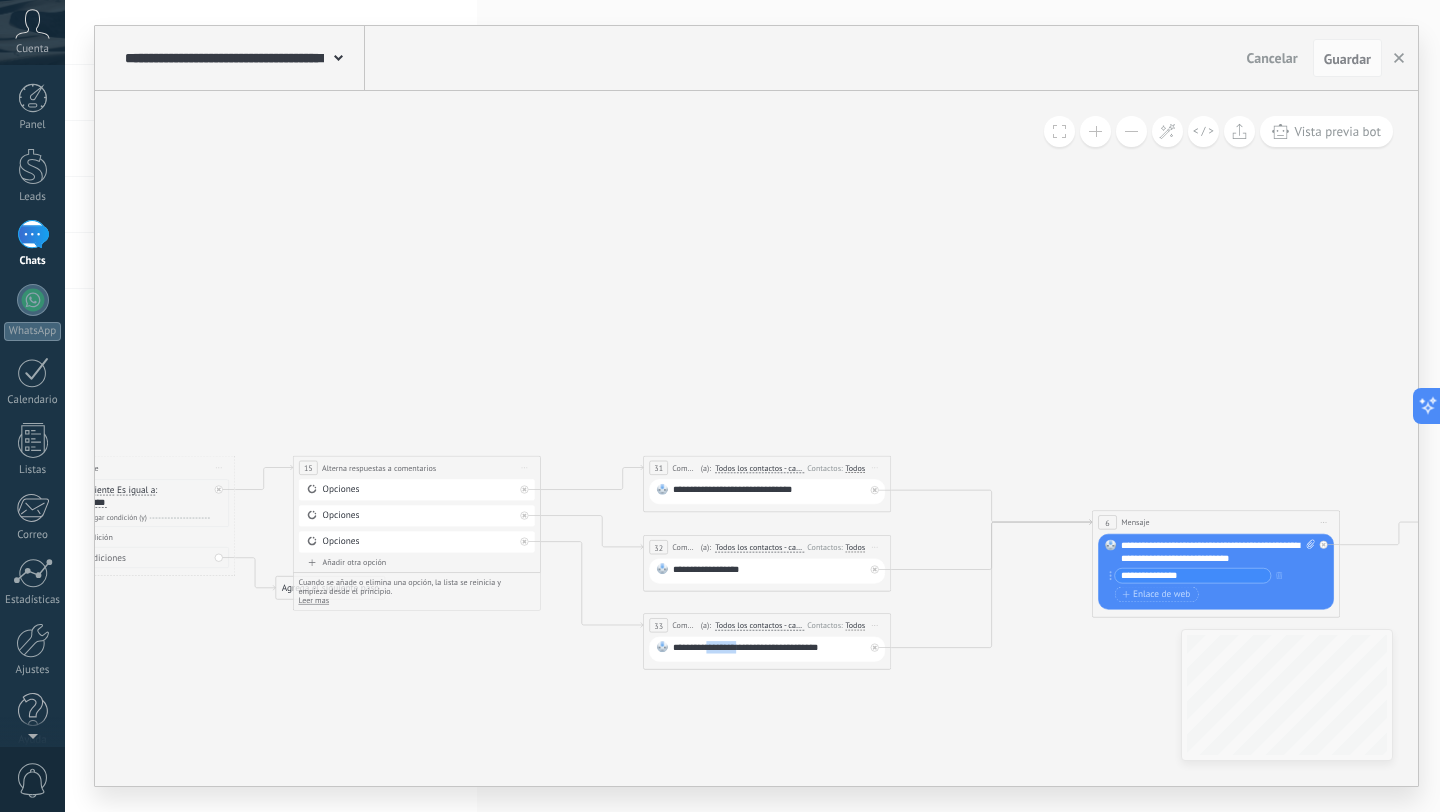 click on "**********" at bounding box center [769, 649] 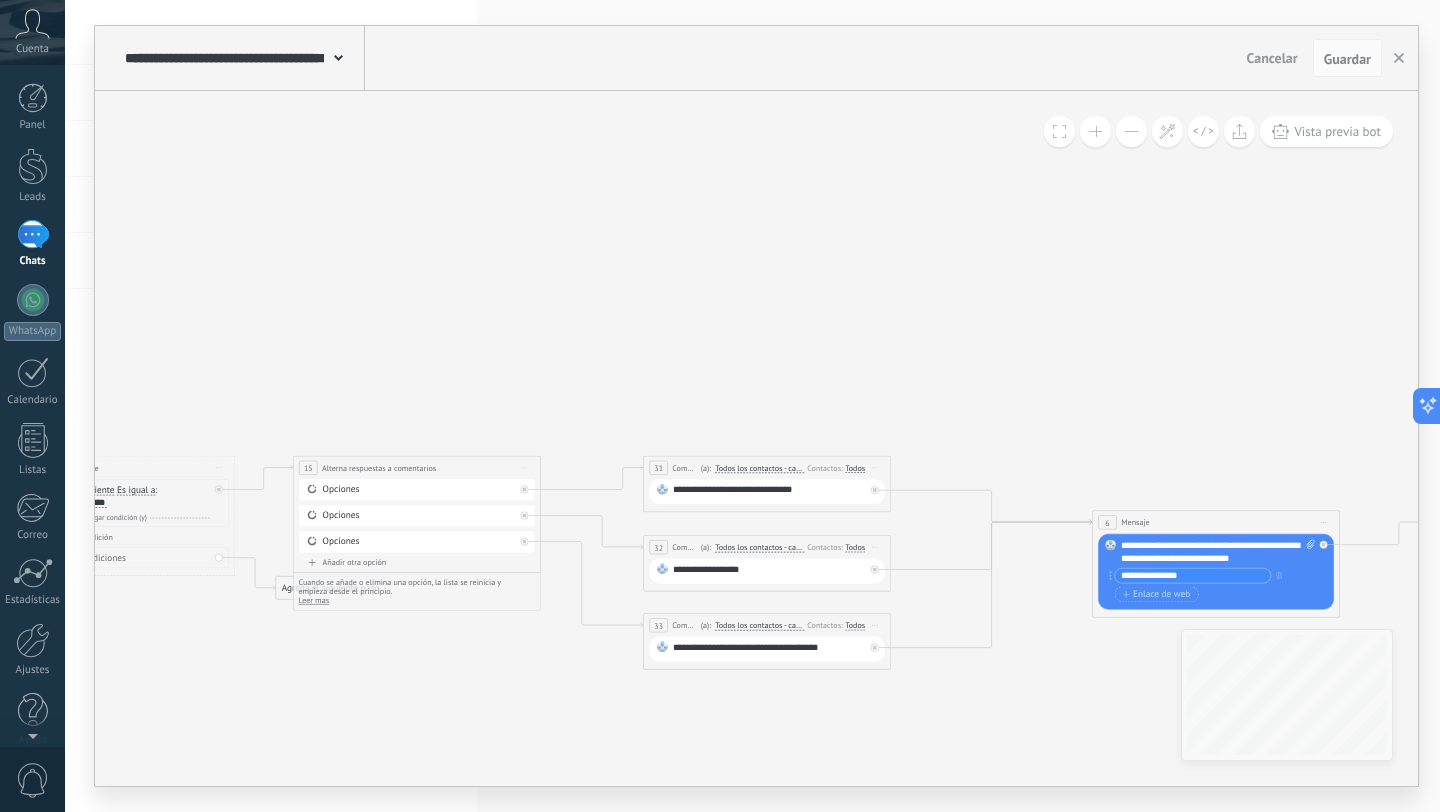 click on "**********" at bounding box center [769, 649] 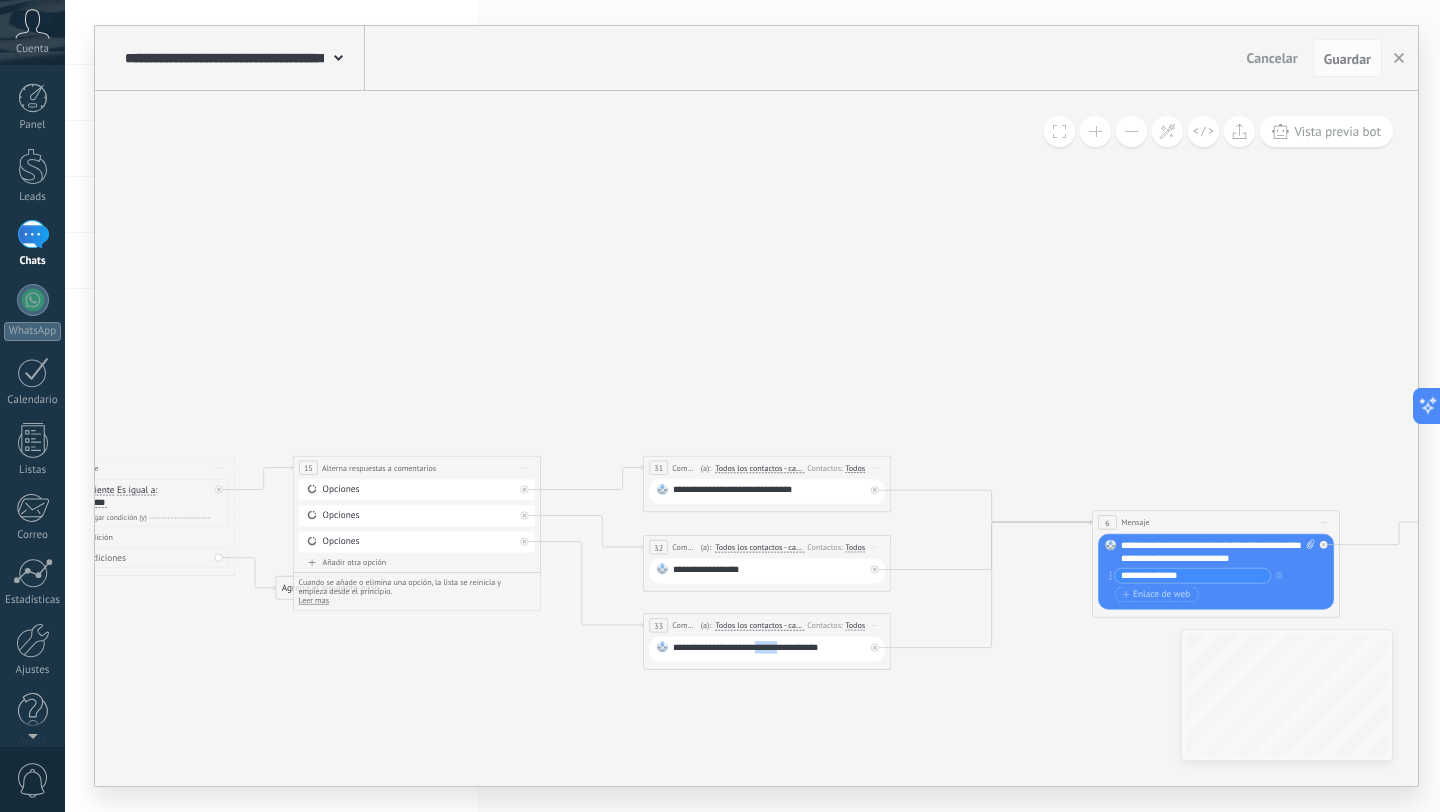 click on "**********" at bounding box center [769, 649] 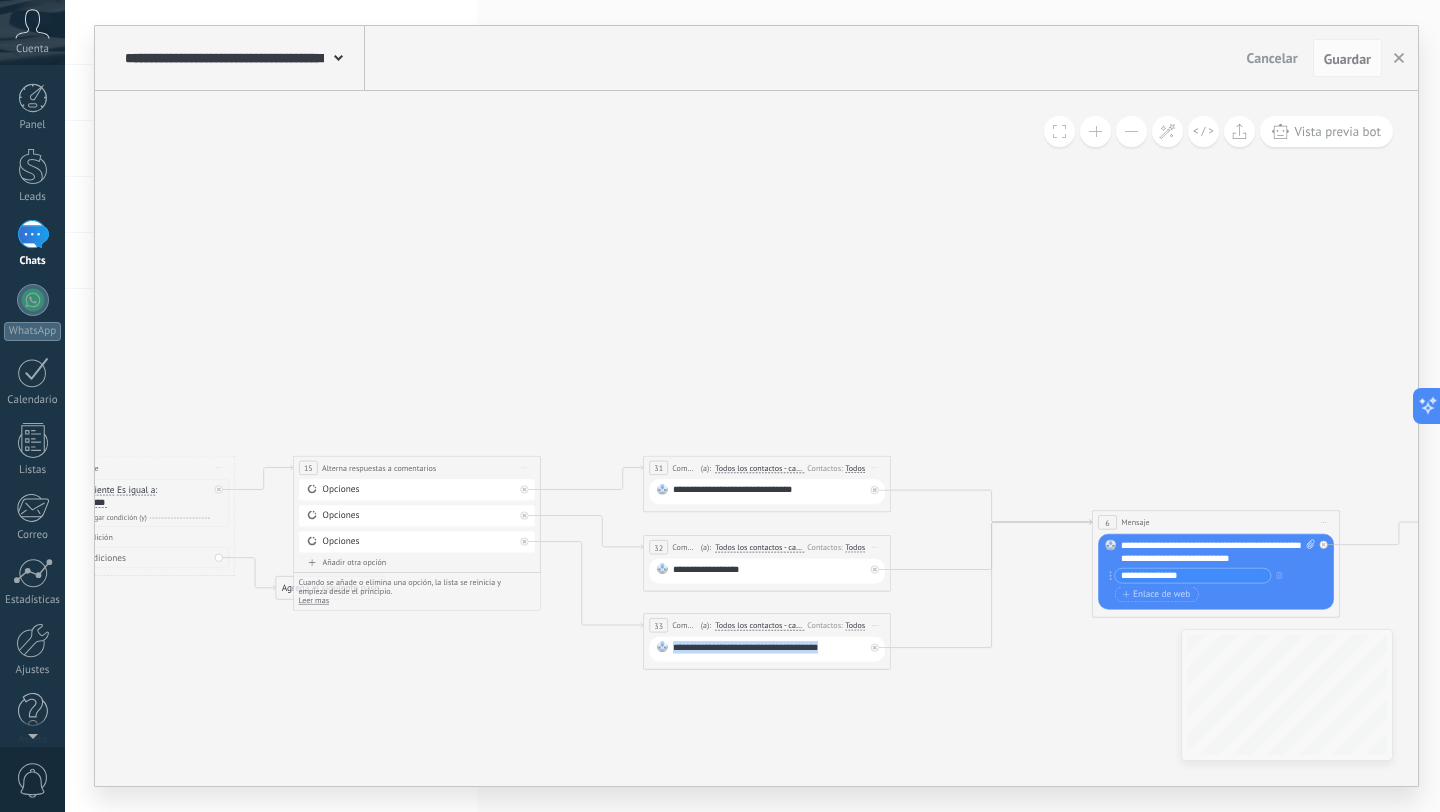 click on "**********" at bounding box center [769, 649] 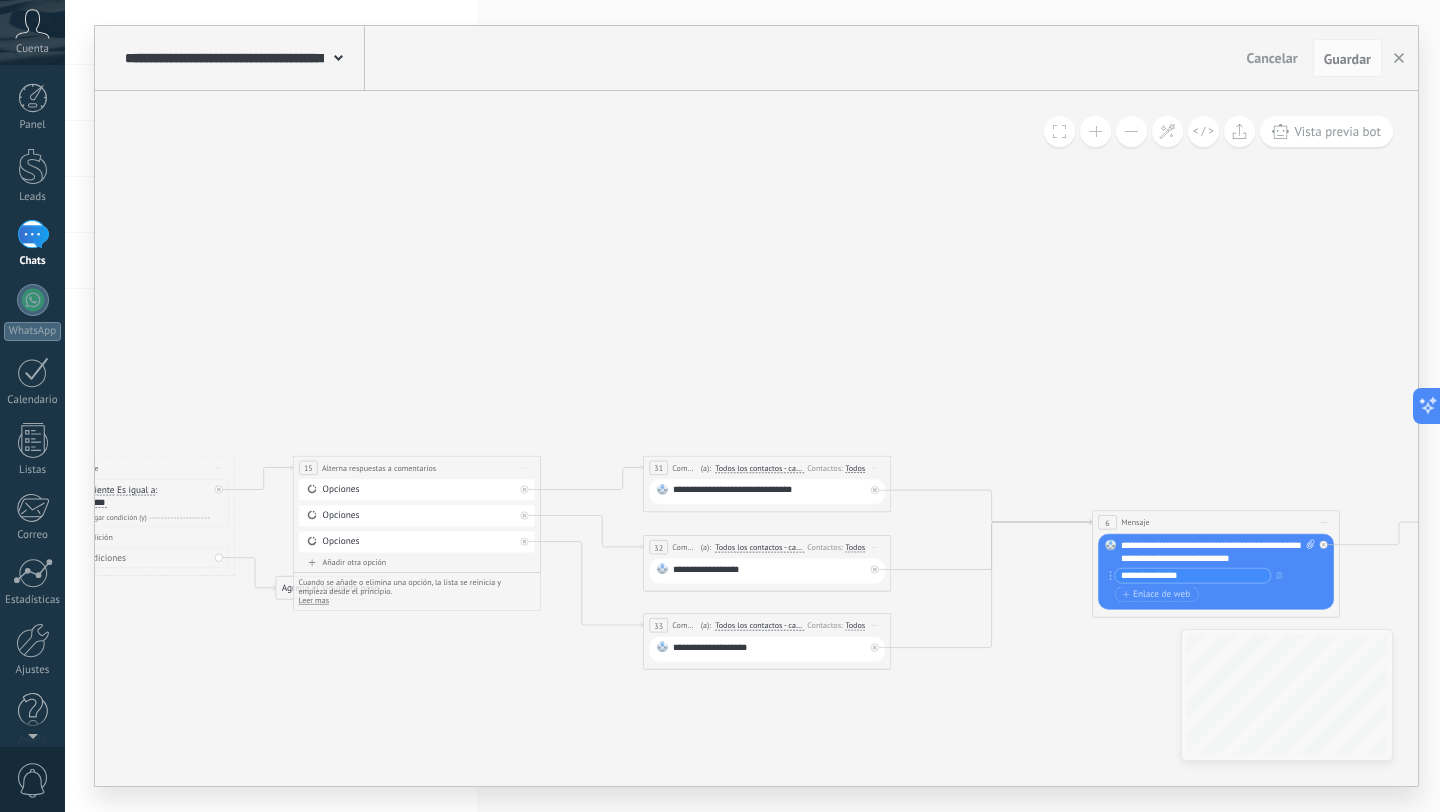 click on "**********" at bounding box center [769, 492] 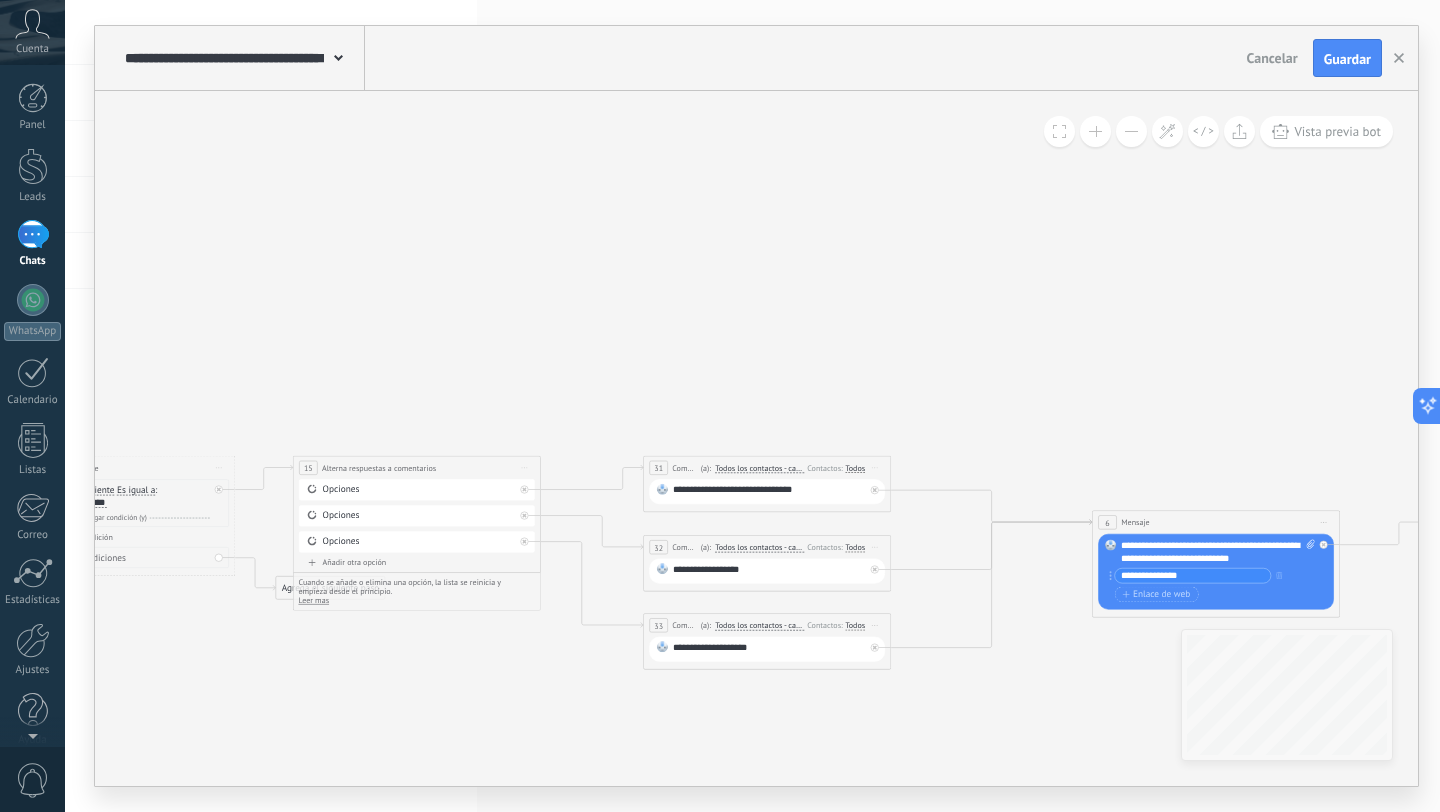 click on "**********" at bounding box center (769, 492) 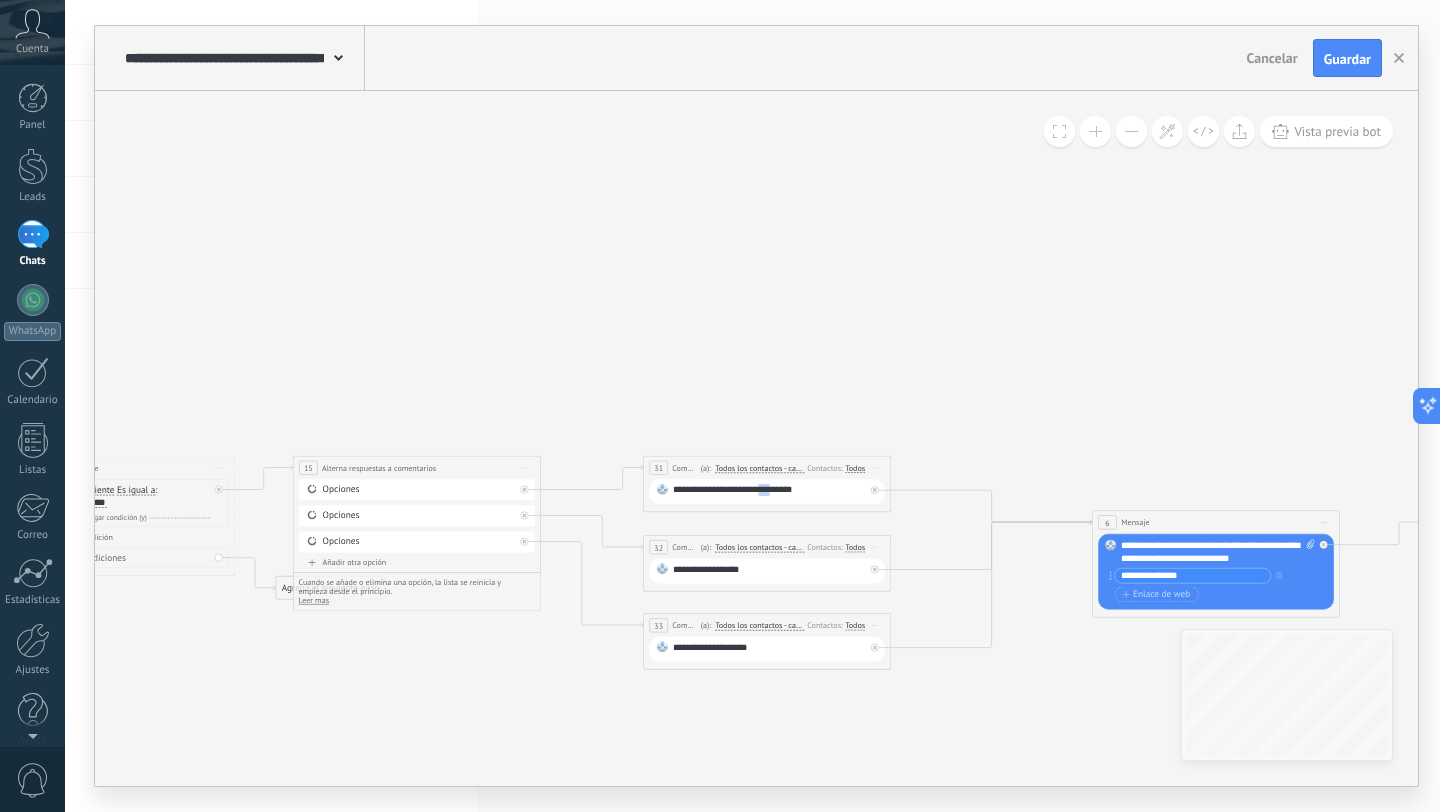 click on "**********" at bounding box center [769, 492] 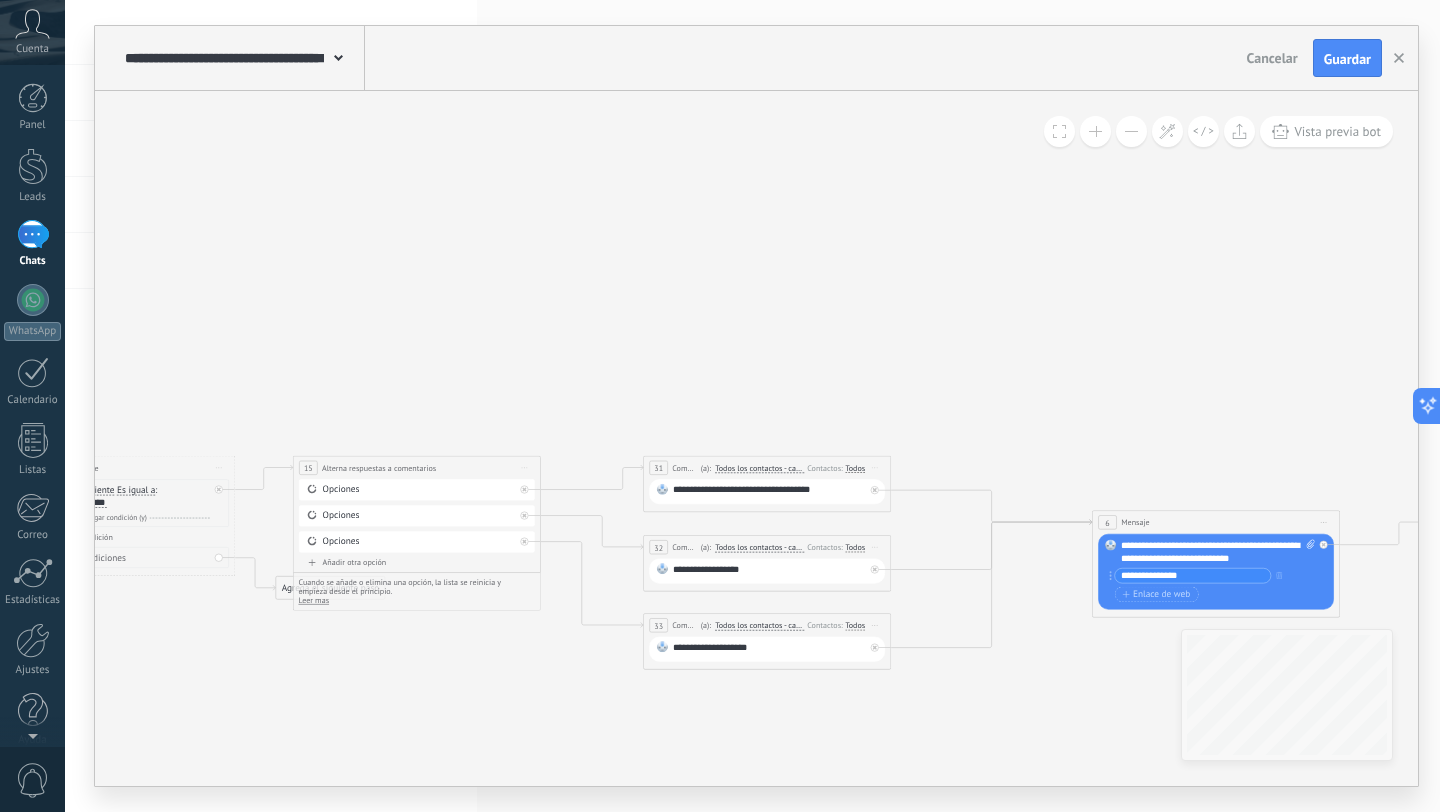 click on "**********" at bounding box center (769, 492) 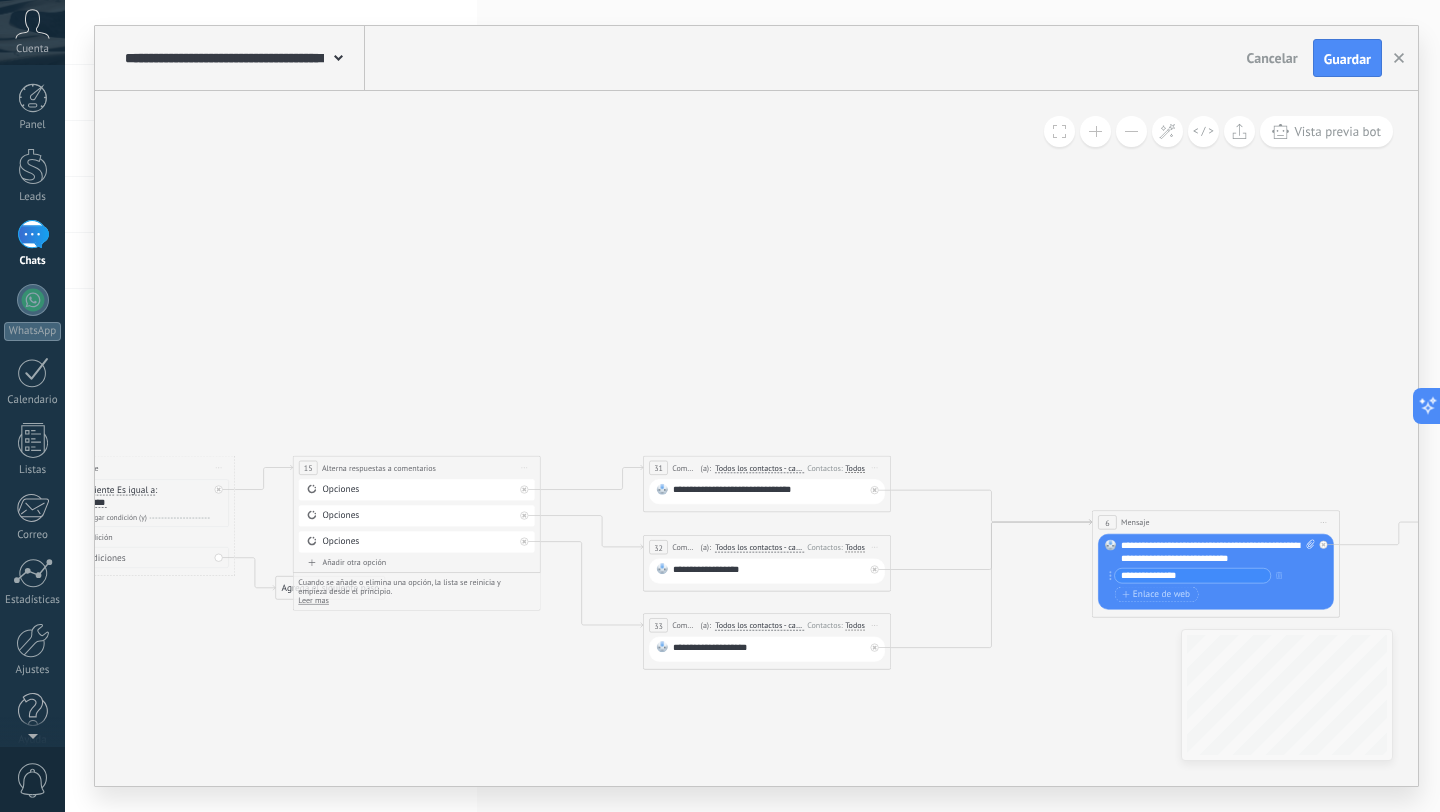 click 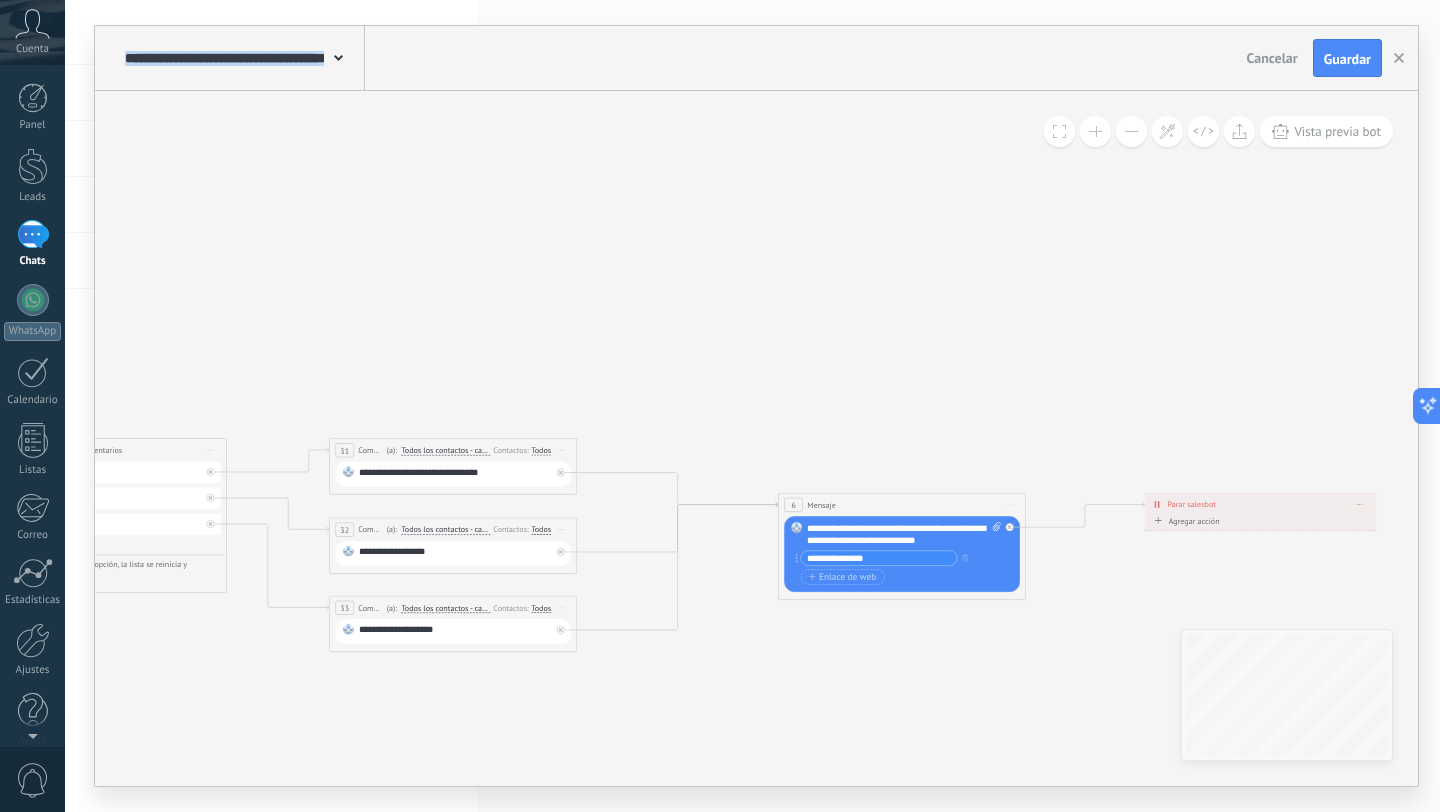 drag, startPoint x: 1123, startPoint y: 695, endPoint x: 653, endPoint y: 632, distance: 474.20355 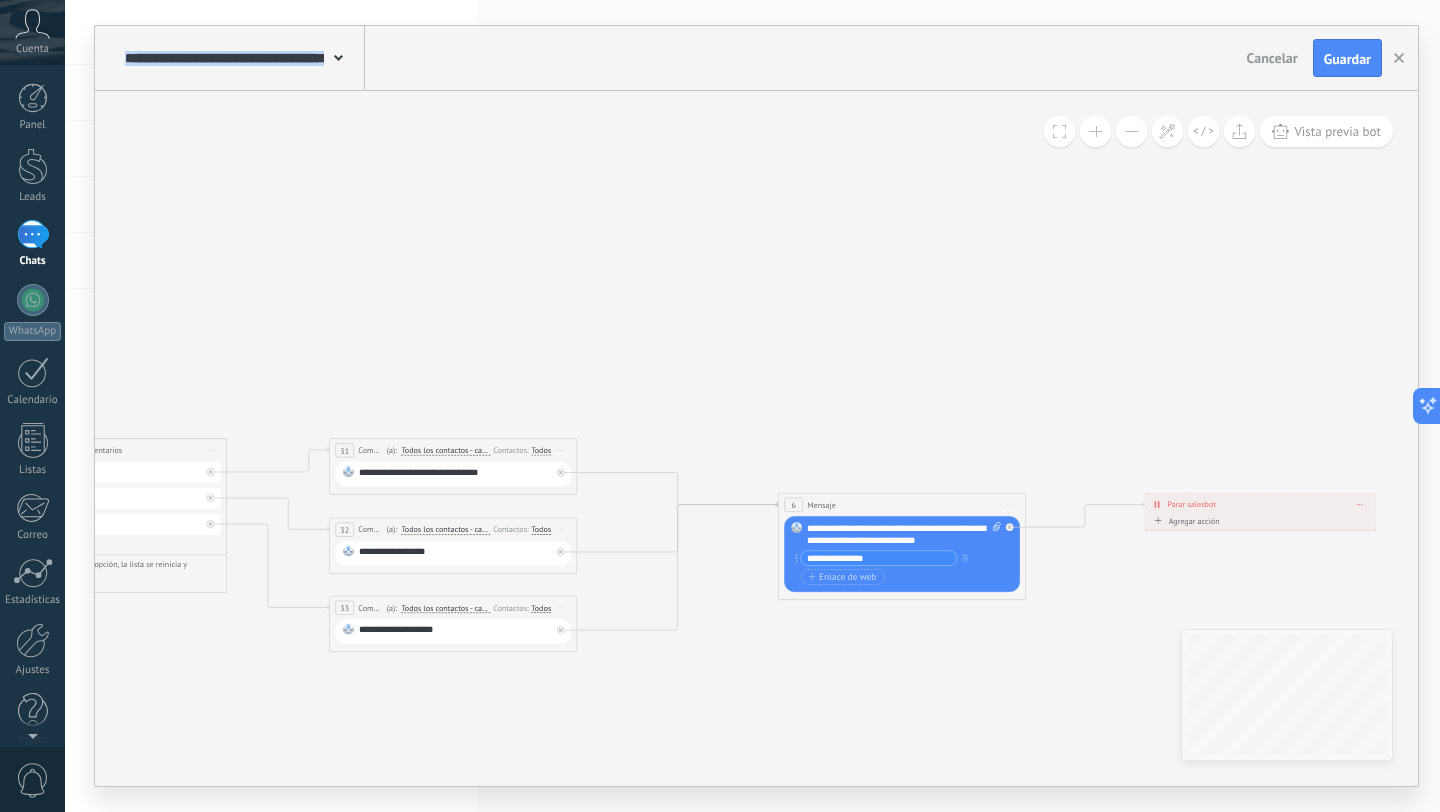 click 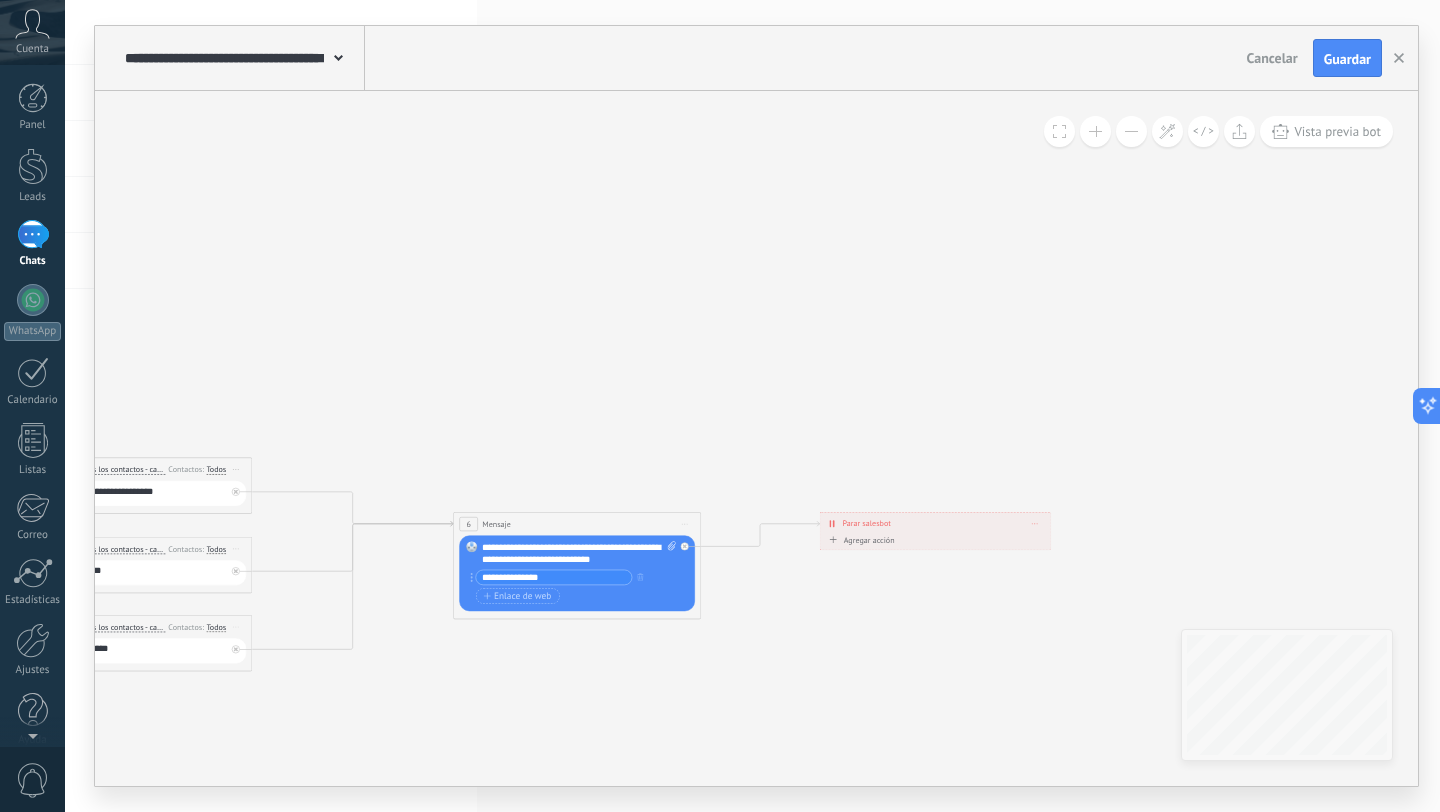 drag, startPoint x: 944, startPoint y: 576, endPoint x: 771, endPoint y: 637, distance: 183.43936 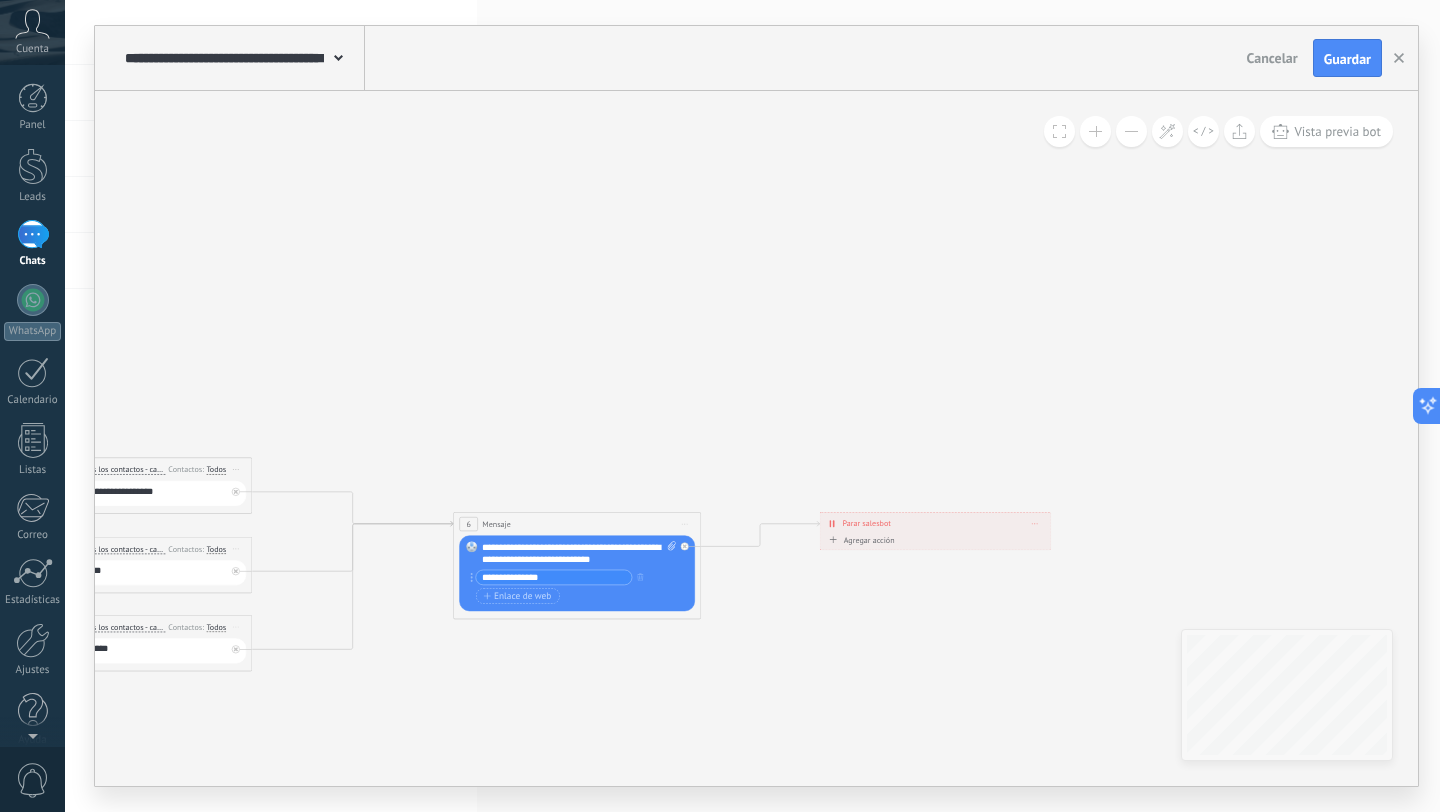click 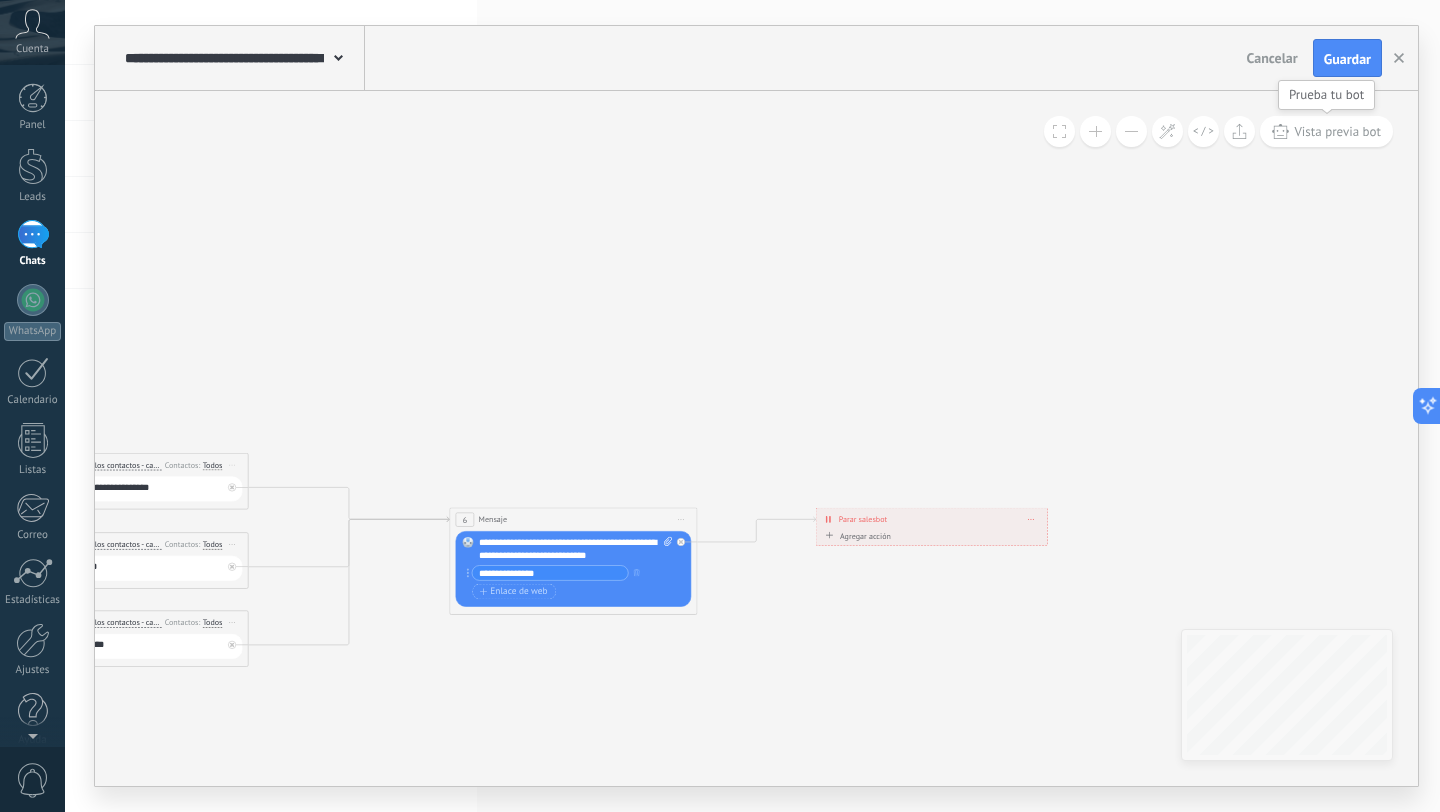 click on "Vista previa bot" at bounding box center [1337, 131] 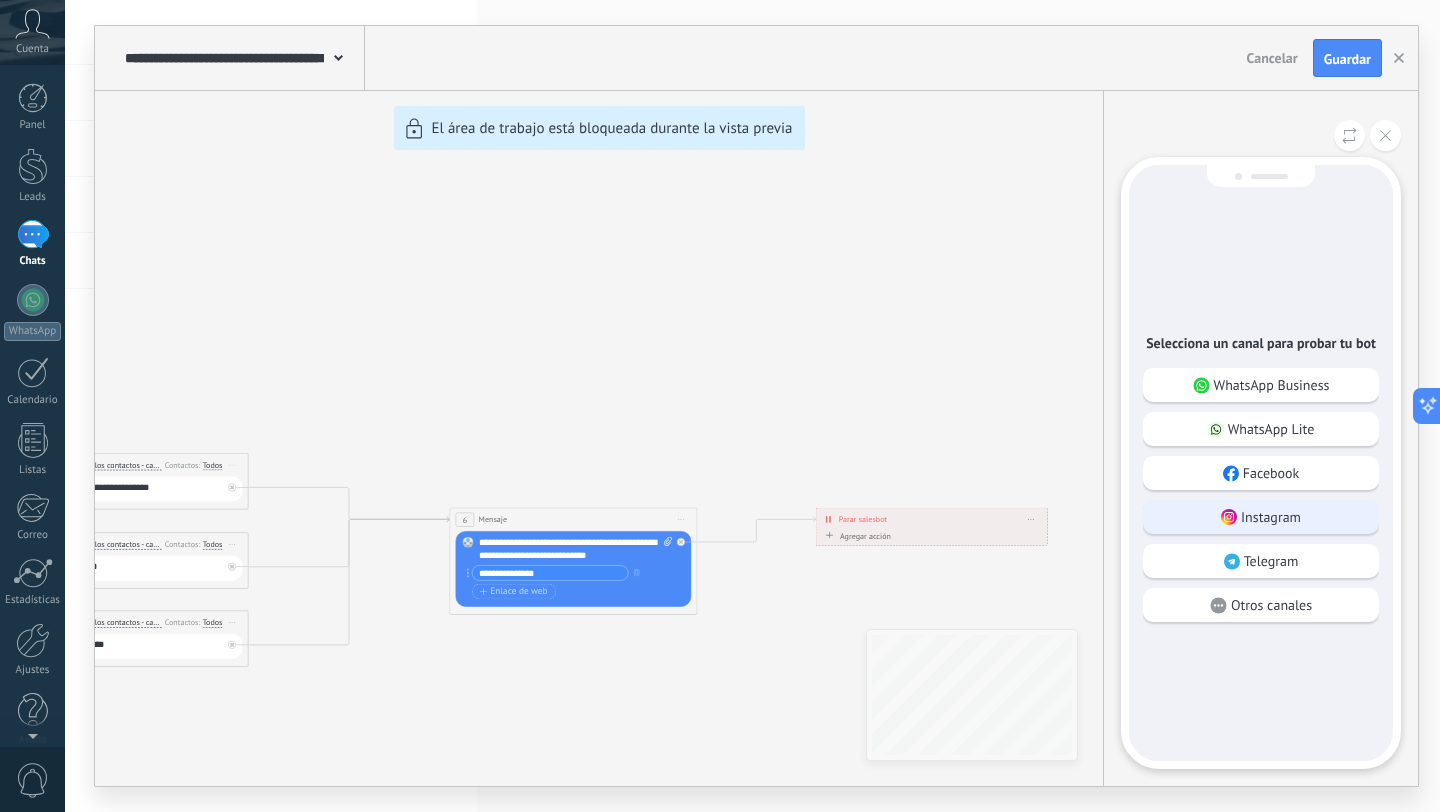 click on "Instagram" at bounding box center [1271, 517] 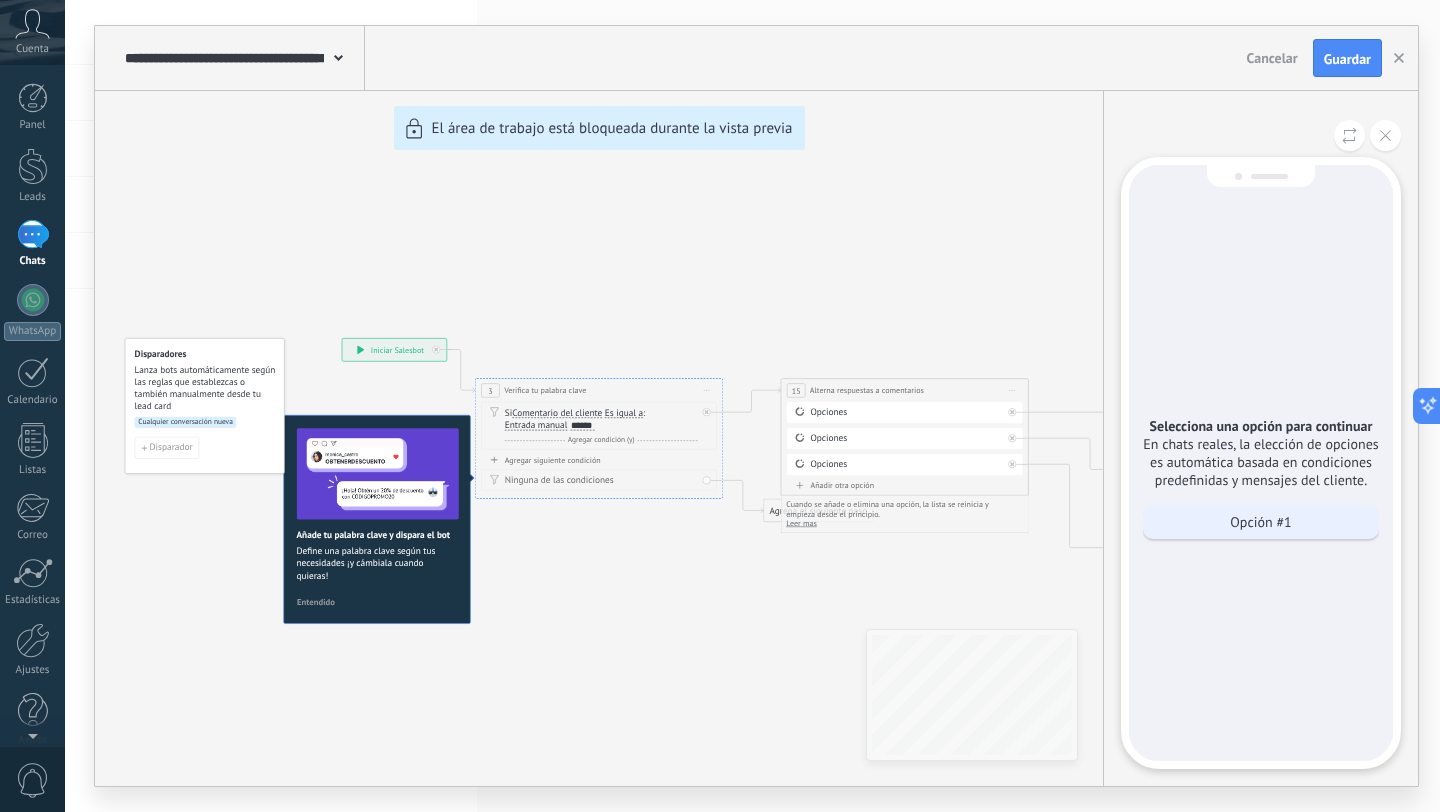 click on "Opción #1" at bounding box center [1261, 522] 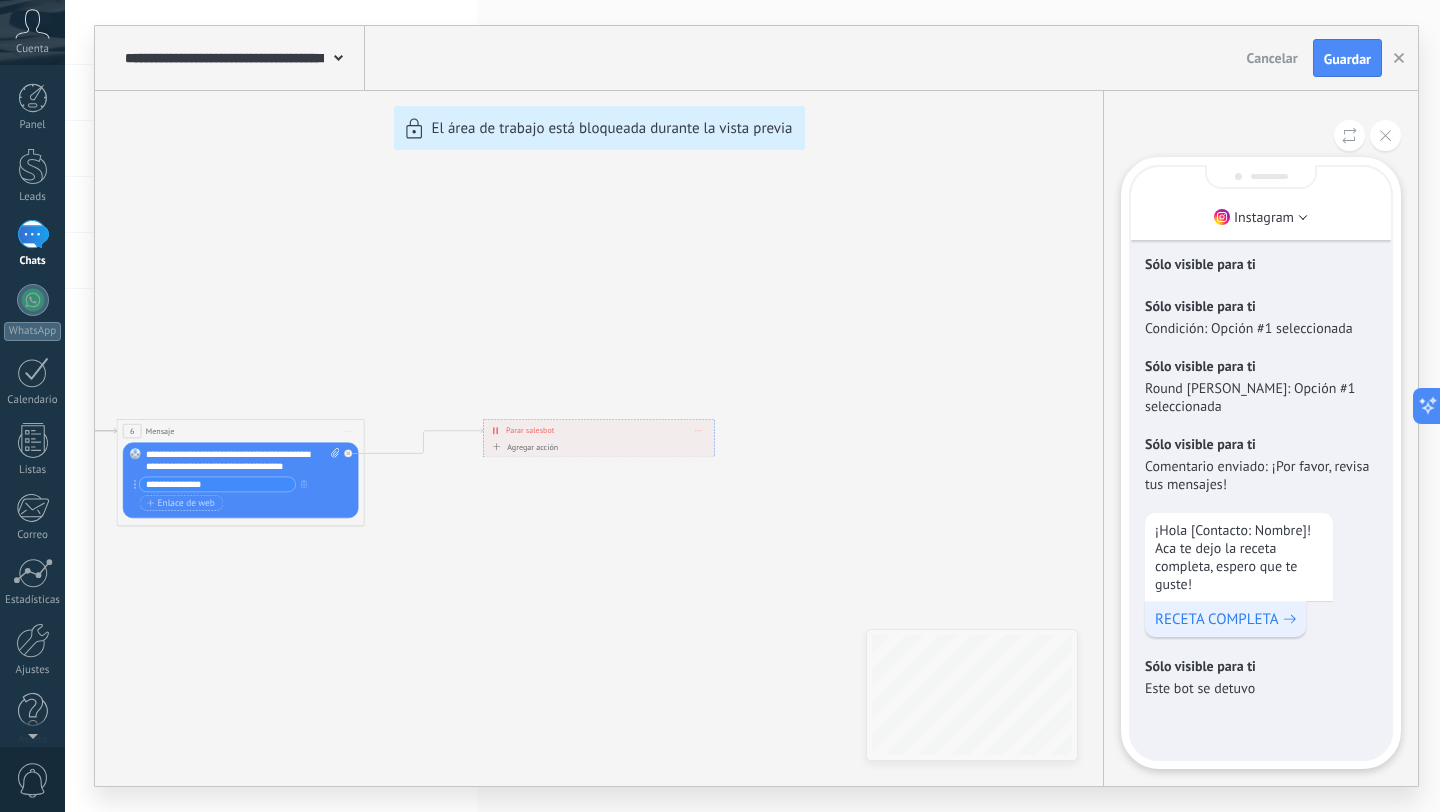 click 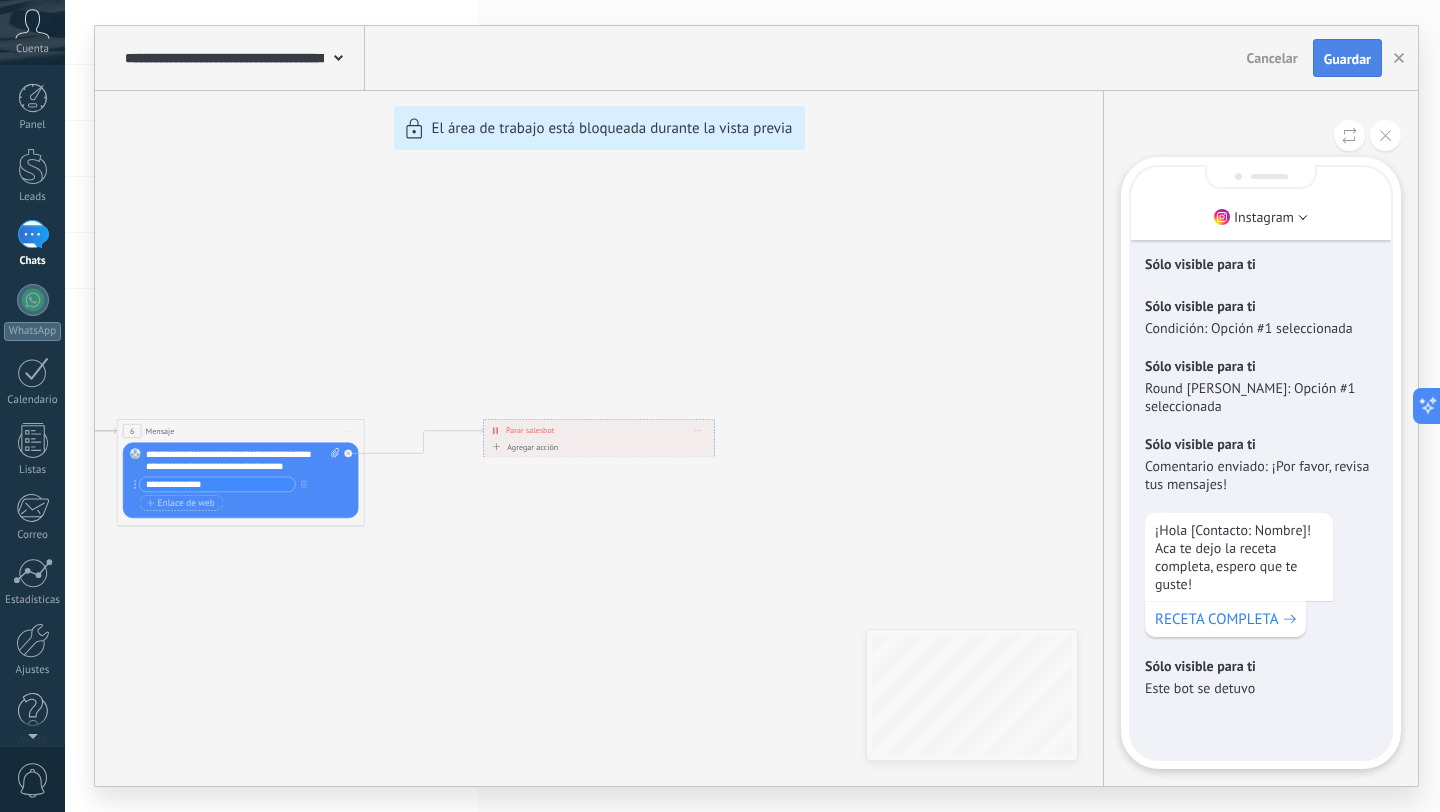 click on "Guardar" at bounding box center (1347, 59) 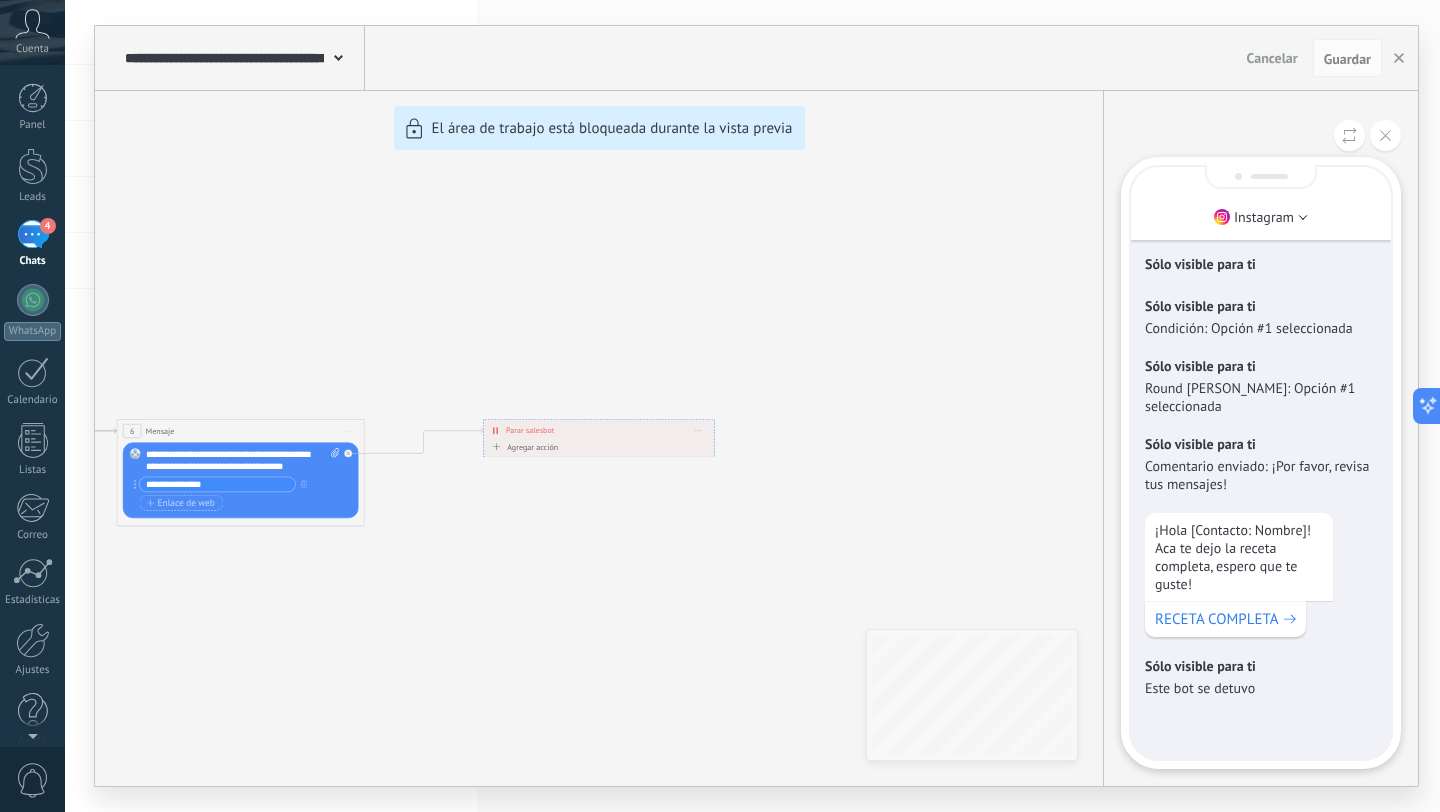 drag, startPoint x: 529, startPoint y: 340, endPoint x: 778, endPoint y: 330, distance: 249.20073 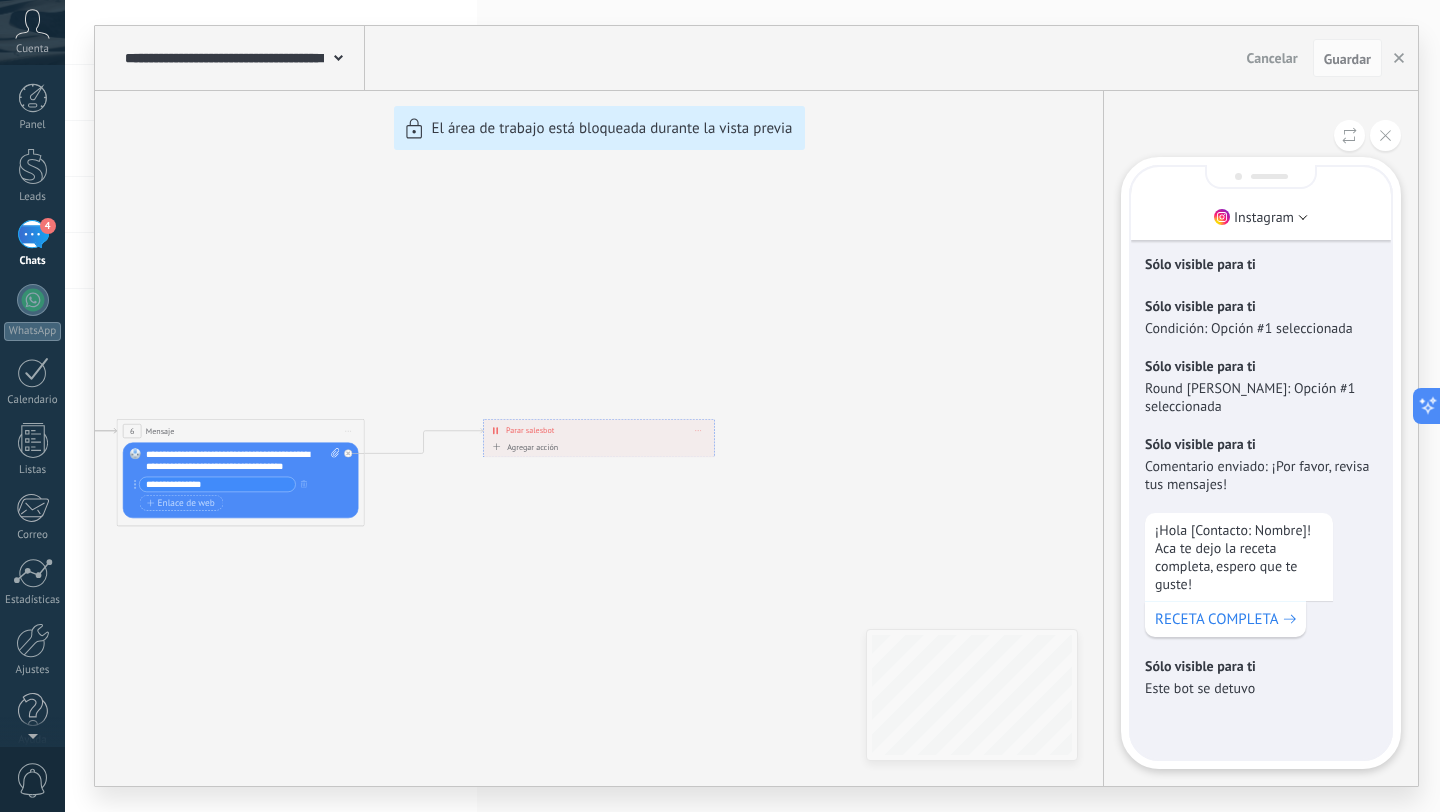 click on "**********" at bounding box center (756, 406) 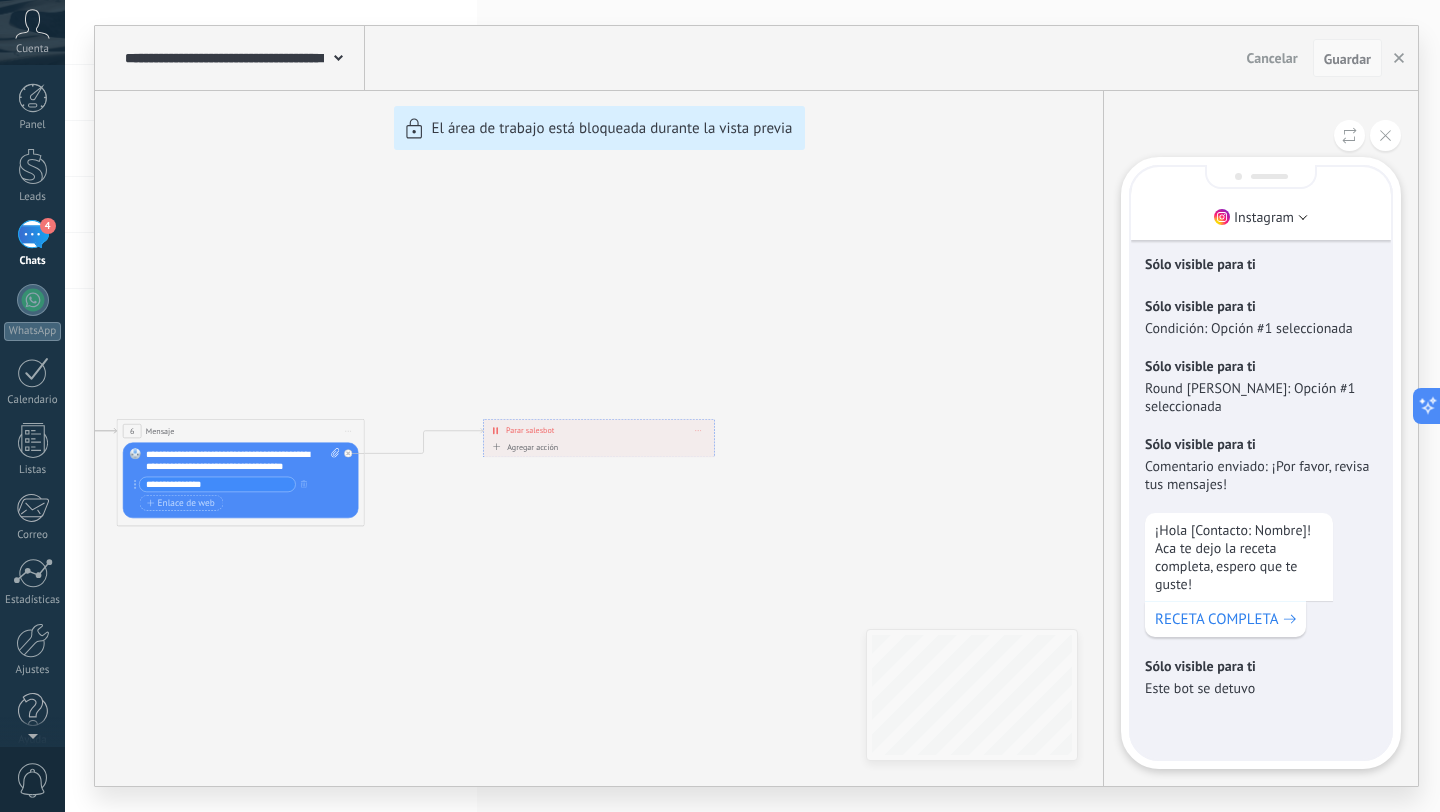 click on "Guardar" at bounding box center [1347, 58] 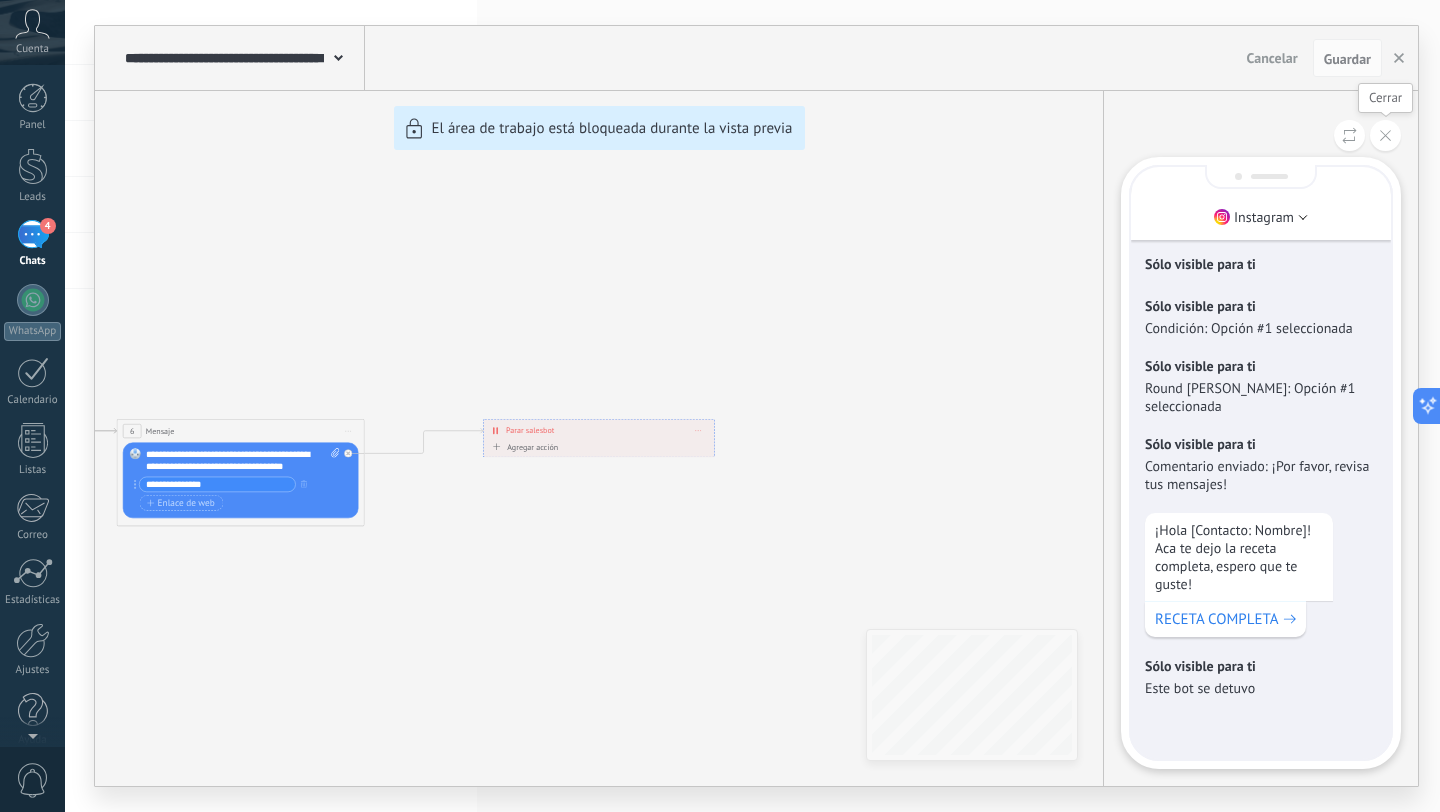 click 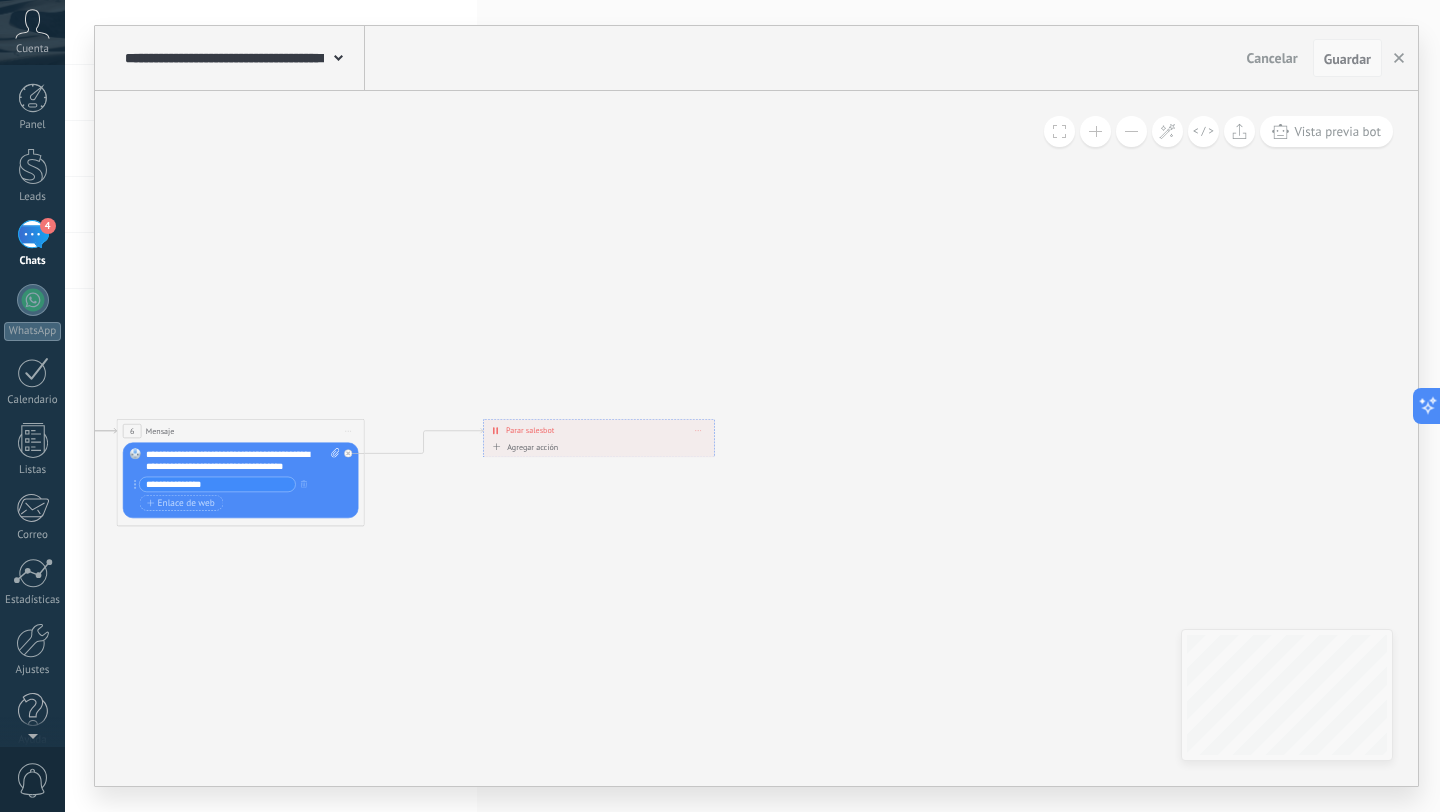 click on "Guardar" at bounding box center (1347, 59) 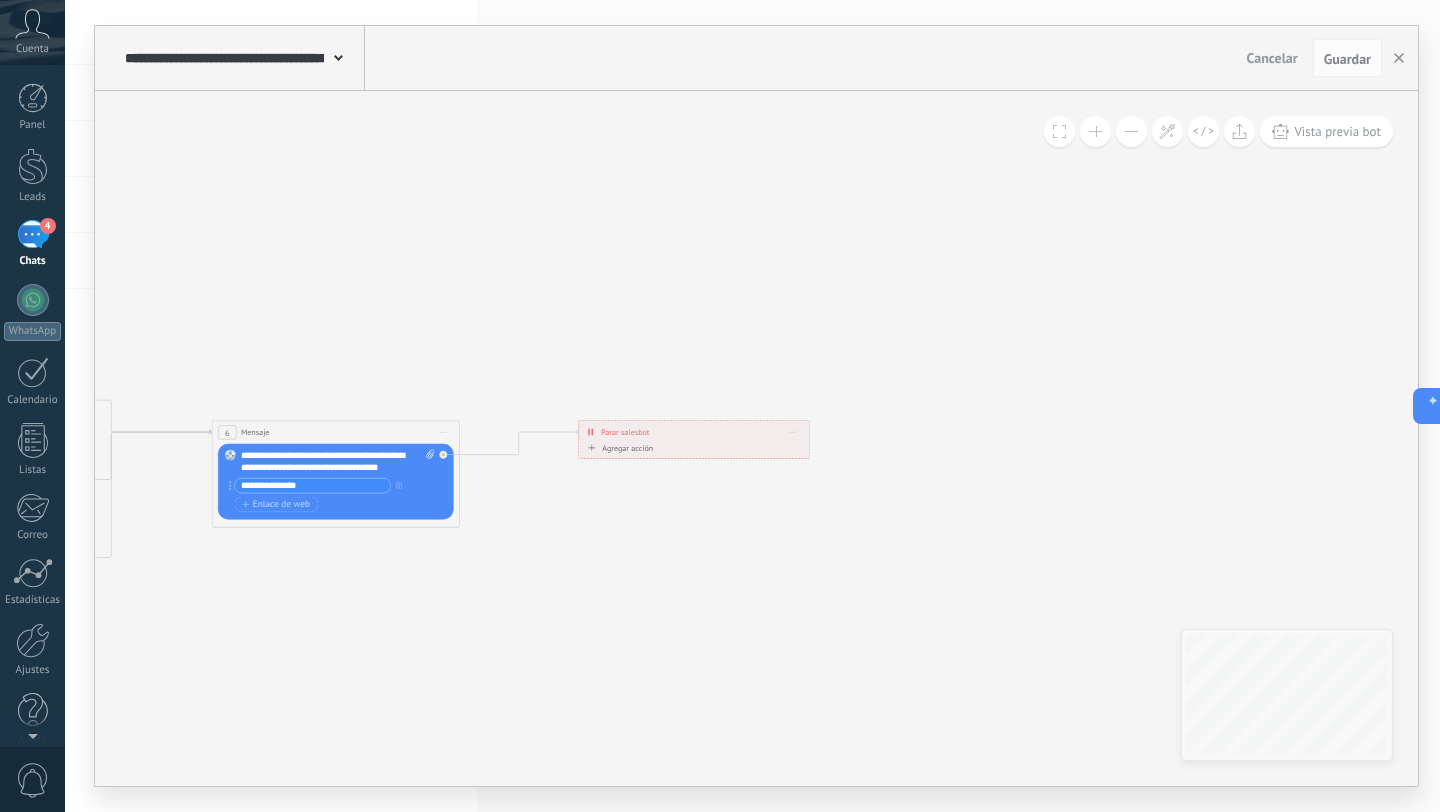 drag, startPoint x: 548, startPoint y: 384, endPoint x: 866, endPoint y: 373, distance: 318.1902 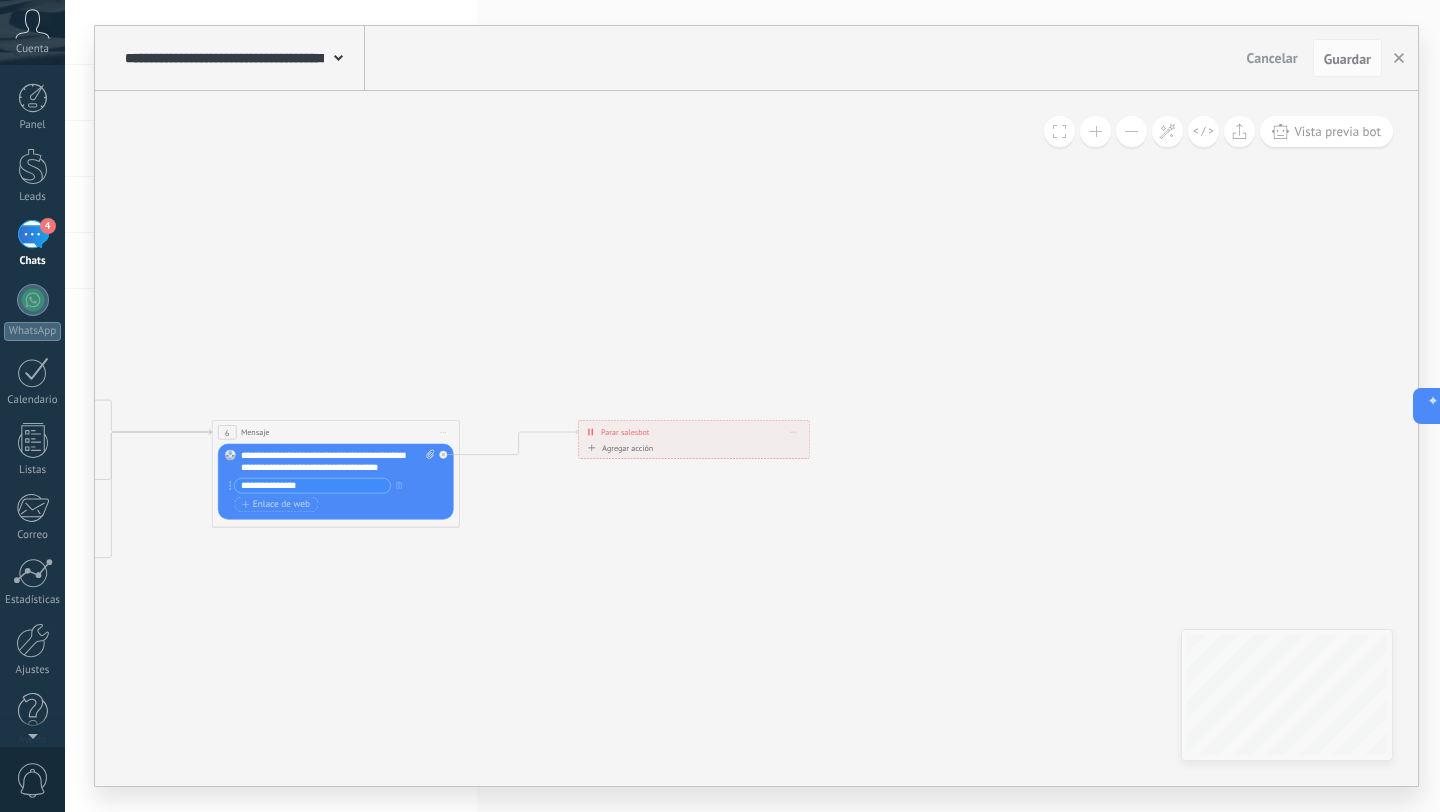 click 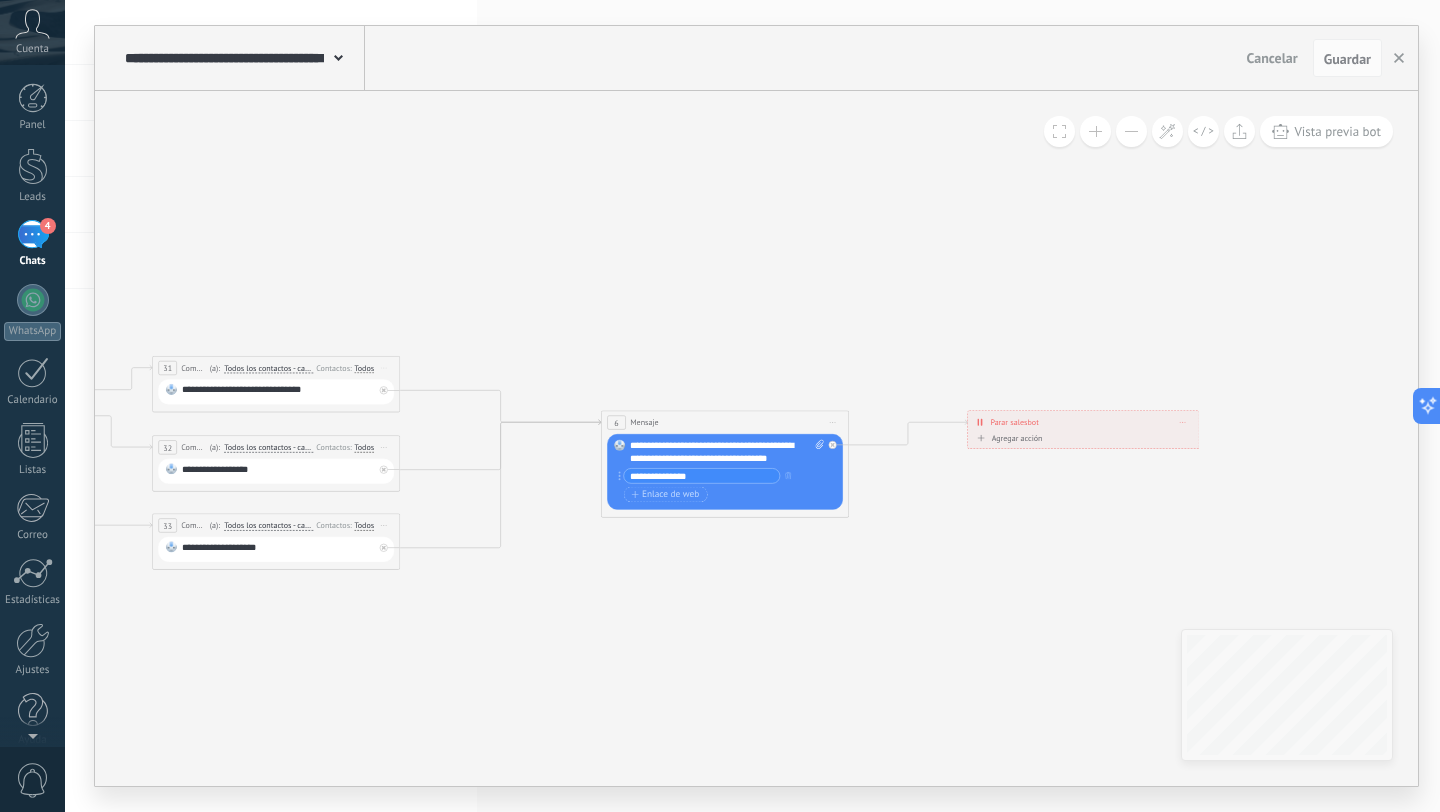 drag, startPoint x: 460, startPoint y: 384, endPoint x: 1016, endPoint y: 289, distance: 564.0576 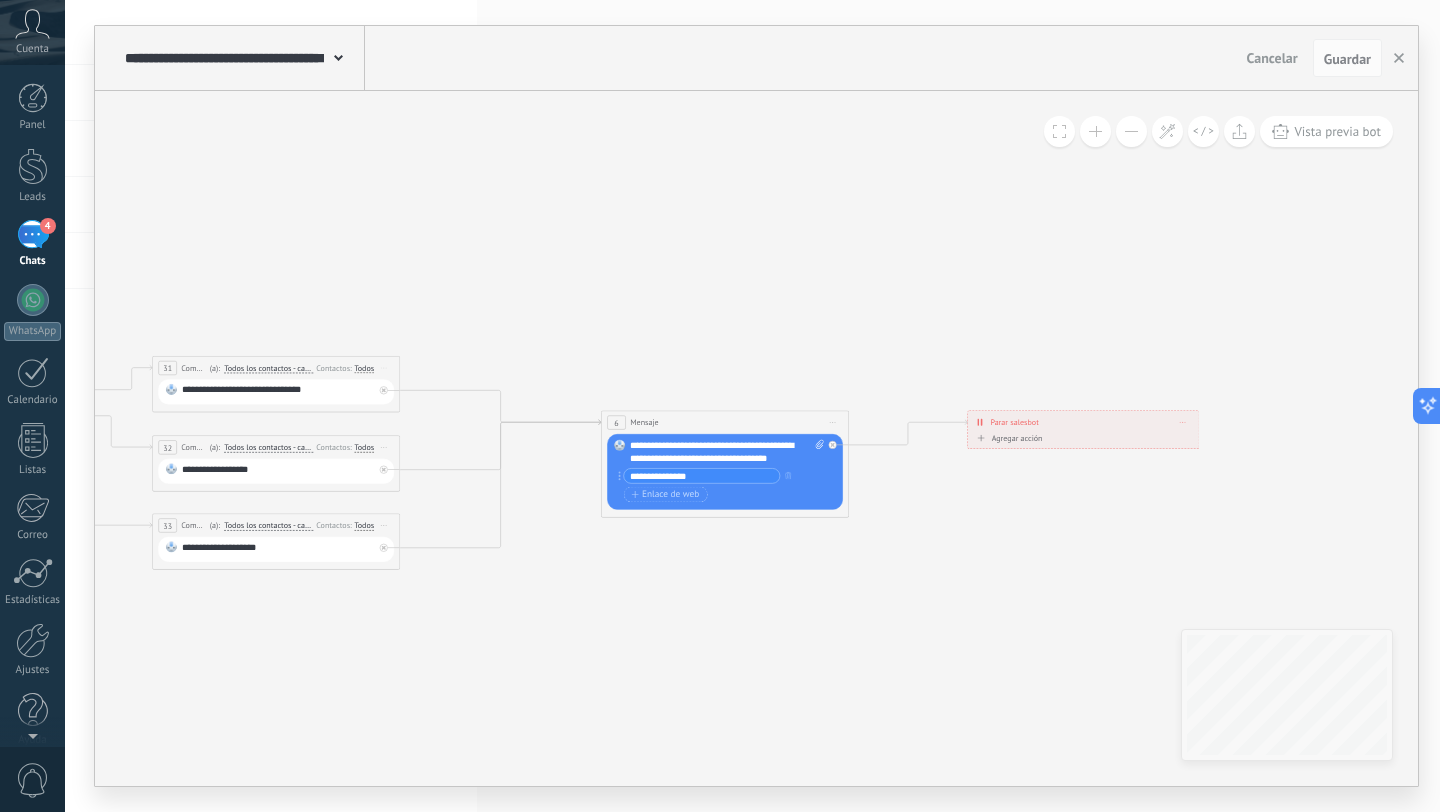 click 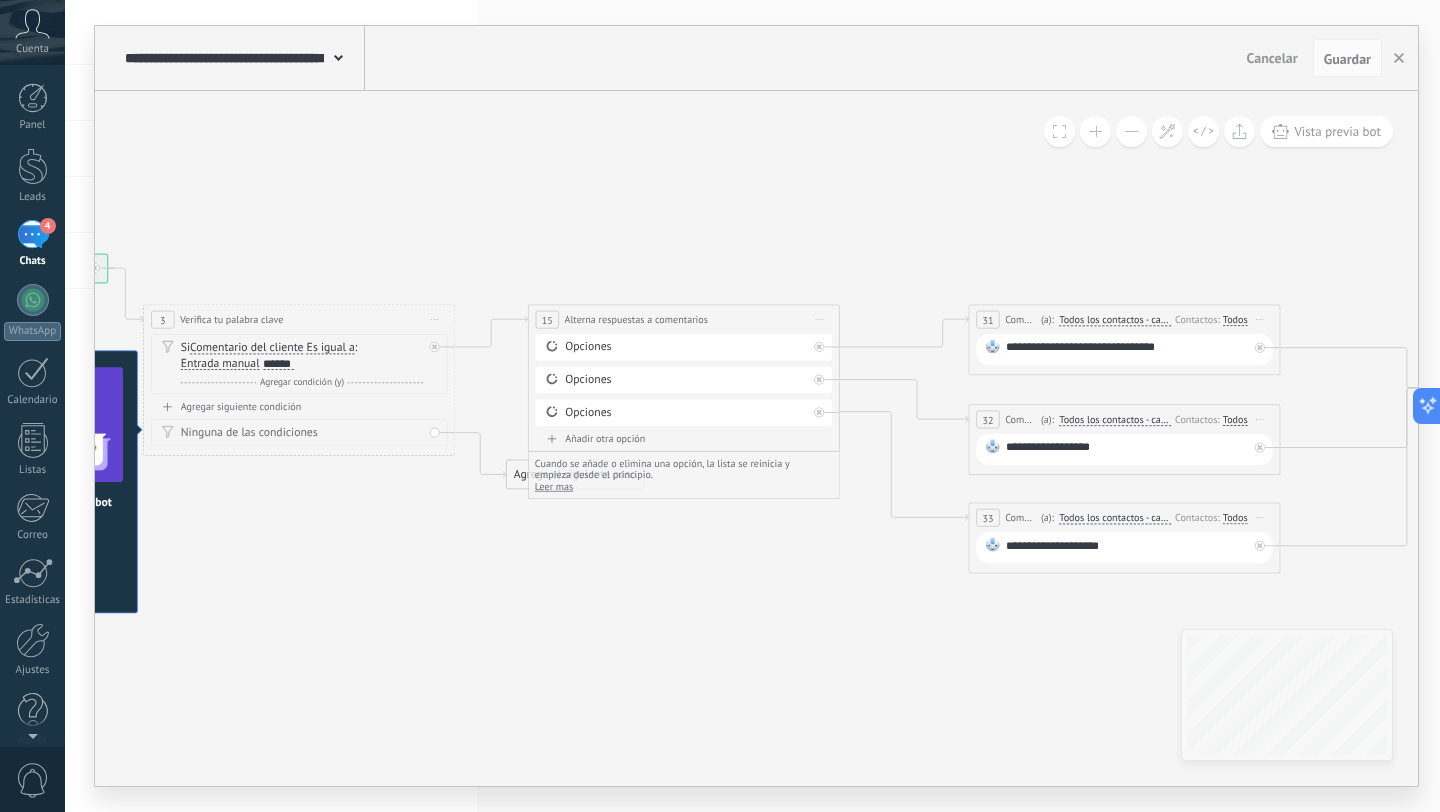 drag, startPoint x: 407, startPoint y: 478, endPoint x: 833, endPoint y: 557, distance: 433.2632 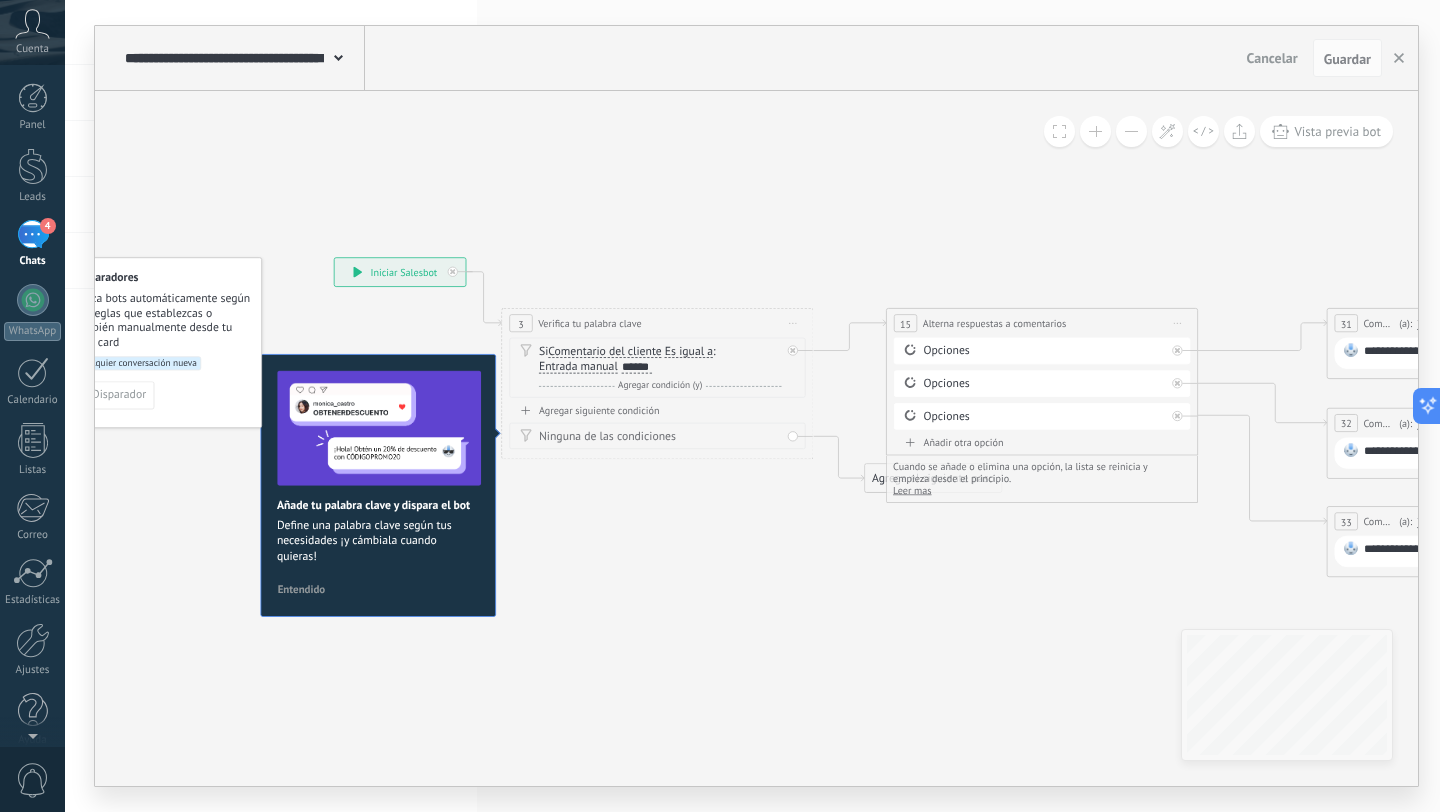 drag, startPoint x: 243, startPoint y: 585, endPoint x: 608, endPoint y: 581, distance: 365.0219 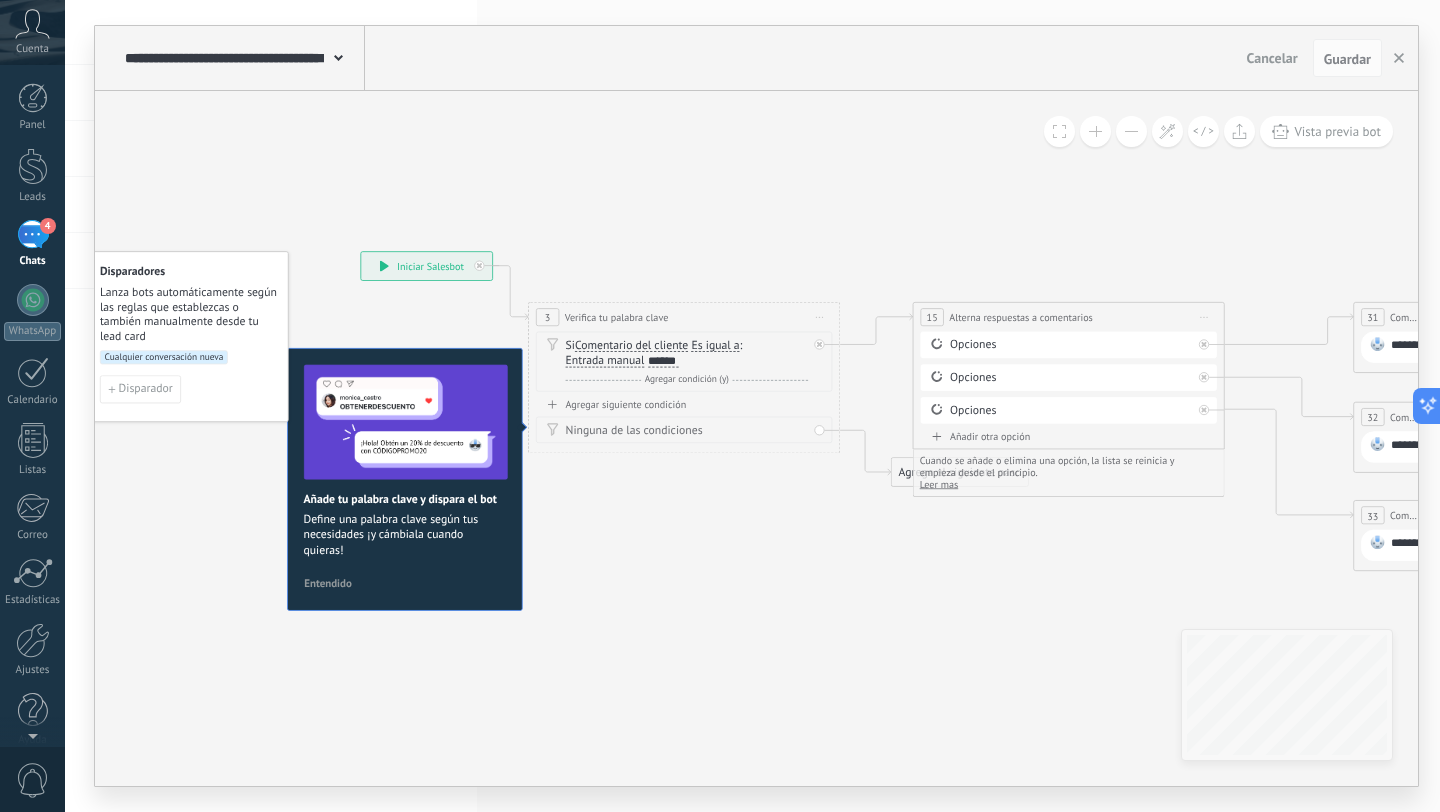 click 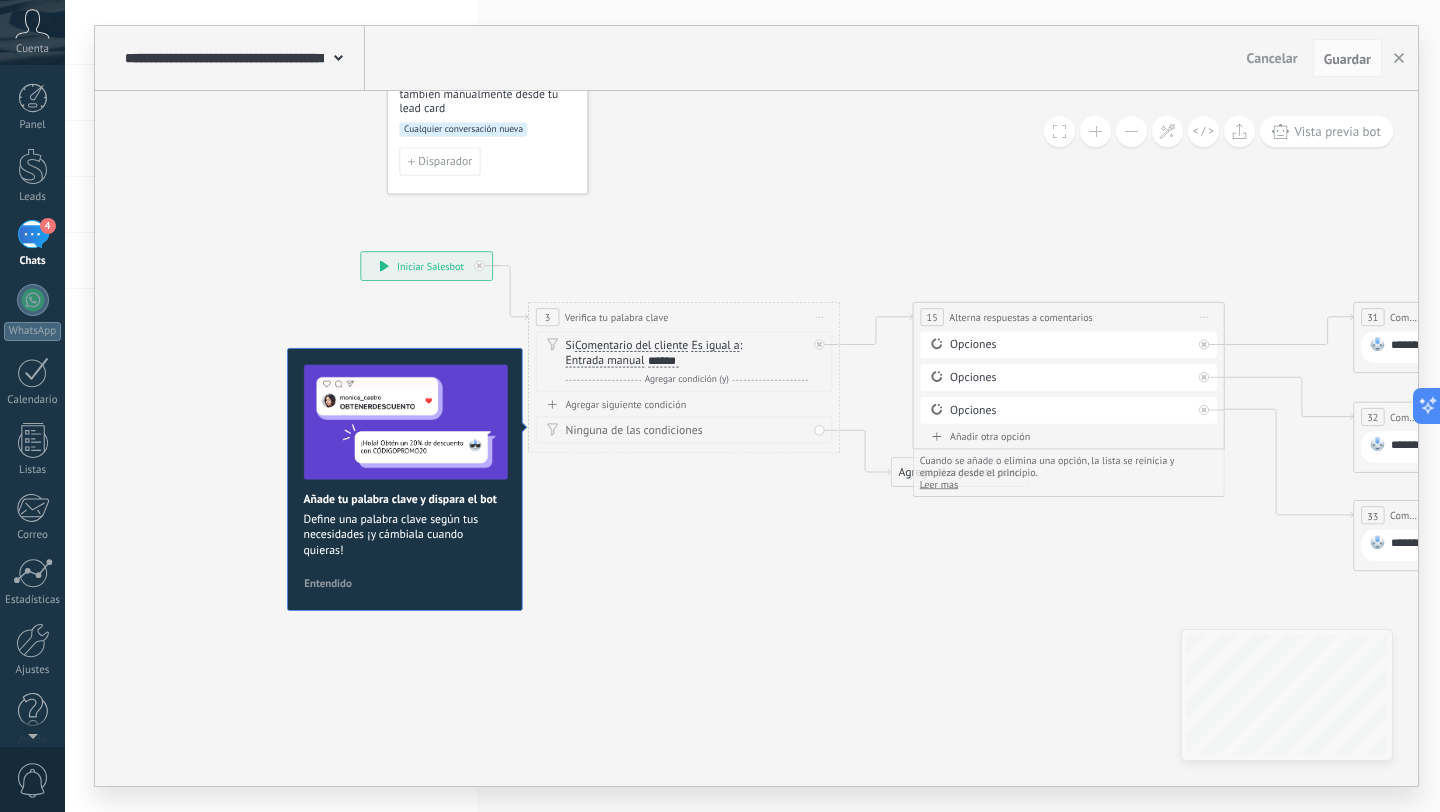 drag, startPoint x: 173, startPoint y: 354, endPoint x: 467, endPoint y: 131, distance: 369.00543 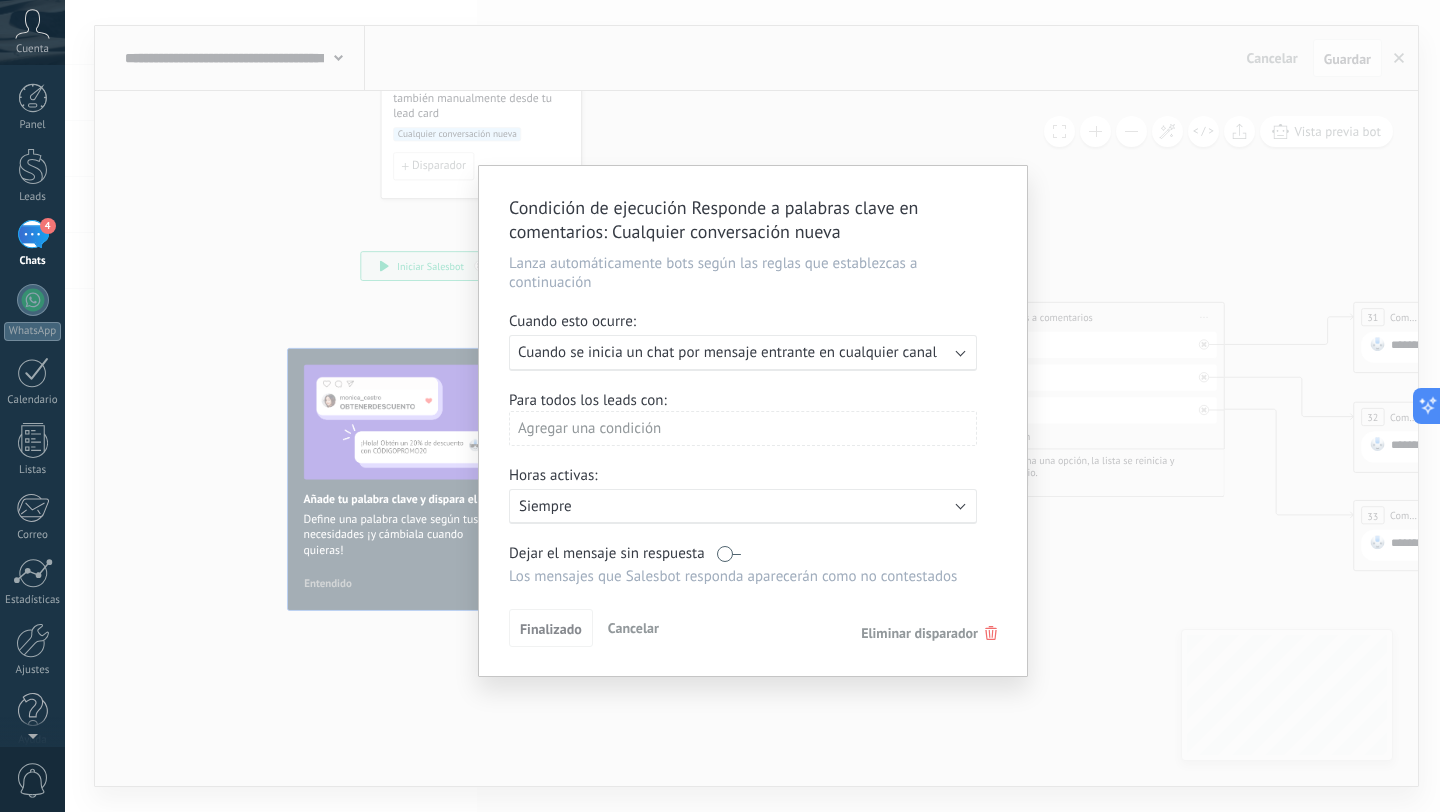 click on "Cuando se inicia un chat por mensaje entrante en cualquier canal" at bounding box center [727, 352] 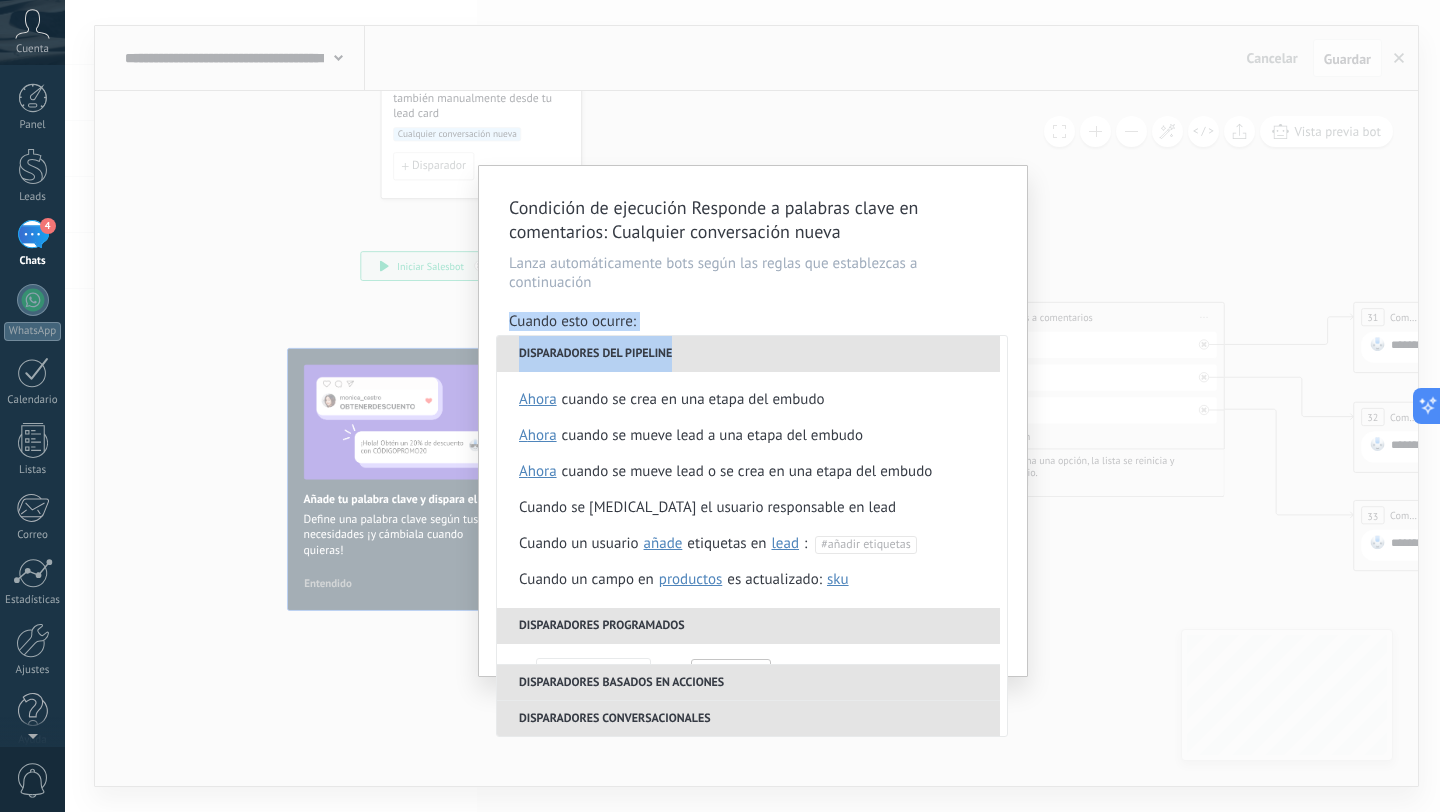 drag, startPoint x: 706, startPoint y: 353, endPoint x: 713, endPoint y: 270, distance: 83.294655 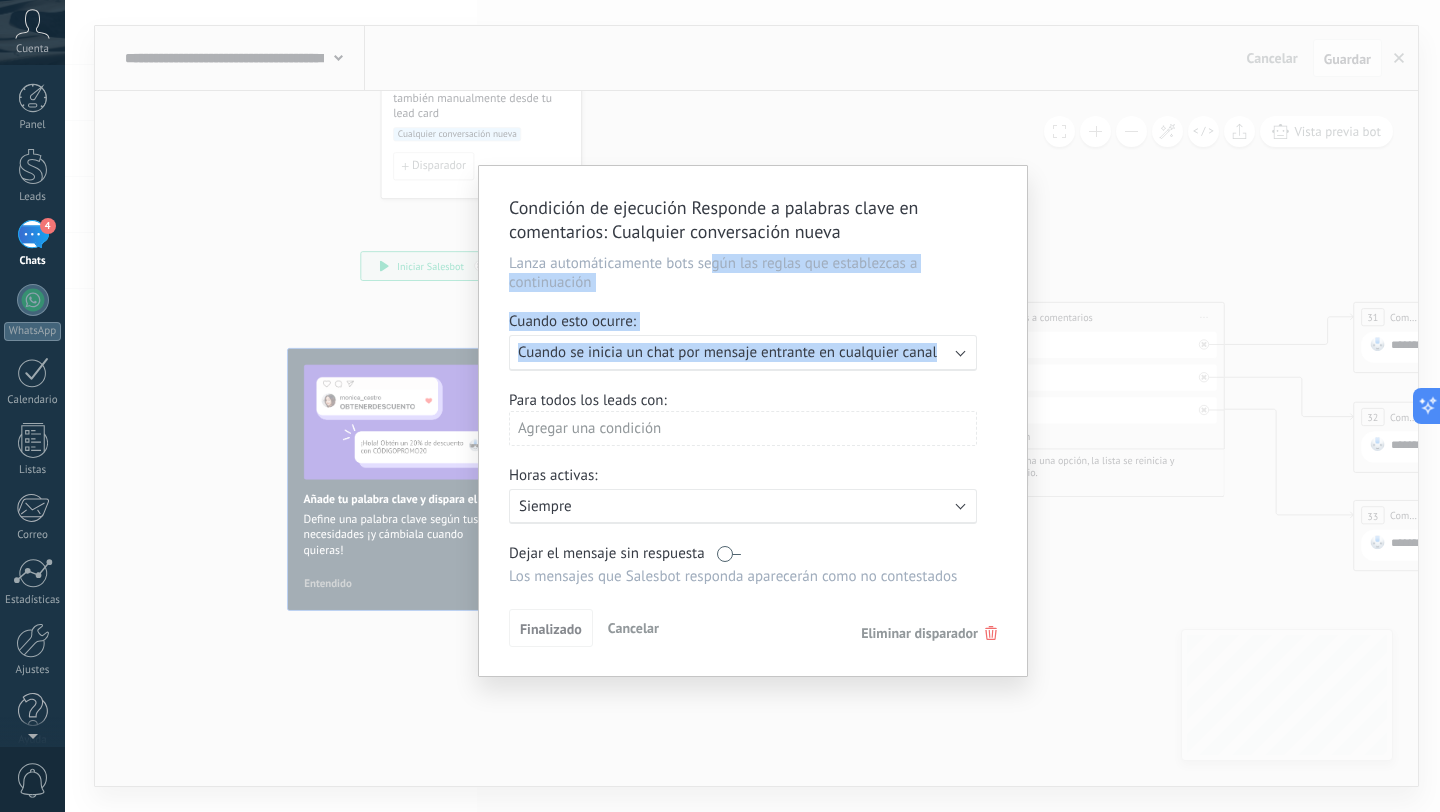 click on "Cuando se inicia un chat por mensaje entrante en cualquier canal" at bounding box center (727, 352) 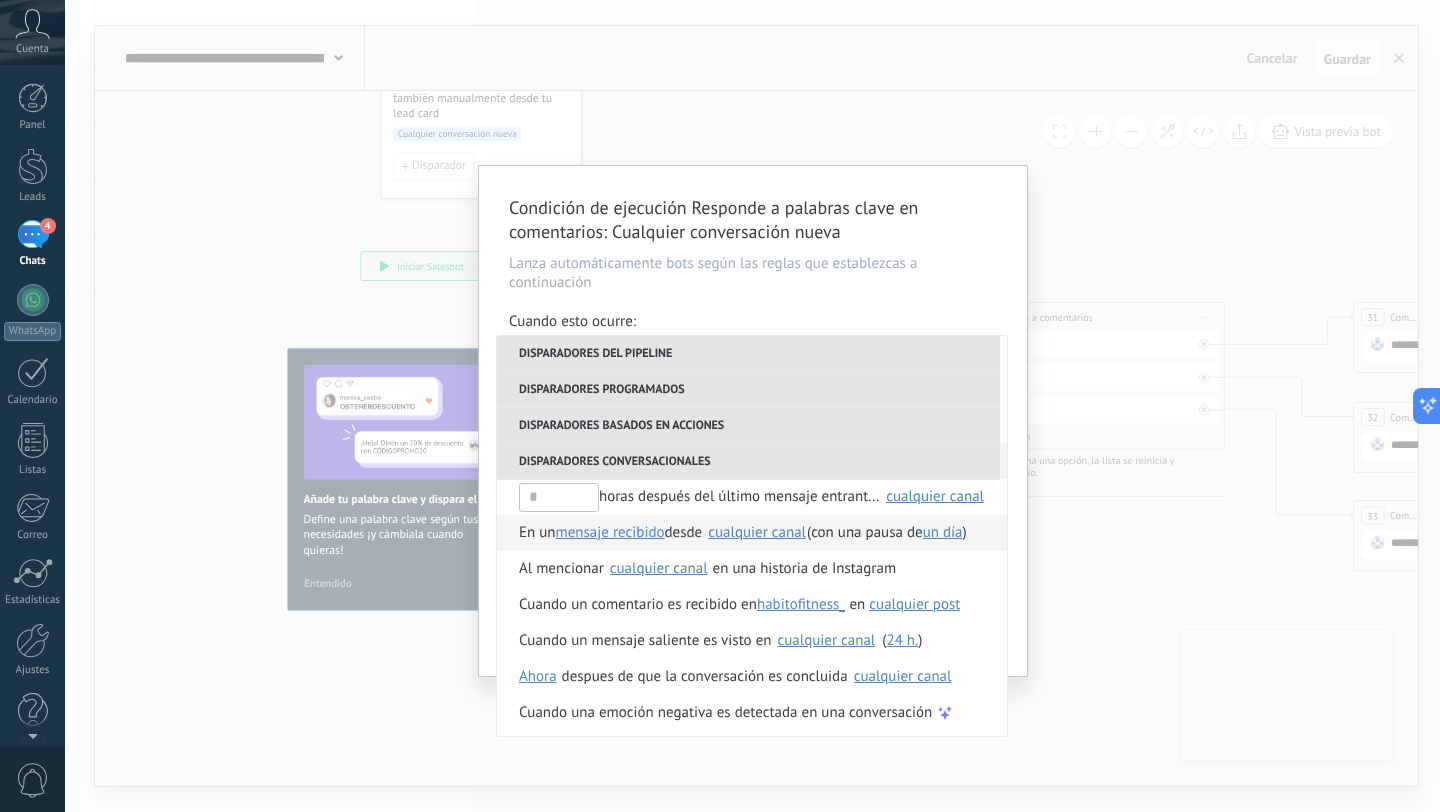 scroll, scrollTop: 544, scrollLeft: 0, axis: vertical 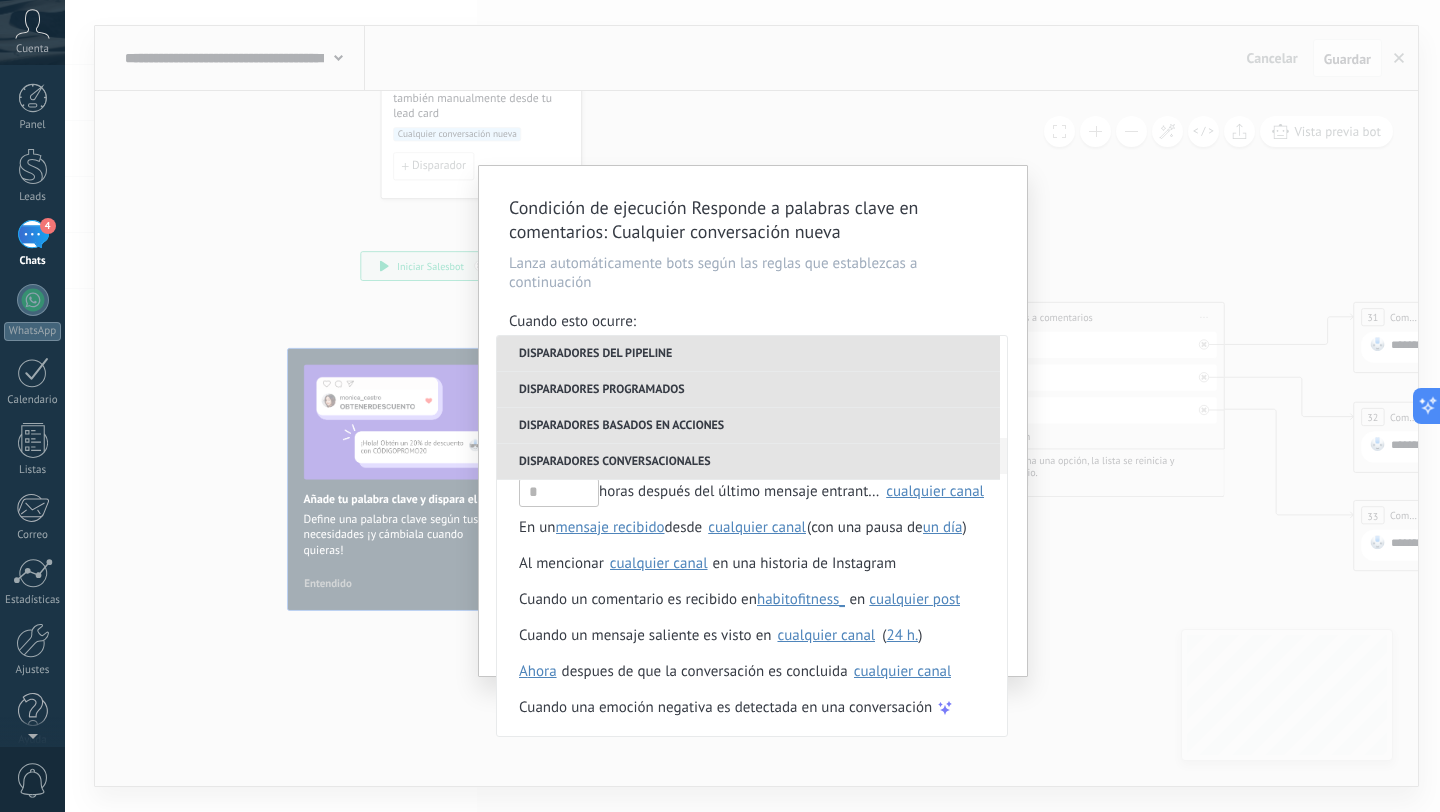 click on "Lanza automáticamente bots según las reglas que establezcas a continuación" at bounding box center [753, 273] 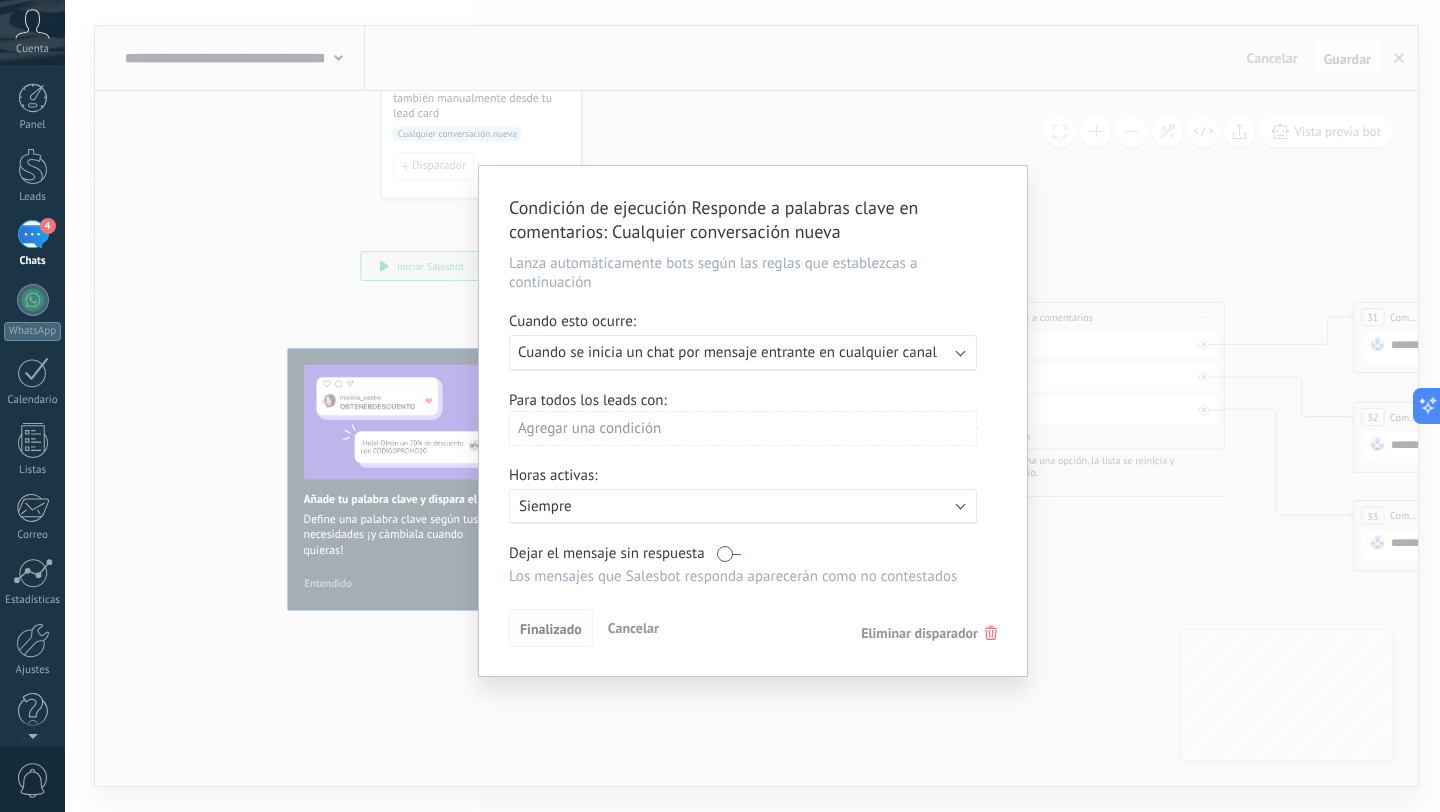 click on "Finalizado" at bounding box center (551, 629) 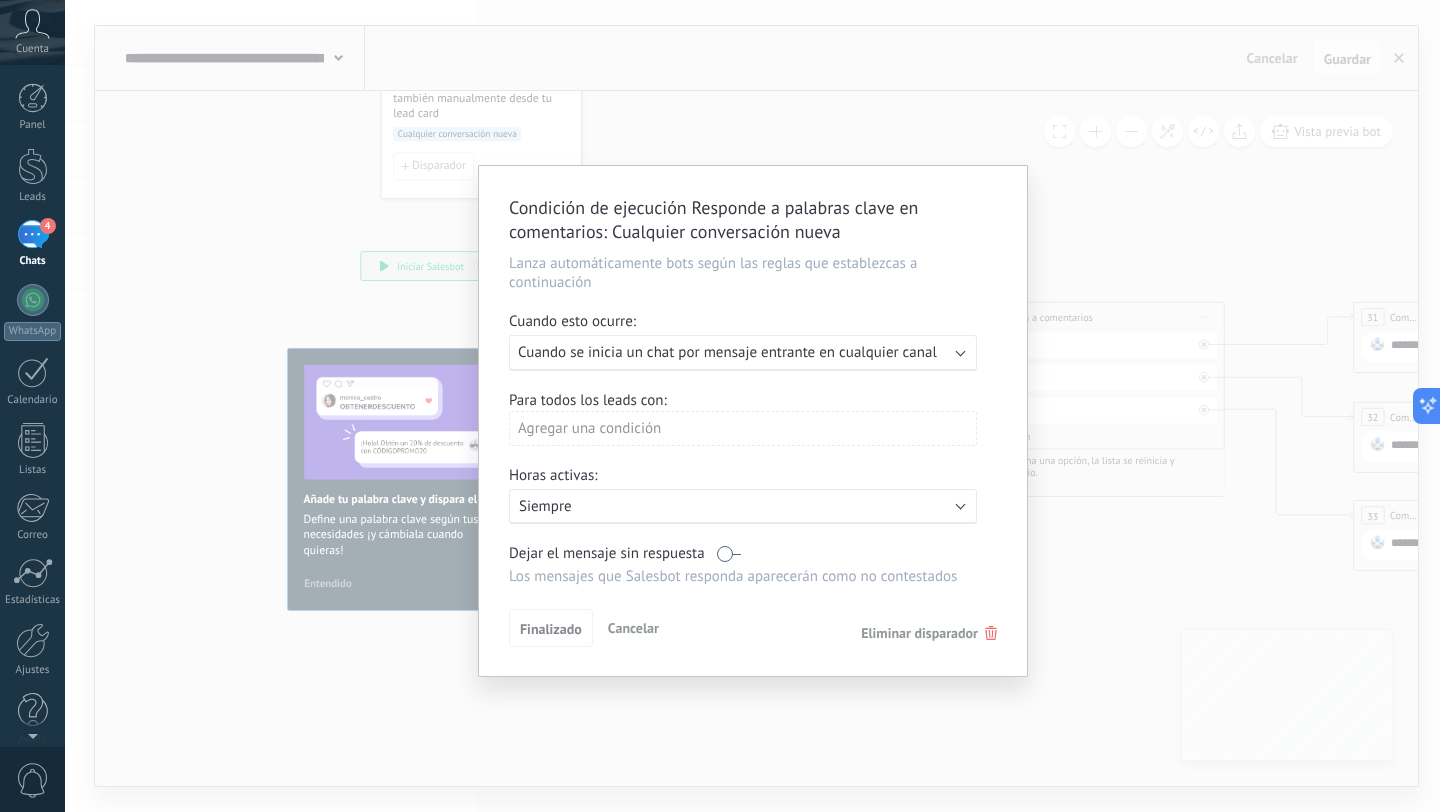 click on "Condición de ejecución Responde a palabras clave en comentarios : Cualquier conversación nueva Lanza automáticamente bots según las reglas que establezcas a continuación Cuando esto ocurre: Ejecutar:  Cuando se inicia un chat por mensaje entrante en cualquier canal Para todos los leads con: Agregar una condición Horas activas: Activo:  Siempre Dejar el mensaje sin respuesta Los mensajes que Salesbot responda aparecerán como no contestados Aplicar a todos los leads en esta etapa Finalizado Cancelar Eliminar disparador" at bounding box center [752, 406] 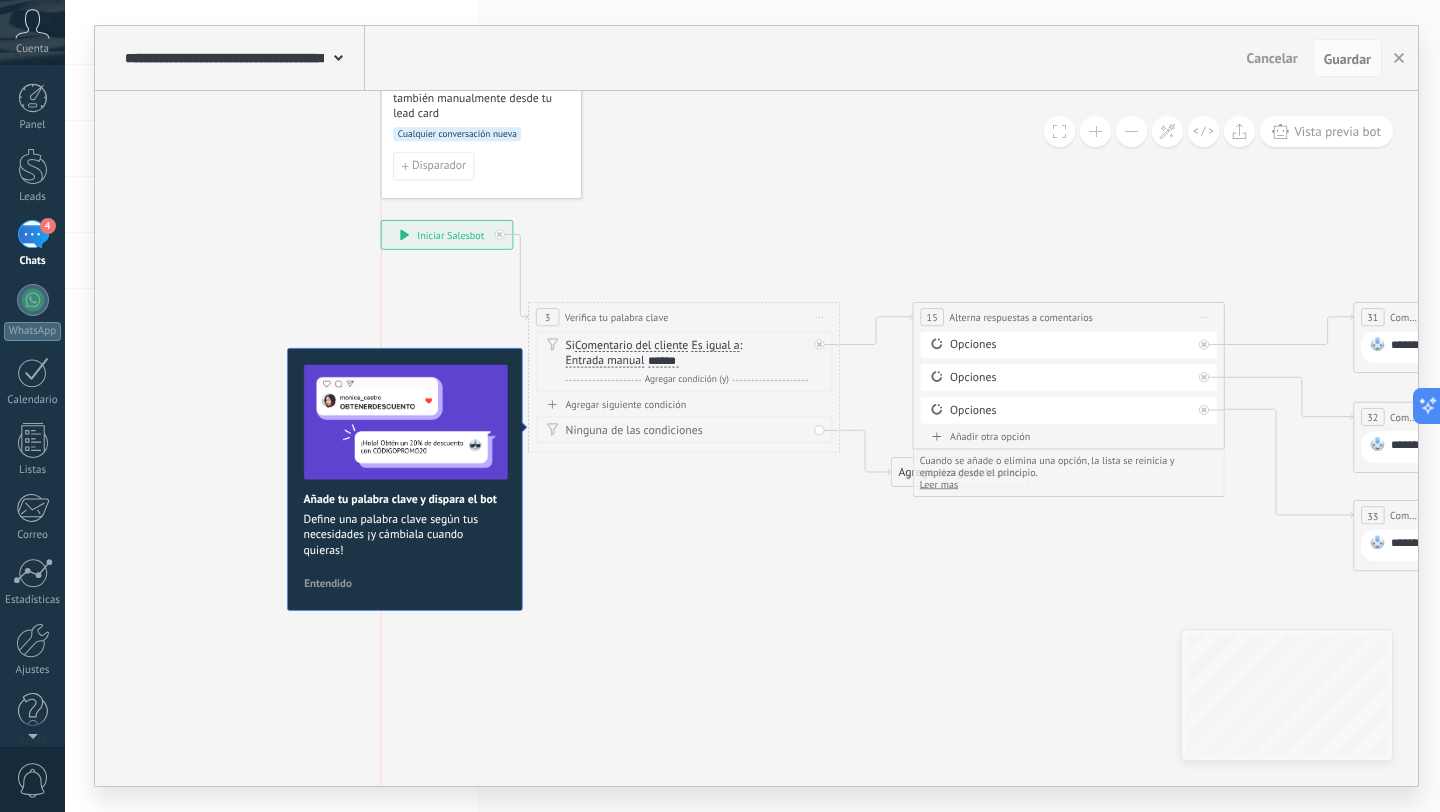 drag, startPoint x: 418, startPoint y: 266, endPoint x: 443, endPoint y: 234, distance: 40.60788 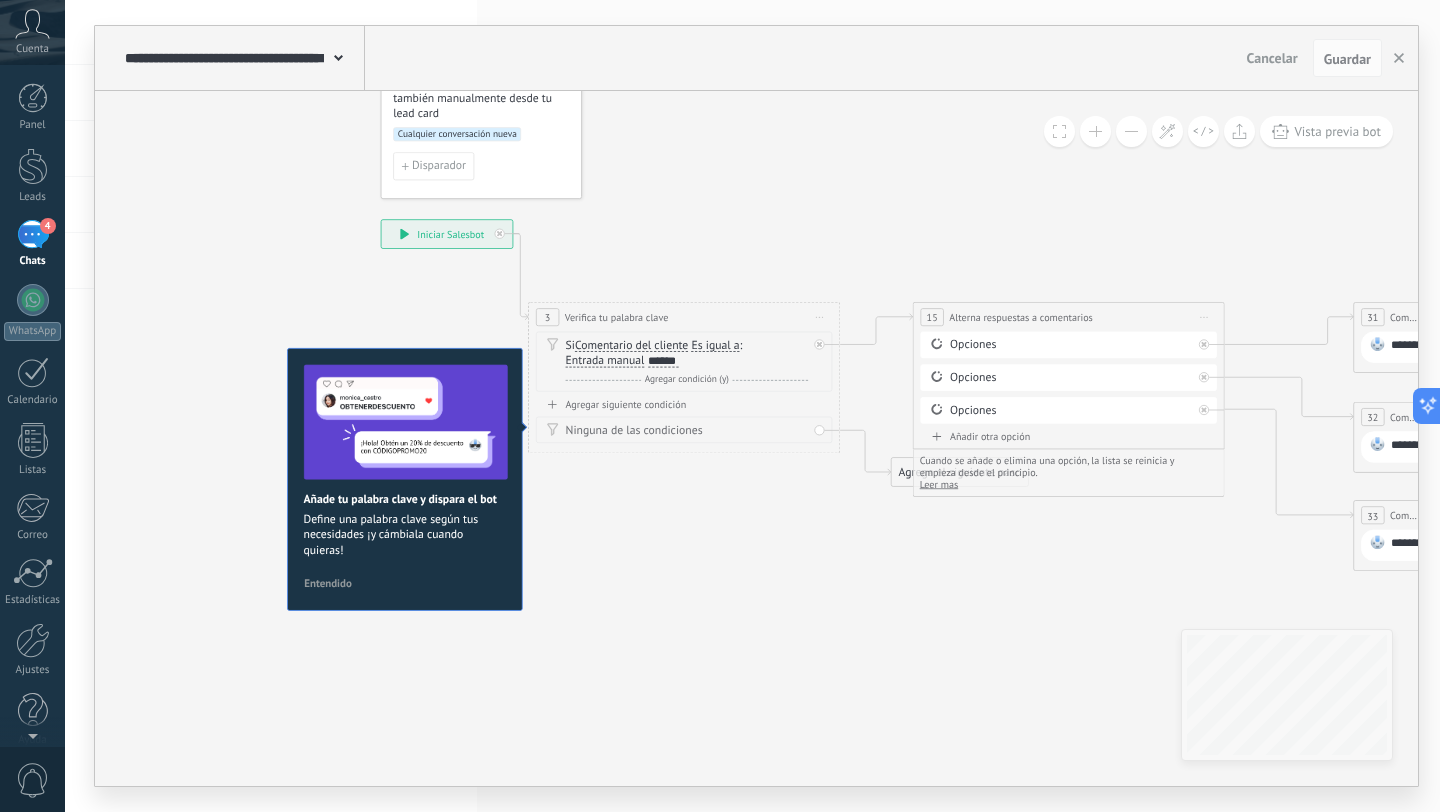 drag, startPoint x: 678, startPoint y: 337, endPoint x: 683, endPoint y: 272, distance: 65.192024 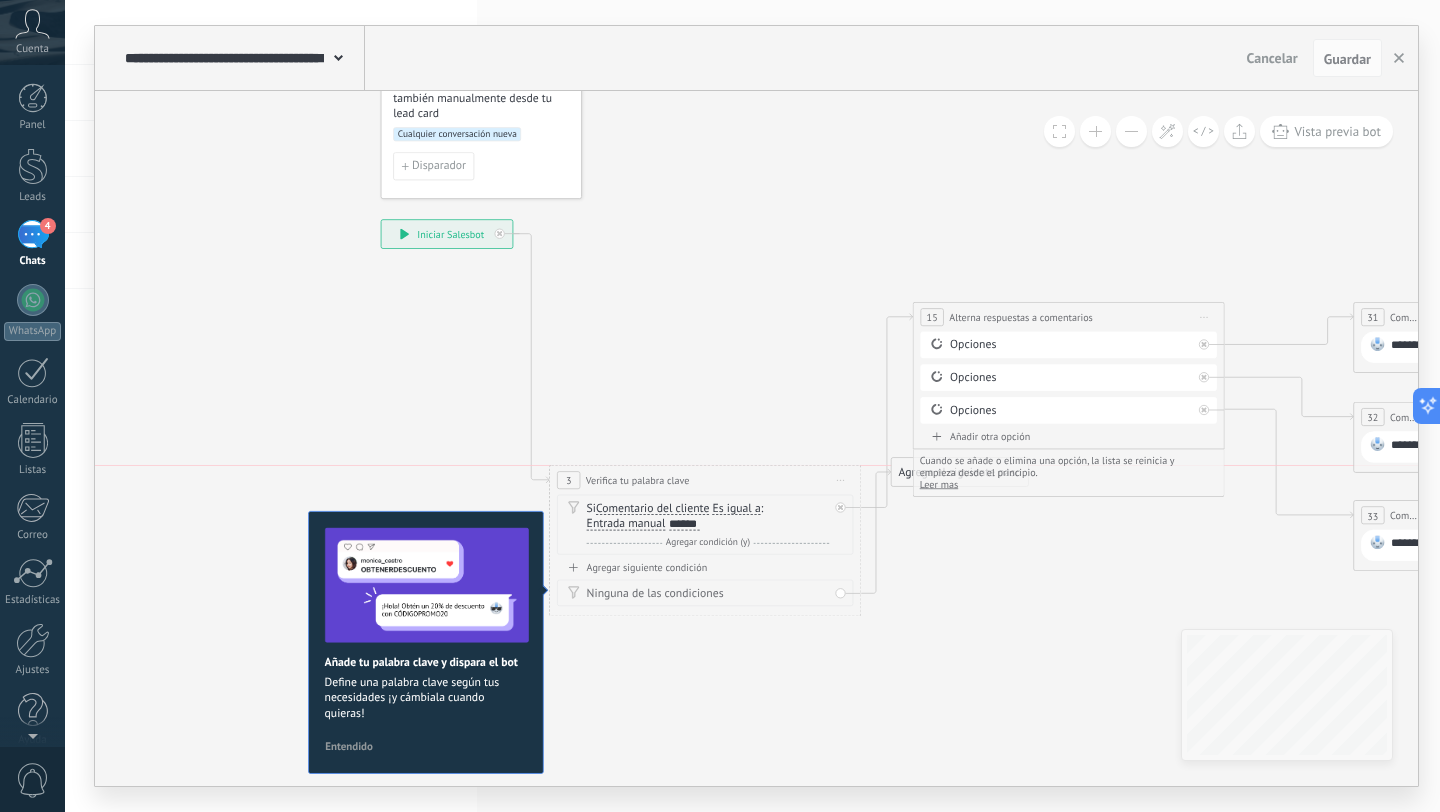 drag, startPoint x: 617, startPoint y: 303, endPoint x: 639, endPoint y: 467, distance: 165.46902 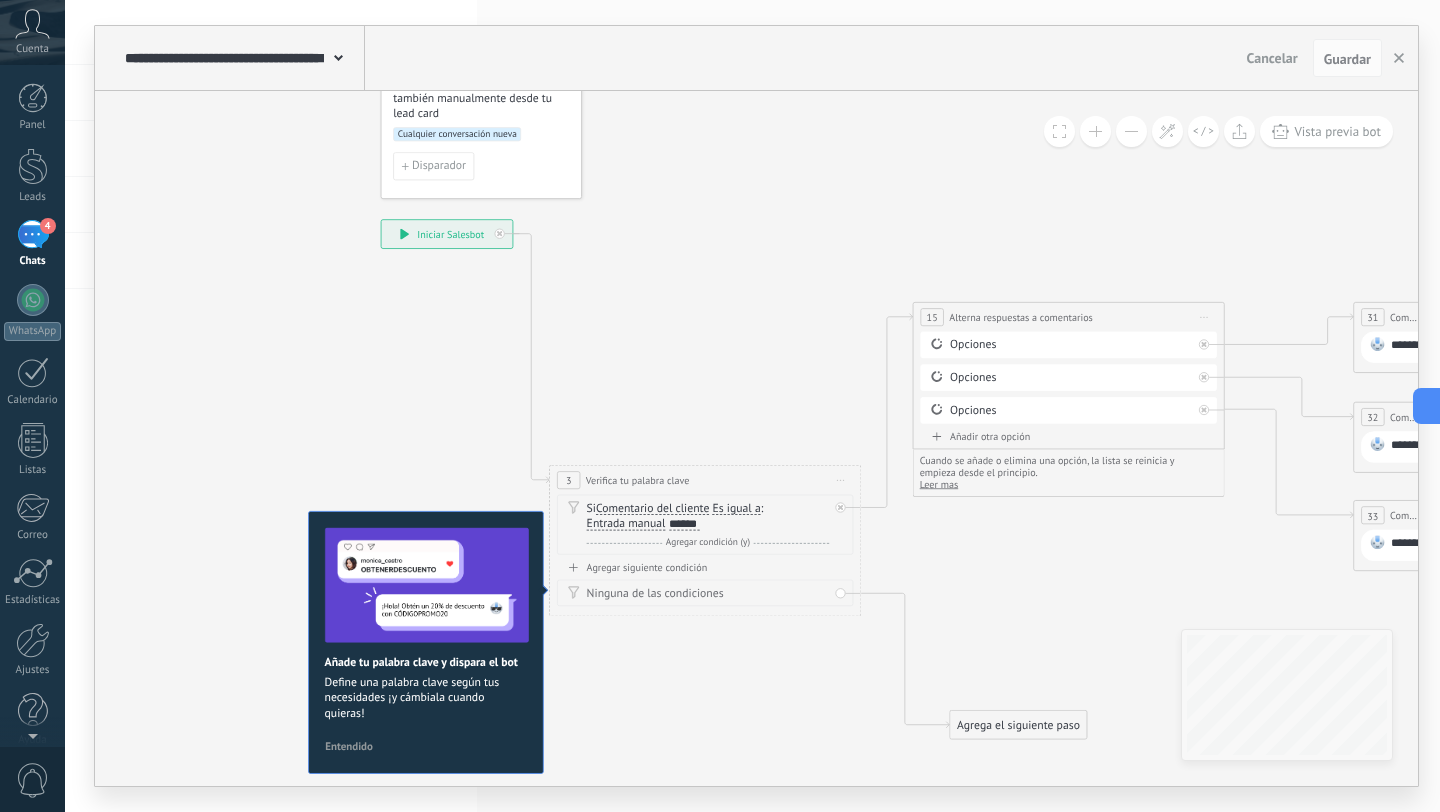 drag, startPoint x: 895, startPoint y: 471, endPoint x: 954, endPoint y: 725, distance: 260.76233 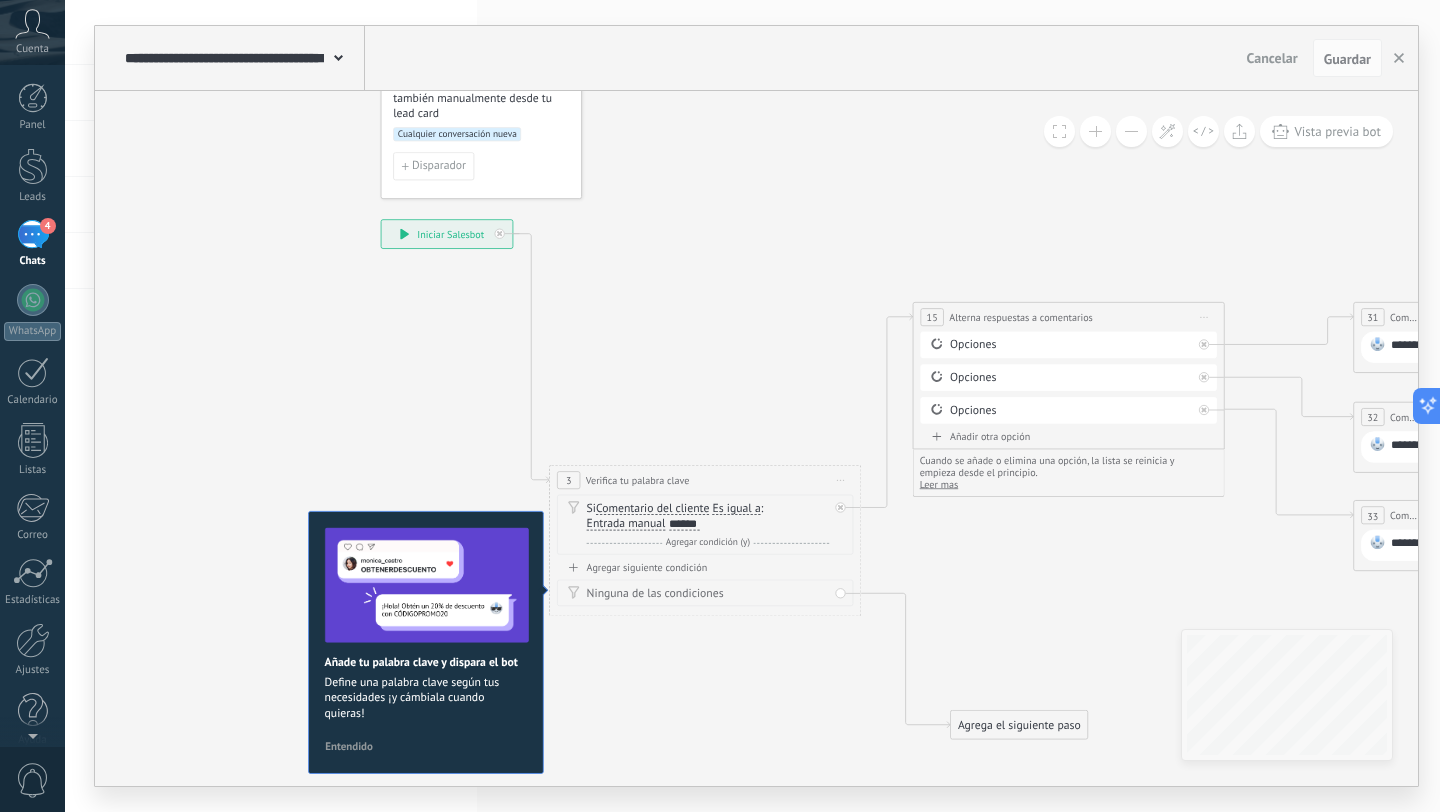 click on "Alterna respuestas a comentarios" at bounding box center (1021, 317) 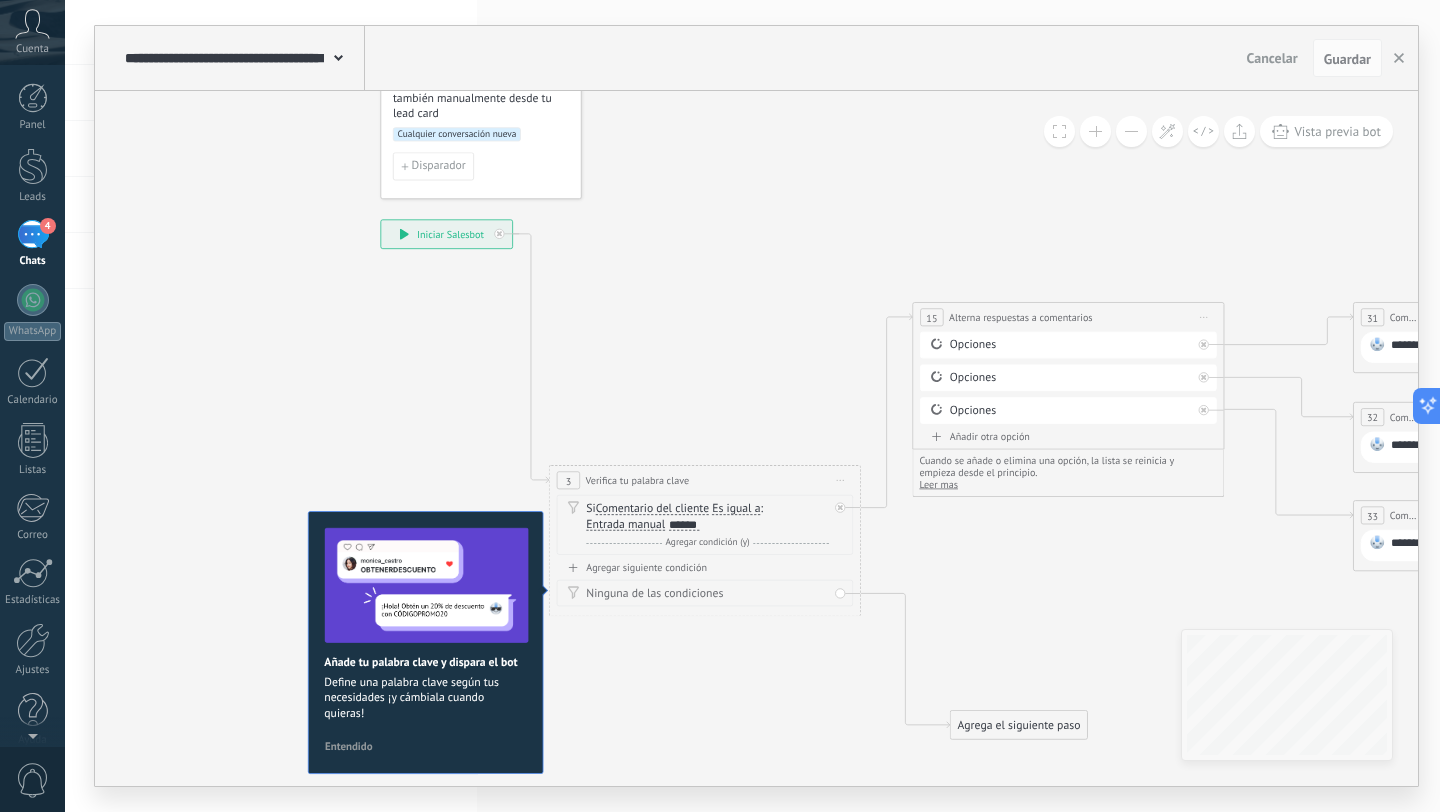 click 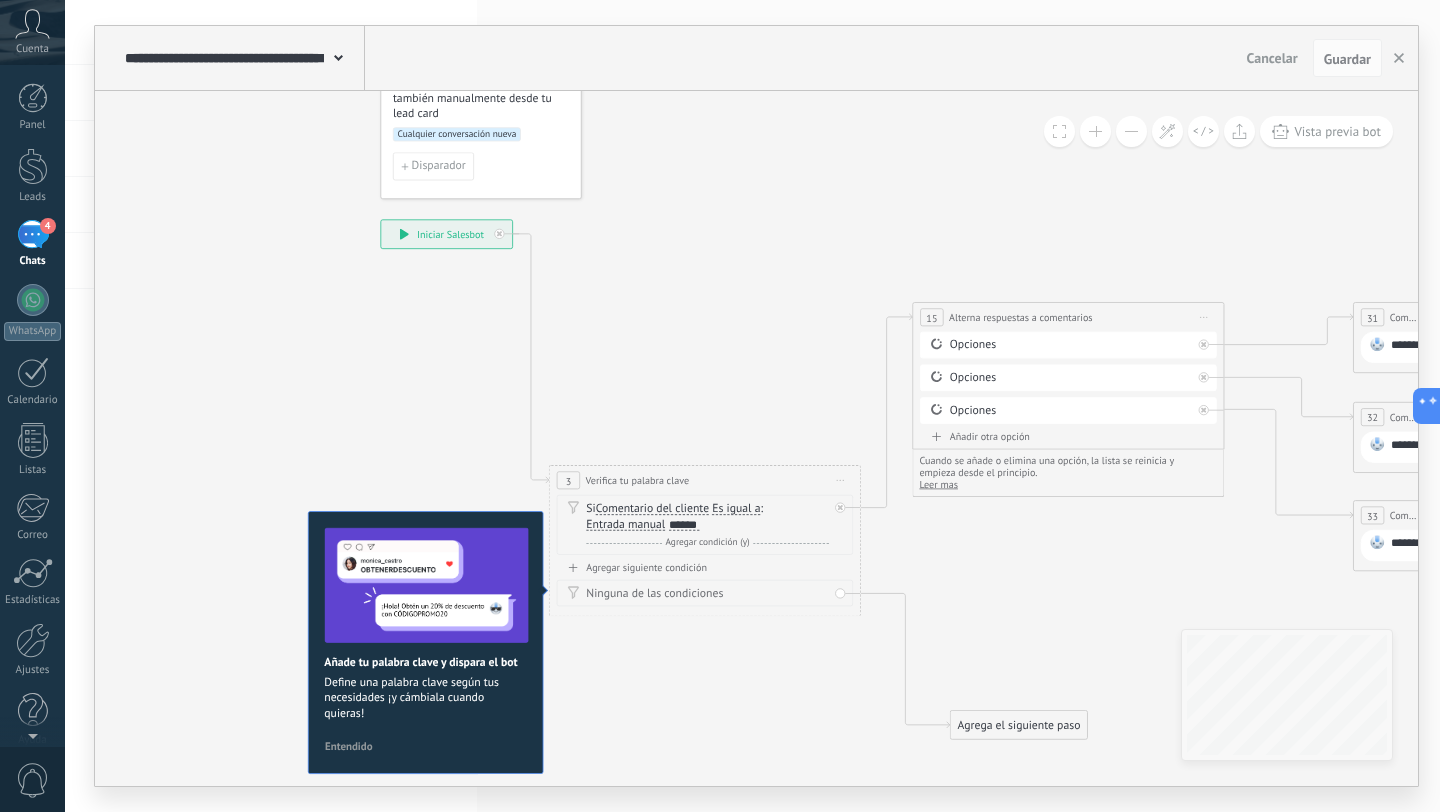 drag, startPoint x: 407, startPoint y: 648, endPoint x: 326, endPoint y: 366, distance: 293.40247 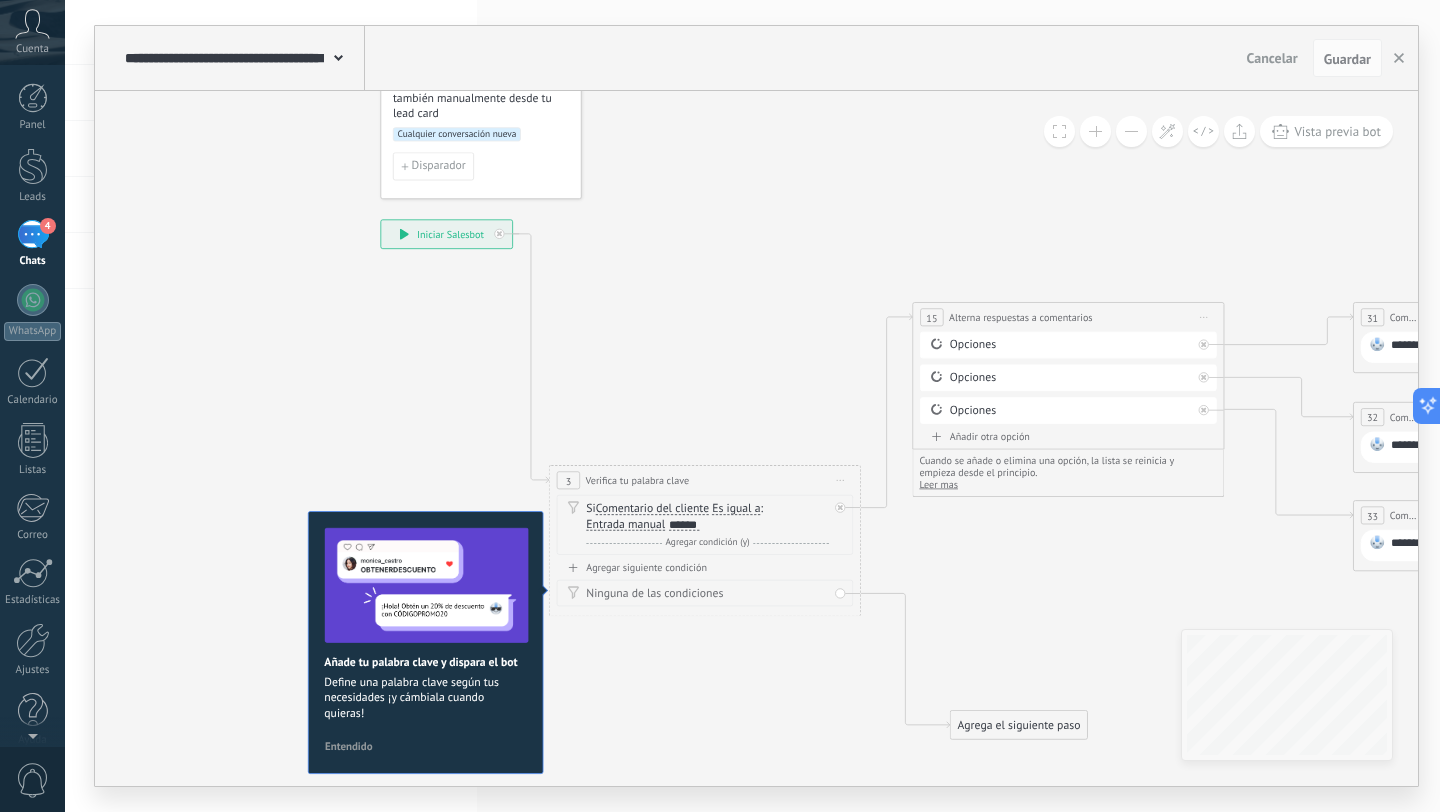 click on "Entendido" at bounding box center (348, 745) 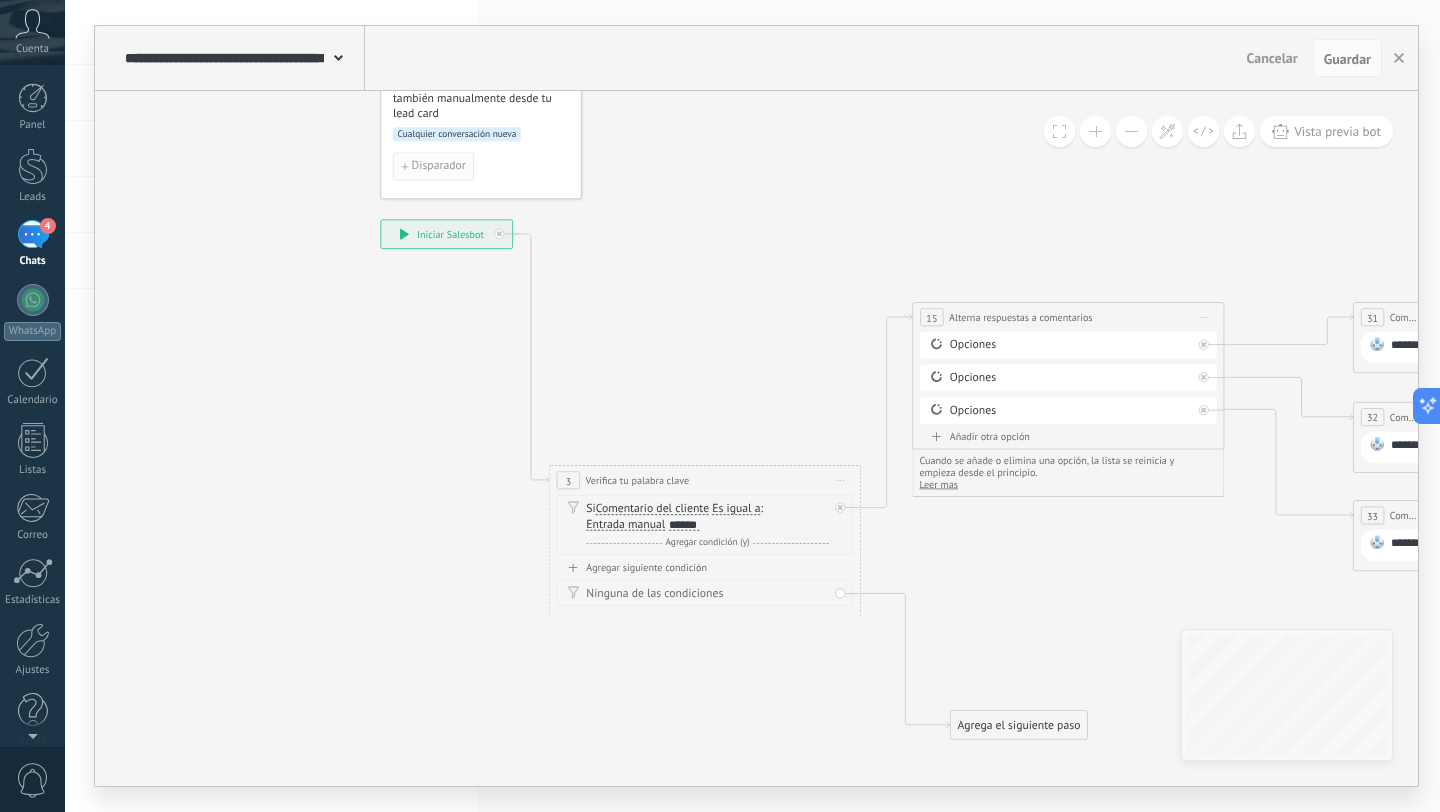click on "Disparador" at bounding box center [439, 166] 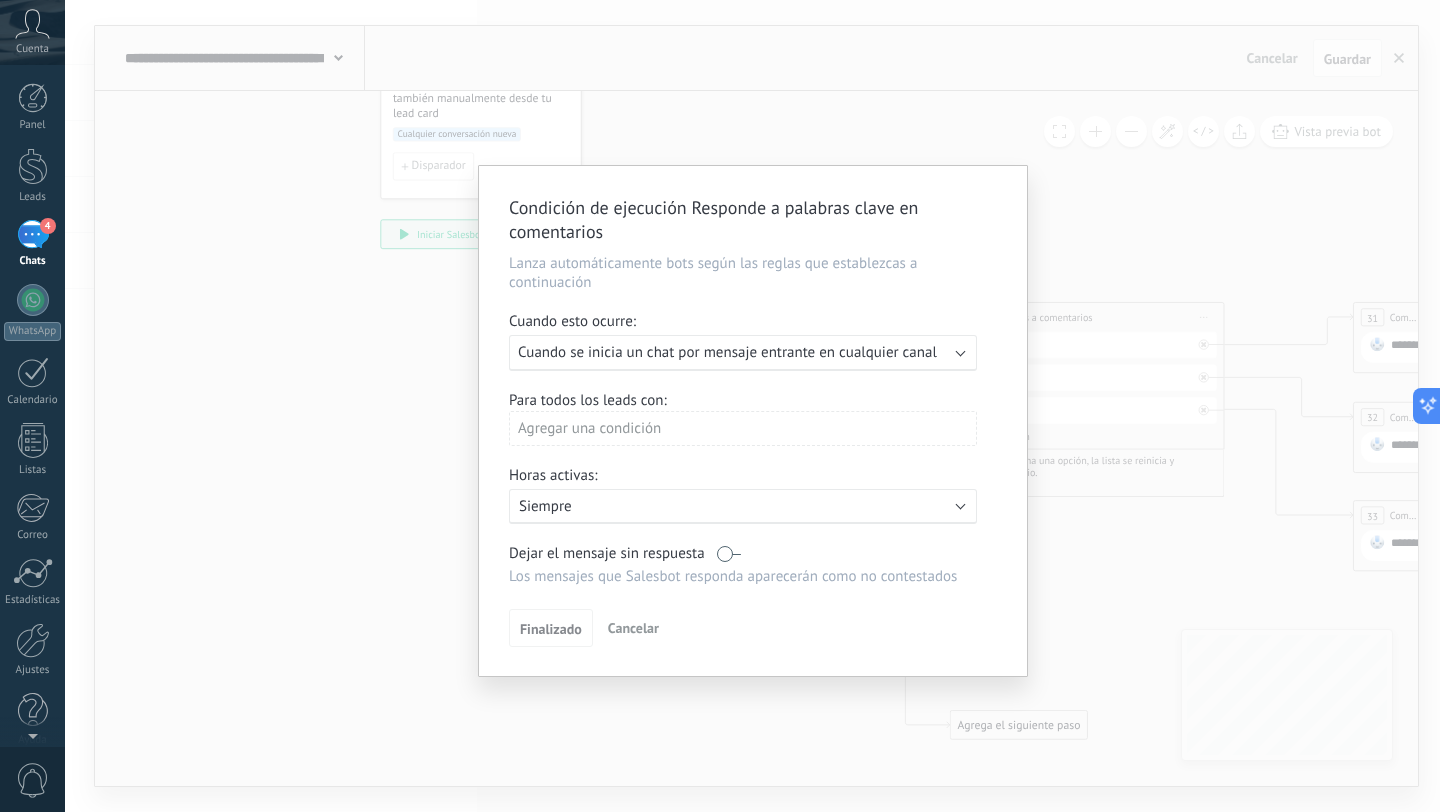 click on "Ejecutar:  Cuando se inicia un chat por mensaje entrante en cualquier canal" at bounding box center [735, 352] 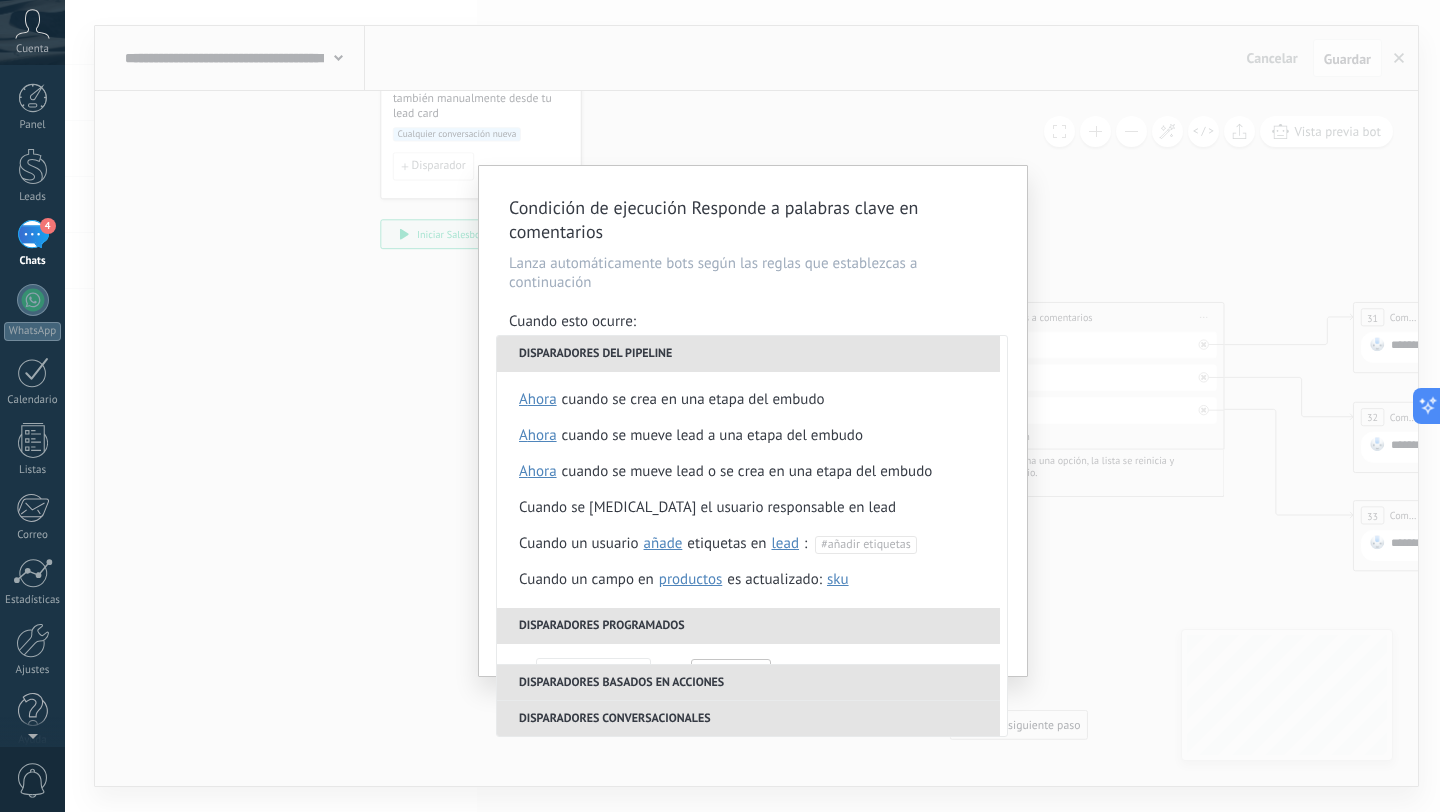click on "Cuando esto ocurre:" at bounding box center [753, 323] 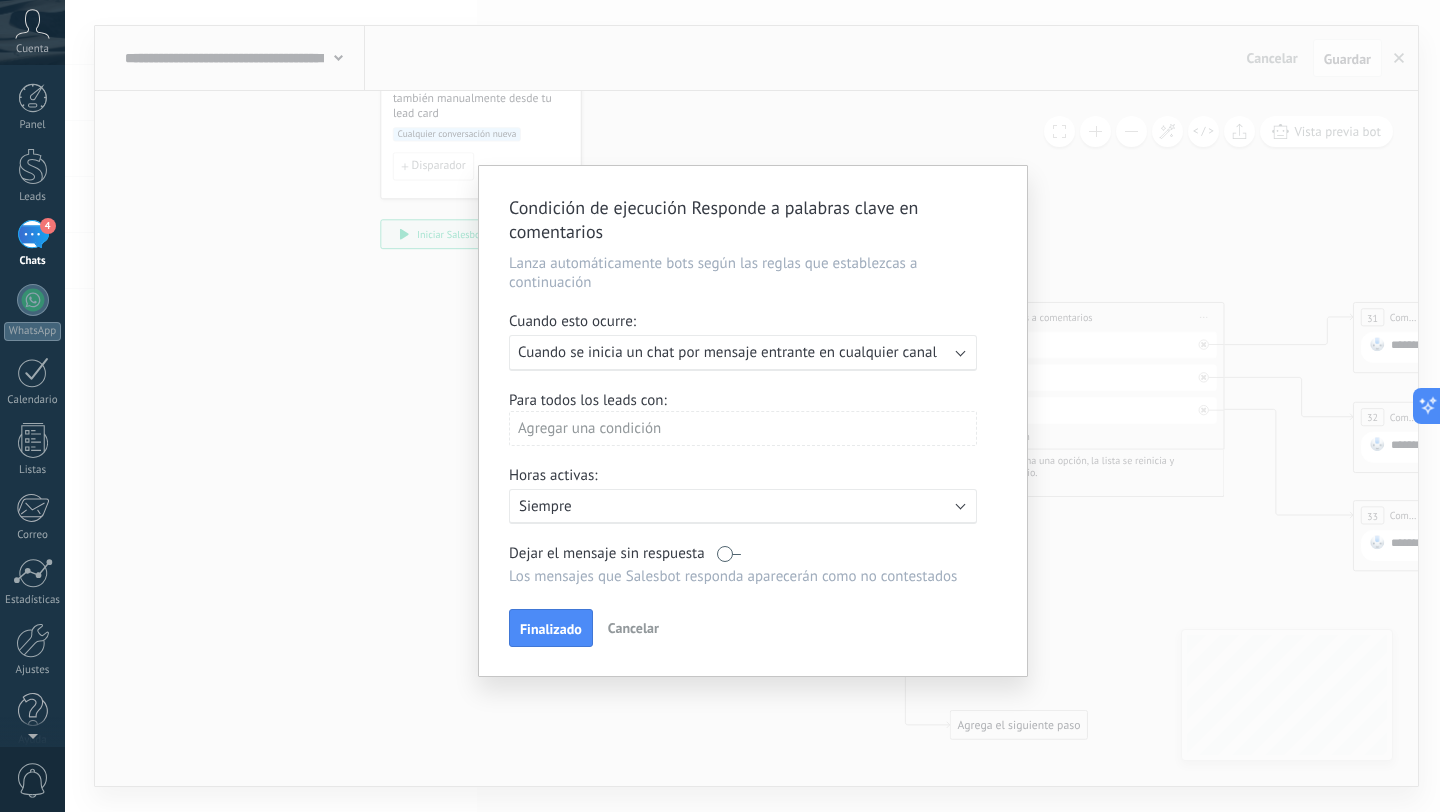 click on "Cancelar" at bounding box center (633, 628) 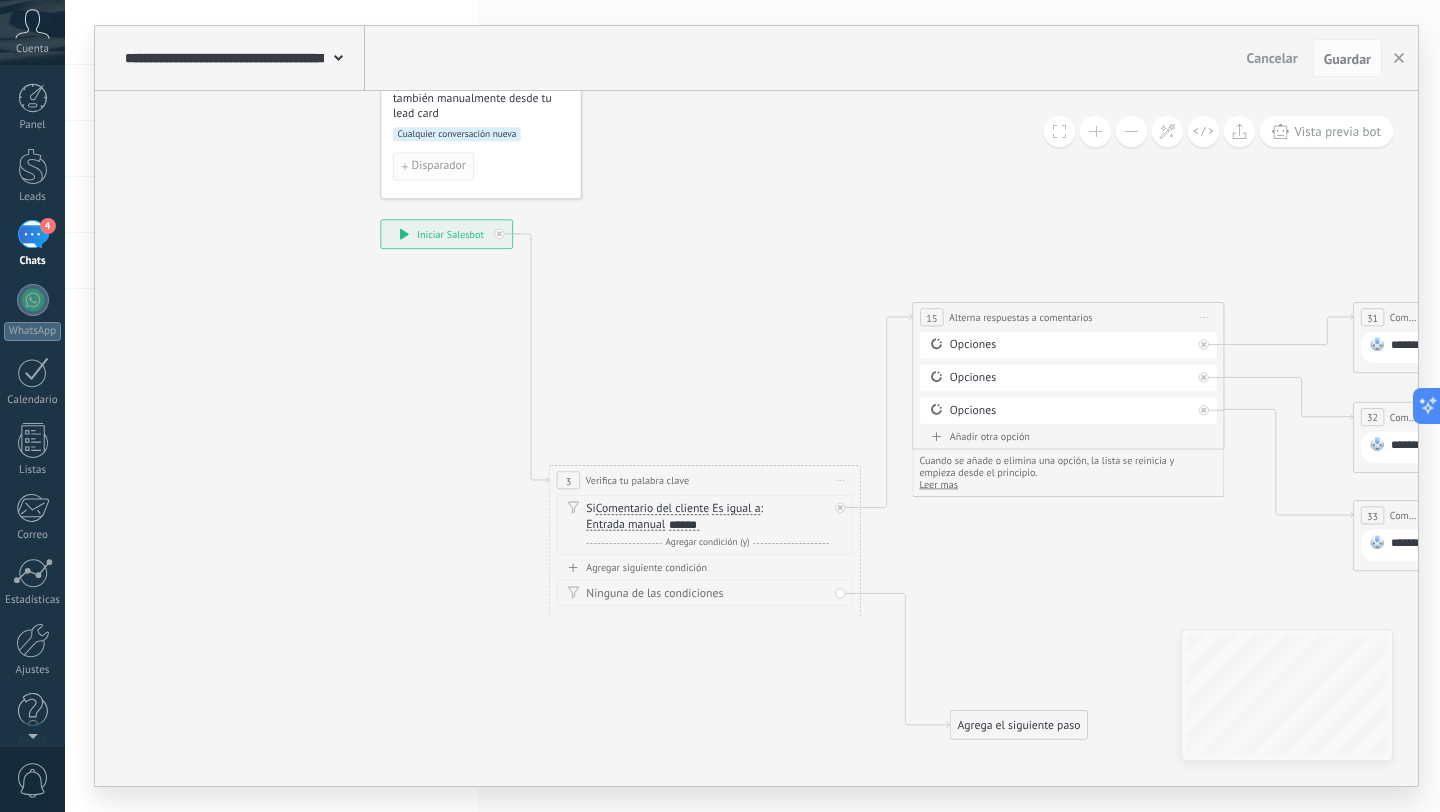 click on "Disparador" at bounding box center (439, 166) 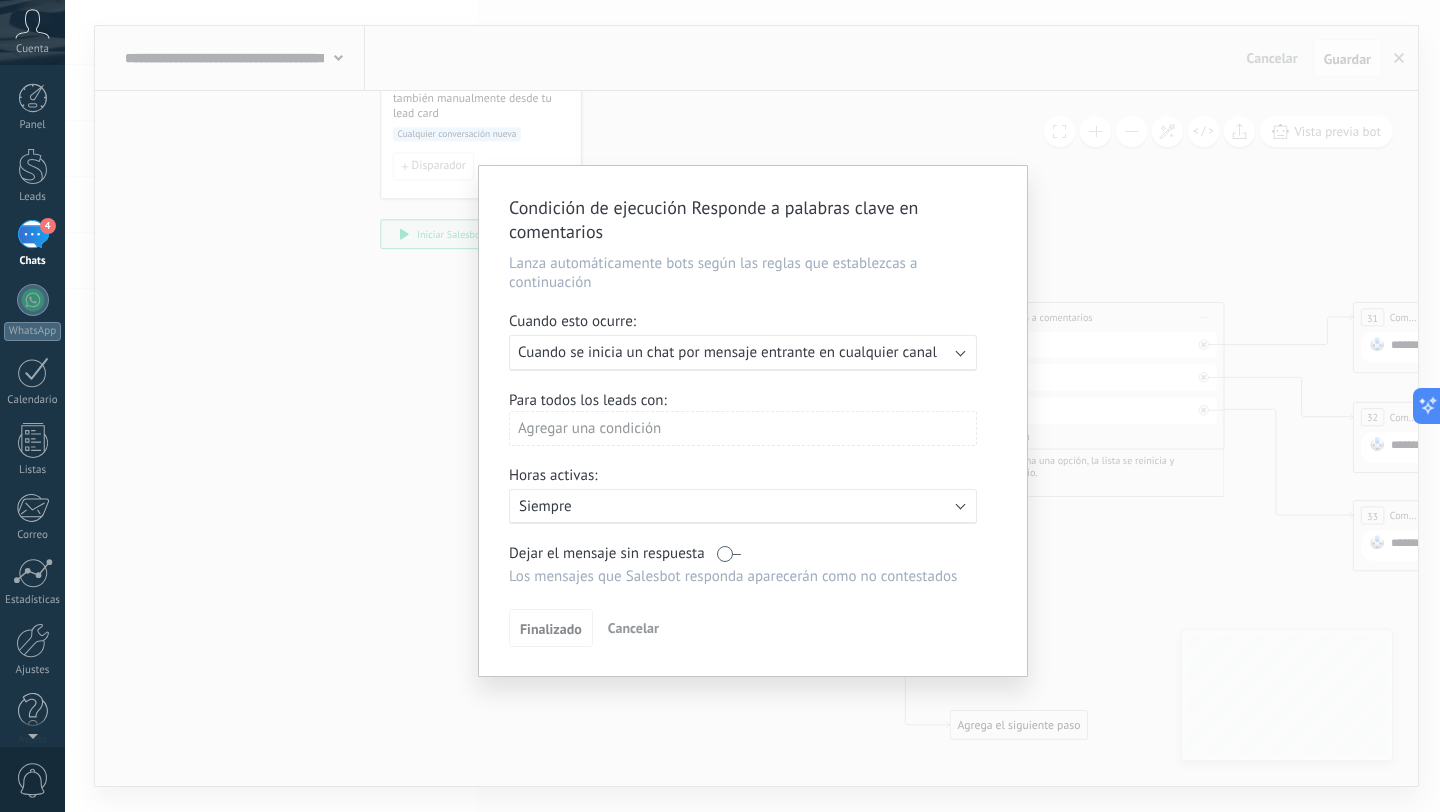 click at bounding box center [961, 505] 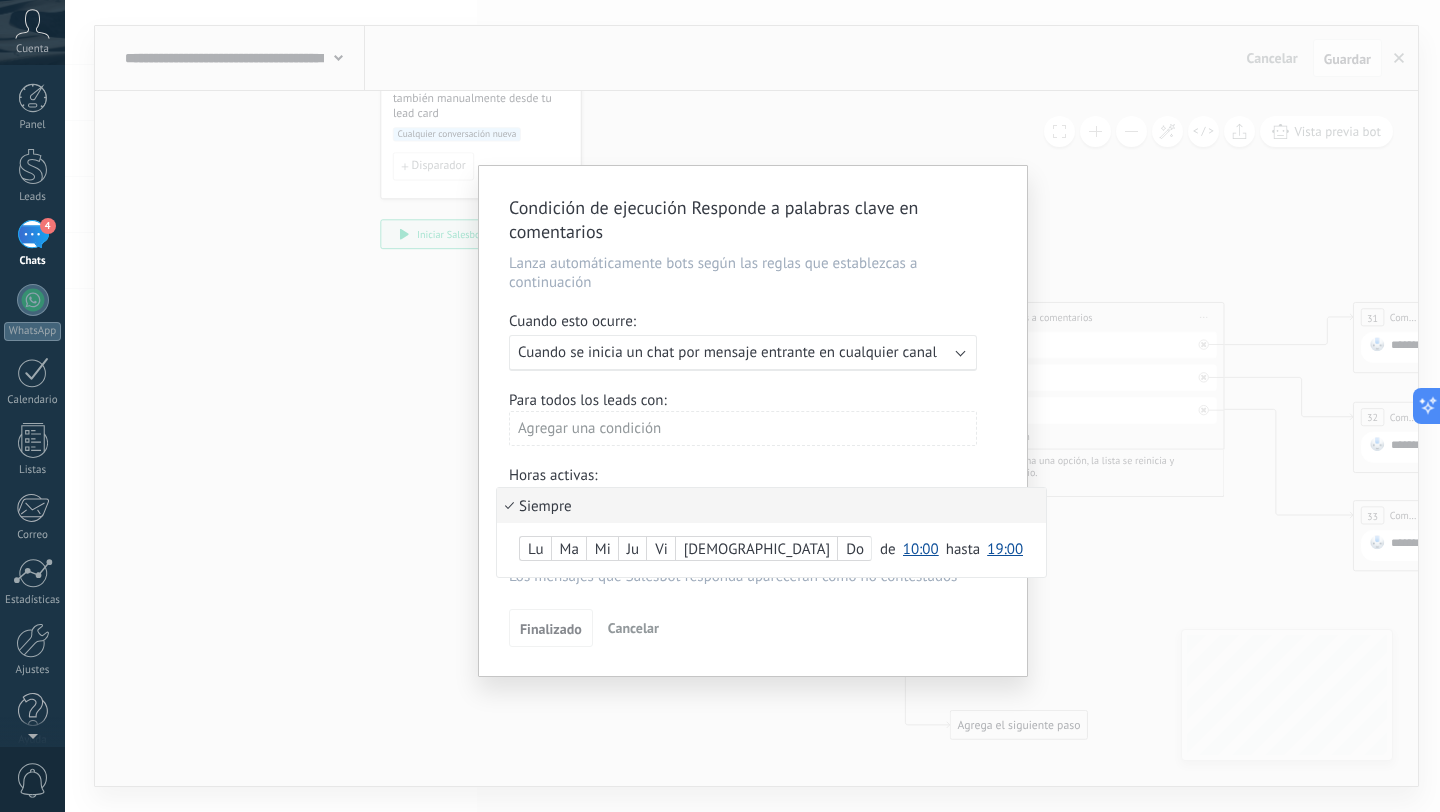 click on "Siempre" at bounding box center [771, 505] 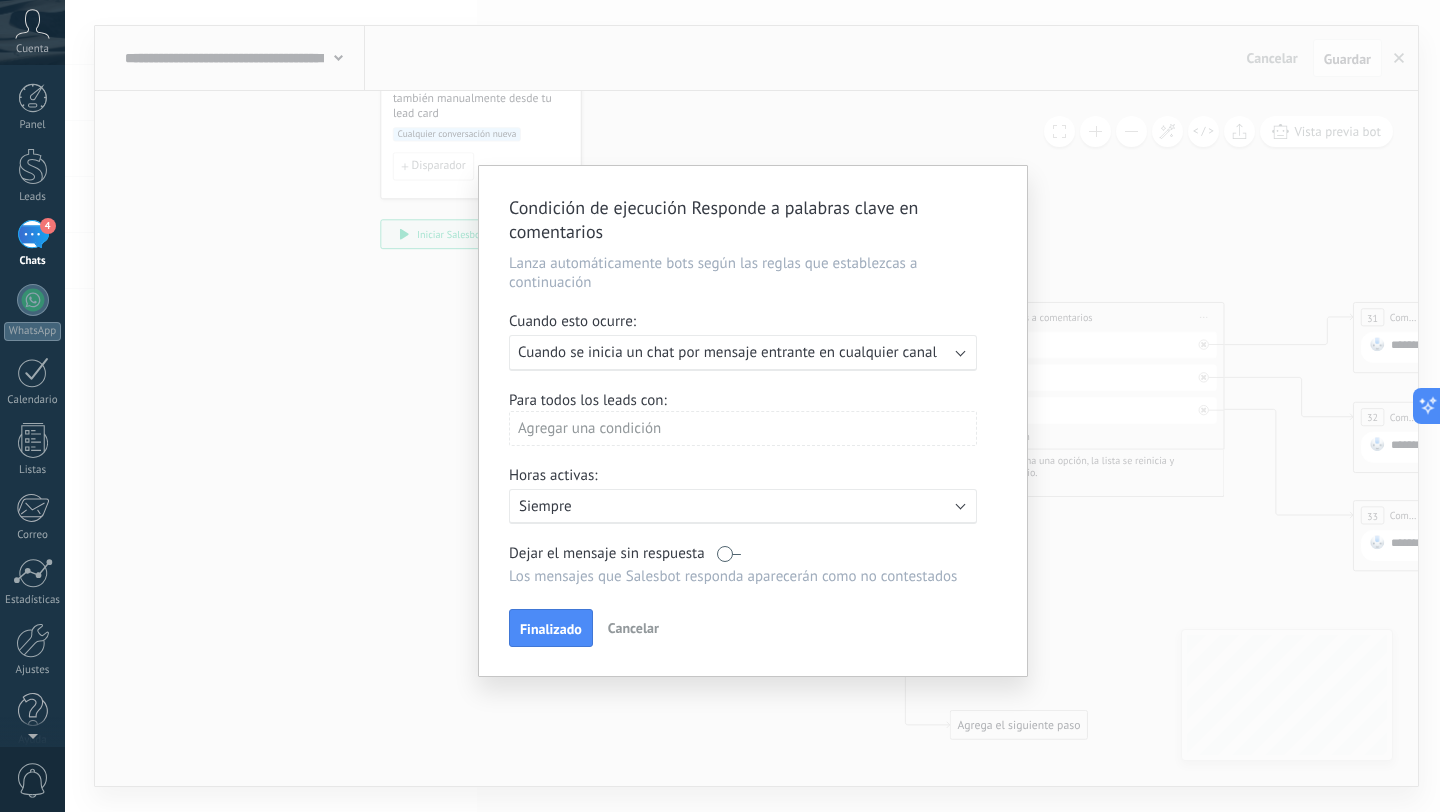 click on "Activo:  Siempre" at bounding box center [743, 506] 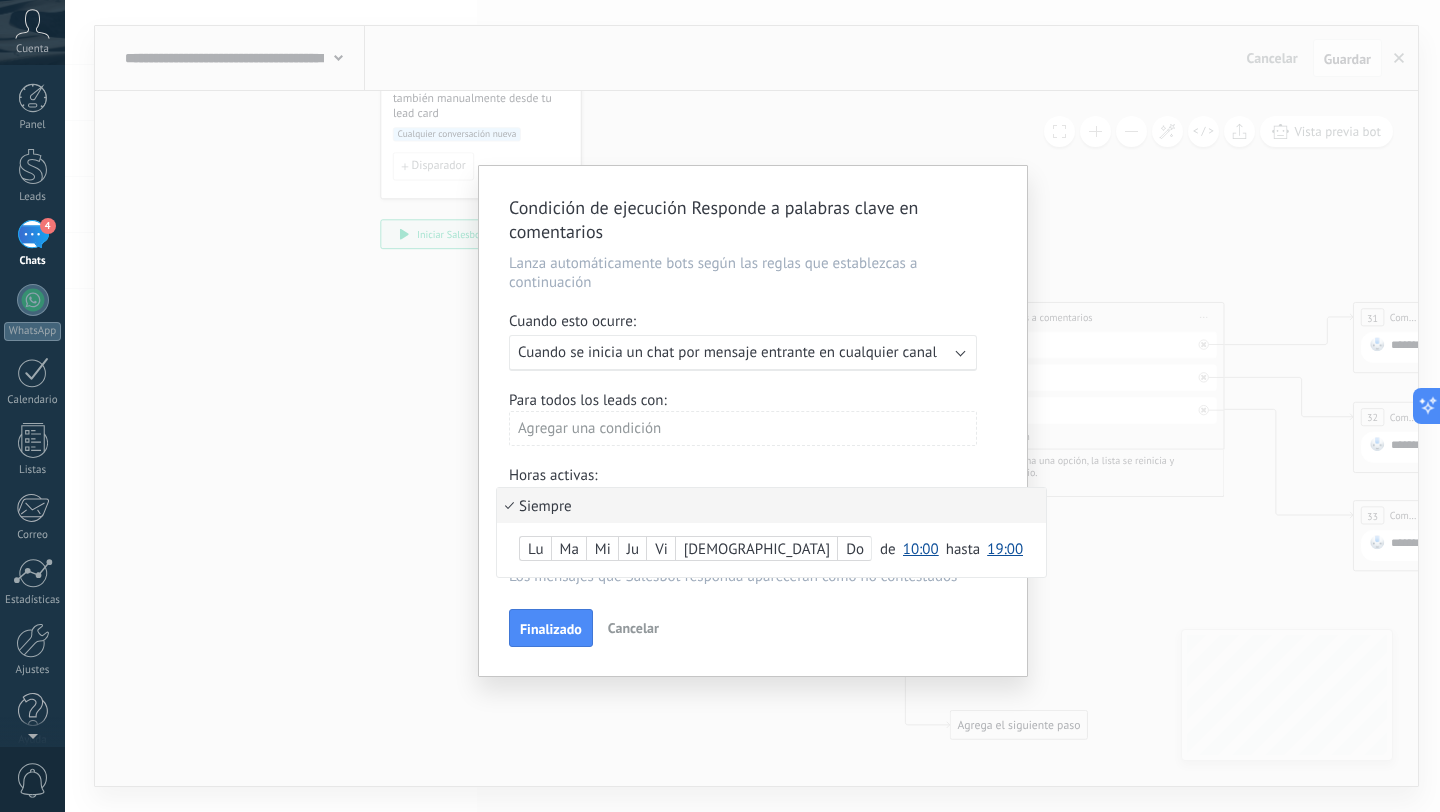 click on "19:00" at bounding box center [1005, 549] 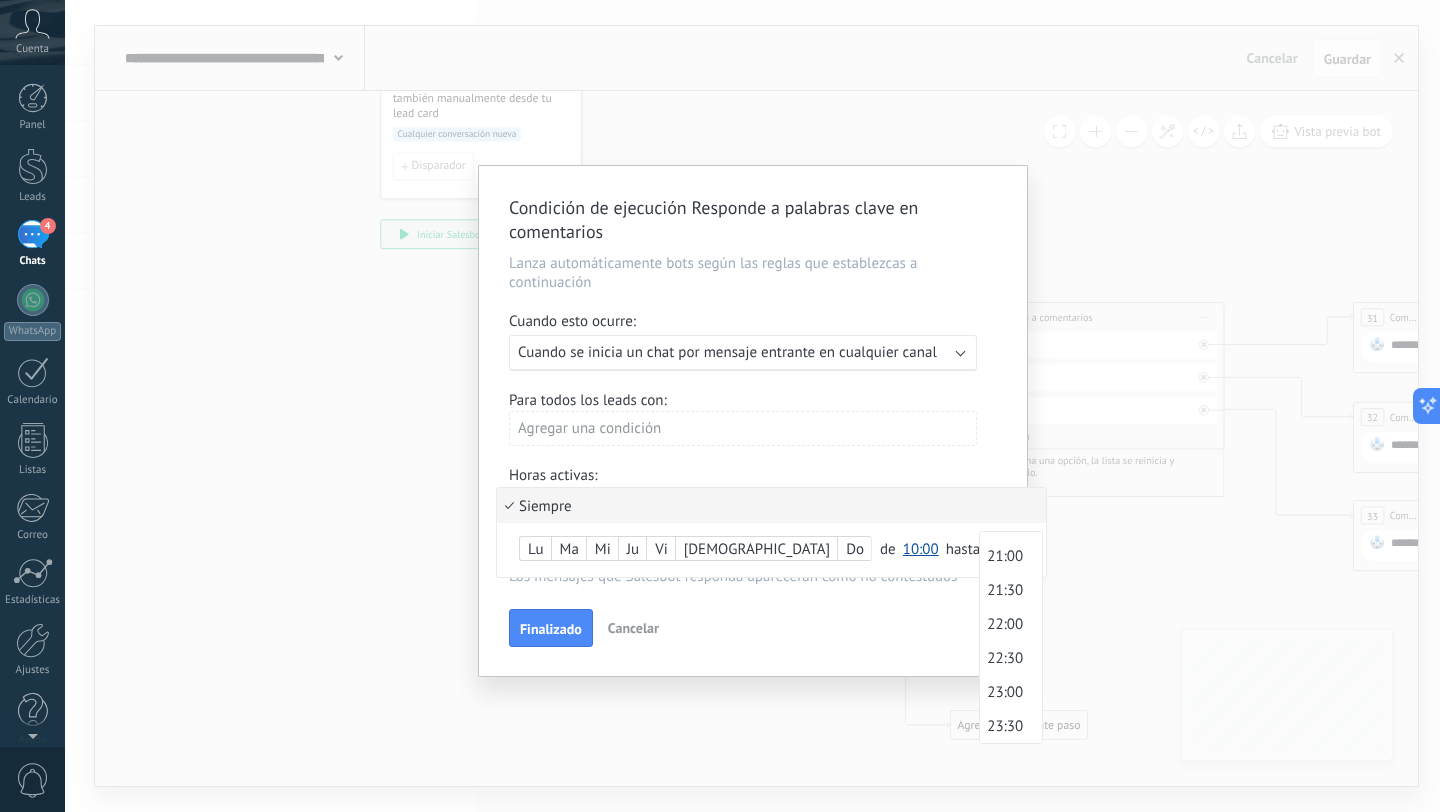 scroll, scrollTop: 1445, scrollLeft: 0, axis: vertical 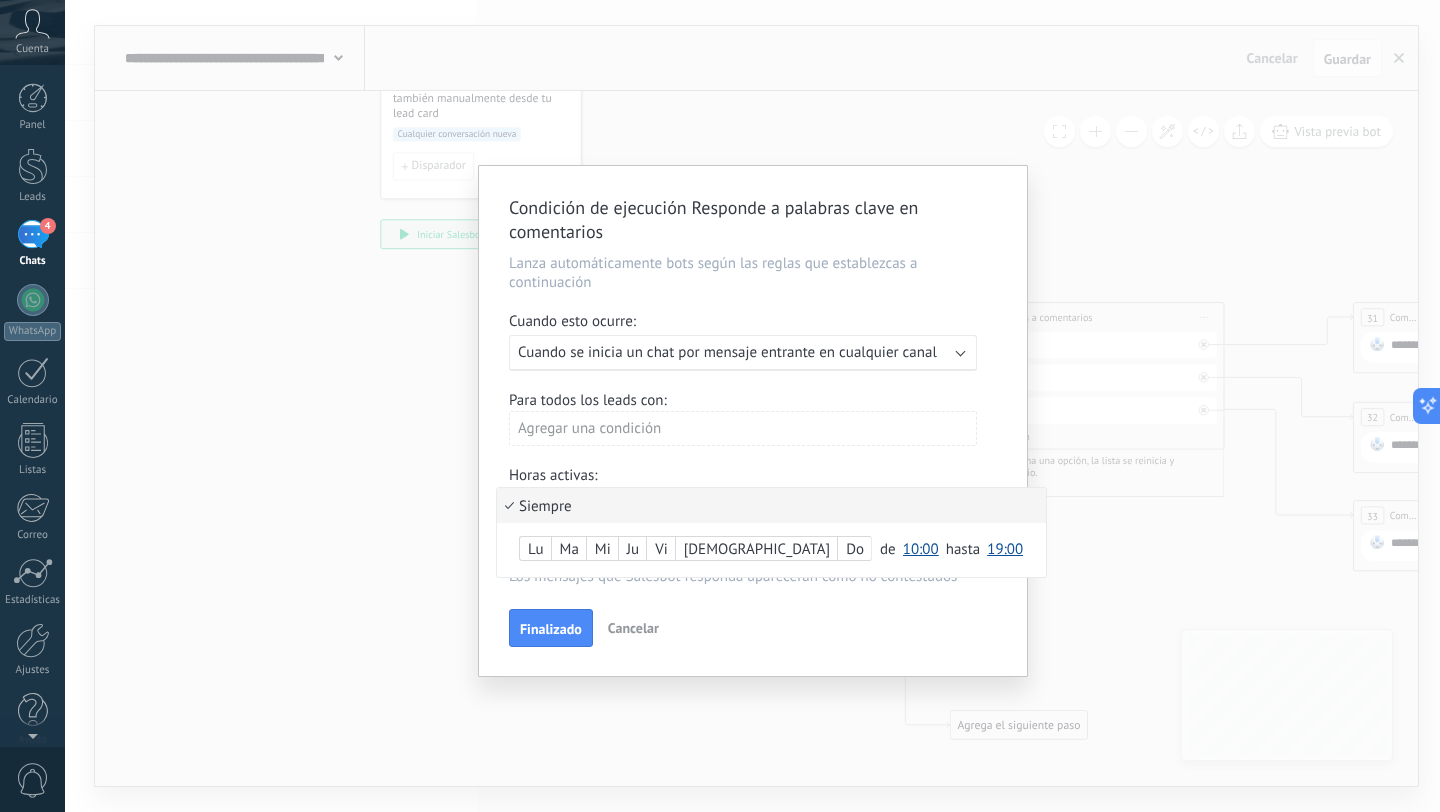 click at bounding box center (753, 421) 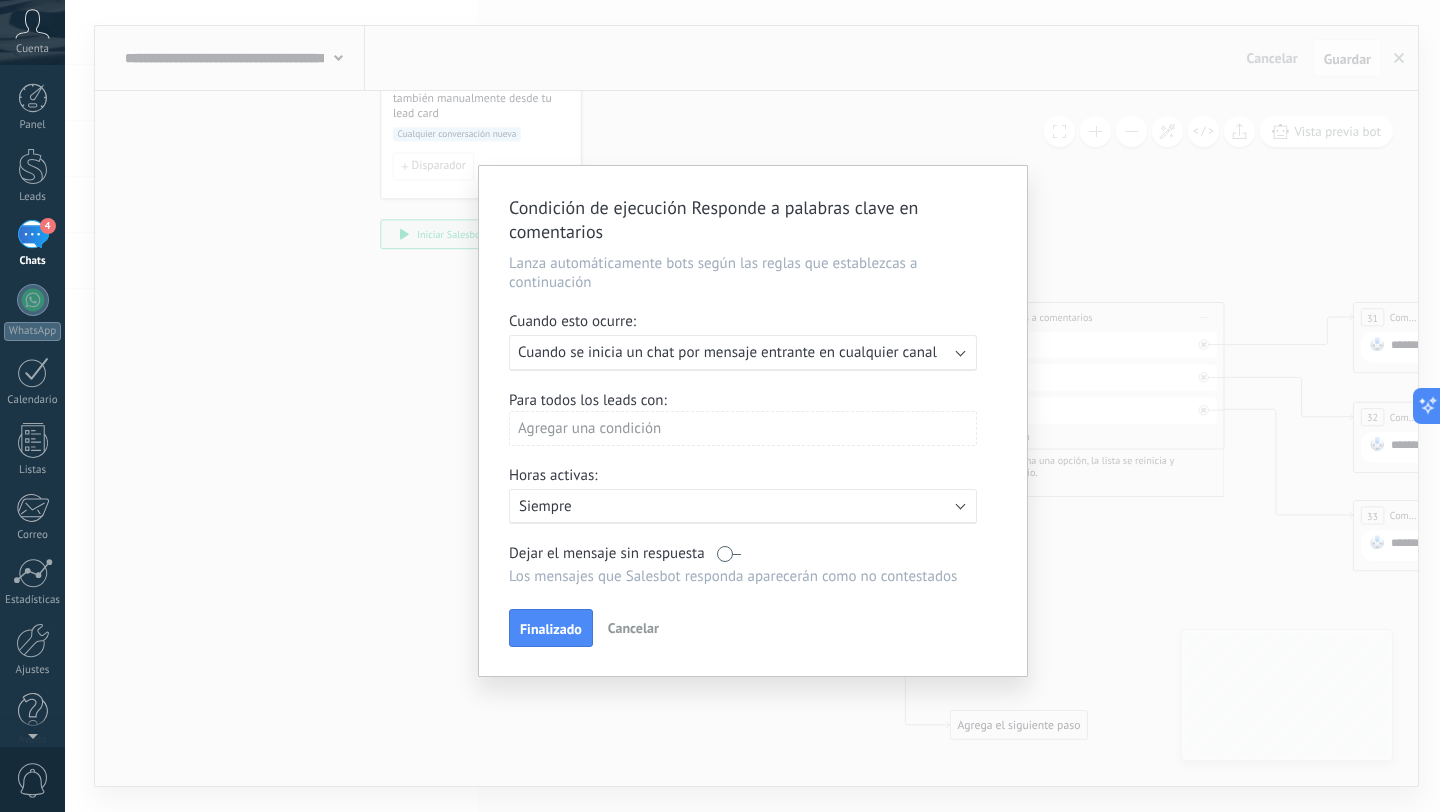 click on "Siempre" at bounding box center [694, 506] 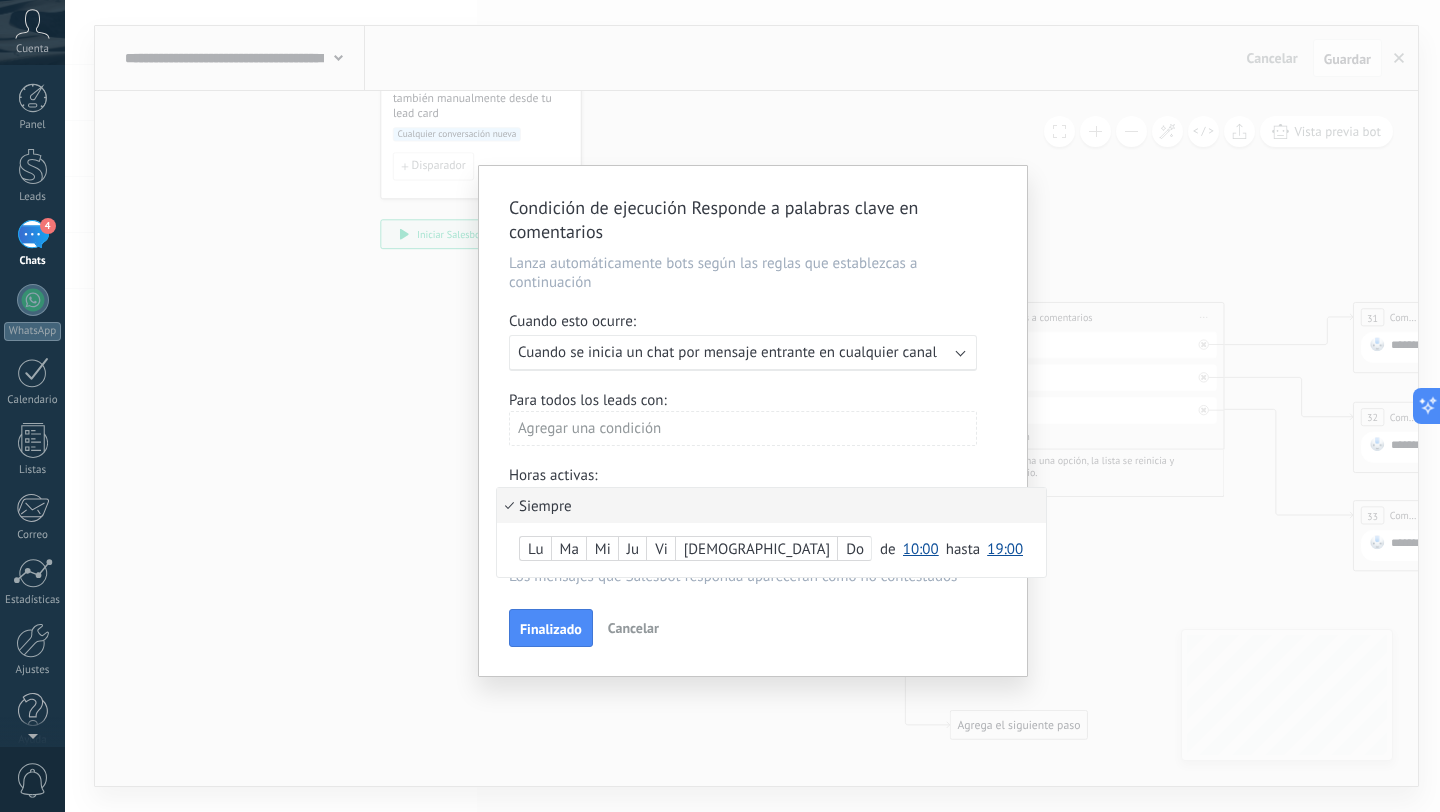 click on "Siempre" at bounding box center (771, 505) 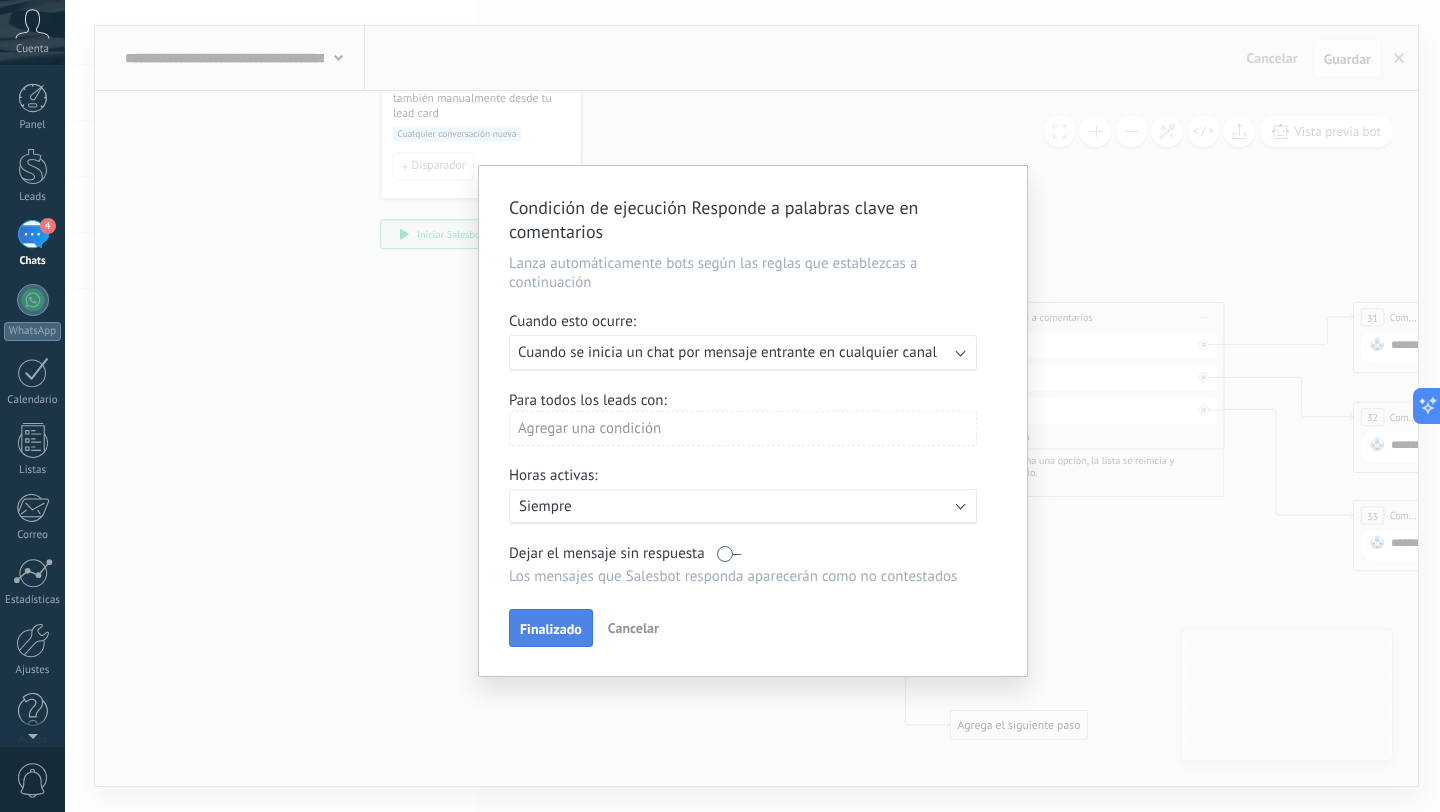 click on "Finalizado" at bounding box center (551, 629) 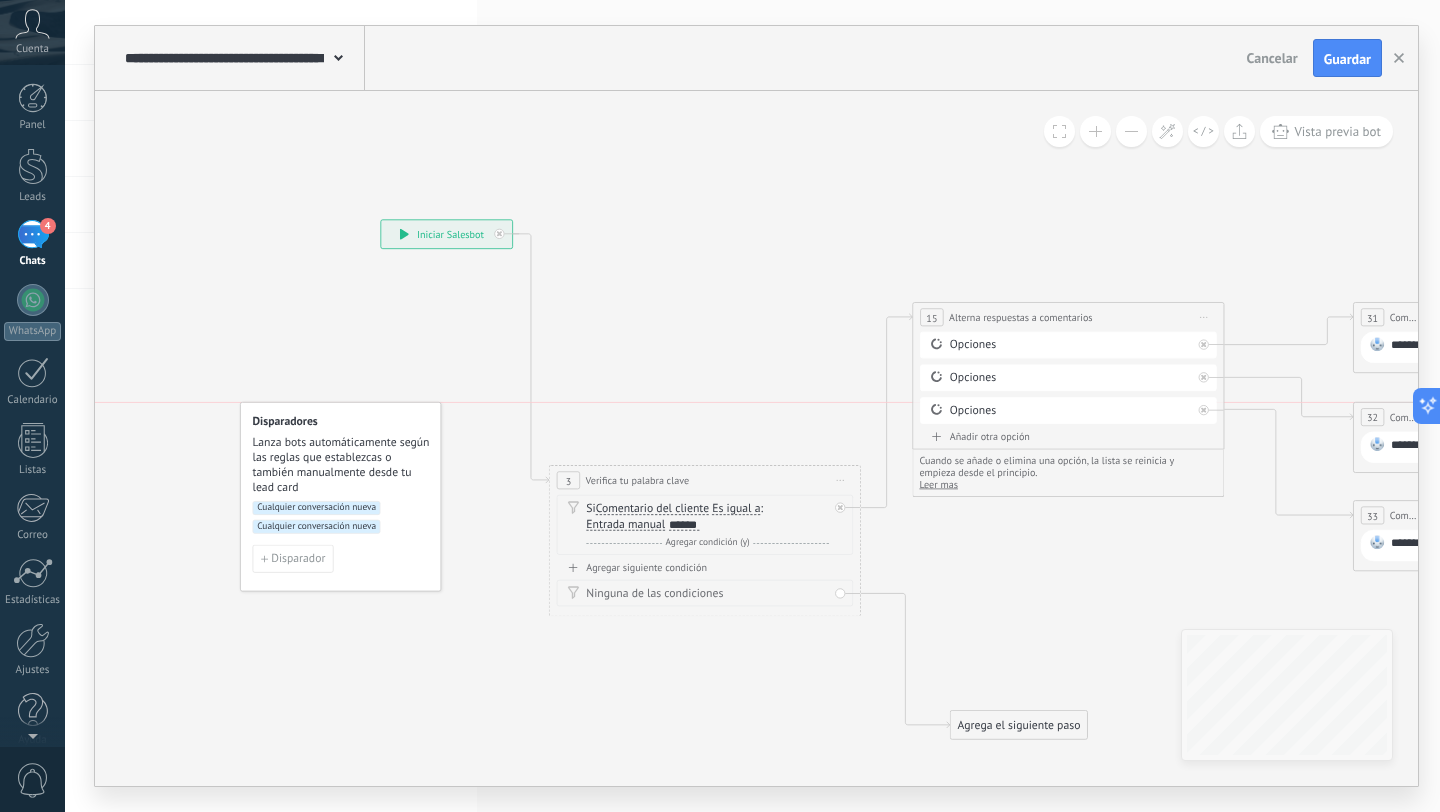 drag, startPoint x: 520, startPoint y: 217, endPoint x: 368, endPoint y: 590, distance: 402.7816 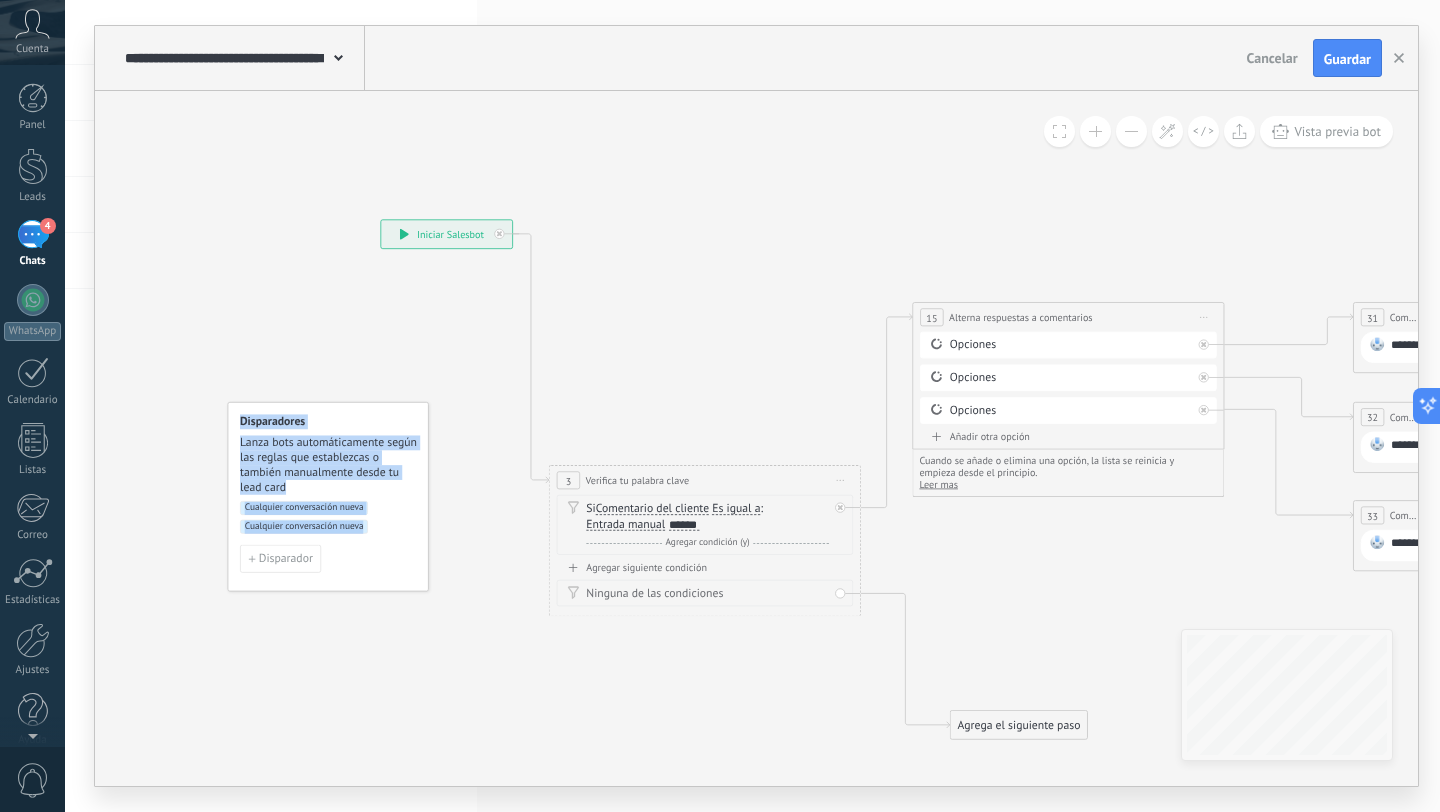 click on "**********" at bounding box center (446, 234) 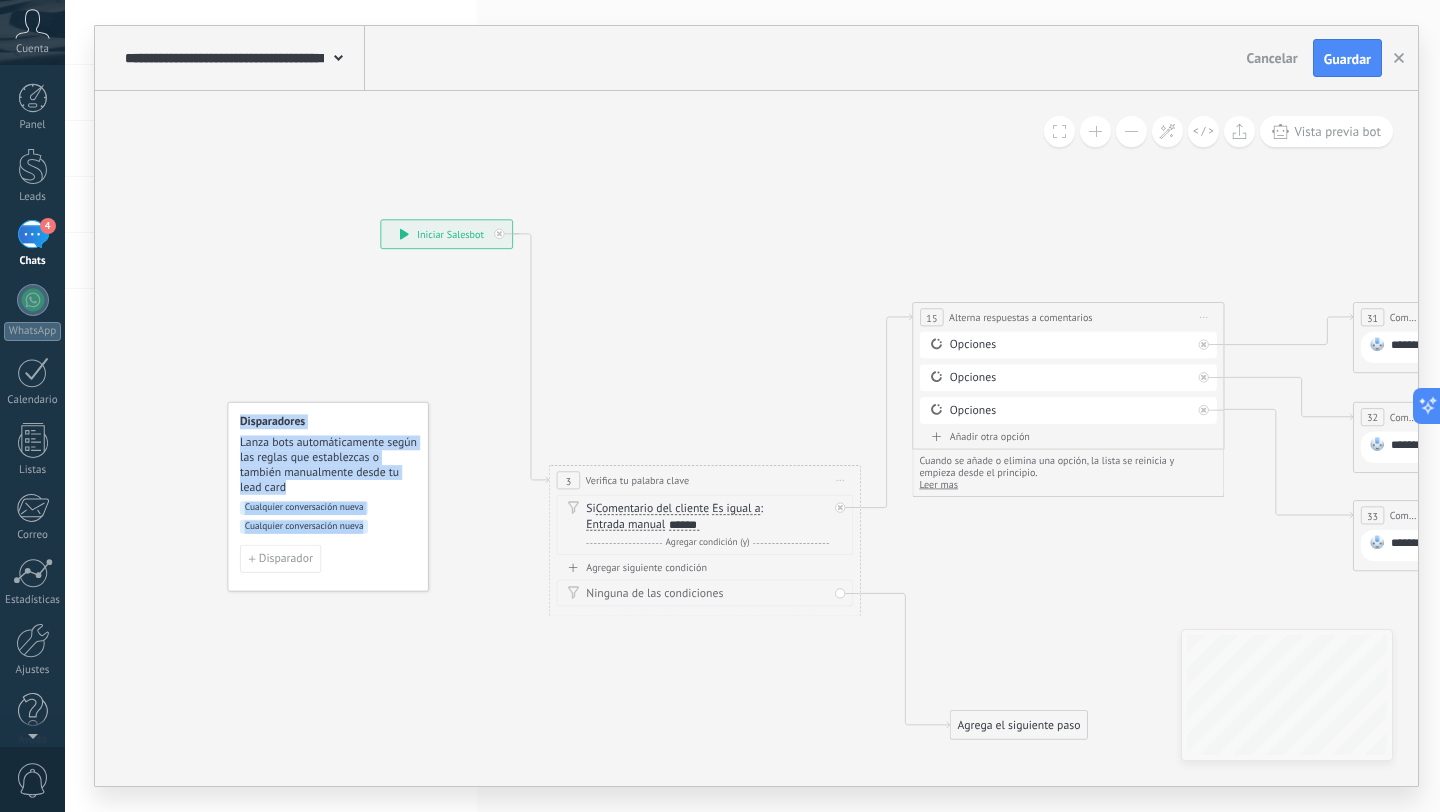 click on "**********" at bounding box center [446, 234] 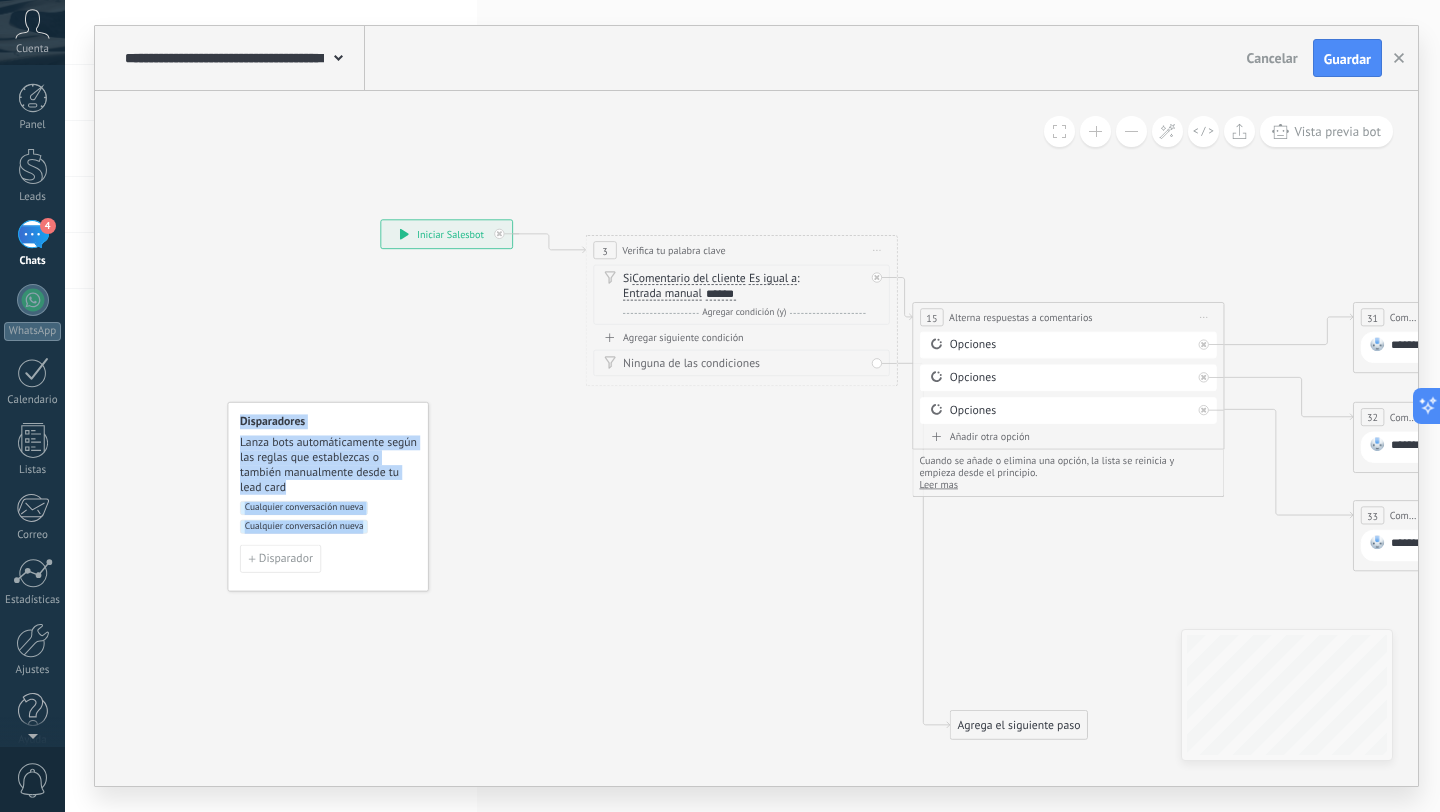 drag, startPoint x: 663, startPoint y: 473, endPoint x: 699, endPoint y: 244, distance: 231.81242 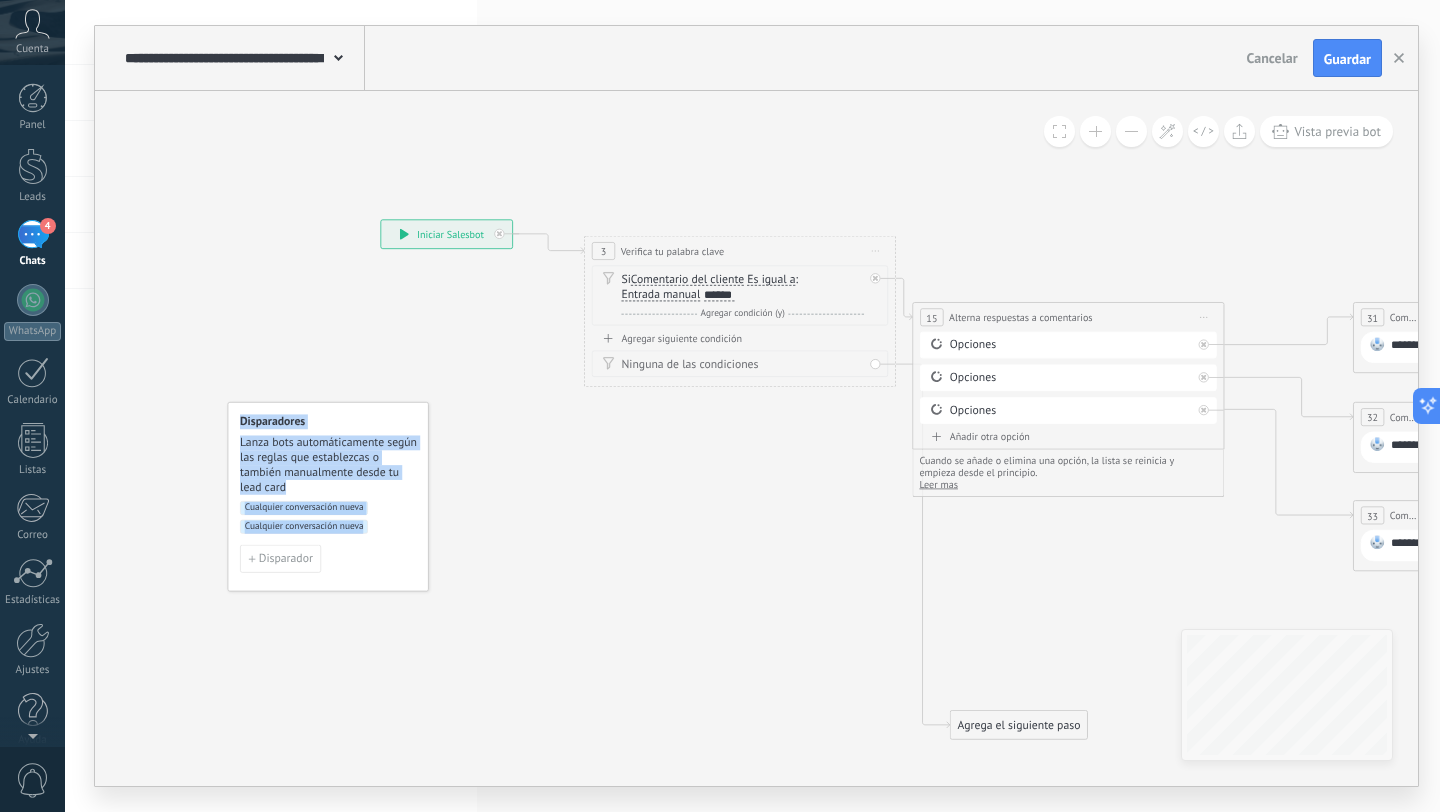 click on "Agregar condición (y)" at bounding box center (743, 314) 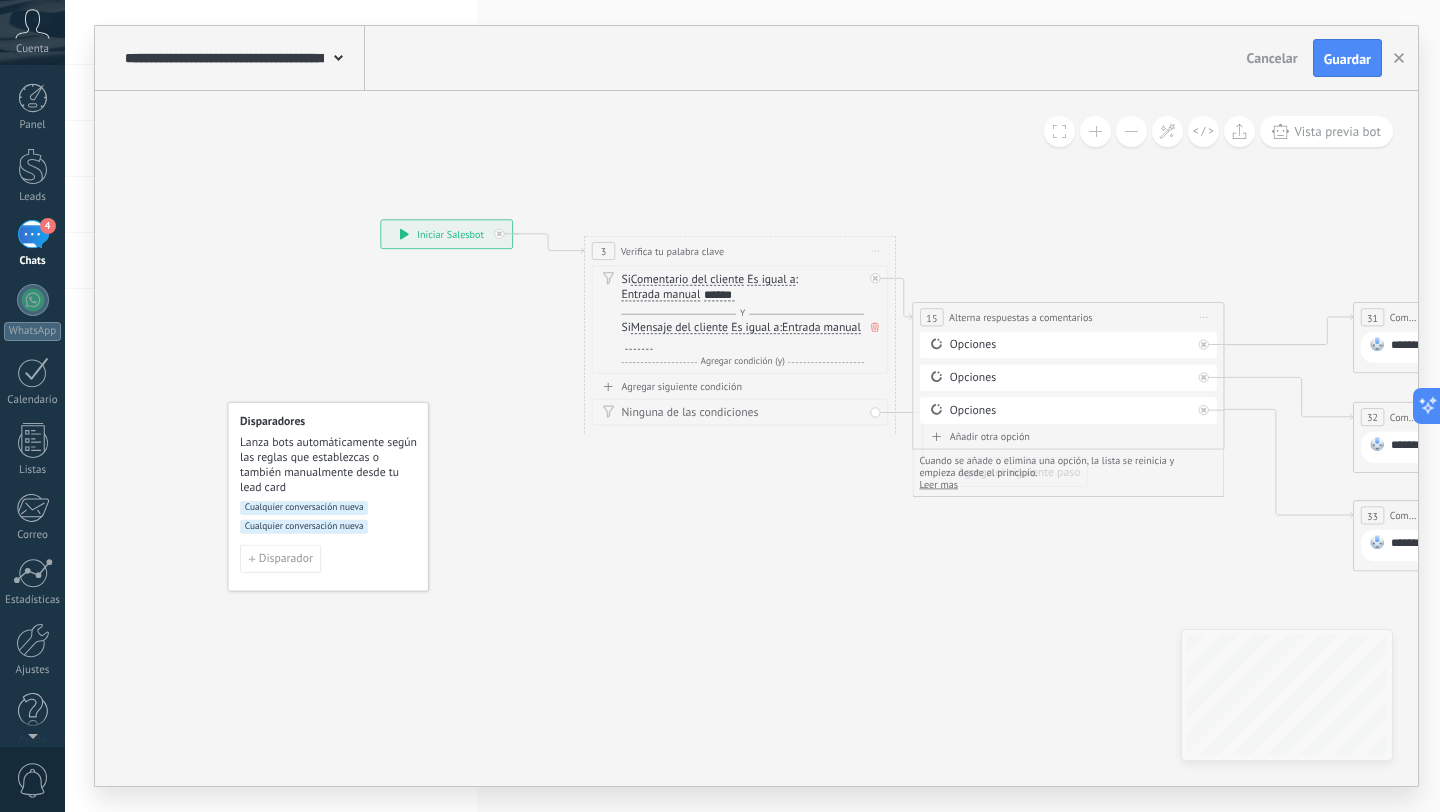click at bounding box center [638, 343] 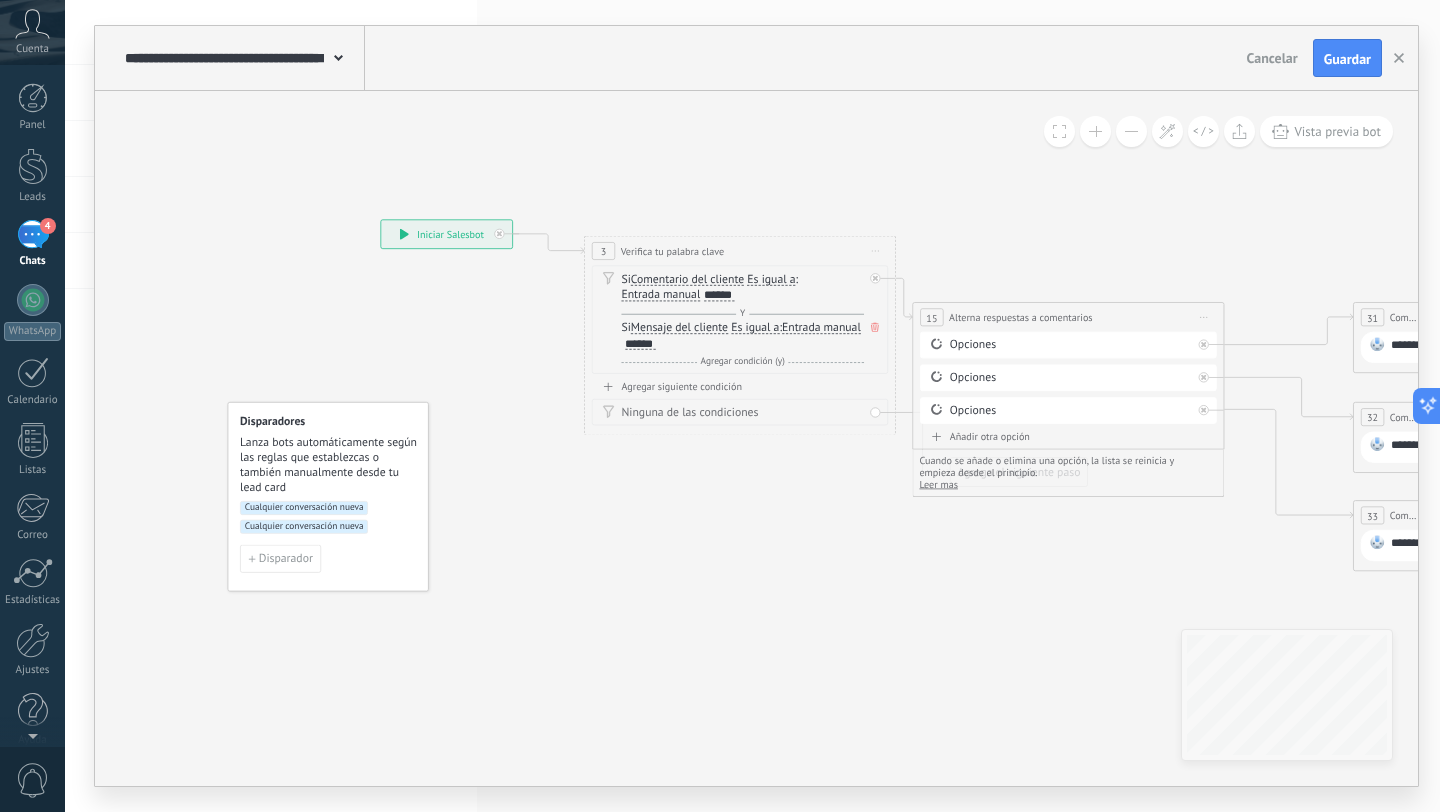 click on "Guardar" at bounding box center (1347, 59) 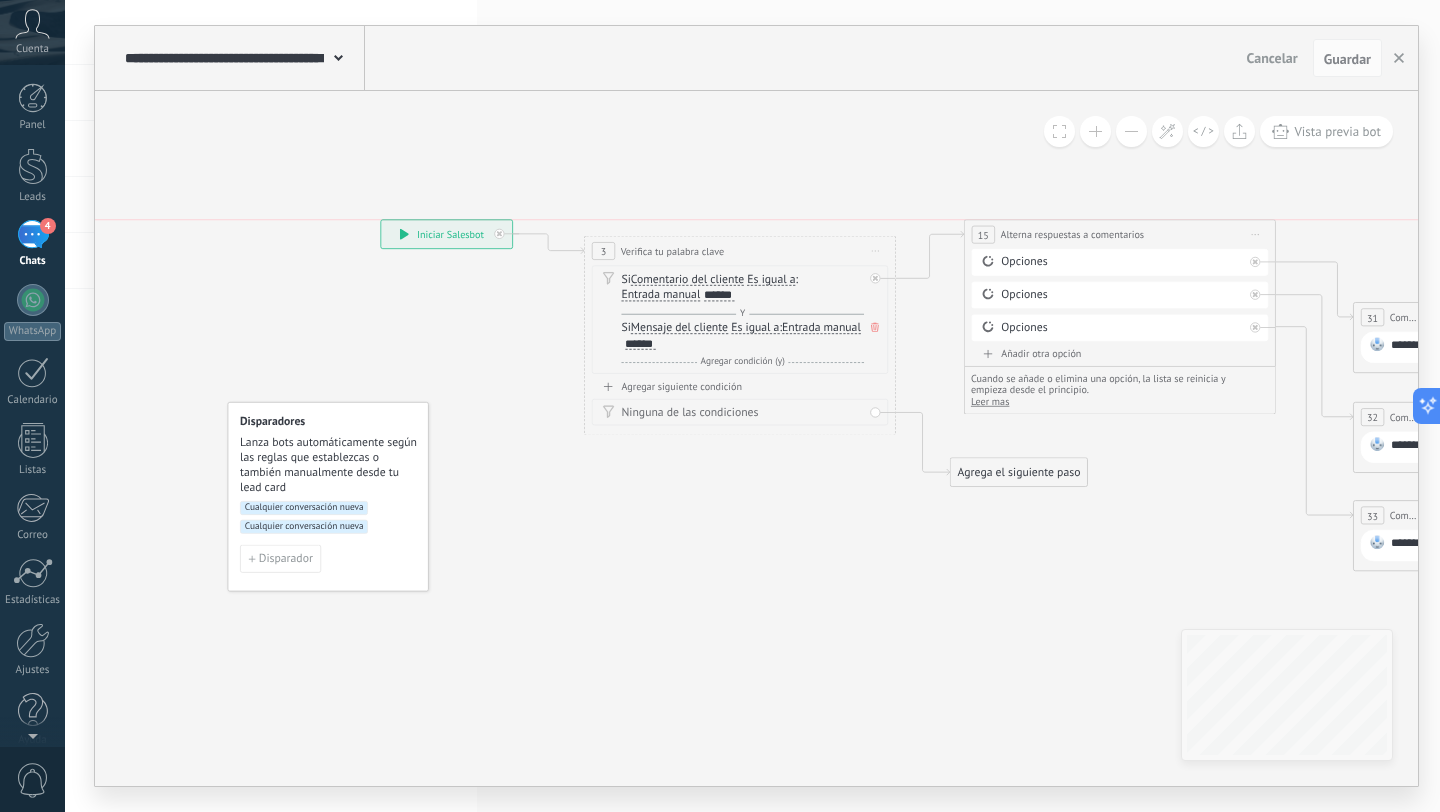 drag, startPoint x: 955, startPoint y: 319, endPoint x: 1007, endPoint y: 224, distance: 108.30051 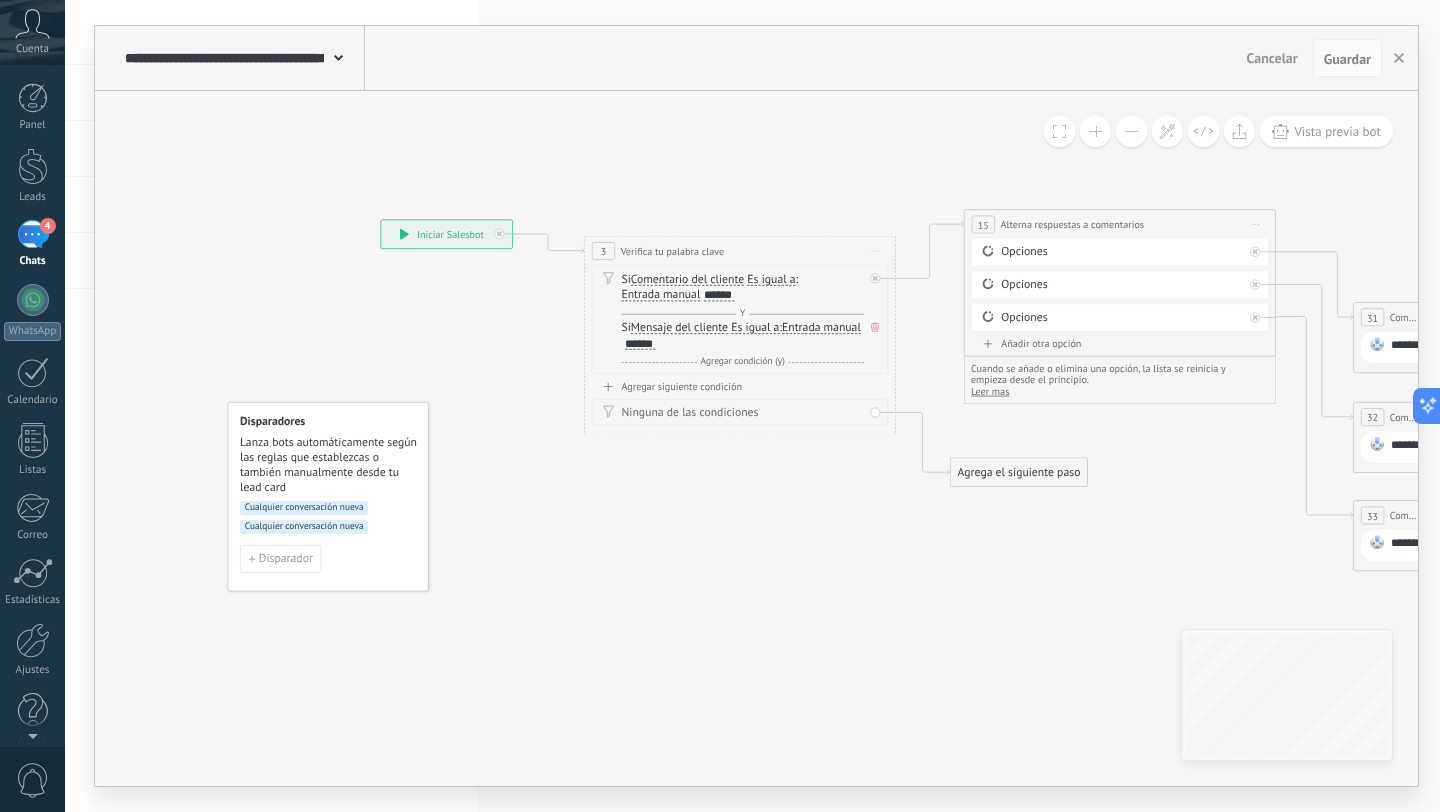 click on "Si
Comentario del cliente
Mensaje del cliente
Emoción de la conversación
Comentario del cliente
El cliente
Código de chat activo
Mensajero de chat activo
Fuente de cliente potencial
Estado de la conversación
Estado de respuesta
Estado de interacción
Lead: utm_content" at bounding box center [742, 287] 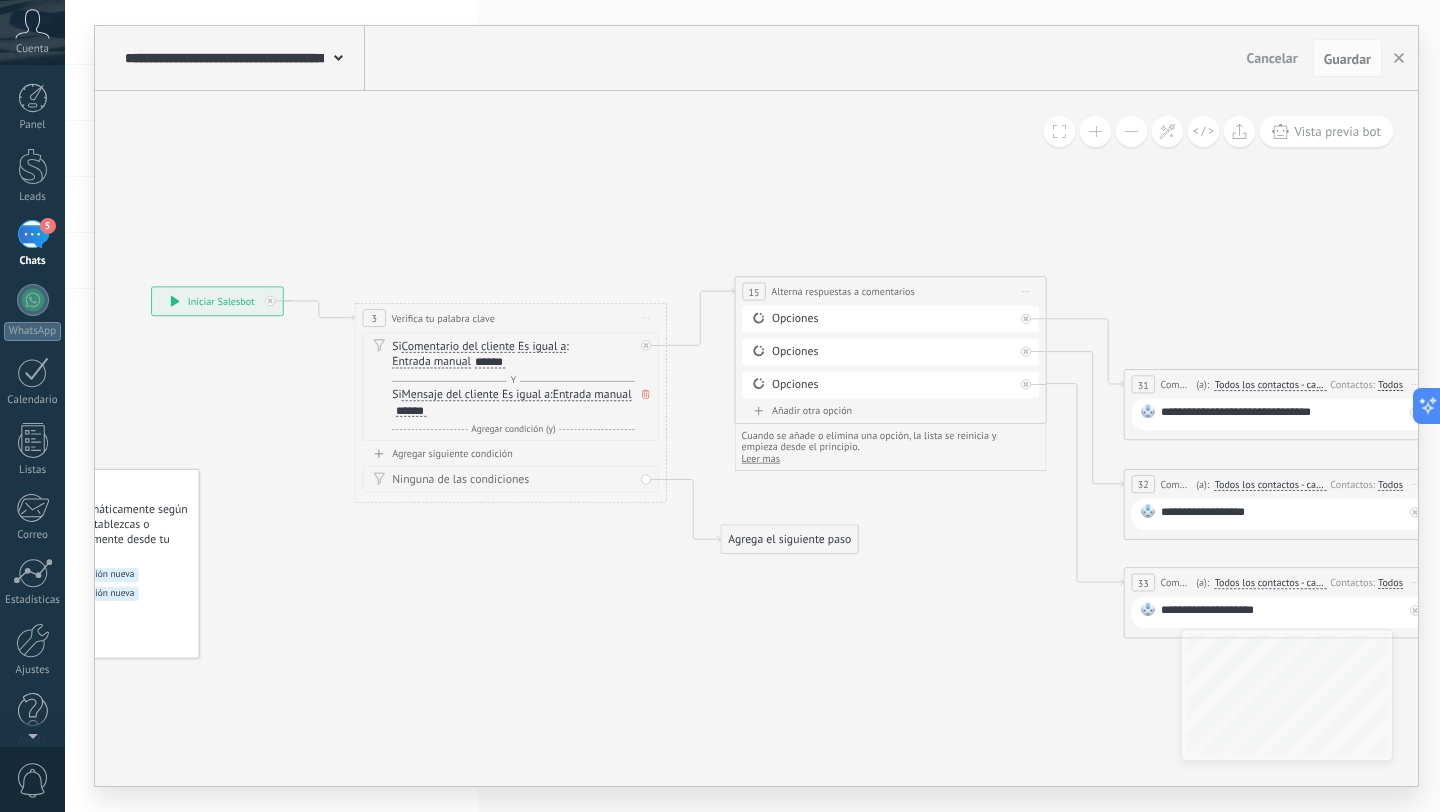 drag, startPoint x: 602, startPoint y: 508, endPoint x: 143, endPoint y: 597, distance: 467.54892 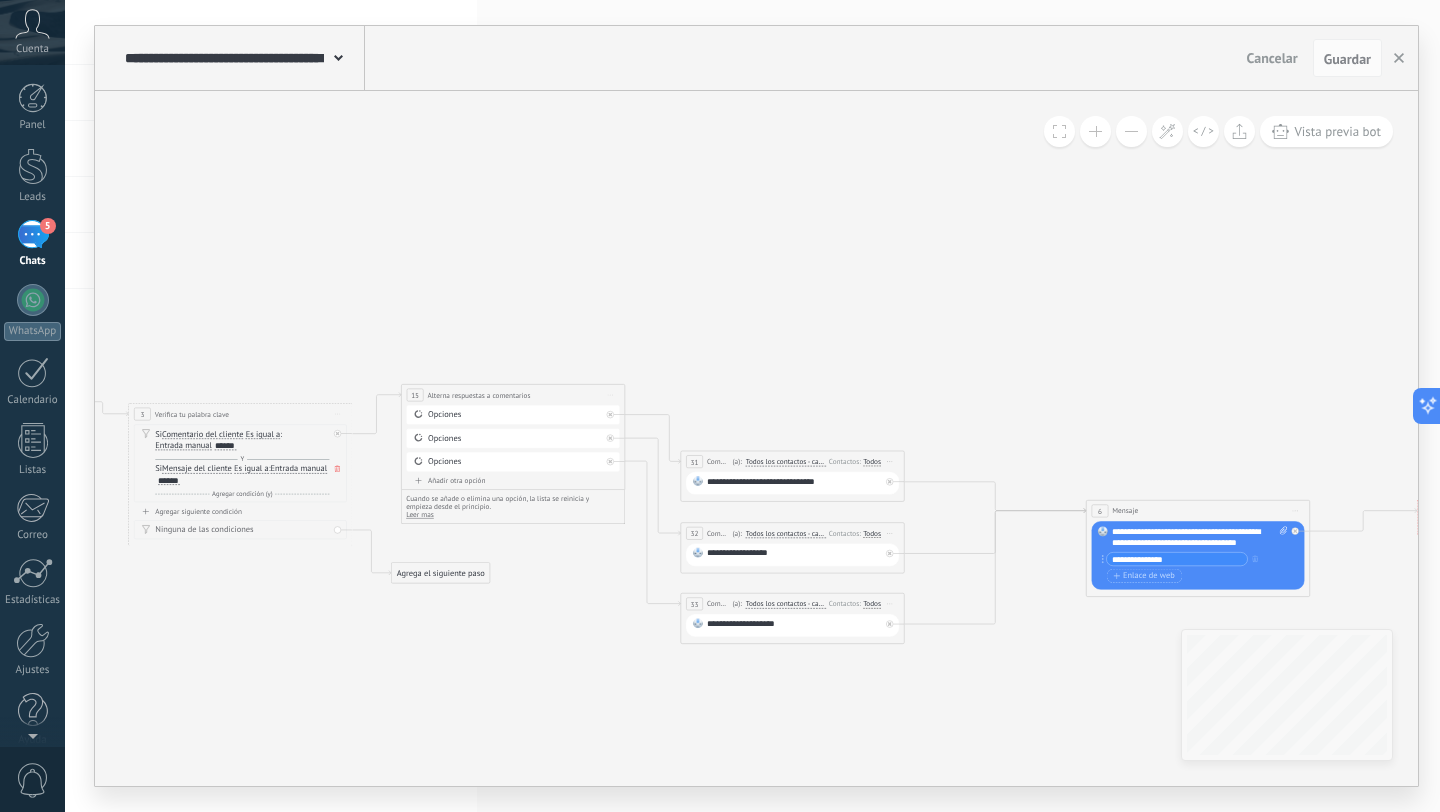 click at bounding box center (338, 56) 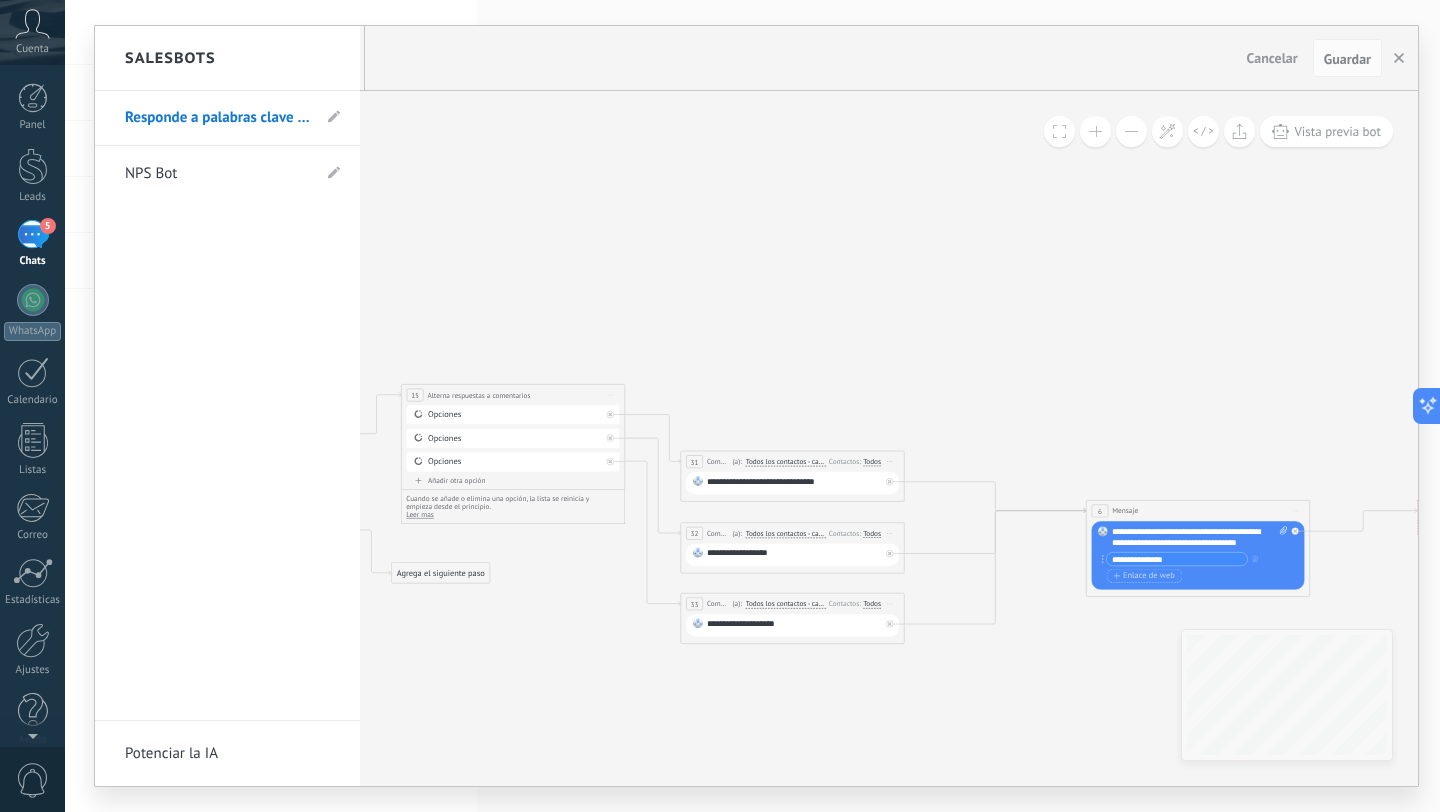 click on "Responde a palabras clave en comentarios" at bounding box center [217, 118] 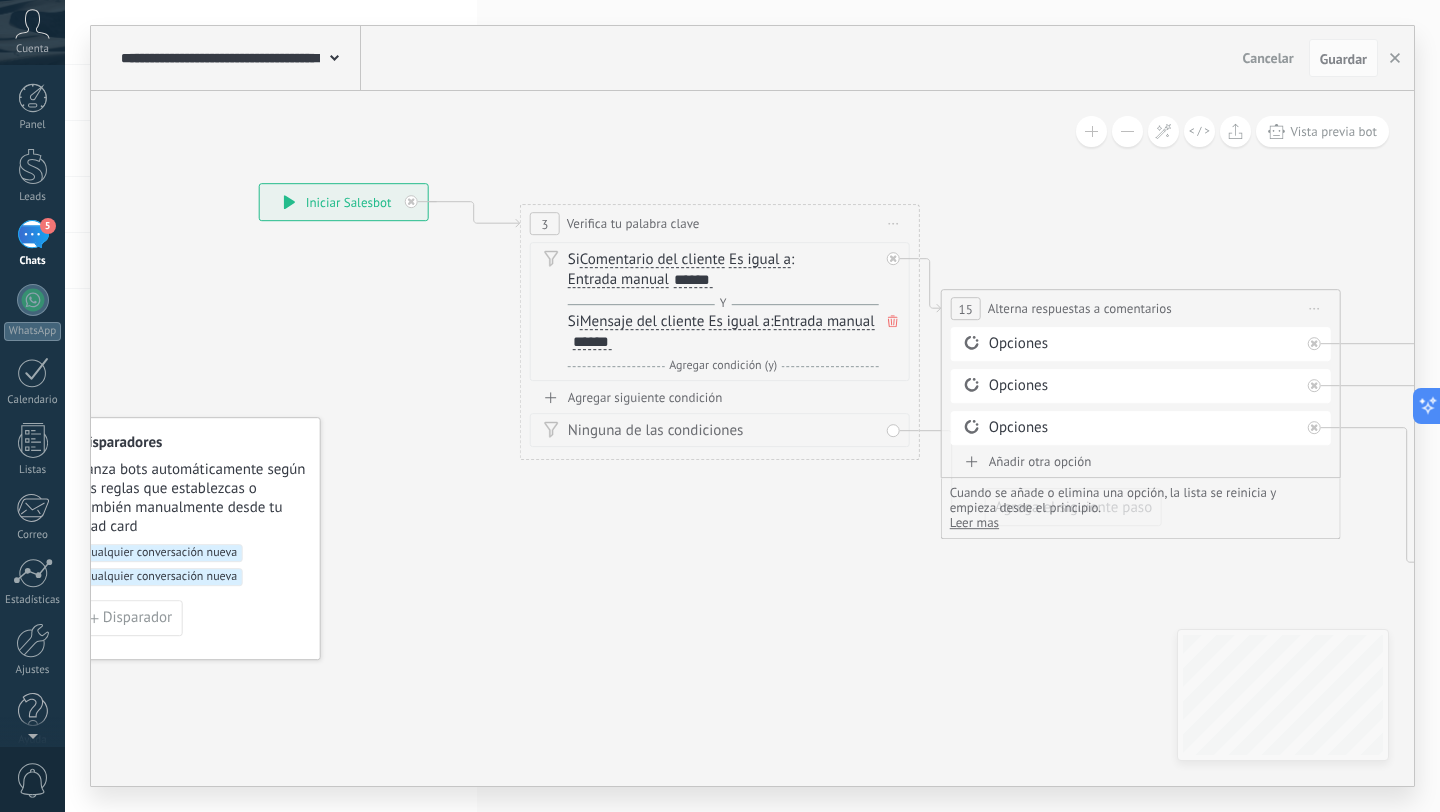 drag, startPoint x: 670, startPoint y: 311, endPoint x: 382, endPoint y: 290, distance: 288.76462 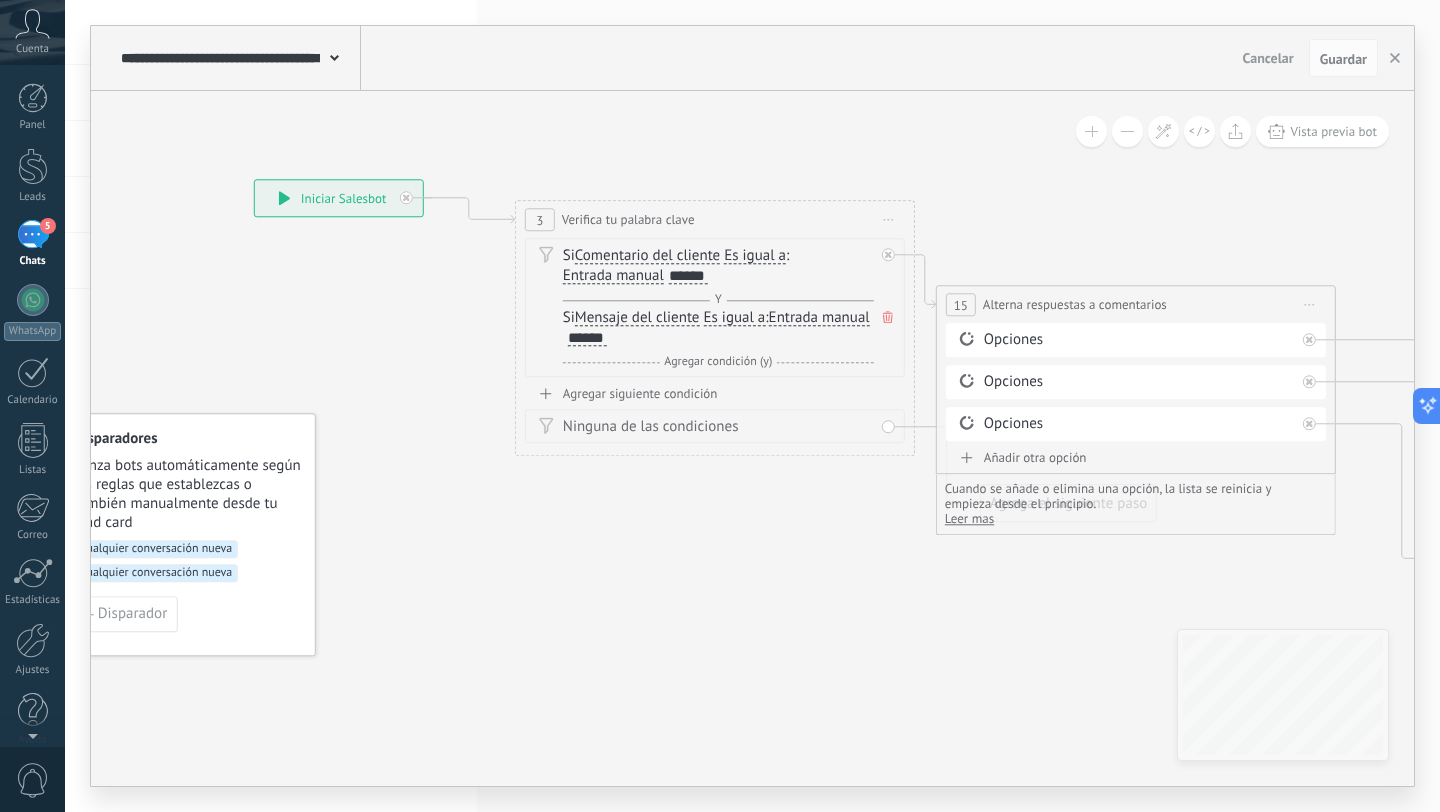 click on "Si
Comentario del cliente
Mensaje del cliente
Emoción de la conversación
Comentario del cliente
El cliente
Código de chat activo
Mensajero de chat activo
Fuente de cliente potencial
Estado de la conversación
Estado de respuesta
Estado de interacción
Lead: utm_content" at bounding box center [718, 266] 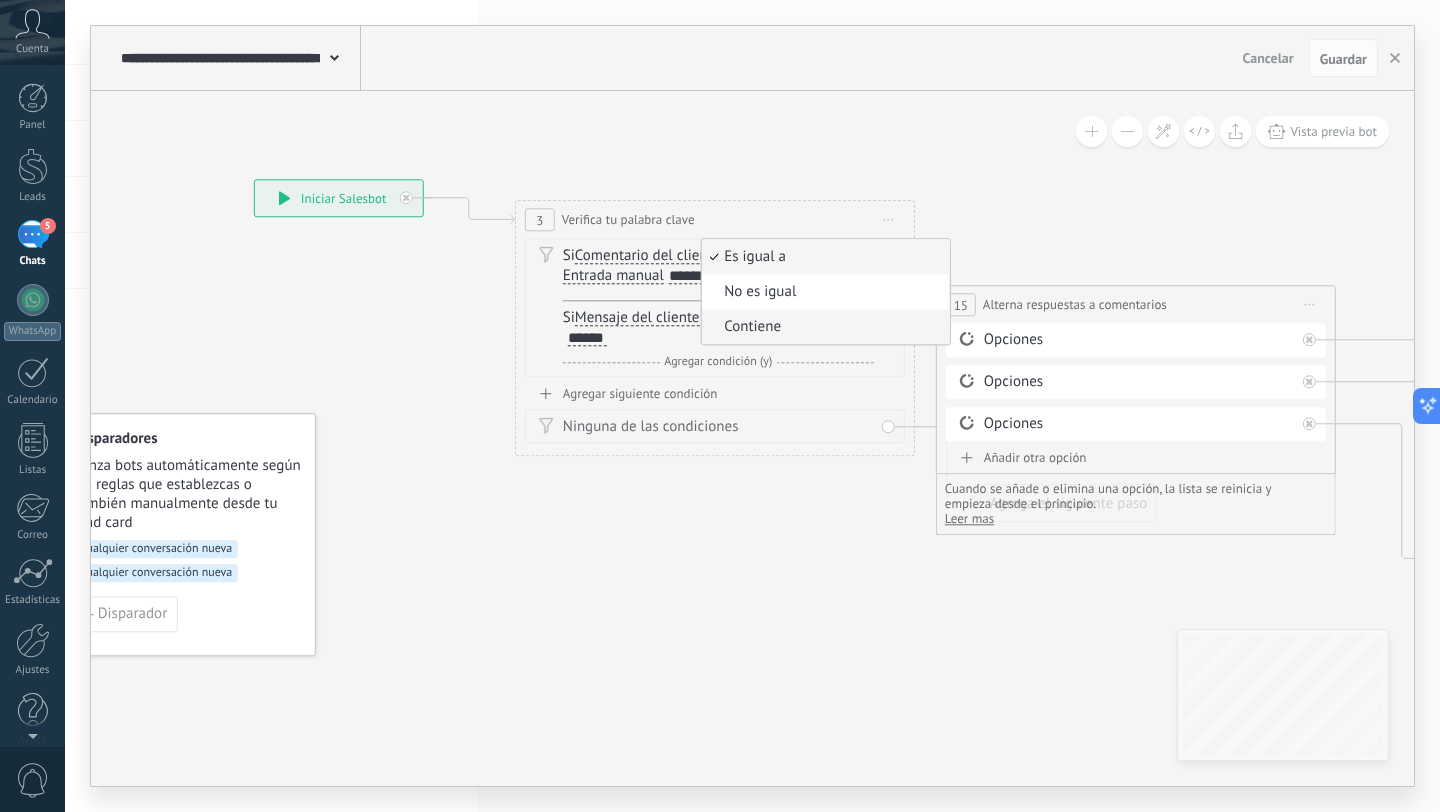 click on "Contiene" at bounding box center (823, 327) 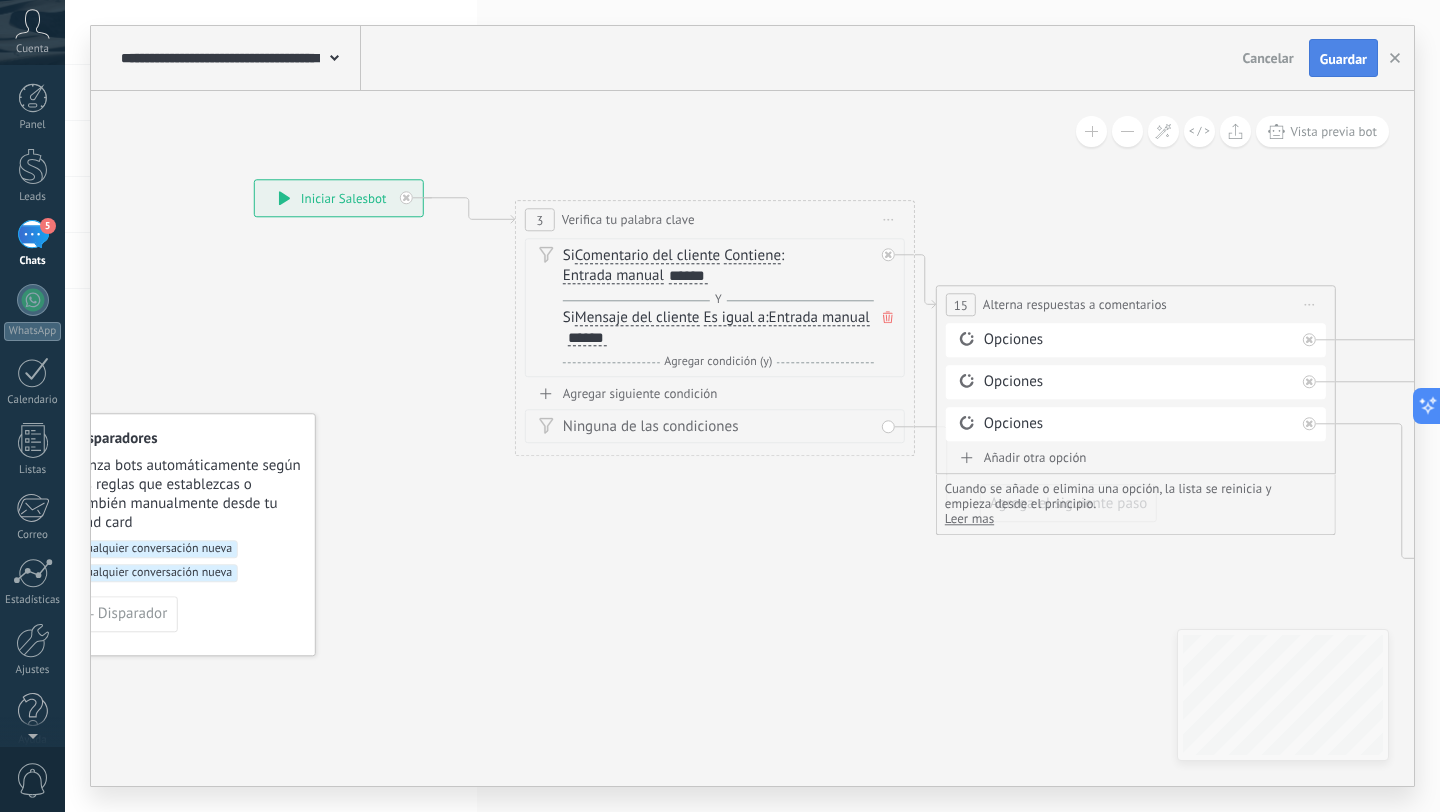 click on "Guardar" at bounding box center [1343, 59] 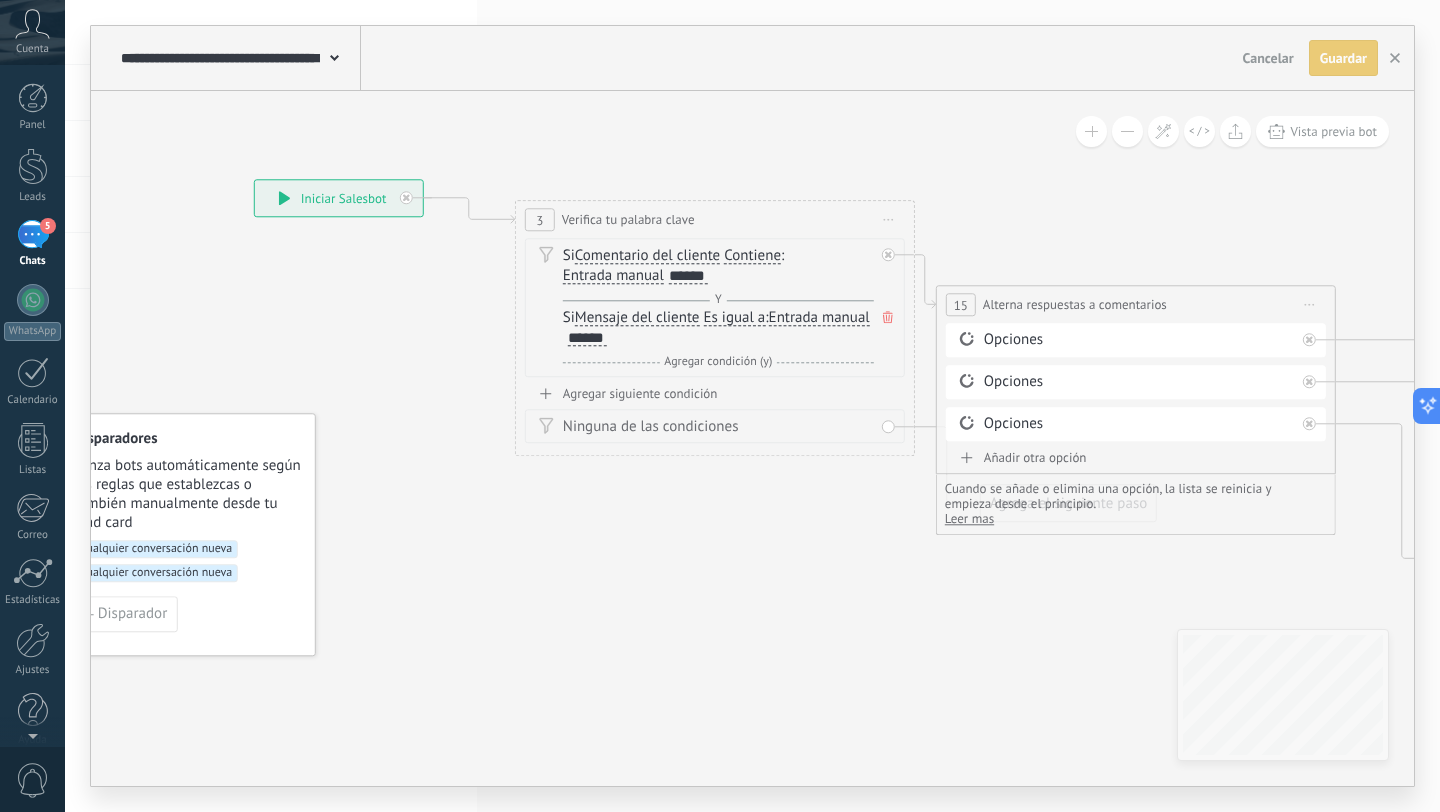 click on "******" at bounding box center (587, 338) 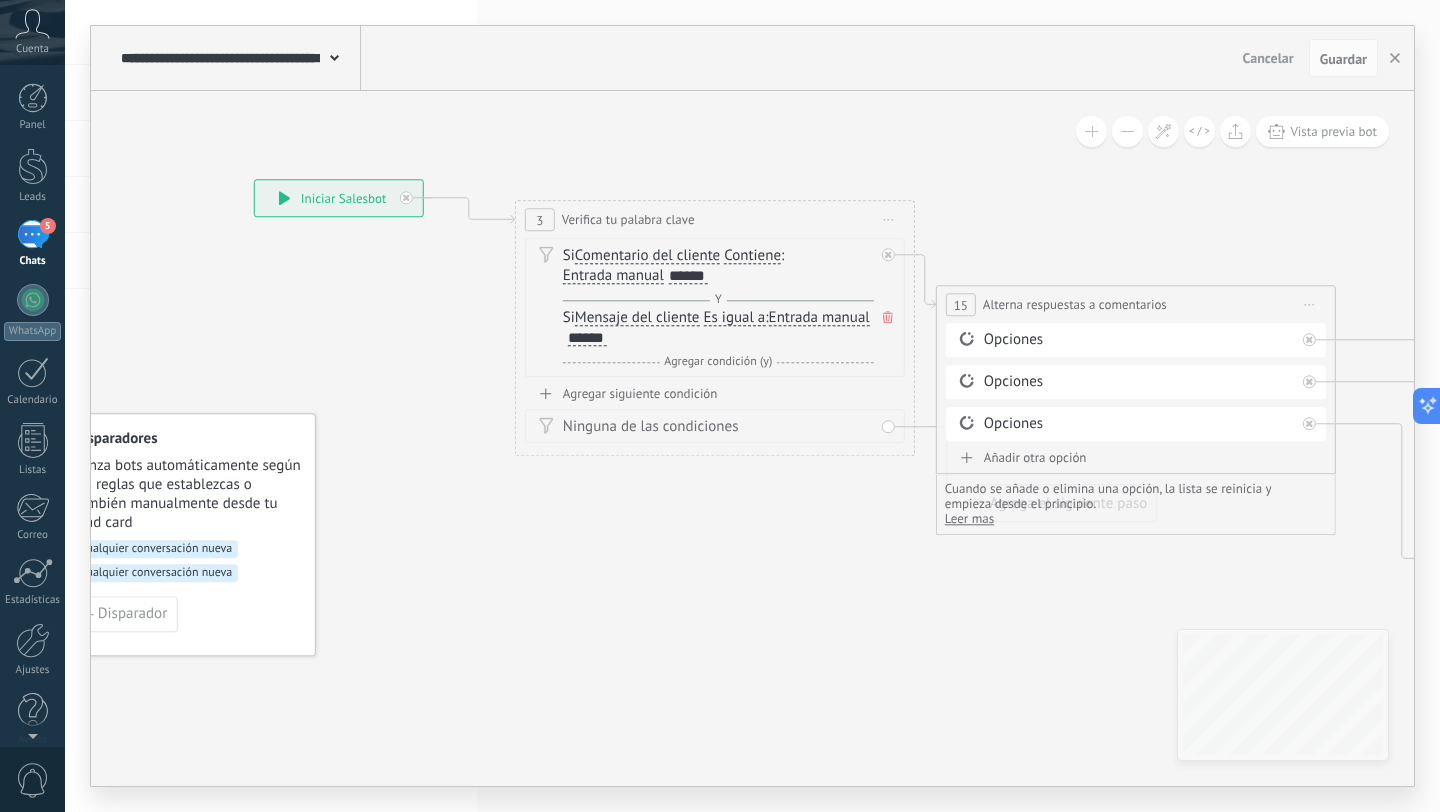 click on "Es igual a" at bounding box center [734, 318] 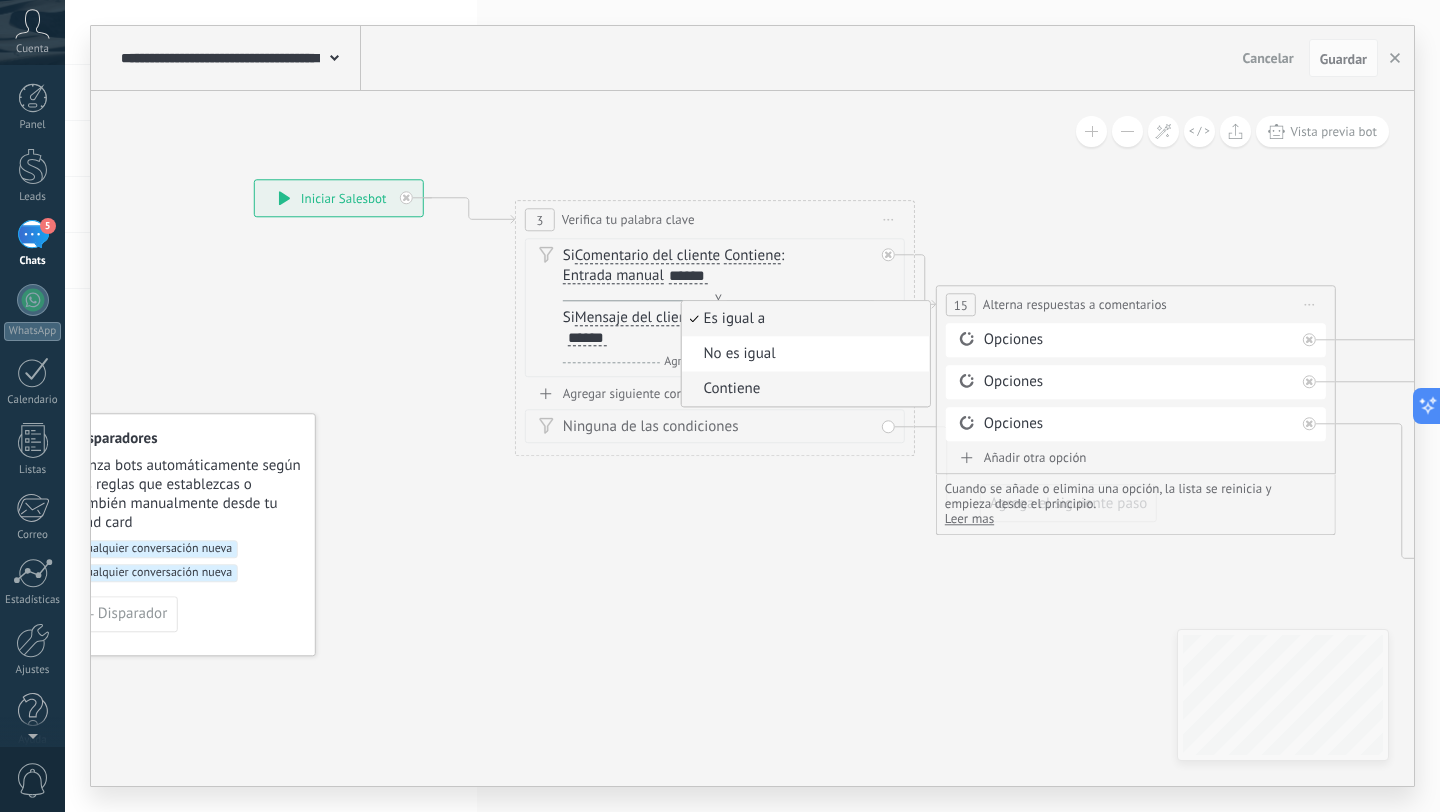 click on "Contiene" at bounding box center [802, 389] 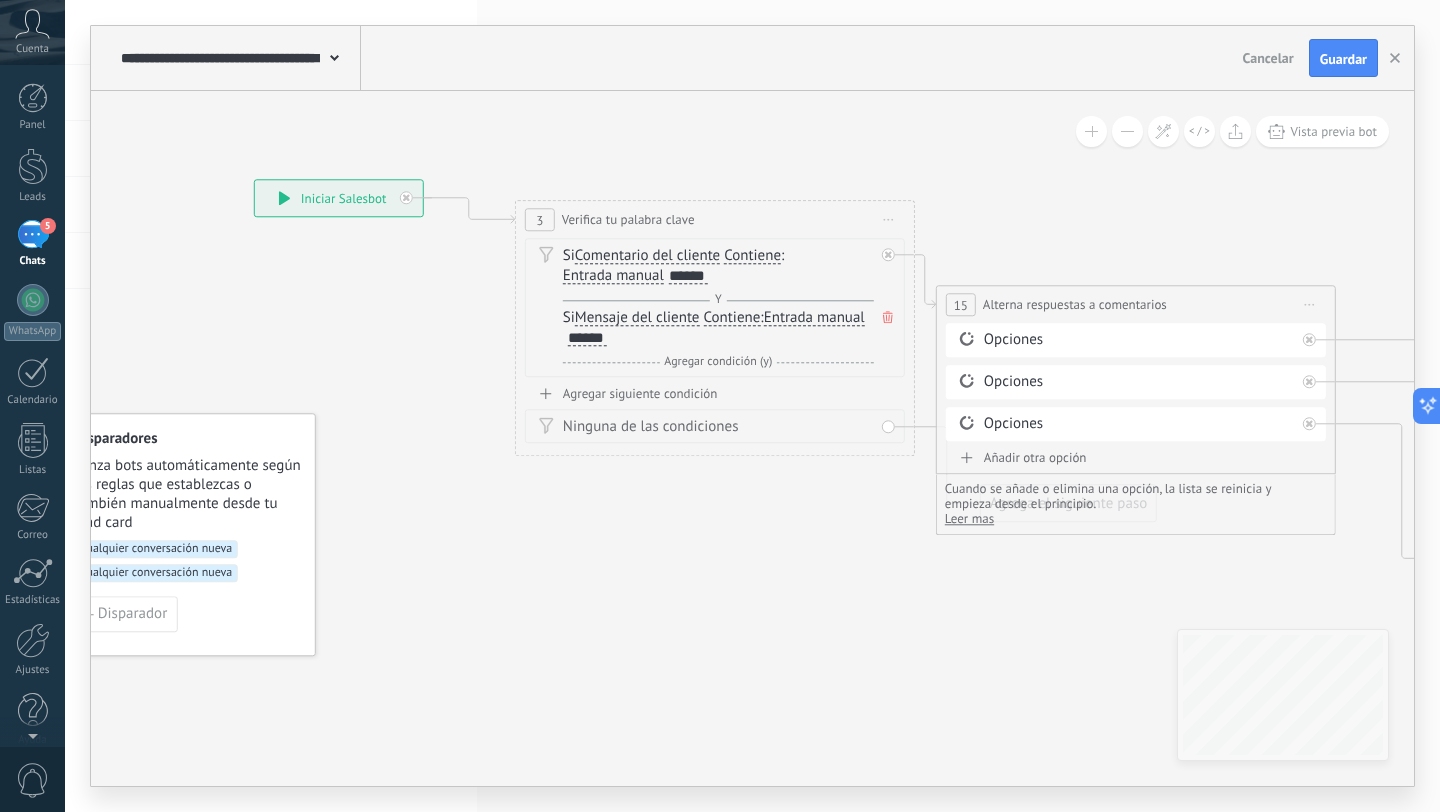 click on "Si
Mensaje del cliente
Mensaje del cliente
Emoción de la conversación
Comentario del cliente
El cliente
Código de chat activo
Mensajero de chat activo
Fuente de cliente potencial
Estado de la conversación
Estado de respuesta
Estado de interacción
Lead: utm_content
de" at bounding box center [718, 340] 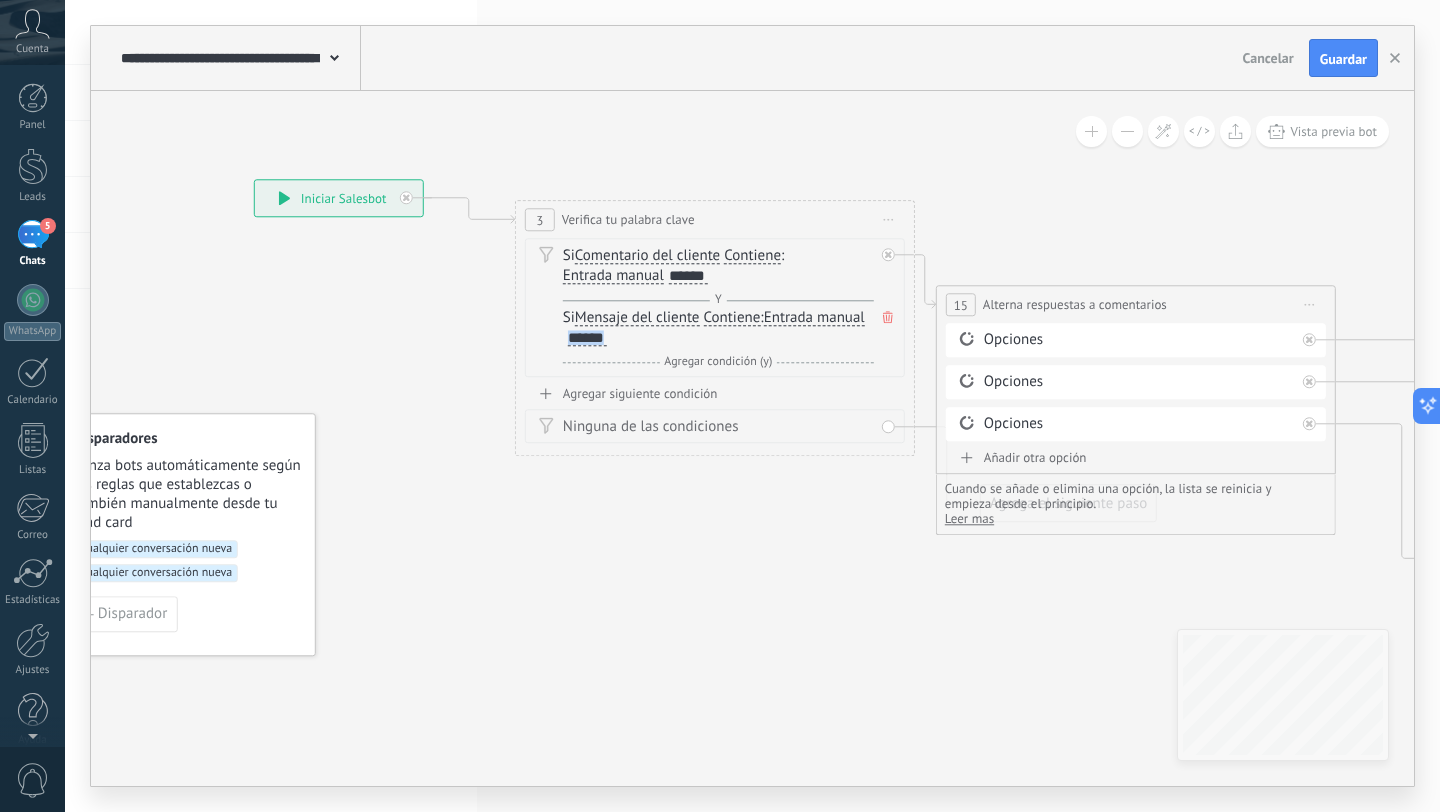 click on "******" at bounding box center [587, 338] 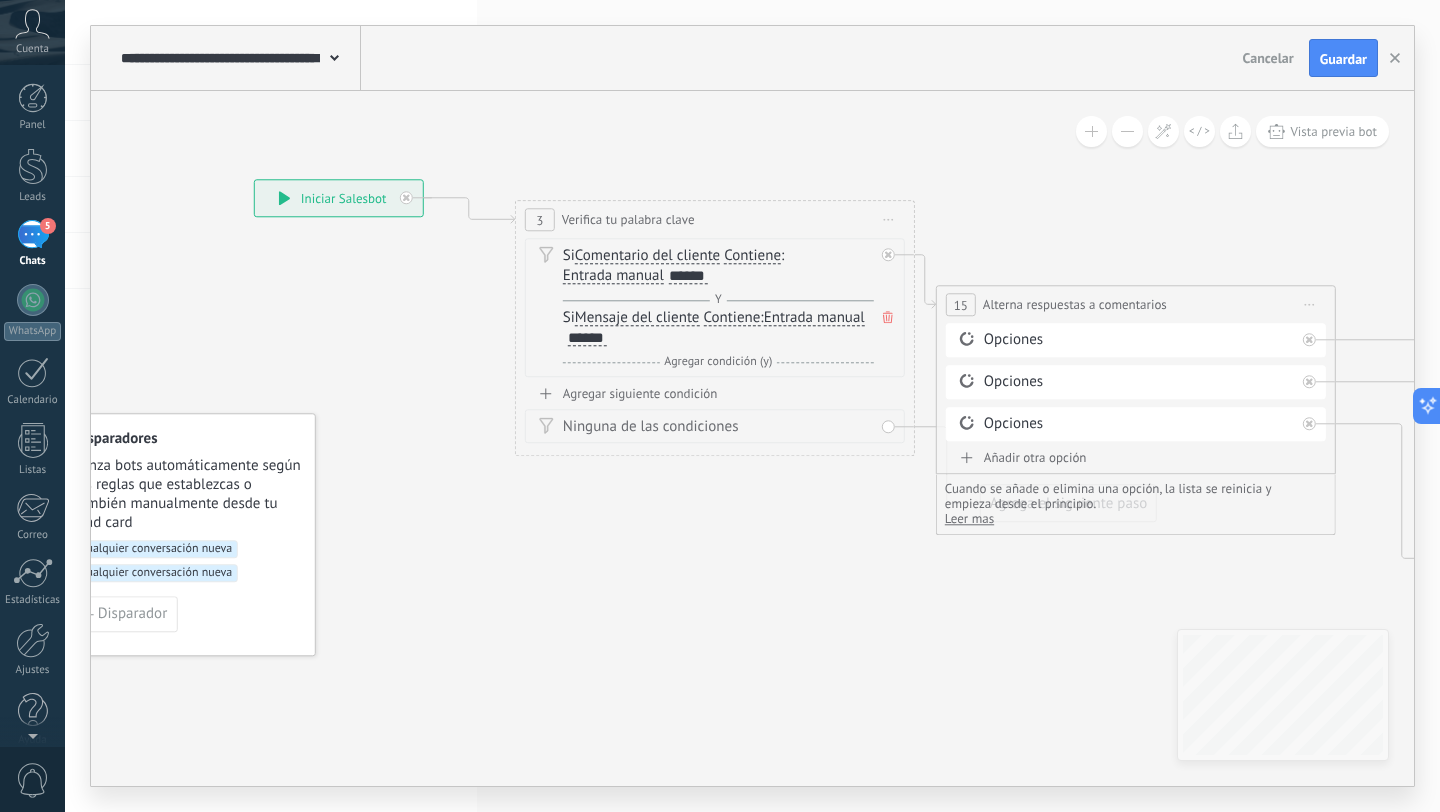 click on "******" at bounding box center (688, 276) 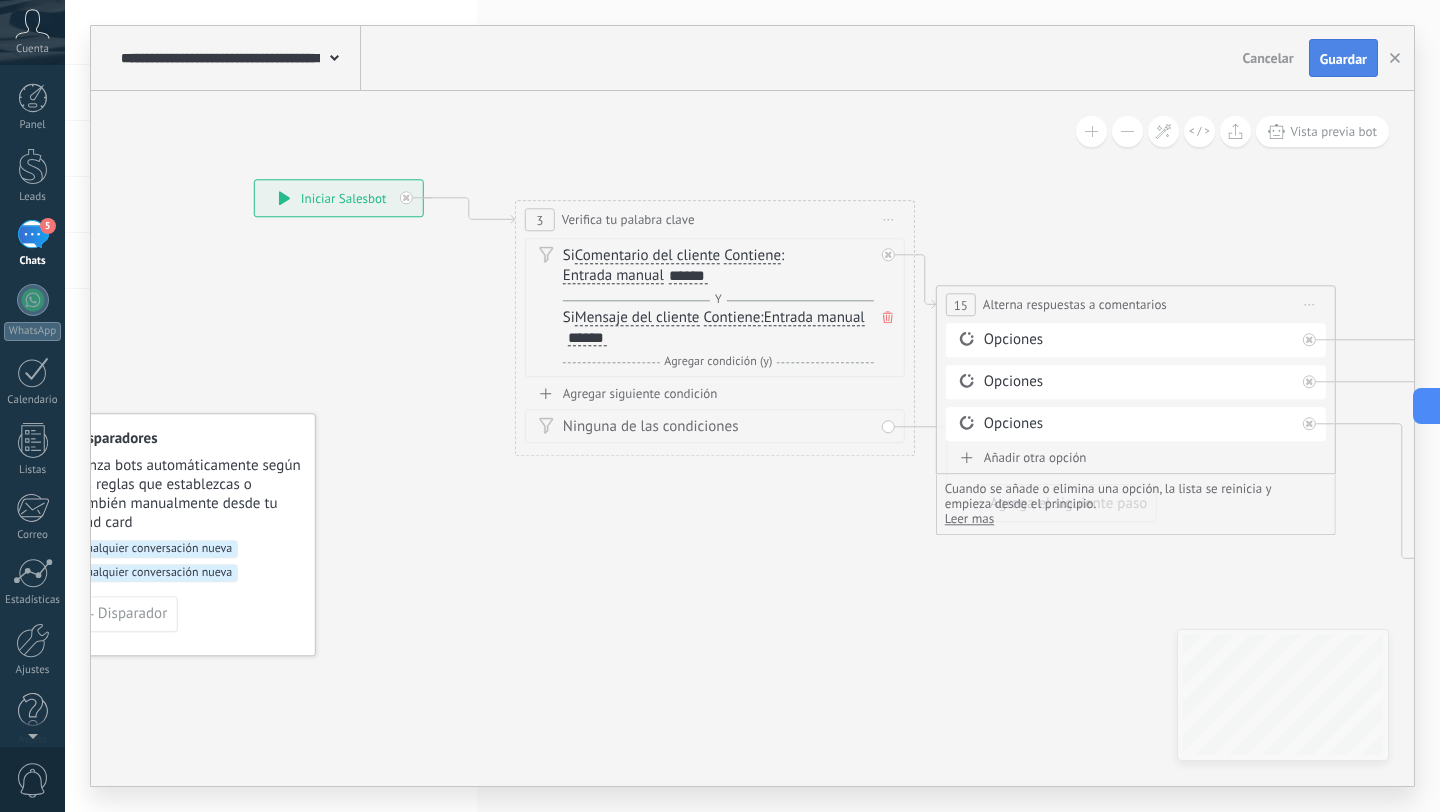 click on "Guardar" at bounding box center [1343, 58] 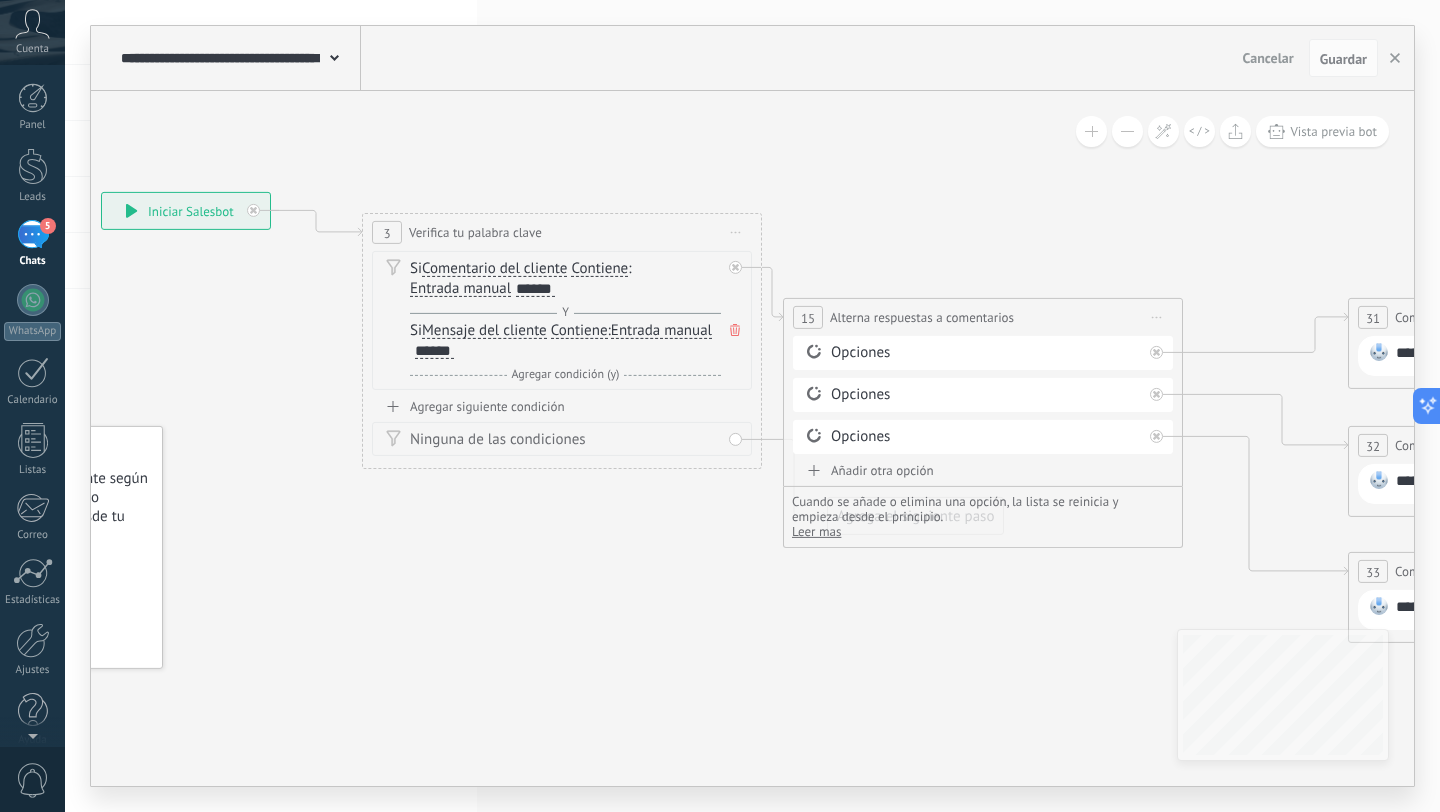 drag, startPoint x: 971, startPoint y: 639, endPoint x: 721, endPoint y: 638, distance: 250.002 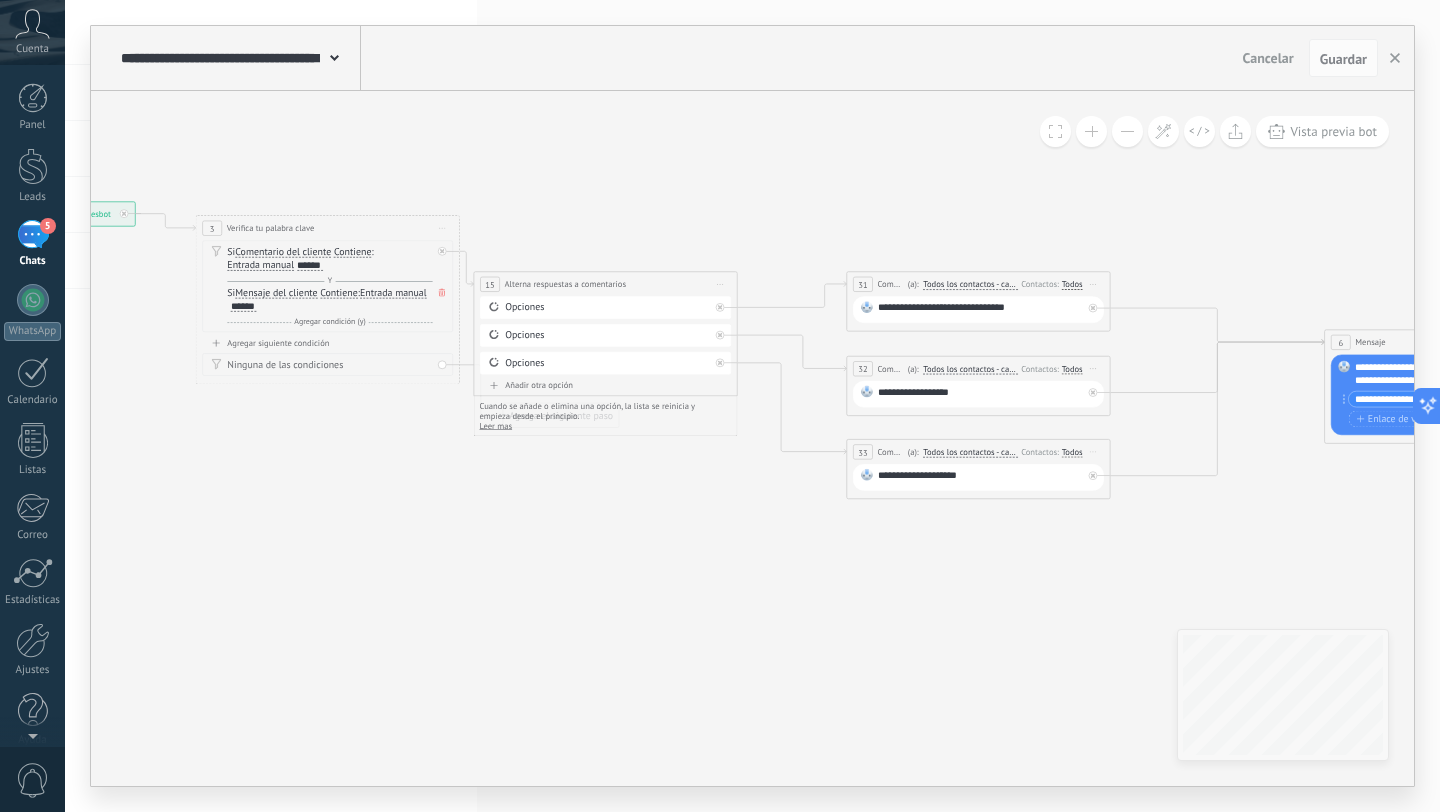 drag, startPoint x: 727, startPoint y: 630, endPoint x: 497, endPoint y: 499, distance: 264.6904 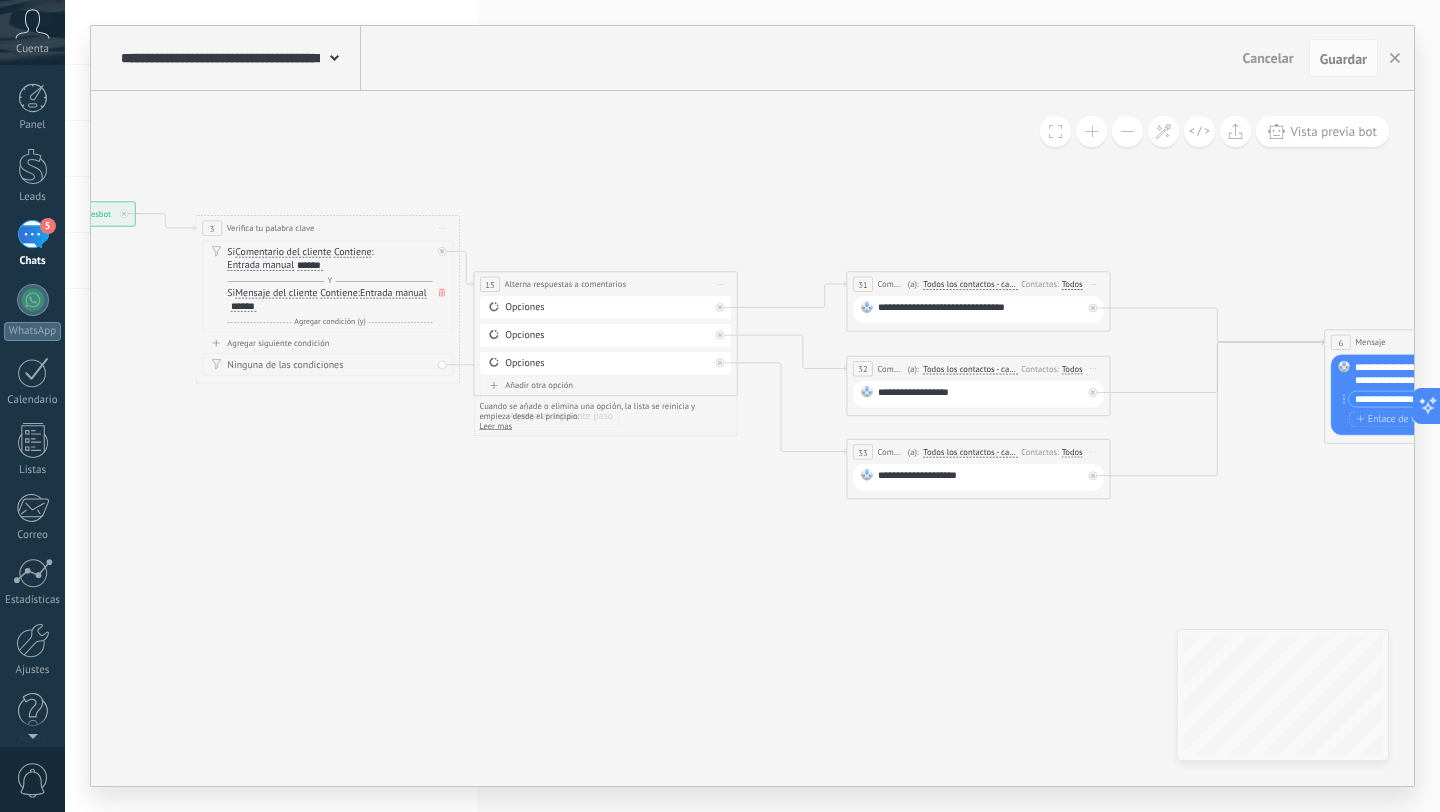 click 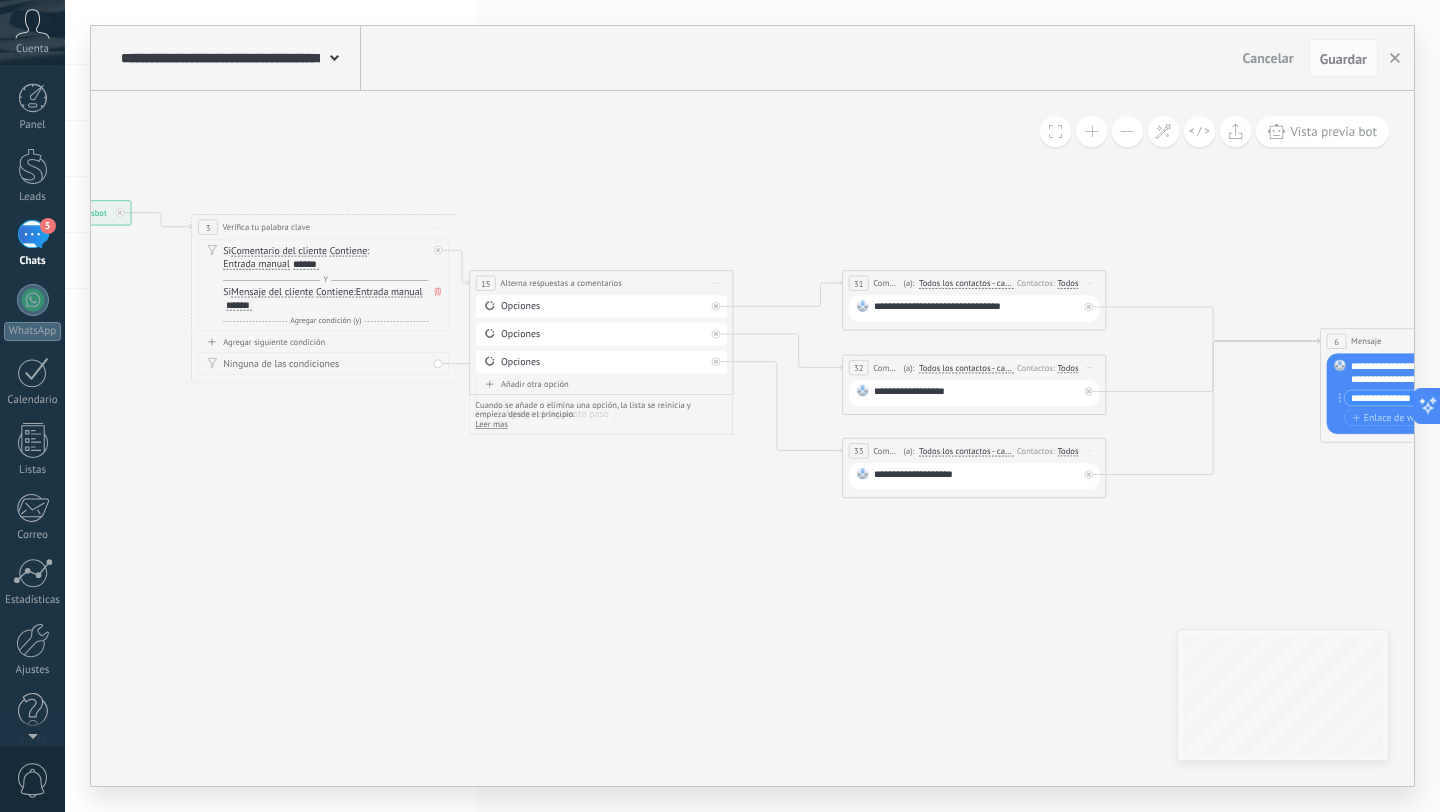 click on "Mensaje" at bounding box center (1366, 341) 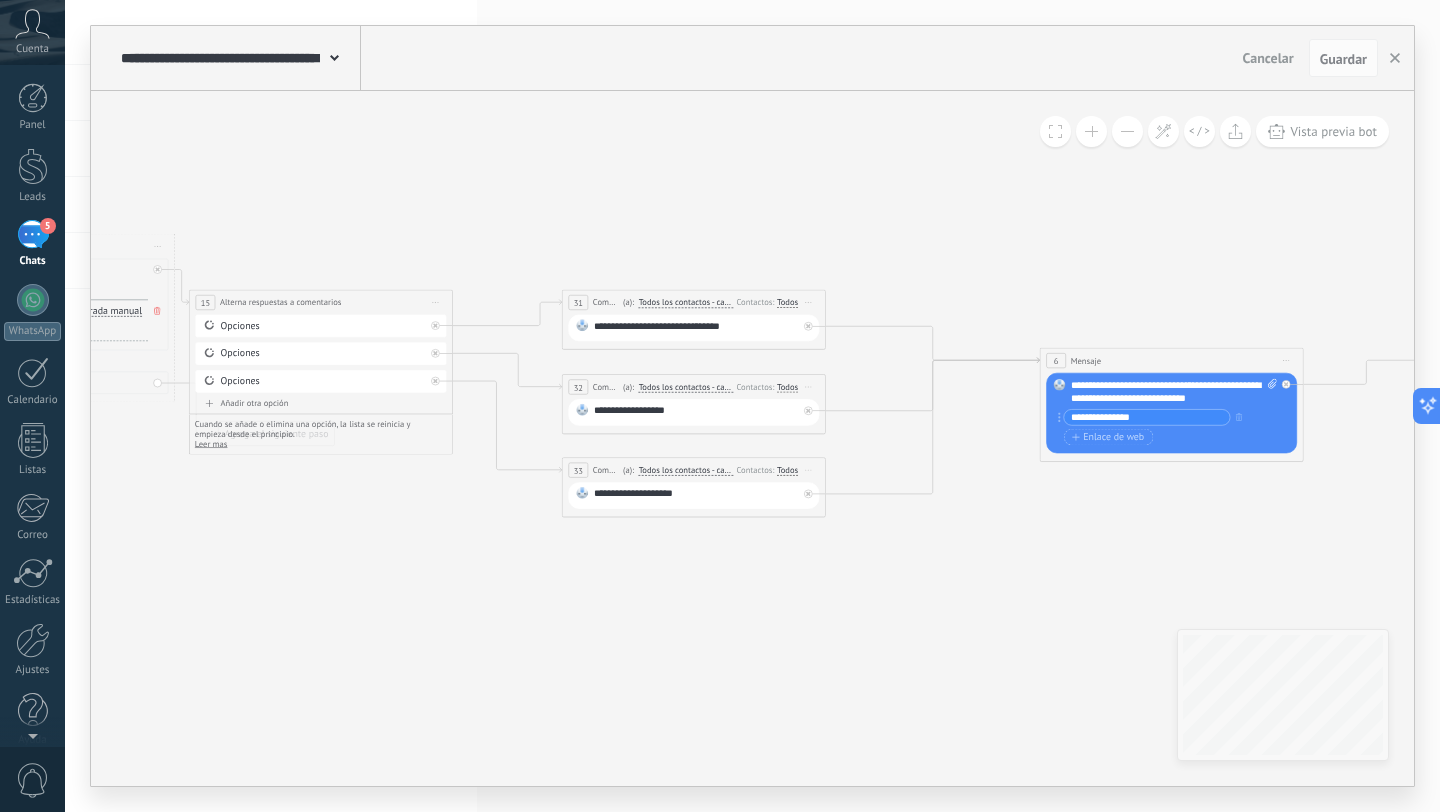 drag, startPoint x: 1262, startPoint y: 502, endPoint x: 885, endPoint y: 539, distance: 378.8113 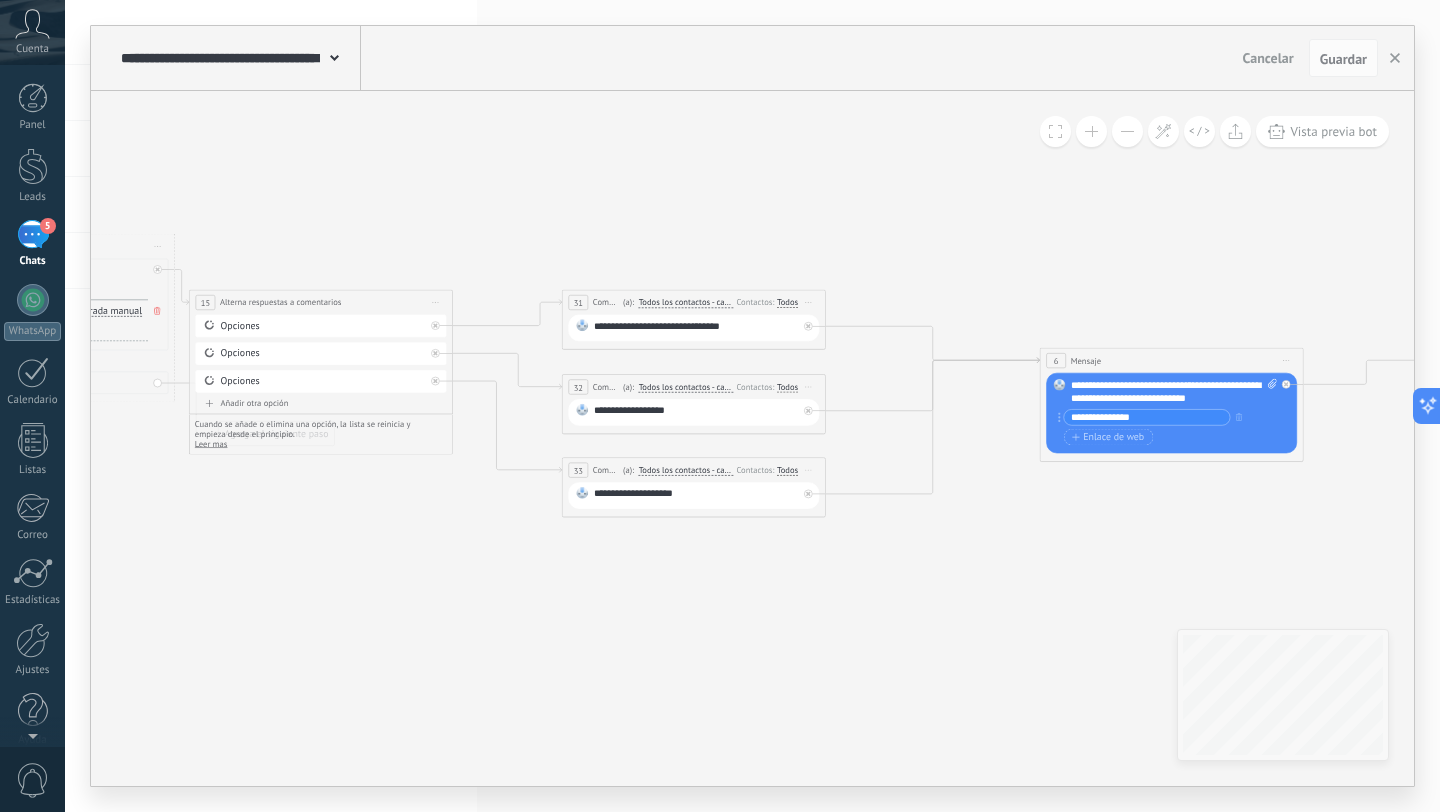 click 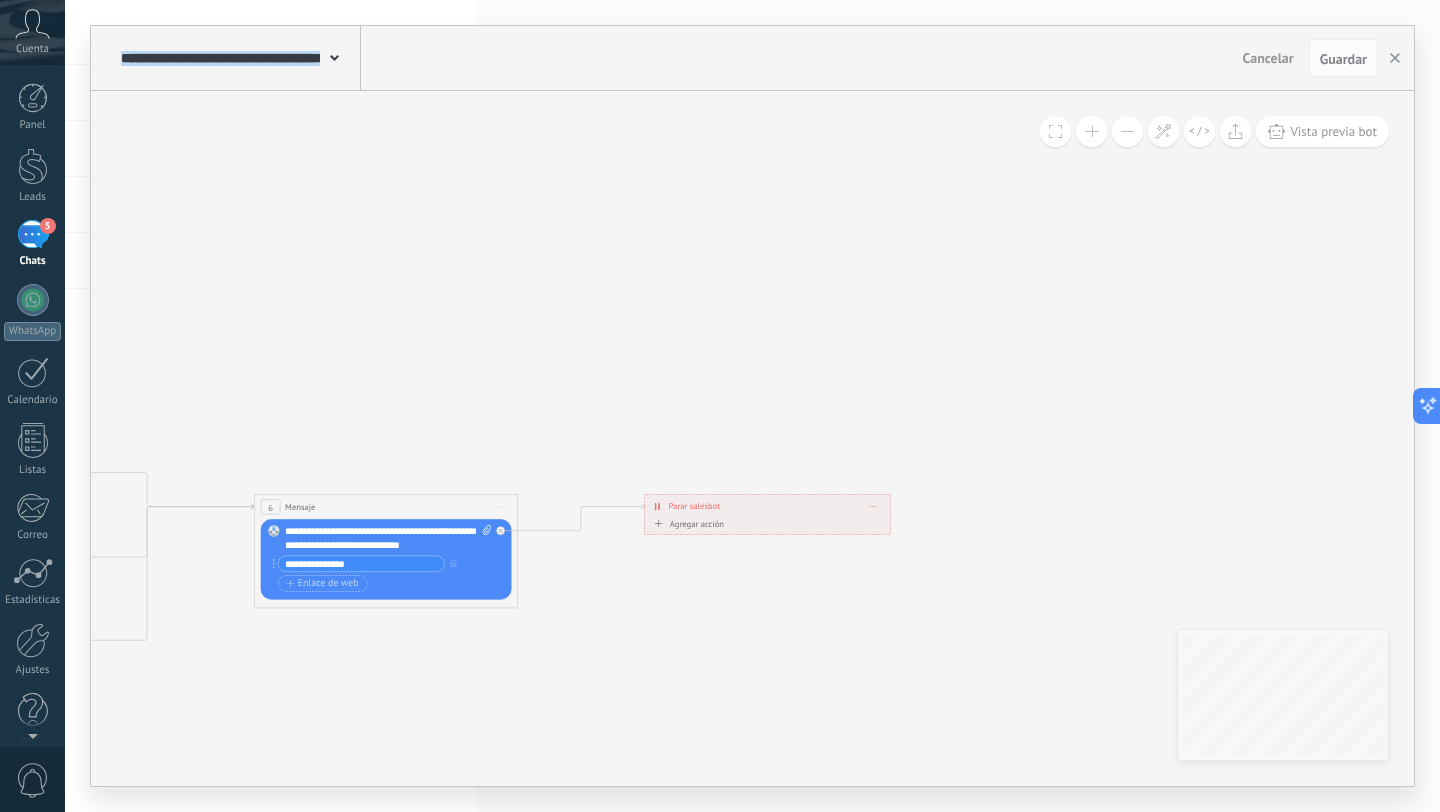 drag, startPoint x: 1231, startPoint y: 468, endPoint x: 541, endPoint y: 596, distance: 701.77203 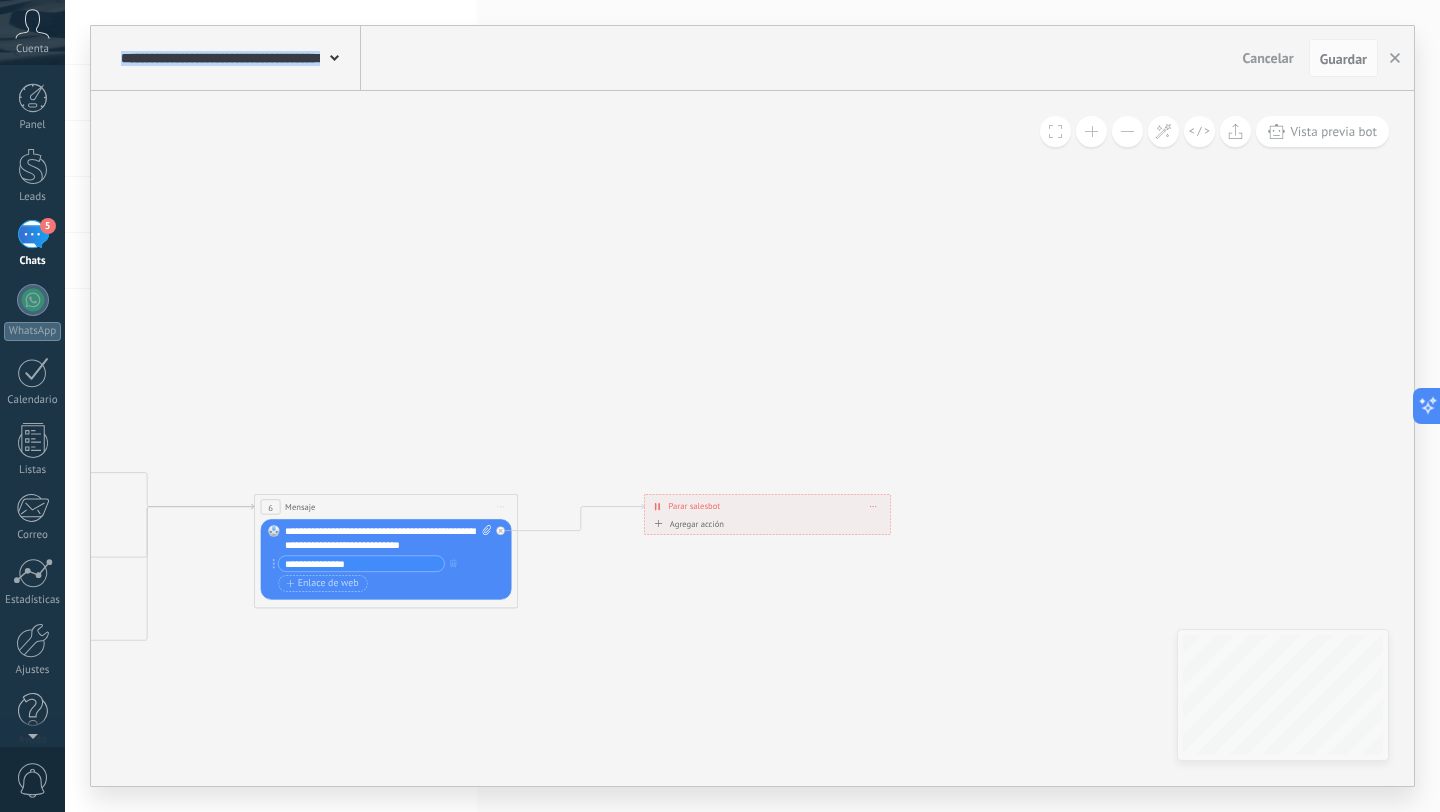 click 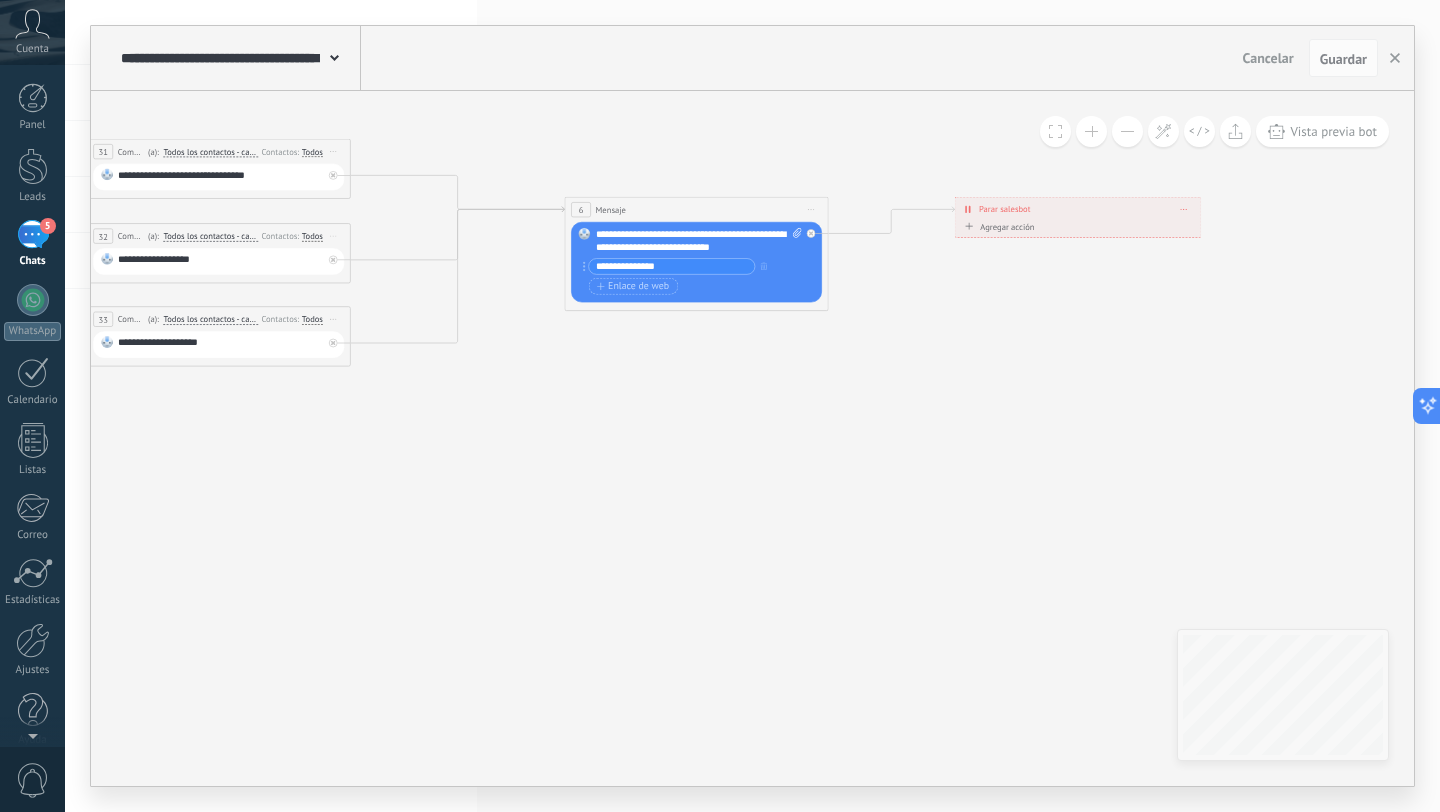 drag, startPoint x: 941, startPoint y: 630, endPoint x: 1302, endPoint y: 300, distance: 489.10223 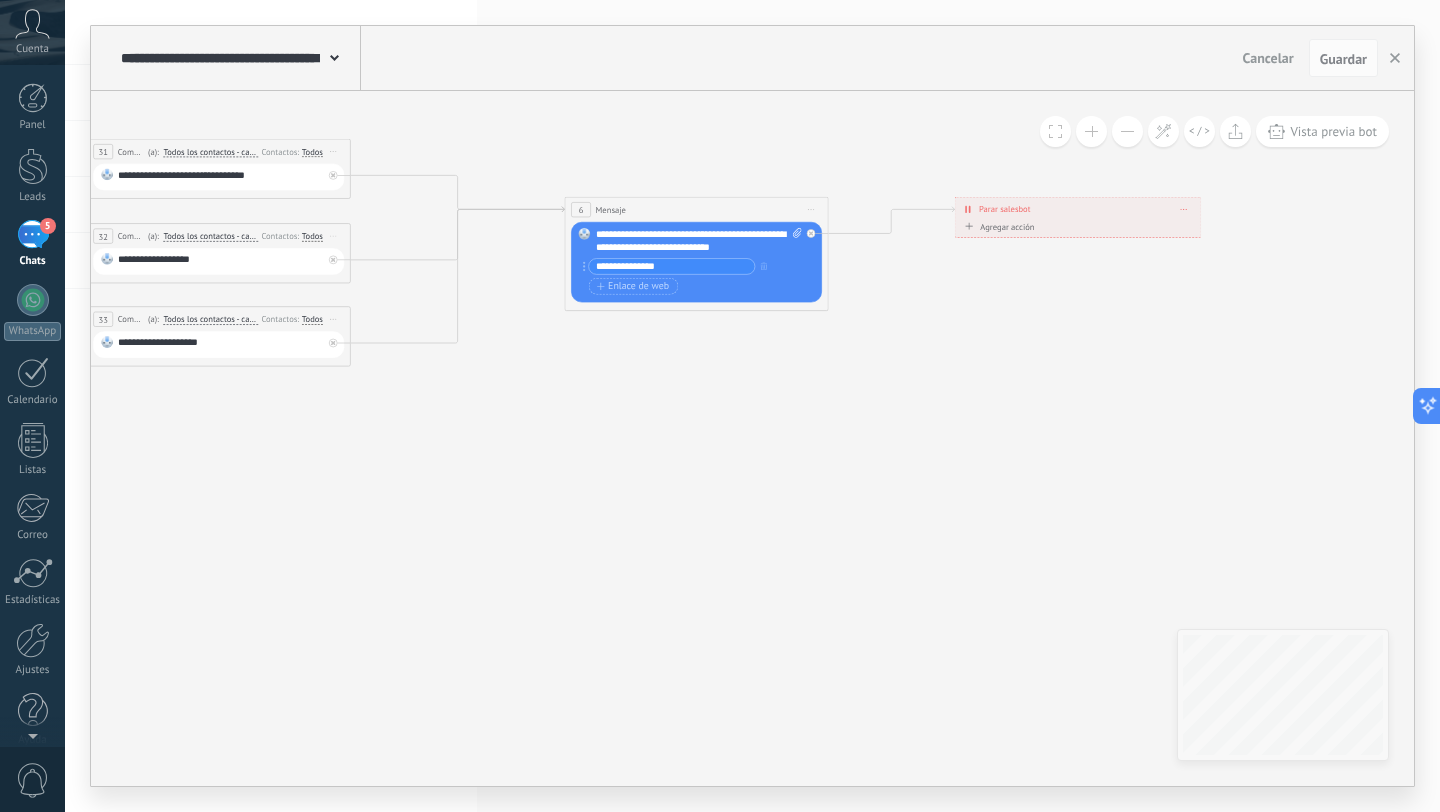 click 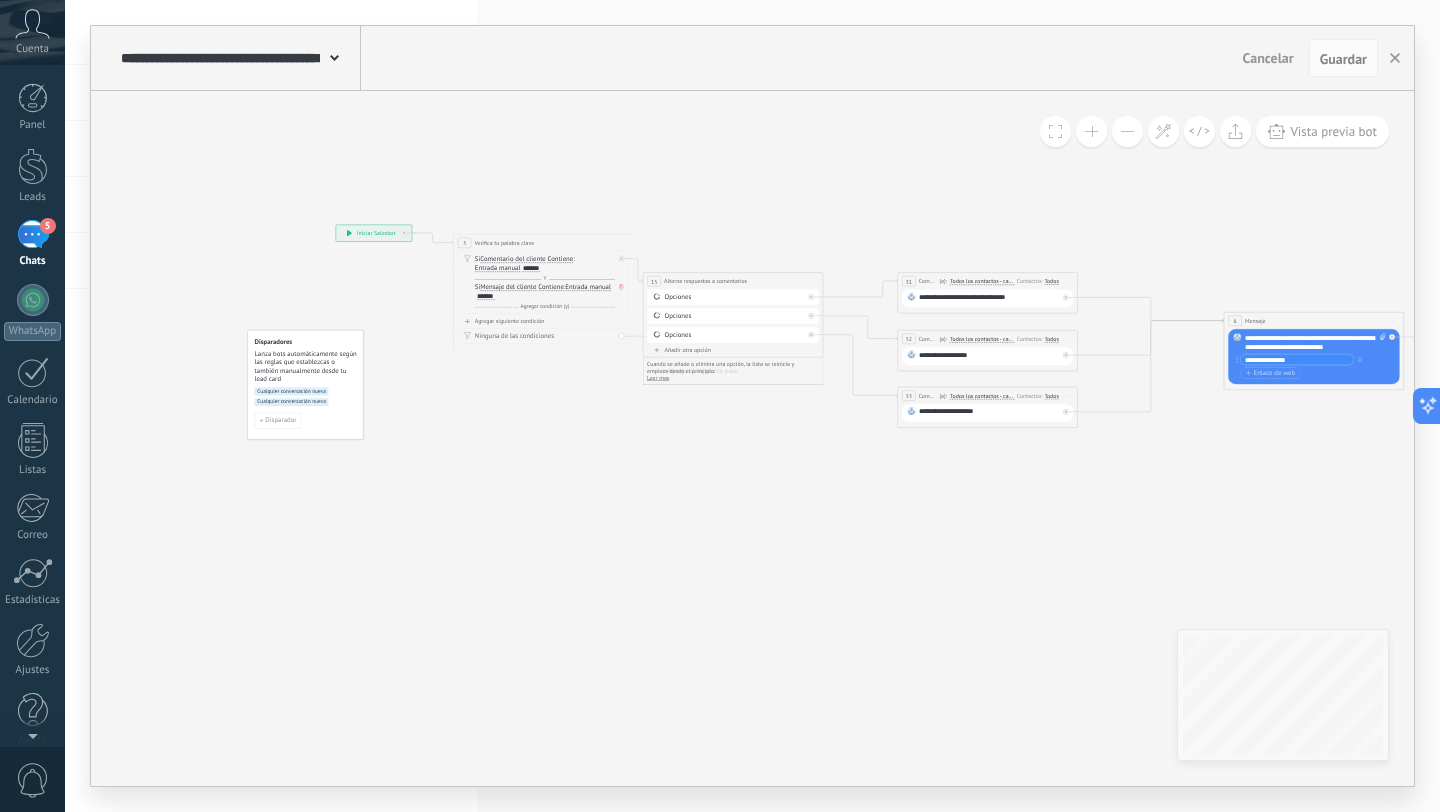drag, startPoint x: 390, startPoint y: 436, endPoint x: 932, endPoint y: 505, distance: 546.3744 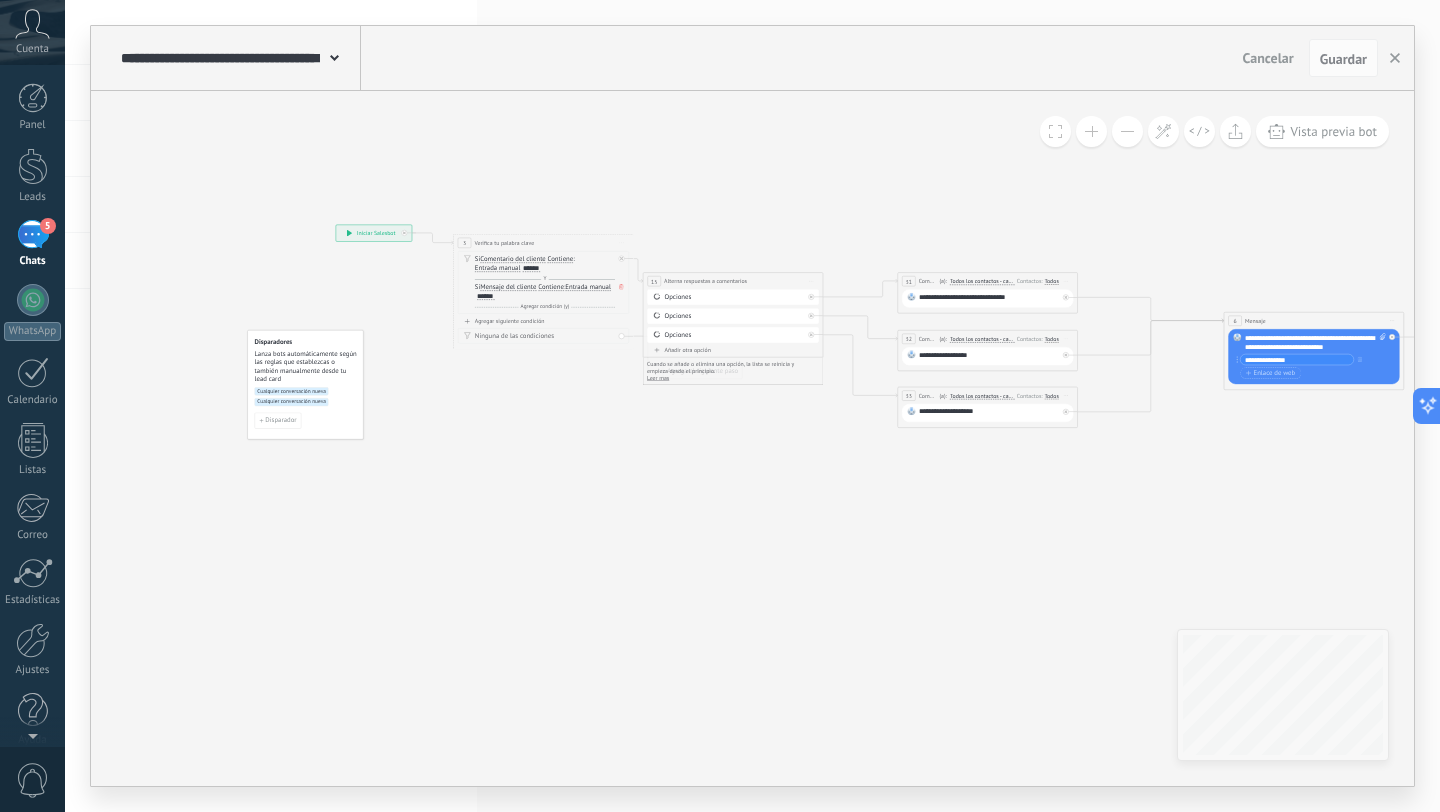 click 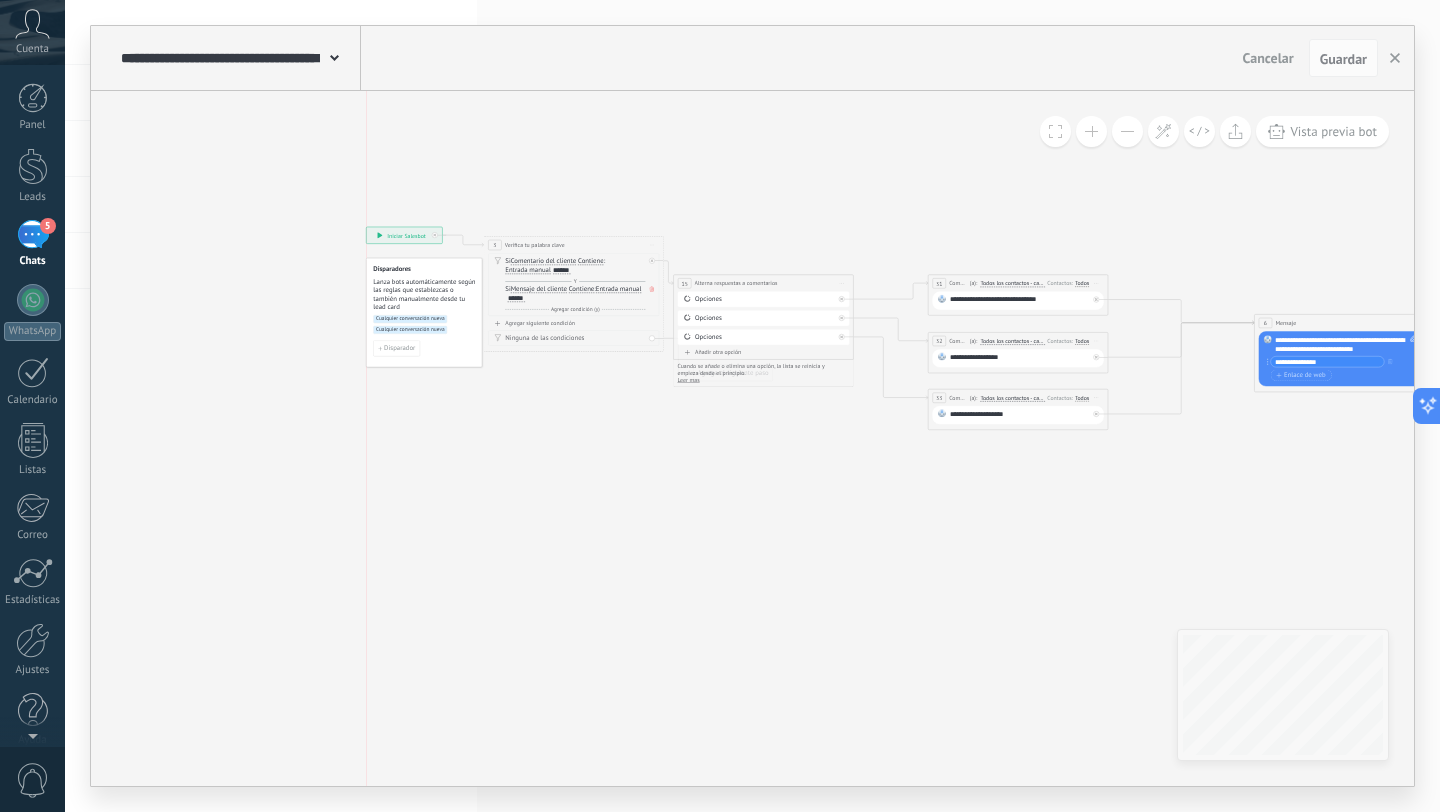 drag, startPoint x: 369, startPoint y: 372, endPoint x: 461, endPoint y: 298, distance: 118.06778 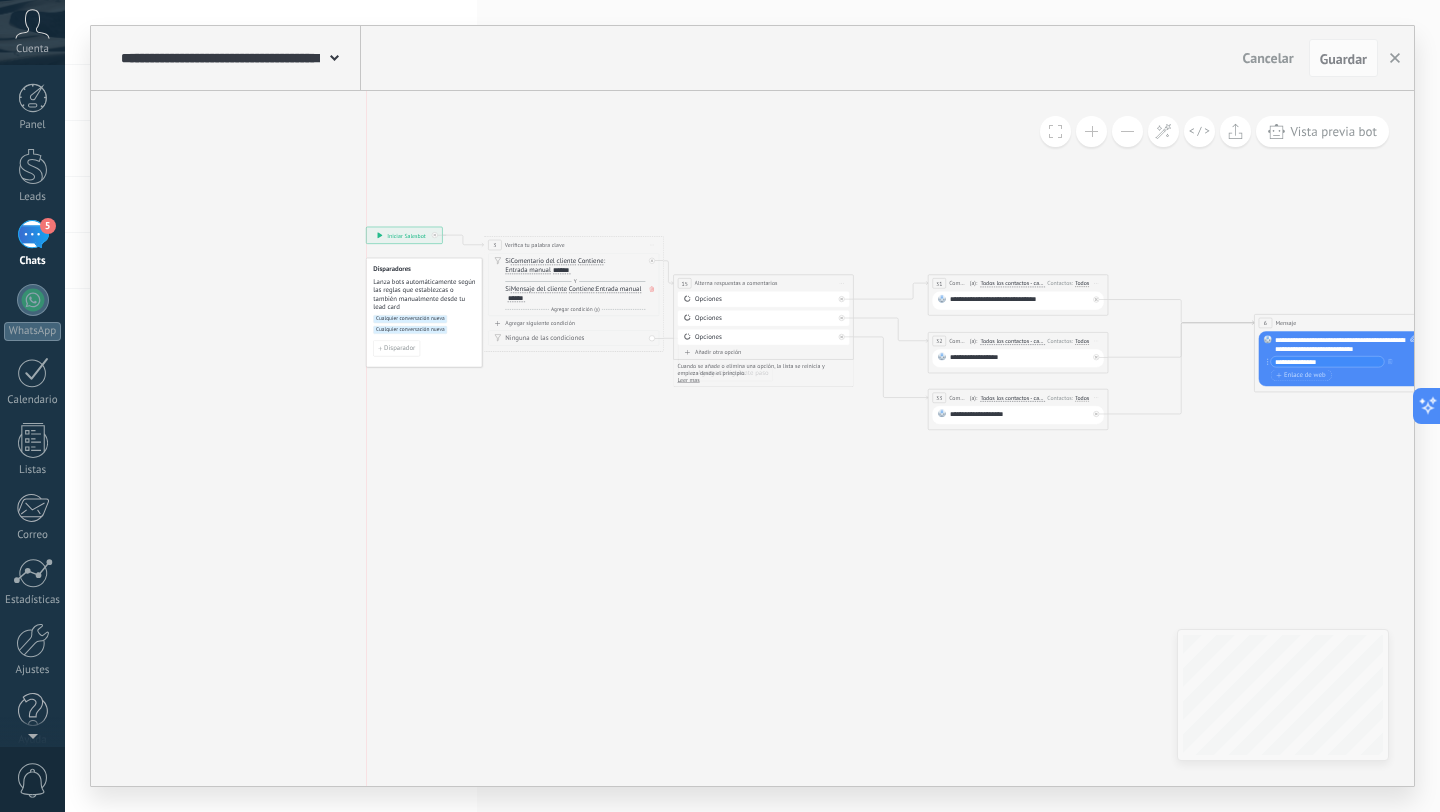 click on "Lanza bots automáticamente según las reglas que establezcas o también manualmente desde tu lead card" at bounding box center [424, 294] 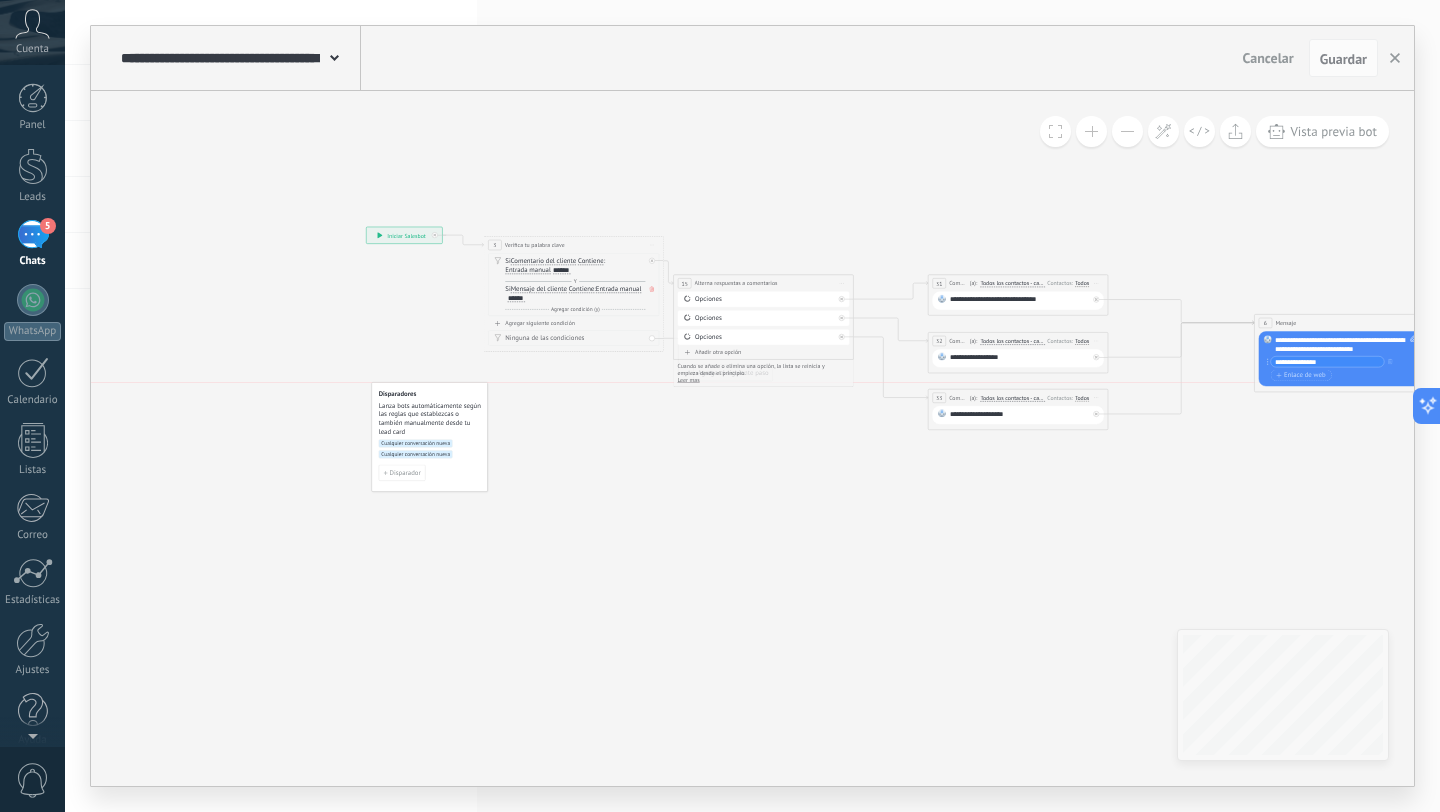 drag, startPoint x: 461, startPoint y: 298, endPoint x: 458, endPoint y: 465, distance: 167.02695 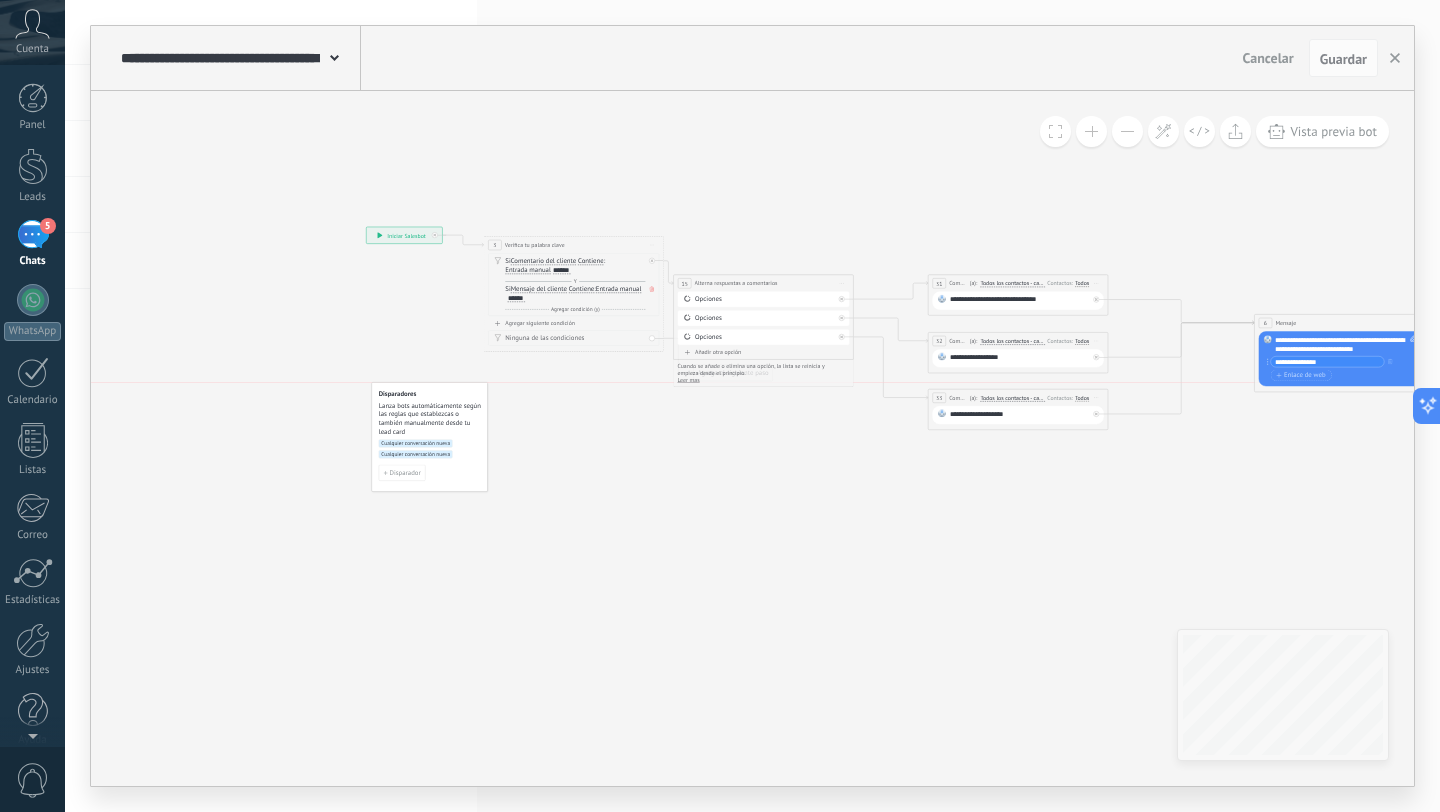 click on "Lanza bots automáticamente según las reglas que establezcas o también manualmente desde tu lead card" at bounding box center [430, 419] 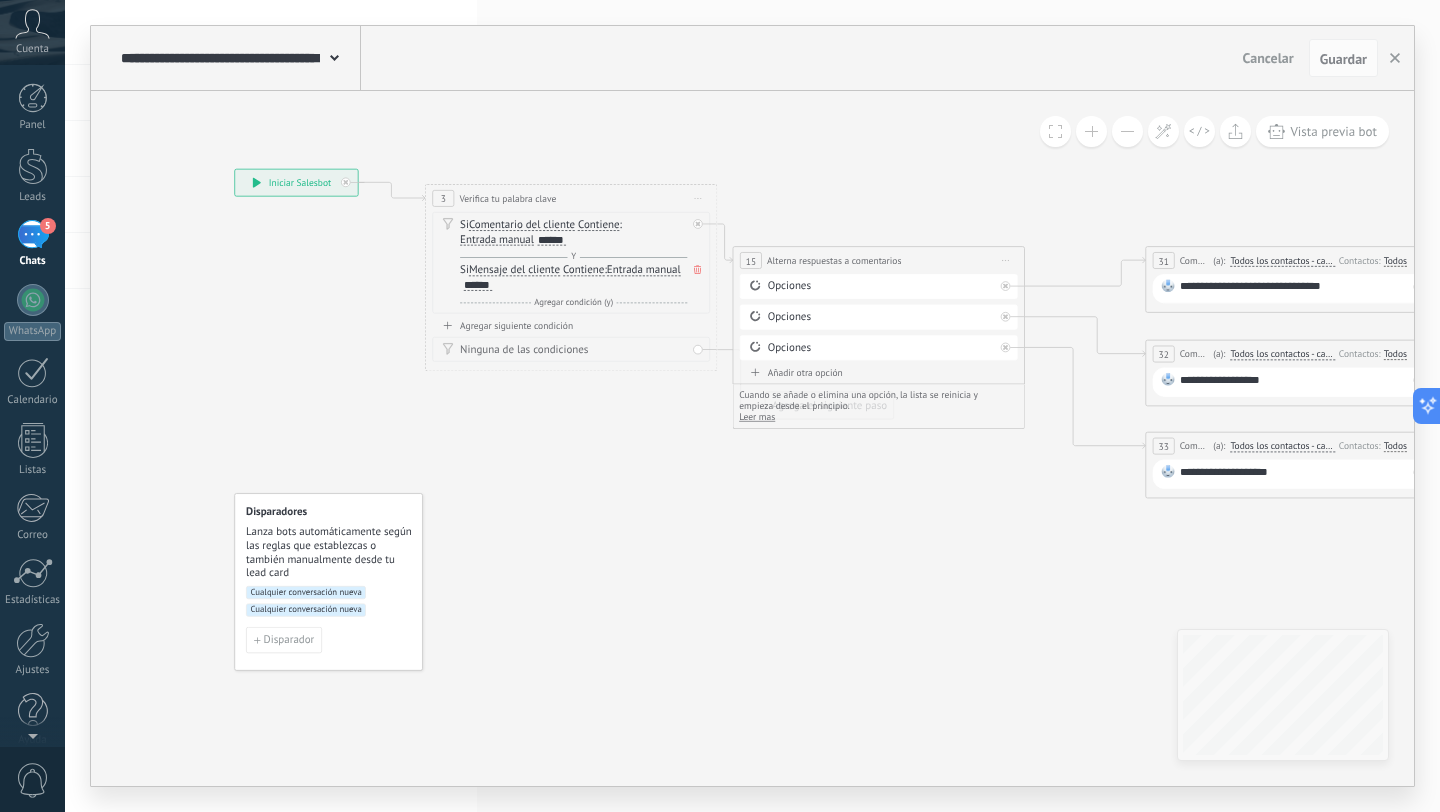 click on "Agregar siguiente condición" at bounding box center [571, 325] 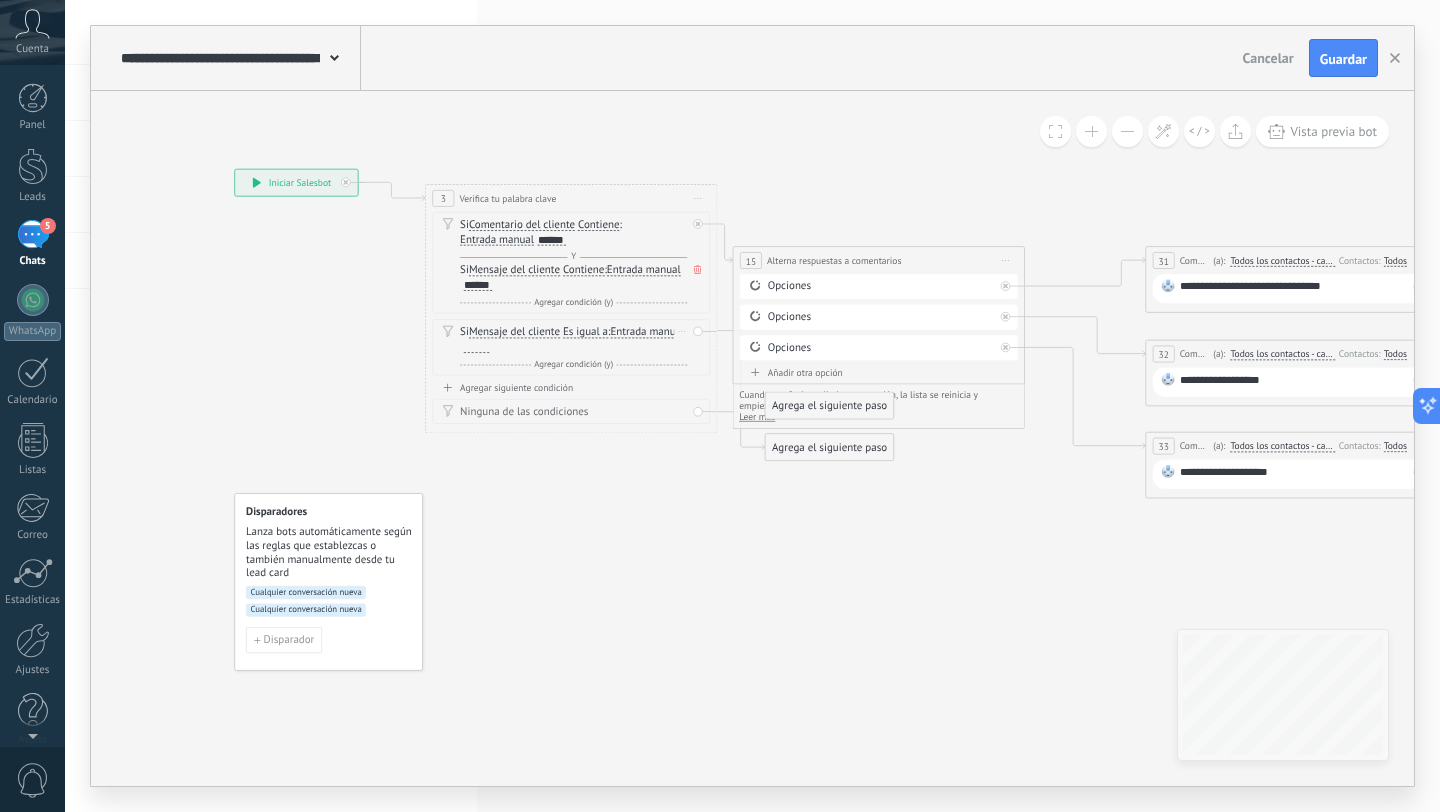 click on "Agregar condición (y)" at bounding box center (574, 364) 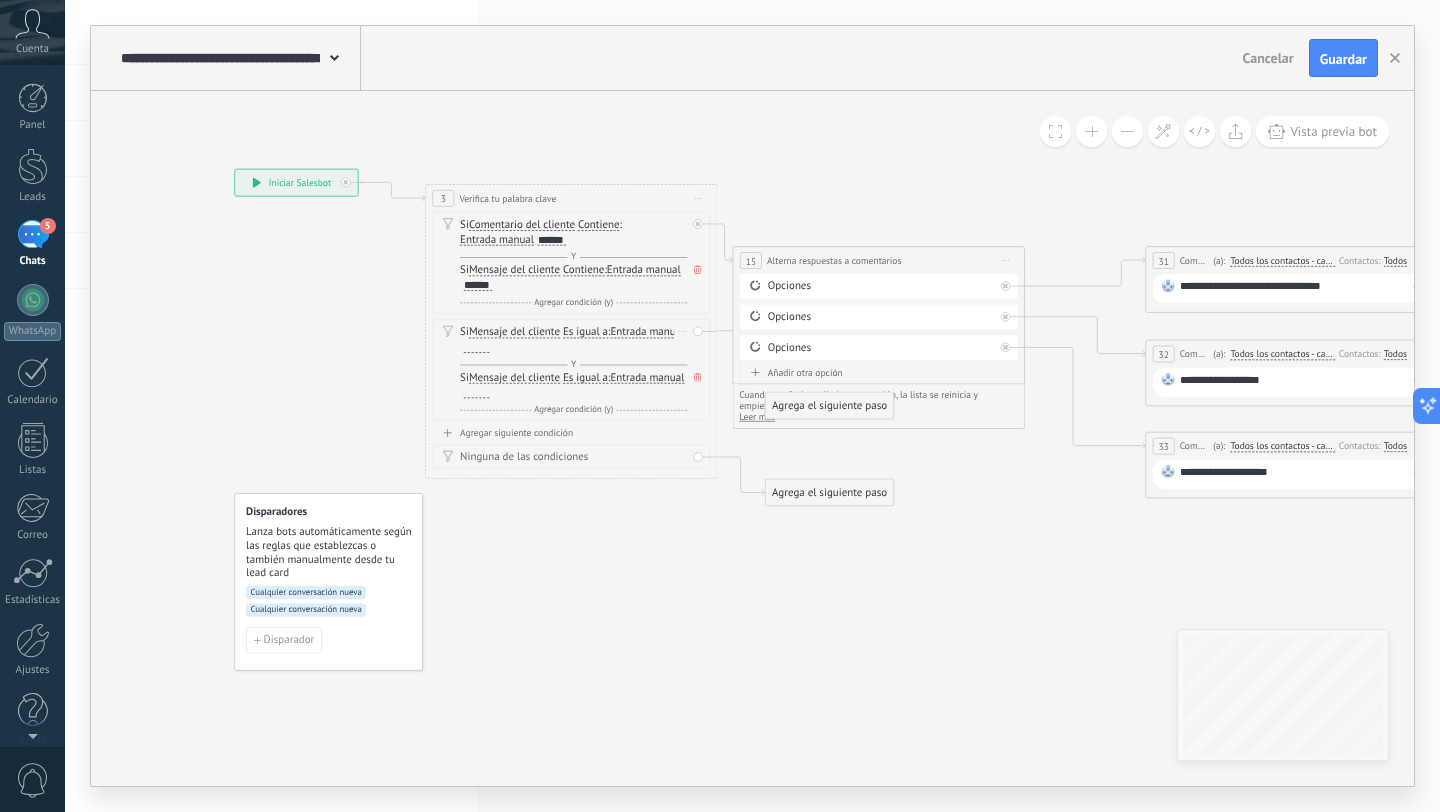 click 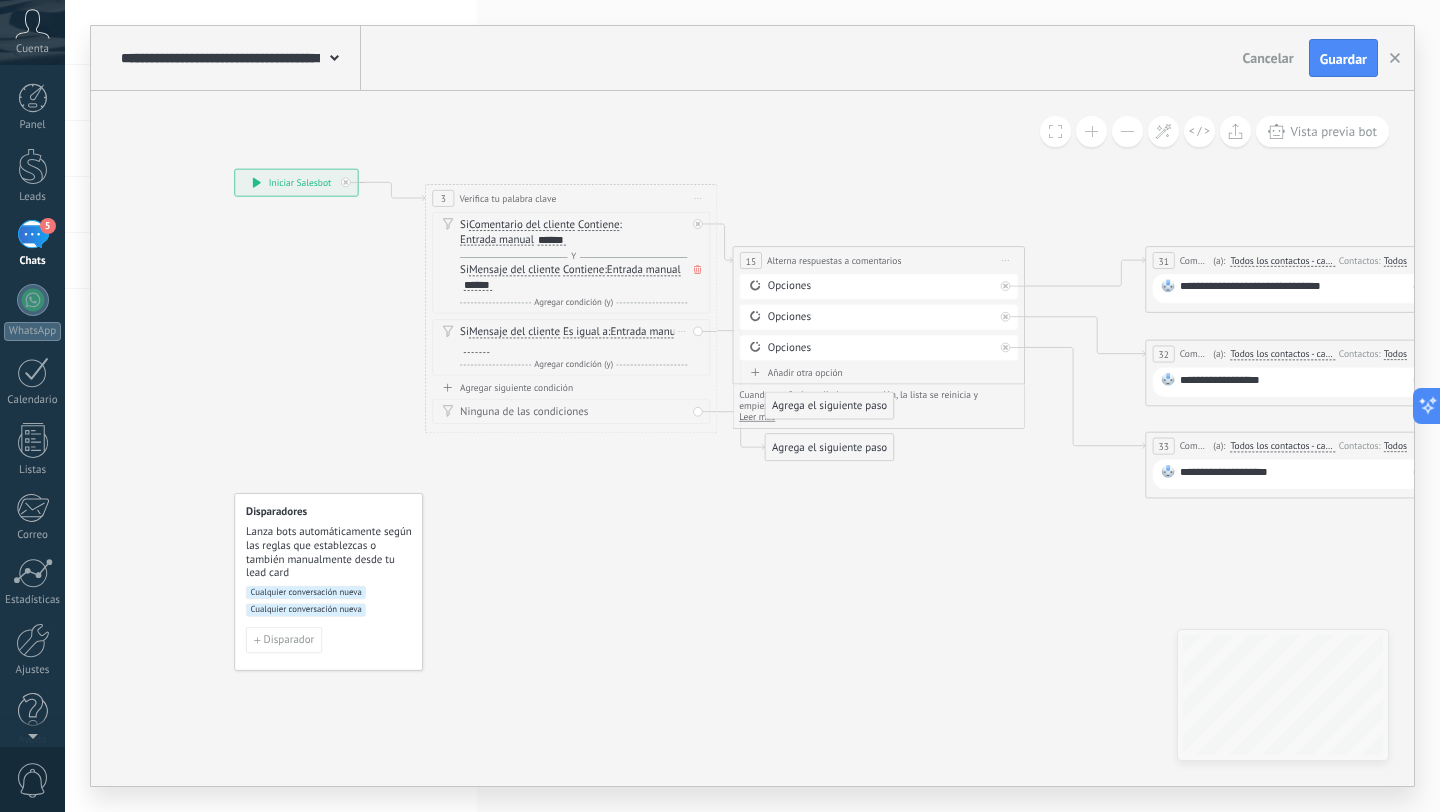 click 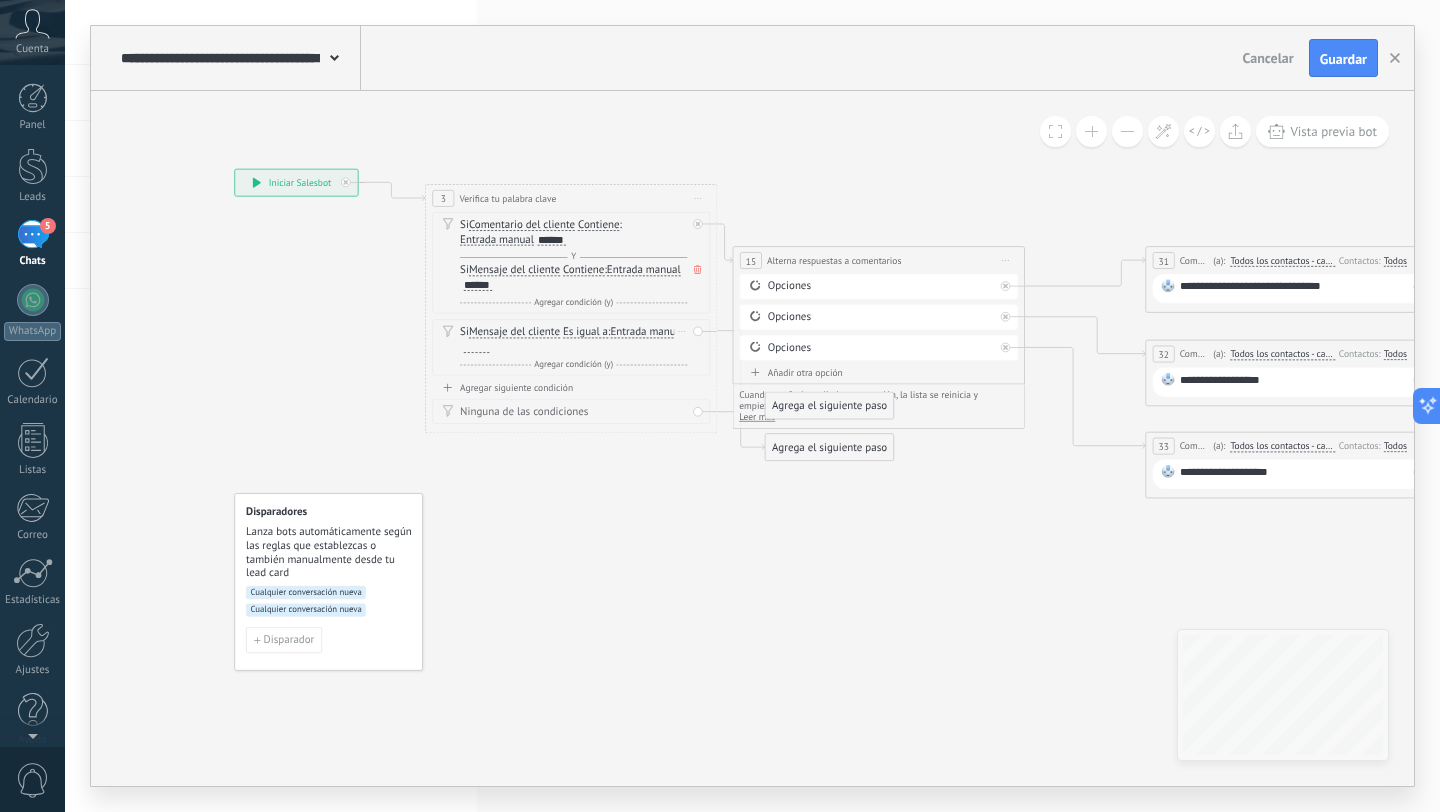 click on "Borrar" at bounding box center [682, 331] 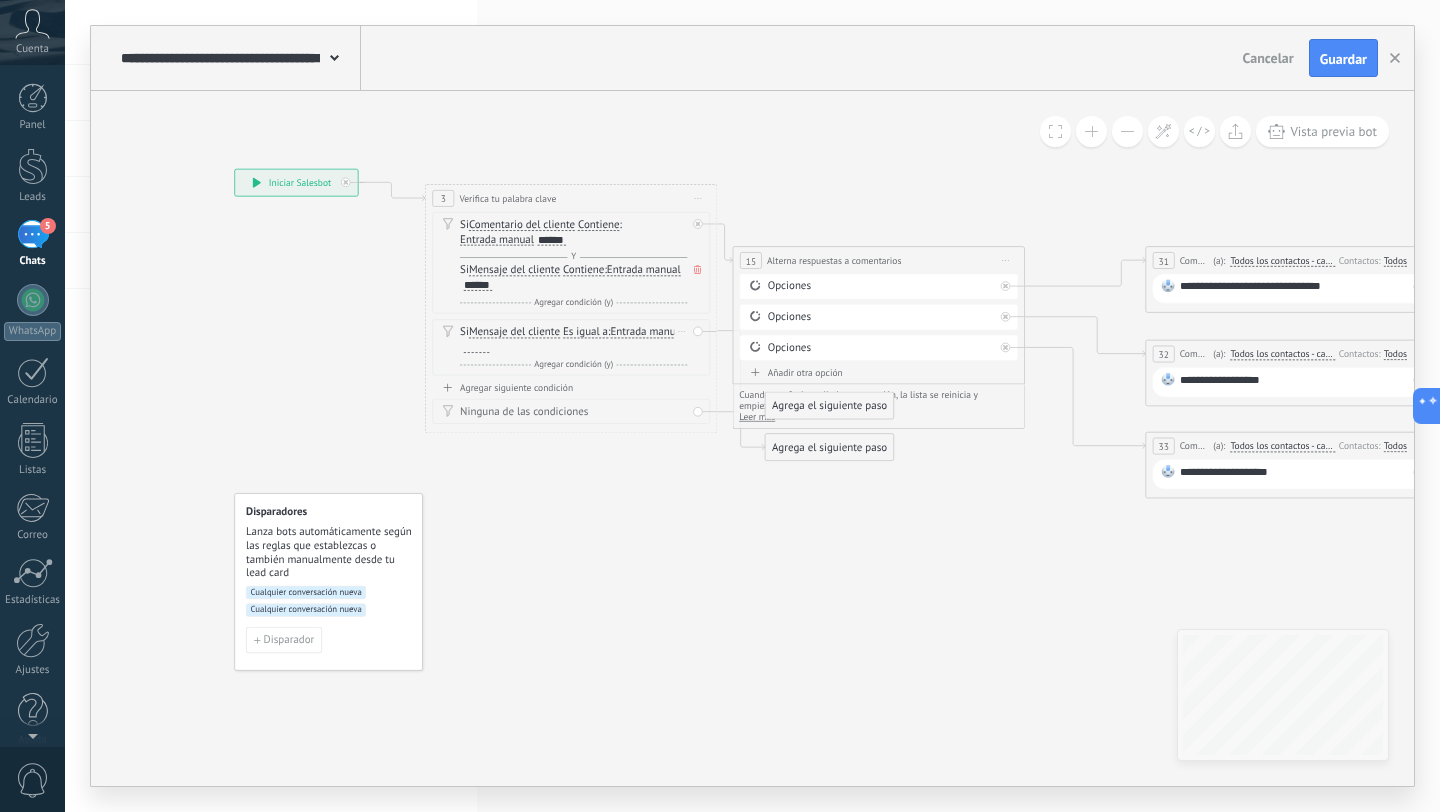 click on "Si
Mensaje del cliente
Mensaje del cliente
Emoción de la conversación
Comentario del cliente
El cliente
Código de chat activo
Mensajero de chat activo
Fuente de cliente potencial
Estado de la conversación
de" at bounding box center (571, 347) 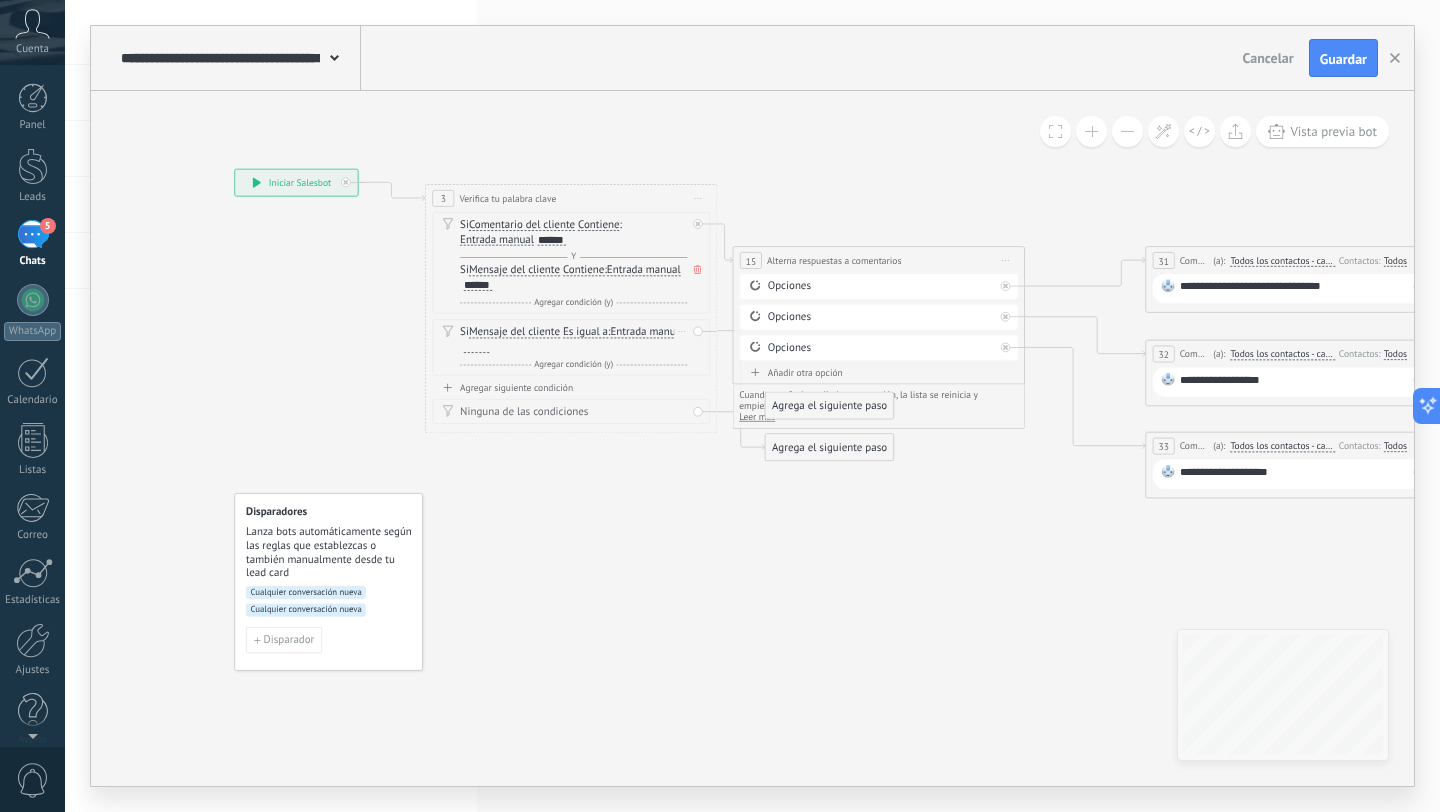 click on "Borrar" at bounding box center [682, 331] 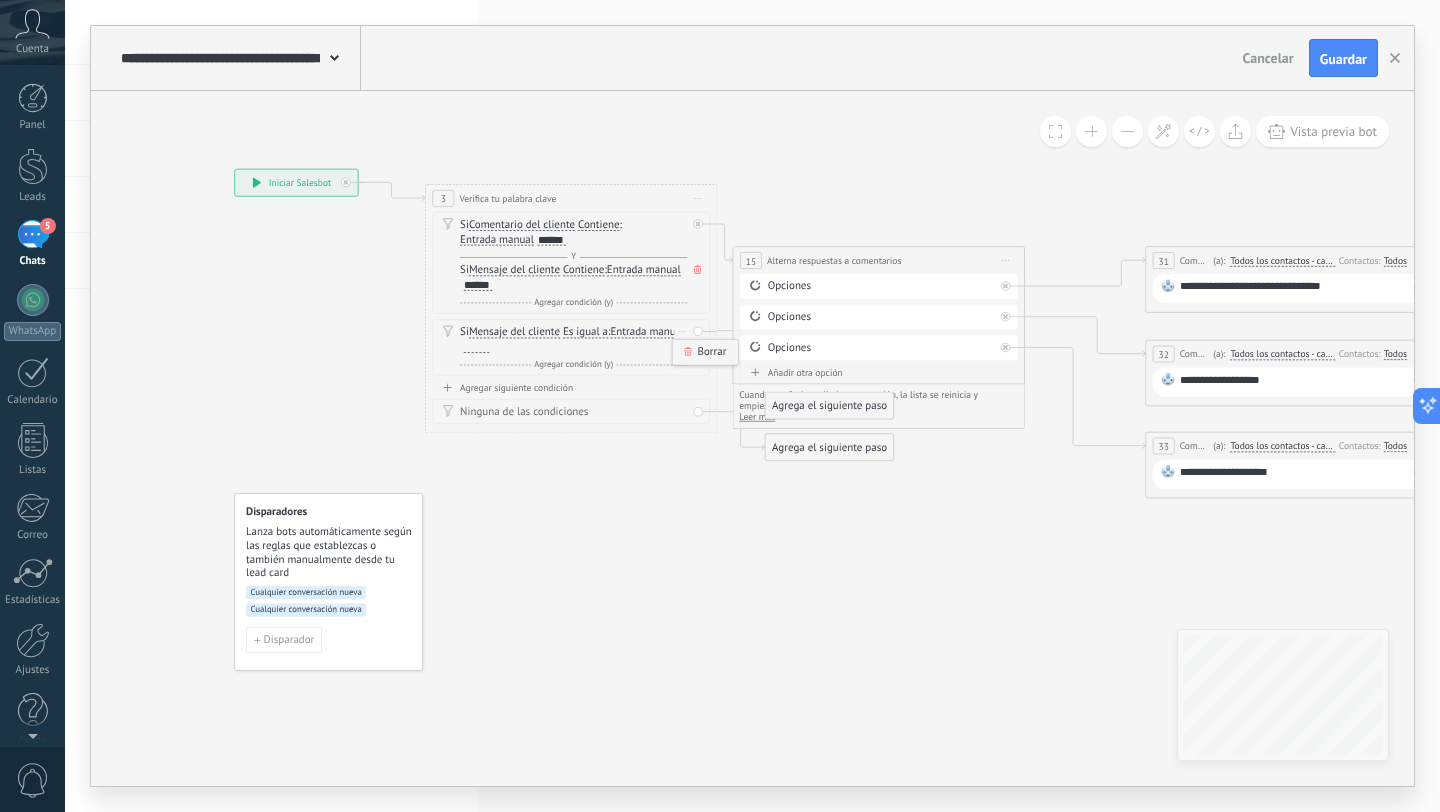 click on "Borrar" at bounding box center (705, 352) 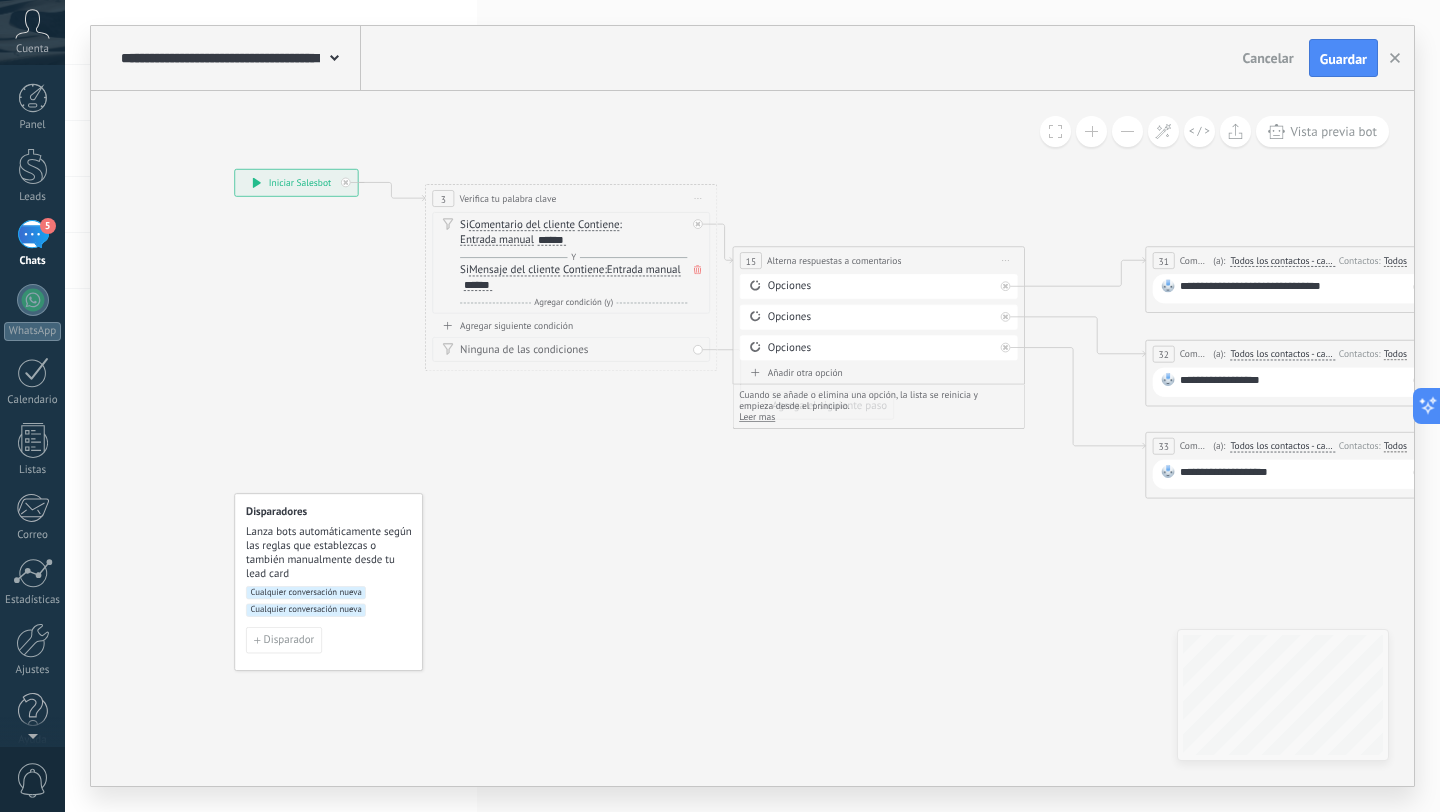 click 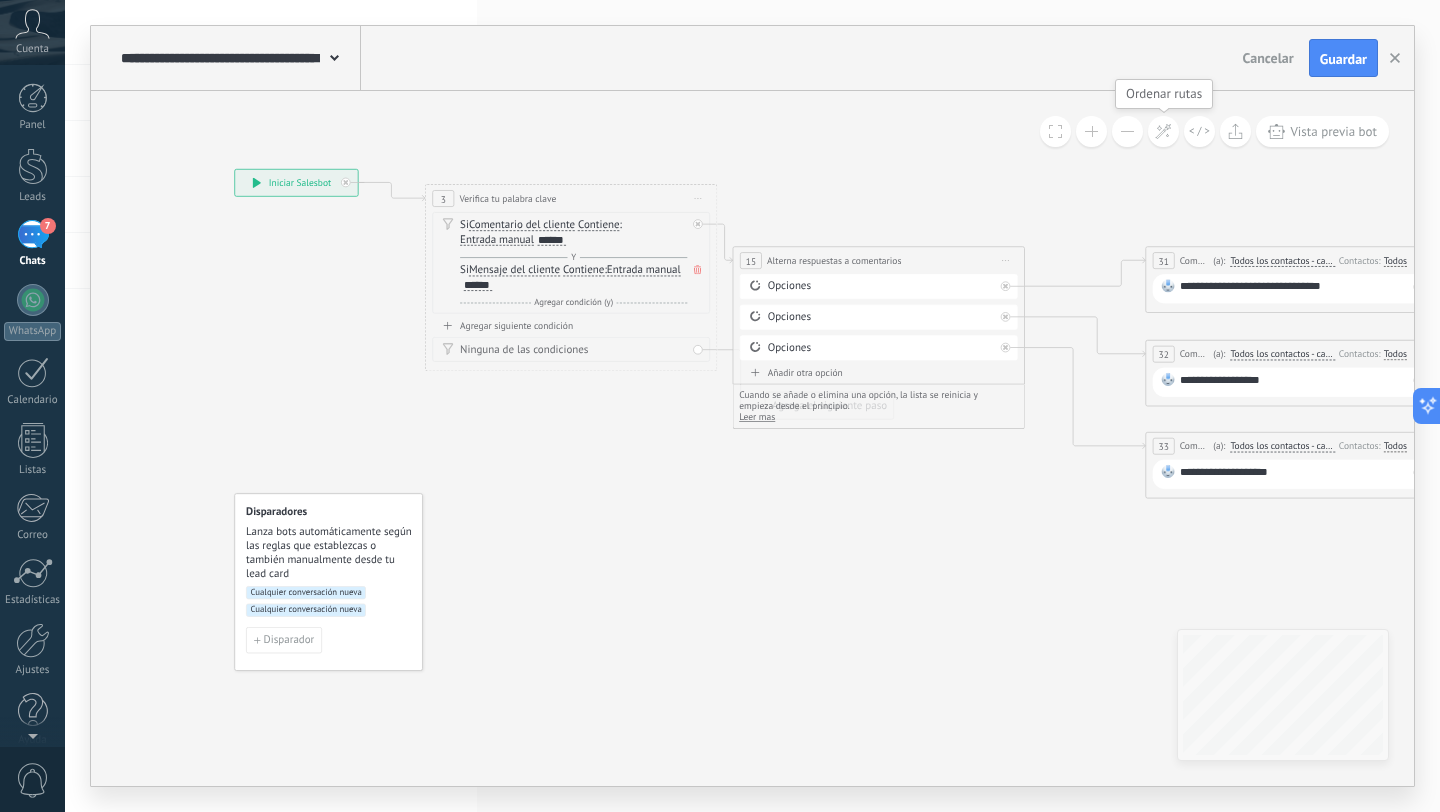 click 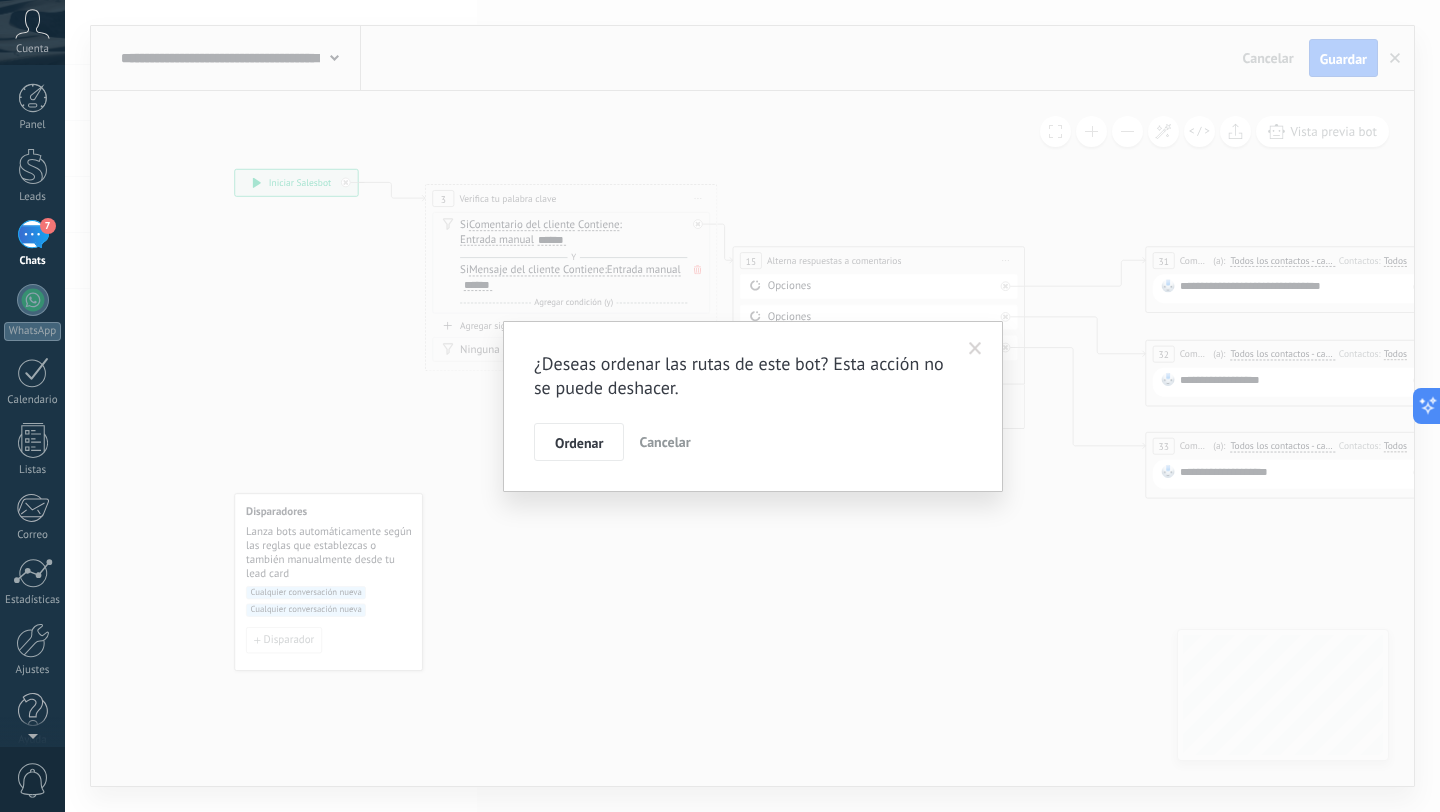 click at bounding box center (975, 349) 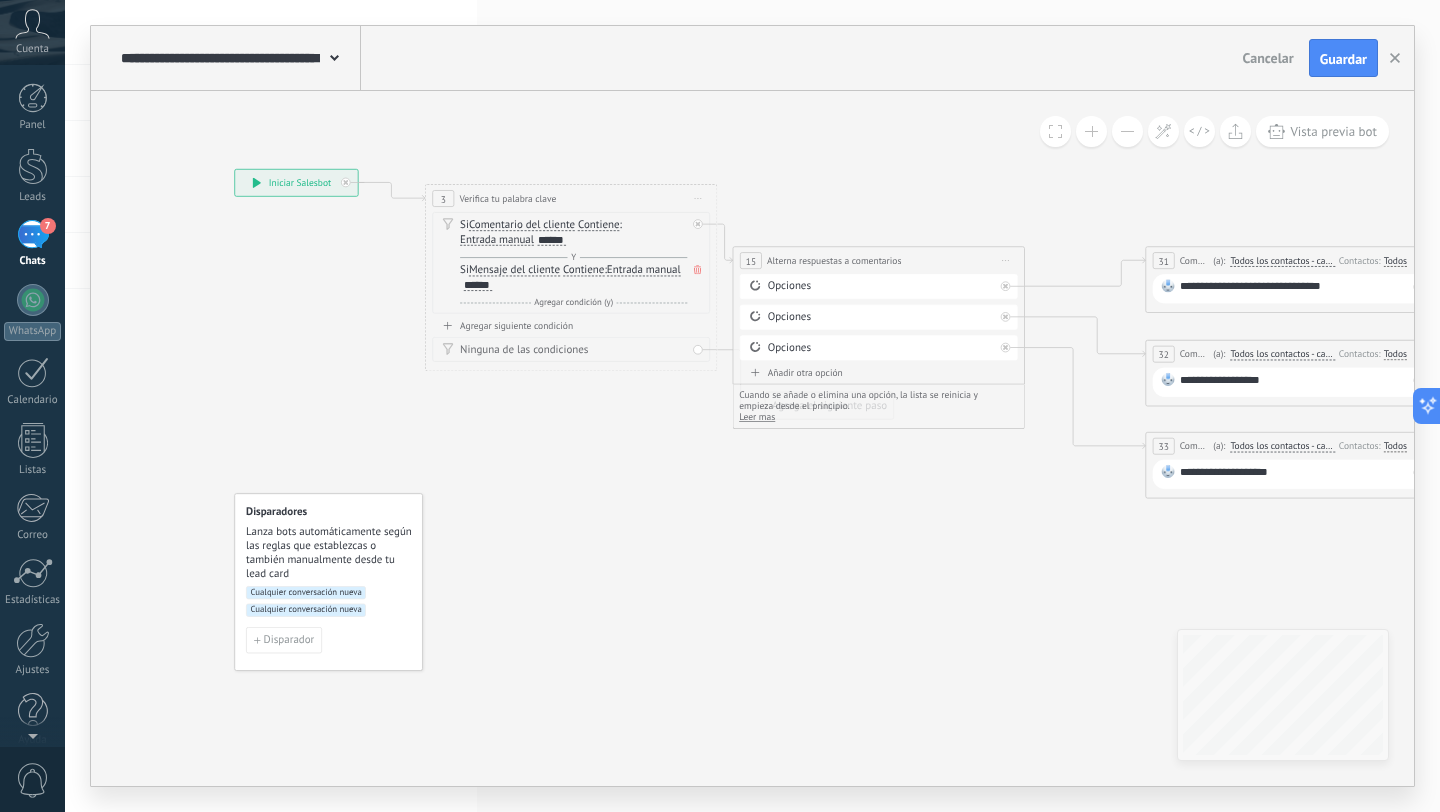 click at bounding box center [1055, 131] 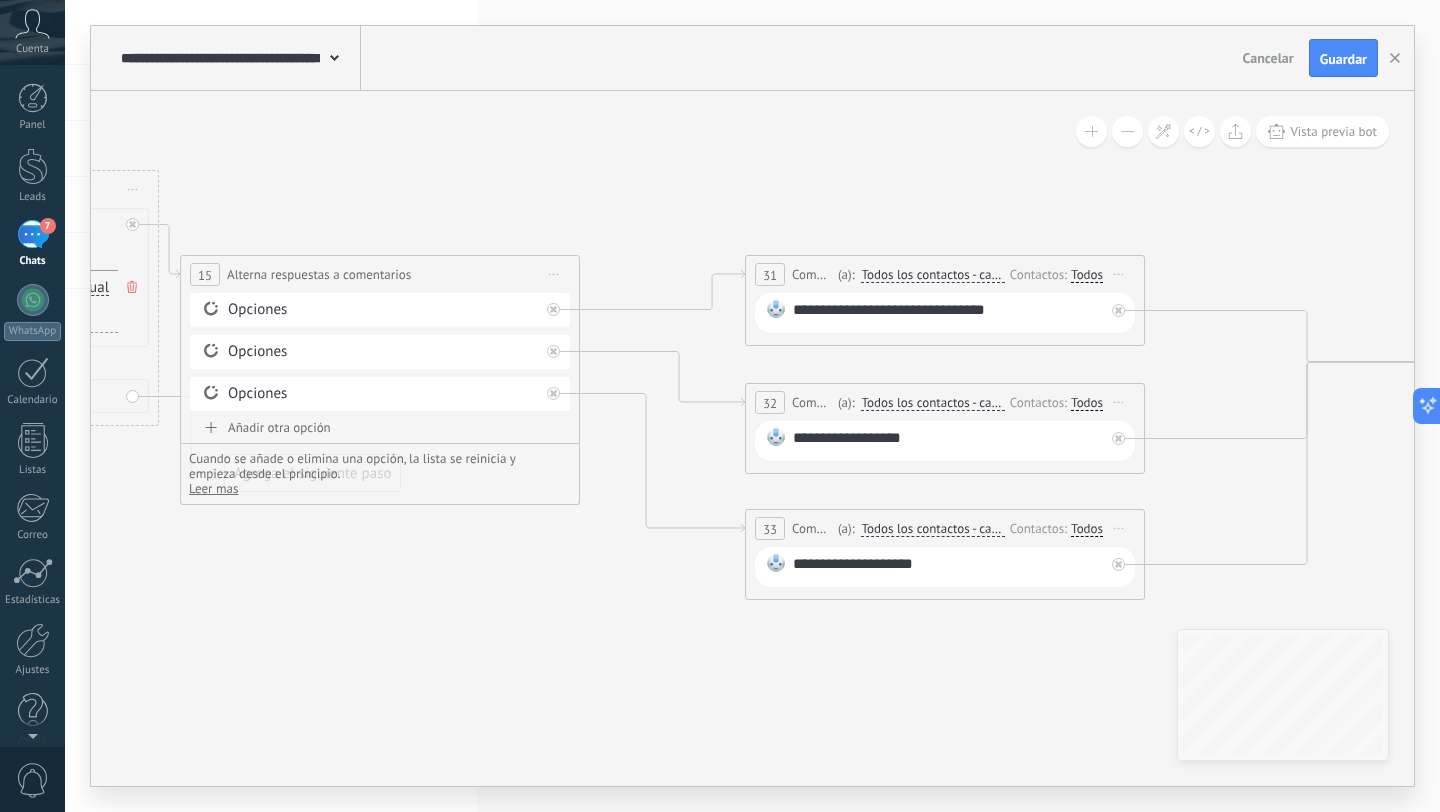 drag, startPoint x: 1207, startPoint y: 469, endPoint x: 659, endPoint y: 546, distance: 553.38324 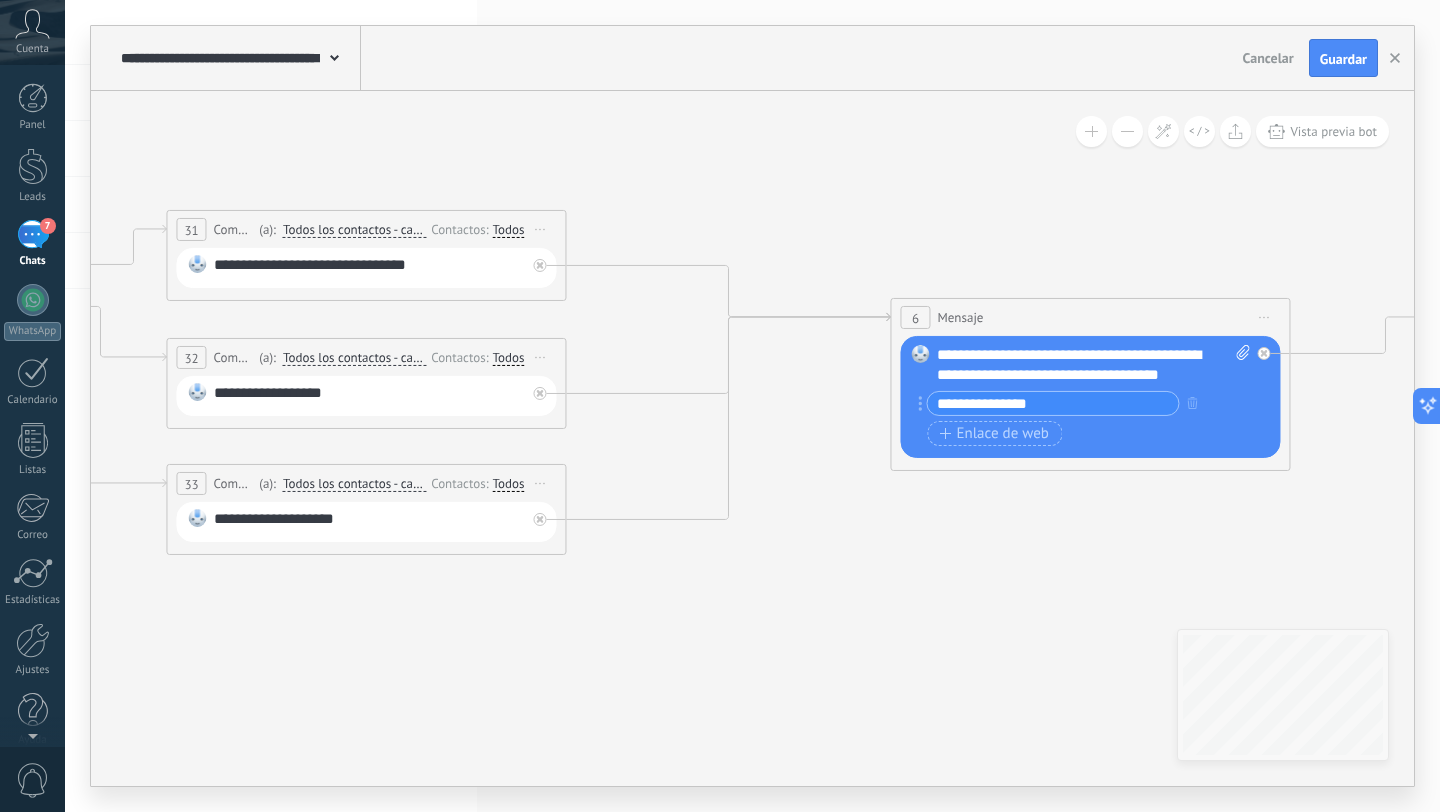 drag, startPoint x: 893, startPoint y: 606, endPoint x: 324, endPoint y: 551, distance: 571.652 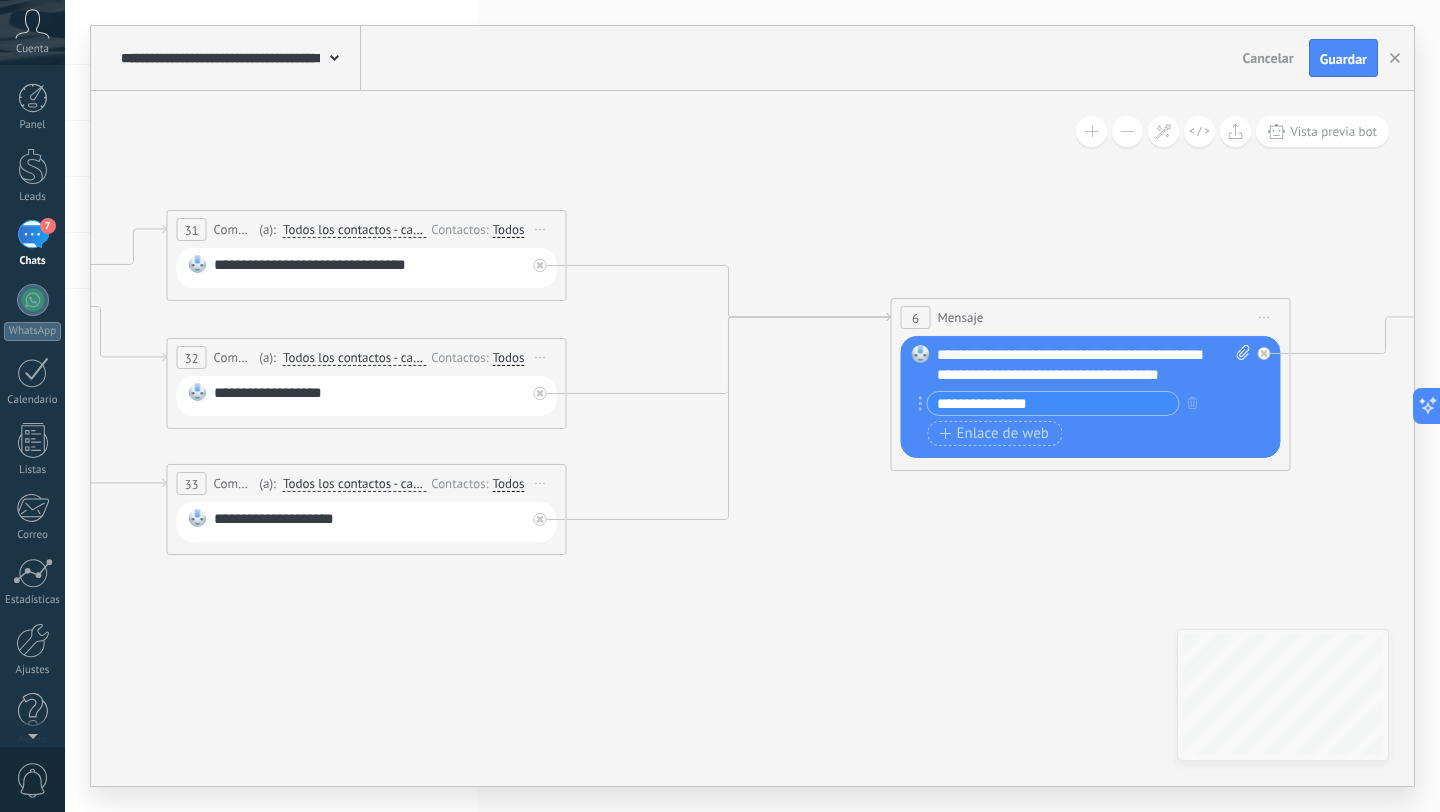 click 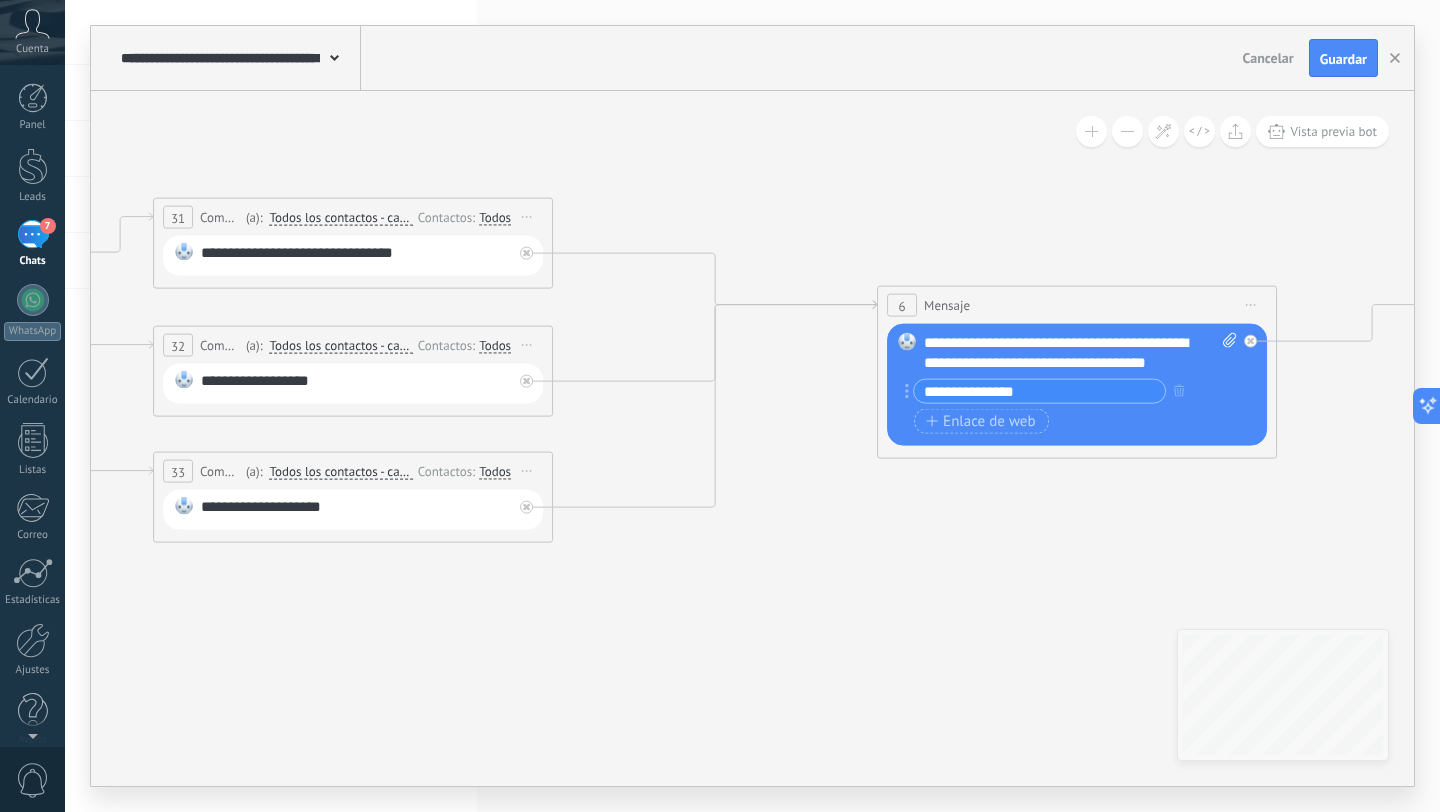 click on "6
Mensaje
*******
(a):
Todos los contactos - canales seleccionados
Todos los contactos - canales seleccionados
Todos los contactos - canal primario
Contacto principal - canales seleccionados
Contacto principal - canal primario
Todos los contactos - canales seleccionados
Todos los contactos - canales seleccionados
Todos los contactos - canal primario
Contacto principal - canales seleccionados" at bounding box center [1077, 305] 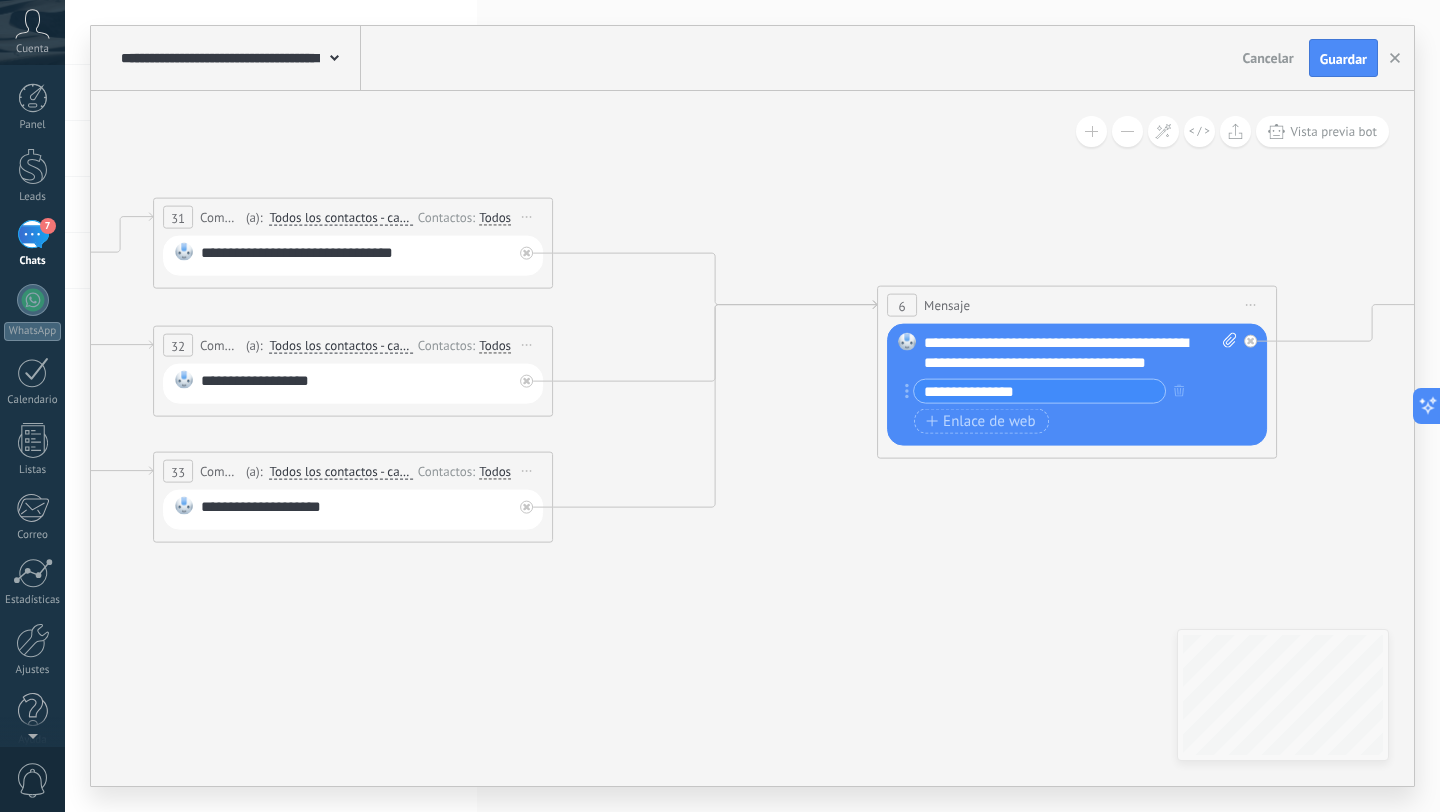 click 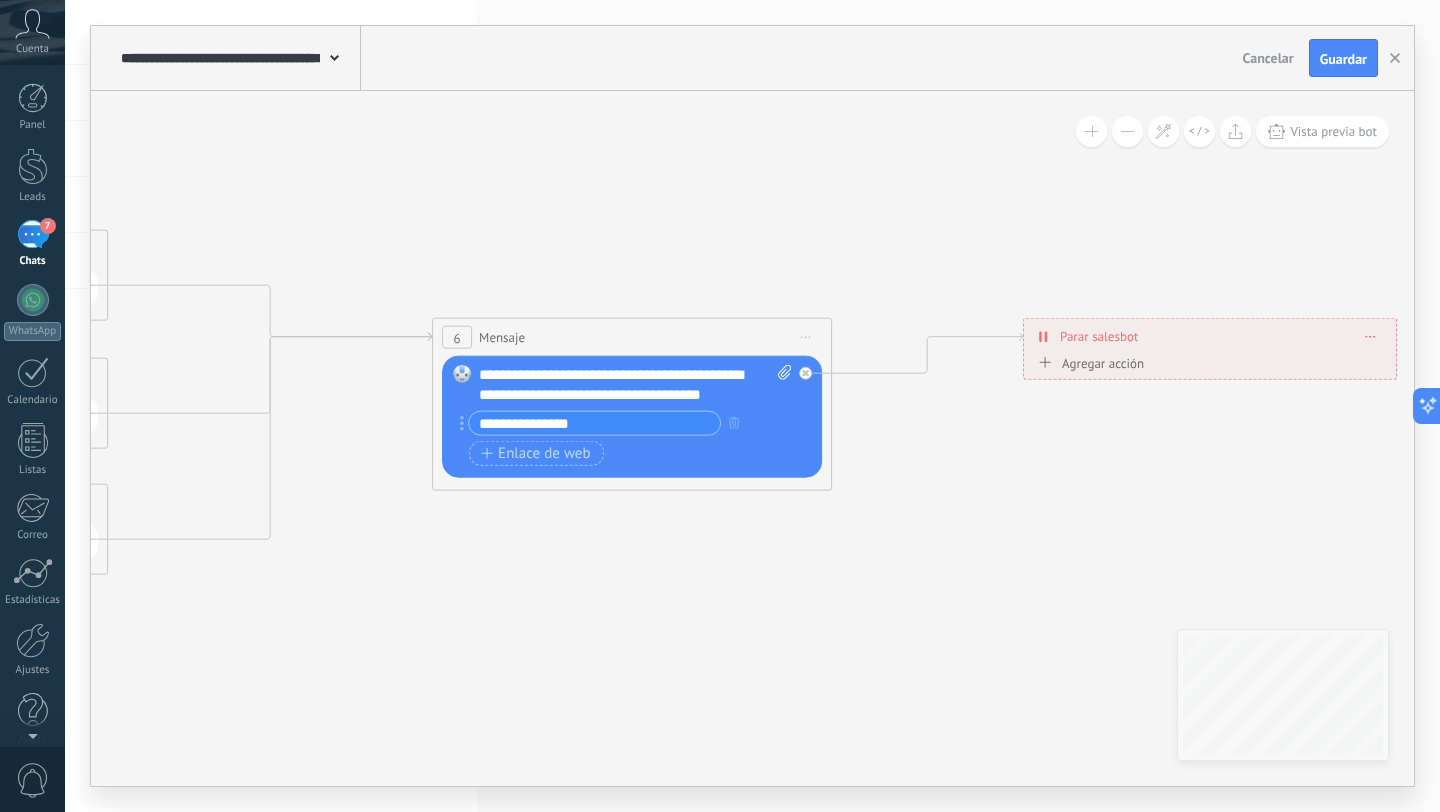 drag, startPoint x: 1128, startPoint y: 574, endPoint x: 421, endPoint y: 594, distance: 707.28284 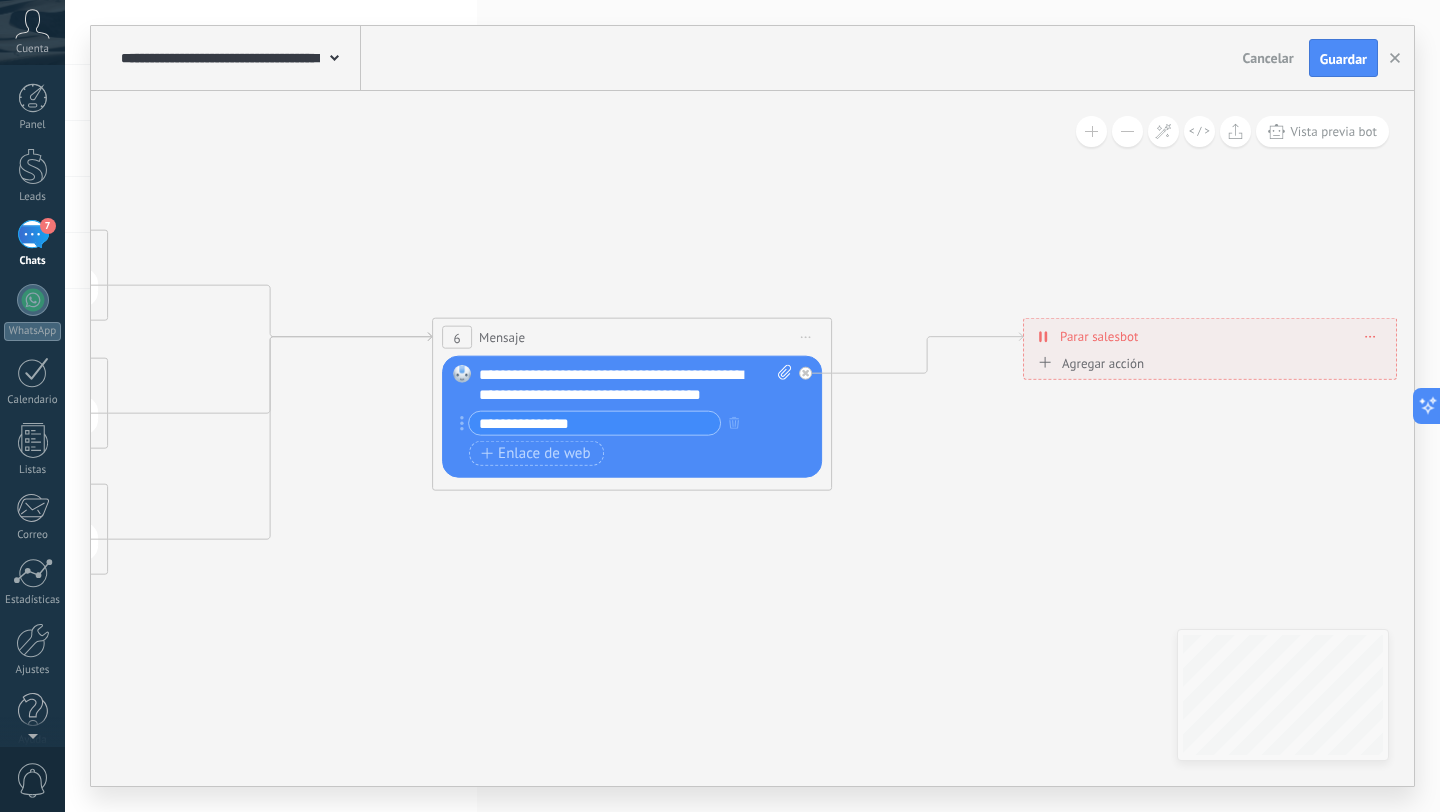 click 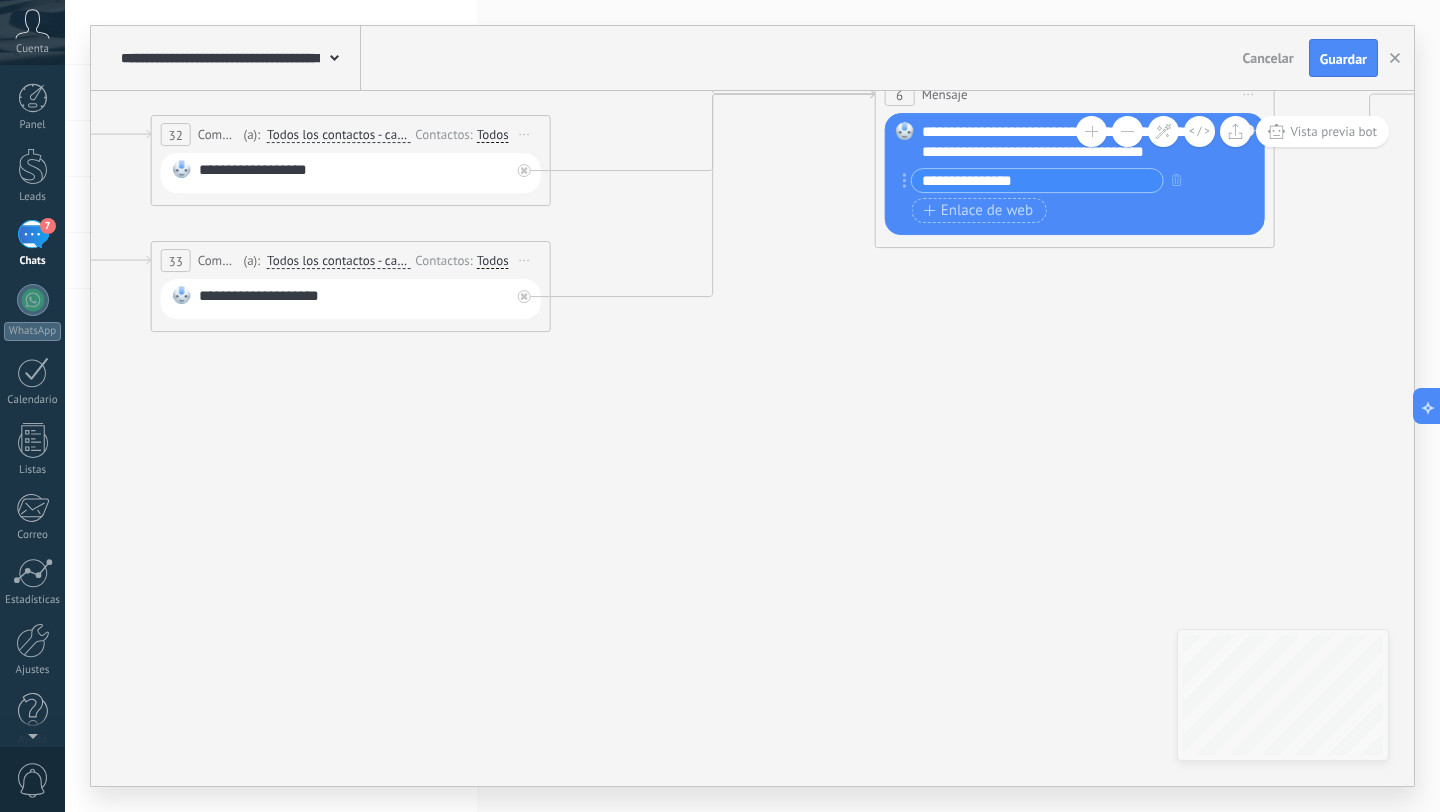 drag, startPoint x: 423, startPoint y: 587, endPoint x: 1143, endPoint y: 354, distance: 756.7622 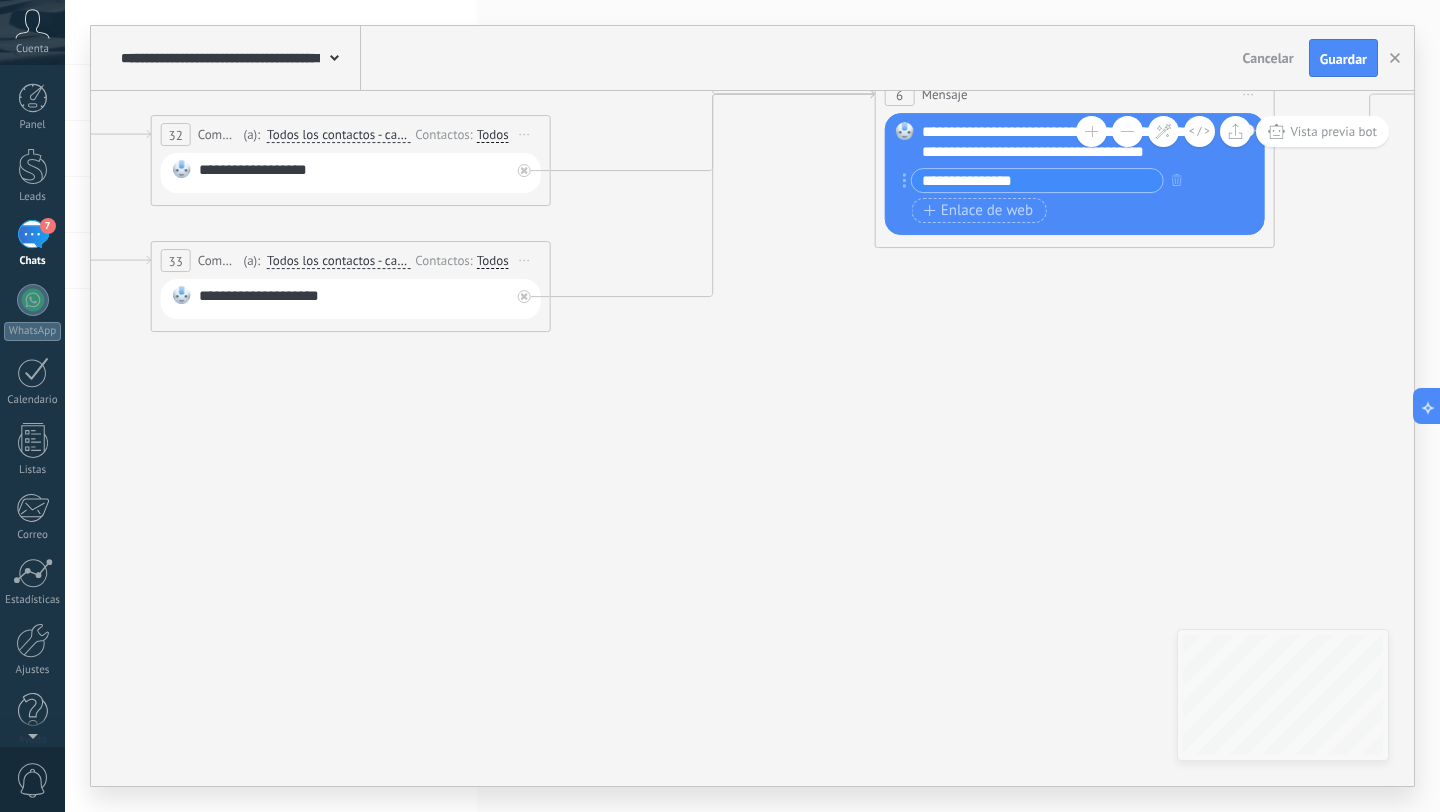 click 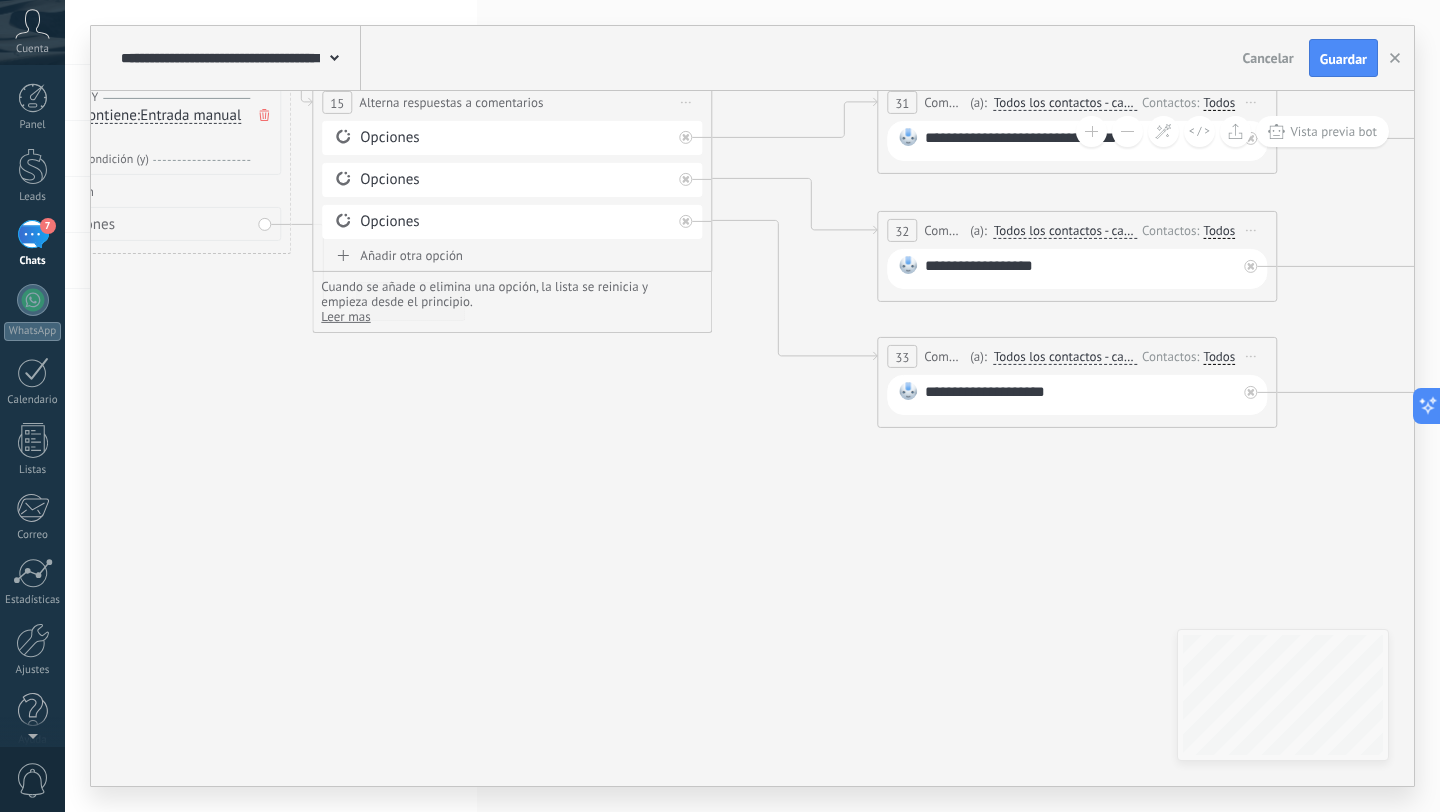 drag, startPoint x: 594, startPoint y: 448, endPoint x: 1346, endPoint y: 560, distance: 760.2947 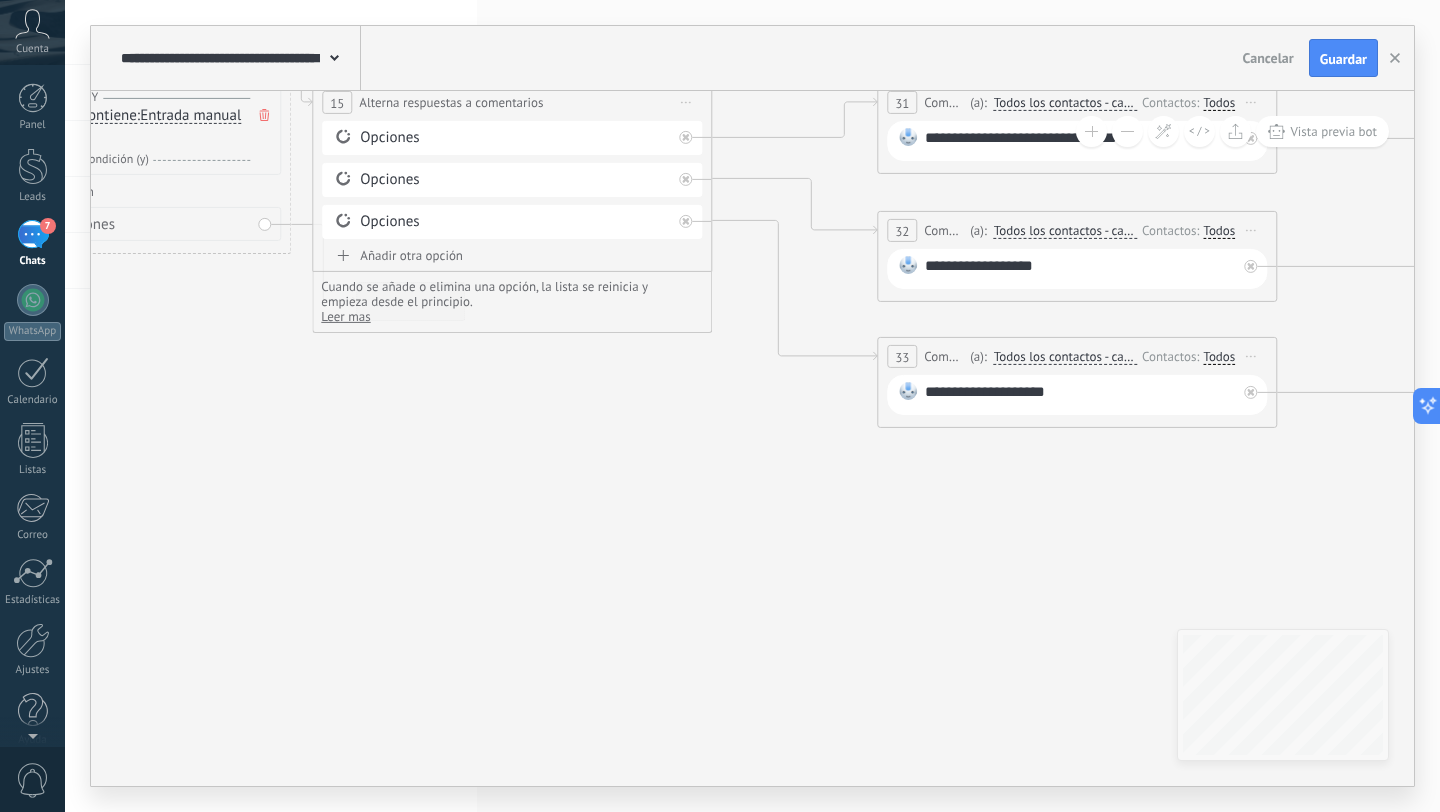 click 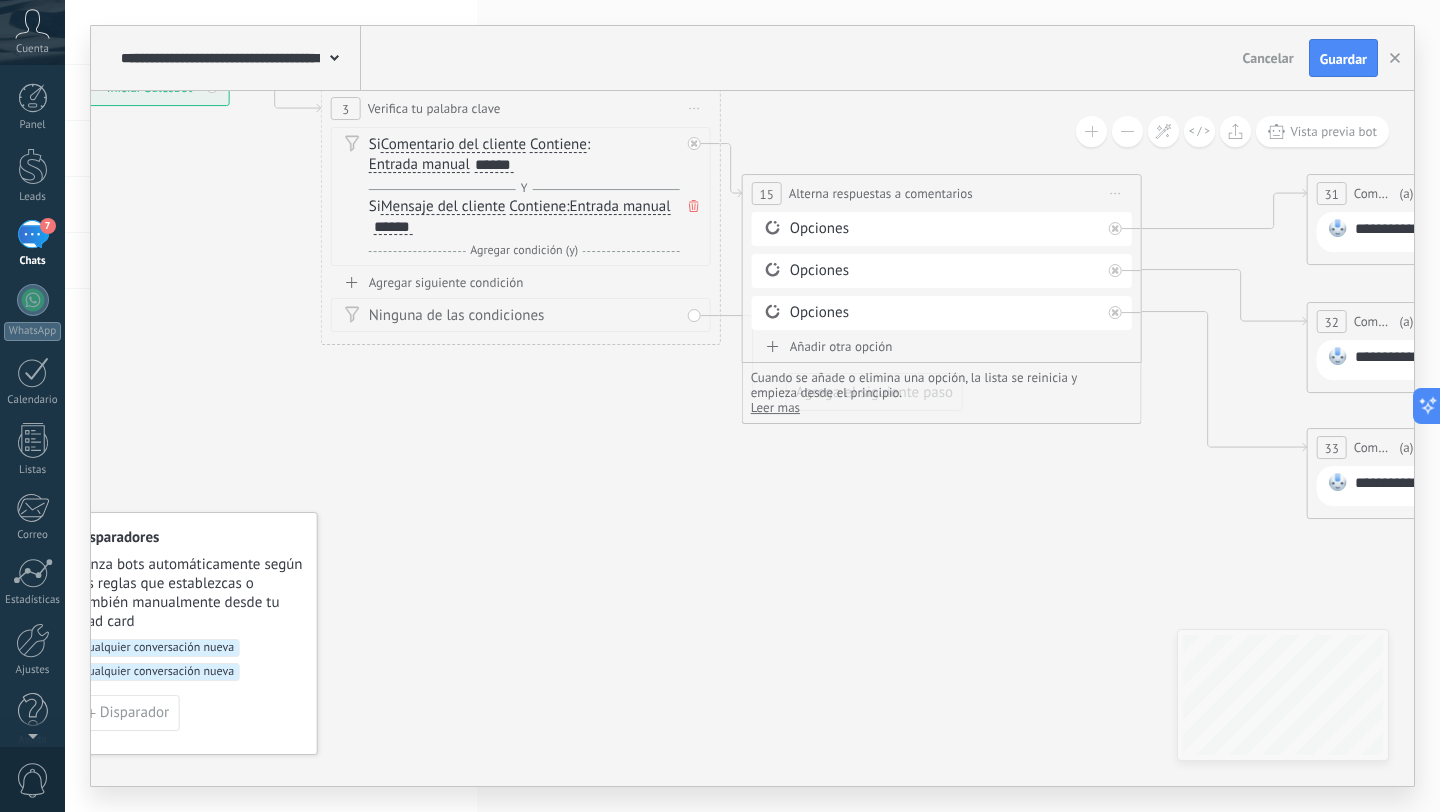 drag, startPoint x: 521, startPoint y: 581, endPoint x: 1276, endPoint y: 761, distance: 776.1604 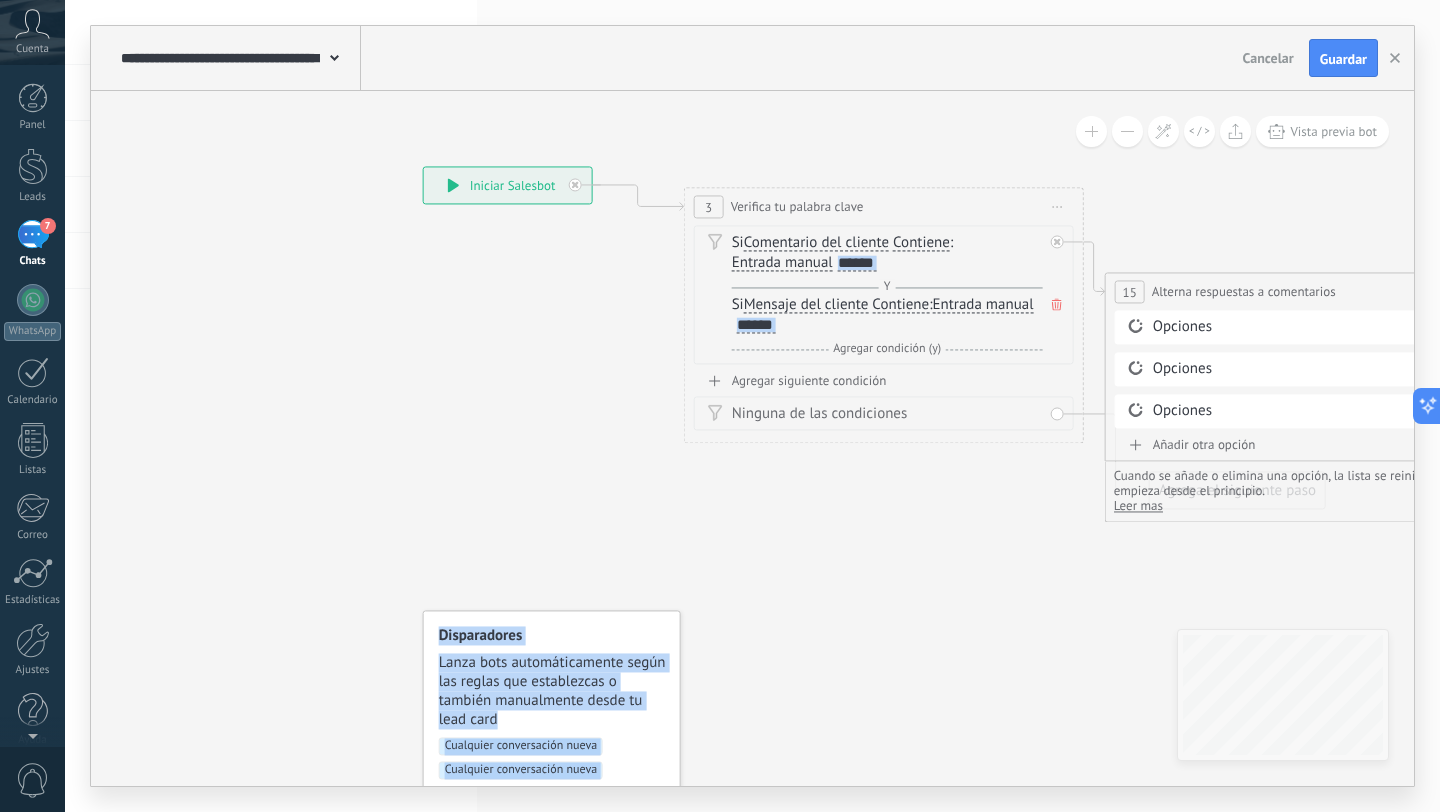 click on "**********" at bounding box center [508, 185] 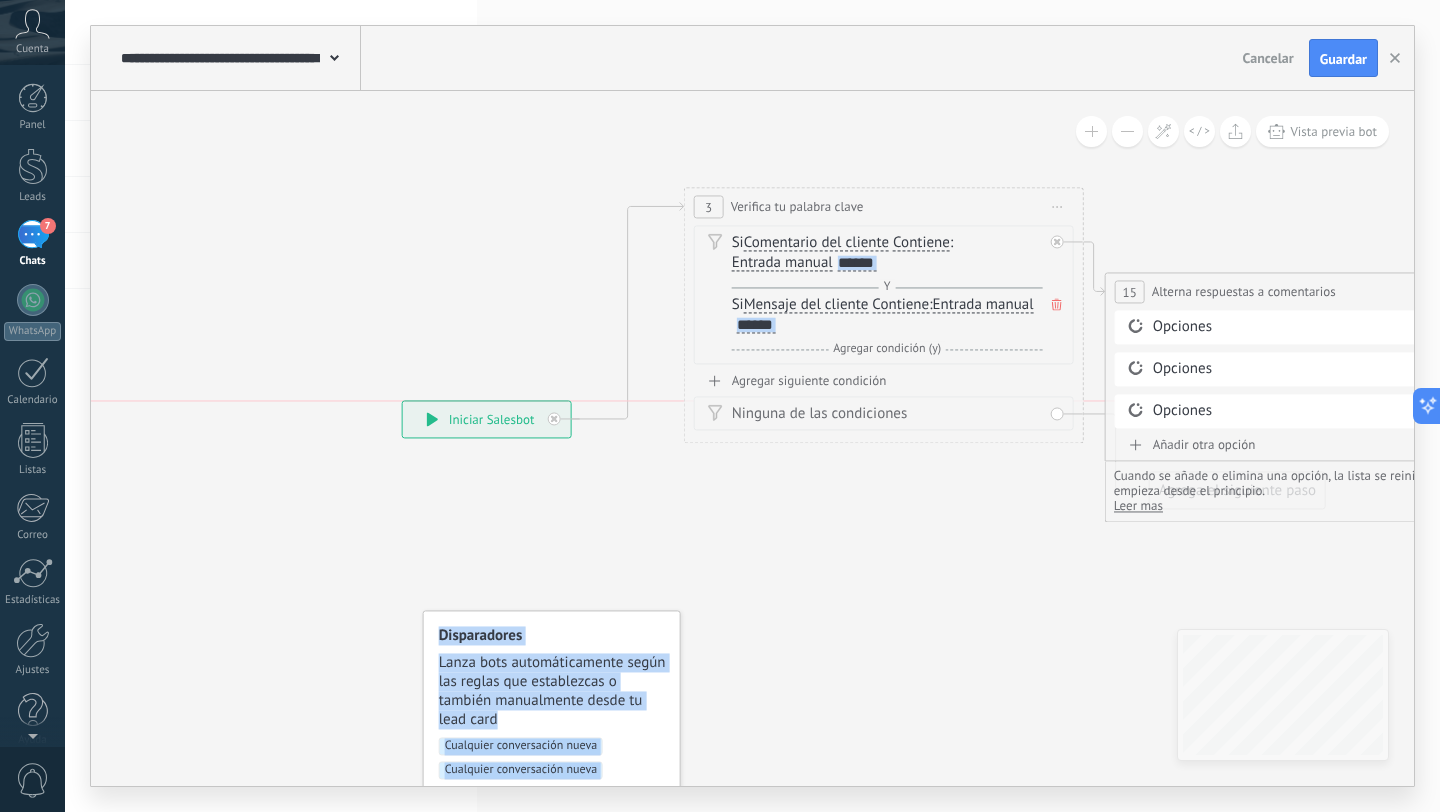 drag, startPoint x: 585, startPoint y: 198, endPoint x: 564, endPoint y: 429, distance: 231.95258 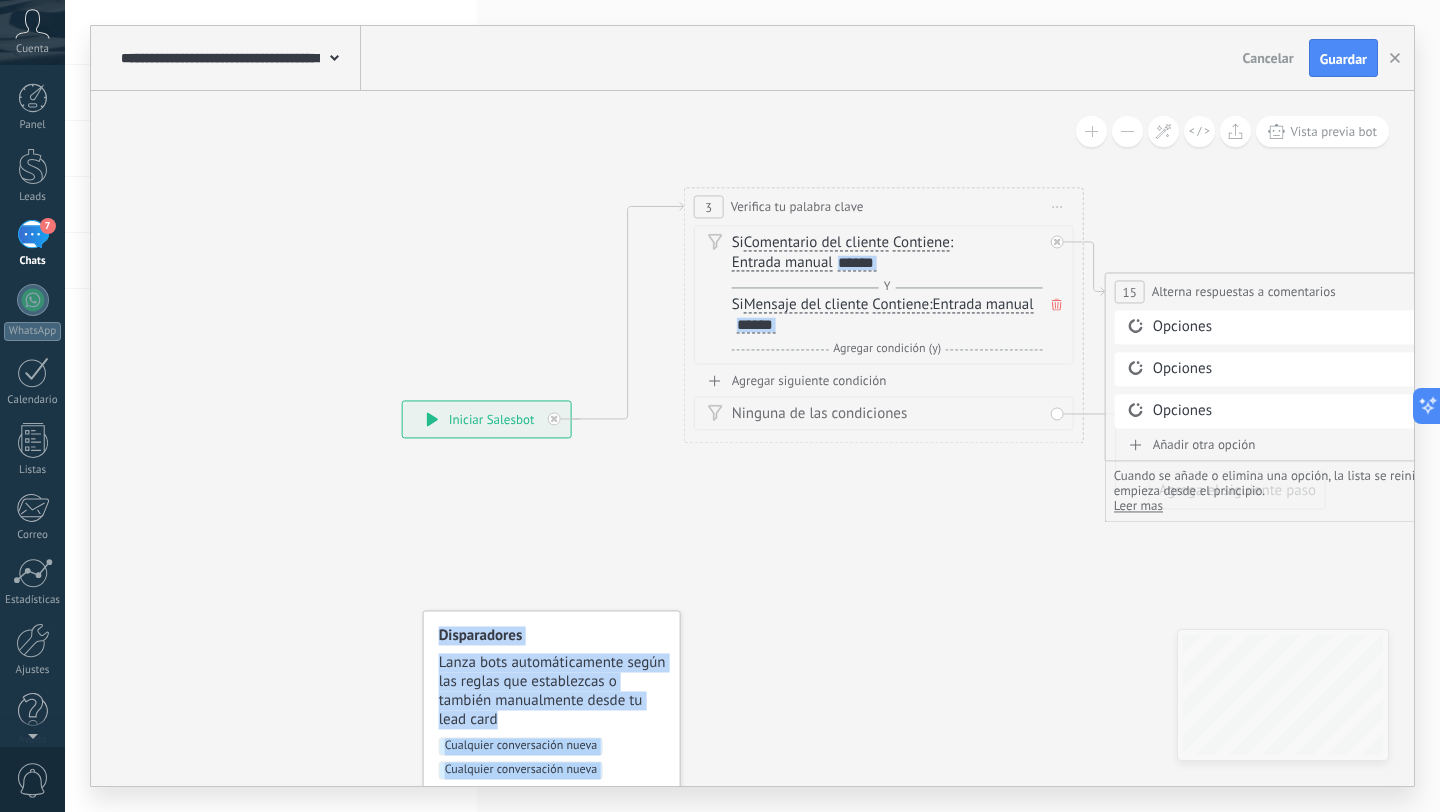 click on "**********" at bounding box center (487, 419) 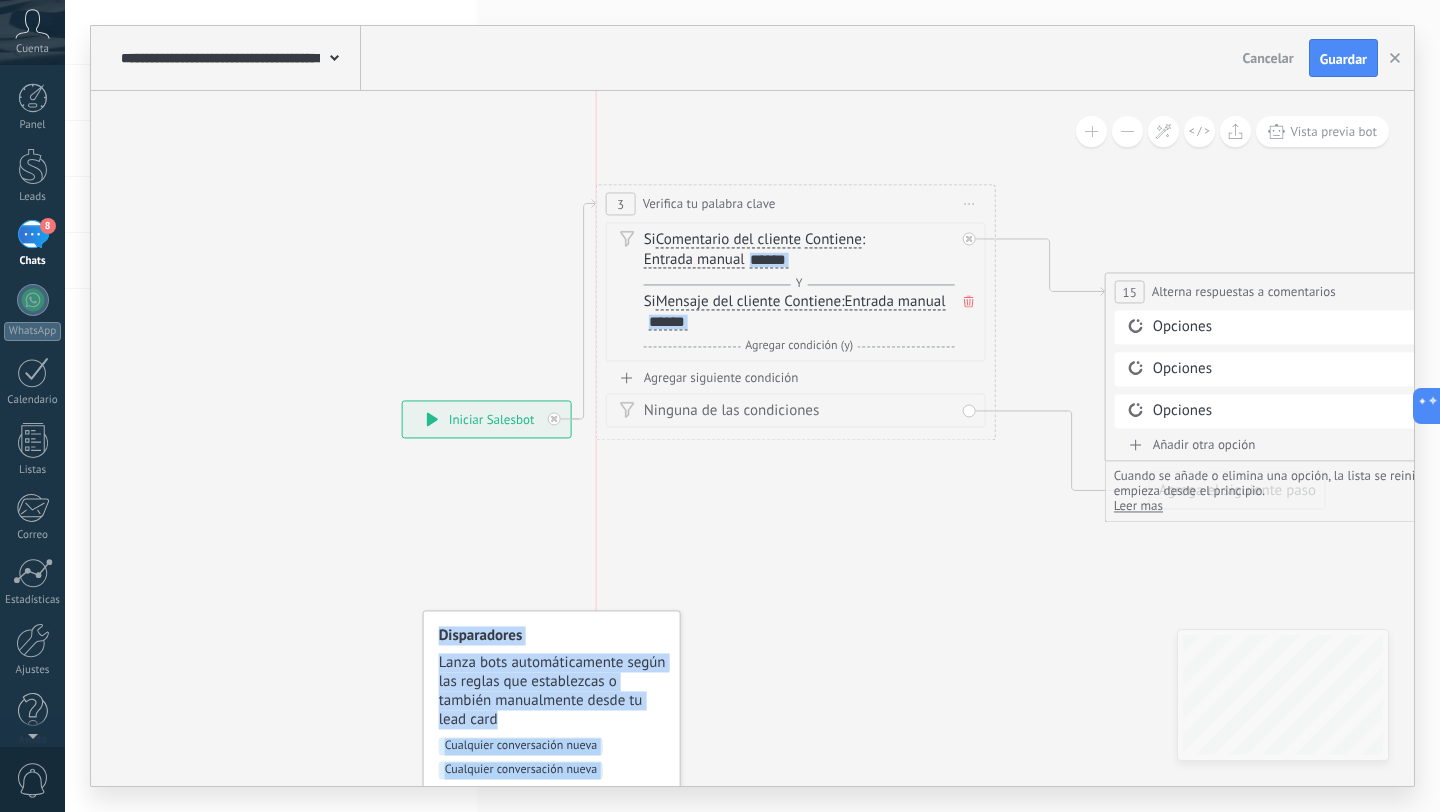drag, startPoint x: 941, startPoint y: 210, endPoint x: 857, endPoint y: 208, distance: 84.0238 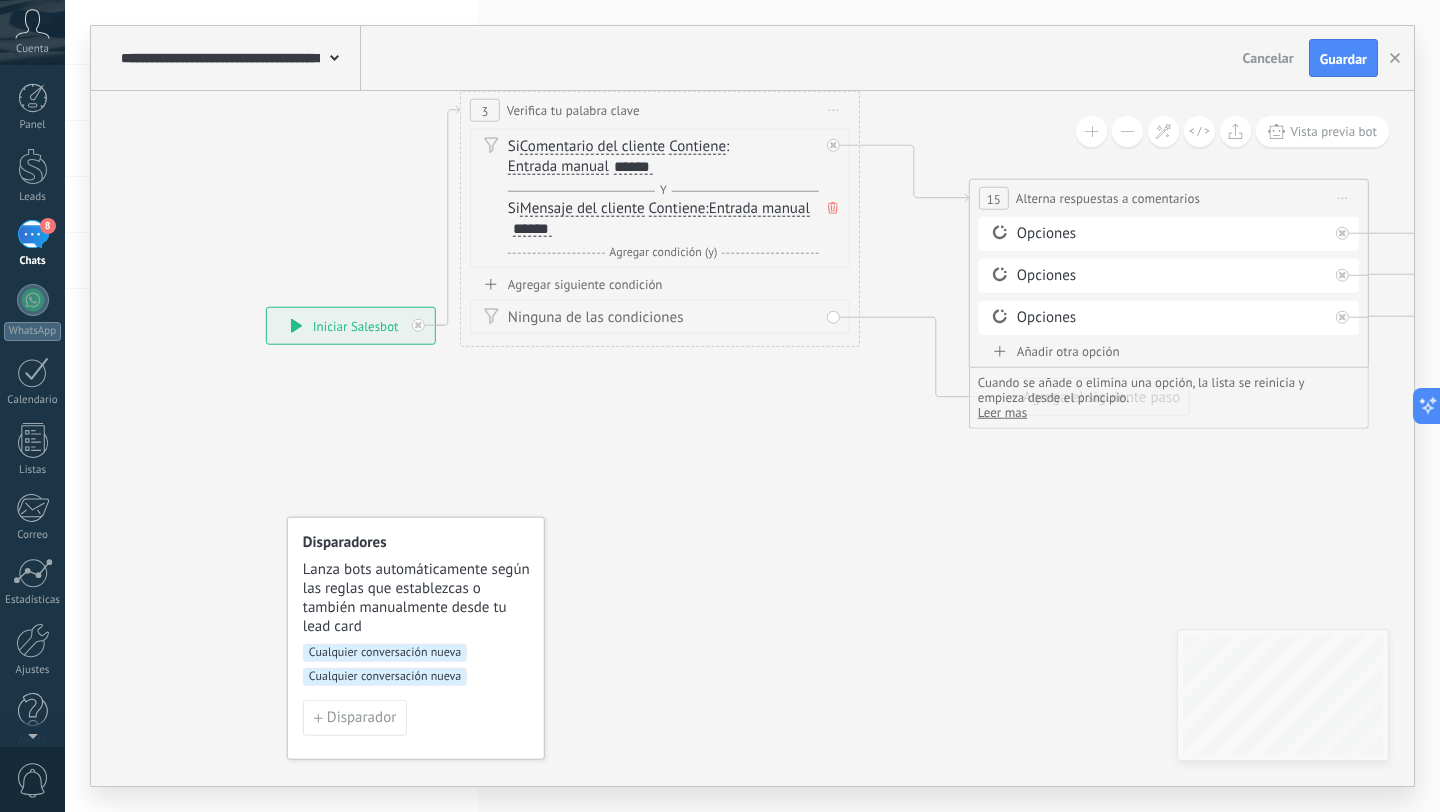 drag, startPoint x: 467, startPoint y: 443, endPoint x: 331, endPoint y: 351, distance: 164.195 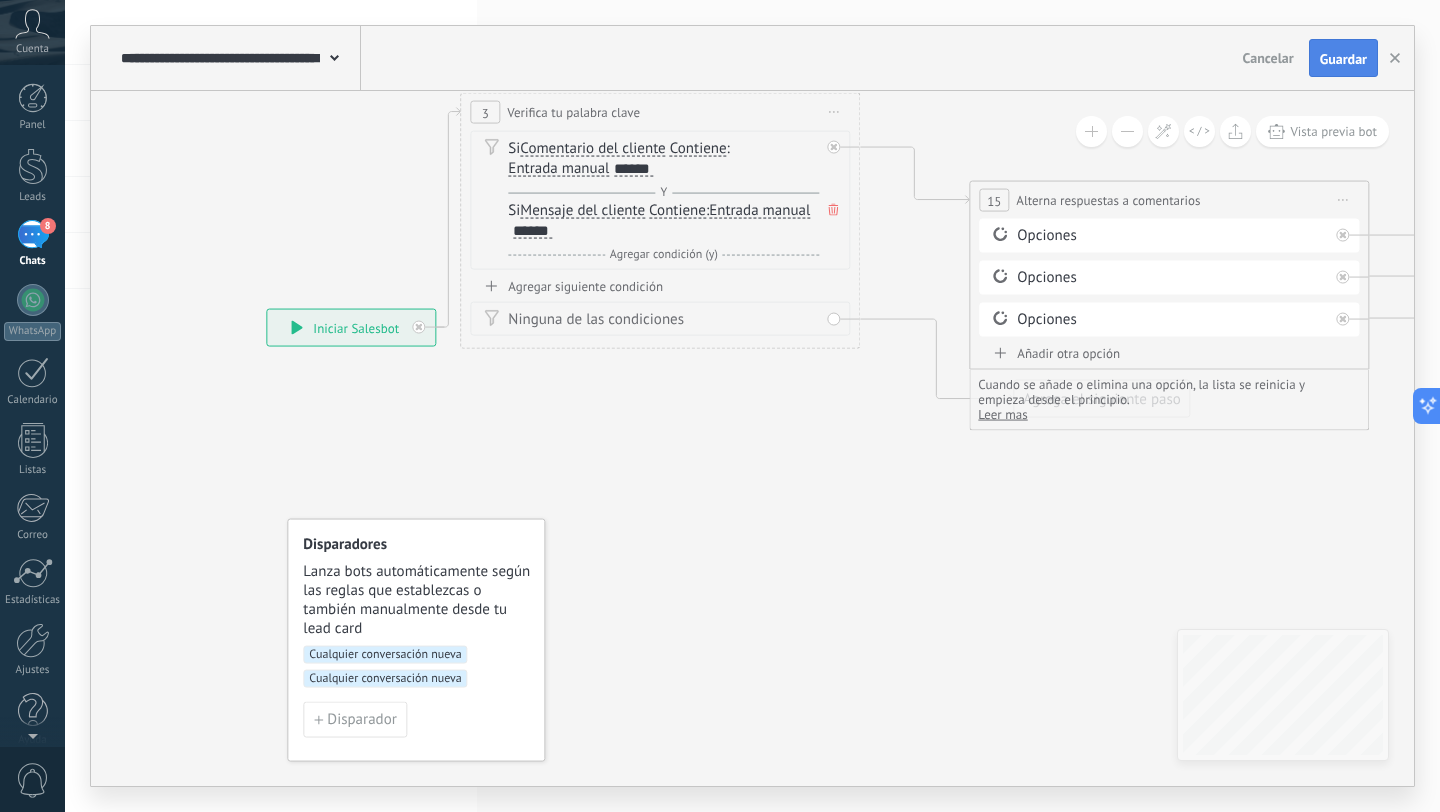 click on "Guardar" at bounding box center [1343, 59] 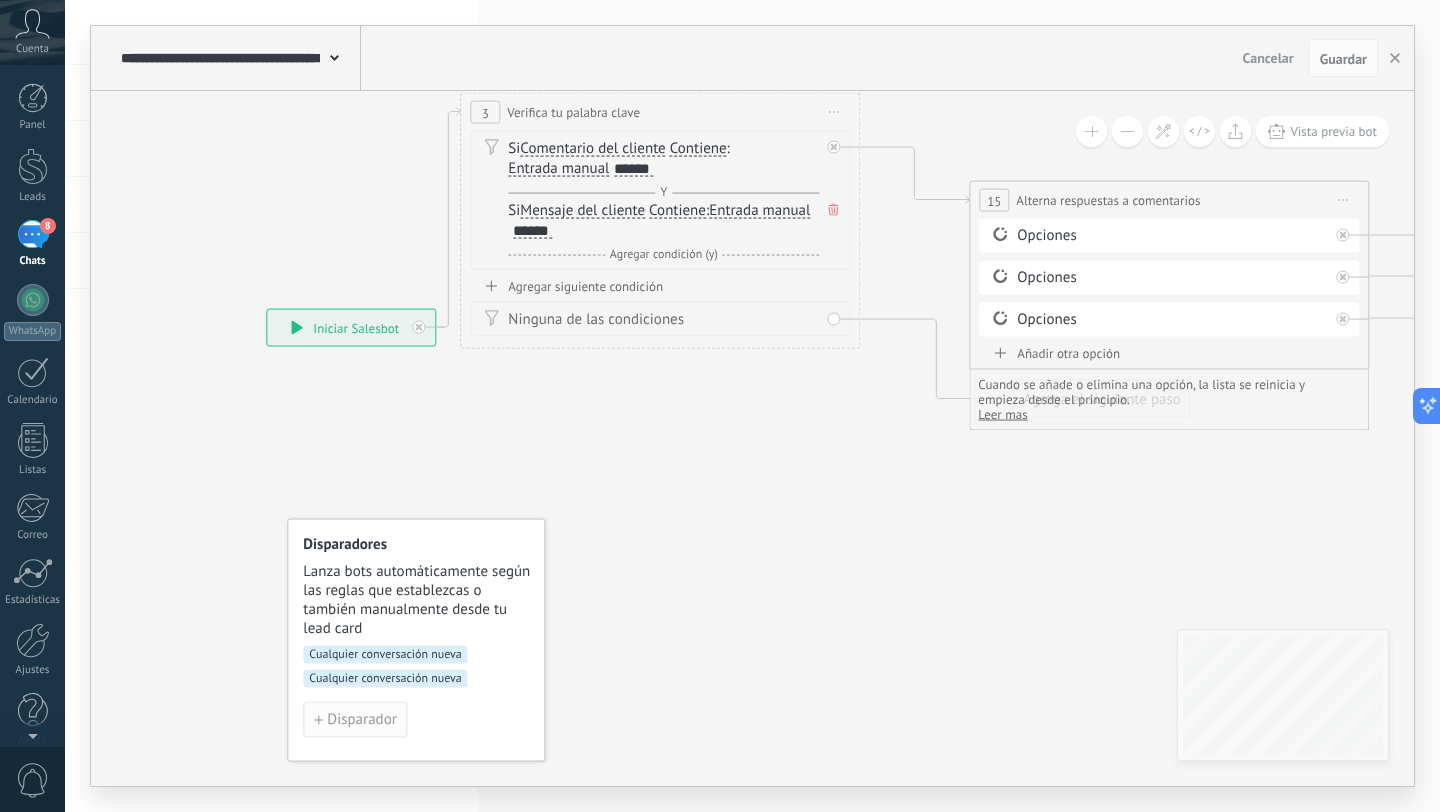 click on "Disparador" at bounding box center (361, 720) 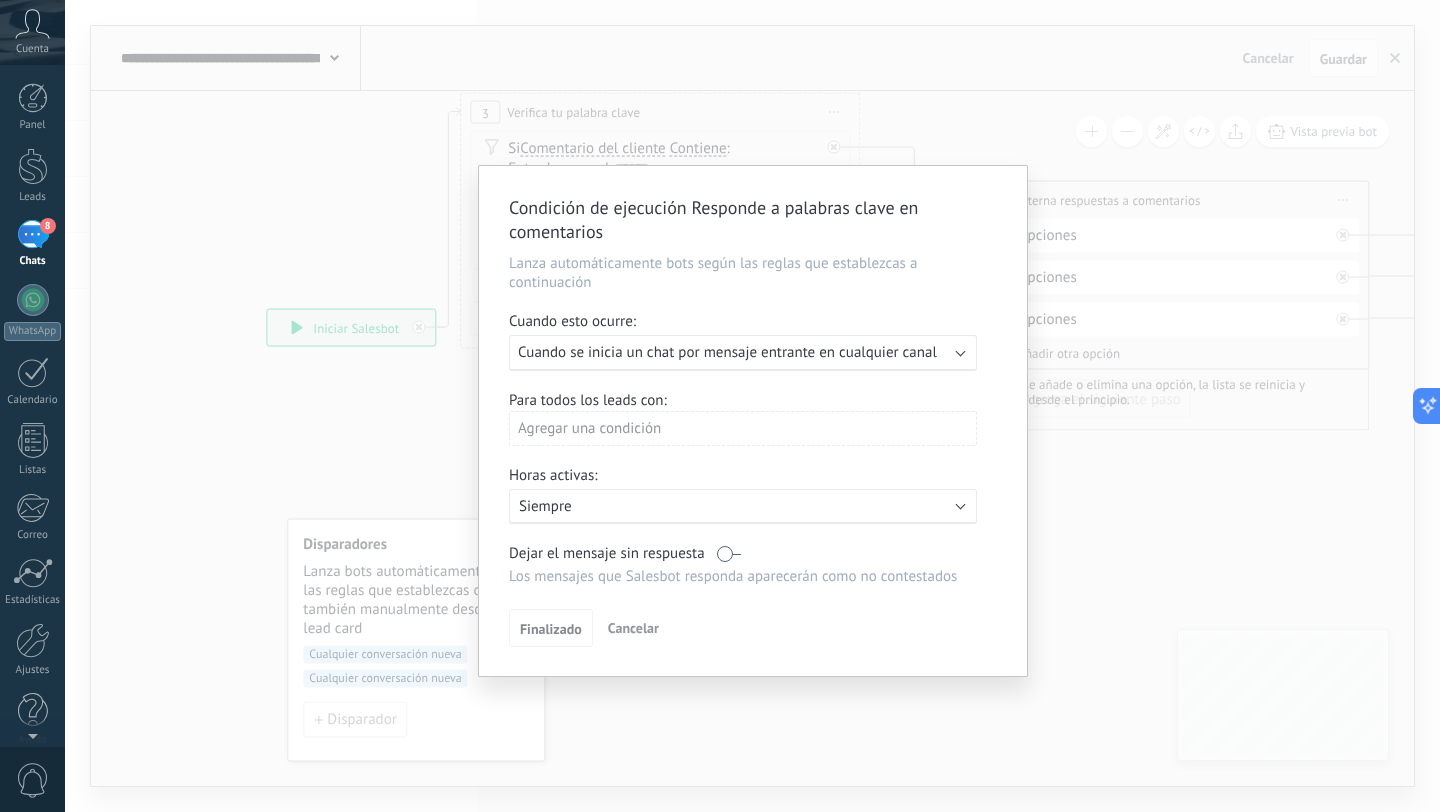 click on "Cuando se inicia un chat por mensaje entrante en cualquier canal" at bounding box center (727, 352) 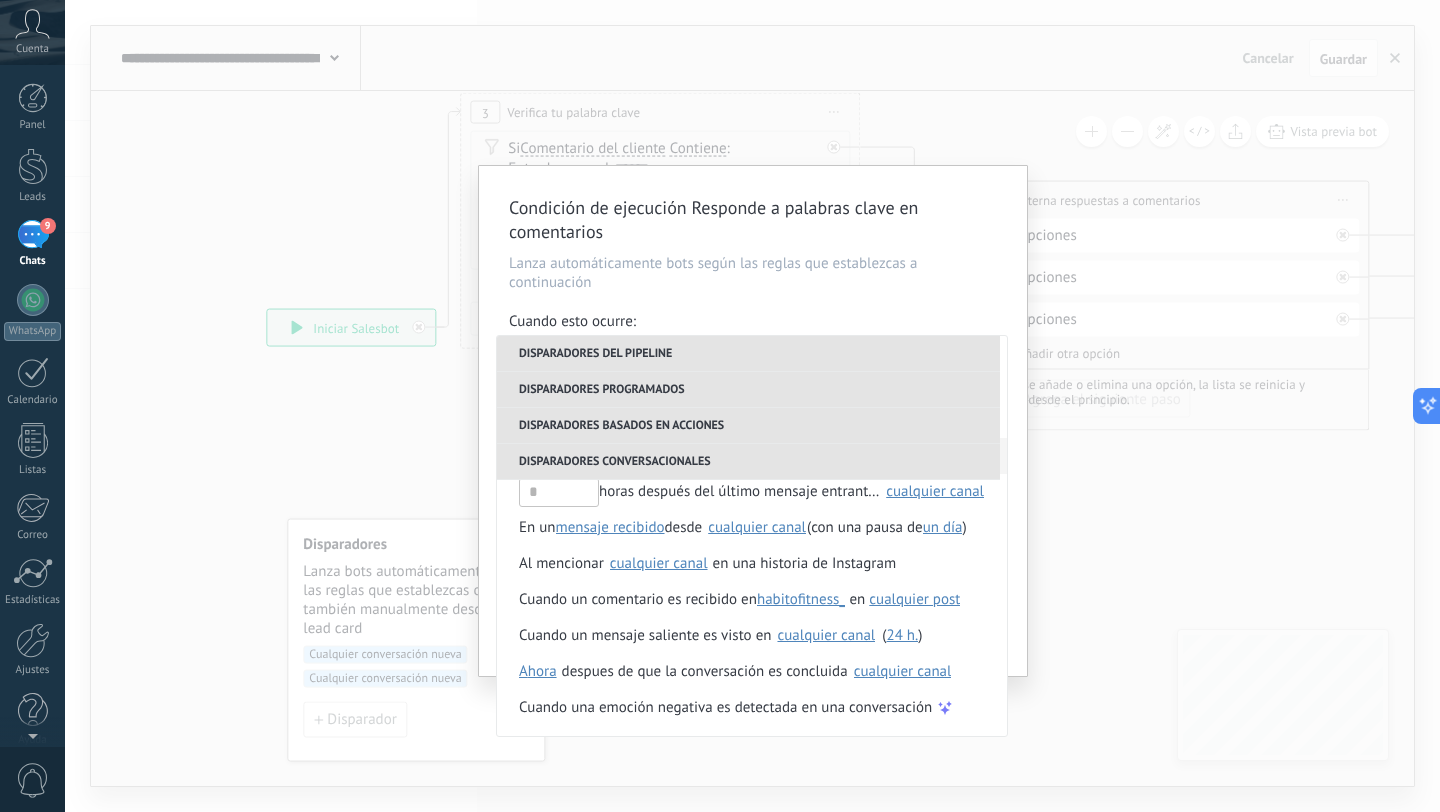 scroll, scrollTop: 542, scrollLeft: 0, axis: vertical 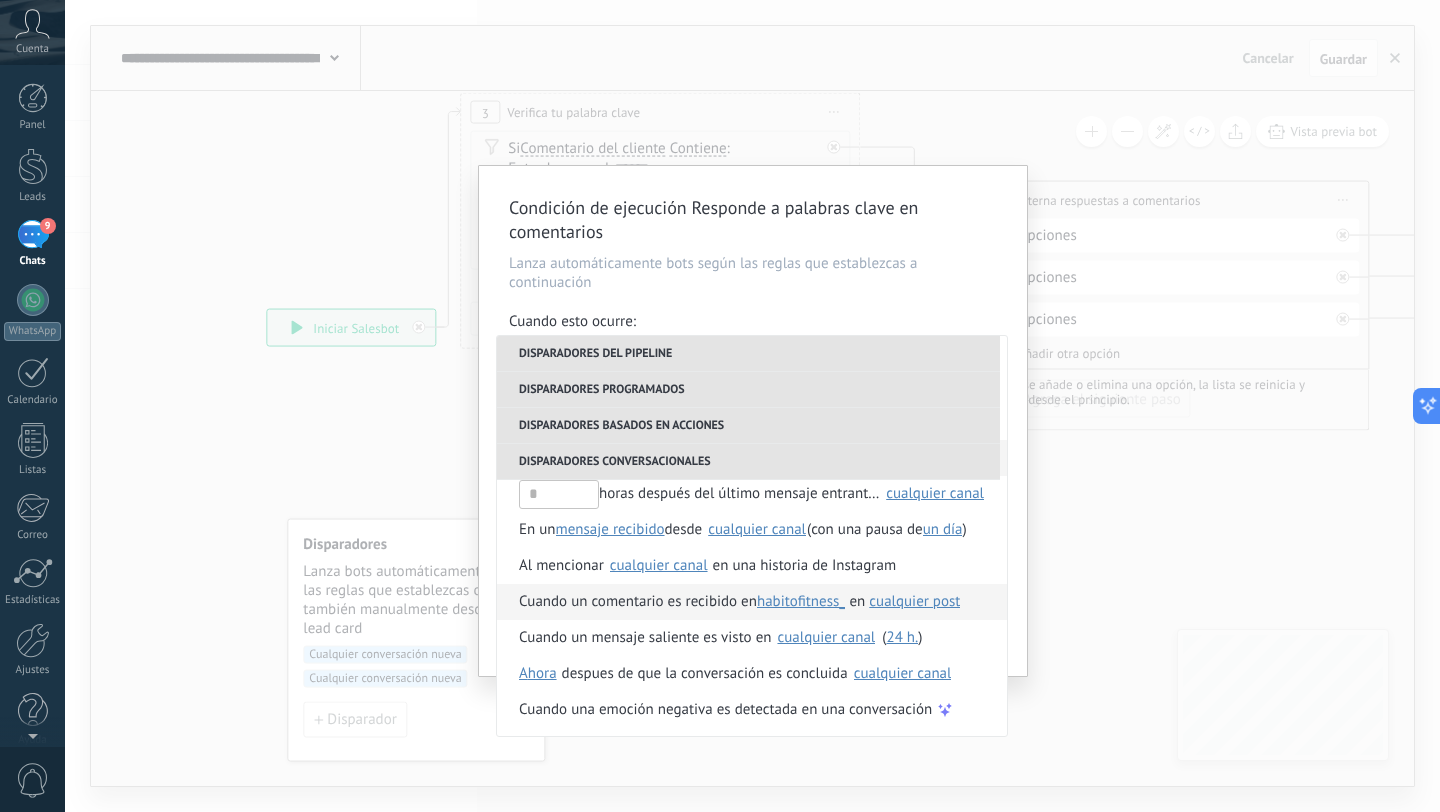 click on "Cuando un comentario es recibido en" at bounding box center (638, 602) 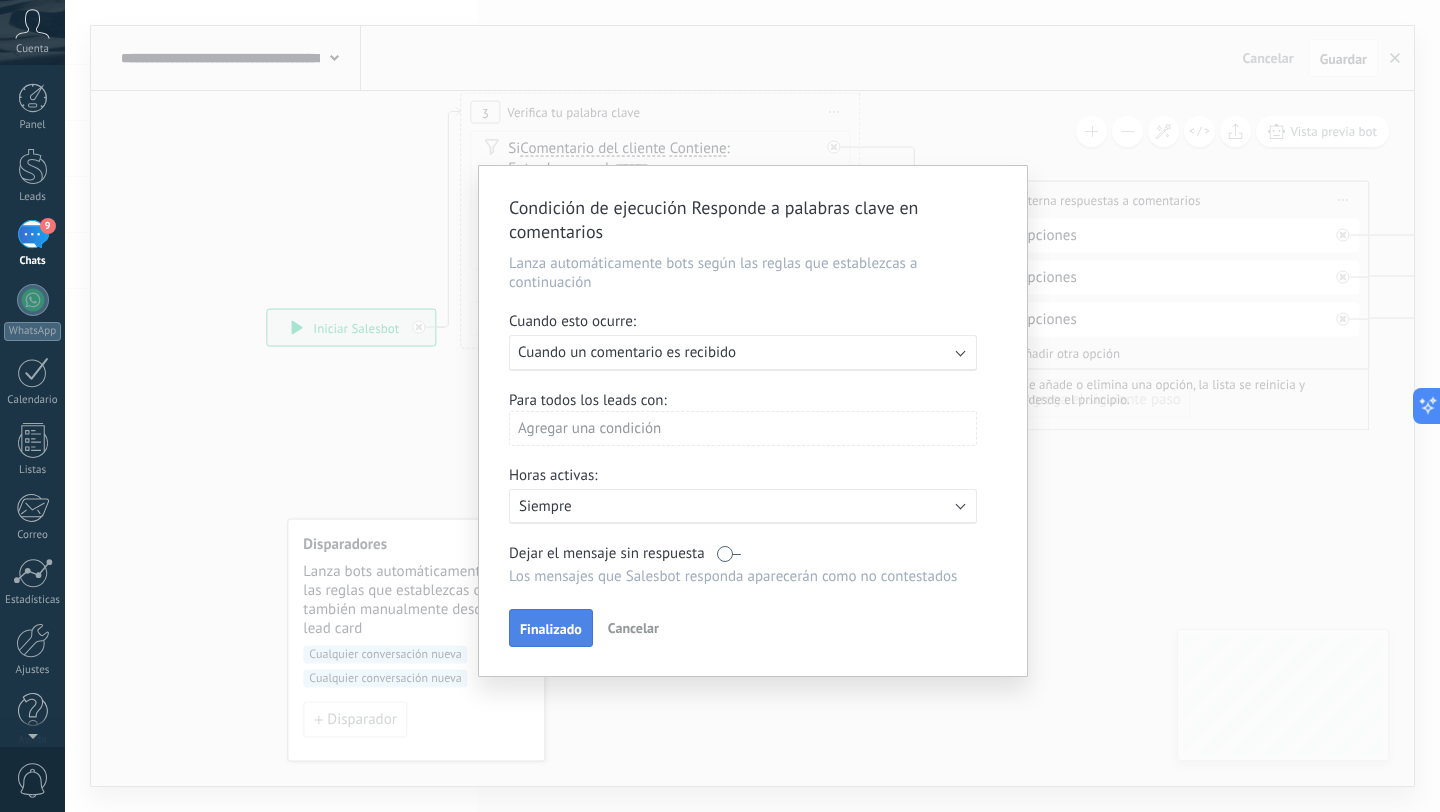 click on "Finalizado" at bounding box center (551, 629) 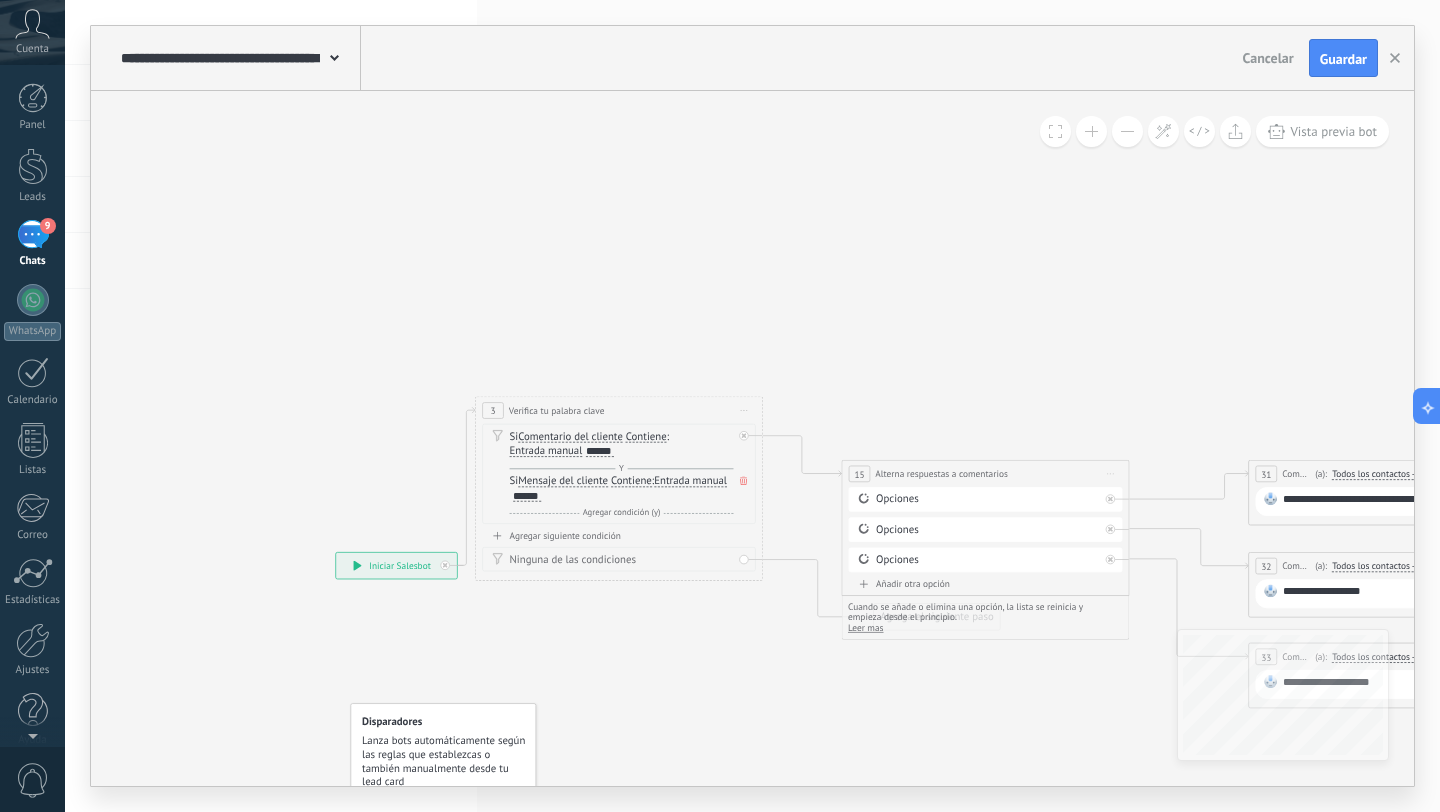 drag, startPoint x: 581, startPoint y: 373, endPoint x: 579, endPoint y: 667, distance: 294.0068 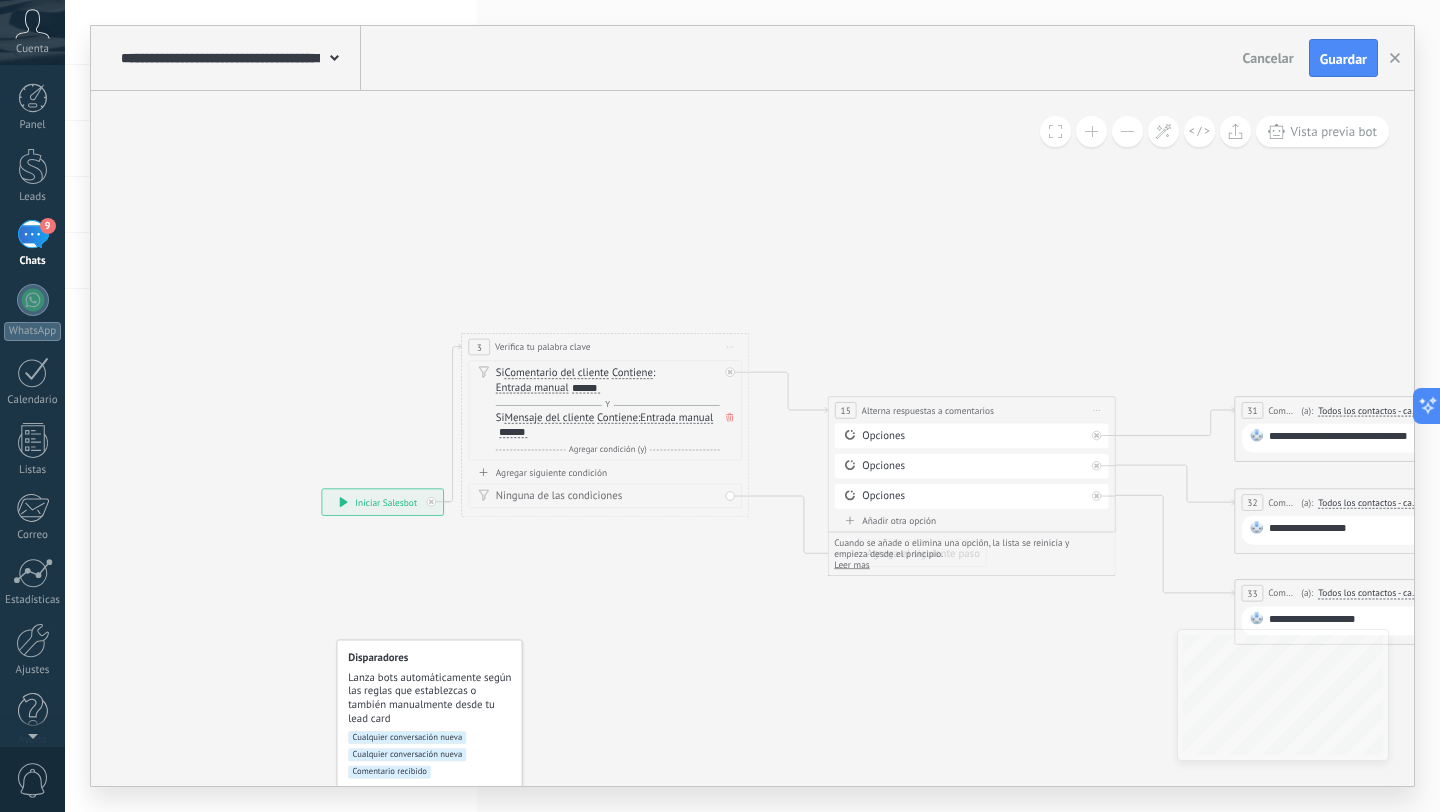 drag, startPoint x: 621, startPoint y: 620, endPoint x: 255, endPoint y: 468, distance: 396.30795 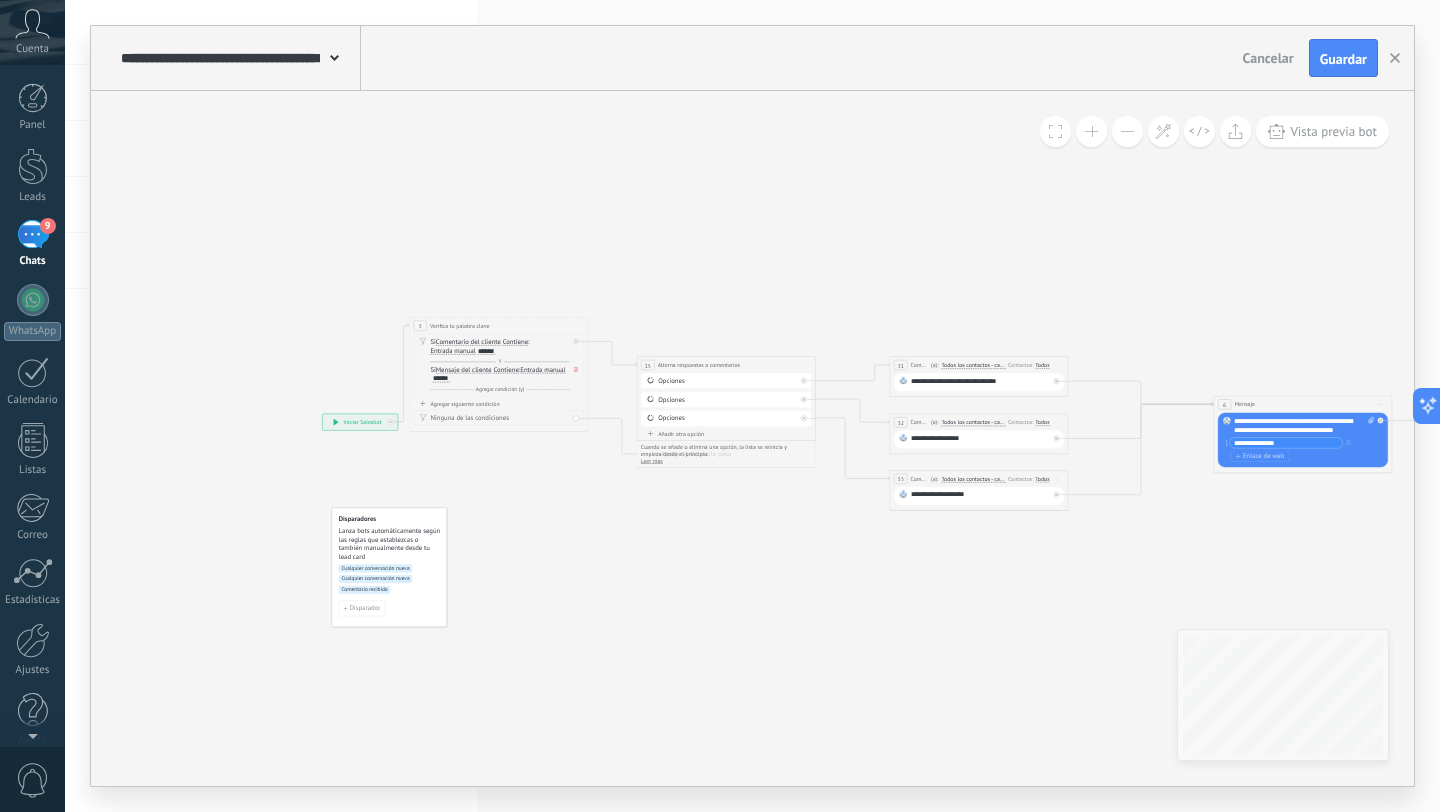 drag, startPoint x: 255, startPoint y: 468, endPoint x: 610, endPoint y: 522, distance: 359.08356 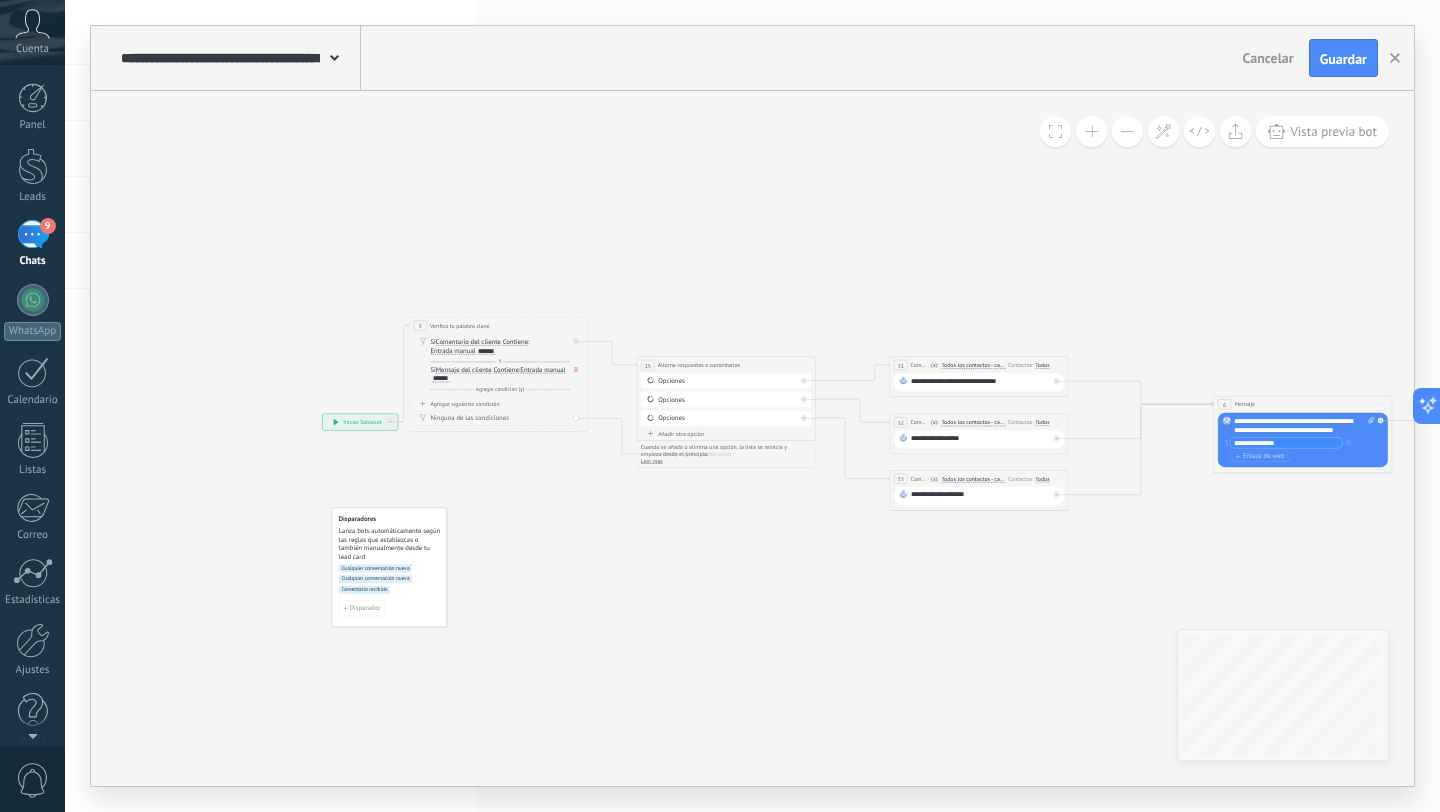 click 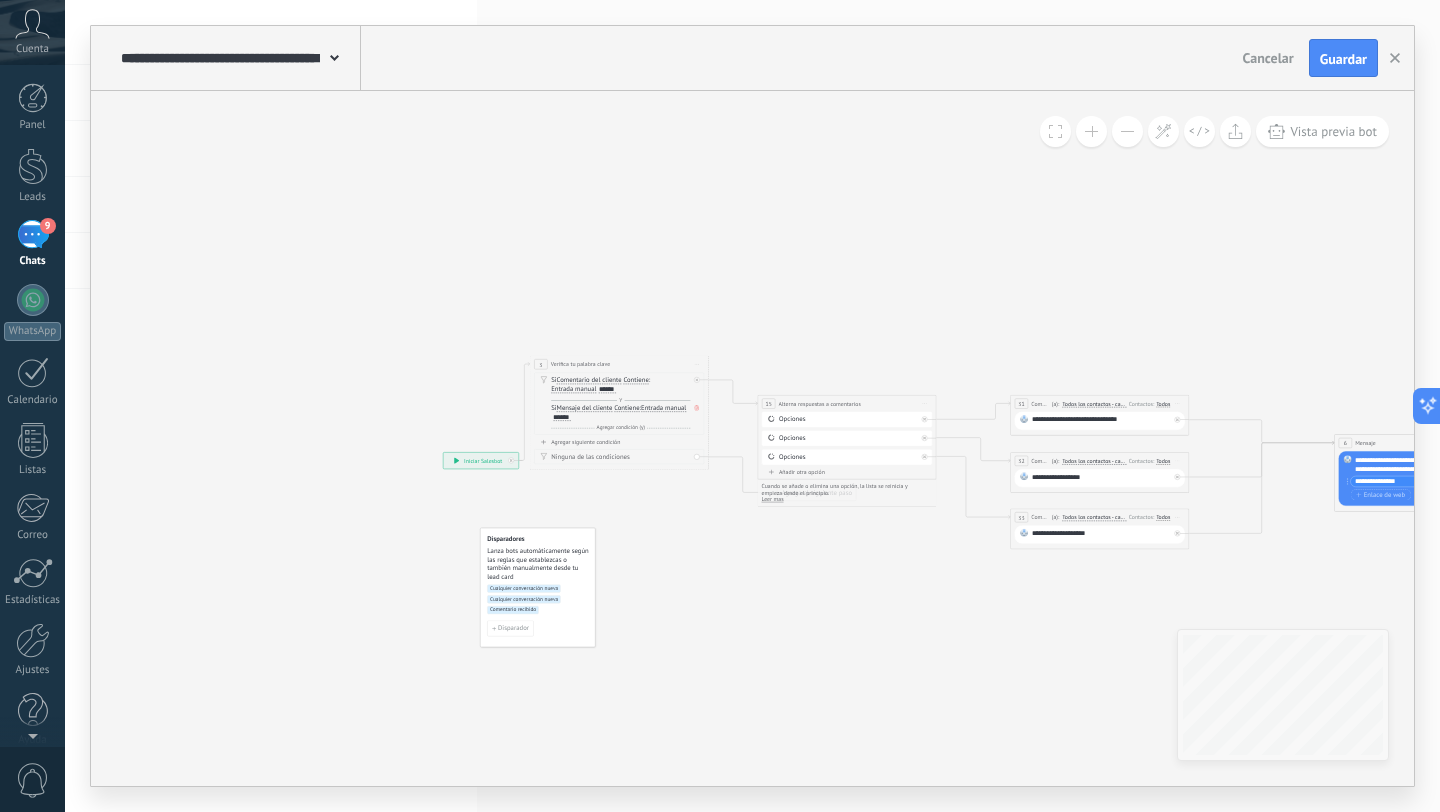 drag, startPoint x: 489, startPoint y: 568, endPoint x: 517, endPoint y: 550, distance: 33.286633 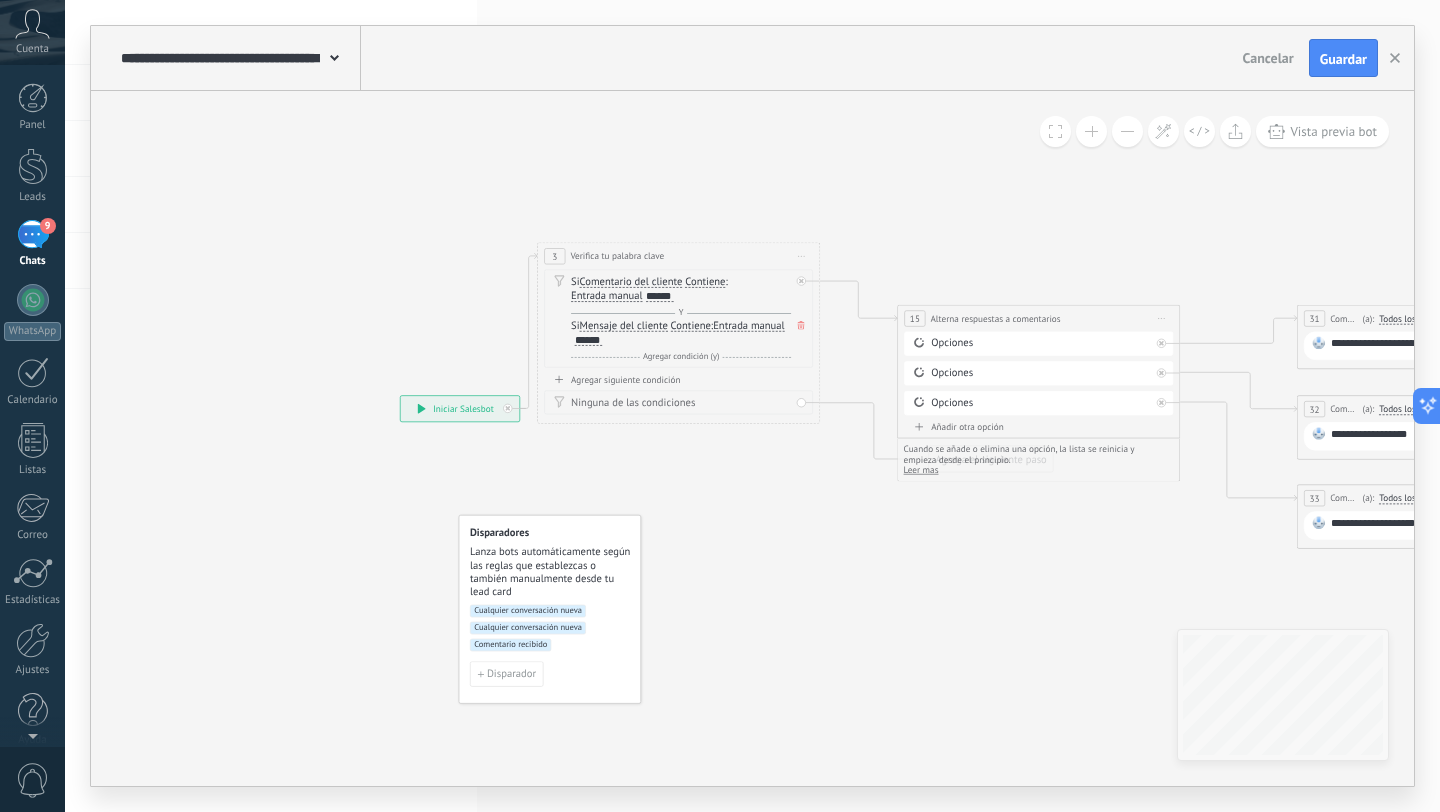 click on "Cualquier conversación nueva Cualquier conversación nueva Comentario recibido" at bounding box center (550, 633) 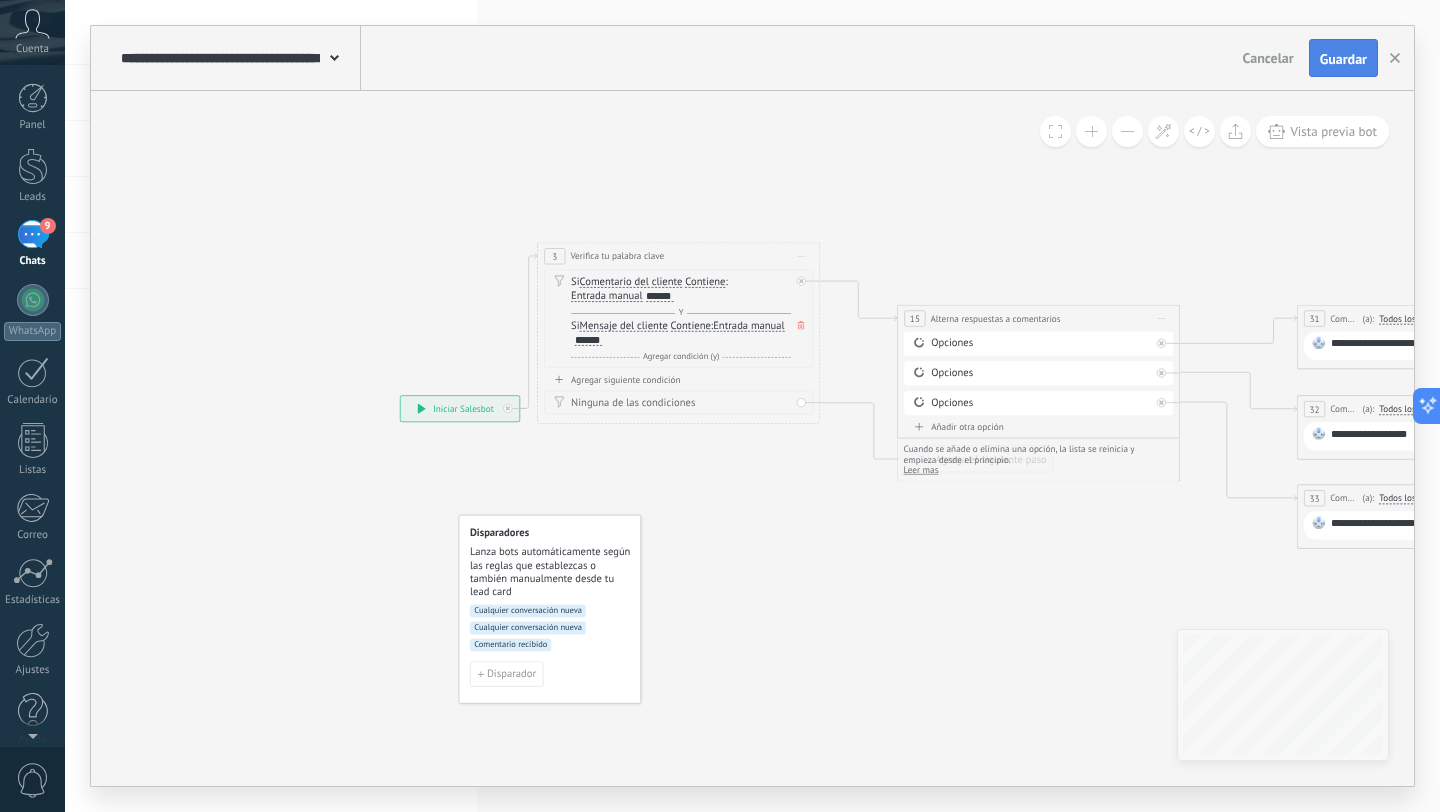 click on "Guardar" at bounding box center [1343, 59] 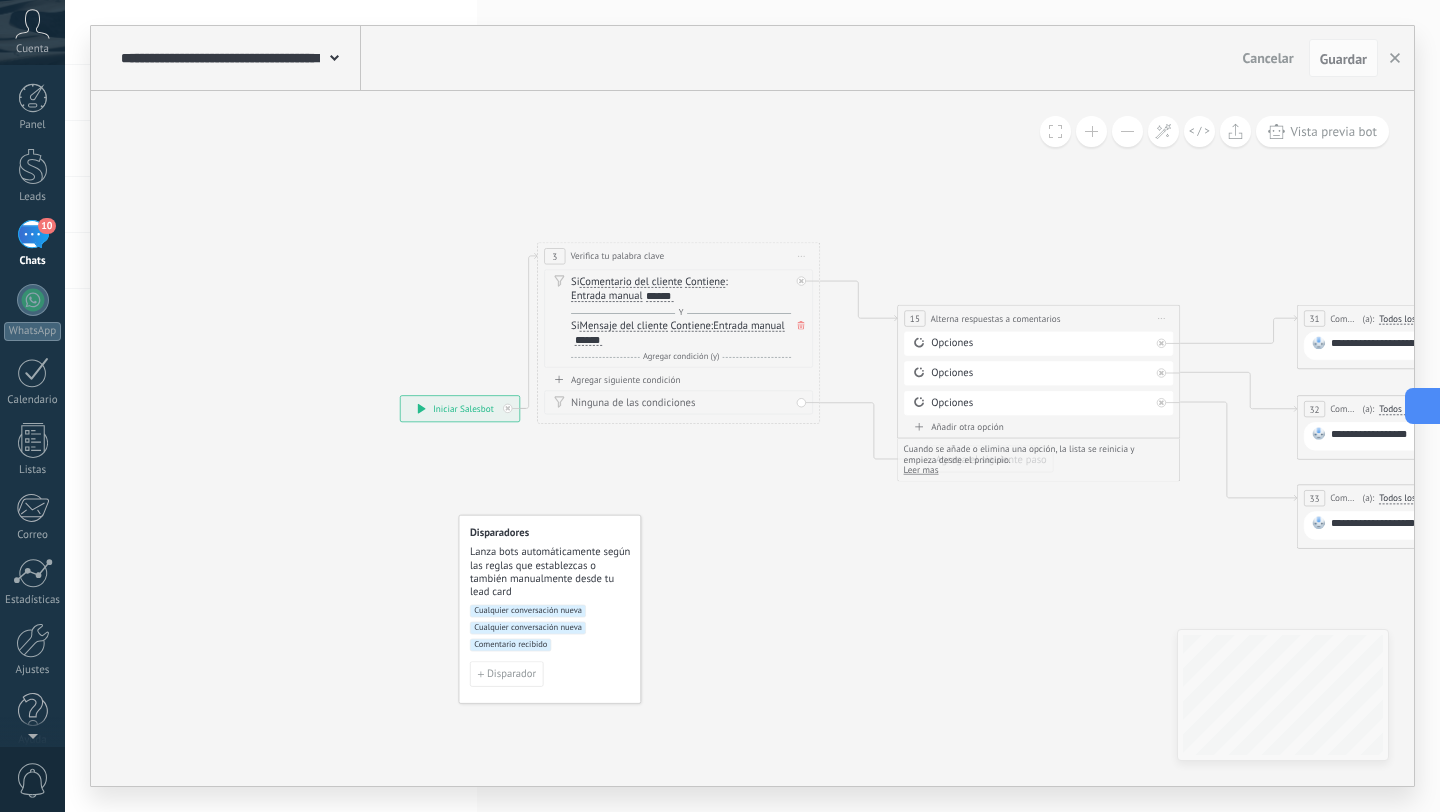 click 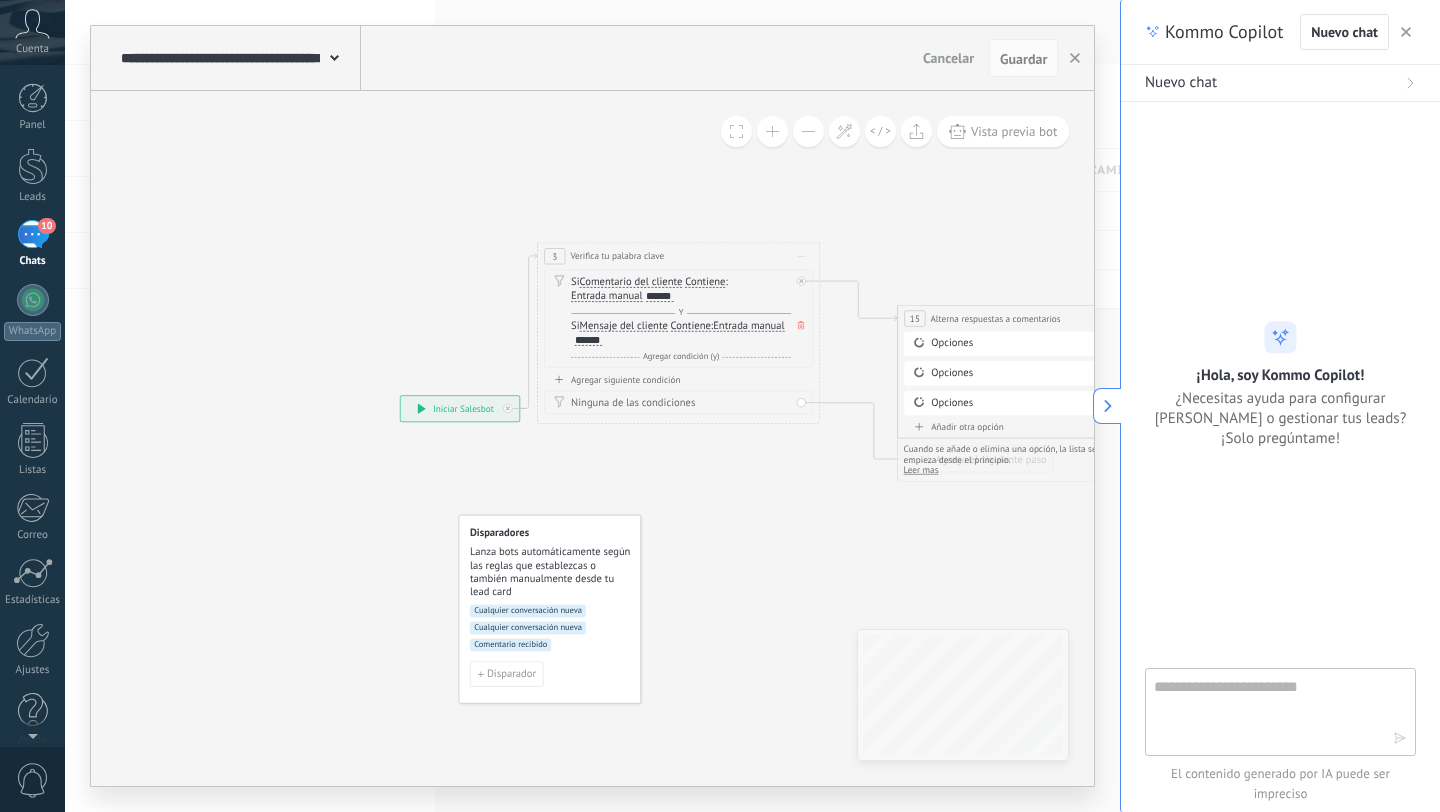 click at bounding box center (1406, 32) 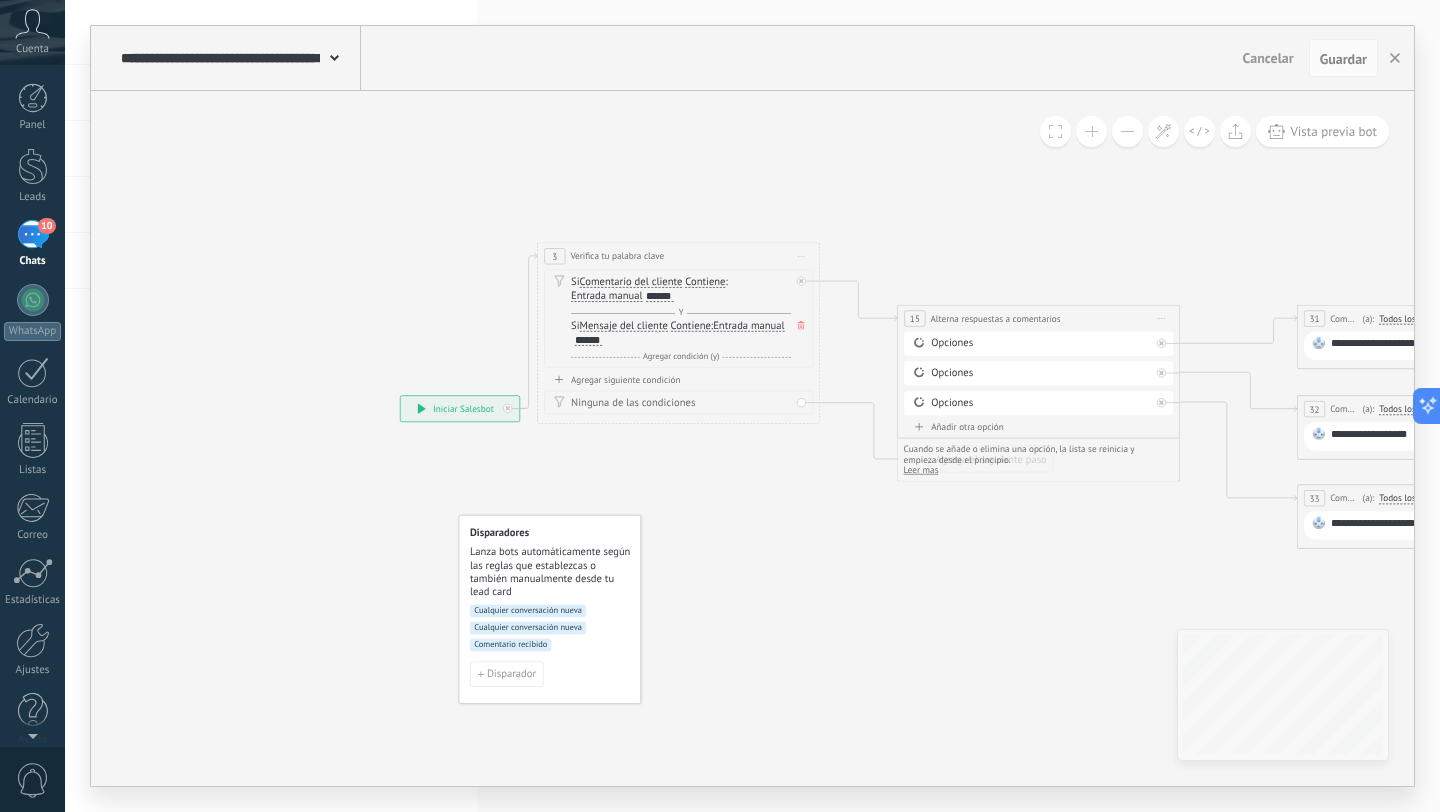 click on "Cualquier conversación nueva Cualquier conversación nueva Comentario recibido" at bounding box center (550, 633) 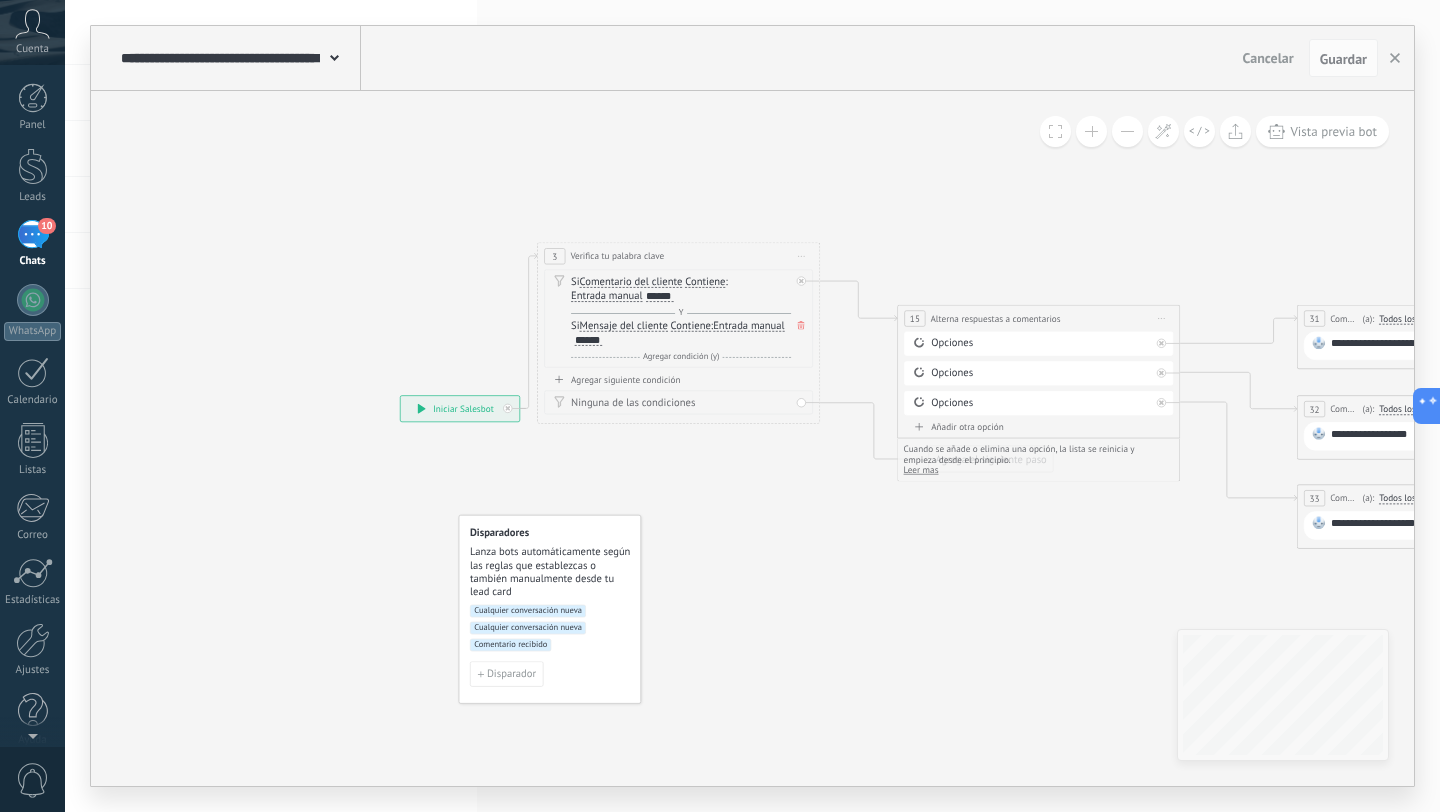 click 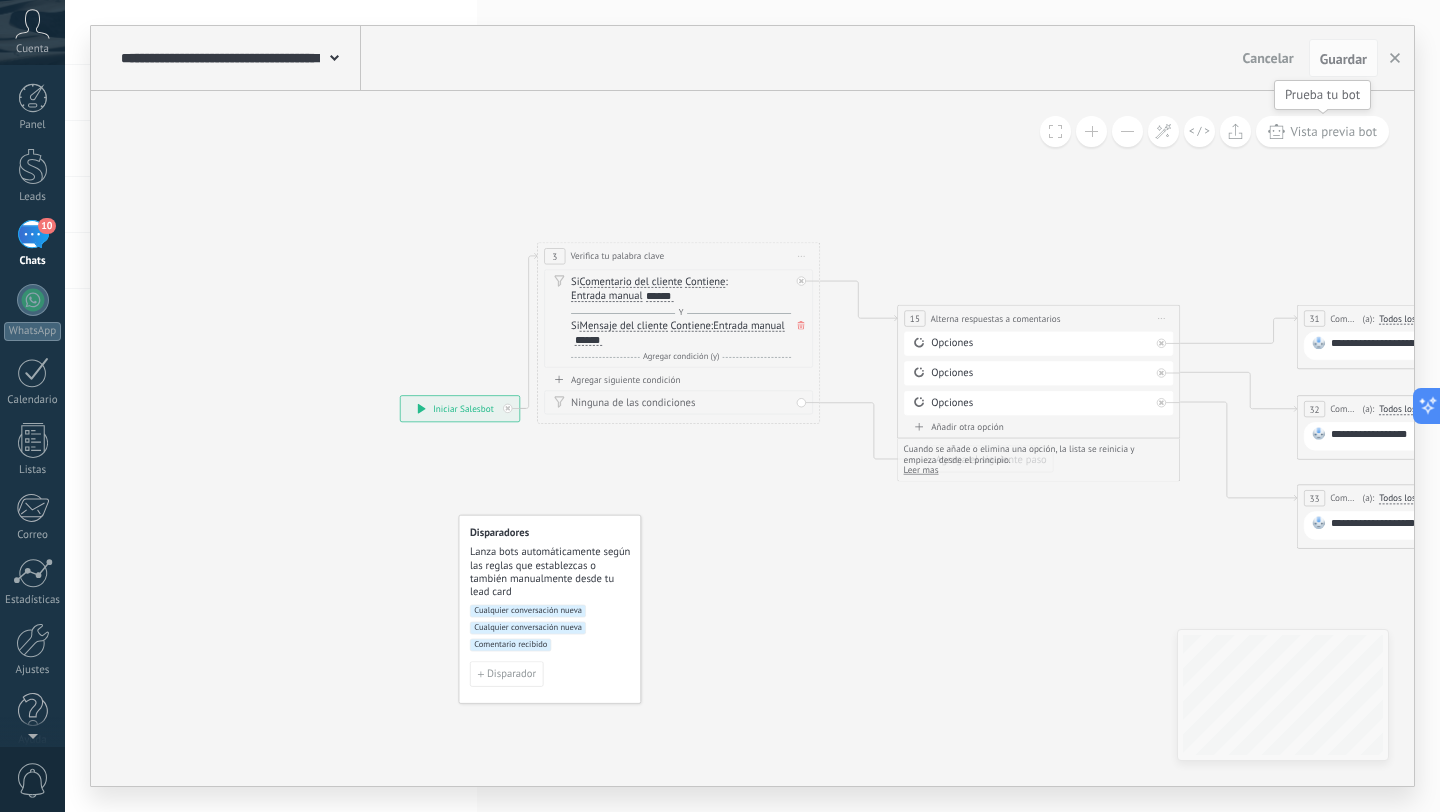 click on "Vista previa bot" at bounding box center (1333, 131) 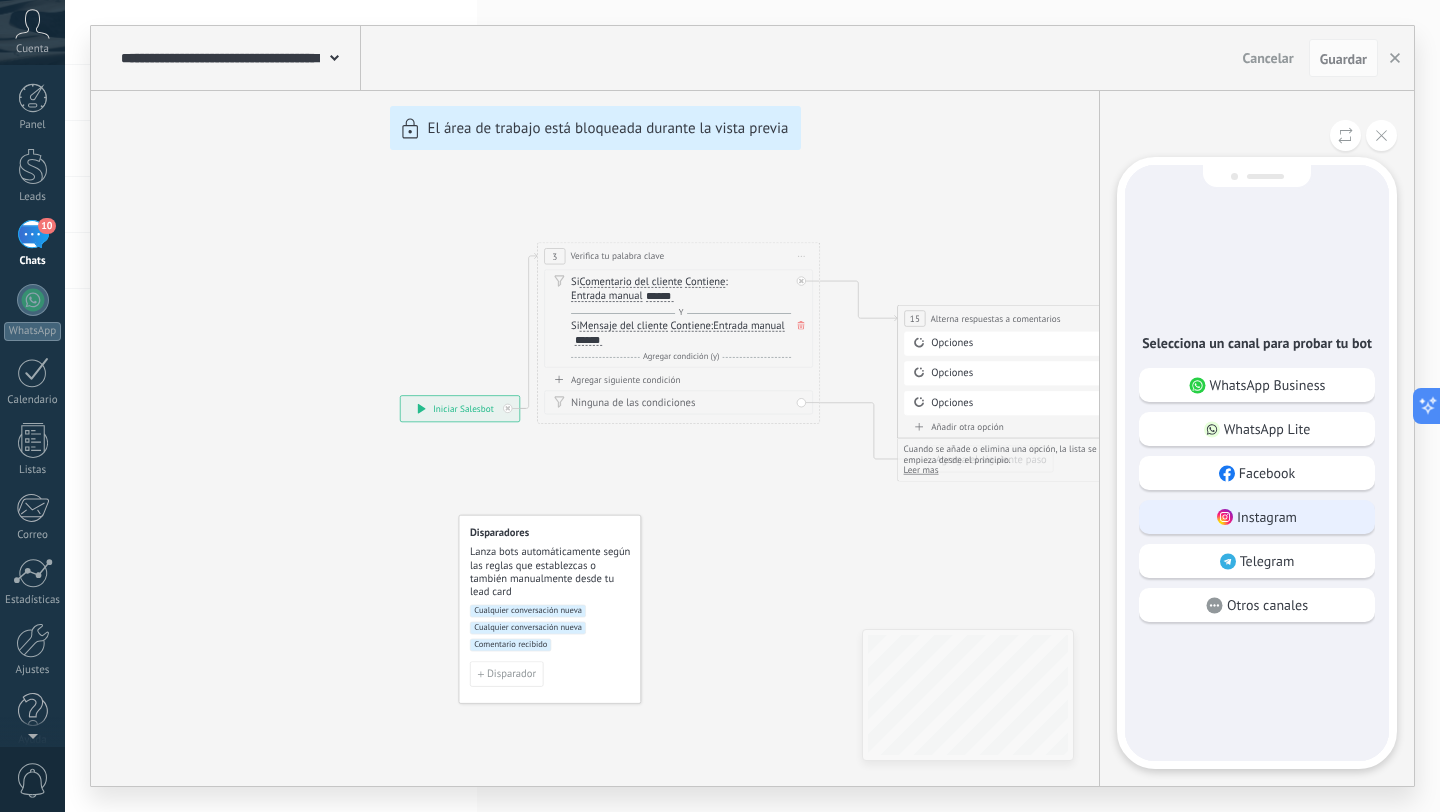 click on "Instagram" at bounding box center [1267, 517] 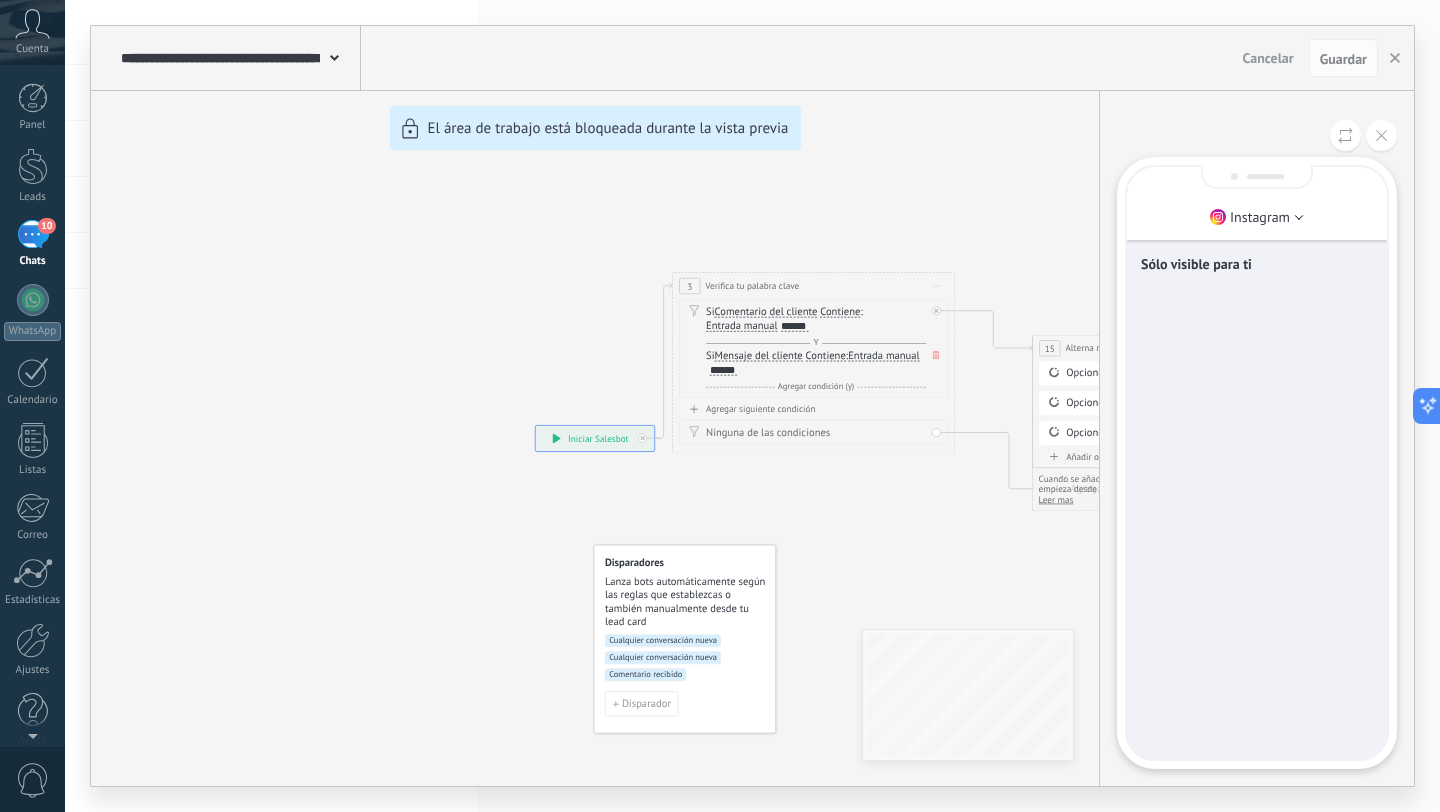 click on "Sólo visible para ti" at bounding box center [1257, 264] 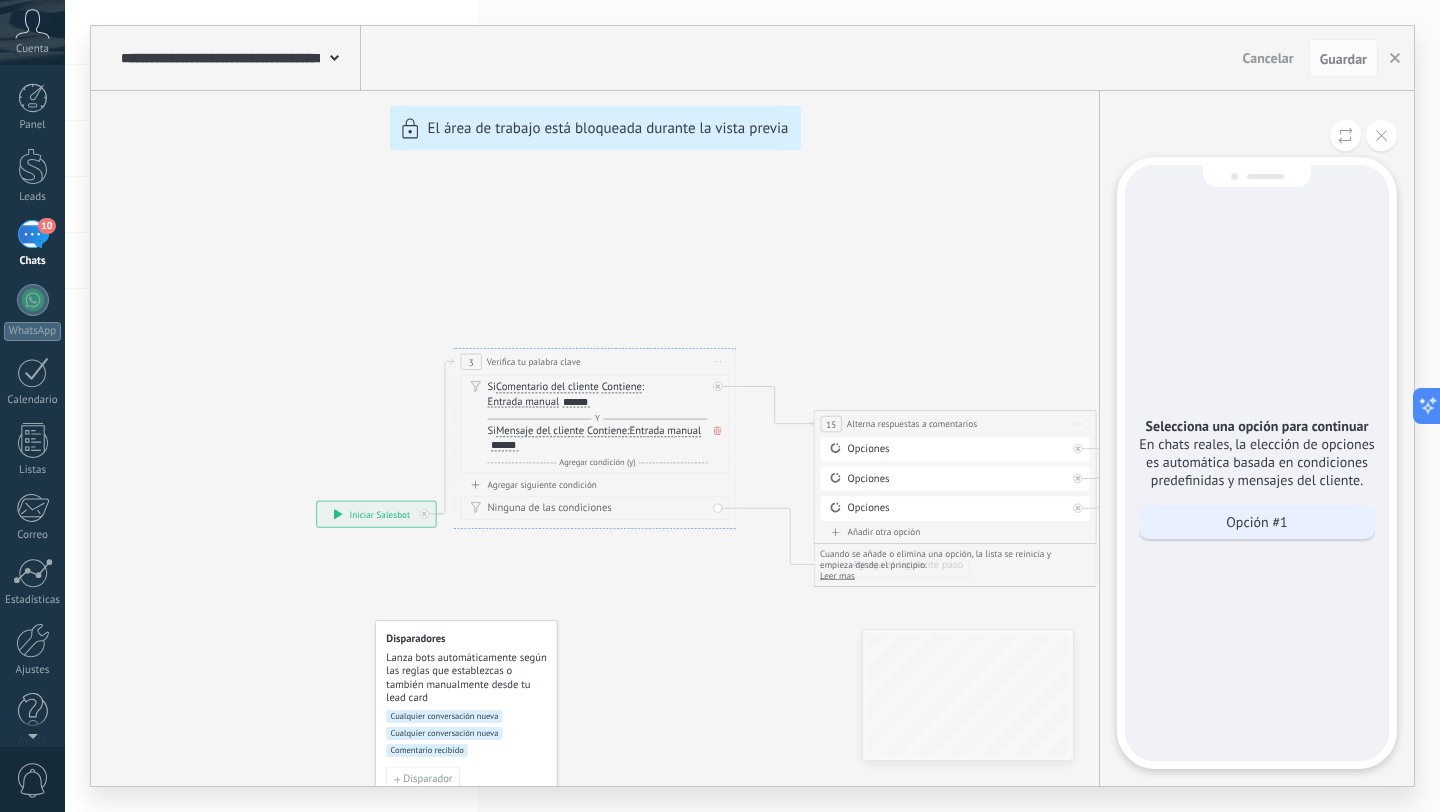 click on "Opción #1" at bounding box center (1256, 522) 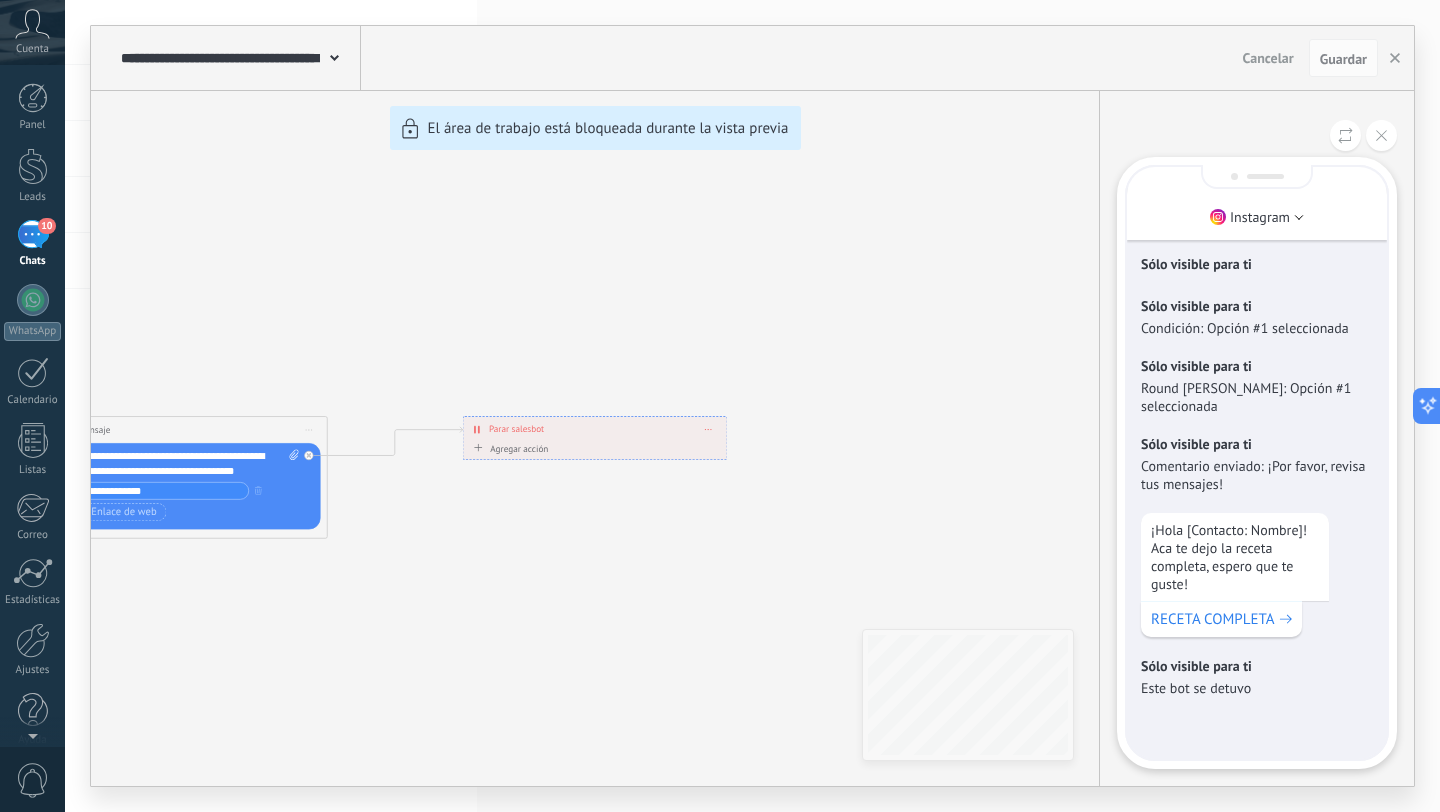 click on "Instagram" at bounding box center [1257, 203] 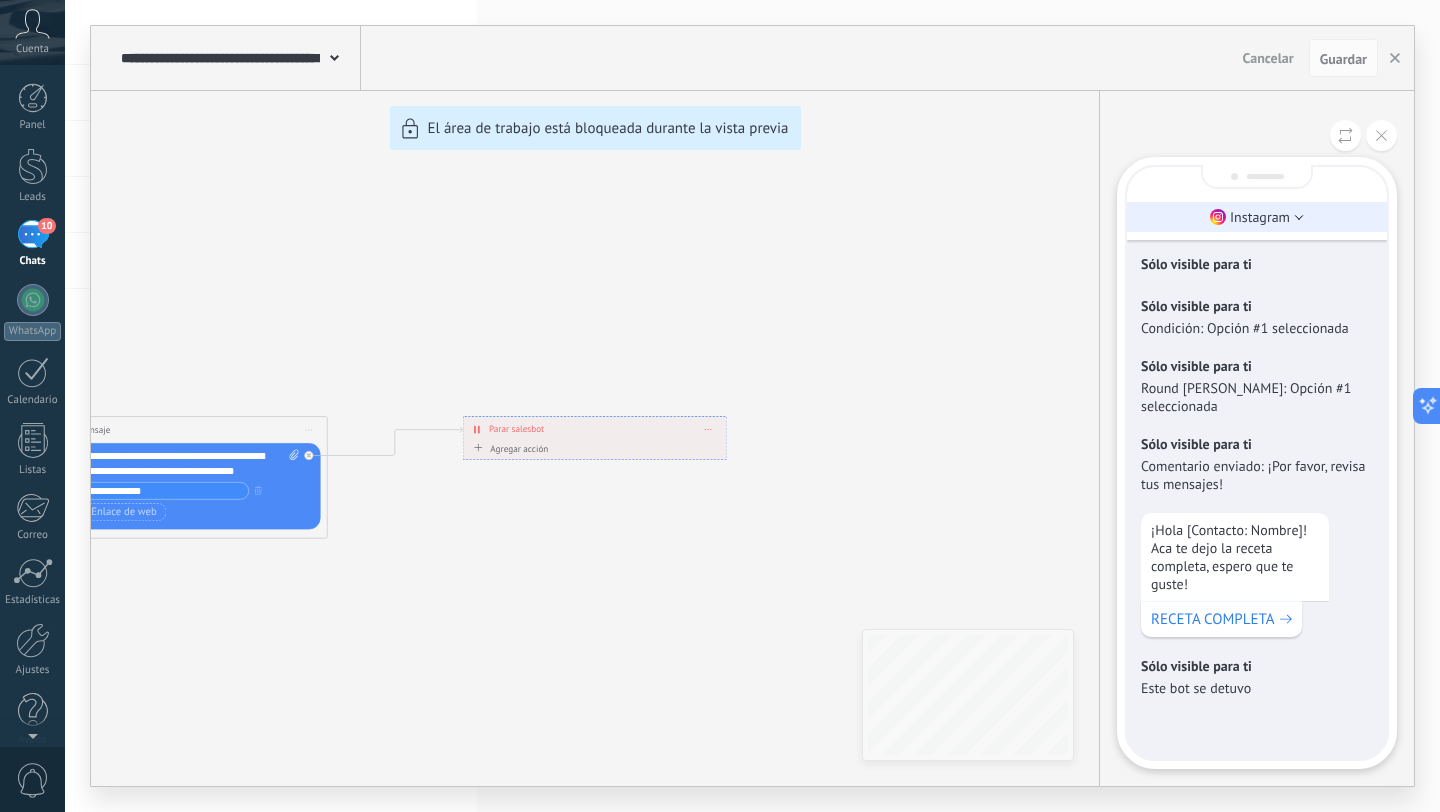 click on "Instagram" at bounding box center (1260, 217) 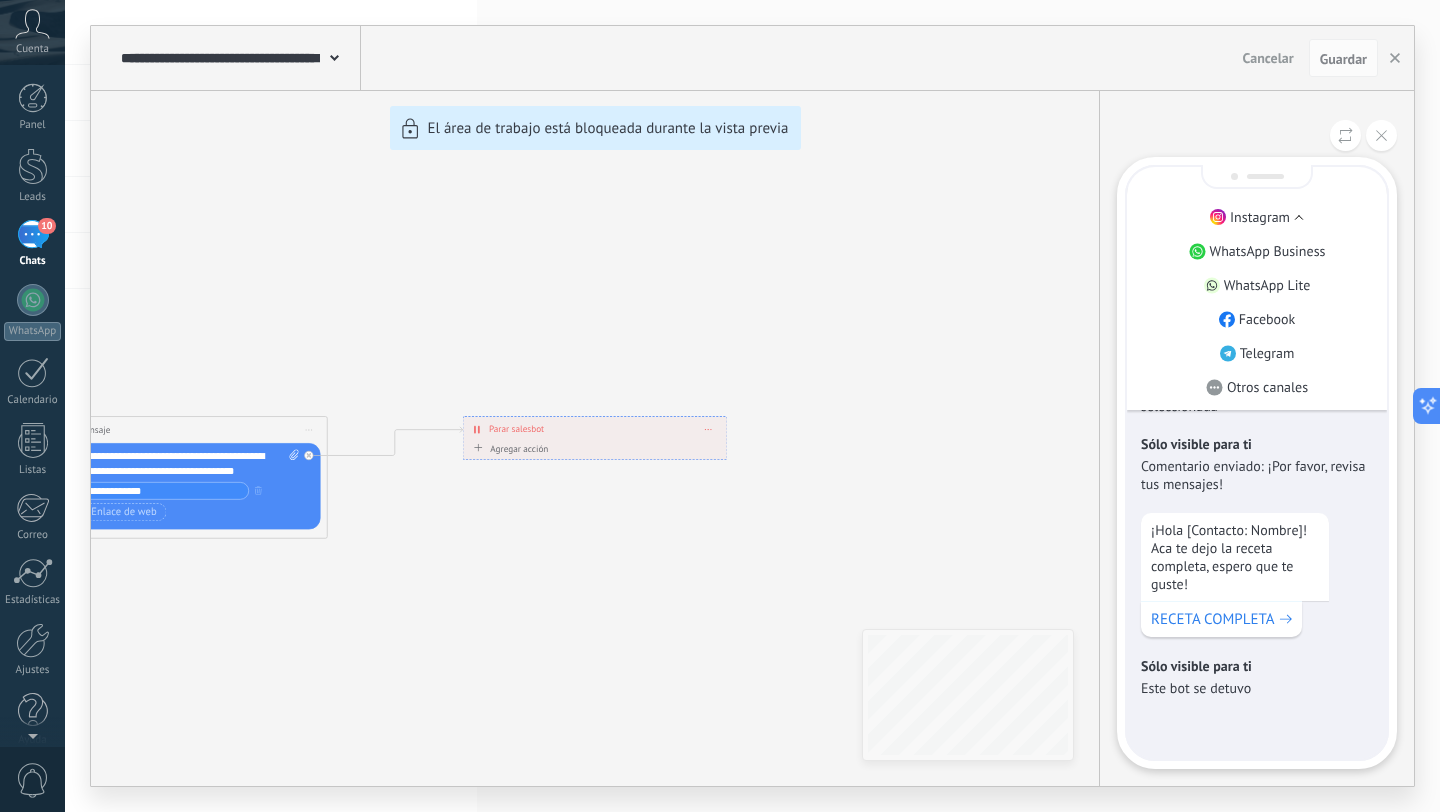 click on "Instagram" at bounding box center (1260, 217) 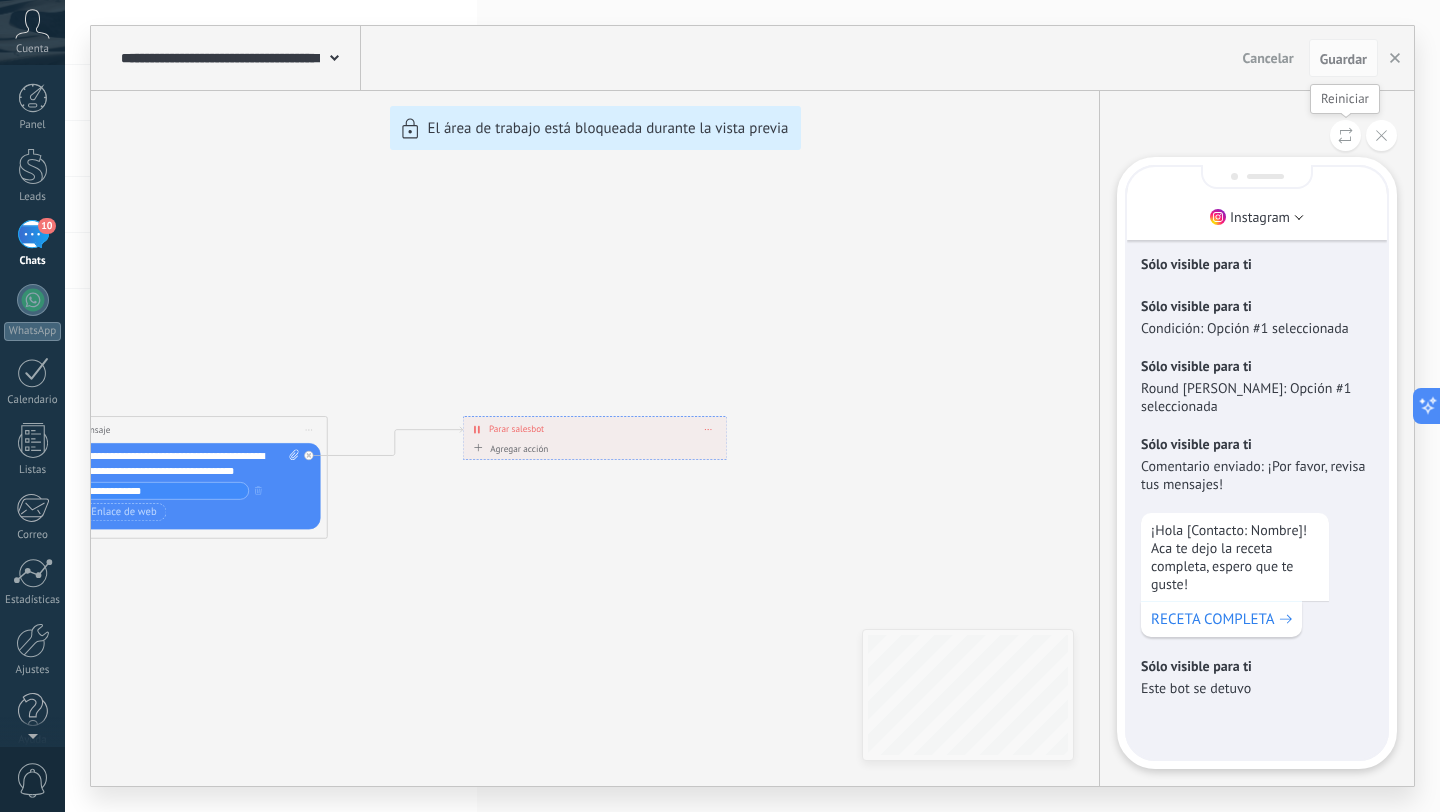 click 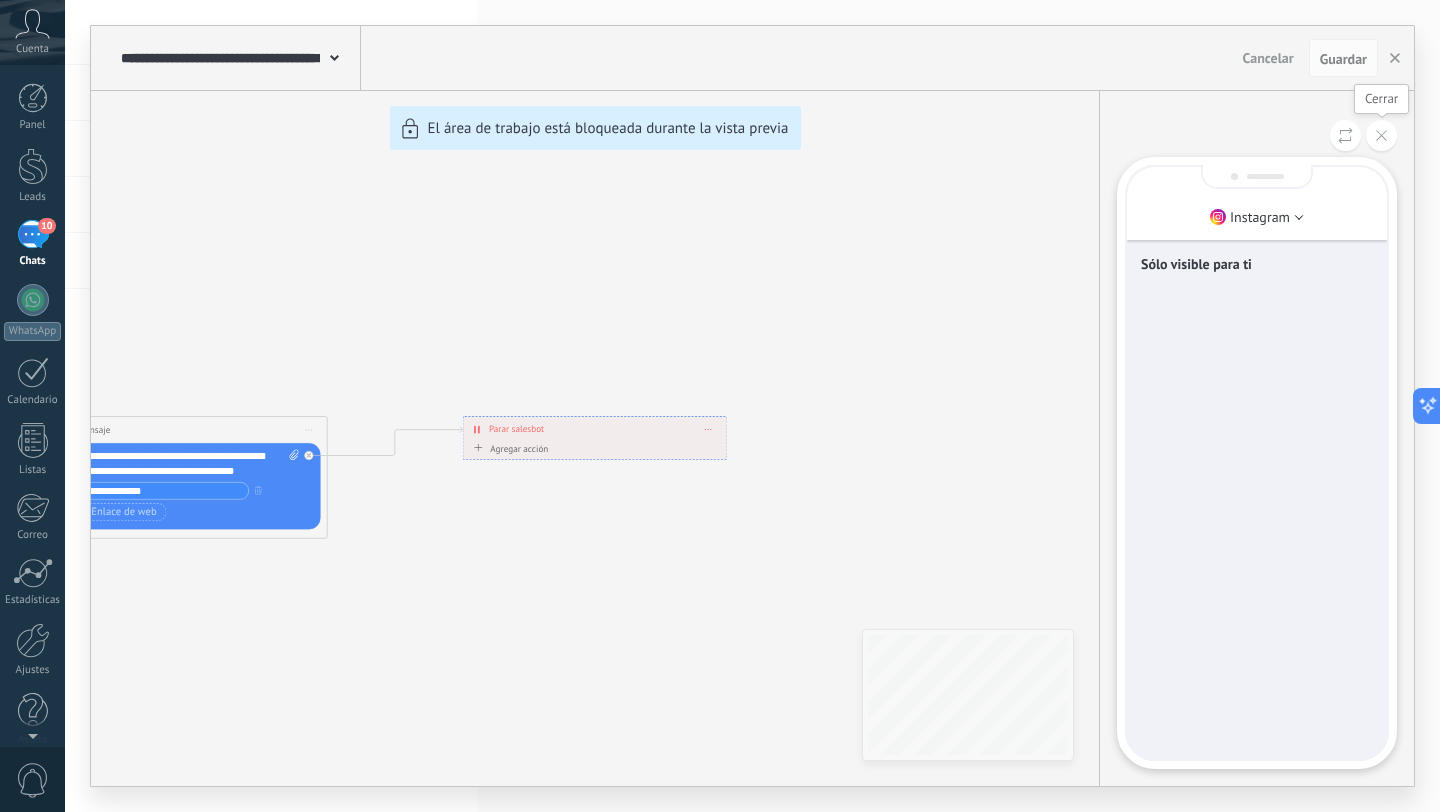 click at bounding box center [1381, 135] 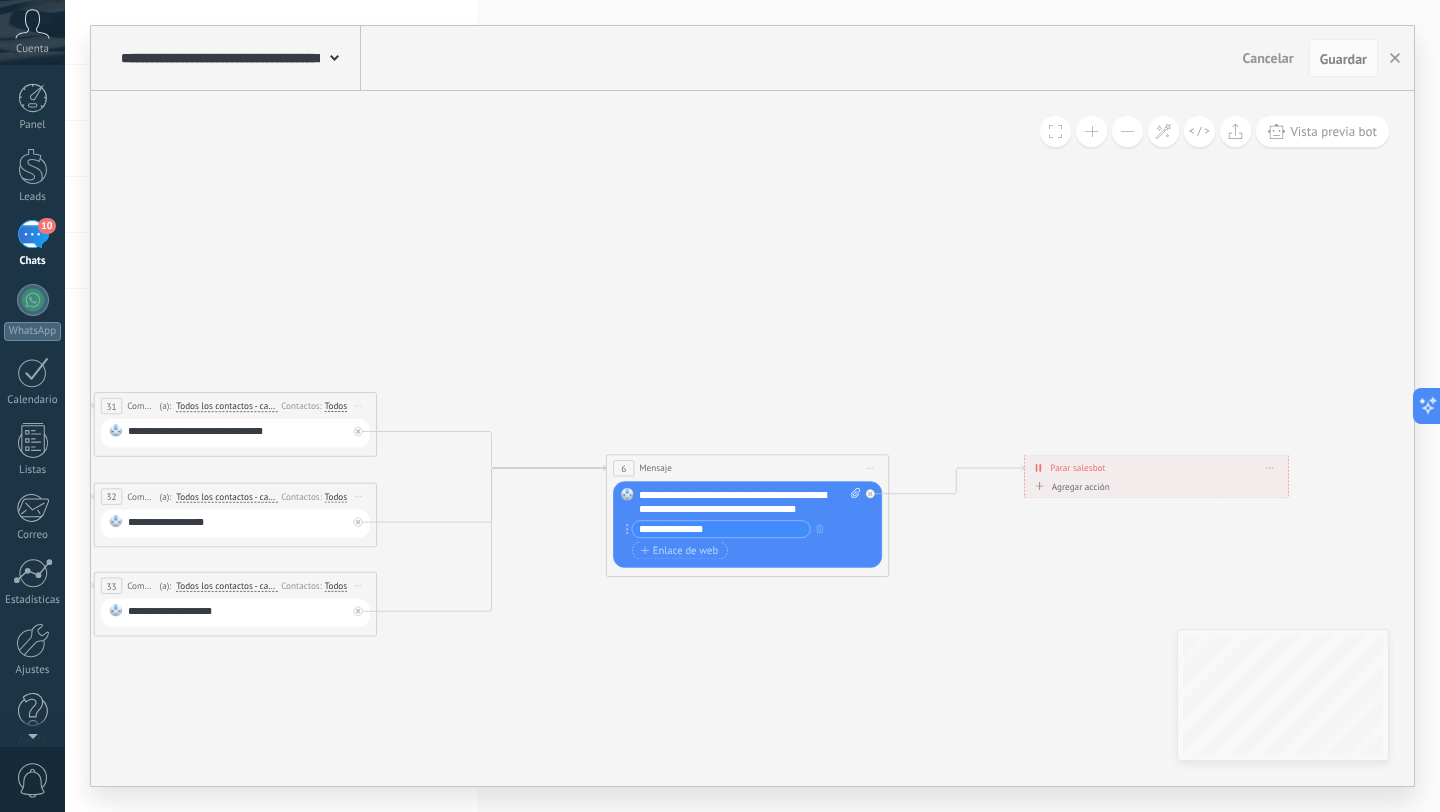 drag, startPoint x: 490, startPoint y: 320, endPoint x: 1106, endPoint y: 419, distance: 623.90466 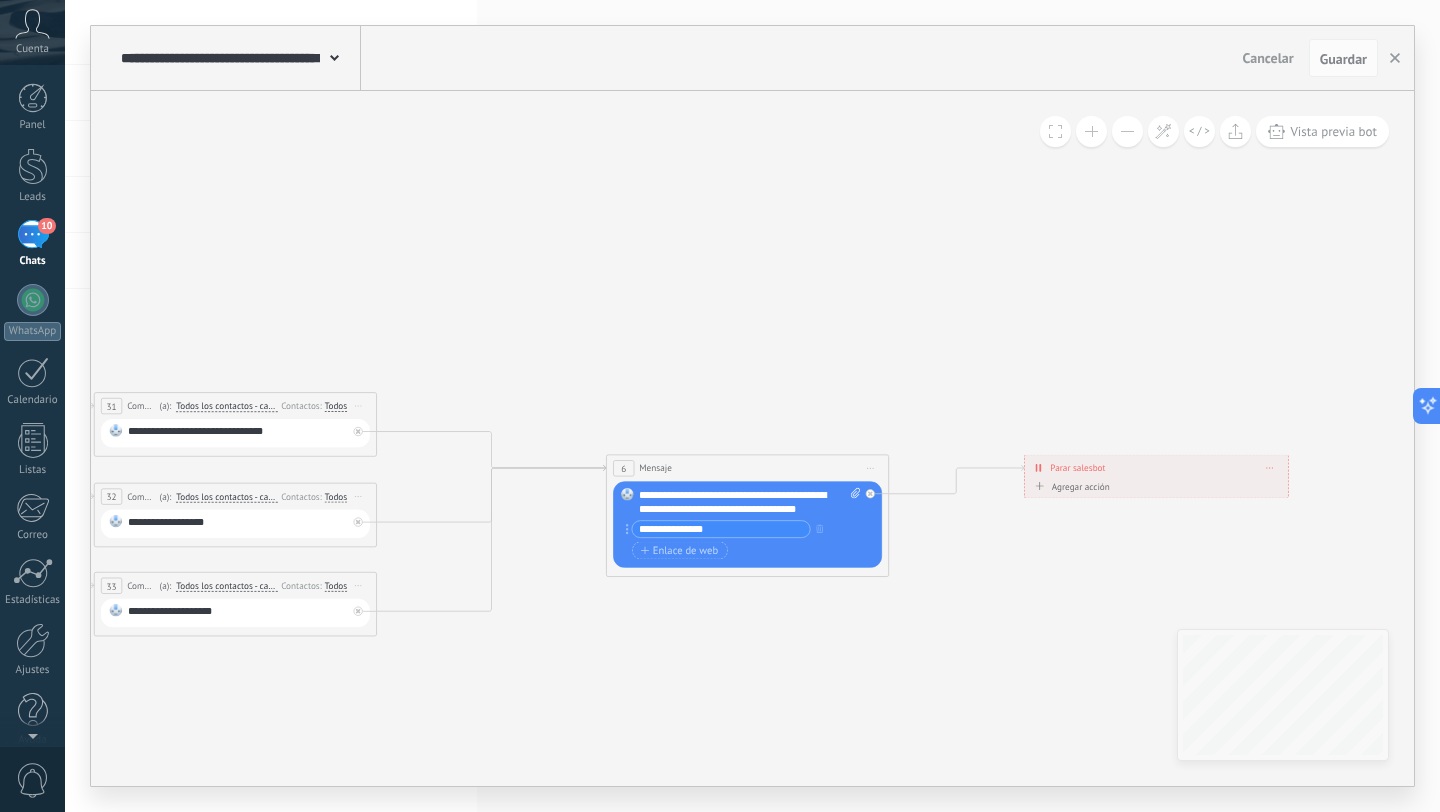 click 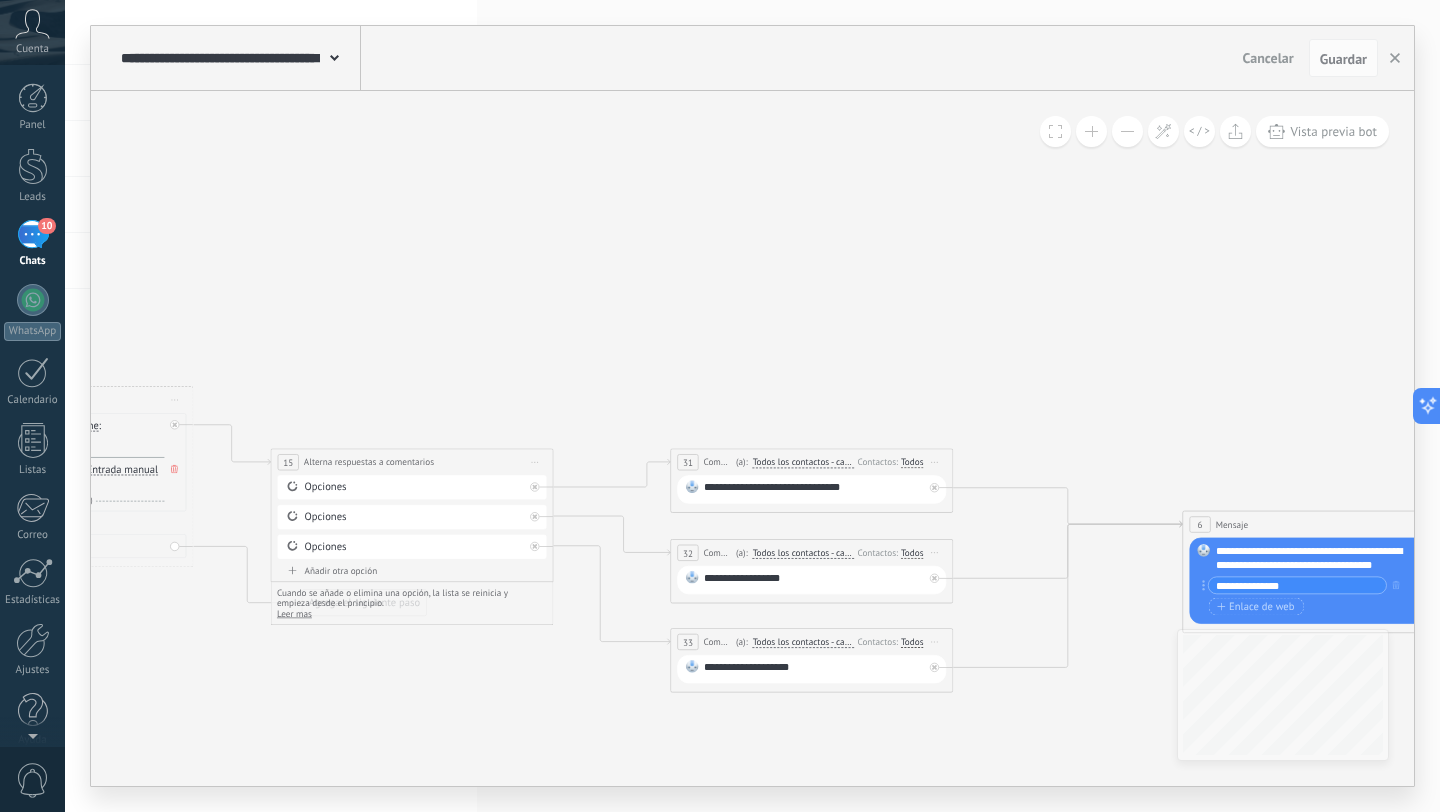 drag, startPoint x: 552, startPoint y: 698, endPoint x: 1168, endPoint y: 642, distance: 618.5402 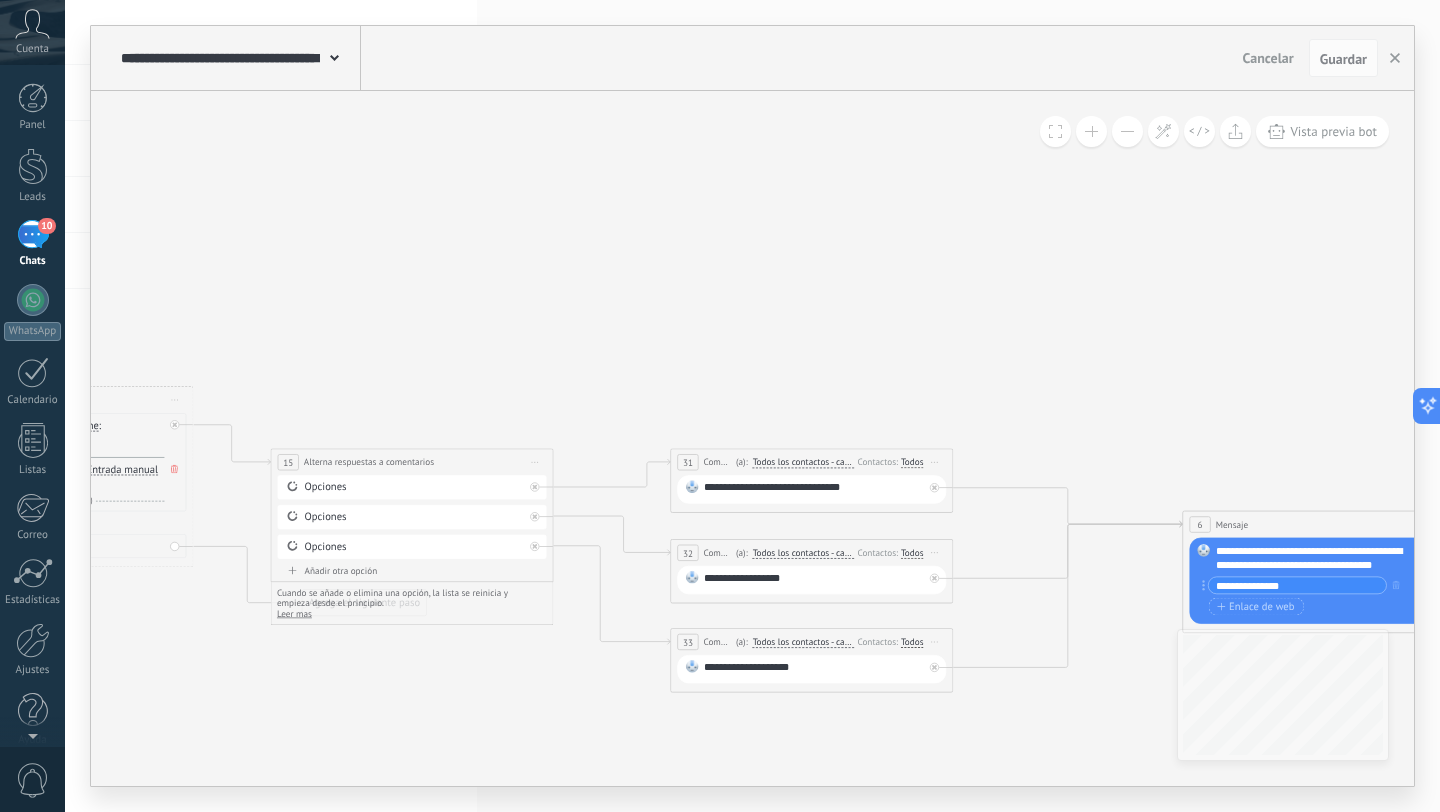 click 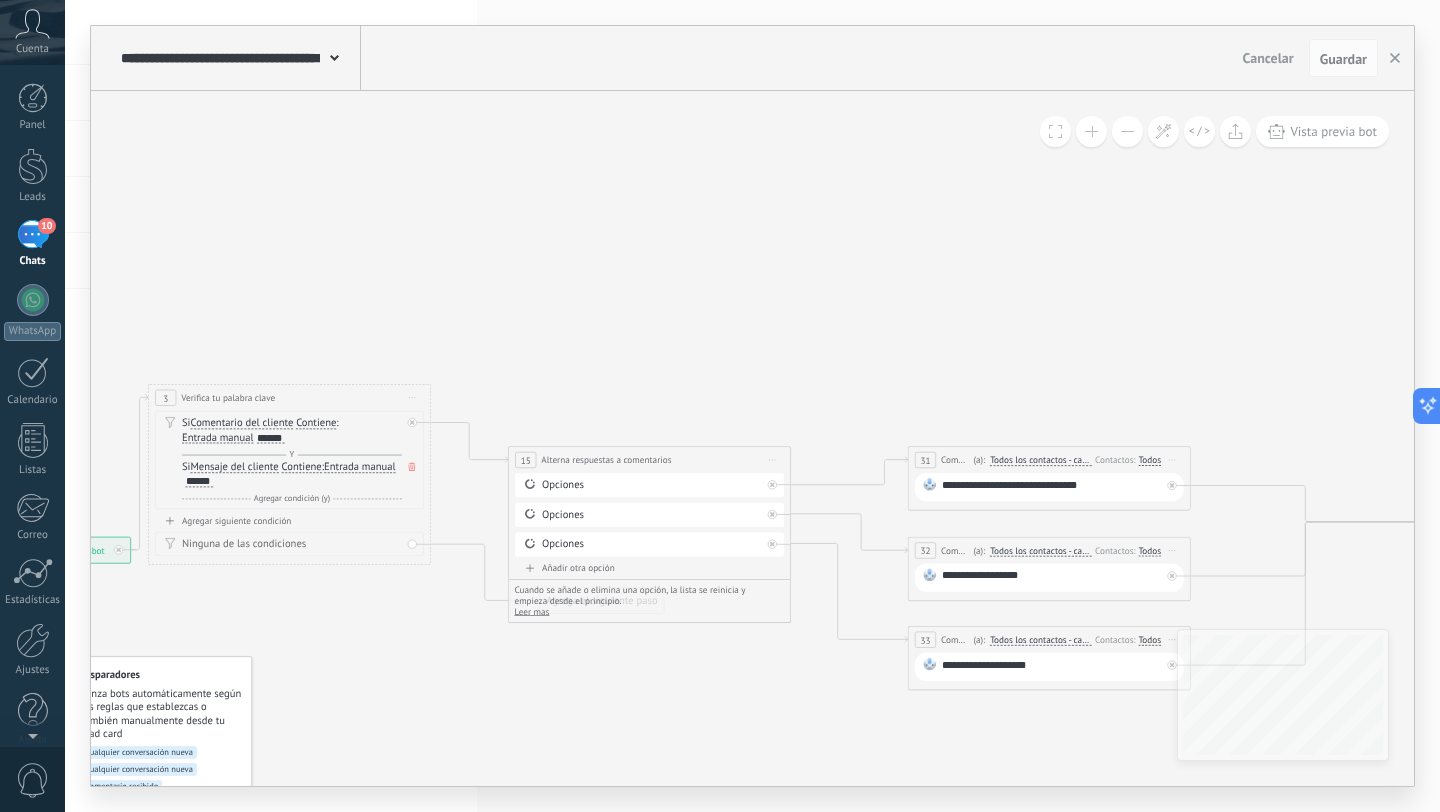 drag, startPoint x: 450, startPoint y: 621, endPoint x: 599, endPoint y: 662, distance: 154.53802 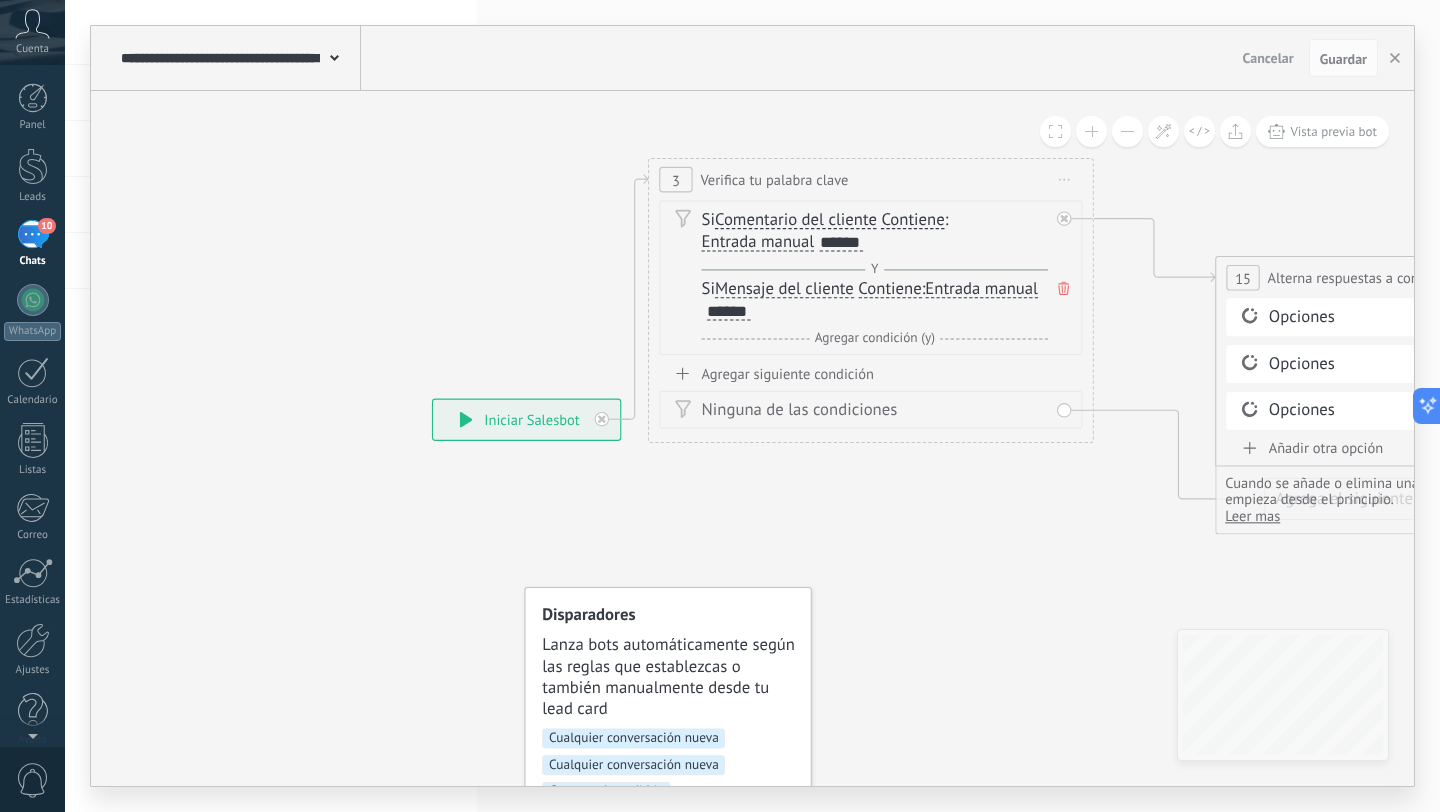 drag, startPoint x: 538, startPoint y: 684, endPoint x: 1293, endPoint y: 591, distance: 760.70624 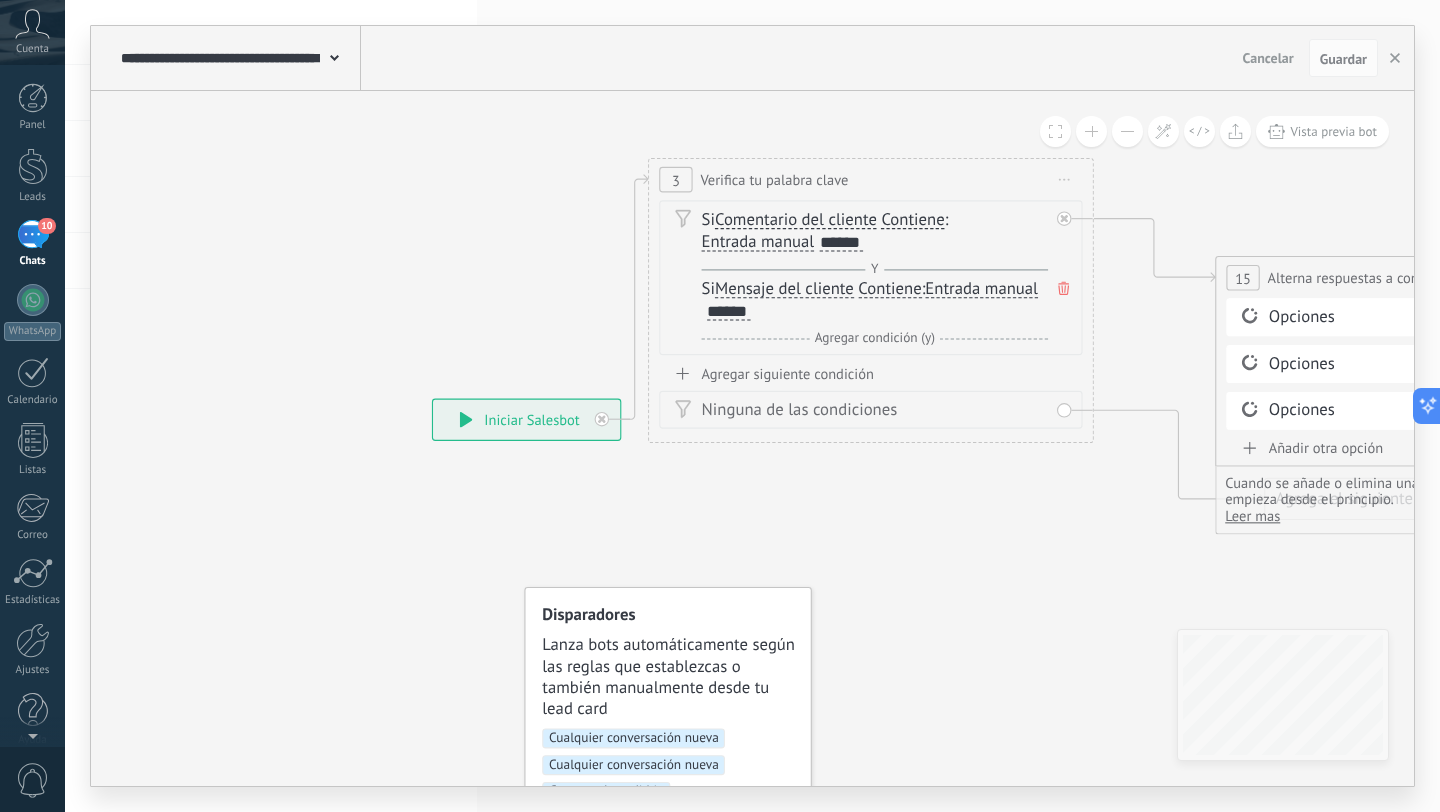 click 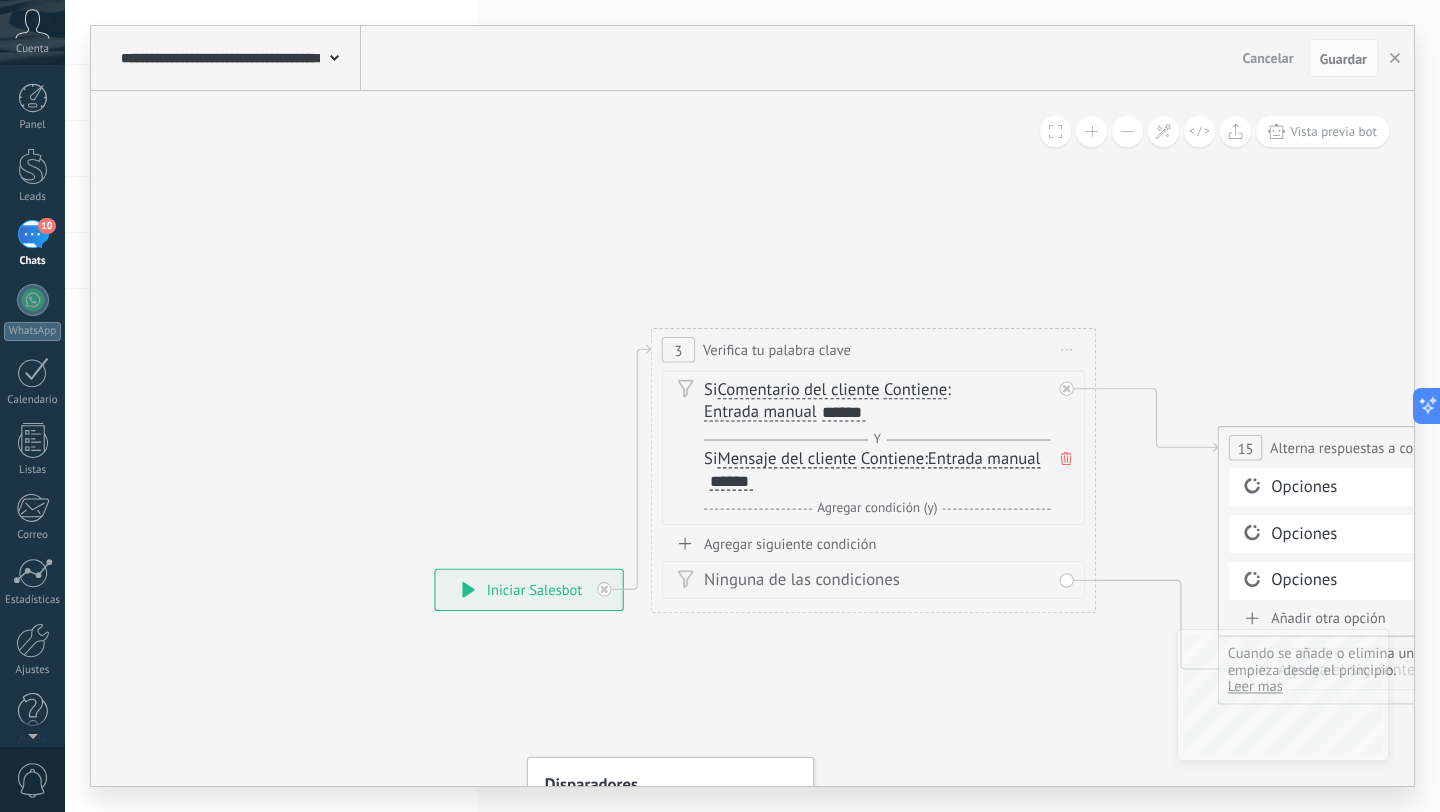 drag, startPoint x: 739, startPoint y: 472, endPoint x: 736, endPoint y: 633, distance: 161.02795 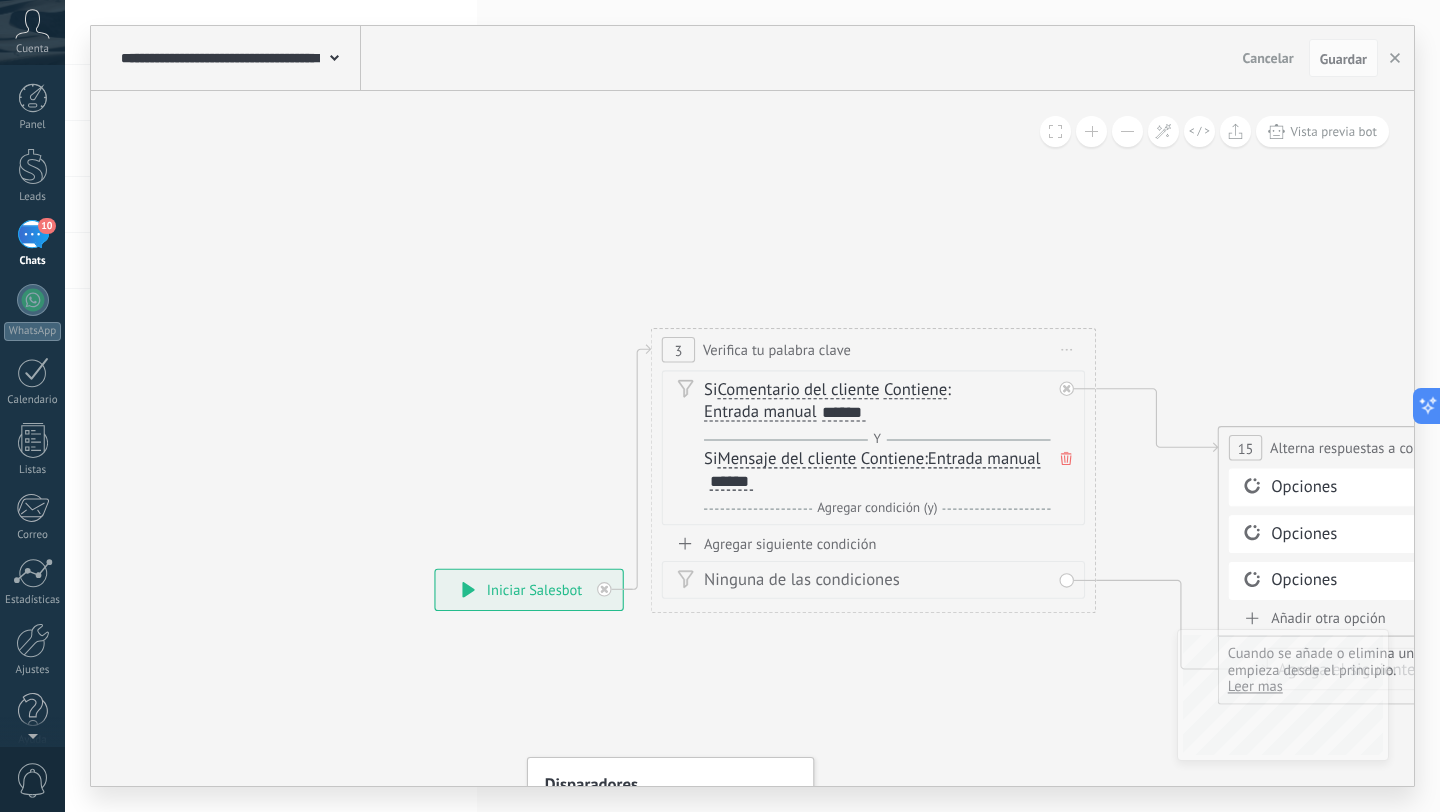click 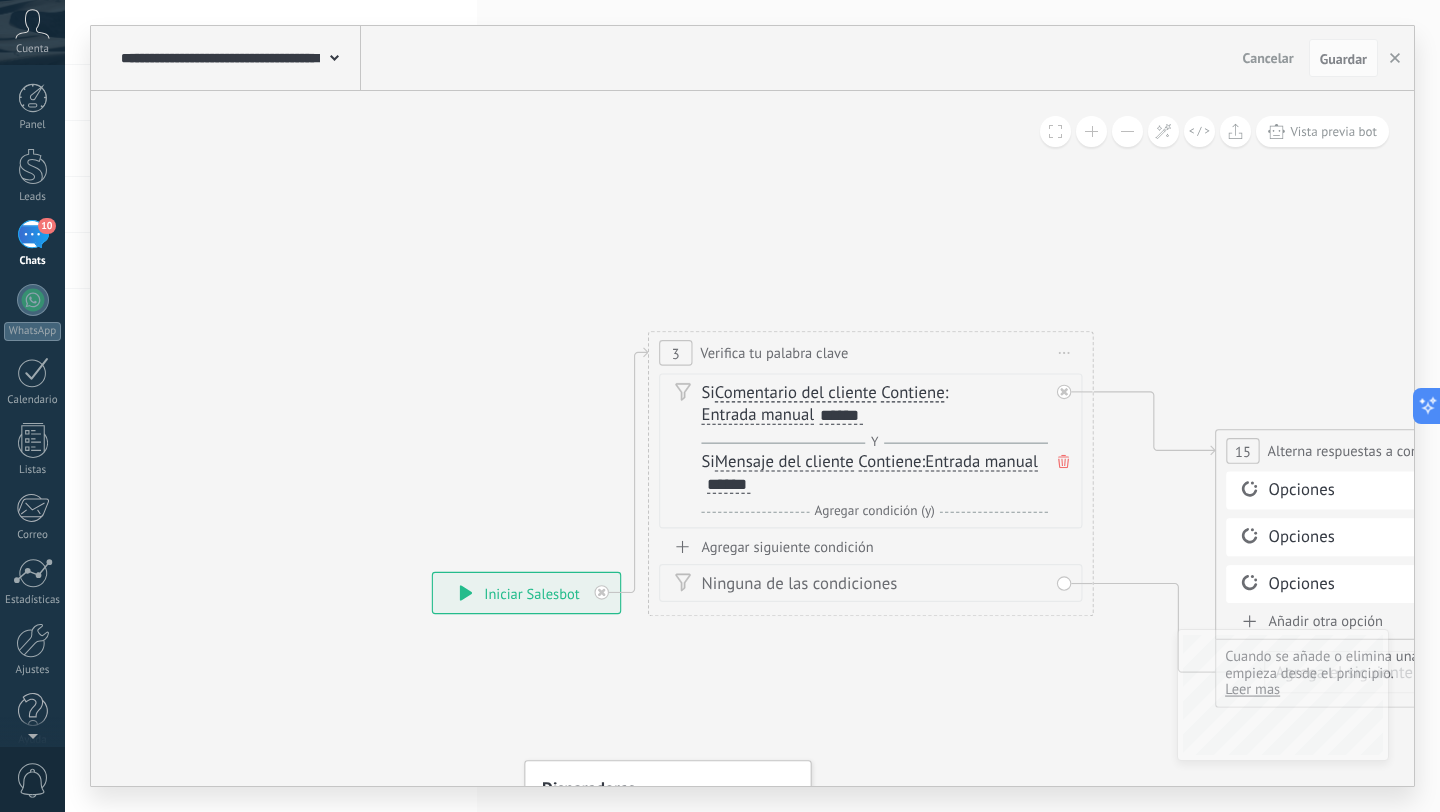 click on "Si
Comentario del cliente
Mensaje del cliente
Emoción de la conversación
Comentario del cliente
El cliente
Código de chat activo
Mensajero de chat activo
Fuente de cliente potencial
Estado de la conversación
Estado de respuesta
Estado de interacción
Lead: utm_content" at bounding box center [874, 404] 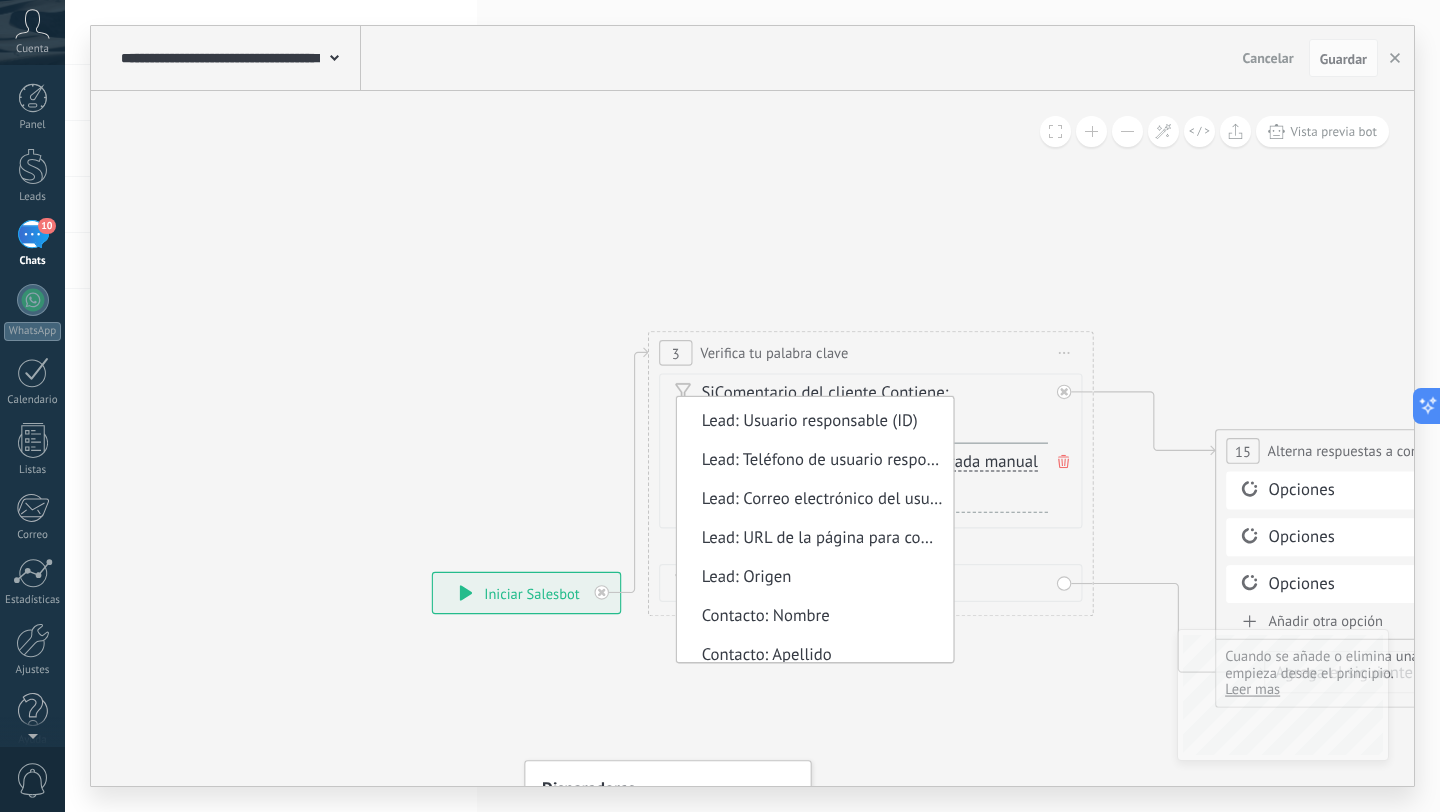 scroll, scrollTop: 0, scrollLeft: 0, axis: both 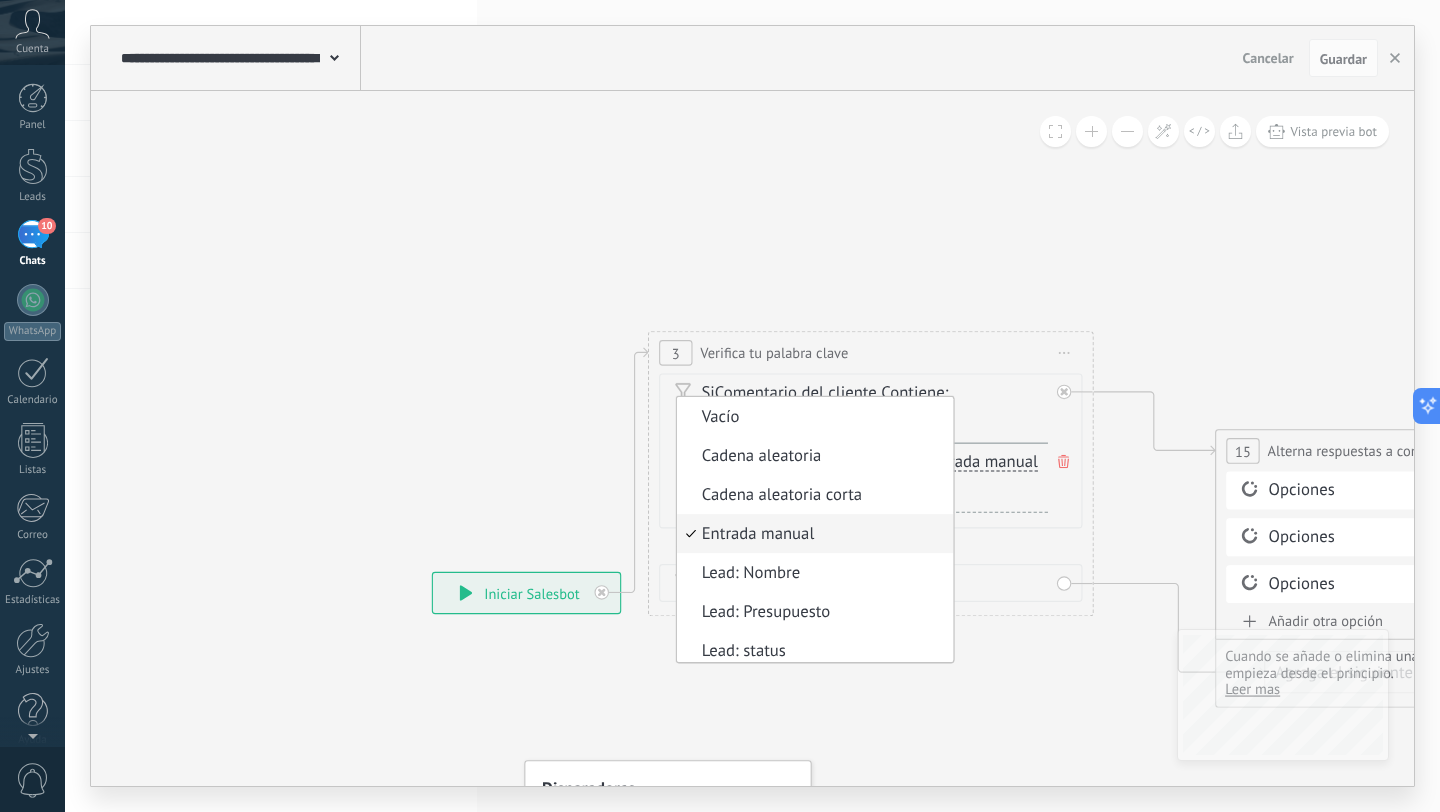 click 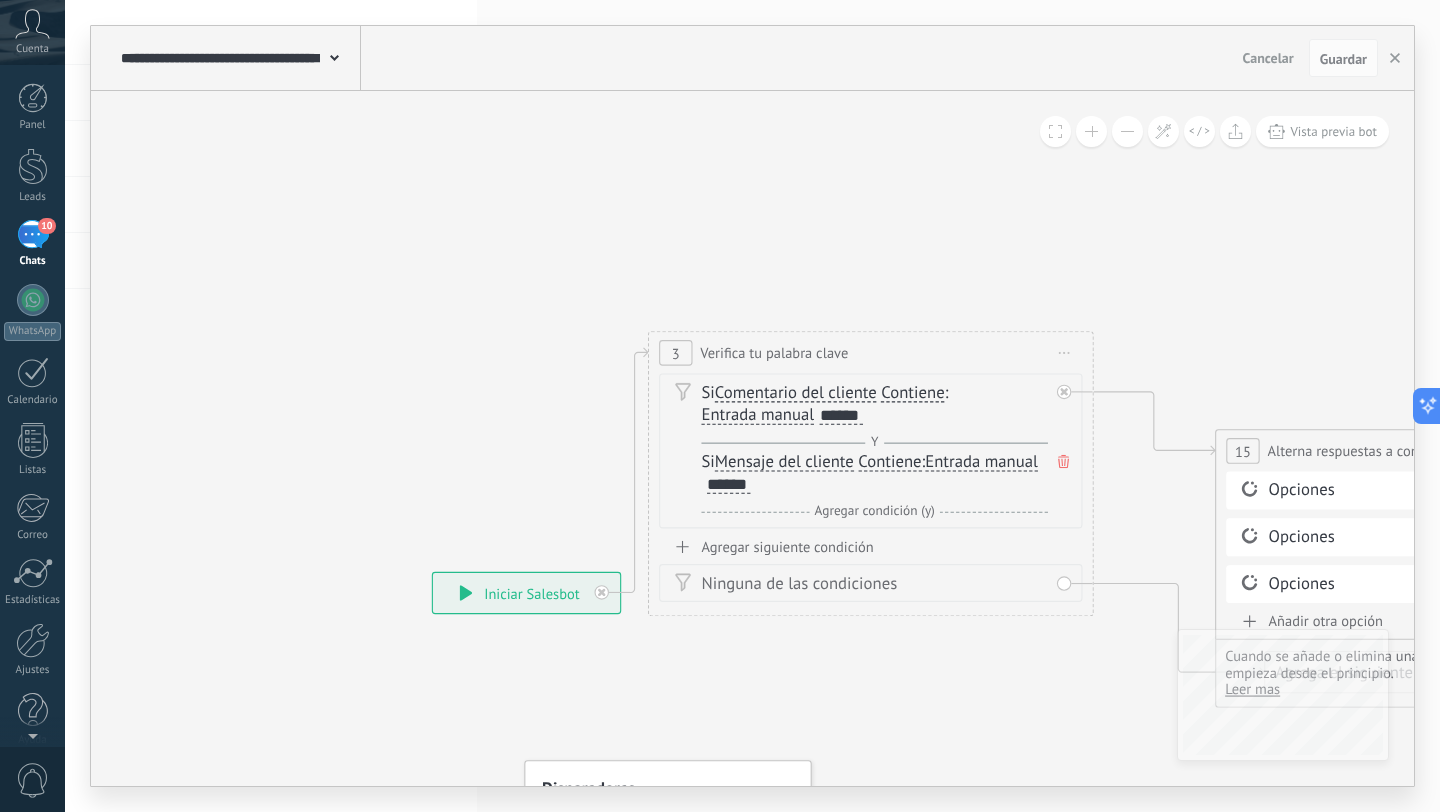 click on "******" at bounding box center [842, 416] 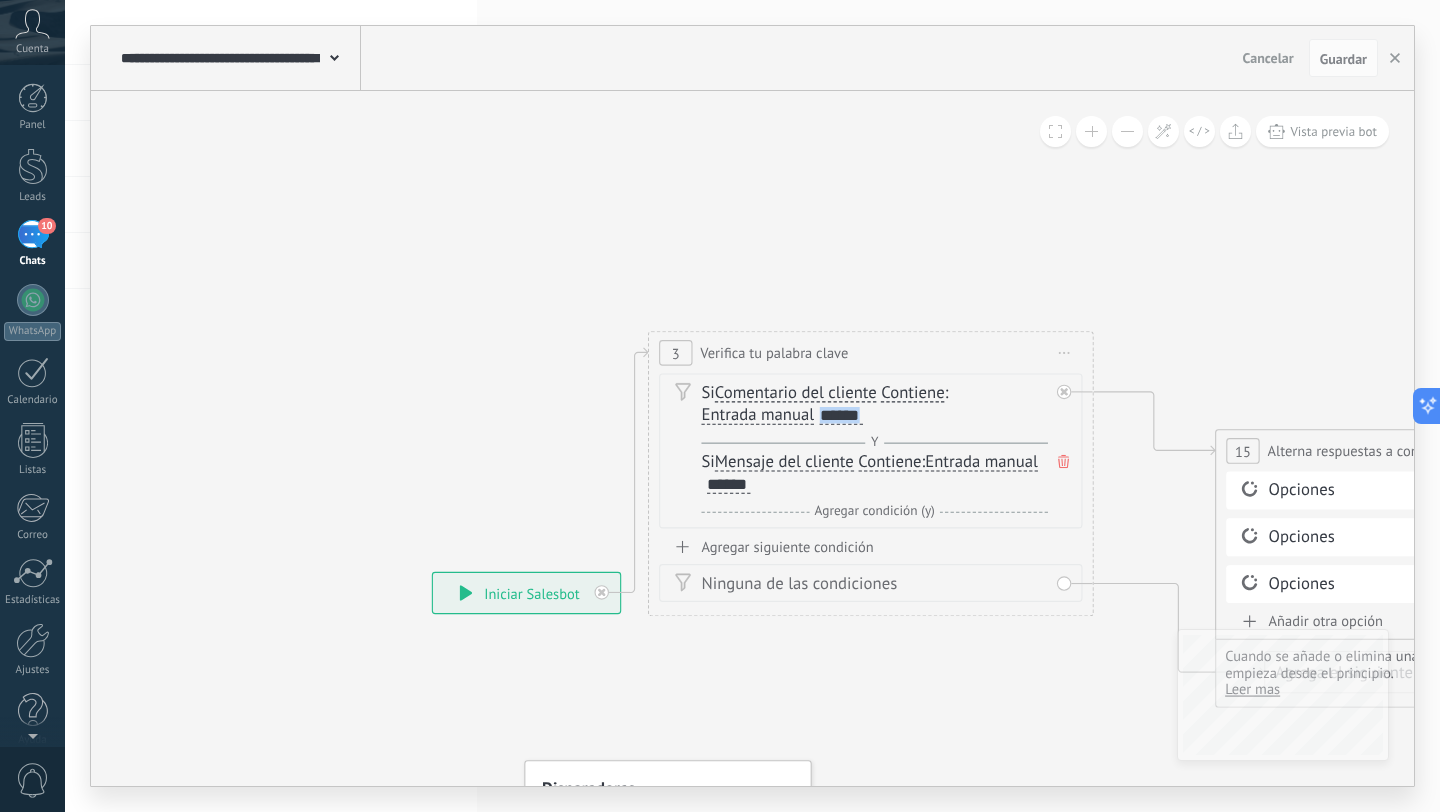 click on "******" at bounding box center (842, 416) 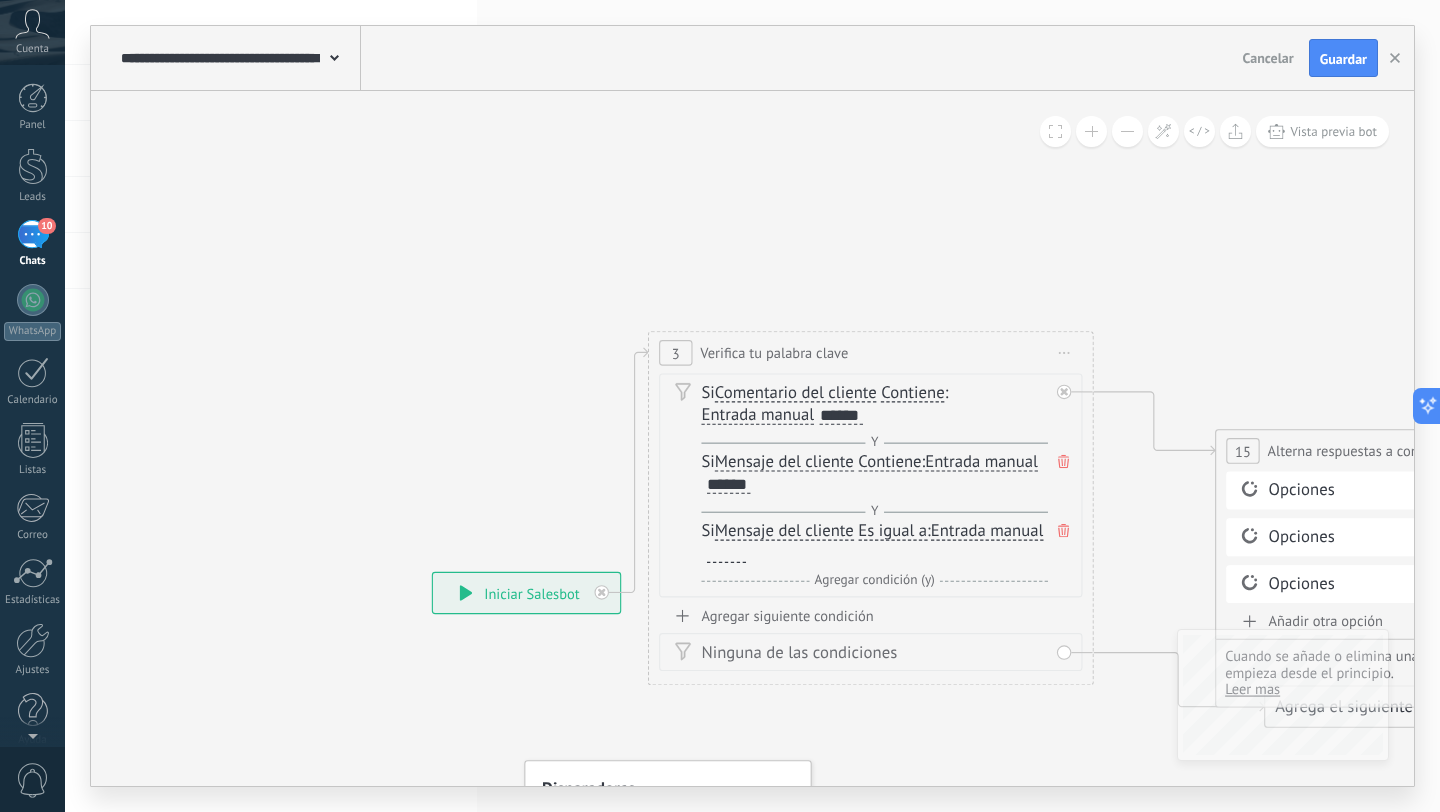 click at bounding box center (726, 554) 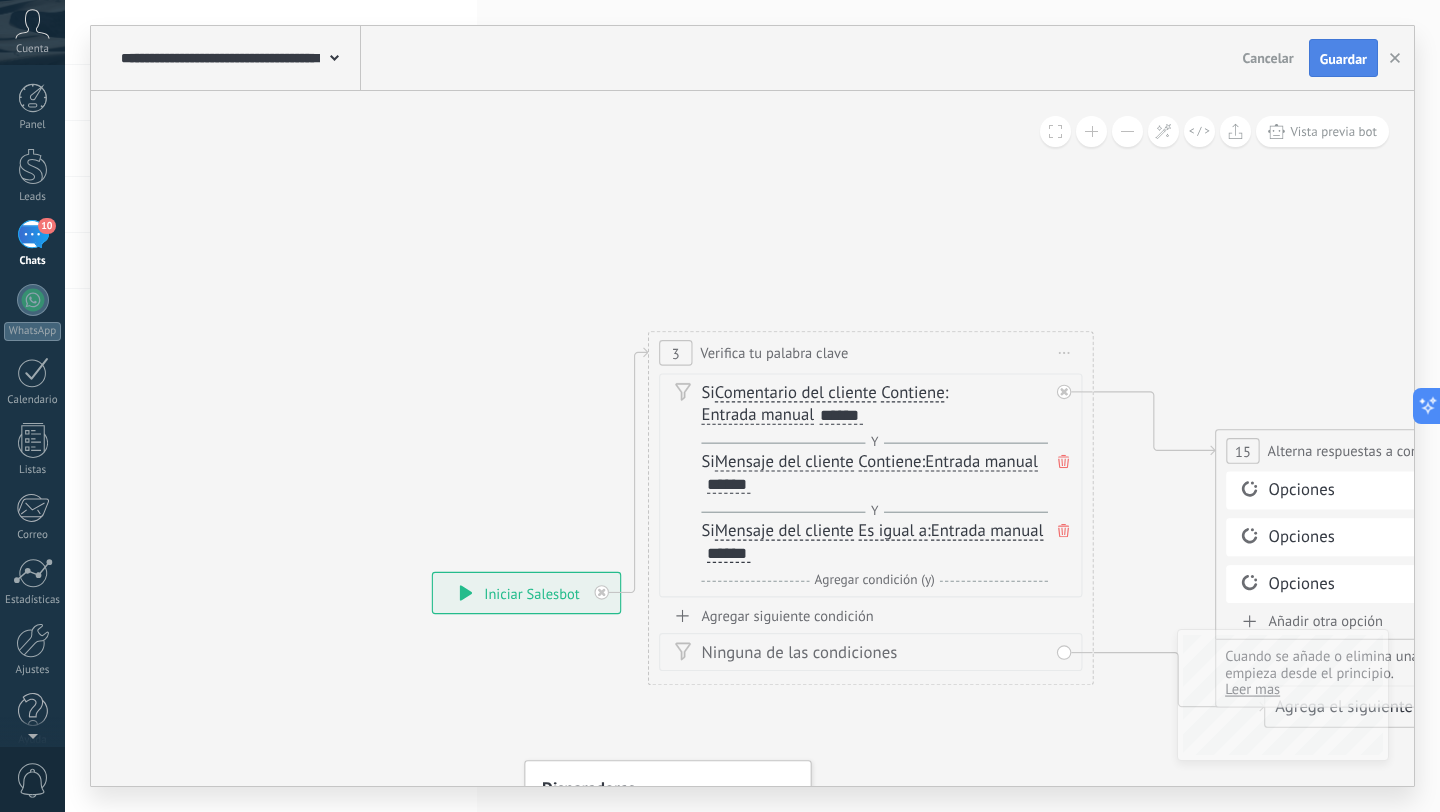 click on "Guardar" at bounding box center [1343, 58] 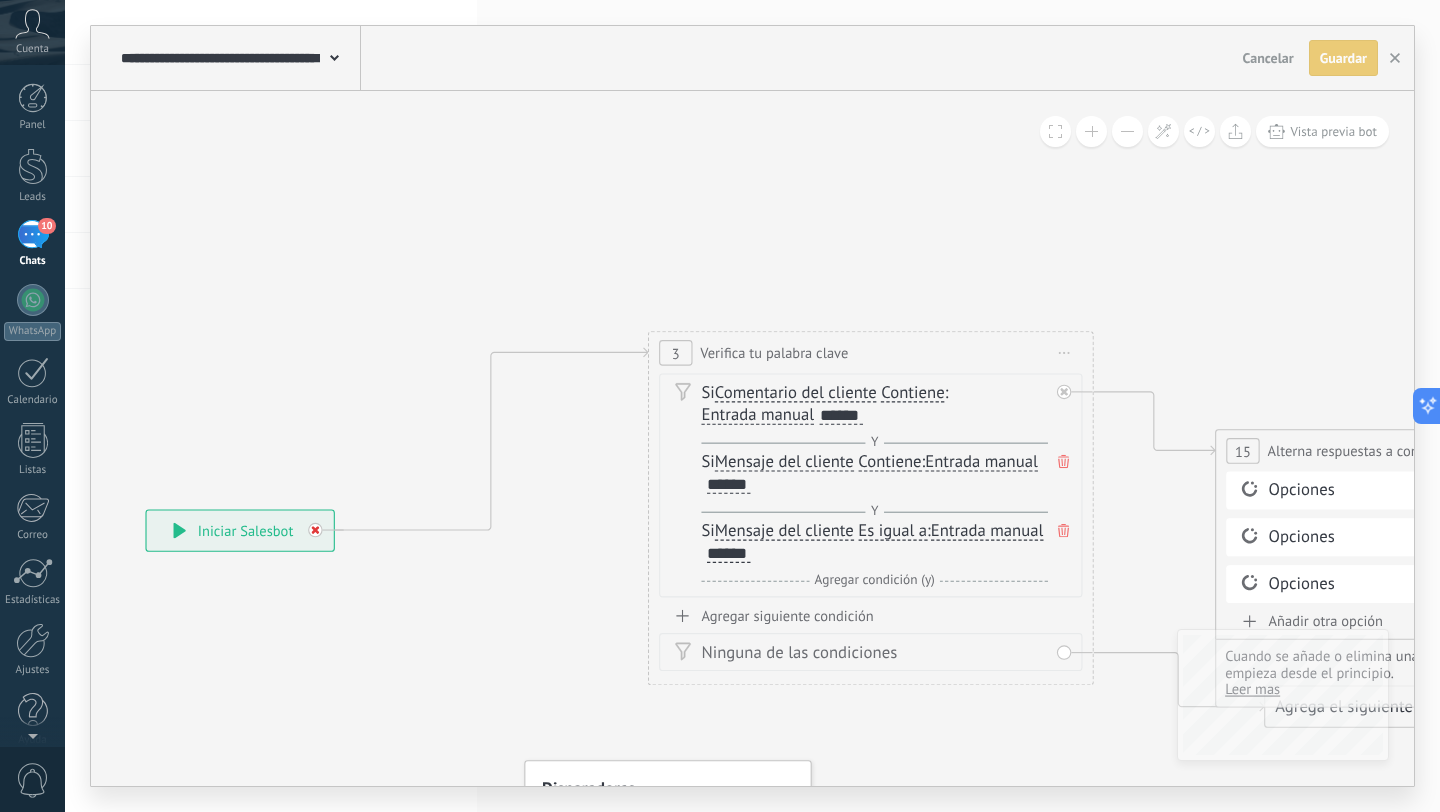 drag, startPoint x: 612, startPoint y: 582, endPoint x: 327, endPoint y: 522, distance: 291.2473 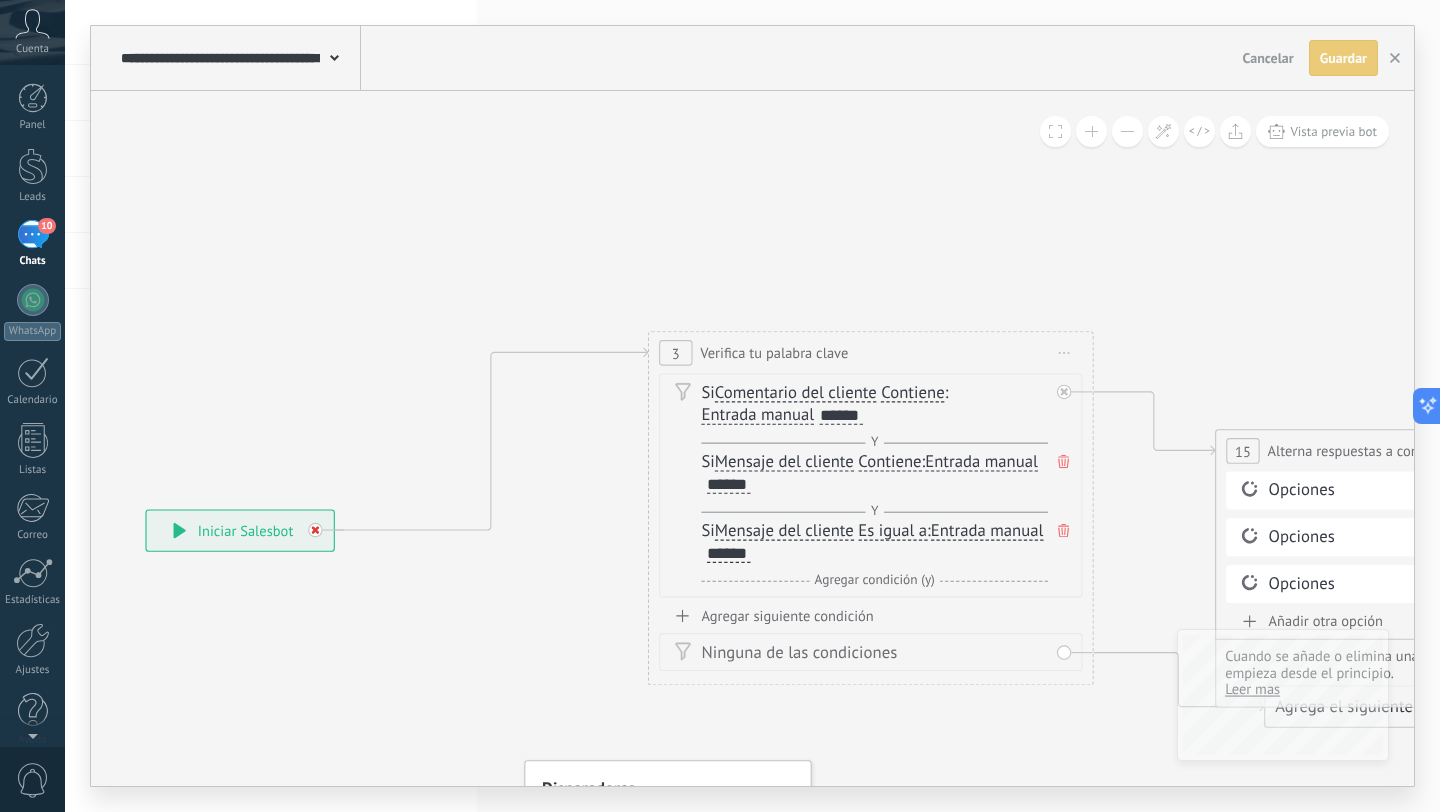 click at bounding box center (321, 524) 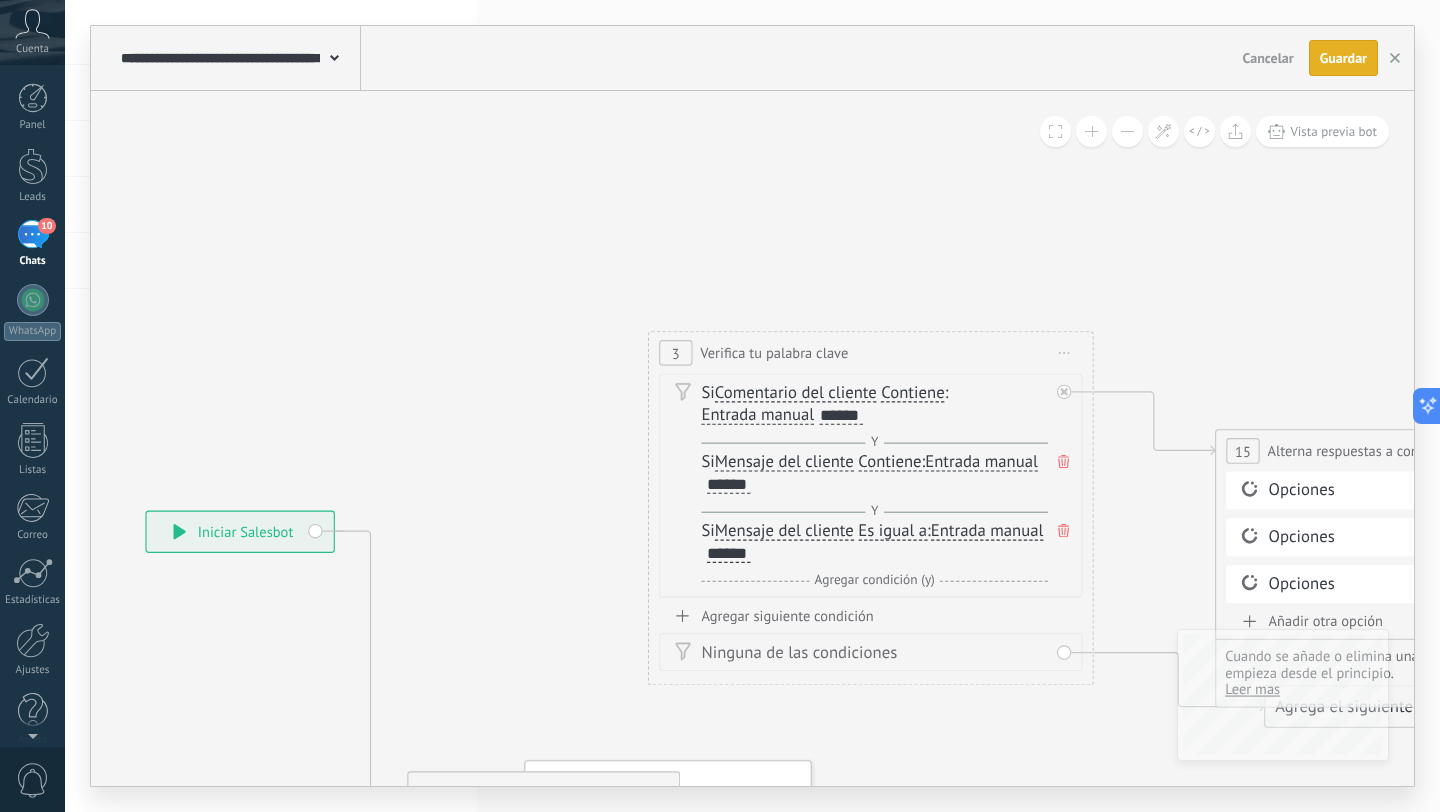 click on "**********" at bounding box center (240, 532) 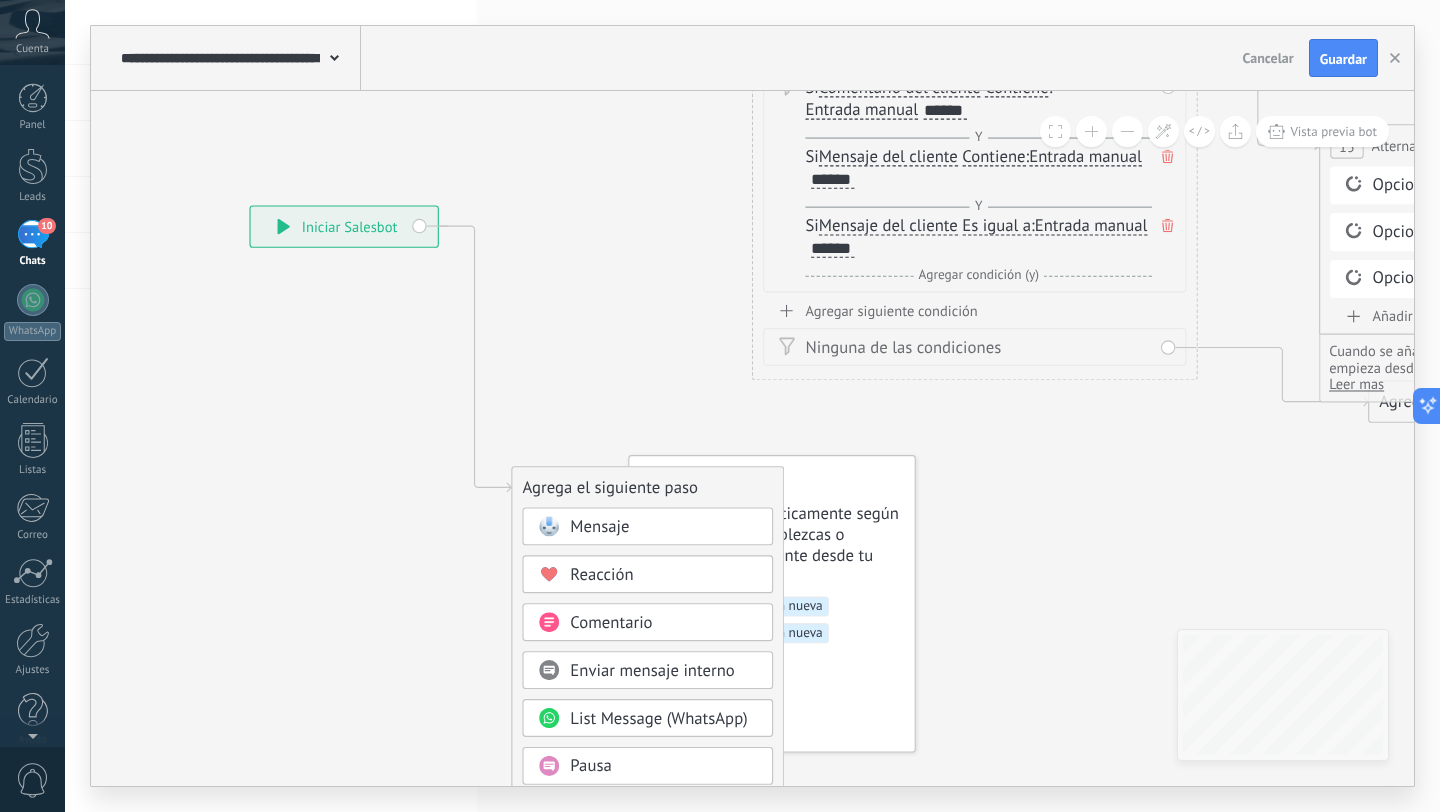 drag, startPoint x: 478, startPoint y: 633, endPoint x: 589, endPoint y: 246, distance: 402.60403 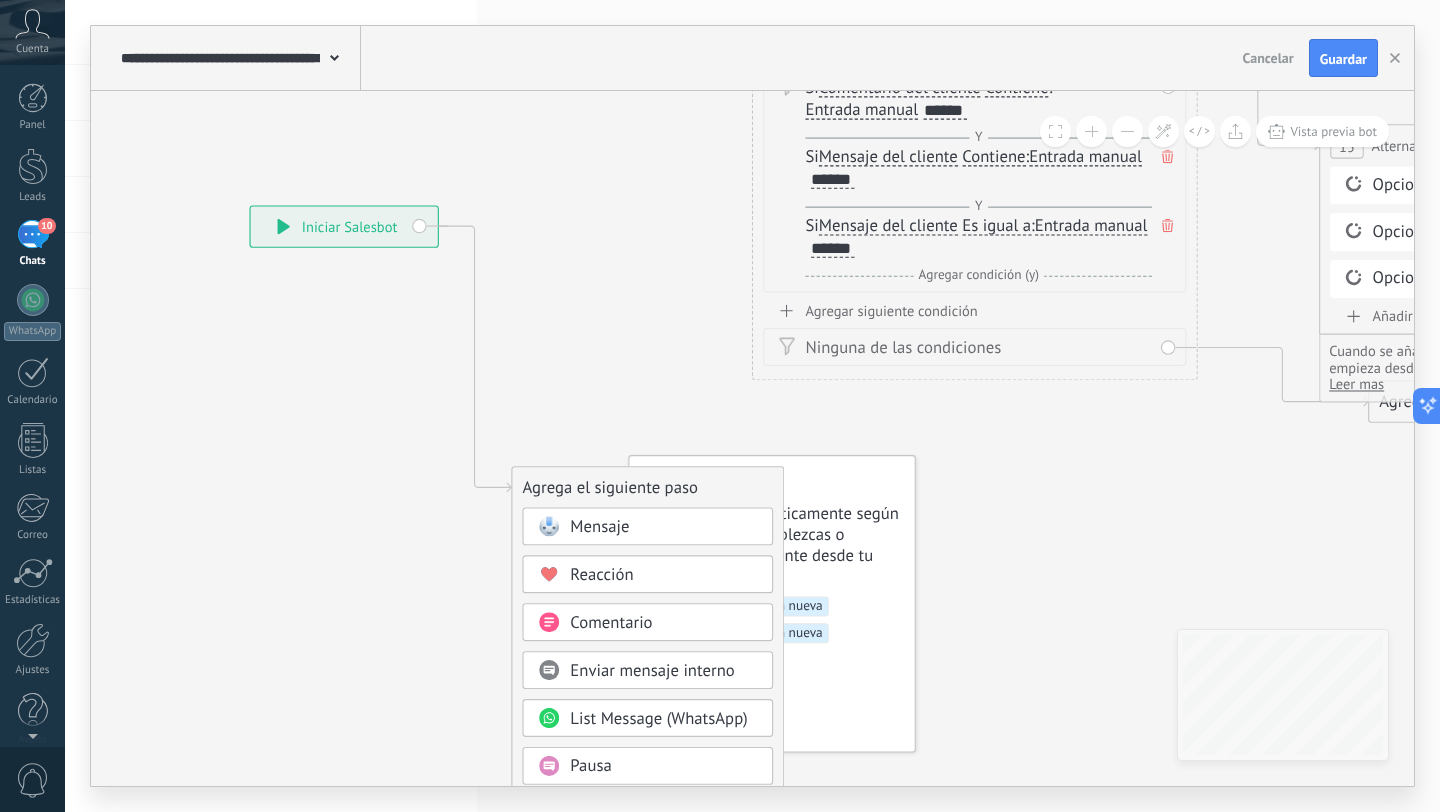 click 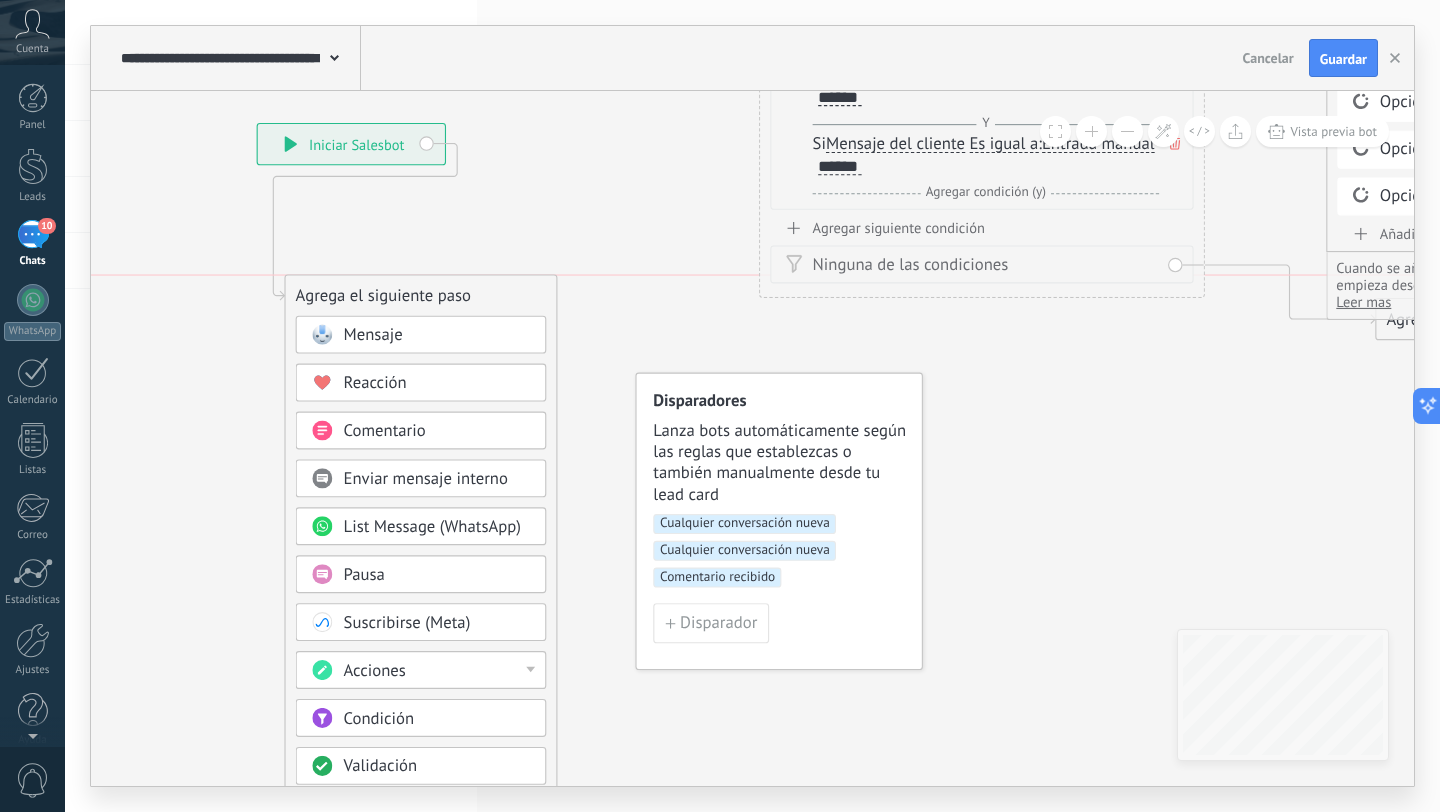 drag, startPoint x: 631, startPoint y: 416, endPoint x: 398, endPoint y: 307, distance: 257.2353 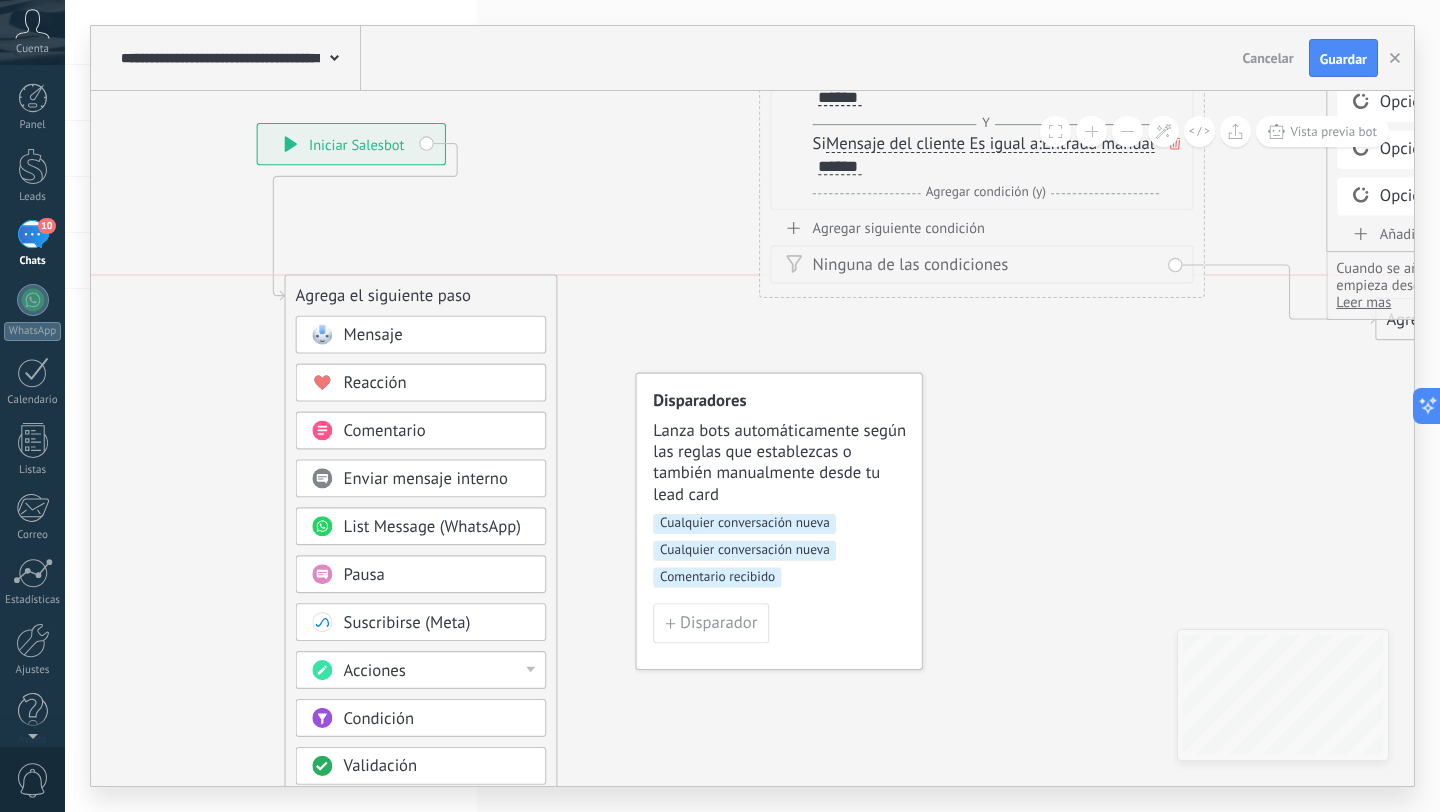 click on "Agrega el siguiente paso" at bounding box center (421, 296) 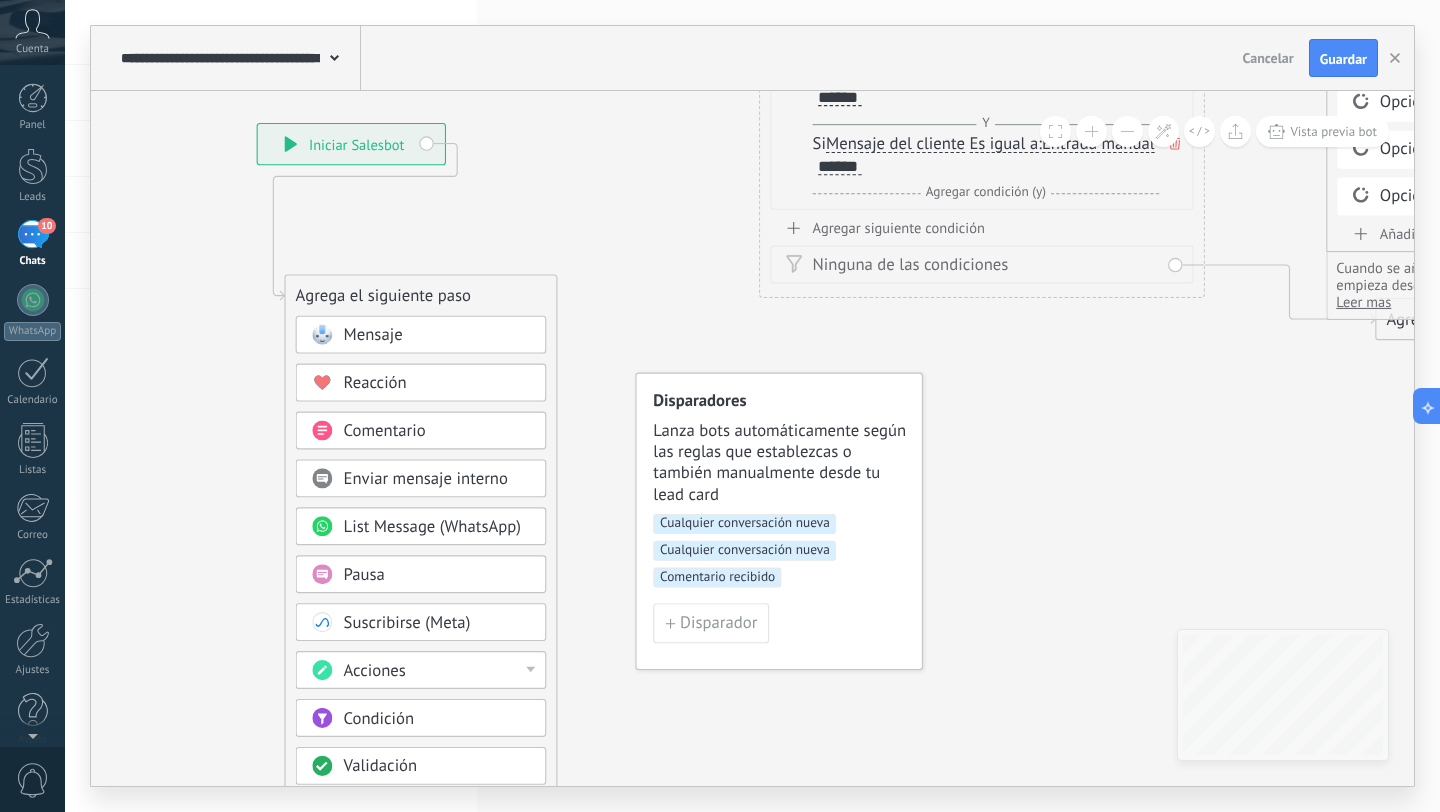 click on "Comentario" at bounding box center (385, 430) 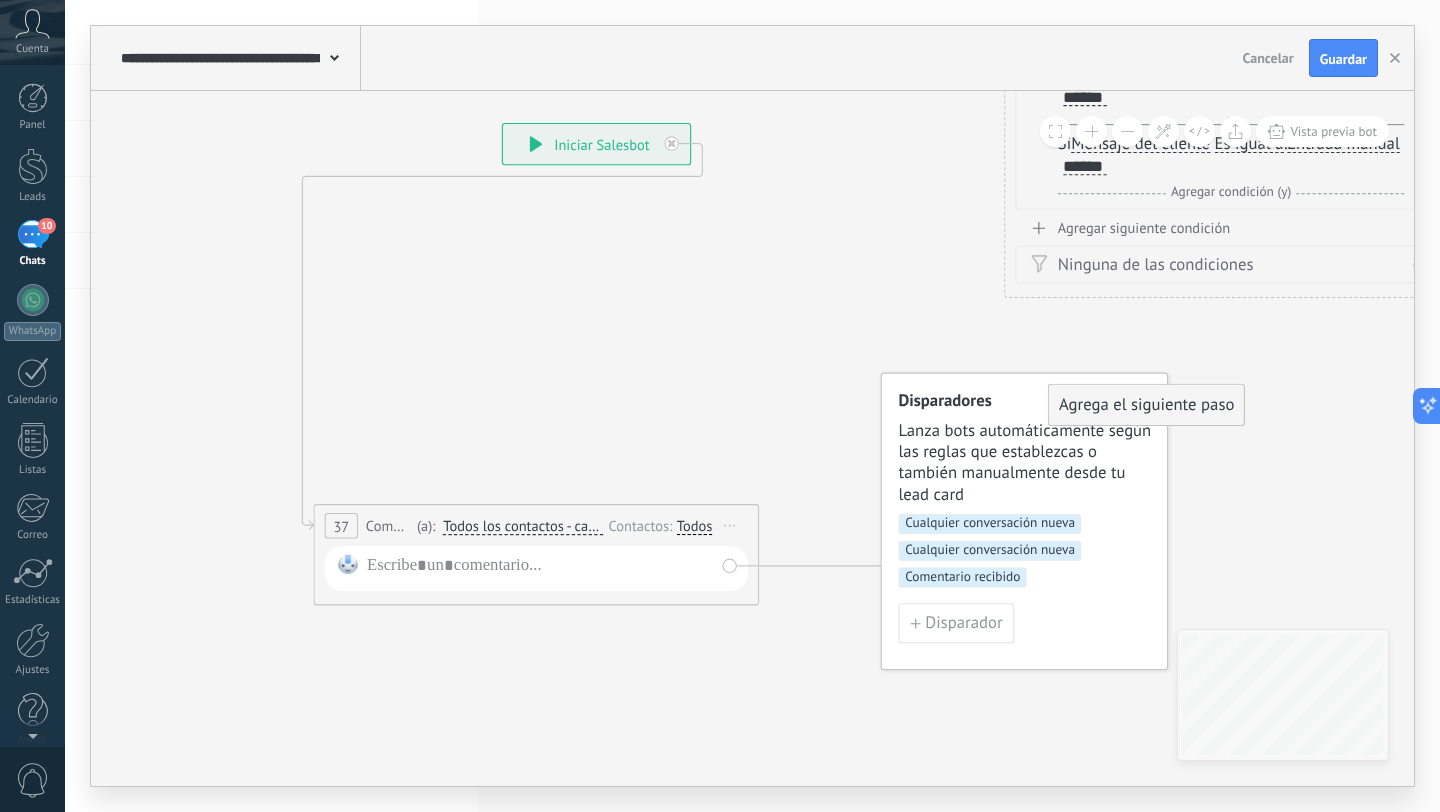 drag, startPoint x: 806, startPoint y: 280, endPoint x: 592, endPoint y: 507, distance: 311.96954 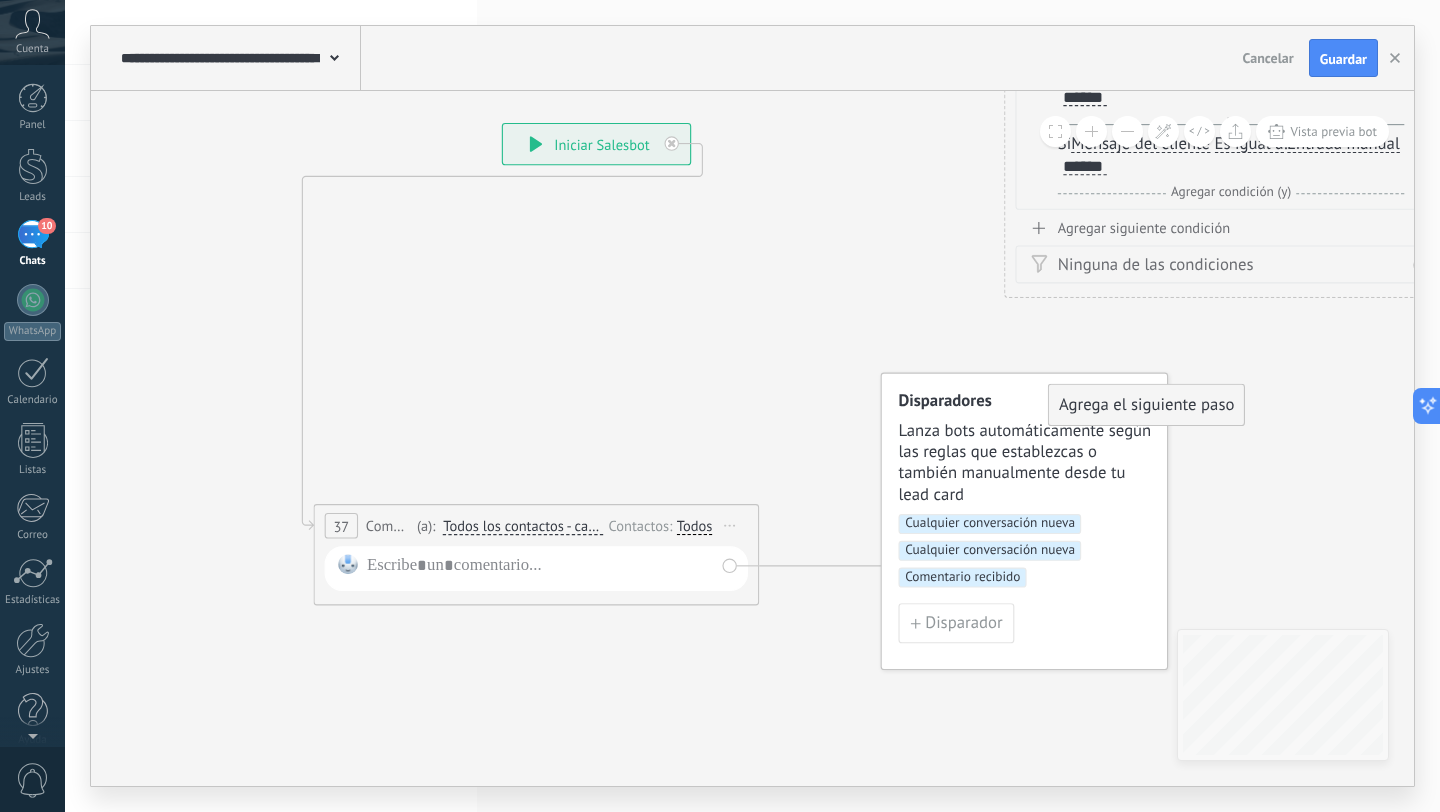 click on "**********" at bounding box center [536, 525] 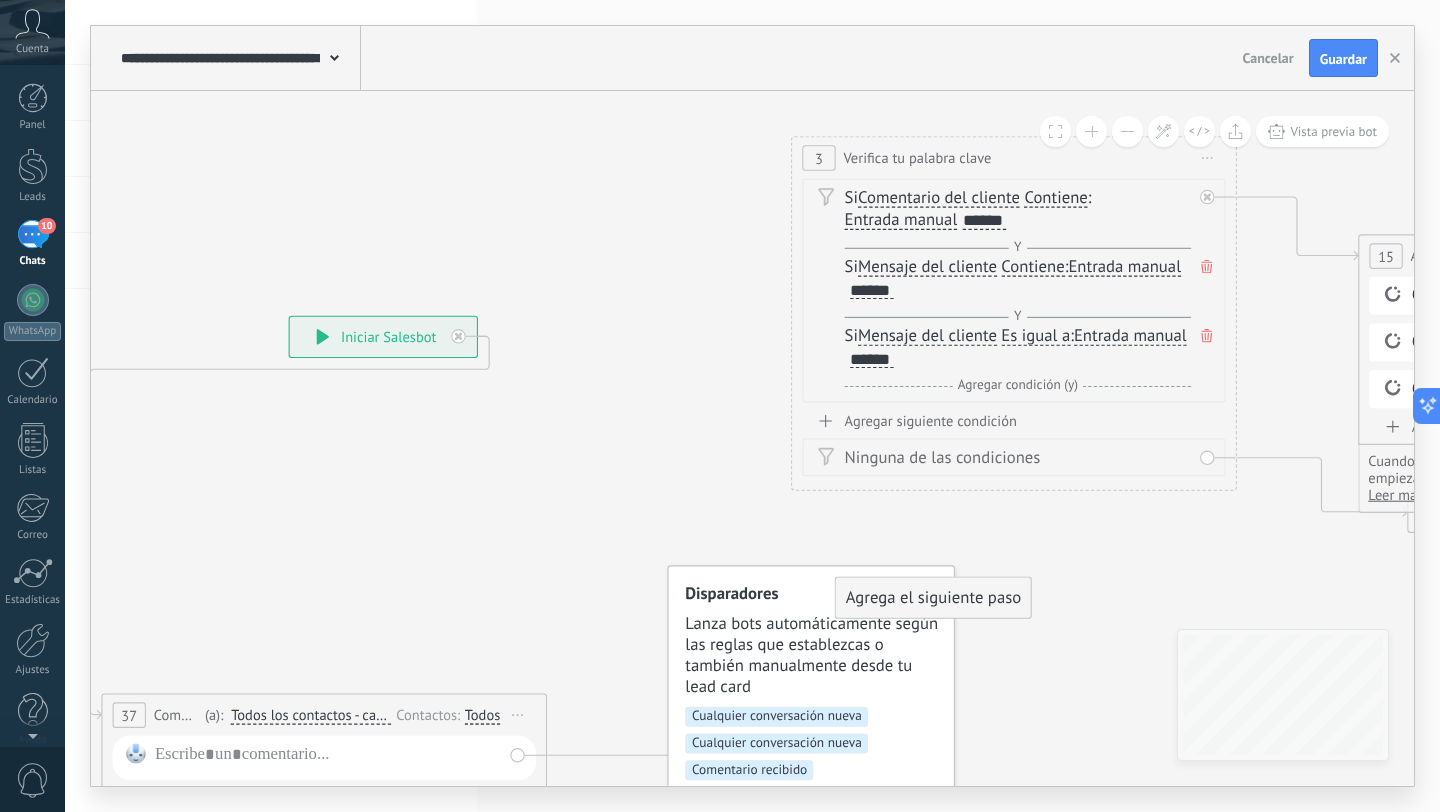 drag, startPoint x: 672, startPoint y: 350, endPoint x: 457, endPoint y: 533, distance: 282.33667 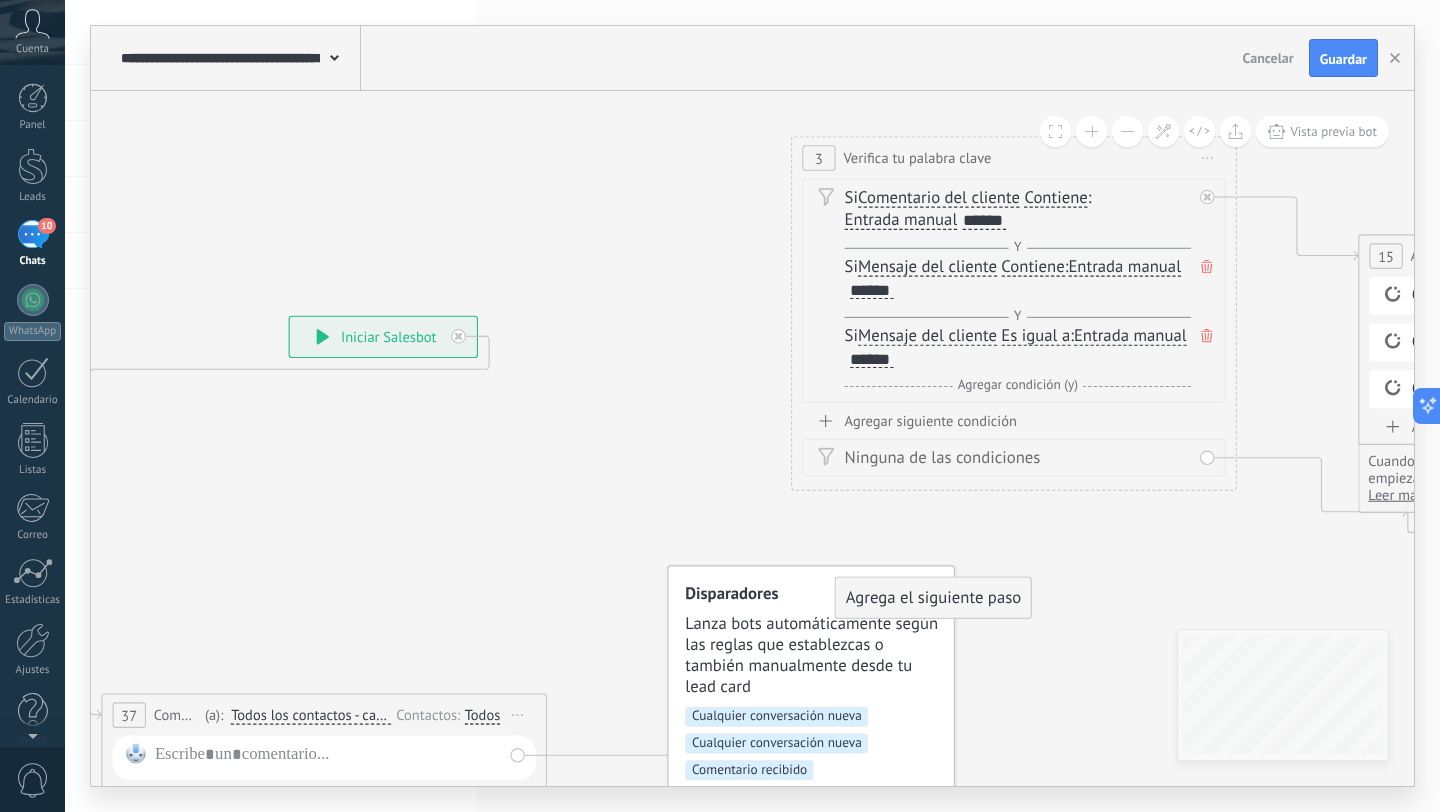 click 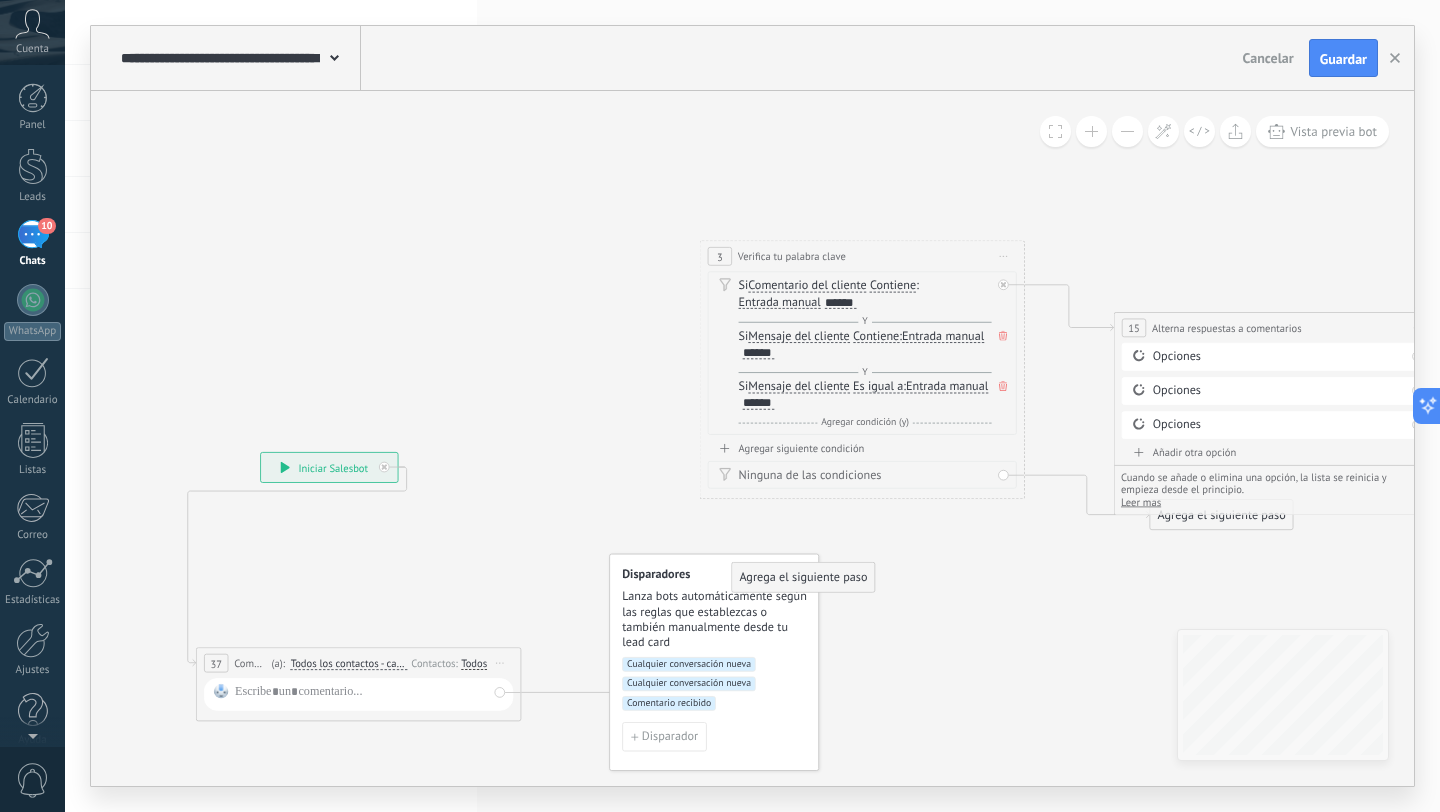 drag, startPoint x: 430, startPoint y: 391, endPoint x: 358, endPoint y: 473, distance: 109.12378 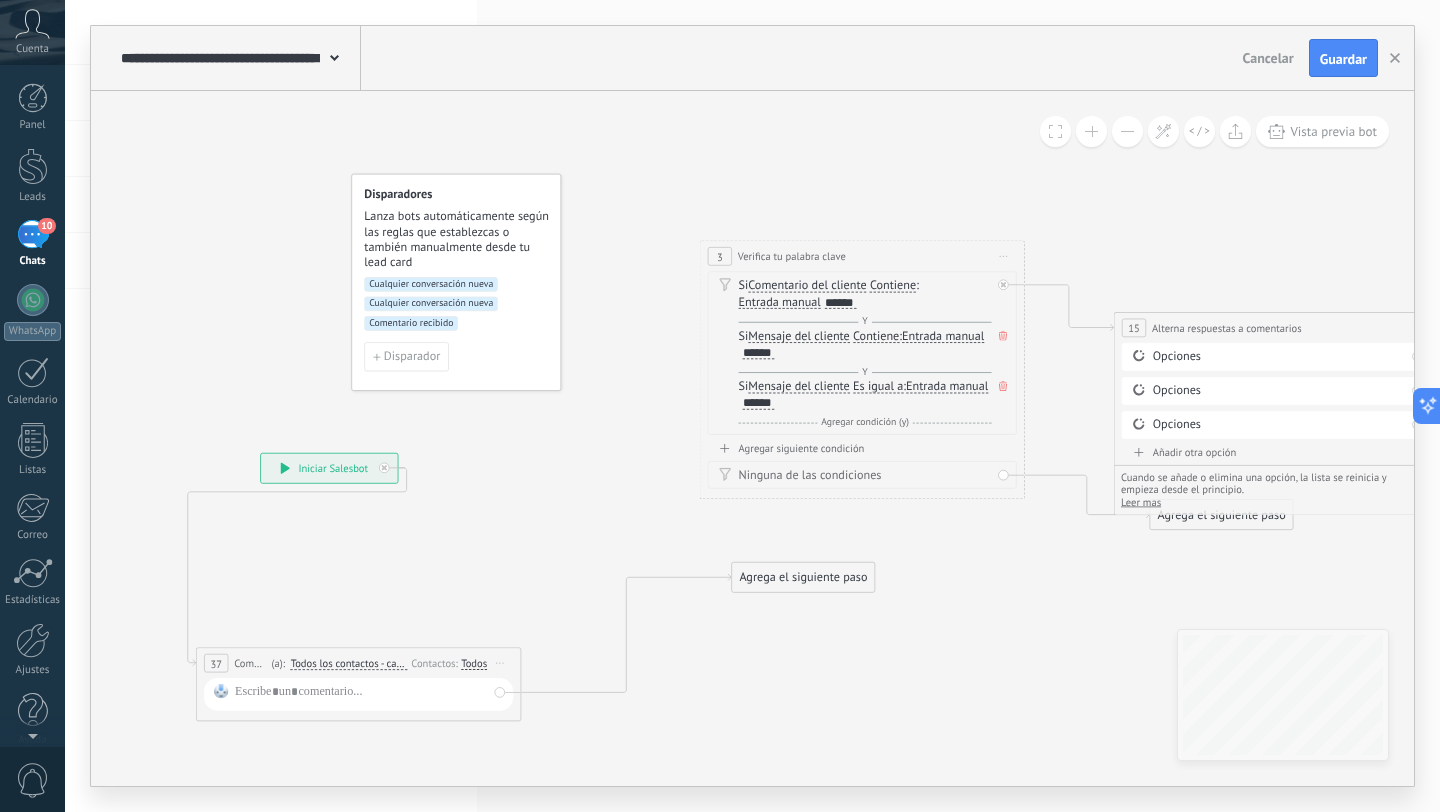 drag, startPoint x: 671, startPoint y: 700, endPoint x: 412, endPoint y: 311, distance: 467.335 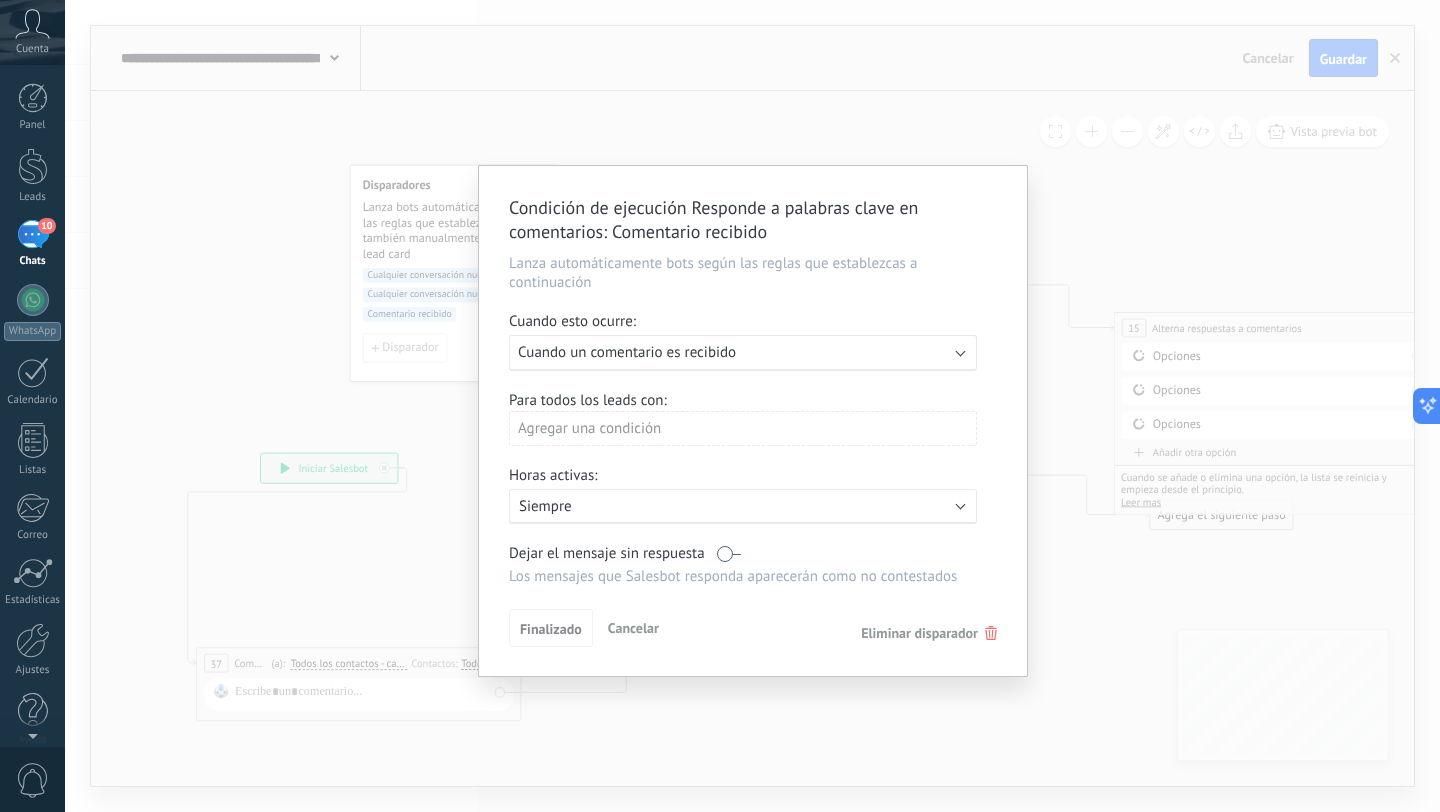 click on "Cancelar" at bounding box center [633, 628] 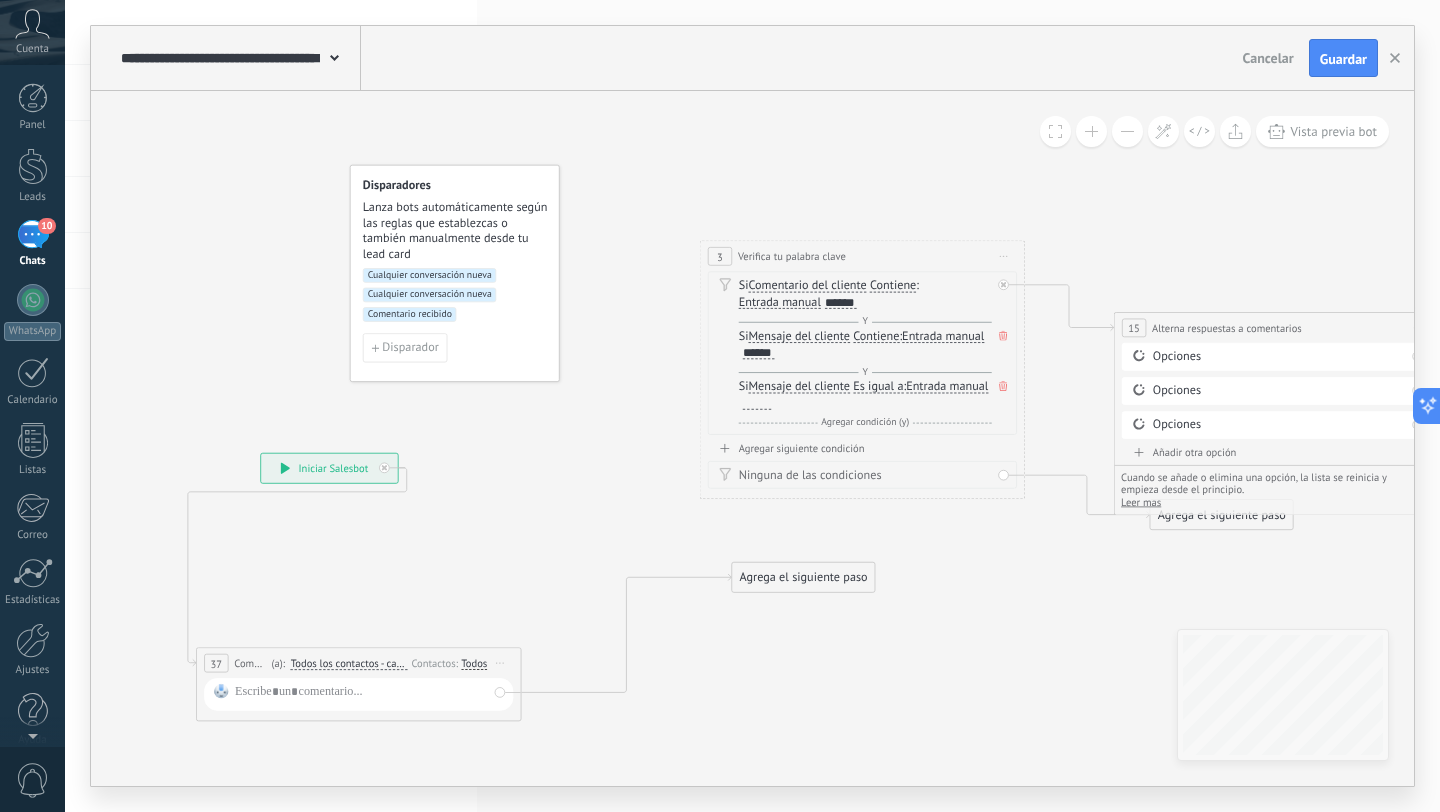 click 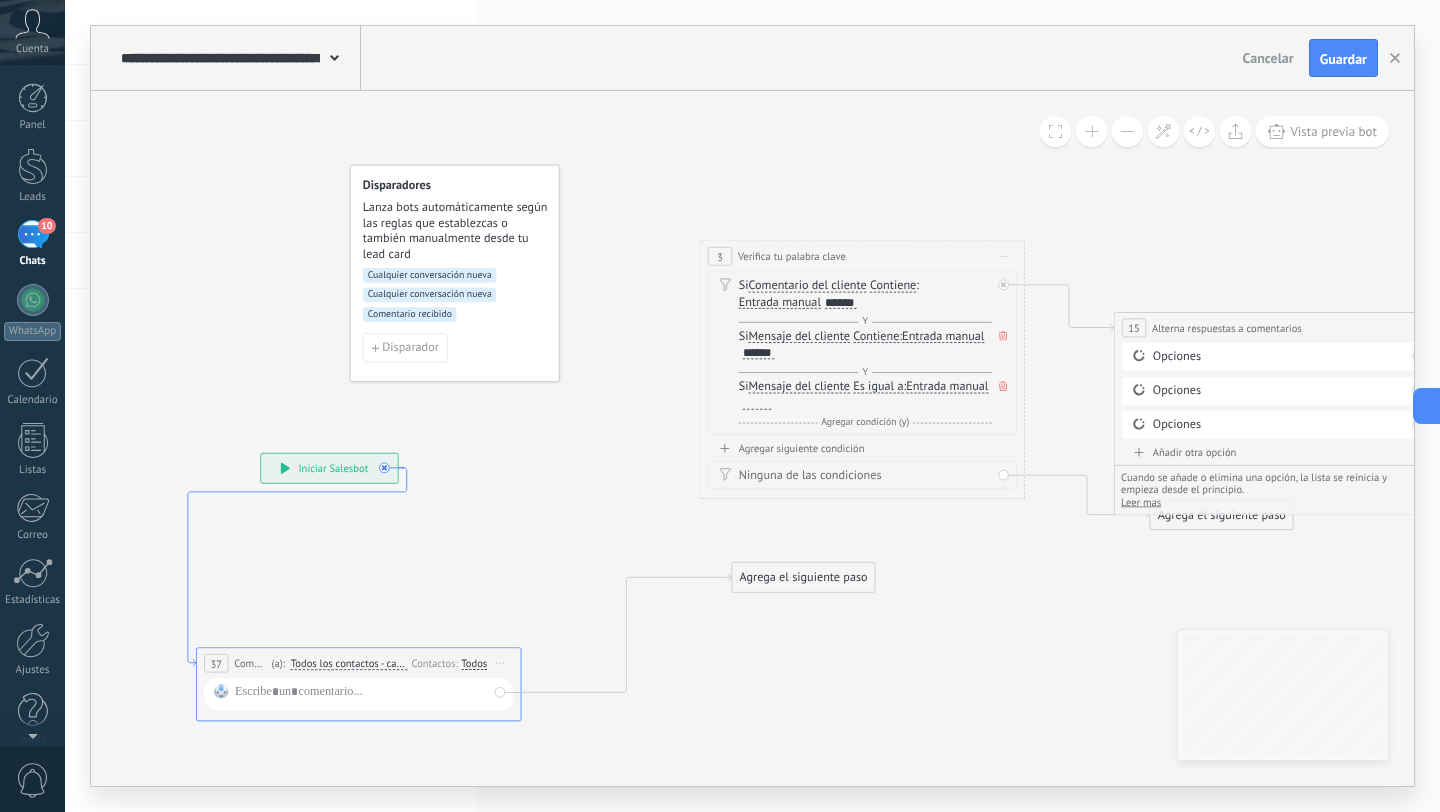 click 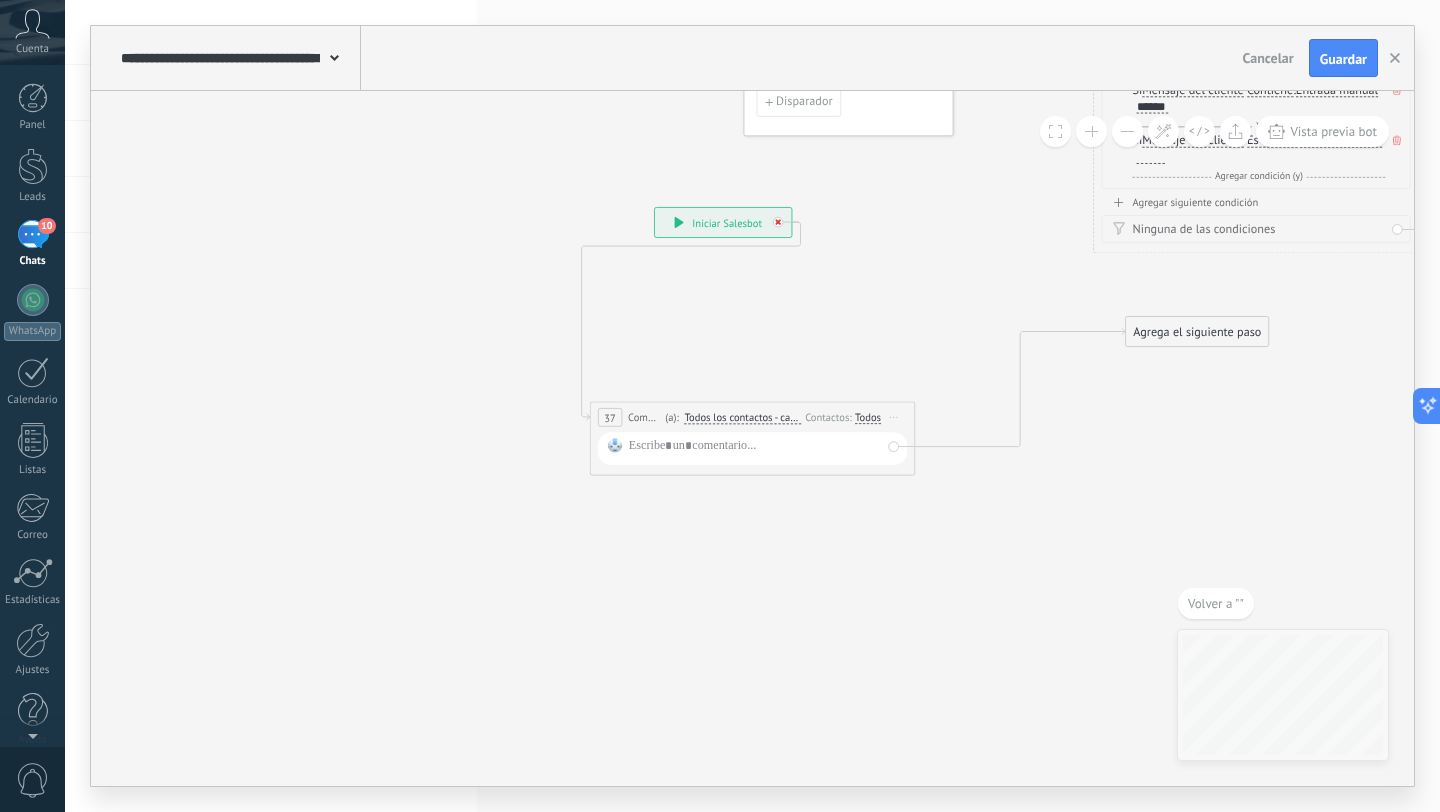 click at bounding box center [778, 222] 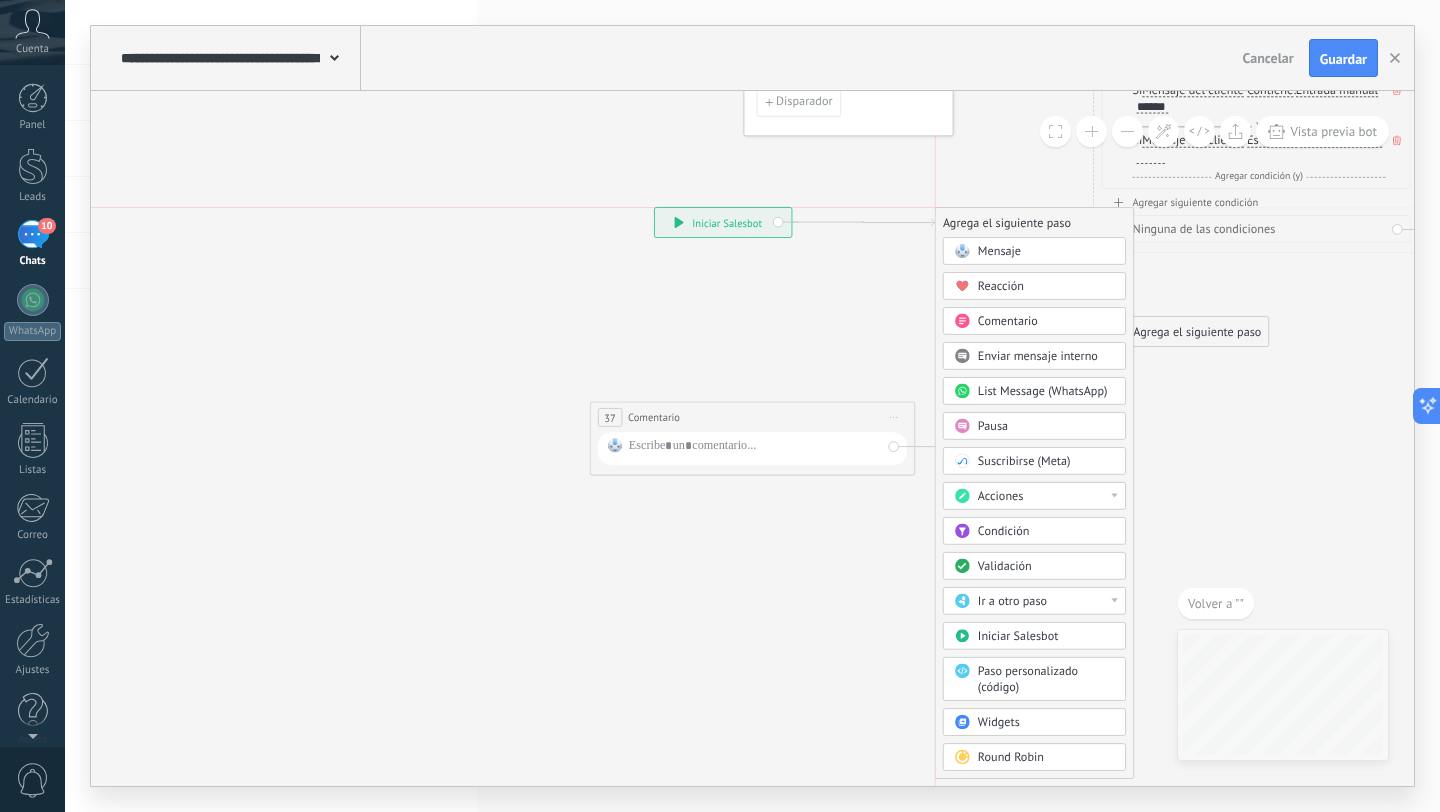 drag, startPoint x: 934, startPoint y: 497, endPoint x: 1007, endPoint y: 195, distance: 310.6976 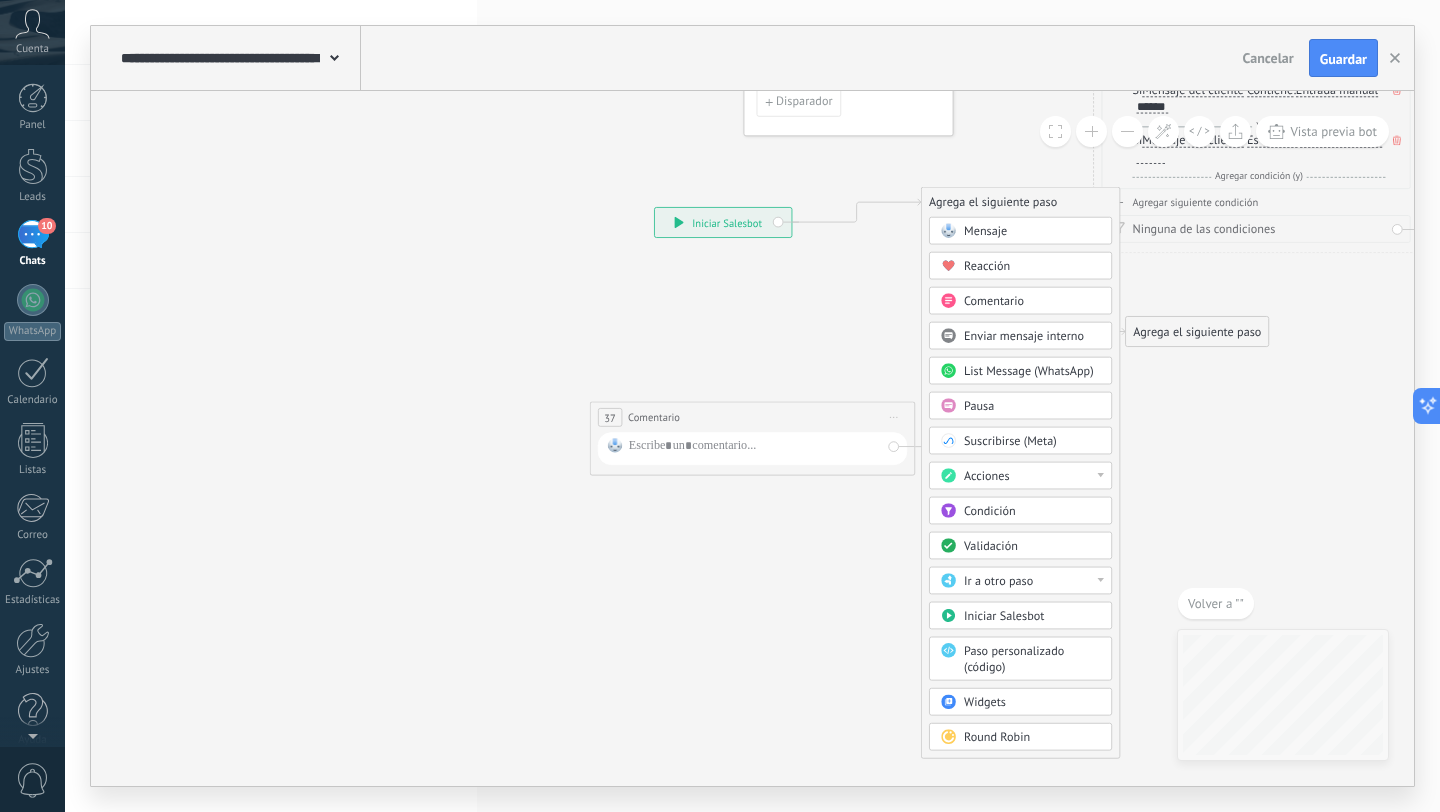 click on "Round Robin" at bounding box center (997, 736) 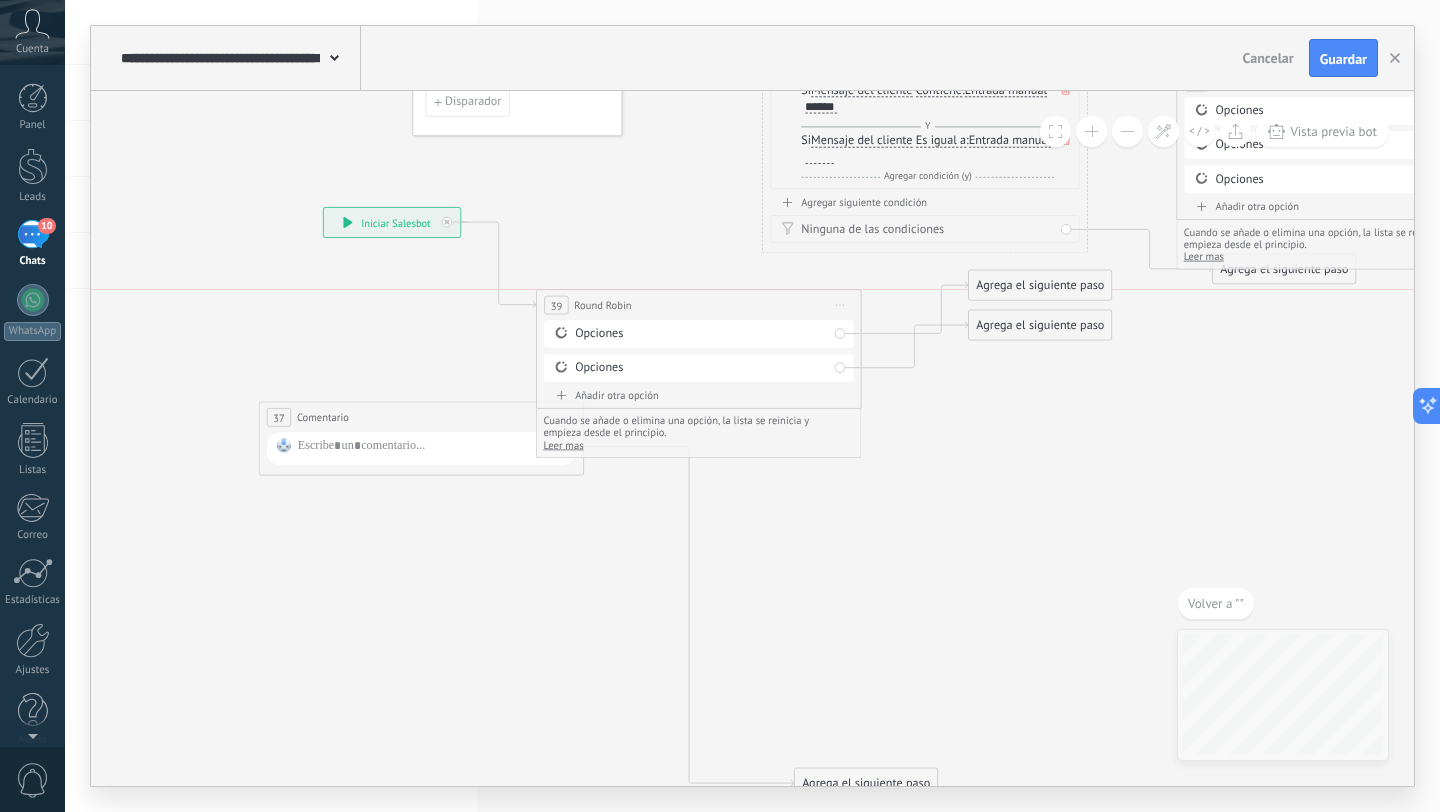 drag, startPoint x: 660, startPoint y: 199, endPoint x: 607, endPoint y: 302, distance: 115.83609 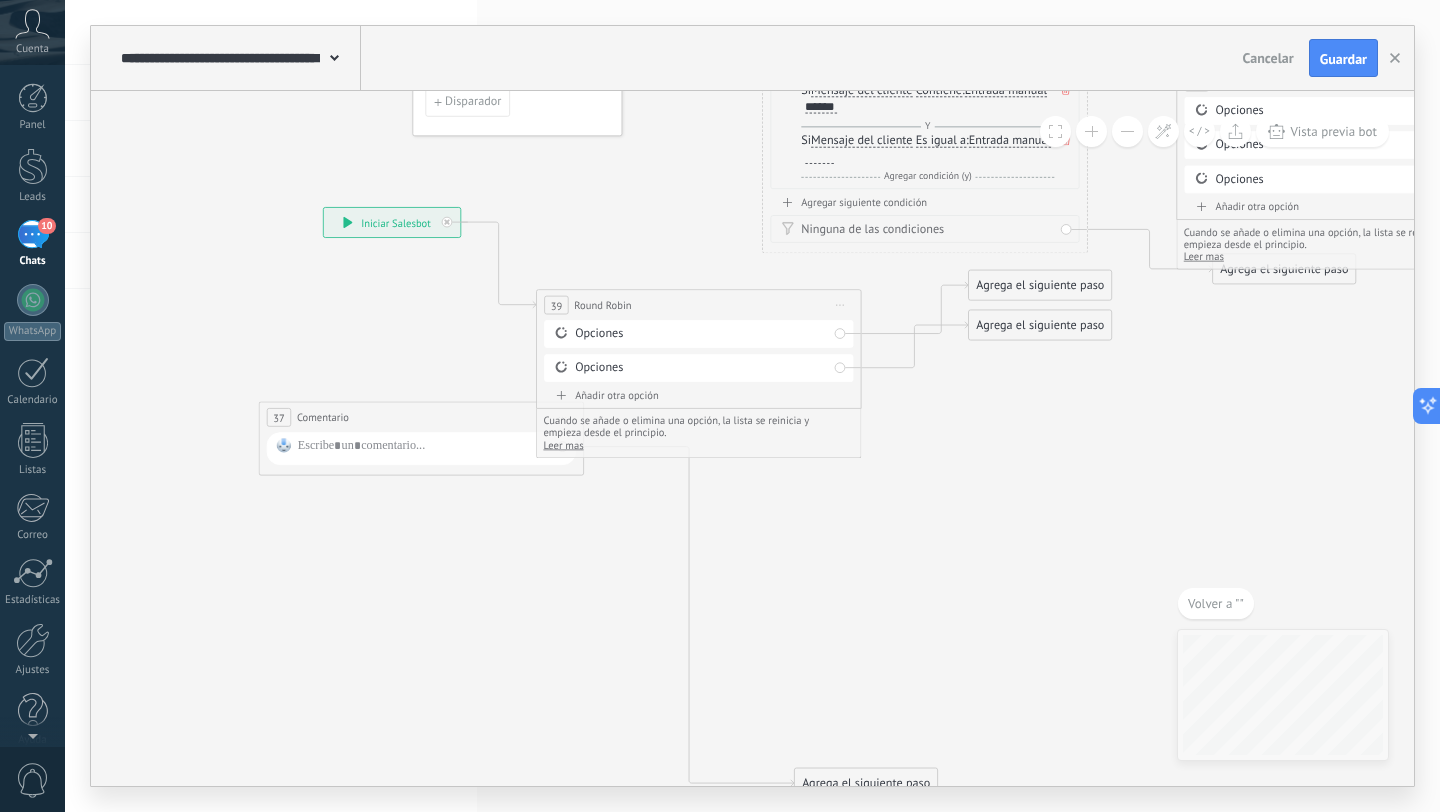 click on "Cancelar" at bounding box center [1268, 58] 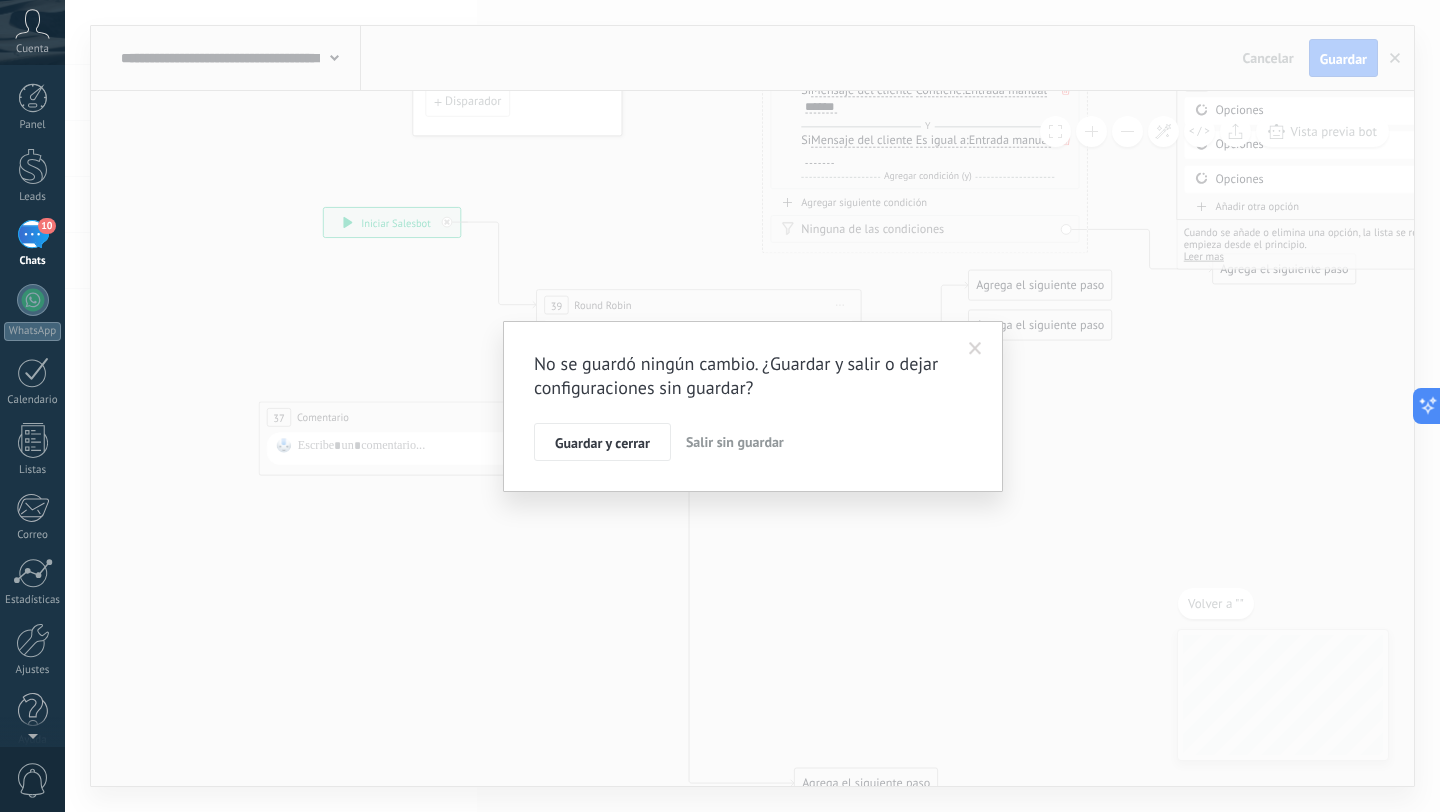 click on "Salir sin guardar" at bounding box center (735, 442) 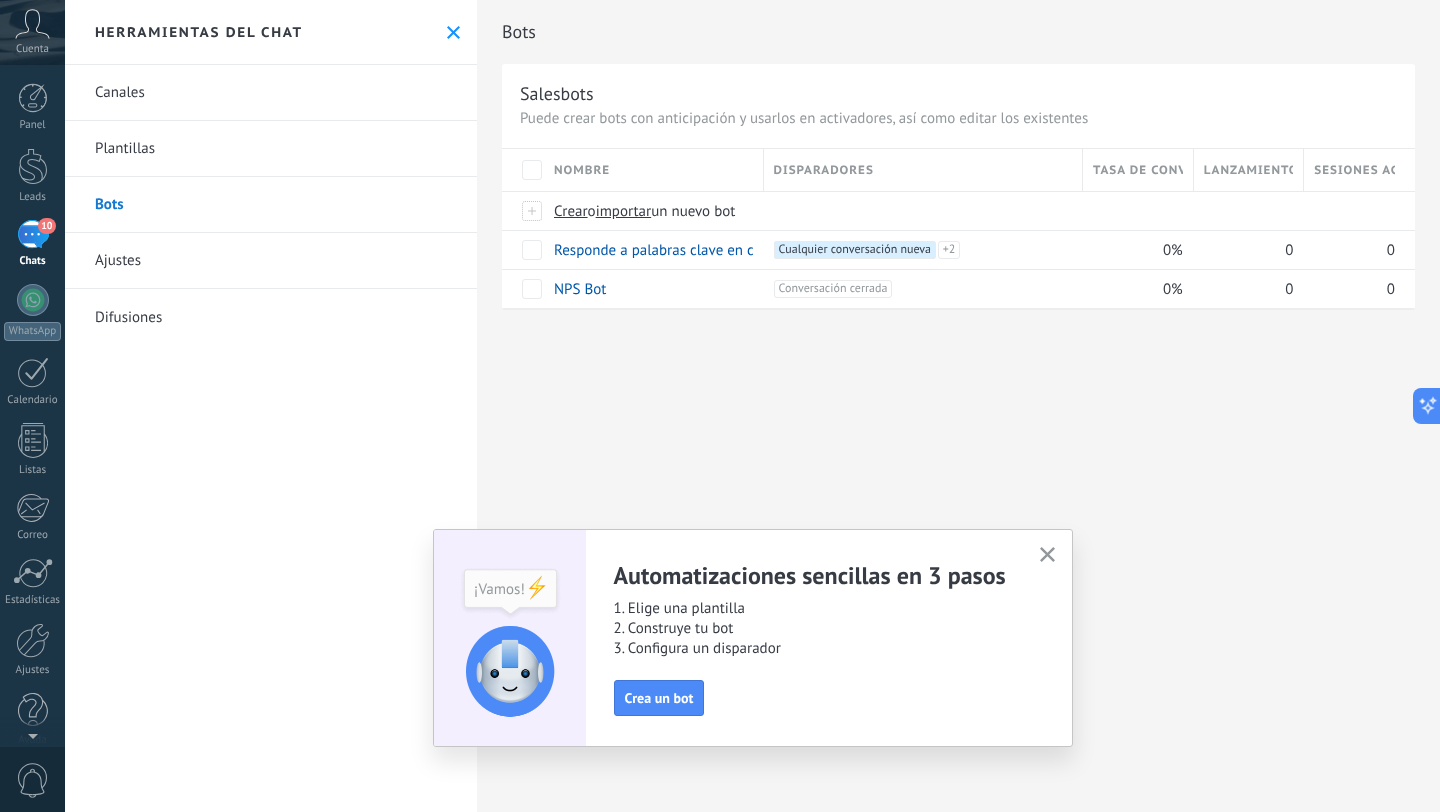 click on "10" at bounding box center (33, 234) 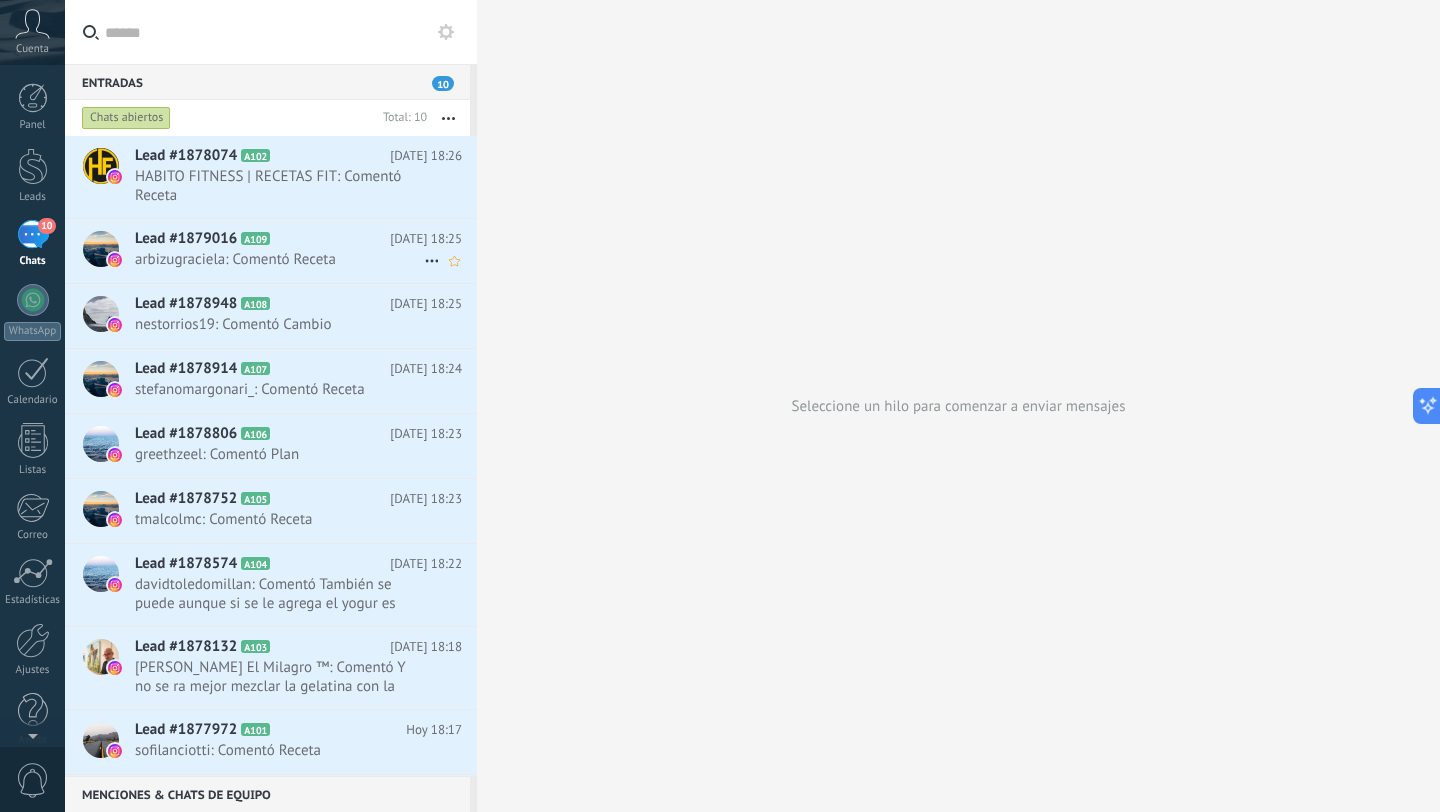 click on "Lead #1879016
A109" at bounding box center [262, 239] 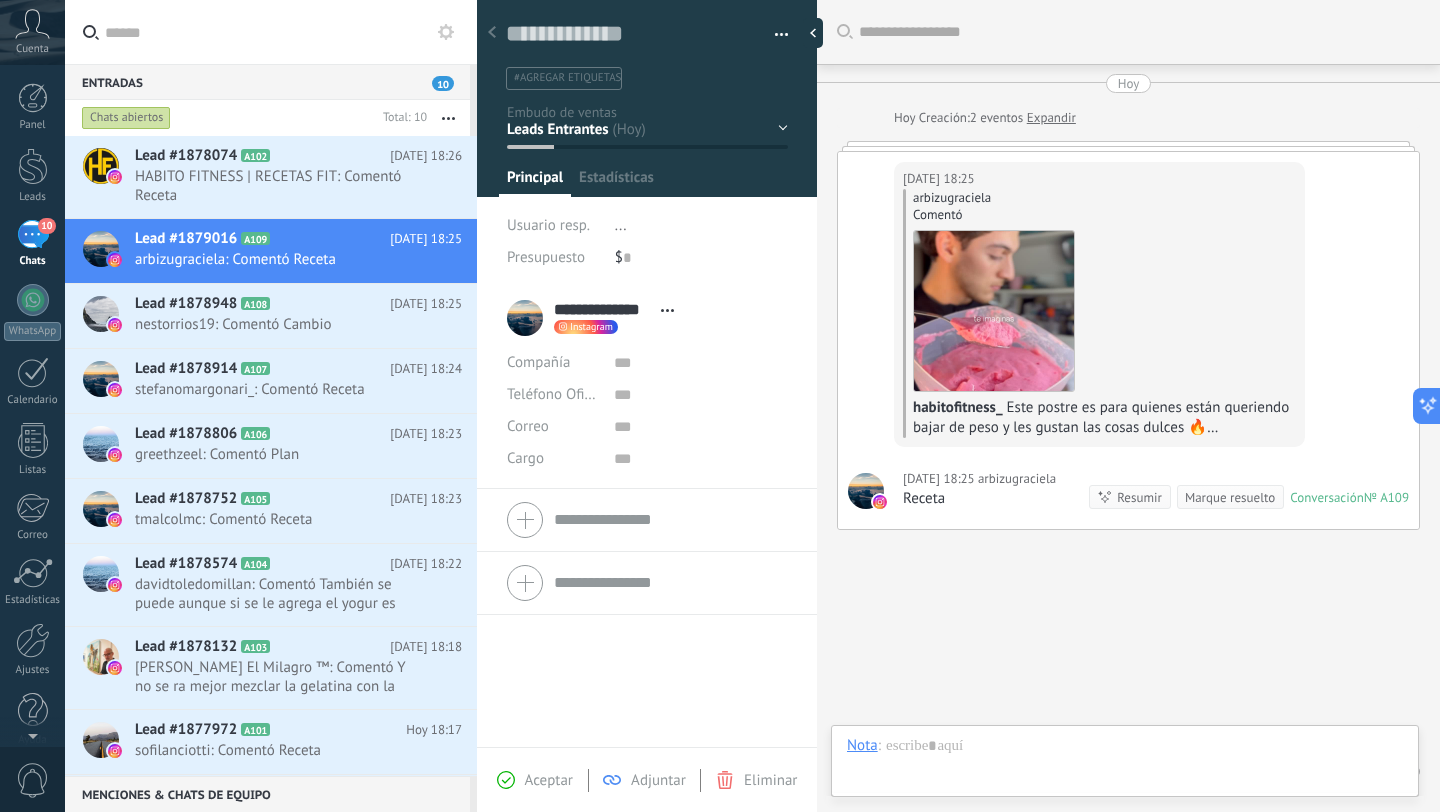 scroll, scrollTop: 30, scrollLeft: 0, axis: vertical 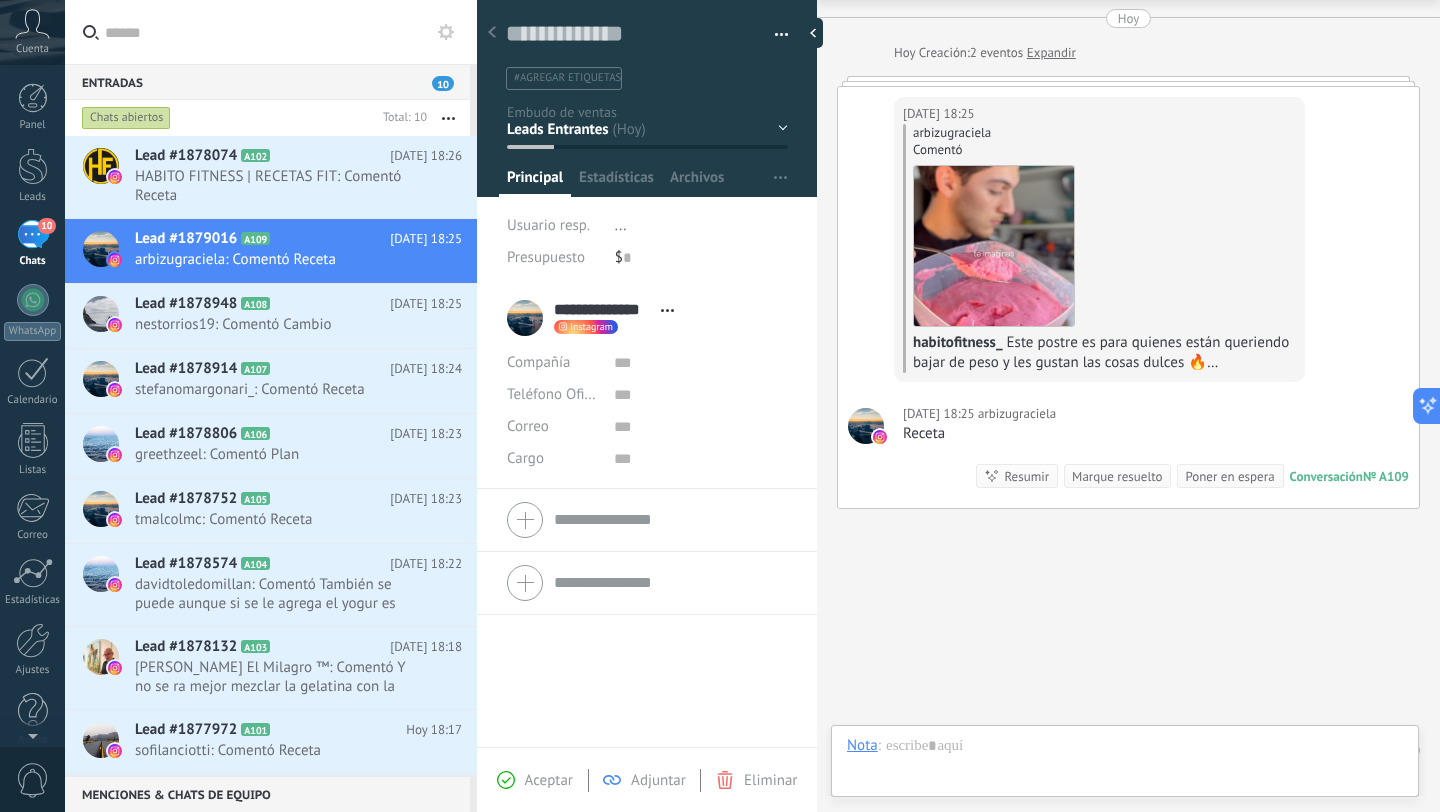 click on "10" at bounding box center [33, 234] 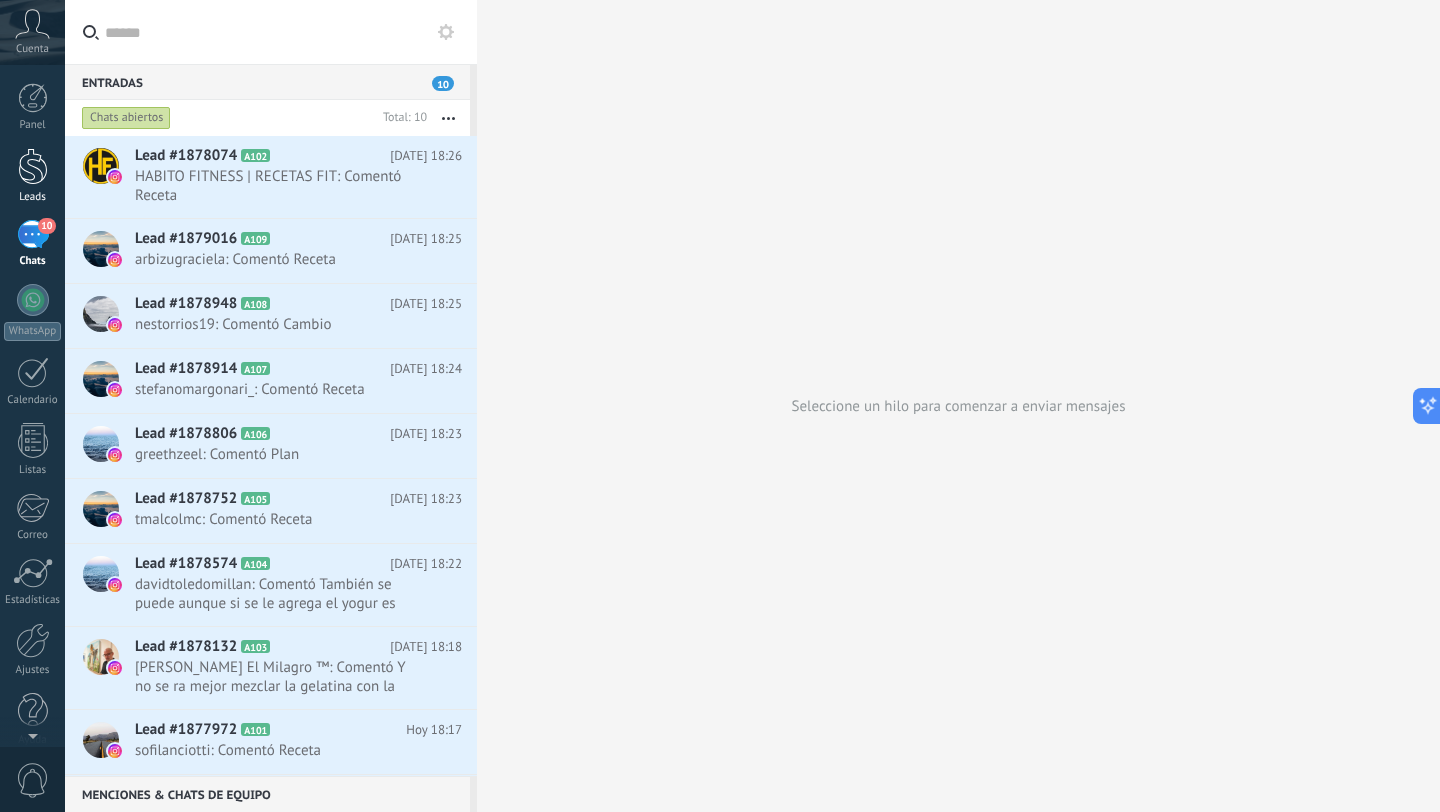 click at bounding box center [33, 166] 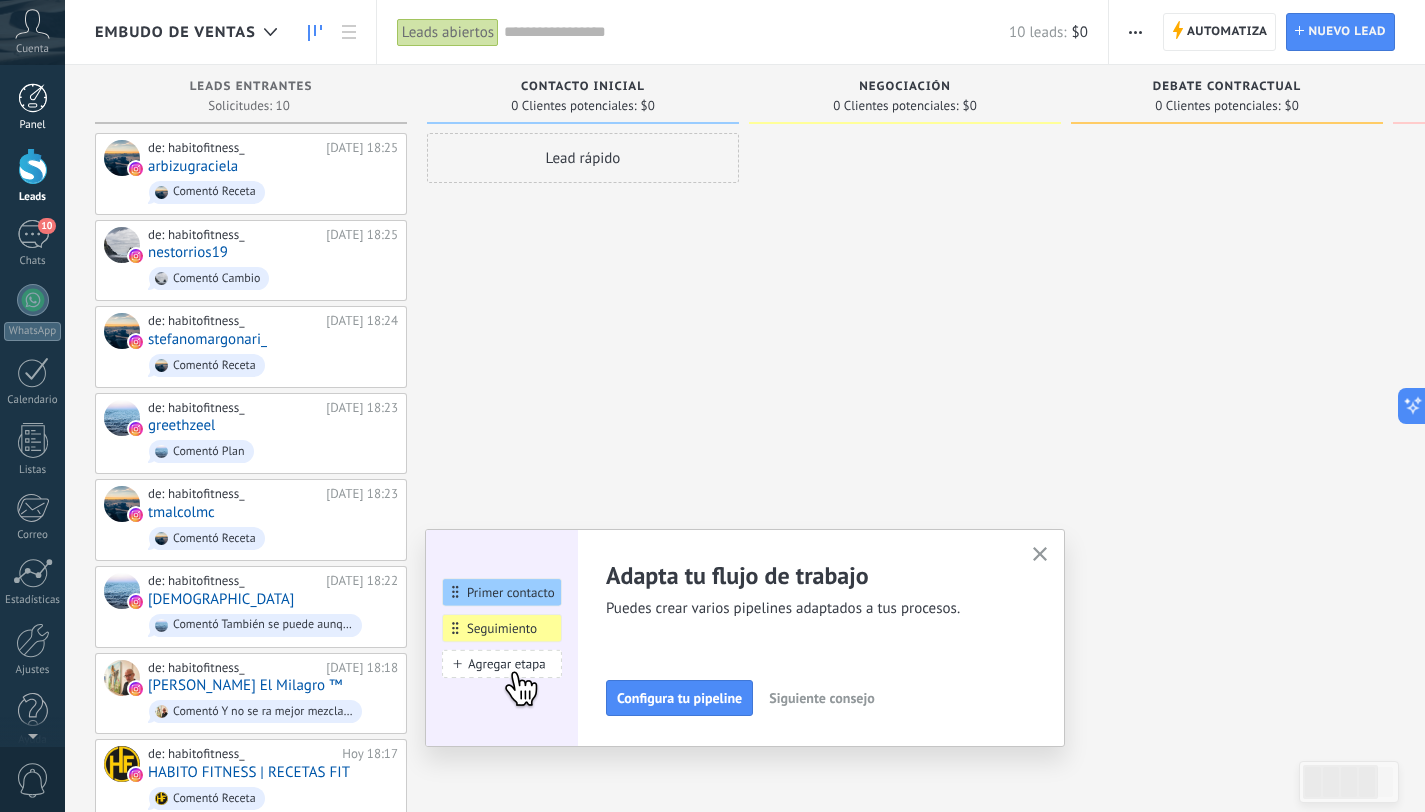 click at bounding box center [33, 98] 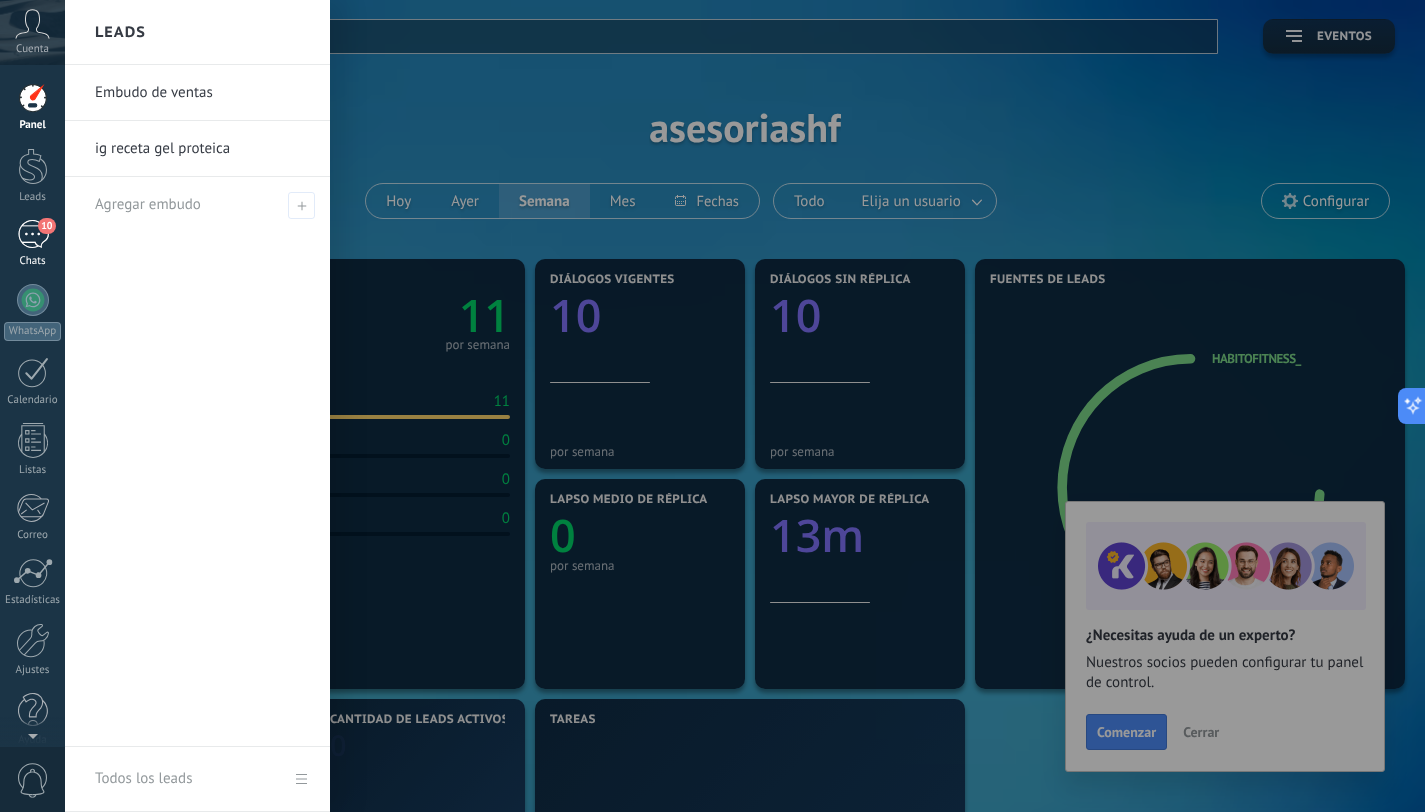 click on "10
Chats" at bounding box center (32, 244) 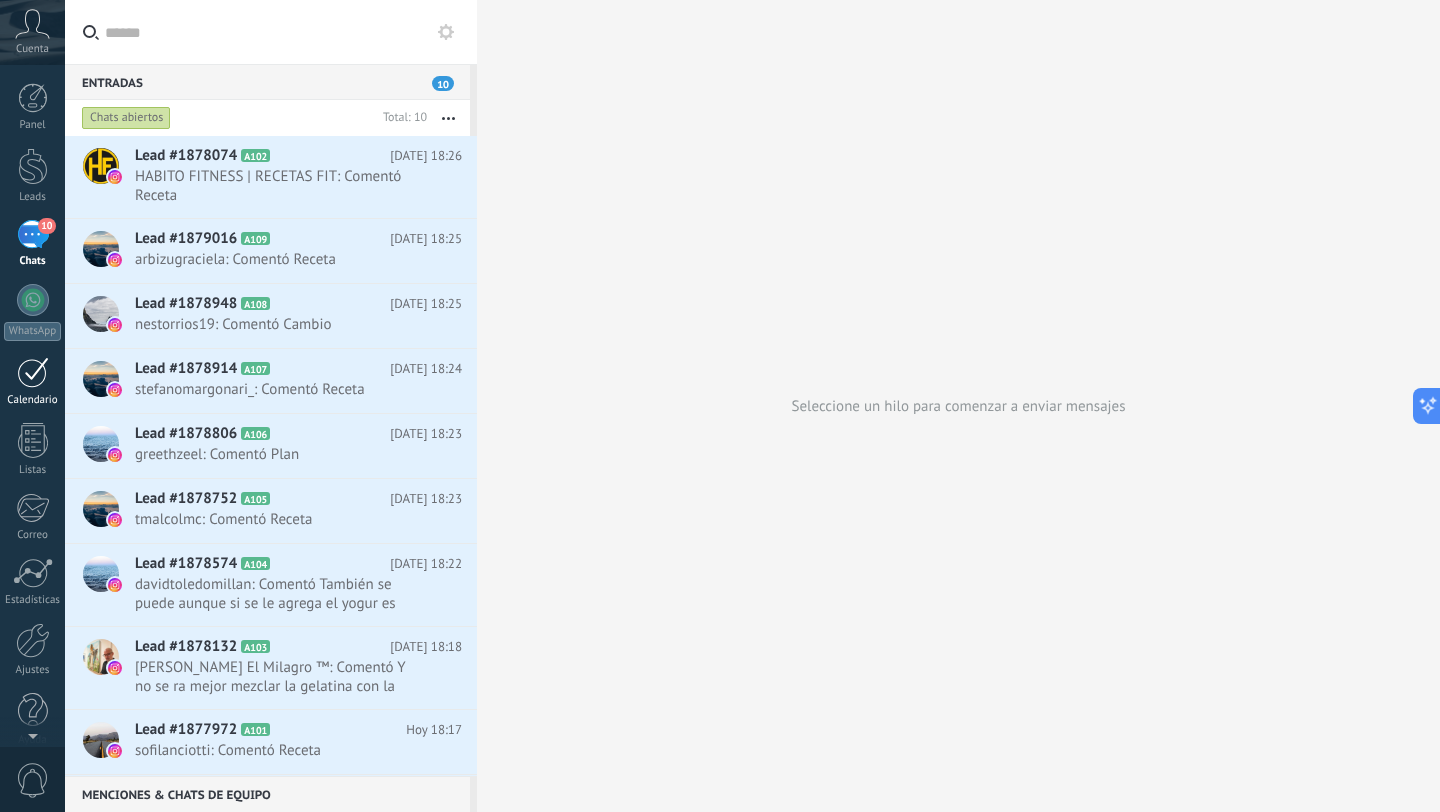 click at bounding box center (33, 372) 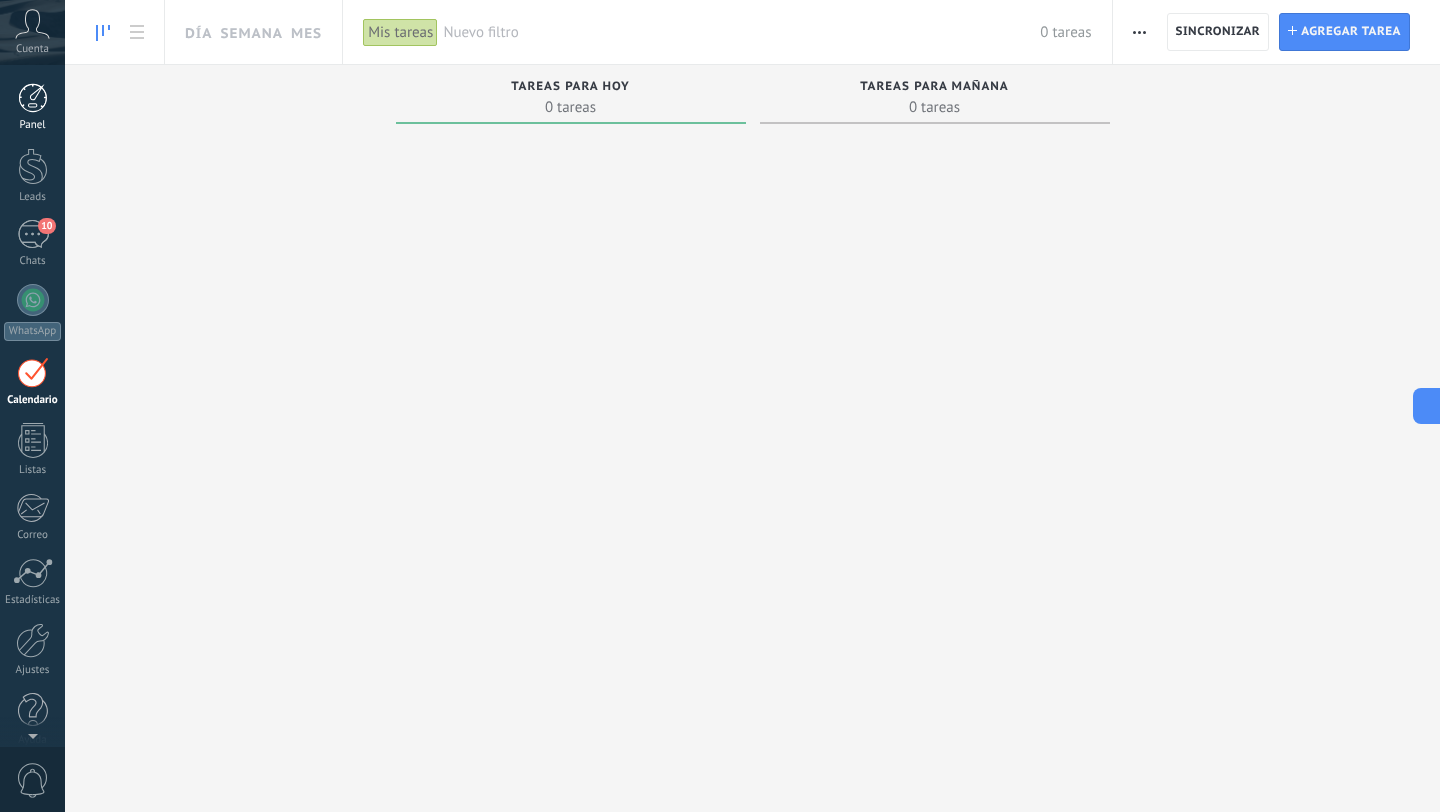 click at bounding box center (33, 98) 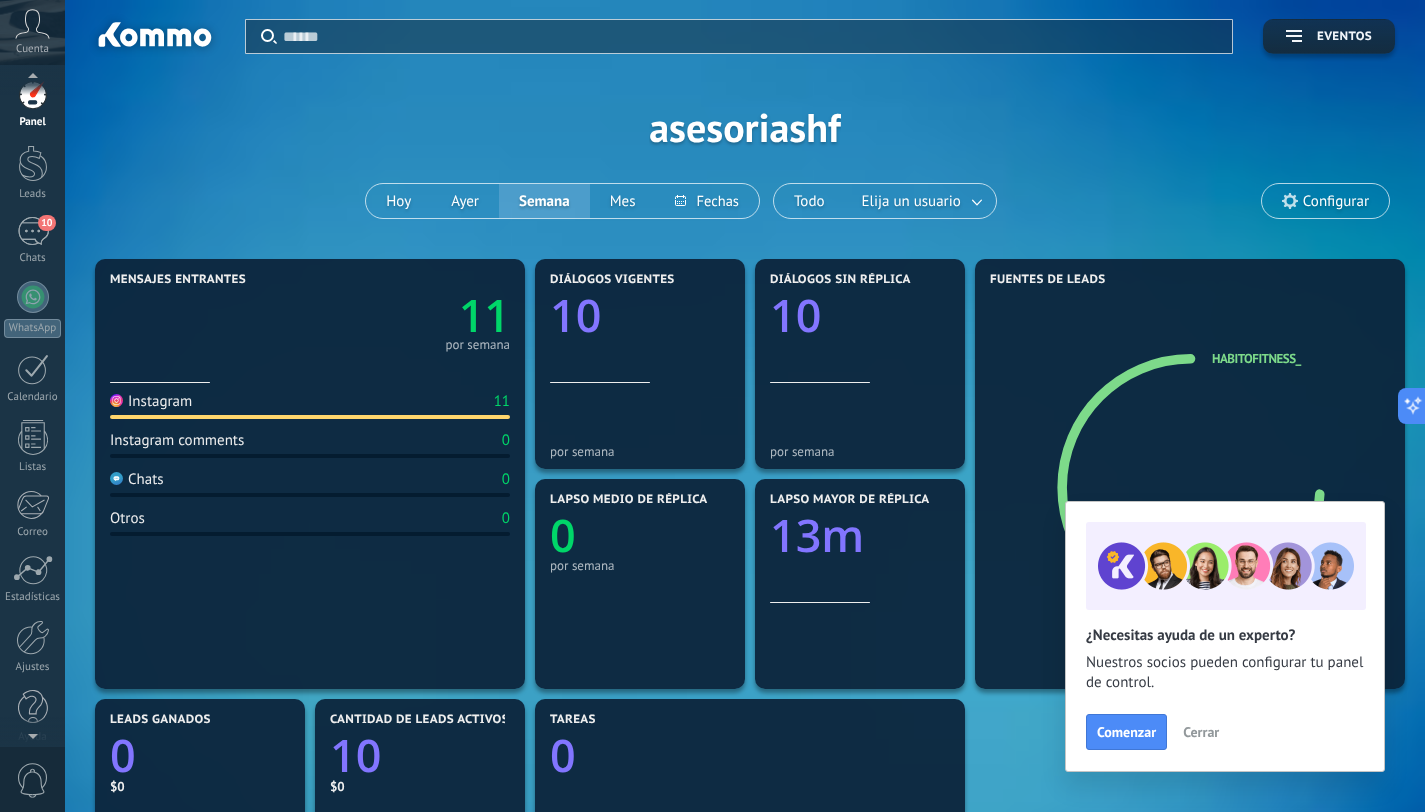 scroll, scrollTop: 20, scrollLeft: 0, axis: vertical 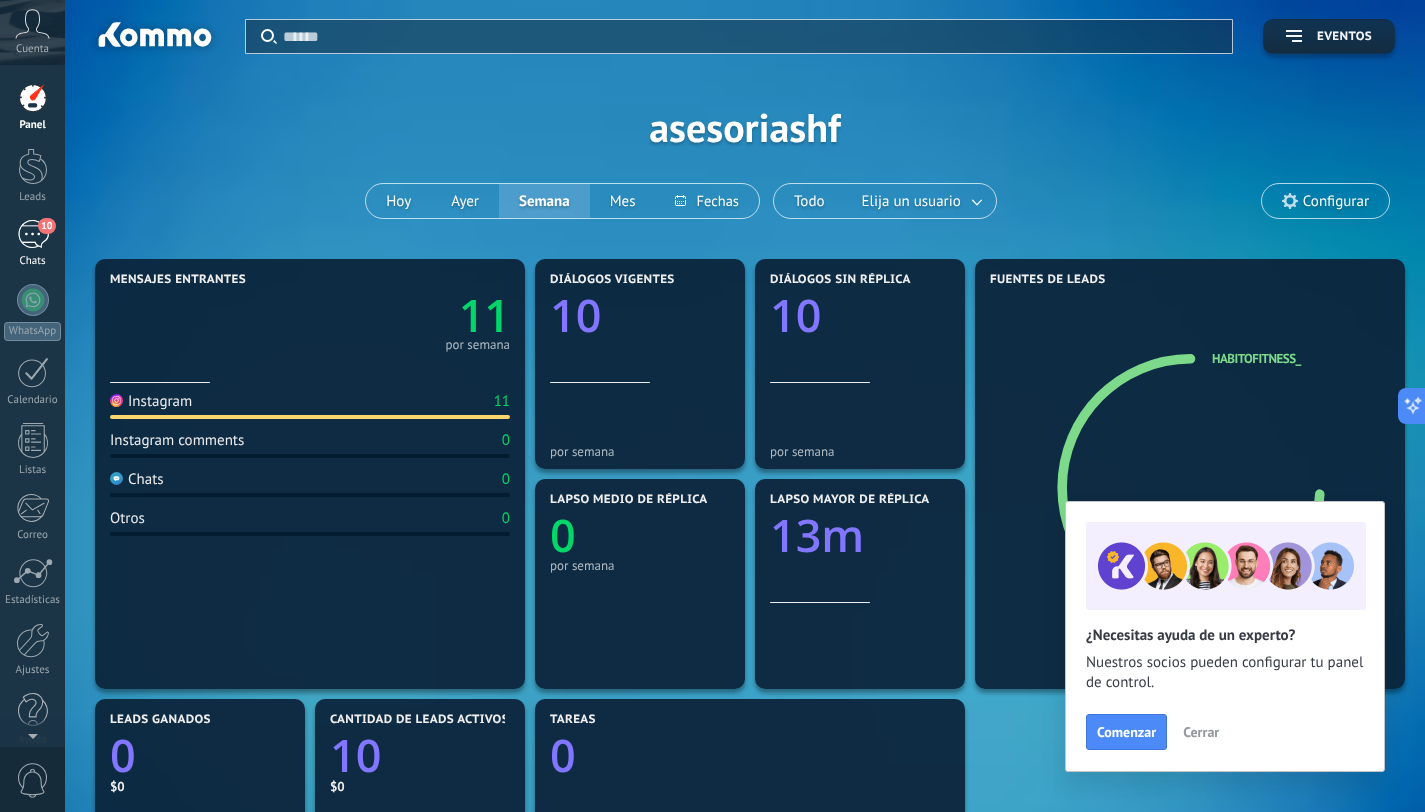 click on "10" at bounding box center (33, 234) 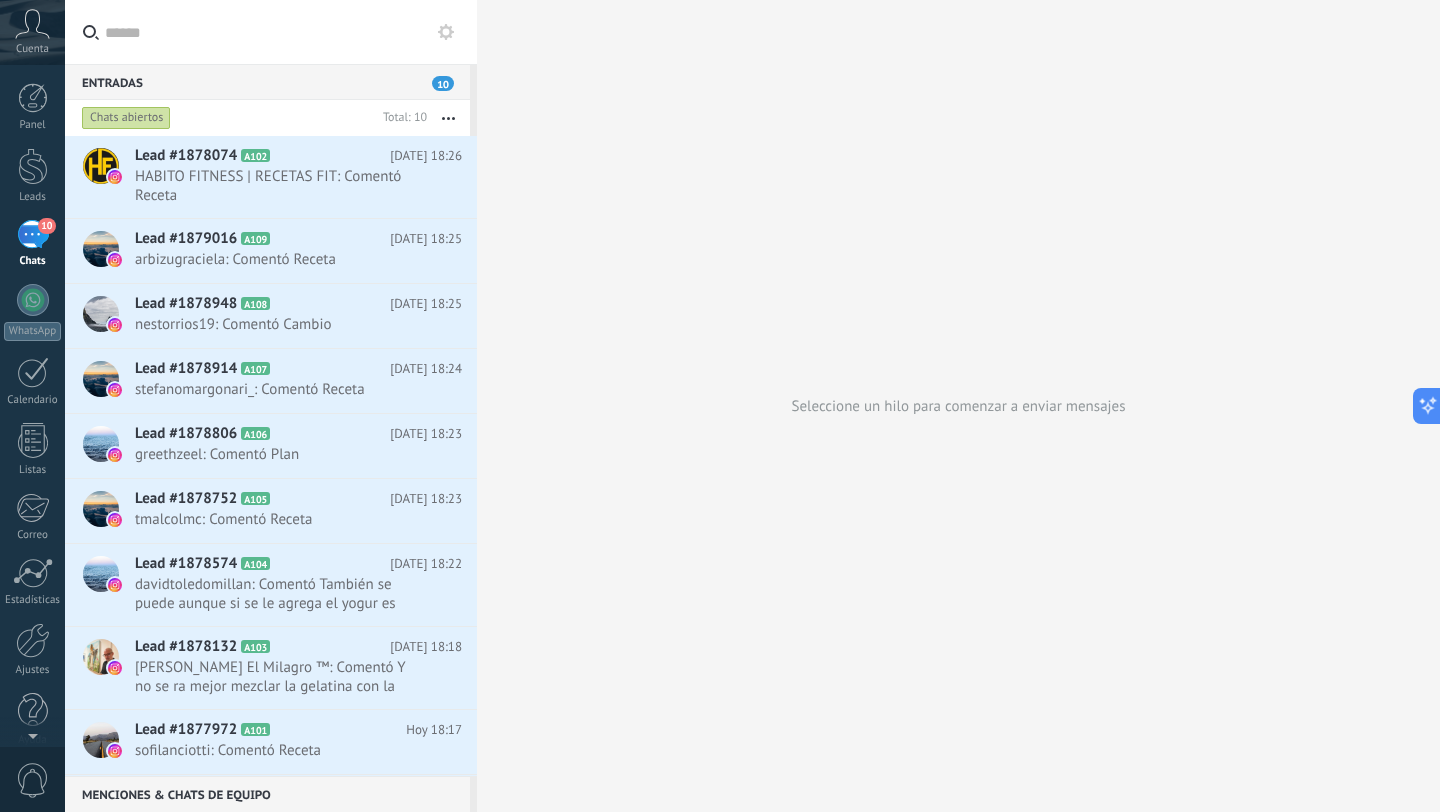 click at bounding box center (448, 118) 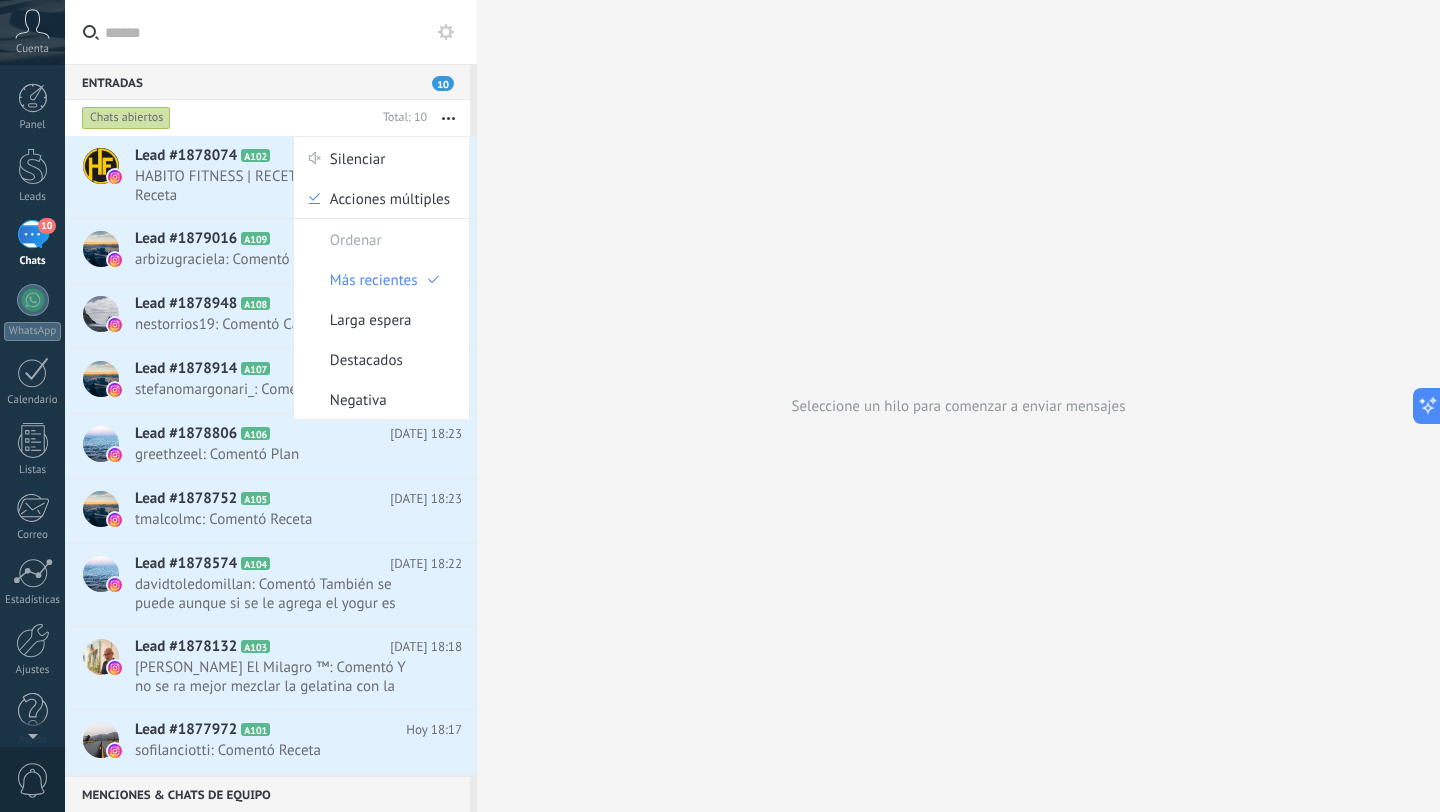 click at bounding box center (448, 118) 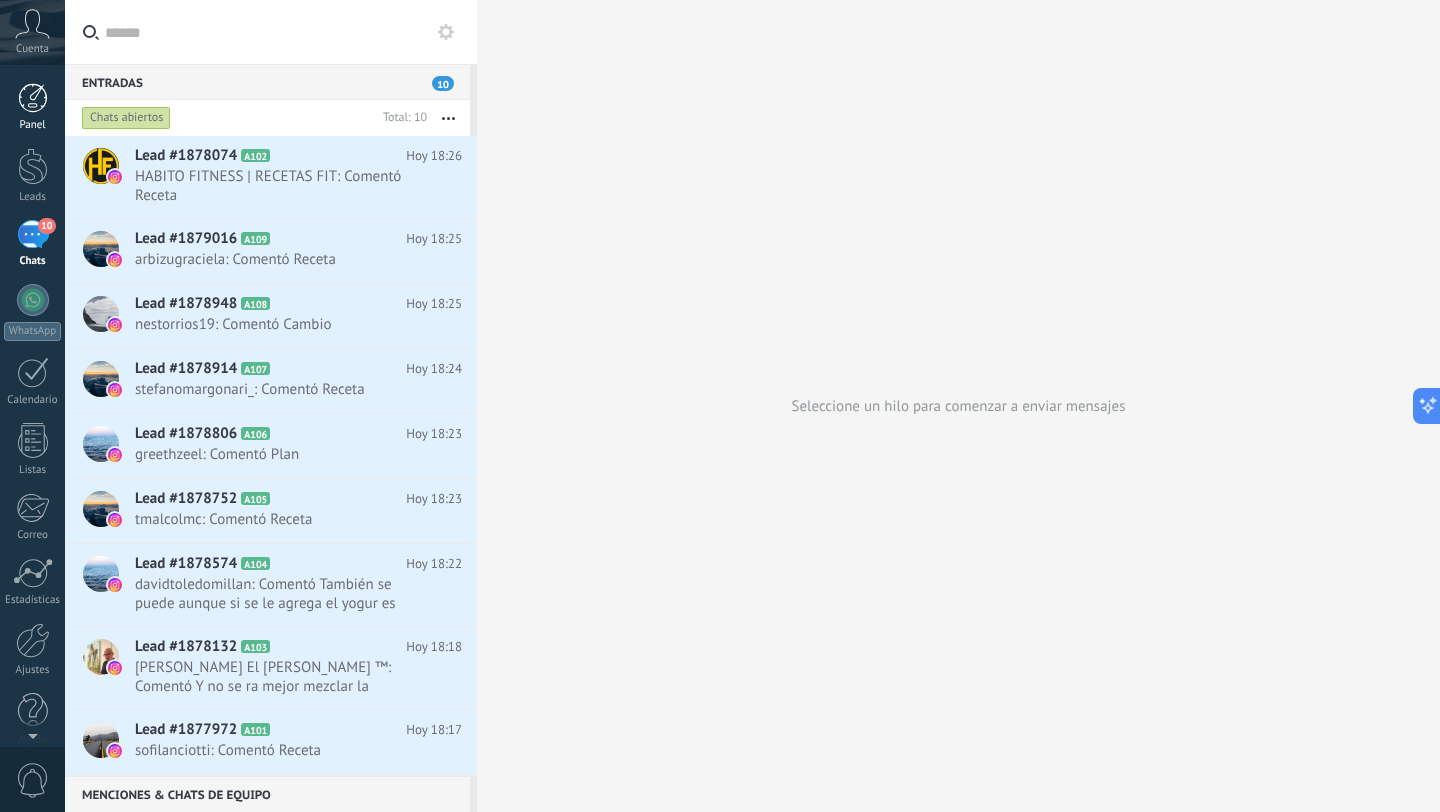 scroll, scrollTop: 0, scrollLeft: 0, axis: both 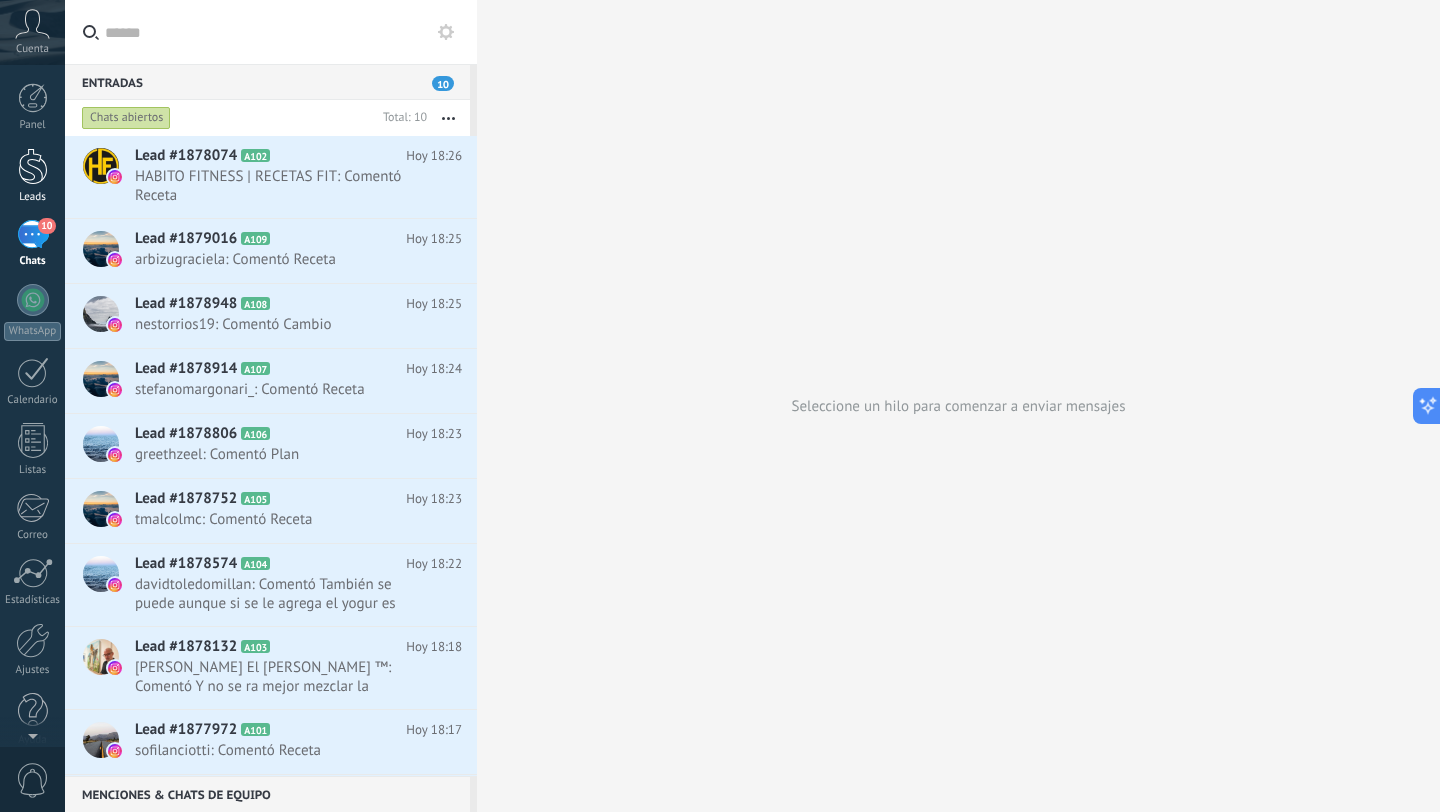 click at bounding box center [33, 166] 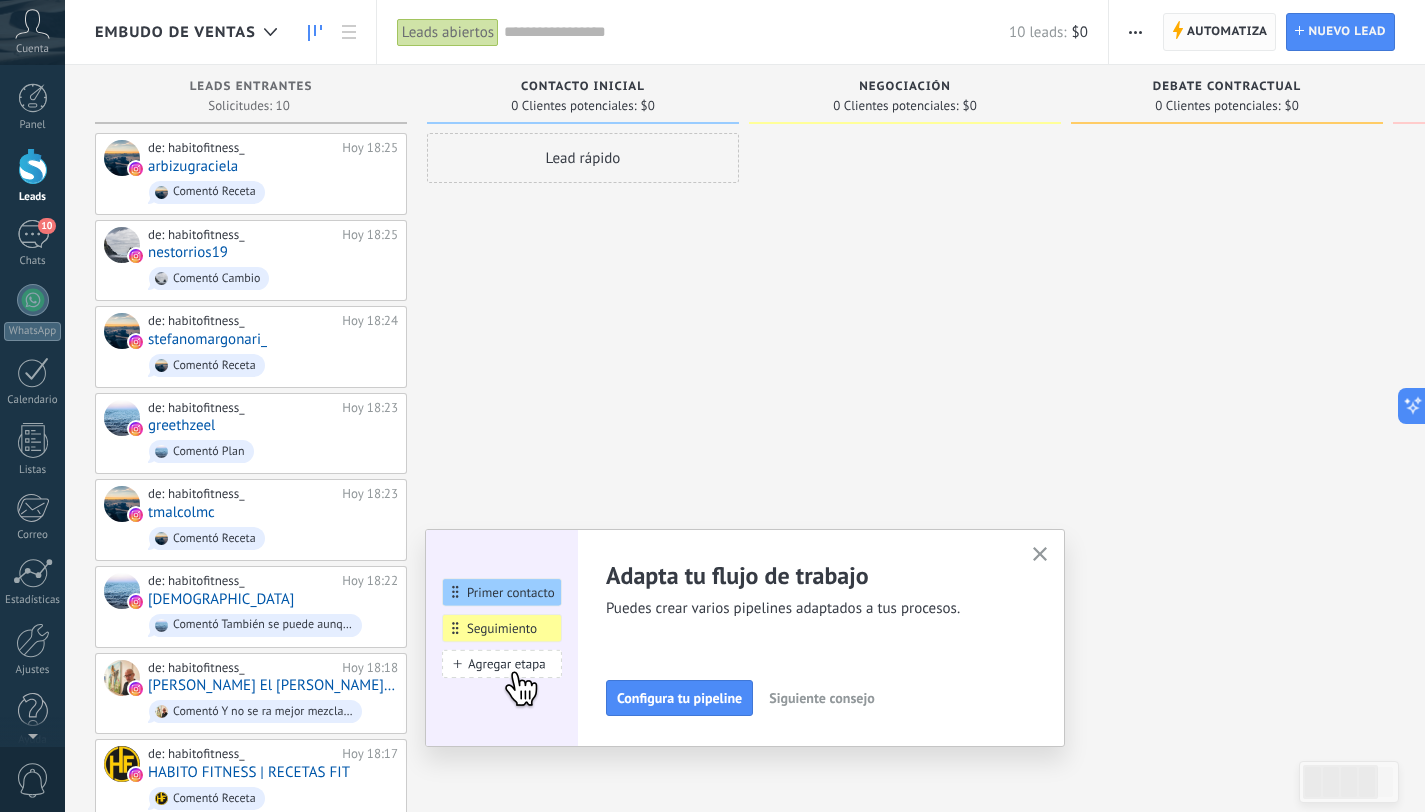 click on "Automatiza" at bounding box center [1227, 32] 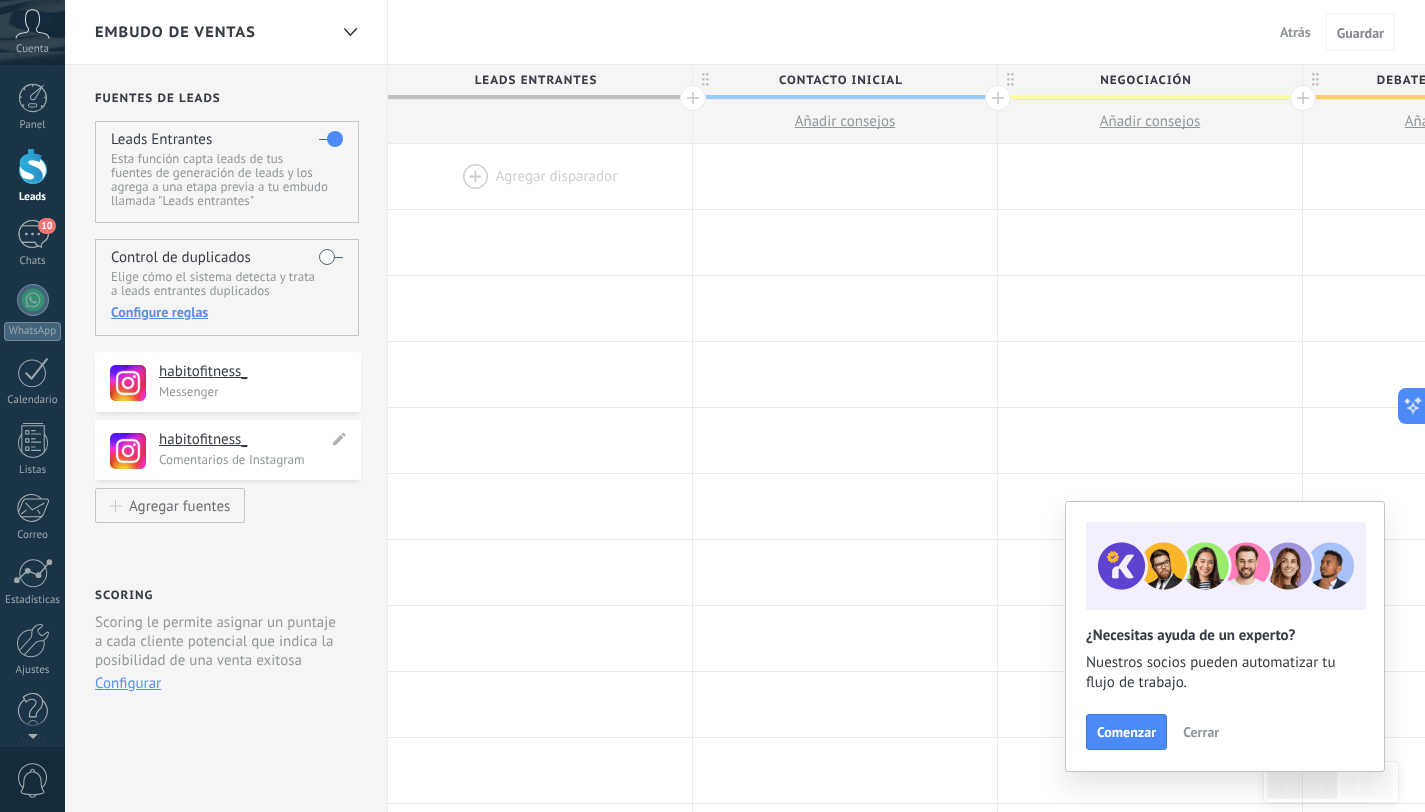 click on "habitofitness_" at bounding box center [243, 440] 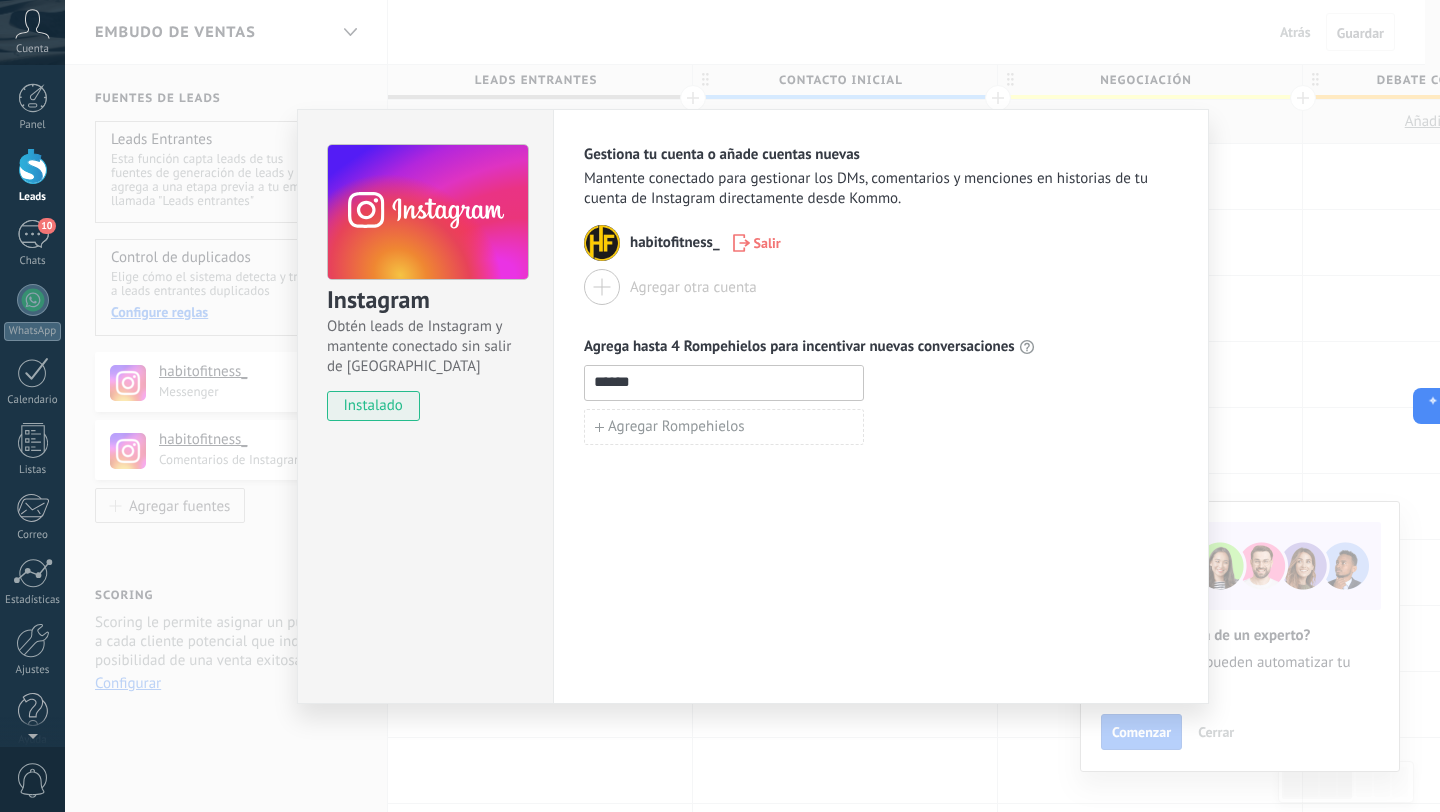 click on "******" at bounding box center (724, 382) 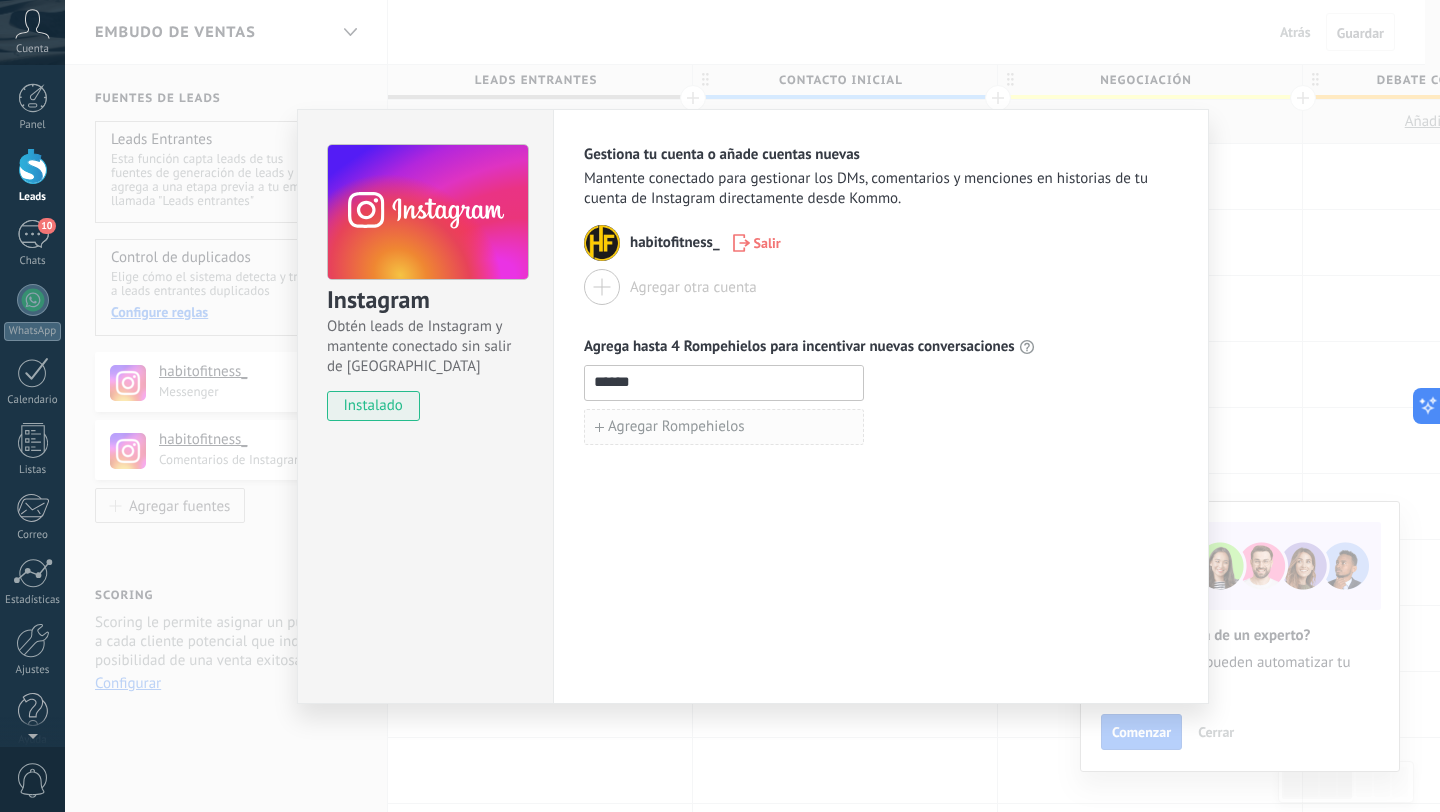 click on "Agregar Rompehielos" at bounding box center [676, 427] 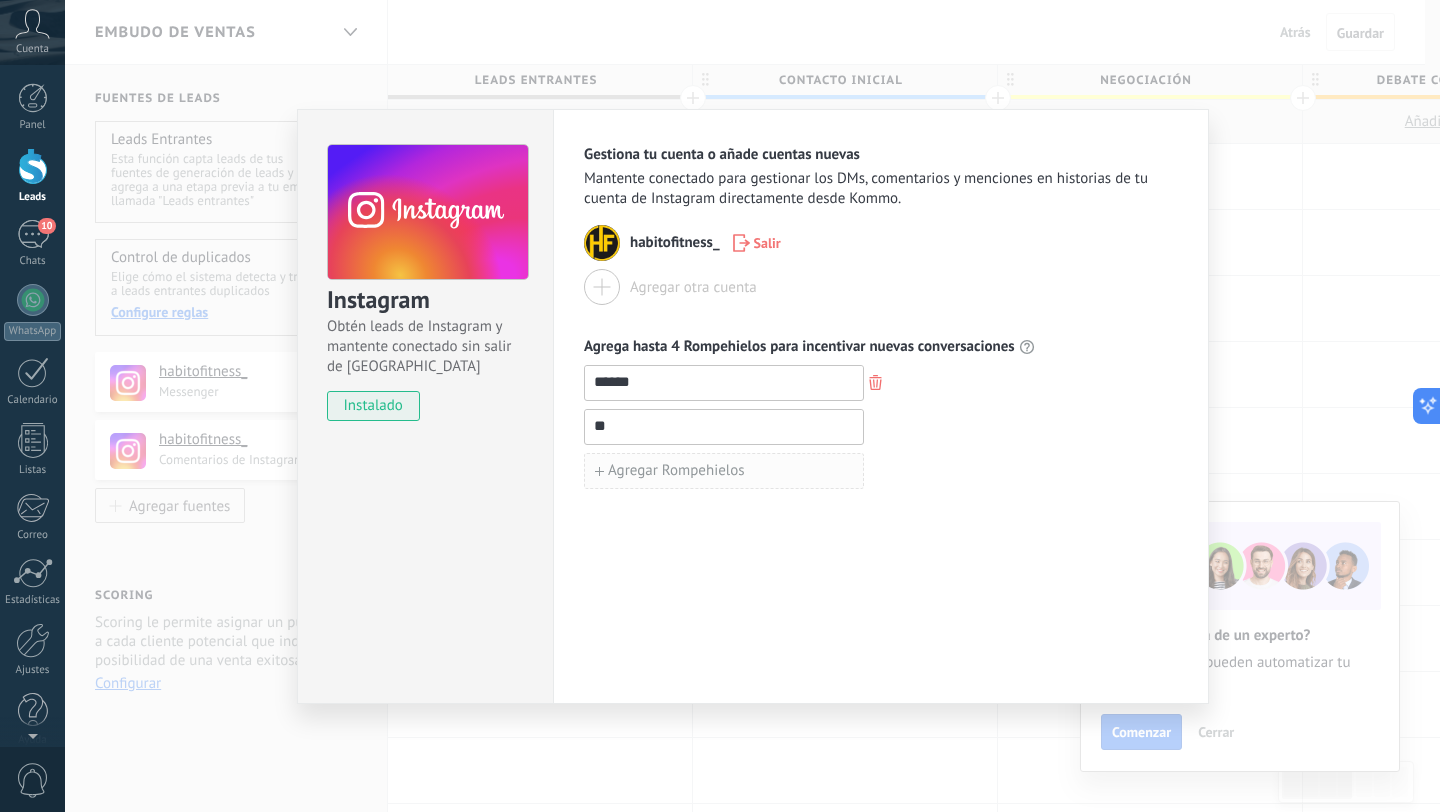 type on "*" 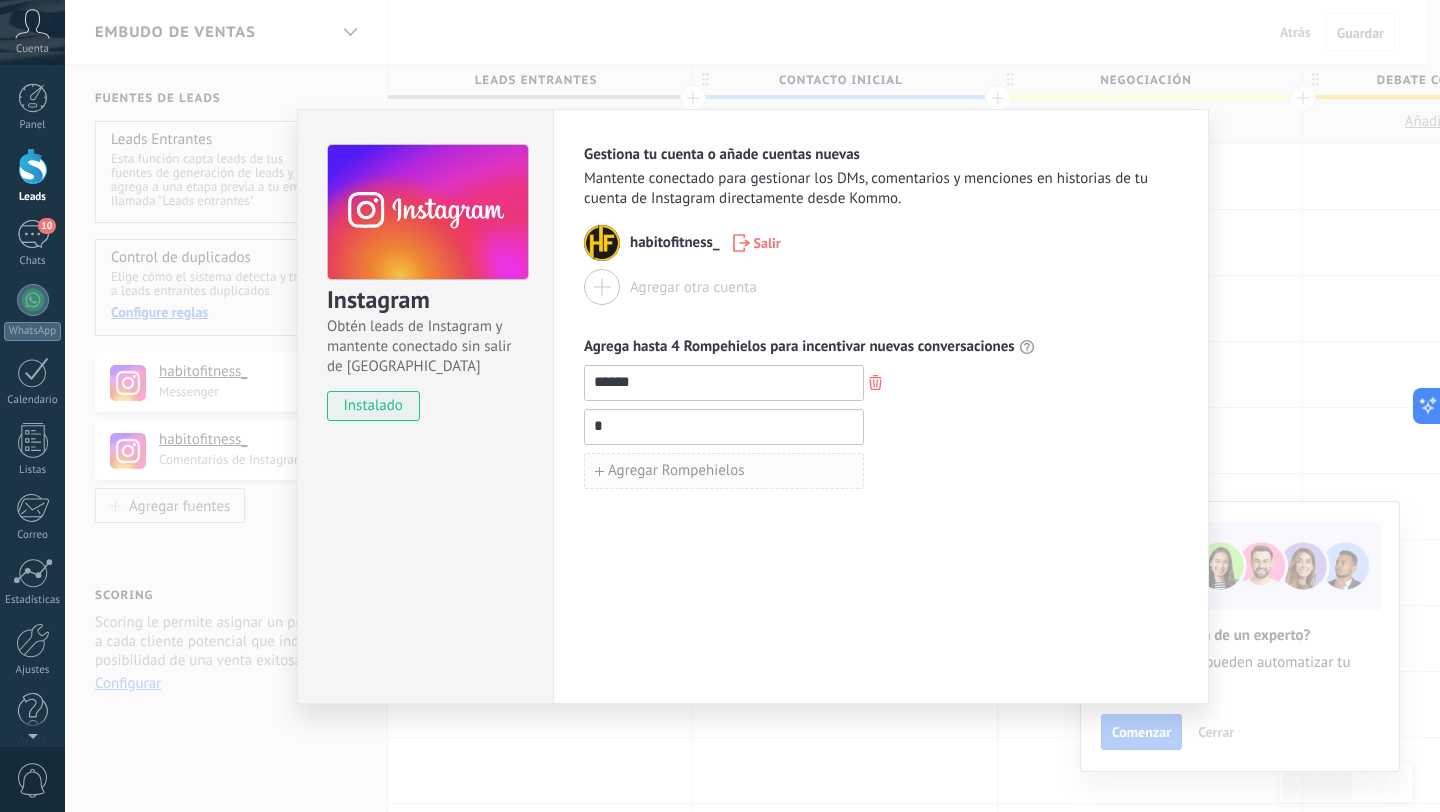 type 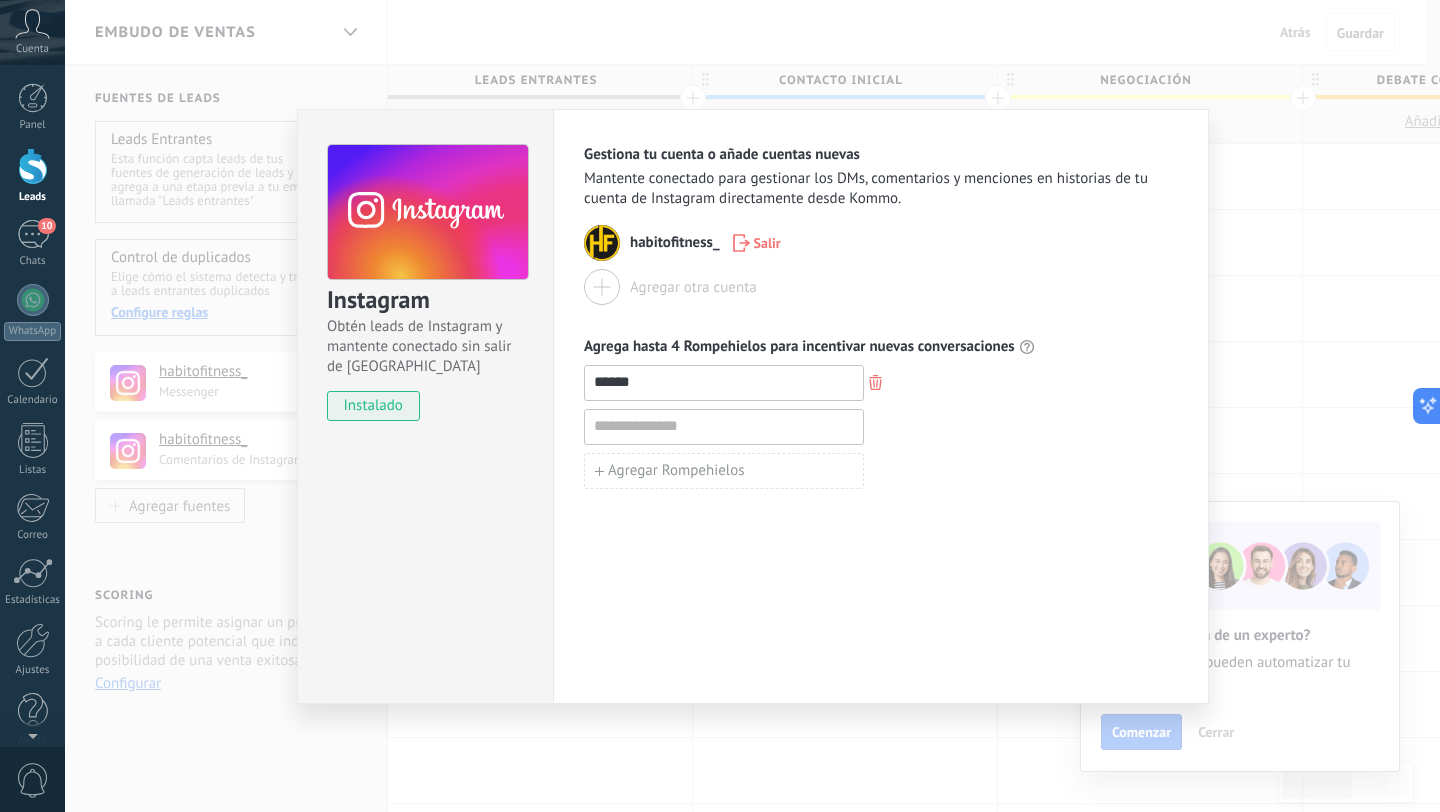 click on "Gestiona tu cuenta o añade cuentas nuevas Mantente conectado para gestionar los DMs, comentarios y menciones en historias de tu cuenta de Instagram directamente desde Kommo. habitofitness_ Salir Agregar otra cuenta Agrega hasta 4 Rompehielos para incentivar nuevas conversaciones ****** Agregar Rompehielos" at bounding box center [881, 406] 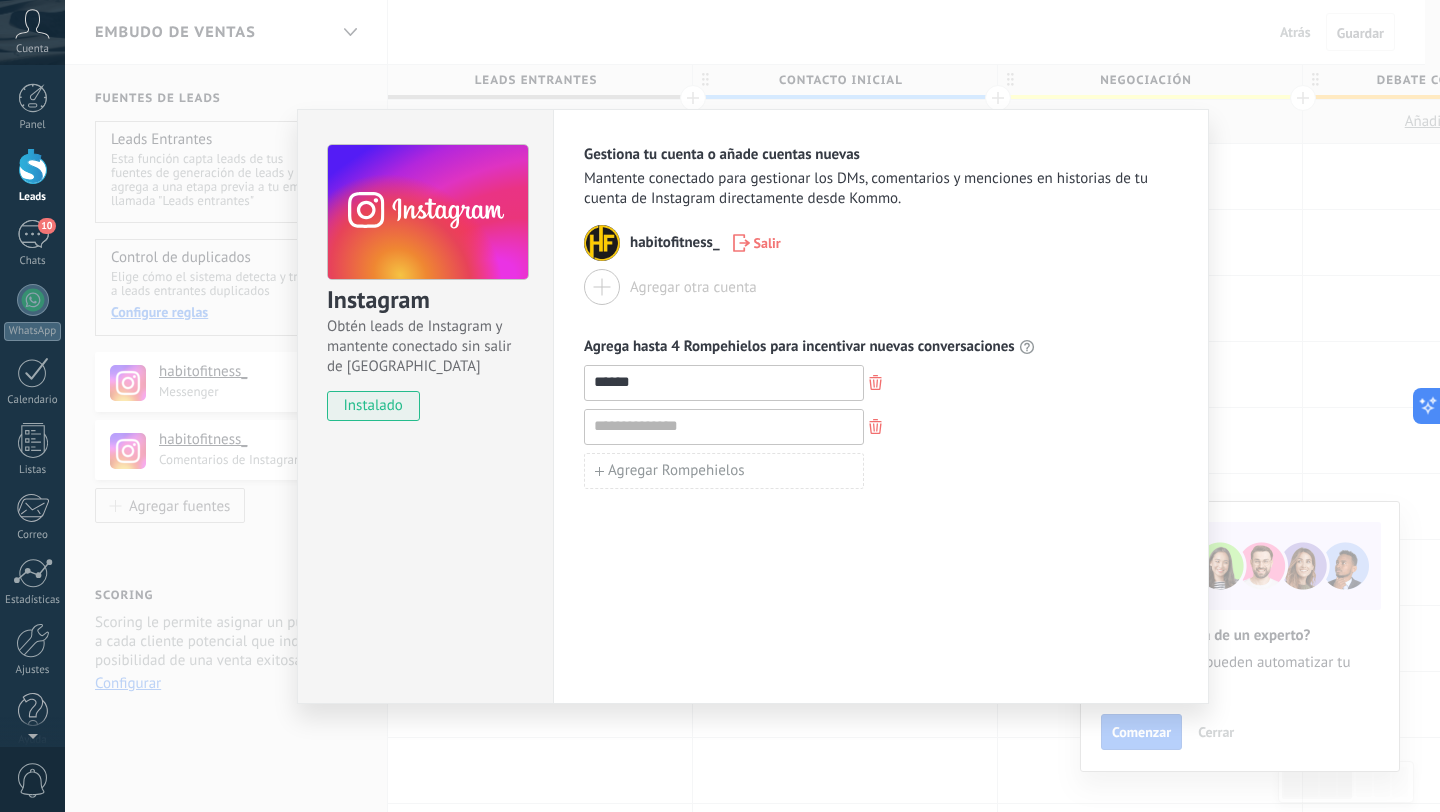 click on "Instagram Obtén leads de Instagram y mantente conectado sin salir de Kommo instalado Gestiona tu cuenta o añade cuentas nuevas Mantente conectado para gestionar los DMs, comentarios y menciones en historias de tu cuenta de Instagram directamente desde Kommo. habitofitness_ Salir Agregar otra cuenta Agrega hasta 4 Rompehielos para incentivar nuevas conversaciones ****** Agregar Rompehielos" at bounding box center (752, 406) 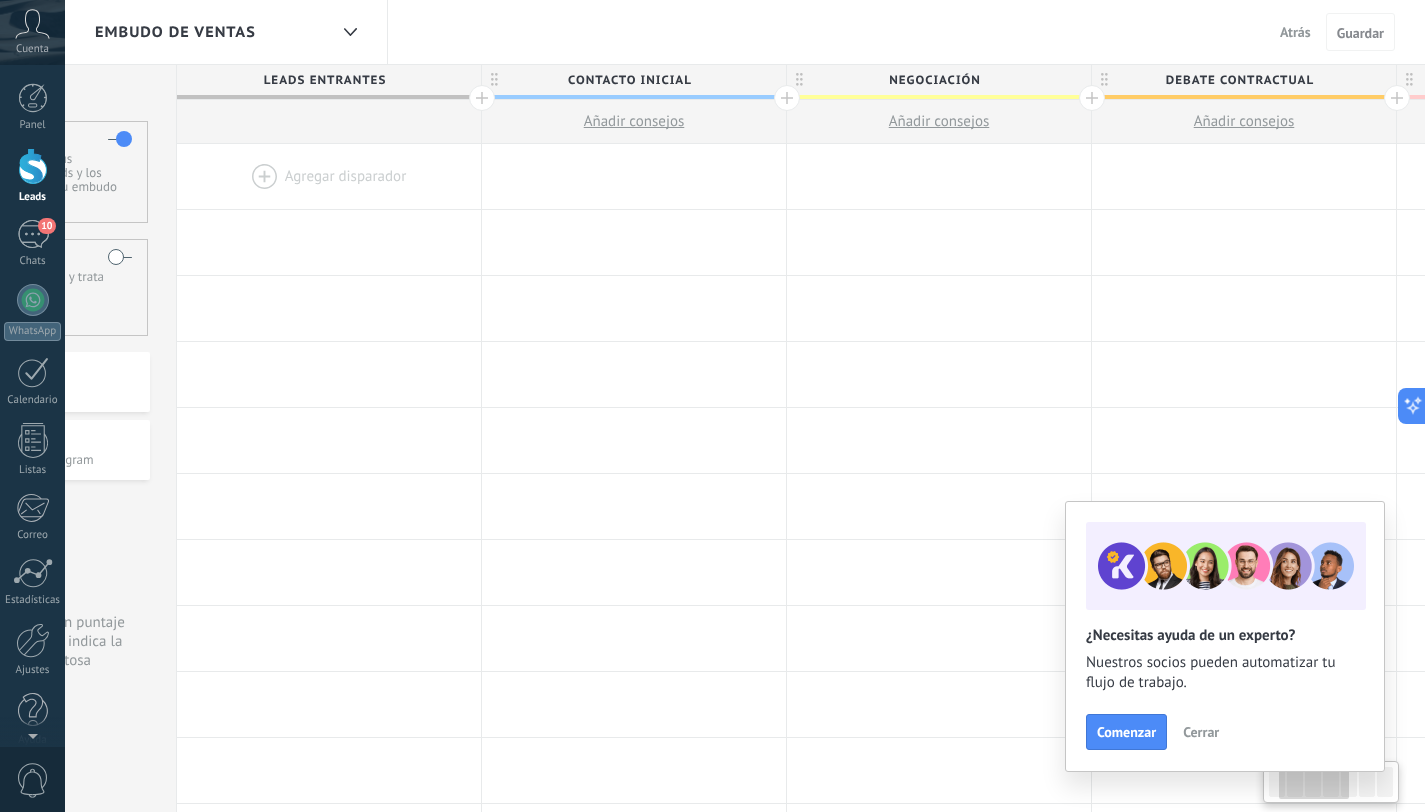 scroll, scrollTop: 0, scrollLeft: 0, axis: both 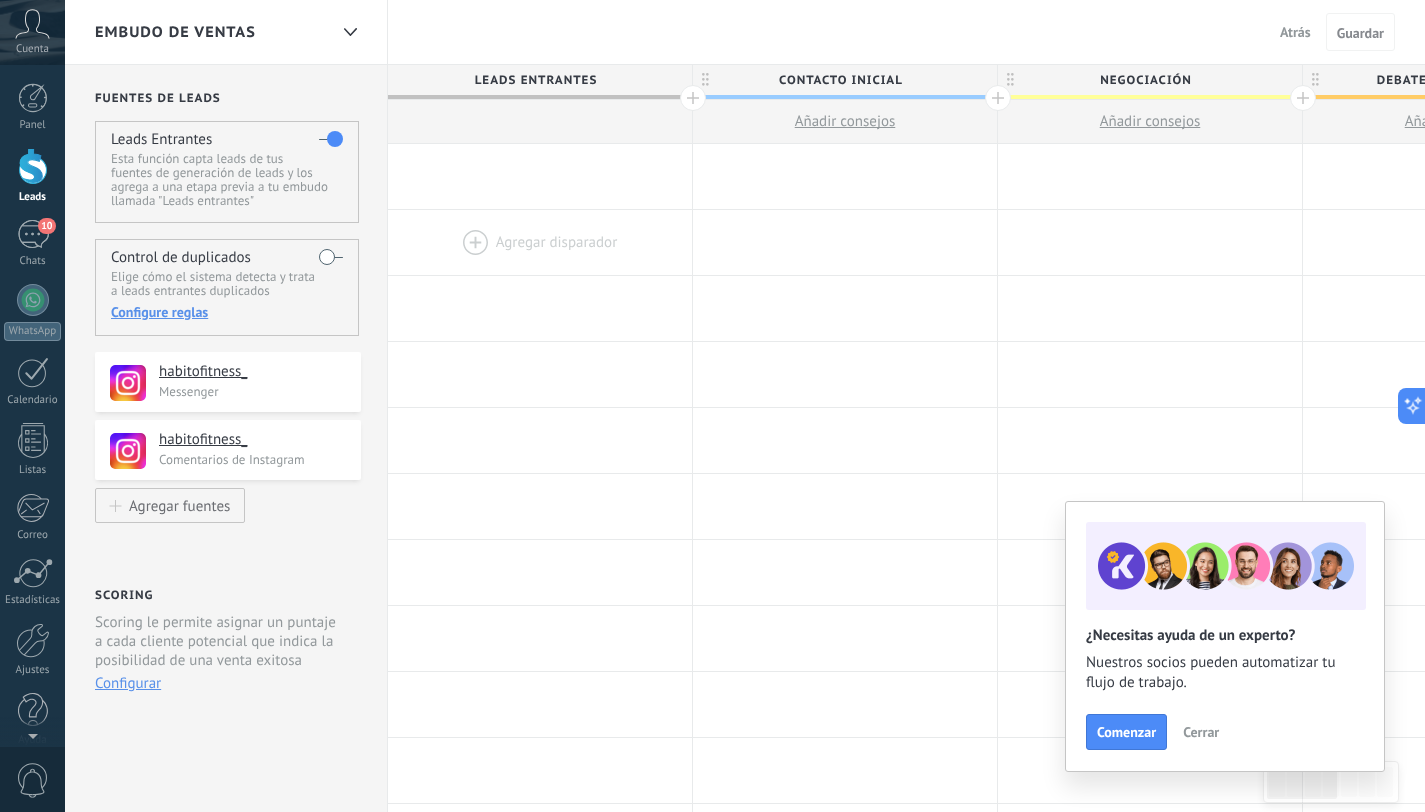 drag, startPoint x: 229, startPoint y: 459, endPoint x: 519, endPoint y: 222, distance: 374.52502 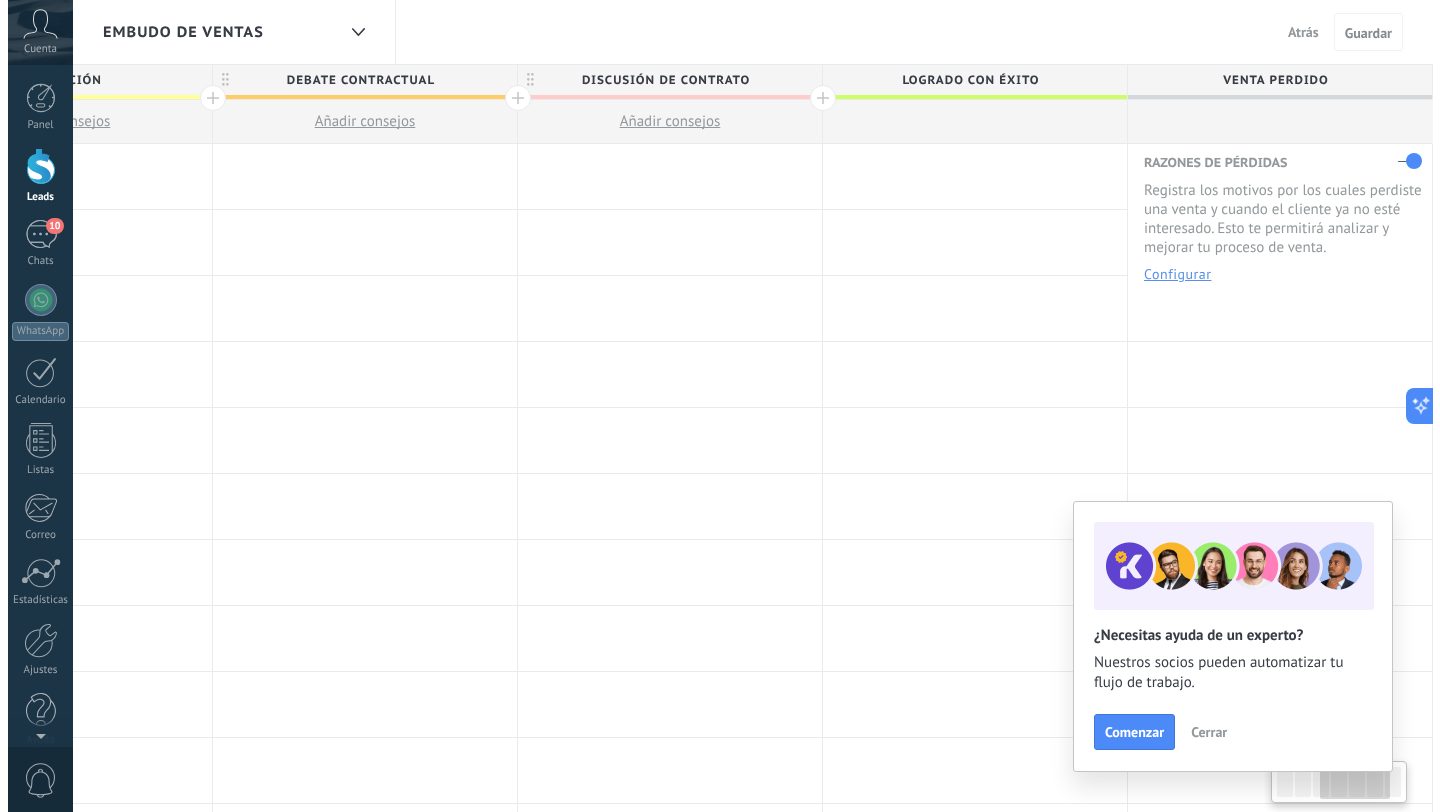 scroll, scrollTop: 0, scrollLeft: 0, axis: both 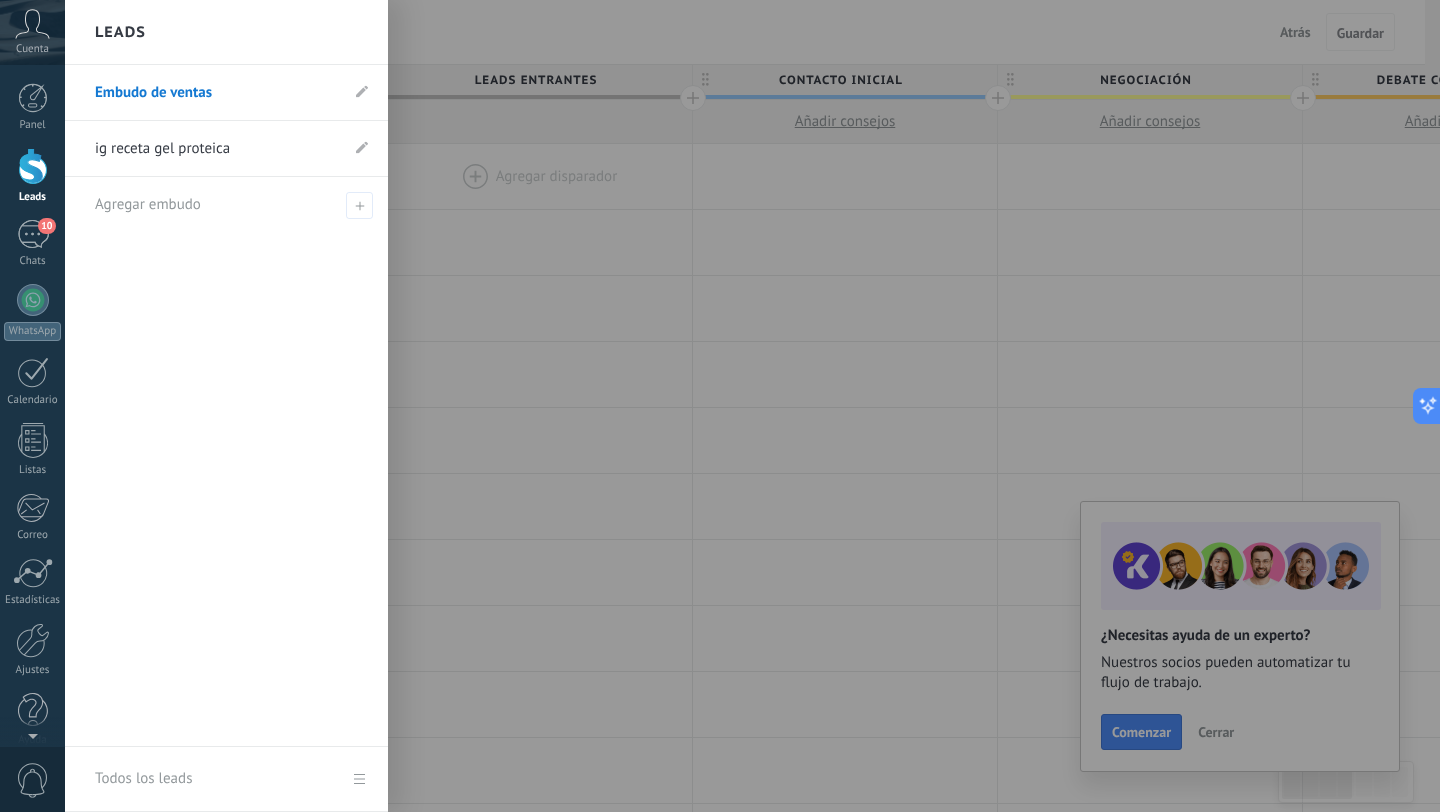 click at bounding box center (33, 166) 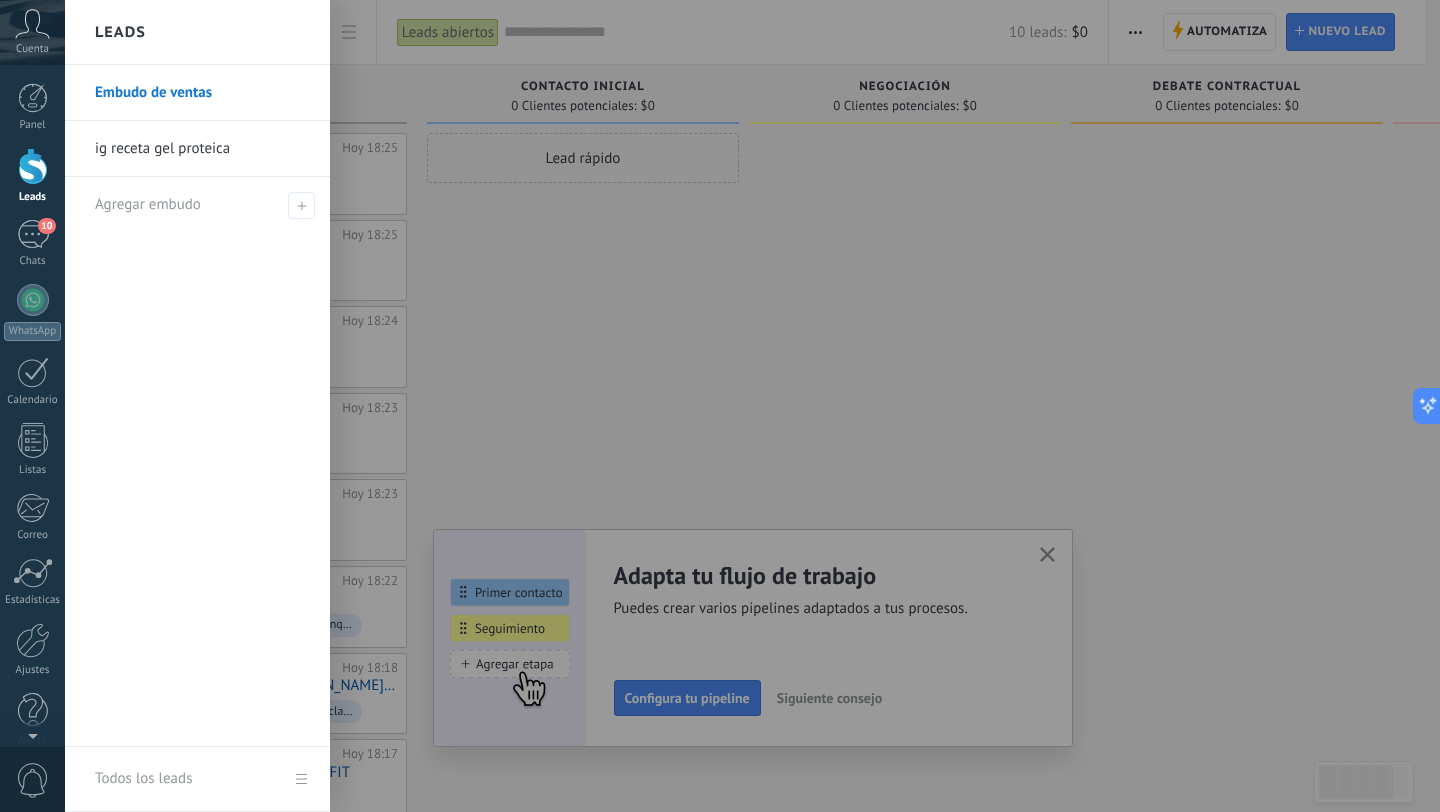 click on "ig receta gel proteica" at bounding box center (202, 149) 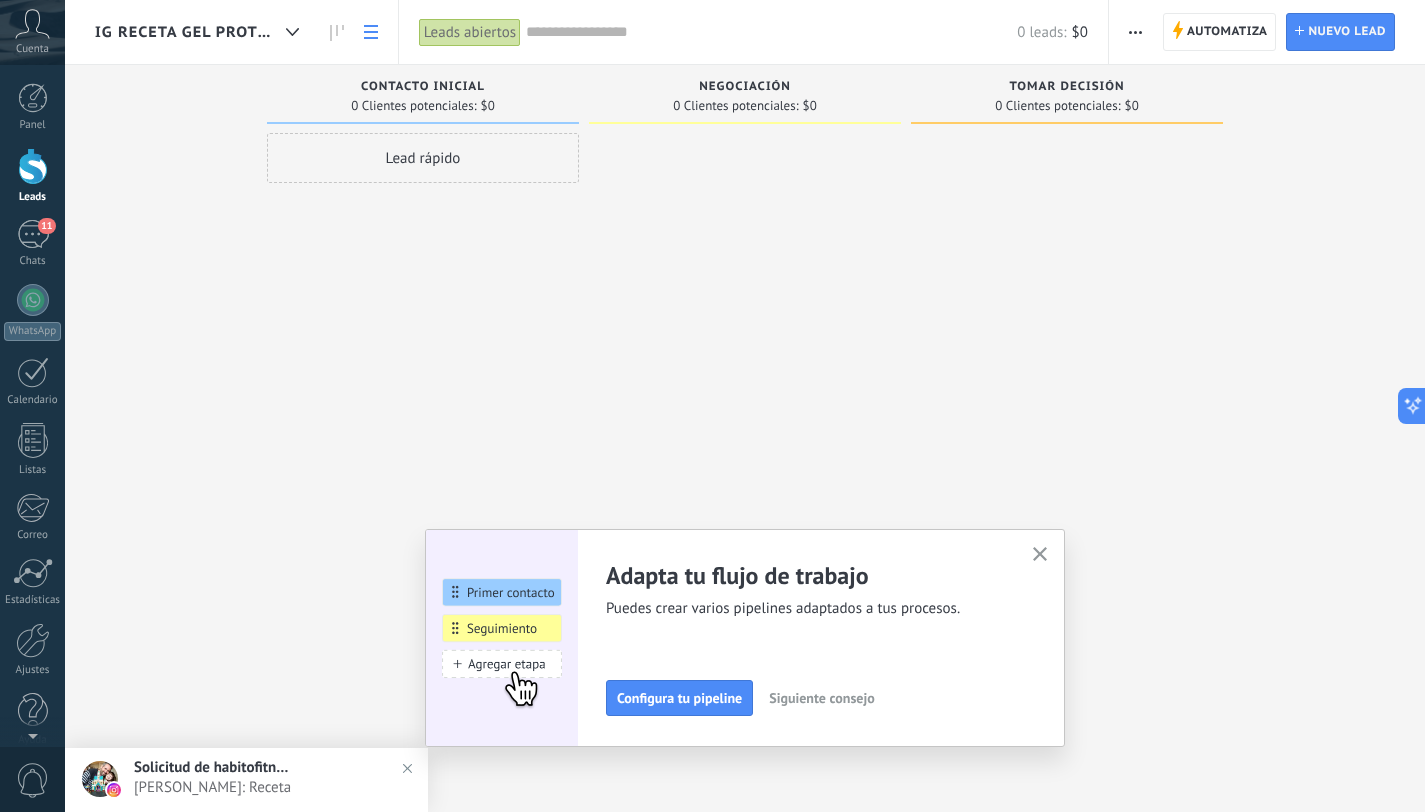 click 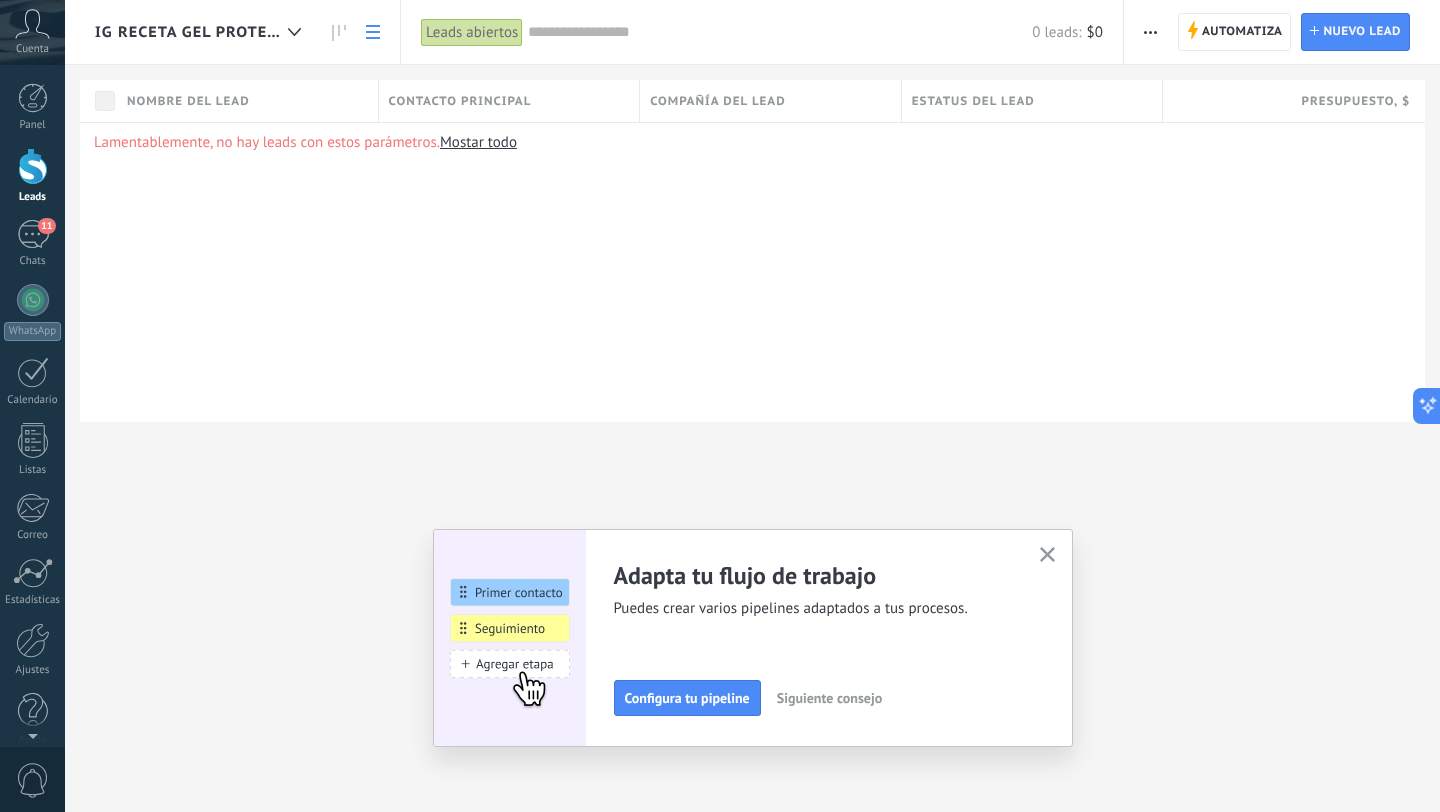 click at bounding box center (373, 32) 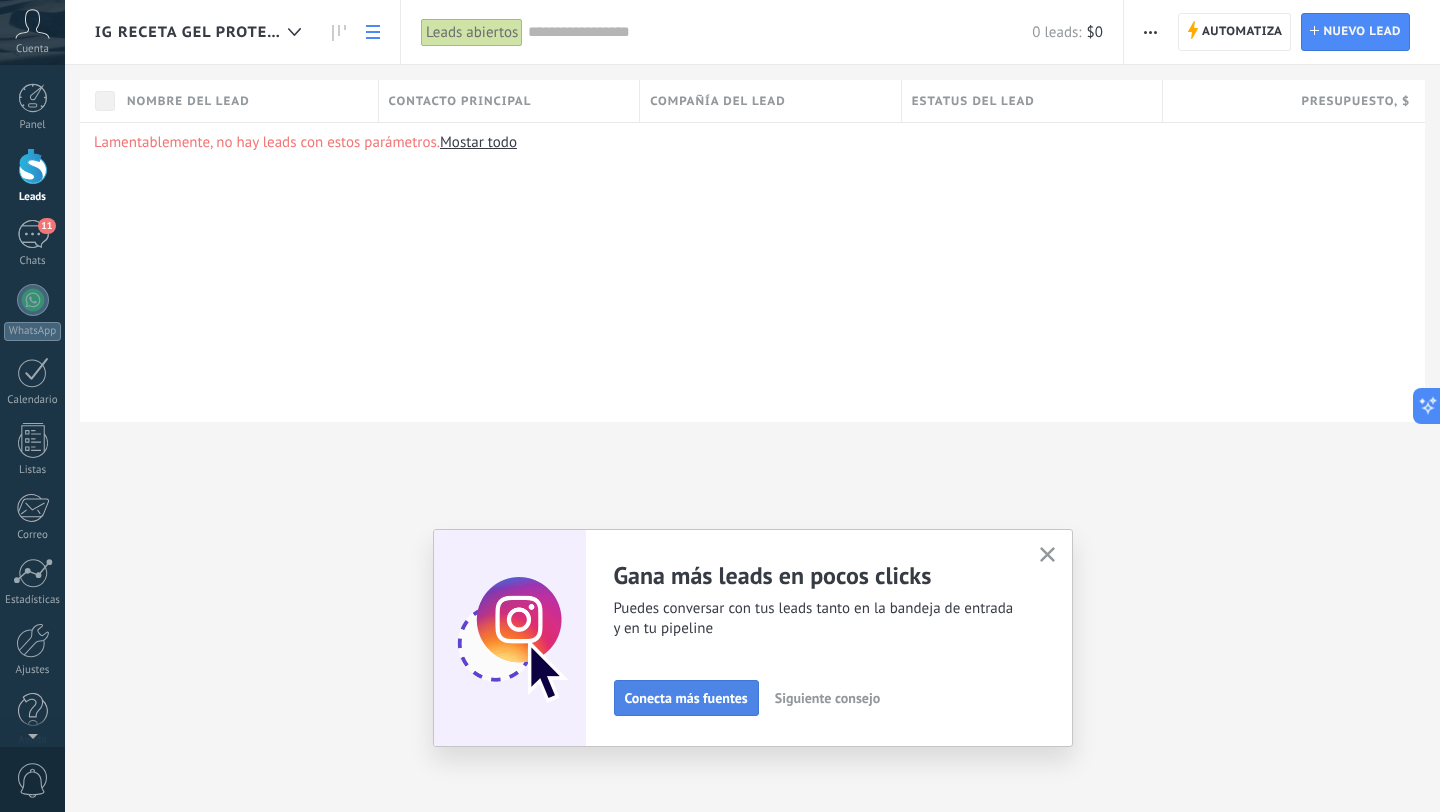 click on "Conecta más fuentes" at bounding box center [686, 698] 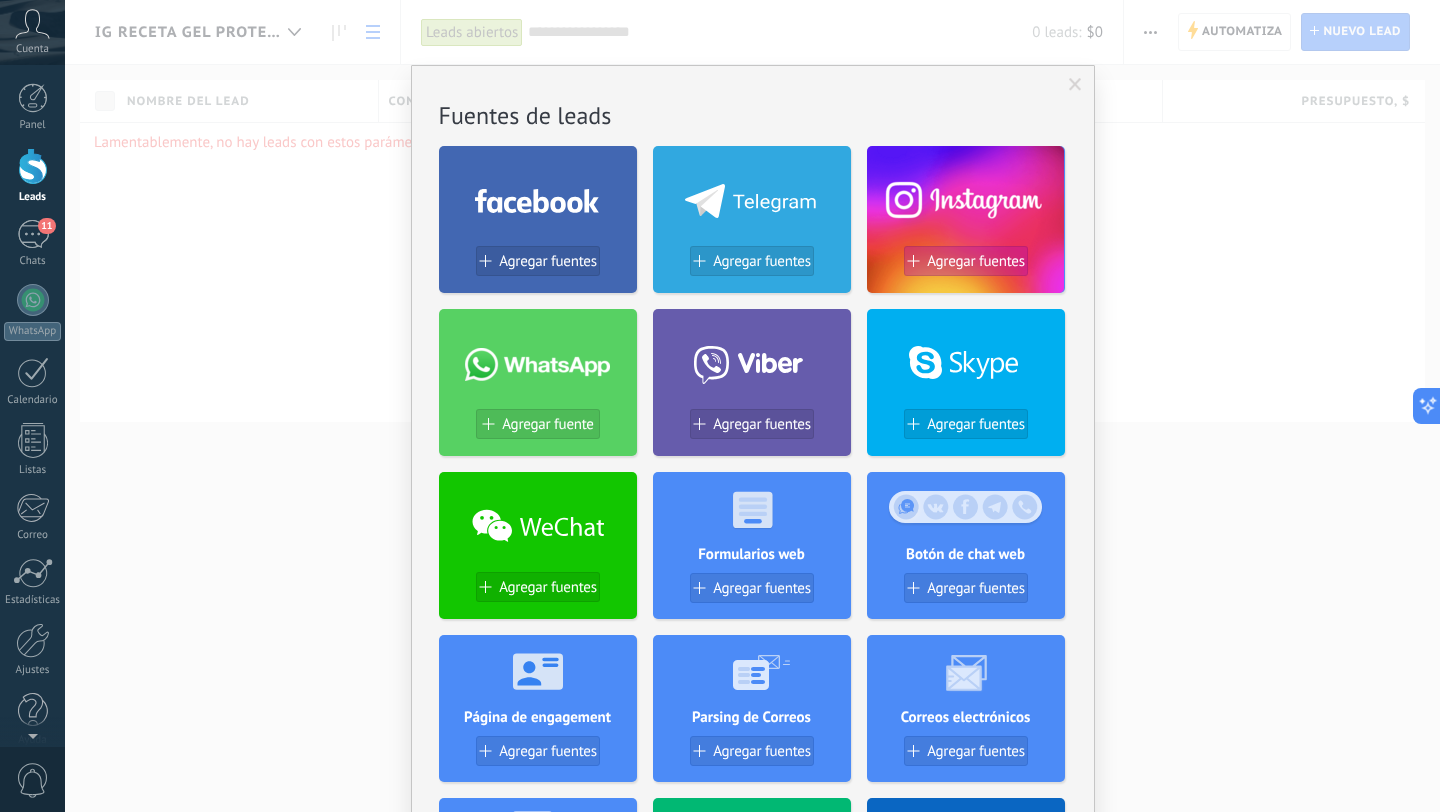 click on "Agregar fuentes" at bounding box center (976, 261) 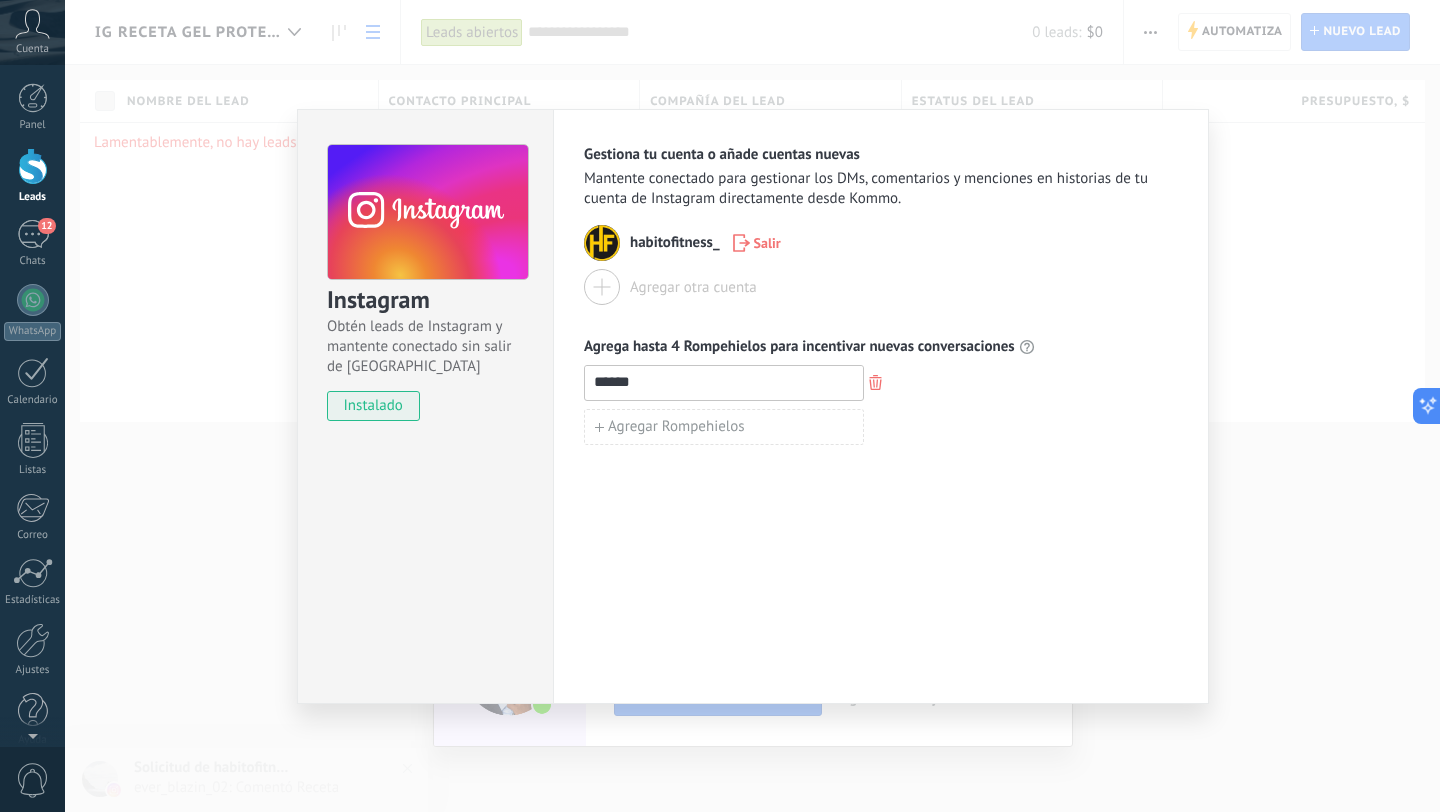 click on "Instagram Obtén leads de Instagram y mantente conectado sin salir de Kommo instalado Gestiona tu cuenta o añade cuentas nuevas Mantente conectado para gestionar los DMs, comentarios y menciones en historias de tu cuenta de Instagram directamente desde Kommo. habitofitness_ Salir Agregar otra cuenta Agrega hasta 4 Rompehielos para incentivar nuevas conversaciones ****** Agregar Rompehielos" at bounding box center [752, 406] 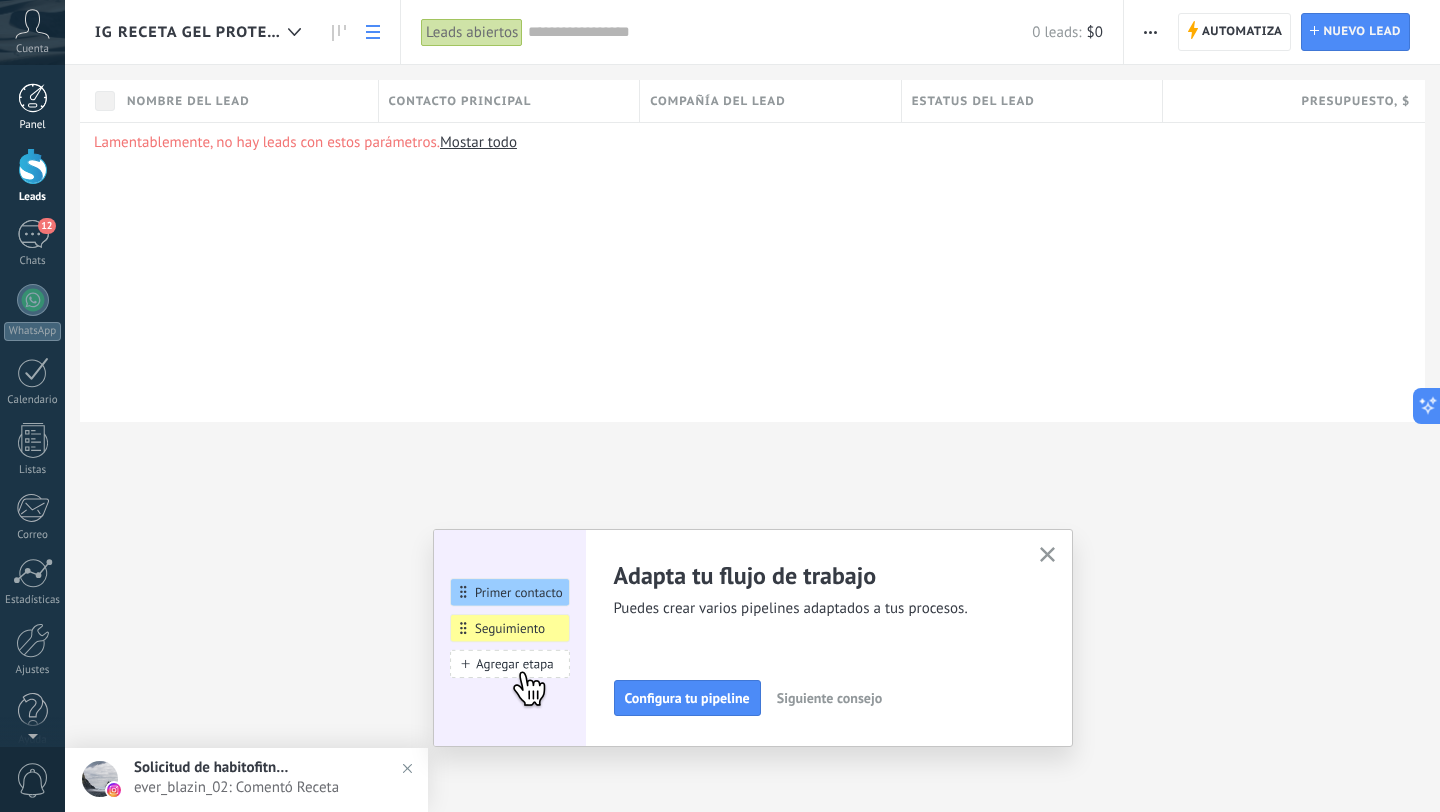 click at bounding box center [33, 98] 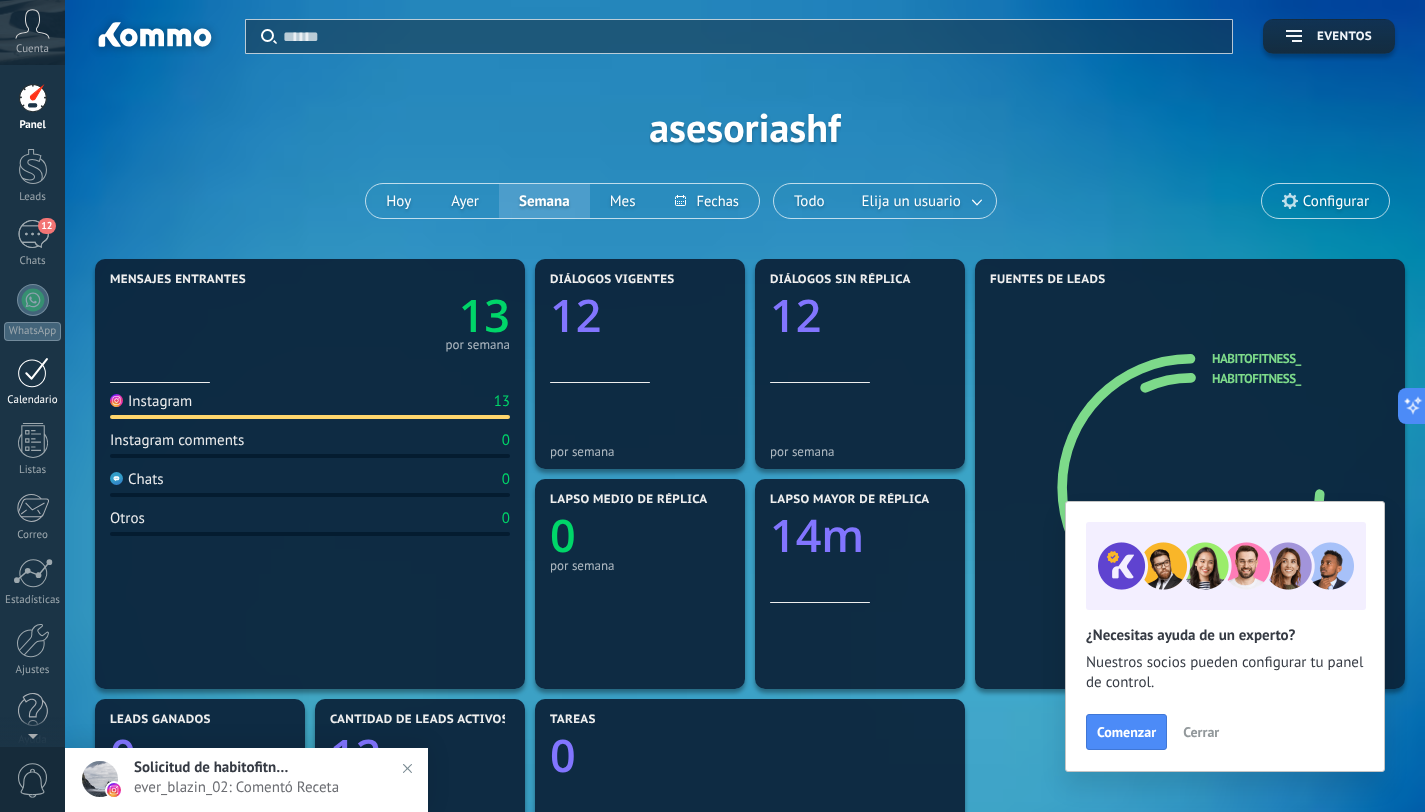 click on "Calendario" at bounding box center (33, 400) 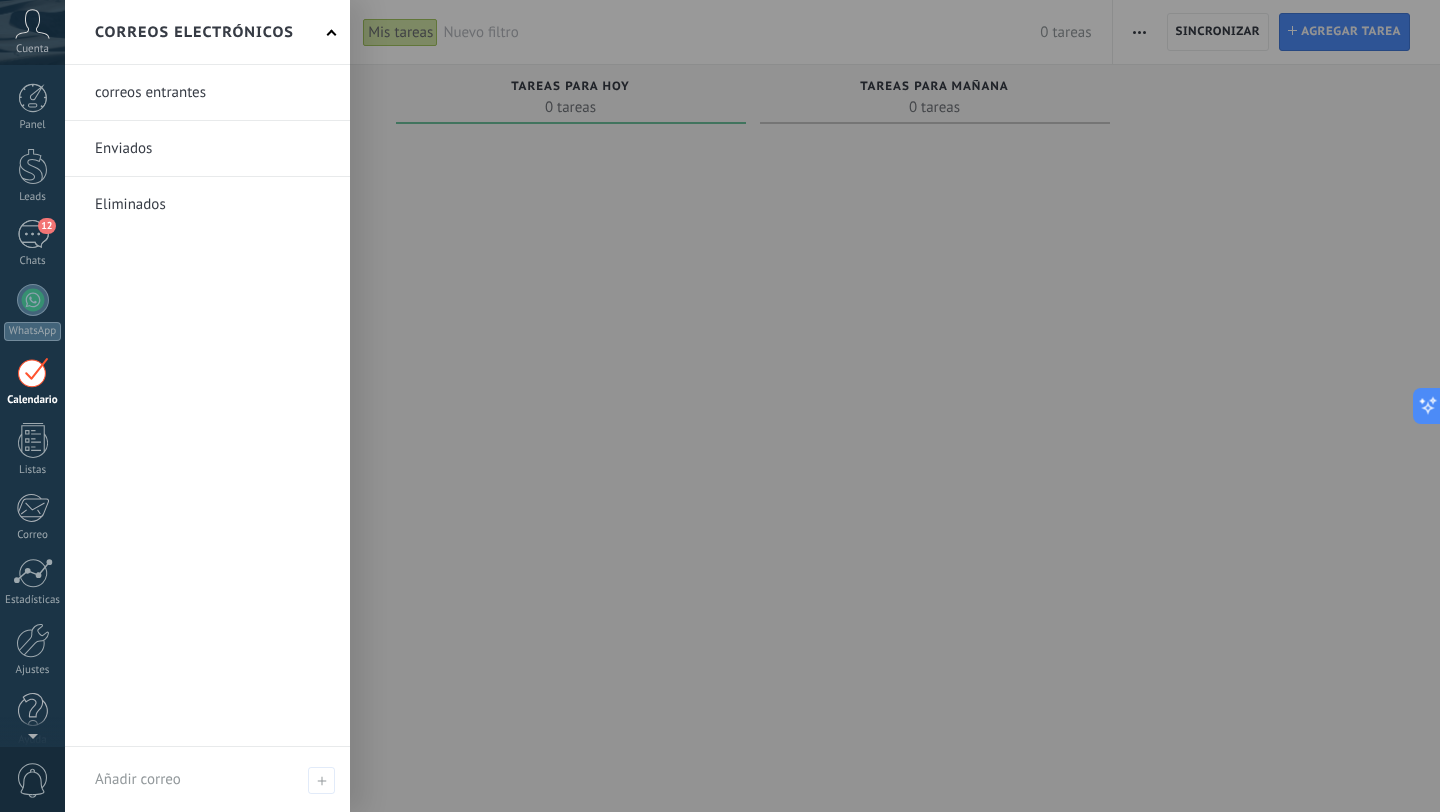 scroll, scrollTop: 20, scrollLeft: 0, axis: vertical 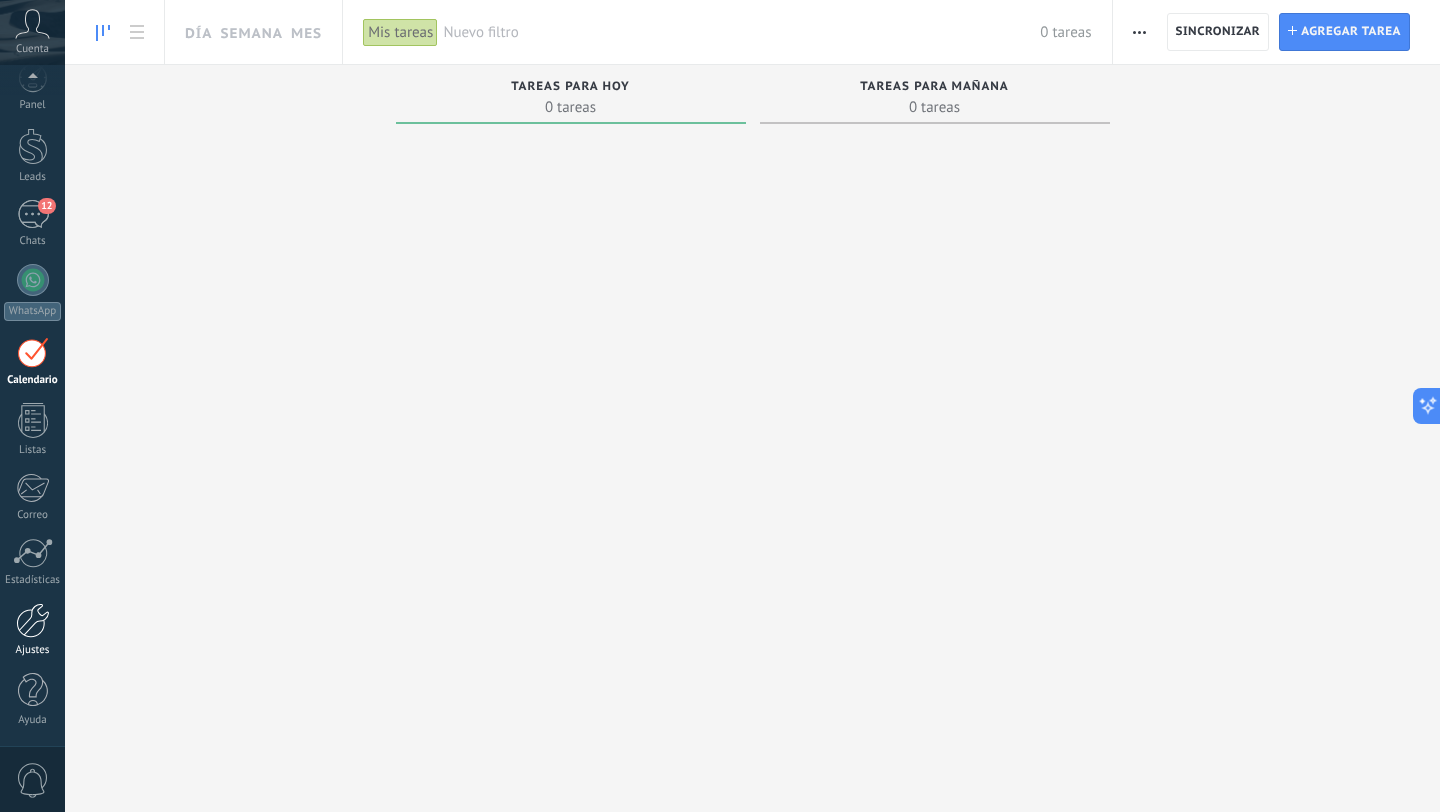click at bounding box center [33, 620] 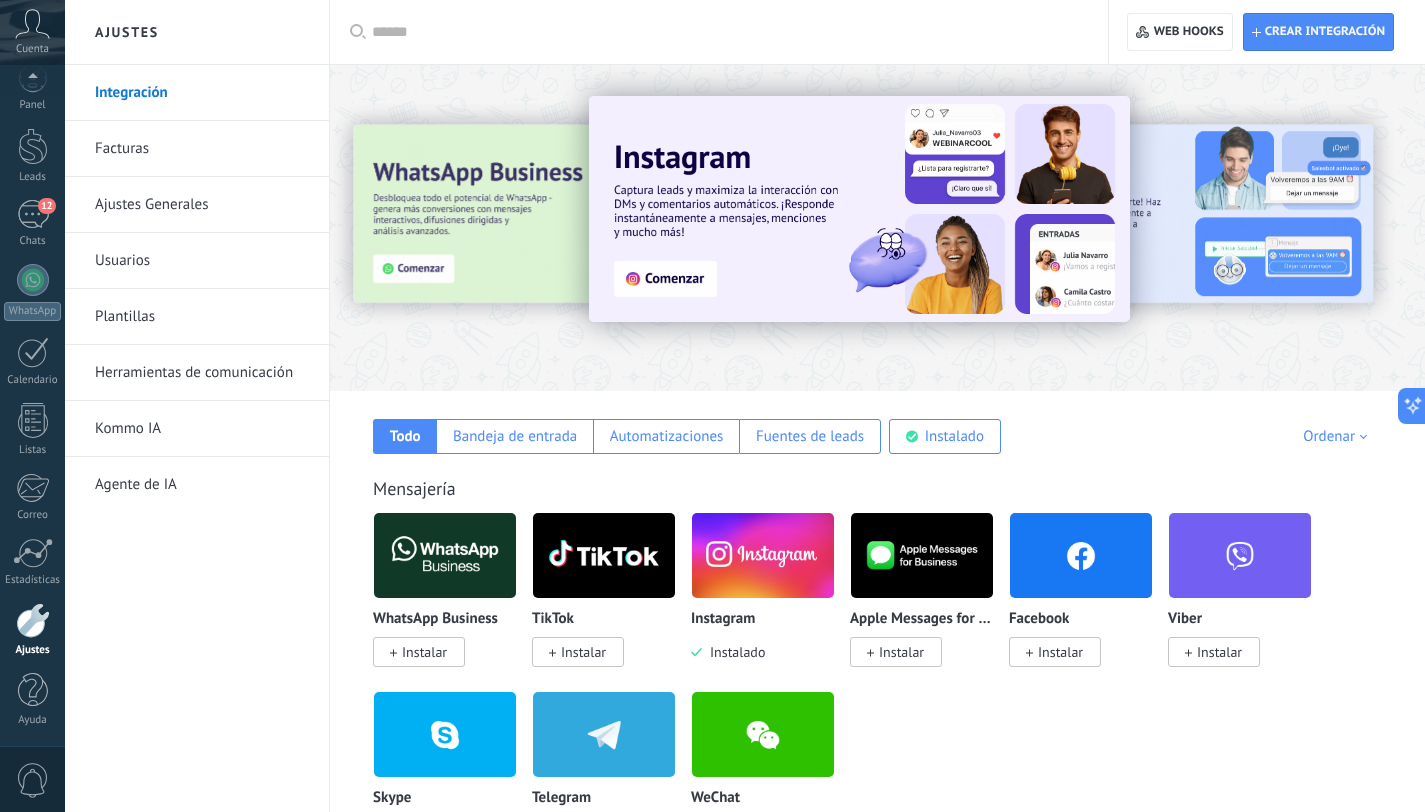 click on "Agente de IA" at bounding box center (202, 485) 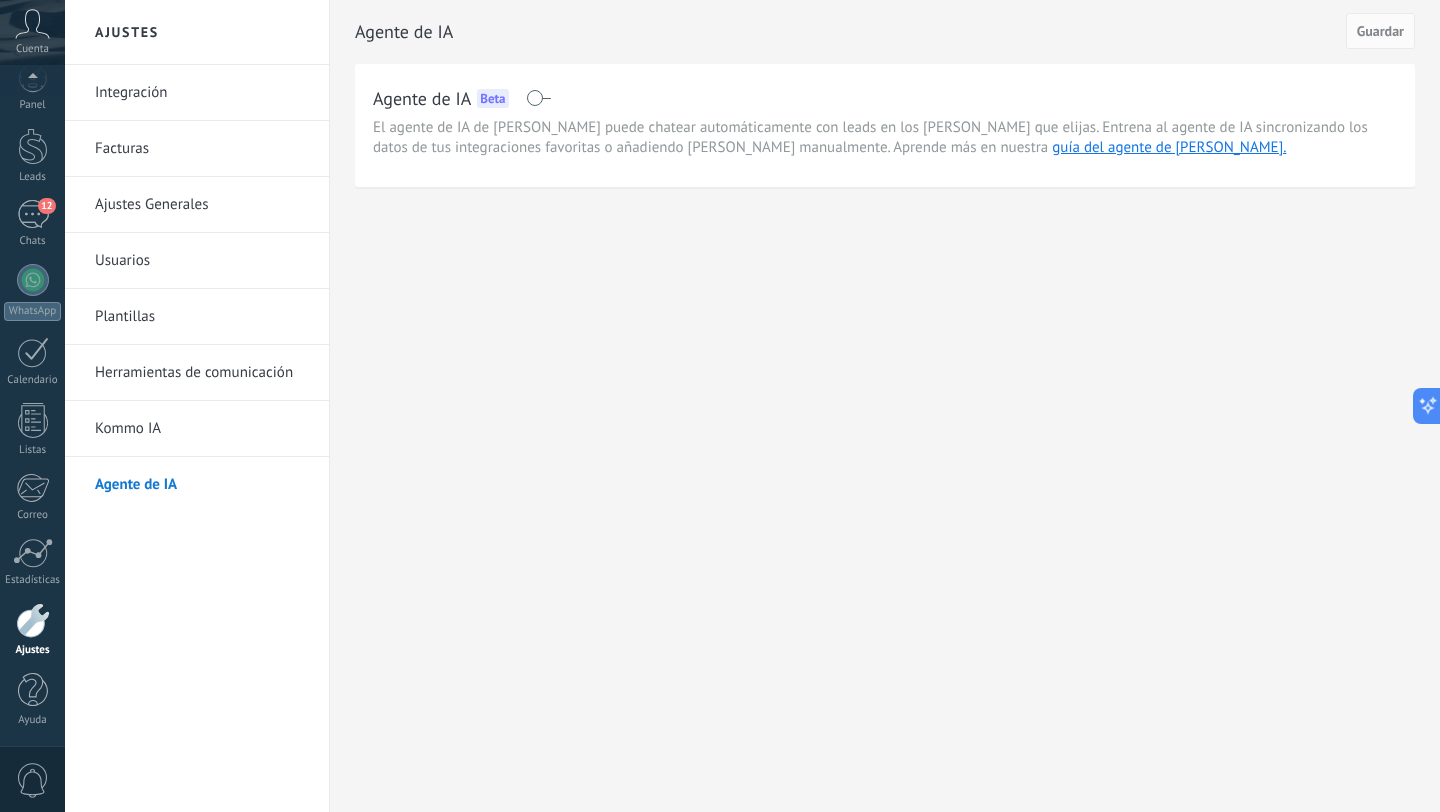 click on "Plantillas" at bounding box center (202, 317) 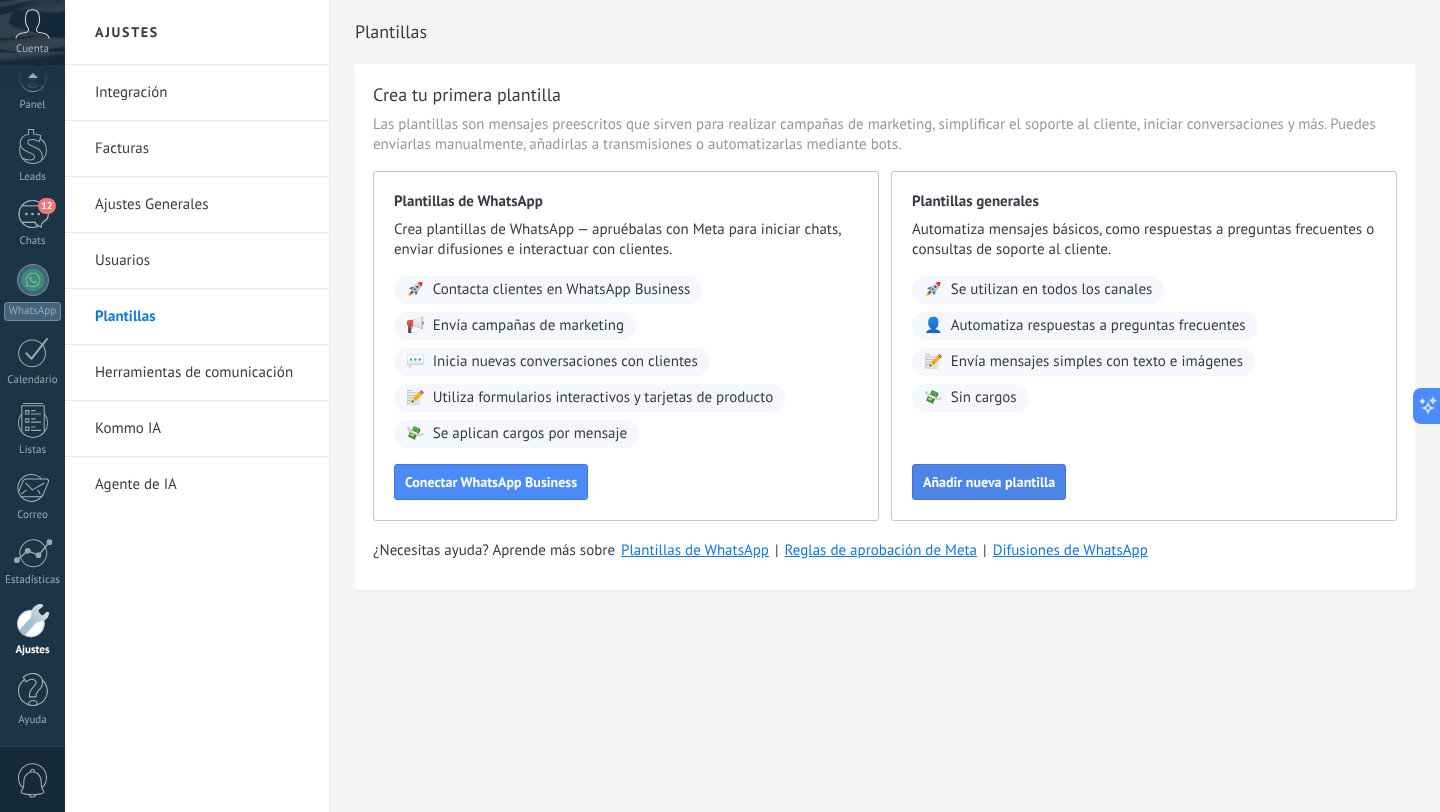 click on "Añadir nueva plantilla" at bounding box center (989, 482) 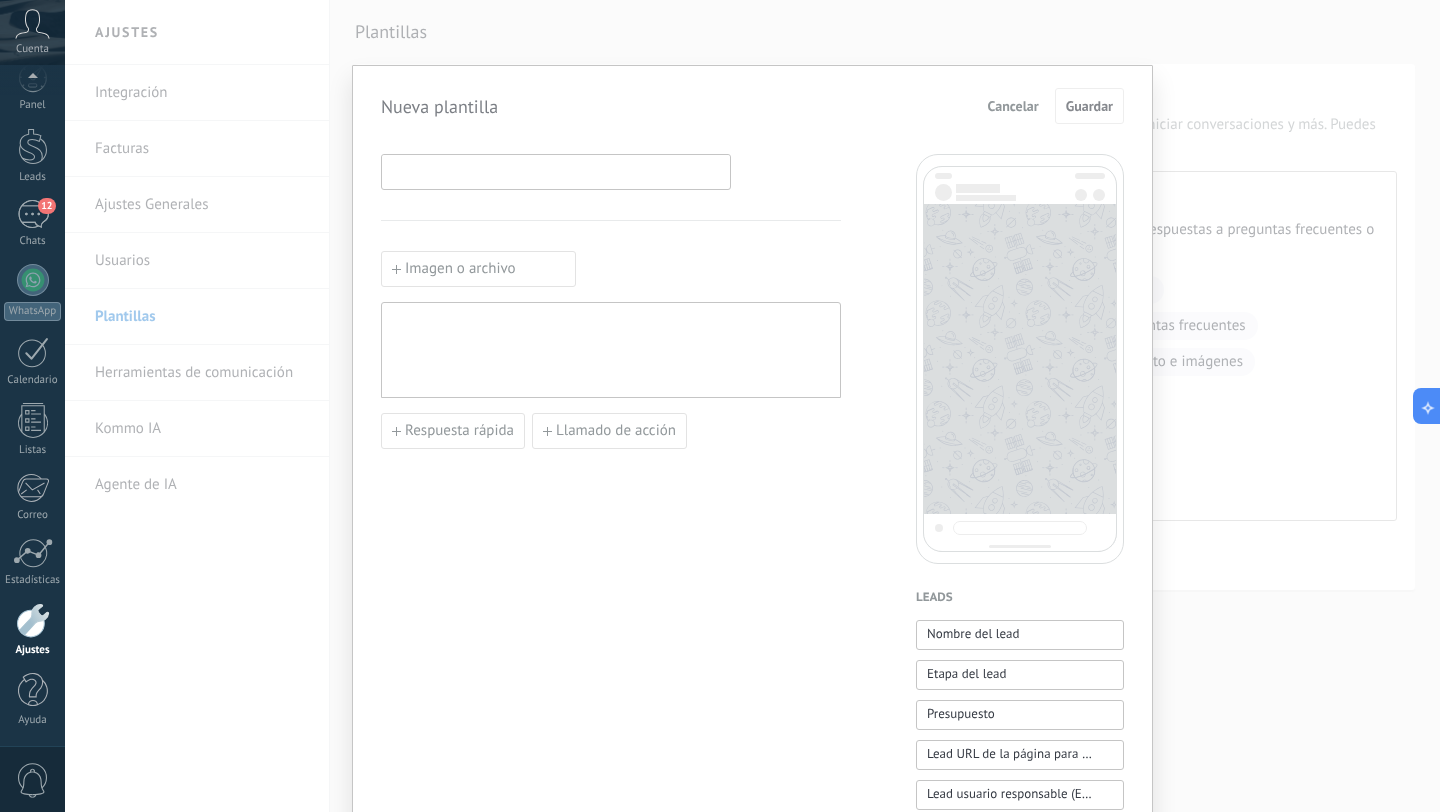click at bounding box center [556, 171] 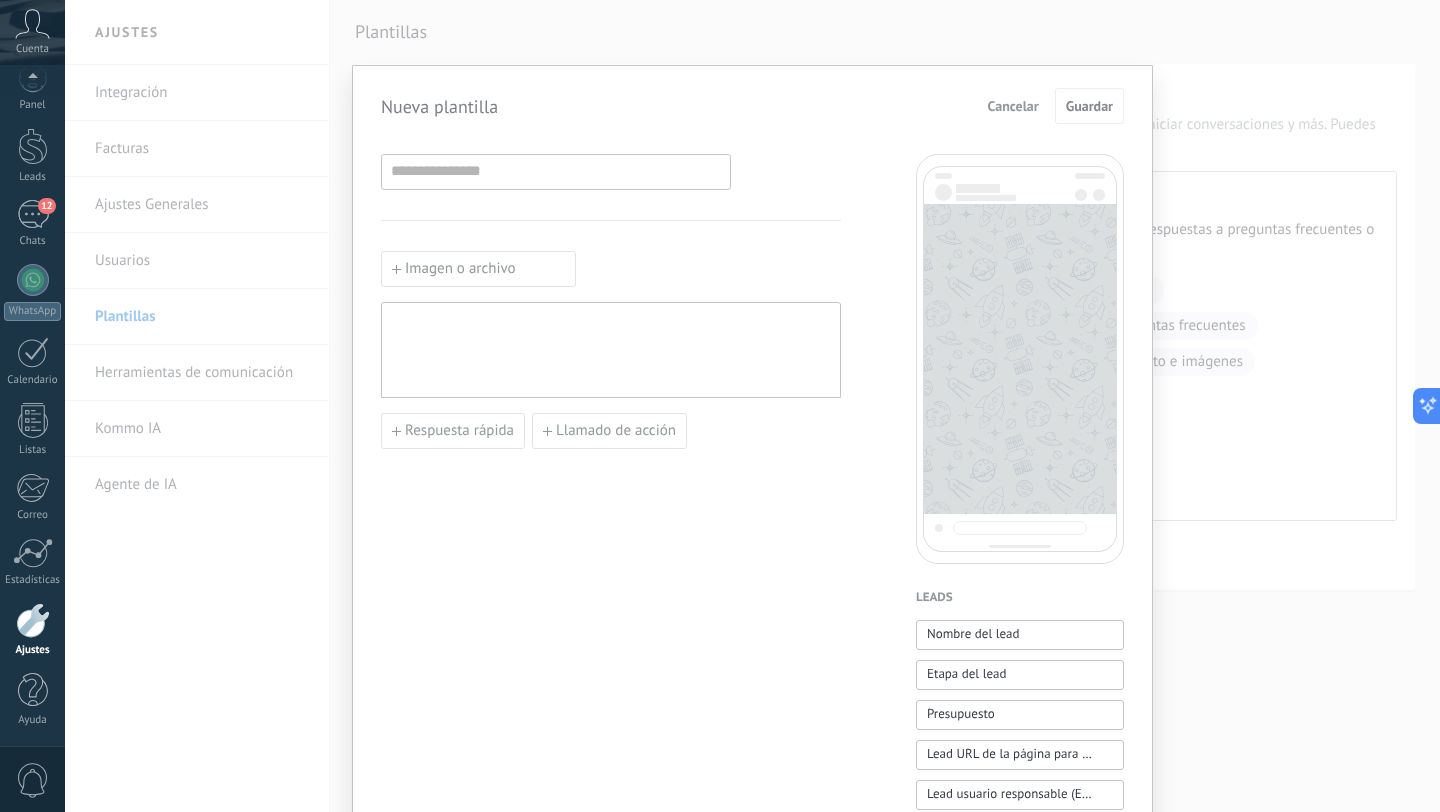click on "Imagen o archivo Respuesta rápida Llamado de acción" at bounding box center [611, 829] 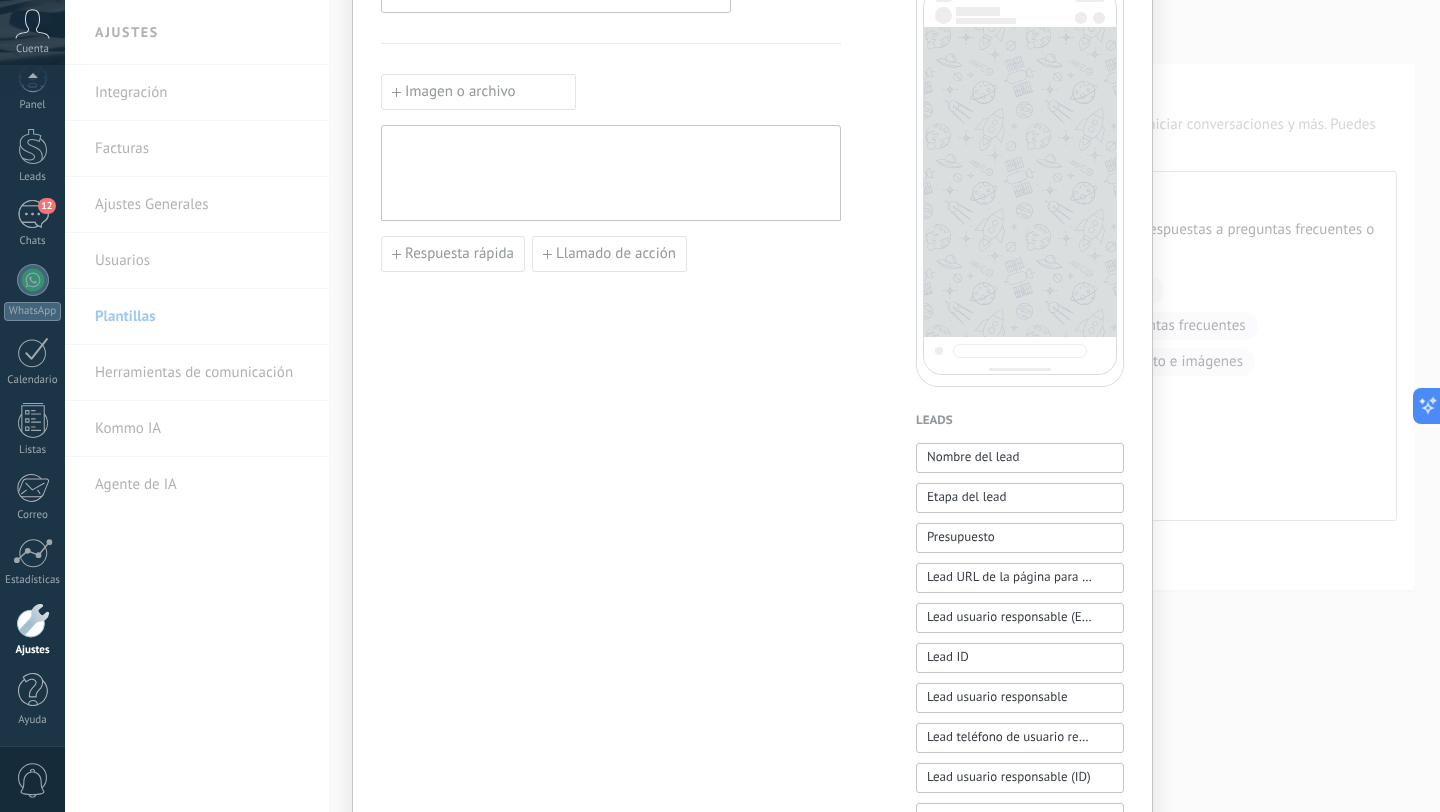 scroll, scrollTop: 0, scrollLeft: 0, axis: both 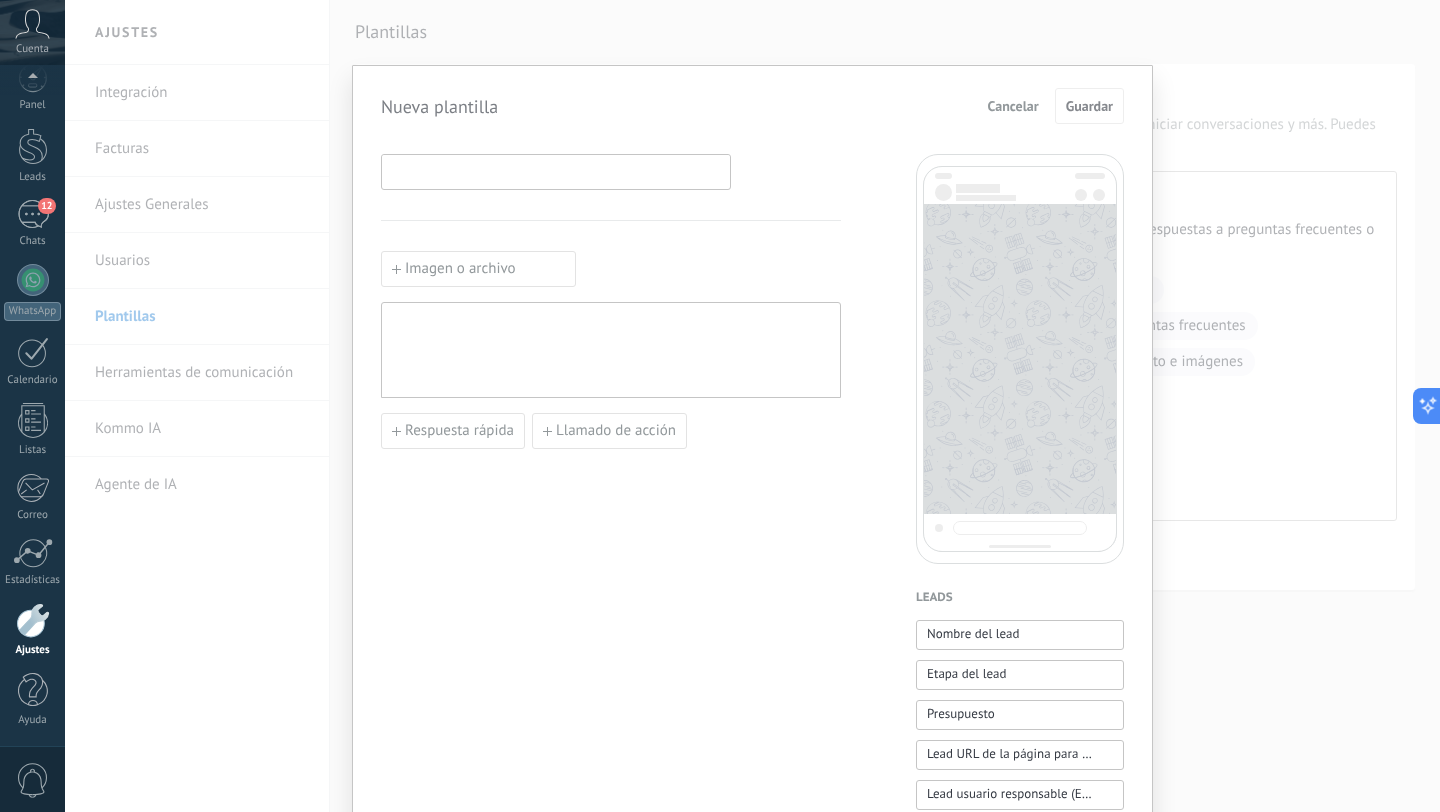 click at bounding box center (556, 171) 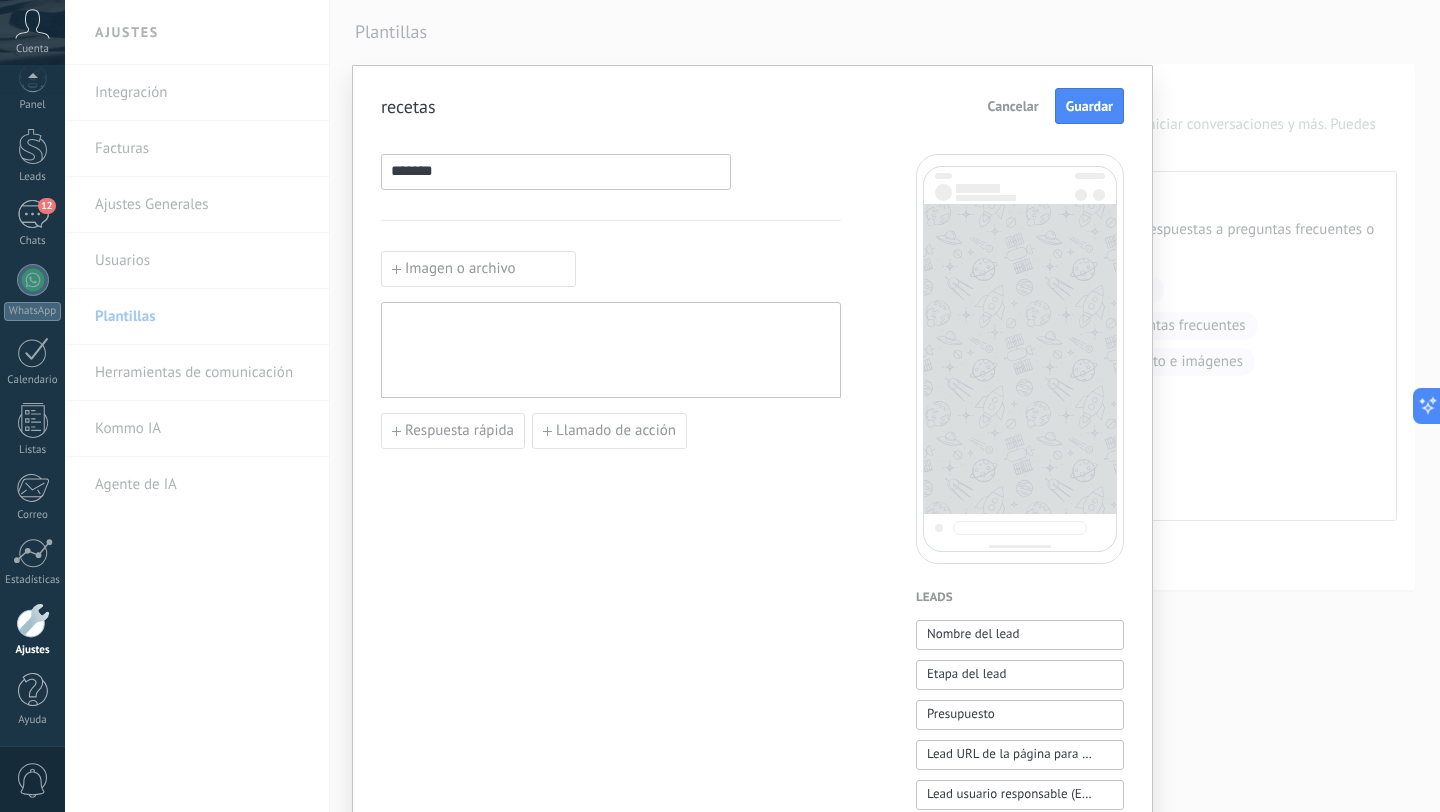 type on "*******" 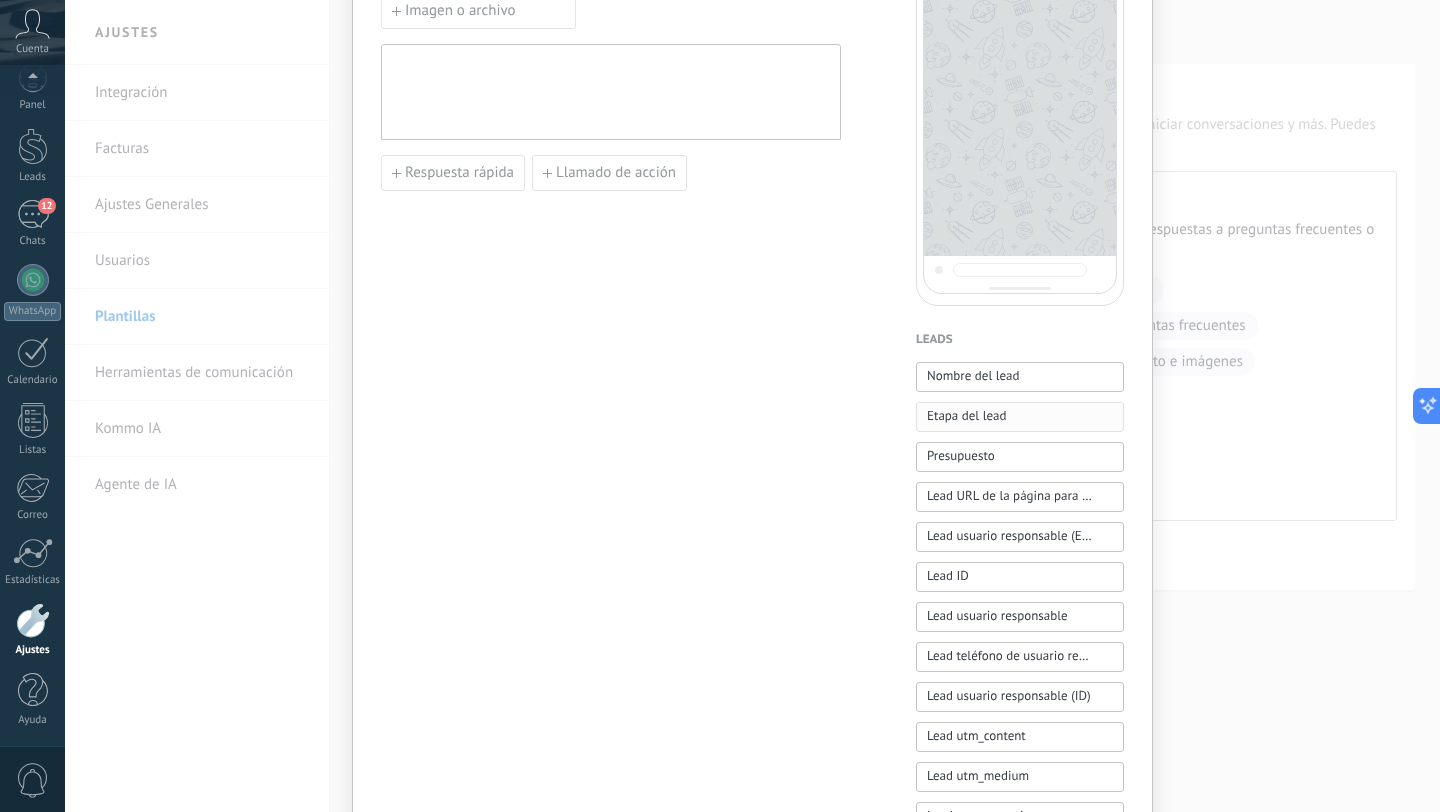 scroll, scrollTop: 262, scrollLeft: 0, axis: vertical 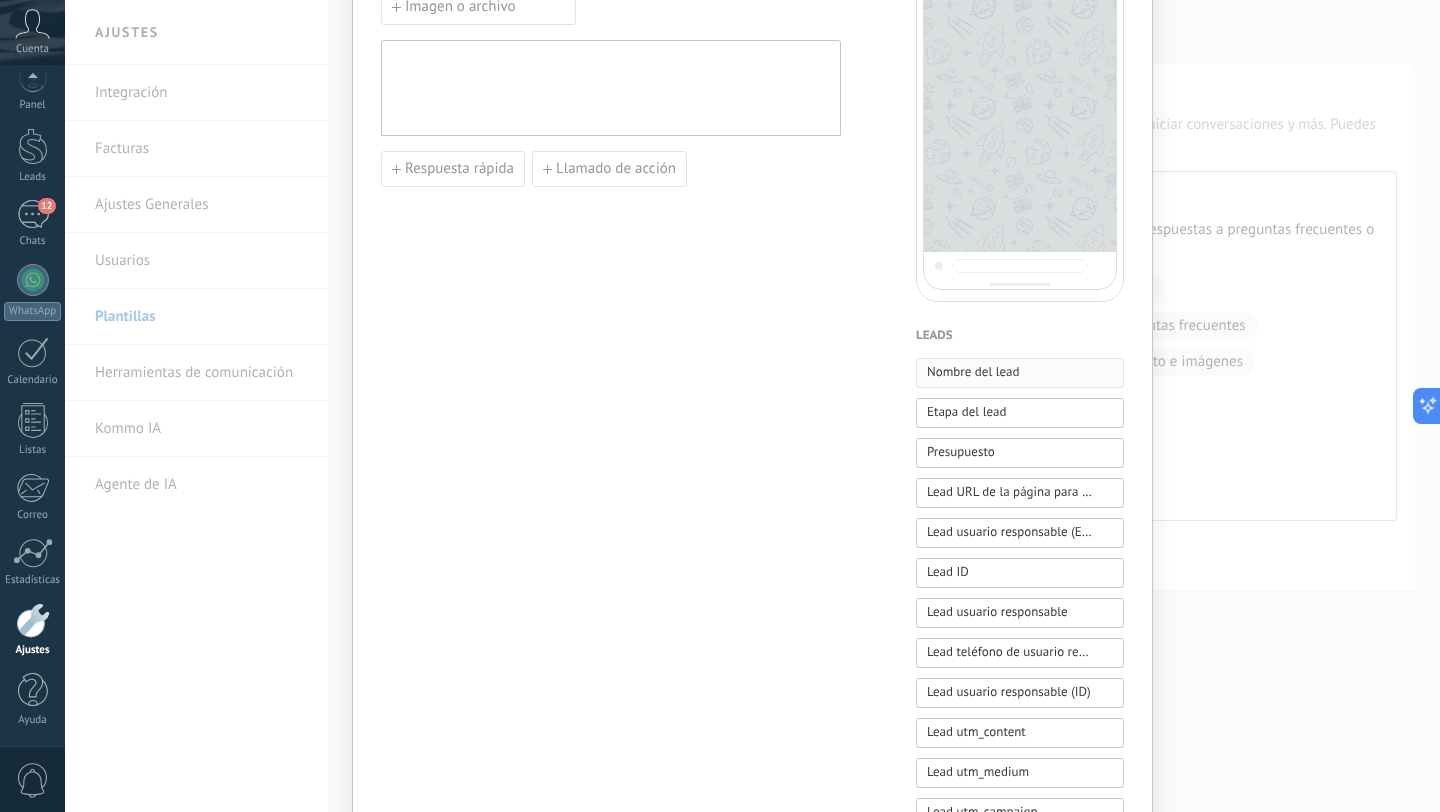 click on "Nombre del lead" at bounding box center (973, 372) 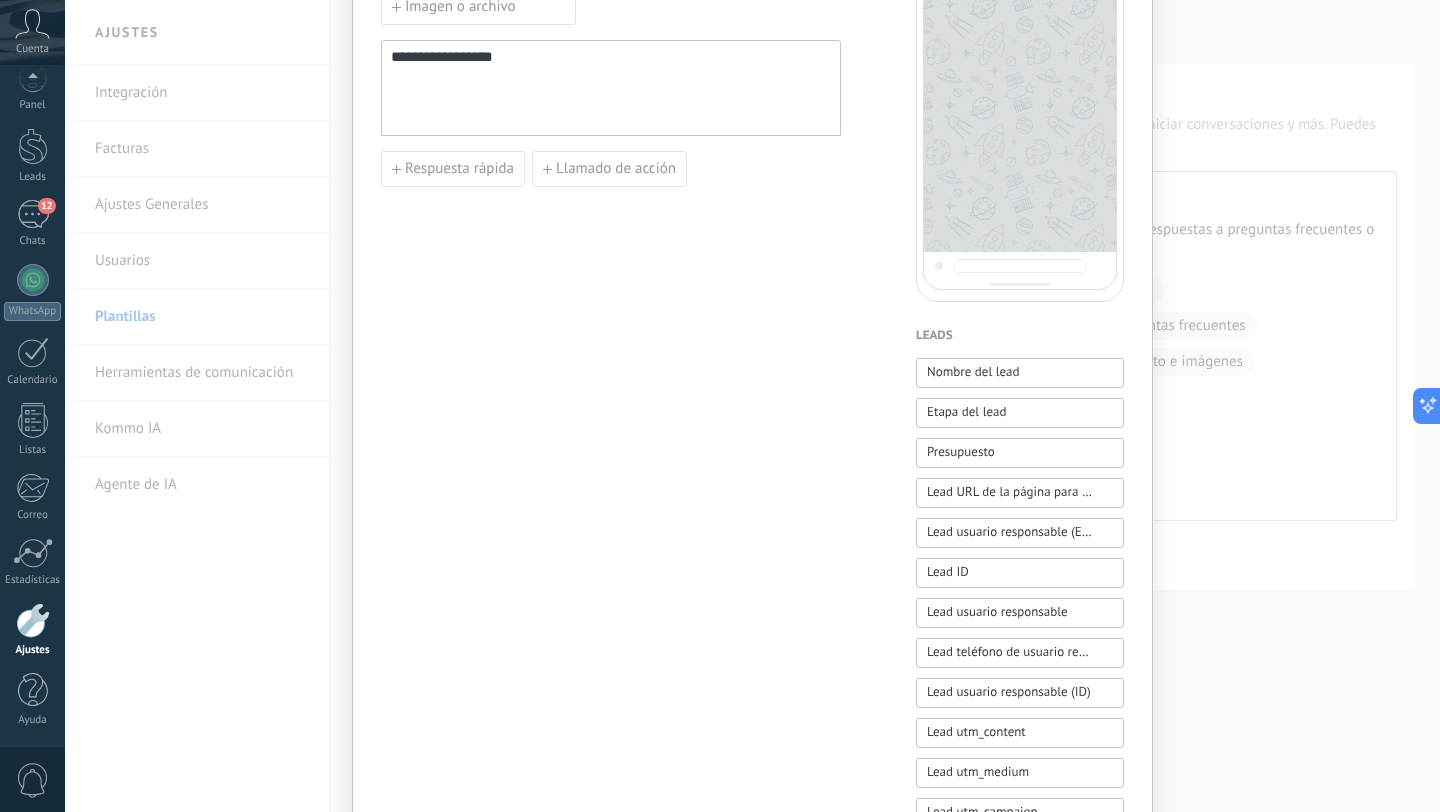 type 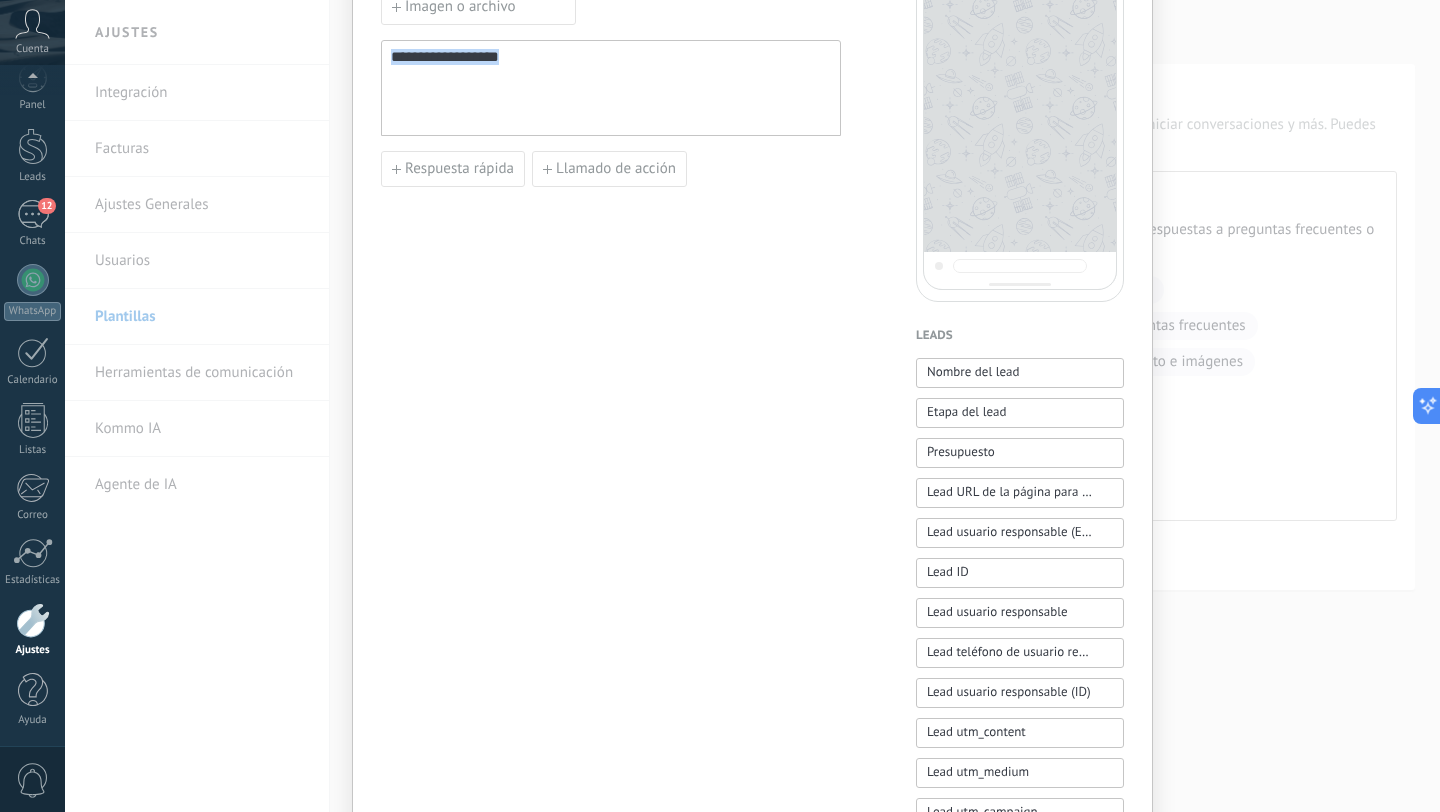 drag, startPoint x: 553, startPoint y: 73, endPoint x: 294, endPoint y: 67, distance: 259.0695 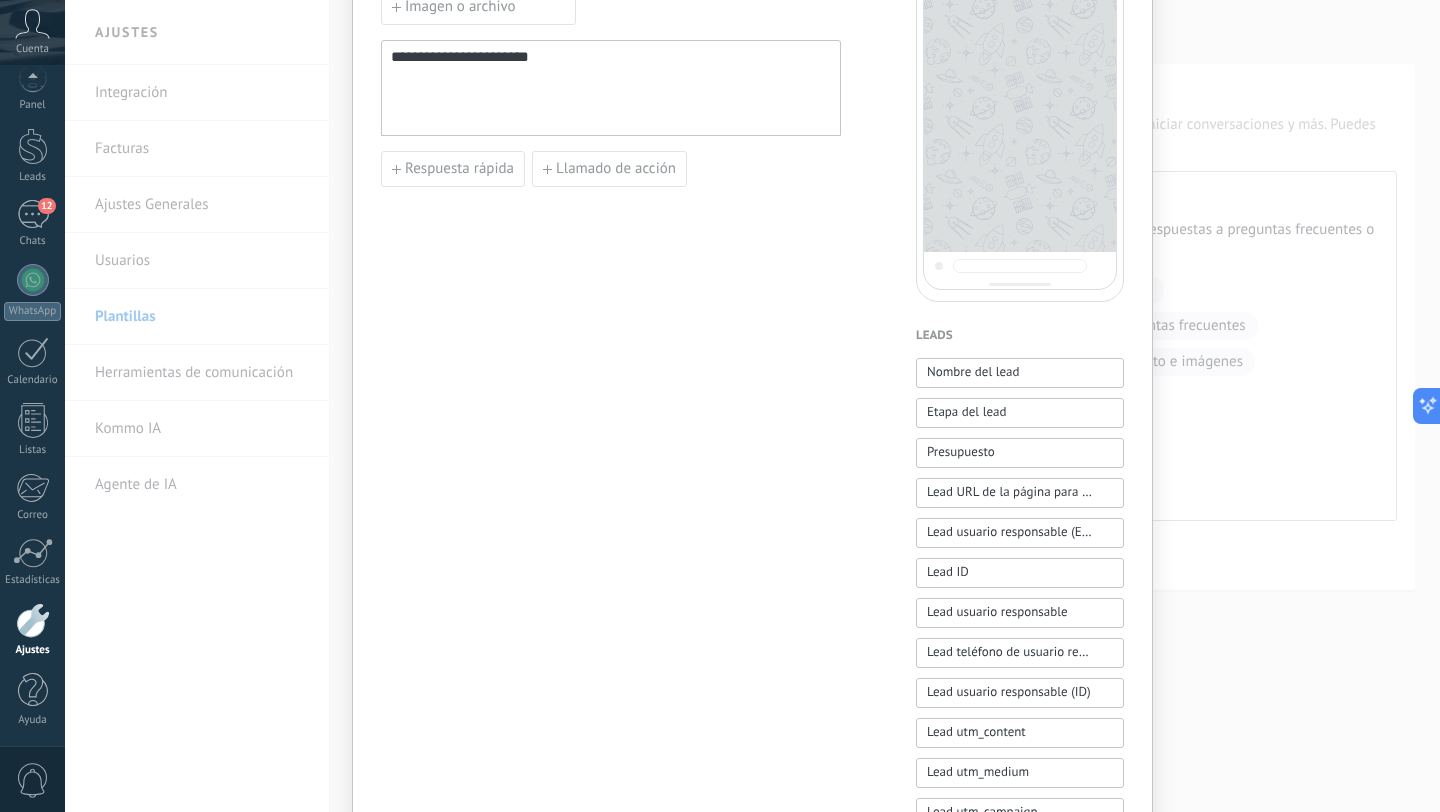 click on "**********" at bounding box center (611, 88) 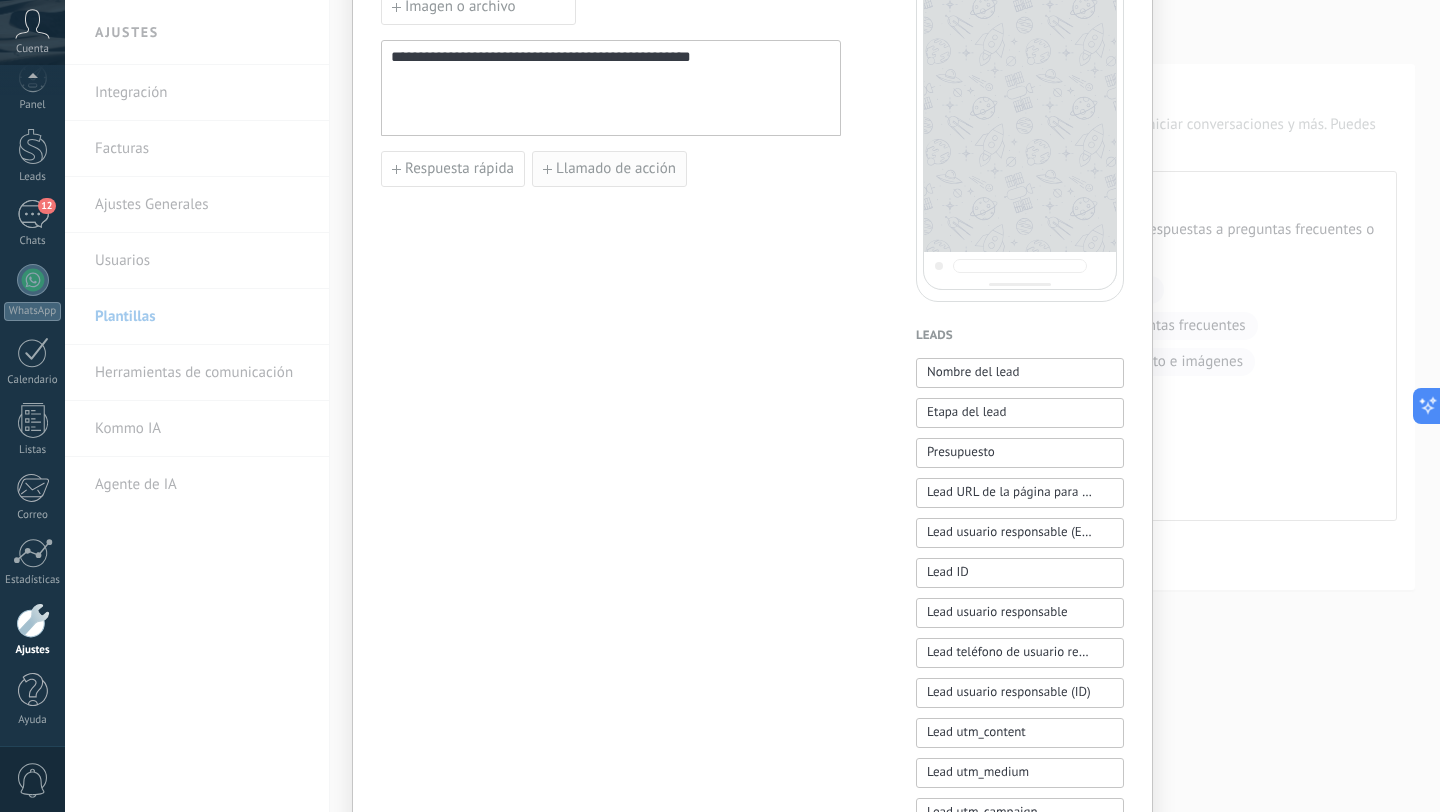 click on "Llamado de acción" at bounding box center [616, 169] 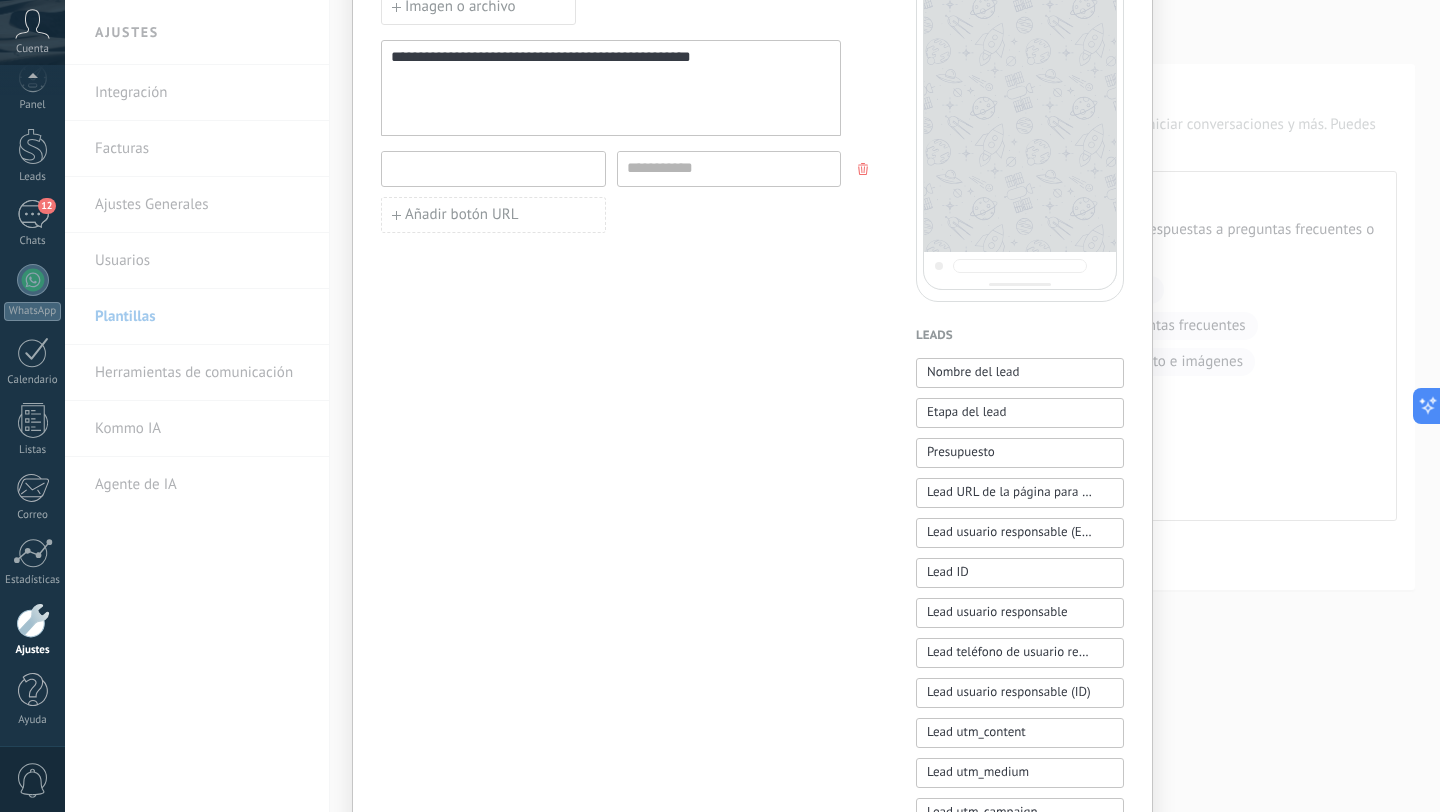 click at bounding box center [493, 168] 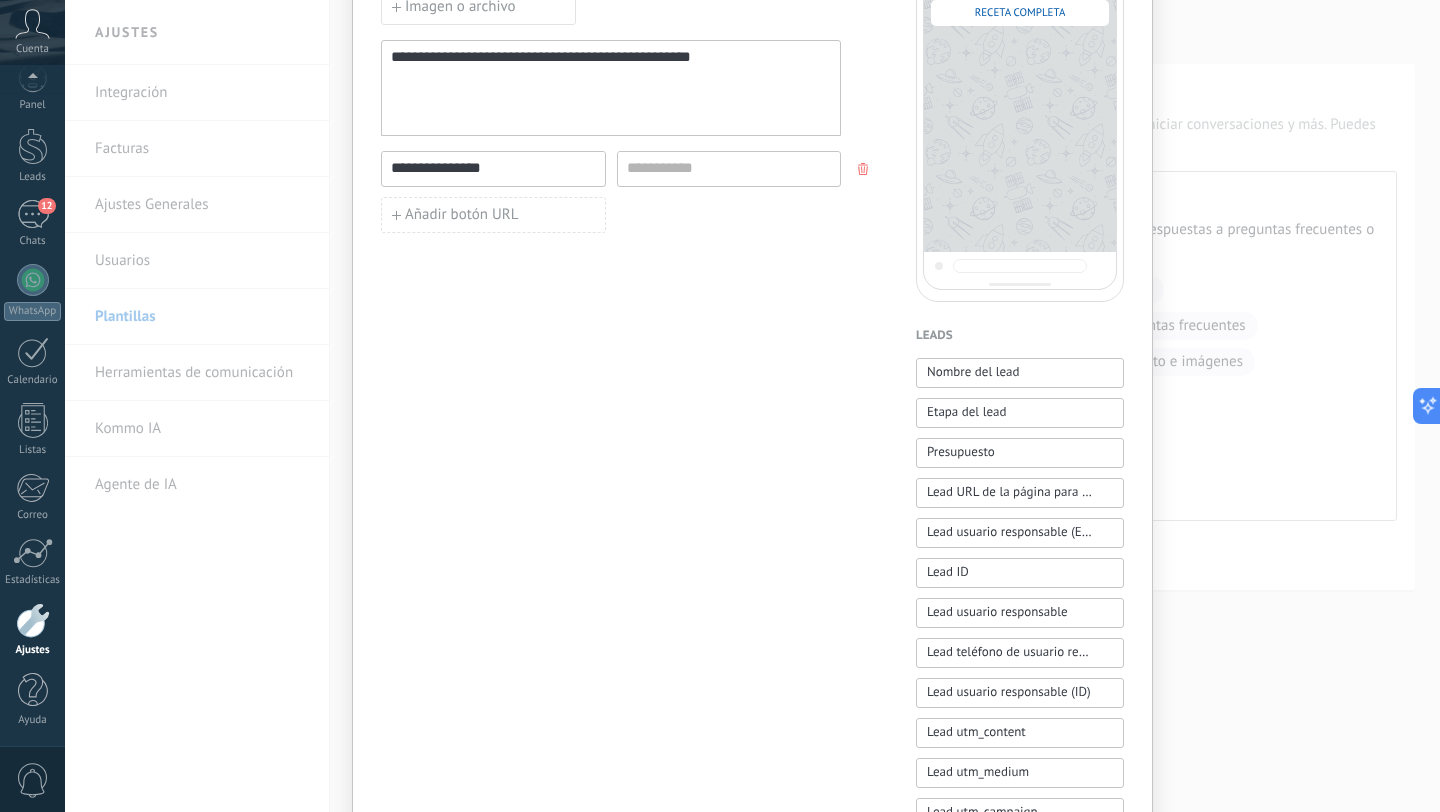 type on "**********" 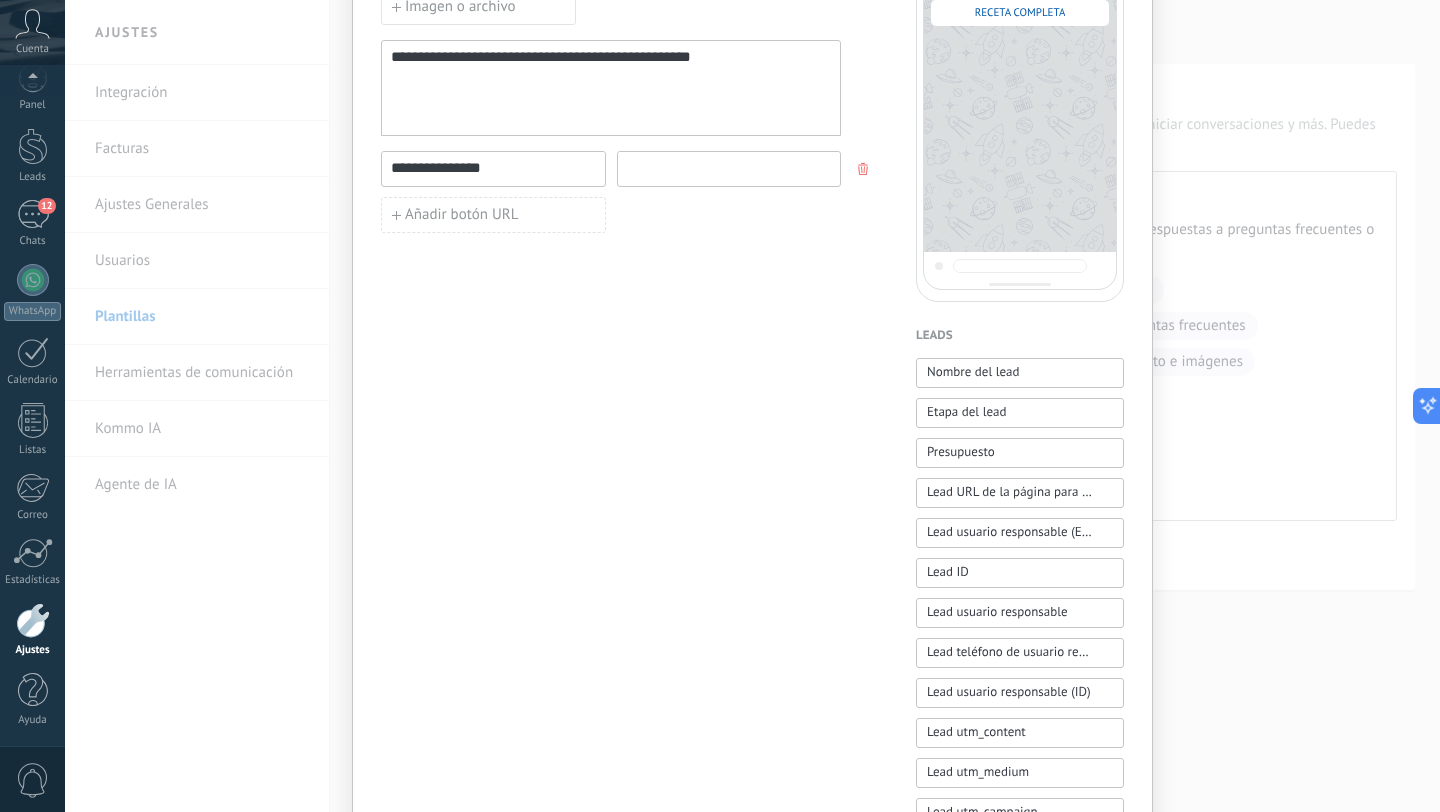 click at bounding box center [729, 168] 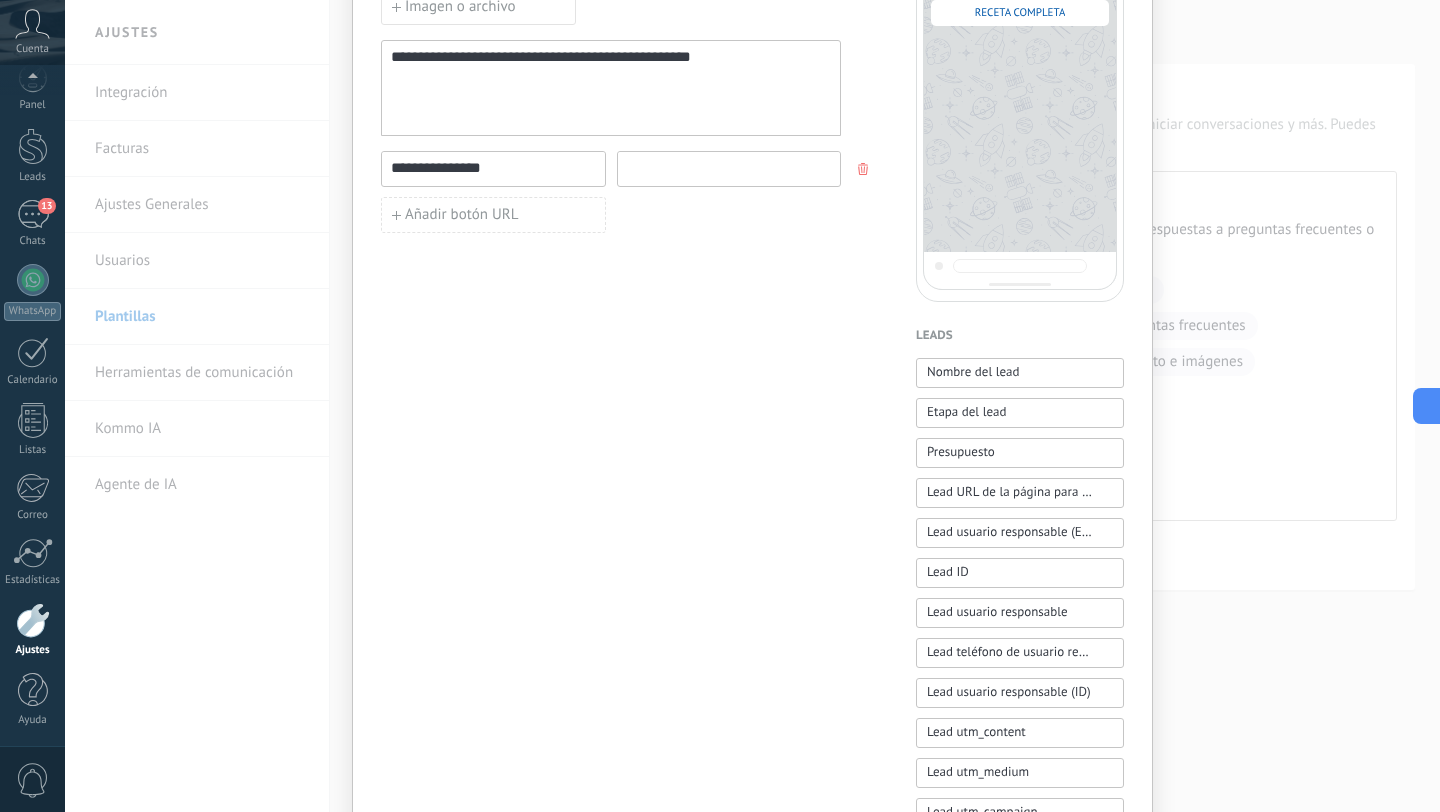 paste on "**********" 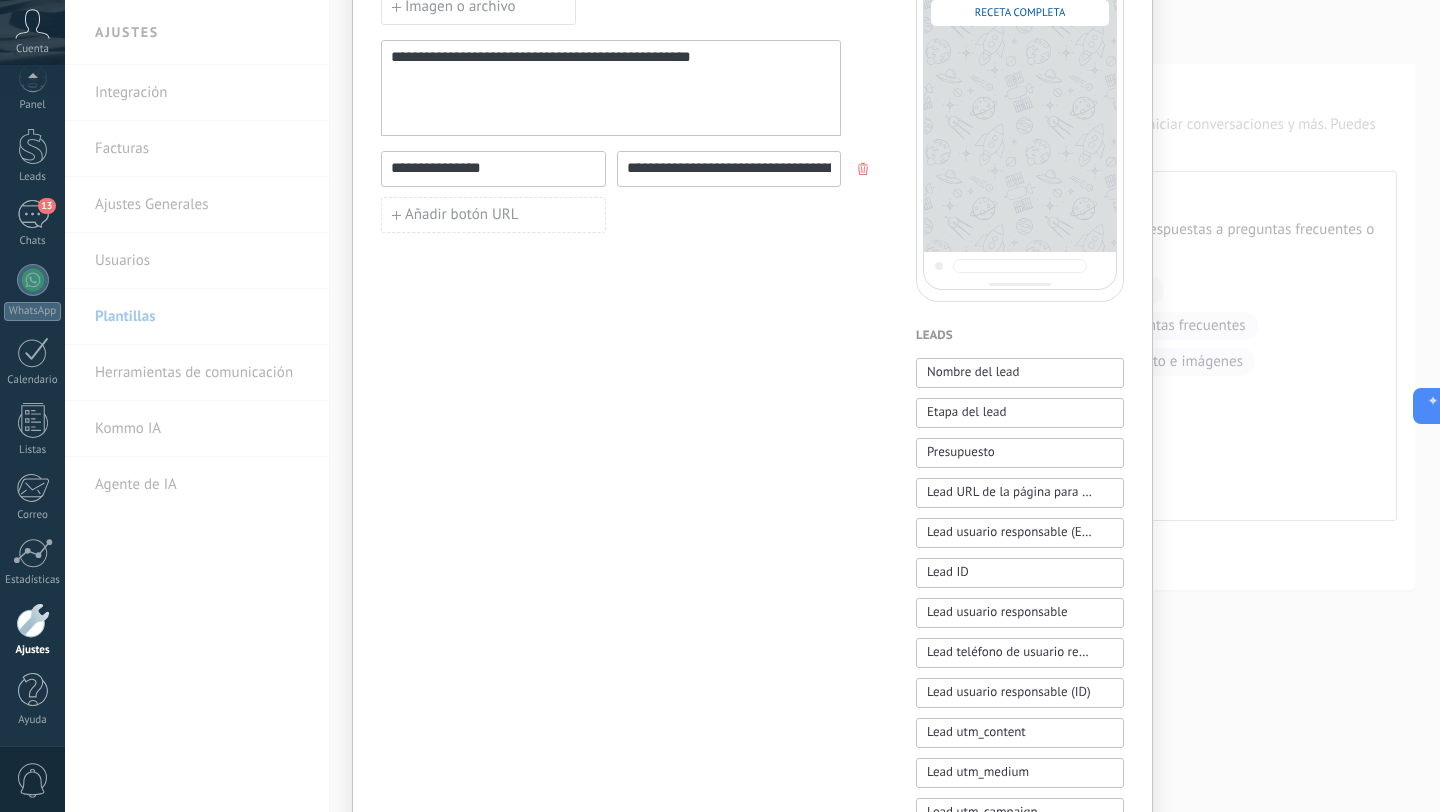 scroll, scrollTop: 0, scrollLeft: 381, axis: horizontal 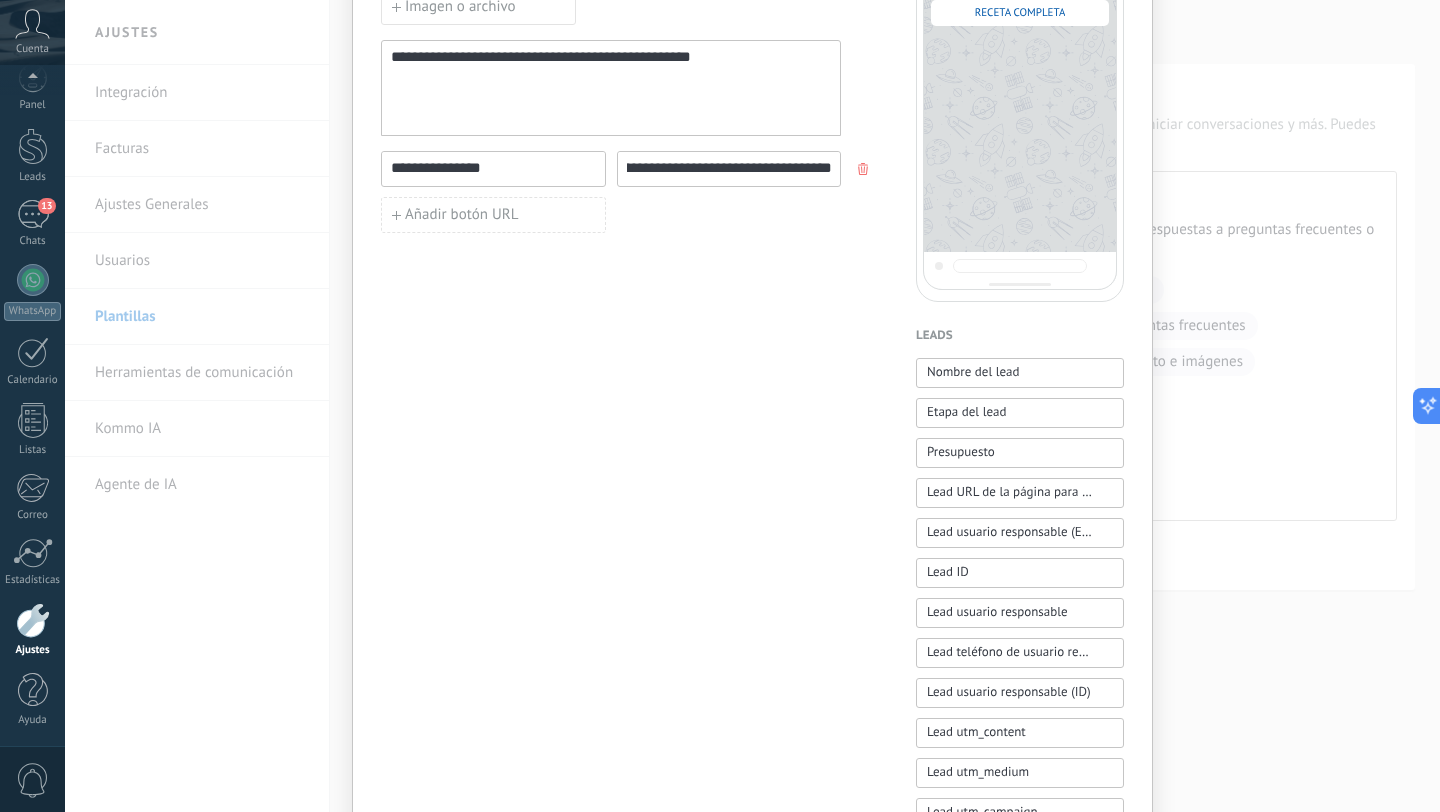 type on "**********" 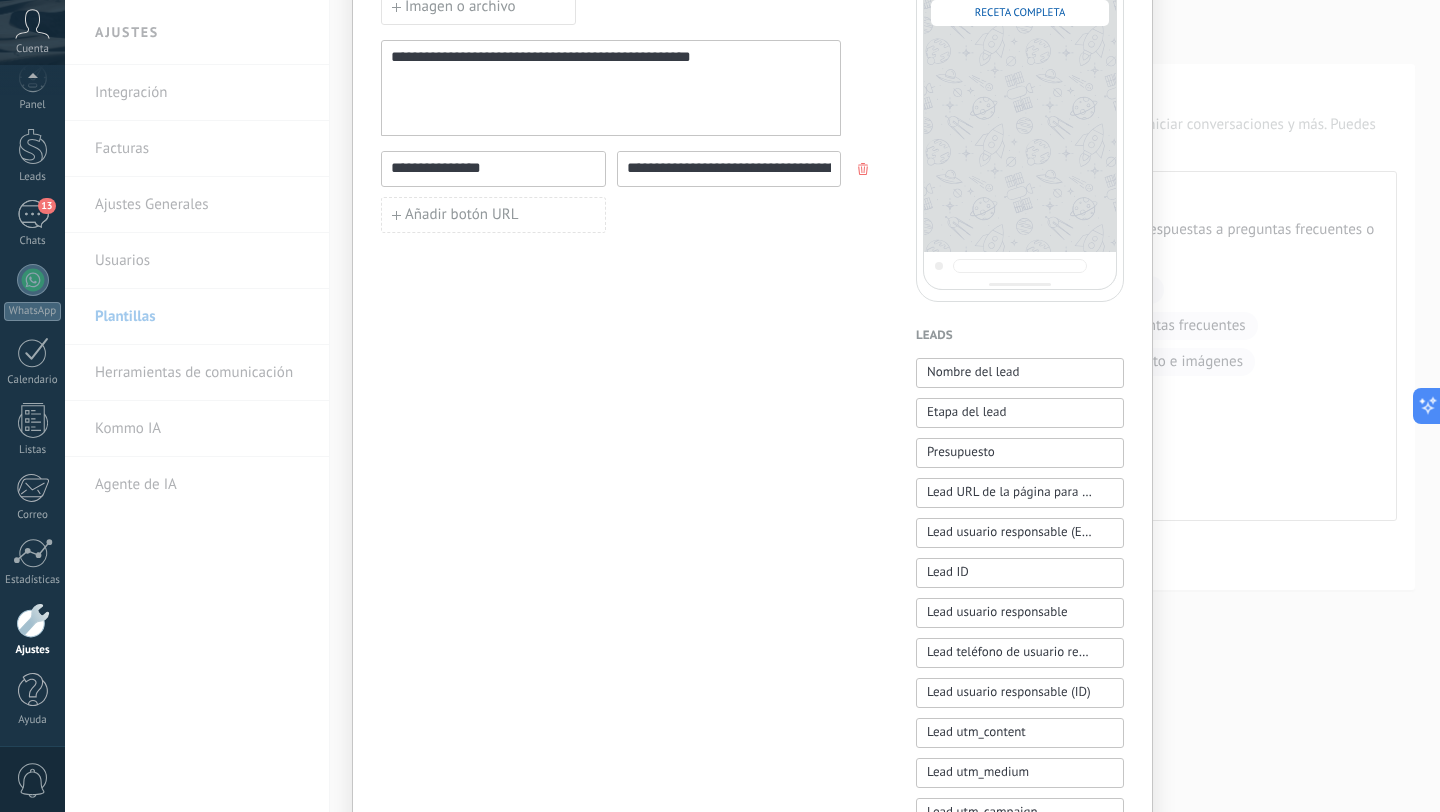 click on "**********" at bounding box center [611, 567] 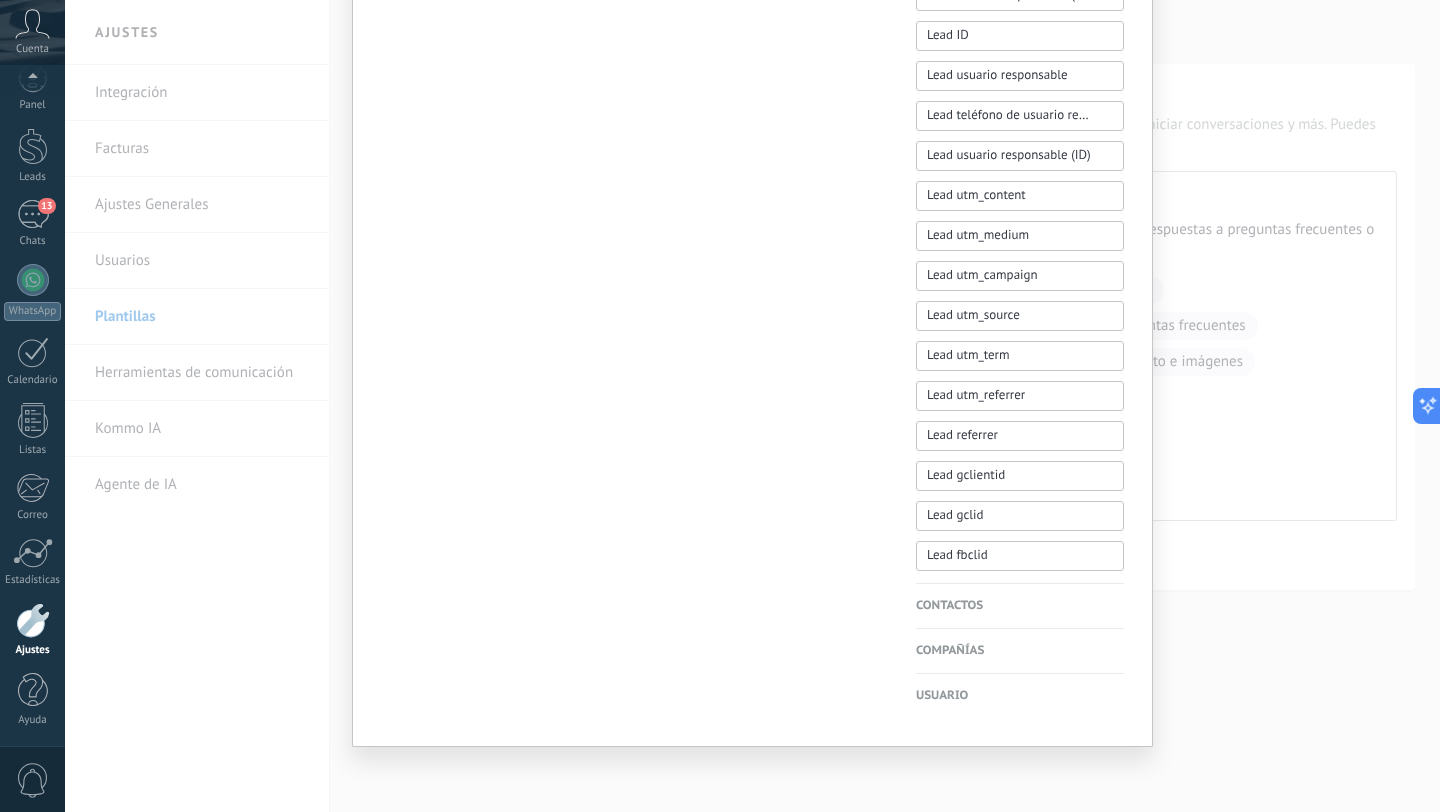 scroll, scrollTop: 0, scrollLeft: 0, axis: both 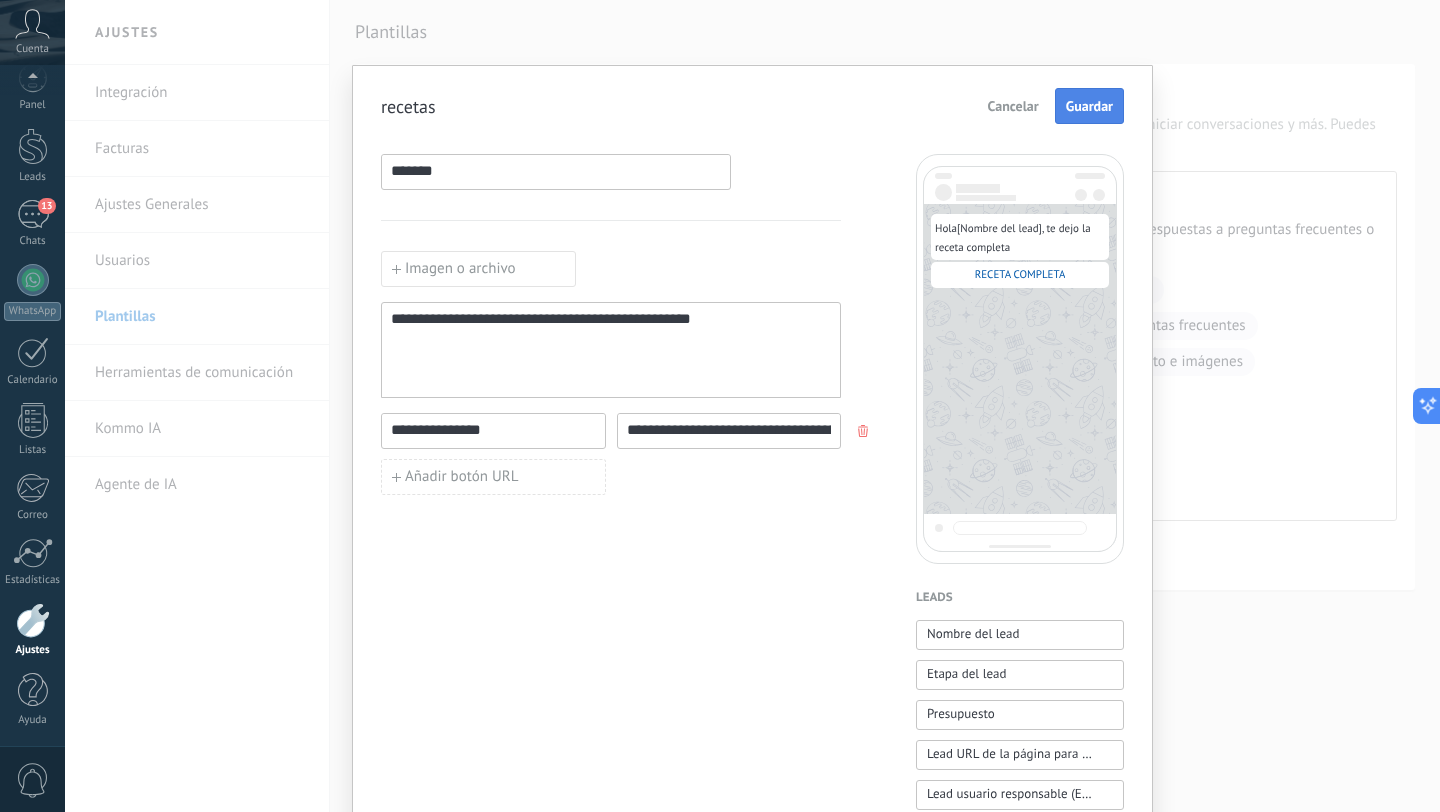 click on "Guardar" at bounding box center [1089, 106] 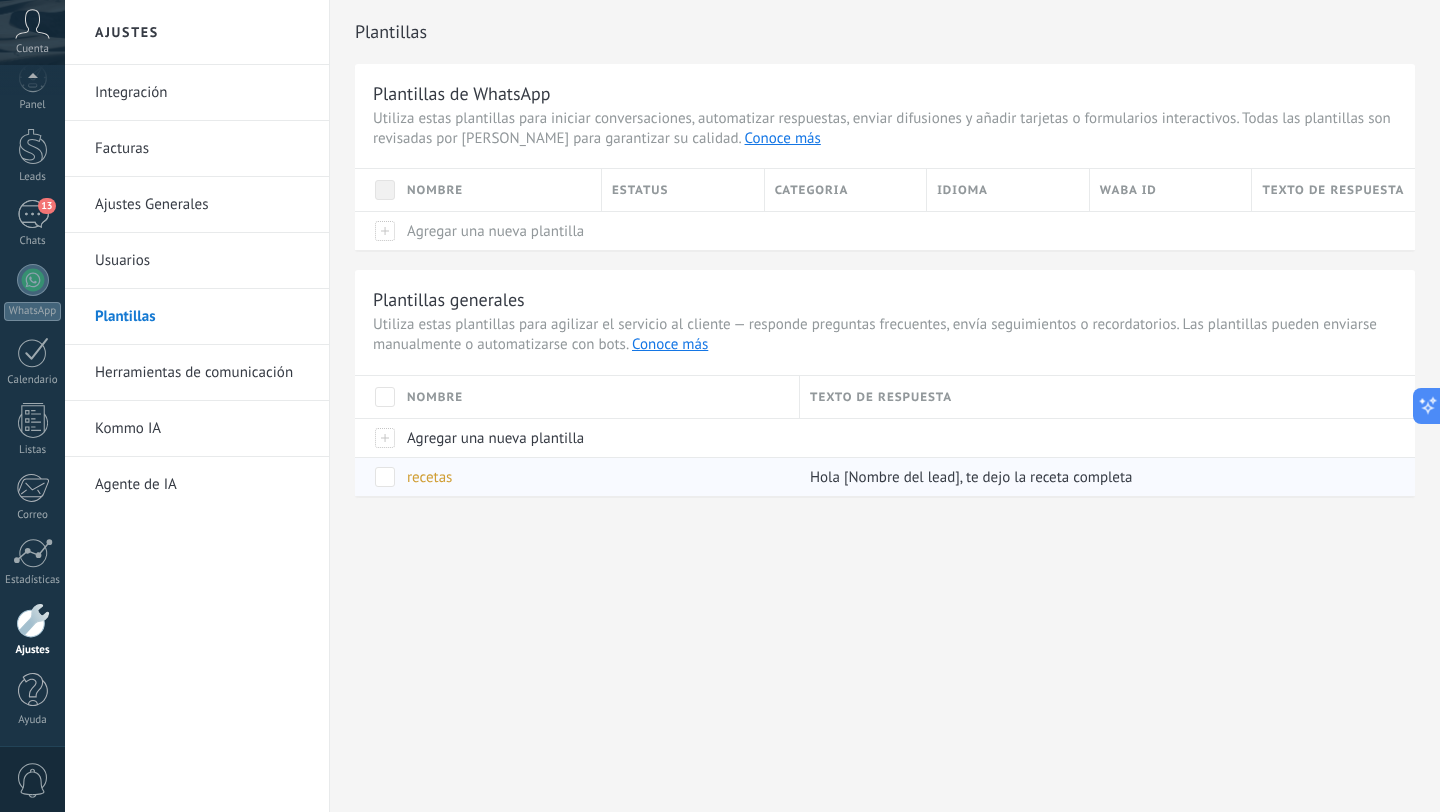 click on "Hola [Nombre del lead], te dejo la receta completa" at bounding box center (971, 477) 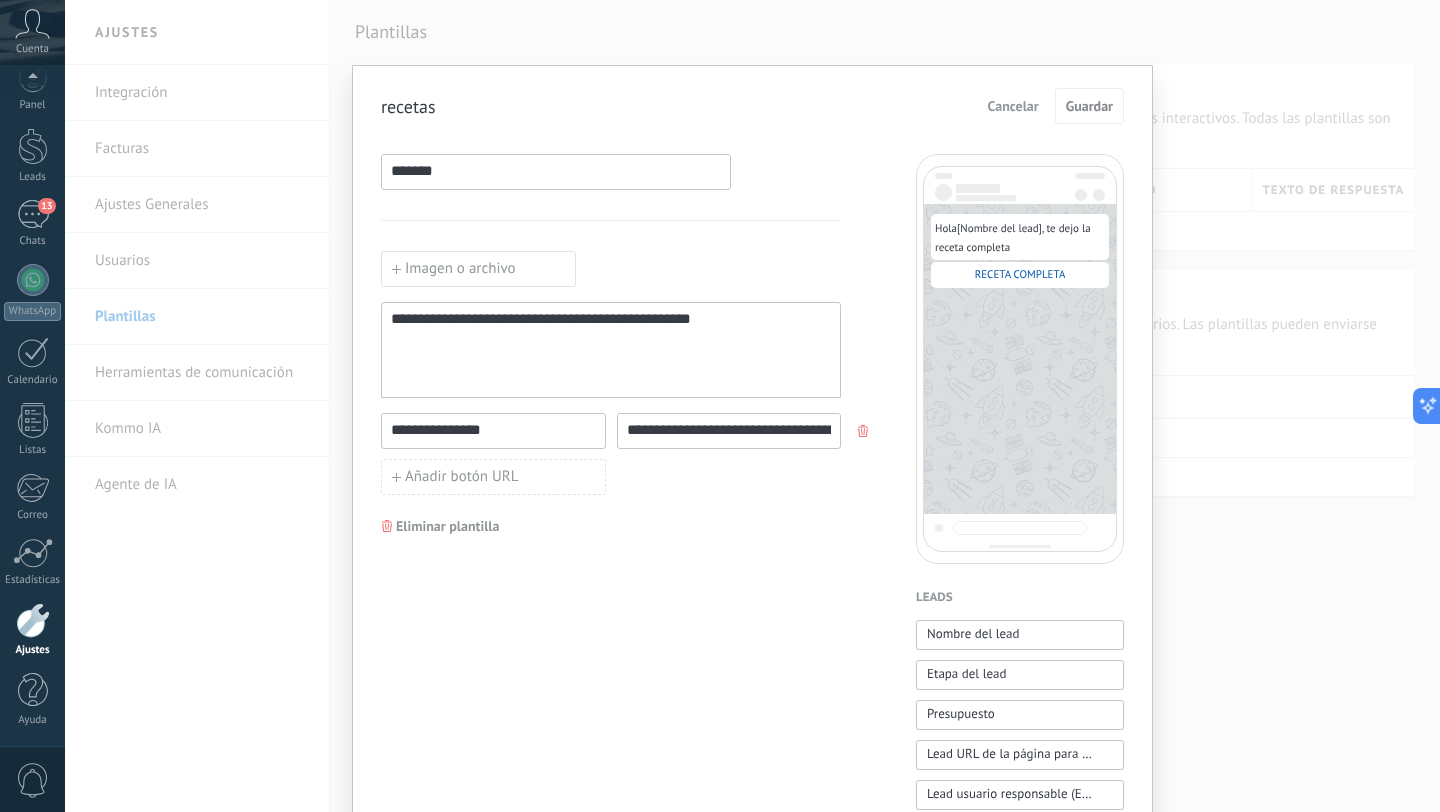 click on "**********" at bounding box center (752, 406) 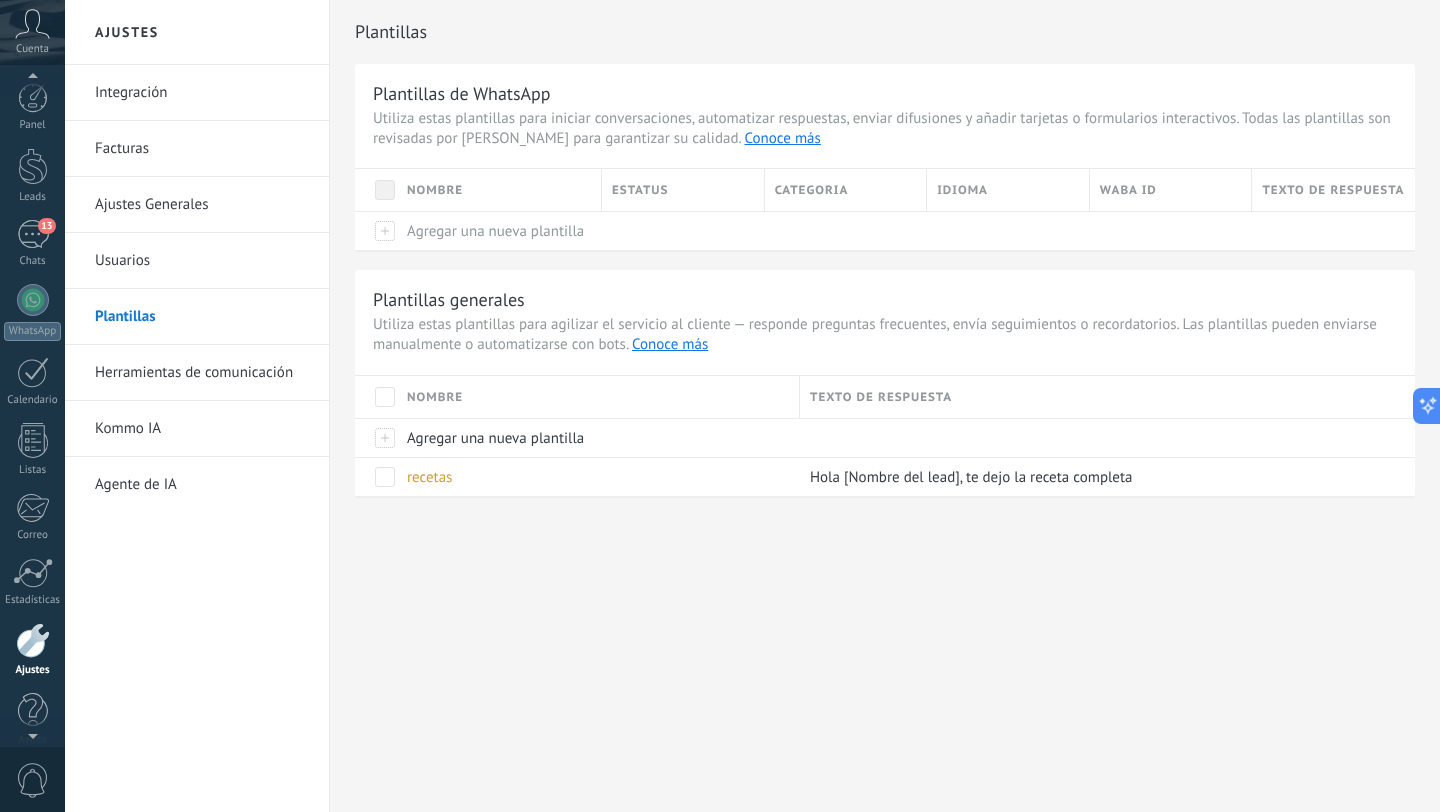 scroll, scrollTop: 20, scrollLeft: 0, axis: vertical 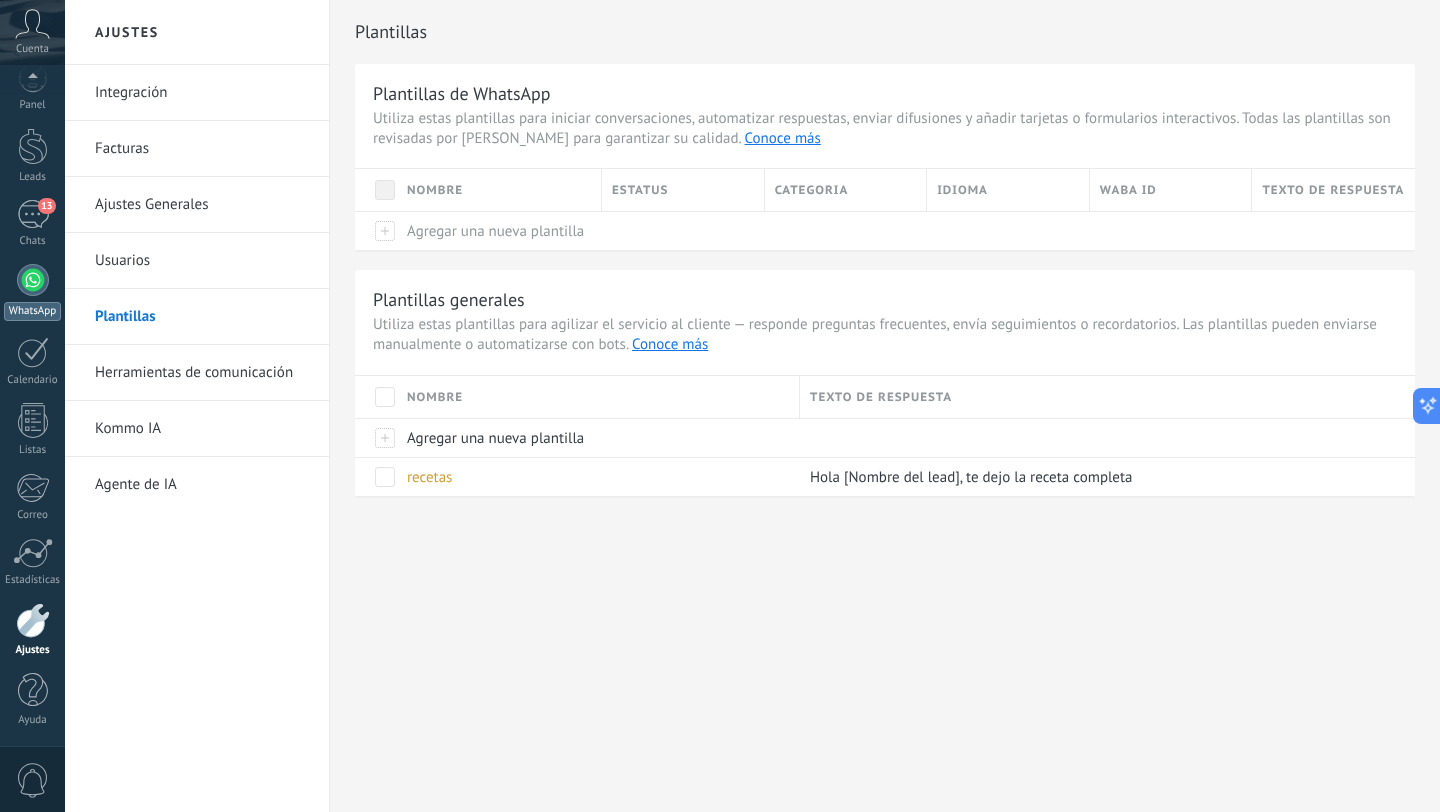 click at bounding box center (33, 280) 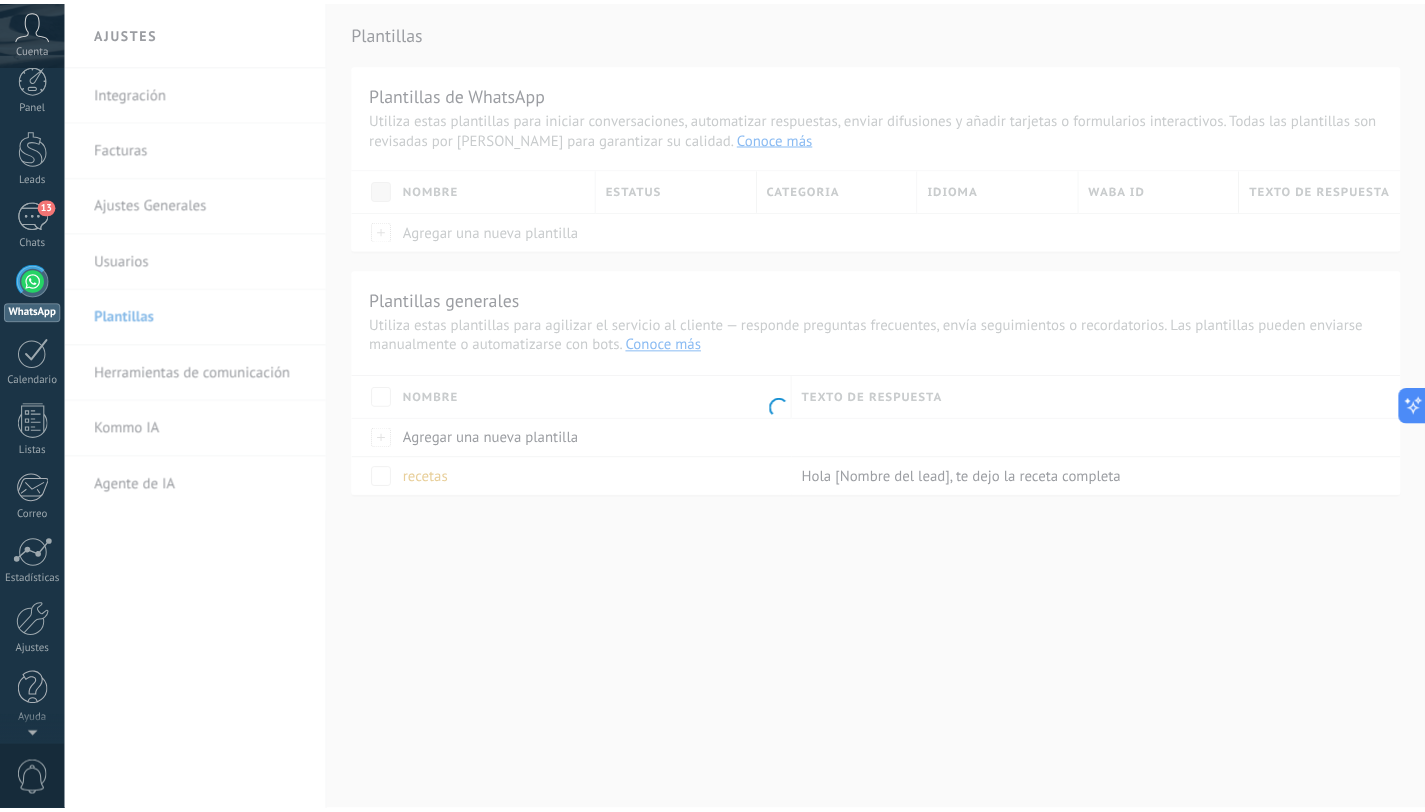 scroll, scrollTop: 0, scrollLeft: 0, axis: both 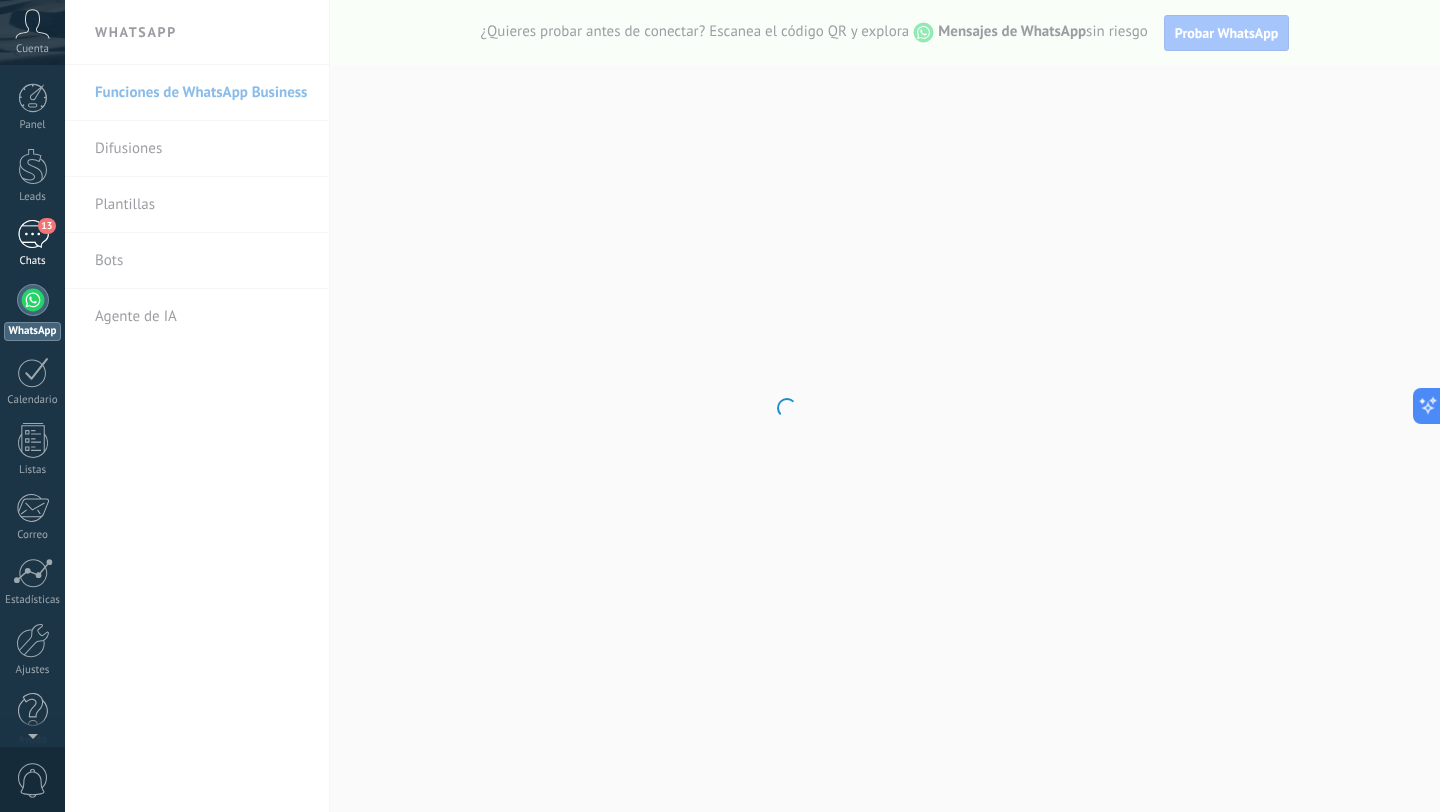 click on "13" at bounding box center (33, 234) 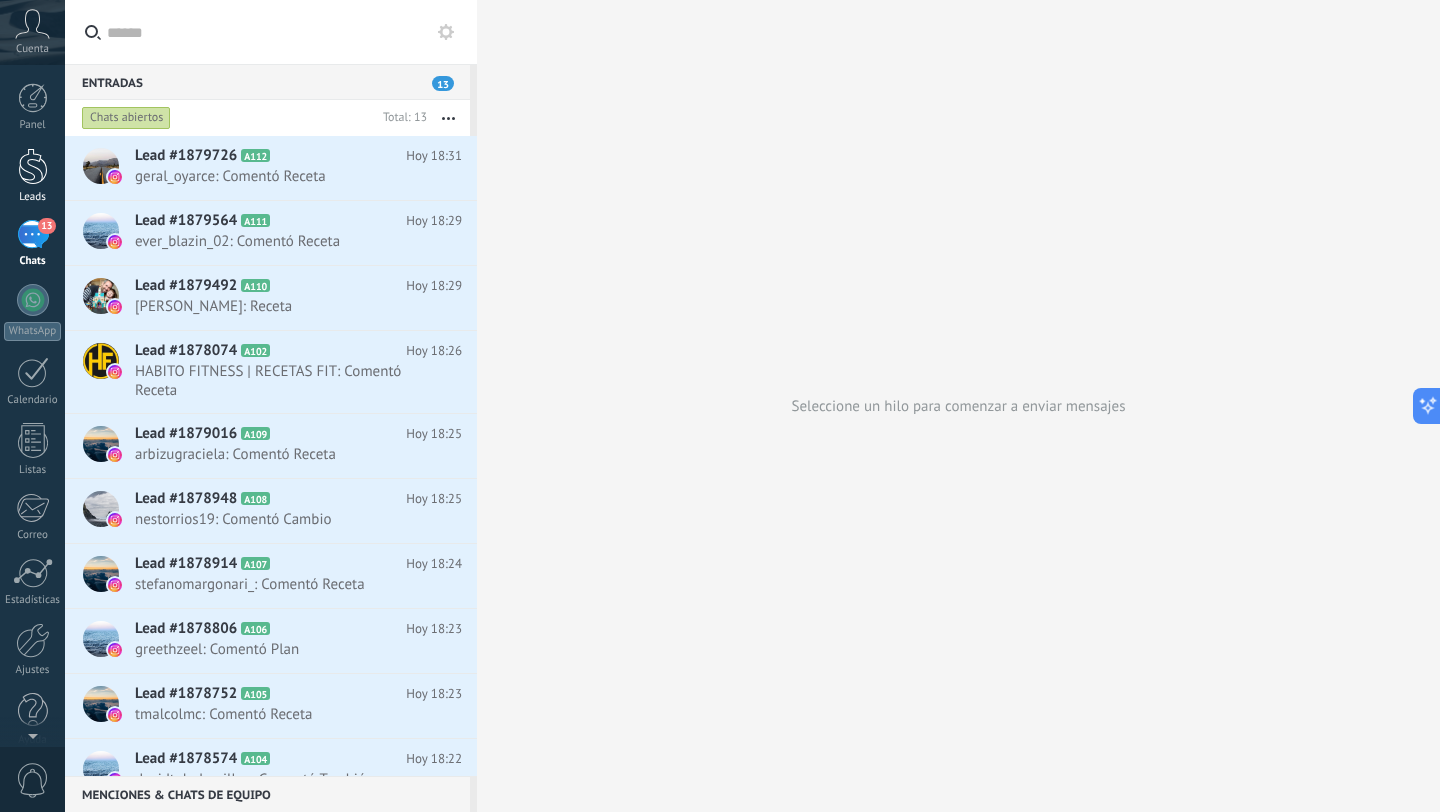 click on "Leads" at bounding box center (32, 176) 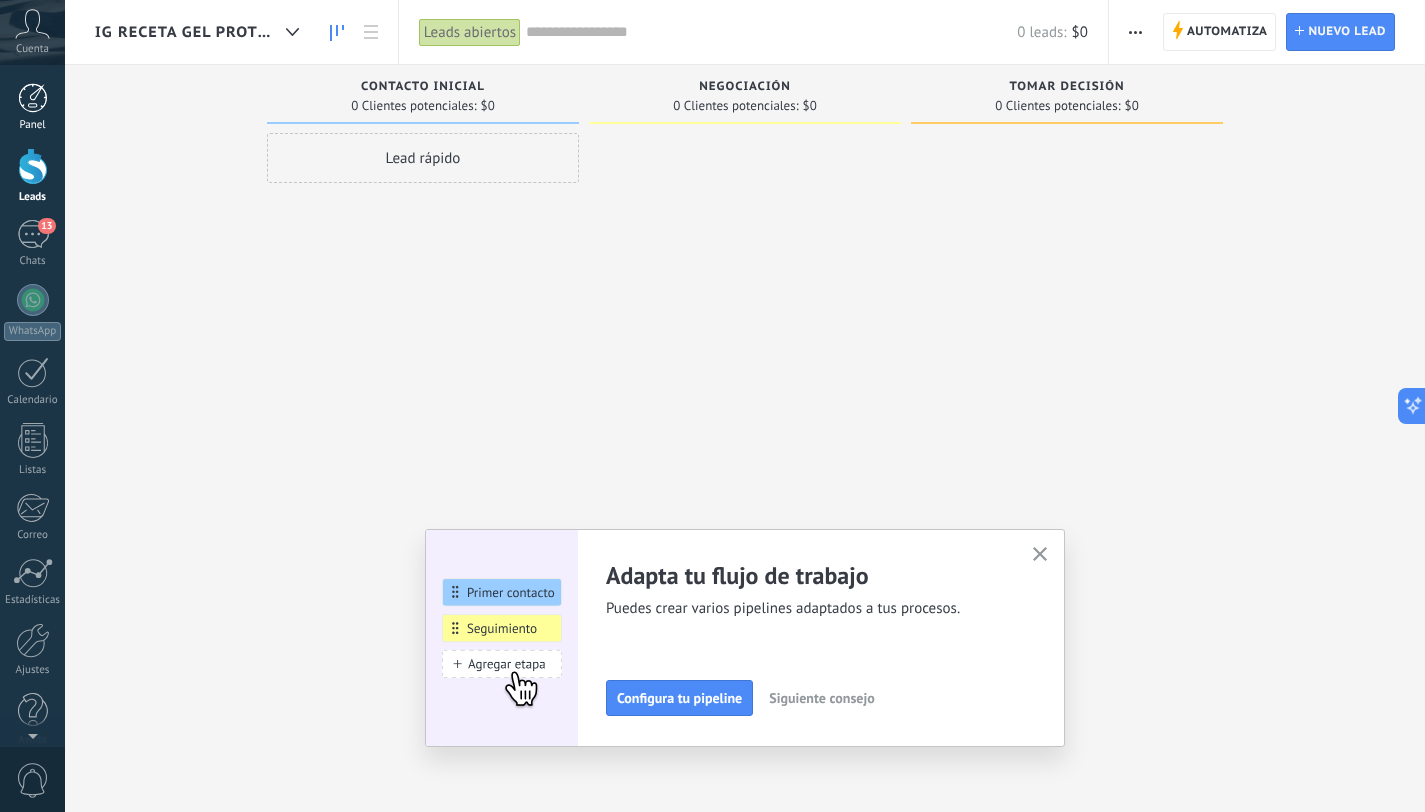click at bounding box center (33, 98) 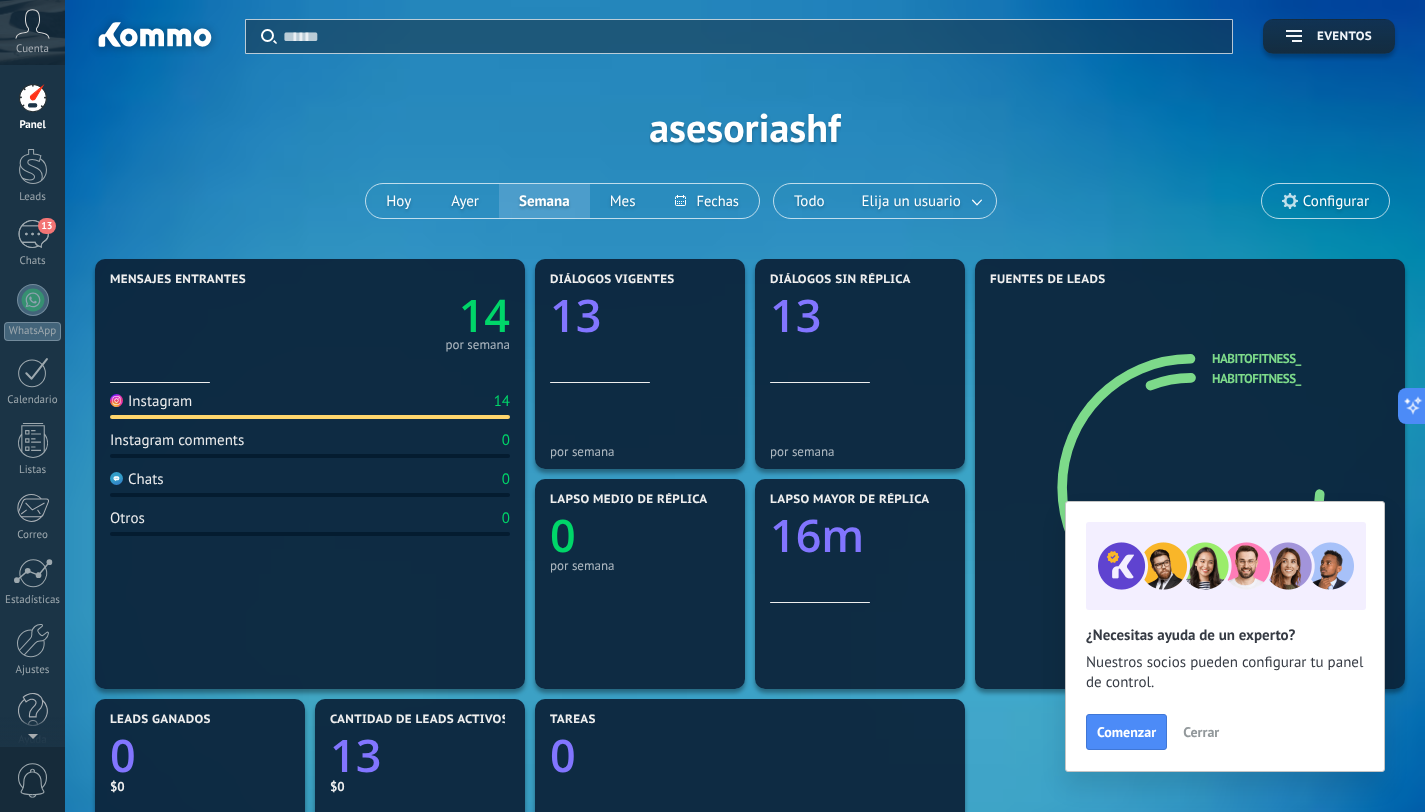 click on "Cuenta" at bounding box center [32, 49] 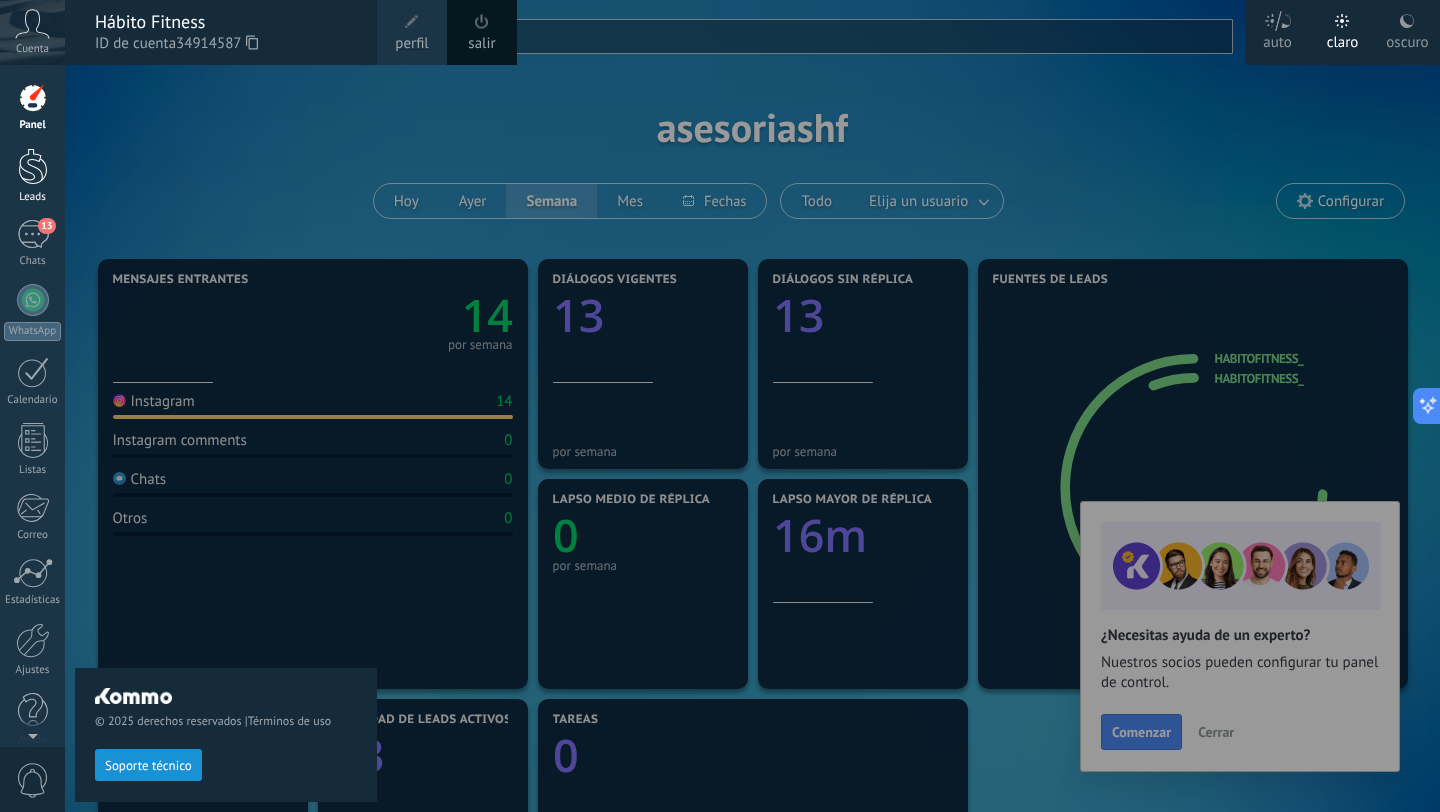 click at bounding box center (33, 166) 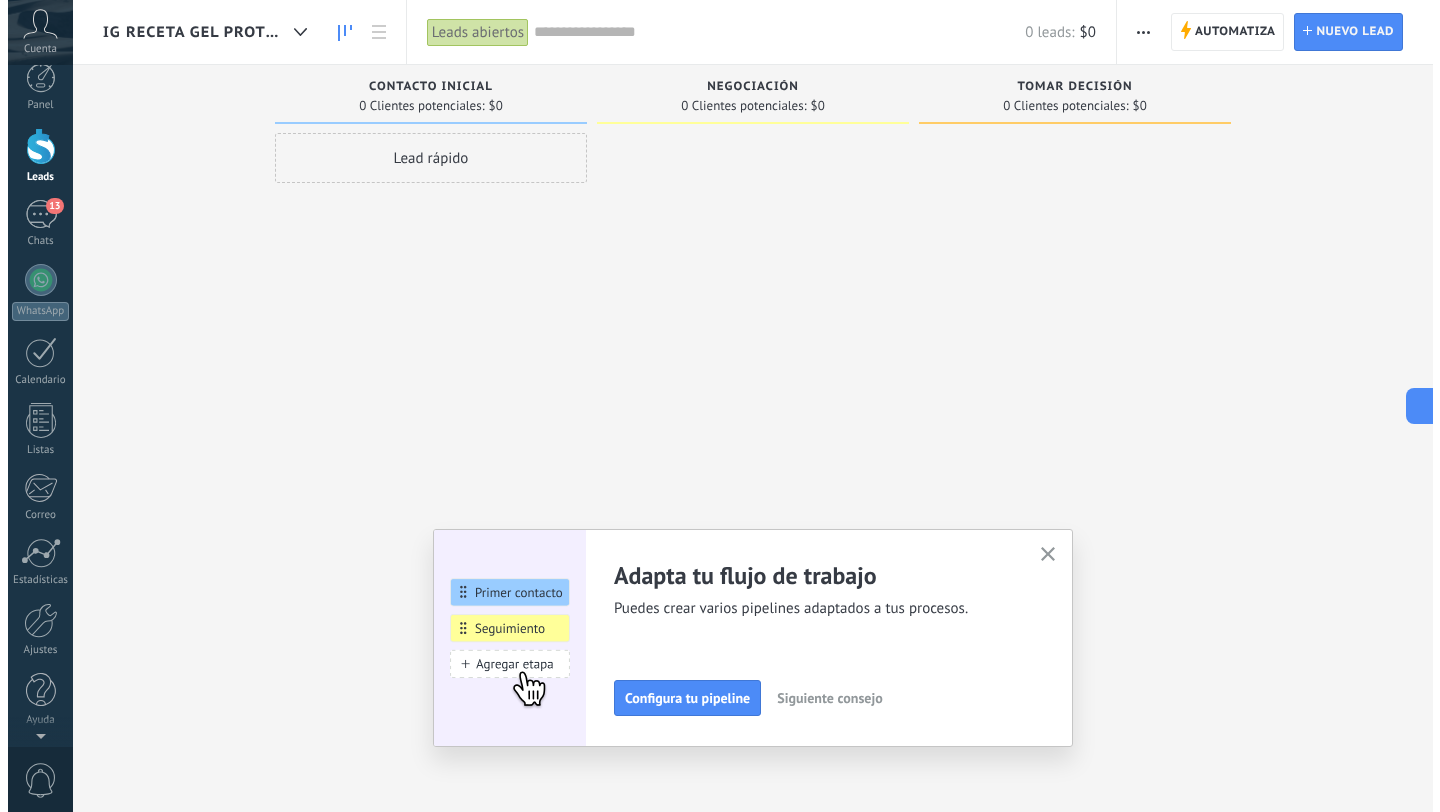 scroll, scrollTop: 0, scrollLeft: 0, axis: both 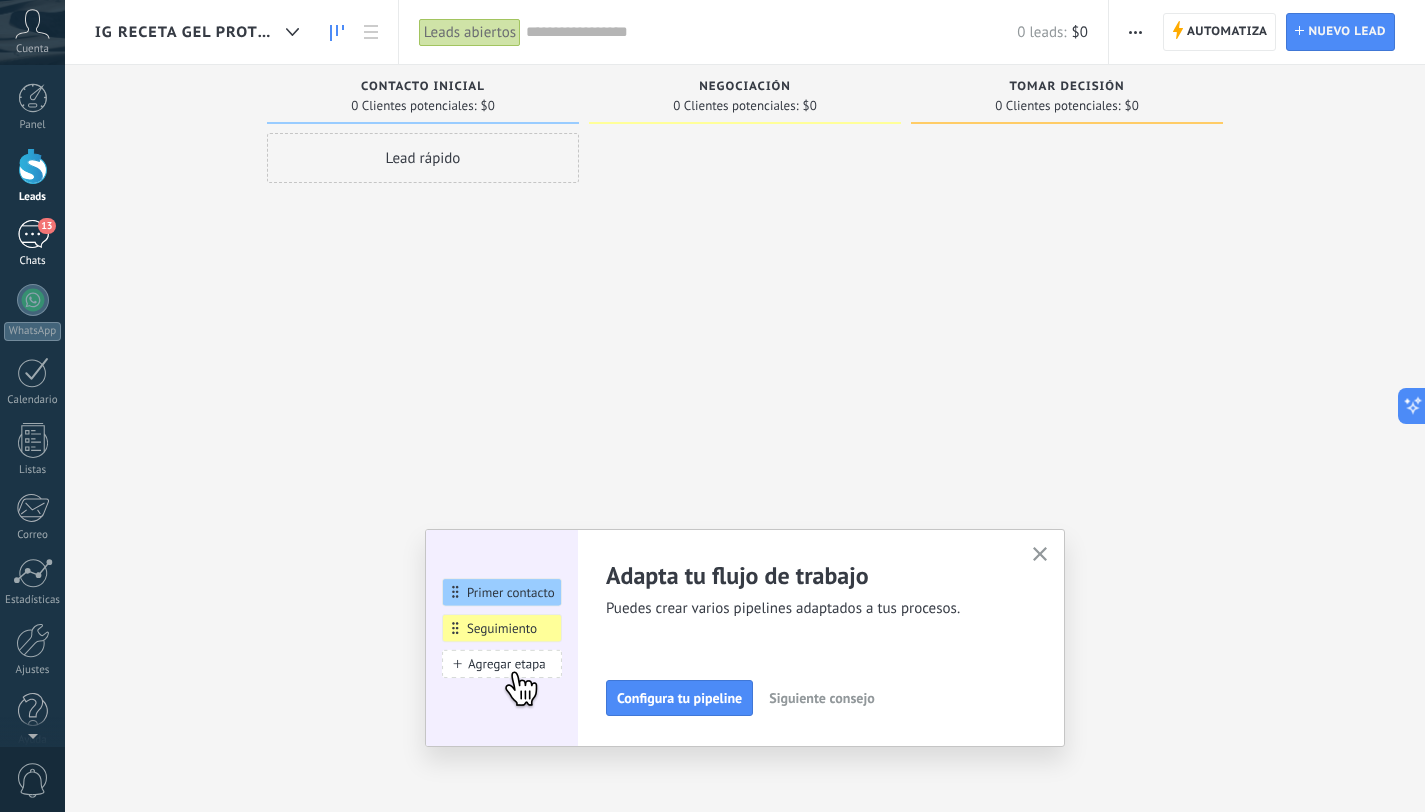 click on "13" at bounding box center (33, 234) 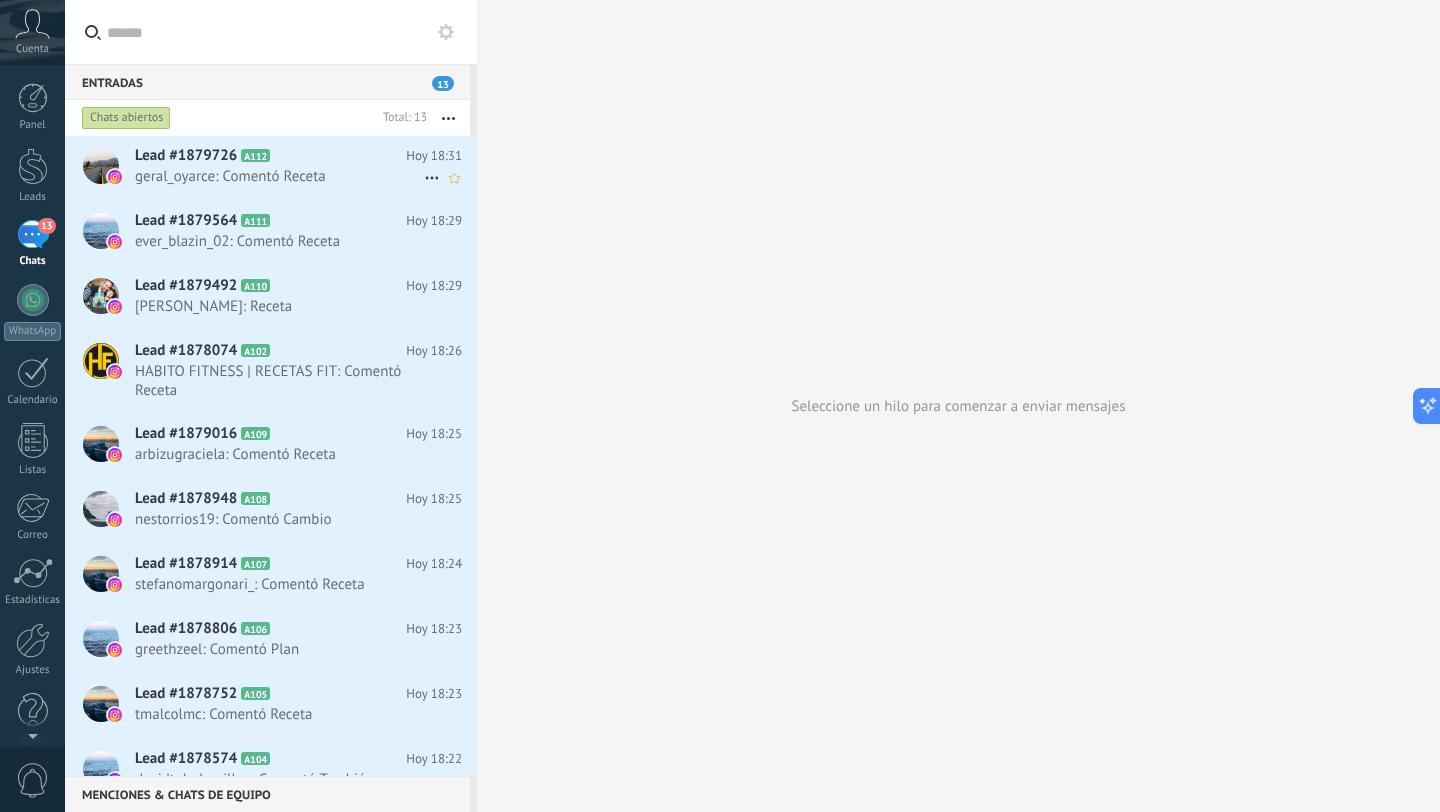 click on "geral_oyarce: Comentó Receta" at bounding box center [279, 176] 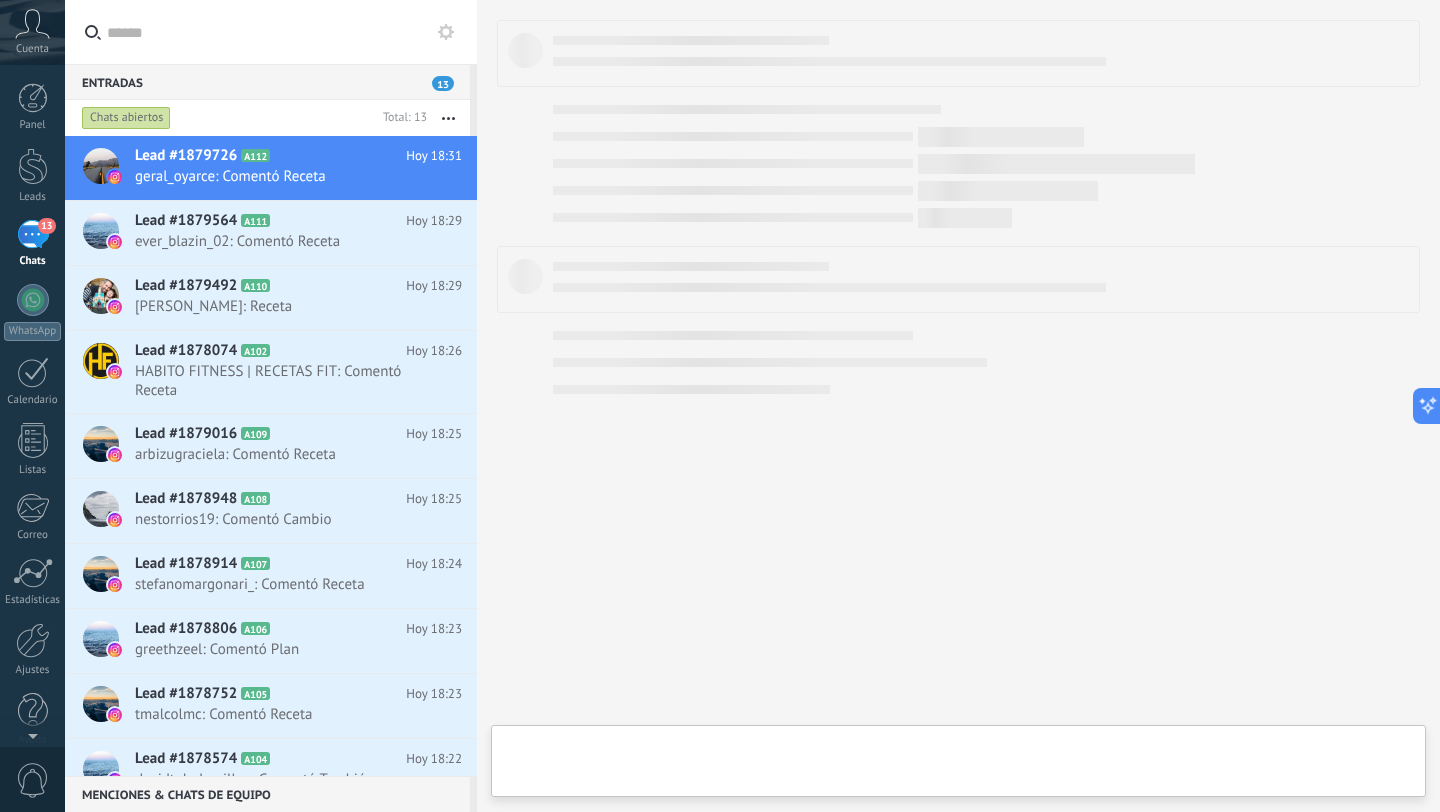 type on "**********" 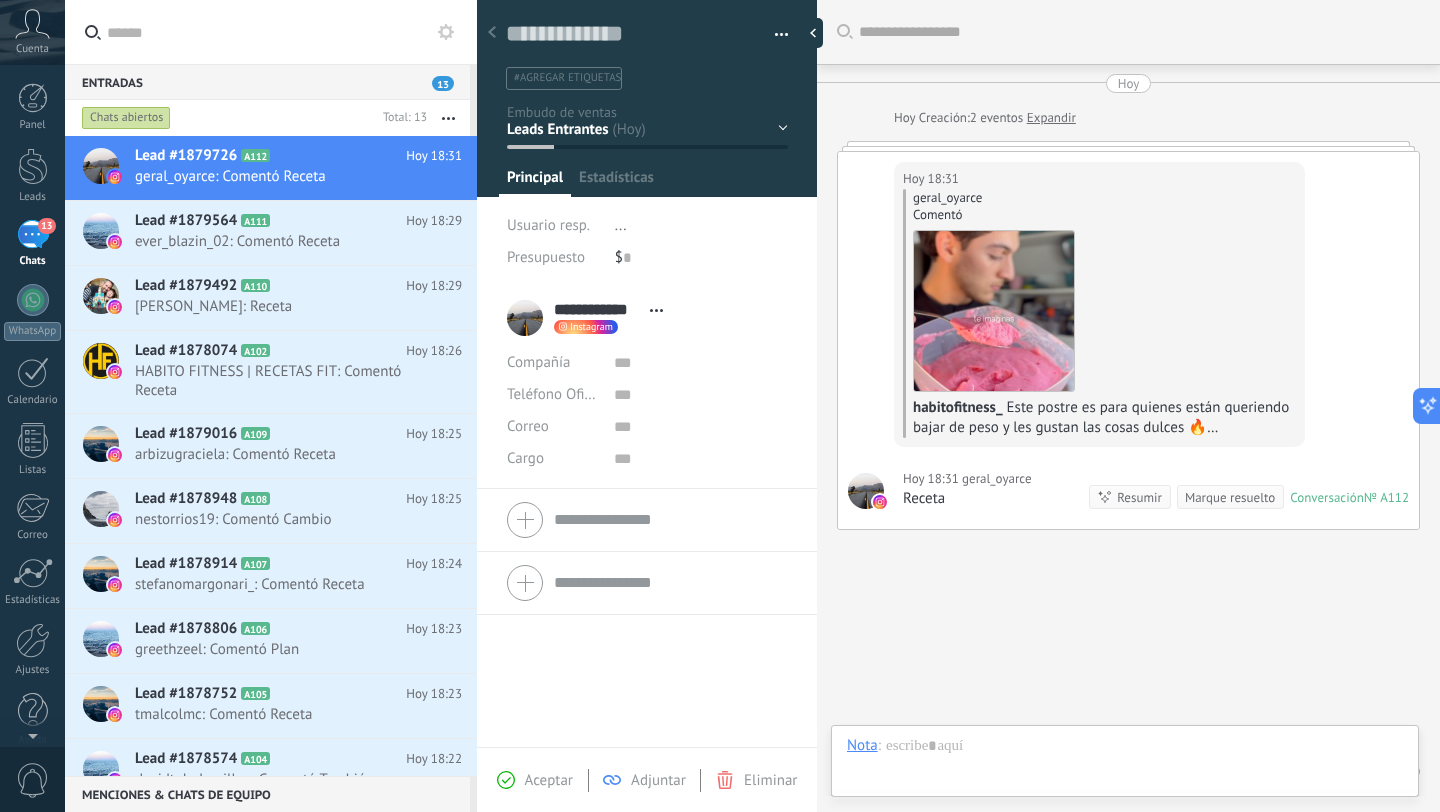 scroll, scrollTop: 65, scrollLeft: 0, axis: vertical 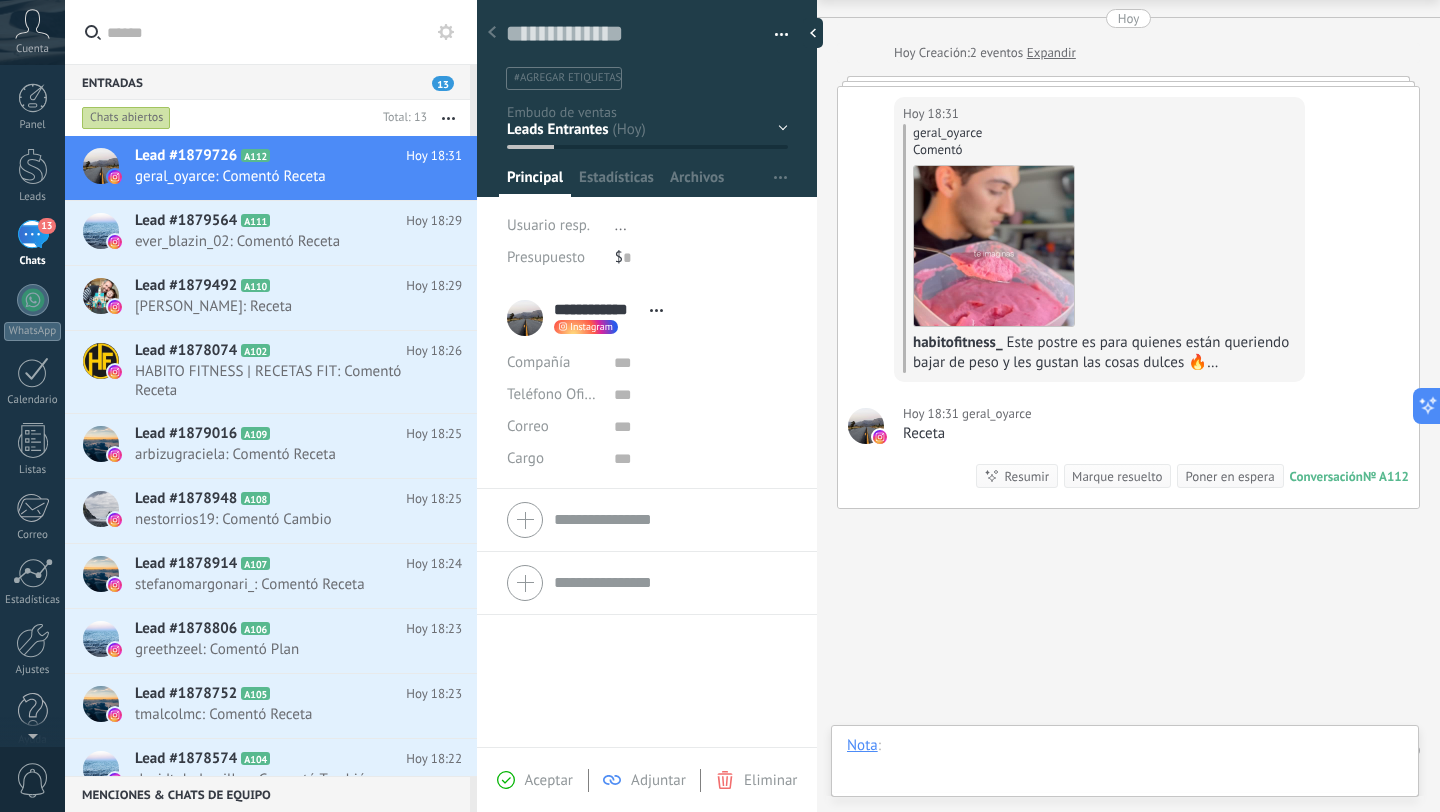 click at bounding box center [1125, 766] 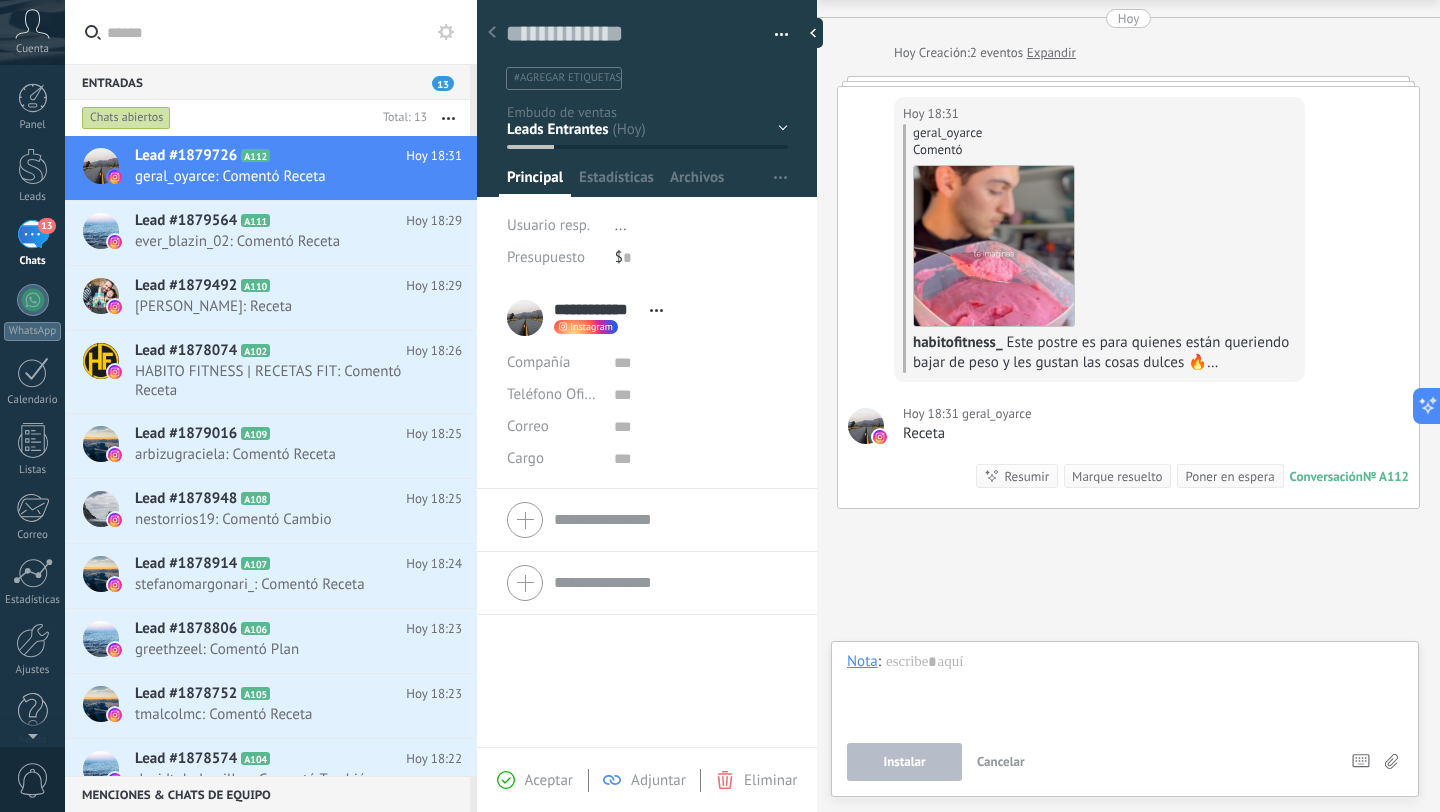 click on "Instalar Cancelar" at bounding box center (1097, 762) 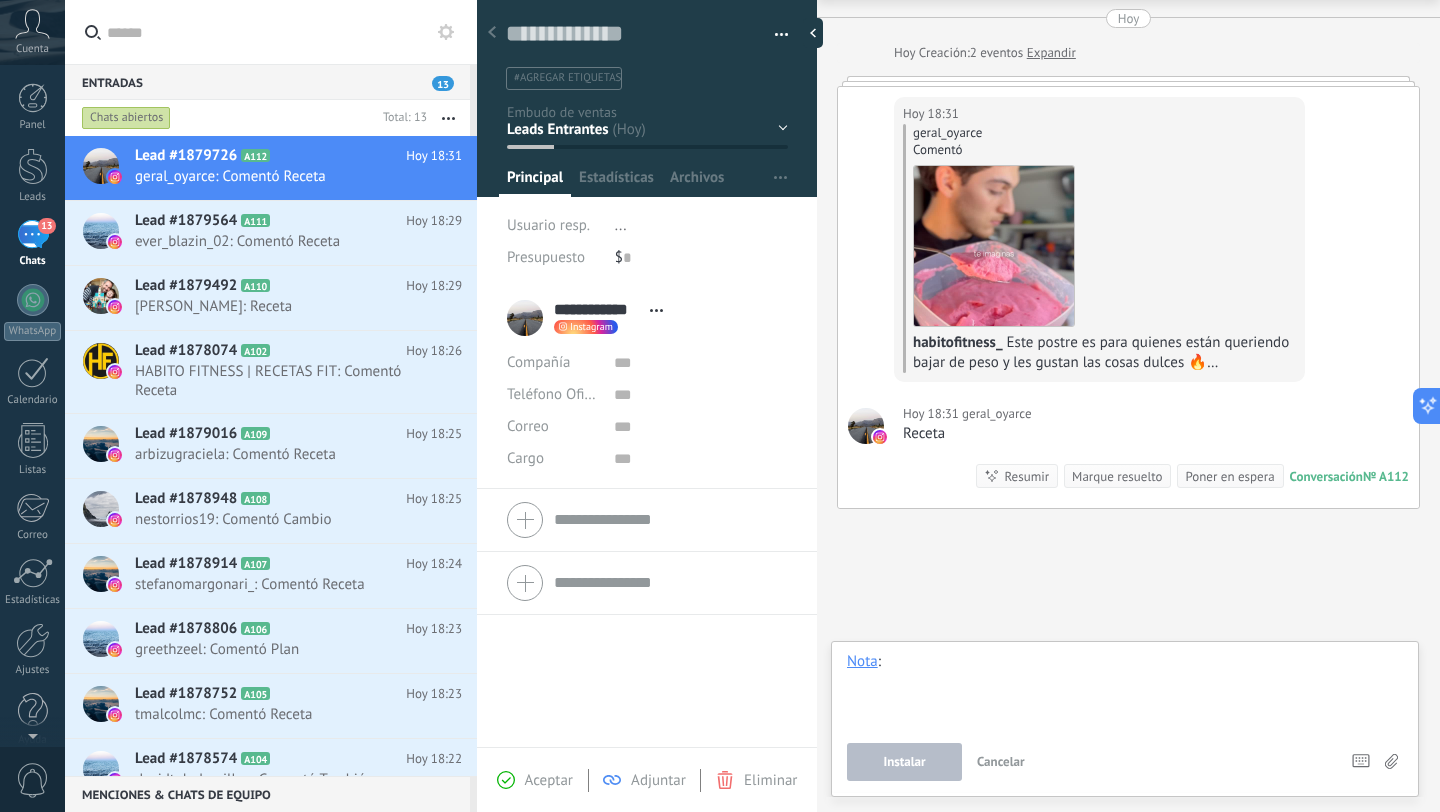 click at bounding box center [1125, 690] 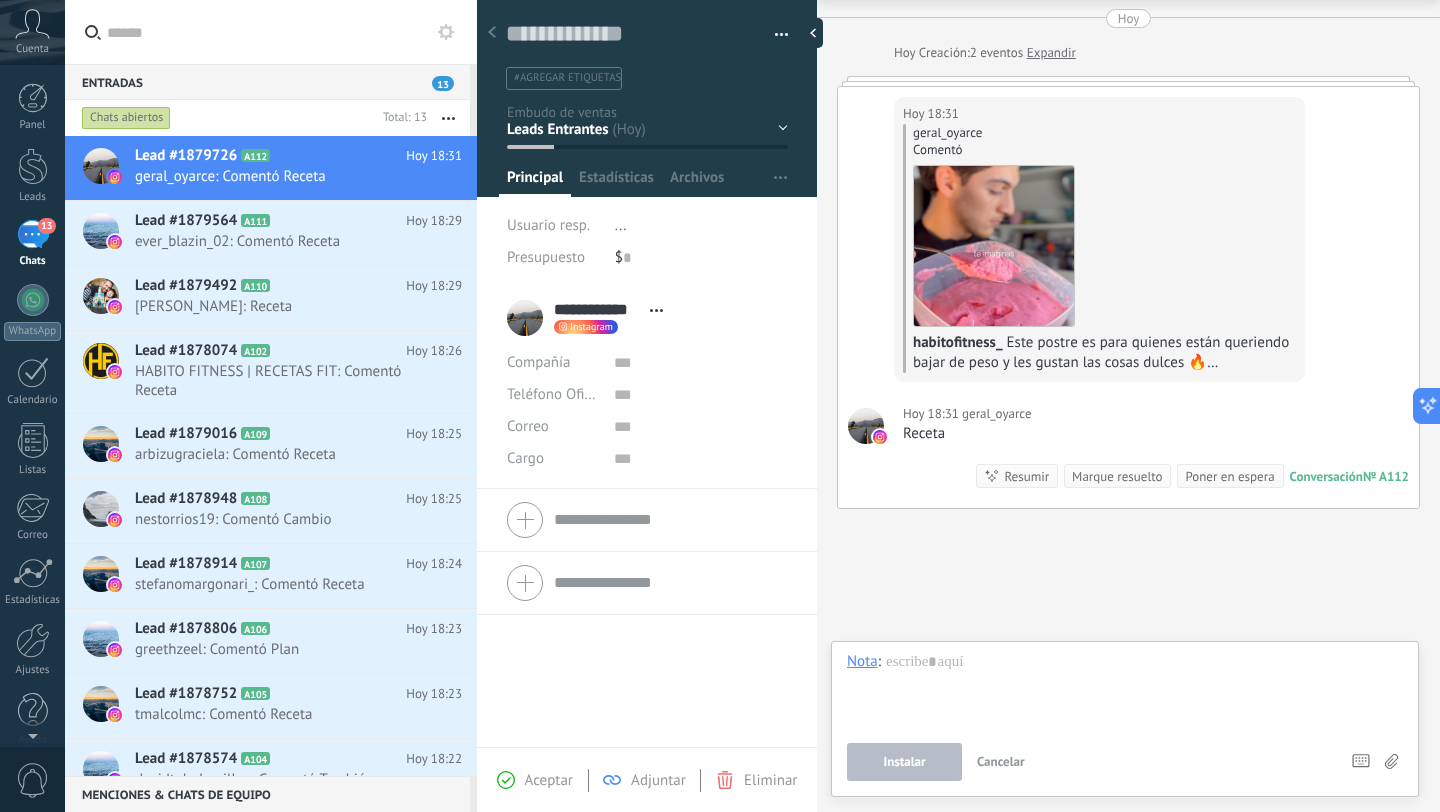 click on "Instalar" at bounding box center [904, 762] 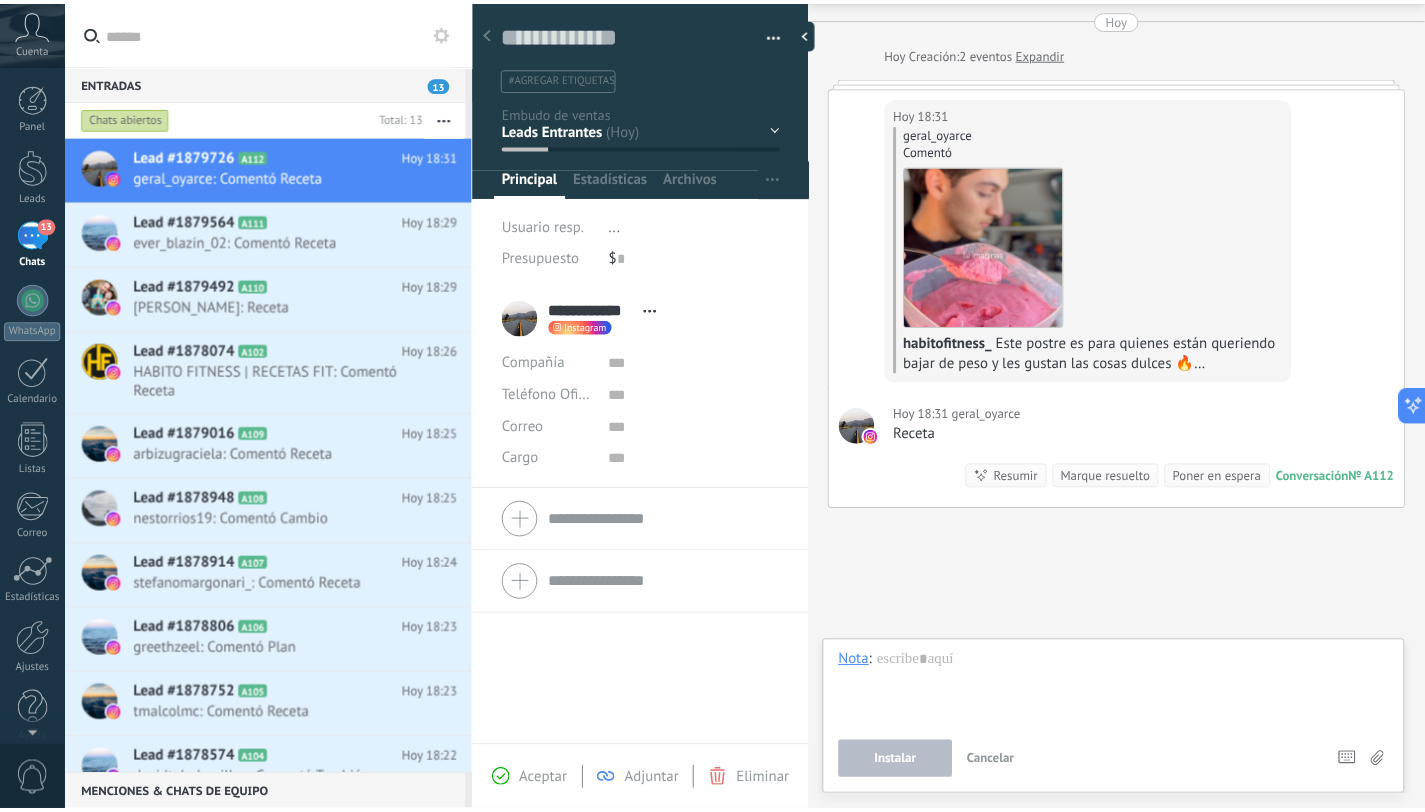 scroll, scrollTop: 0, scrollLeft: 0, axis: both 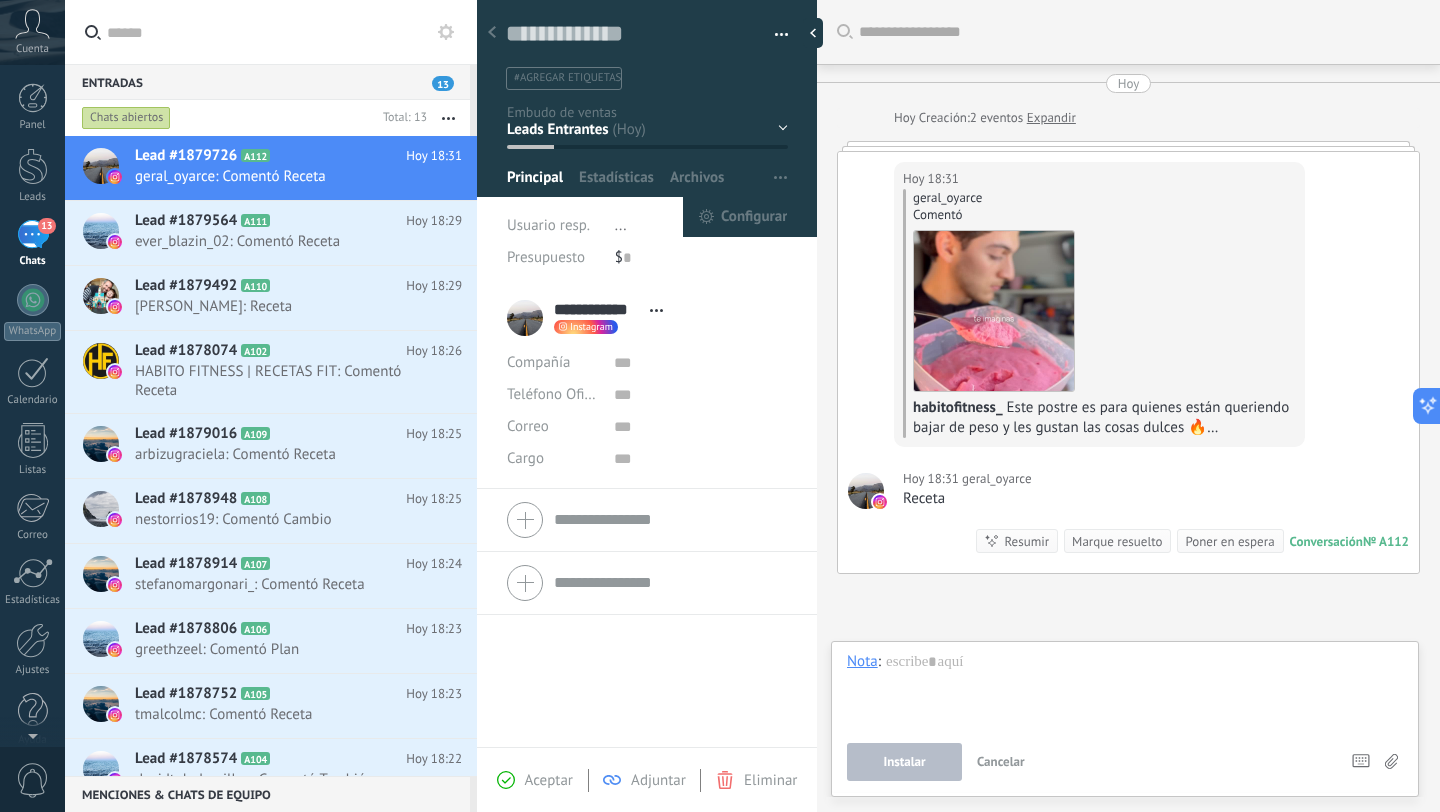 click at bounding box center (780, 178) 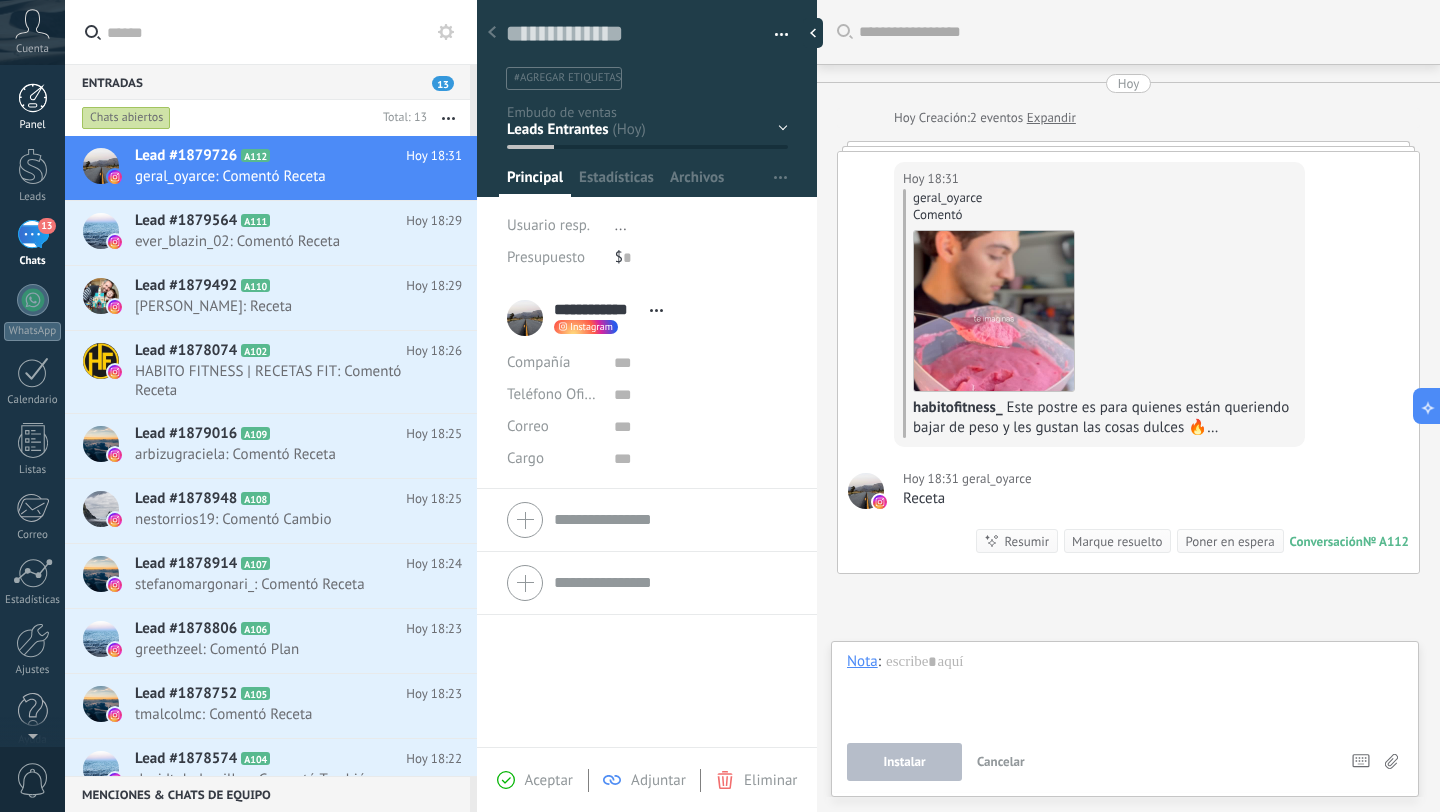 click at bounding box center [33, 98] 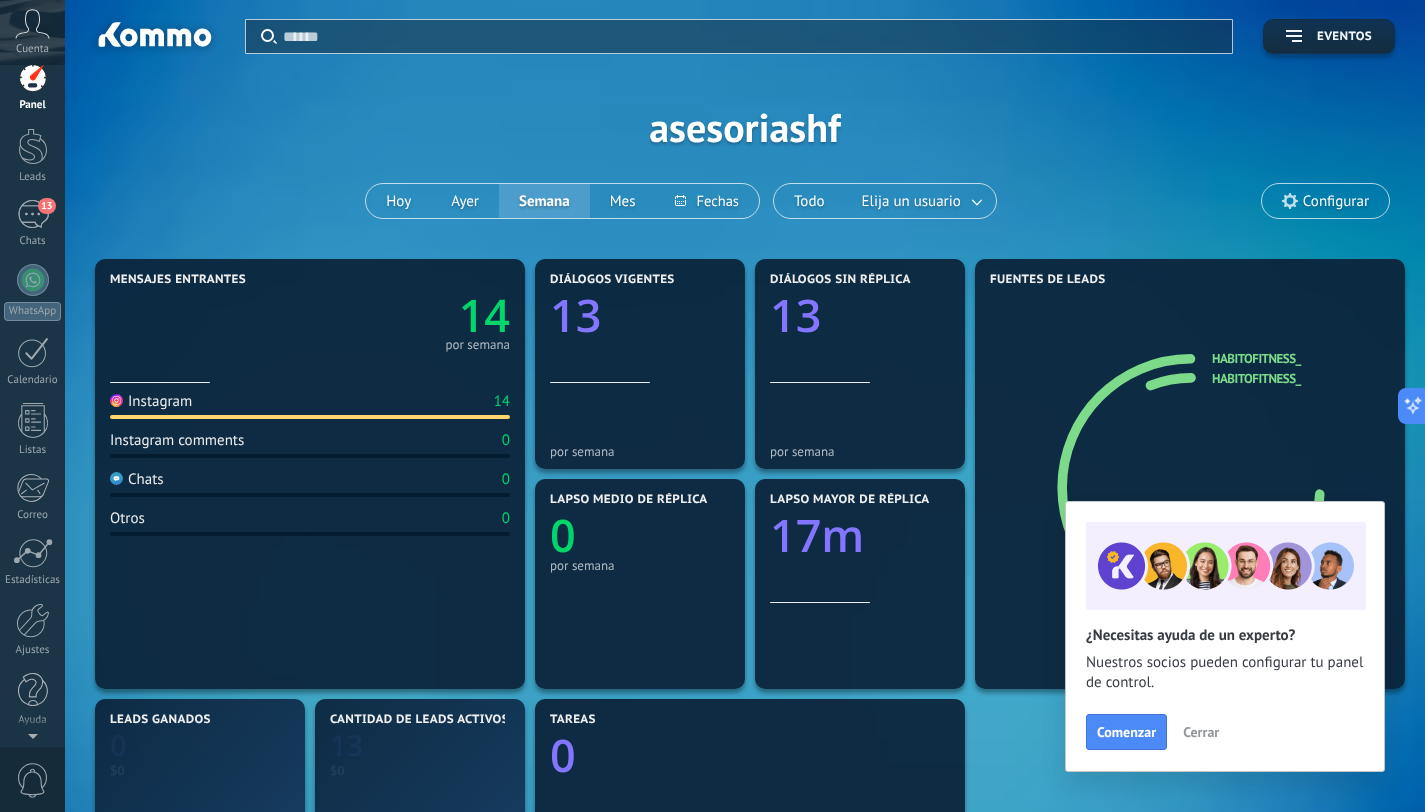scroll, scrollTop: 0, scrollLeft: 0, axis: both 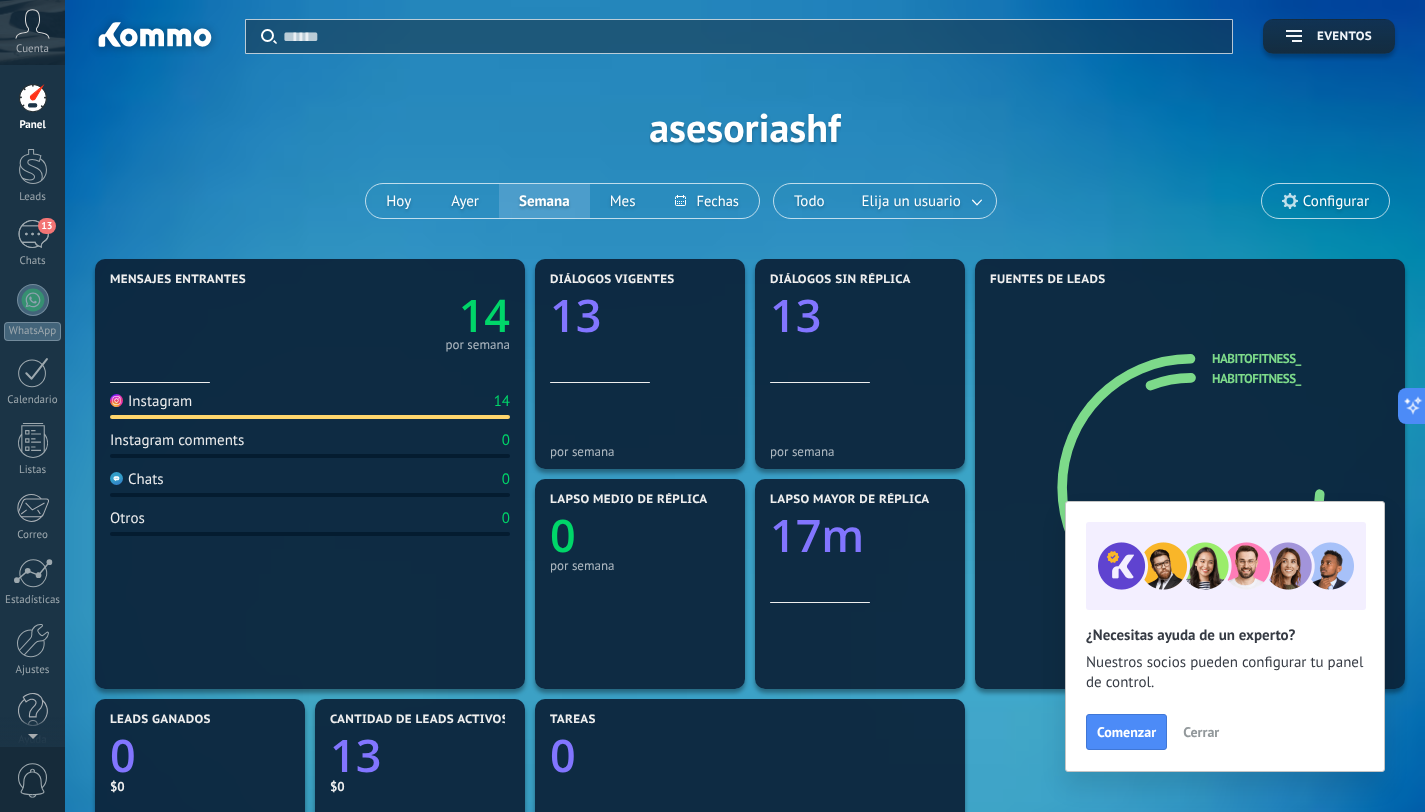 click 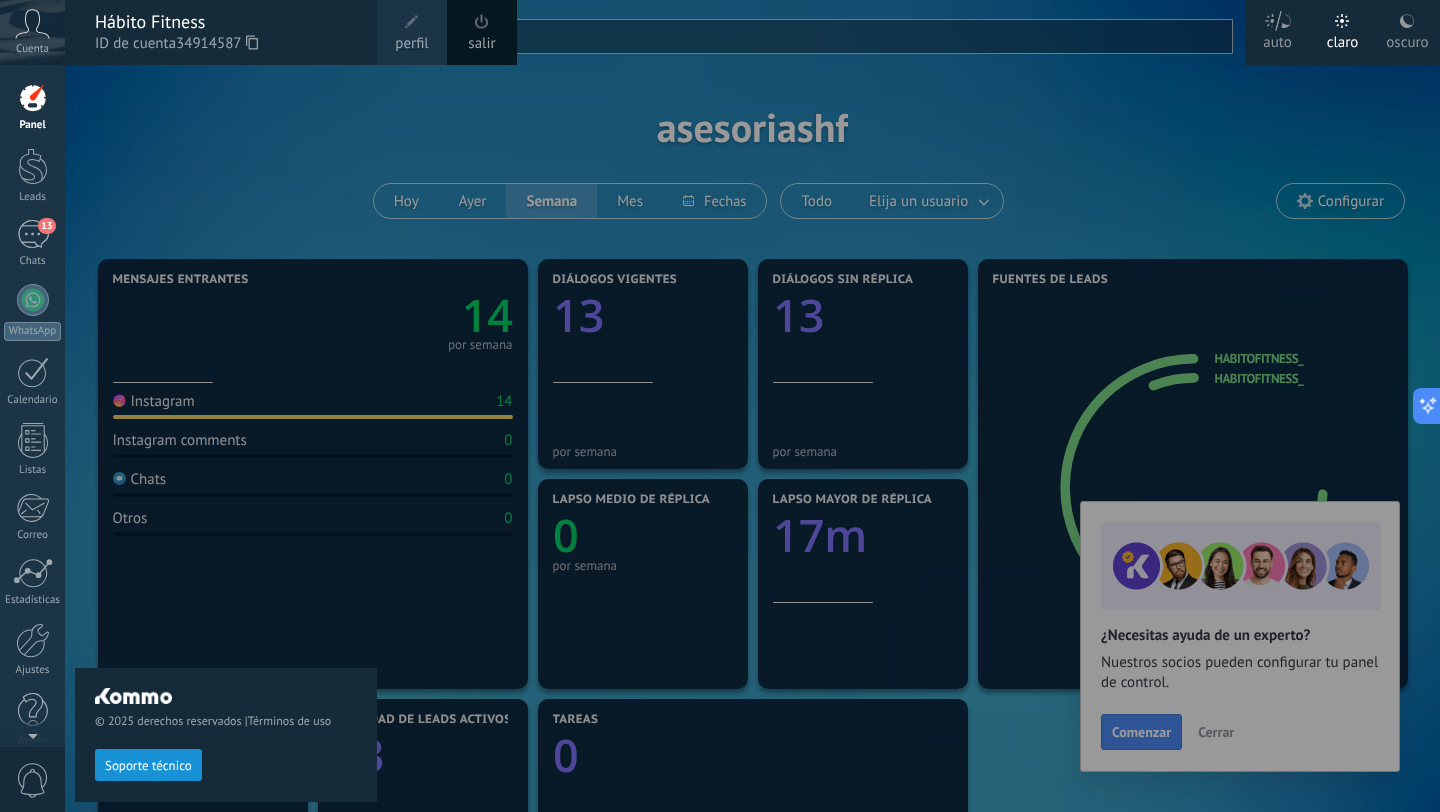 click 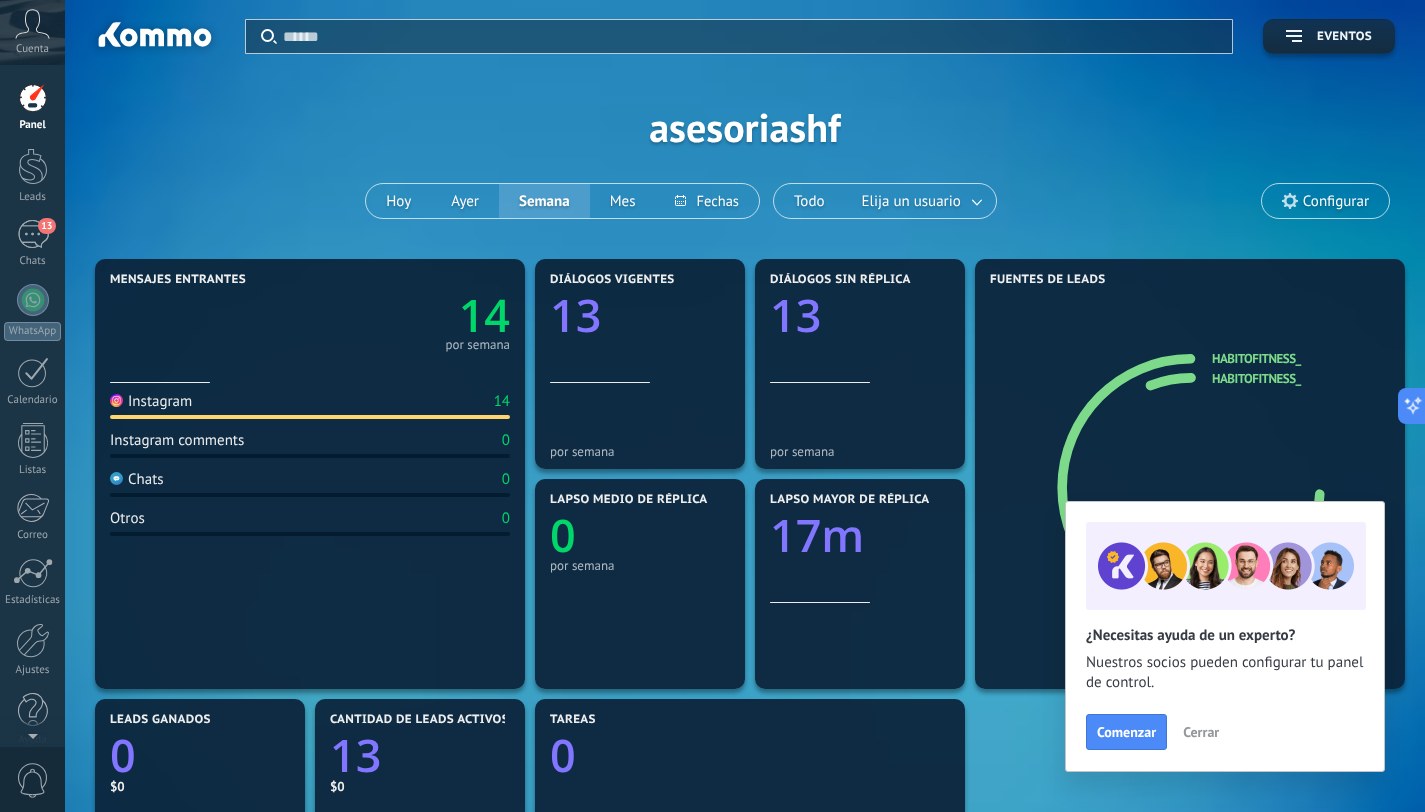 click on "Cuenta" at bounding box center [32, 32] 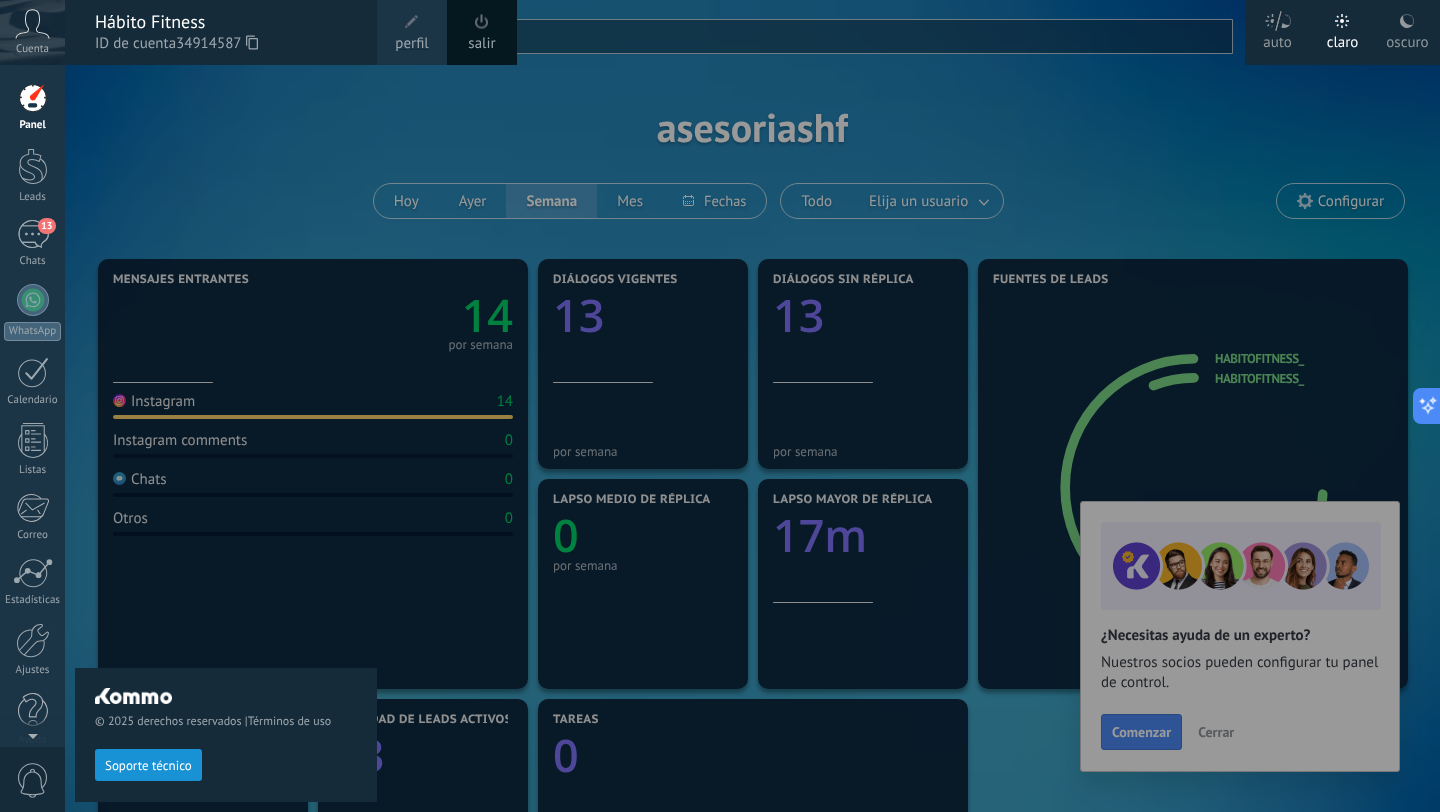 click on "perfil" at bounding box center (411, 44) 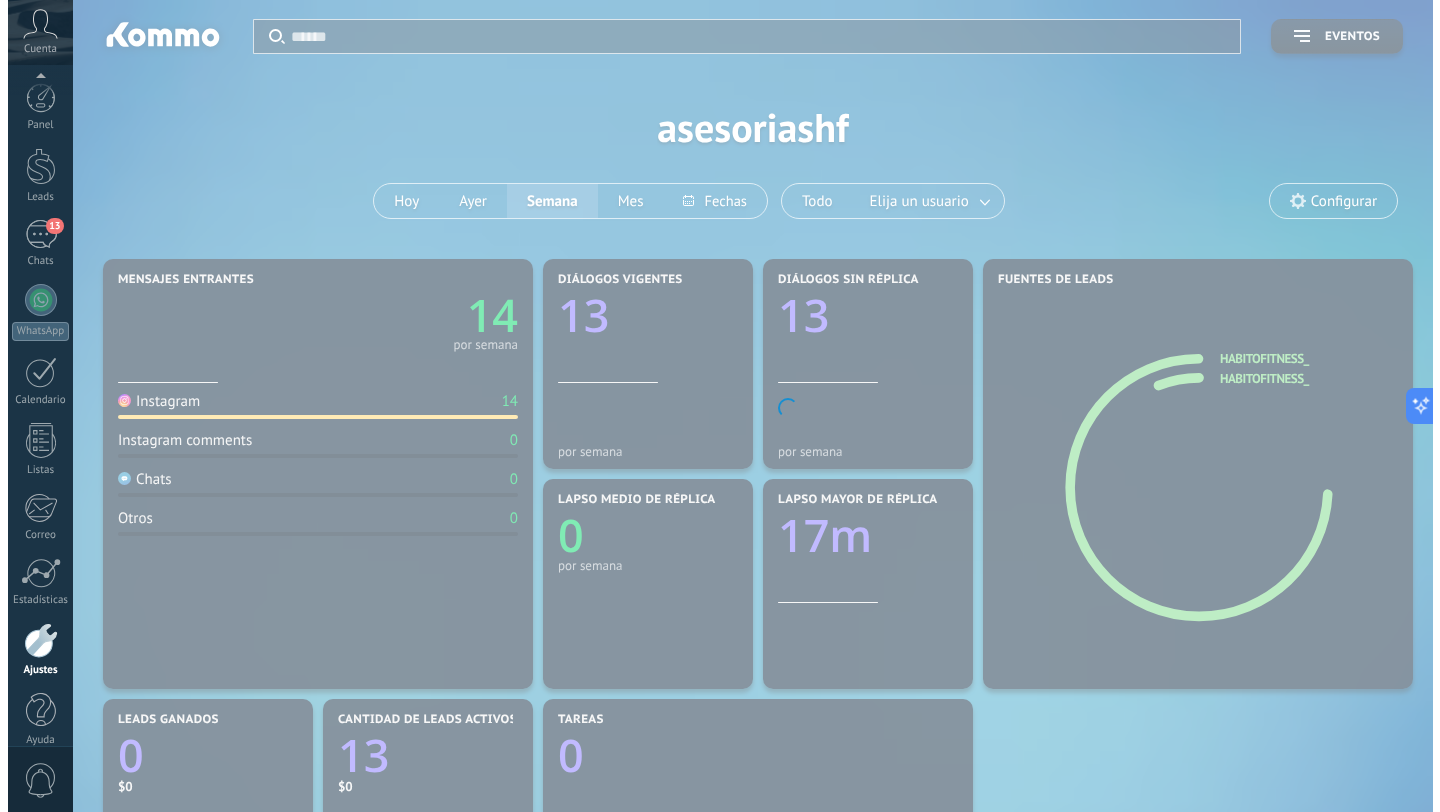 scroll, scrollTop: 20, scrollLeft: 0, axis: vertical 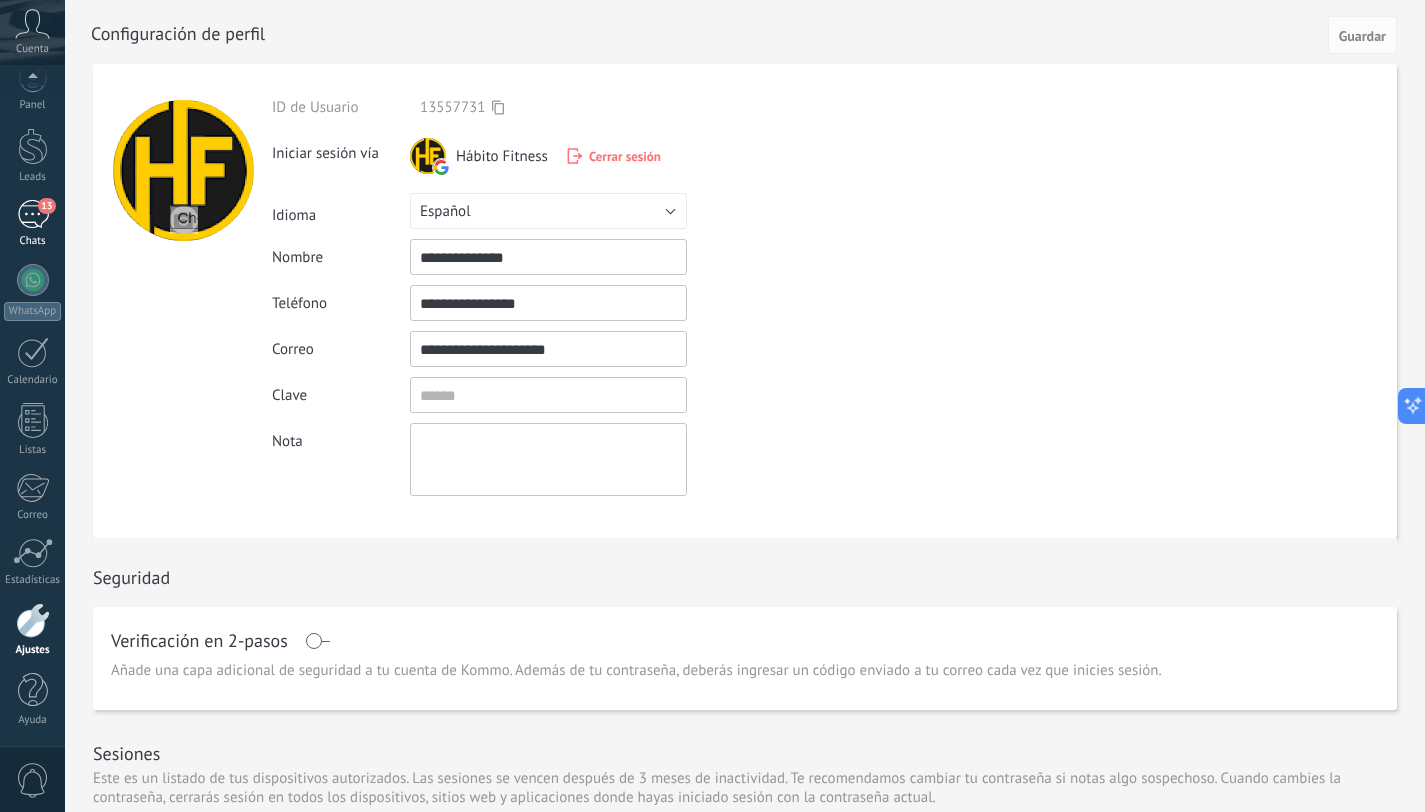click on "13" at bounding box center (33, 214) 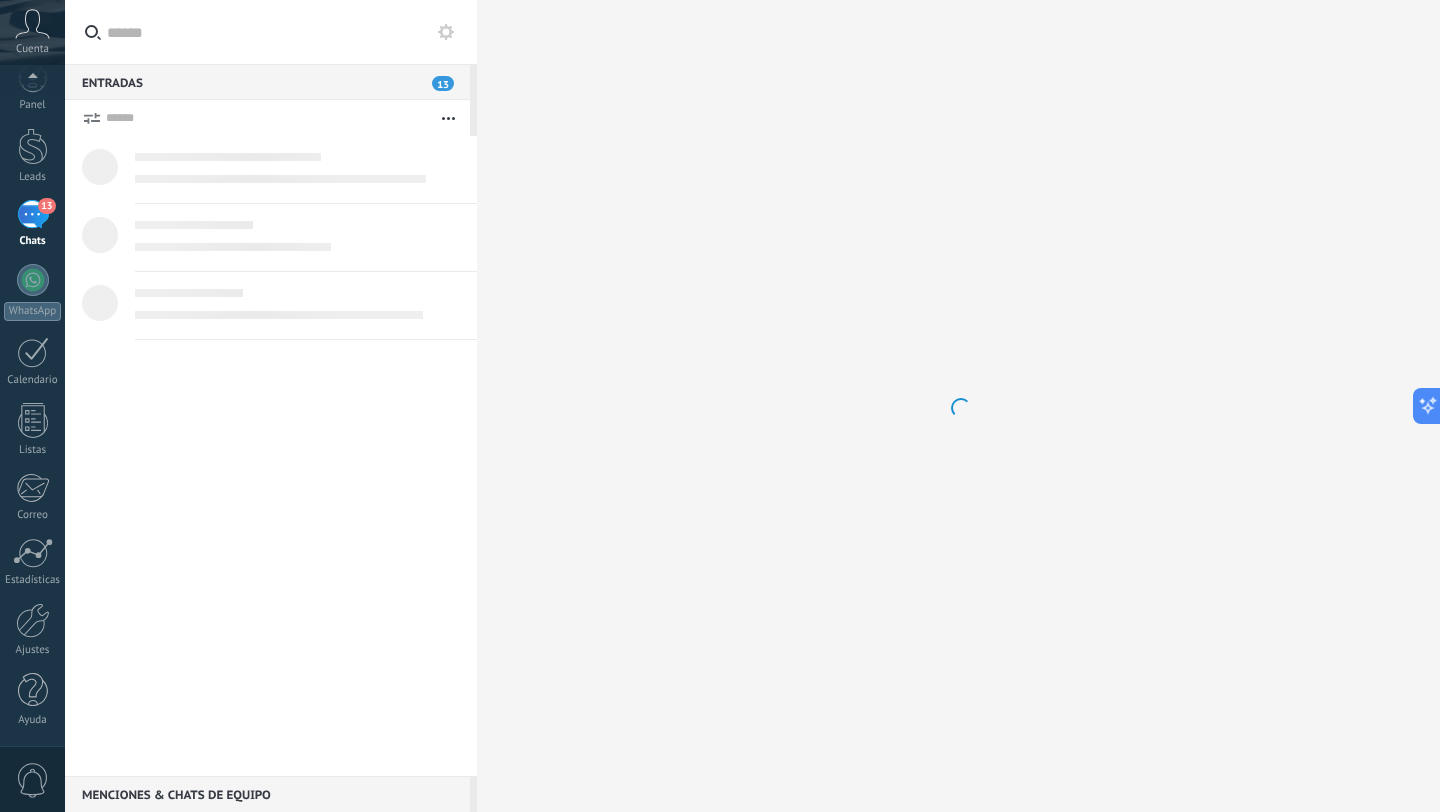 scroll, scrollTop: 0, scrollLeft: 0, axis: both 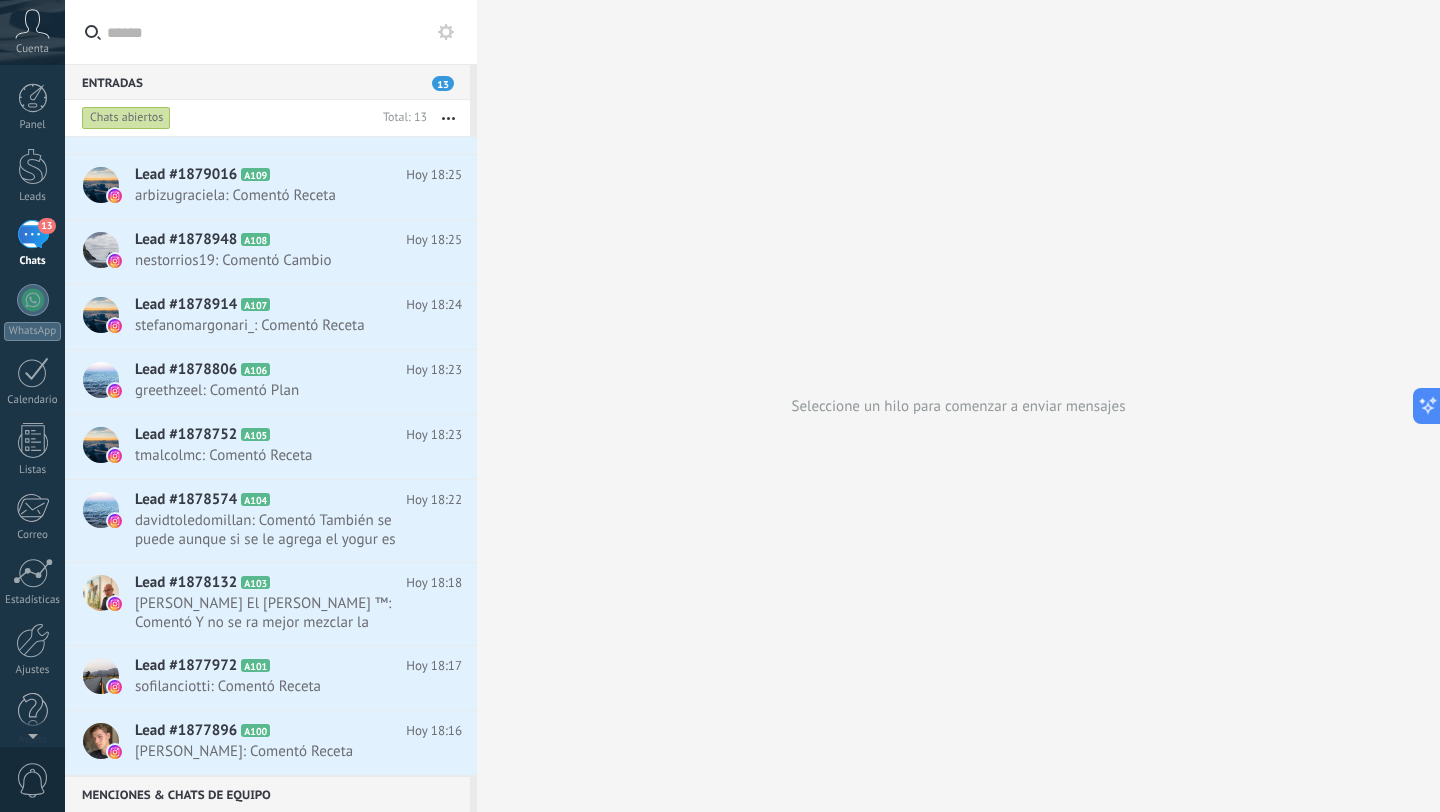 click on "Menciones & Chats de equipo 0" at bounding box center [267, 794] 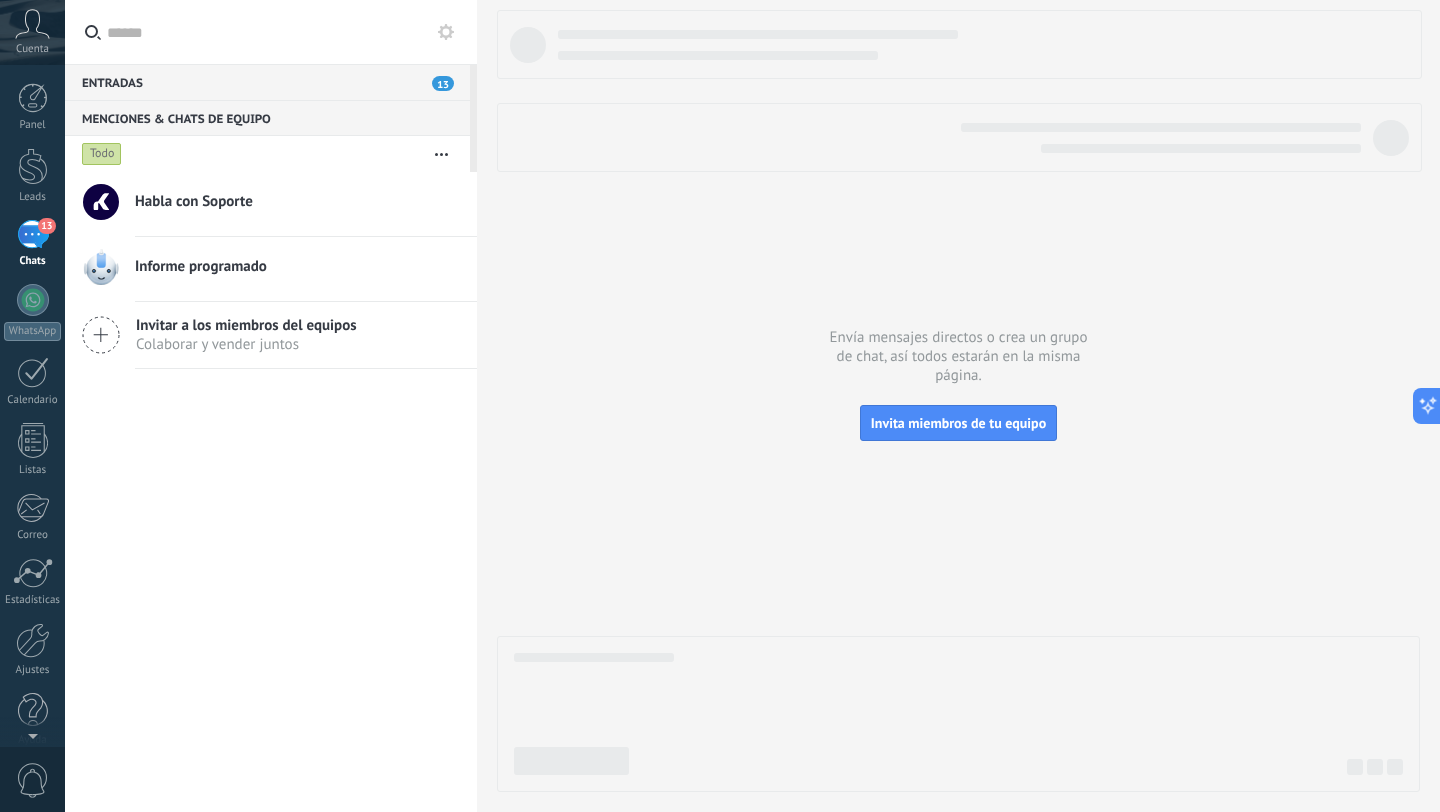 click on "Entradas 13" at bounding box center [267, 82] 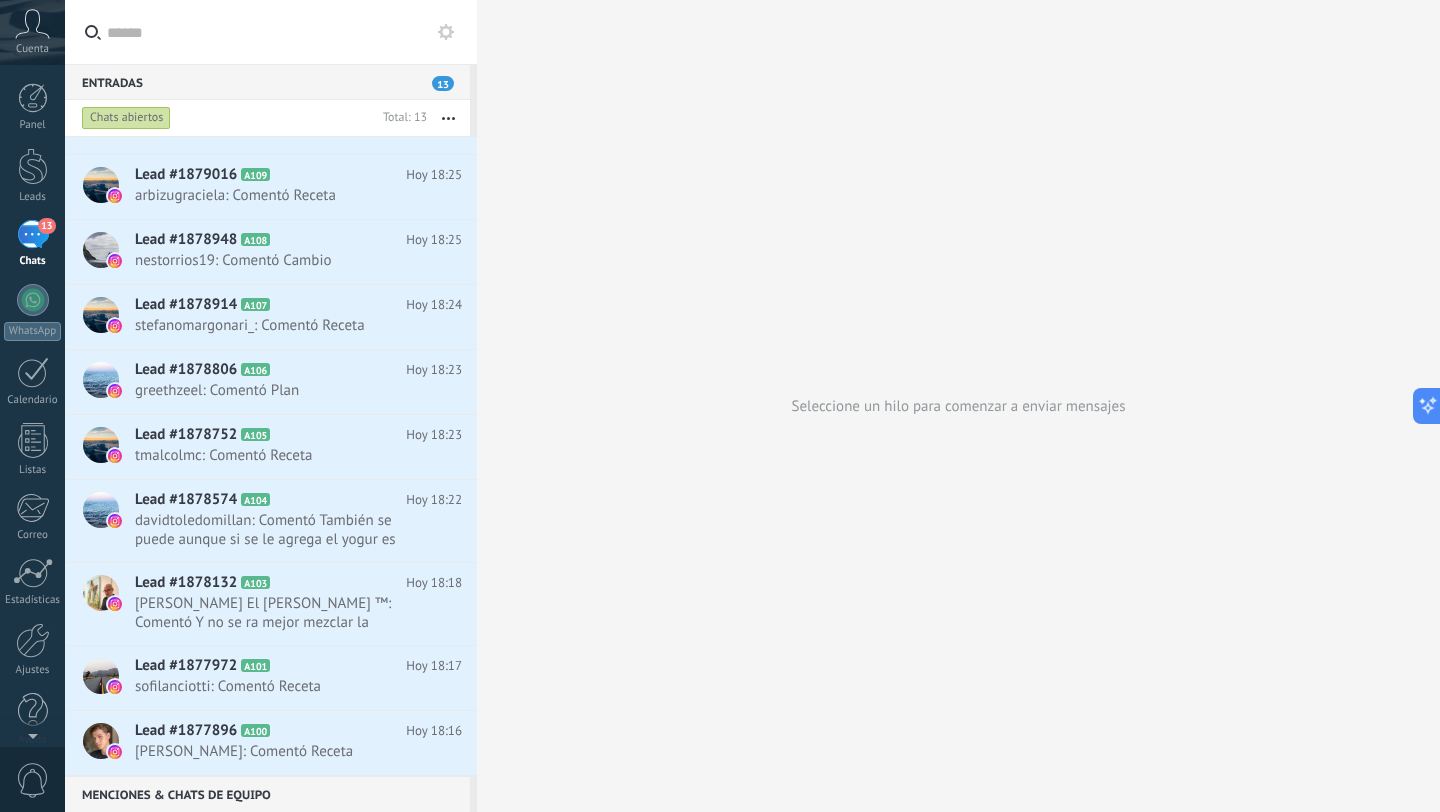click 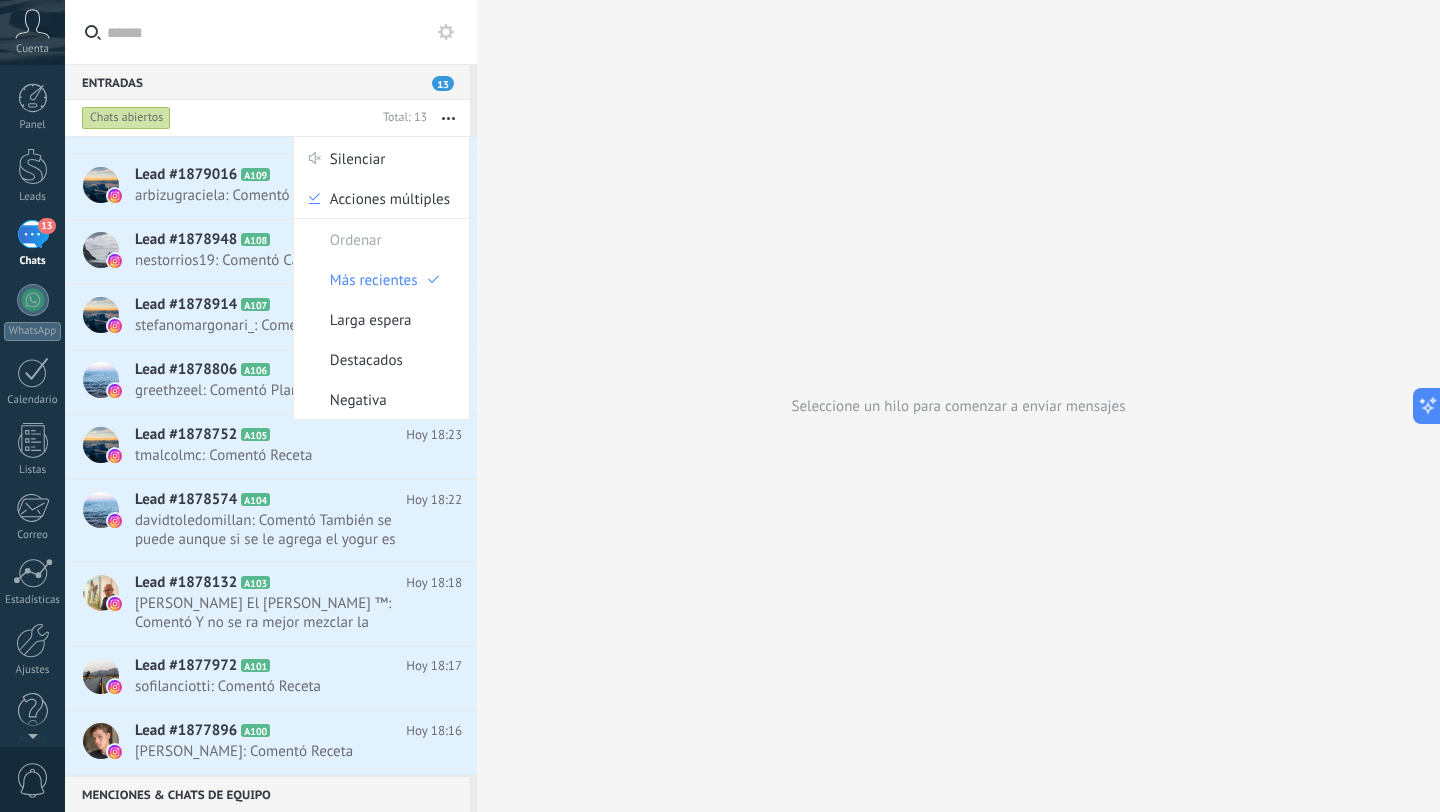 click 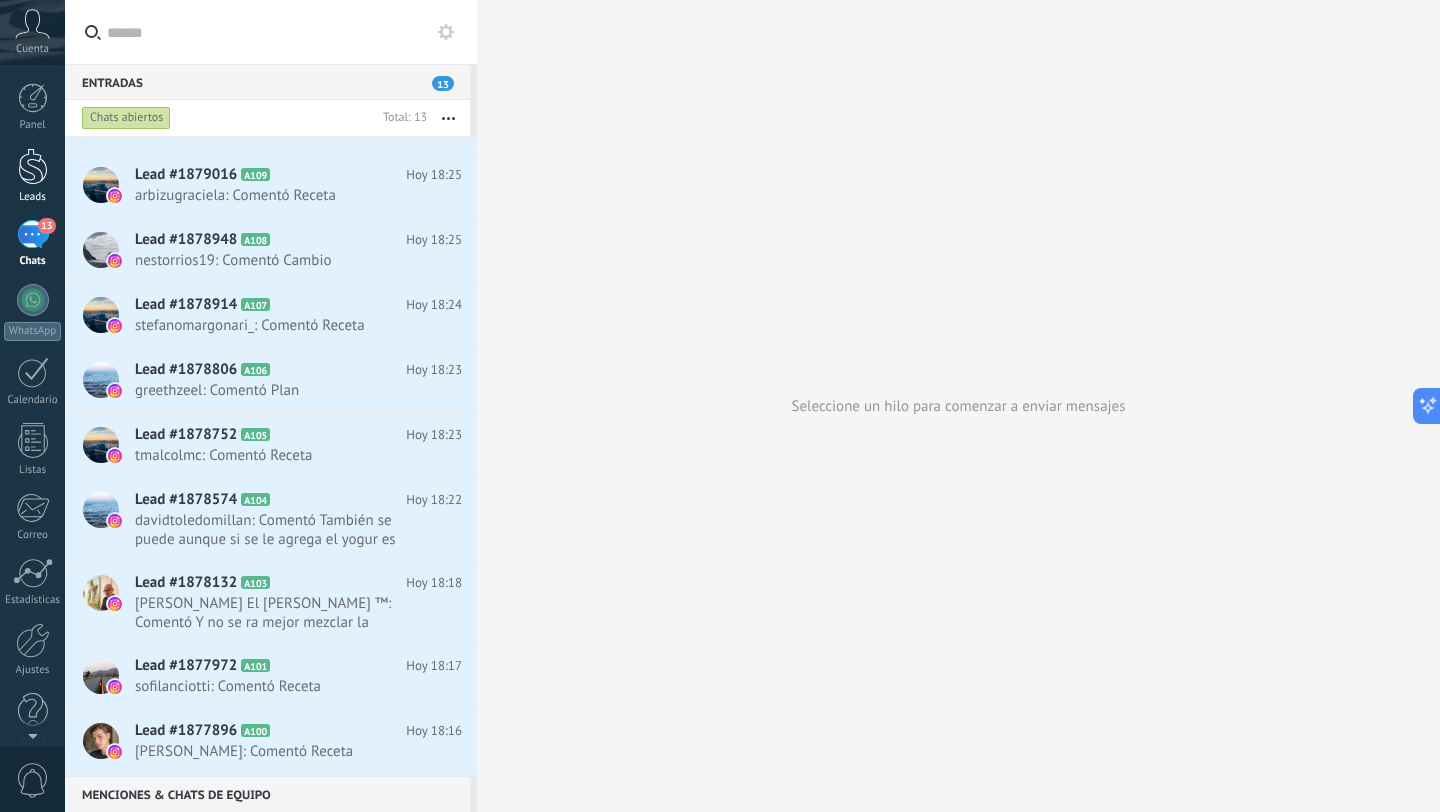 click at bounding box center (33, 166) 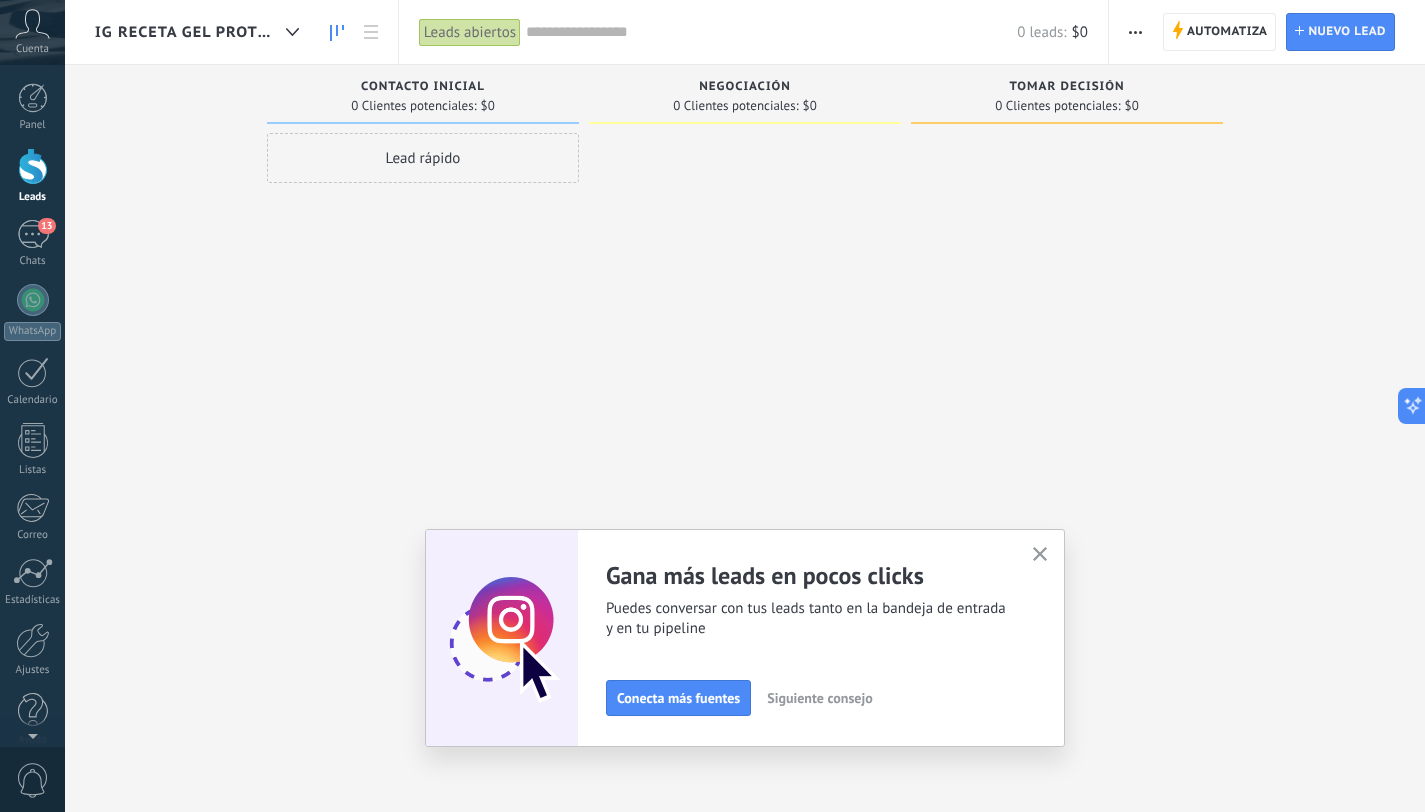 click on "Lamentablemente, no hay leads con estos parámetros.  Mostrar todo Leads Entrantes Solicitudes: 0 0 0 0 0 0 0 0 0 Contacto inicial 0  Clientes potenciales:  $0 Lead rápido Negociación 0  Clientes potenciales:  $0 Tomar decisión 0  Clientes potenciales:  $0" at bounding box center [760, 374] 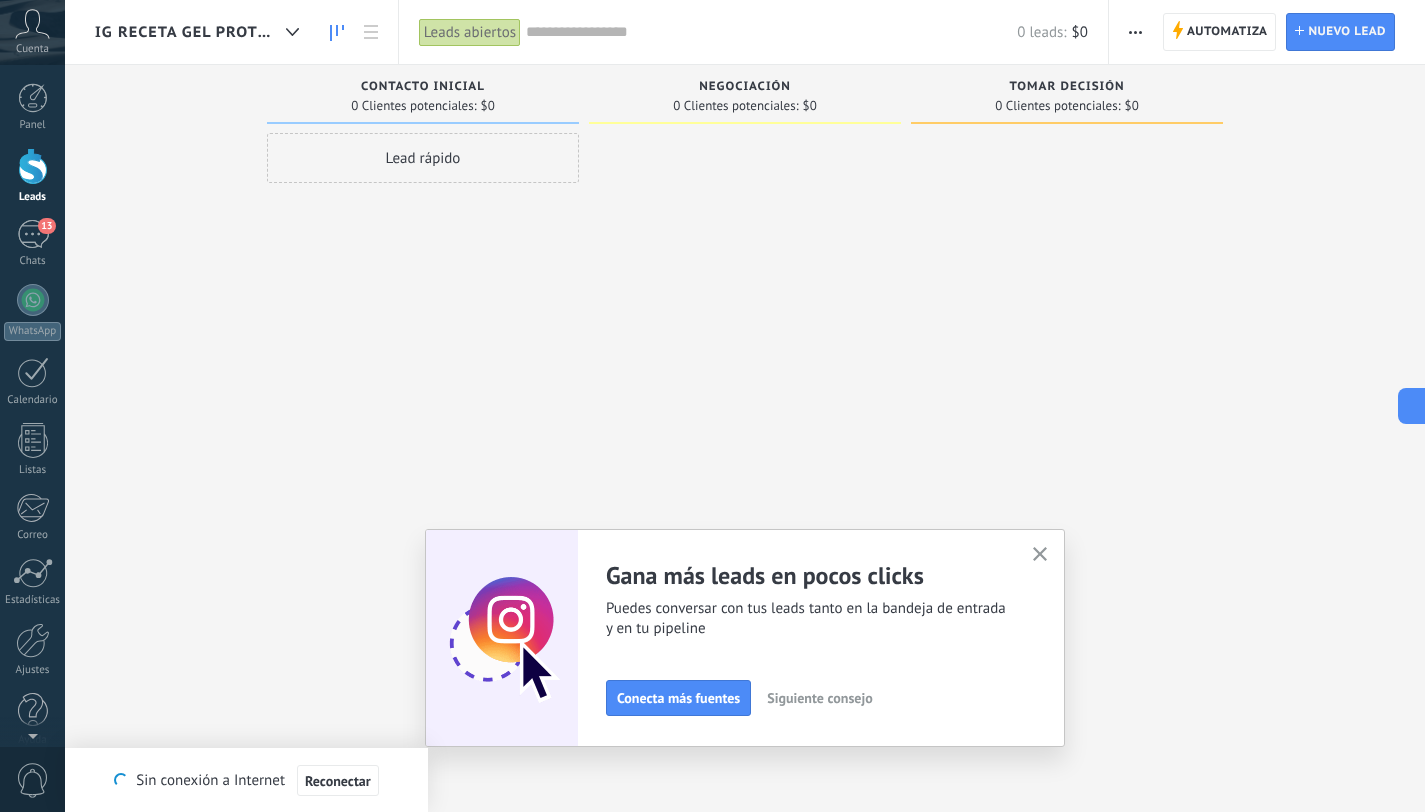 click on "Lamentablemente, no hay leads con estos parámetros.  Mostrar todo Leads Entrantes Solicitudes: 0 0 0 0 0 0 0 0 0 Contacto inicial 0  Clientes potenciales:  $0 Lead rápido Negociación 0  Clientes potenciales:  $0 Tomar decisión 0  Clientes potenciales:  $0" at bounding box center [760, 374] 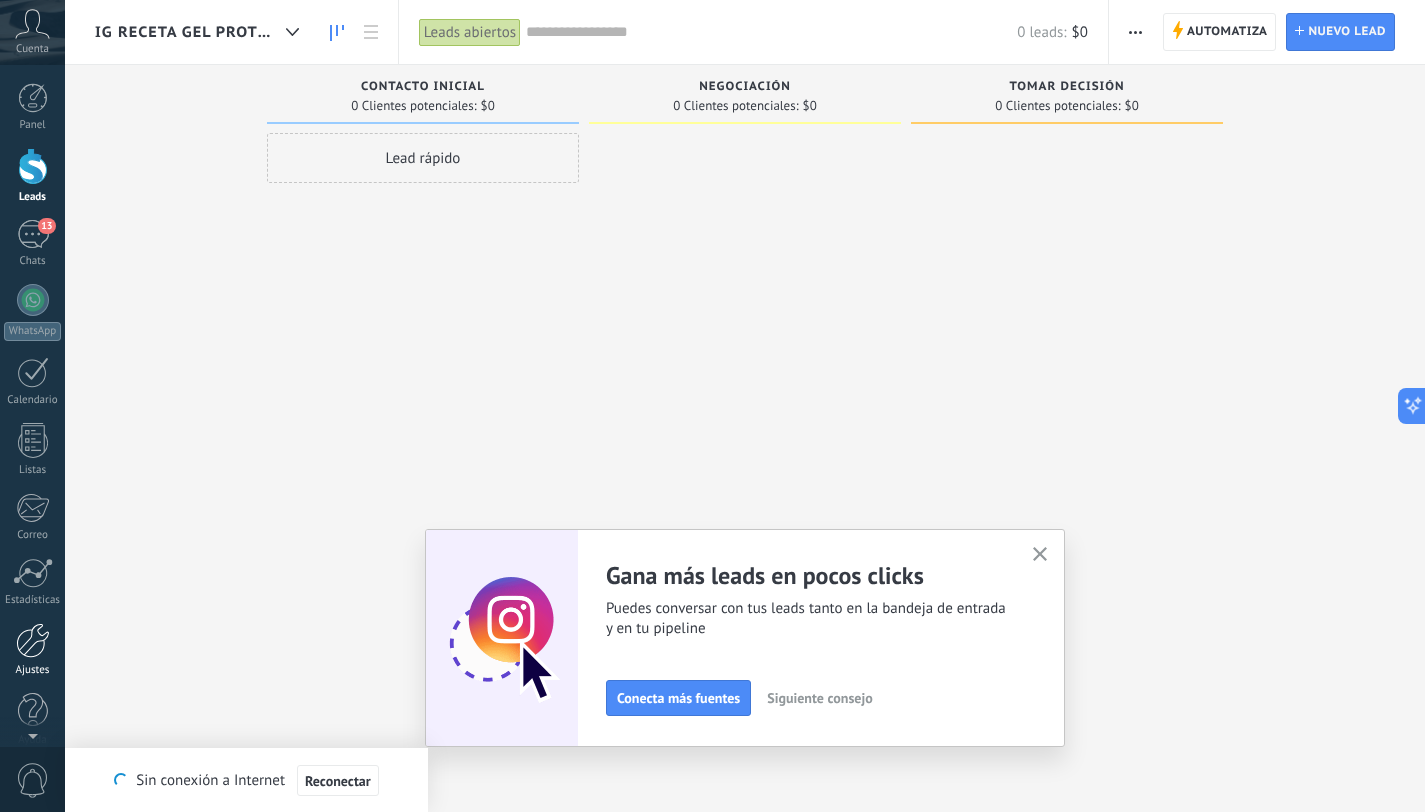 click at bounding box center [33, 640] 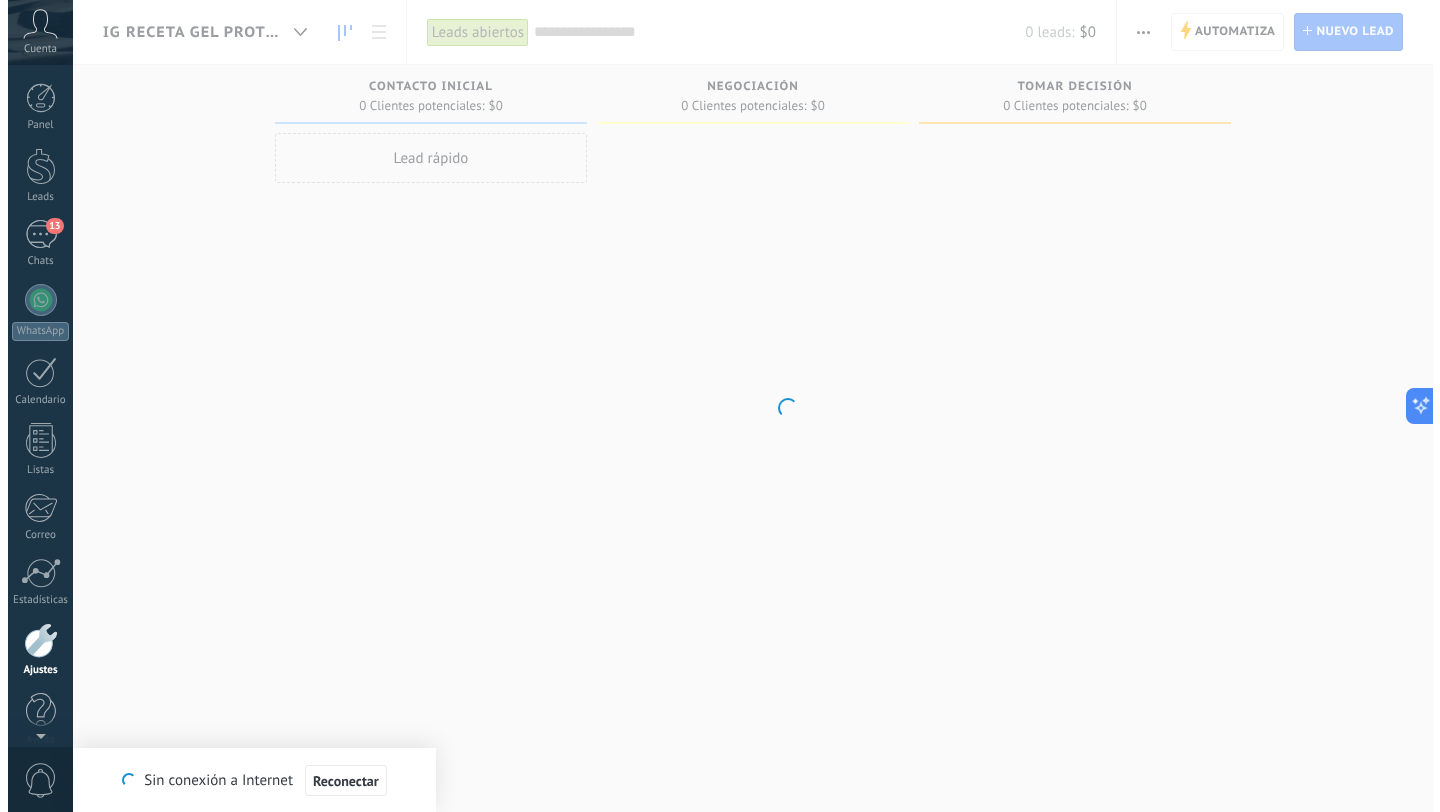 scroll, scrollTop: 20, scrollLeft: 0, axis: vertical 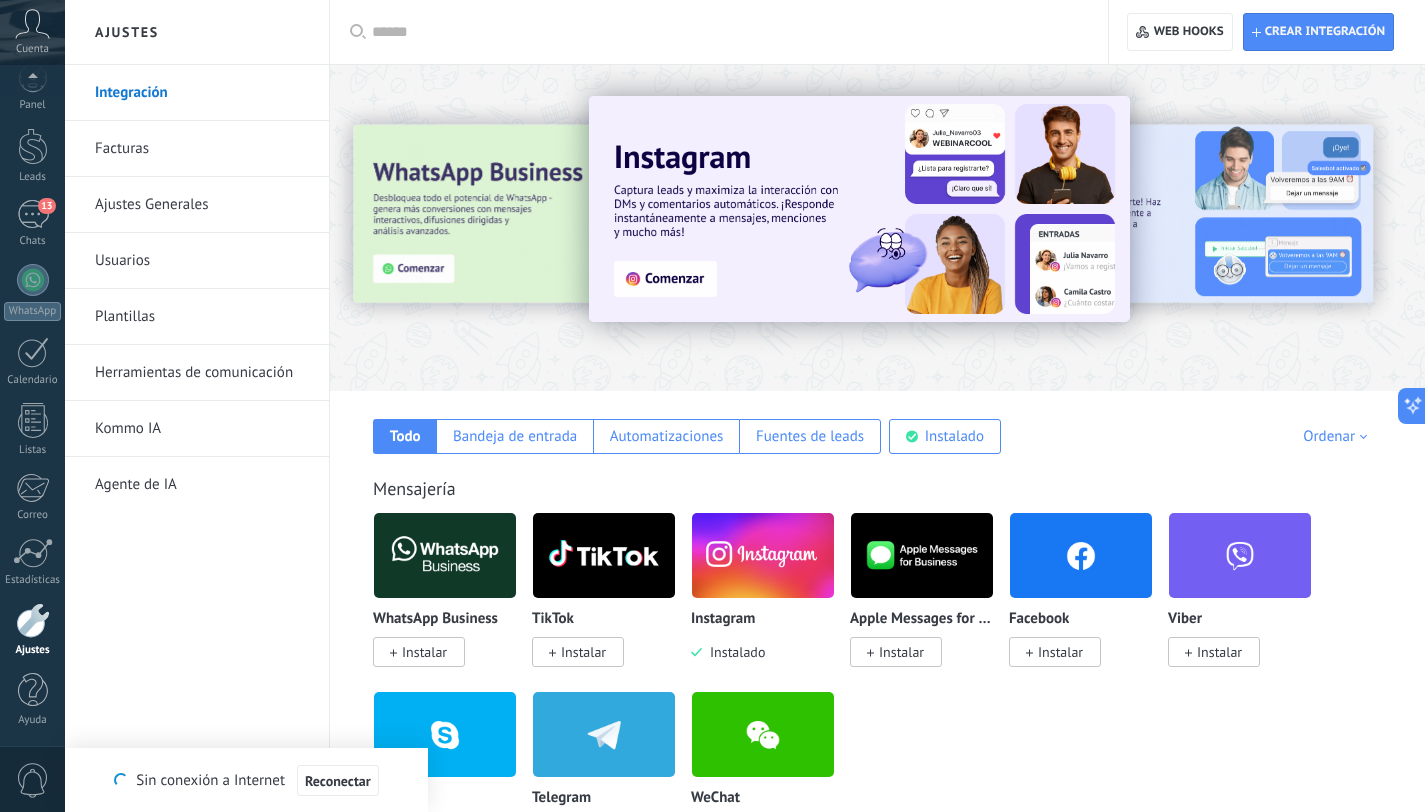 click on "Herramientas de comunicación" at bounding box center [202, 373] 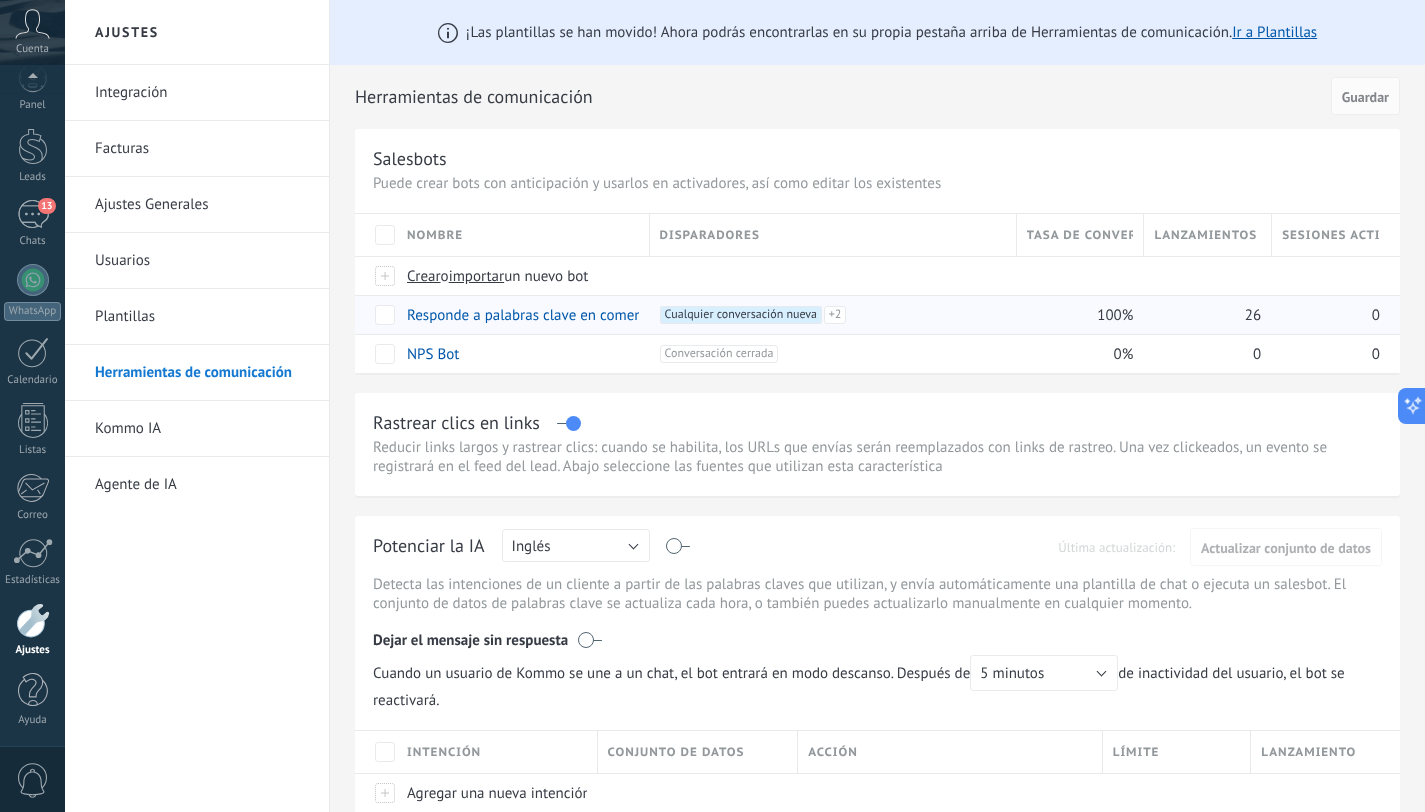 click on "26" at bounding box center (1203, 315) 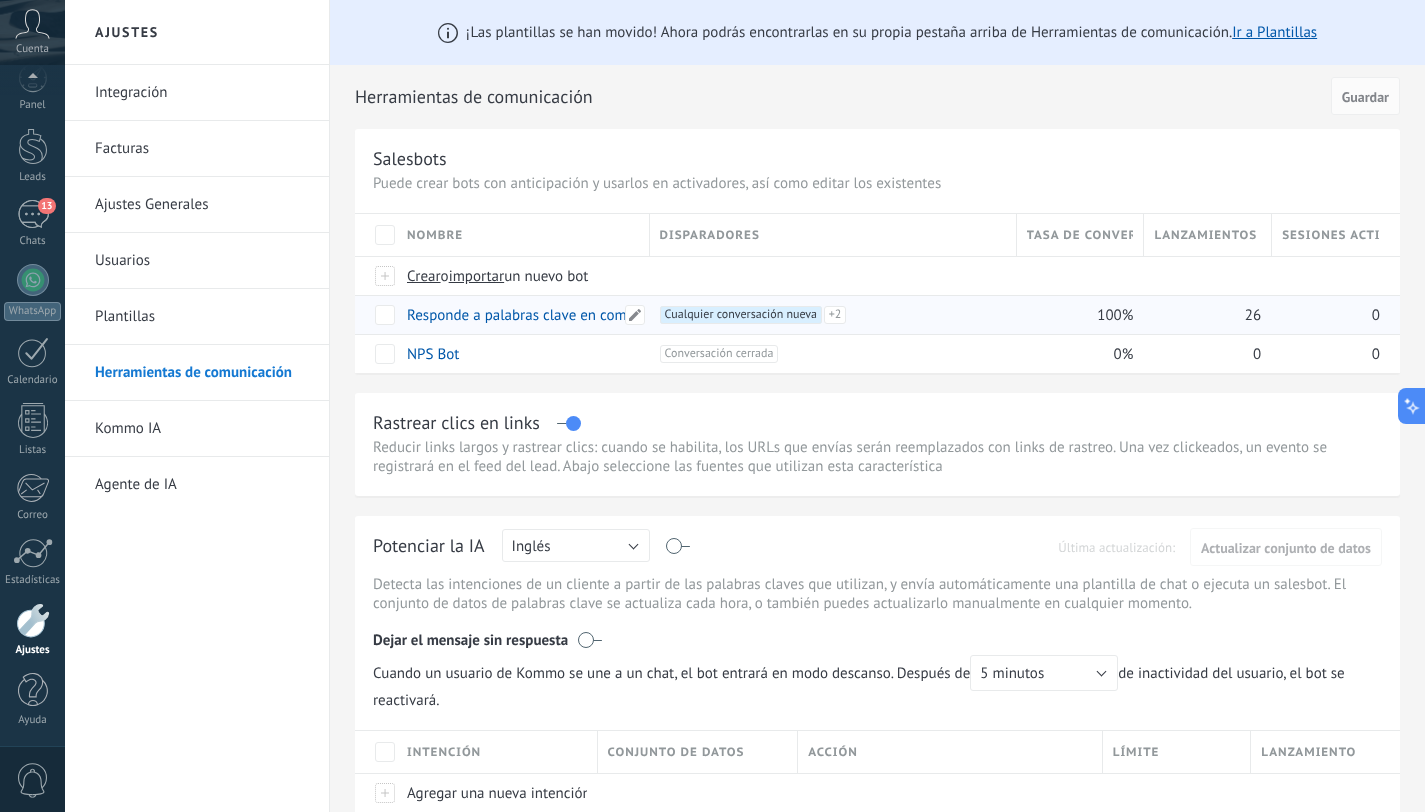 click on "Responde a palabras clave en comentarios" at bounding box center [518, 315] 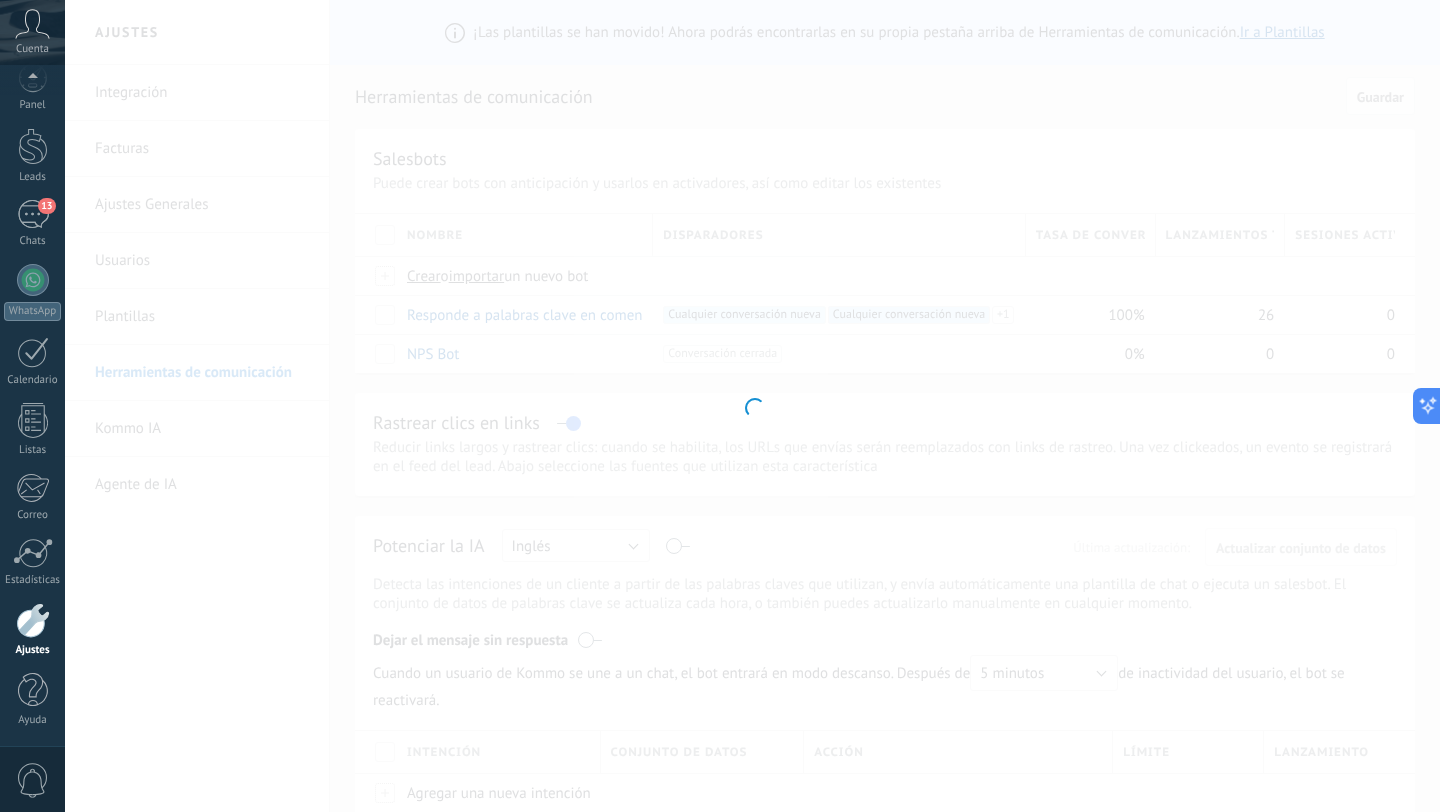 type on "**********" 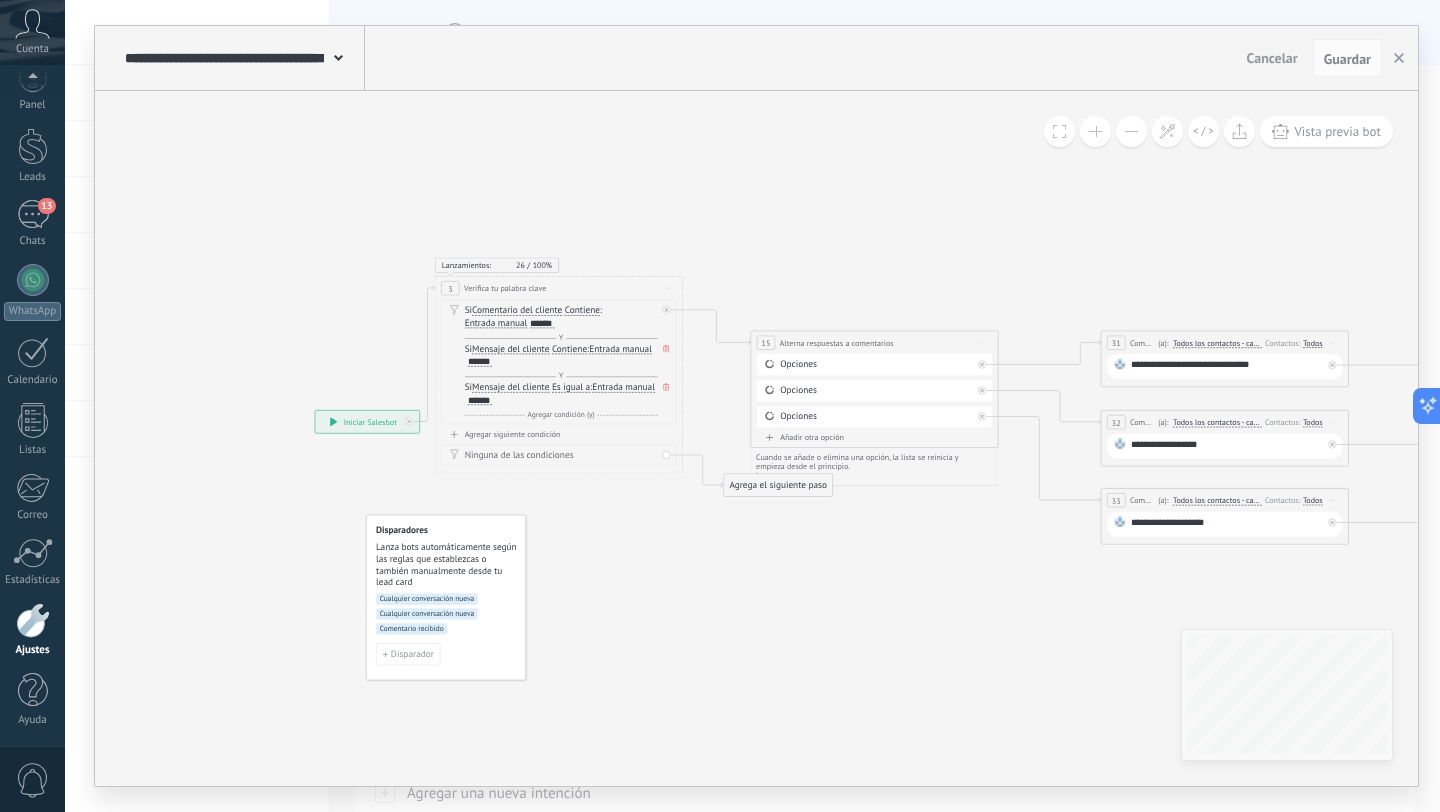drag, startPoint x: 977, startPoint y: 582, endPoint x: 618, endPoint y: 505, distance: 367.16483 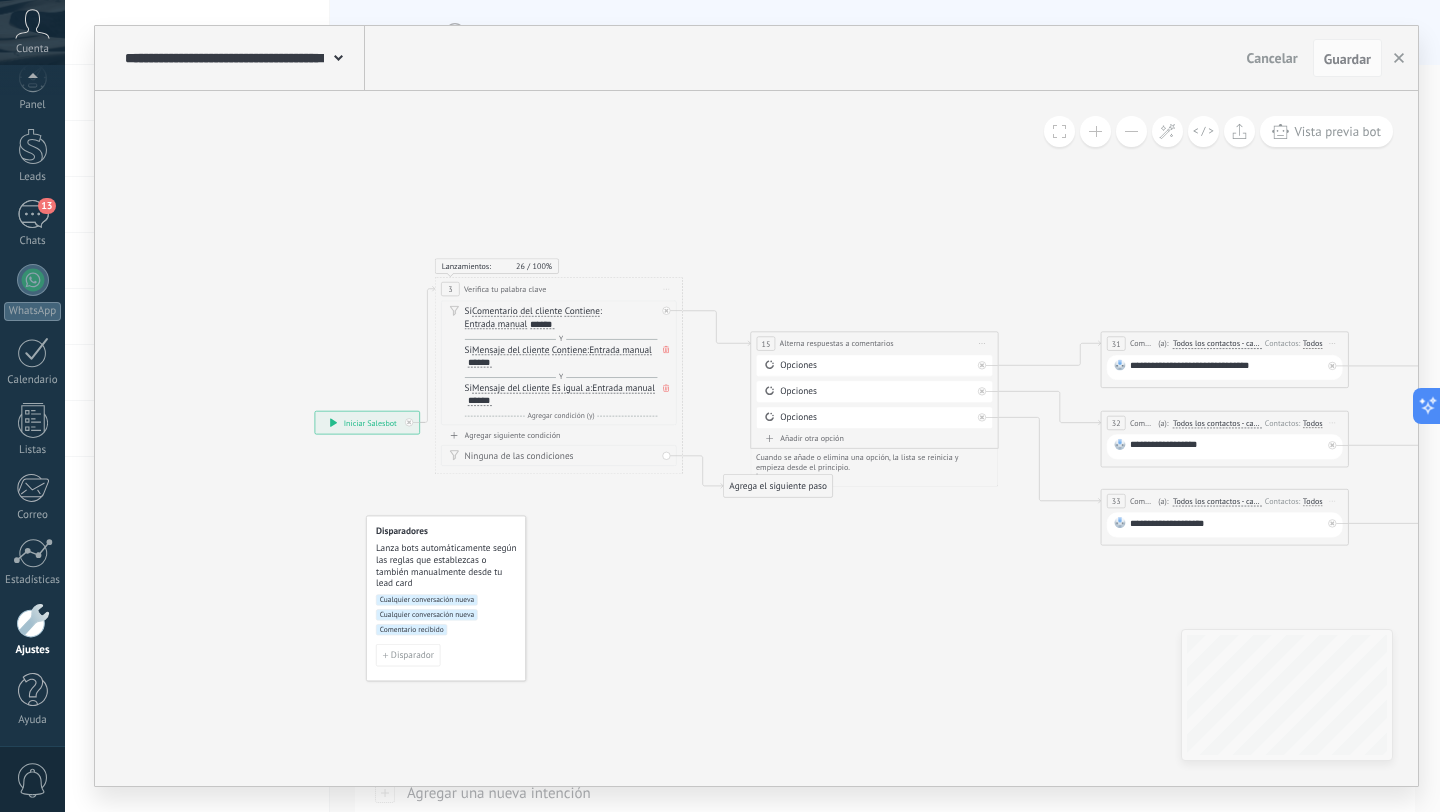 click on "Lanzamientos:
26
100%" at bounding box center (497, 266) 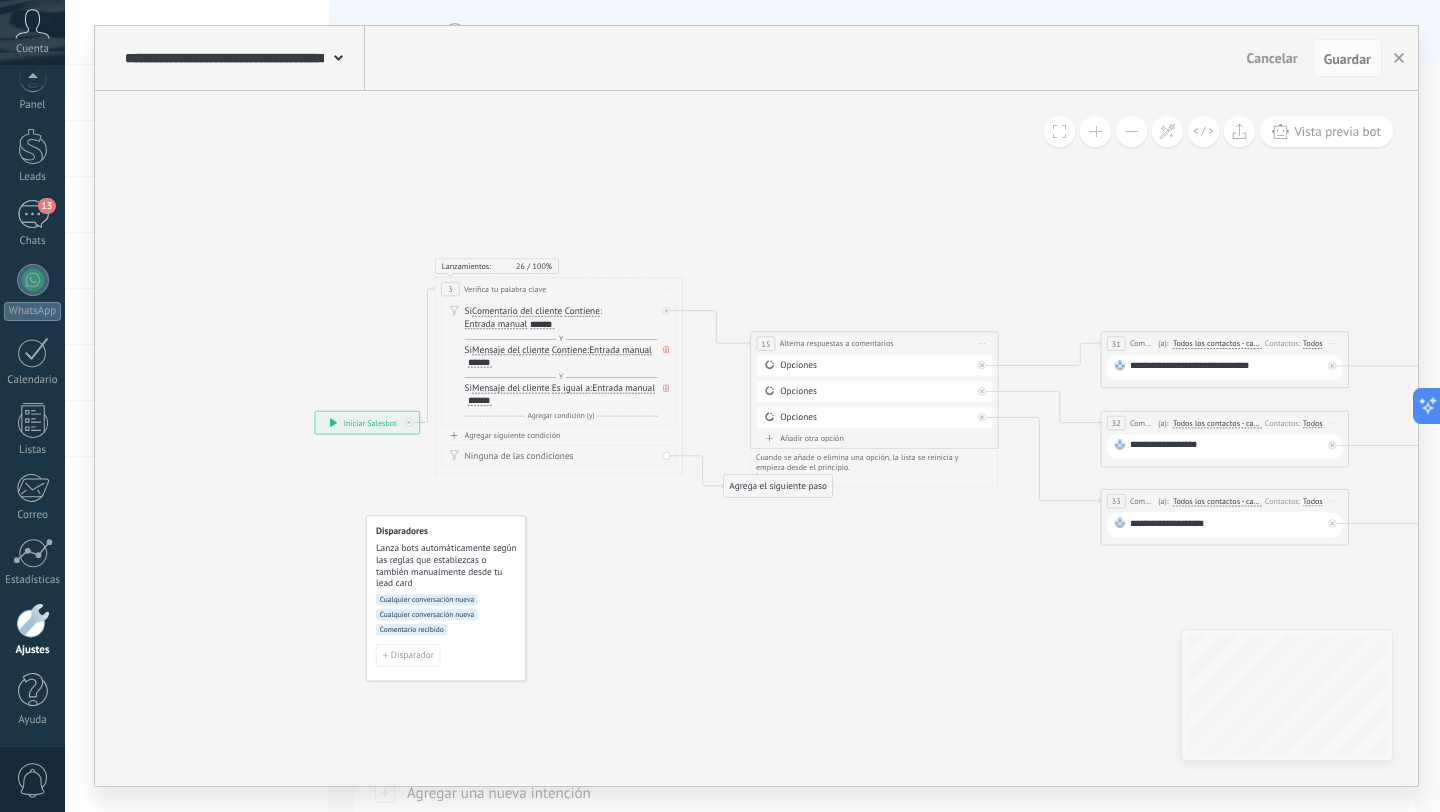 click on "100%" at bounding box center [542, 266] 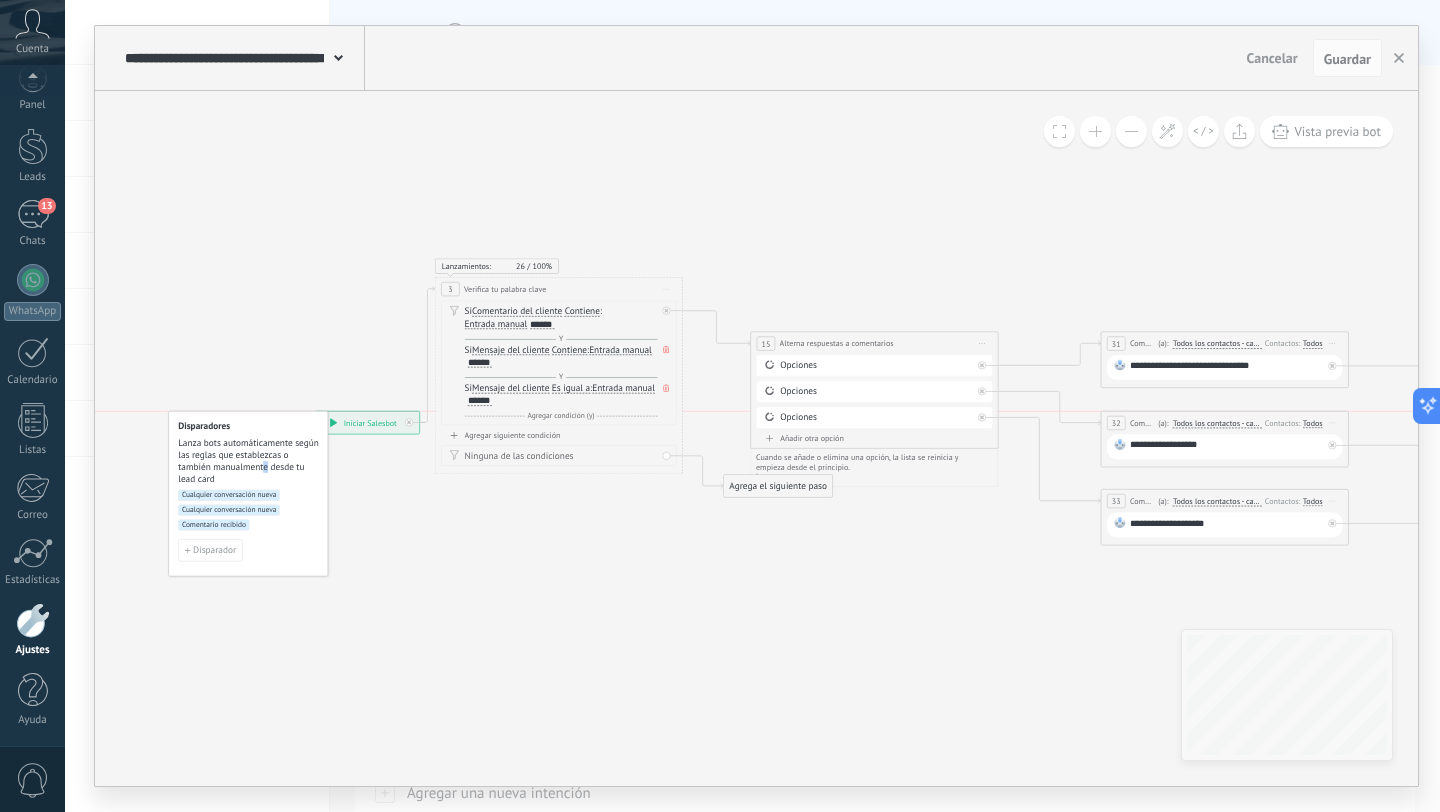 drag, startPoint x: 463, startPoint y: 574, endPoint x: 239, endPoint y: 481, distance: 242.53865 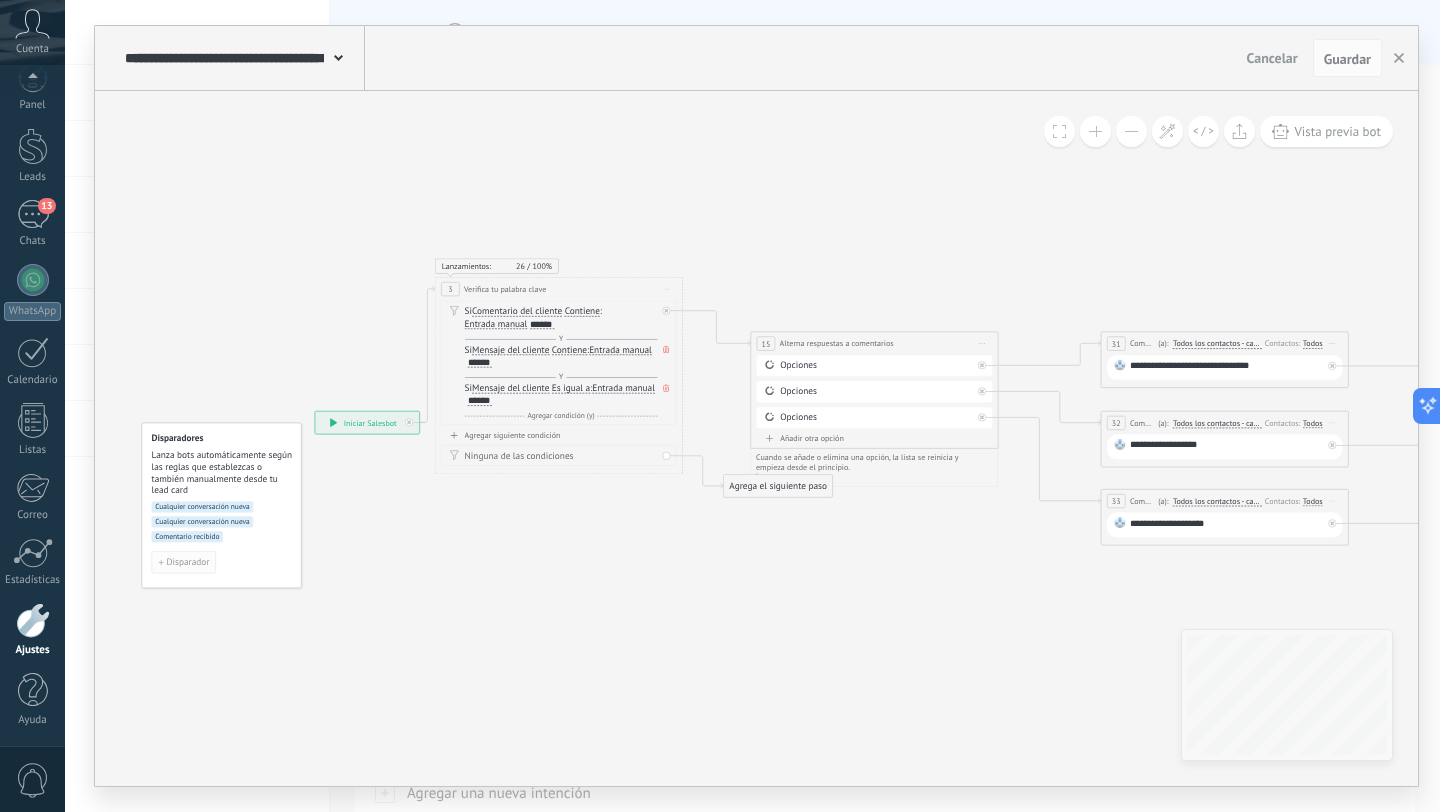 click on "Disparador" at bounding box center [187, 562] 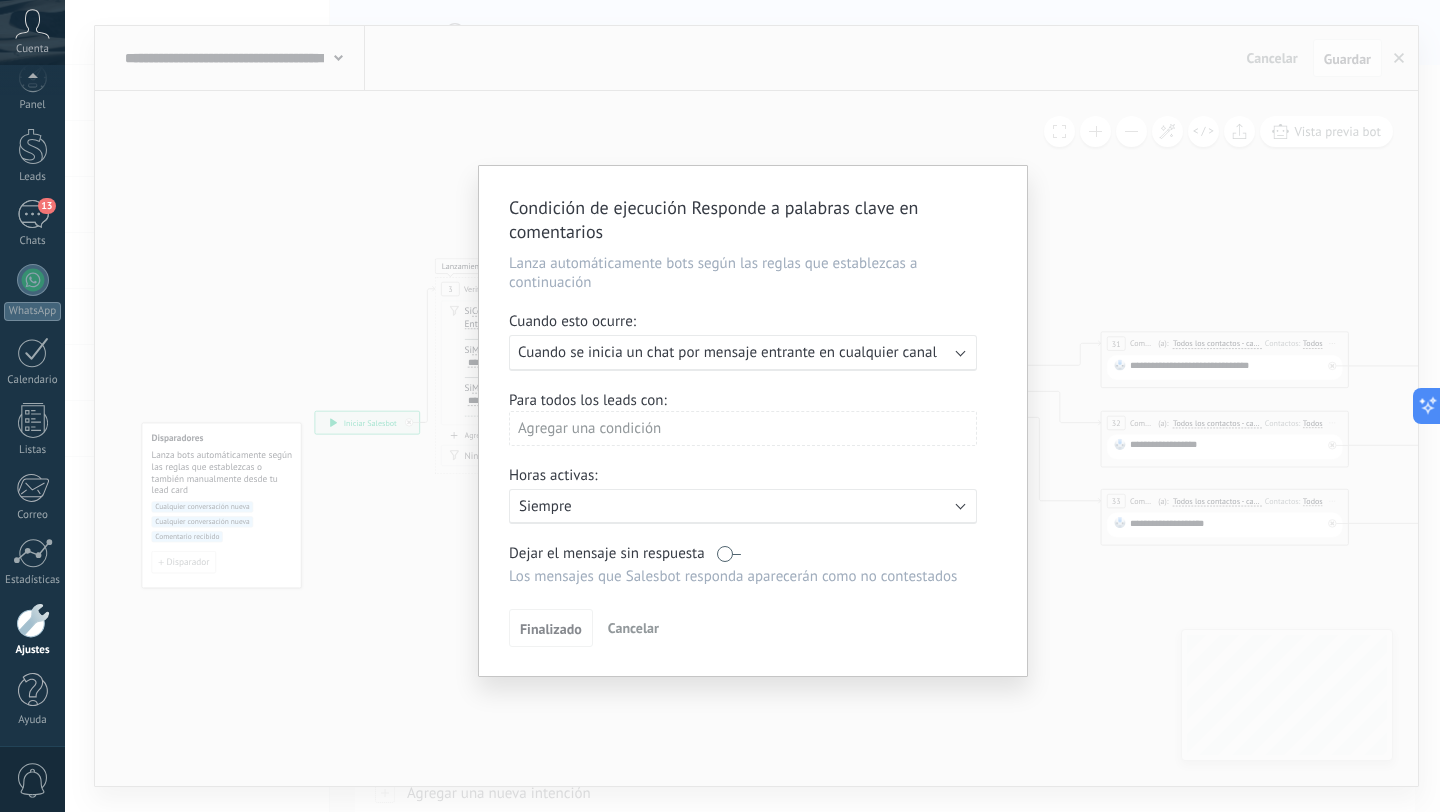 click on "Cuando se inicia un chat por mensaje entrante en cualquier canal" at bounding box center [727, 352] 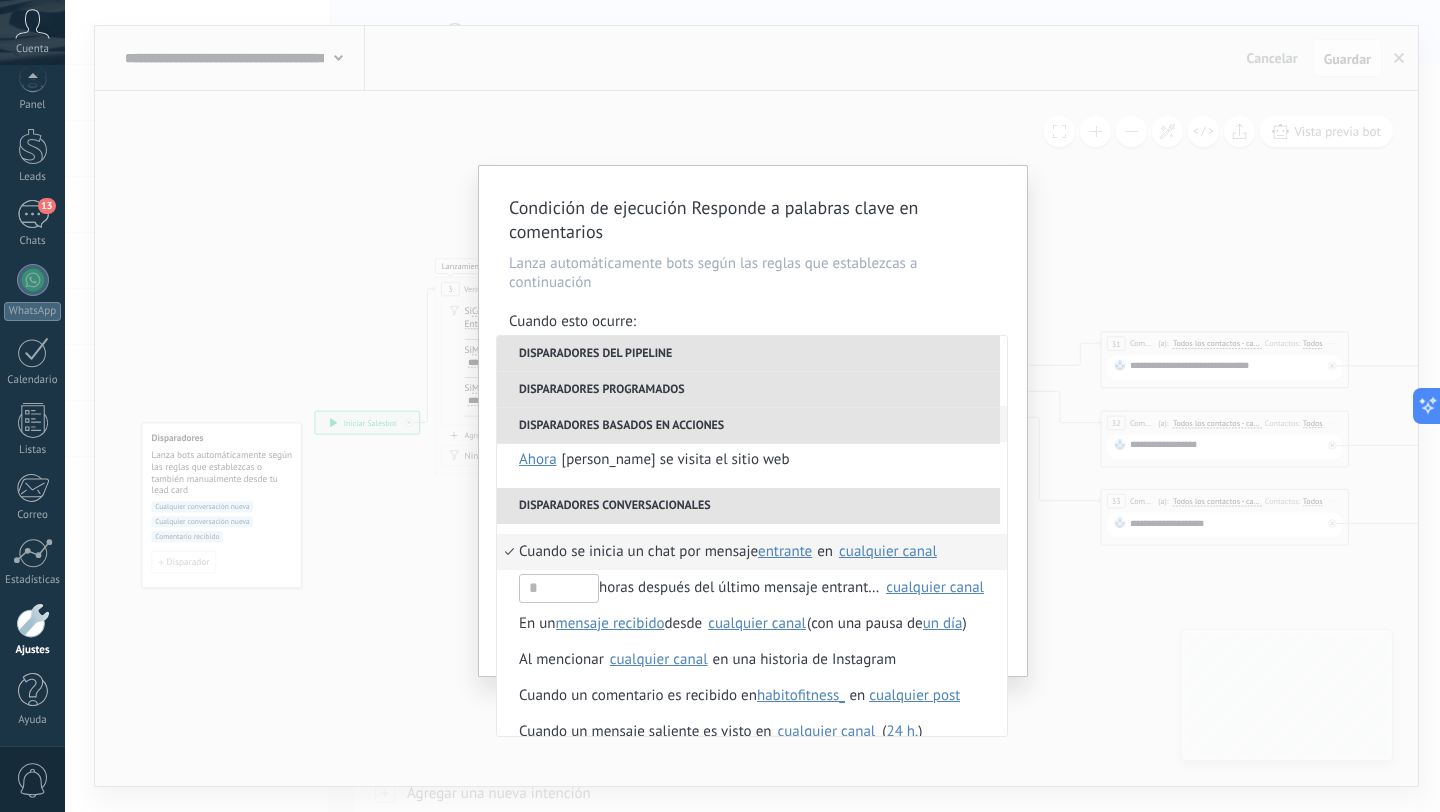 scroll, scrollTop: 458, scrollLeft: 0, axis: vertical 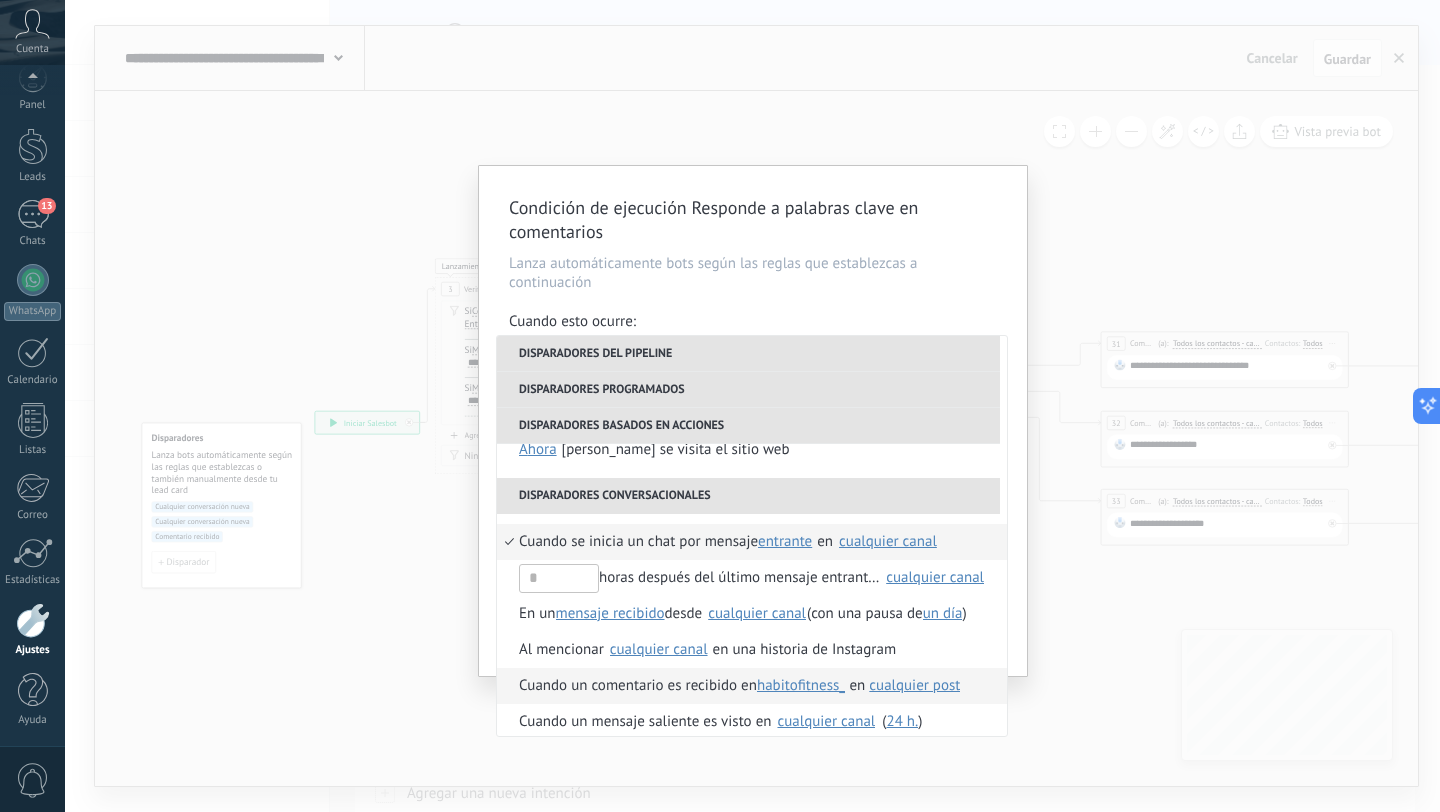 click on "Cuando un comentario es recibido en" at bounding box center (638, 686) 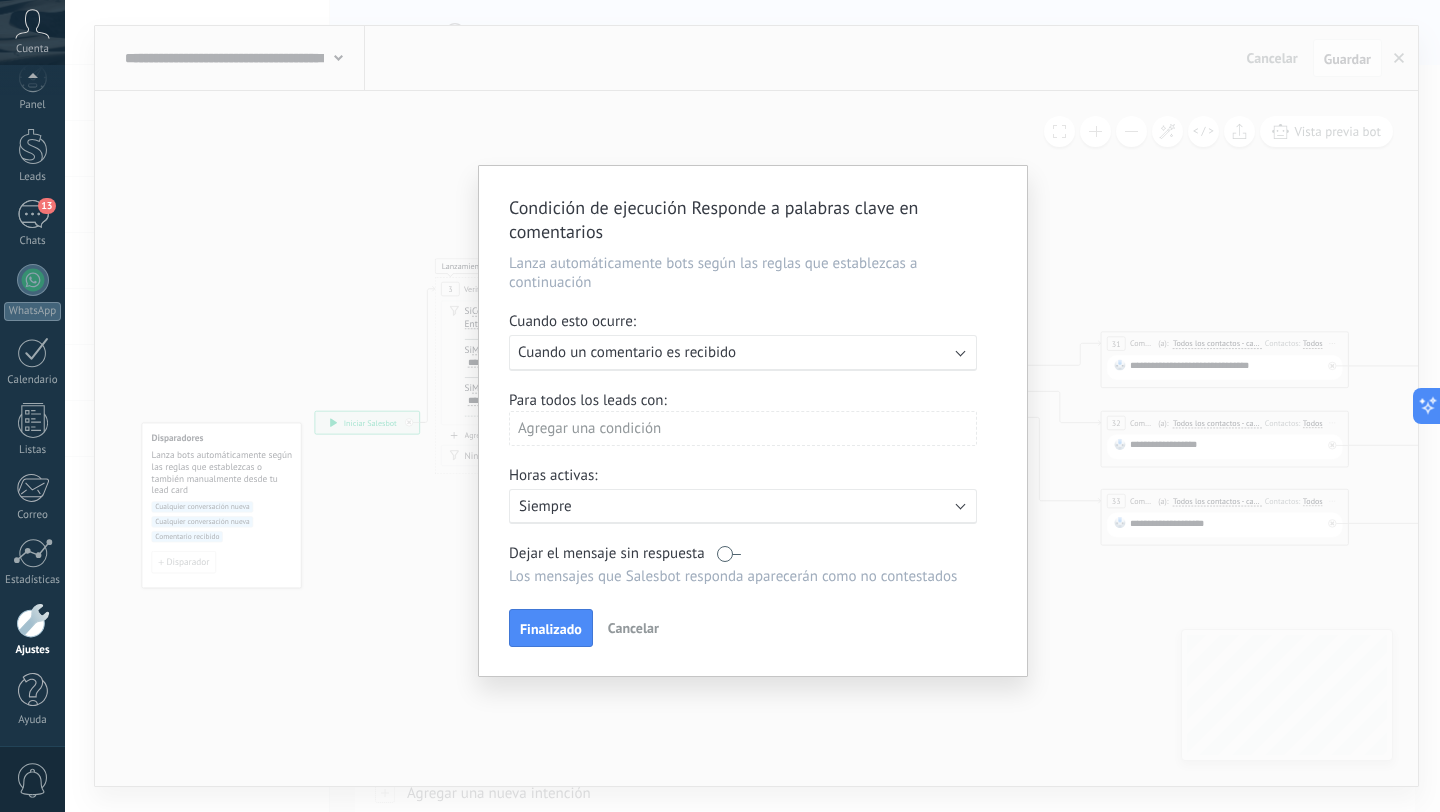 click on "Agregar una condición" at bounding box center (743, 428) 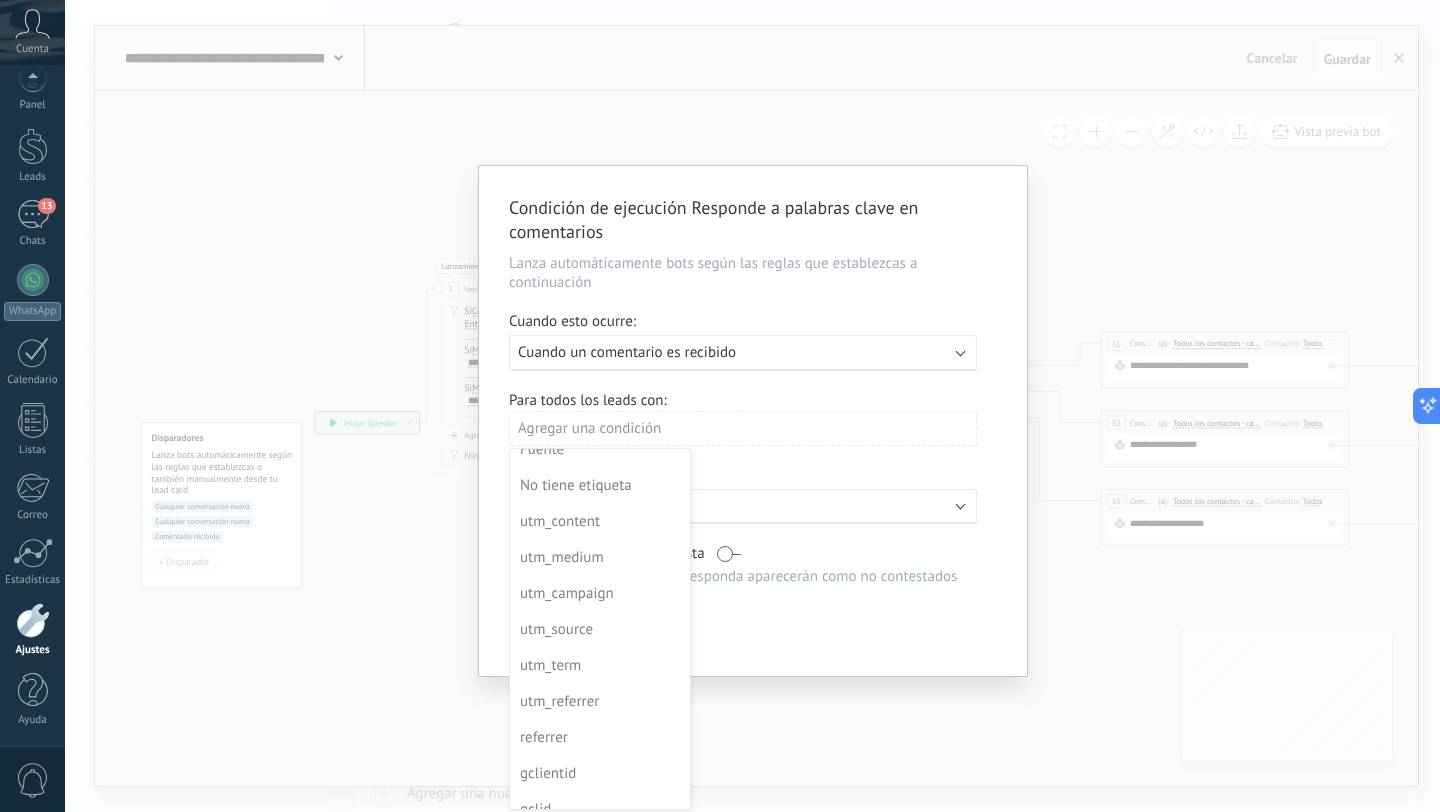 scroll, scrollTop: 216, scrollLeft: 0, axis: vertical 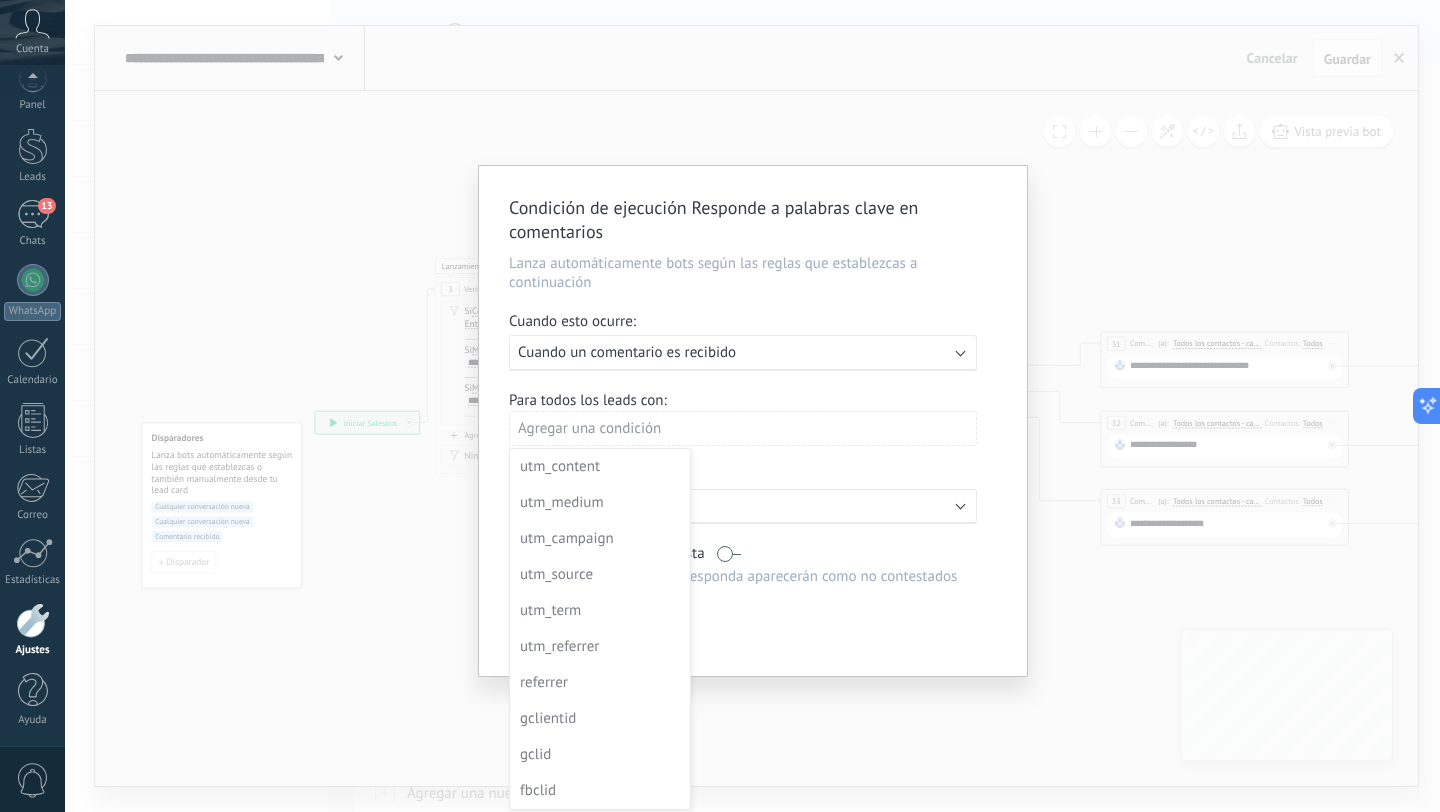 click at bounding box center (753, 423) 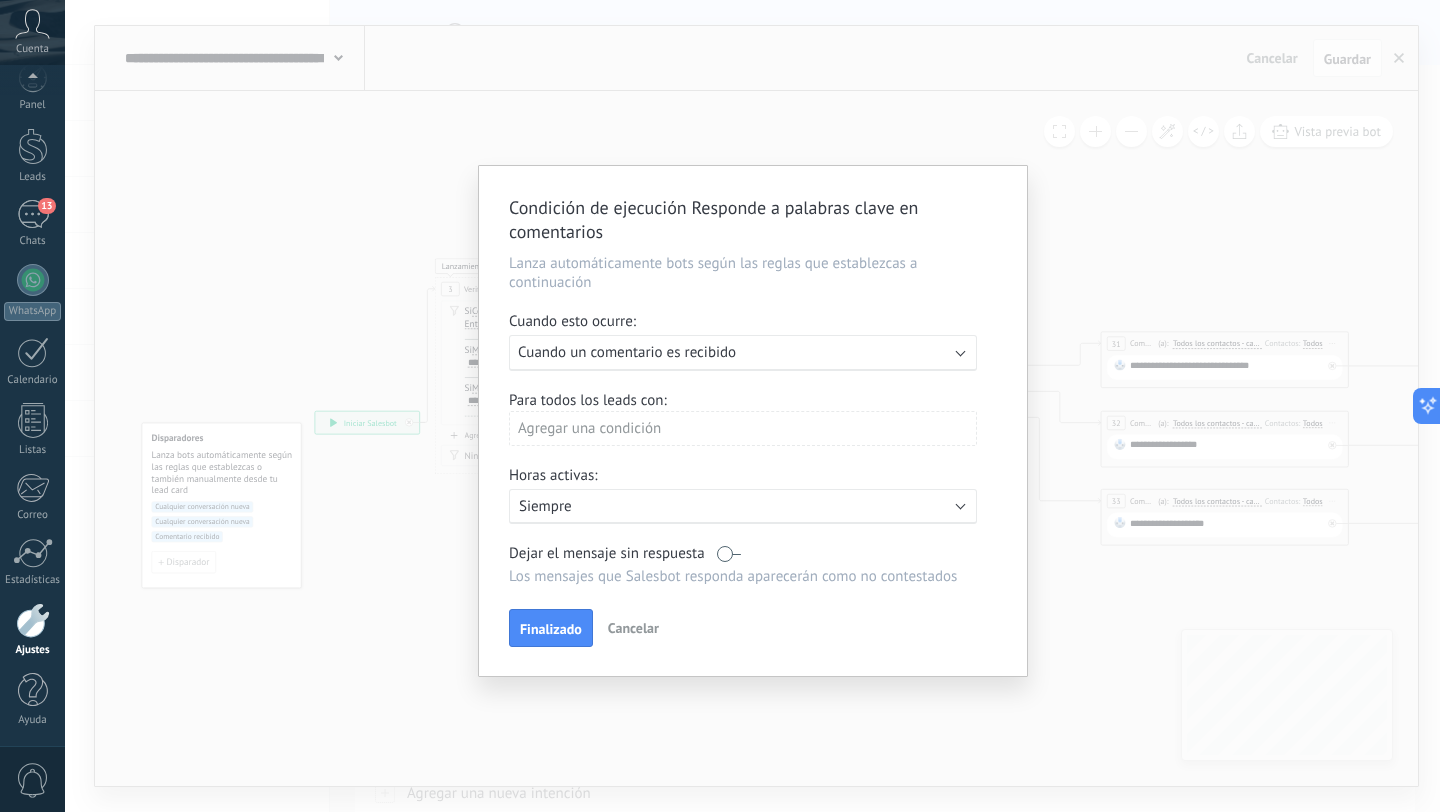 scroll, scrollTop: 0, scrollLeft: 0, axis: both 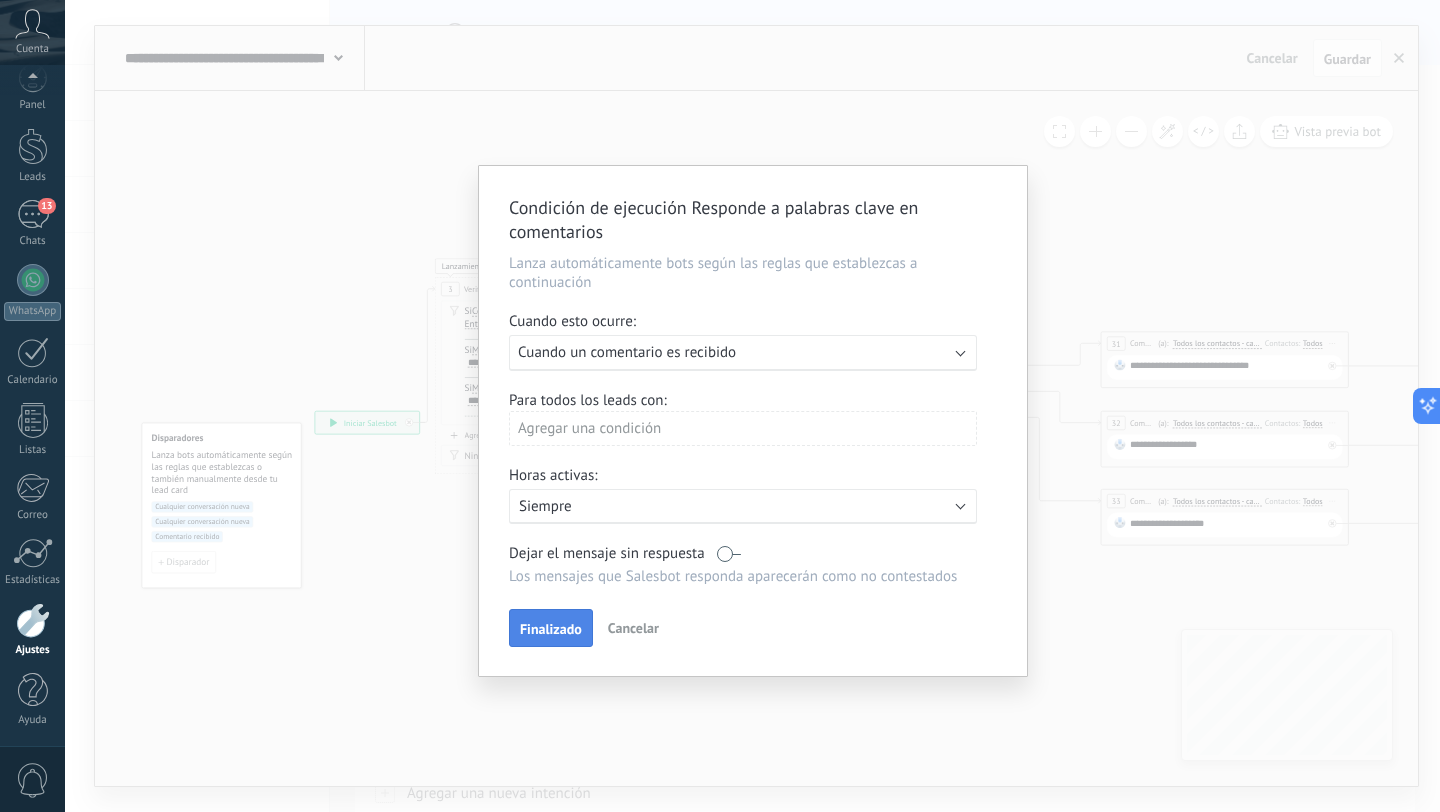 click on "Finalizado" at bounding box center (551, 629) 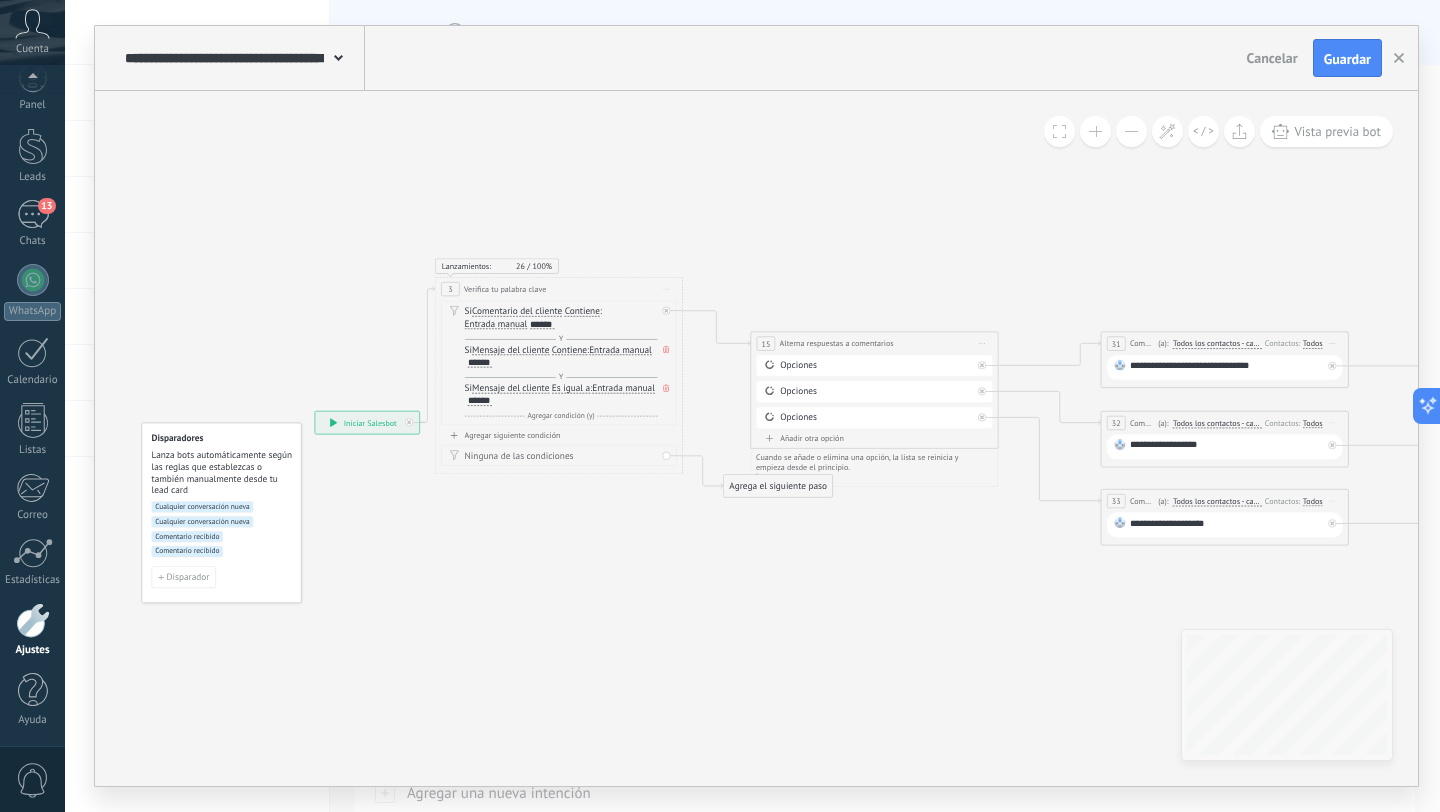 click on "Comentario recibido" at bounding box center [188, 536] 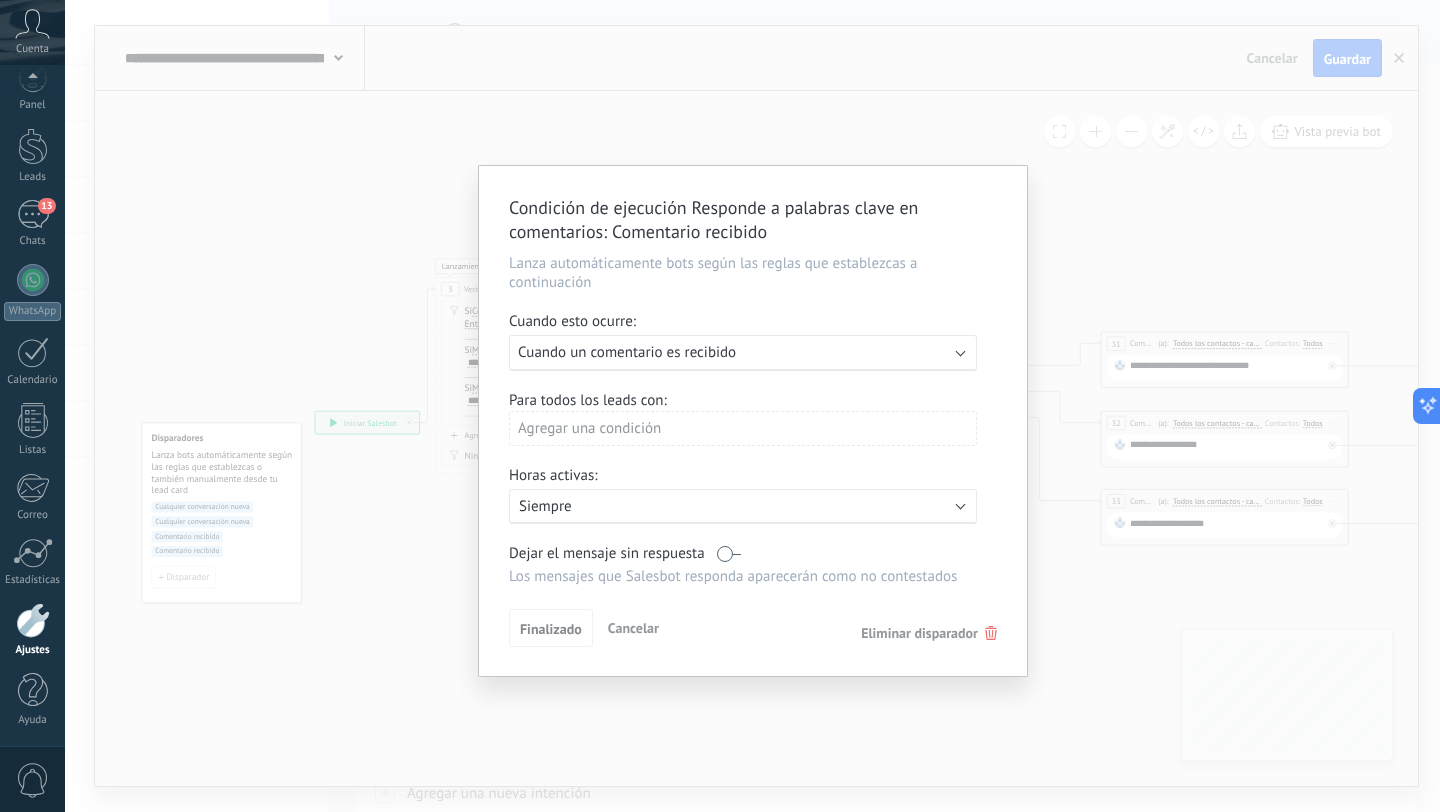 click on "Cancelar" at bounding box center (633, 628) 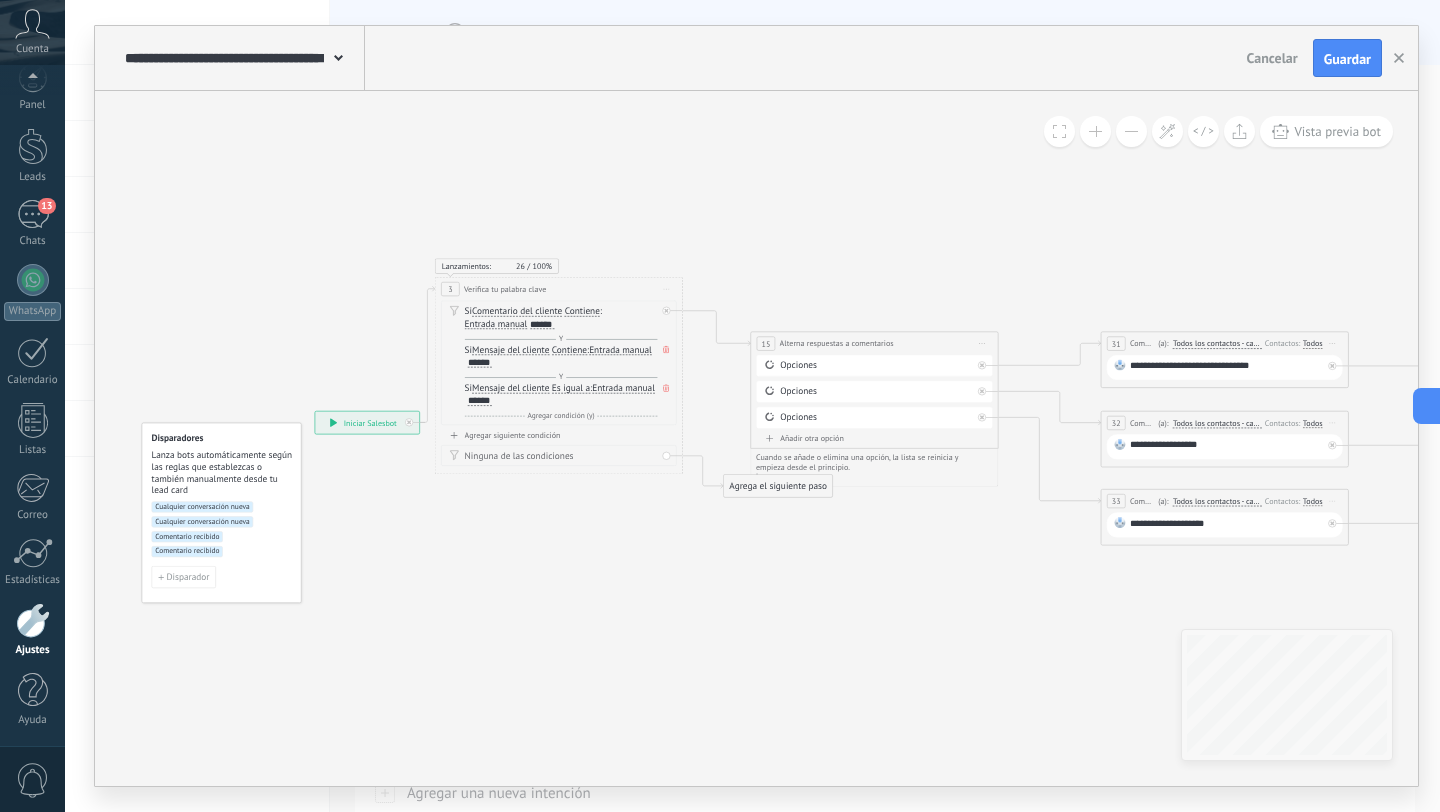 click on "Cualquier conversación nueva" at bounding box center [203, 506] 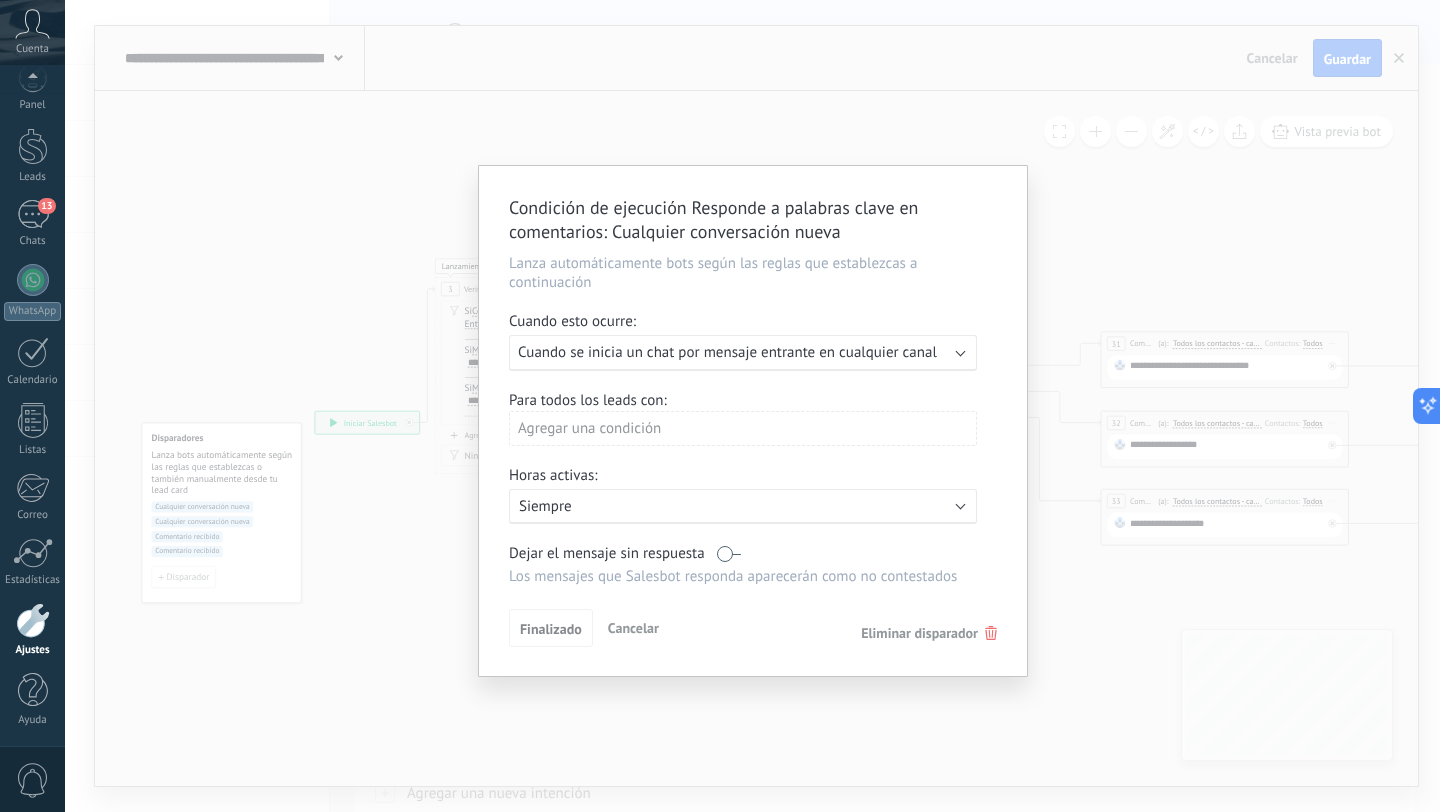 click on "Condición de ejecución Responde a palabras clave en comentarios : Cualquier conversación nueva Lanza automáticamente bots según las reglas que establezcas a continuación Cuando esto ocurre: Ejecutar:  Cuando se inicia un chat por mensaje entrante en cualquier canal Para todos los leads con: Agregar una condición Horas activas: Activo:  Siempre Dejar el mensaje sin respuesta Los mensajes que Salesbot responda aparecerán como no contestados Aplicar a todos los leads en esta etapa Finalizado Cancelar Eliminar disparador" at bounding box center [752, 406] 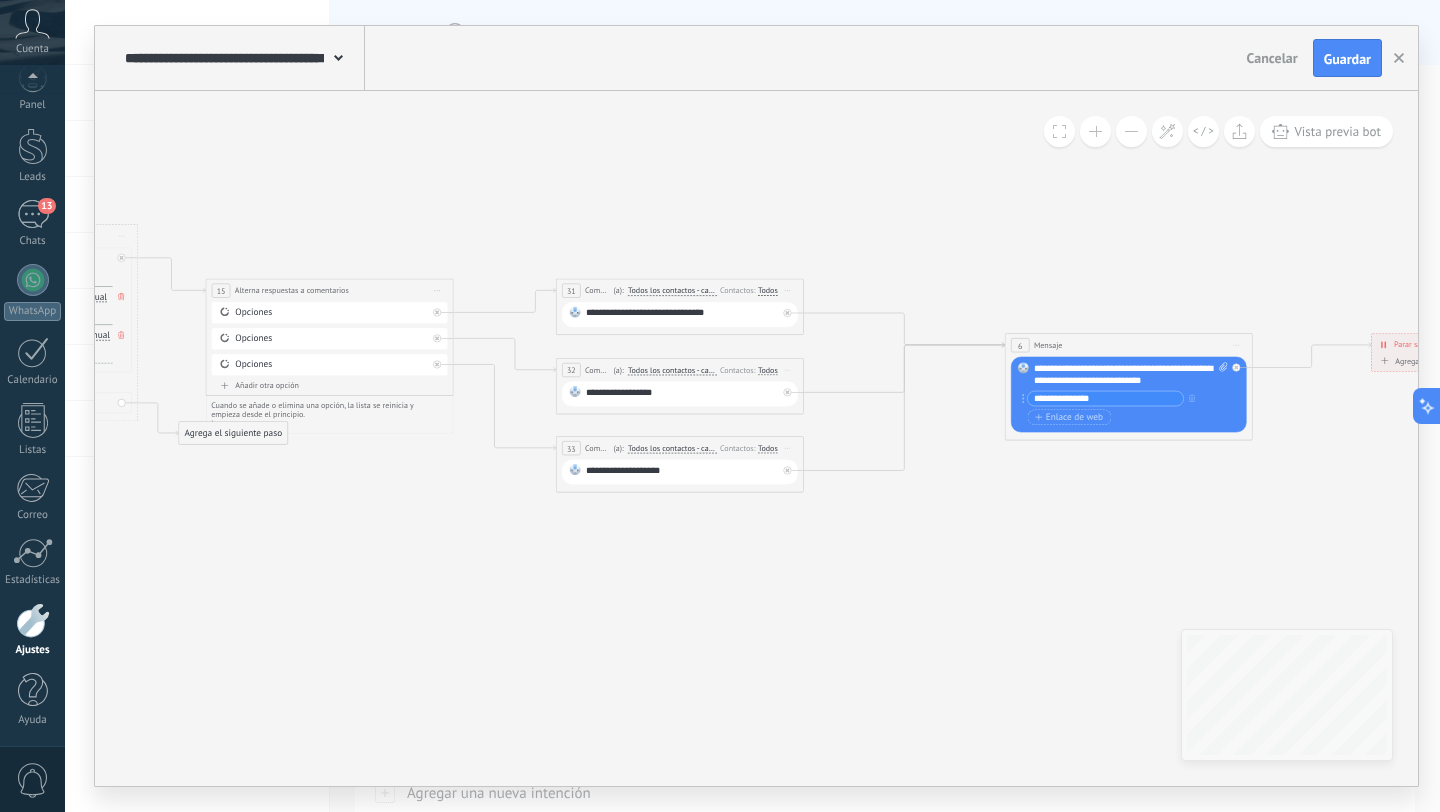 drag, startPoint x: 1016, startPoint y: 442, endPoint x: 923, endPoint y: 464, distance: 95.566734 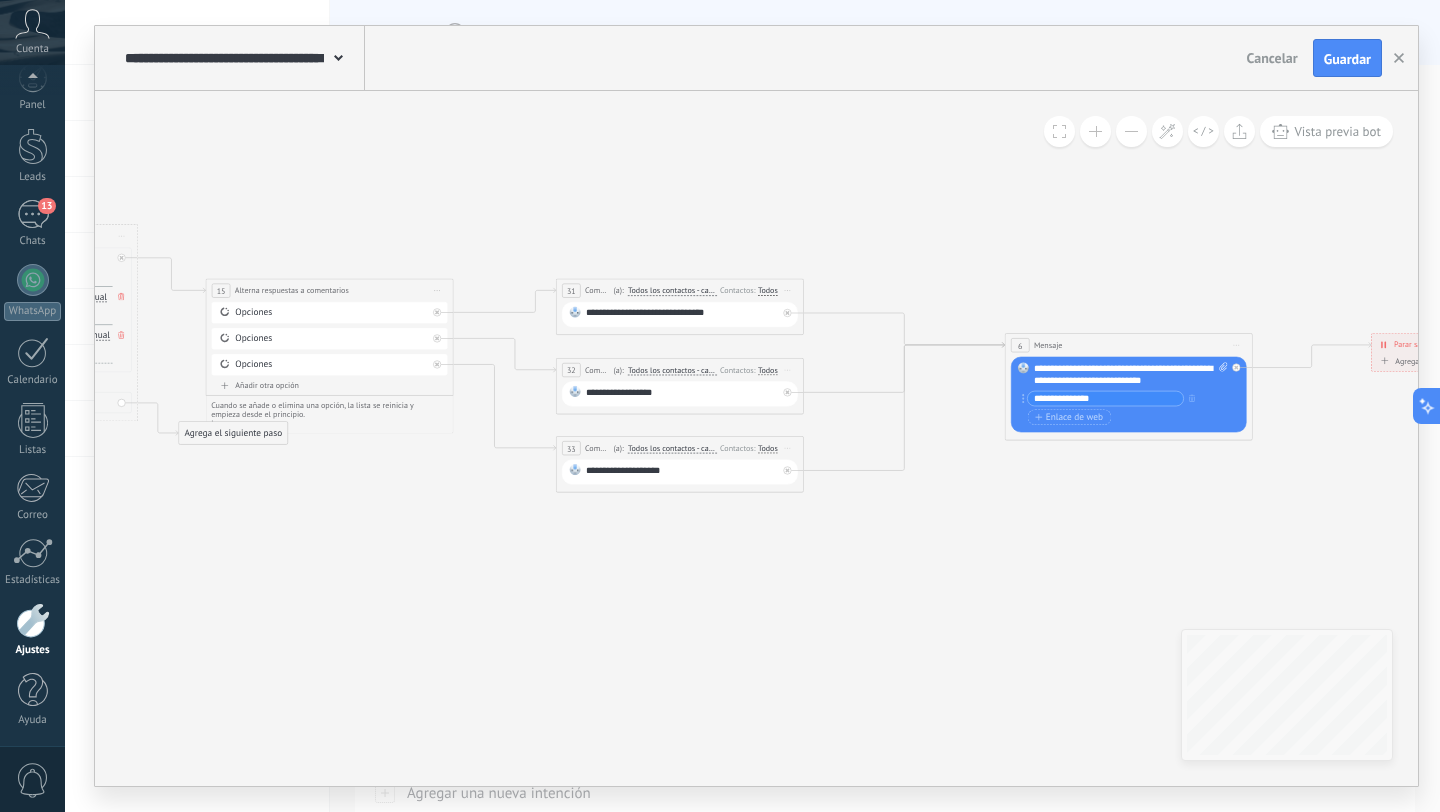 click 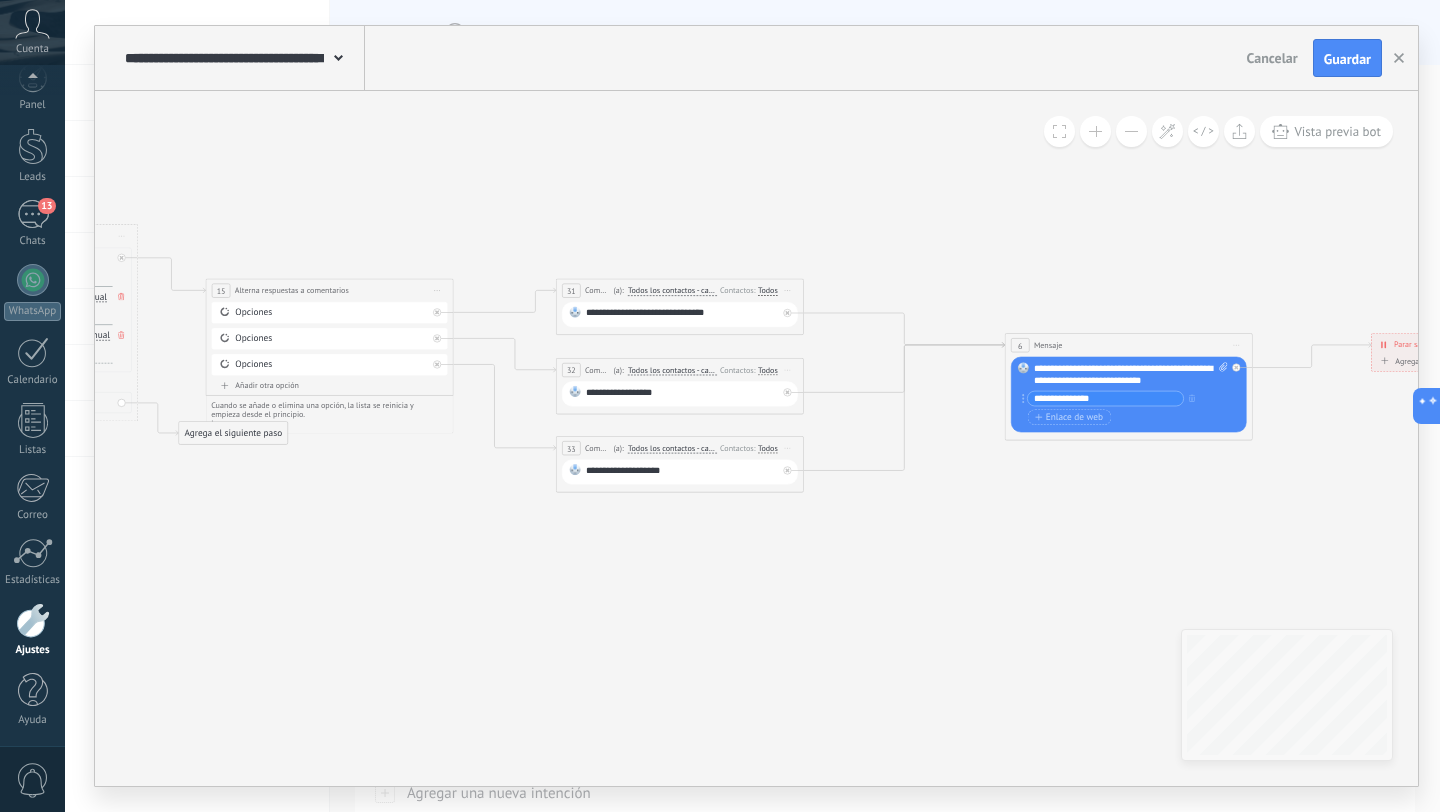 click on "6
Mensaje
*******
(a):
Todos los contactos - canales seleccionados
Todos los contactos - canales seleccionados
Todos los contactos - canal primario
Contacto principal - canales seleccionados
Contacto principal - canal primario
Todos los contactos - canales seleccionados
Todos los contactos - canales seleccionados
Todos los contactos - canal primario
Contacto principal - canales seleccionados" at bounding box center (1128, 345) 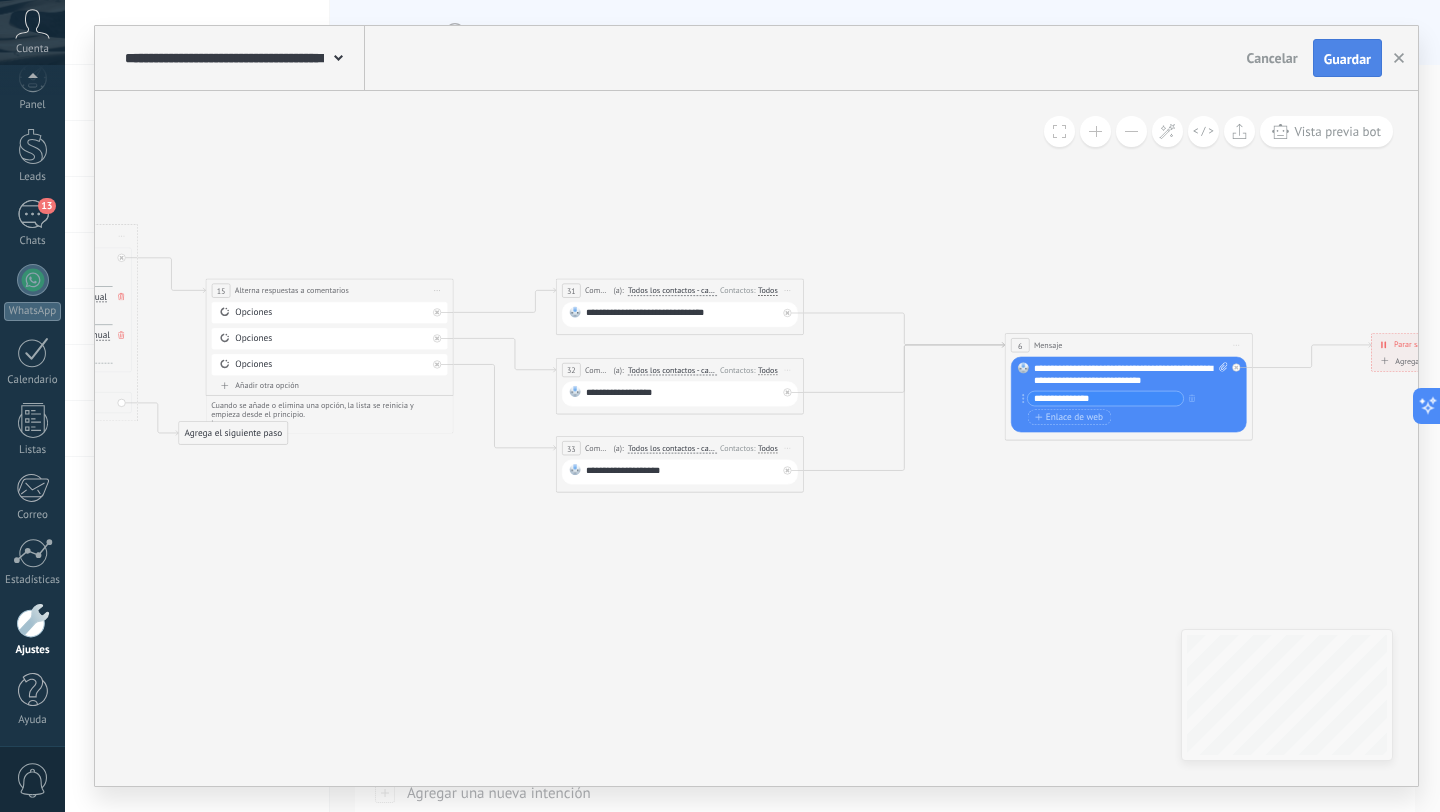 click on "Guardar" at bounding box center (1347, 59) 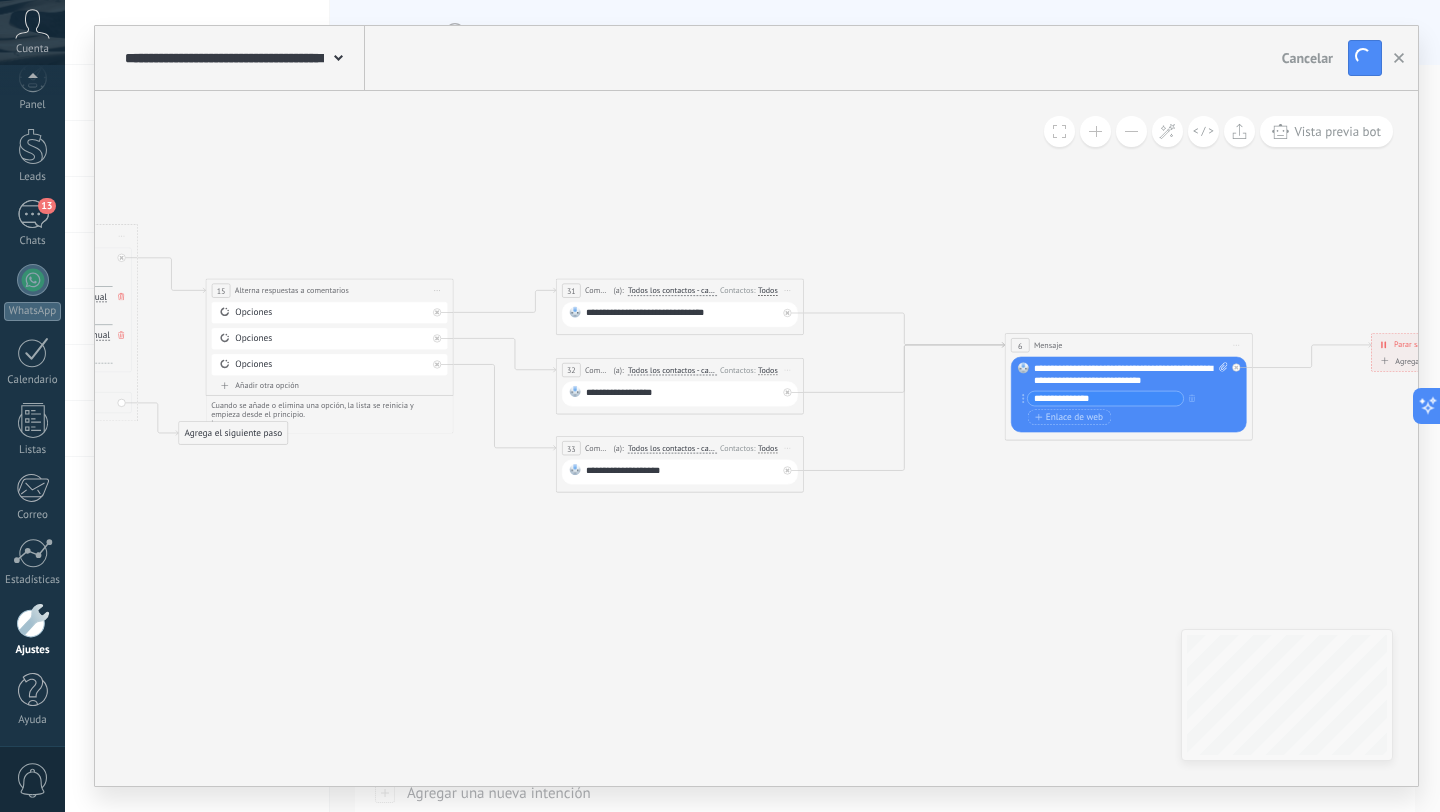 click at bounding box center [338, 56] 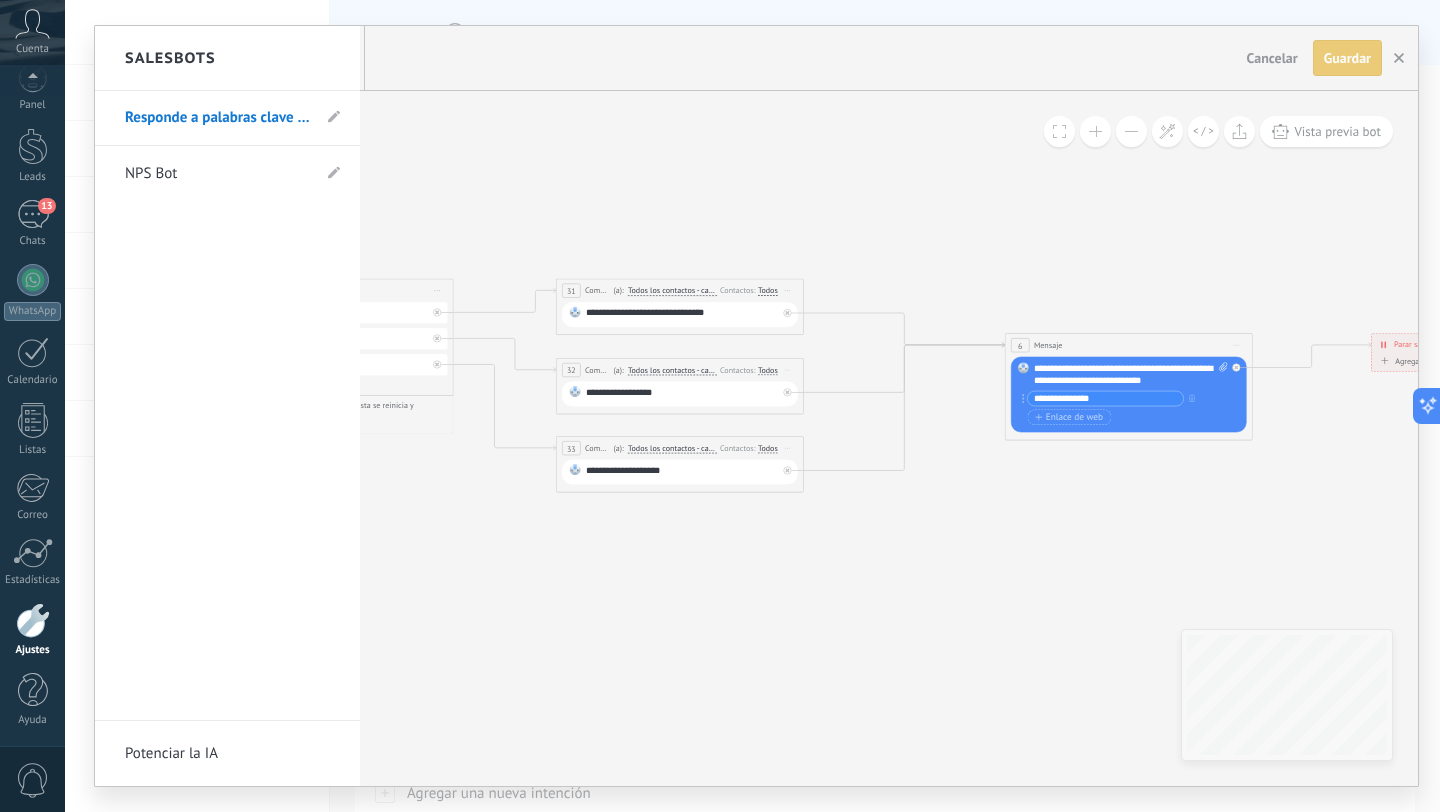 click on "Responde a palabras clave en comentarios" at bounding box center [217, 118] 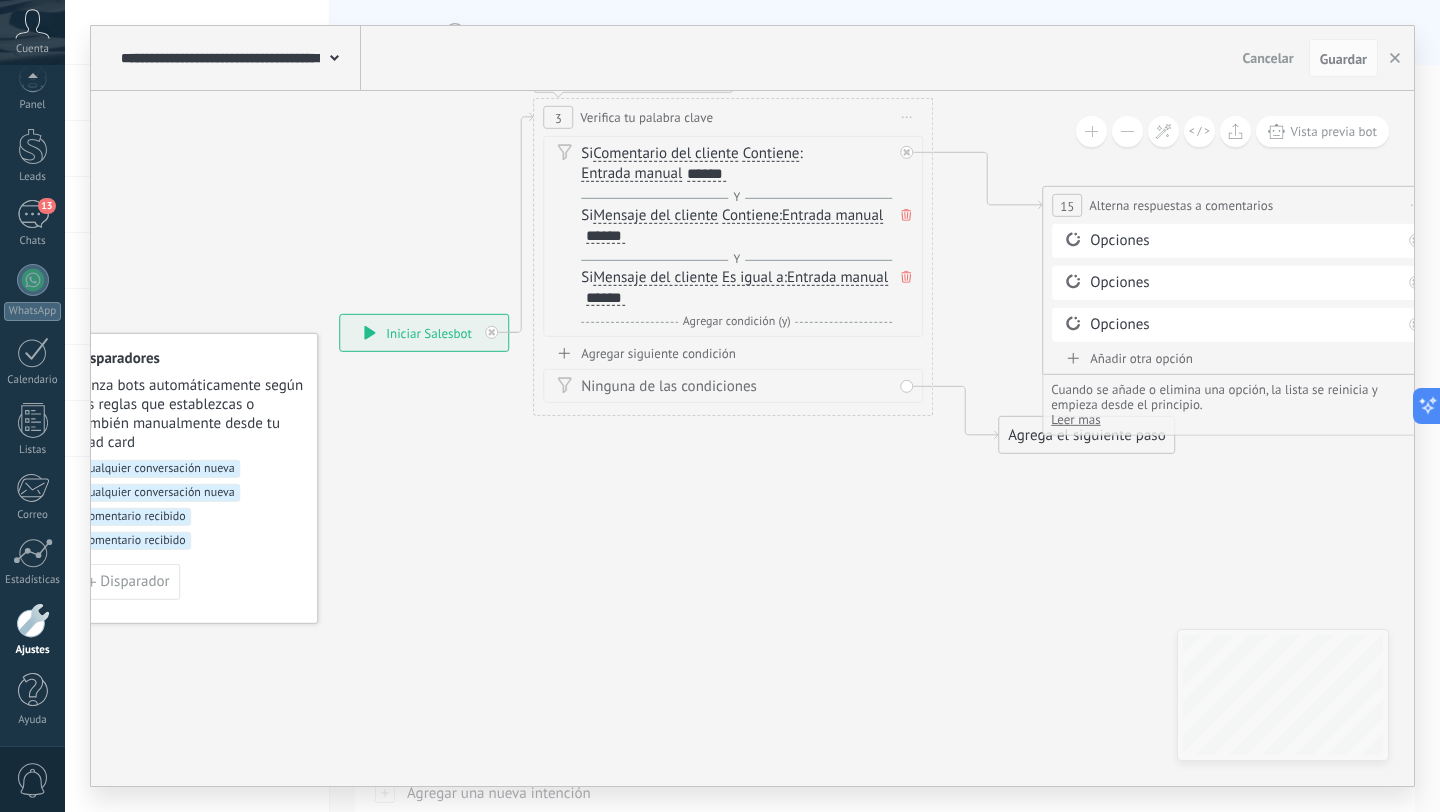 drag, startPoint x: 589, startPoint y: 473, endPoint x: 407, endPoint y: 355, distance: 216.9055 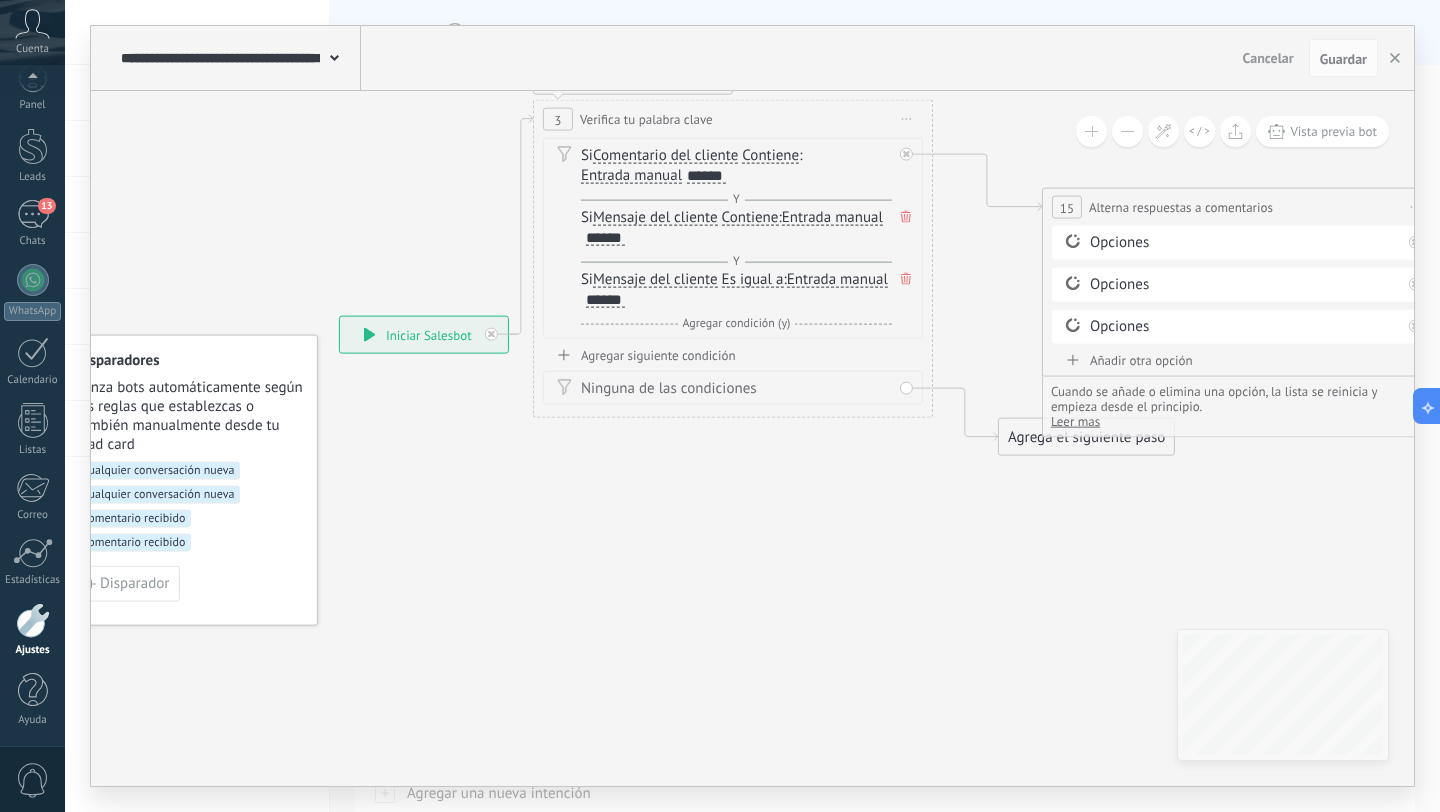 click on "**********" at bounding box center [424, 335] 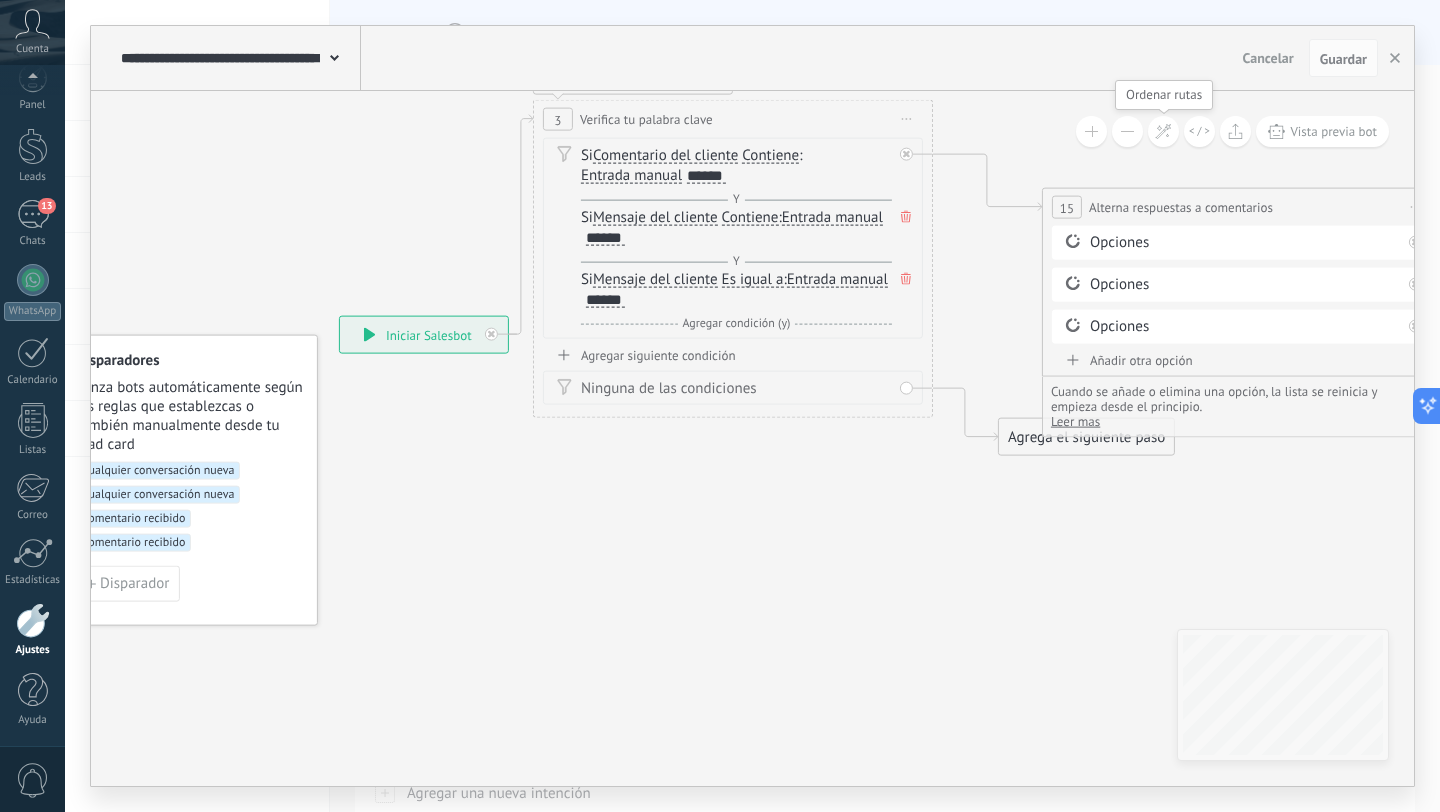 click 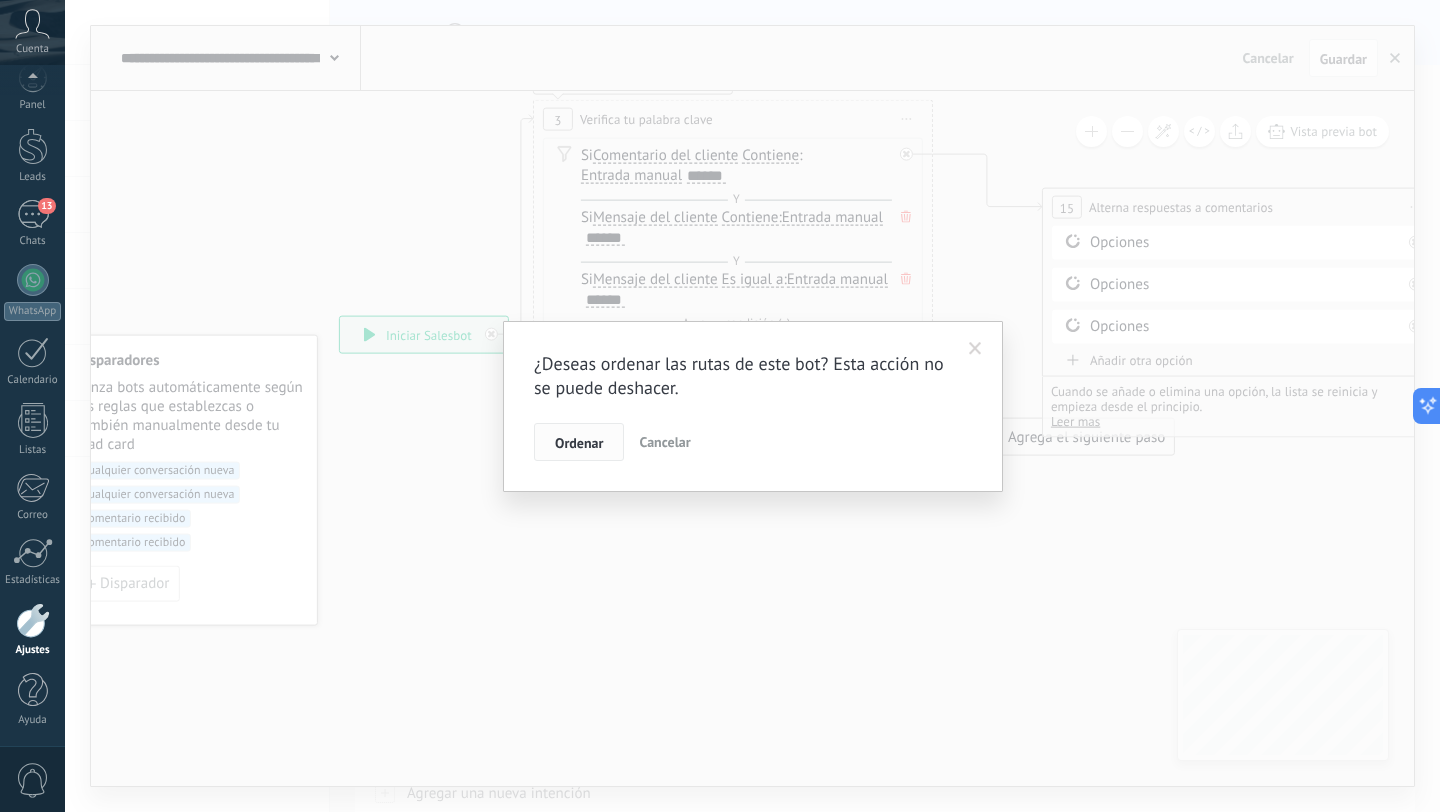 click on "Ordenar" at bounding box center [579, 443] 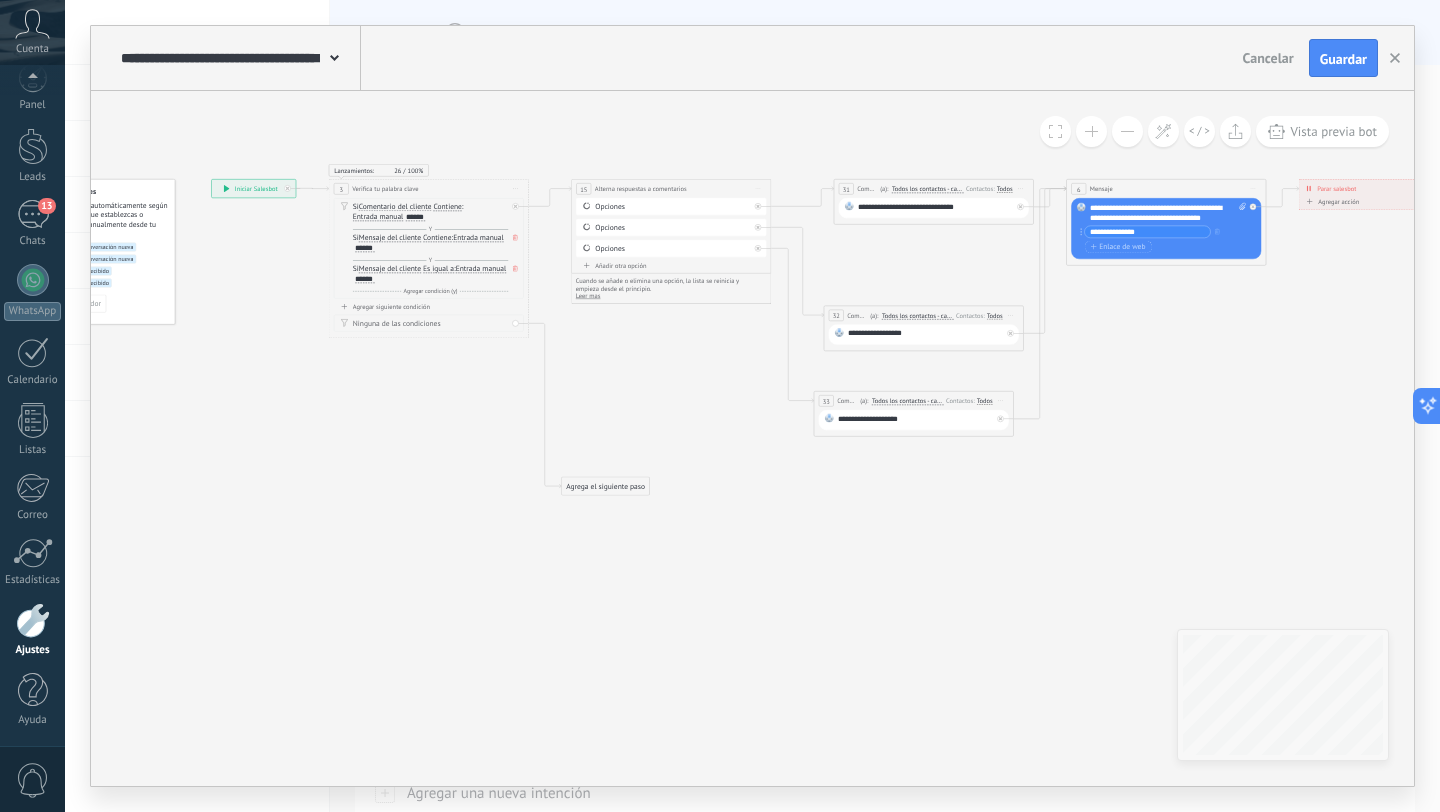 drag, startPoint x: 701, startPoint y: 653, endPoint x: 394, endPoint y: 447, distance: 369.70935 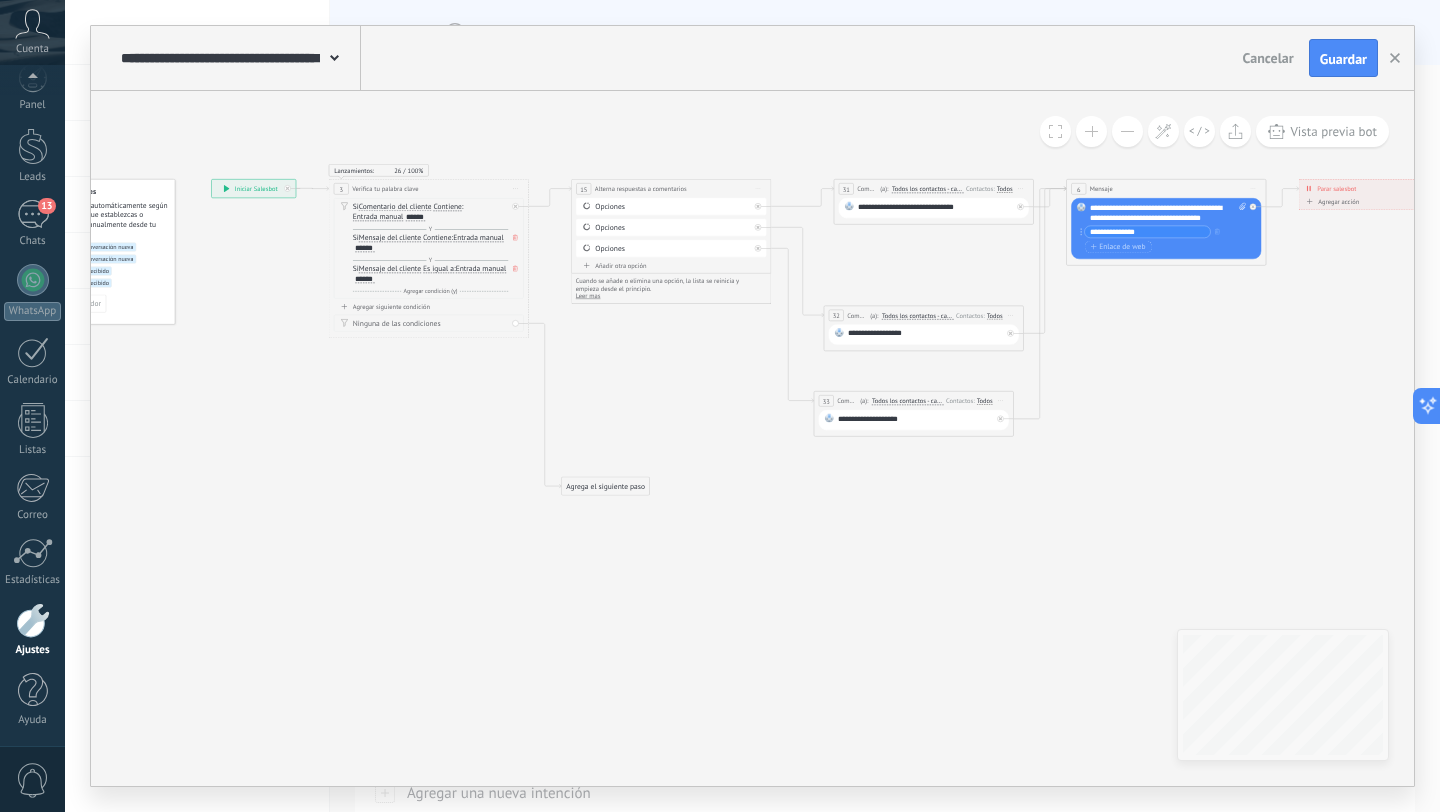 click 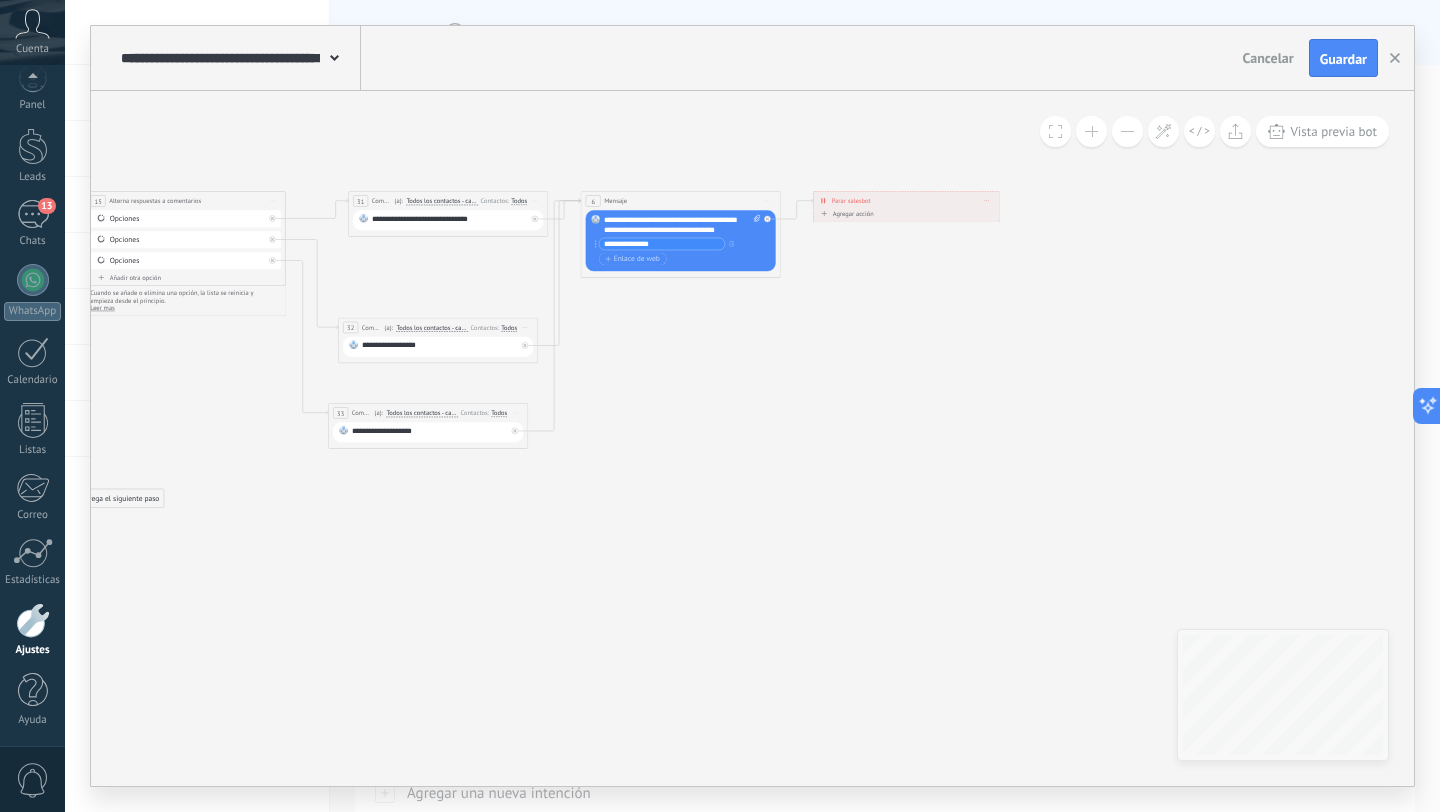 drag, startPoint x: 943, startPoint y: 598, endPoint x: 882, endPoint y: 621, distance: 65.192024 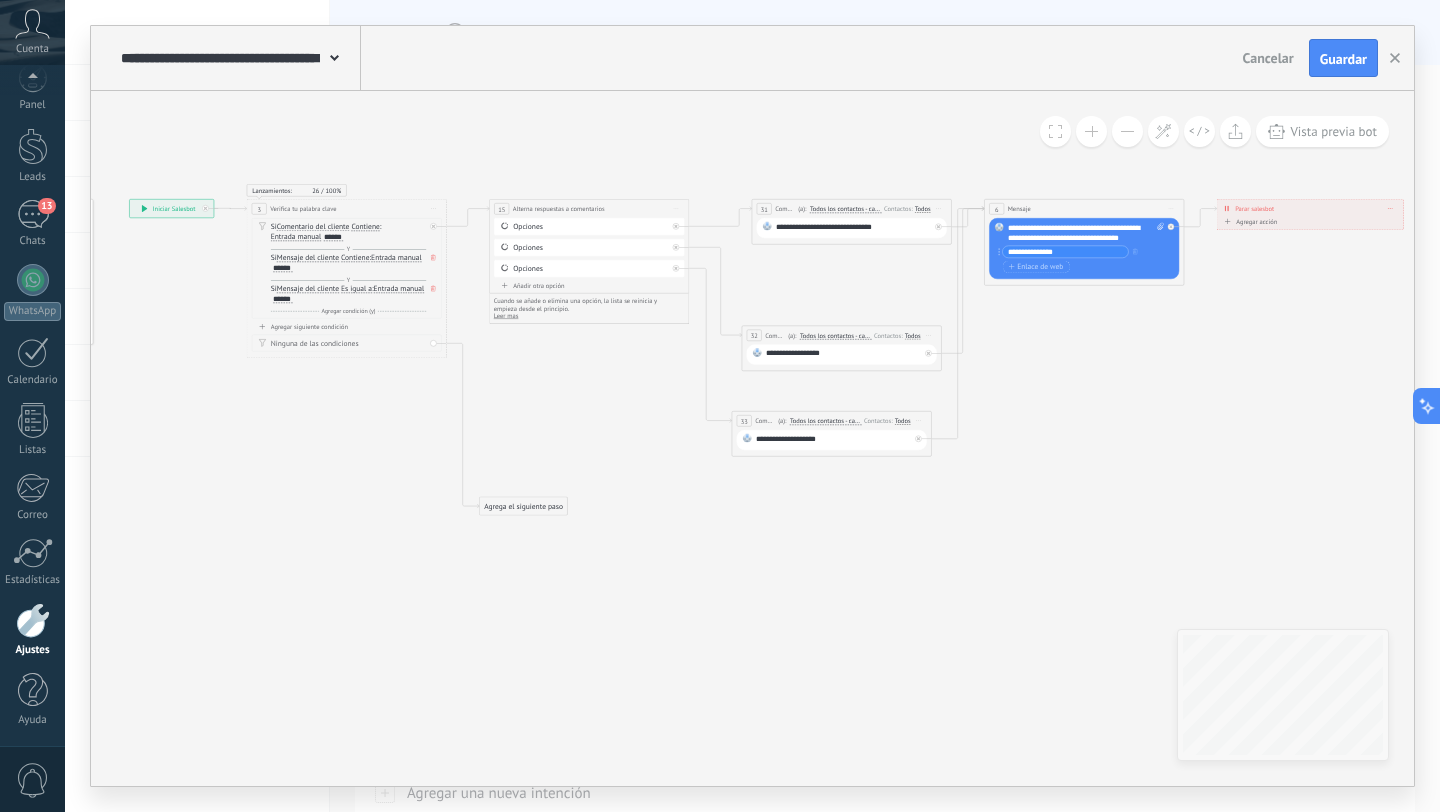 click 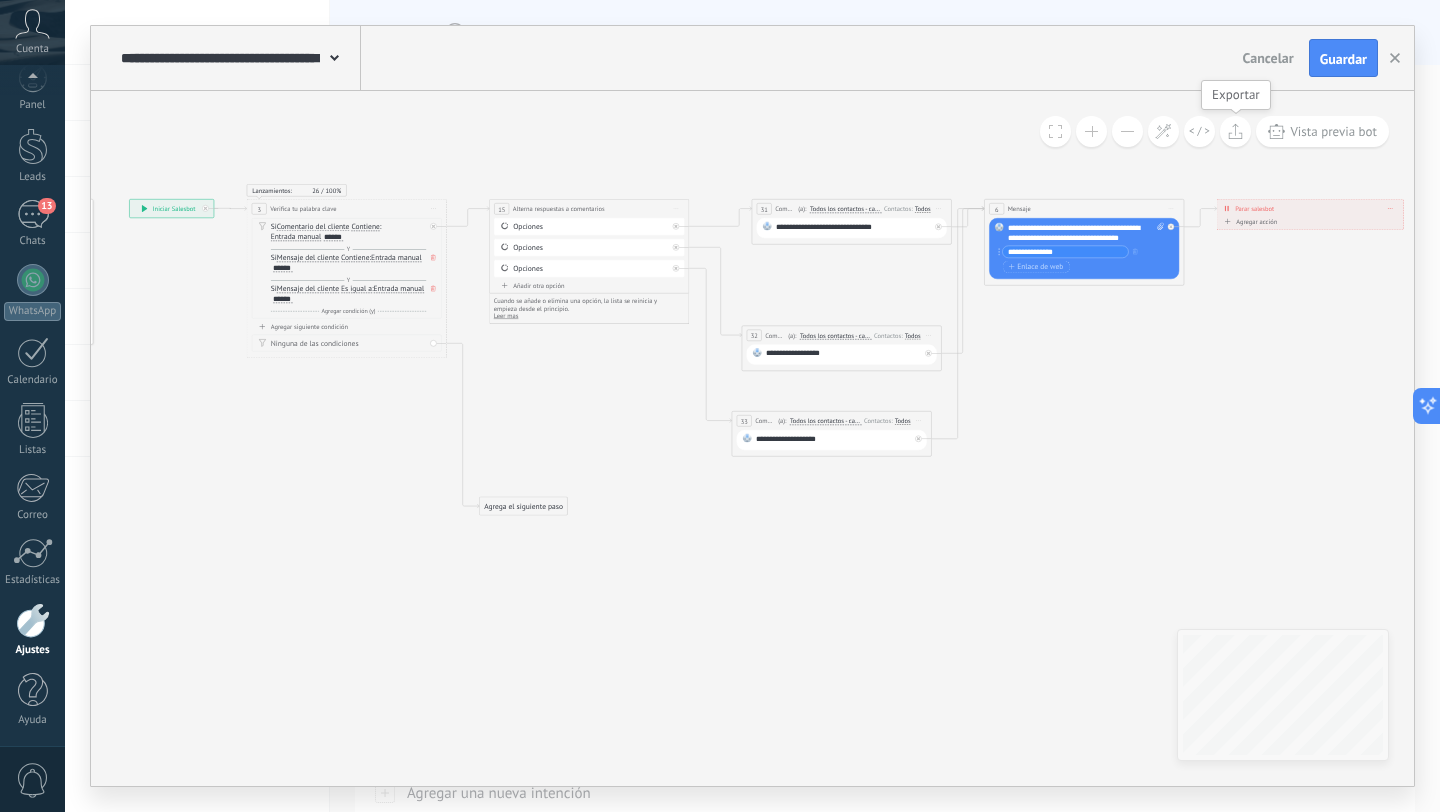 click at bounding box center [1235, 131] 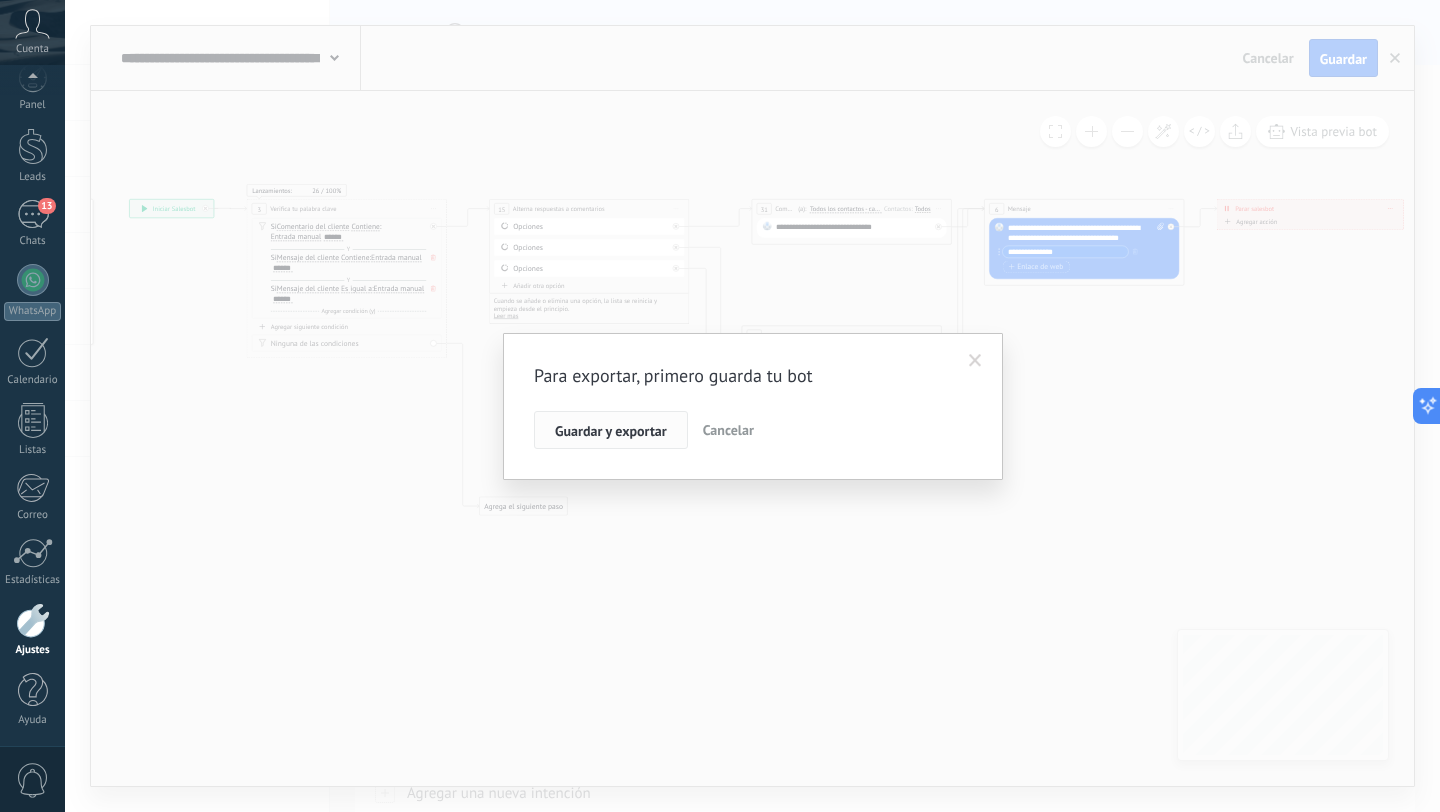click on "Guardar y exportar" at bounding box center [611, 430] 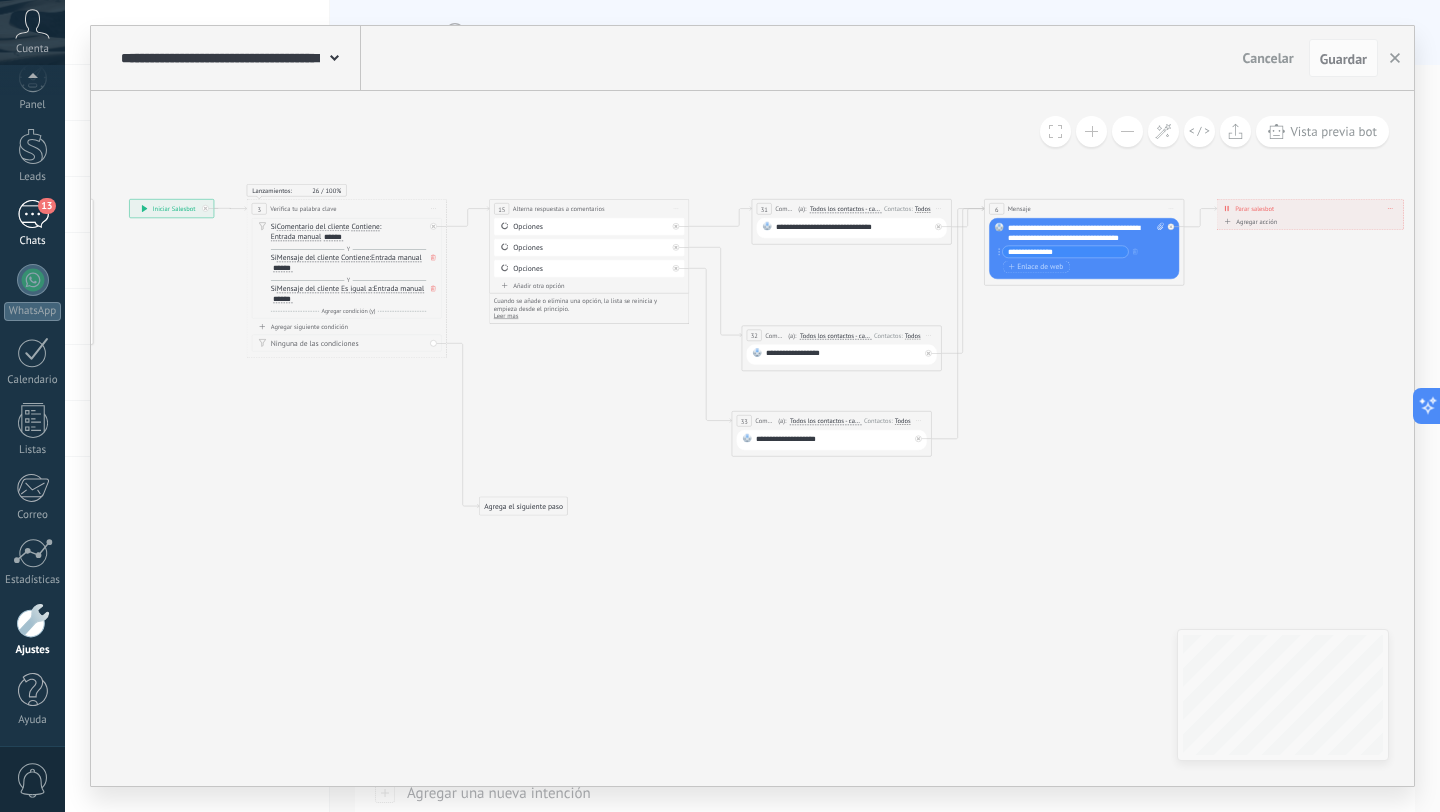 click on "13" at bounding box center (33, 214) 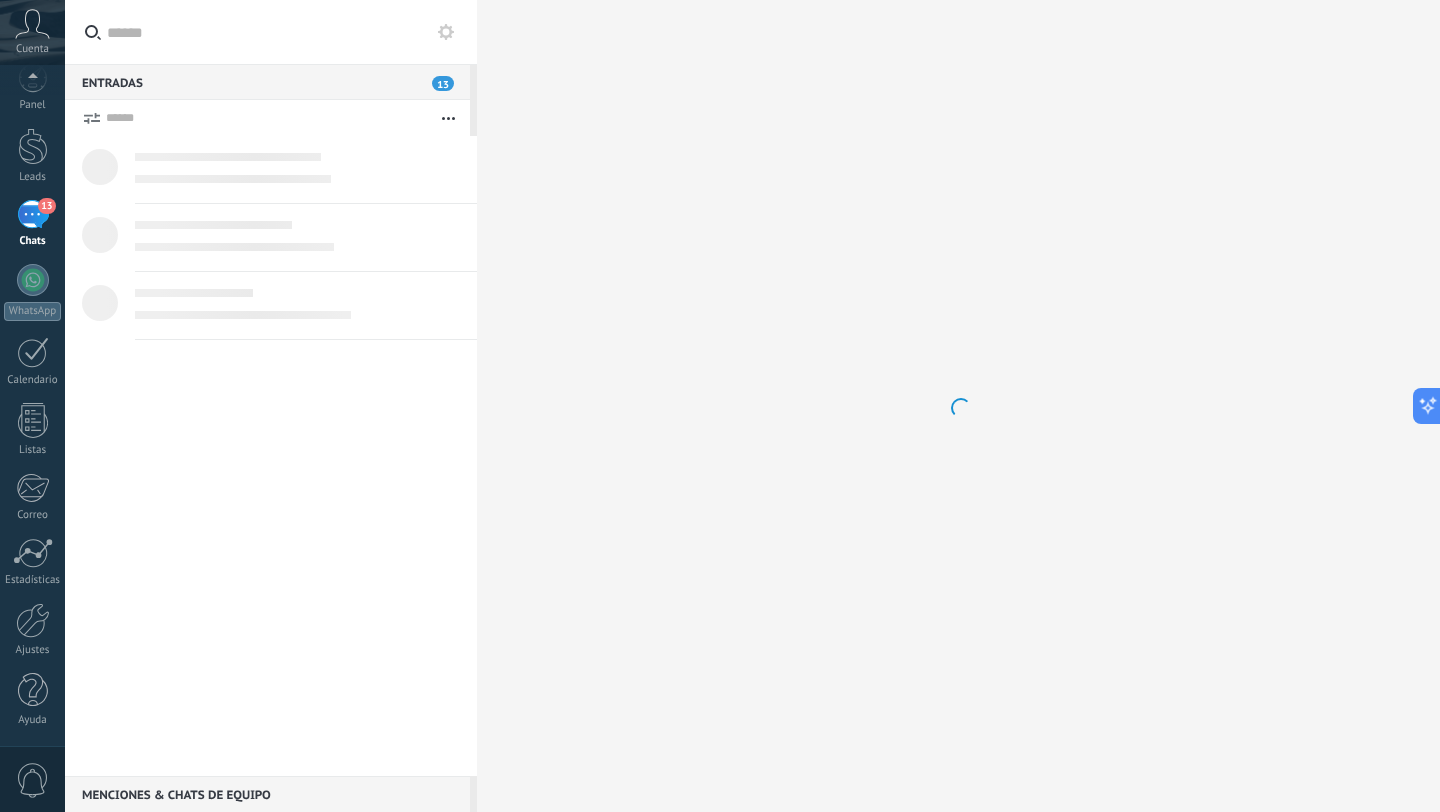 scroll, scrollTop: 0, scrollLeft: 0, axis: both 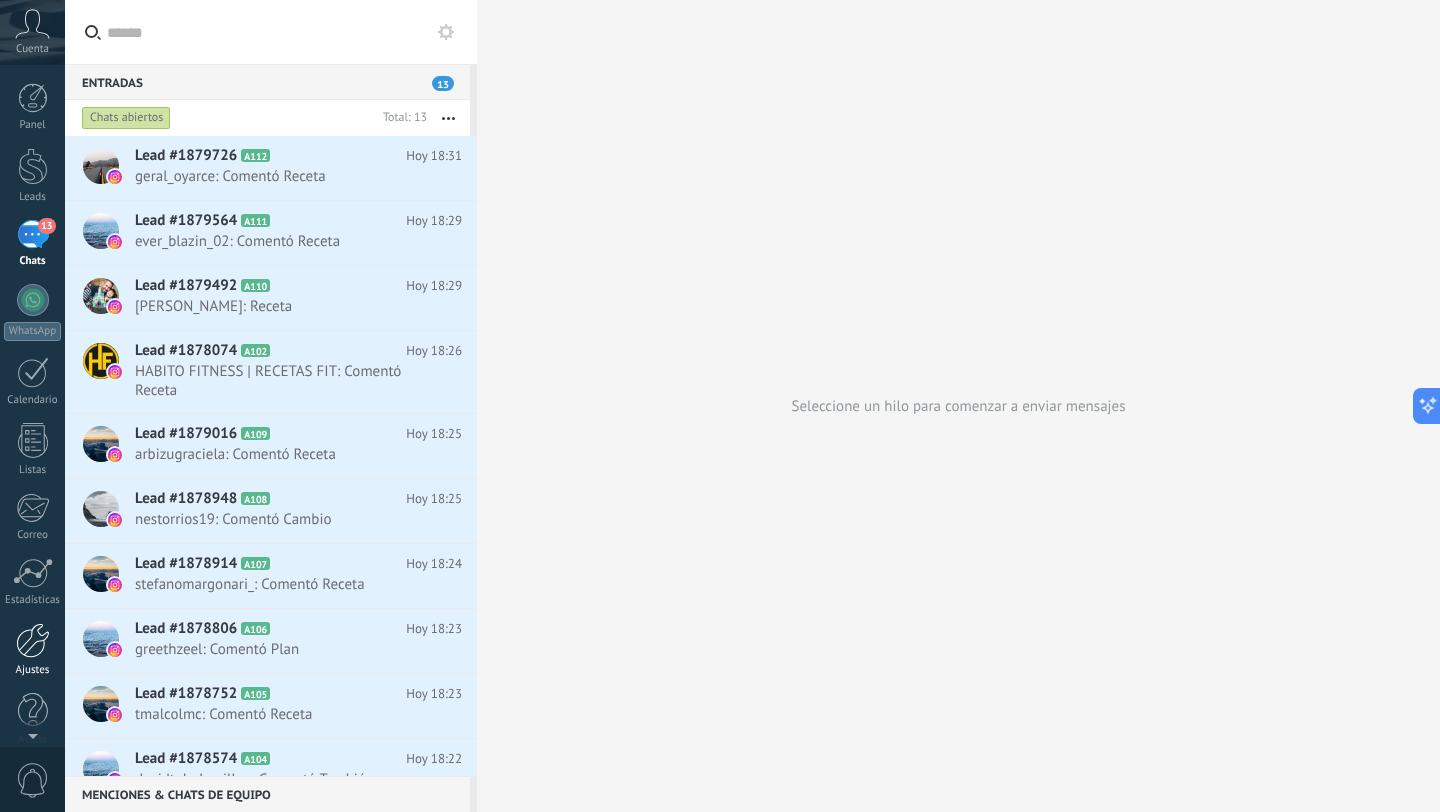 click at bounding box center (33, 640) 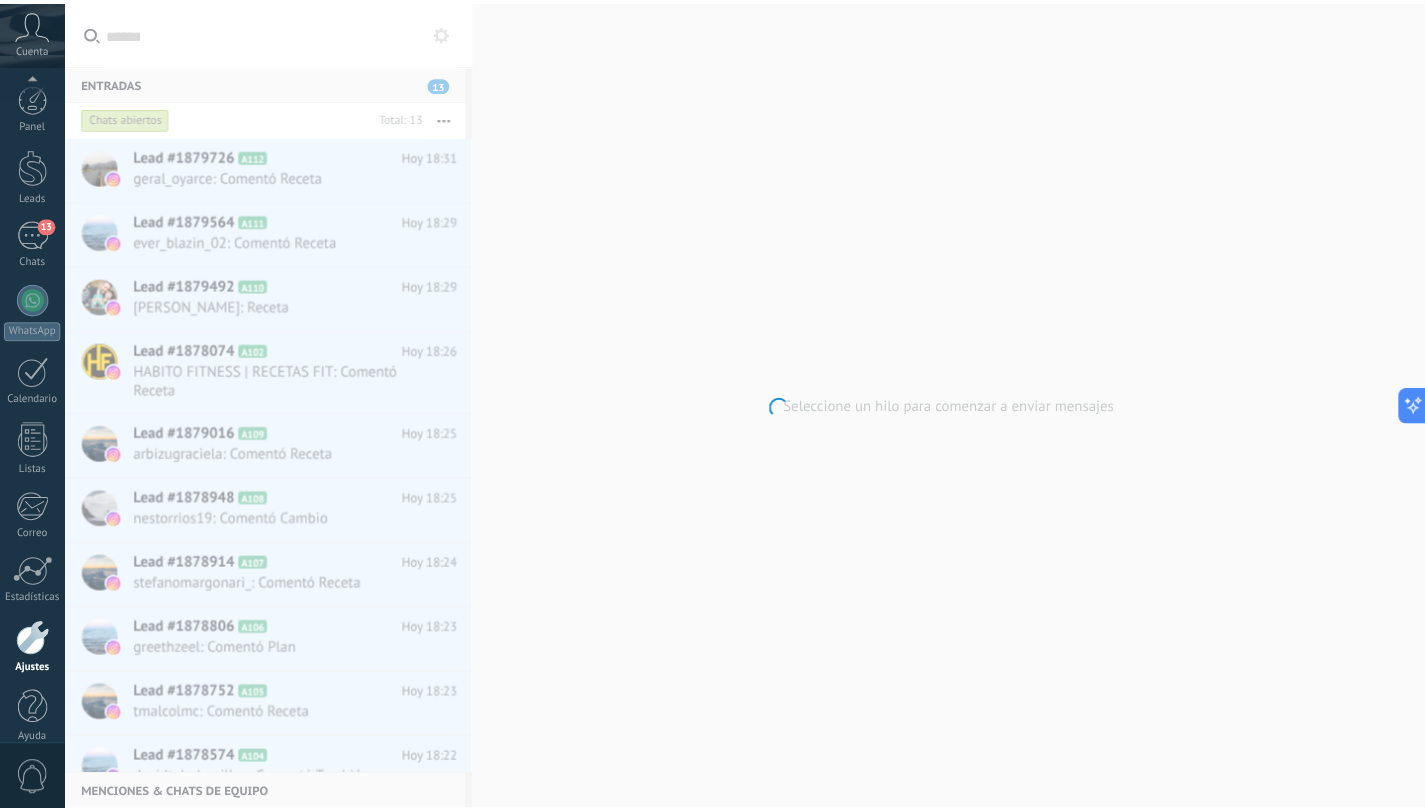 scroll, scrollTop: 20, scrollLeft: 0, axis: vertical 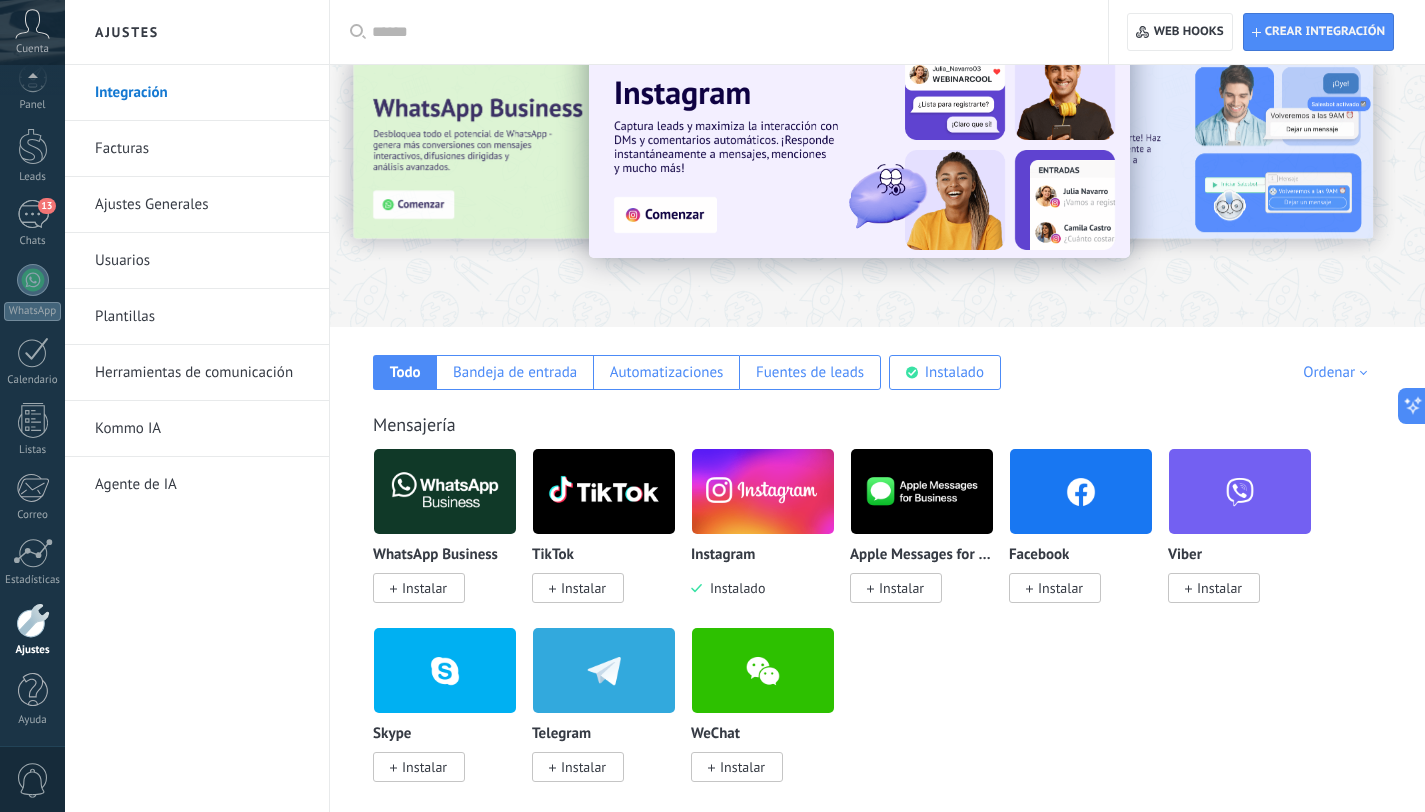 click at bounding box center [763, 491] 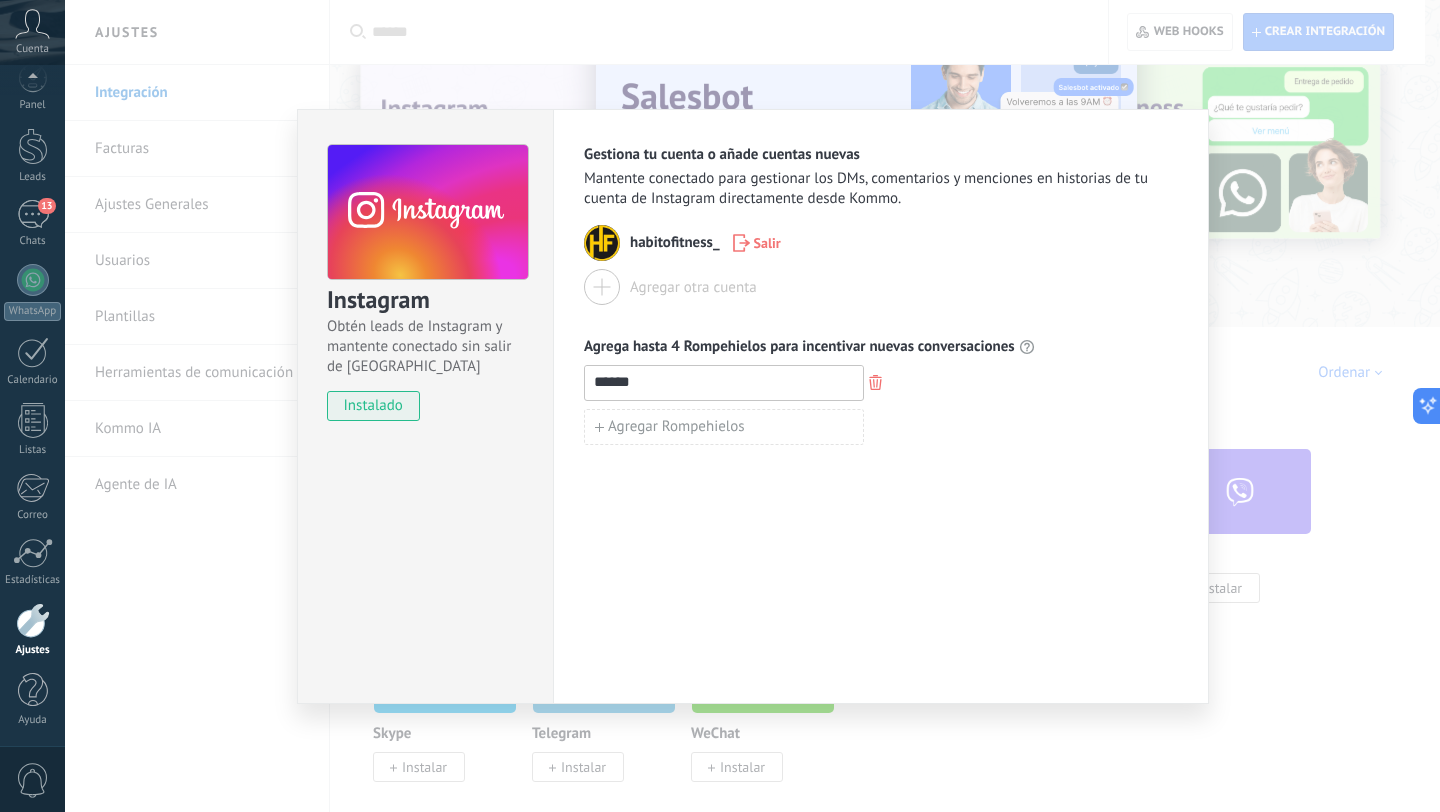 click on "Instagram Obtén leads de Instagram y mantente conectado sin salir de Kommo instalado Gestiona tu cuenta o añade cuentas nuevas Mantente conectado para gestionar los DMs, comentarios y menciones en historias de tu cuenta de Instagram directamente desde Kommo. habitofitness_ Salir Agregar otra cuenta Agrega hasta 4 Rompehielos para incentivar nuevas conversaciones ****** Agregar Rompehielos" at bounding box center [752, 406] 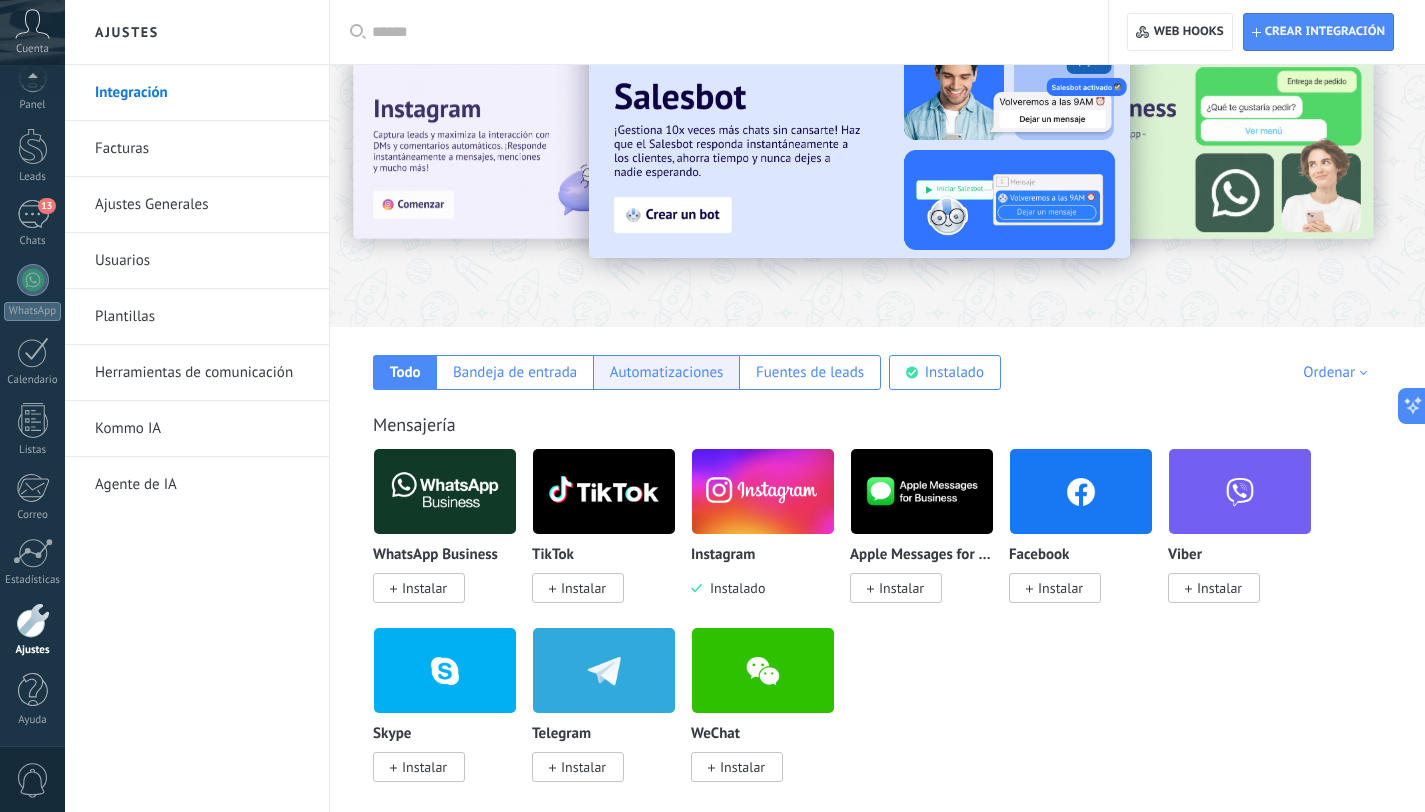 click on "Automatizaciones" at bounding box center (666, 372) 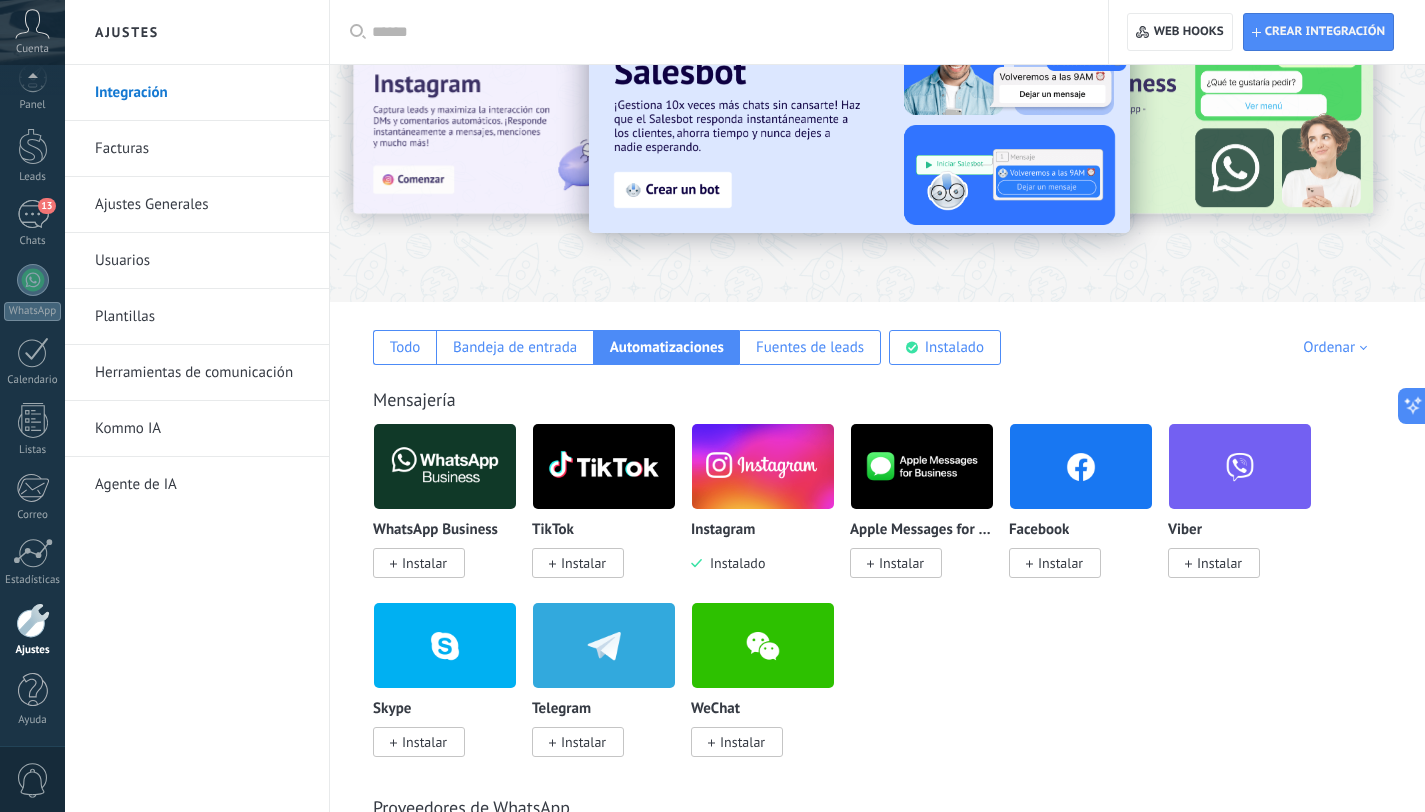 scroll, scrollTop: 131, scrollLeft: 0, axis: vertical 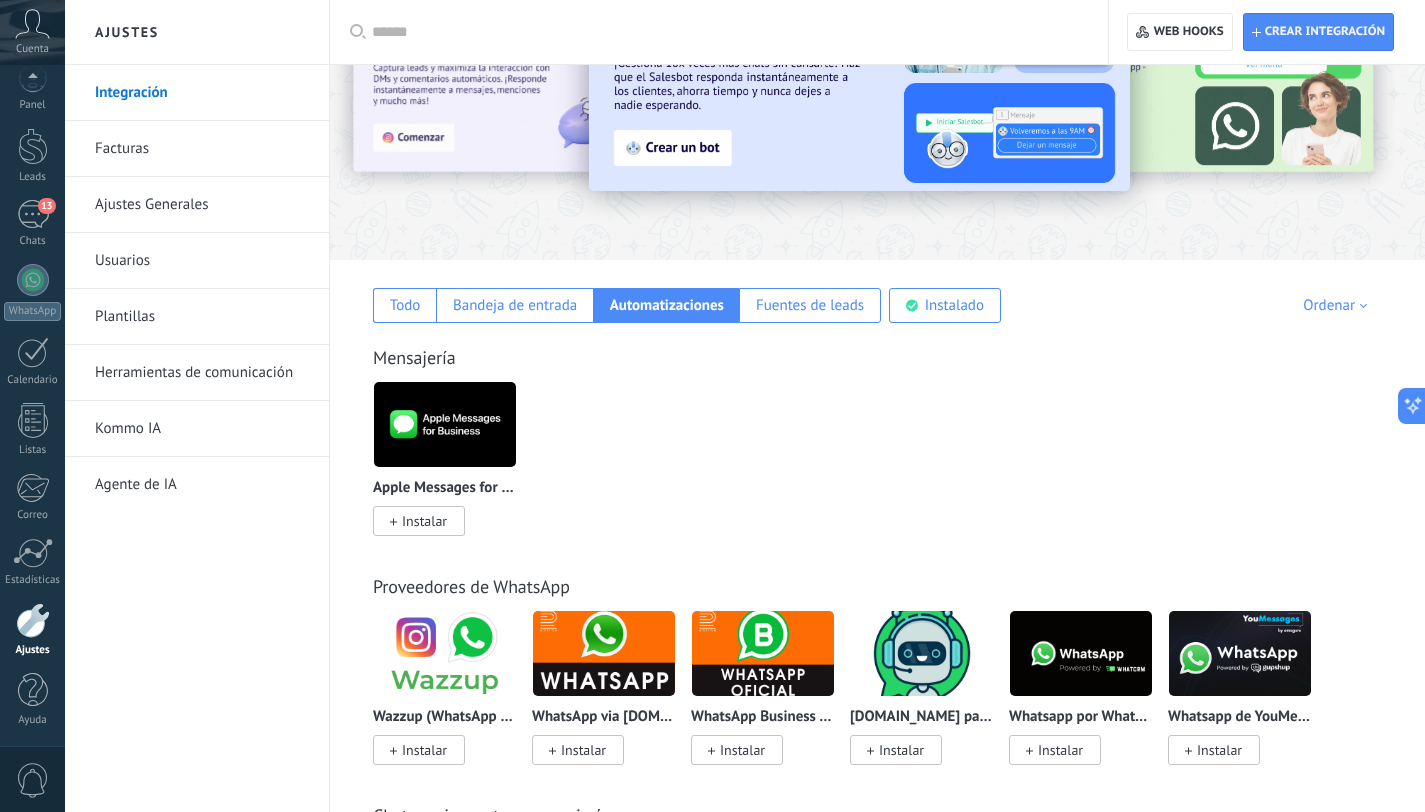 click on "Apple Messages for Business Instalar" at bounding box center (888, 470) 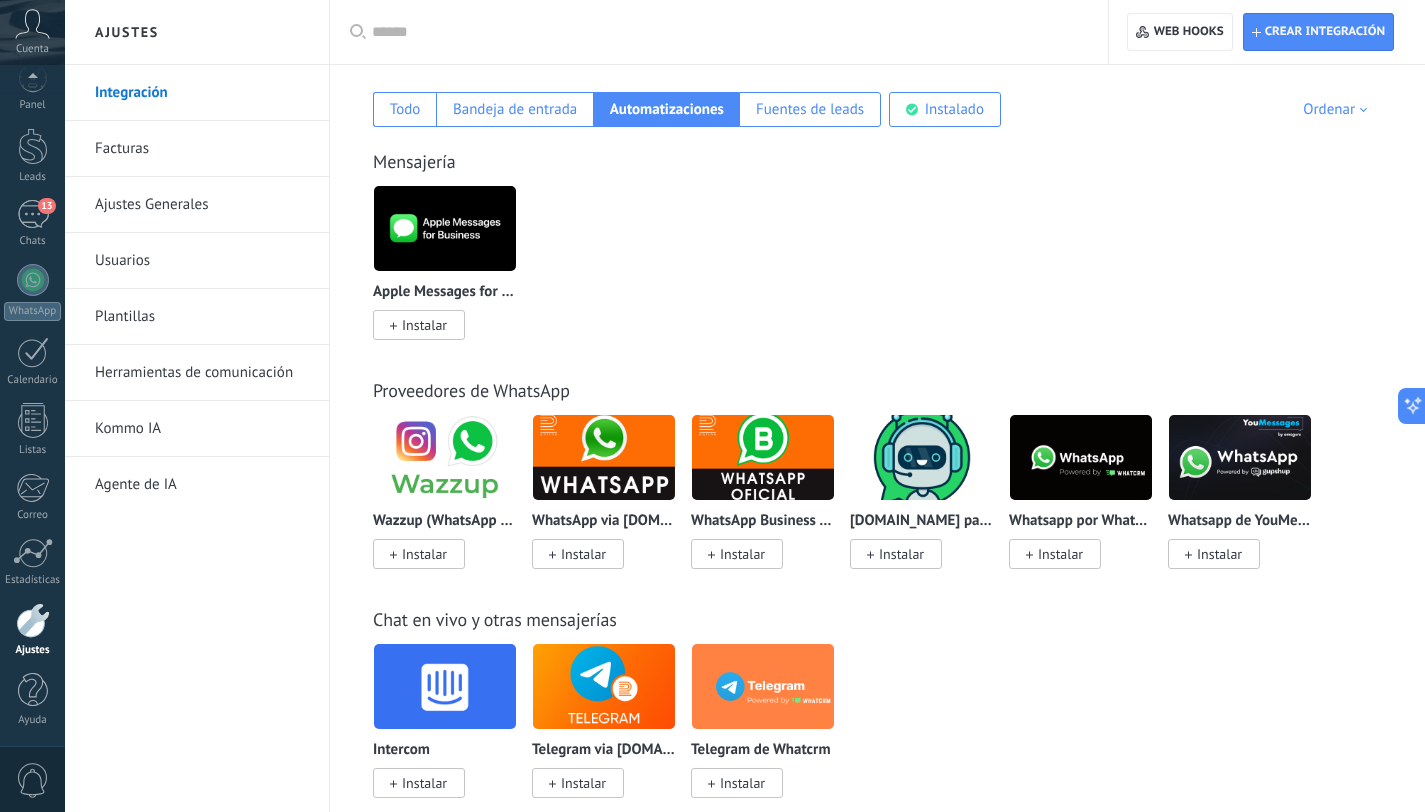 scroll, scrollTop: 6, scrollLeft: 0, axis: vertical 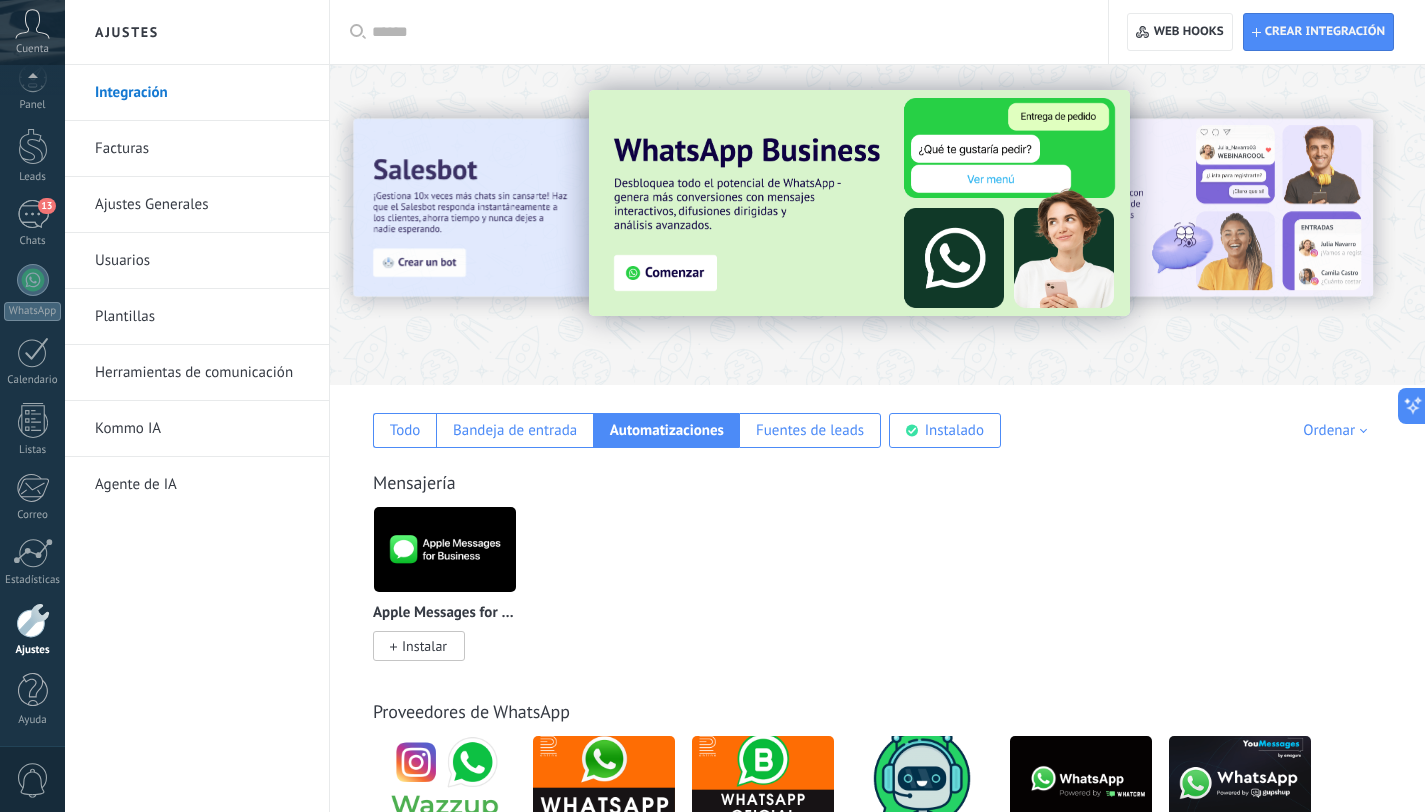 click on "Herramientas de comunicación" at bounding box center (202, 373) 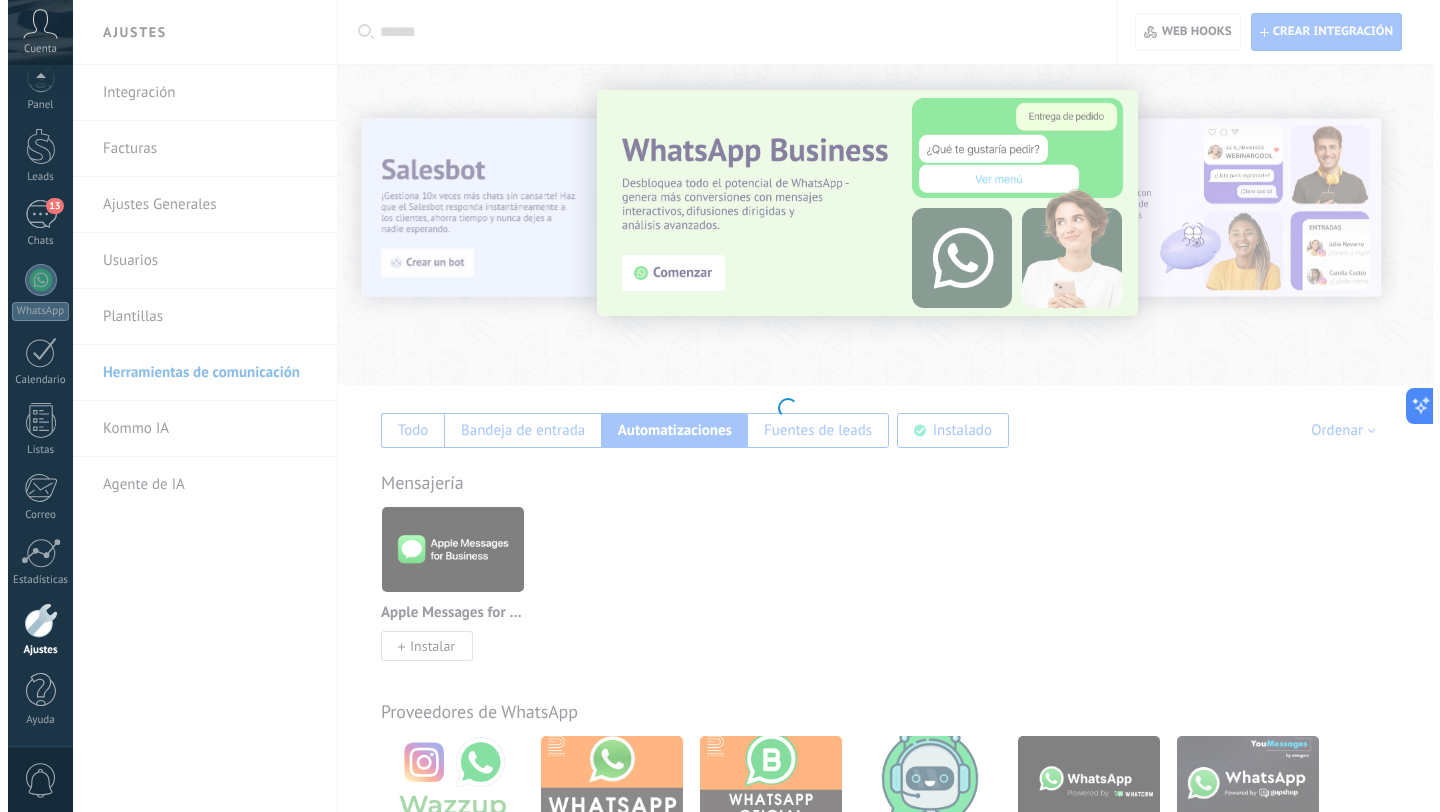 scroll, scrollTop: 0, scrollLeft: 0, axis: both 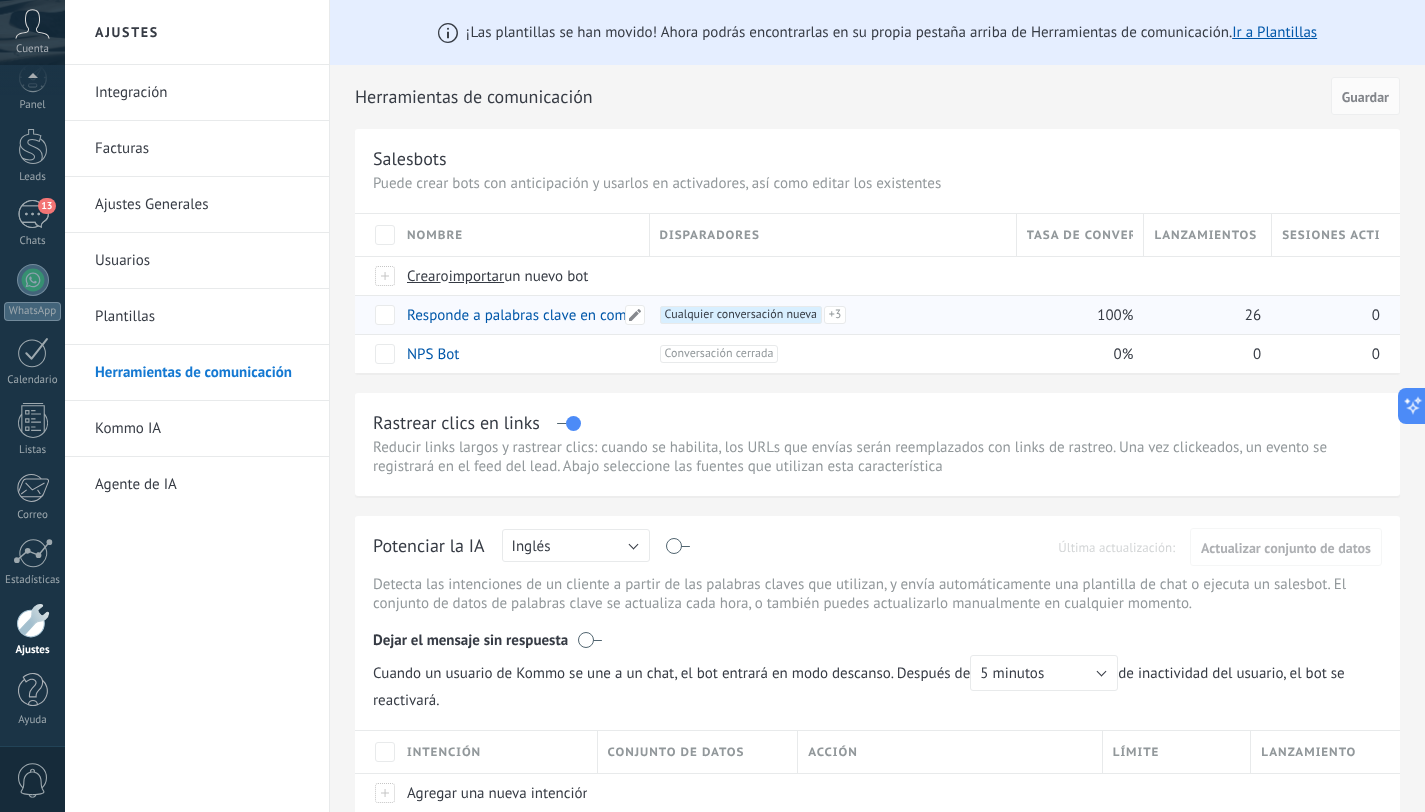 click on "Responde a palabras clave en comentarios" at bounding box center (543, 315) 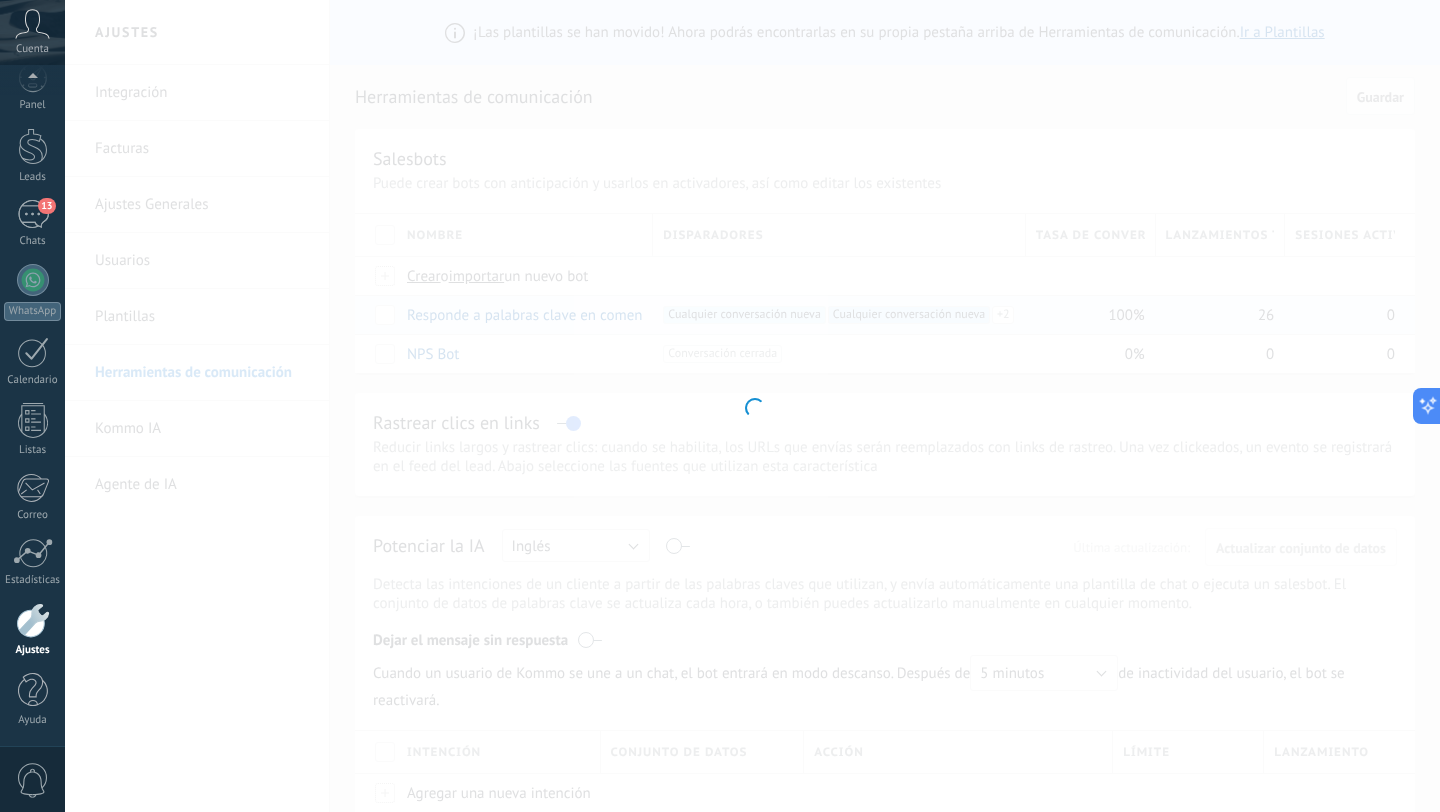 type on "**********" 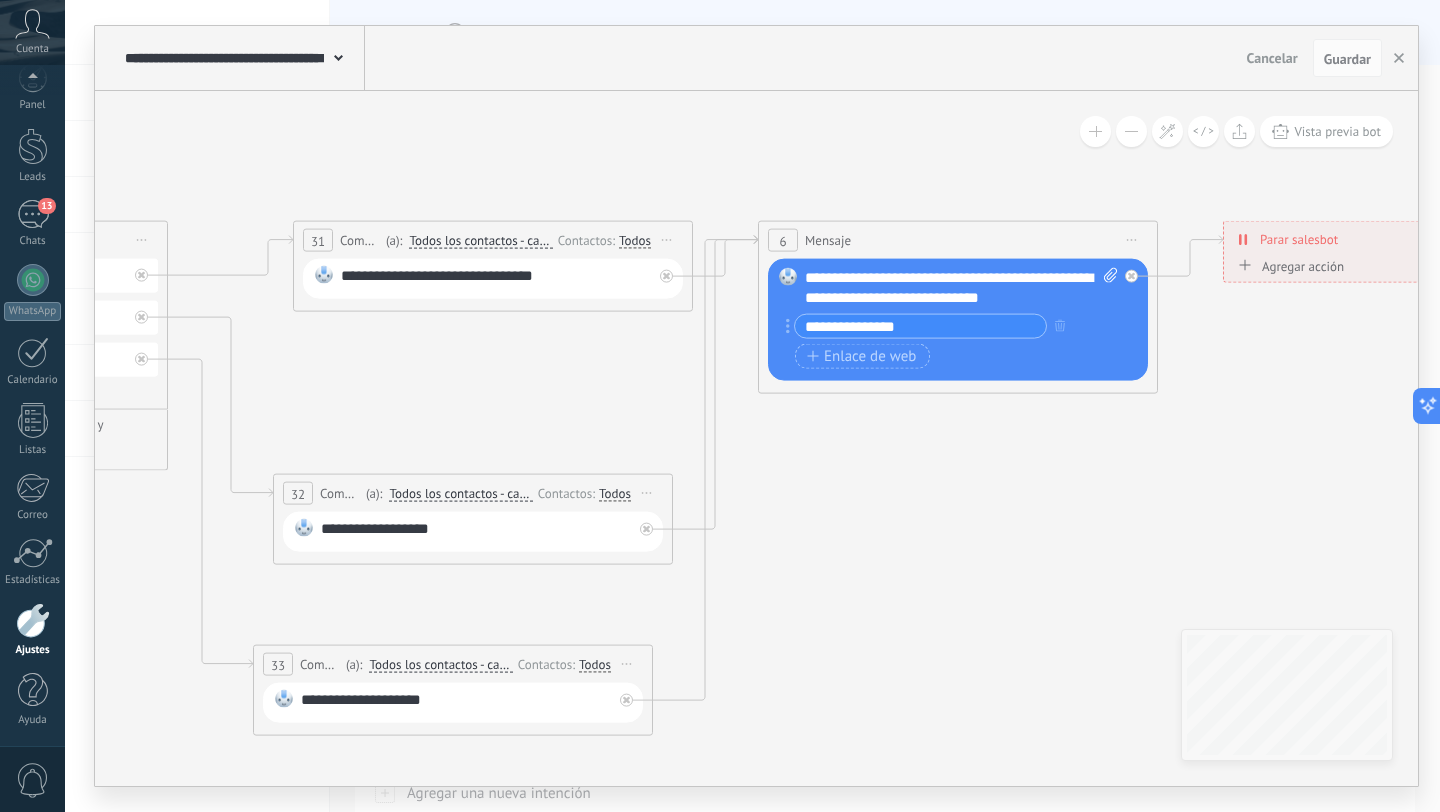 click on "**********" at bounding box center [961, 288] 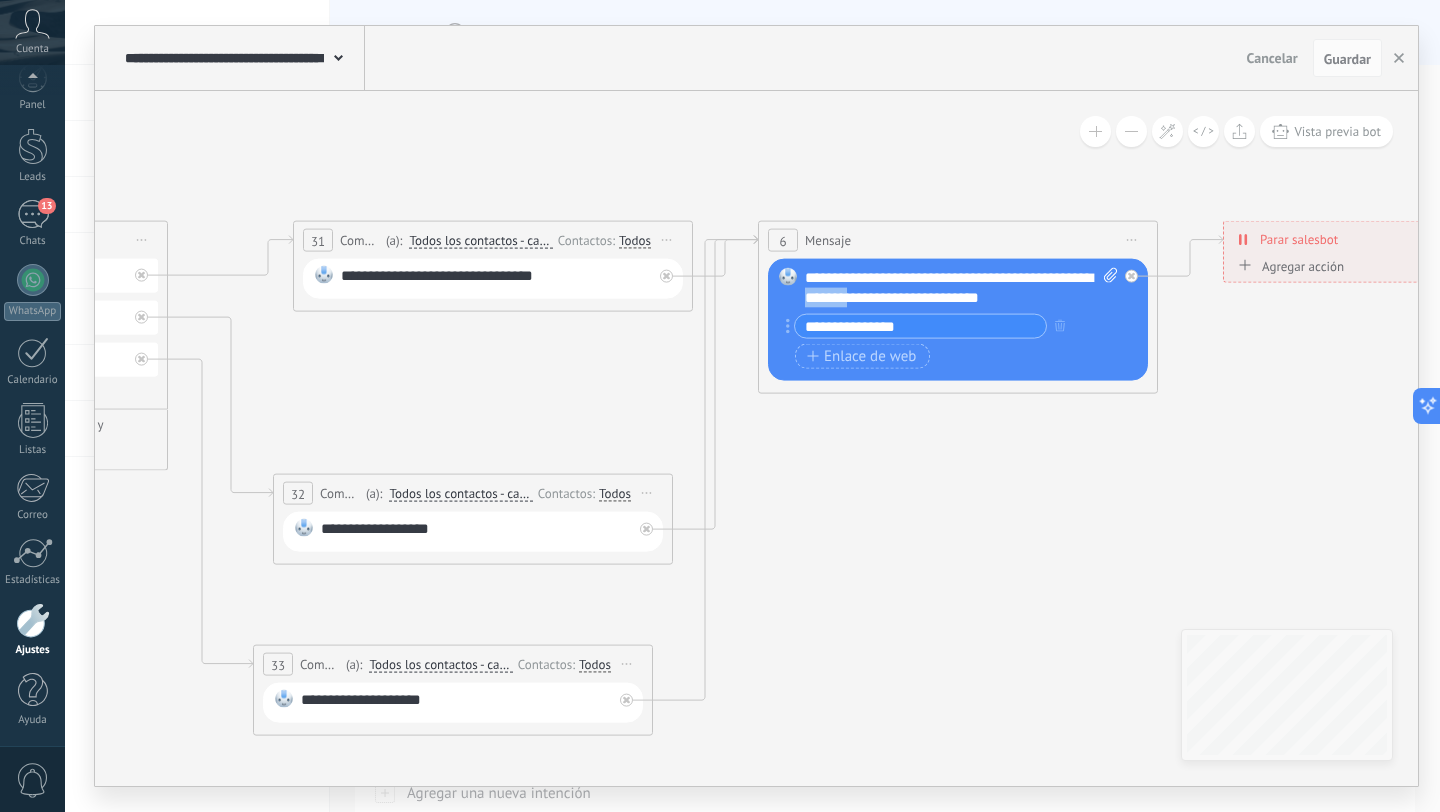 click on "**********" at bounding box center (961, 288) 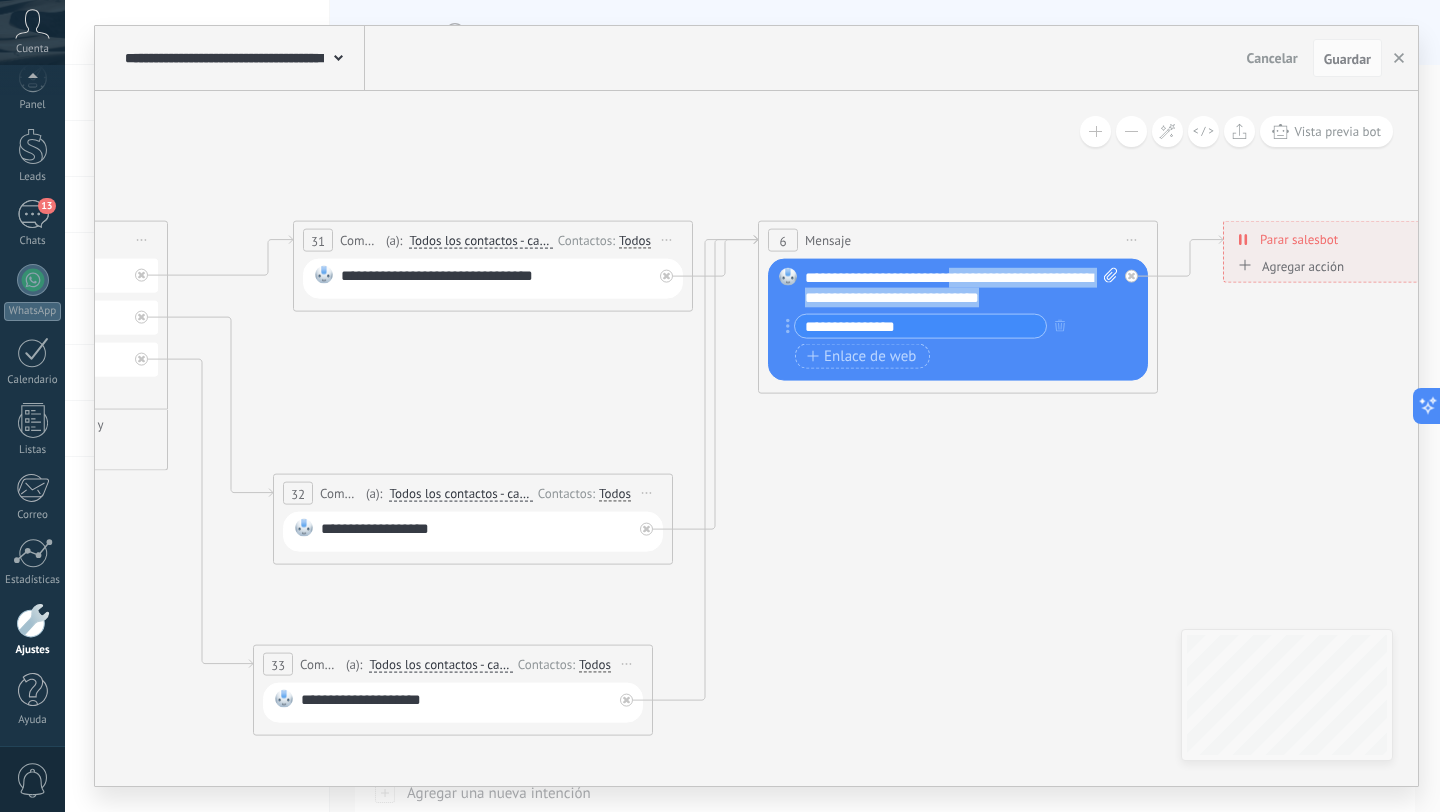 click on "**********" at bounding box center [961, 288] 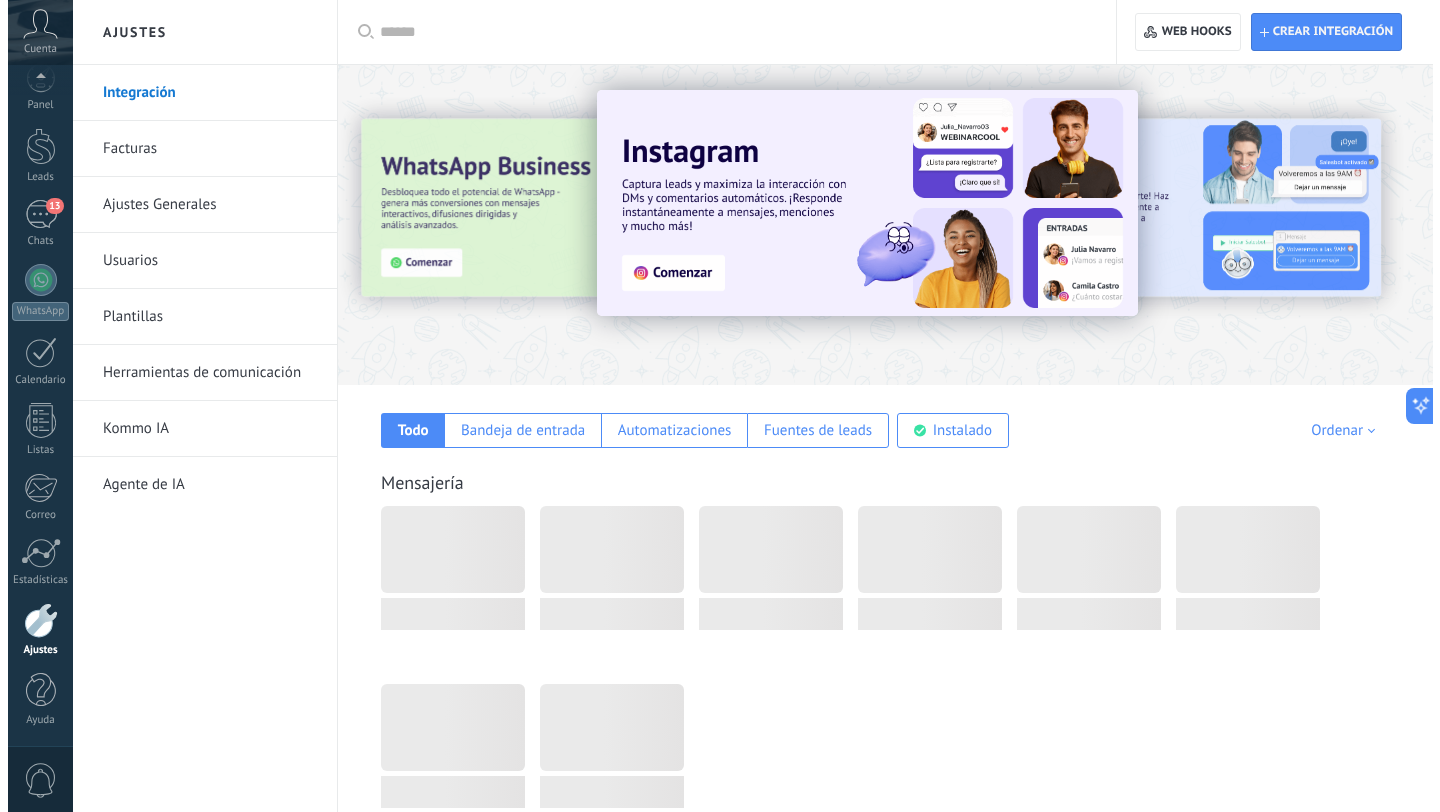 scroll, scrollTop: 0, scrollLeft: 0, axis: both 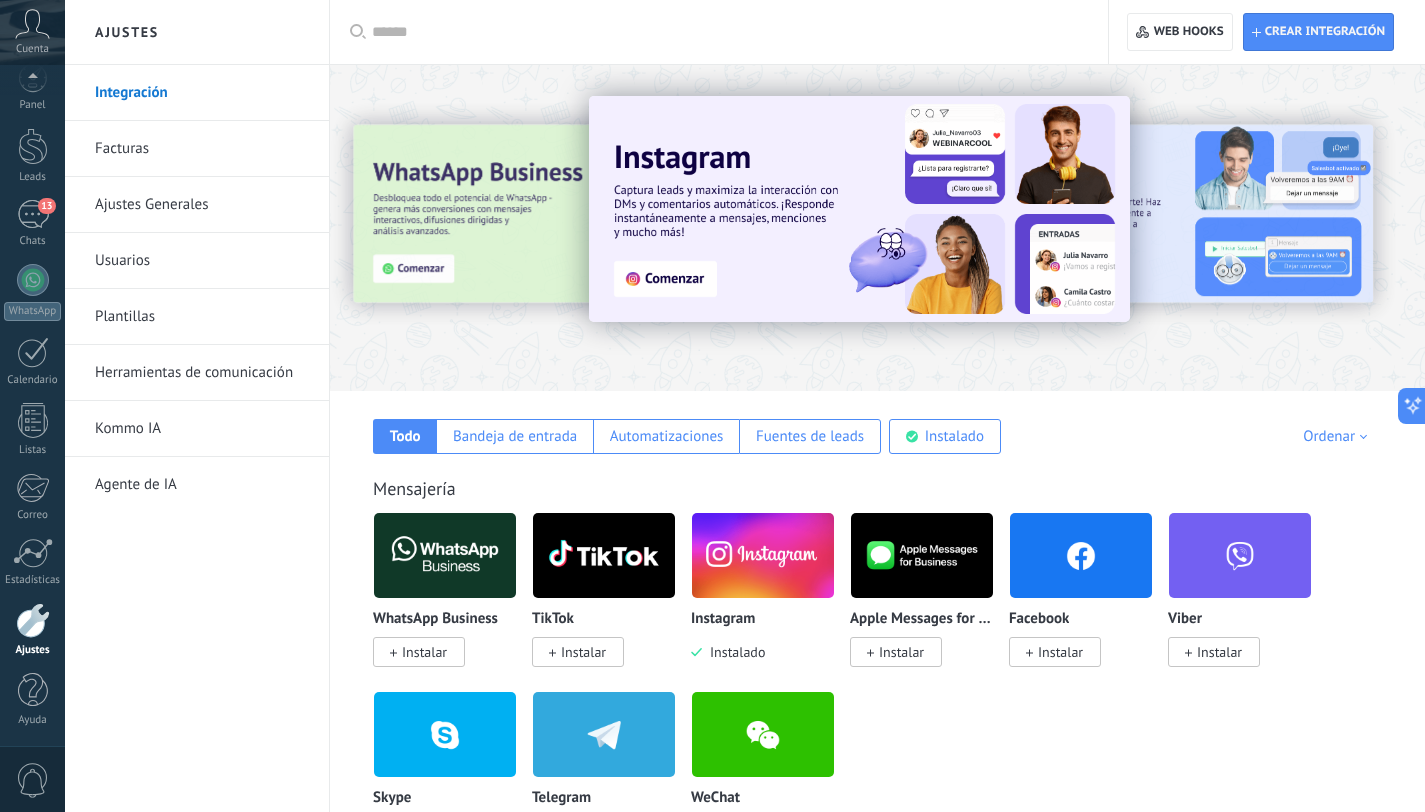 click on "Ajustes Generales" at bounding box center [202, 205] 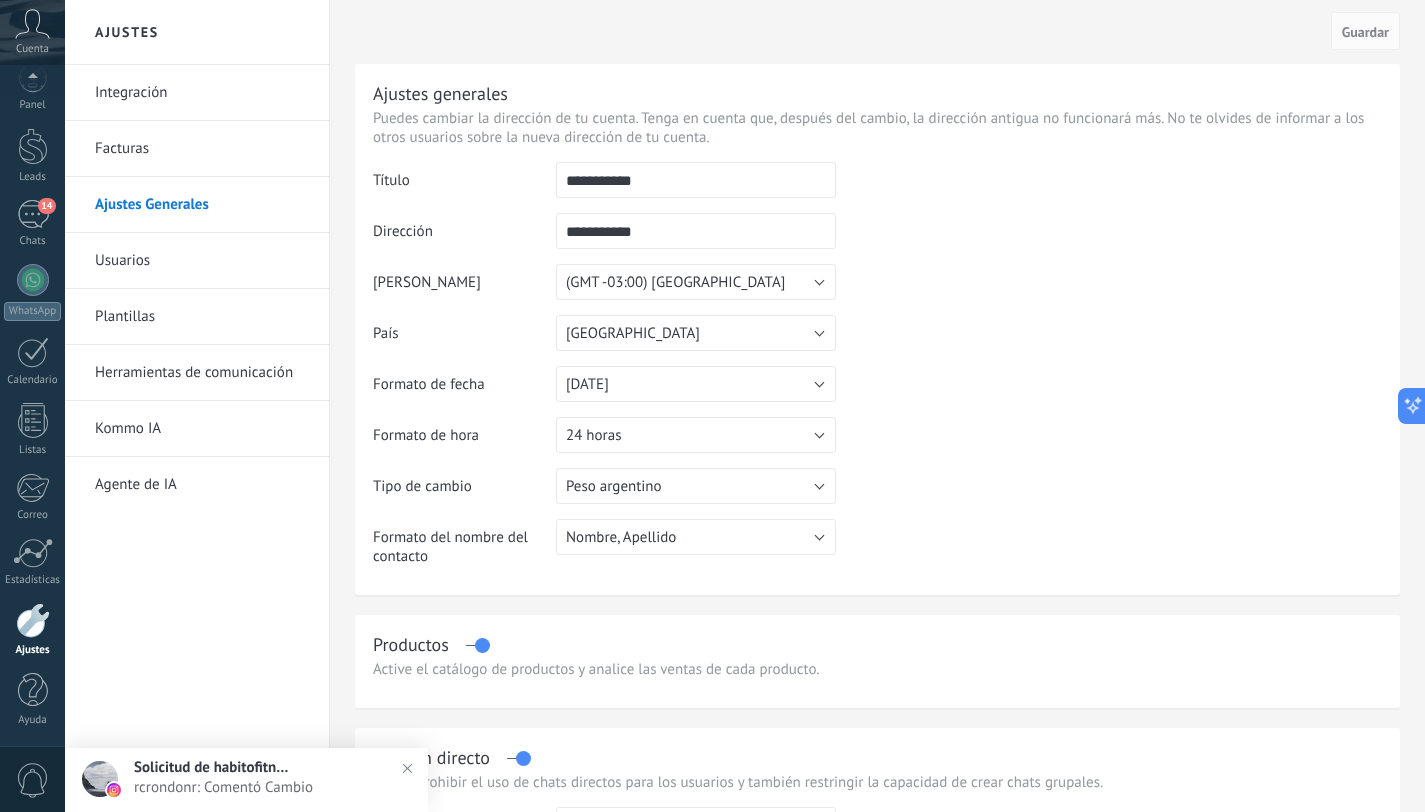 click on "Plantillas" at bounding box center (202, 317) 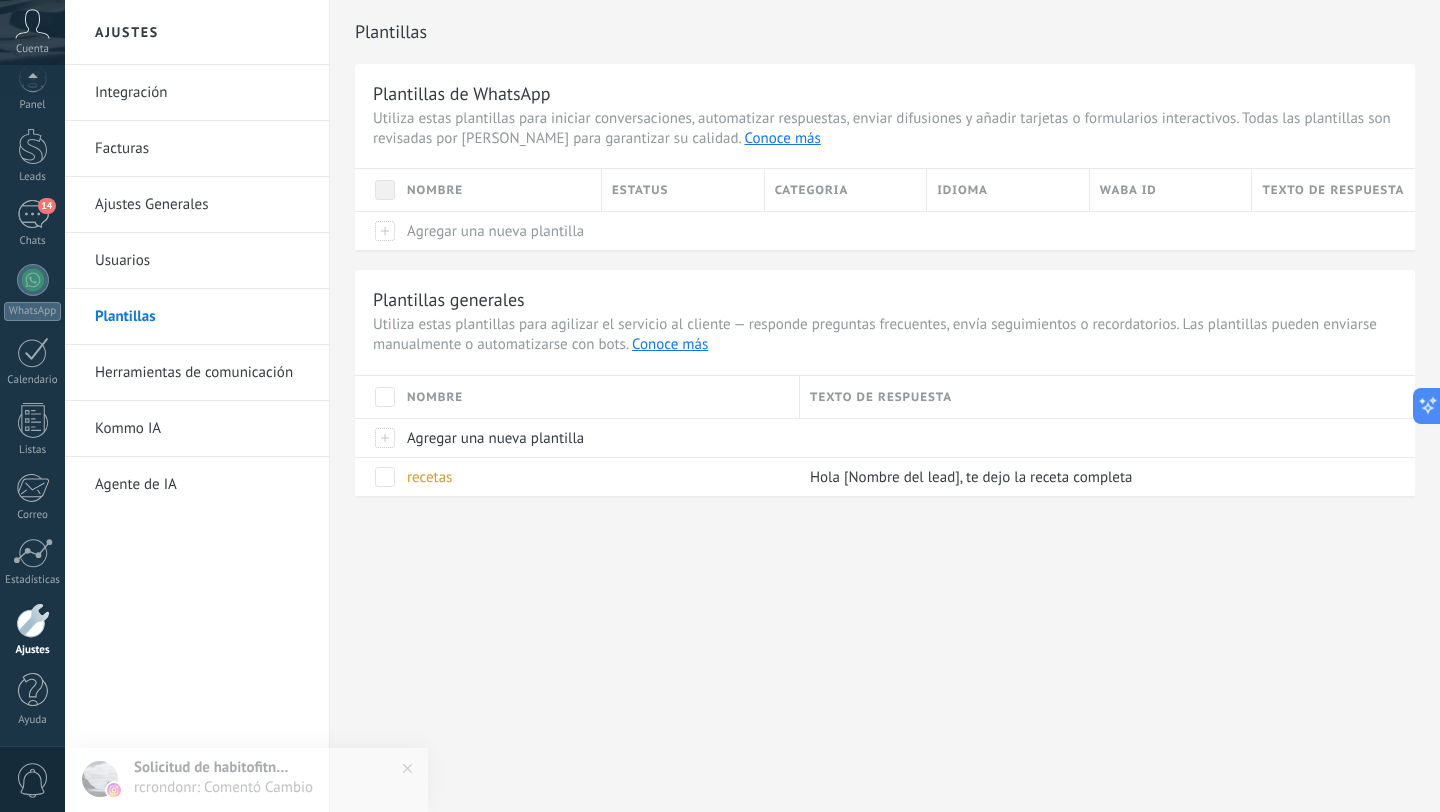 click on "Ajustes Generales" at bounding box center (202, 205) 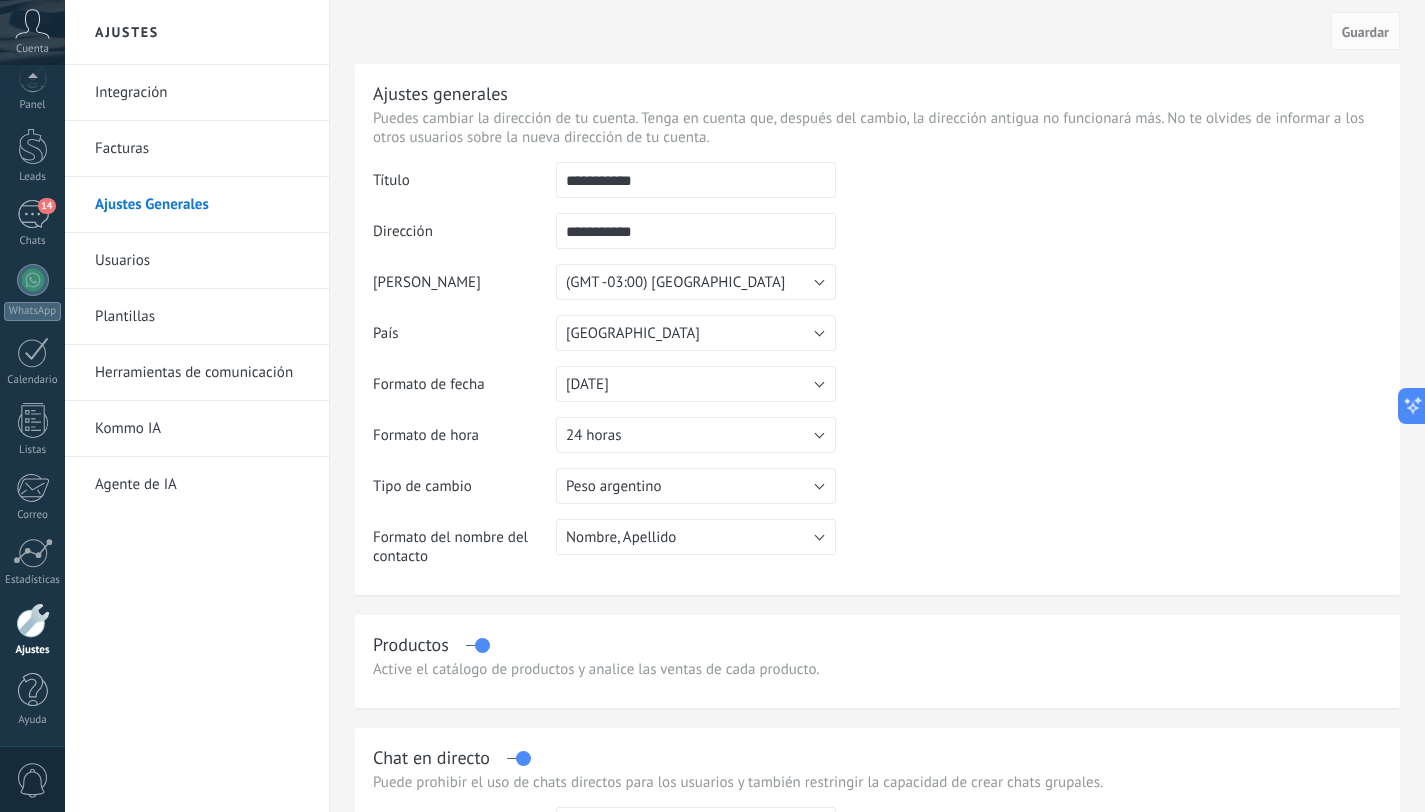 click on "Herramientas de comunicación" at bounding box center (202, 373) 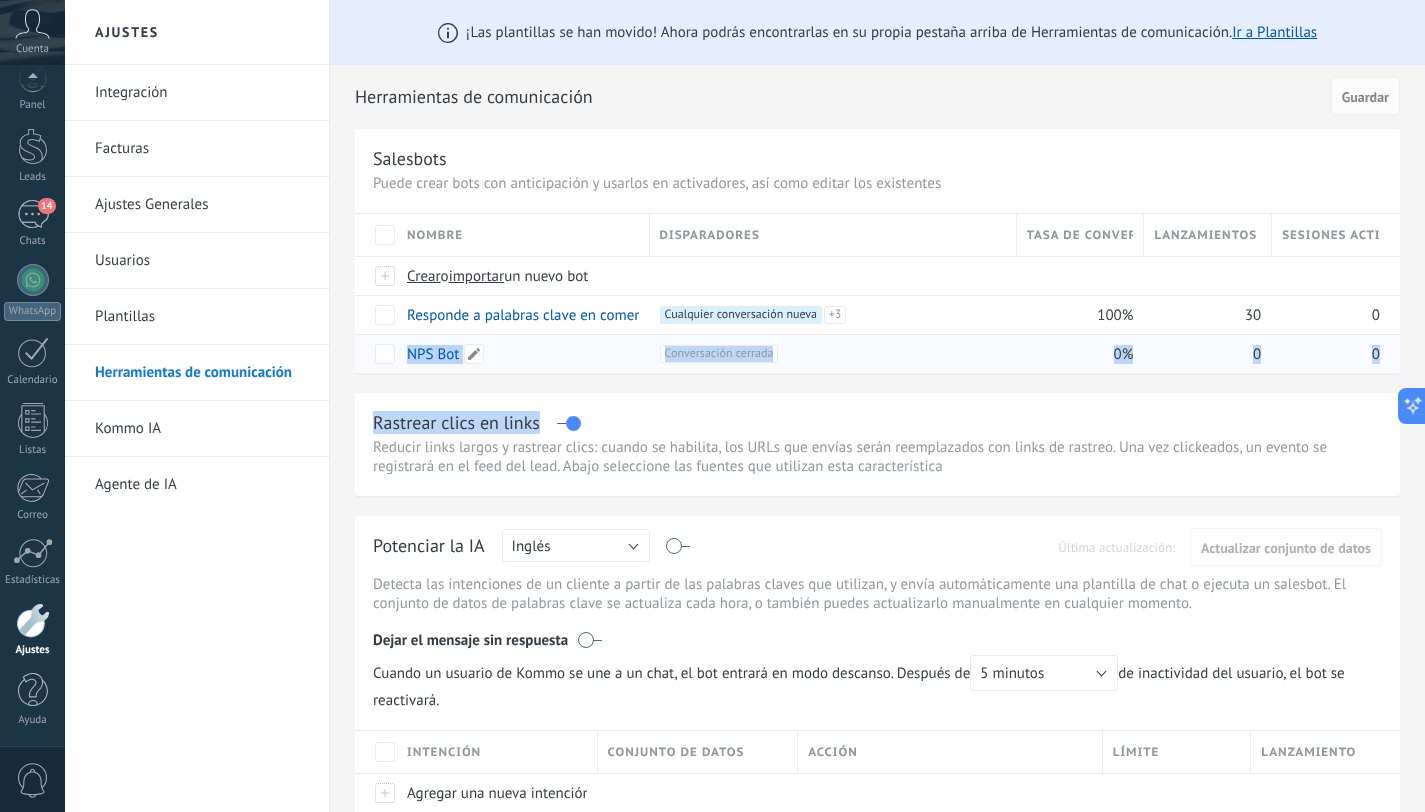 drag, startPoint x: 767, startPoint y: 424, endPoint x: 573, endPoint y: 345, distance: 209.46837 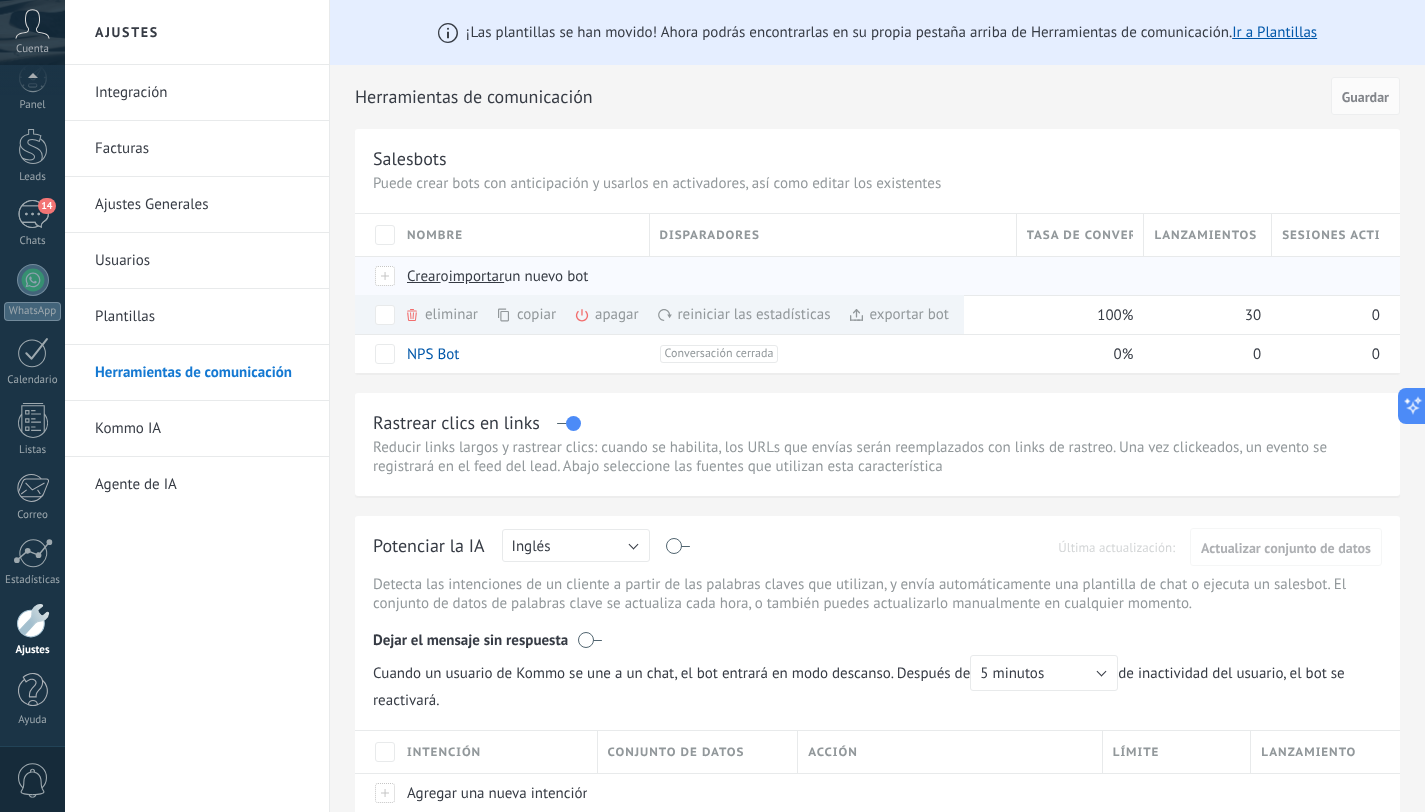click on "Crear" at bounding box center (424, 276) 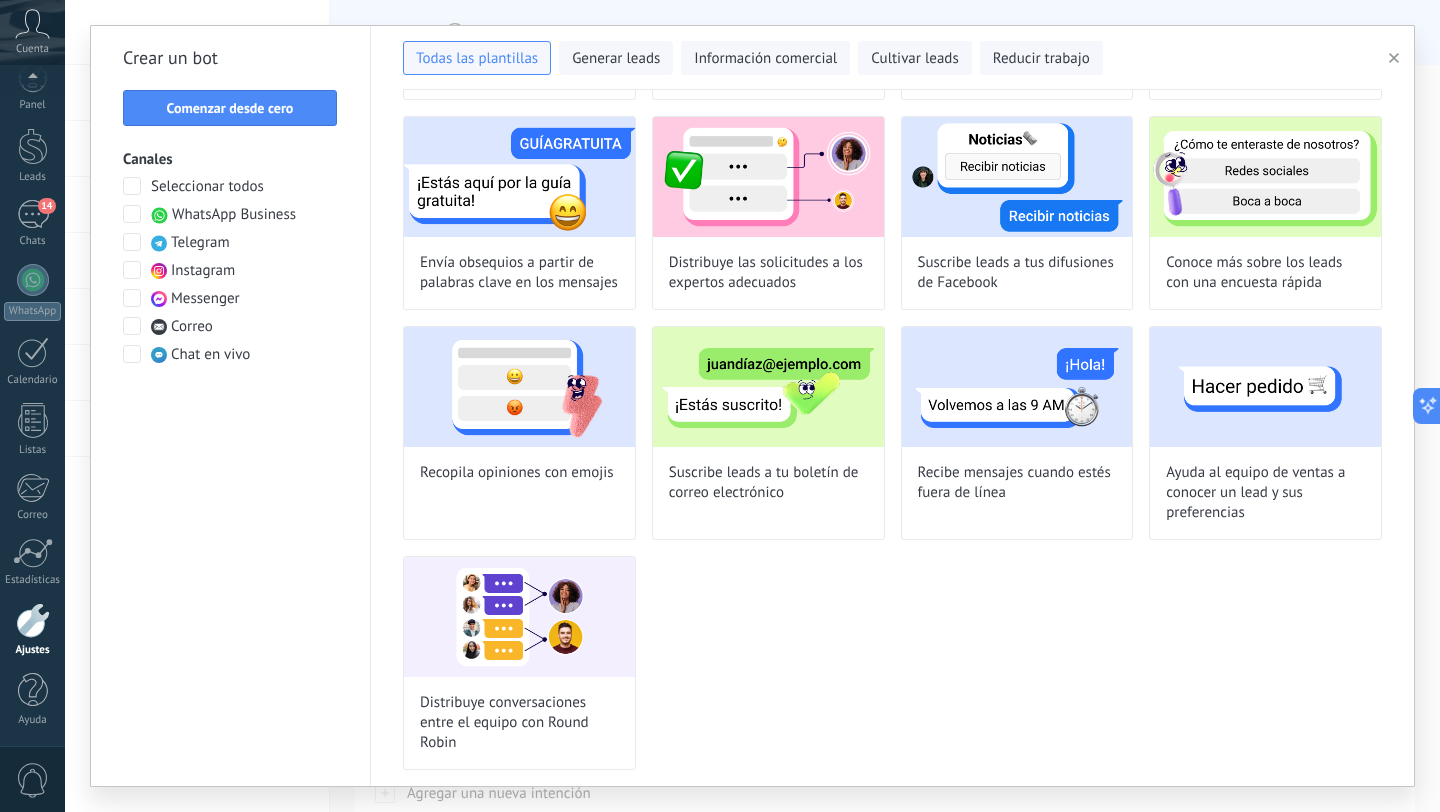 scroll, scrollTop: 0, scrollLeft: 0, axis: both 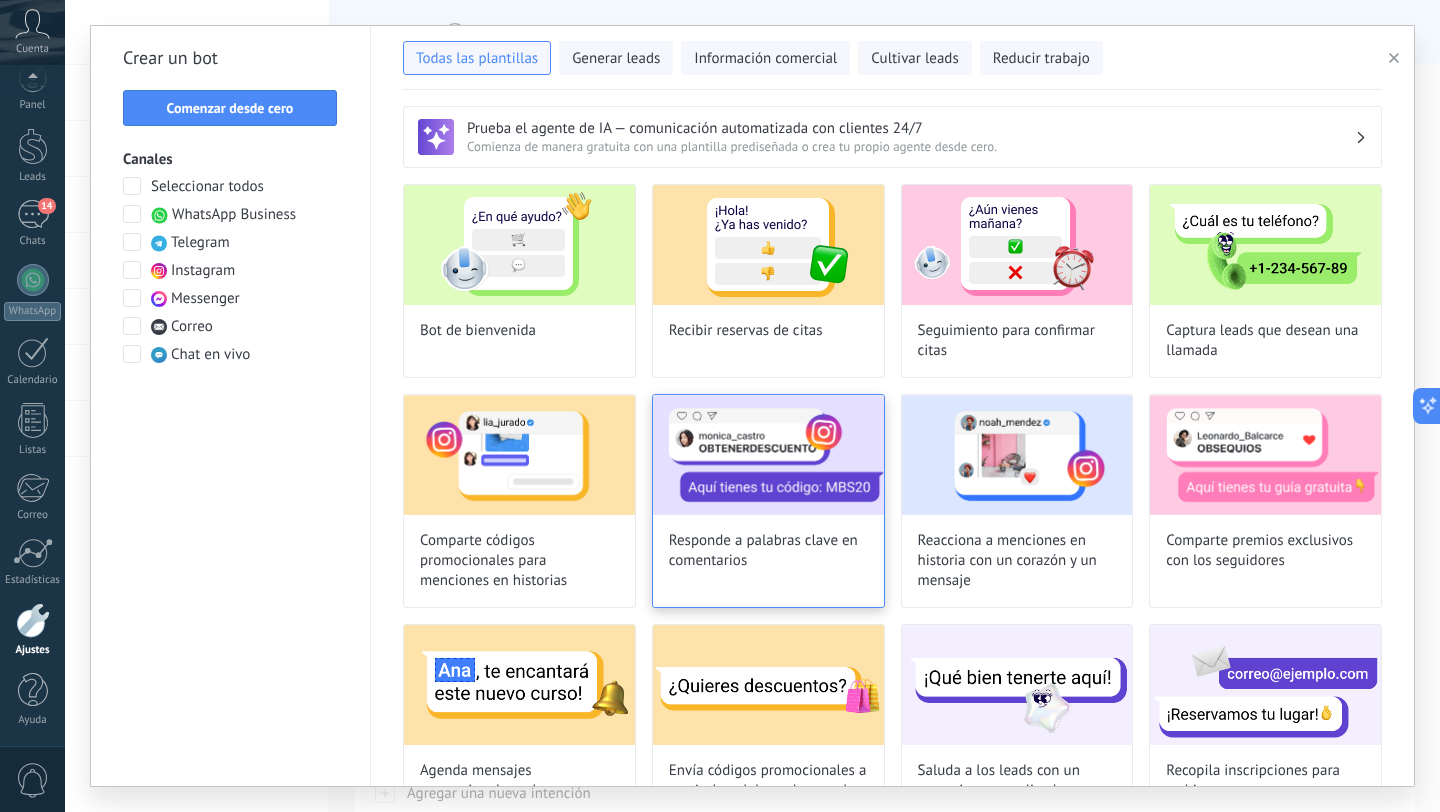 click on "Responde a palabras clave en comentarios" at bounding box center (768, 551) 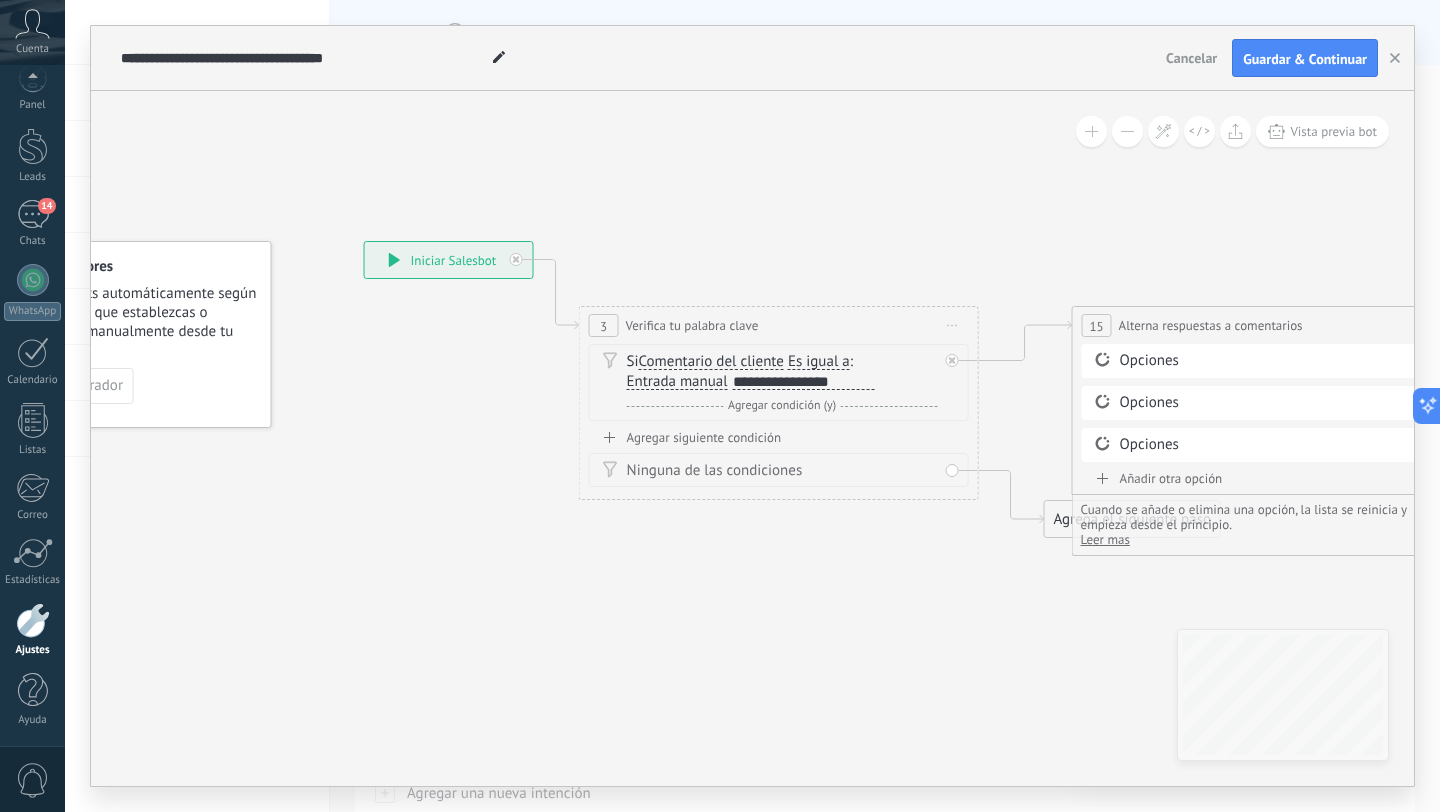drag, startPoint x: 851, startPoint y: 611, endPoint x: 614, endPoint y: 610, distance: 237.0021 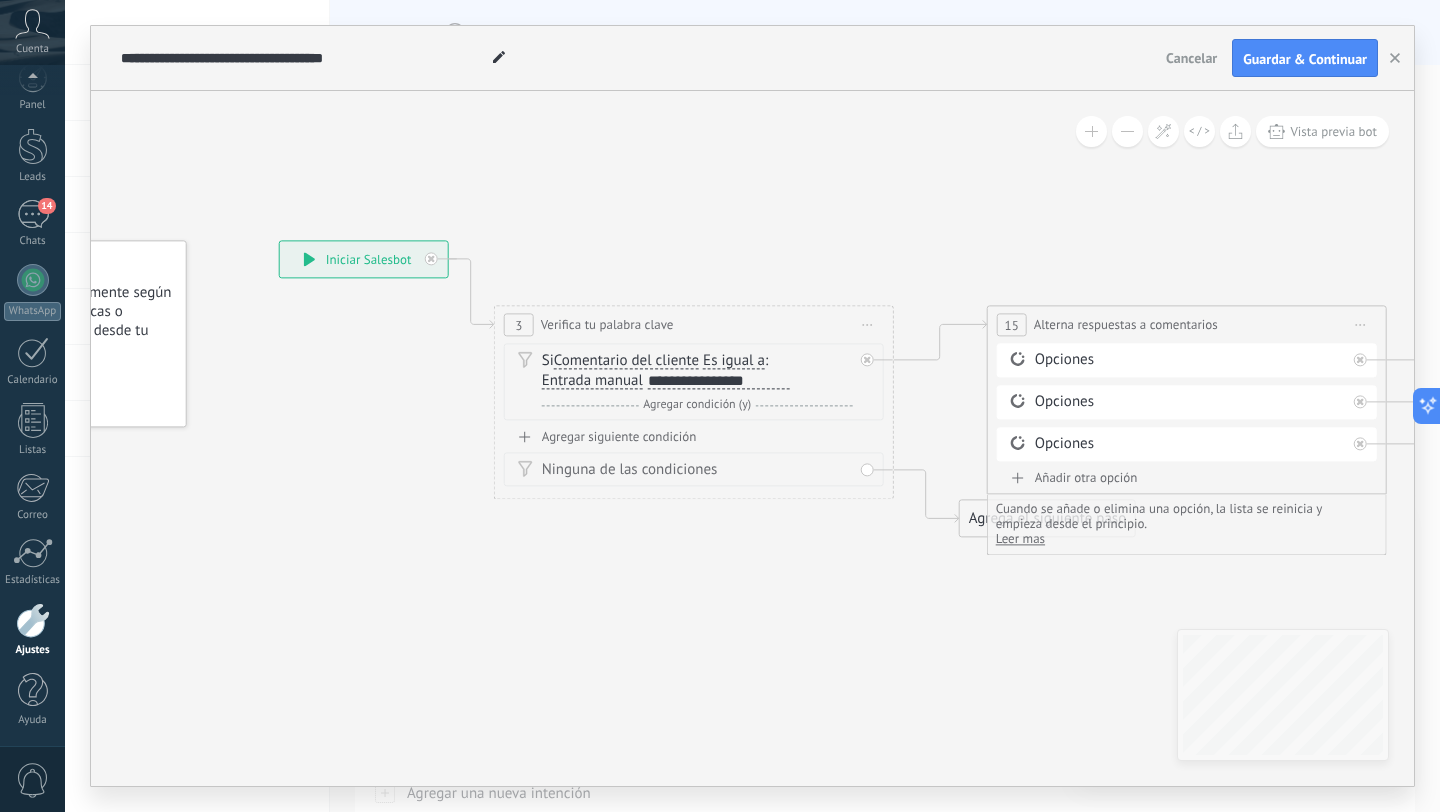 click on "**********" at bounding box center (694, 324) 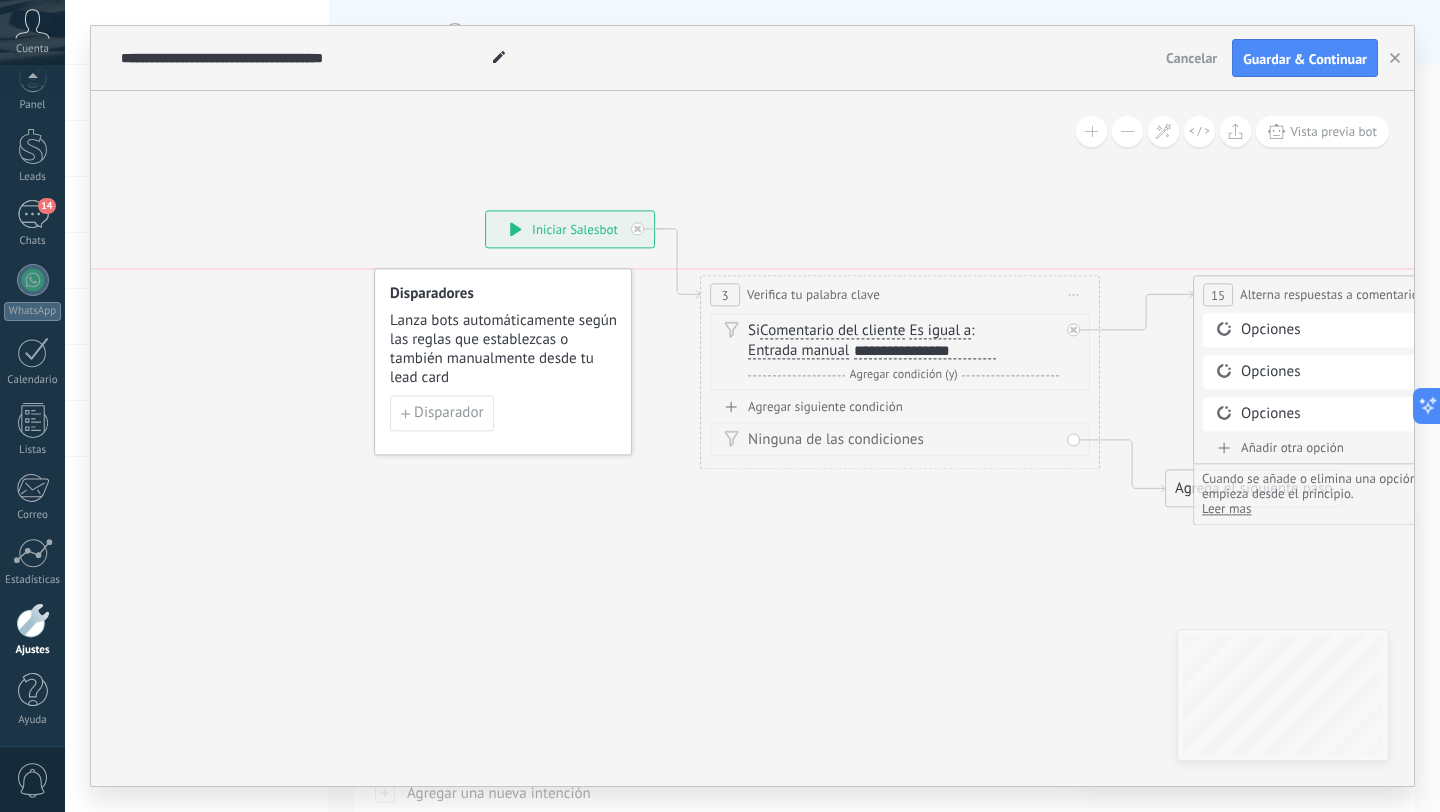 drag, startPoint x: 279, startPoint y: 296, endPoint x: 518, endPoint y: 350, distance: 245.02449 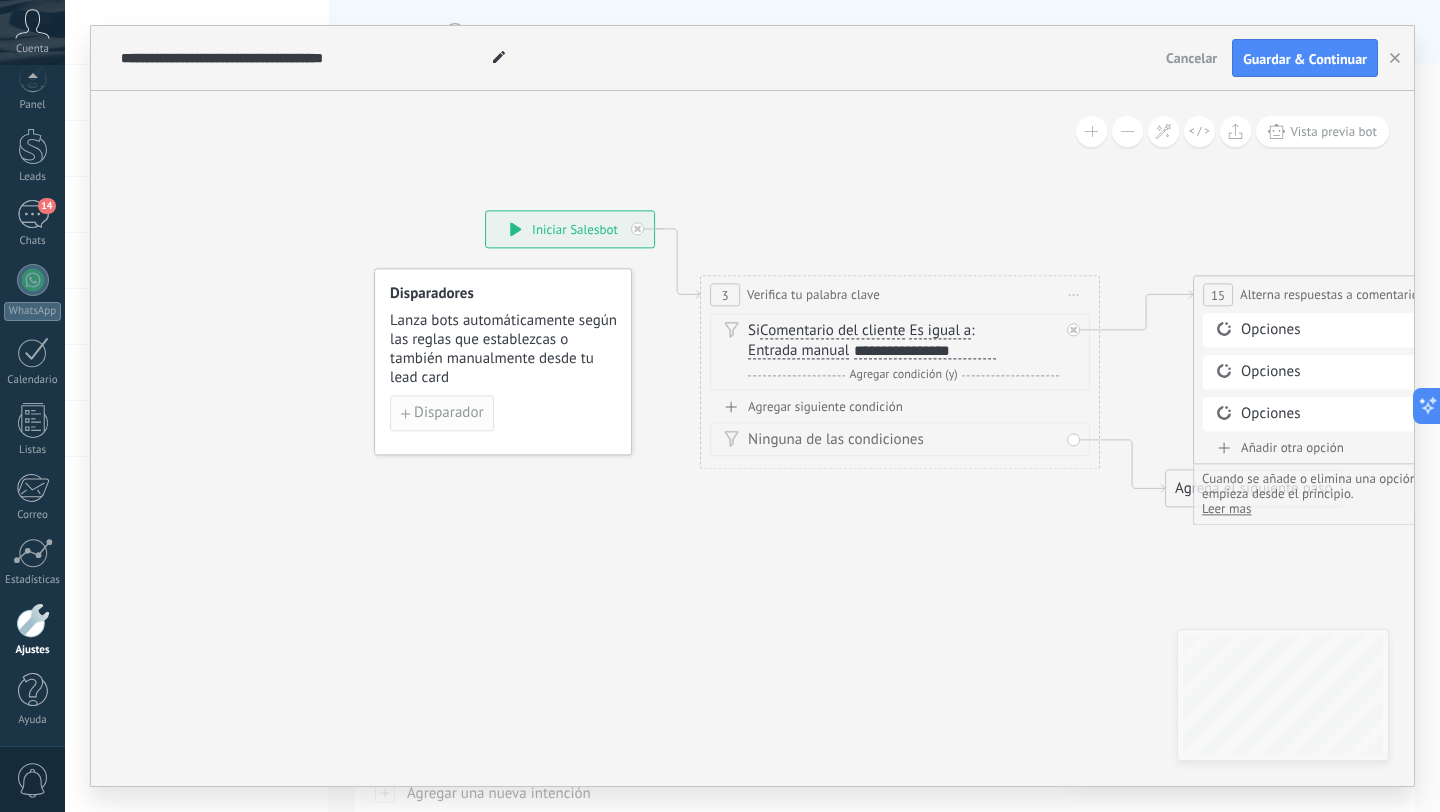 click on "Disparador" at bounding box center (448, 413) 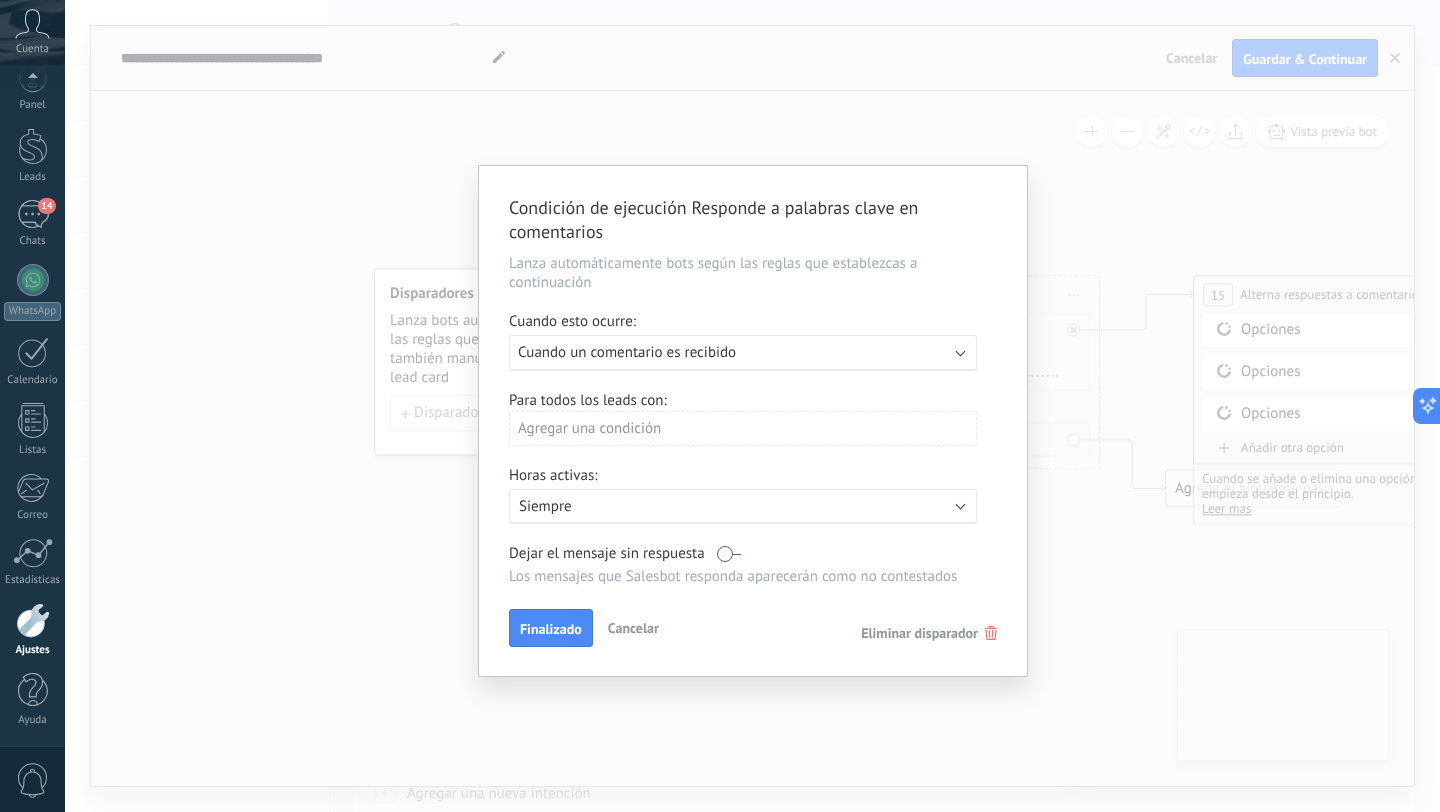 drag, startPoint x: 560, startPoint y: 634, endPoint x: 642, endPoint y: 421, distance: 228.2389 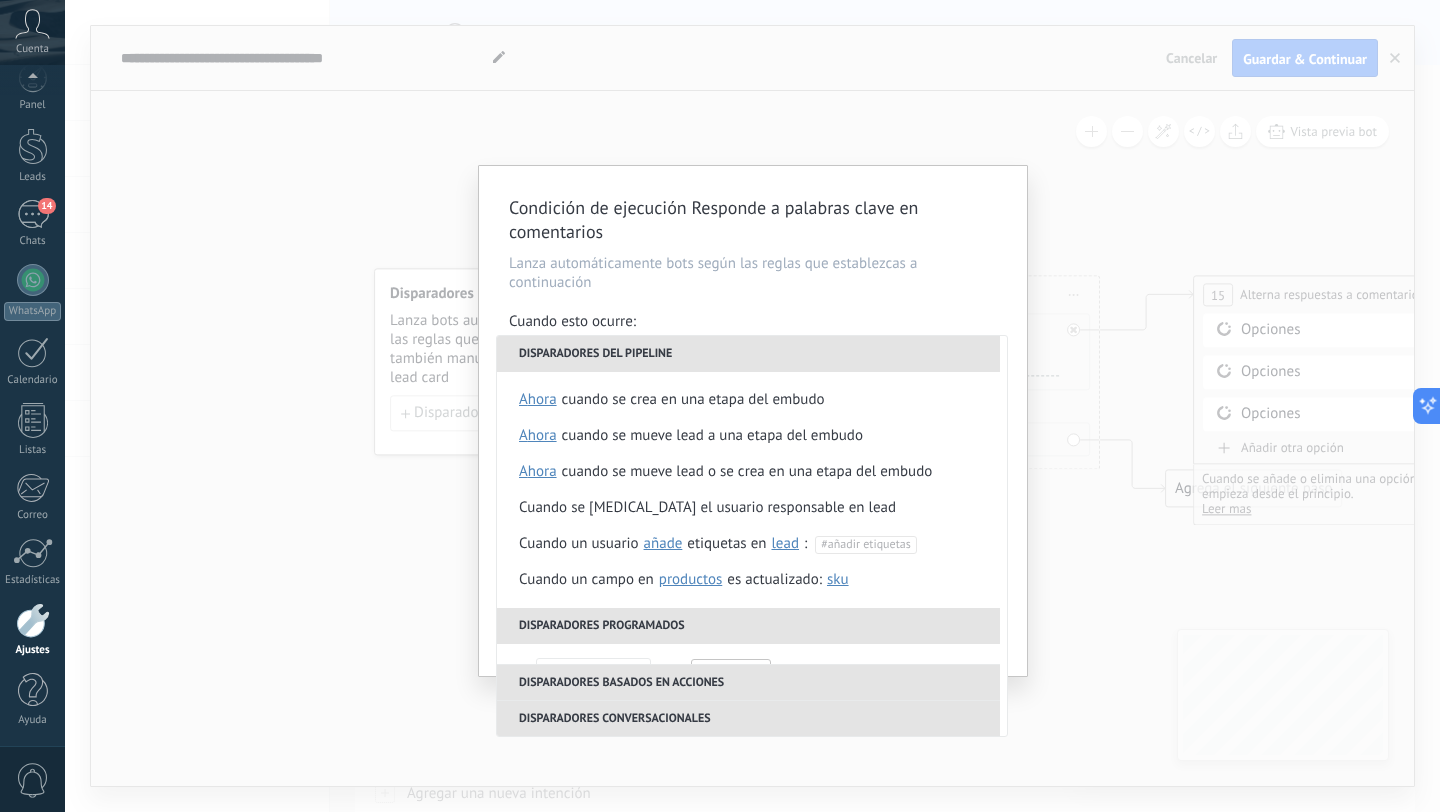 click on "Lanza automáticamente bots según las reglas que establezcas a continuación" at bounding box center [753, 273] 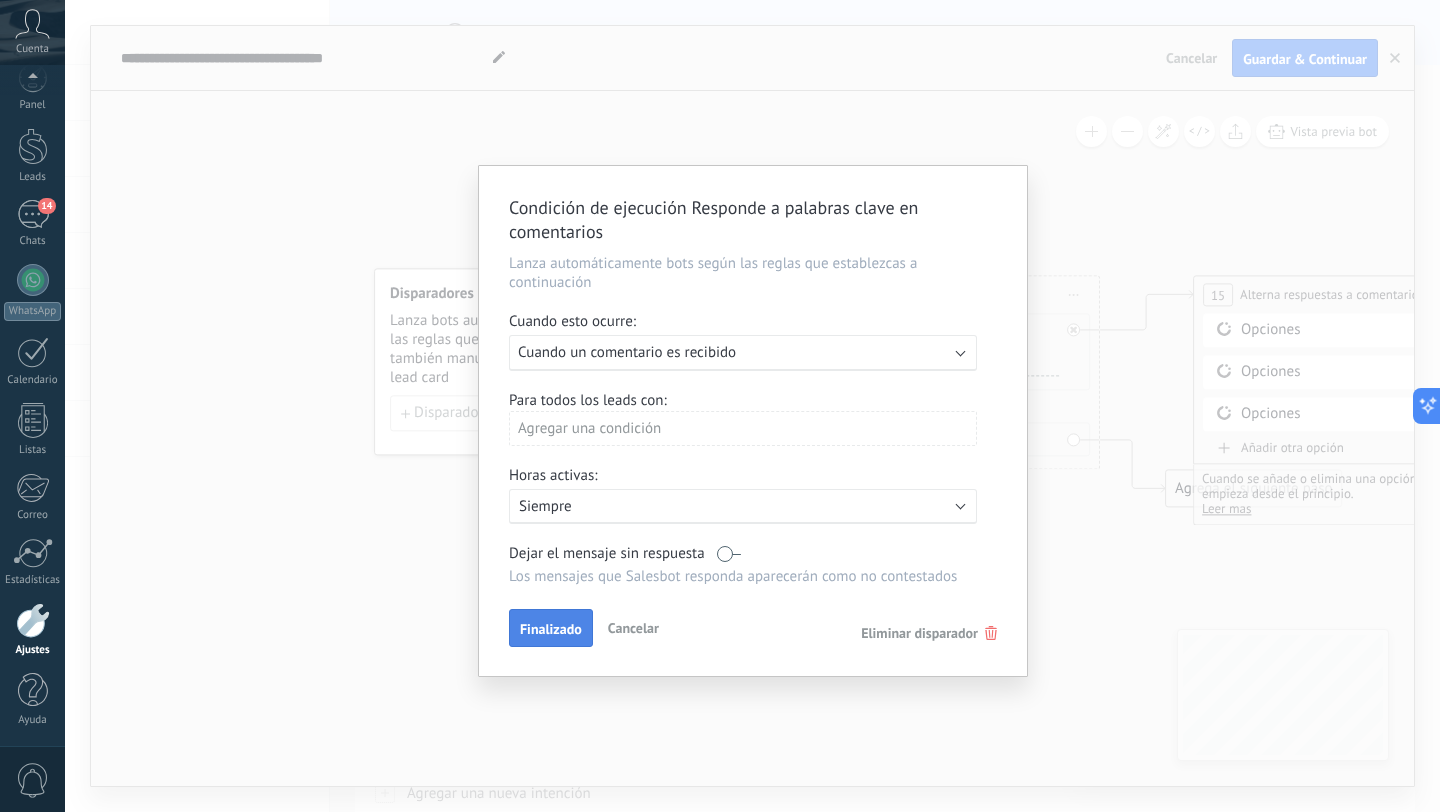 click on "Finalizado" at bounding box center (551, 629) 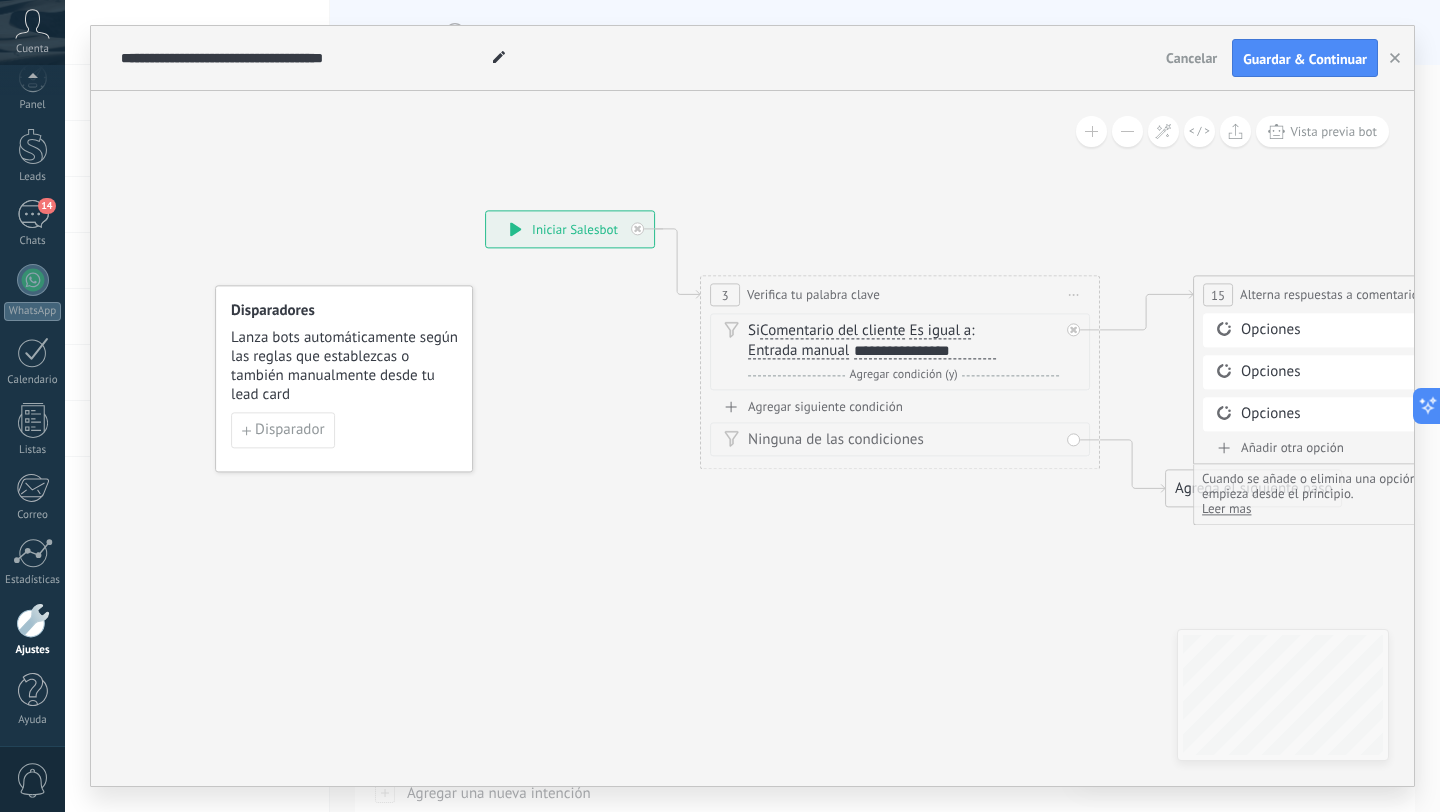 drag, startPoint x: 556, startPoint y: 376, endPoint x: 374, endPoint y: 337, distance: 186.13167 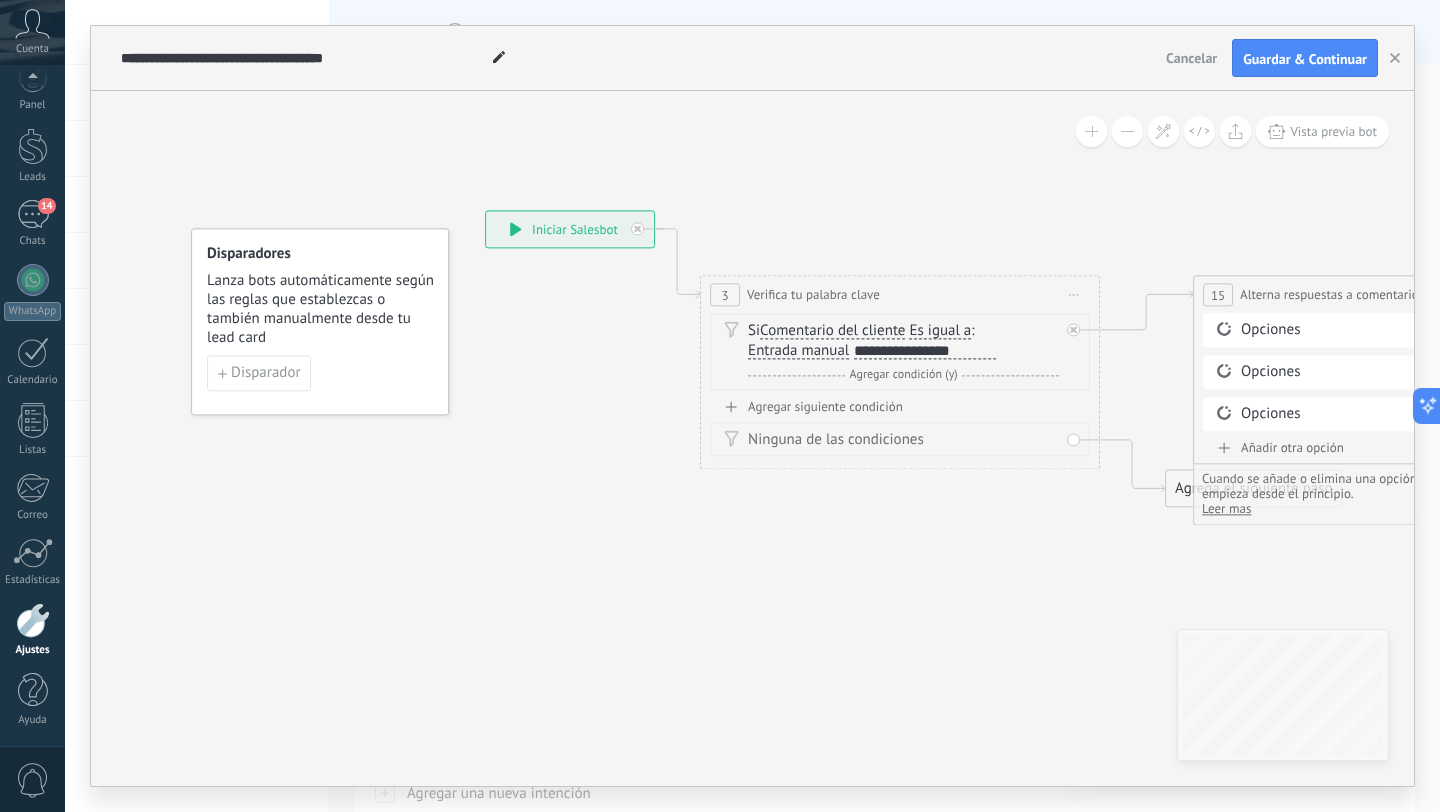 click on "Lanza bots automáticamente según las reglas que establezcas o también manualmente desde tu lead card" at bounding box center (321, 309) 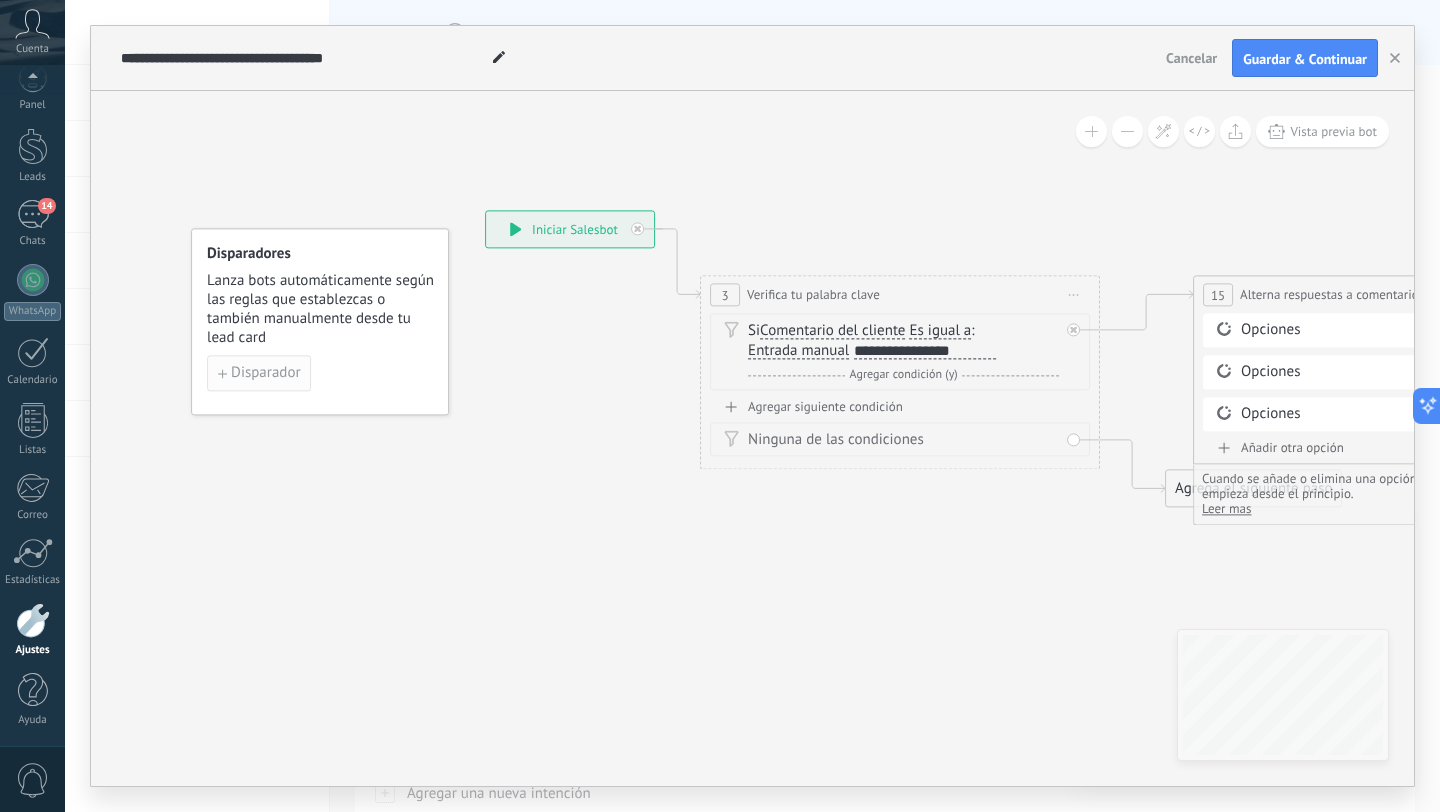 click on "Disparador" at bounding box center (265, 373) 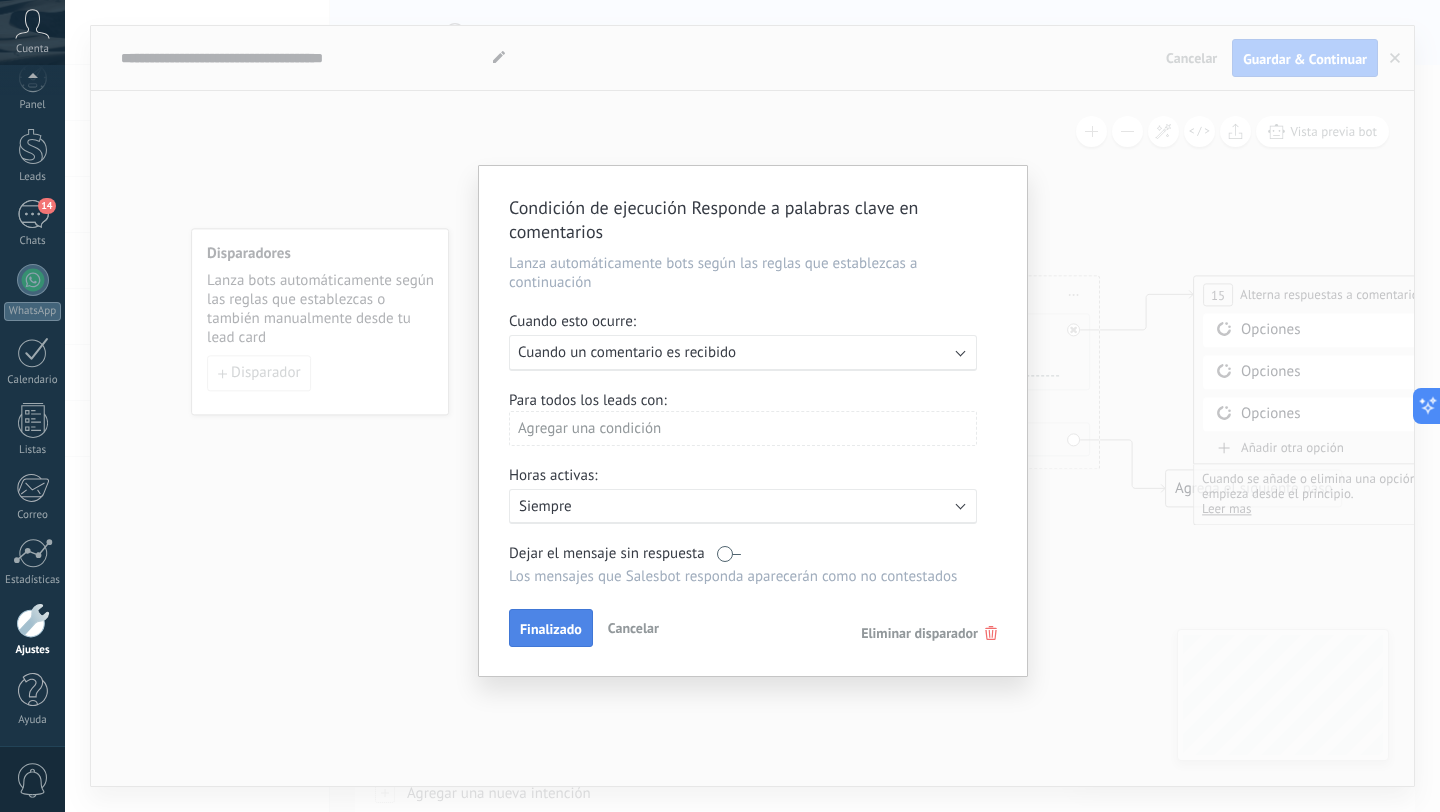 click on "Finalizado" at bounding box center [551, 629] 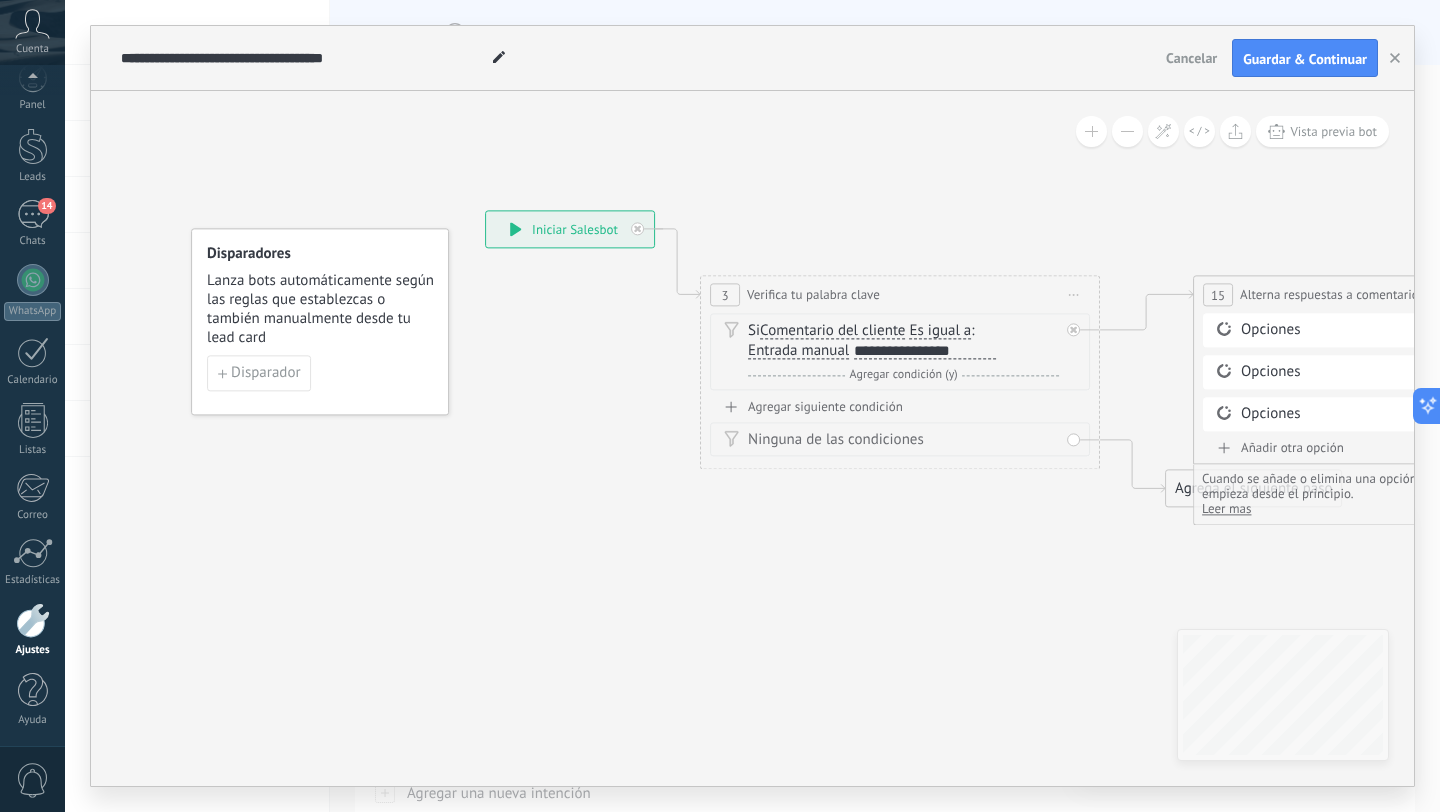 click 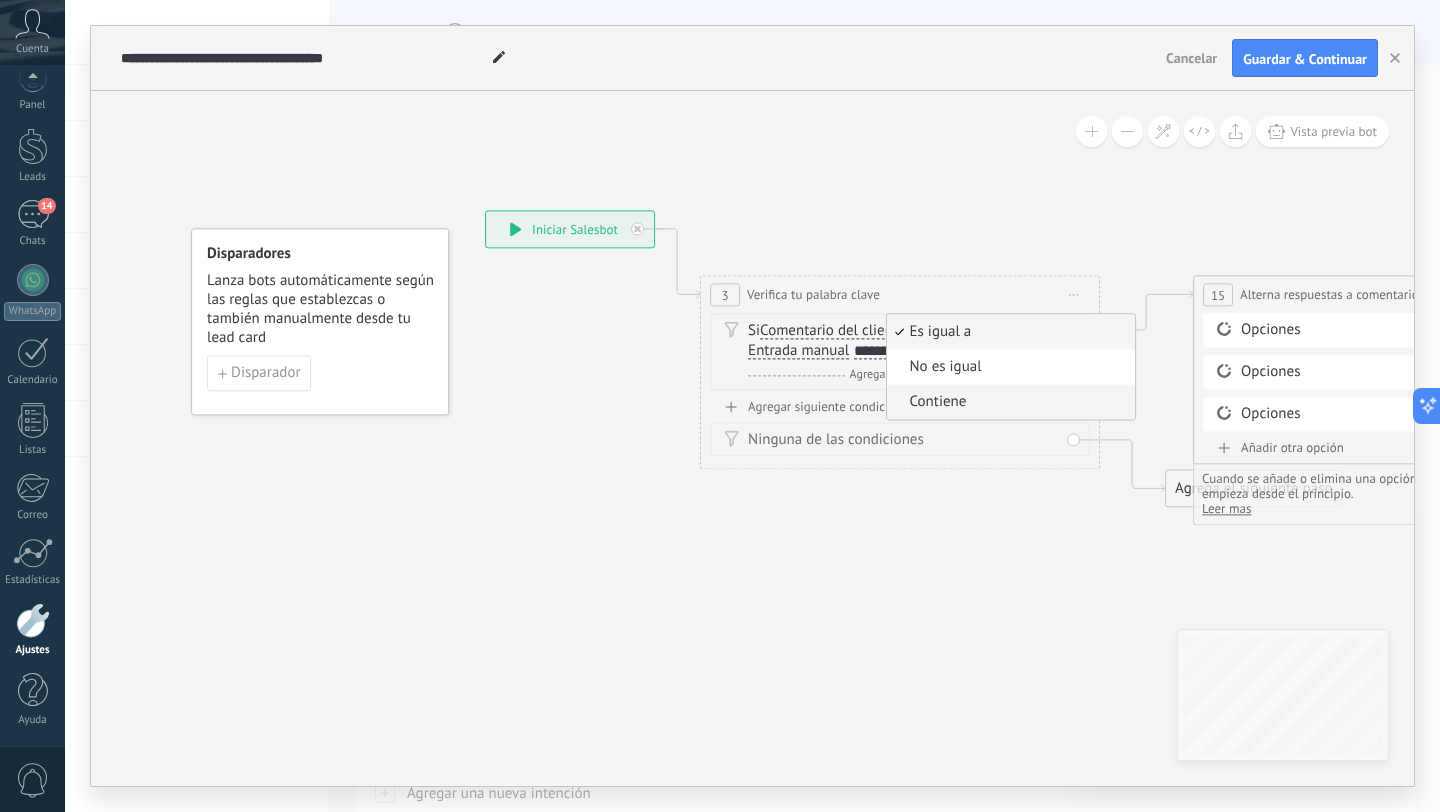 click on "Contiene" at bounding box center [1012, 401] 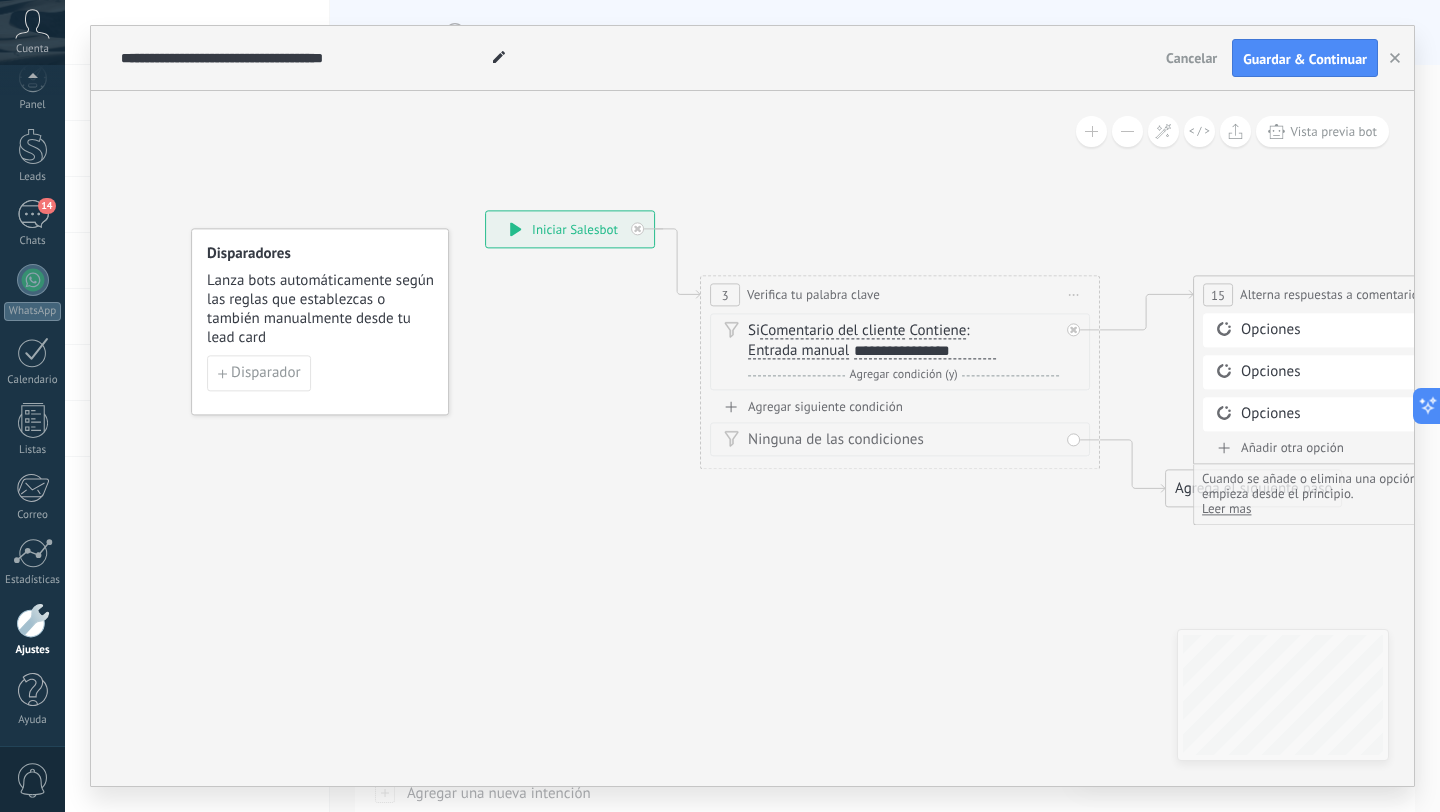 click on "**********" at bounding box center (925, 351) 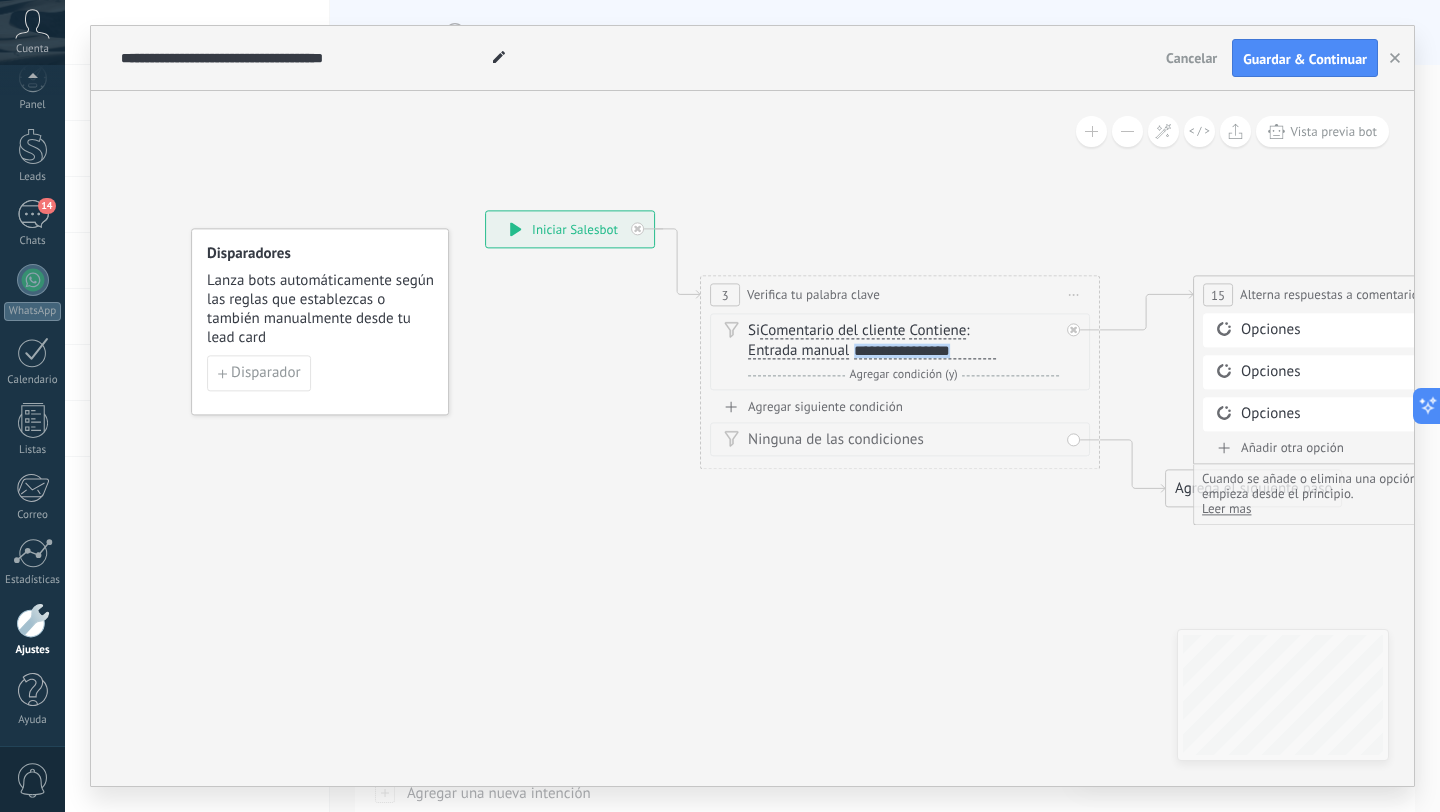 click on "**********" at bounding box center [925, 351] 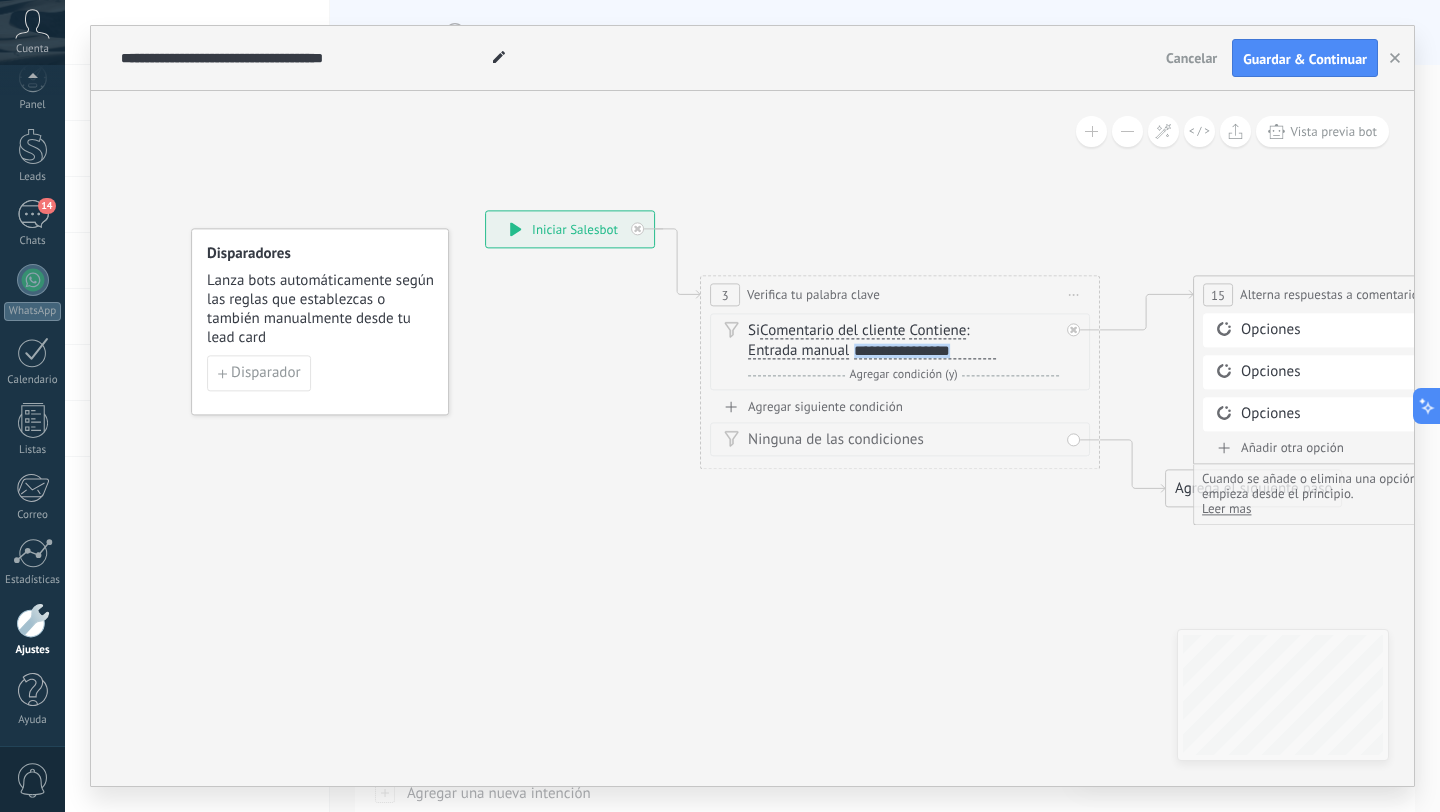 type 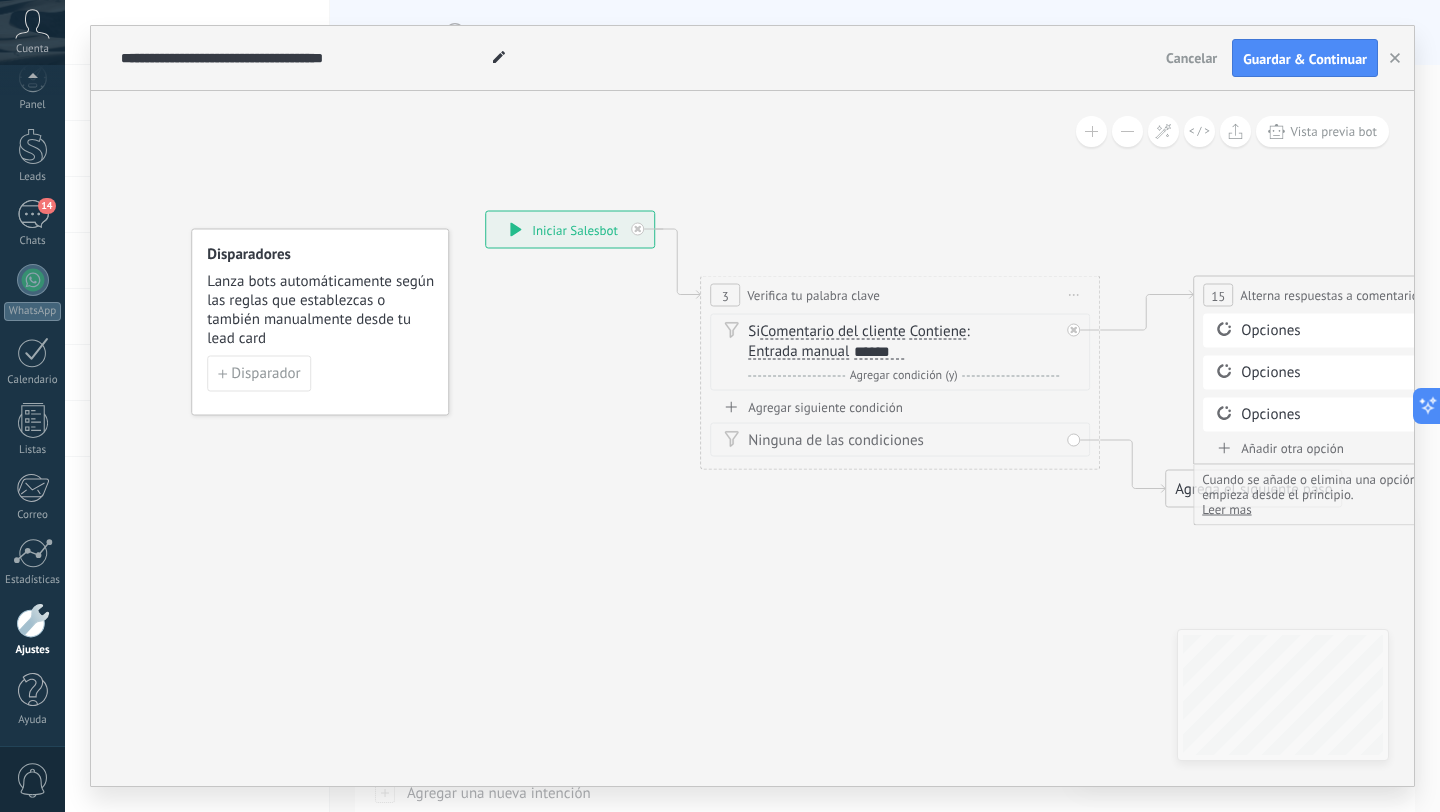 click 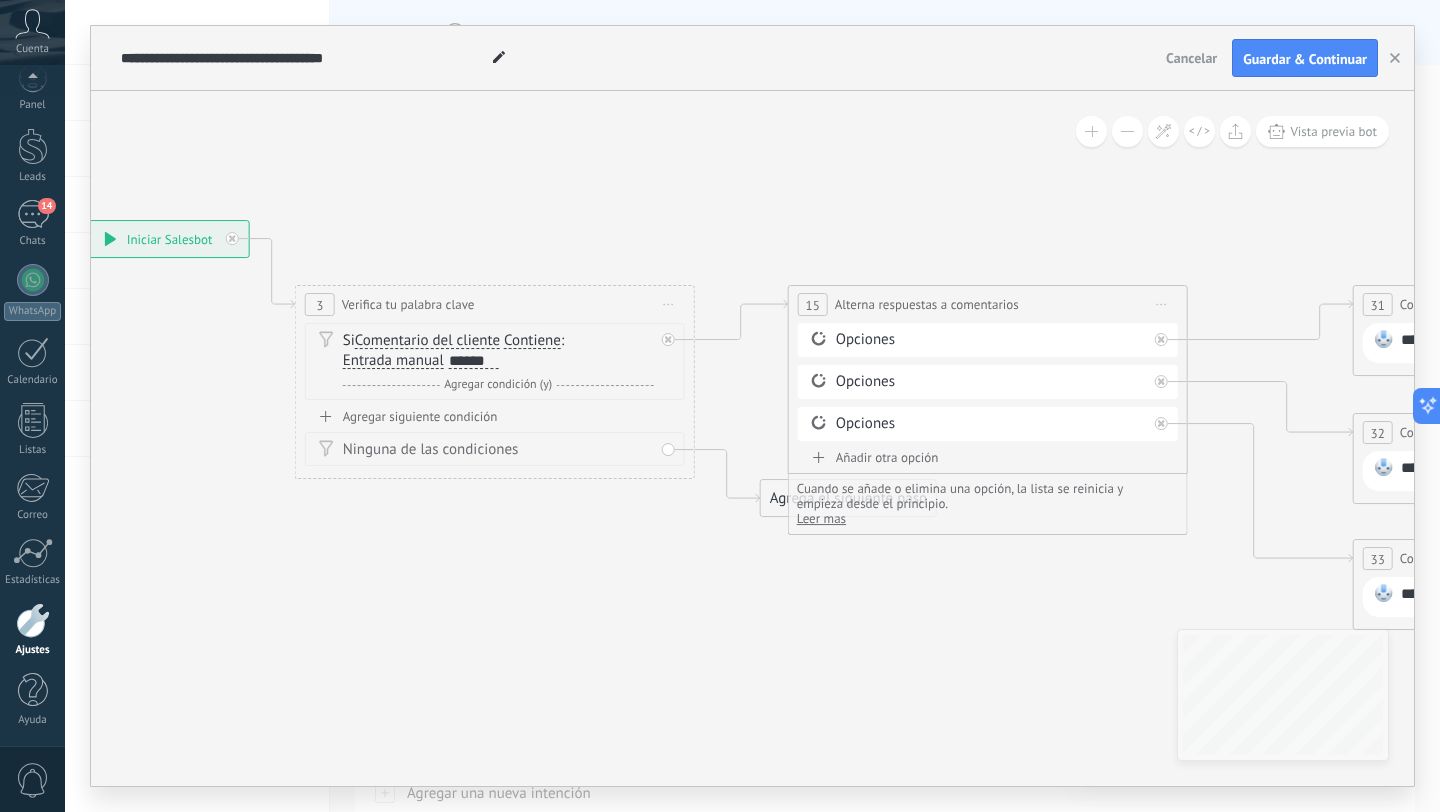 drag, startPoint x: 893, startPoint y: 509, endPoint x: 430, endPoint y: 520, distance: 463.13065 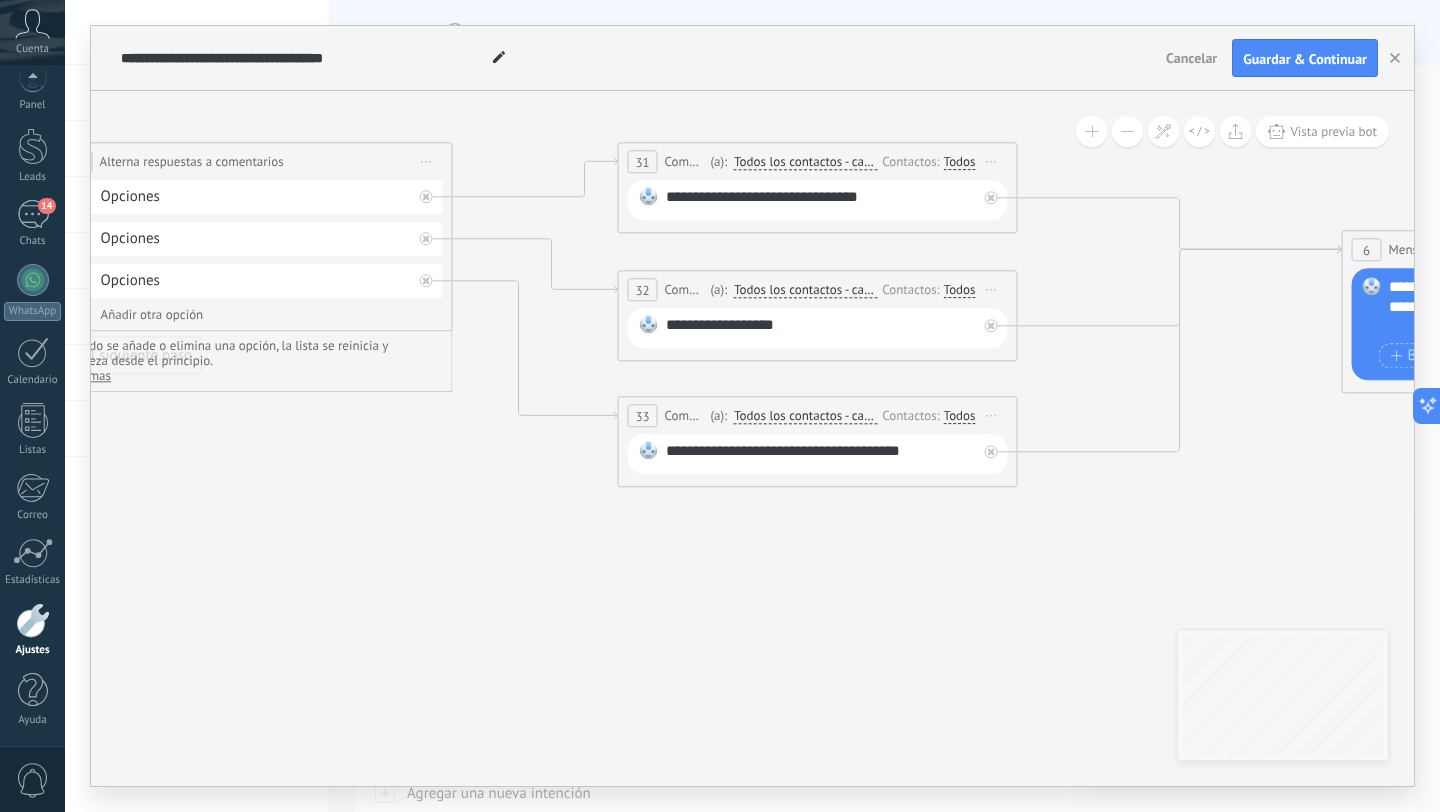 drag, startPoint x: 942, startPoint y: 621, endPoint x: 194, endPoint y: 485, distance: 760.2631 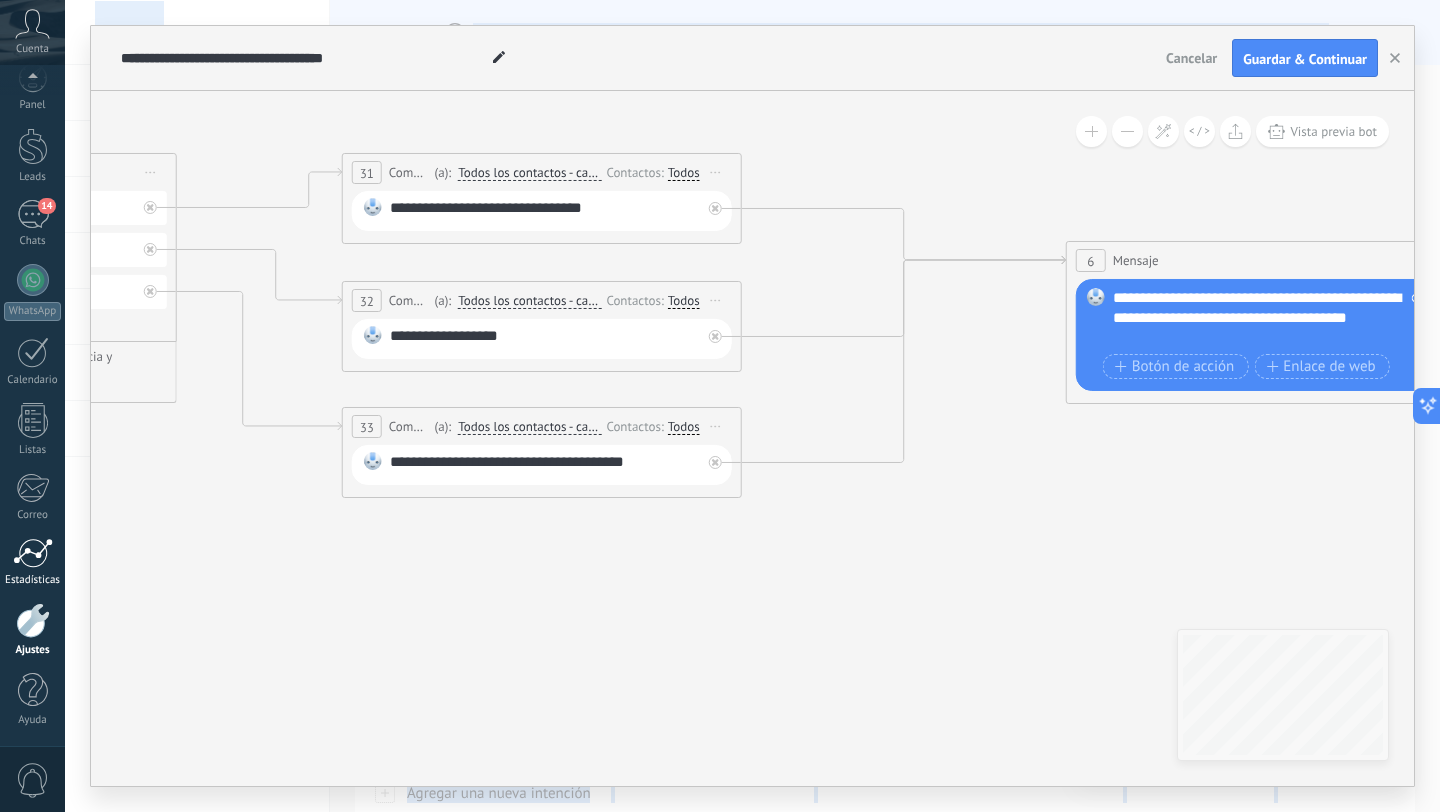drag, startPoint x: 448, startPoint y: 541, endPoint x: 0, endPoint y: 561, distance: 448.4462 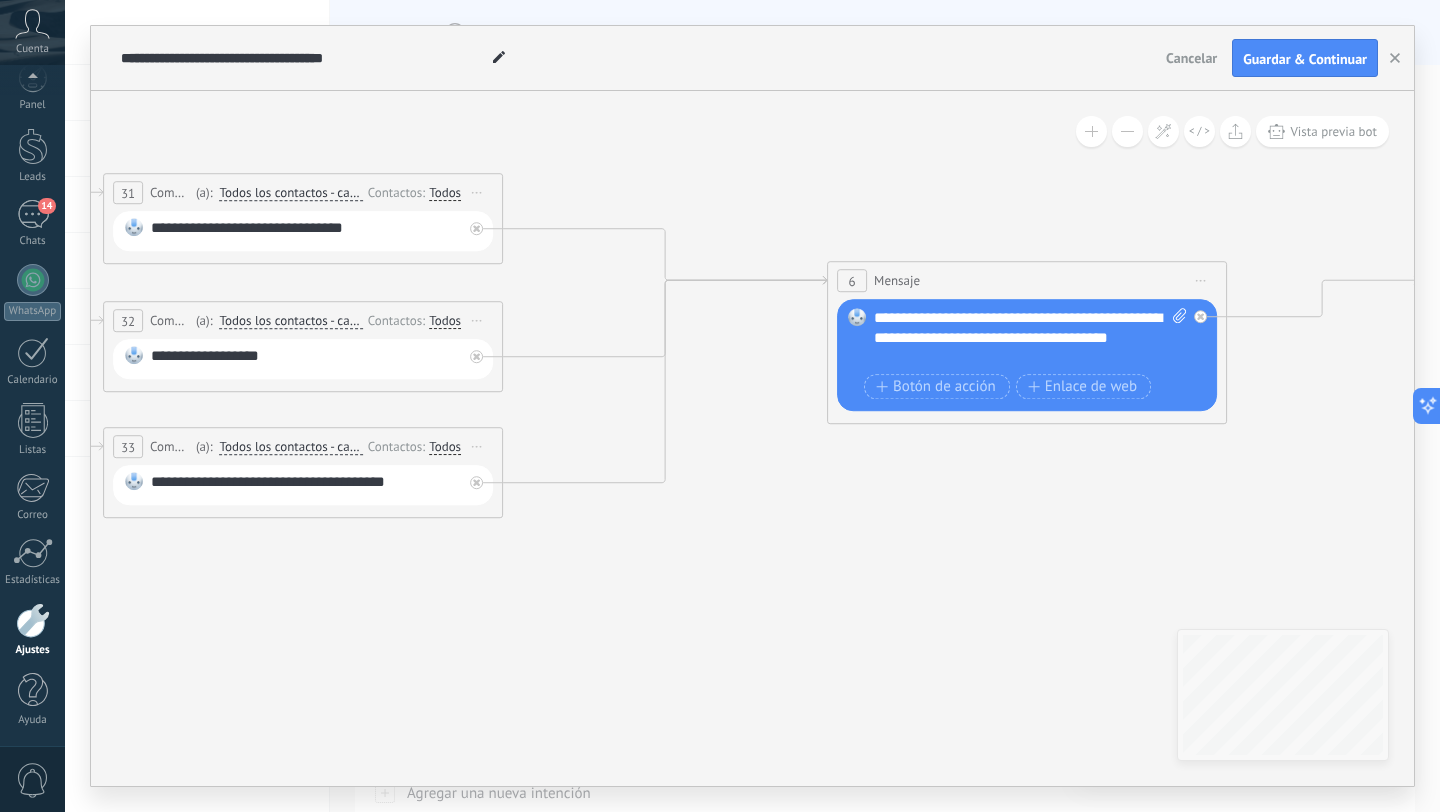click on "**********" at bounding box center [1030, 338] 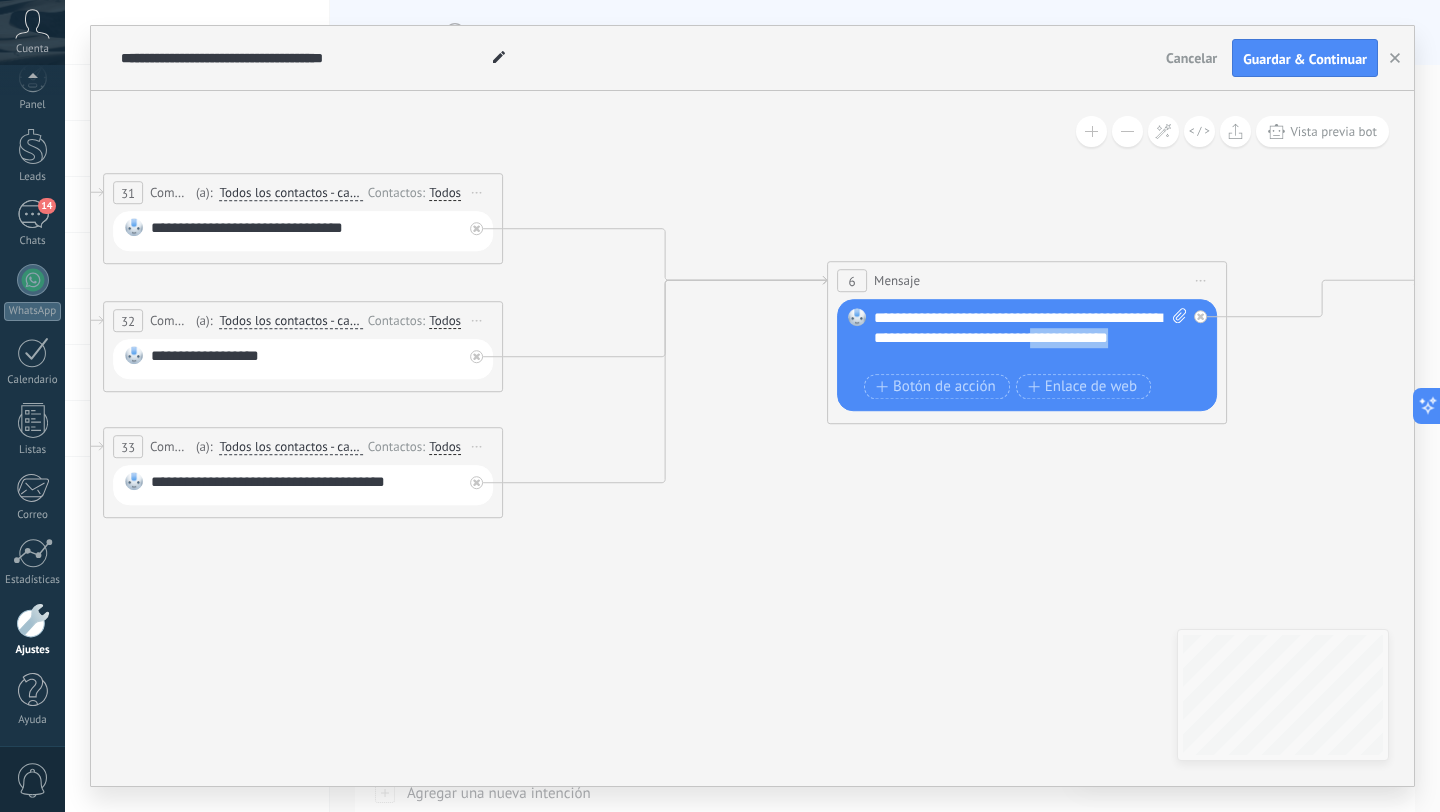 click on "**********" at bounding box center (1030, 338) 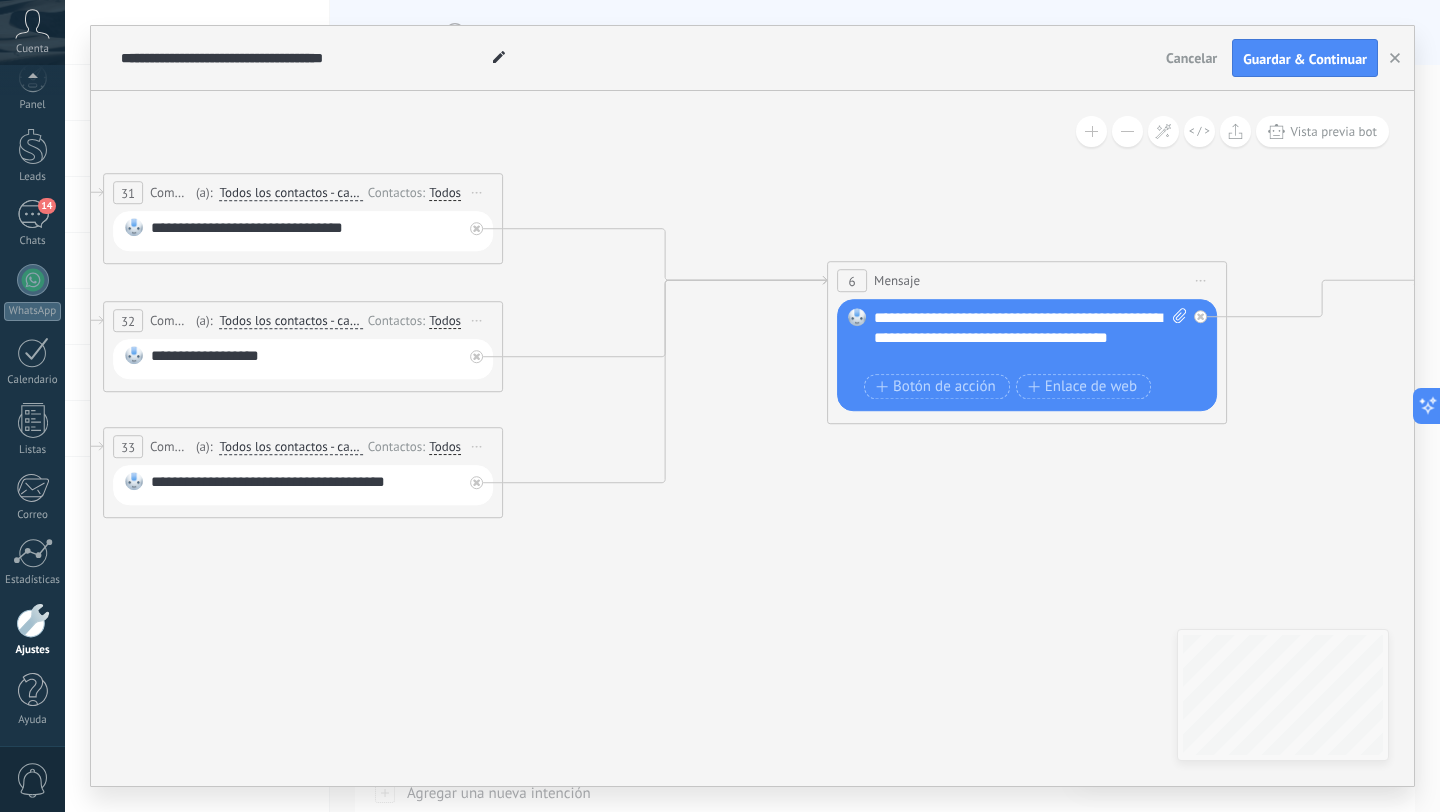 click on "**********" at bounding box center (1030, 338) 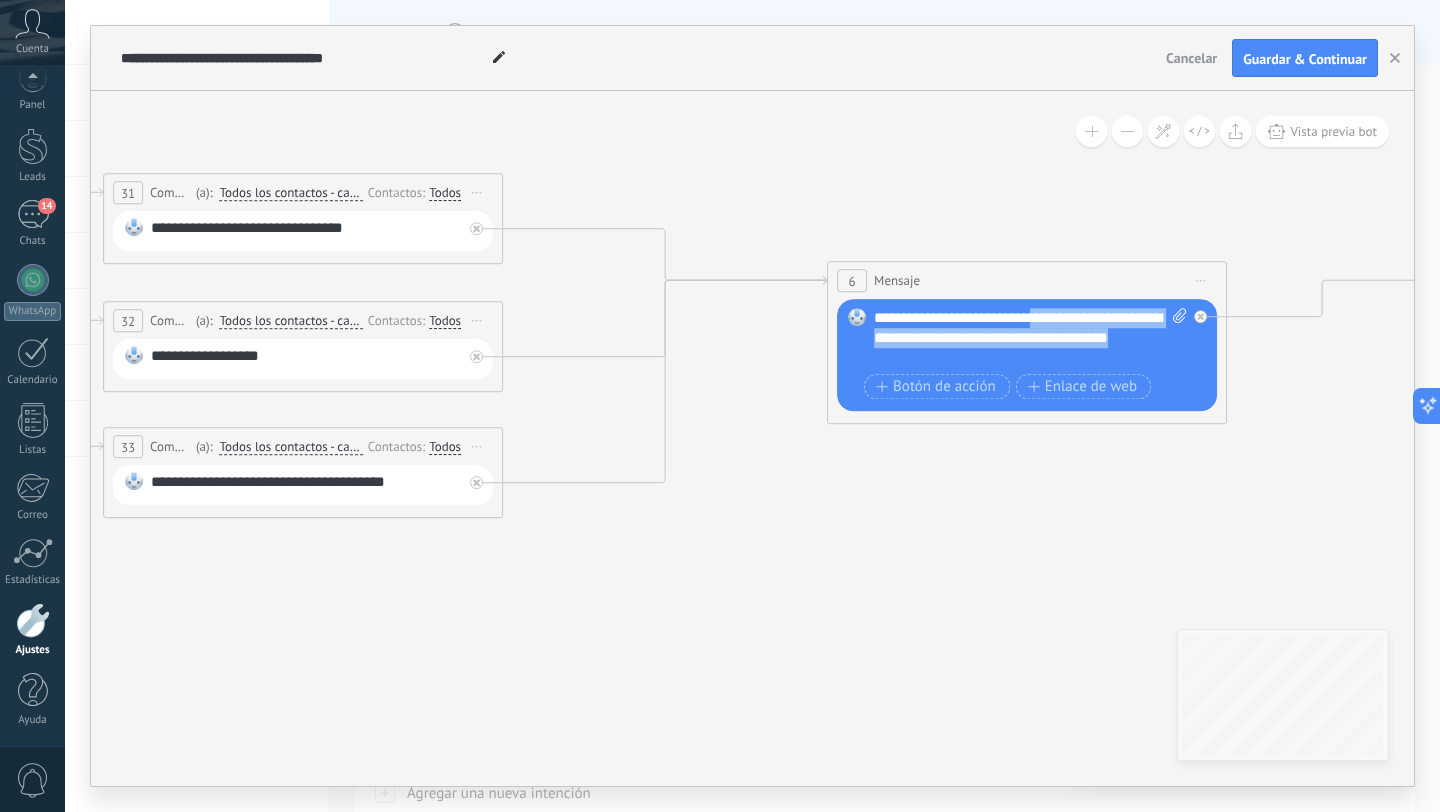 drag, startPoint x: 1045, startPoint y: 315, endPoint x: 1049, endPoint y: 357, distance: 42.190044 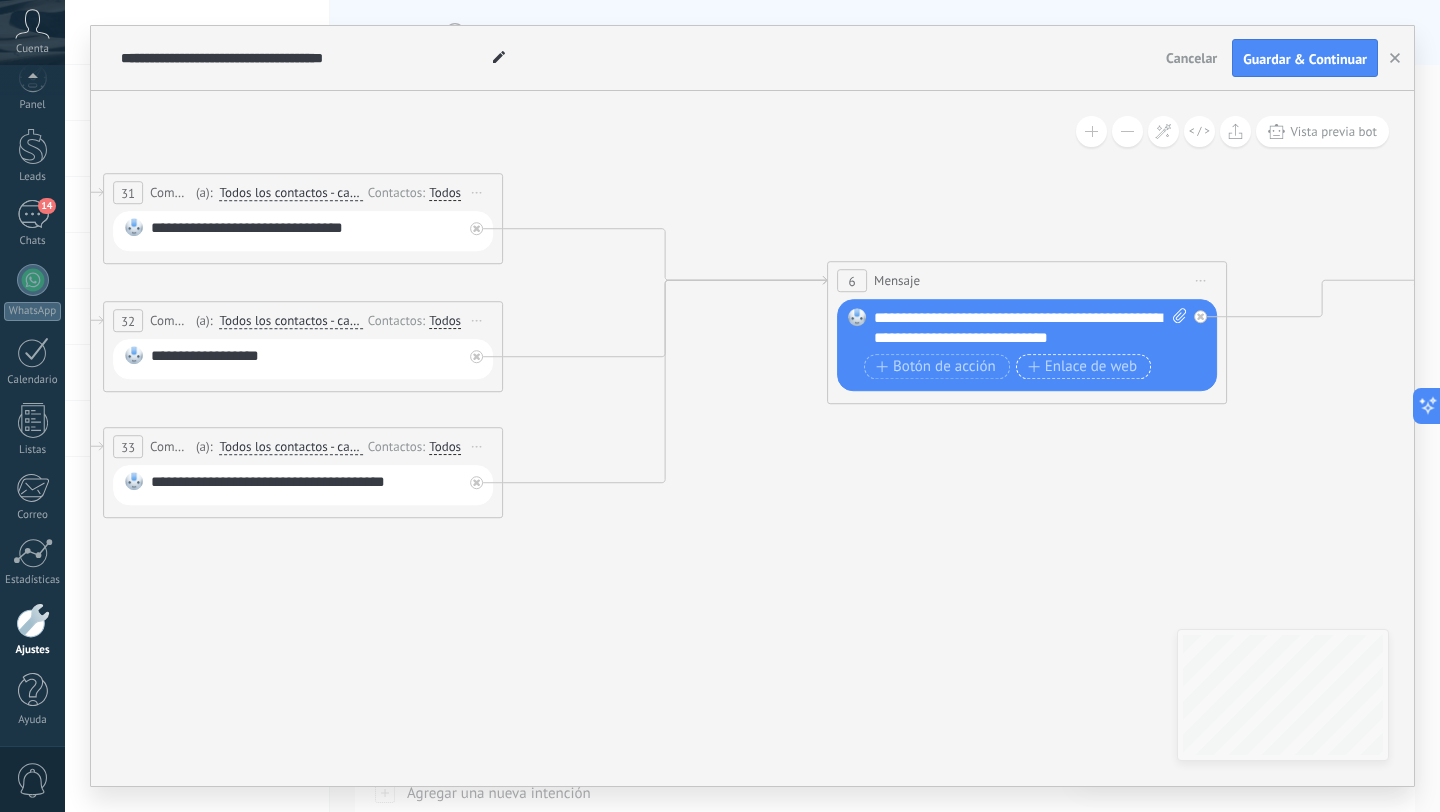 click on "Enlace de web" at bounding box center (1082, 367) 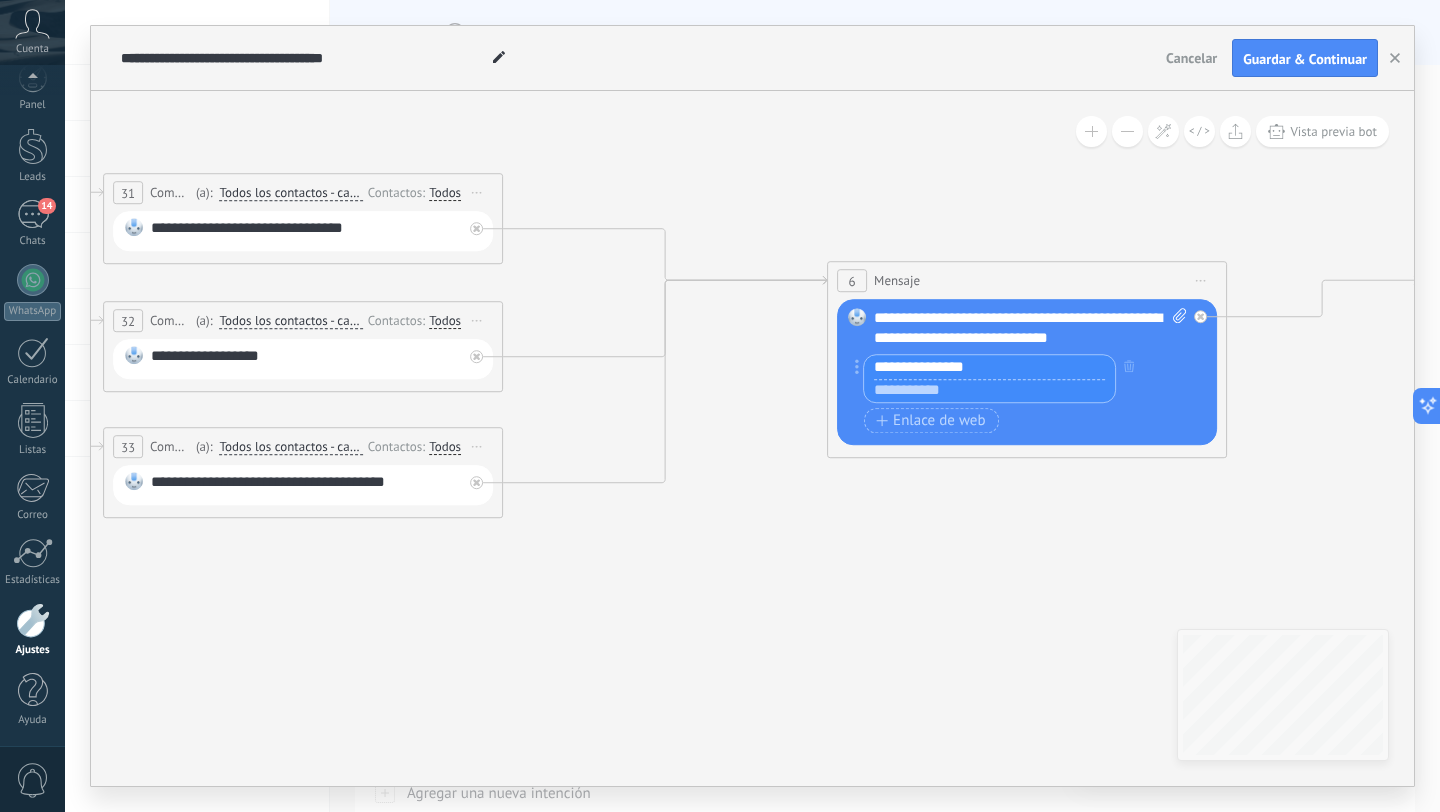 type on "**********" 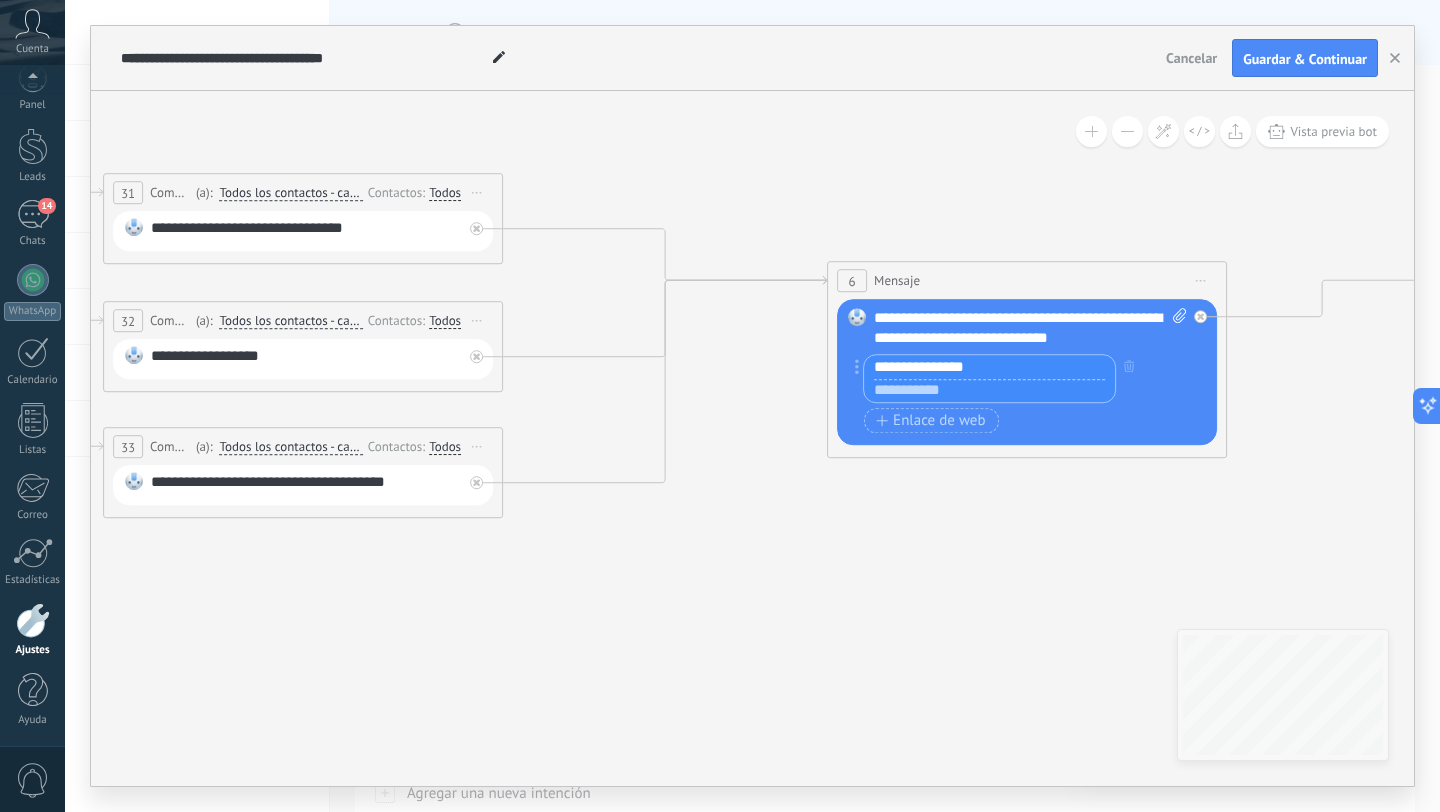 click on "**********" at bounding box center [1025, 381] 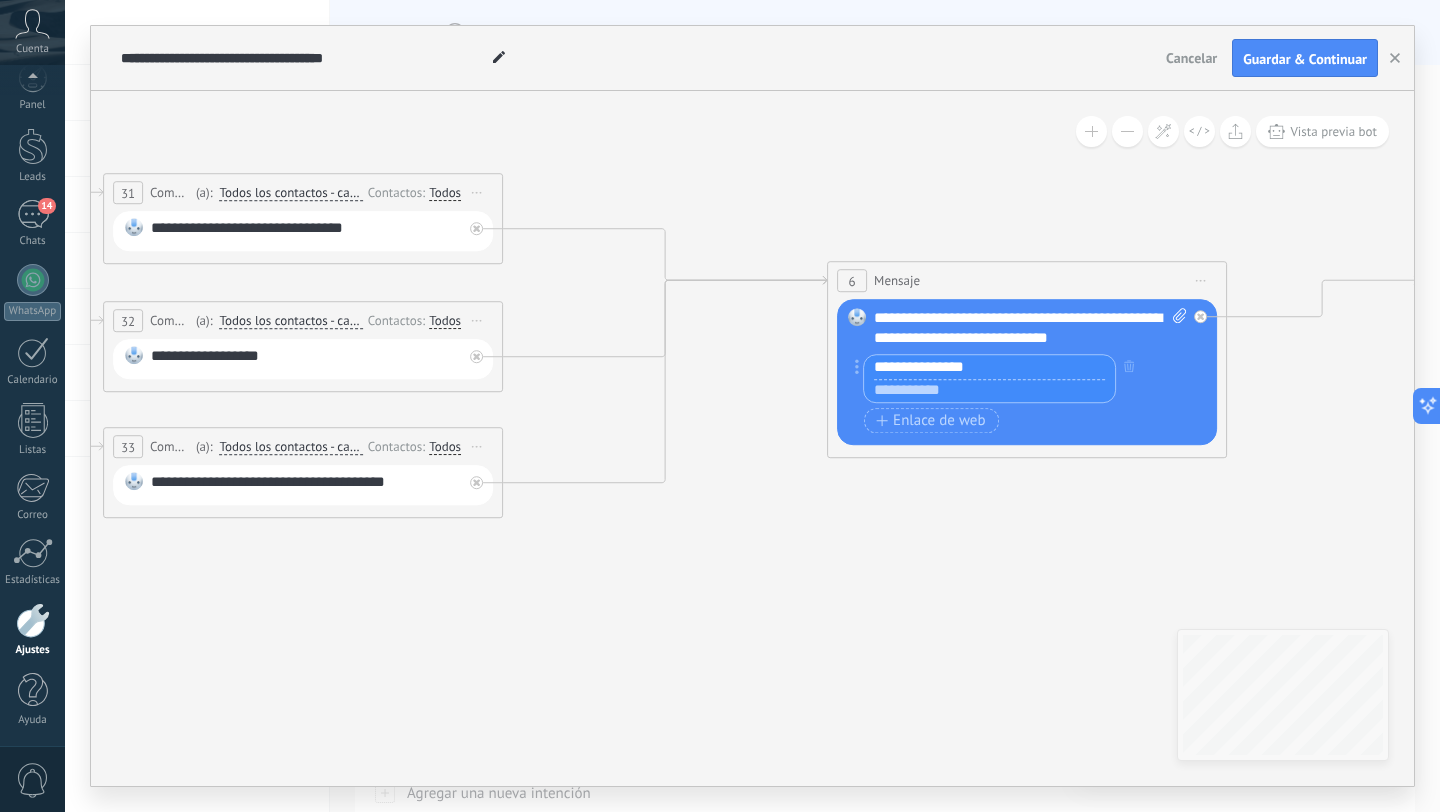 click at bounding box center (989, 391) 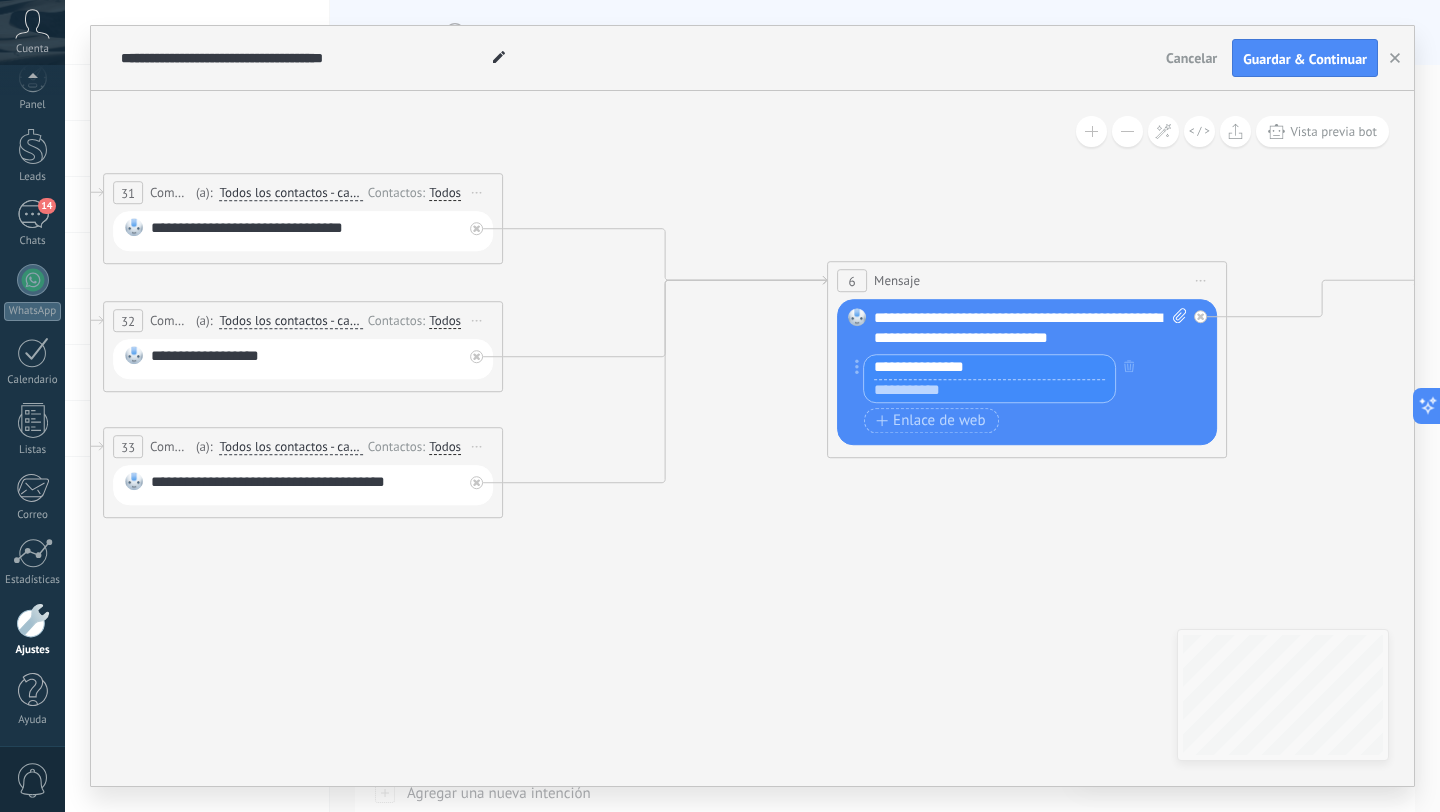 paste on "**********" 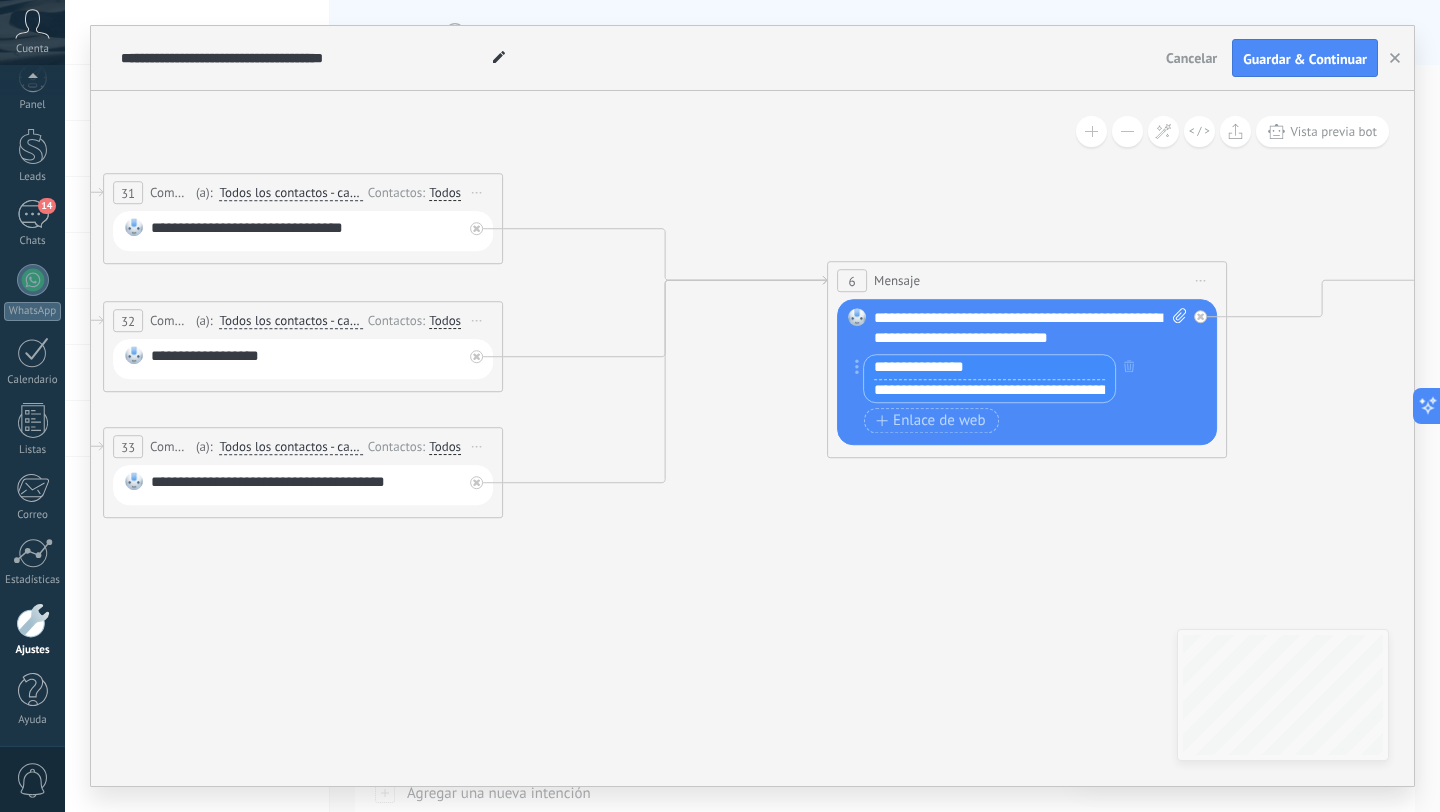 scroll, scrollTop: 0, scrollLeft: 355, axis: horizontal 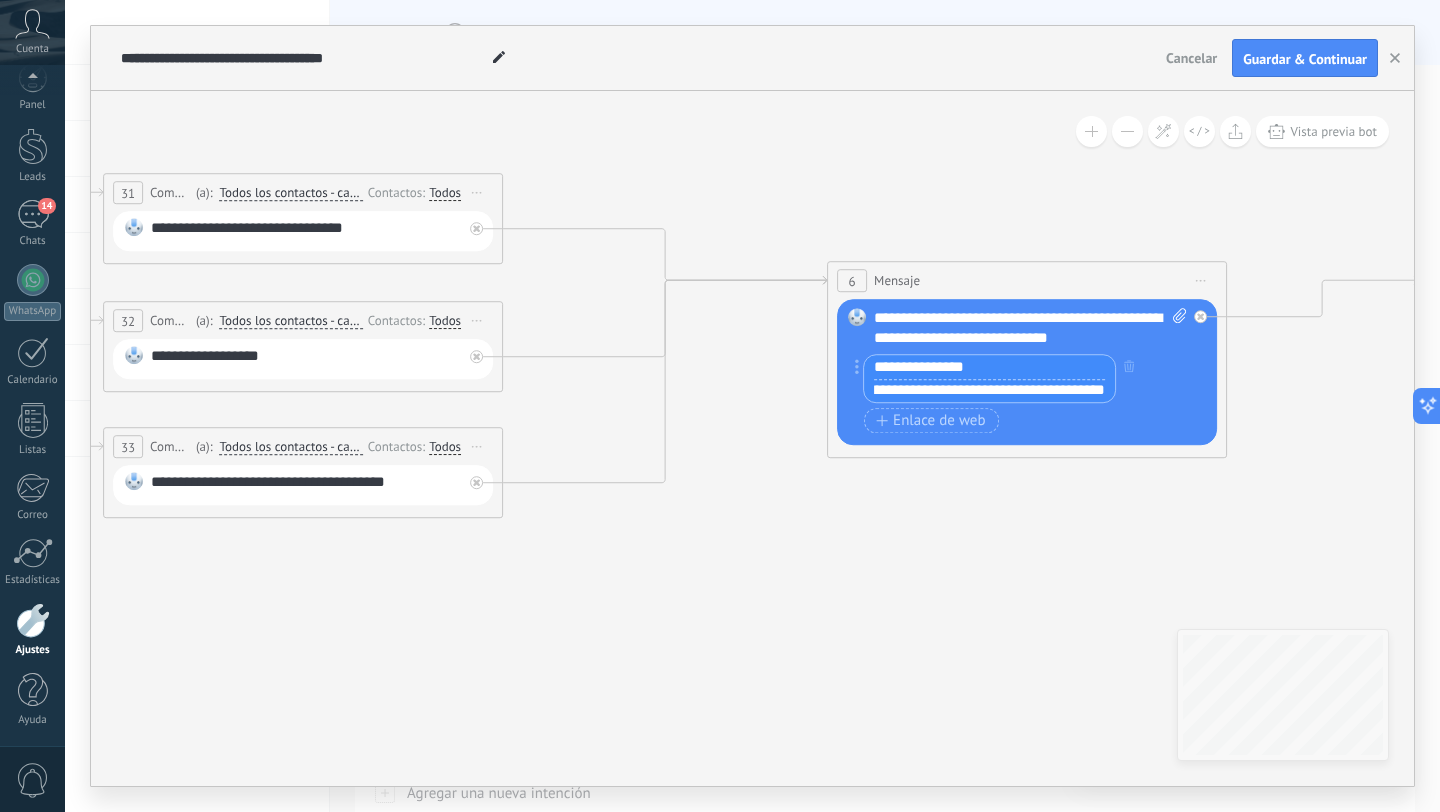 type on "**********" 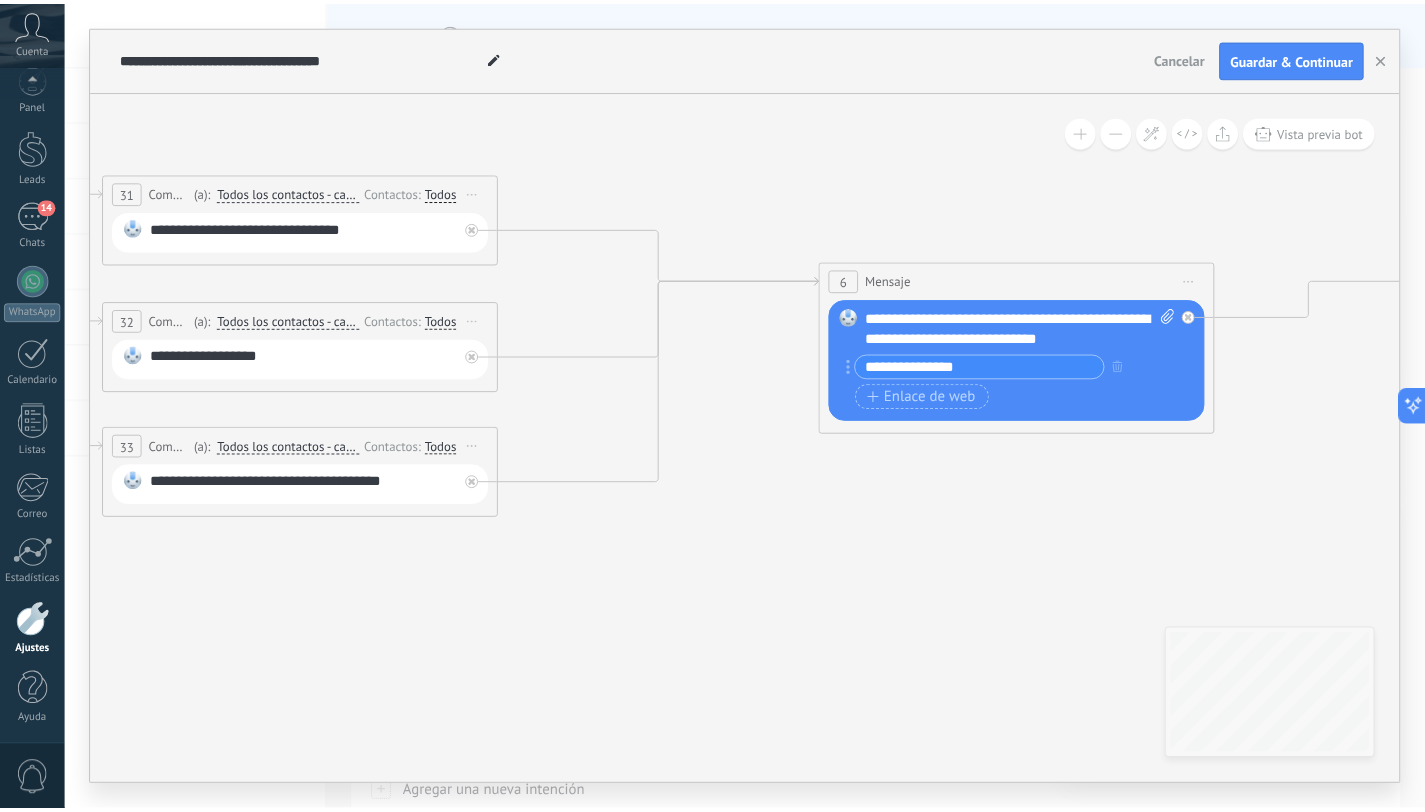scroll, scrollTop: 0, scrollLeft: 0, axis: both 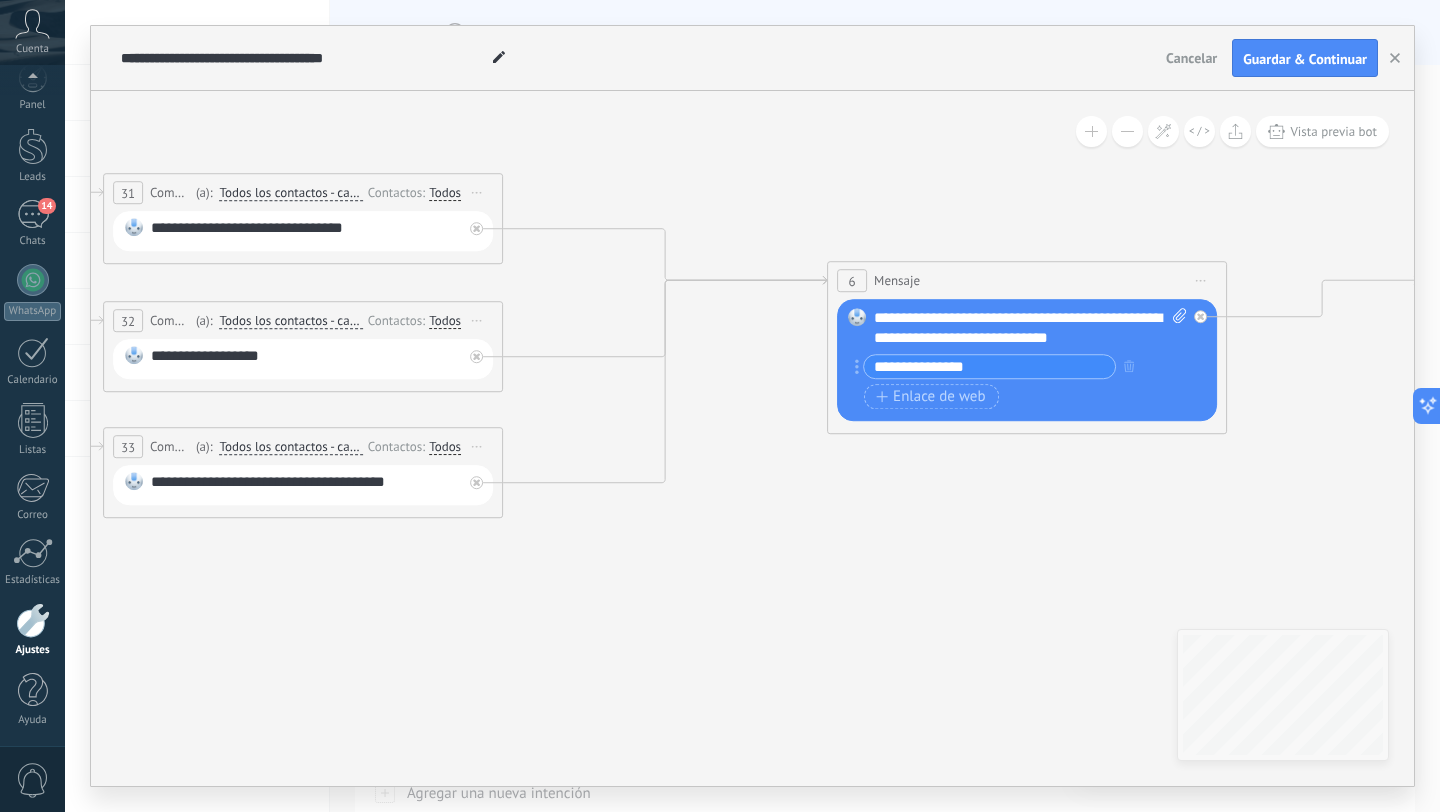 click 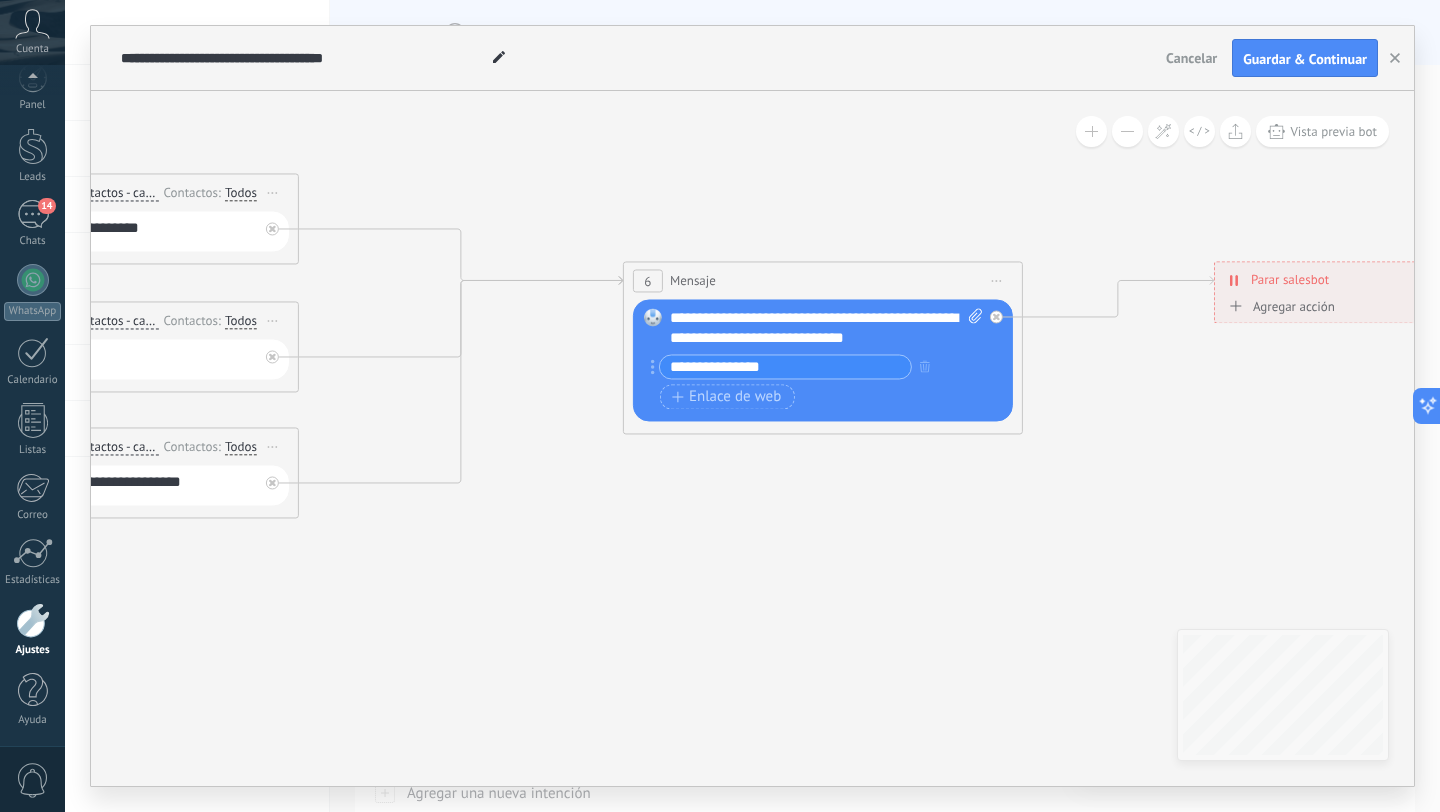 drag, startPoint x: 1254, startPoint y: 481, endPoint x: 703, endPoint y: 529, distance: 553.0868 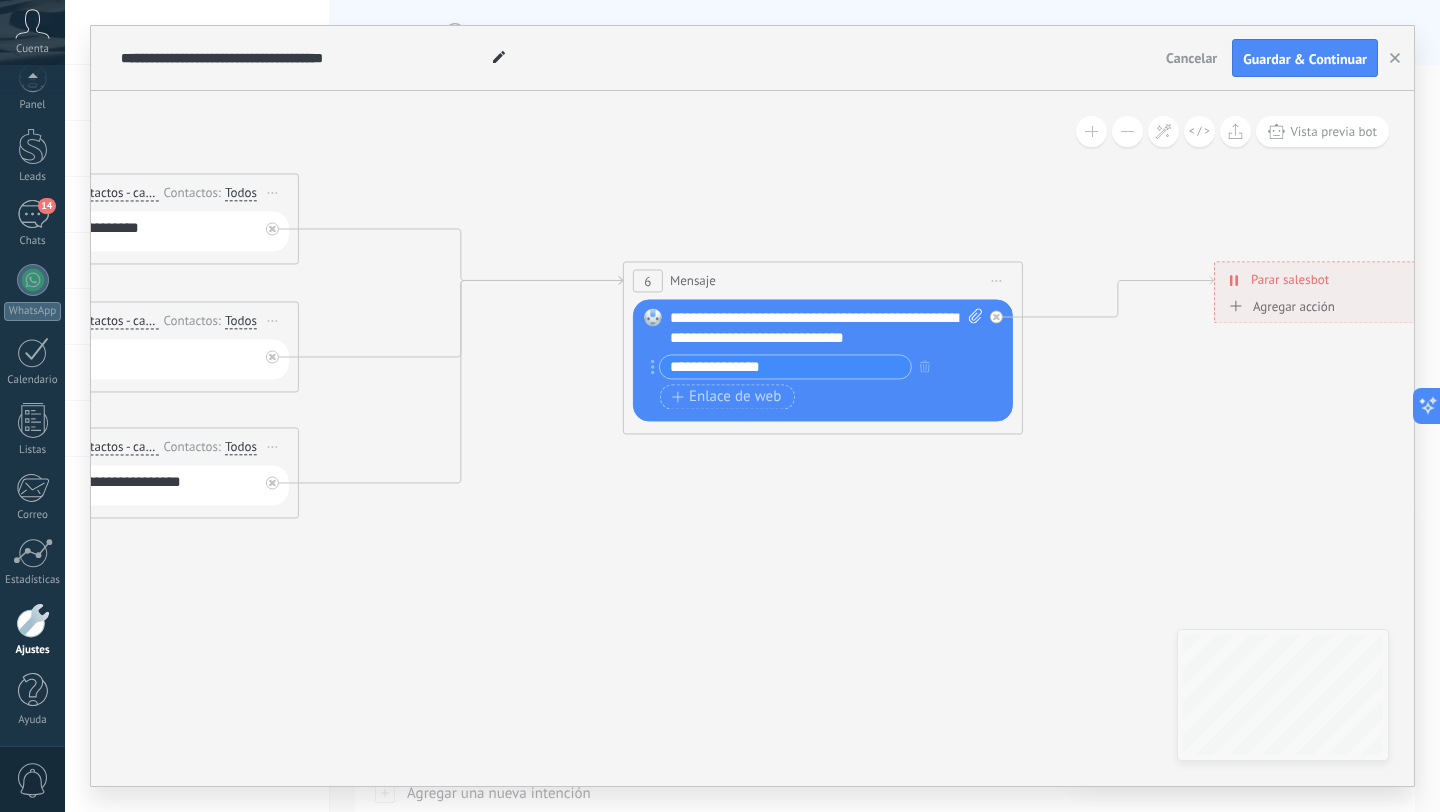 click 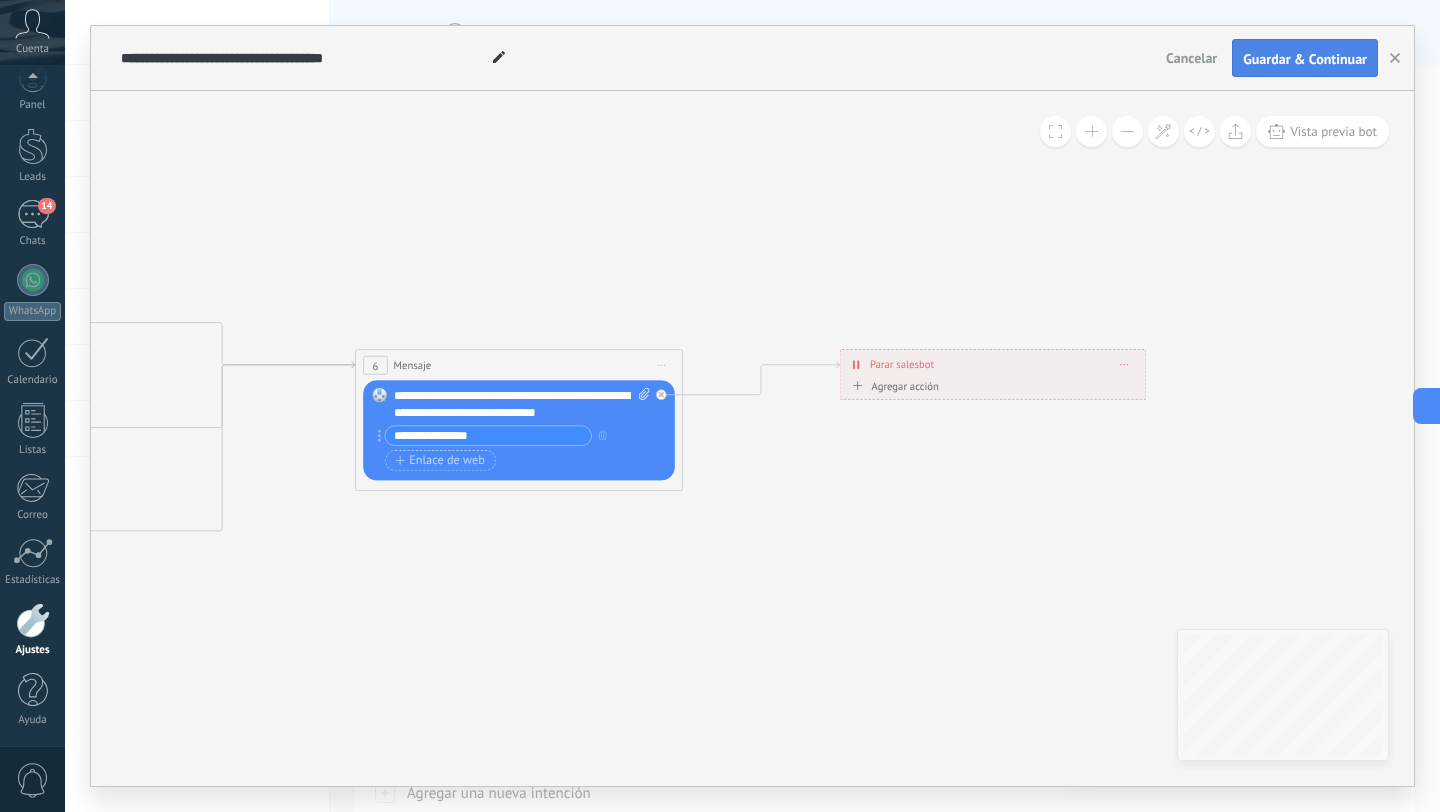click on "Guardar & Continuar" at bounding box center [1305, 59] 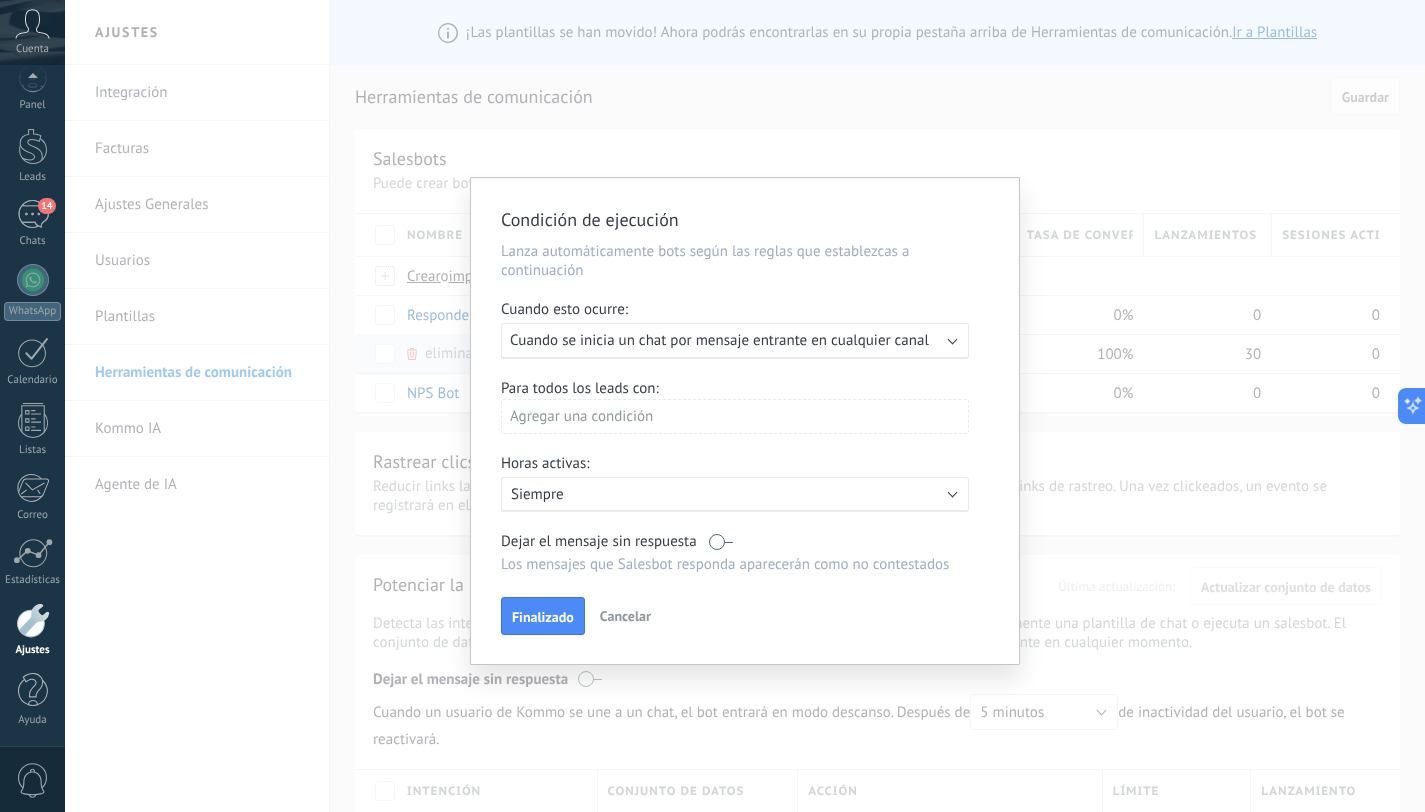 click on "Cuando se inicia un chat por mensaje entrante en cualquier canal" at bounding box center (719, 340) 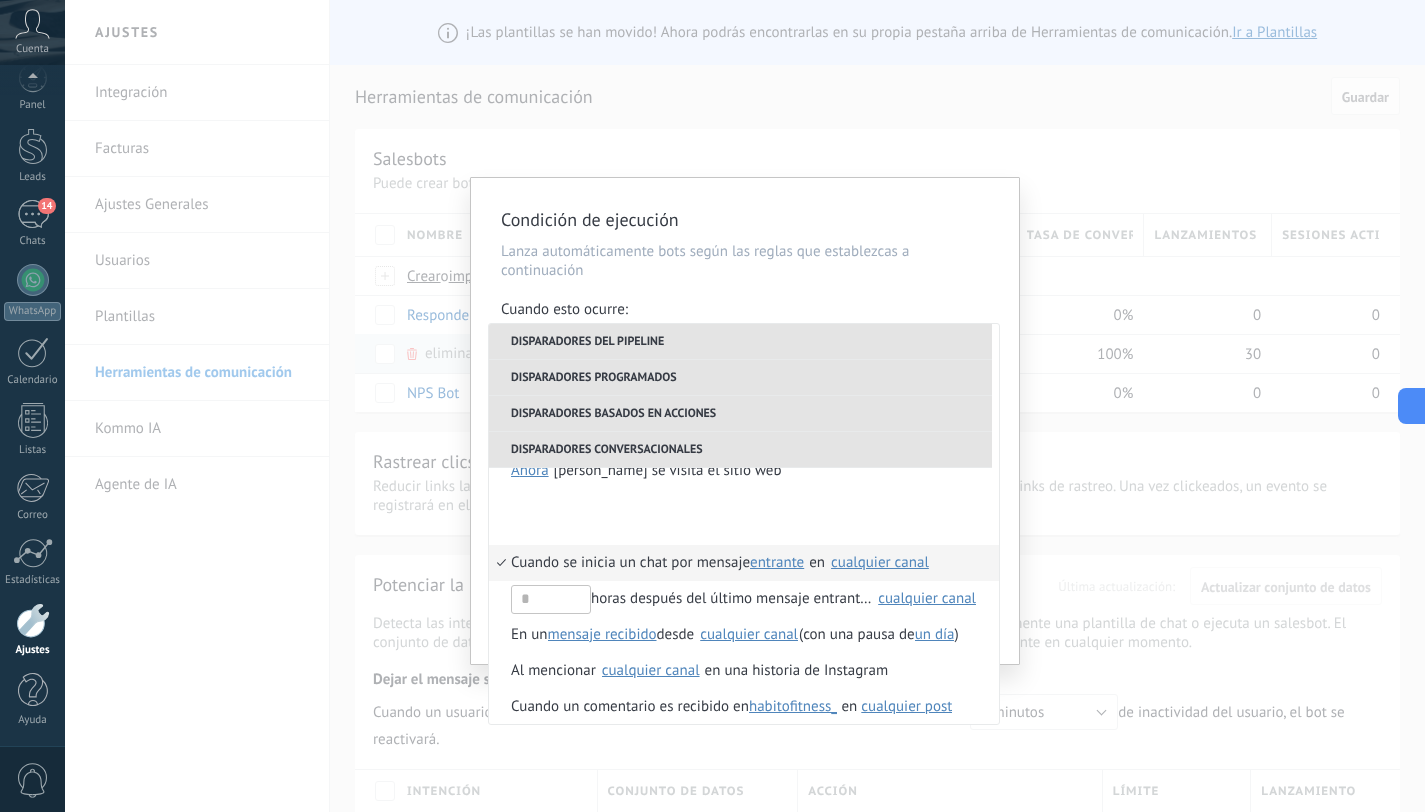 scroll, scrollTop: 544, scrollLeft: 0, axis: vertical 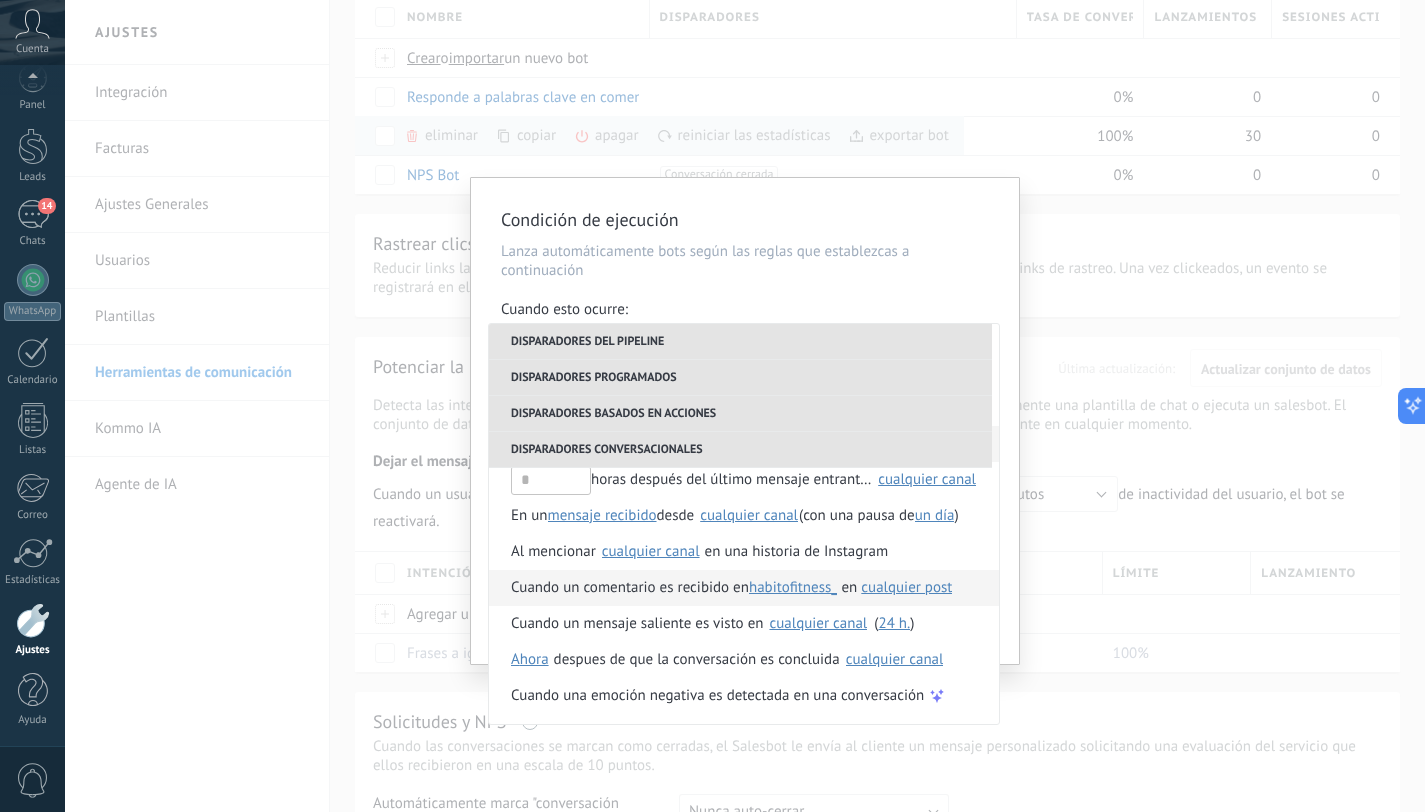 click on "Cuando un comentario es recibido en" at bounding box center [630, 588] 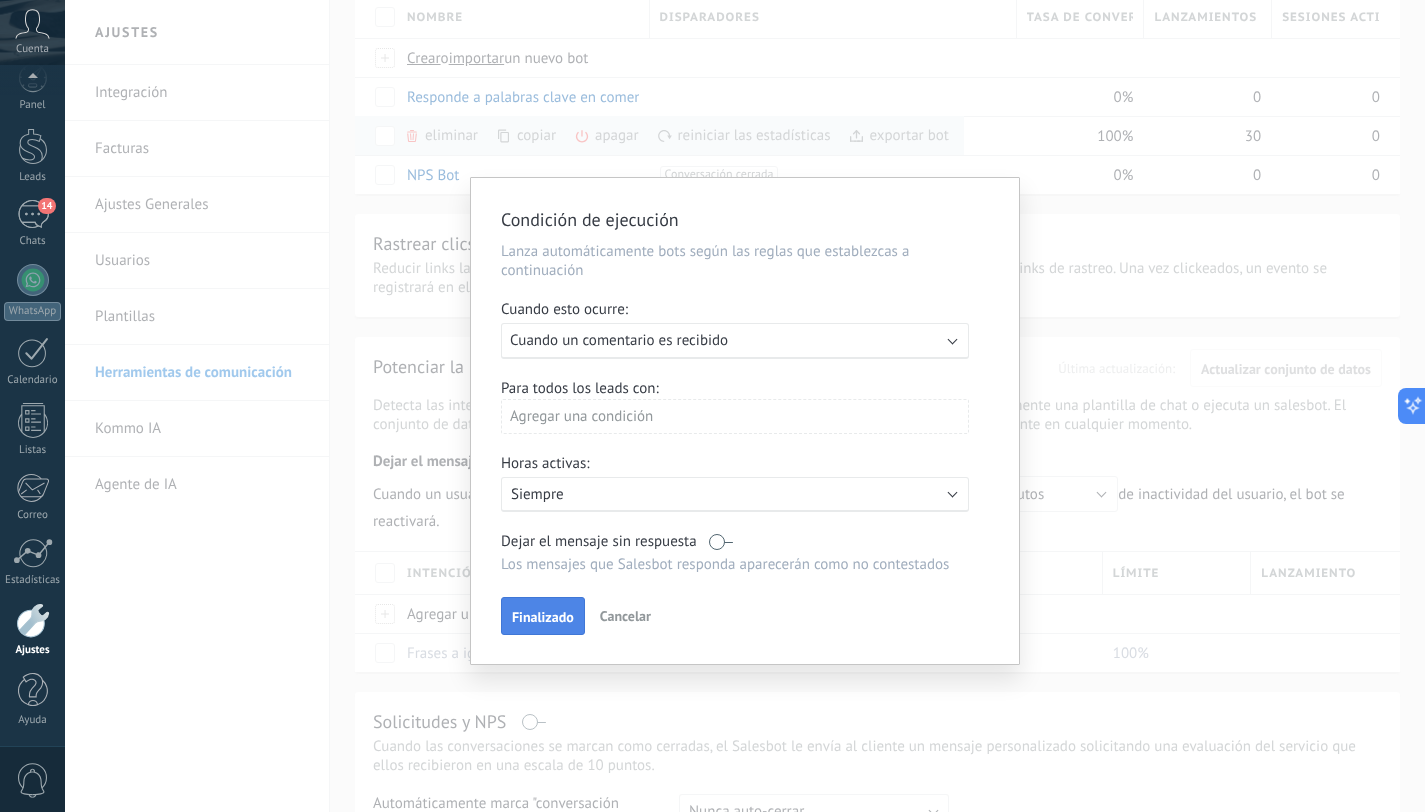 click on "Finalizado" at bounding box center [543, 617] 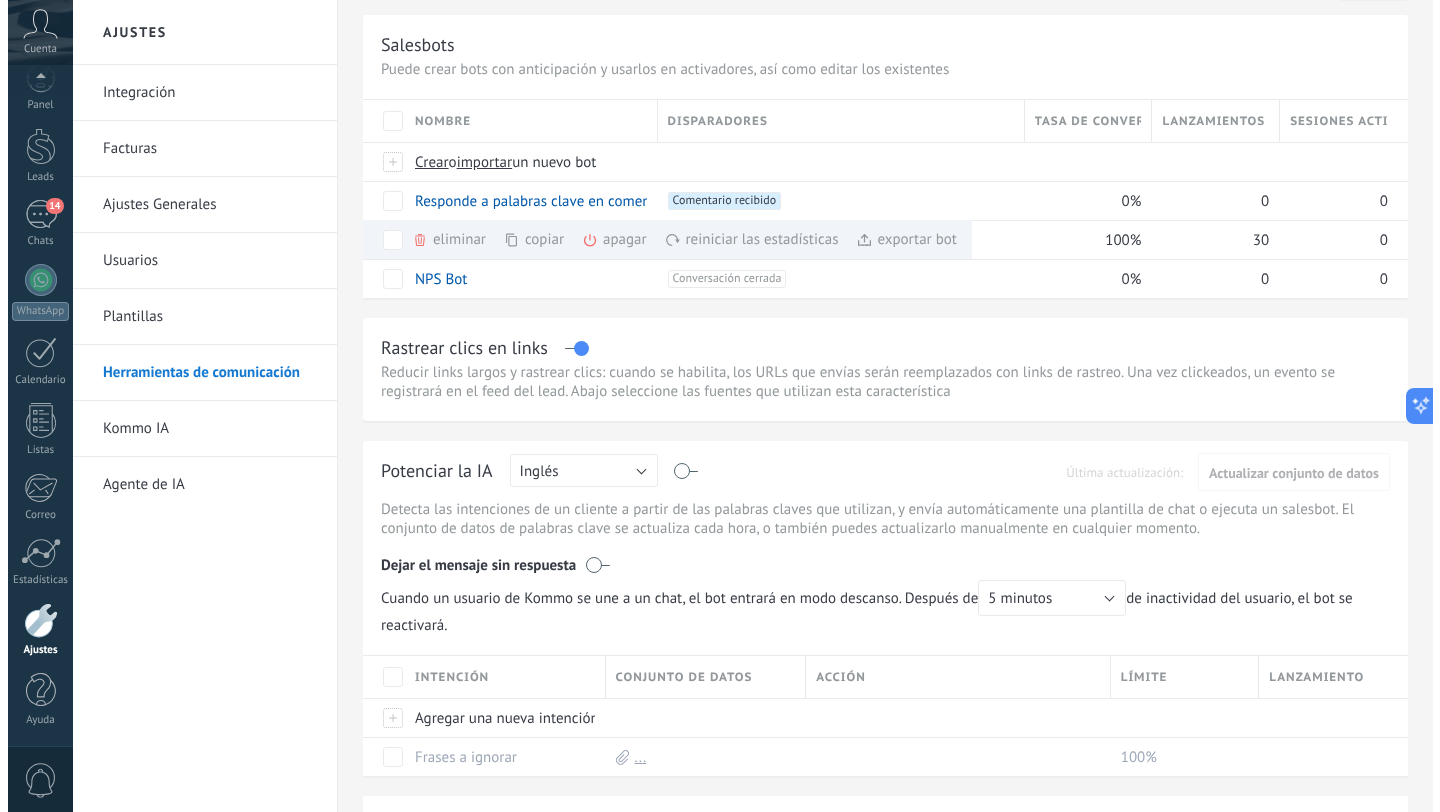 scroll, scrollTop: 113, scrollLeft: 0, axis: vertical 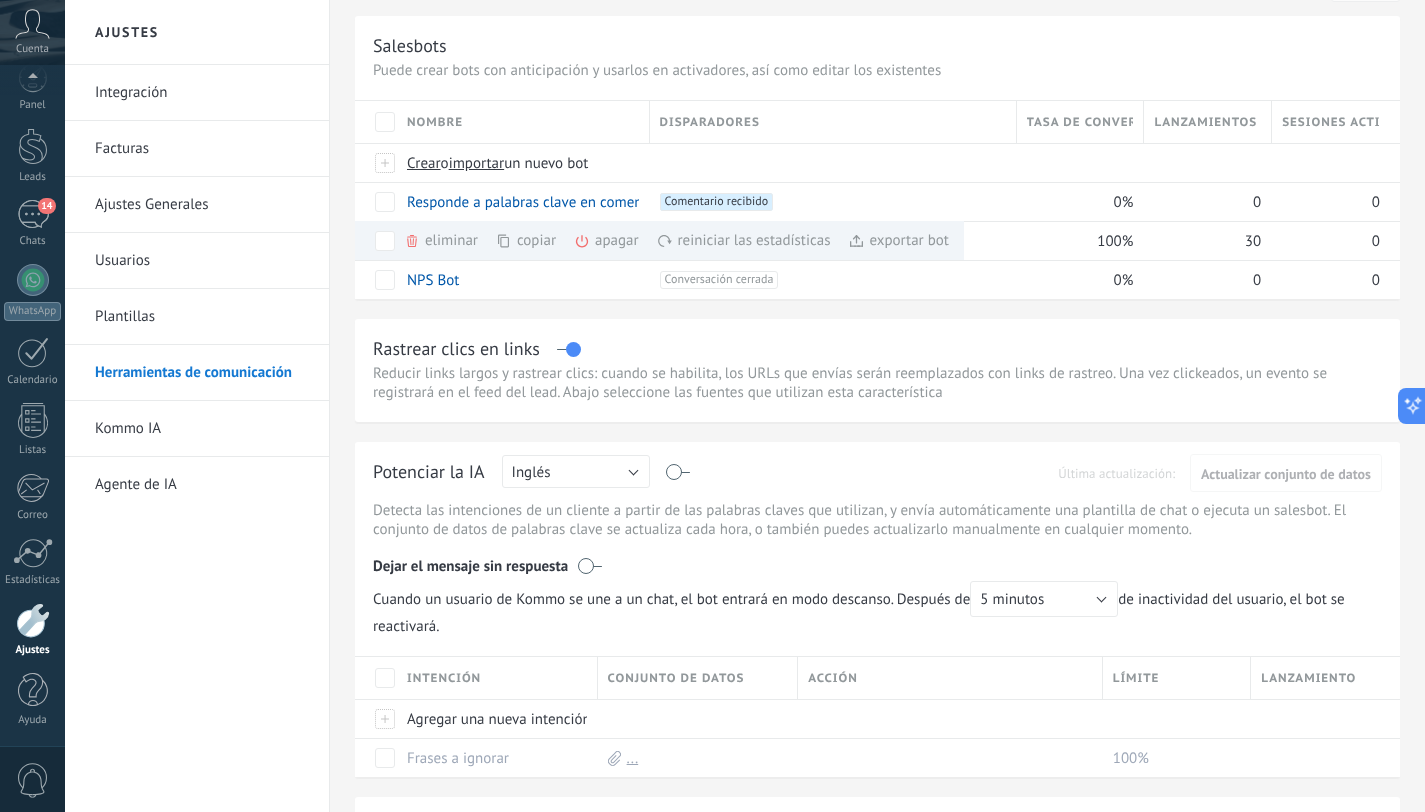 click on "¡Las plantillas se han movido! Ahora podrás encontrarlas en su propia pestaña arriba de Herramientas de comunicación.  Ir a Plantillas Herramientas de comunicación Cancelar Guardar Salesbots Puede crear bots con anticipación y usarlos en activadores, así como editar los existentes Actualizar a Avanzado Nombre Disparadores Tasa de conversión Lanzamientos totales Sesiones activas        Crear  o  importar  un nuevo bot              Responde a palabras clave en comentarios +1 Comentario recibido +0 0% 0 0        eliminar màs copiar màs apagar màs reiniciar las estadísticas màs exportar bot màs Responde a palabras clave en comentarios +4 Cualquier conversación nueva +3 Cualquier conversación nueva +2 Comentario recibido +1 Comentario recibido +0 100% 30 0        NPS Bot +1 Conversación cerrada +0 0% 0 0 Mostrar más avanzado Rastrear clics en links Potenciar la IA Rusa Inglés Español Portugués Indonesio Turco Inglés Última actualización: Actualizar conjunto de datos 5 minutos 1 hora" at bounding box center (877, 649) 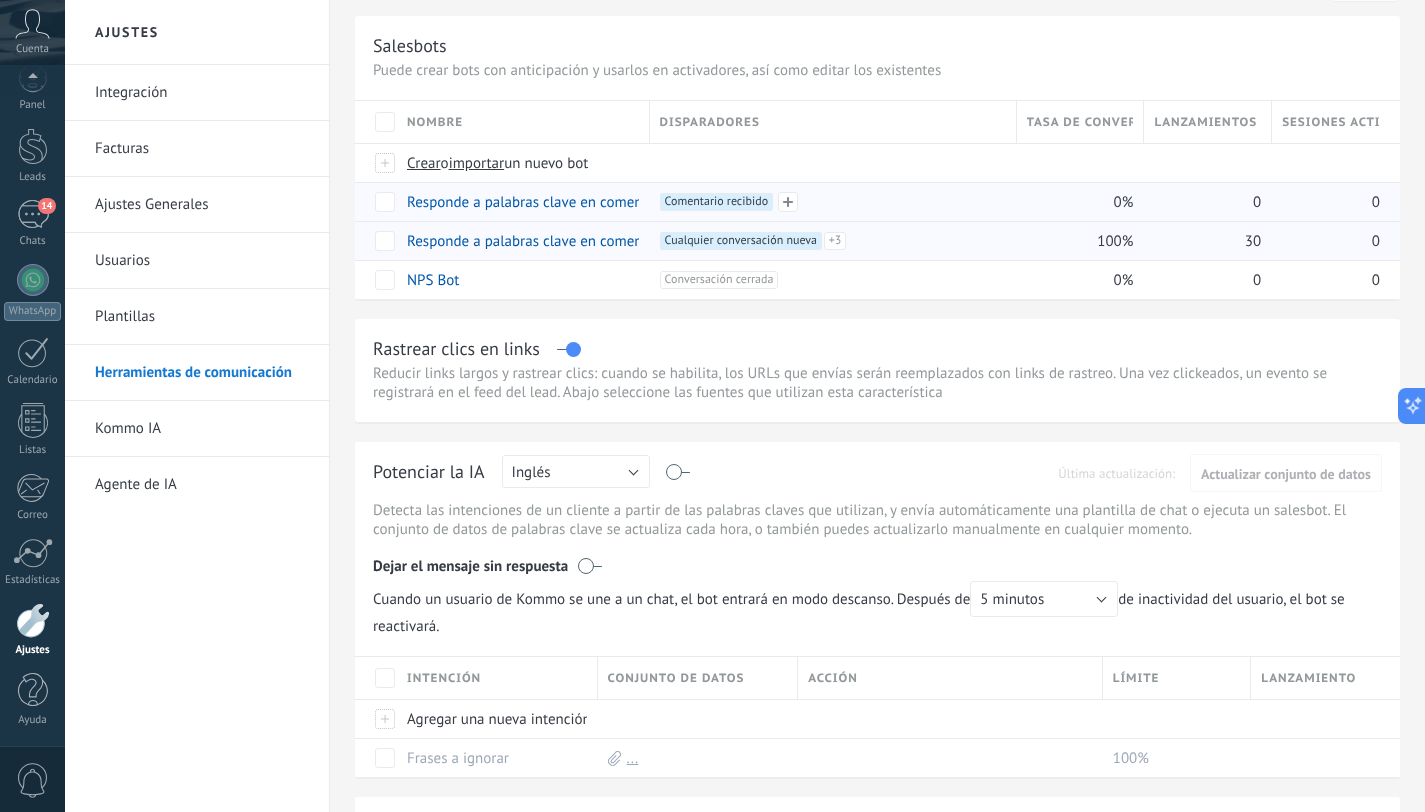 click on "+1 Comentario recibido +0" at bounding box center [833, 202] 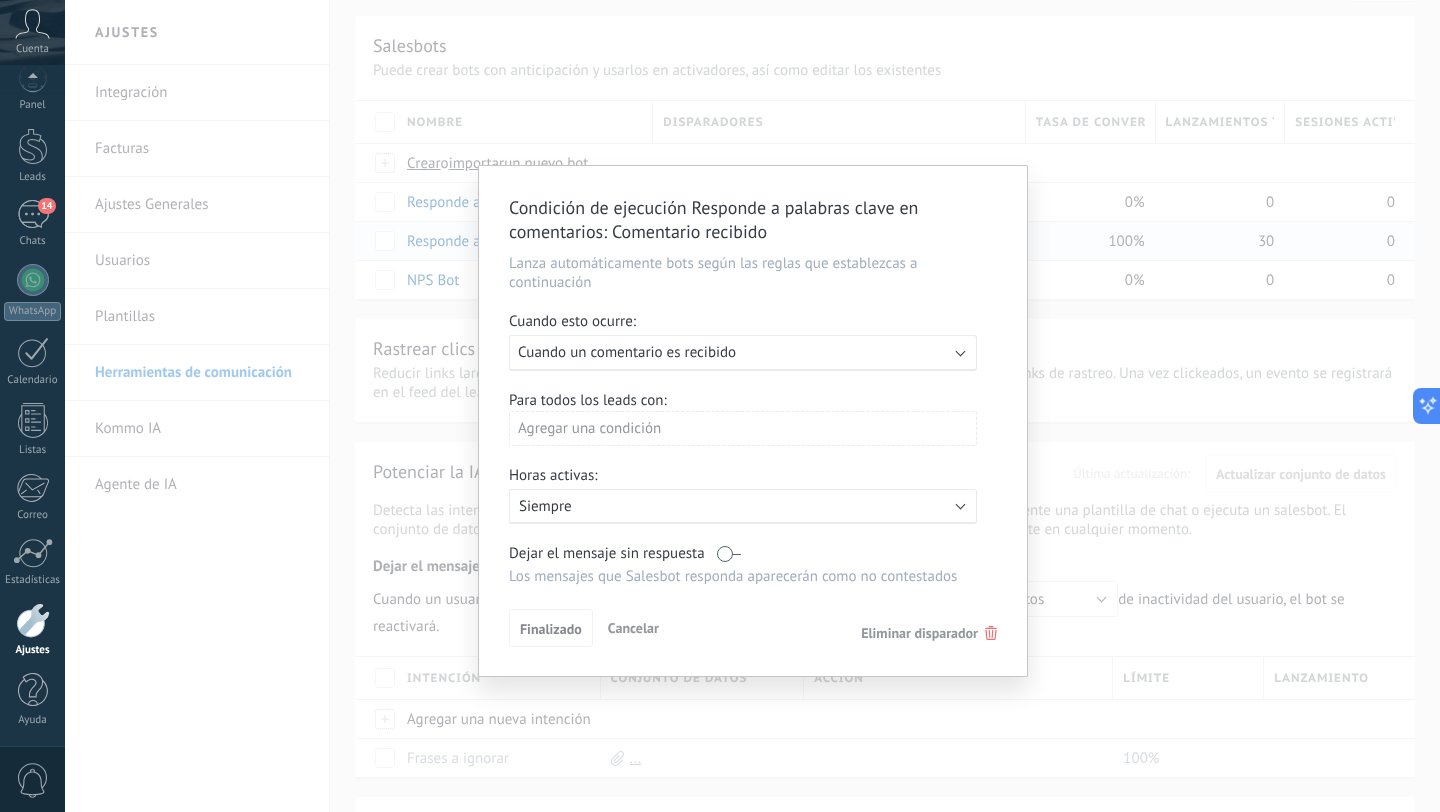 click on "Condición de ejecución Responde a palabras clave en comentarios : Comentario recibido Lanza automáticamente bots según las reglas que establezcas a continuación Cuando esto ocurre: Ejecutar:  Cuando un comentario es recibido Para todos los leads con: Agregar una condición Horas activas: Activo:  Siempre Dejar el mensaje sin respuesta Los mensajes que Salesbot responda aparecerán como no contestados Aplicar a todos los leads en esta etapa Finalizado Cancelar Eliminar disparador" at bounding box center (752, 406) 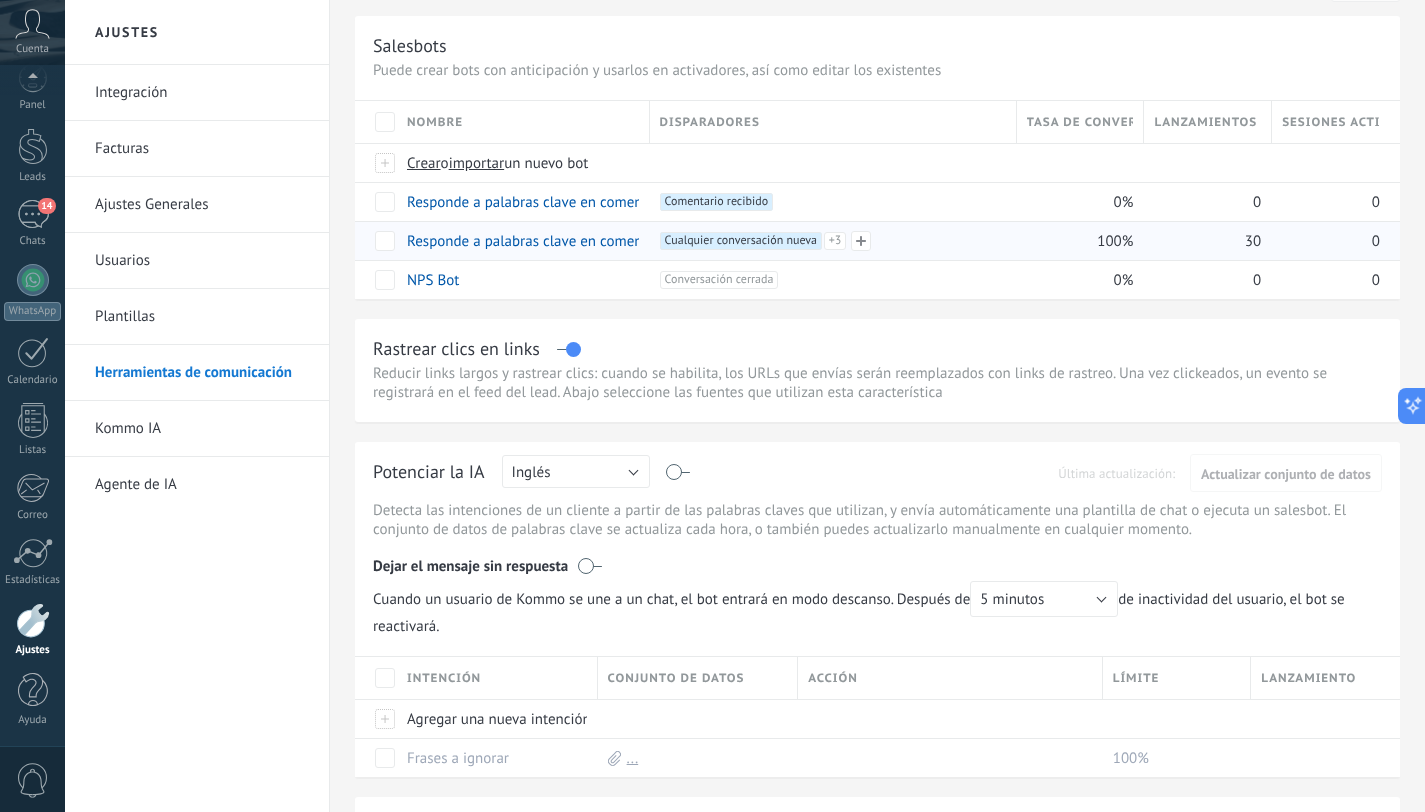 click on "Cualquier conversación nueva +3" at bounding box center (741, 241) 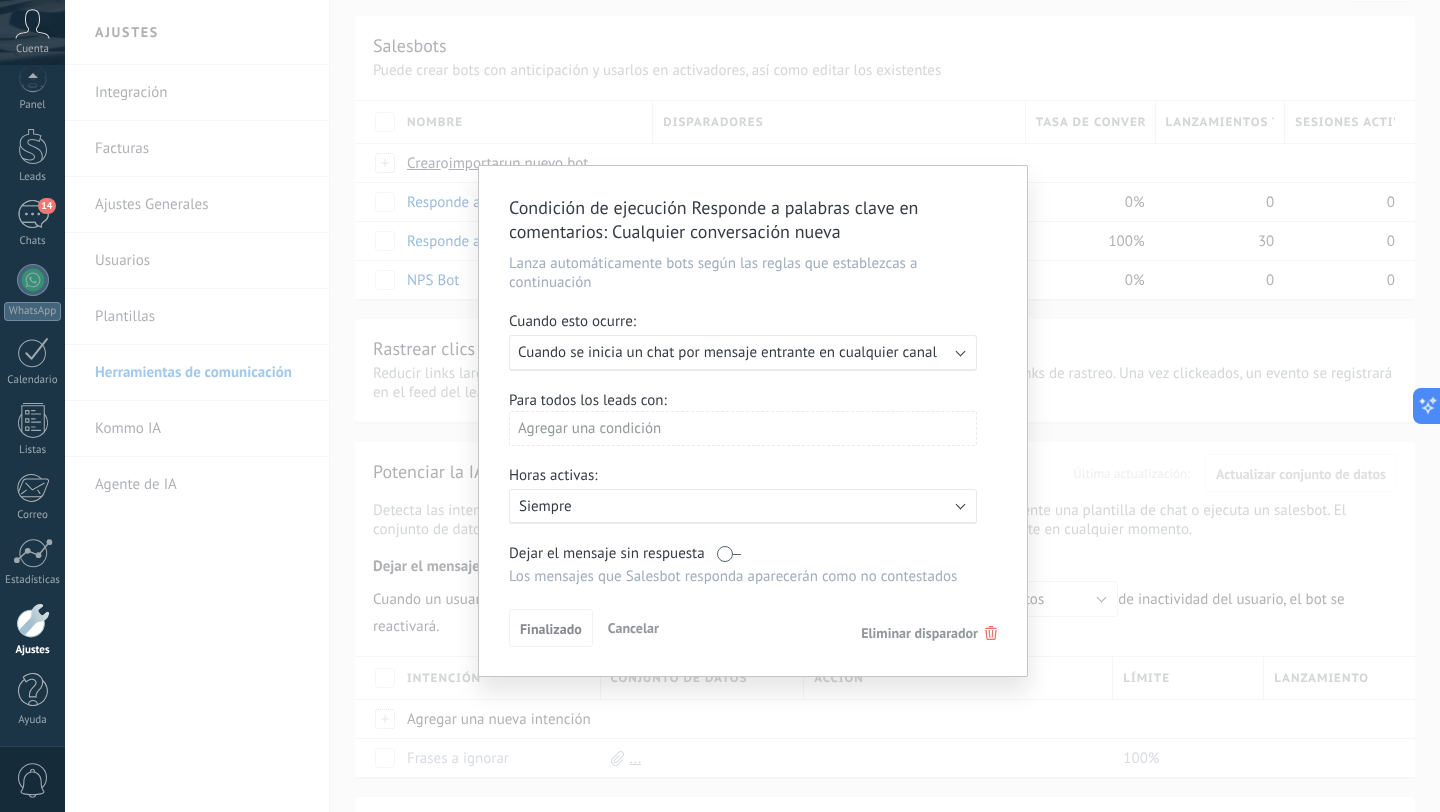 click on "Cuando se inicia un chat por mensaje entrante en cualquier canal" at bounding box center [727, 352] 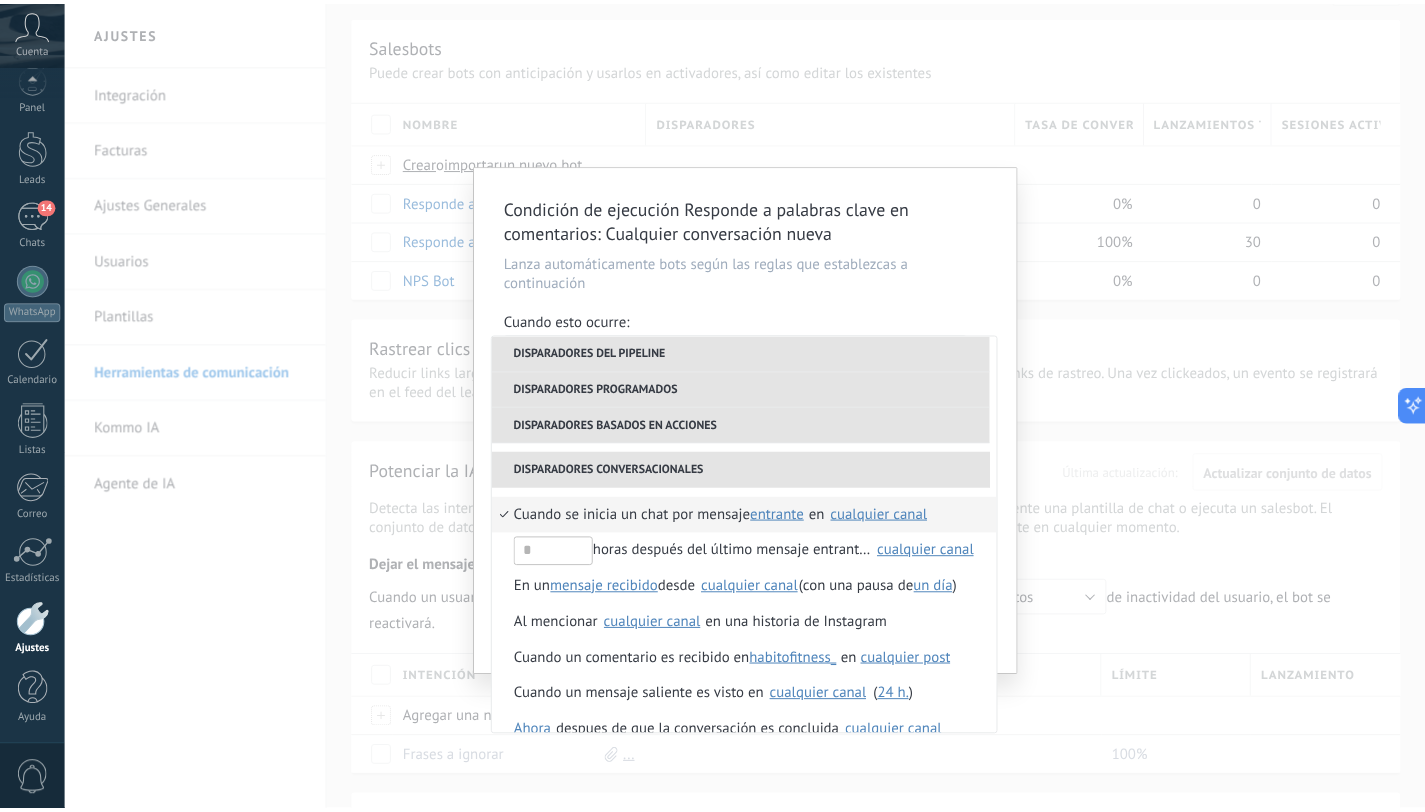 scroll, scrollTop: 544, scrollLeft: 0, axis: vertical 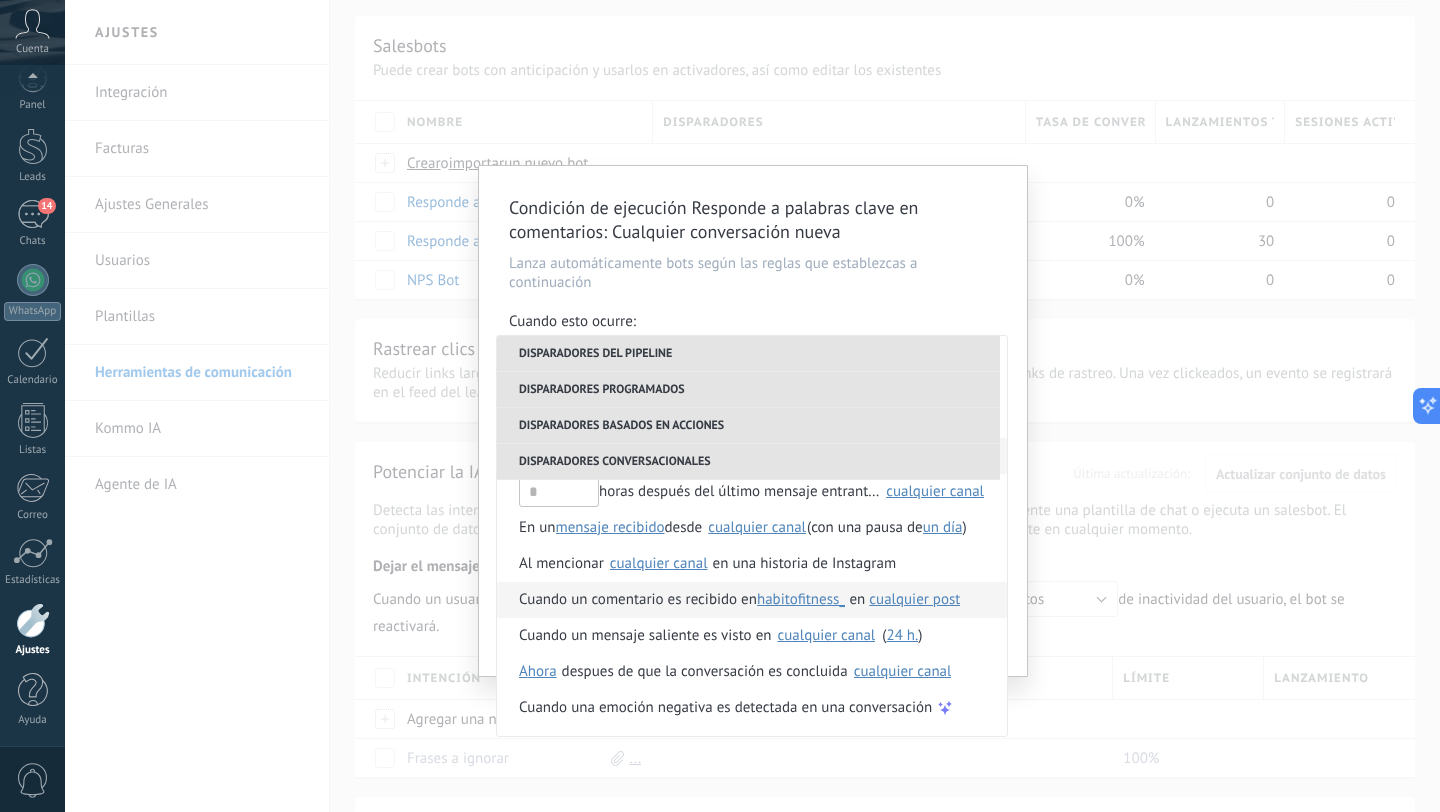 click on "Cuando un comentario es recibido en" at bounding box center [638, 600] 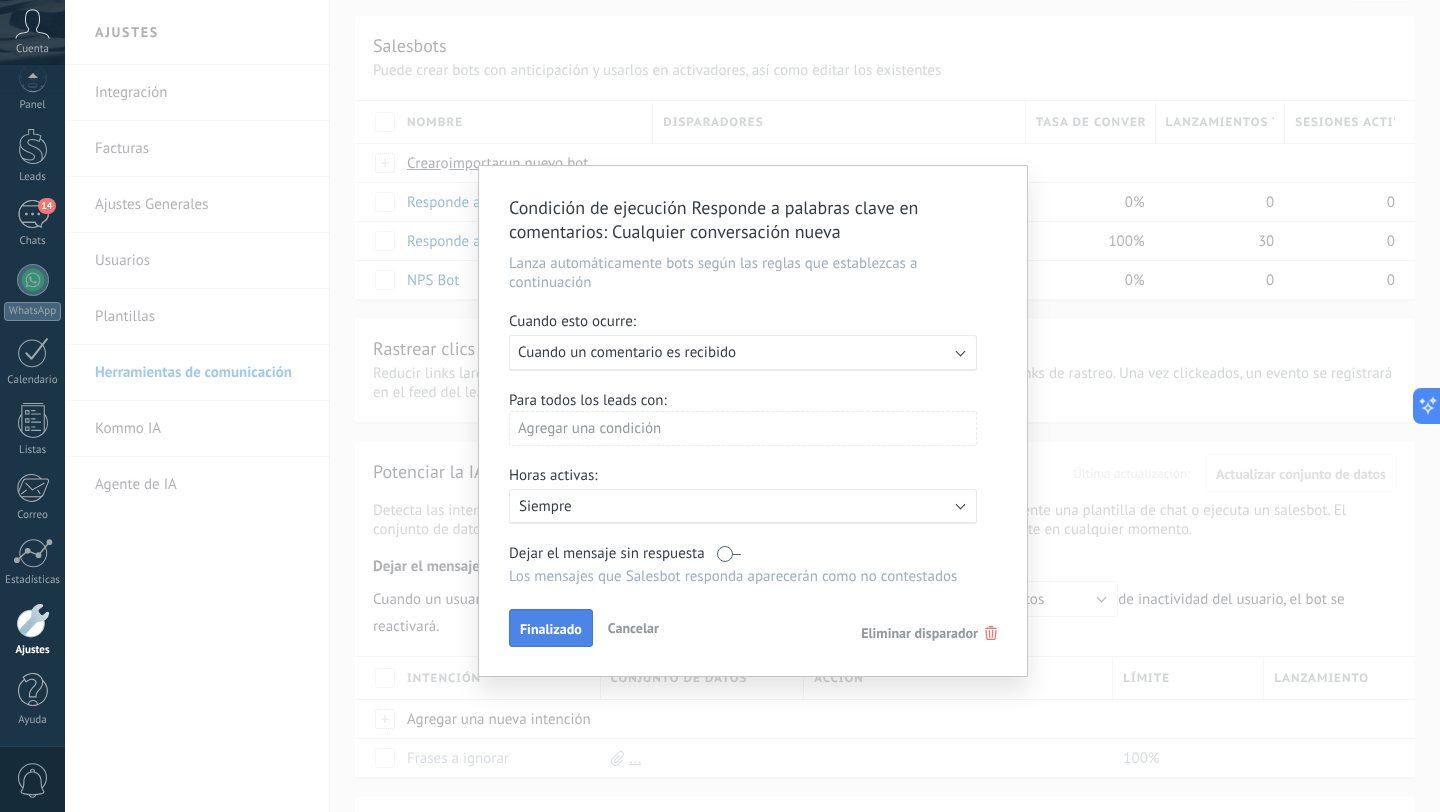 click on "Finalizado" at bounding box center (551, 629) 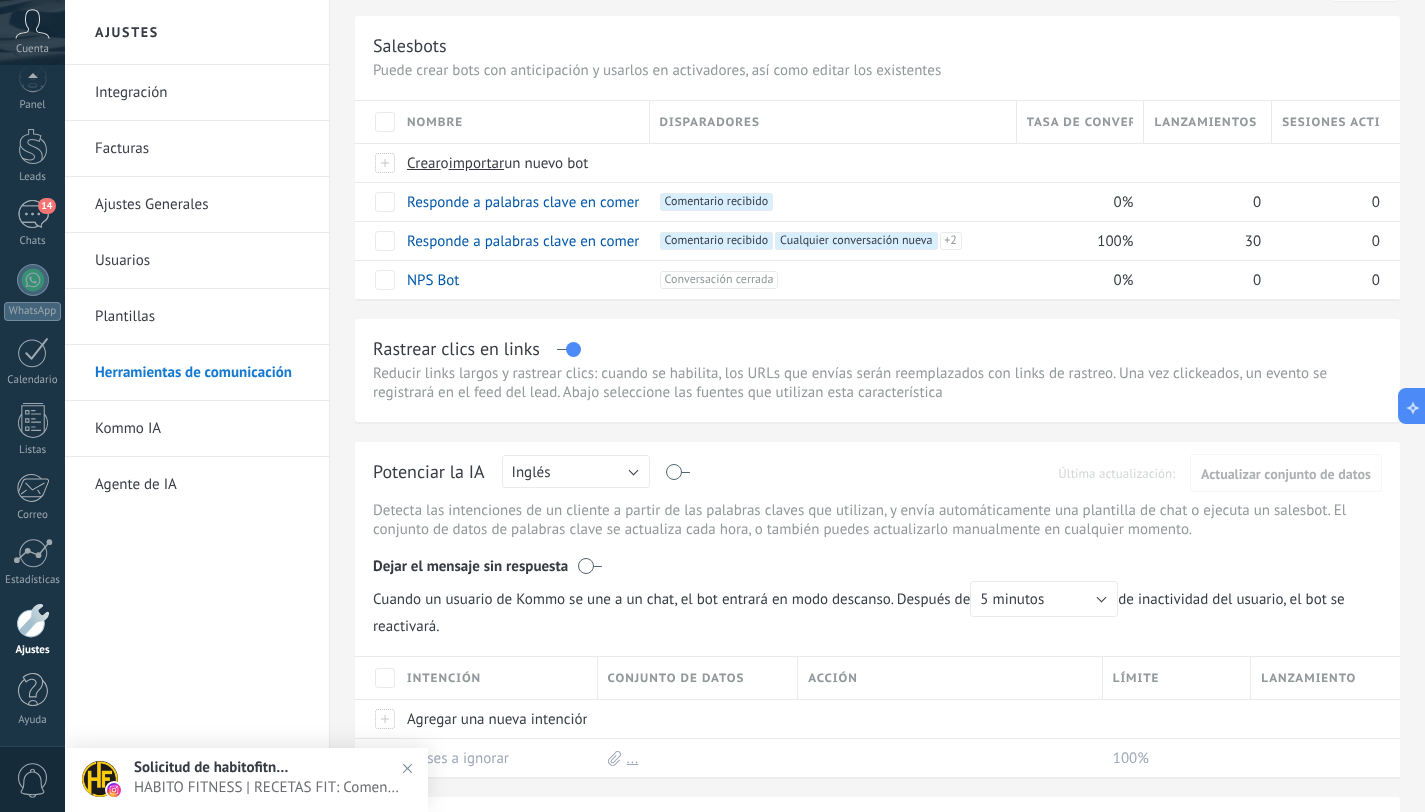 click on "HABITO FITNESS | RECETAS FIT: Comentó Receta" at bounding box center (266, 787) 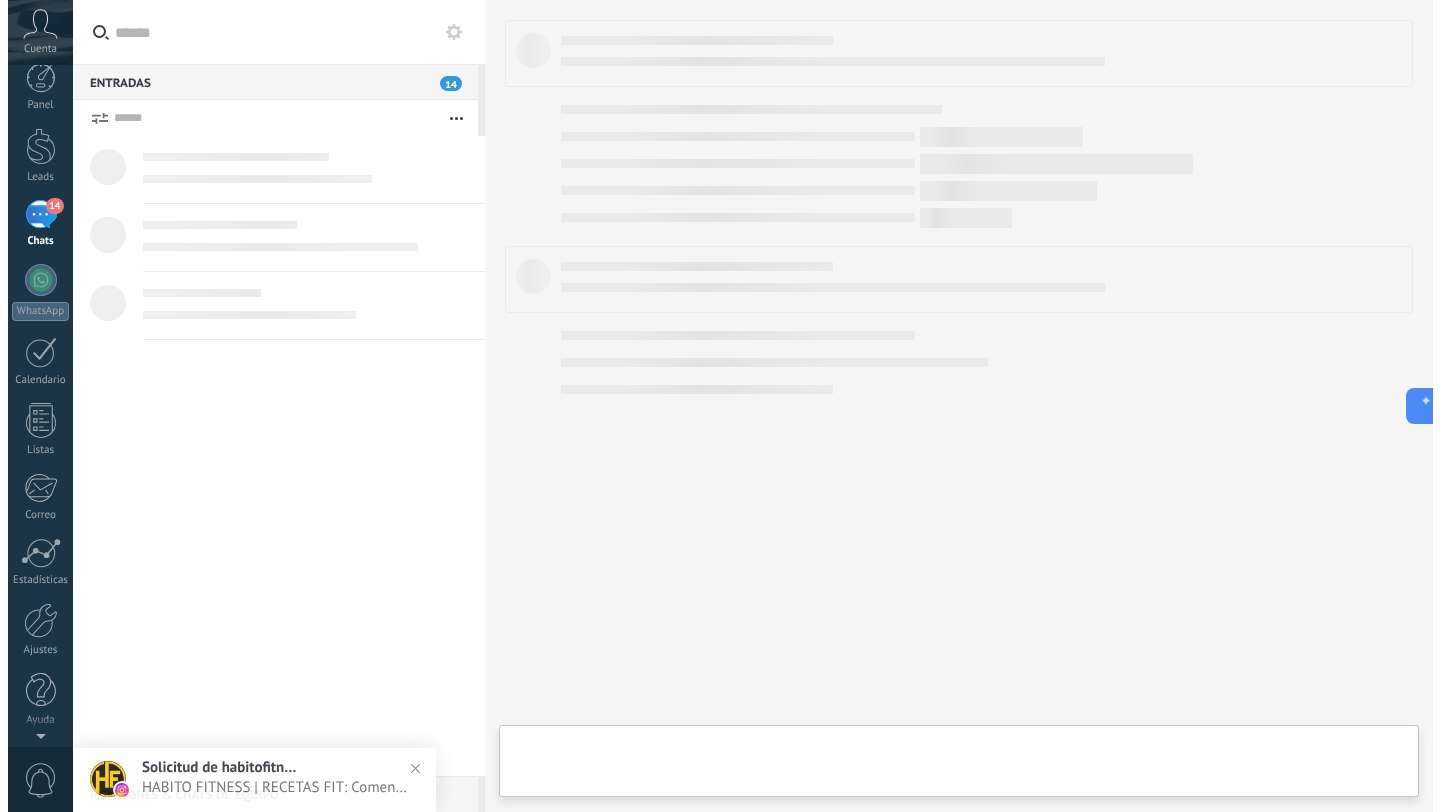 scroll, scrollTop: 0, scrollLeft: 0, axis: both 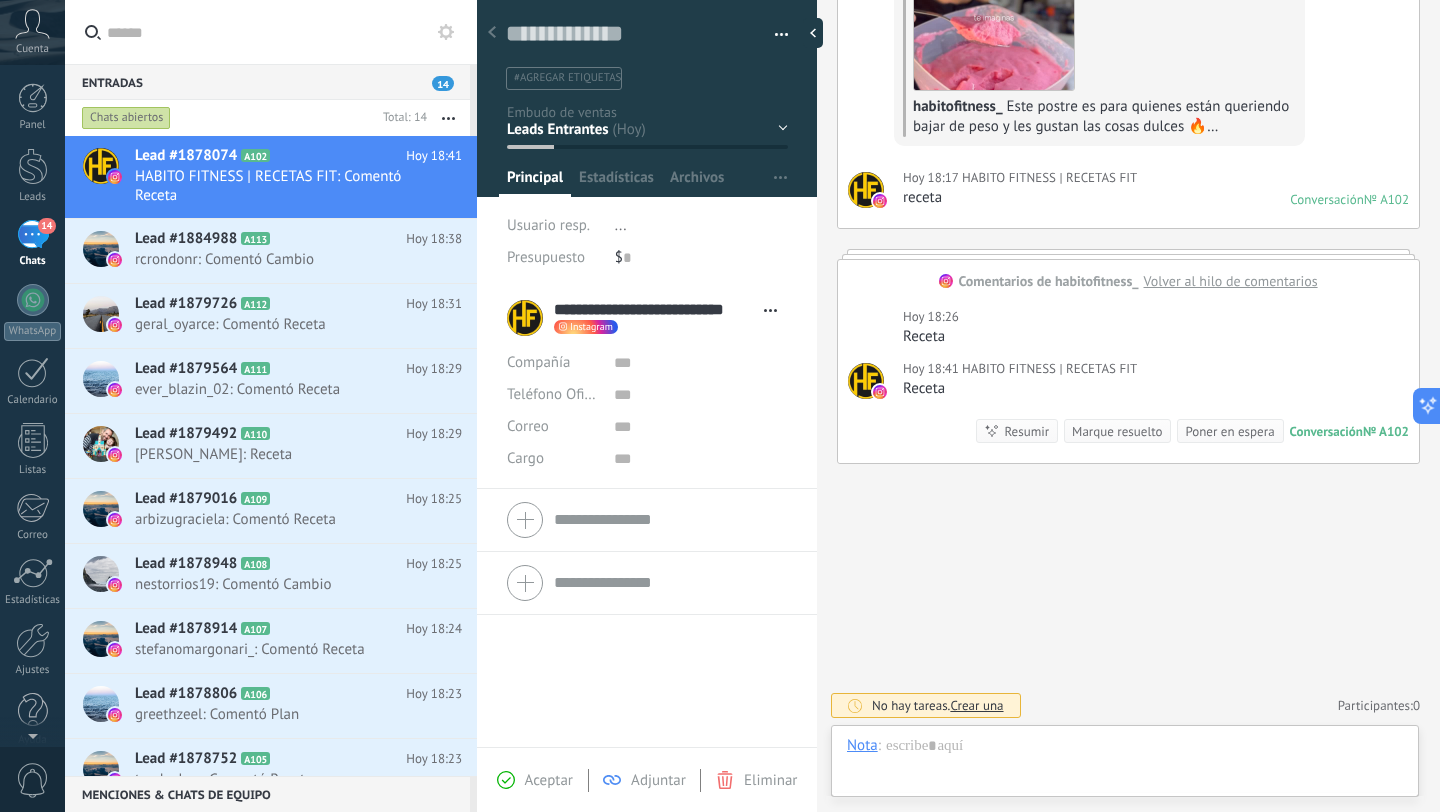 click on "Volver al hilo de comentarios" at bounding box center [1231, 281] 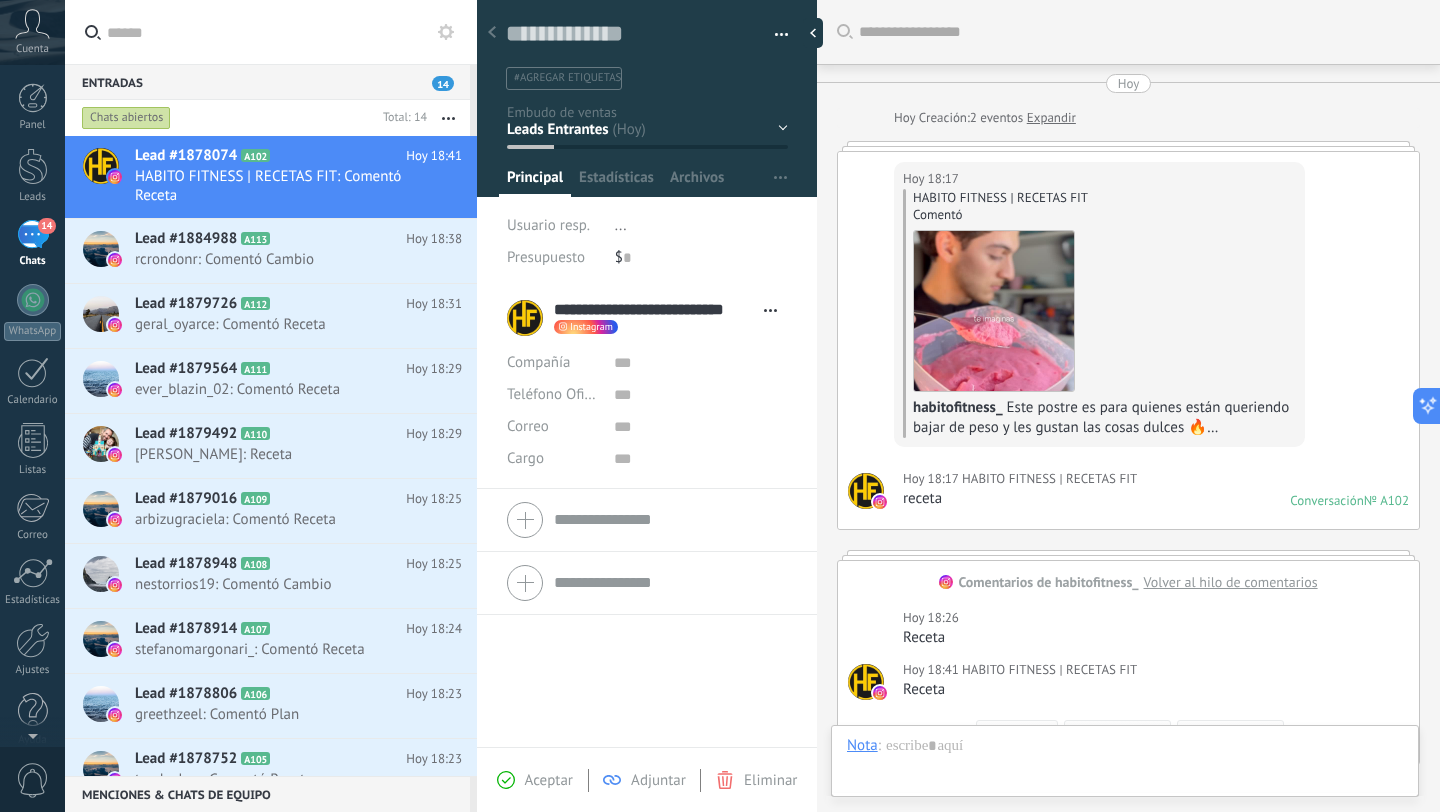 click on "14" at bounding box center [33, 234] 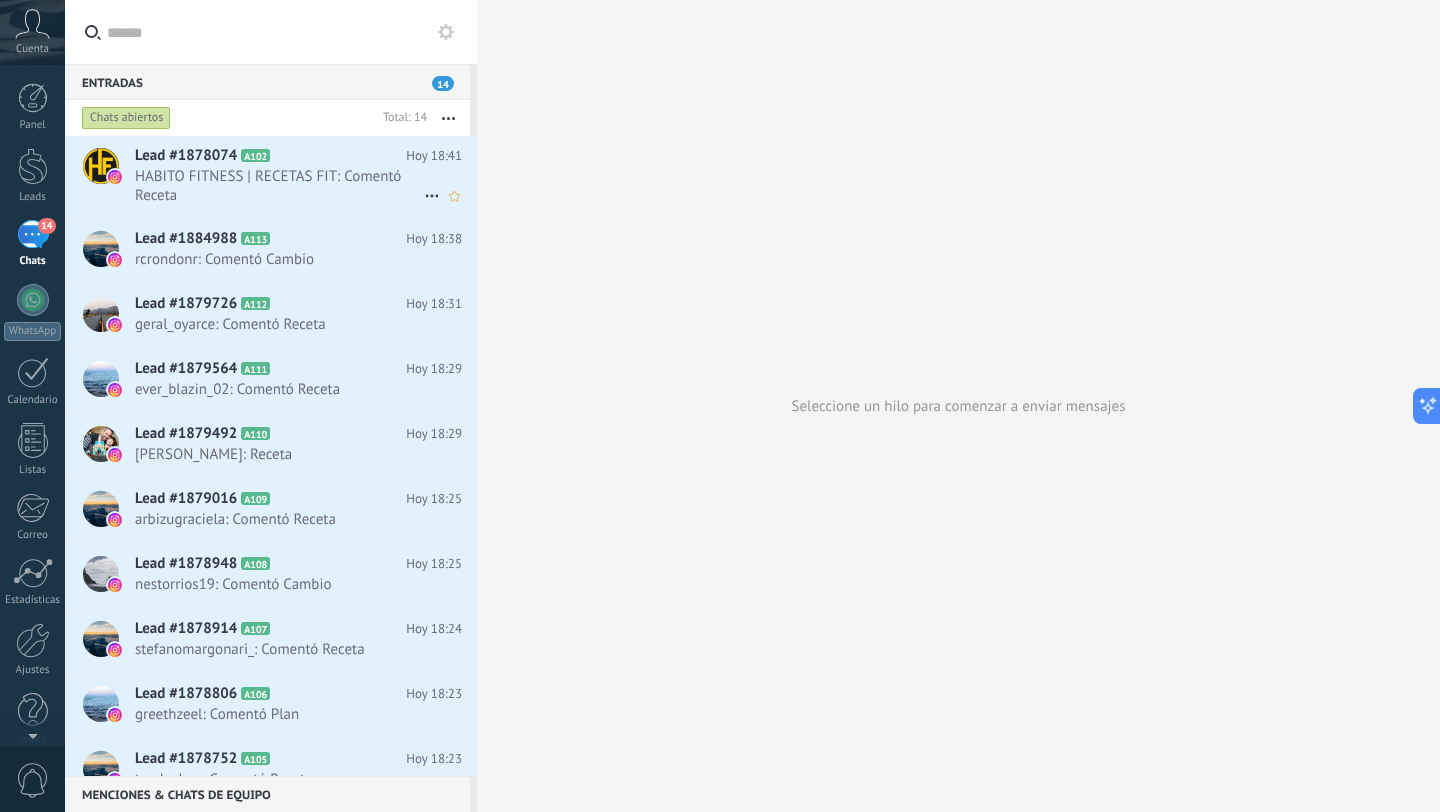 click 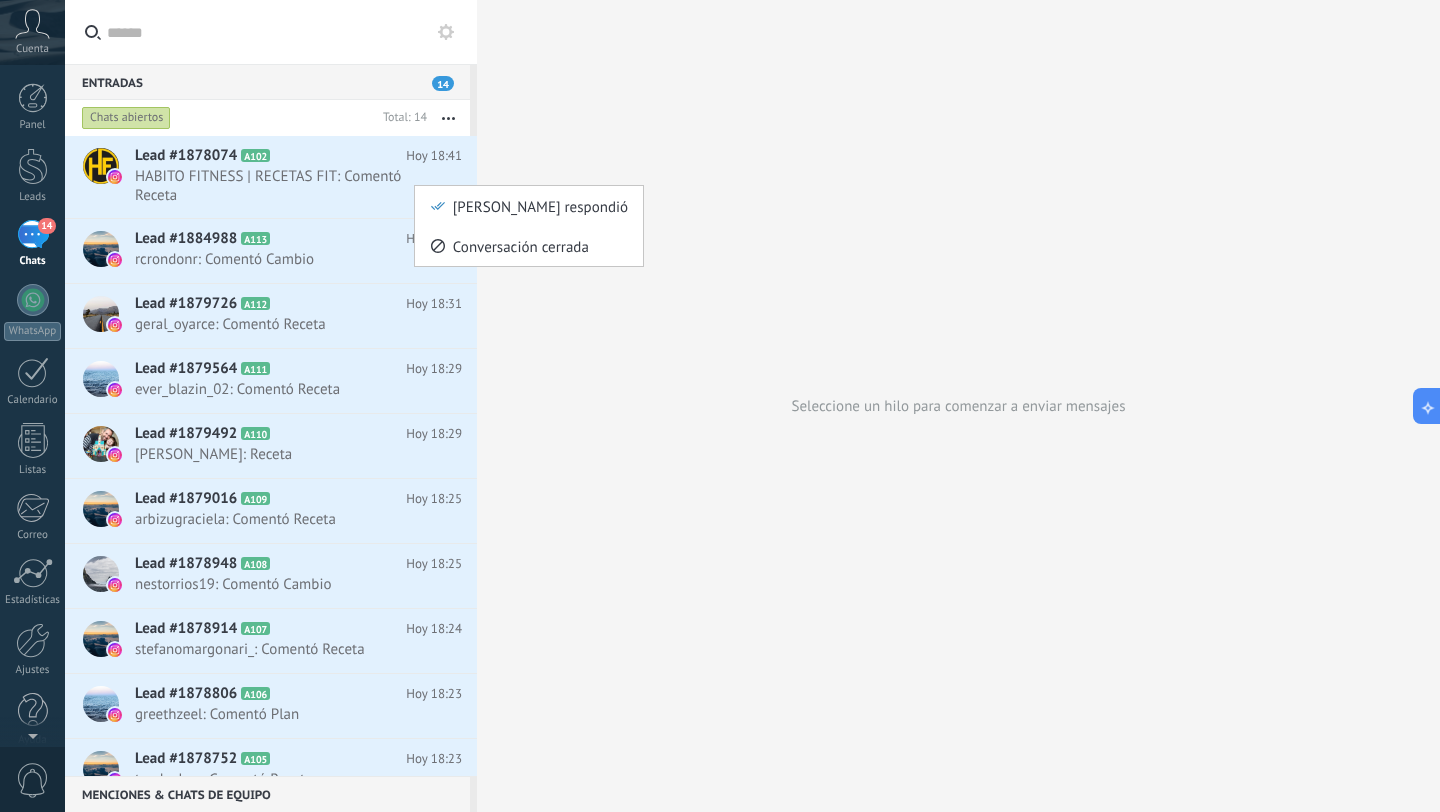 click at bounding box center [720, 406] 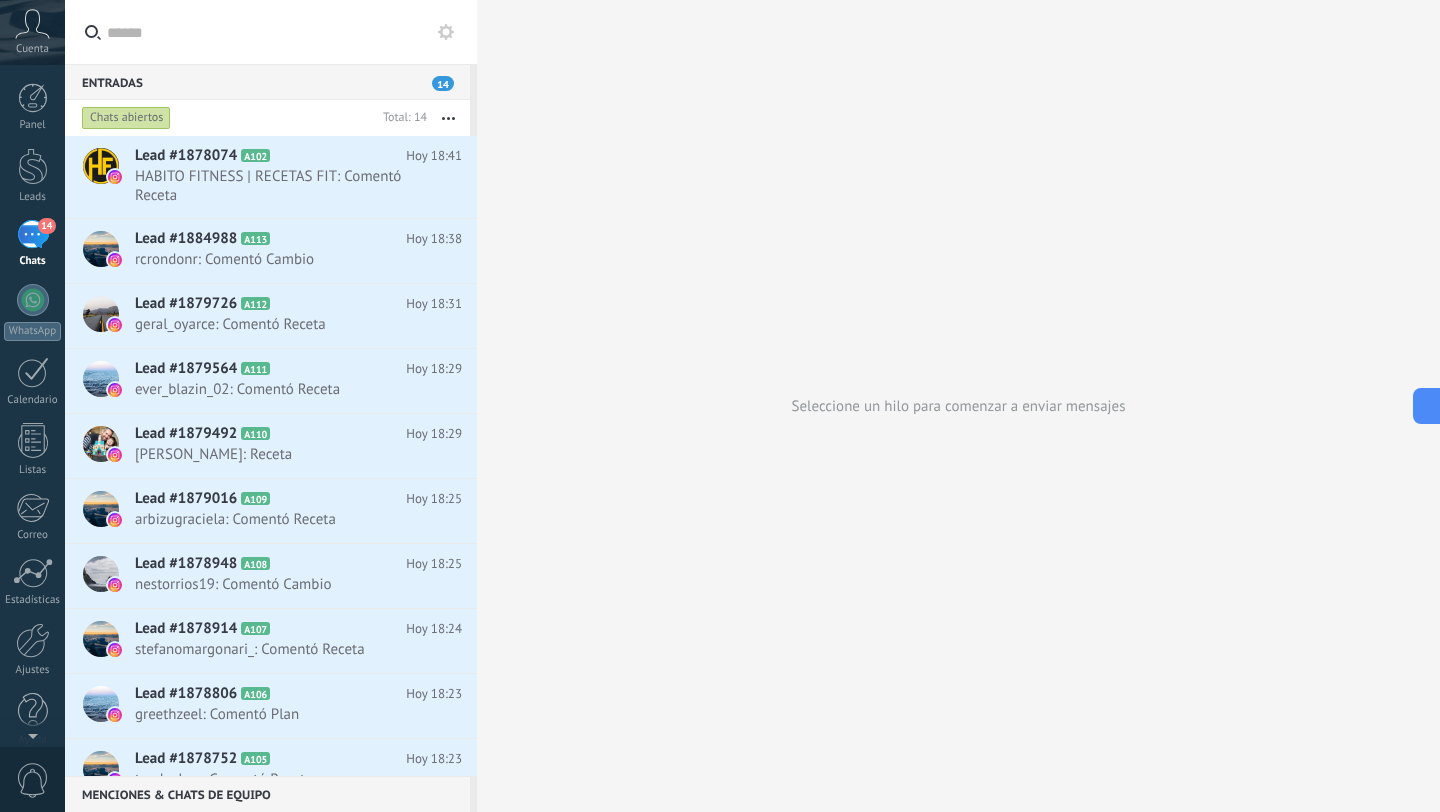 click on "HABITO FITNESS | RECETAS FIT: Comentó Receta" at bounding box center (279, 186) 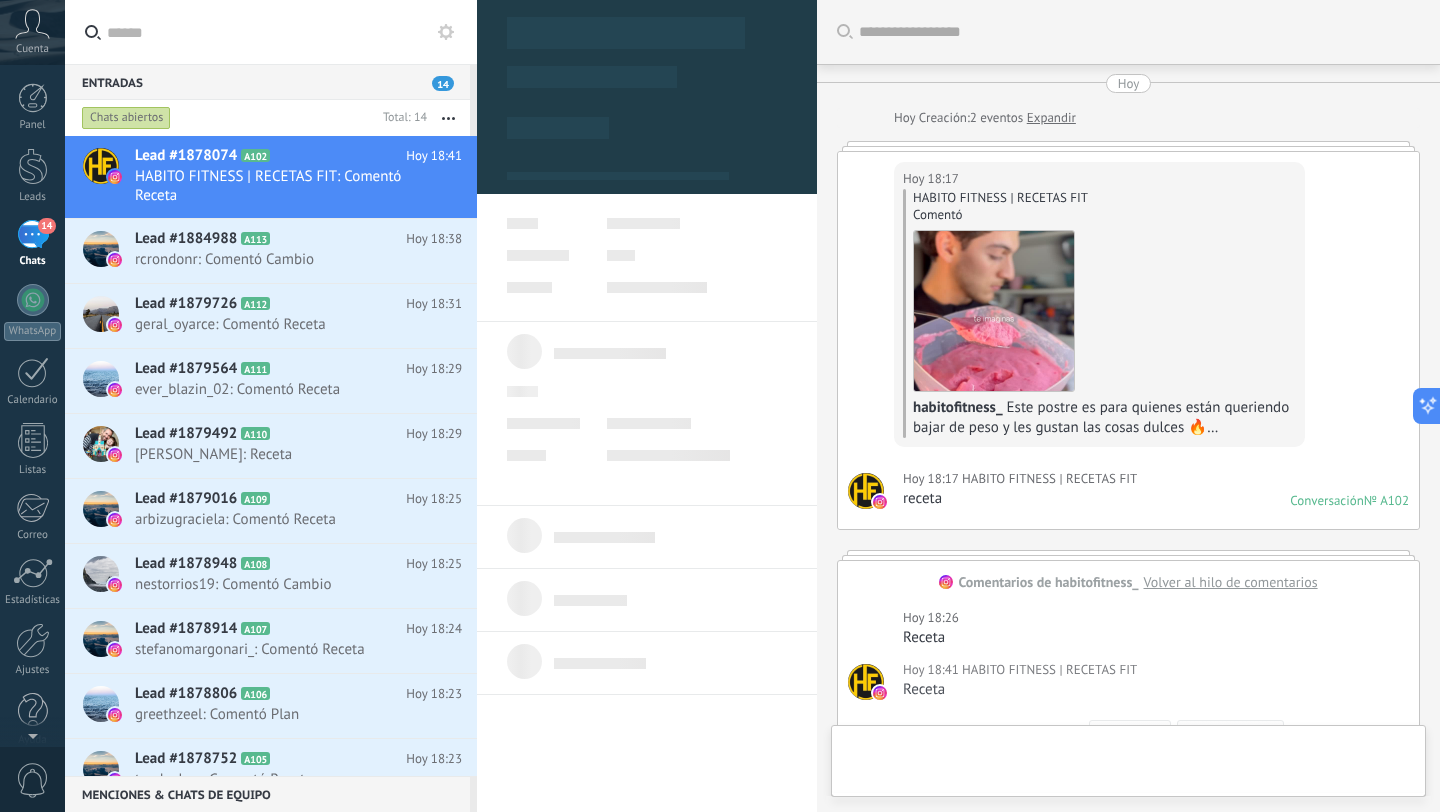 scroll, scrollTop: 301, scrollLeft: 0, axis: vertical 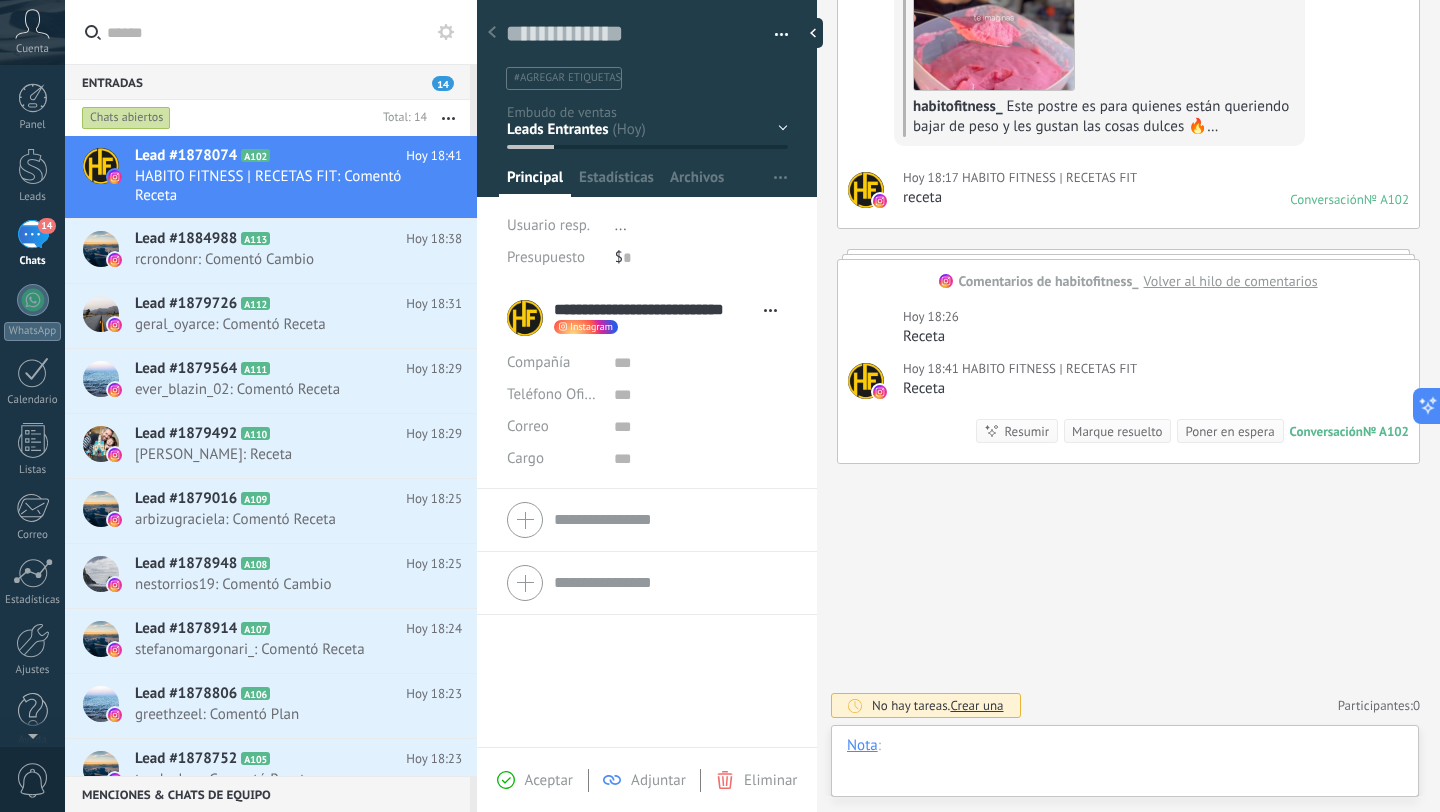 click at bounding box center (1125, 766) 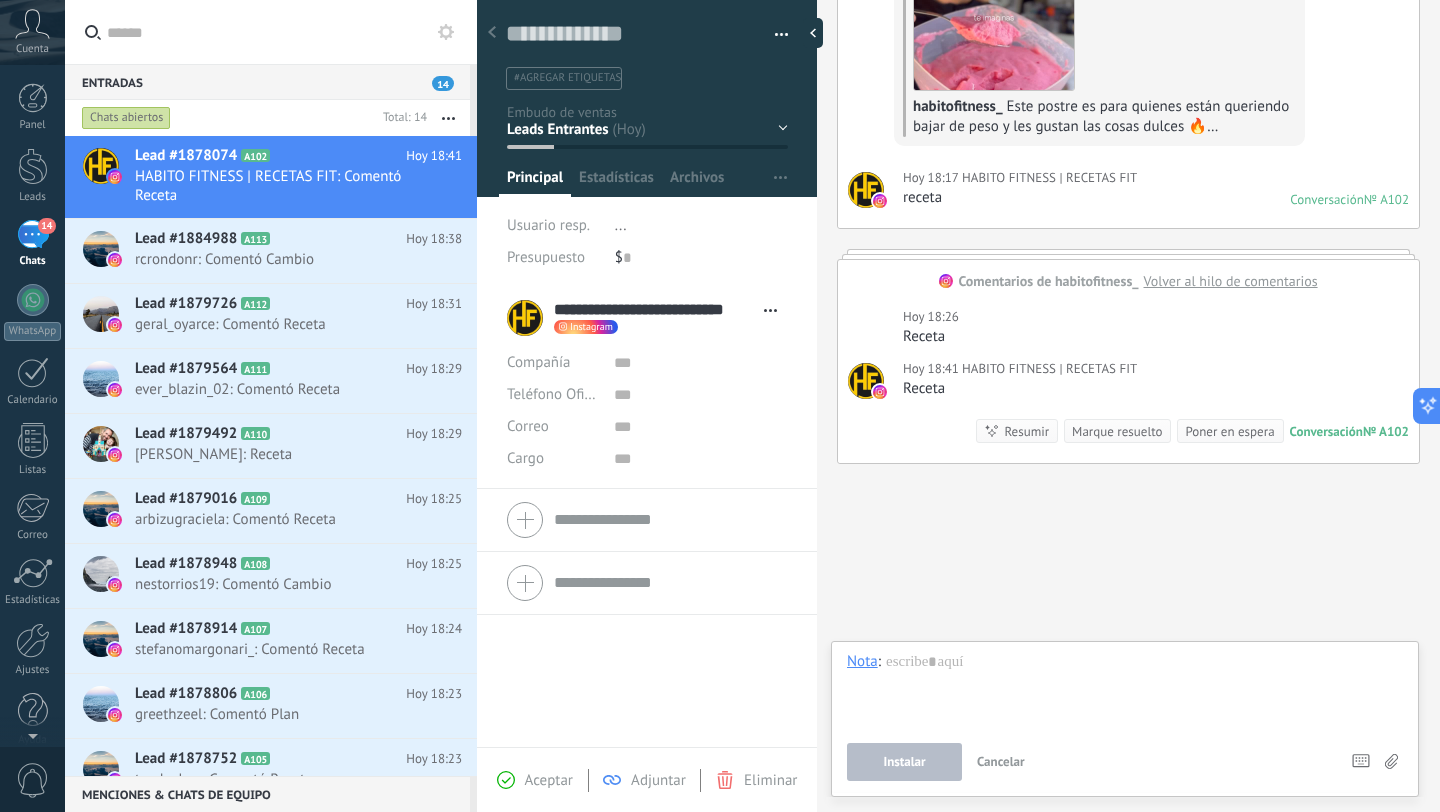 click on "Instalar" at bounding box center (904, 762) 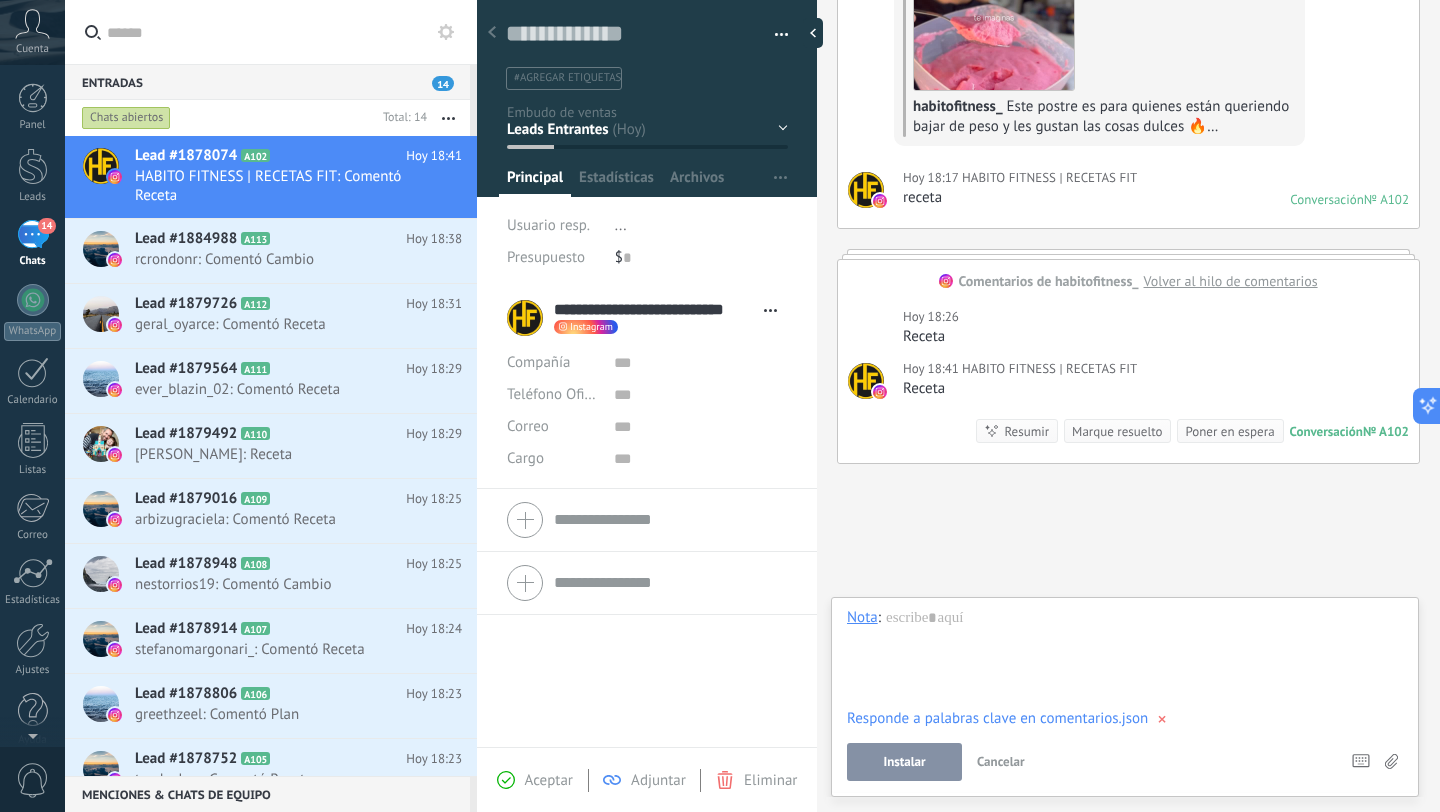 click on "Instalar" at bounding box center (904, 762) 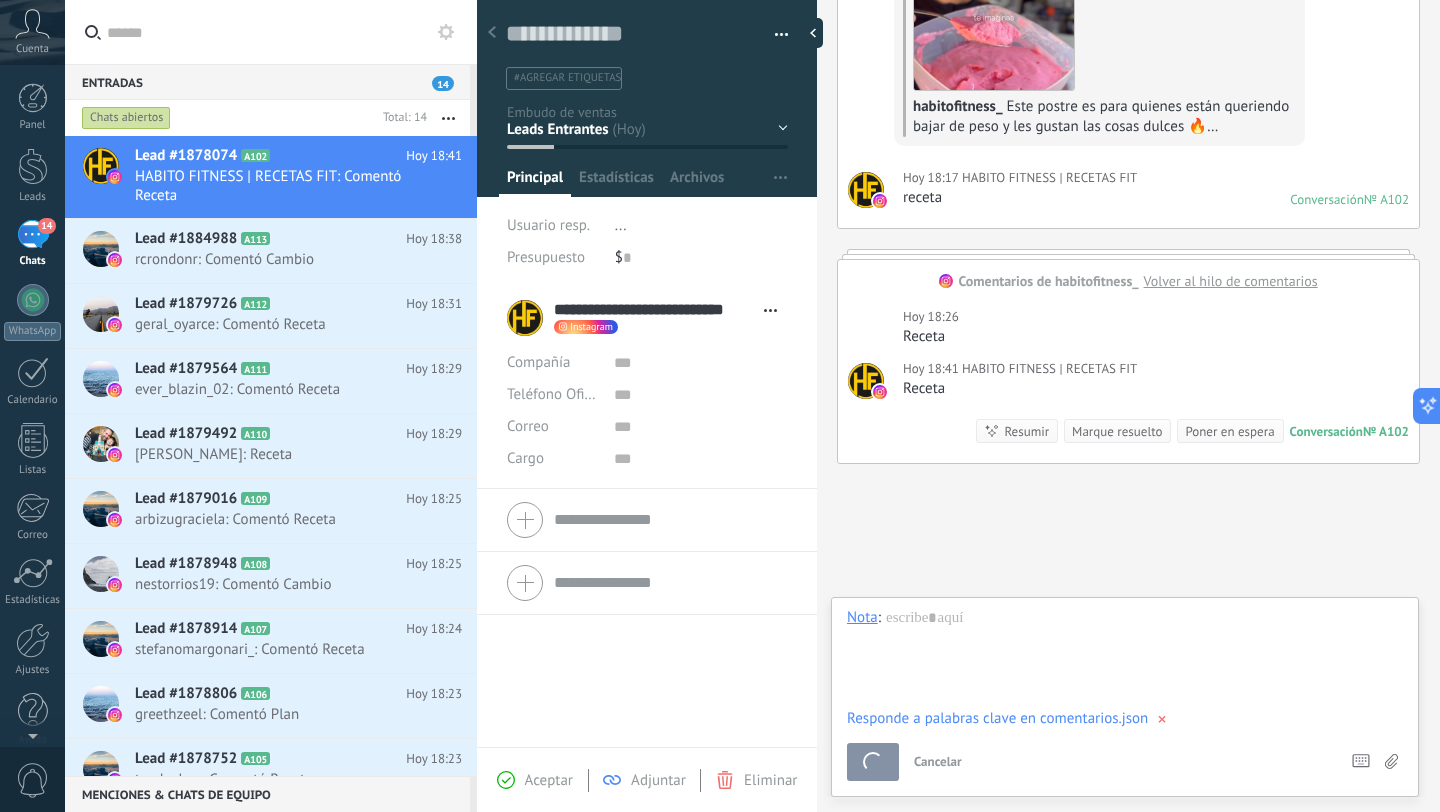 scroll, scrollTop: 400, scrollLeft: 0, axis: vertical 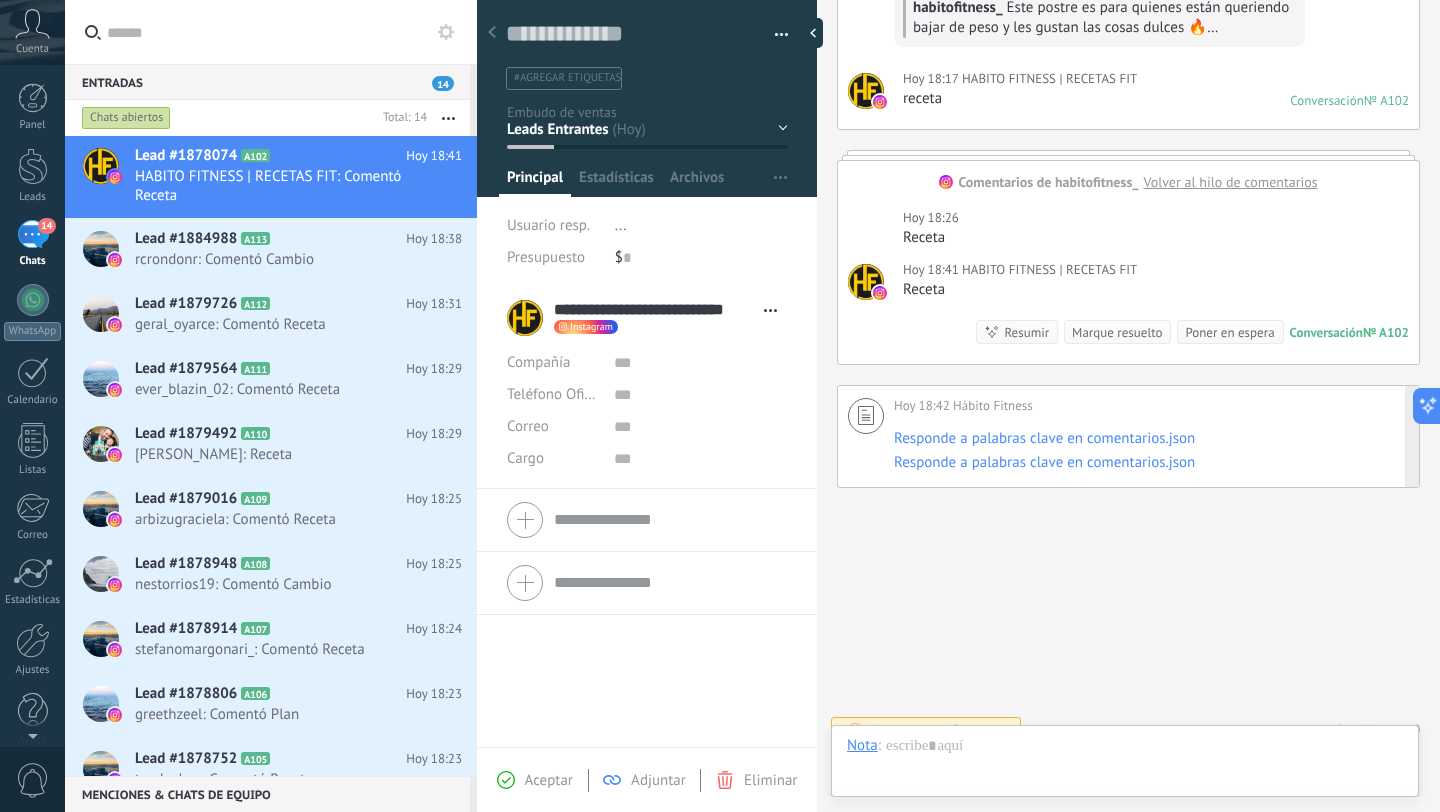 click on "Responde a palabras clave en comentarios.json" at bounding box center (1044, 462) 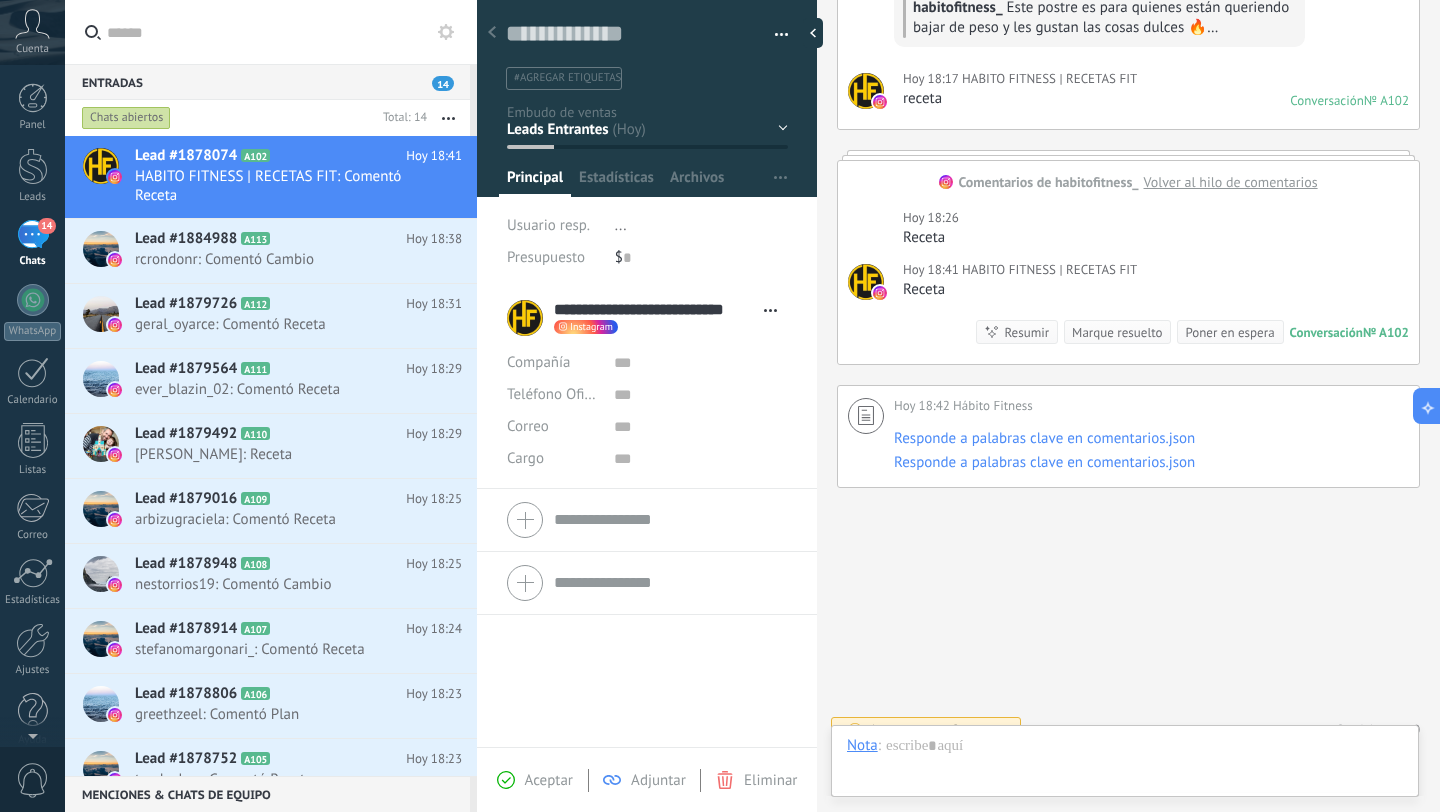 click on "Adjuntar" at bounding box center (644, 780) 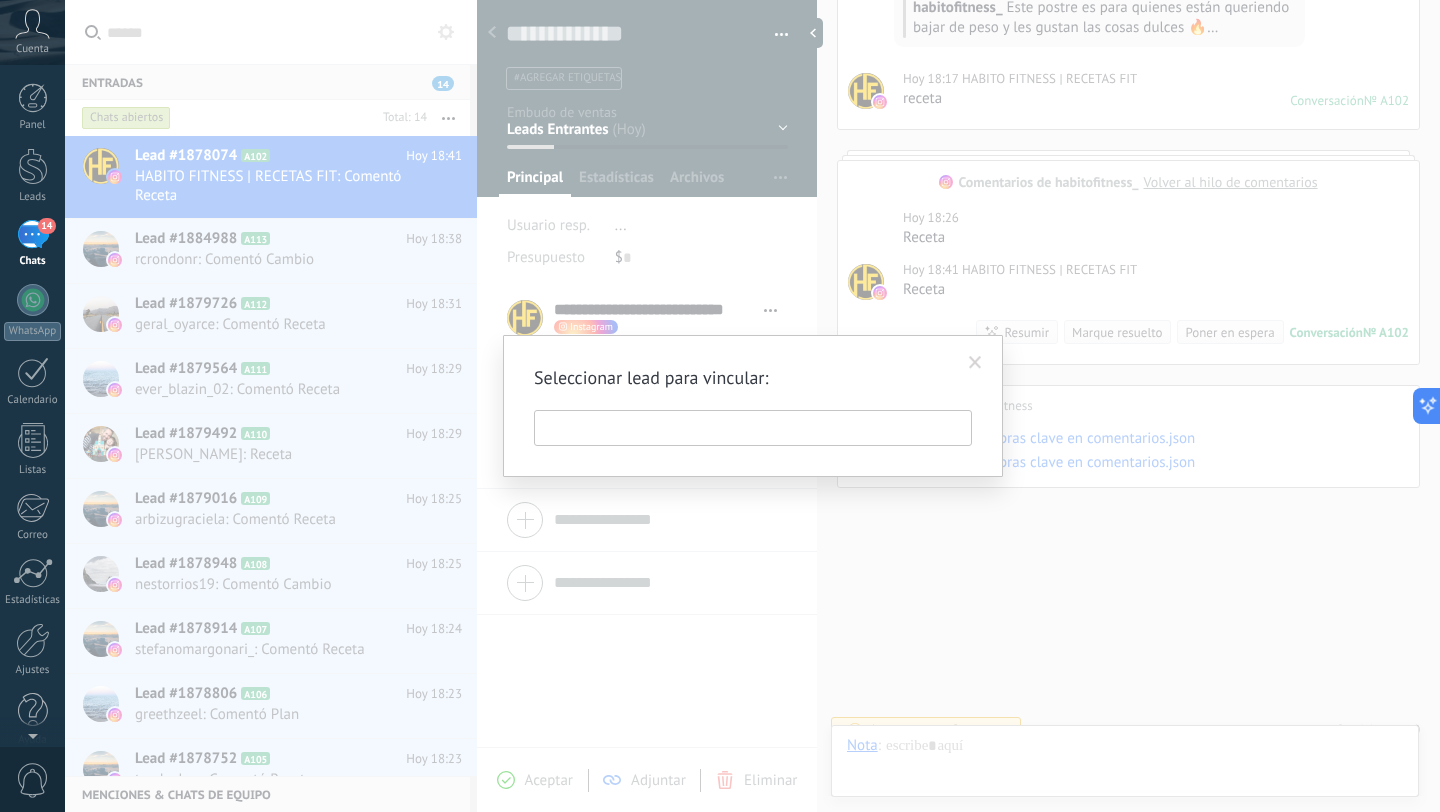 click at bounding box center [753, 428] 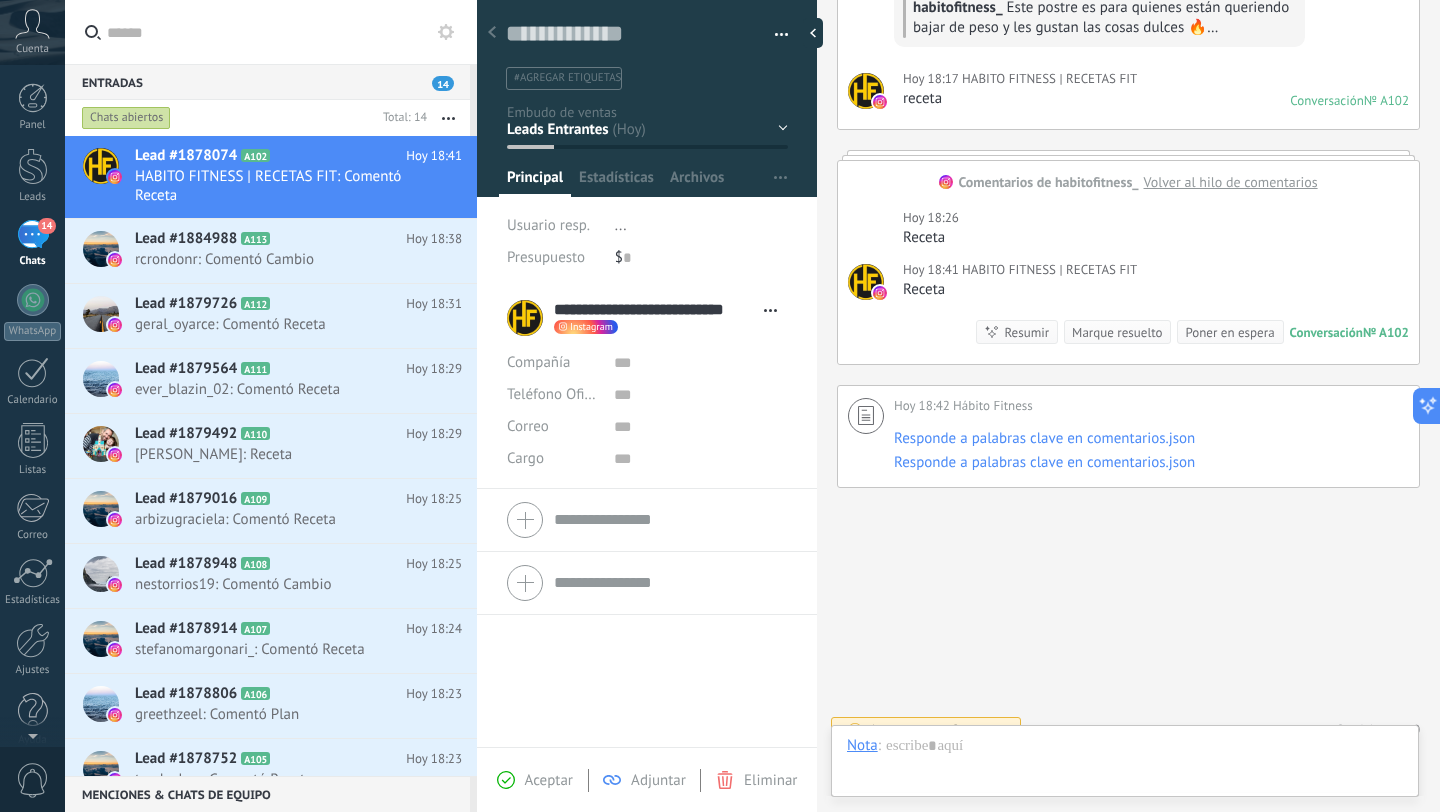 click on "Aceptar" at bounding box center [535, 780] 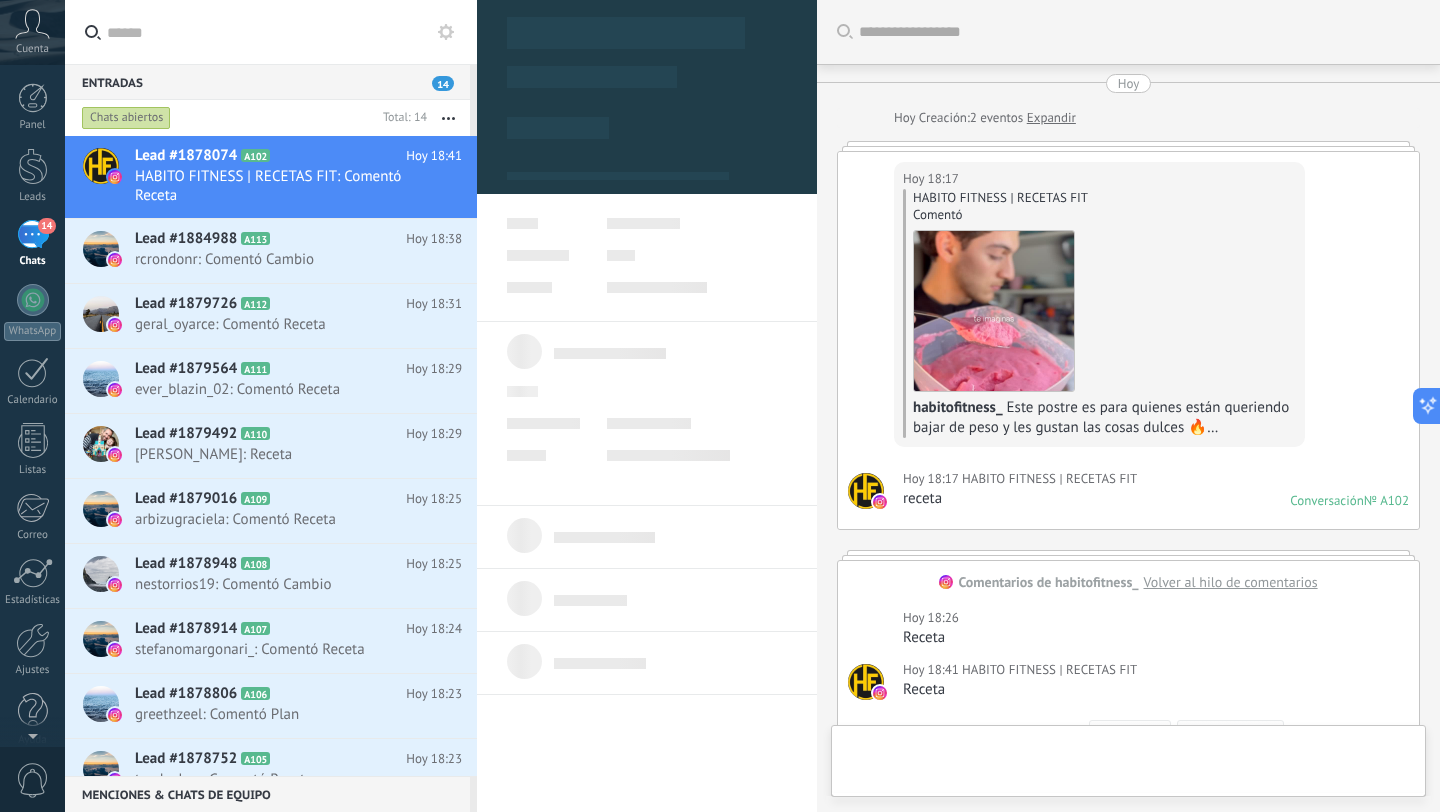 type on "**********" 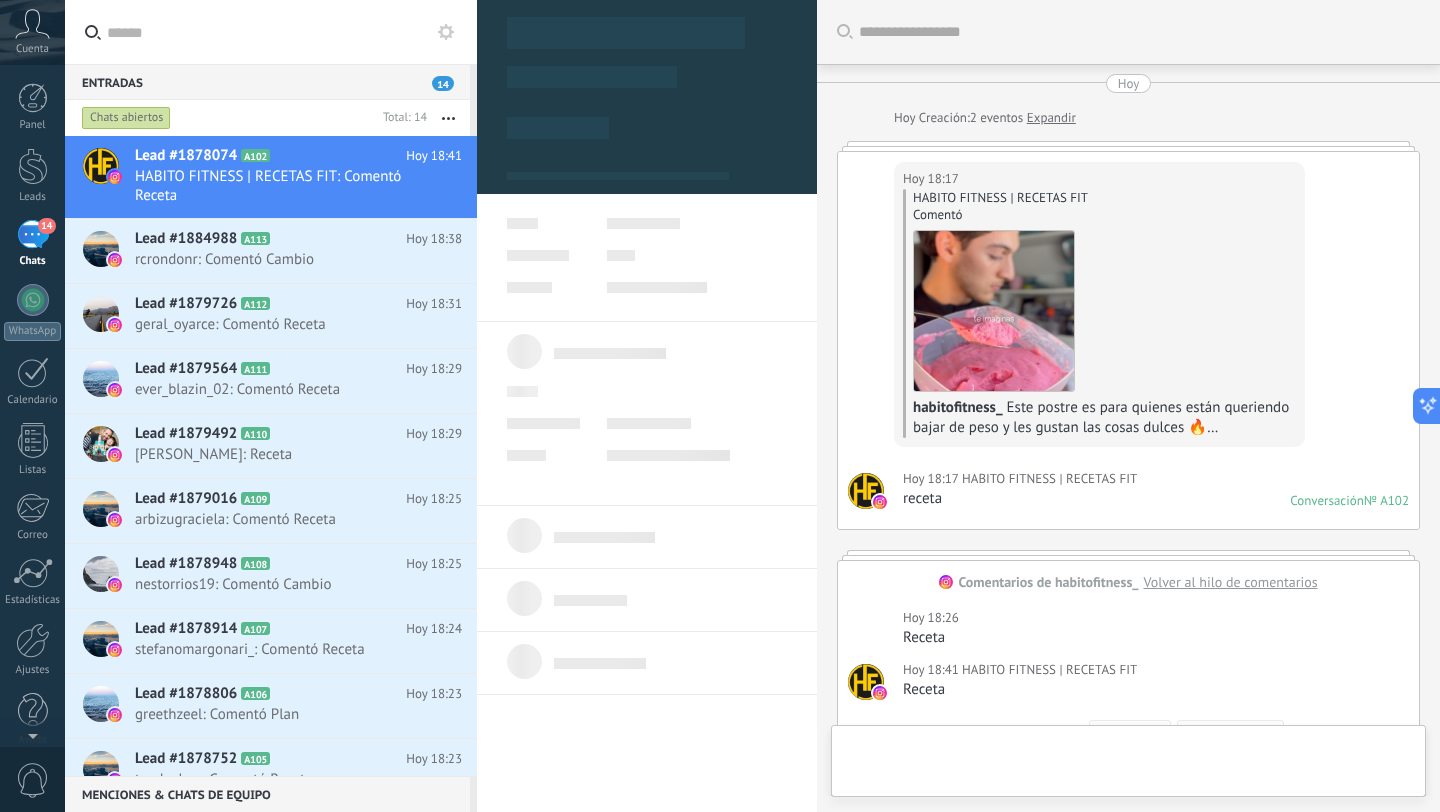 scroll, scrollTop: 460, scrollLeft: 0, axis: vertical 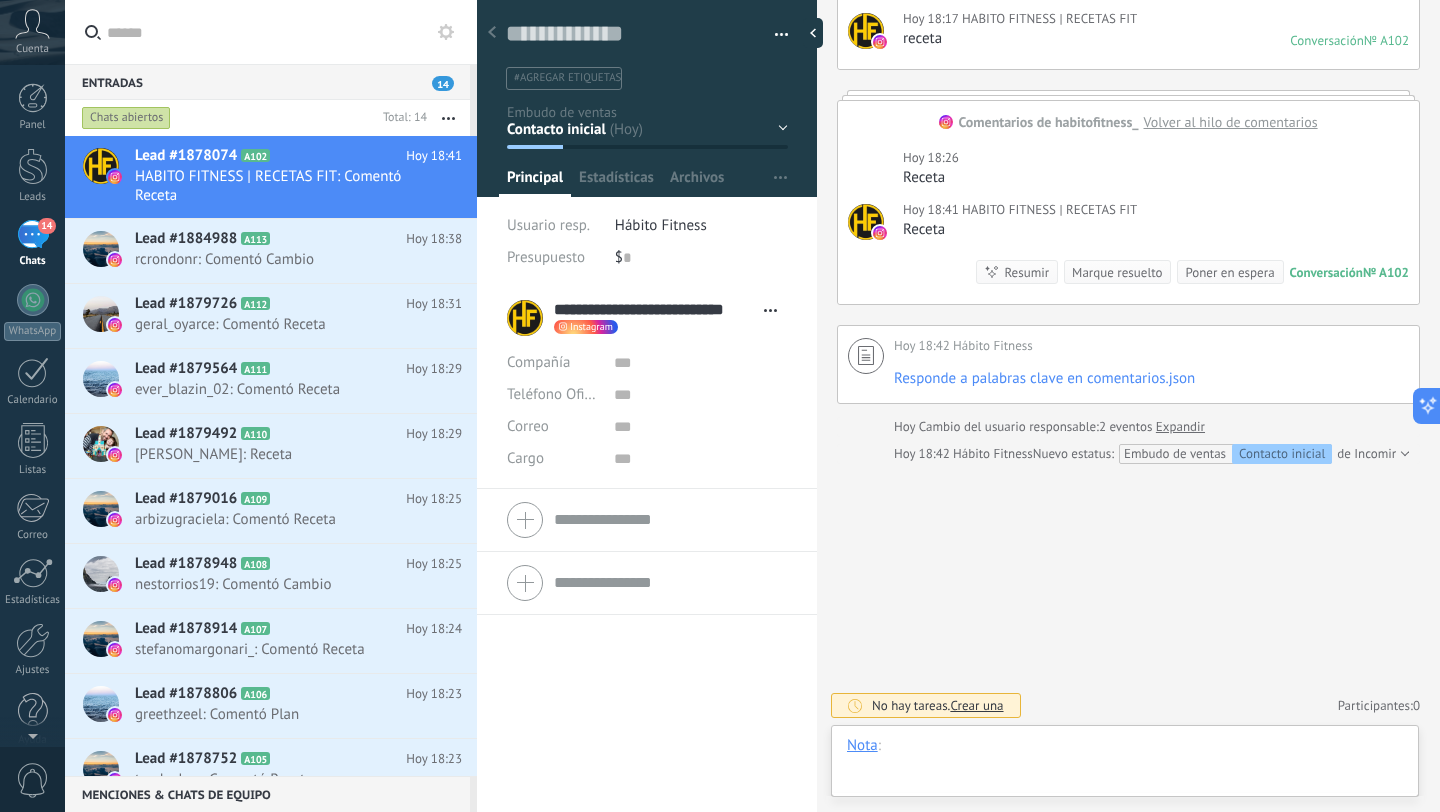click at bounding box center (1125, 766) 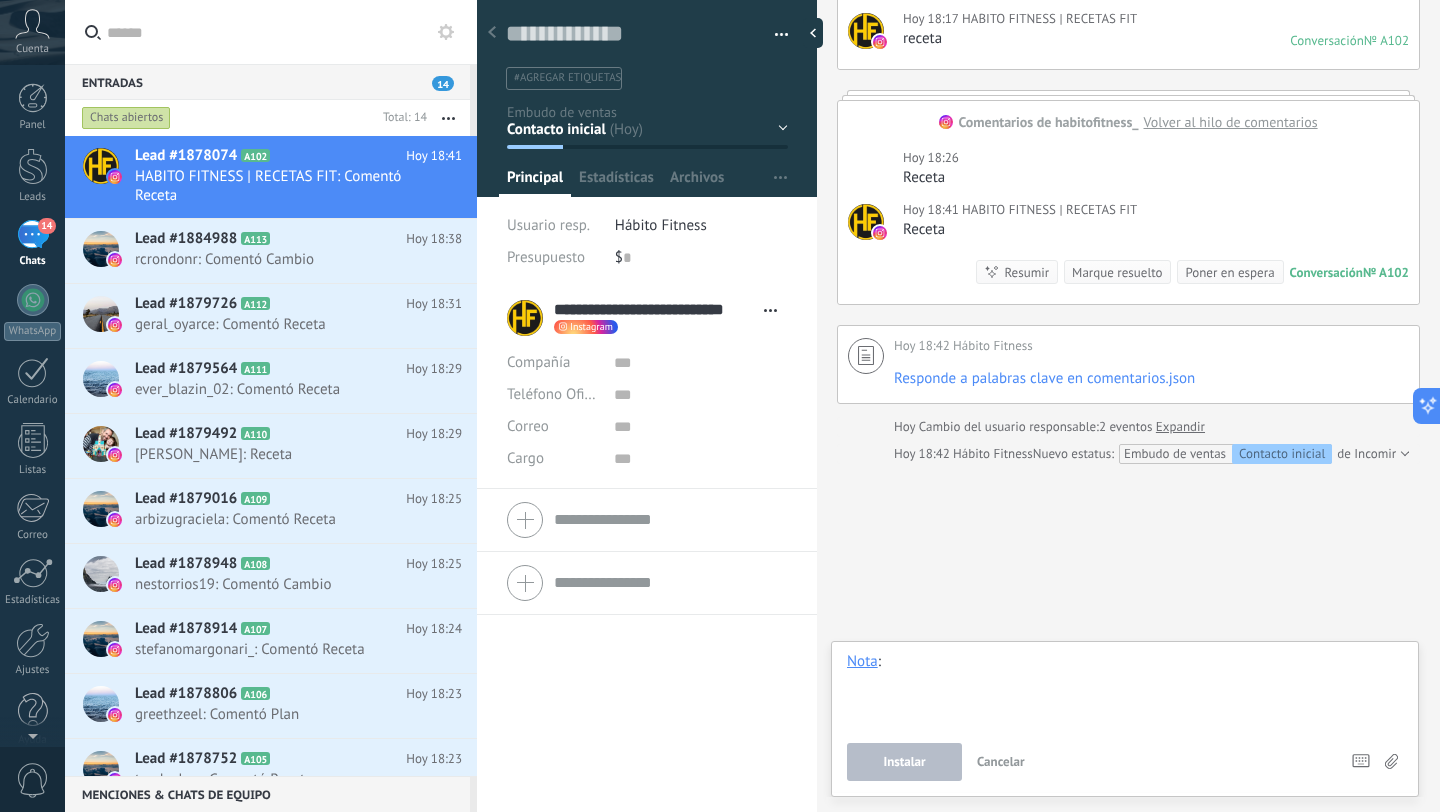 click at bounding box center [1125, 690] 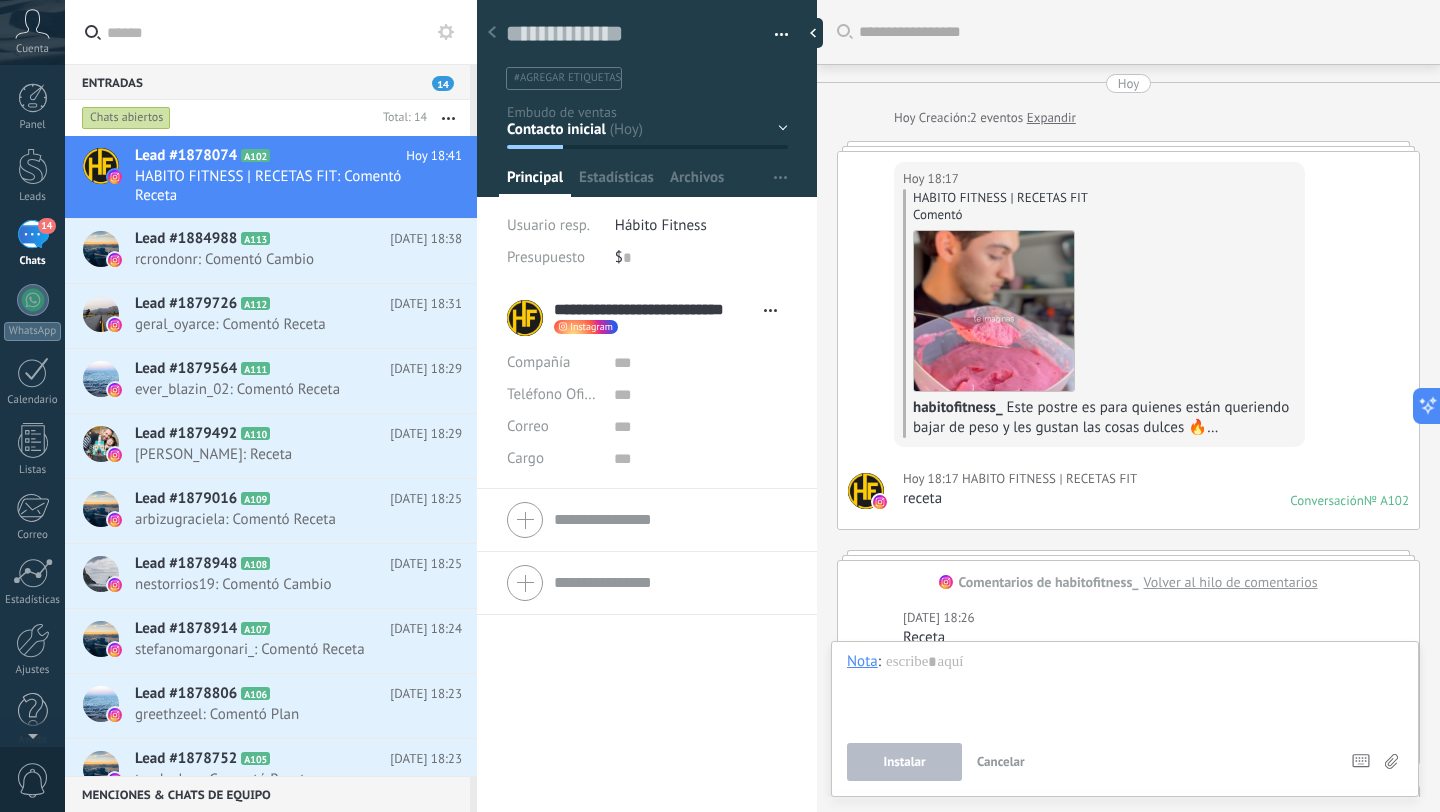 scroll, scrollTop: 0, scrollLeft: 0, axis: both 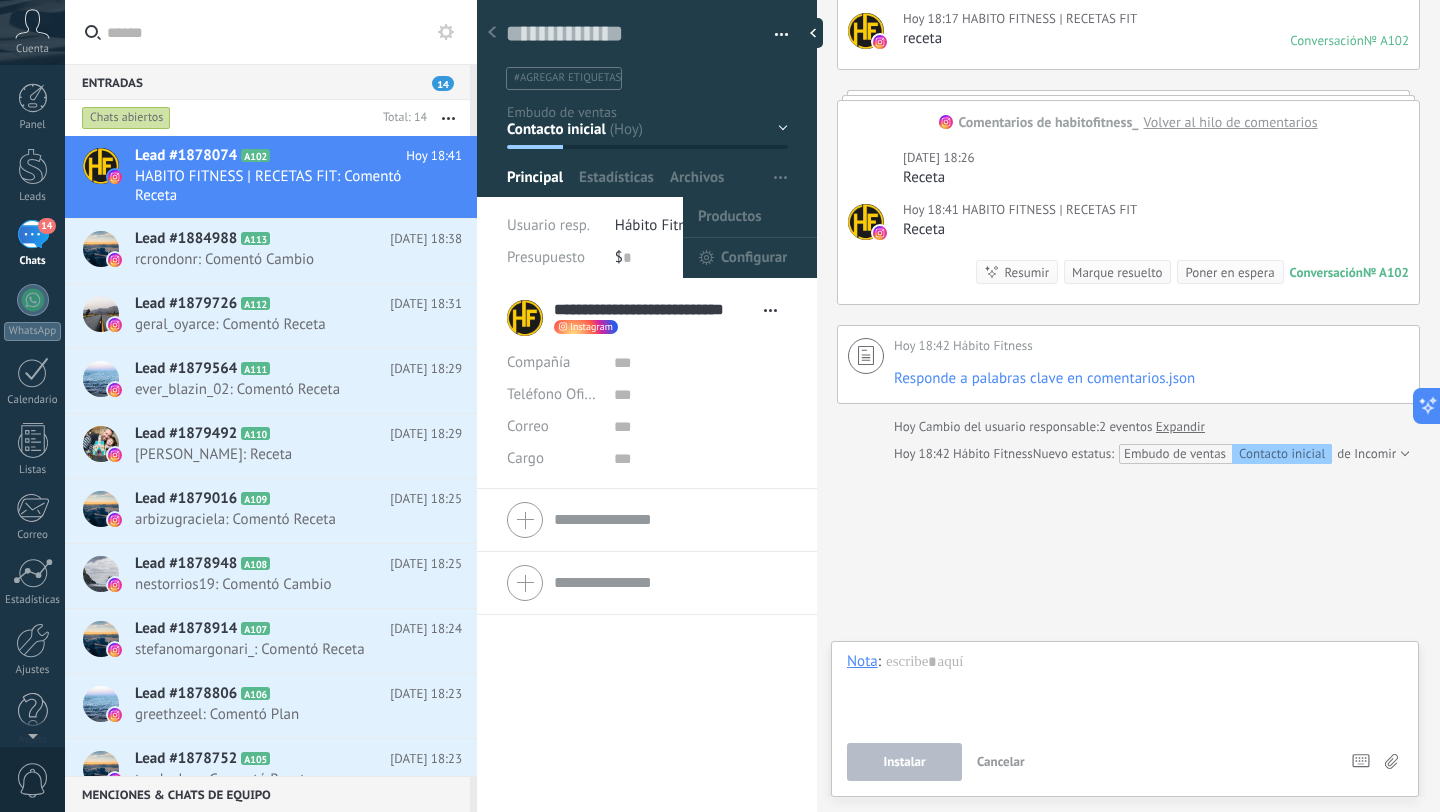 click at bounding box center (780, 178) 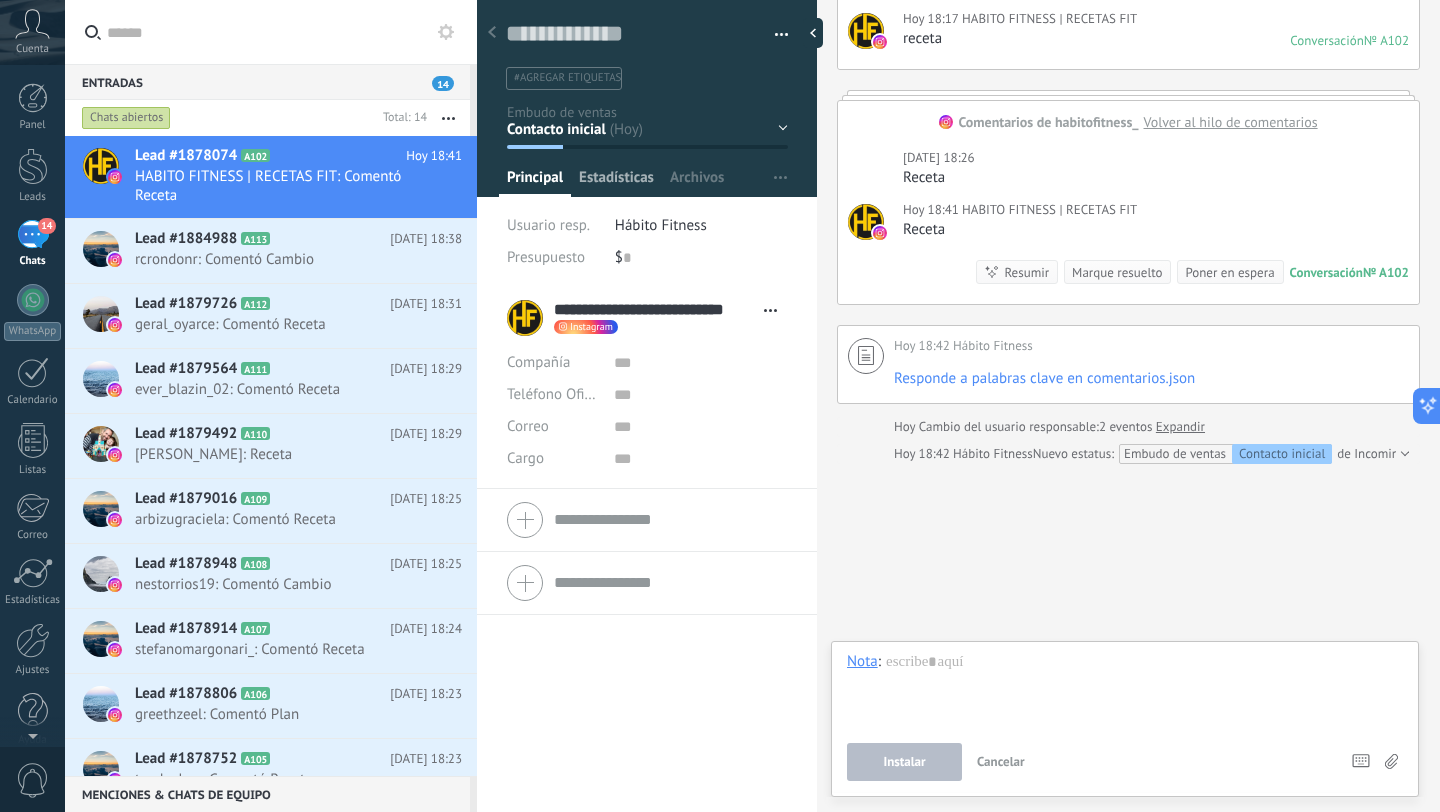 click on "Estadísticas" at bounding box center (616, 182) 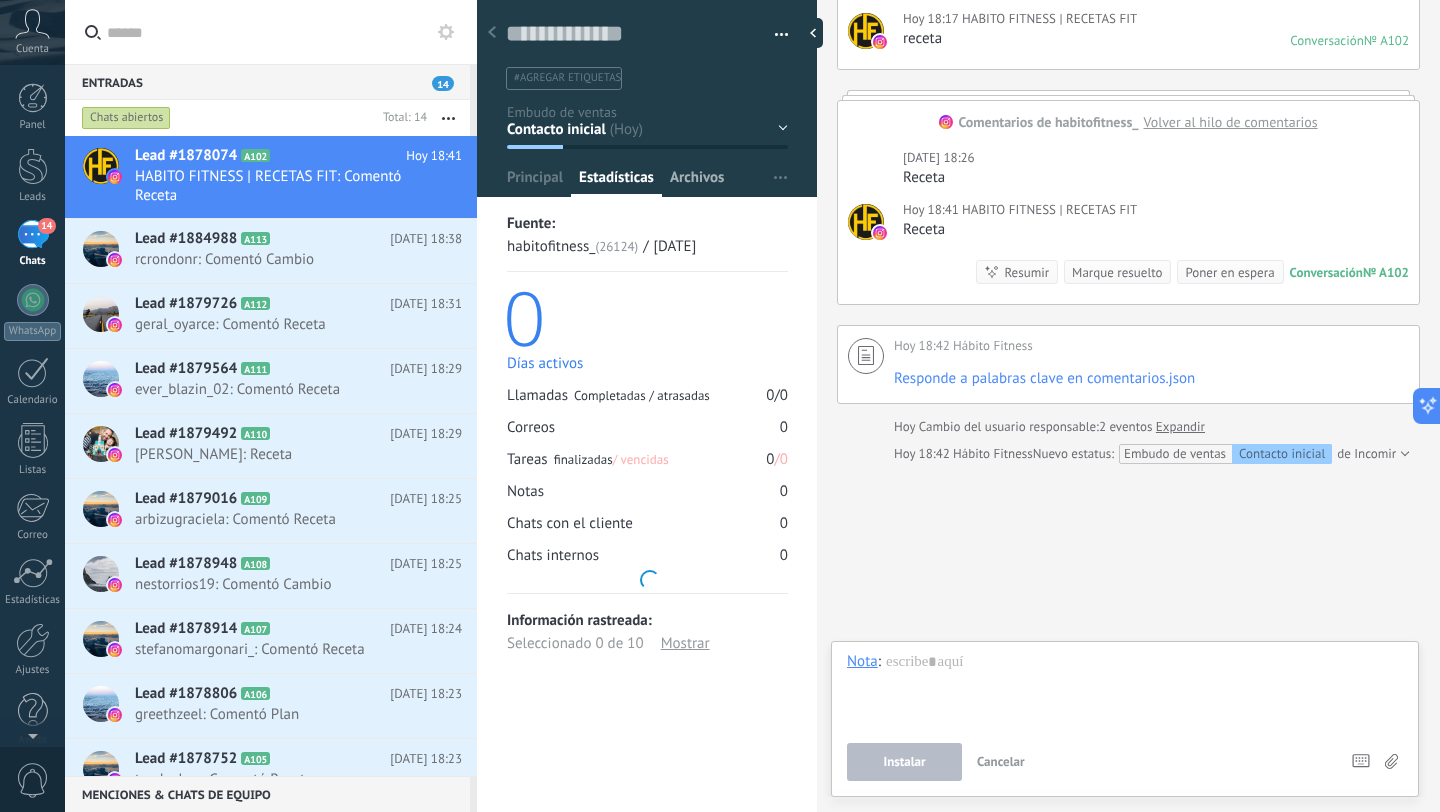click on "Archivos" at bounding box center (697, 182) 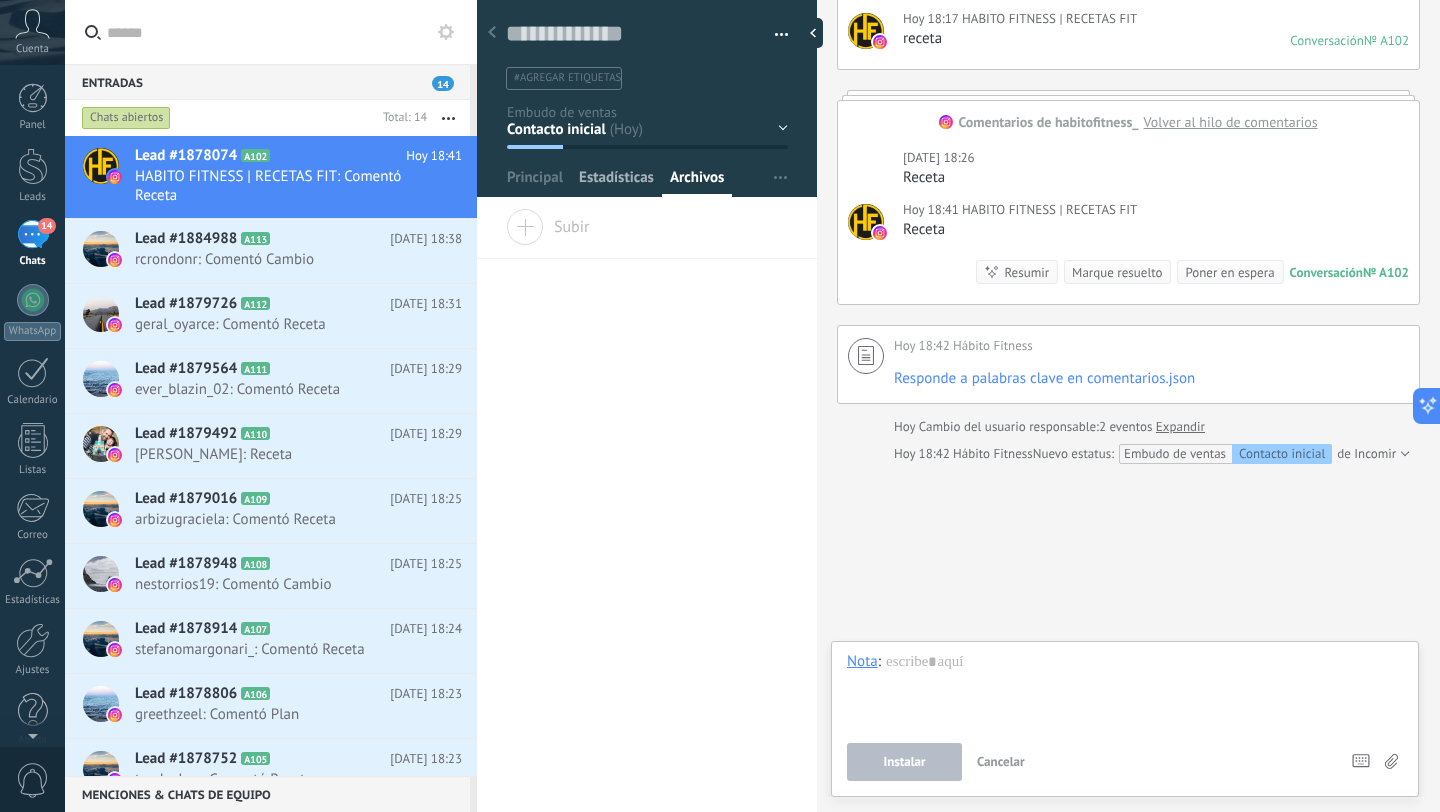 click on "Estadísticas" at bounding box center (616, 182) 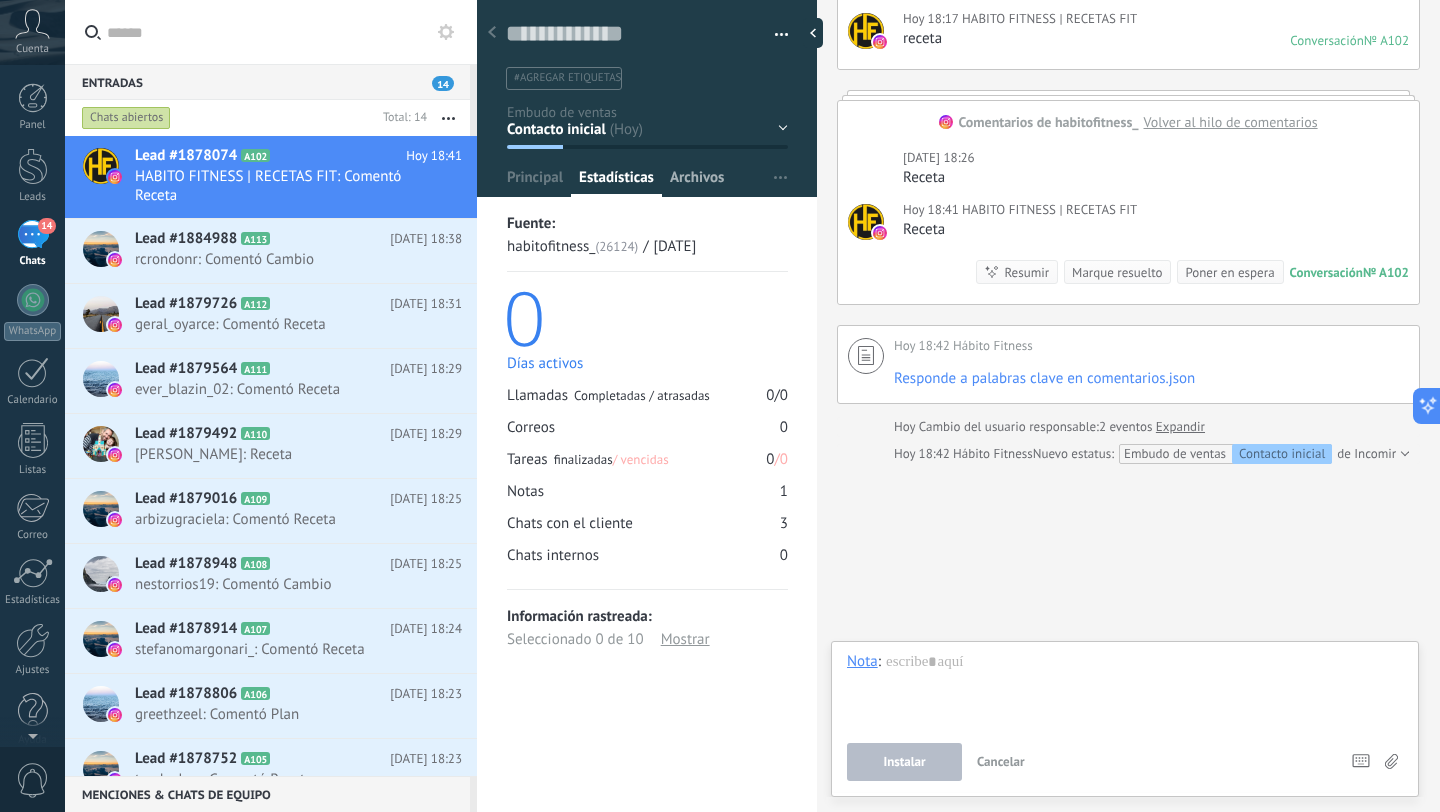 click on "Archivos" at bounding box center [697, 182] 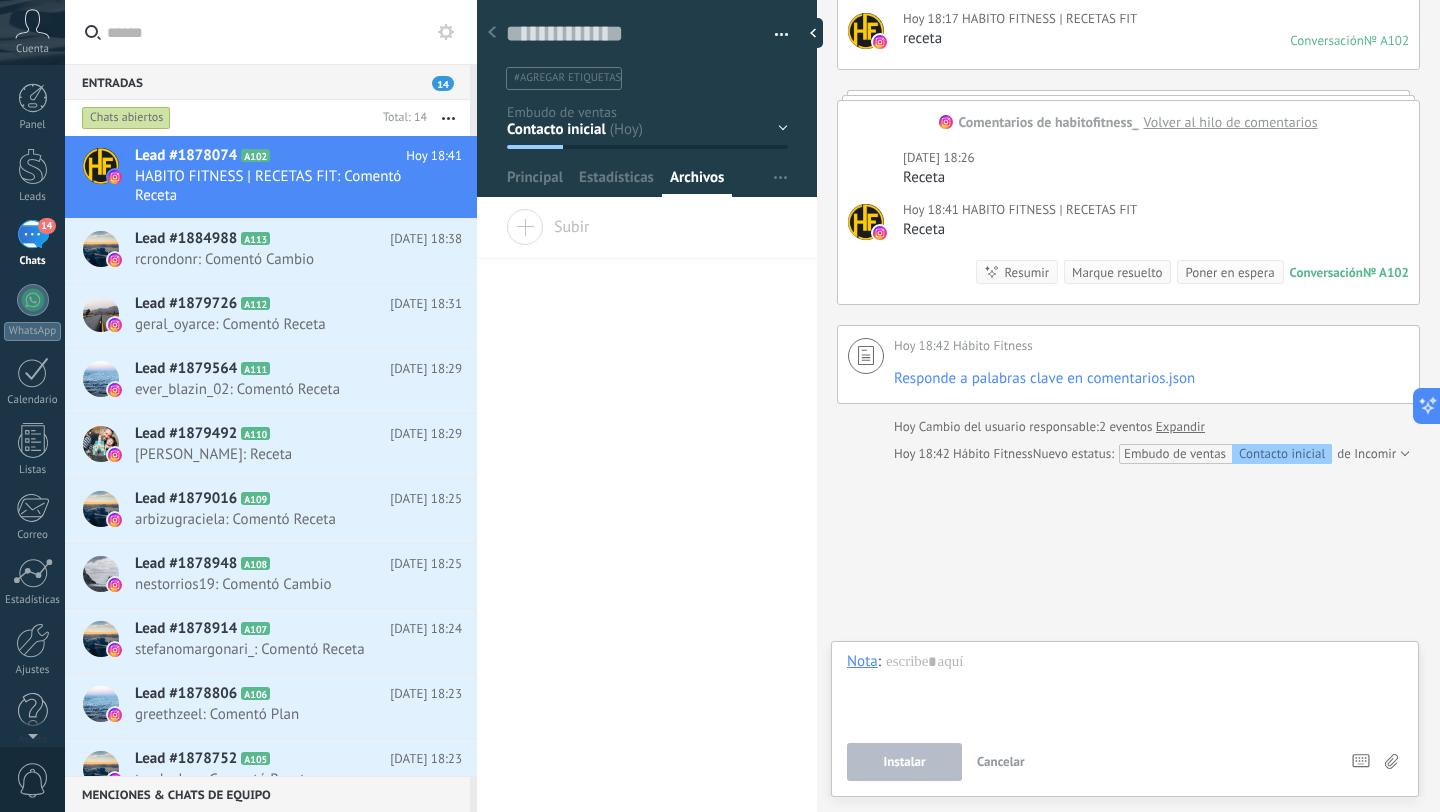click on "Subir" at bounding box center [647, 234] 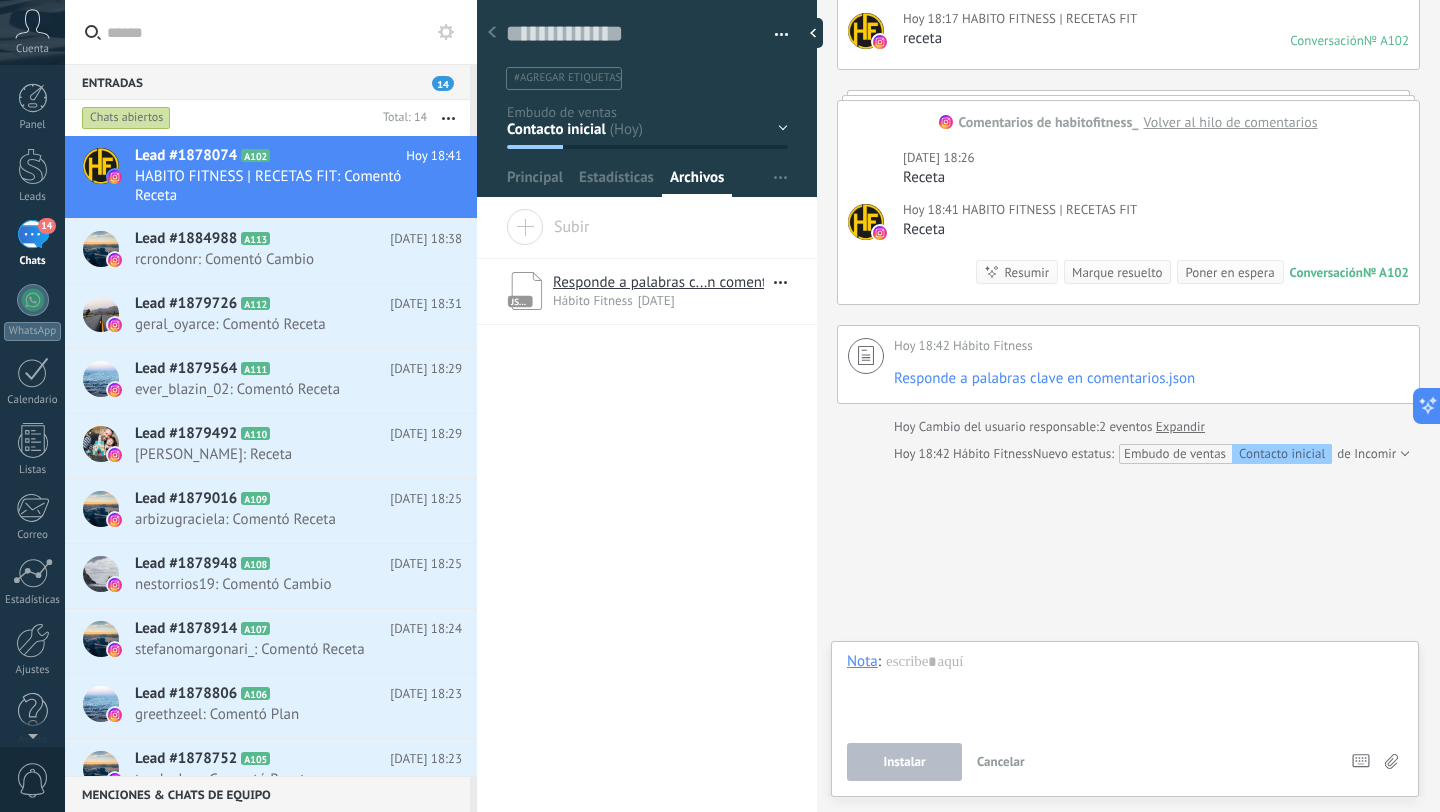 click on "Buscar Carga más Hoy Hoy Creación:  2  eventos   Expandir Hoy 18:17 HABITO FITNESS | RECETAS FIT  HABITO FITNESS | RECETAS FIT Comentó habitofitness_   Este postre es para quienes están queriendo bajar de peso y les gustan las cosas dulces 🔥@calai.app code HF
Comenta RECETA y te envío el PDF con la receta completa con ingredientes, instrucciones de preparación y macros. ¡Luego, prepáralo e incorpóralo a tu dieta!
La verdad es que no soy muy fan de las “recetas cero”, que se centran solo en el volumen y descuidan el sabor, pero esta es una opción que siempre tengo en la heladera.
Ni siquiera tienes que comértelo todo de una vez, pero incluso si lo haces, ¡solo habrás consumido 278 kcal y más de 30 g de proteína!
Incluso puede sustituir una comida, ya que me gusta incluir varias frutas diferentes. Solo ten cuidado de no estropearlo. Si son frutas que liberan agua, es mejor prepararlo y consumirlo en dos días. Hoy 18:17 HABITO FITNESS | RECETAS FIT  receta Conversación  Receta" at bounding box center (1128, 176) 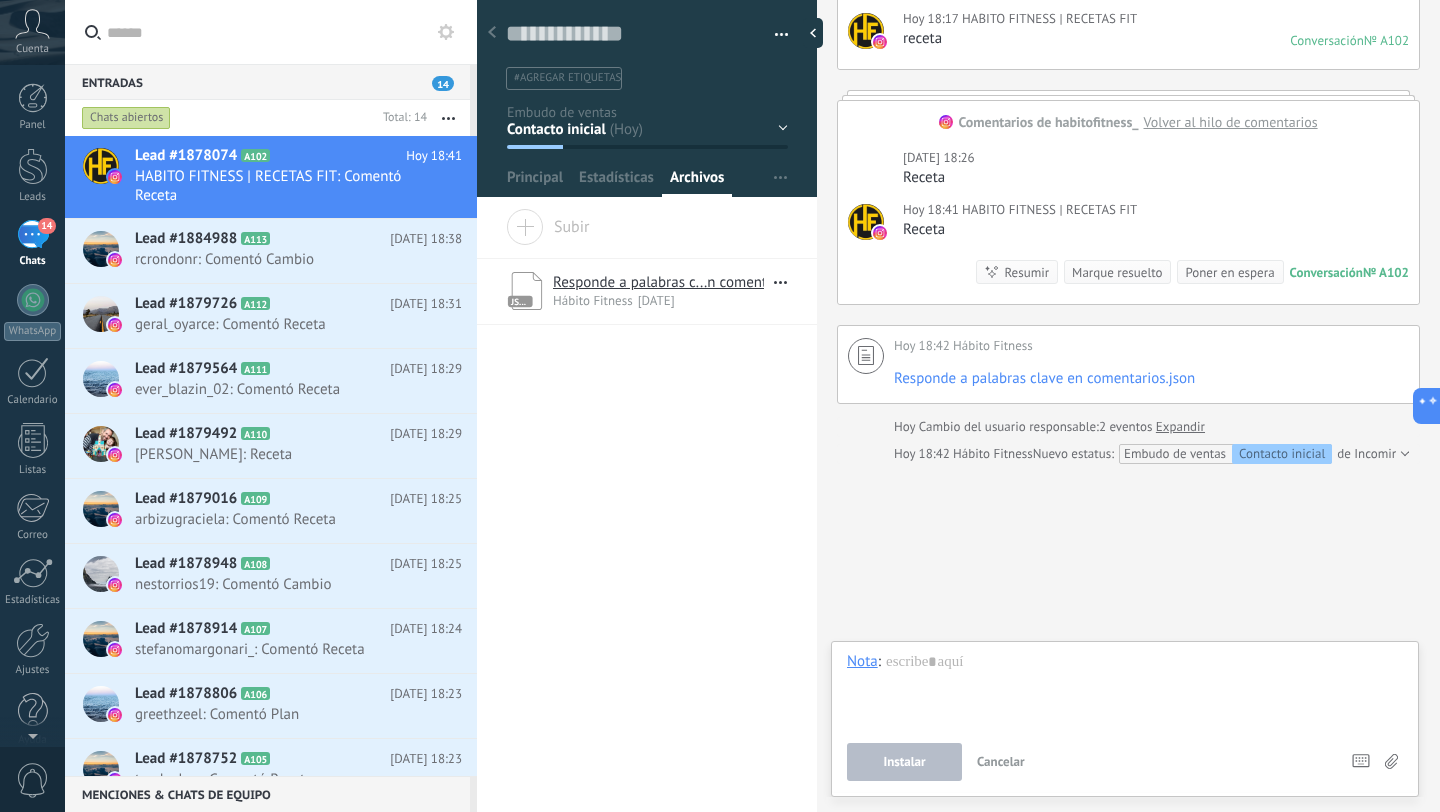 click 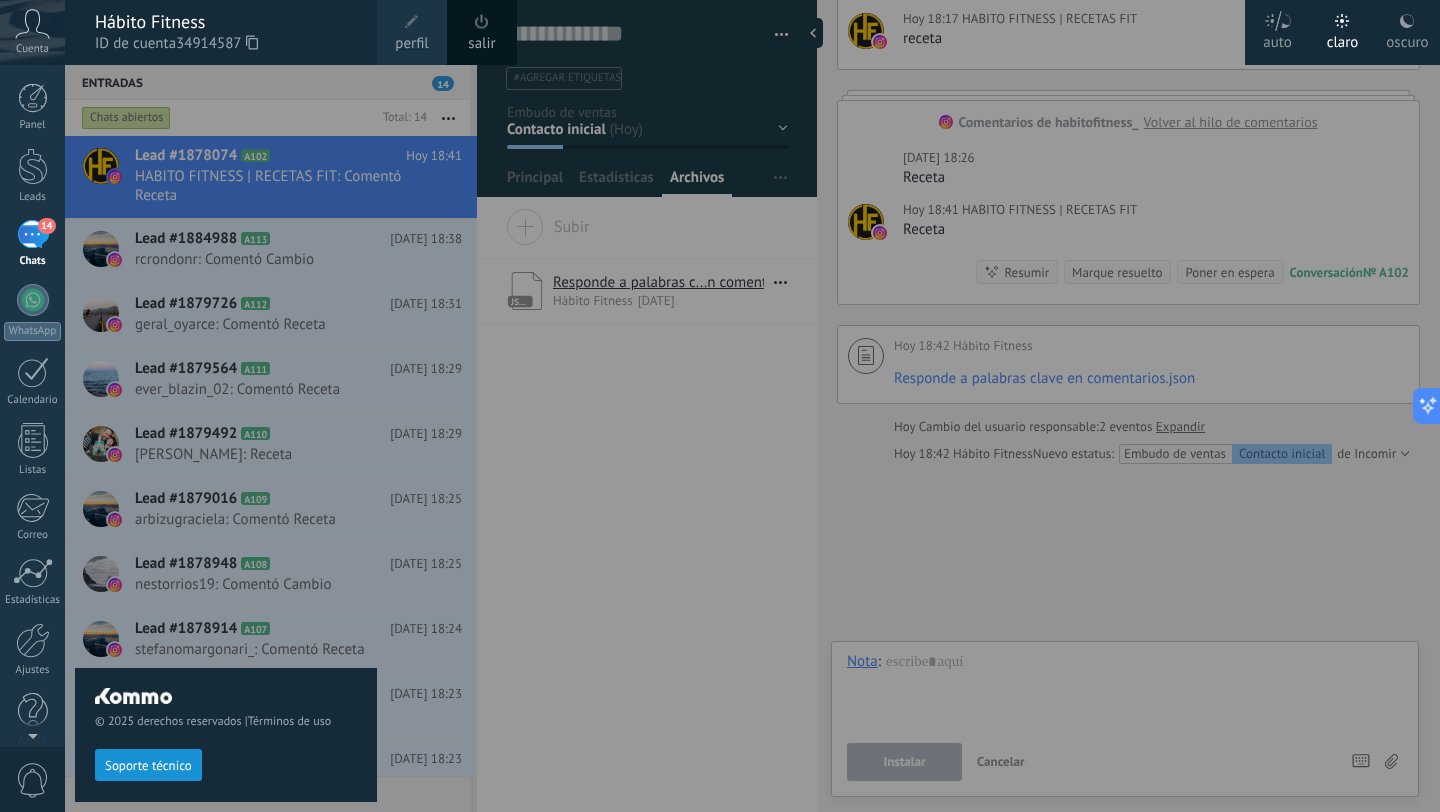 click on "14
Chats" at bounding box center (32, 244) 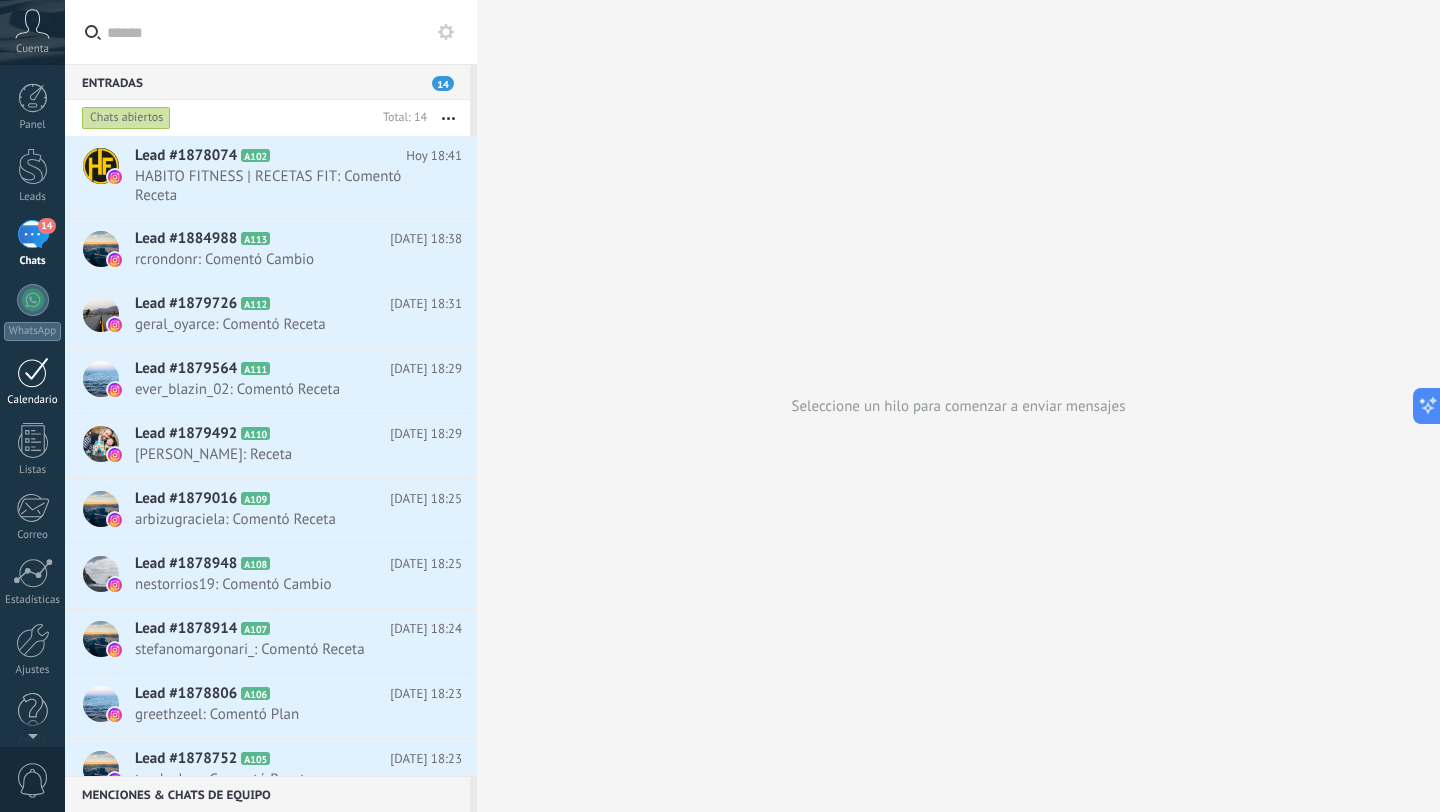click on "Calendario" at bounding box center (32, 382) 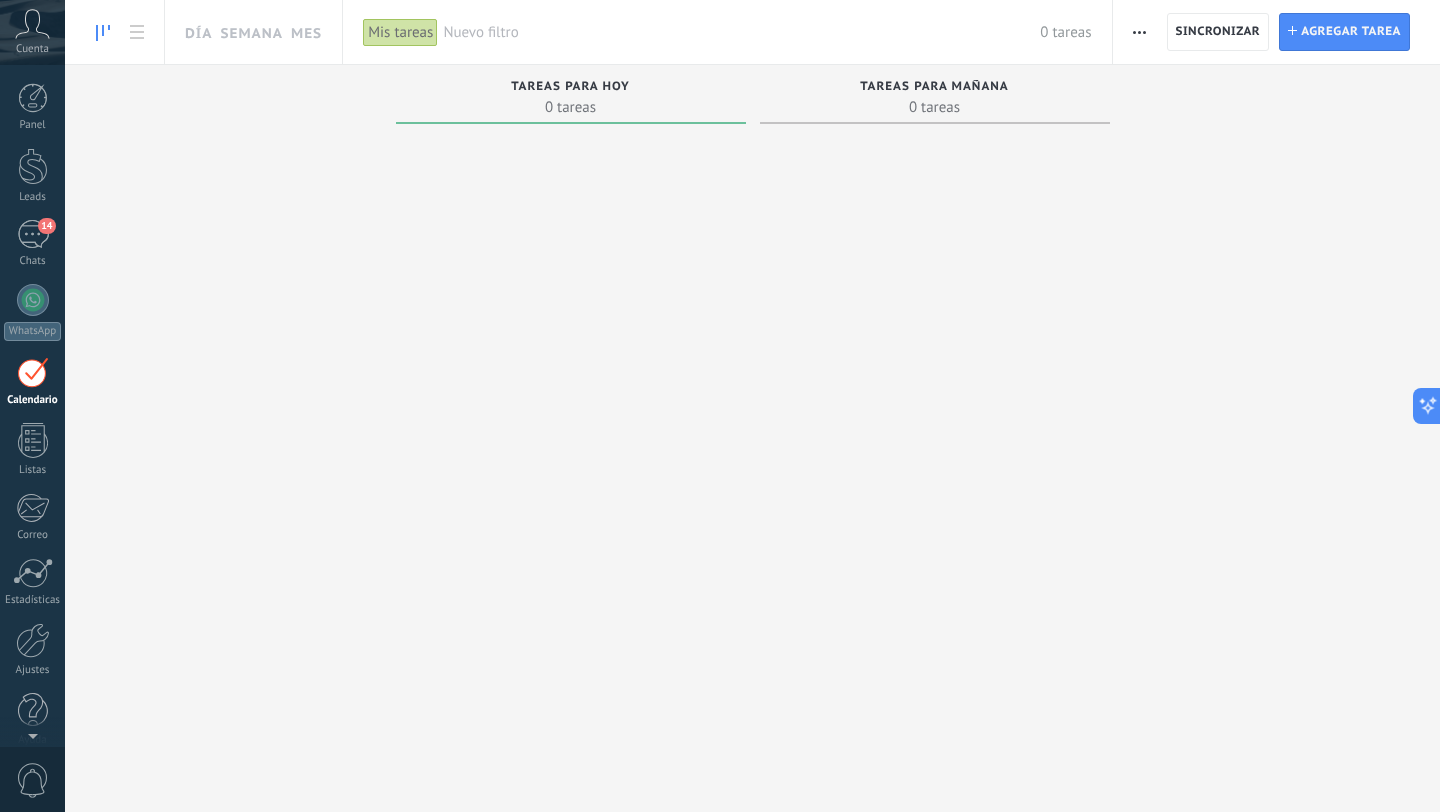 click on "Panel
Leads
14
Chats
WhatsApp
Clientes" at bounding box center (32, 425) 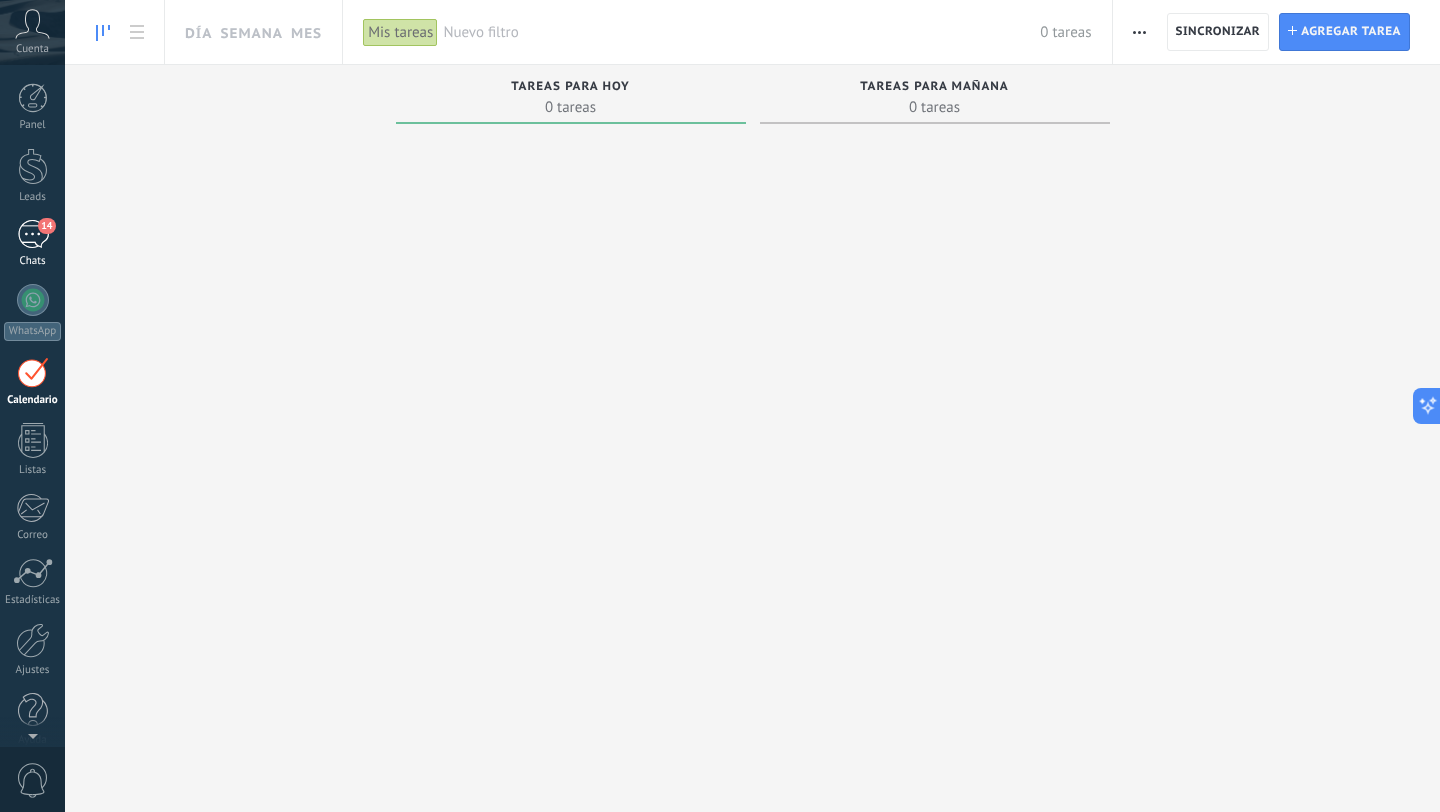 click on "14" at bounding box center (33, 234) 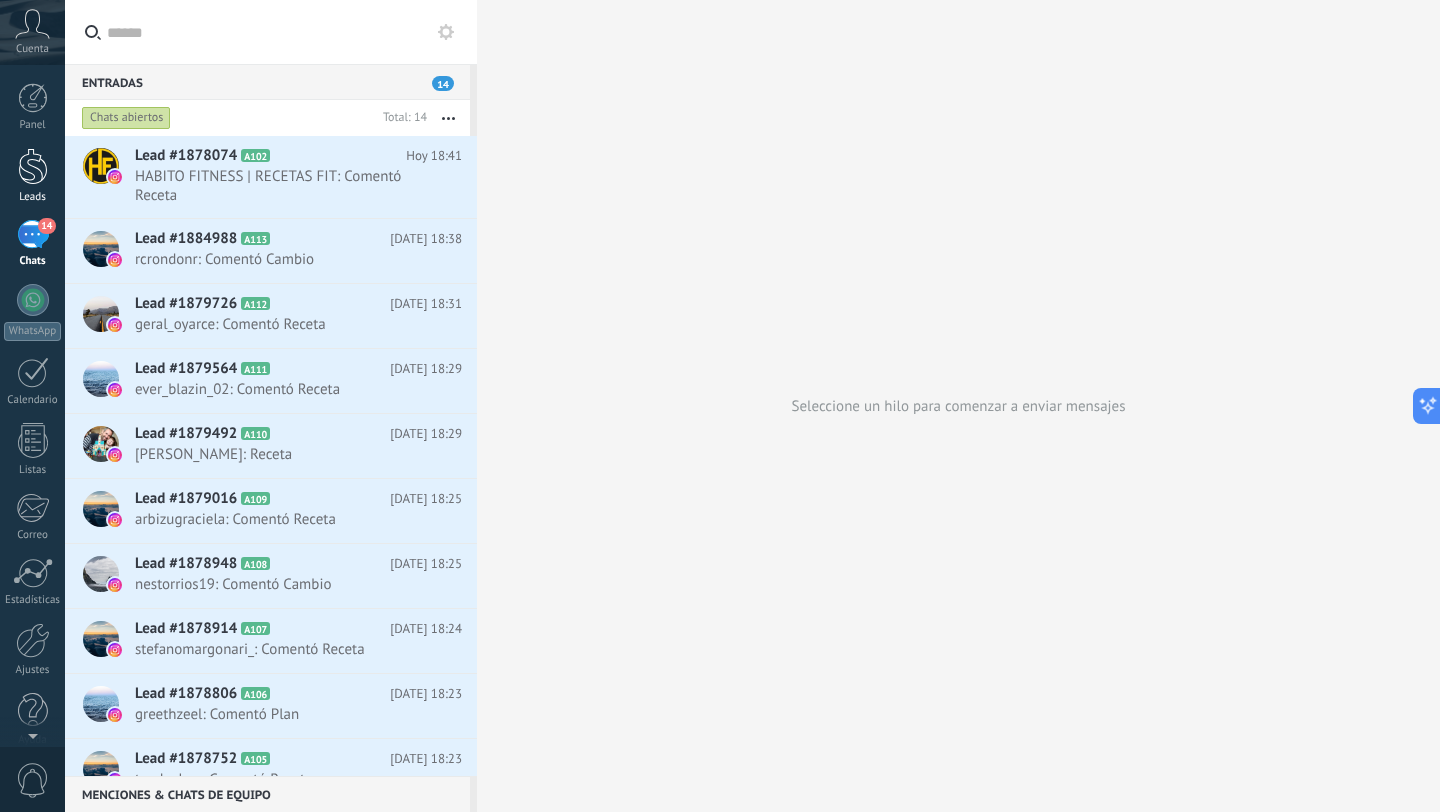 click on "Leads" at bounding box center (32, 176) 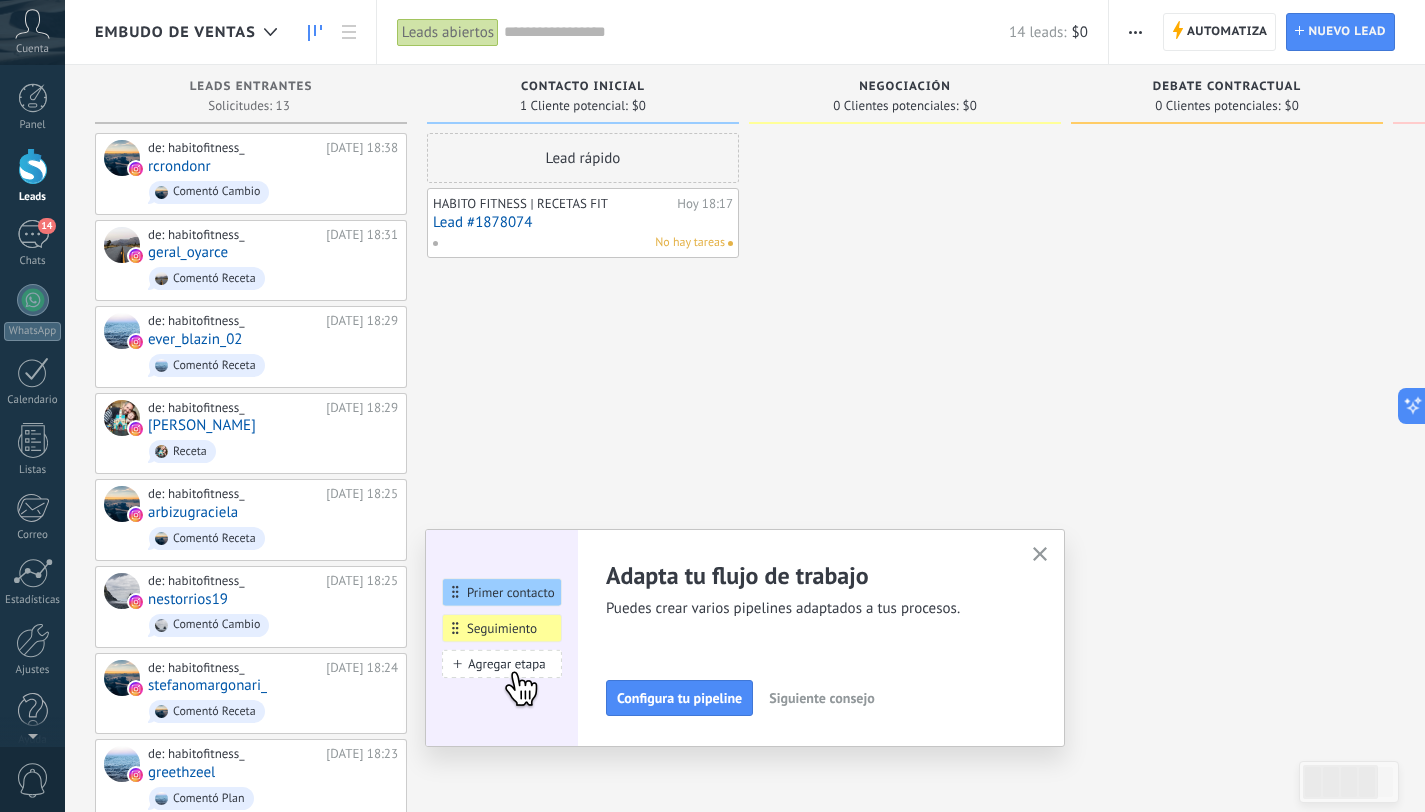 click on "HABITO FITNESS | RECETAS FIT Hoy 18:17 Lead #1878074 No hay tareas" at bounding box center (583, 223) 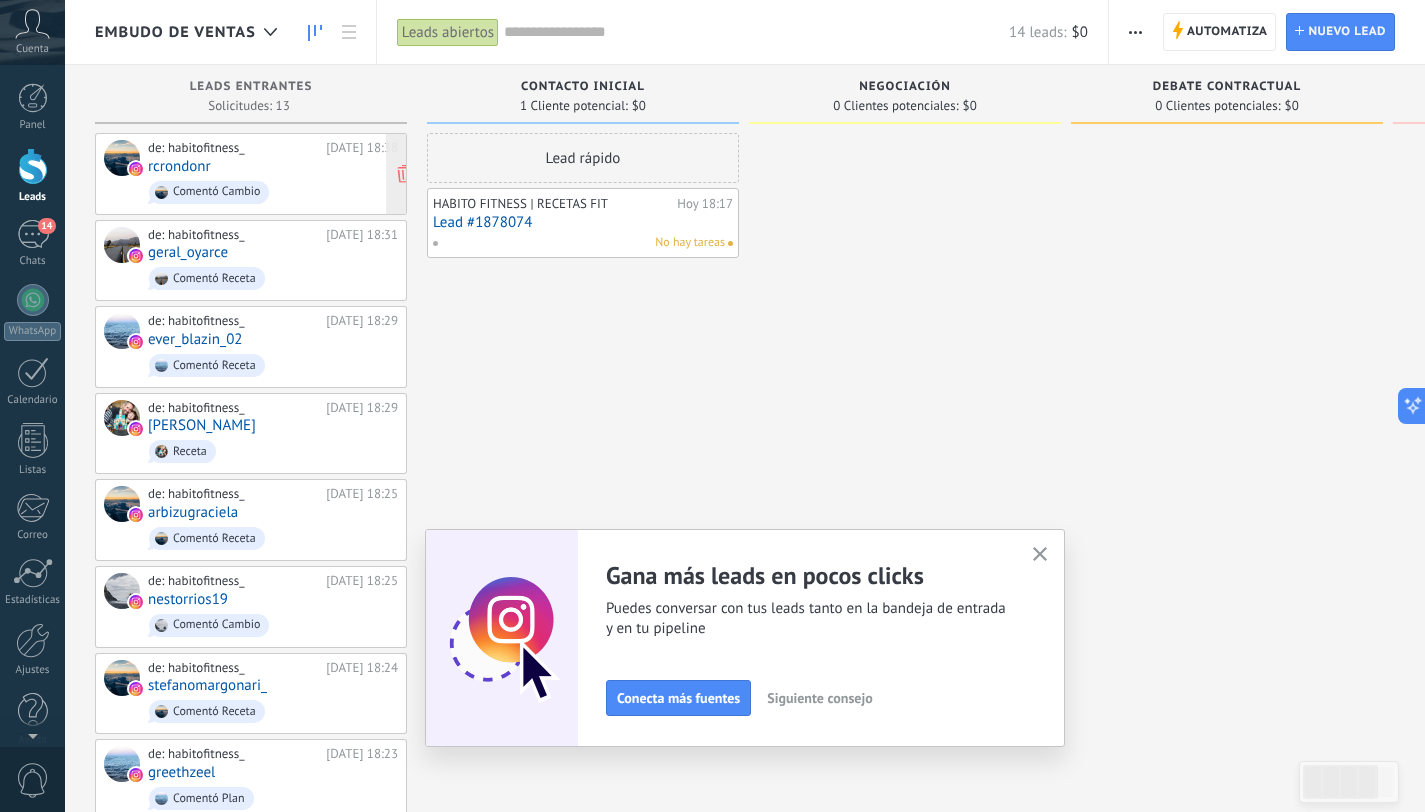 click on "Comentó Cambio" at bounding box center (273, 192) 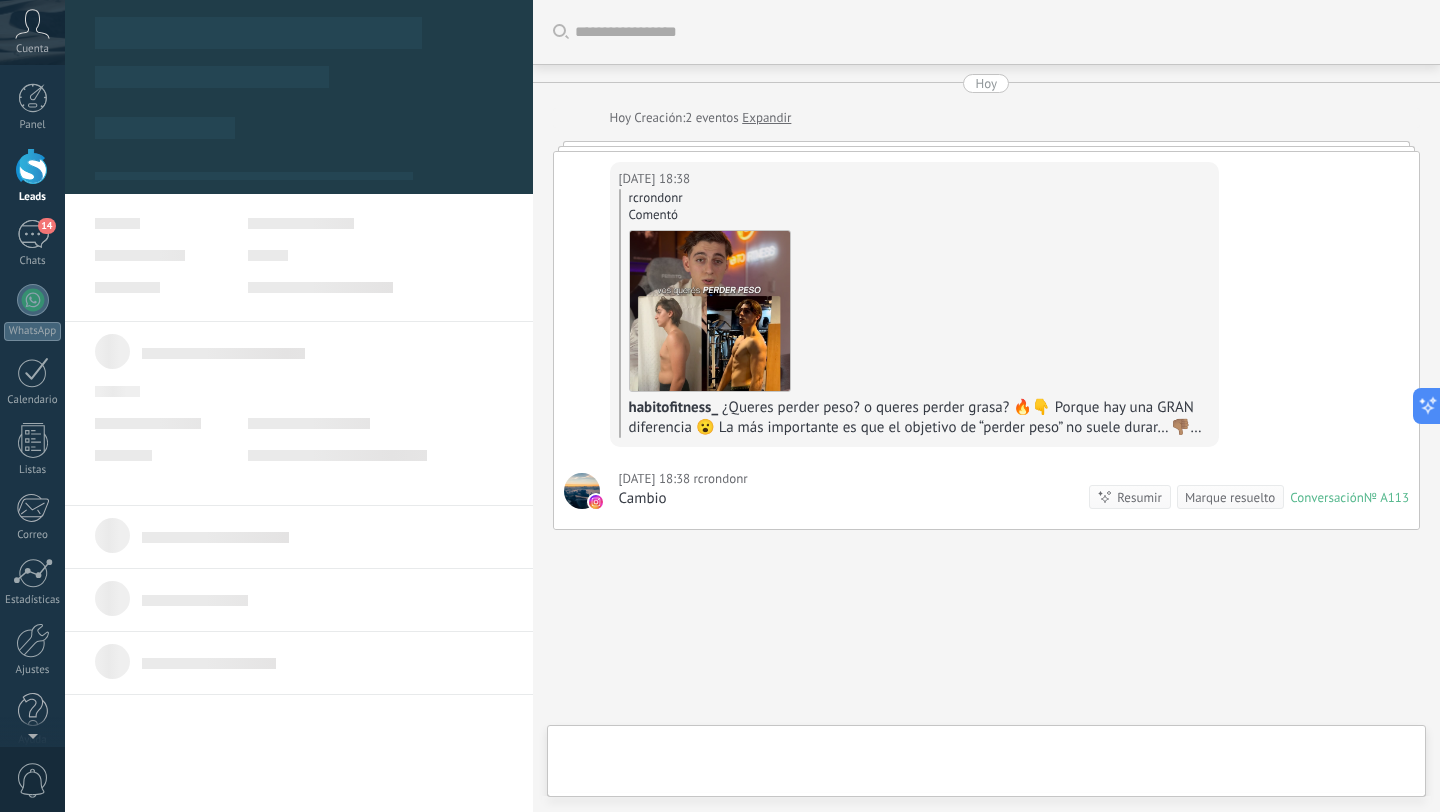 type on "**********" 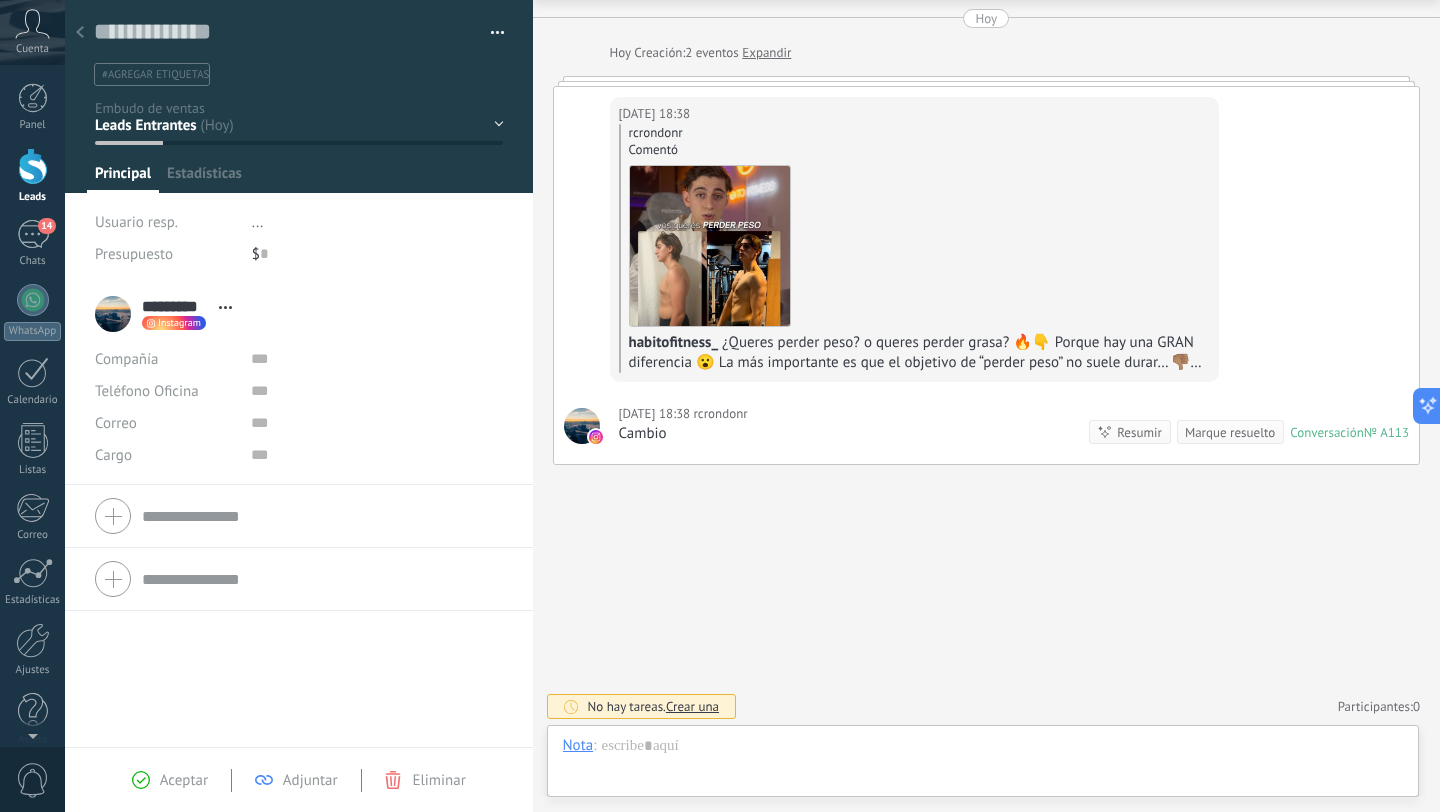 scroll, scrollTop: 30, scrollLeft: 0, axis: vertical 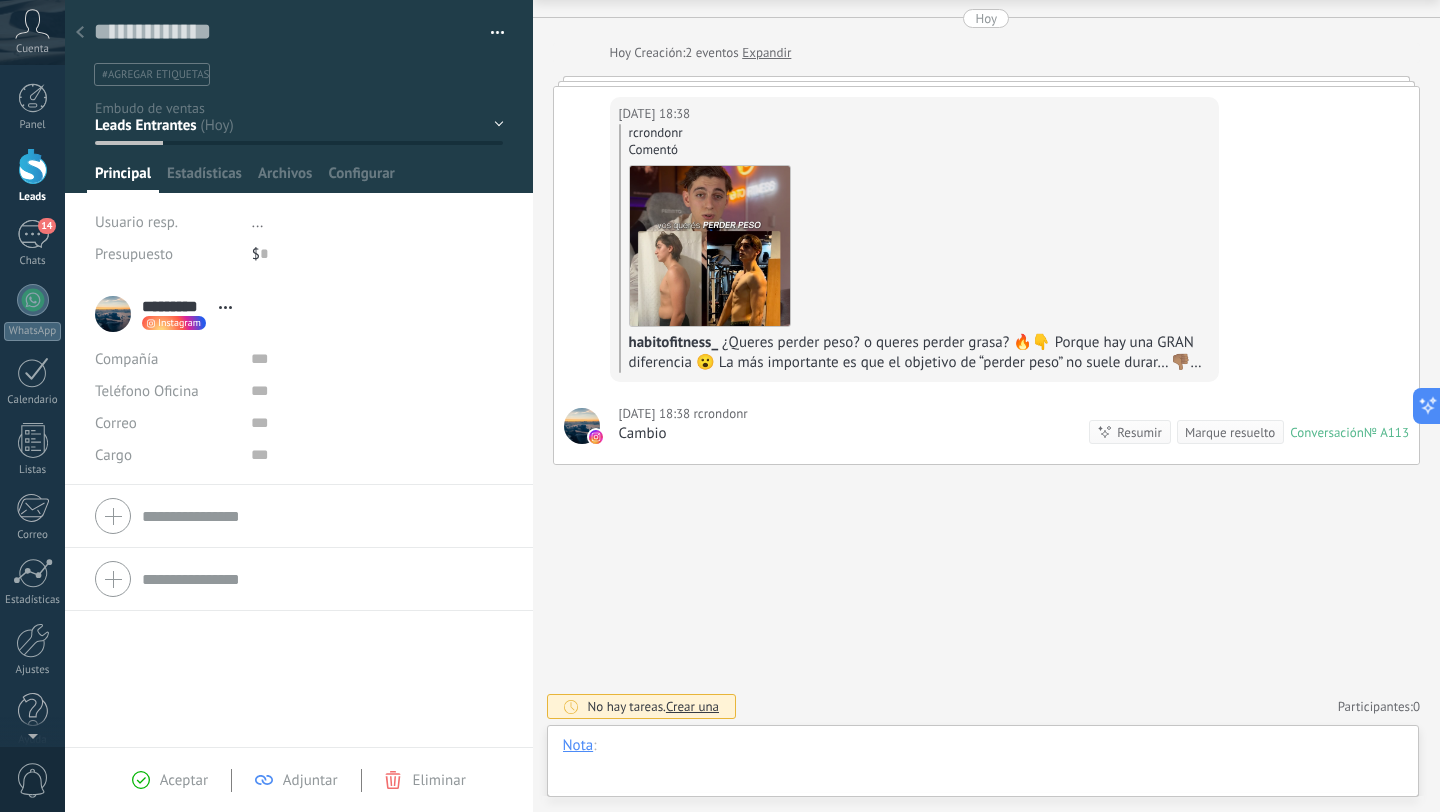 click at bounding box center [983, 766] 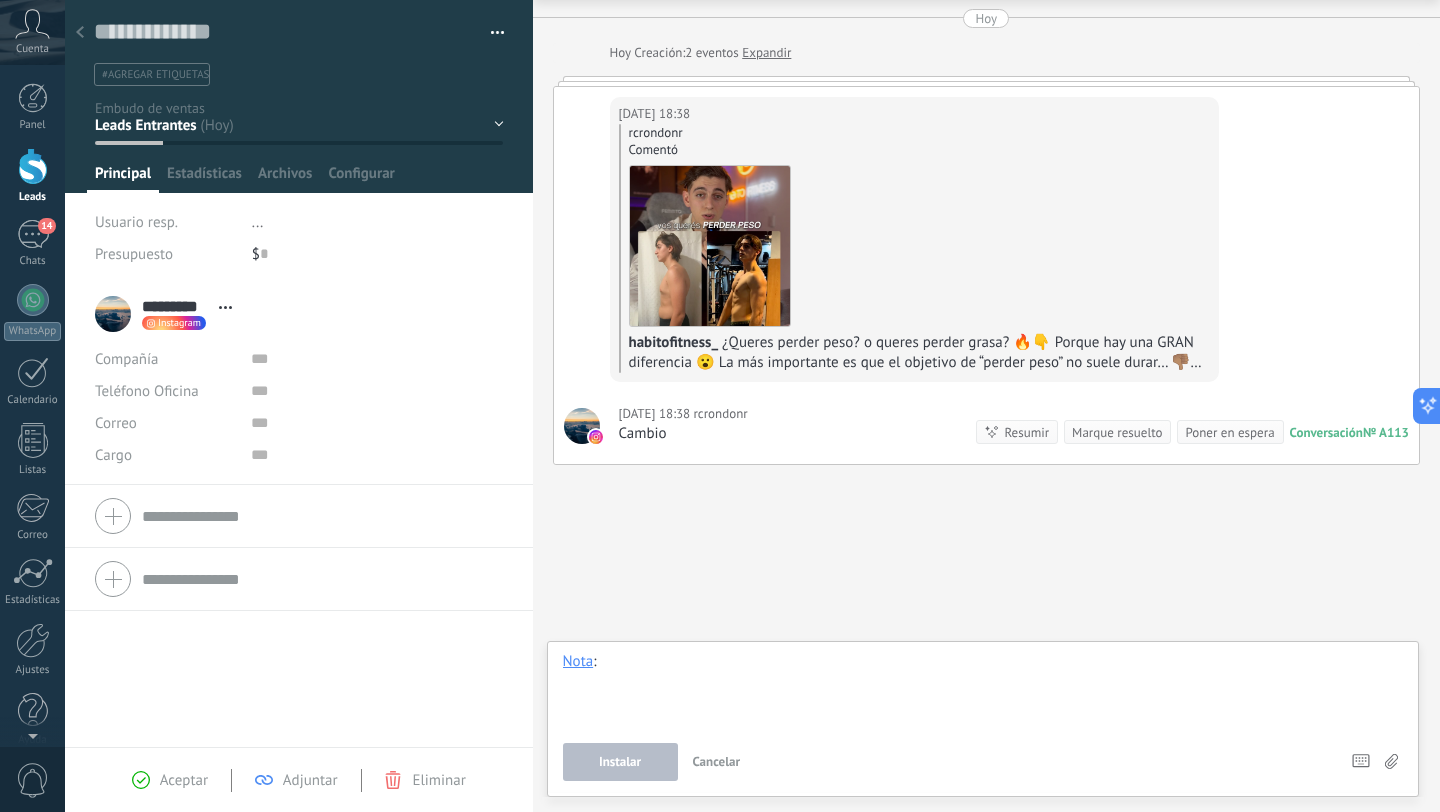 paste 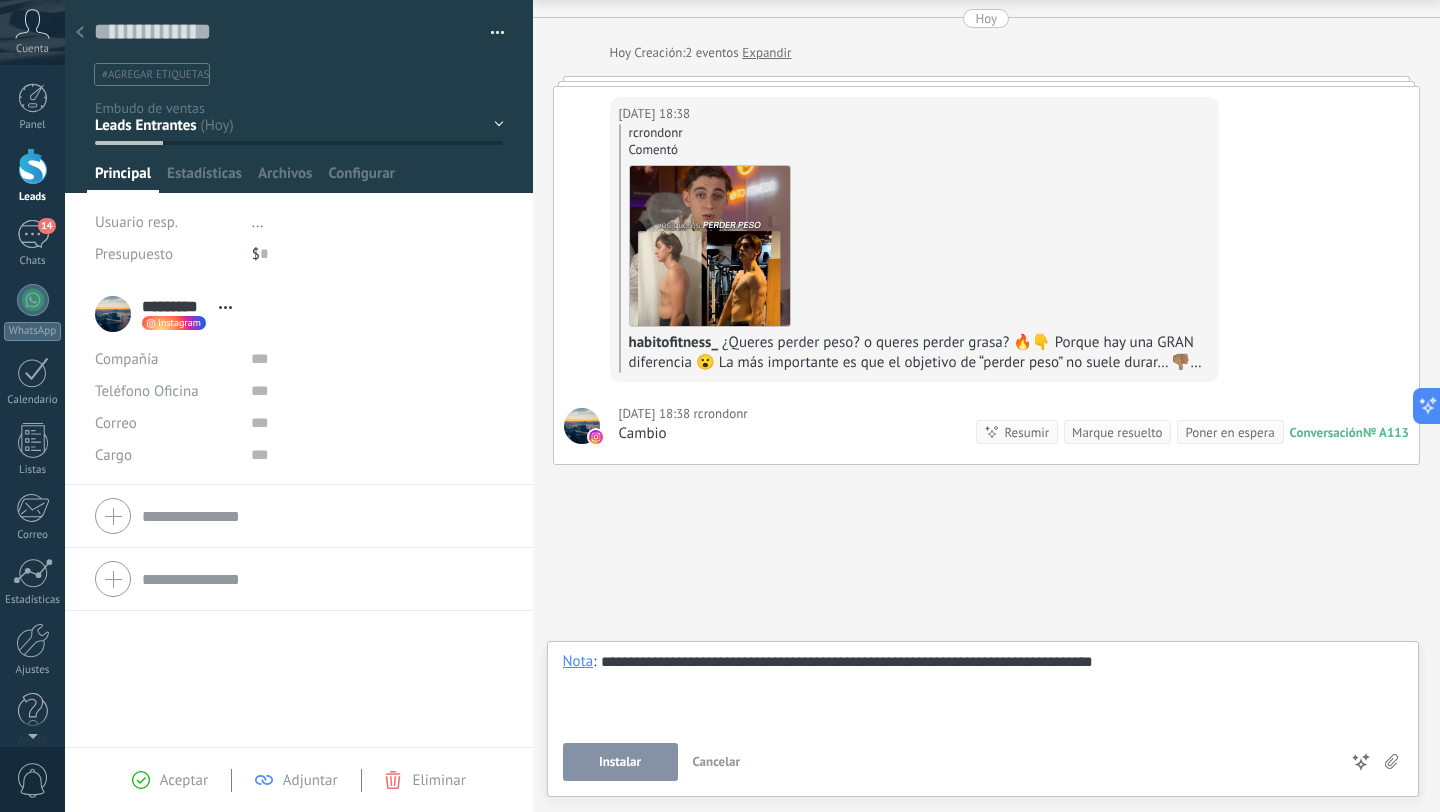 click on "Instalar" at bounding box center [620, 762] 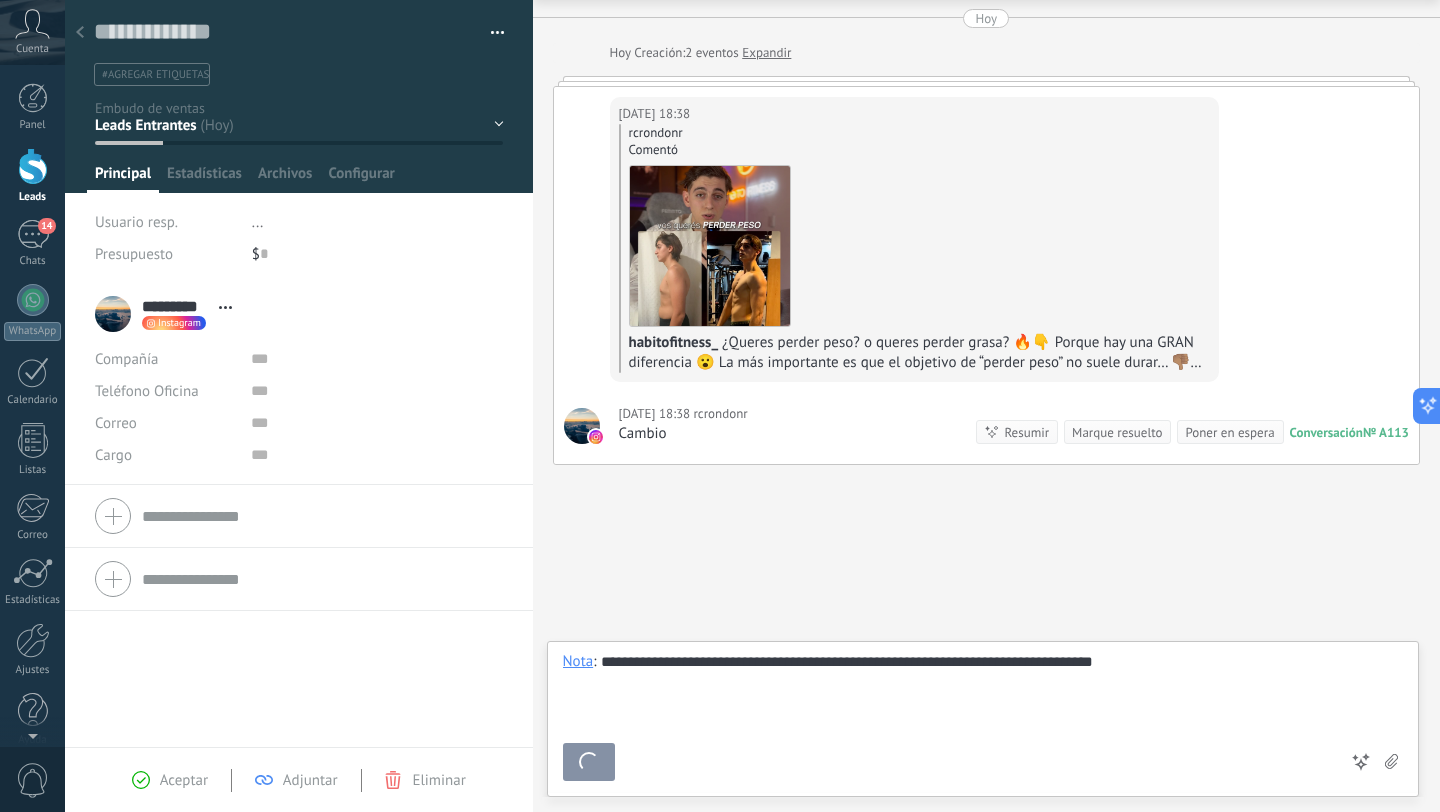 scroll, scrollTop: 152, scrollLeft: 0, axis: vertical 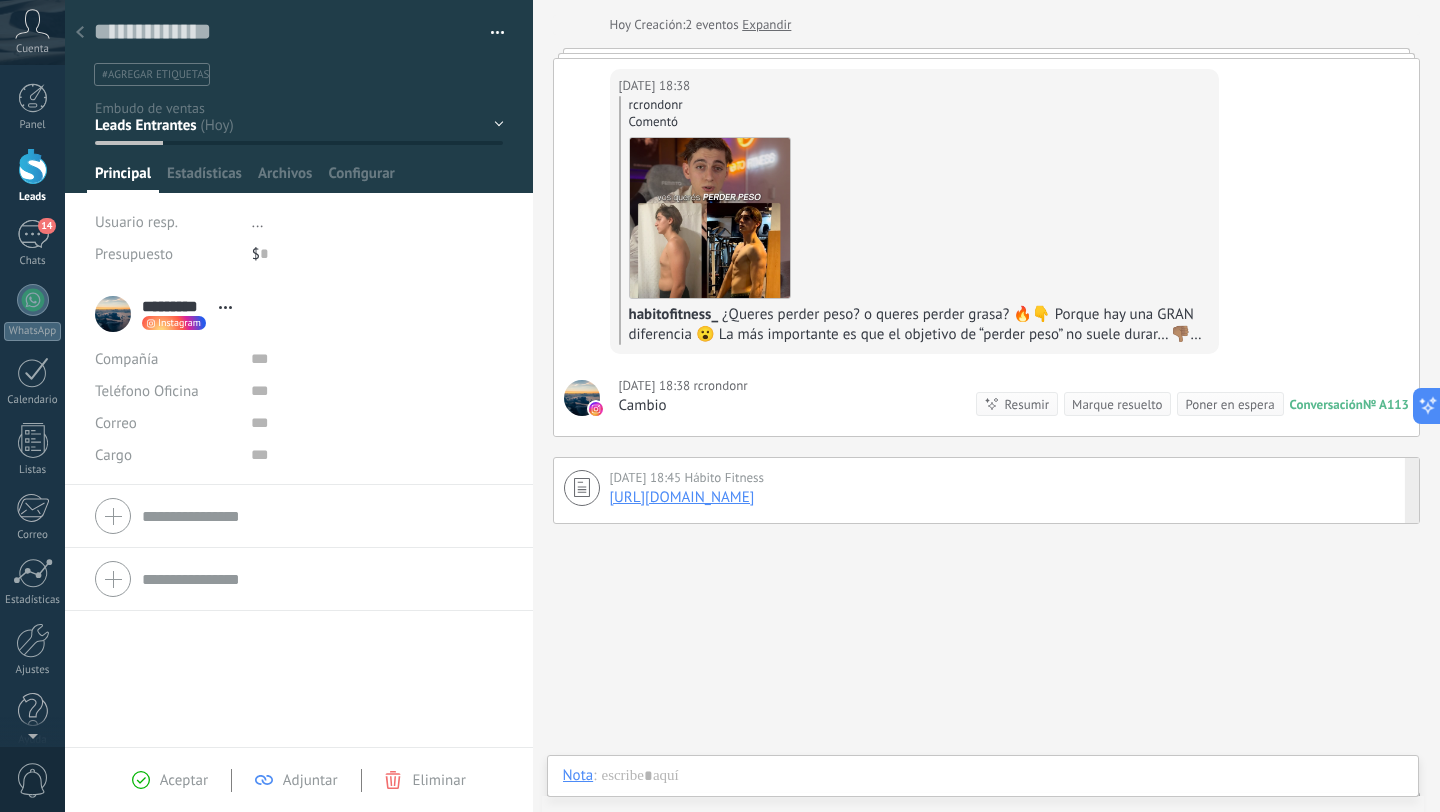 click on "https://drive.google.com/file/d/1TxP2387IyJkaQhqcPOdLwjHMG5qCGaWv/view?usp=sharing" at bounding box center (682, 497) 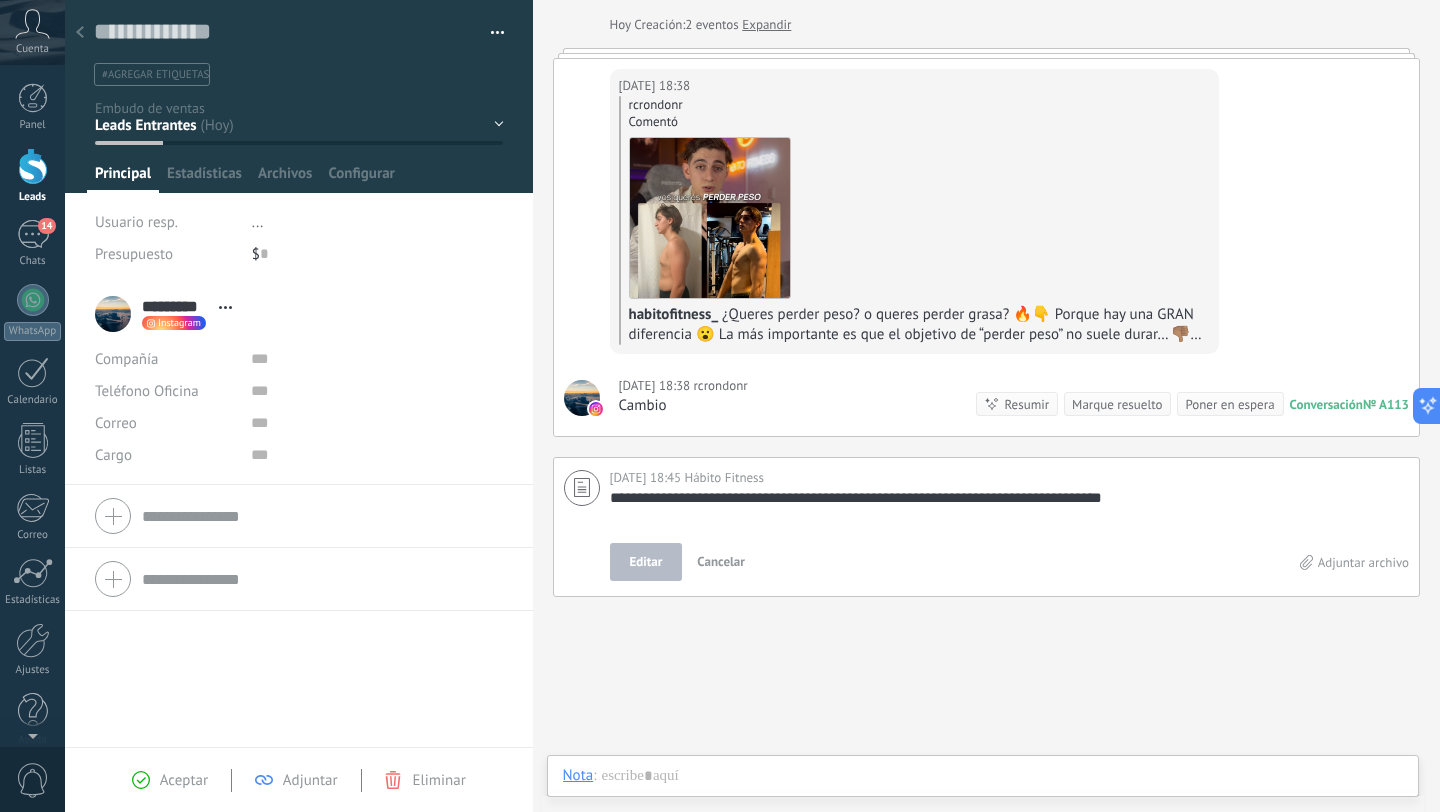 scroll, scrollTop: 20, scrollLeft: 0, axis: vertical 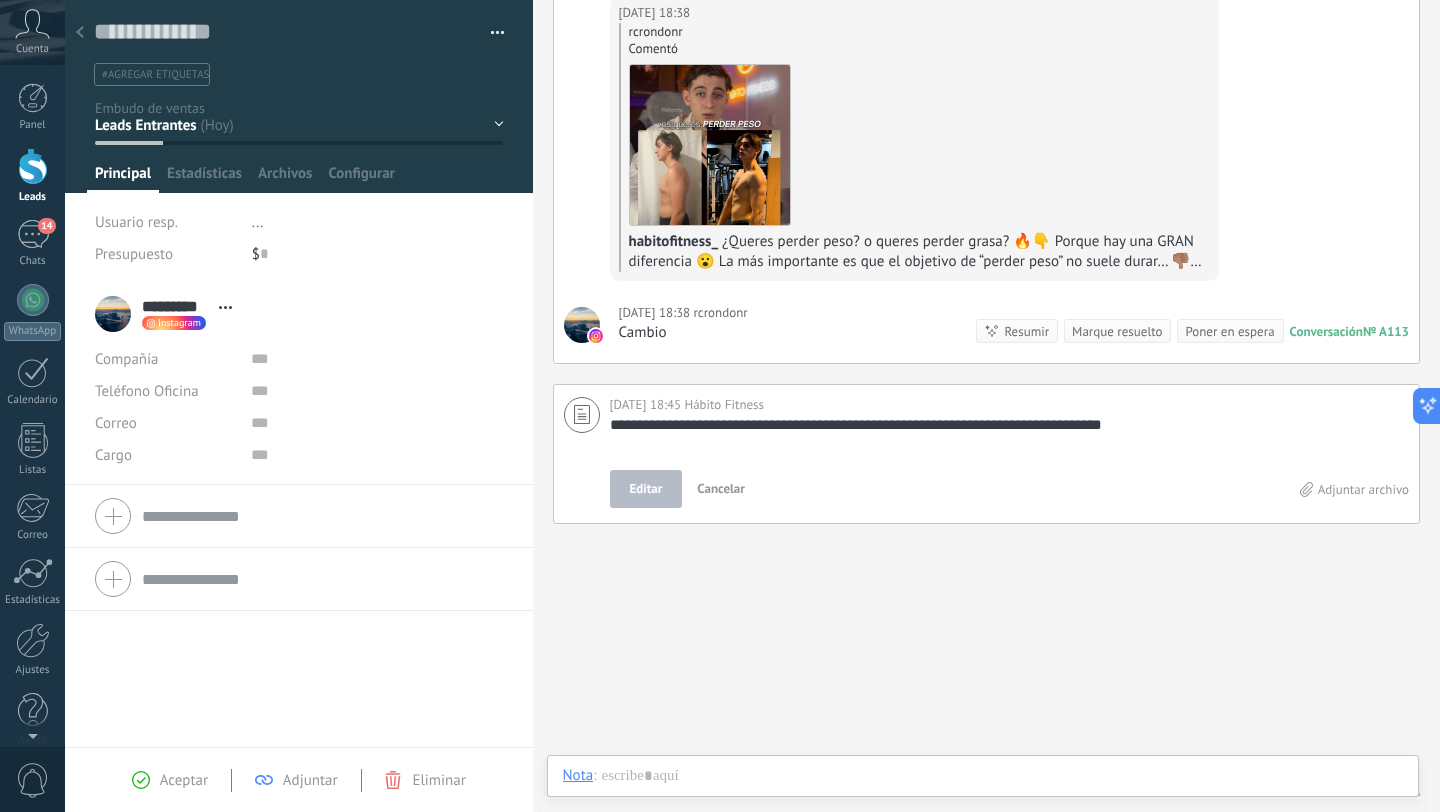 click on "Cancelar" at bounding box center (721, 488) 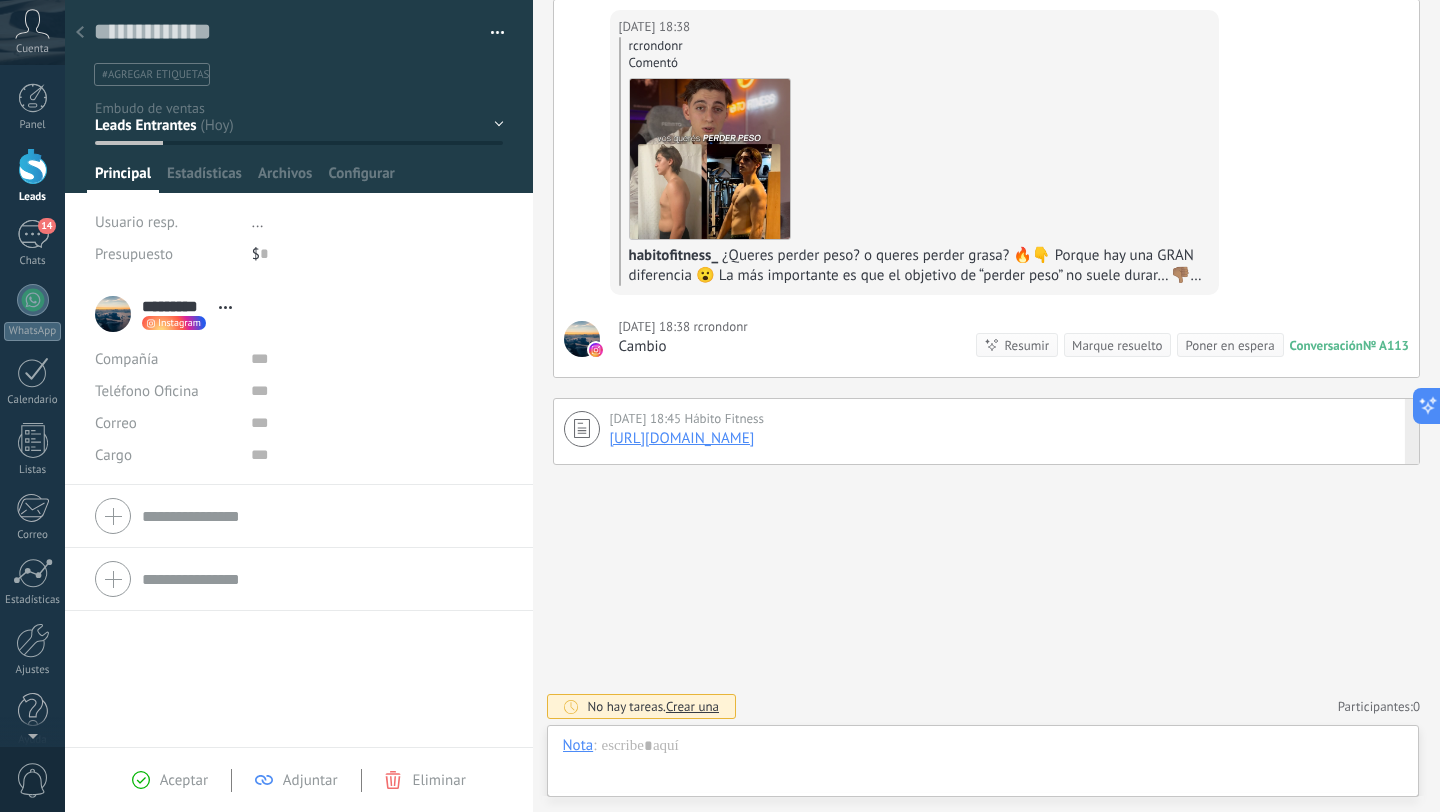 drag, startPoint x: 414, startPoint y: 777, endPoint x: 306, endPoint y: 605, distance: 203.09604 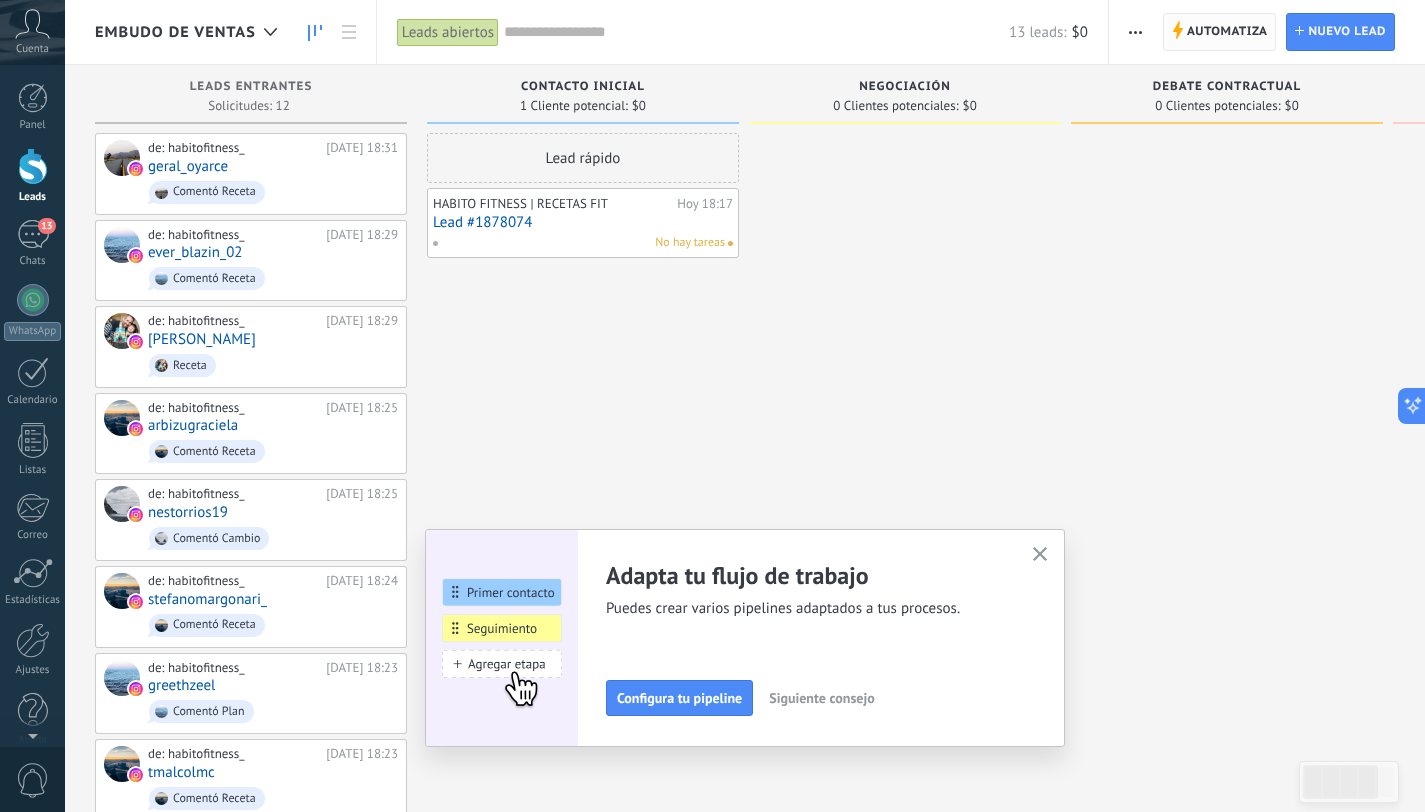 click on "Automatiza" at bounding box center (1227, 32) 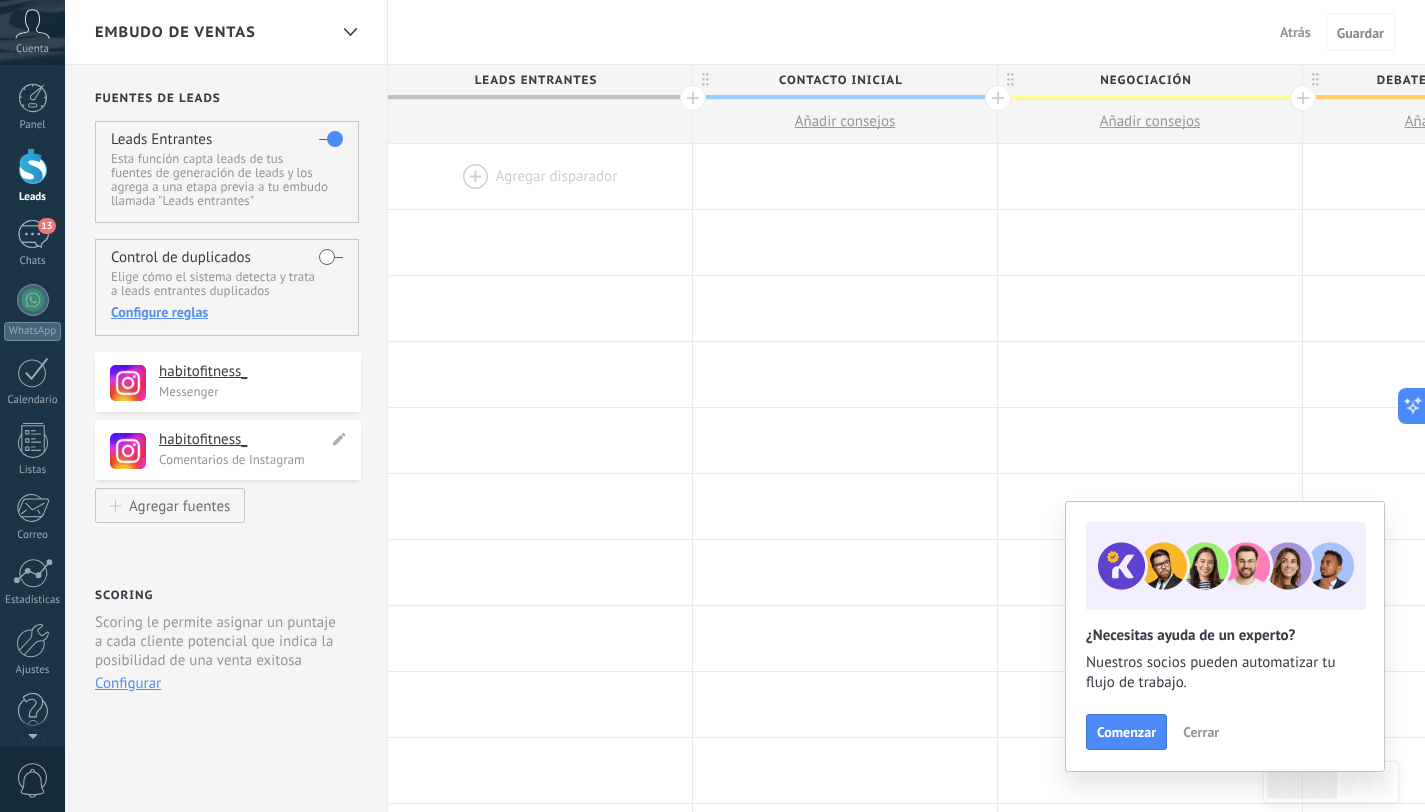 click on "Comentarios de Instagram" at bounding box center (254, 459) 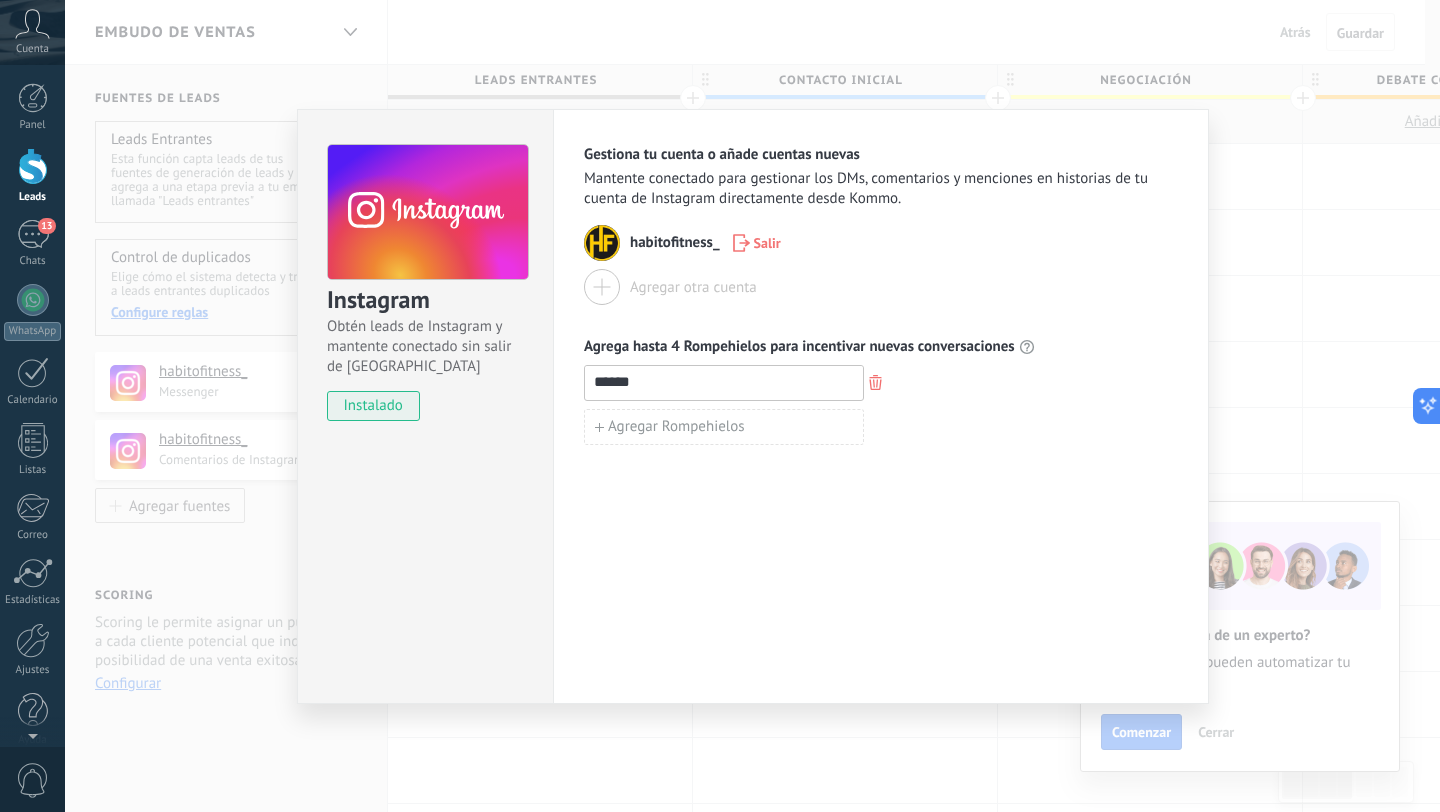 click on "Mantente conectado para gestionar los DMs, comentarios y menciones en historias de tu cuenta de Instagram directamente desde Kommo." at bounding box center [881, 189] 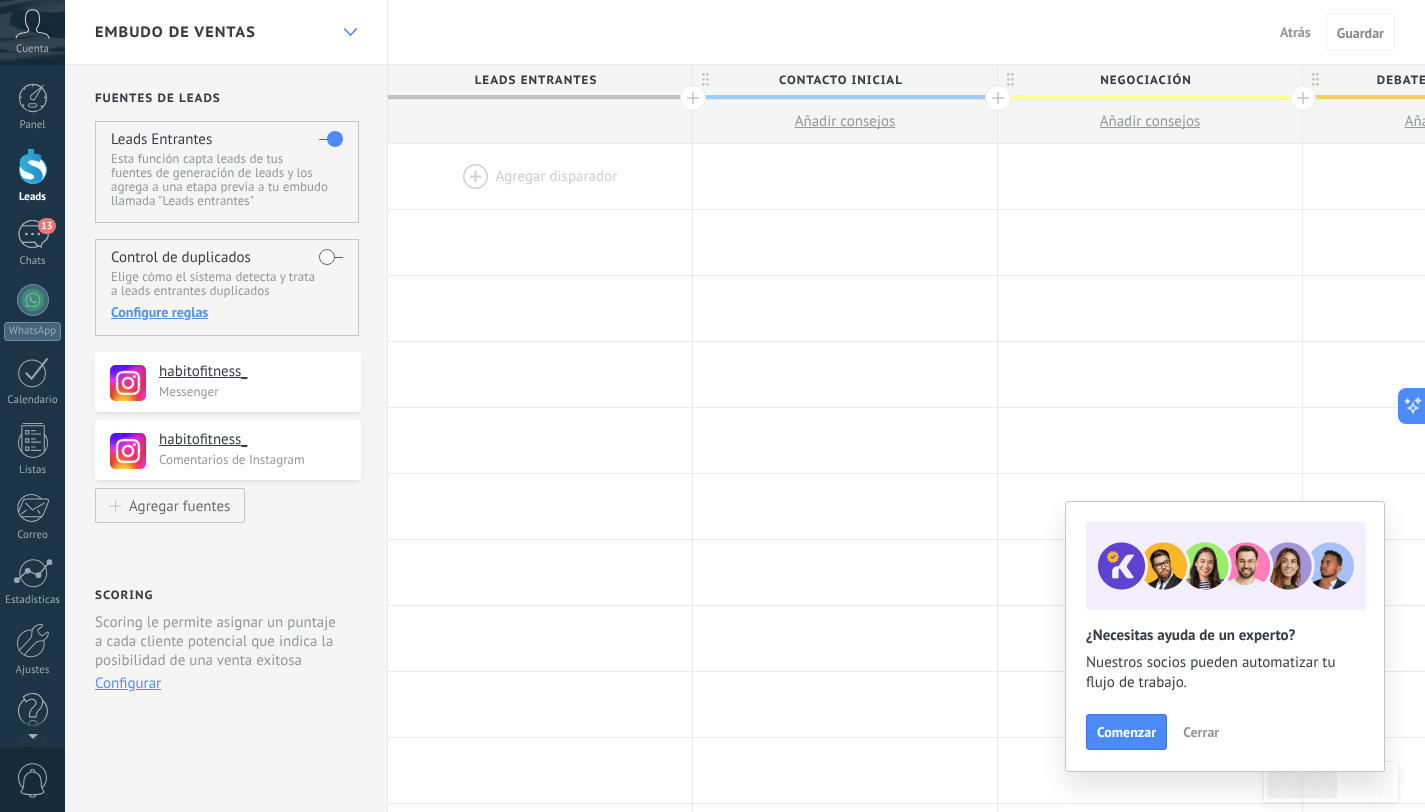 click at bounding box center (350, 32) 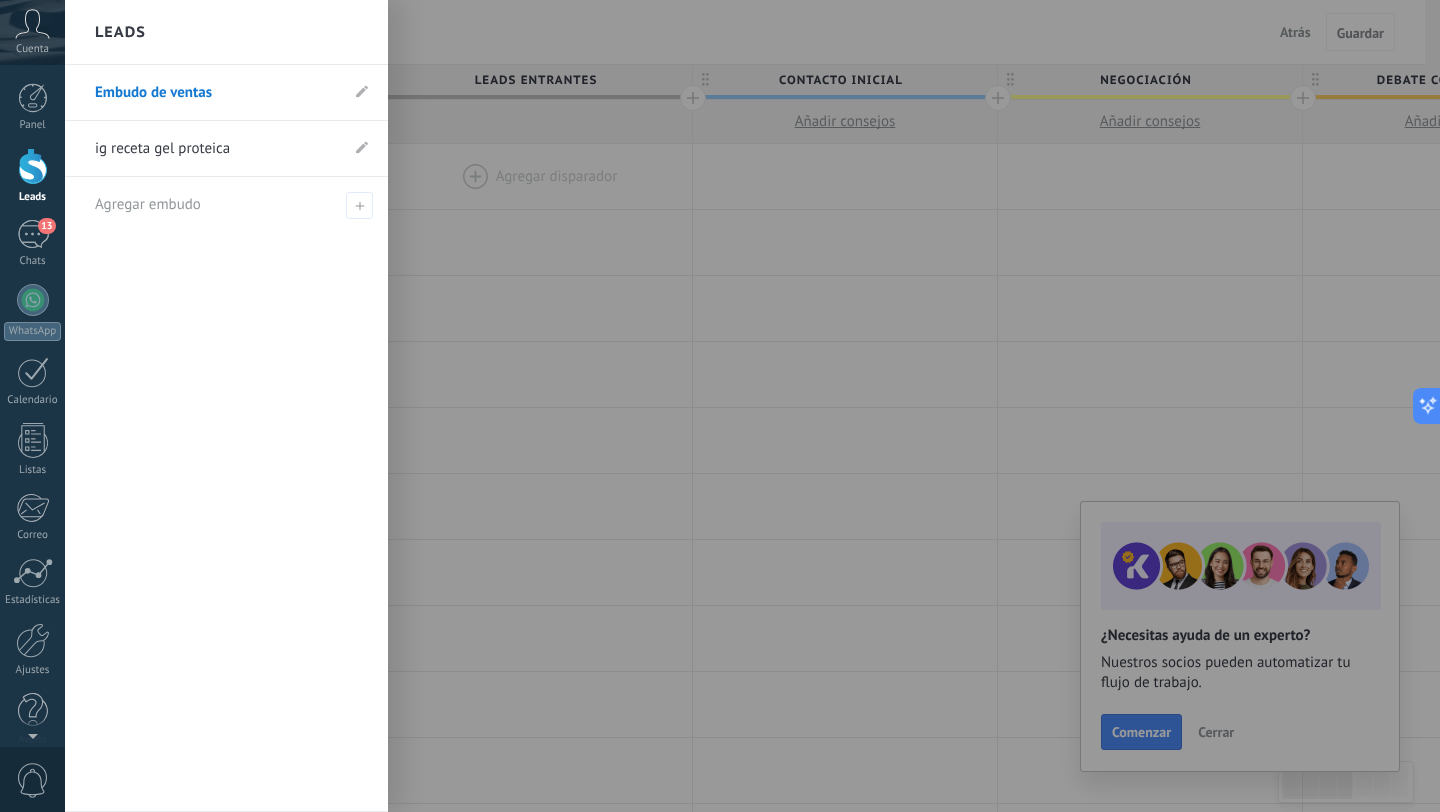 click on "ig receta gel proteica" at bounding box center [216, 149] 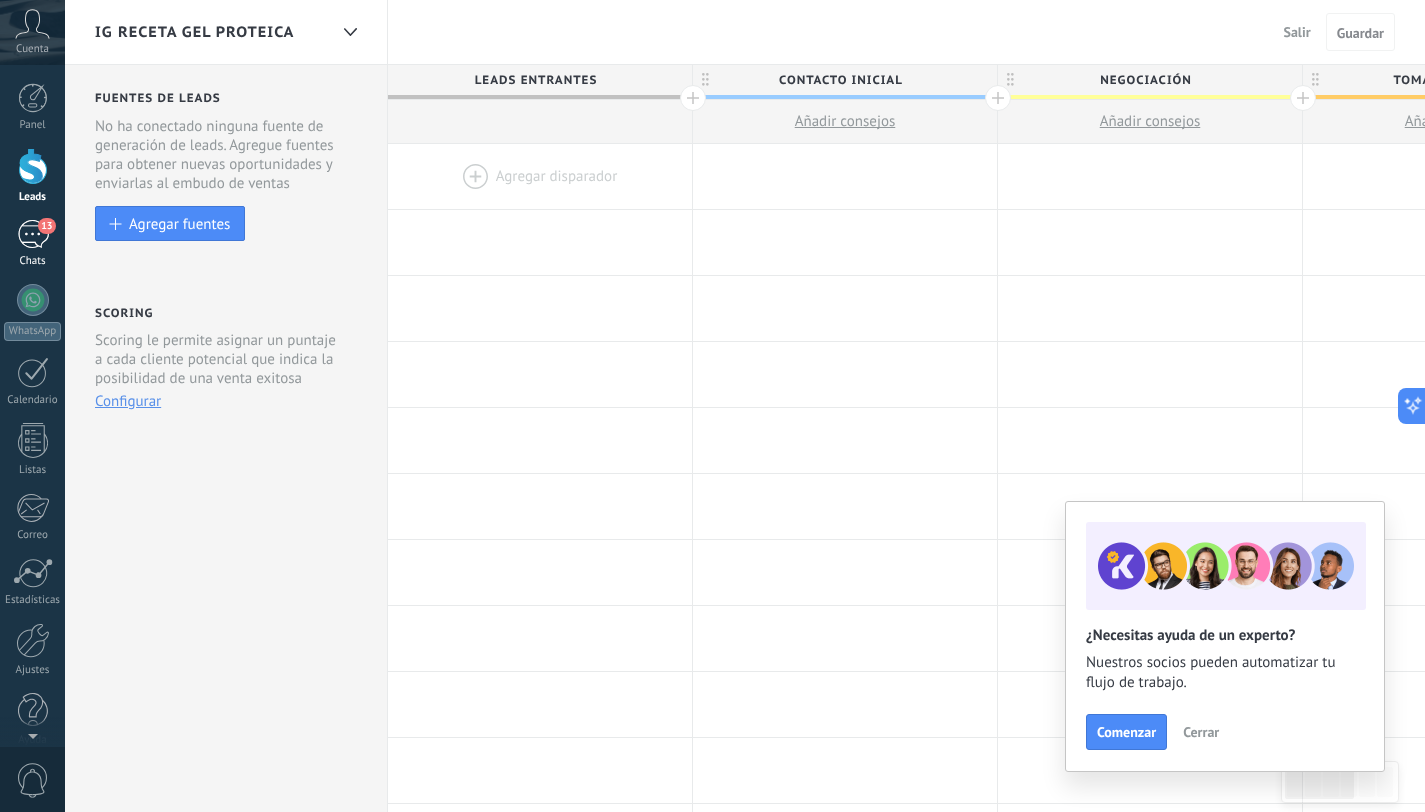 click on "13" at bounding box center [33, 234] 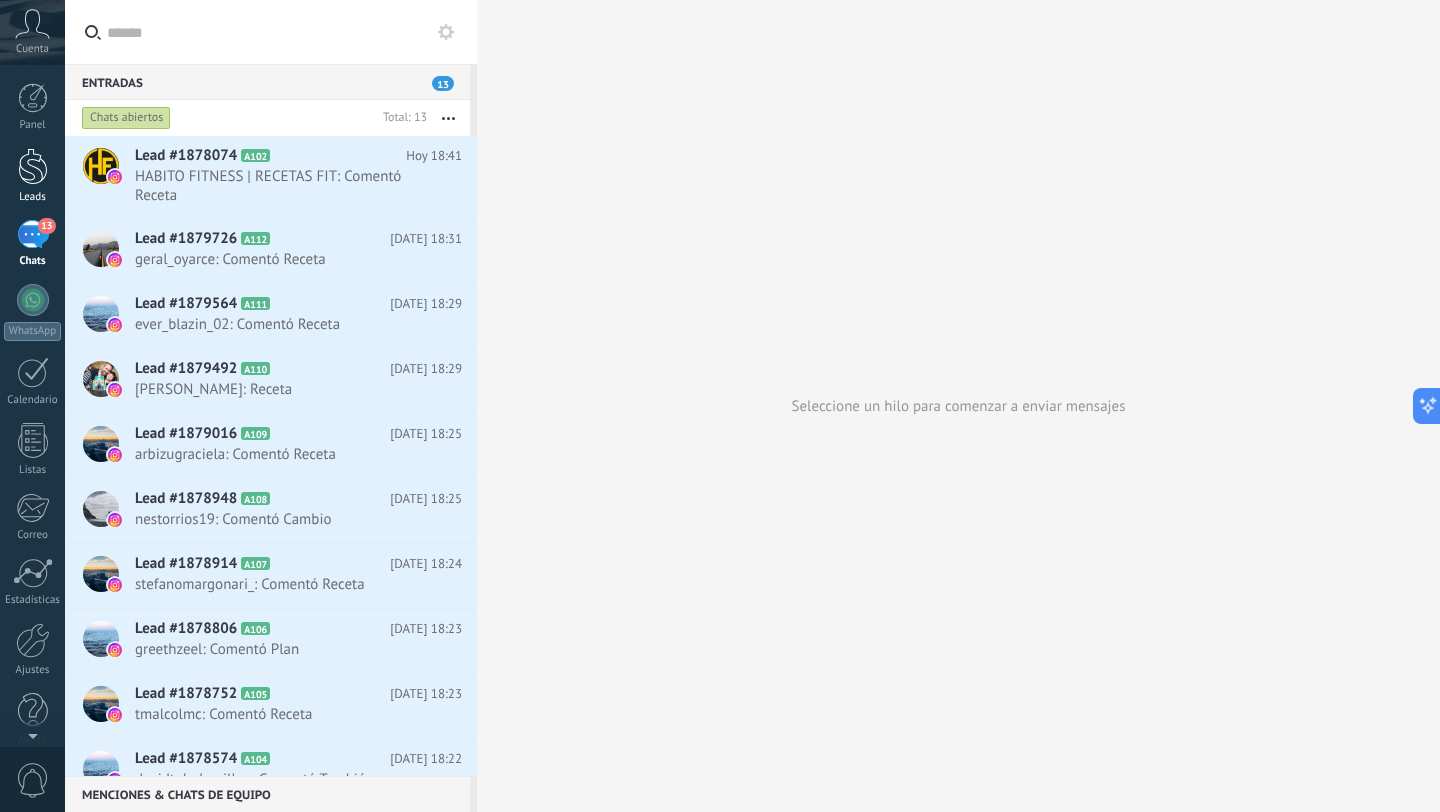 click at bounding box center (33, 166) 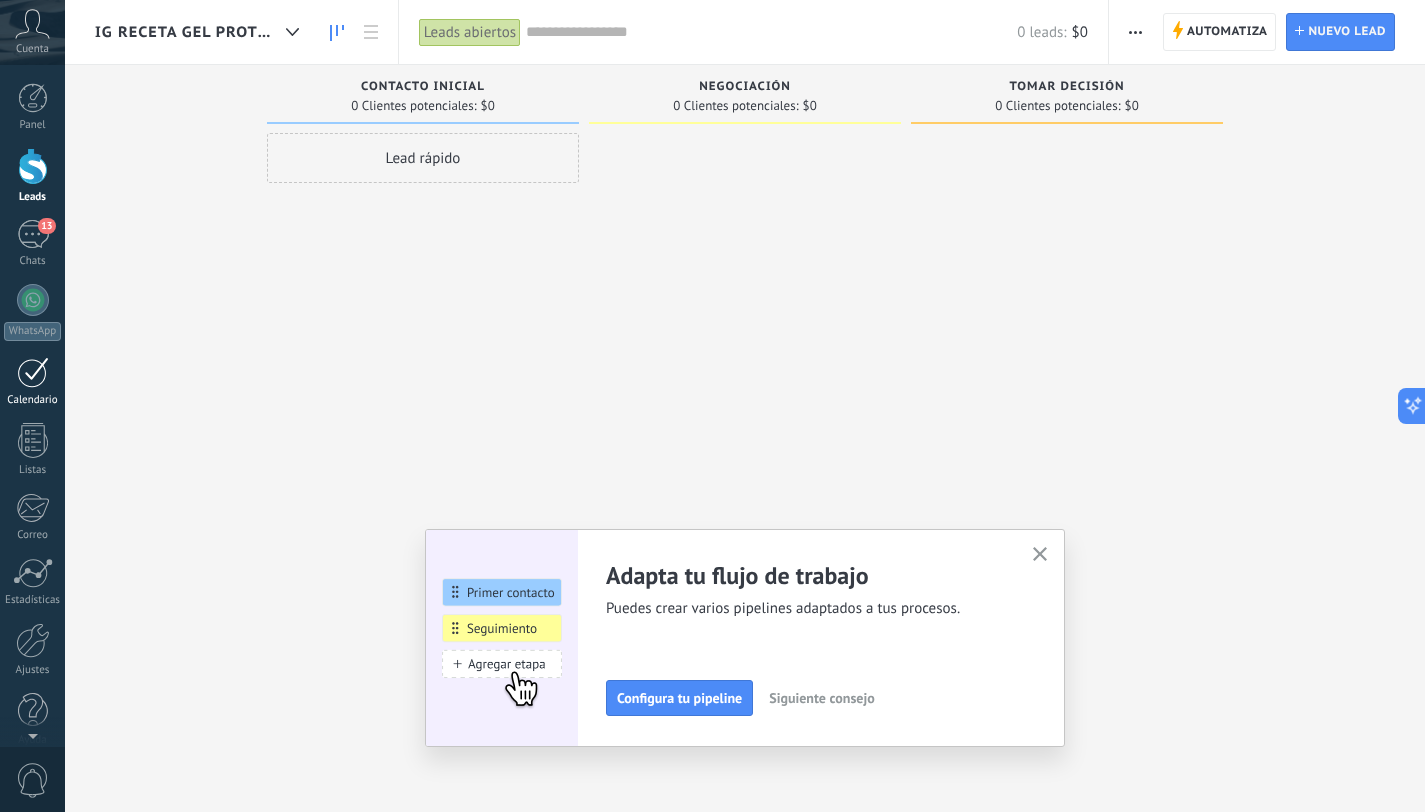 click on "Calendario" at bounding box center [32, 382] 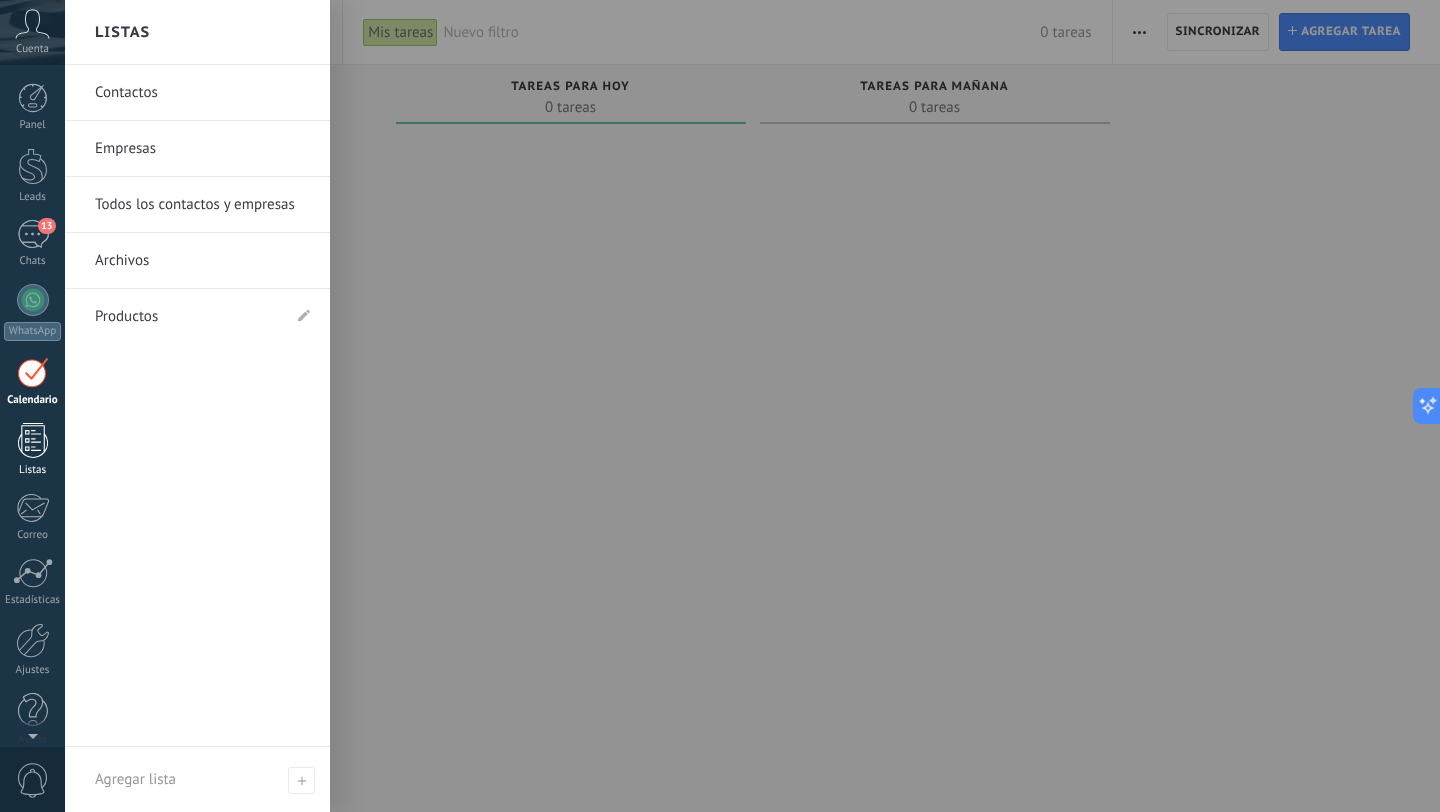 click at bounding box center [33, 440] 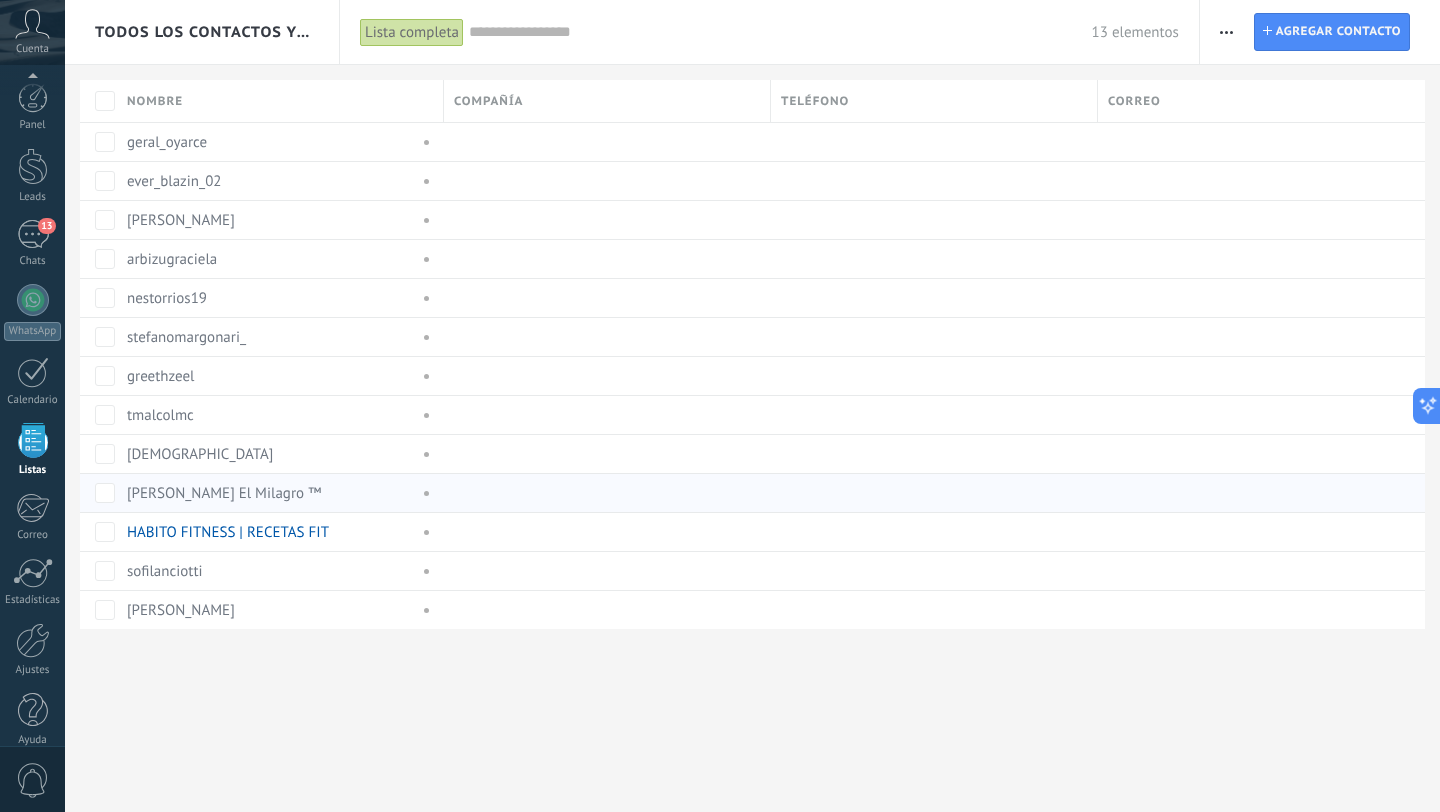 scroll, scrollTop: 20, scrollLeft: 0, axis: vertical 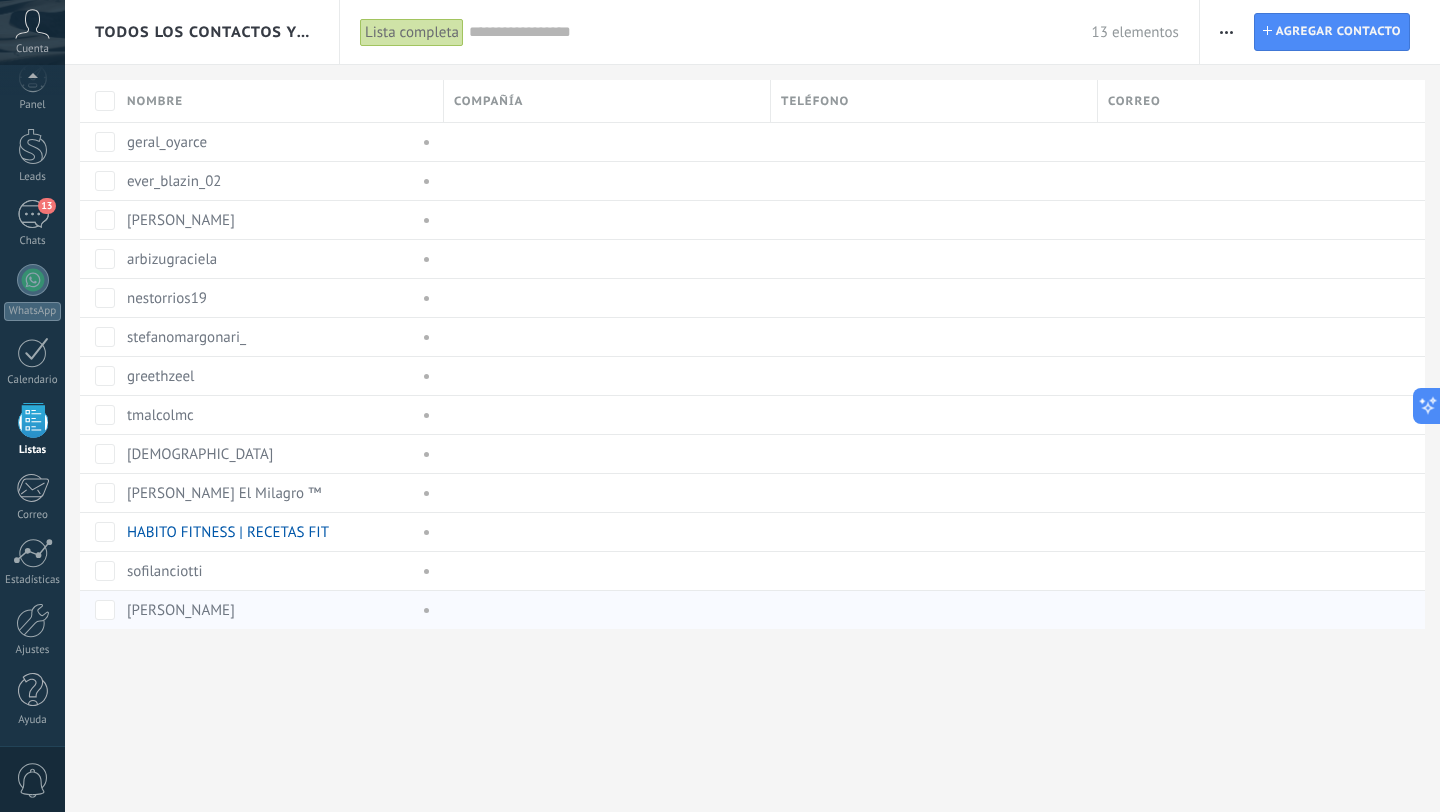 click on "[PERSON_NAME]" at bounding box center (181, 610) 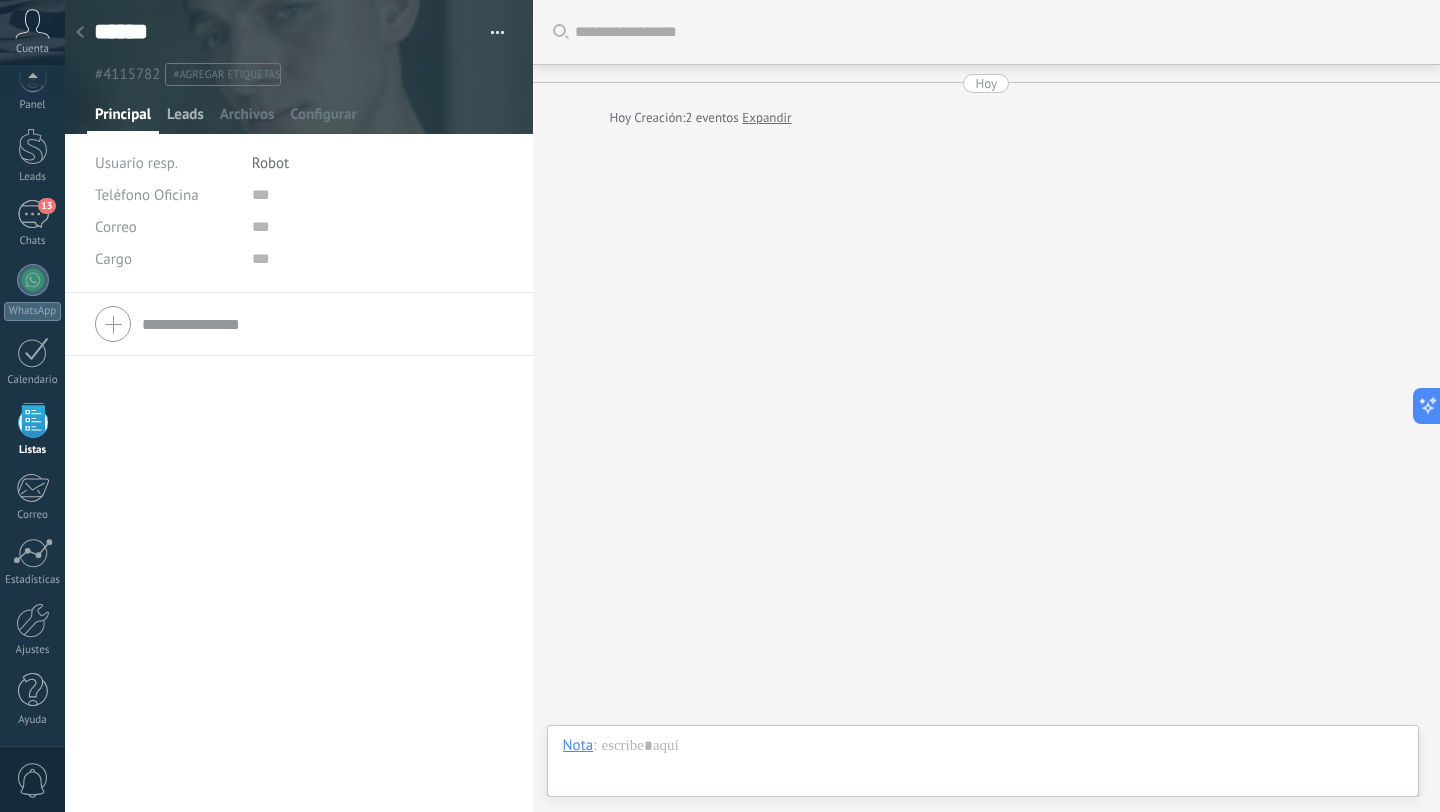 click on "Leads" at bounding box center (185, 119) 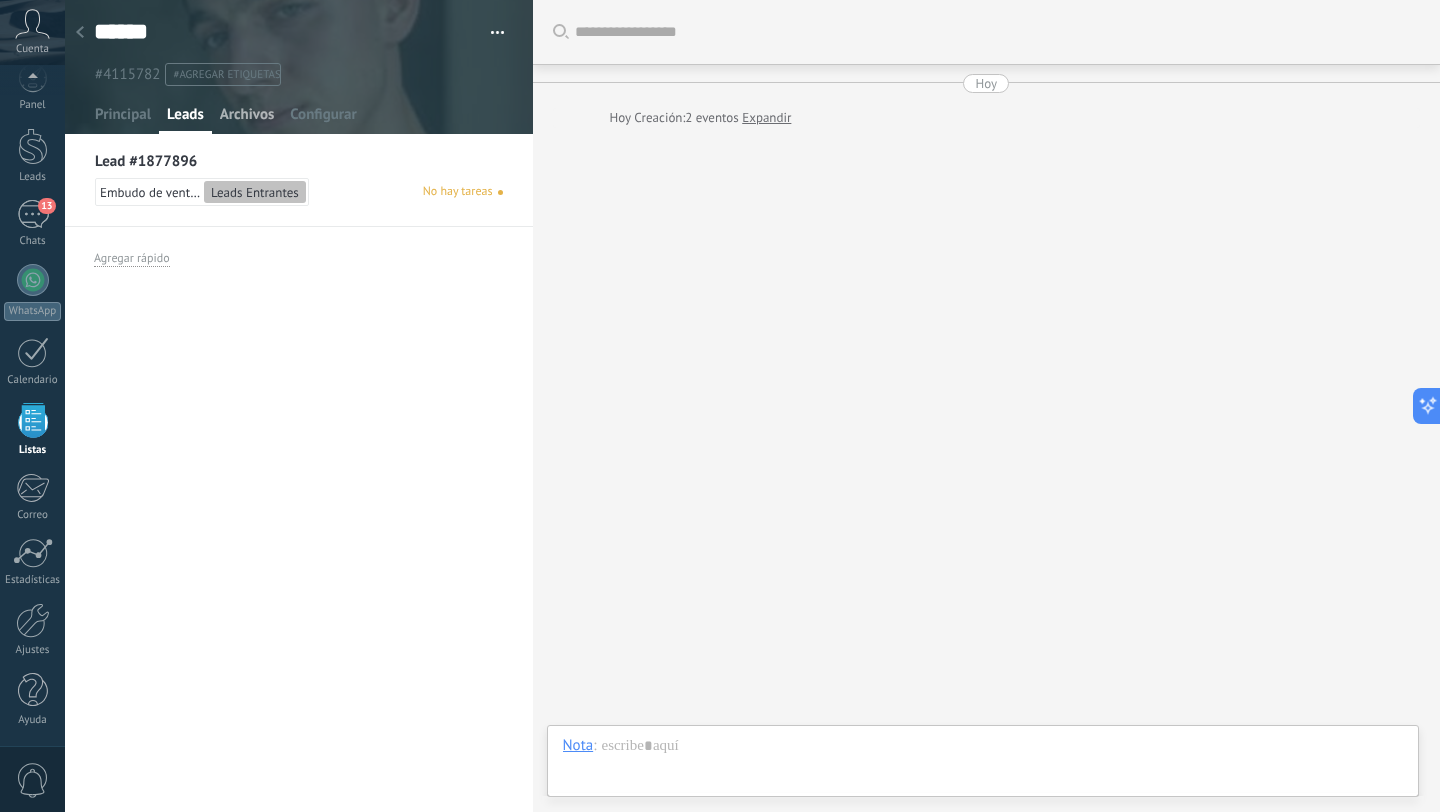 click on "Archivos" at bounding box center [247, 119] 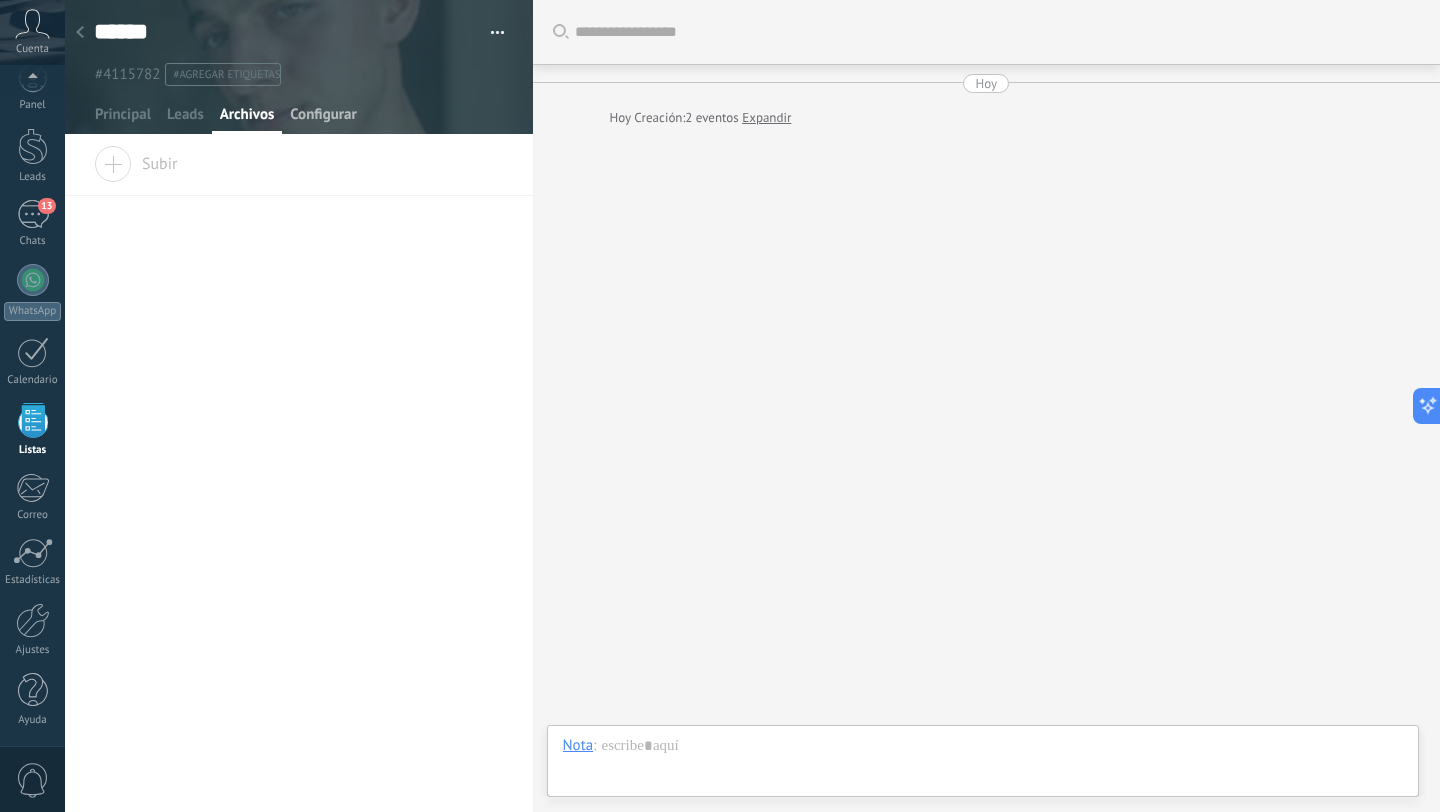 click on "Configurar" at bounding box center [323, 119] 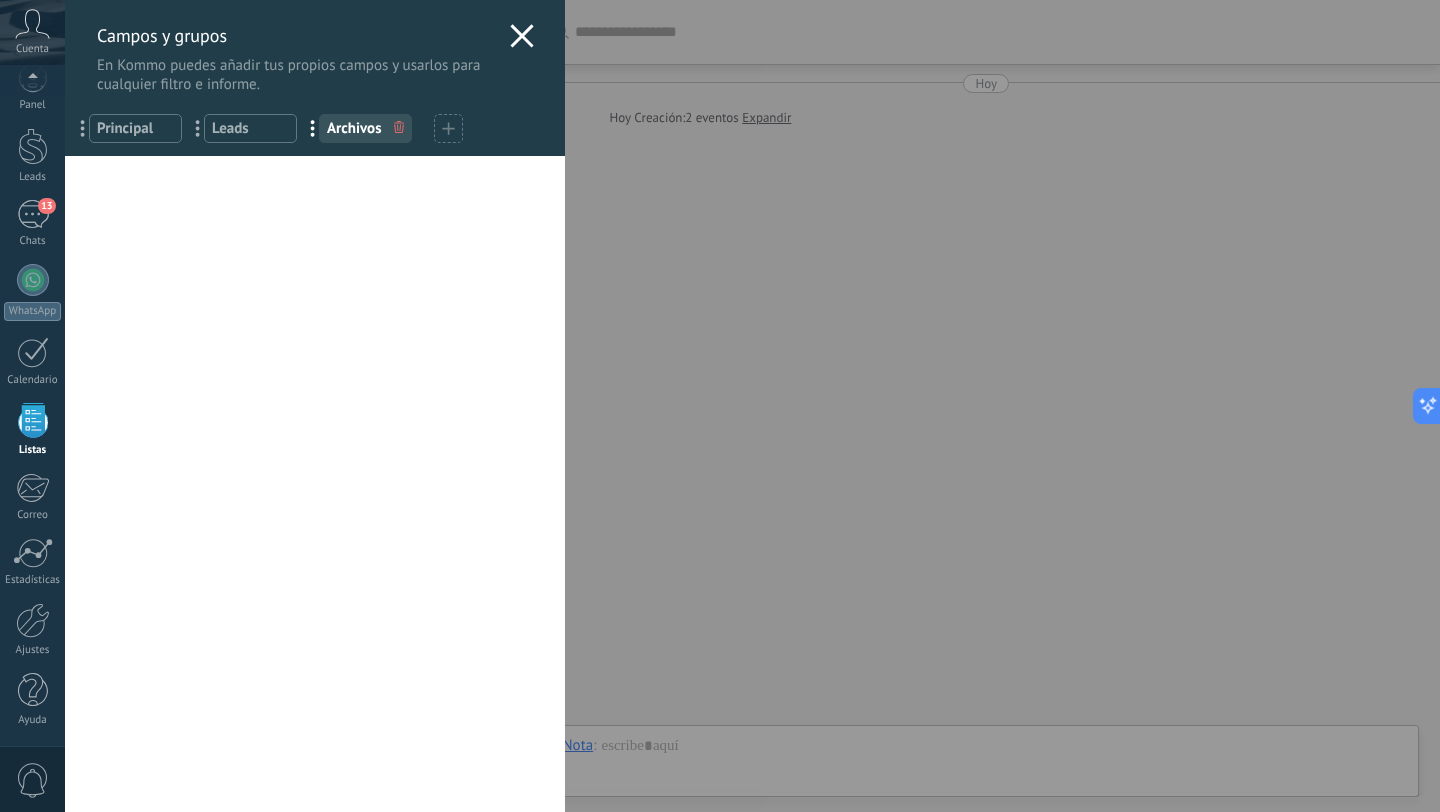 click 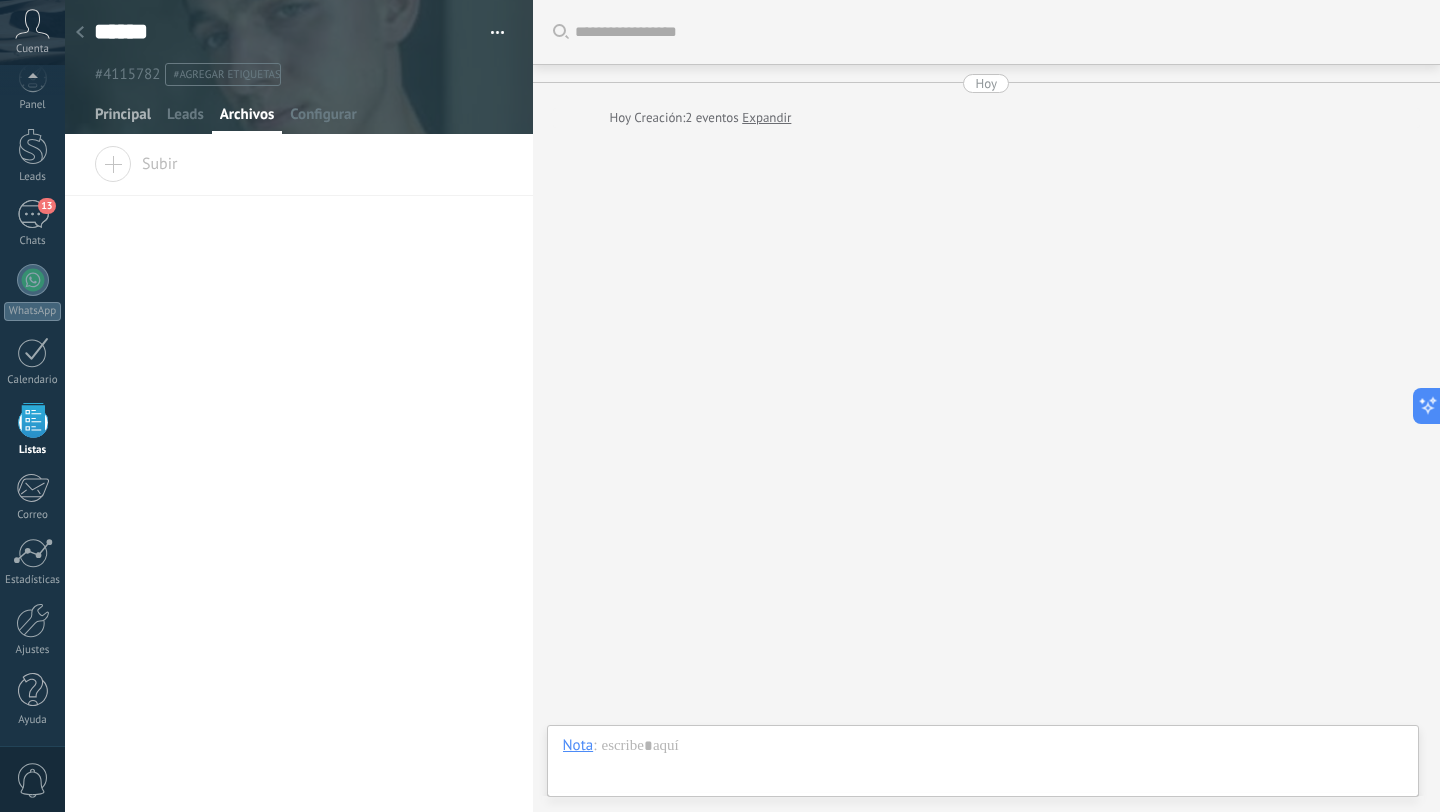click on "Principal" at bounding box center [123, 119] 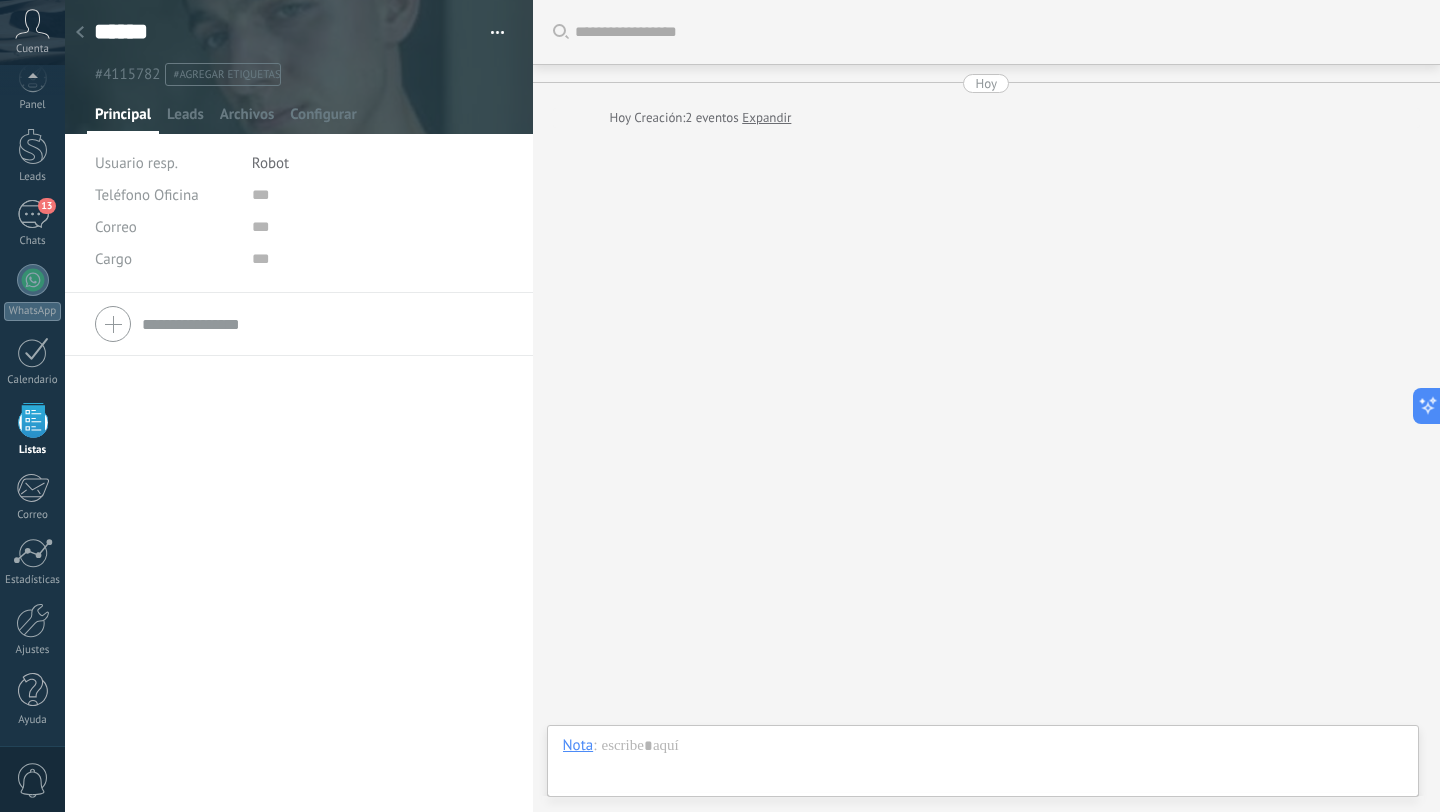 click on "Cuenta" at bounding box center [32, 49] 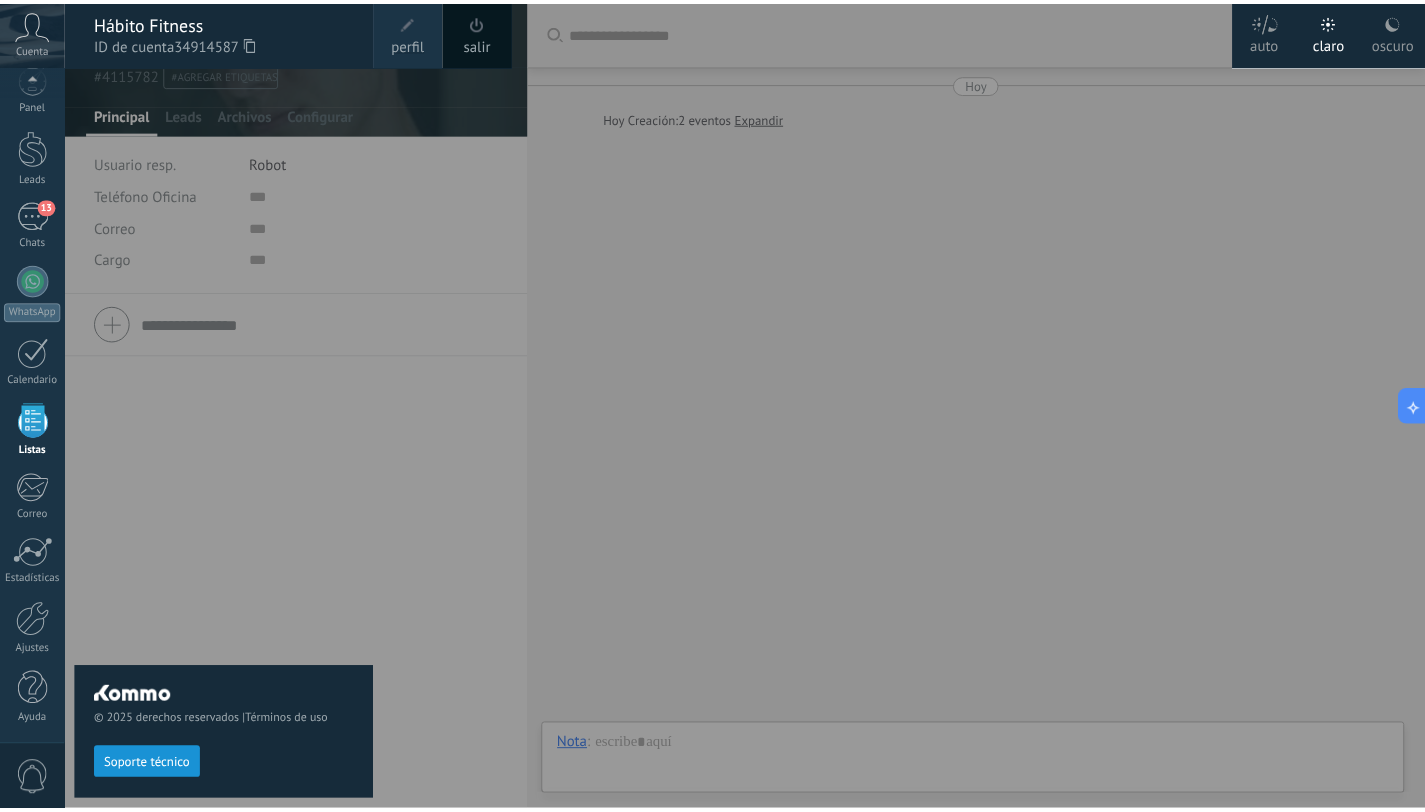 scroll, scrollTop: 0, scrollLeft: 0, axis: both 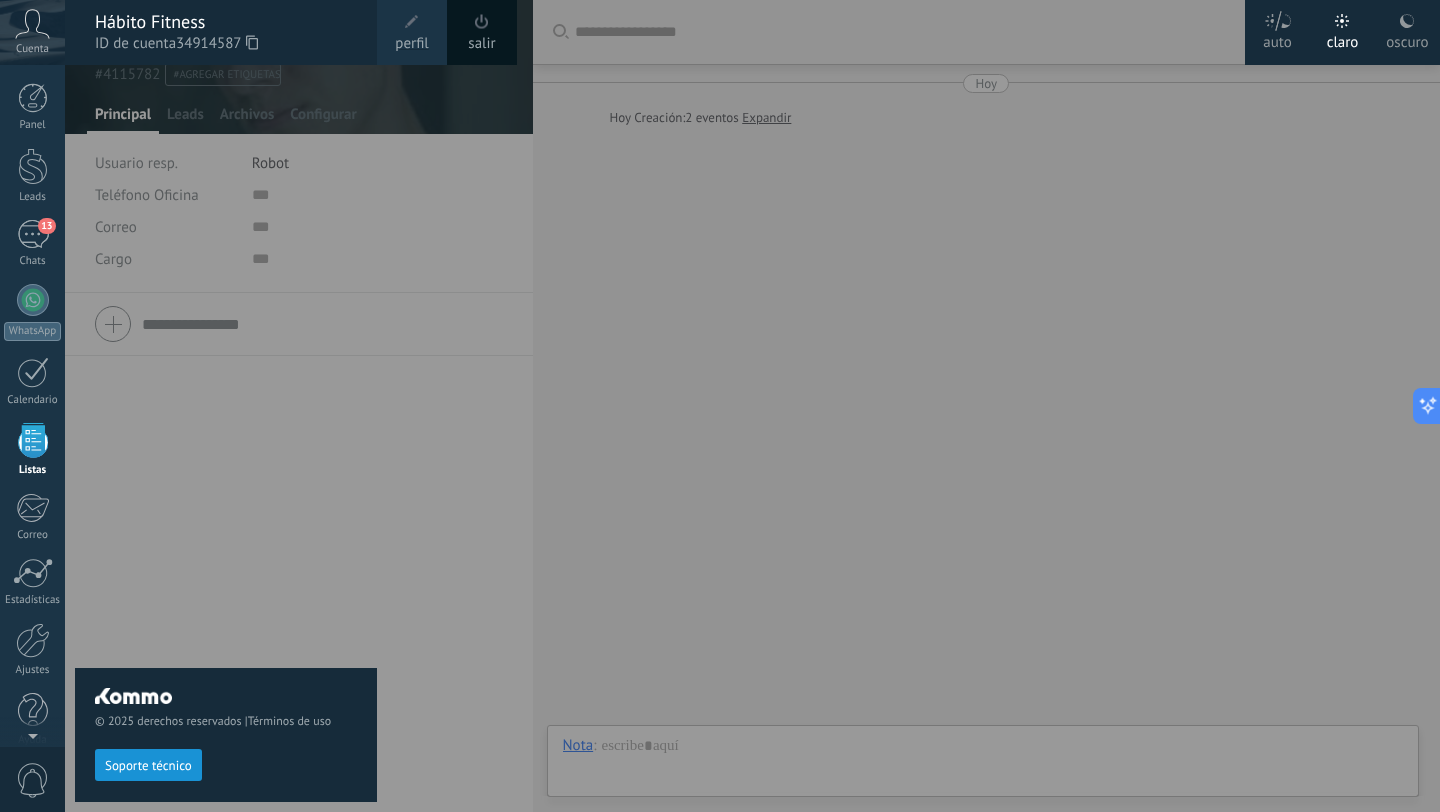 click on "Cuenta" at bounding box center [32, 32] 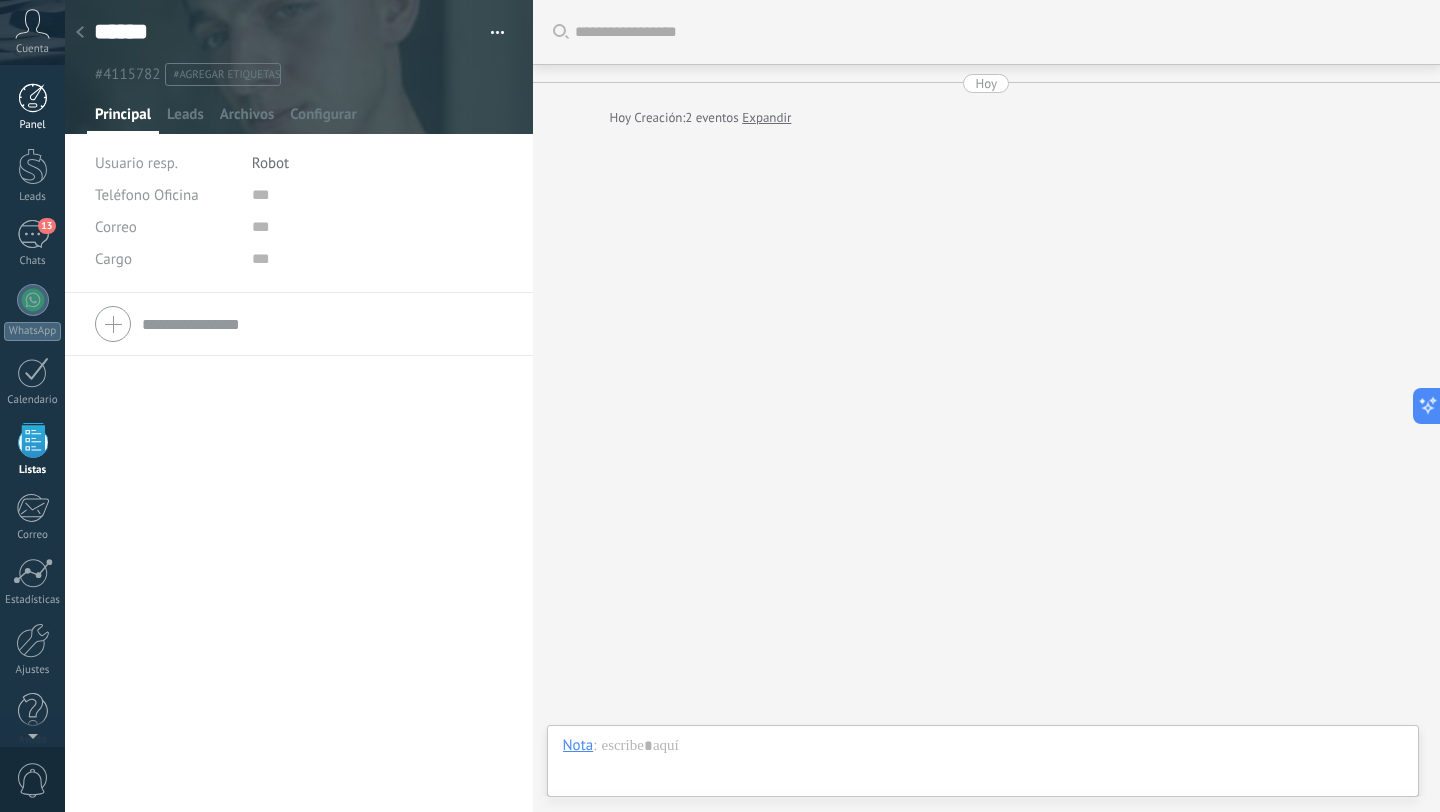 click at bounding box center (33, 98) 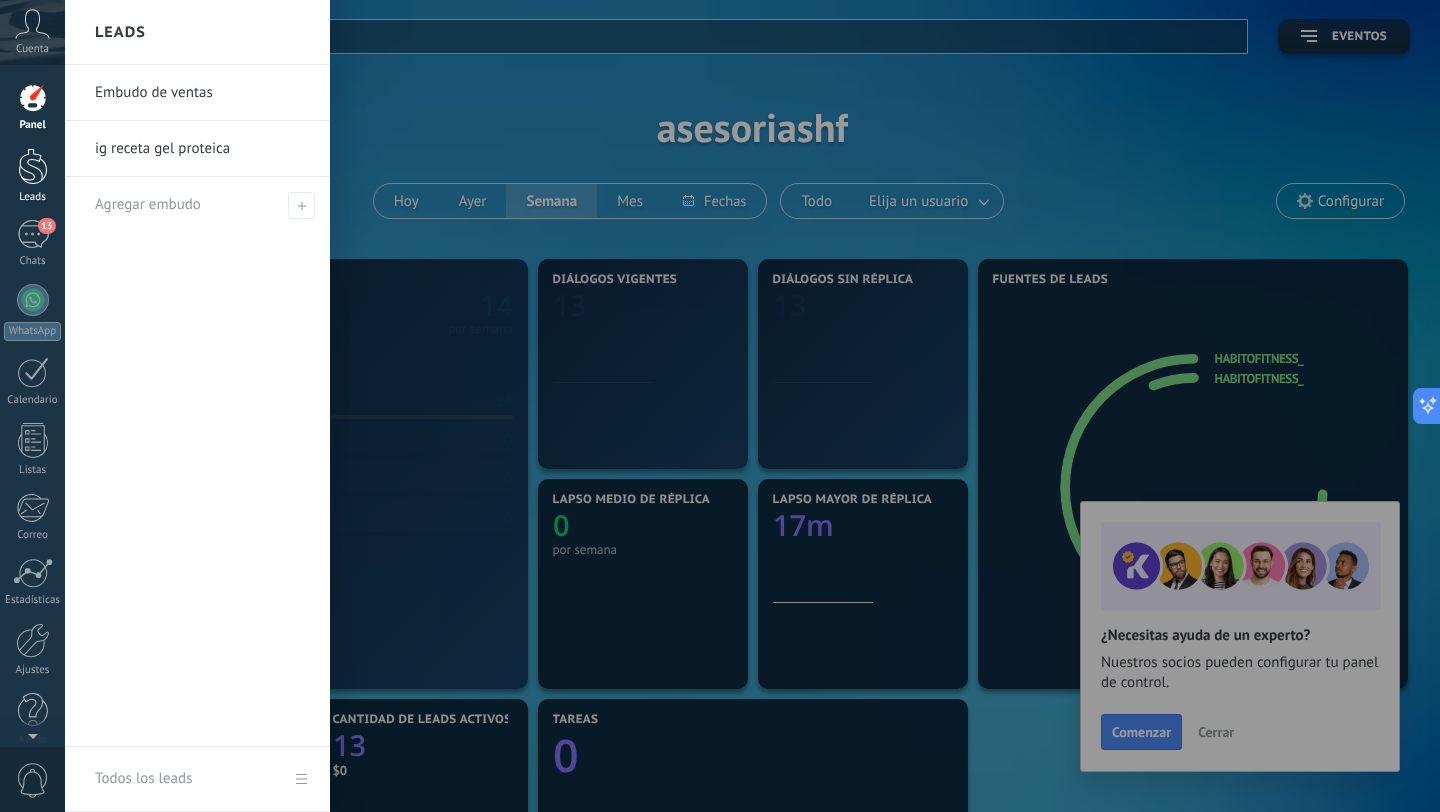 click at bounding box center (33, 166) 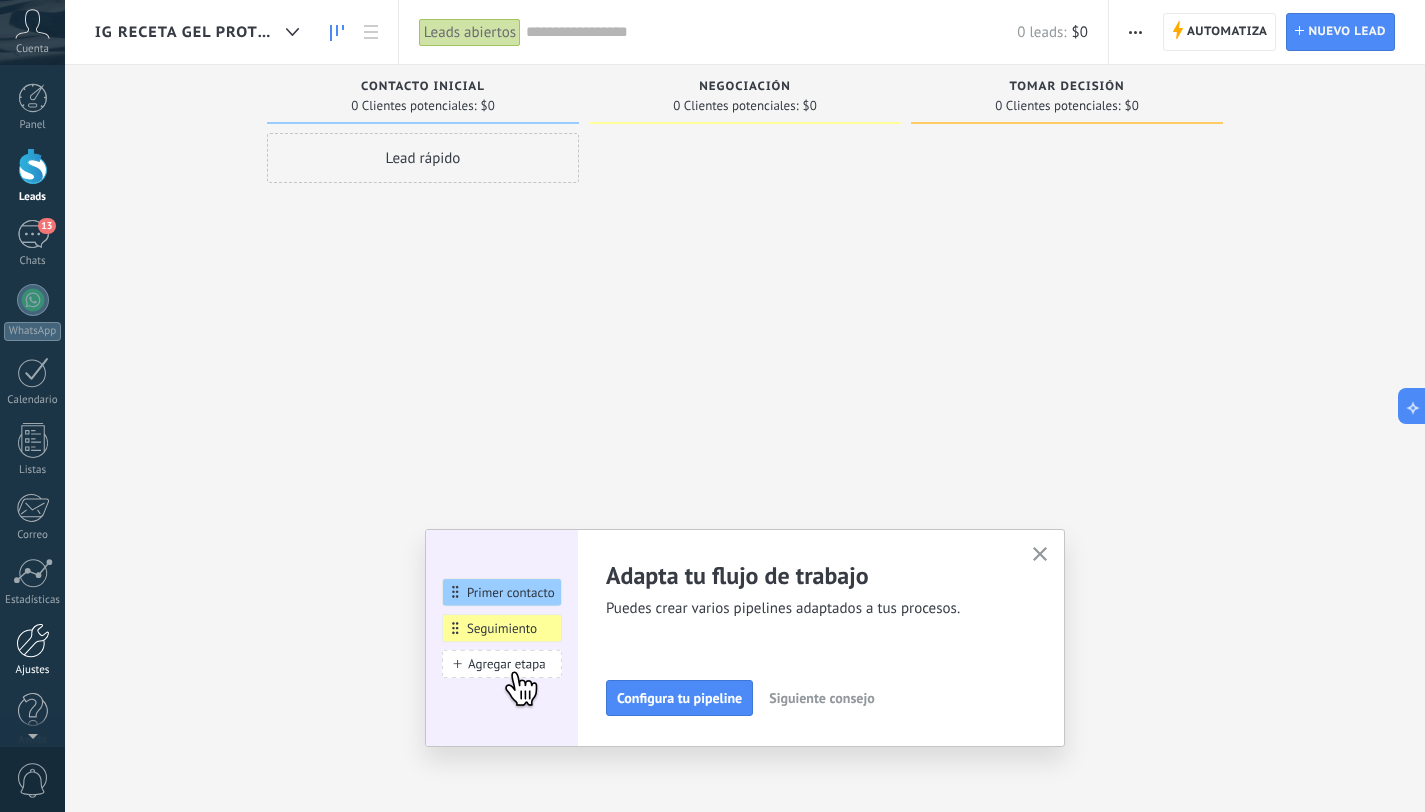 click at bounding box center [33, 640] 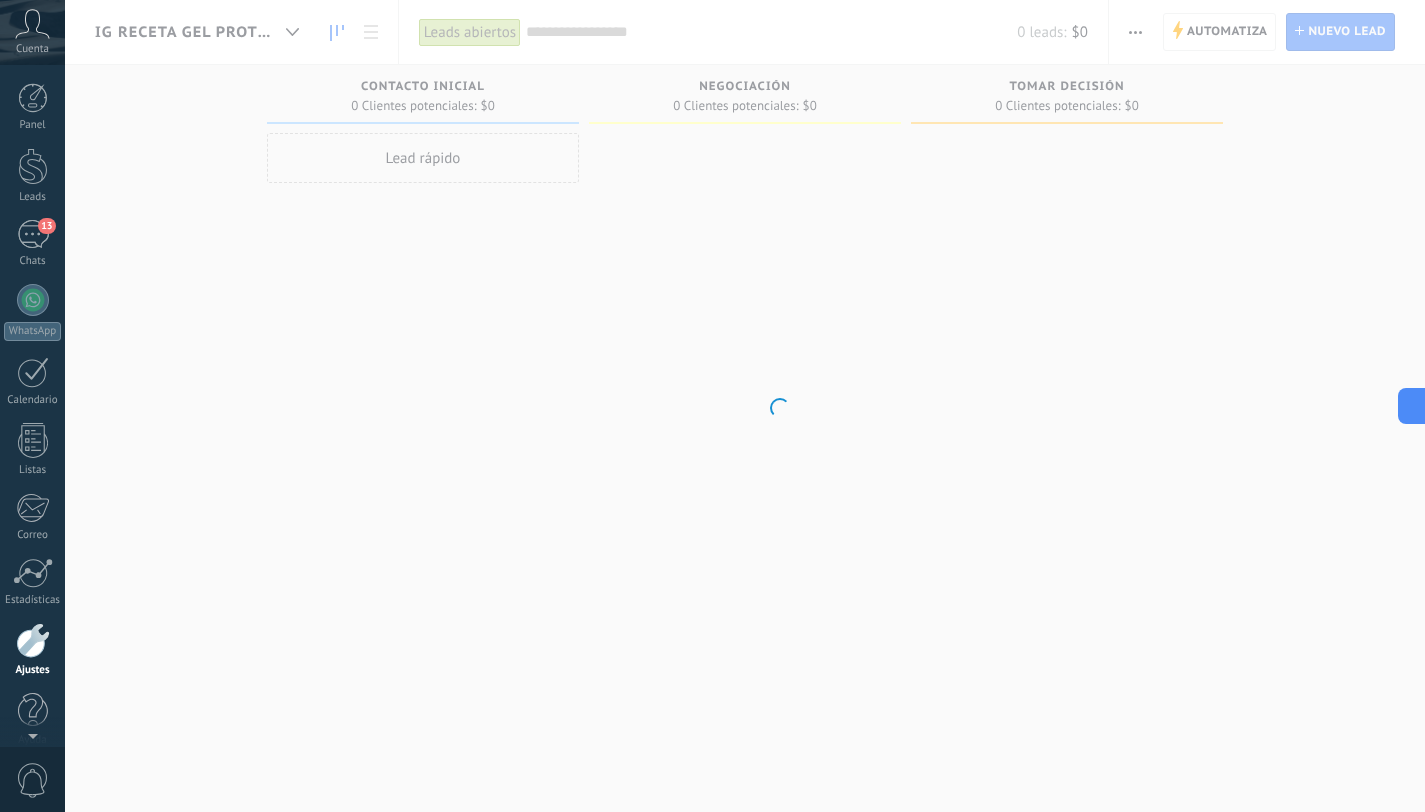 scroll, scrollTop: 20, scrollLeft: 0, axis: vertical 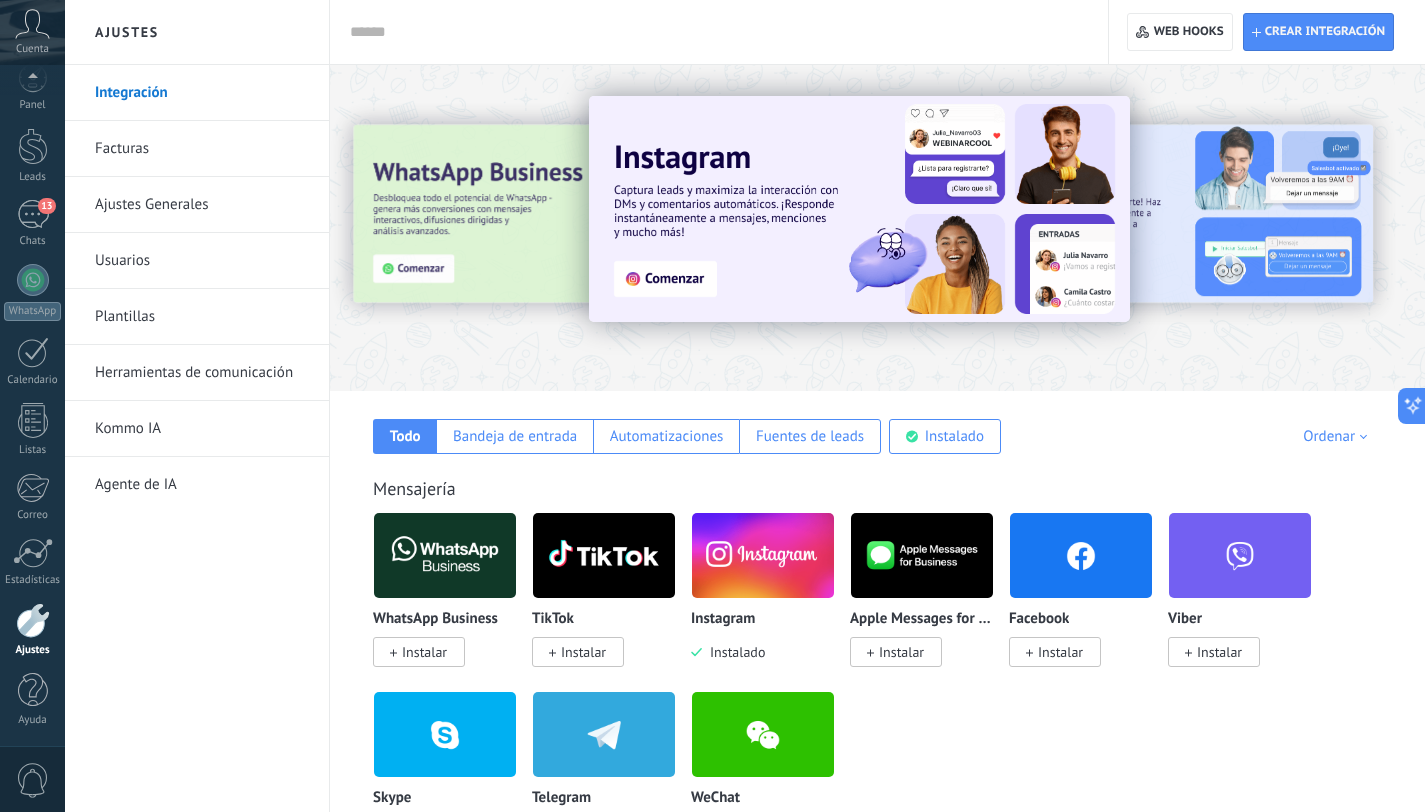 click on "Kommo IA" at bounding box center [202, 429] 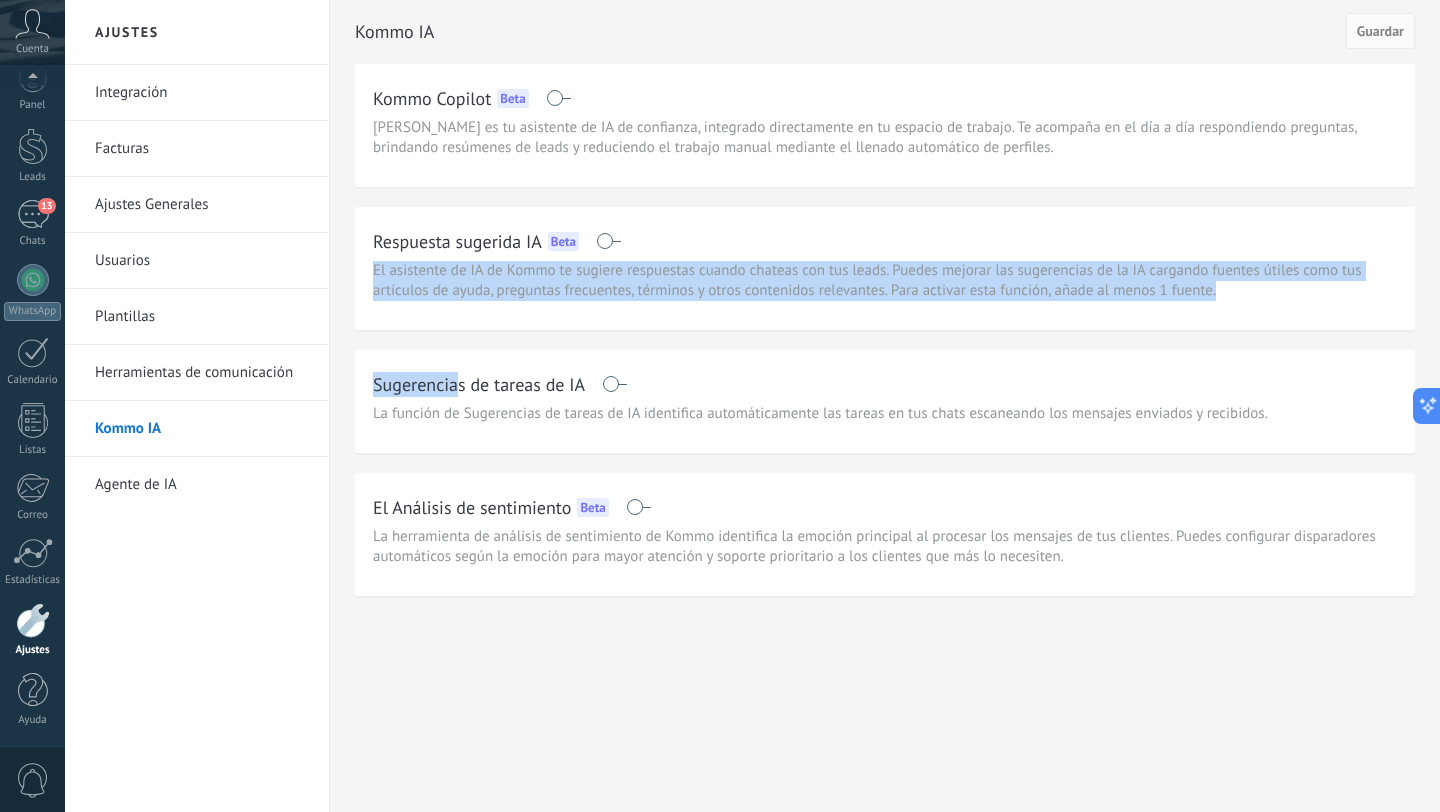drag, startPoint x: 615, startPoint y: 237, endPoint x: 453, endPoint y: 392, distance: 224.20749 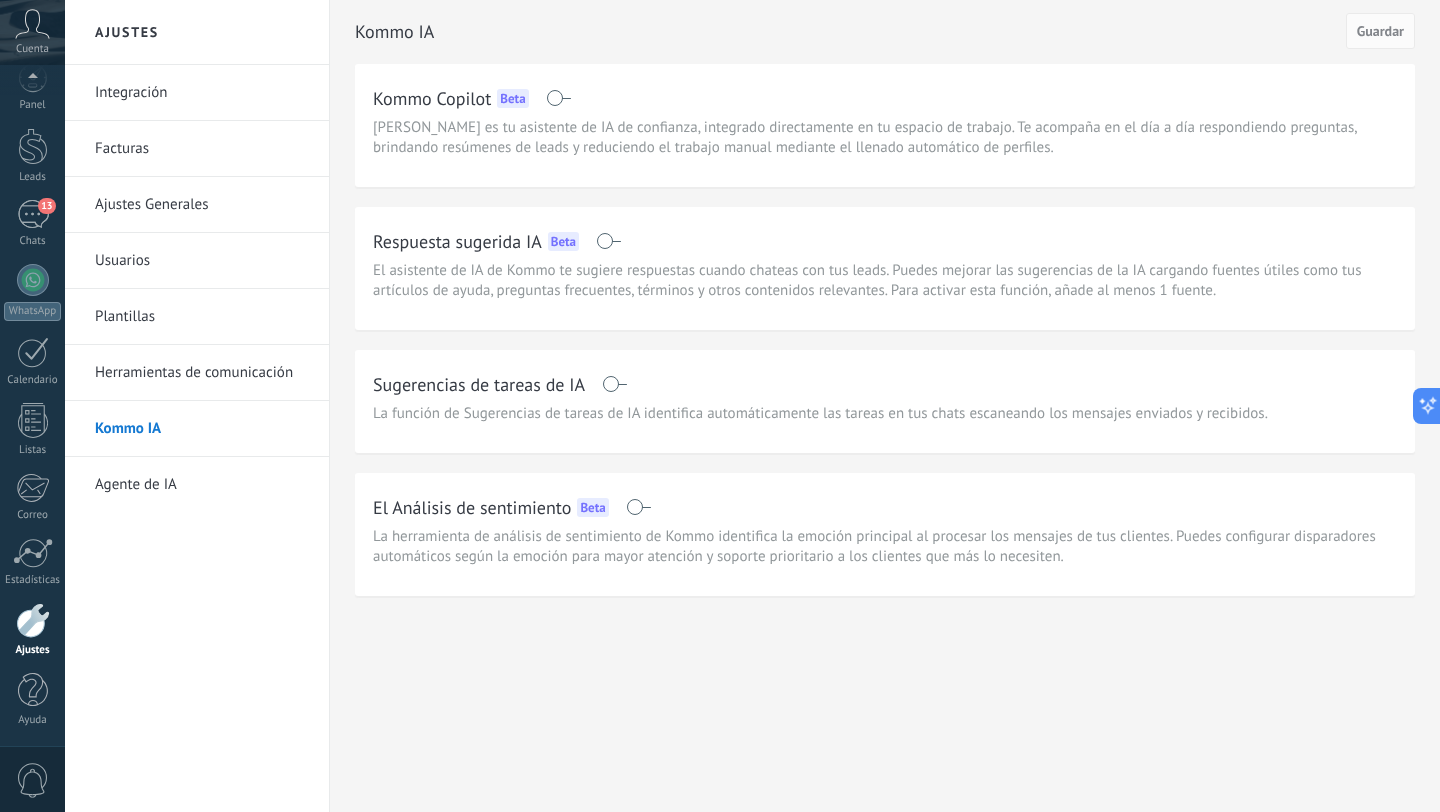 click on "Herramientas de comunicación" at bounding box center [202, 373] 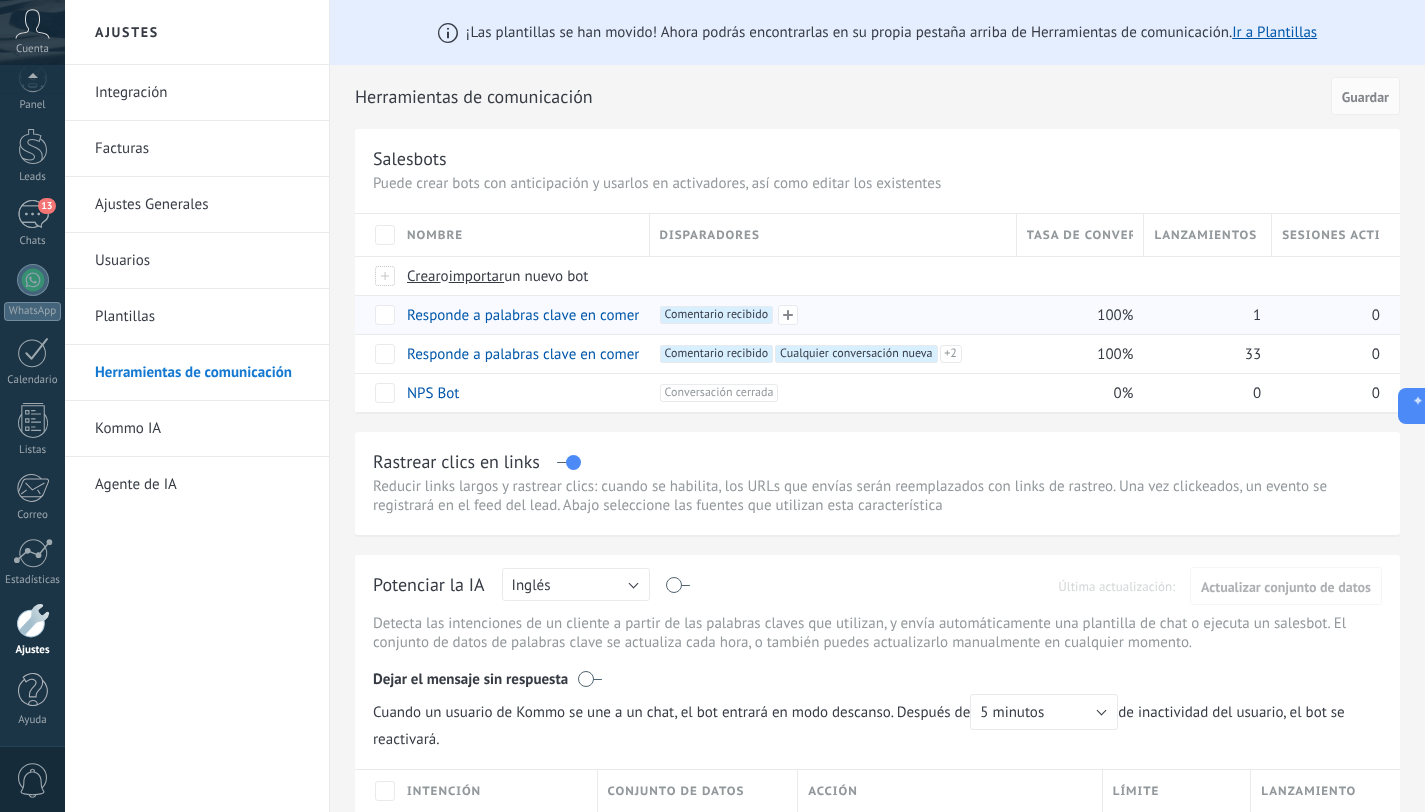 click on "+1 Comentario recibido +0" at bounding box center (828, 315) 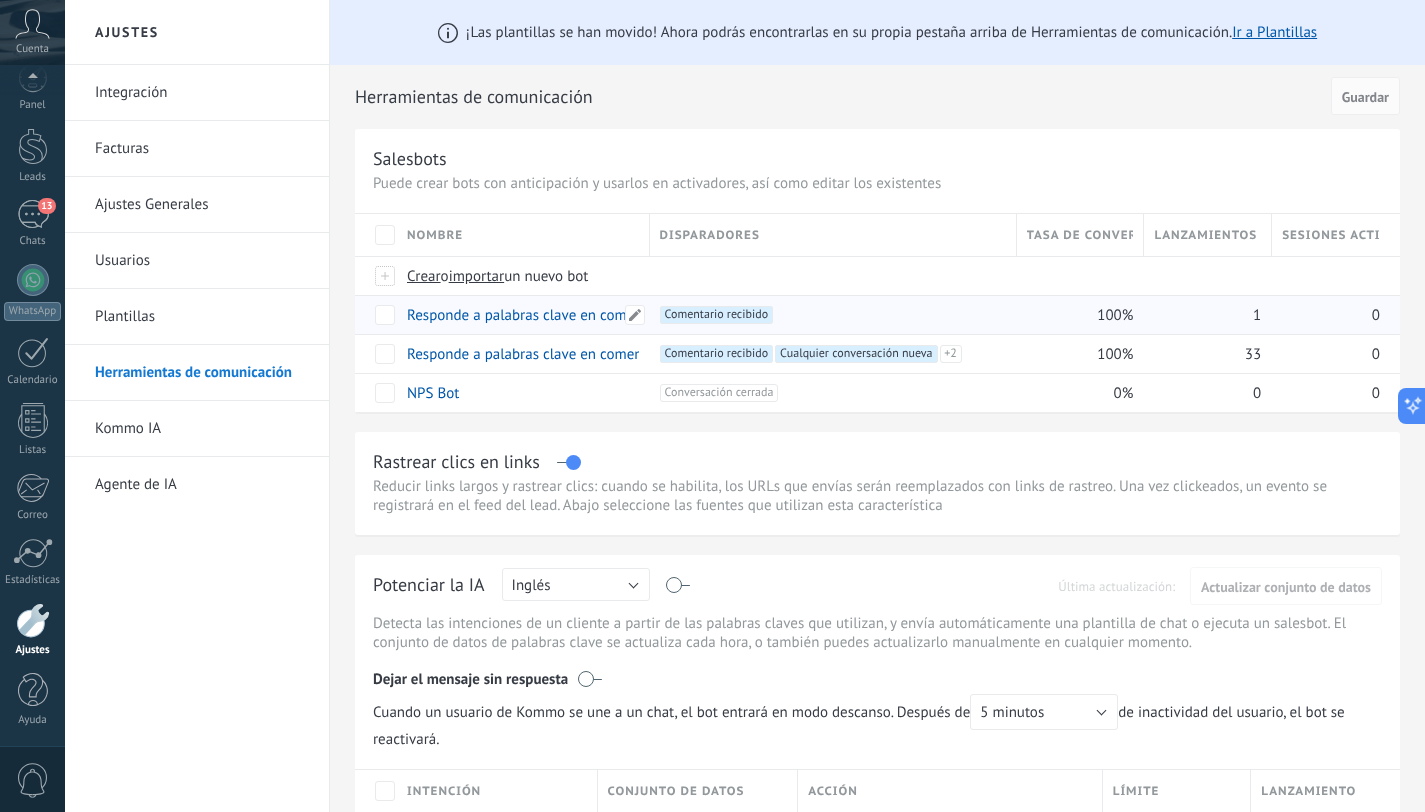 click on "Responde a palabras clave en comentarios" at bounding box center [543, 315] 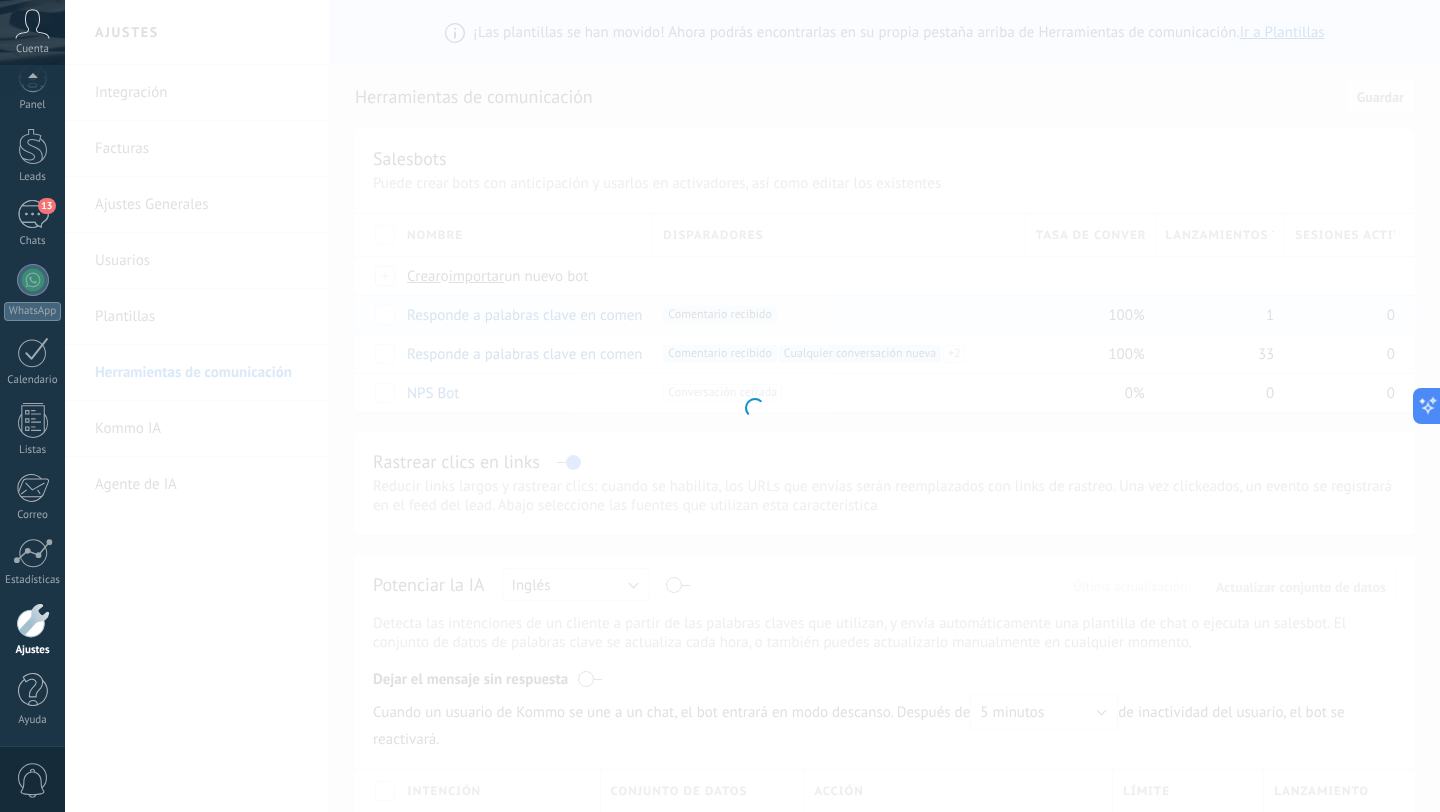 type on "**********" 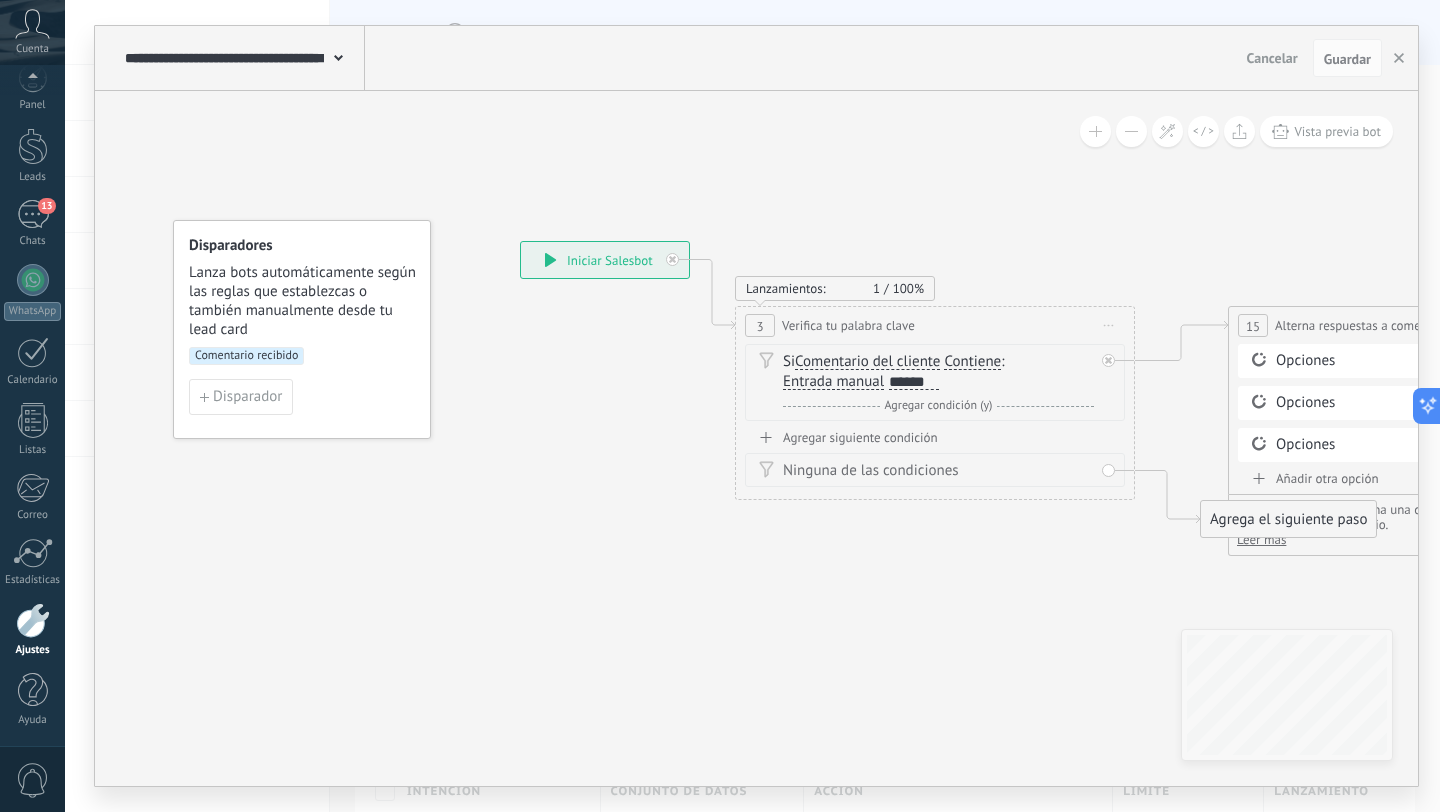 drag, startPoint x: 385, startPoint y: 435, endPoint x: 342, endPoint y: 522, distance: 97.04638 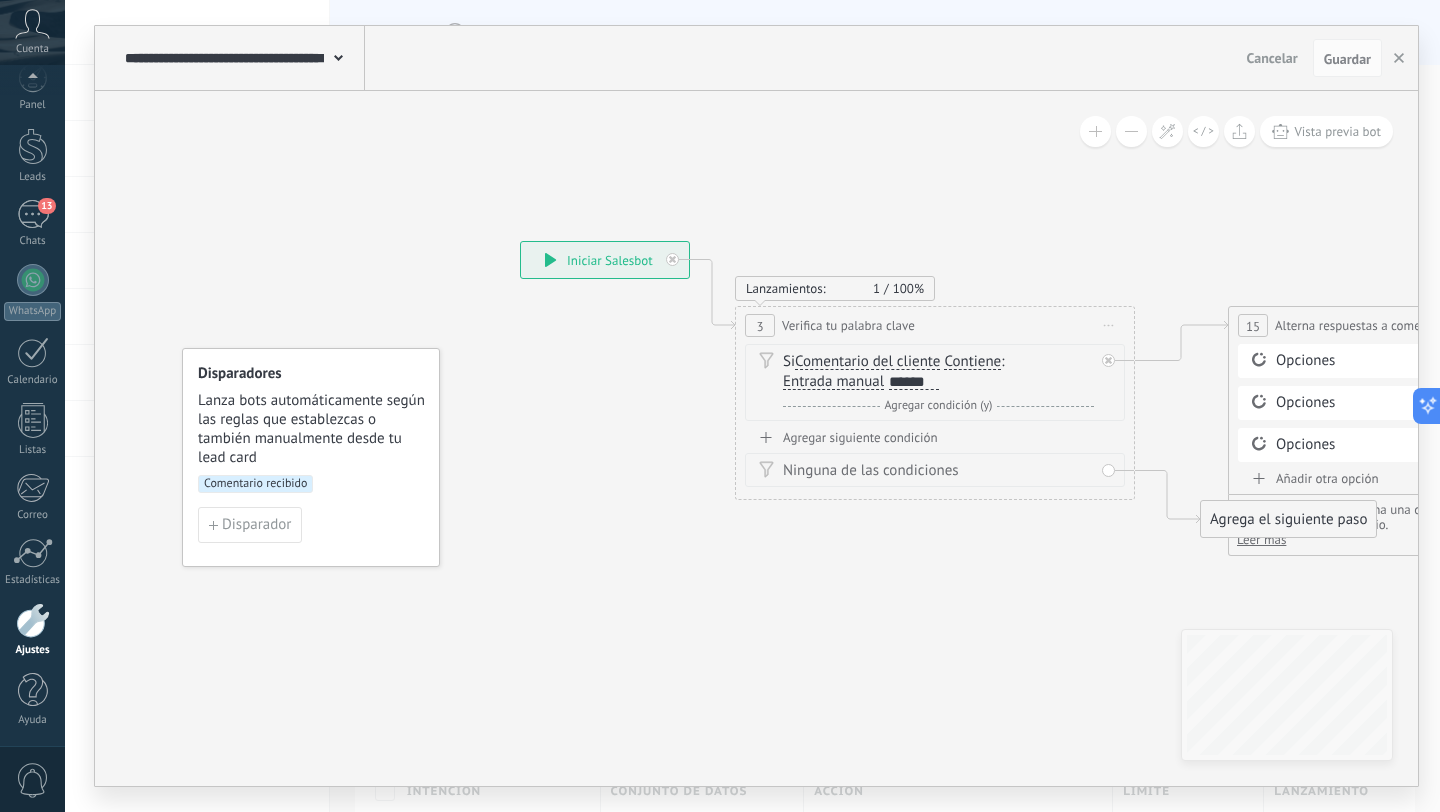 click on "Lanza bots automáticamente según las reglas que establezcas o también manualmente desde tu lead card" at bounding box center (312, 429) 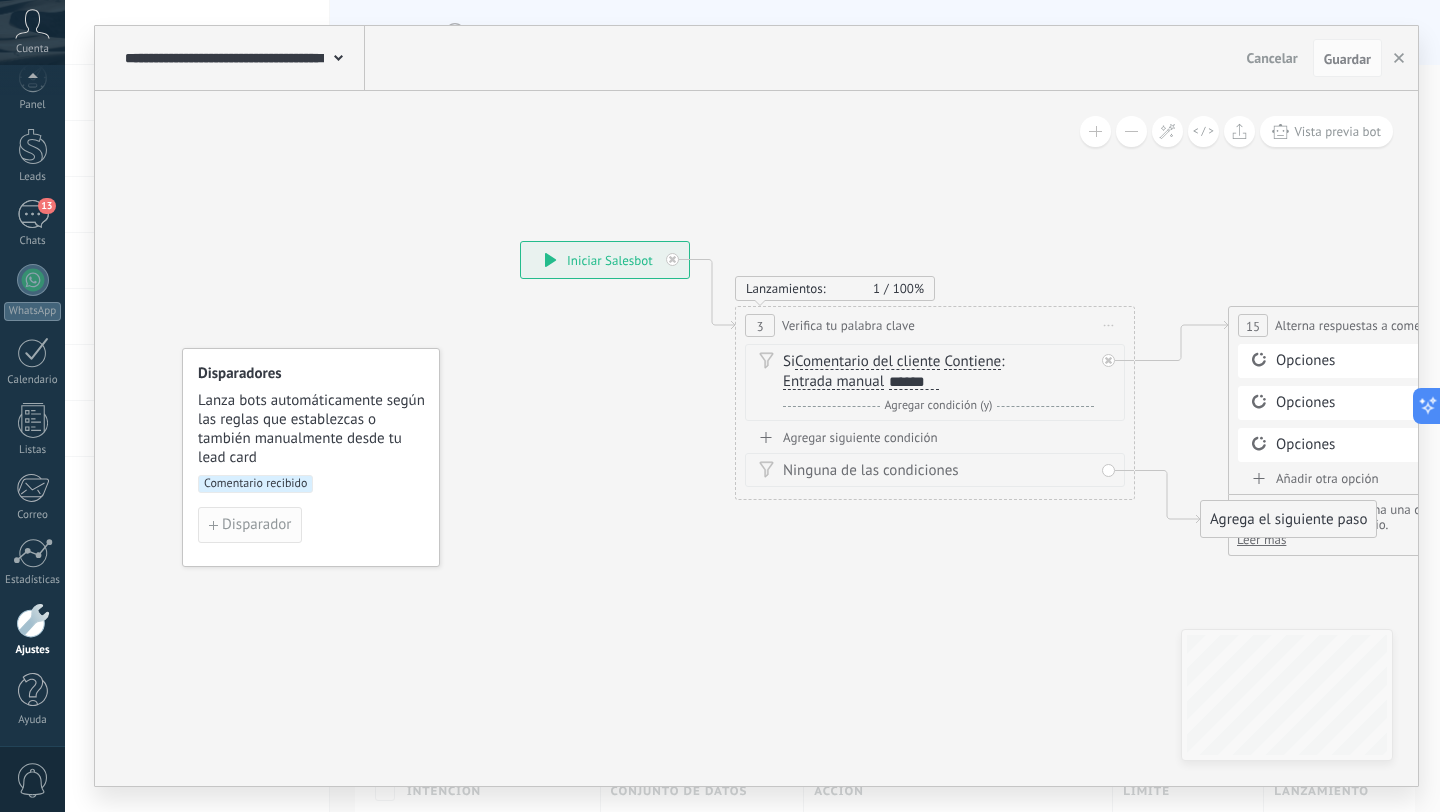 click on "Disparador" at bounding box center (256, 525) 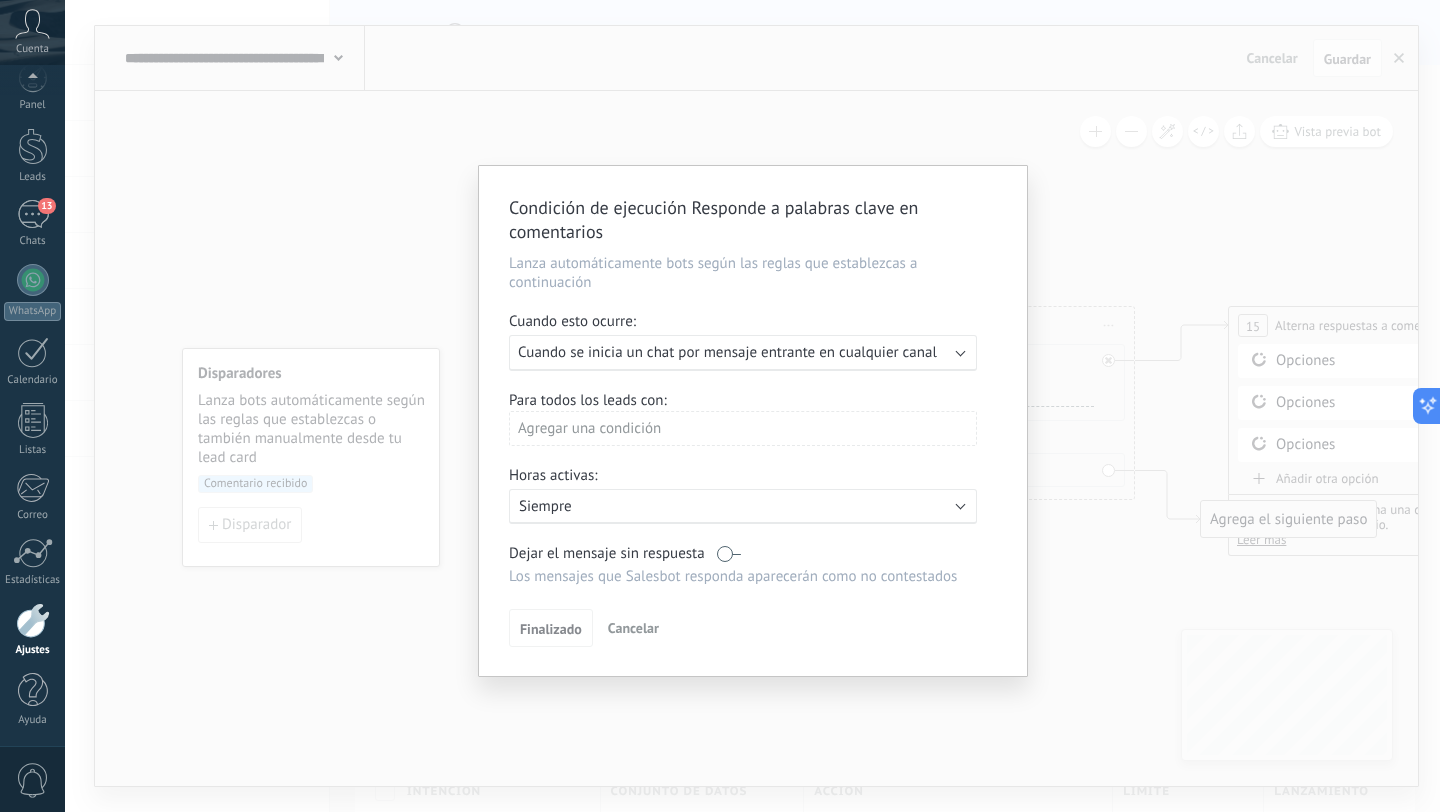 click on "Cancelar" at bounding box center (633, 628) 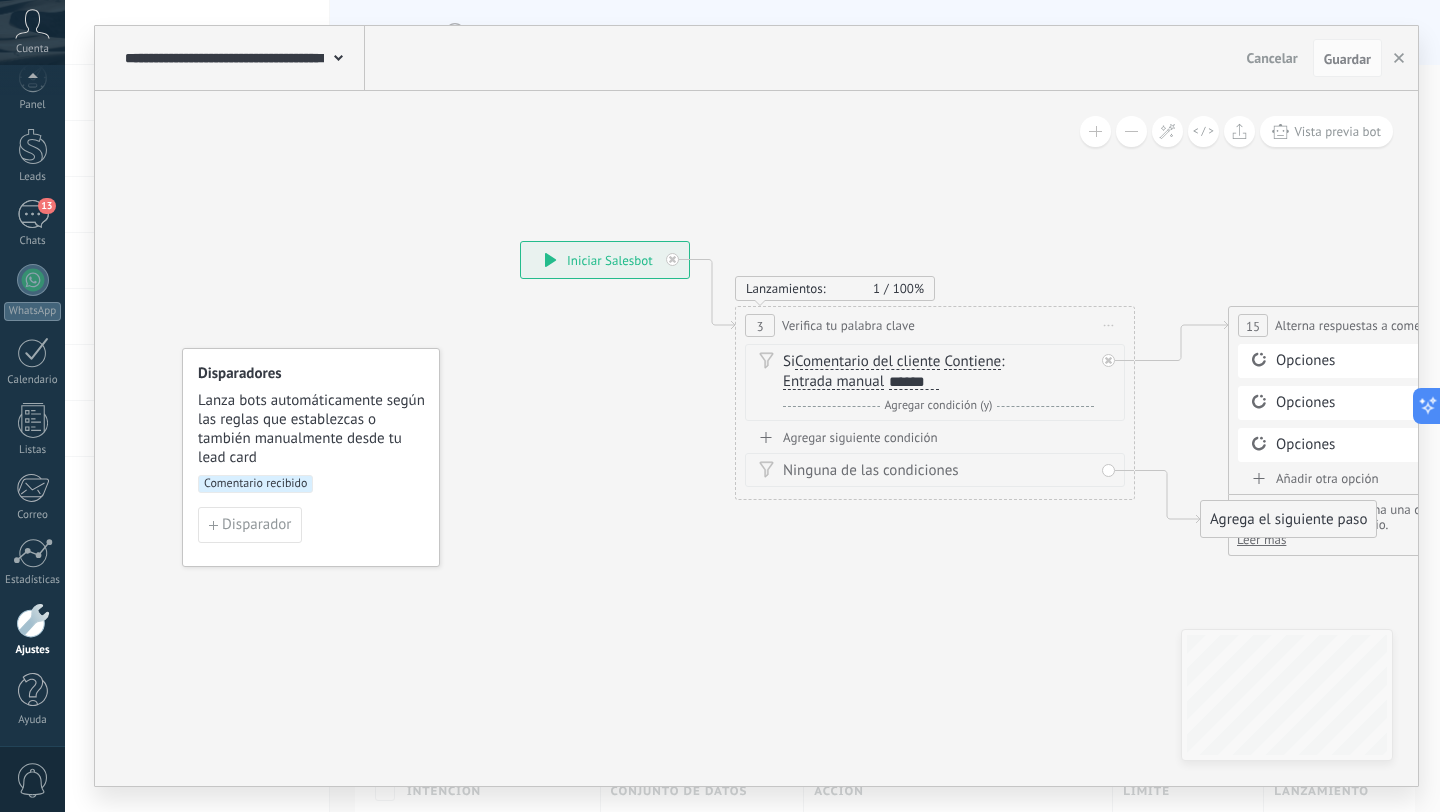 click on "**********" at bounding box center (605, 260) 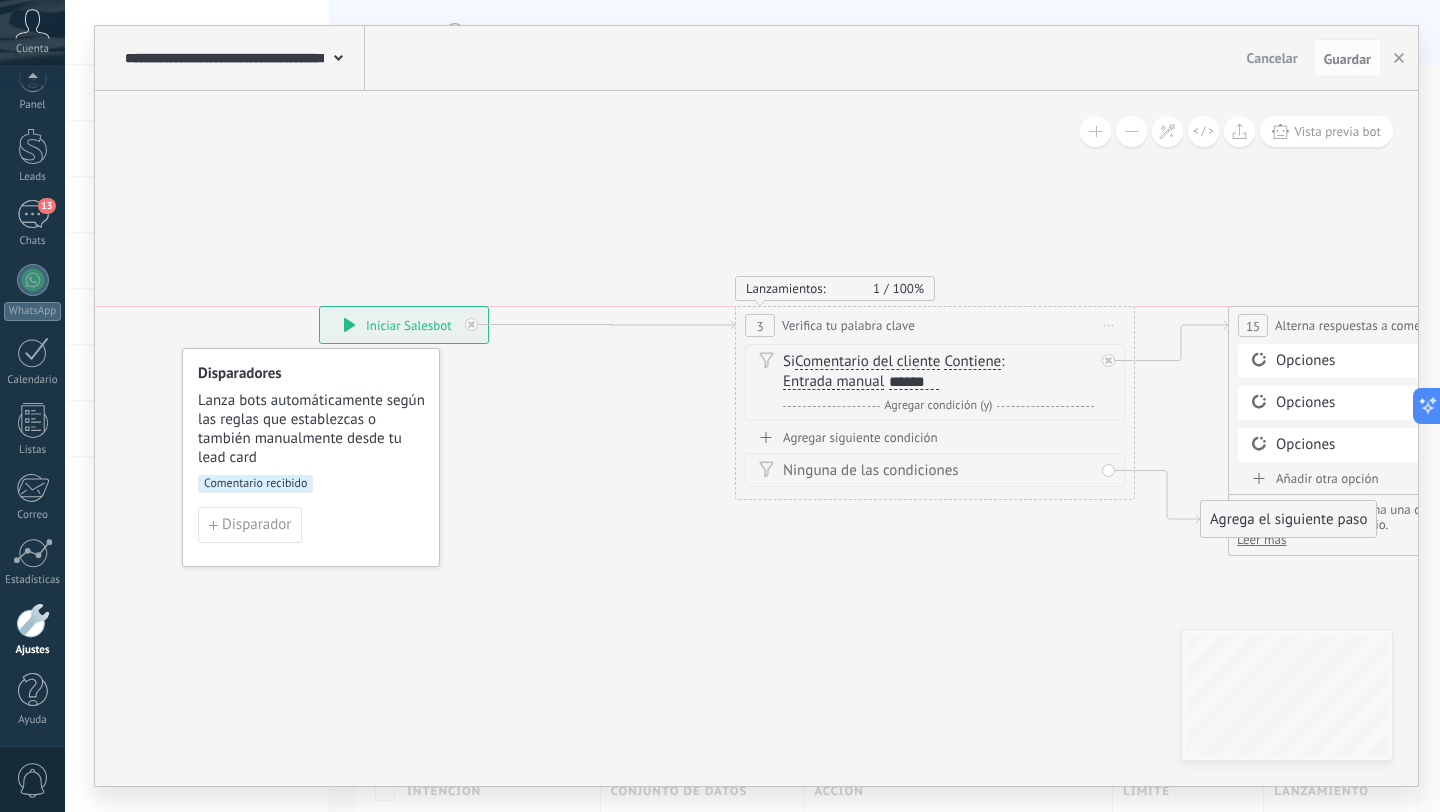 drag, startPoint x: 633, startPoint y: 262, endPoint x: 417, endPoint y: 336, distance: 228.32433 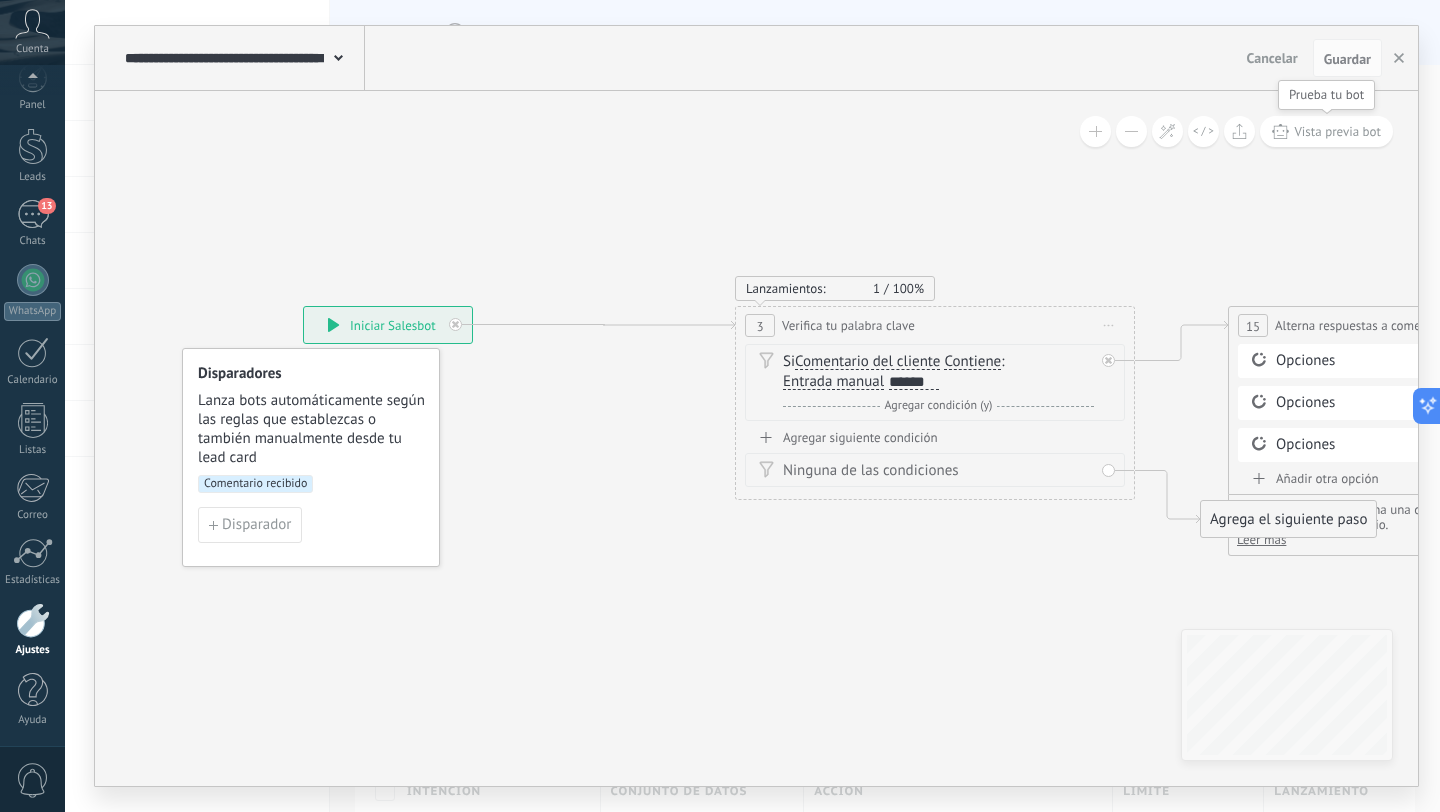 click on "Vista previa bot" at bounding box center (1326, 131) 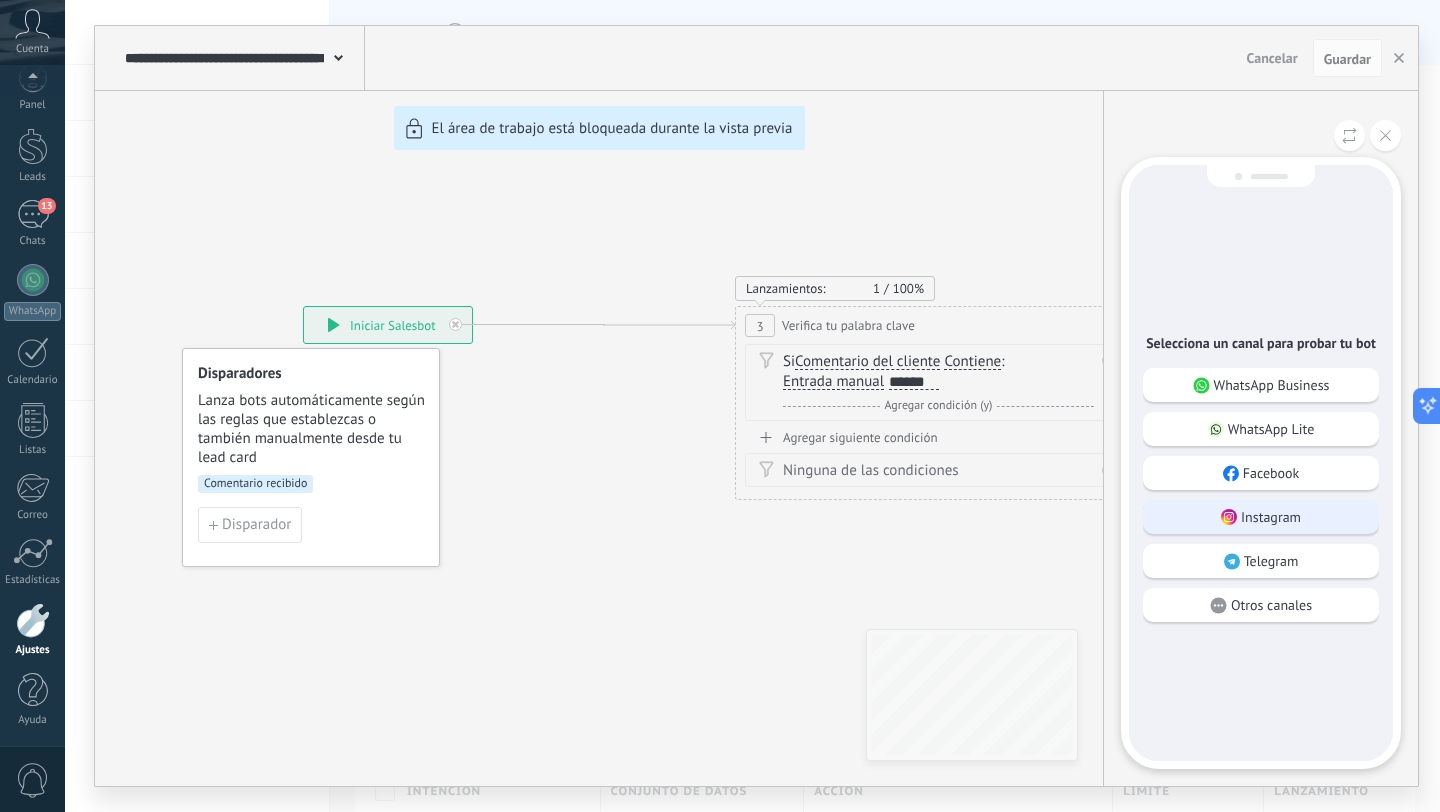 click on "Instagram" at bounding box center [1261, 517] 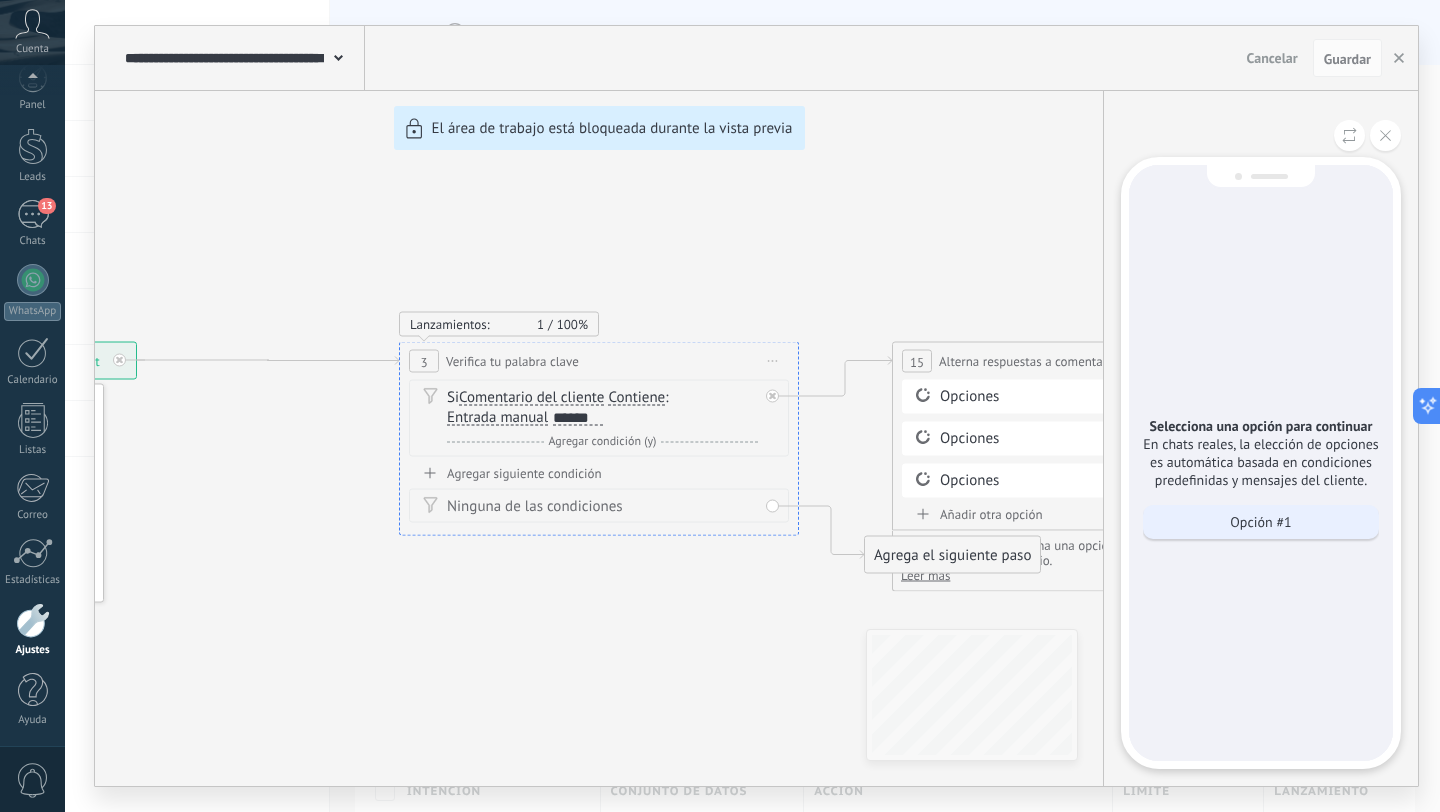 click on "Opción #1" at bounding box center [1261, 522] 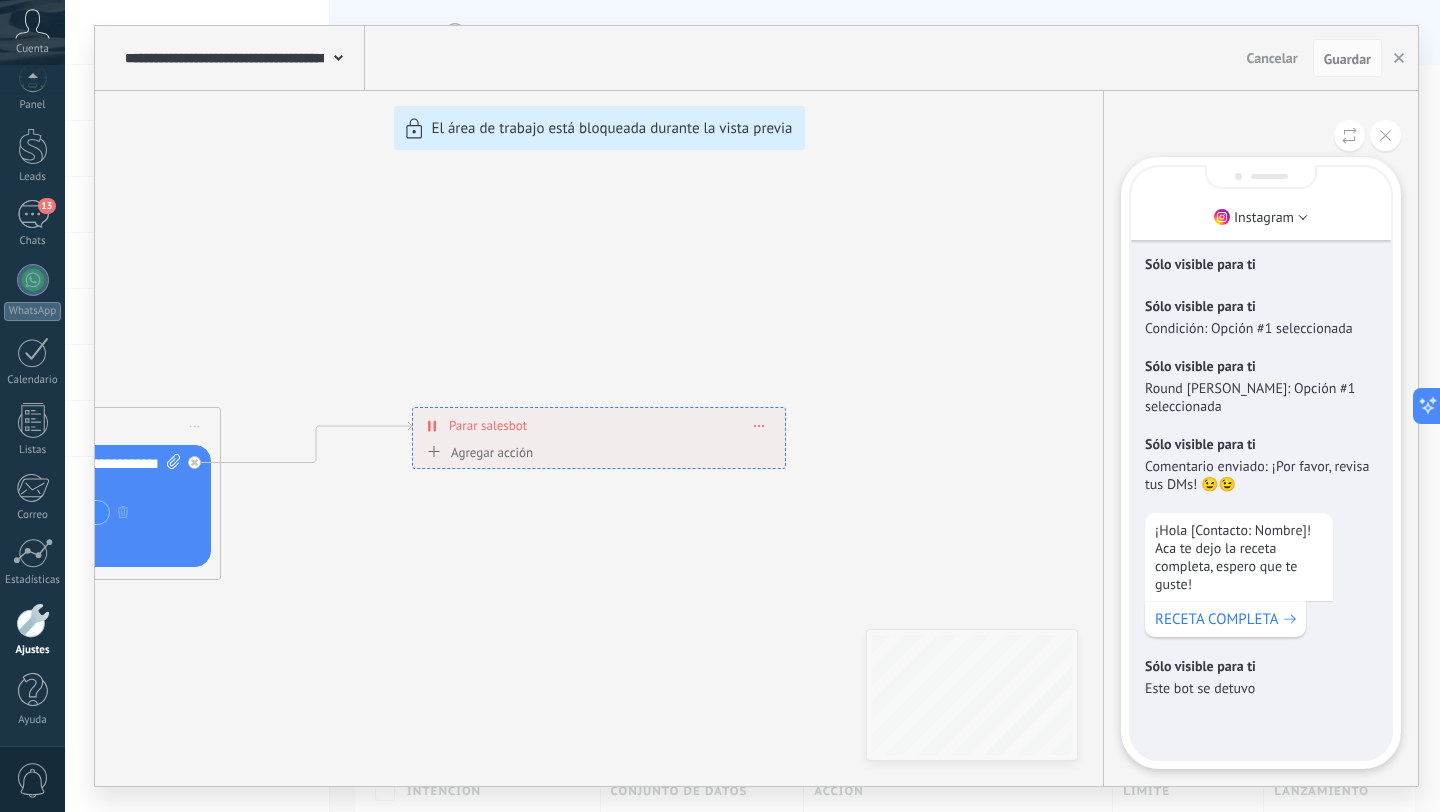 click on "Sólo visible para ti Este bot se detuvo" at bounding box center (1261, 677) 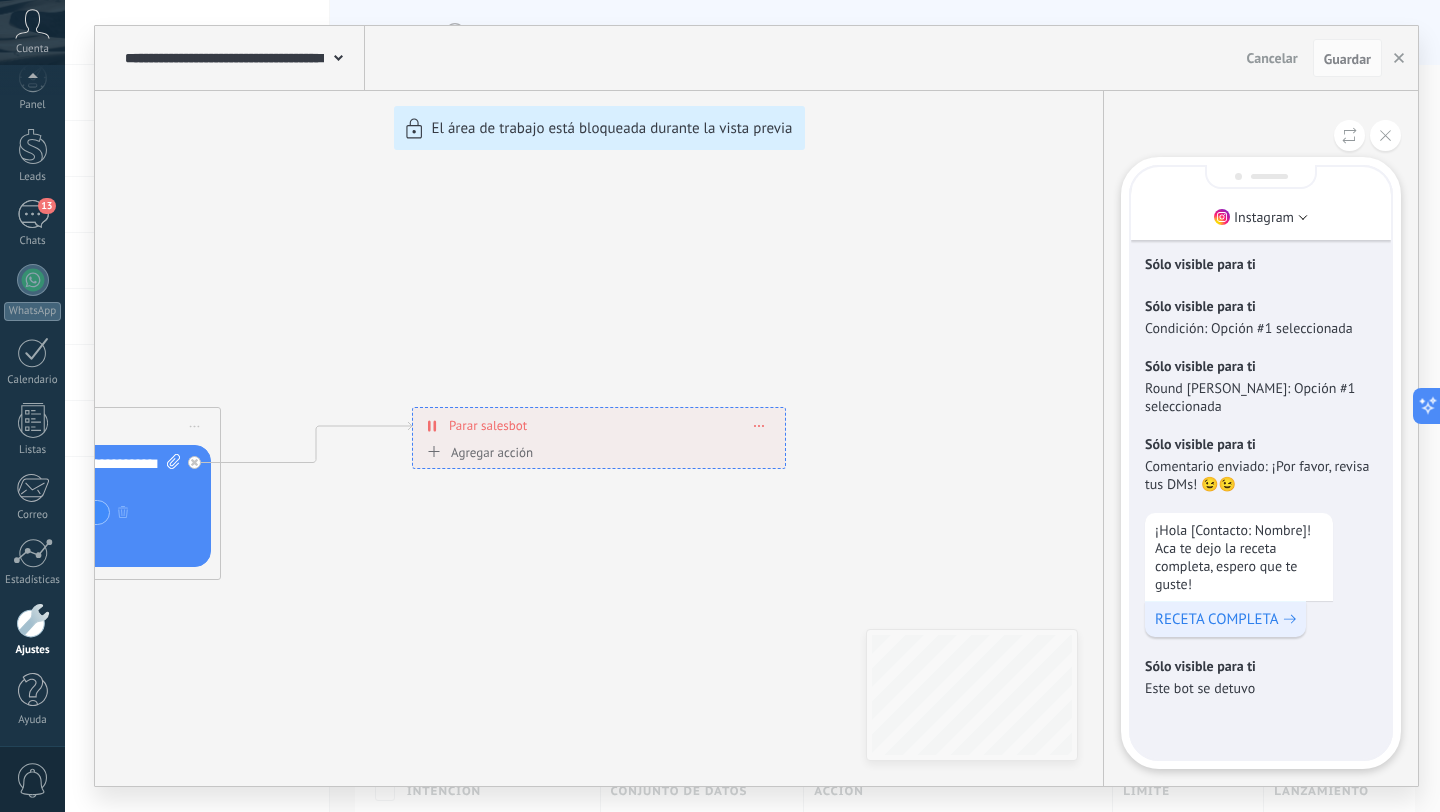 click on "RECETA COMPLETA" at bounding box center (1225, 619) 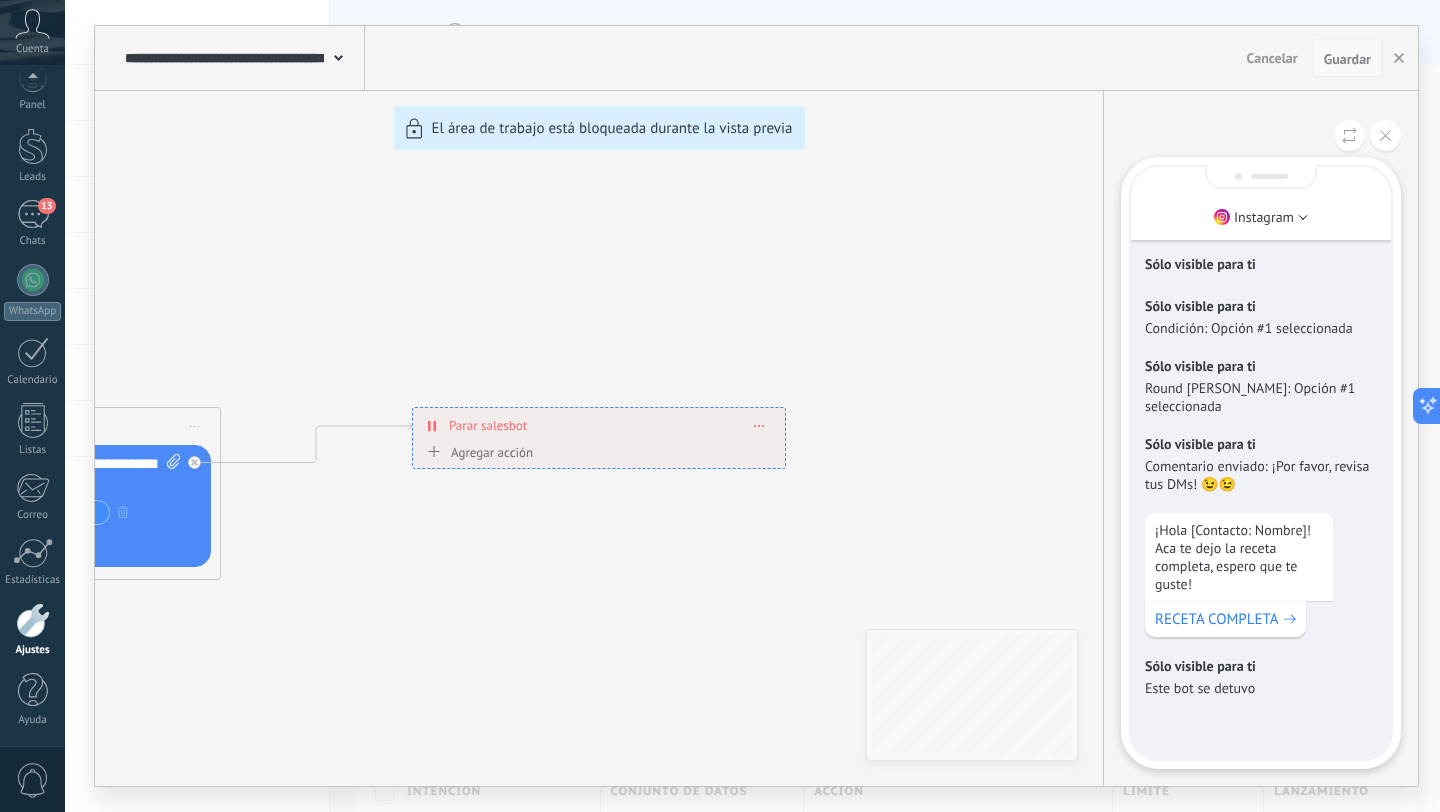 click on "Guardar" at bounding box center [1347, 59] 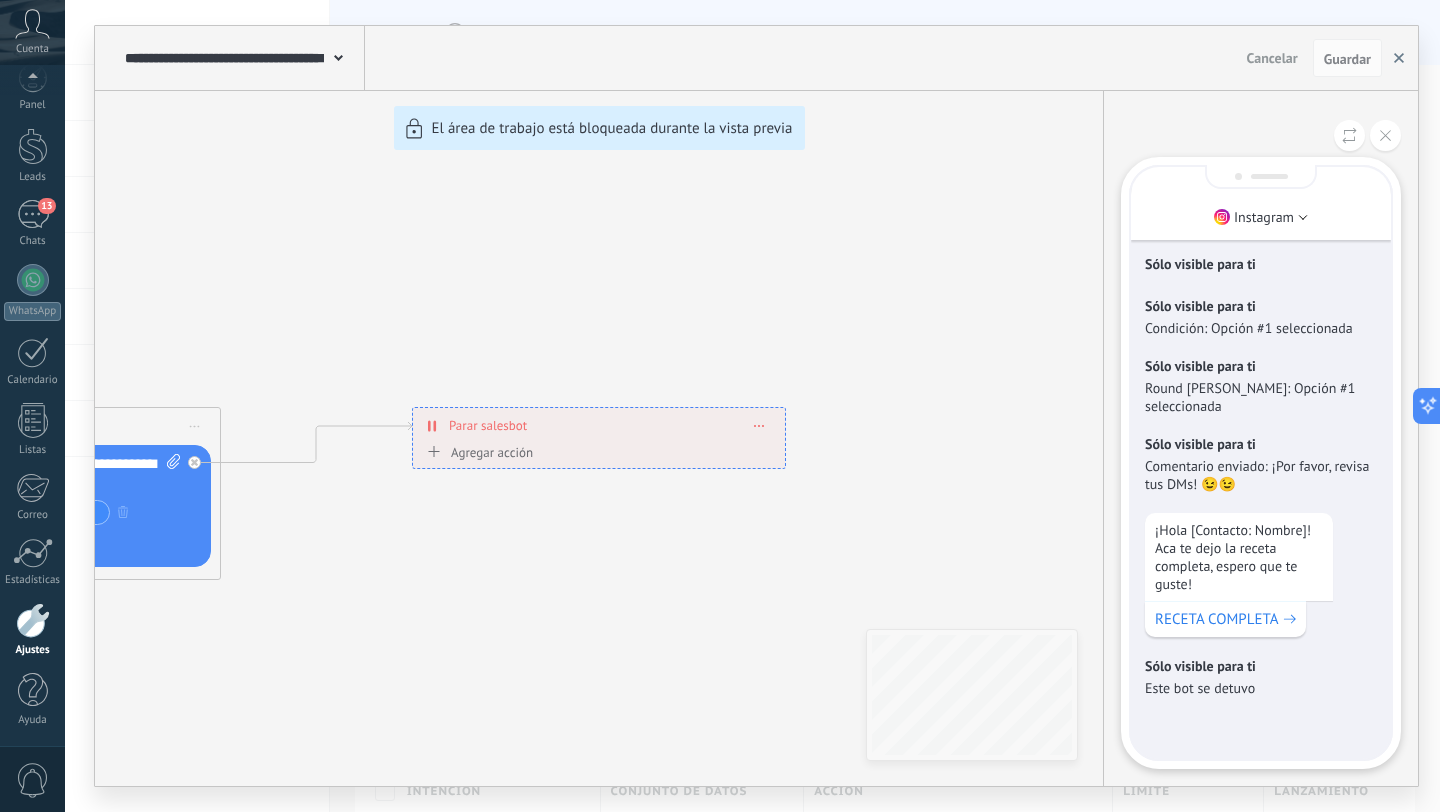 click 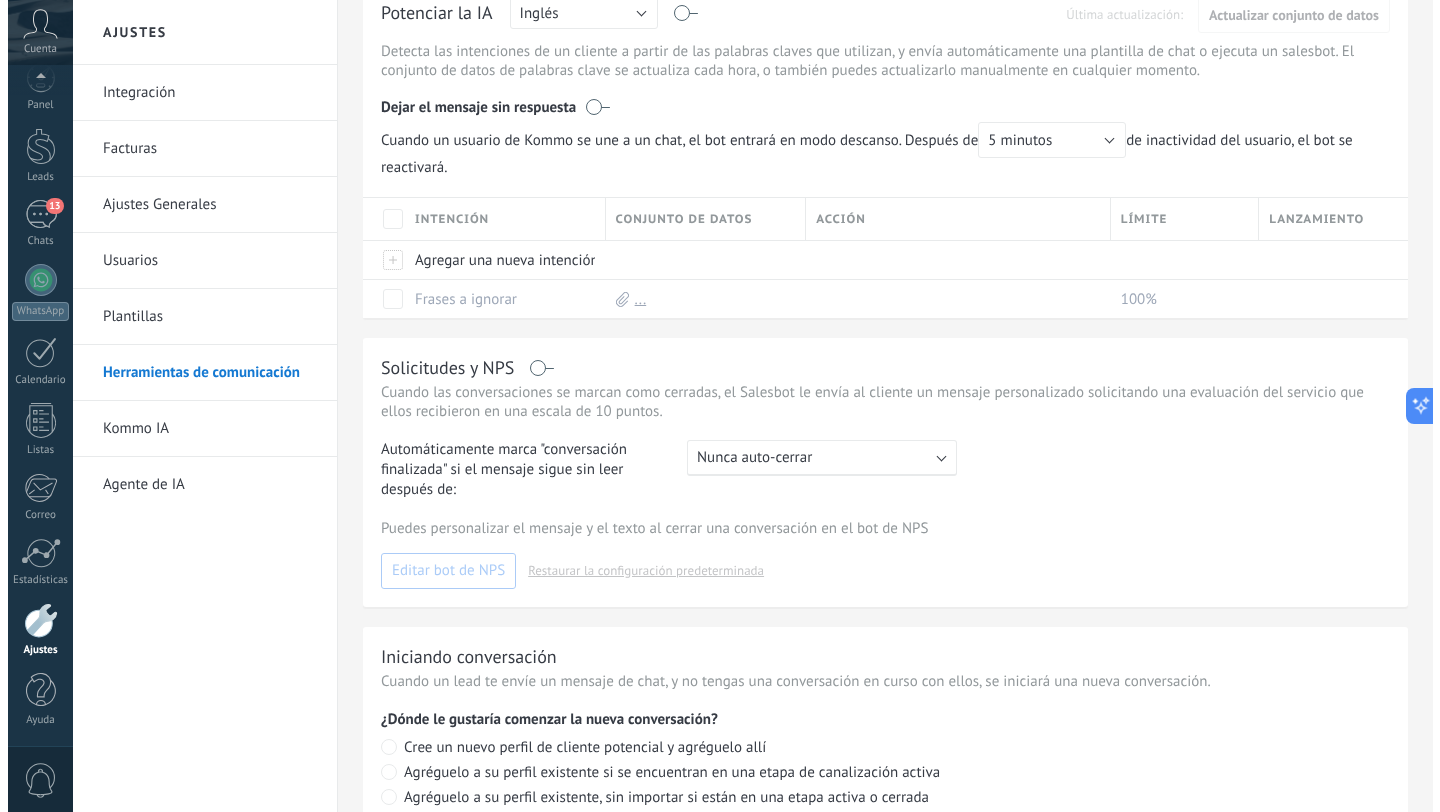 scroll, scrollTop: 0, scrollLeft: 0, axis: both 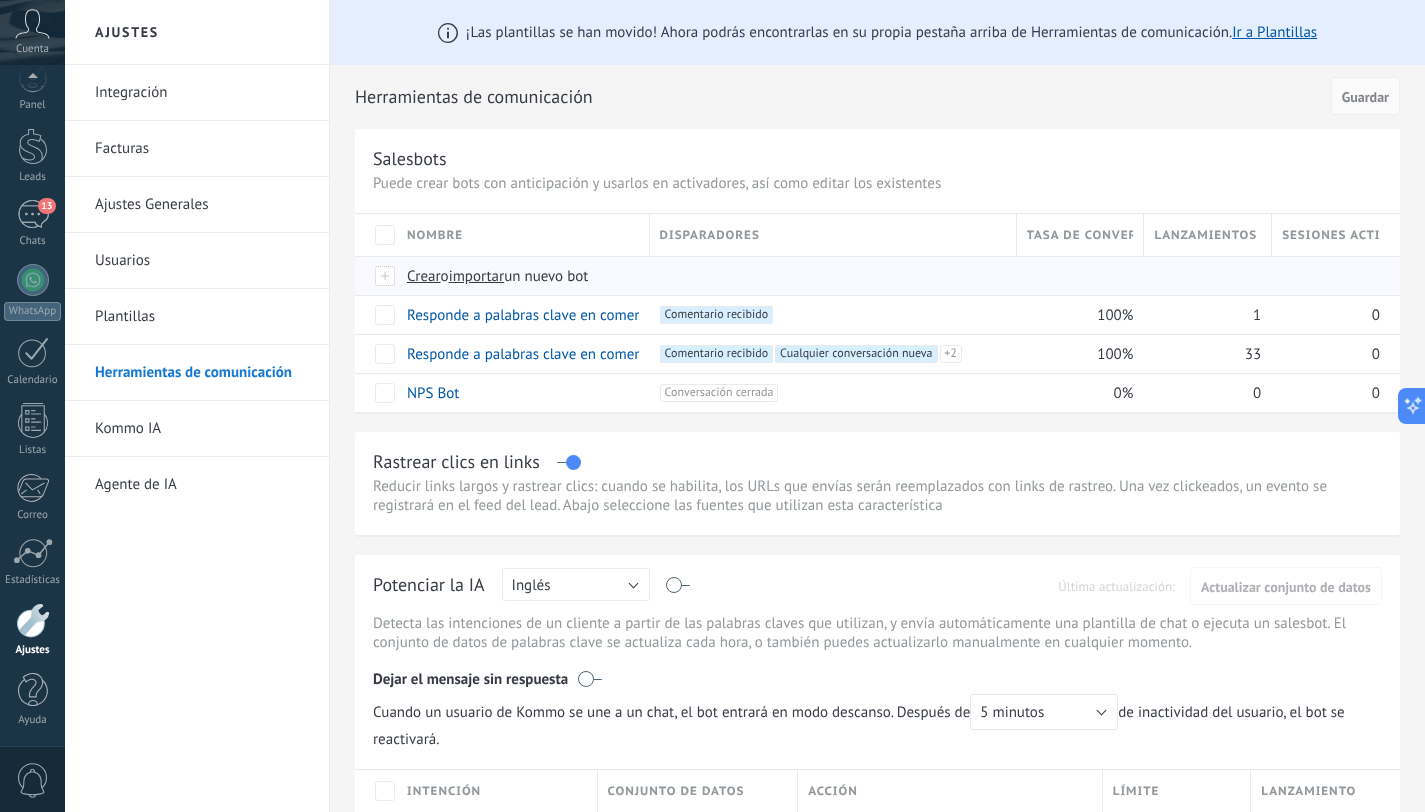 drag, startPoint x: 916, startPoint y: 348, endPoint x: 751, endPoint y: 294, distance: 173.61163 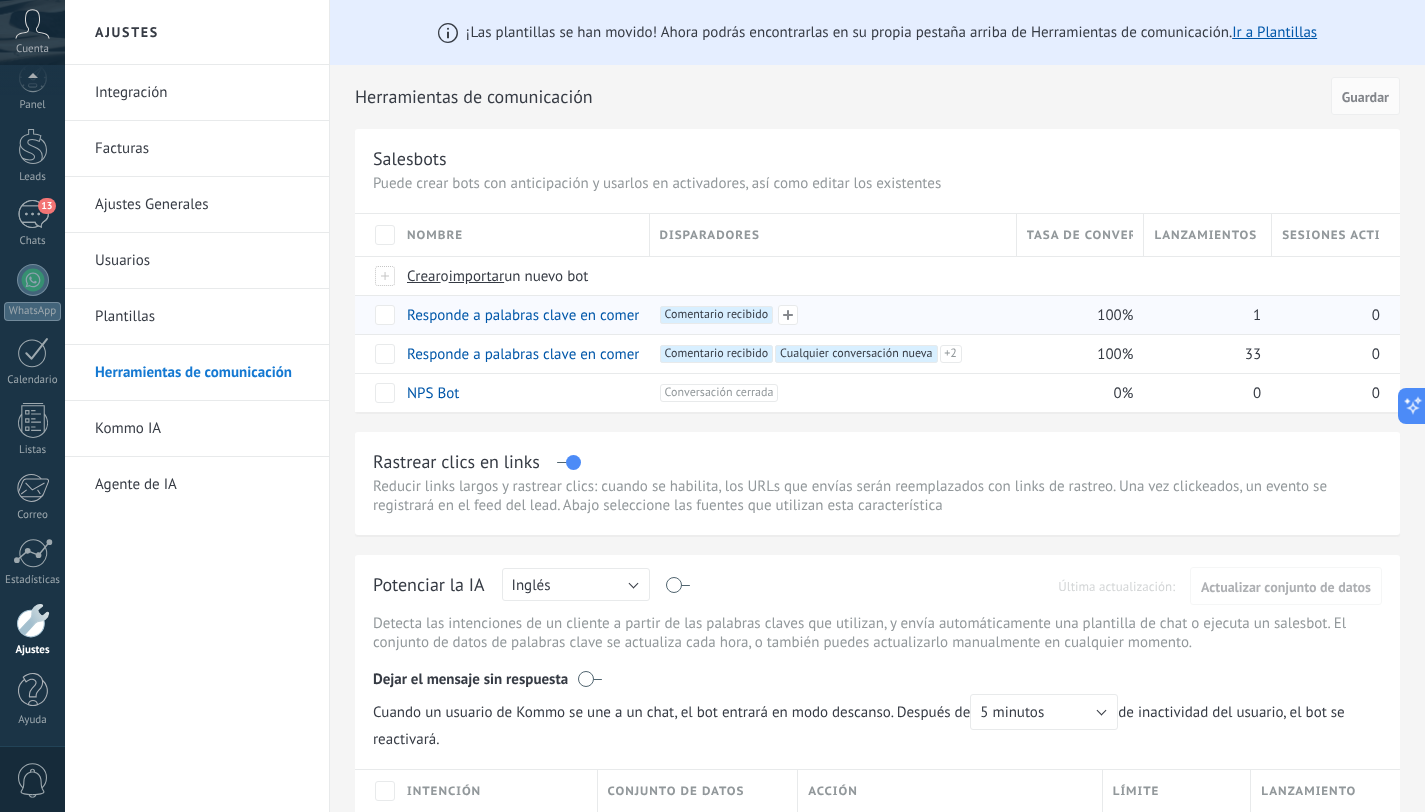 click on "+1 Comentario recibido +0" at bounding box center (833, 315) 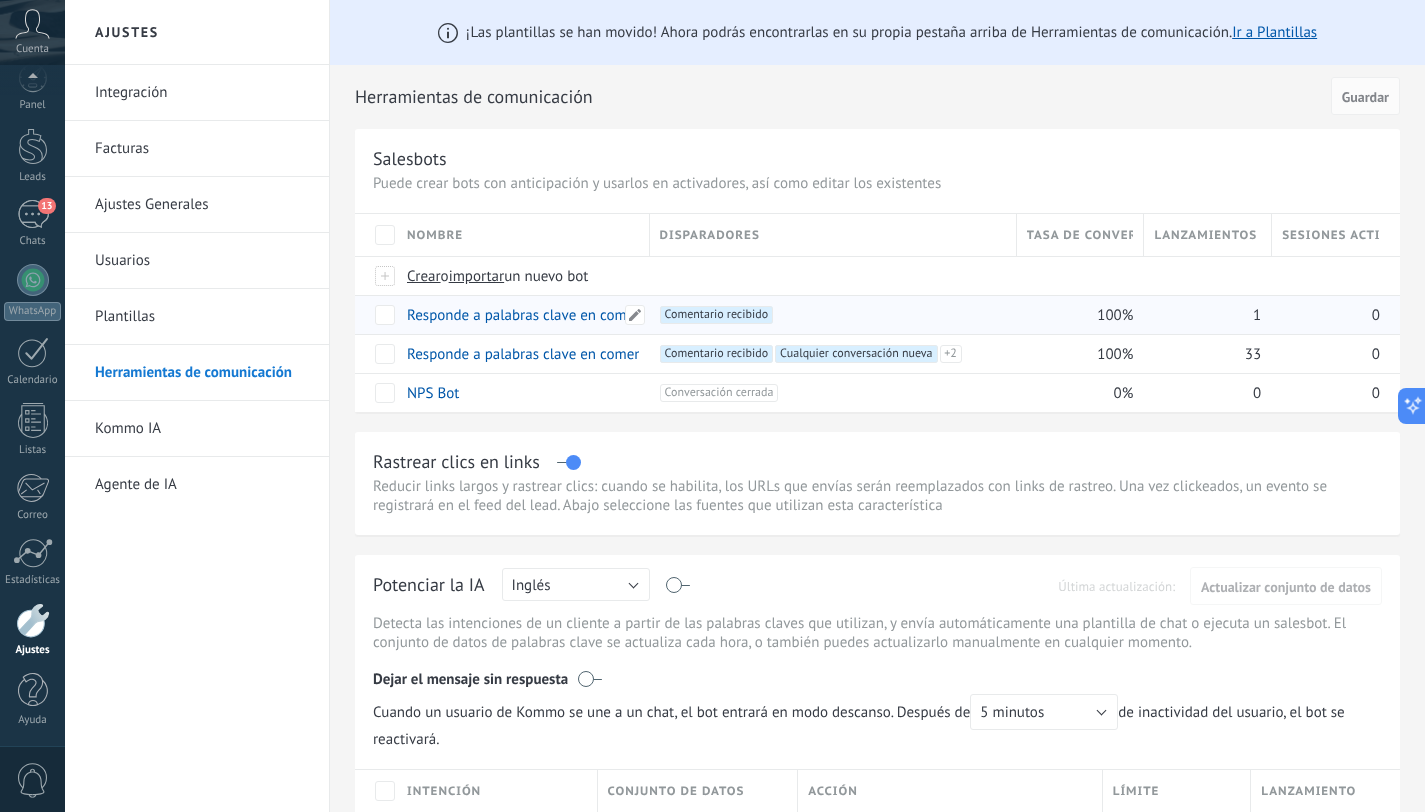 click on "Responde a palabras clave en comentarios" at bounding box center (543, 315) 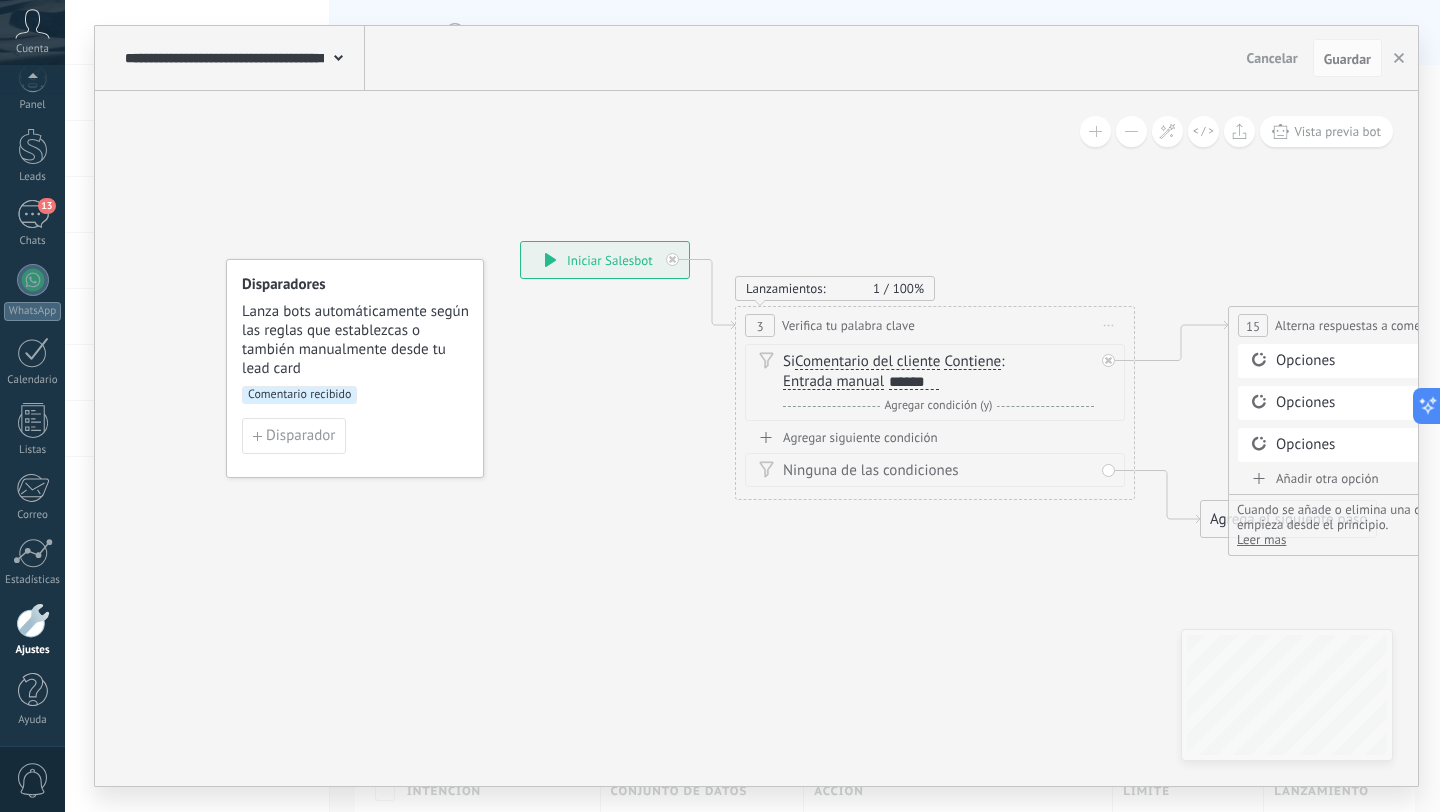 click on "Lanza bots automáticamente según las reglas que establezcas o también manualmente desde tu lead card" at bounding box center [356, 340] 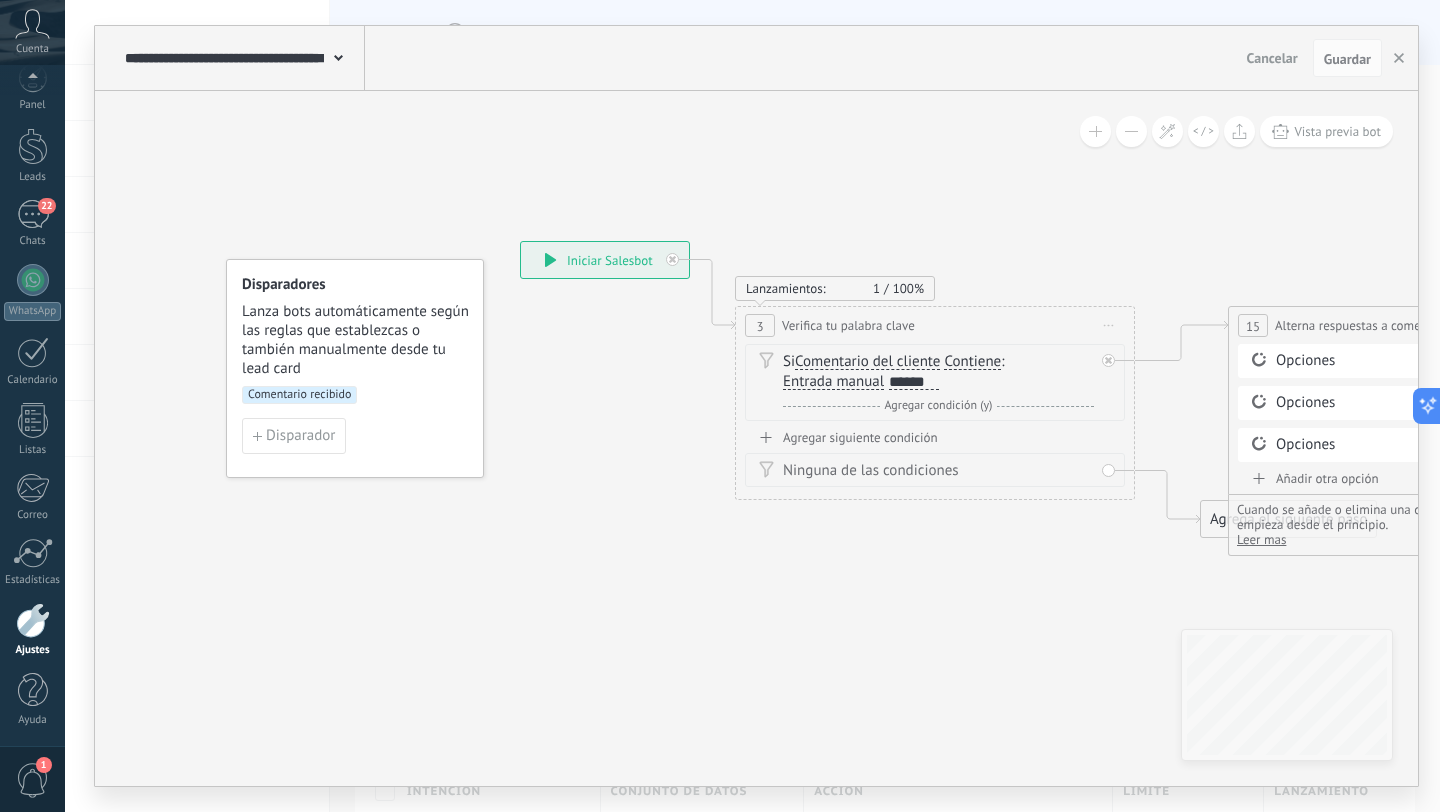 click at bounding box center [33, 620] 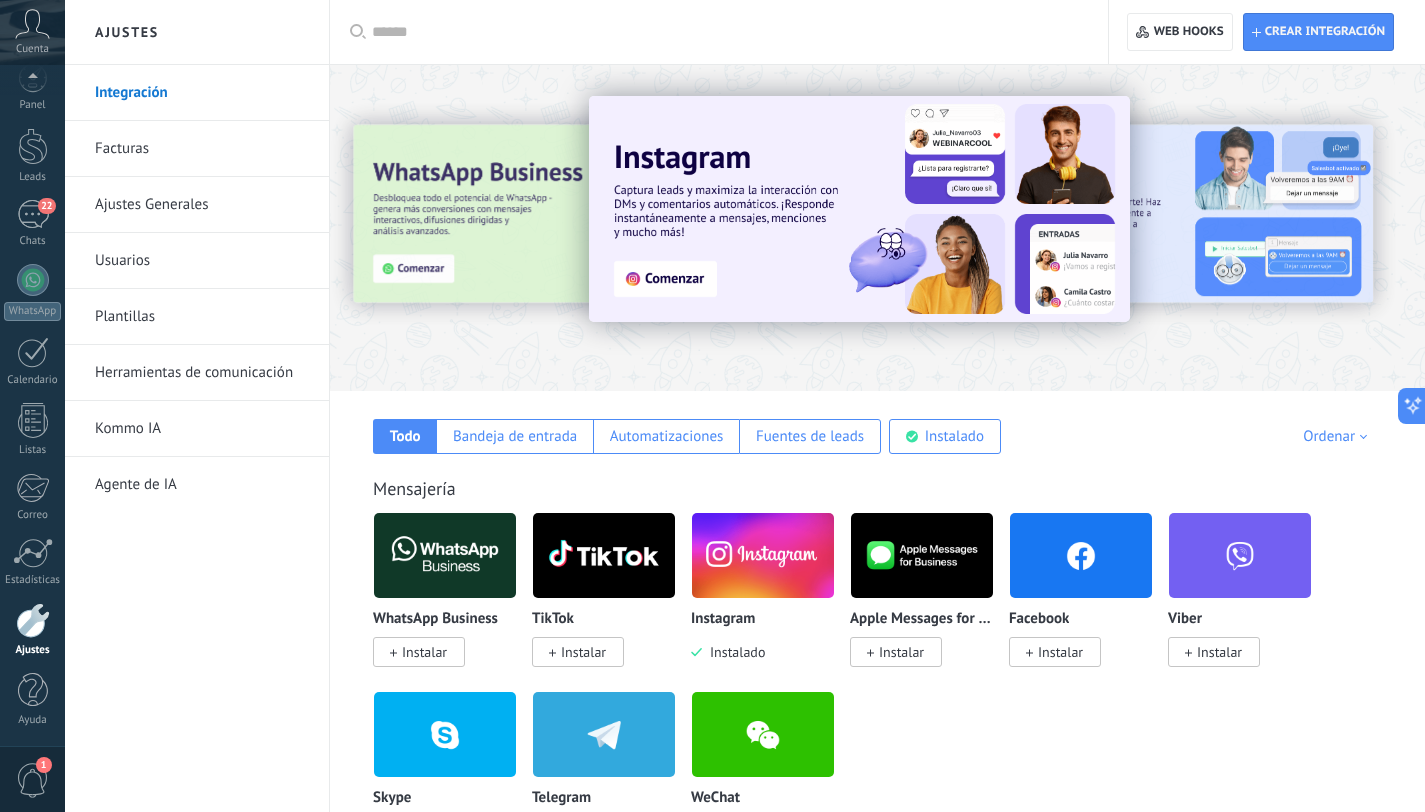 click on "Herramientas de comunicación" at bounding box center [202, 373] 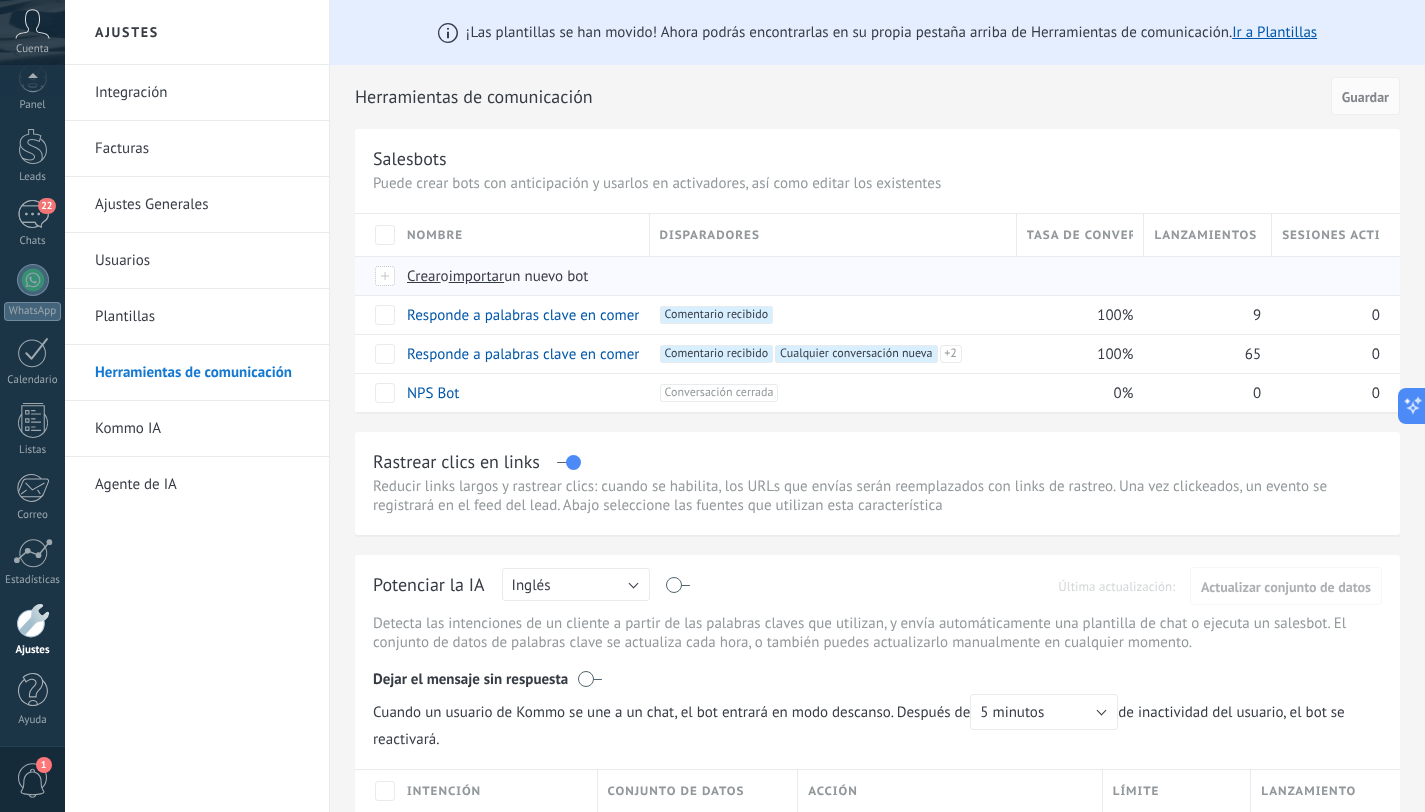 click on "Crear" at bounding box center (424, 276) 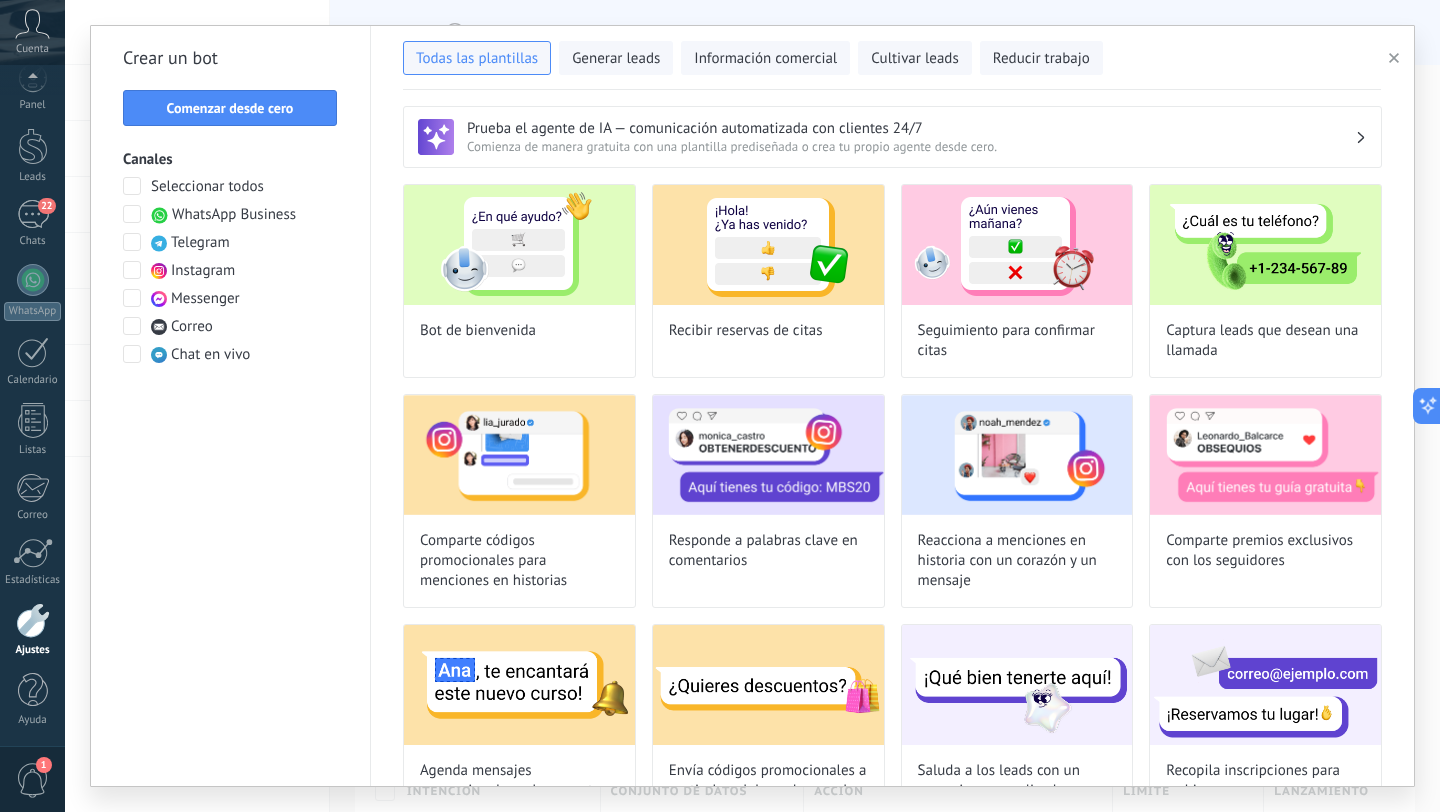 click on "Crear un bot" at bounding box center [230, 58] 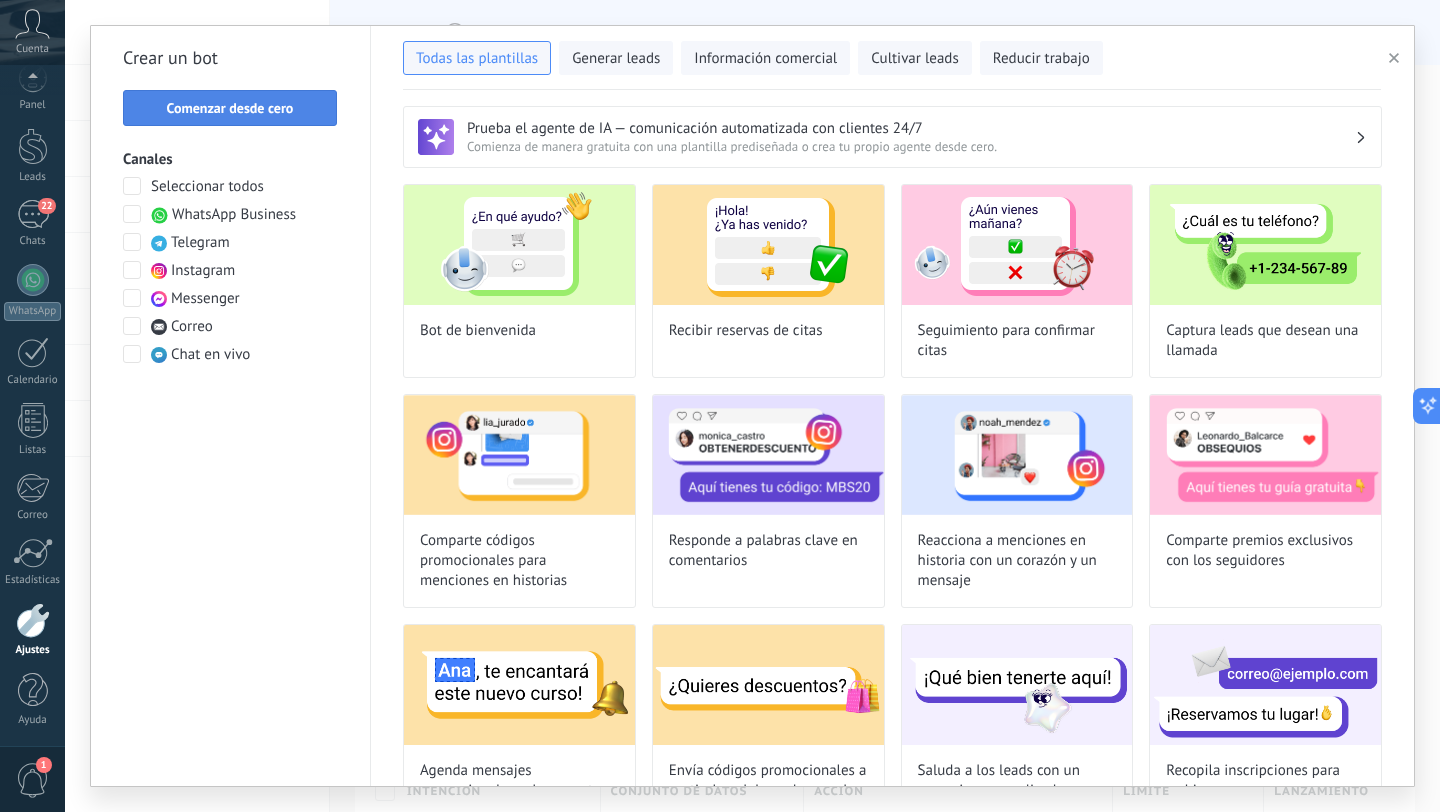 click on "Comenzar desde cero" at bounding box center (230, 108) 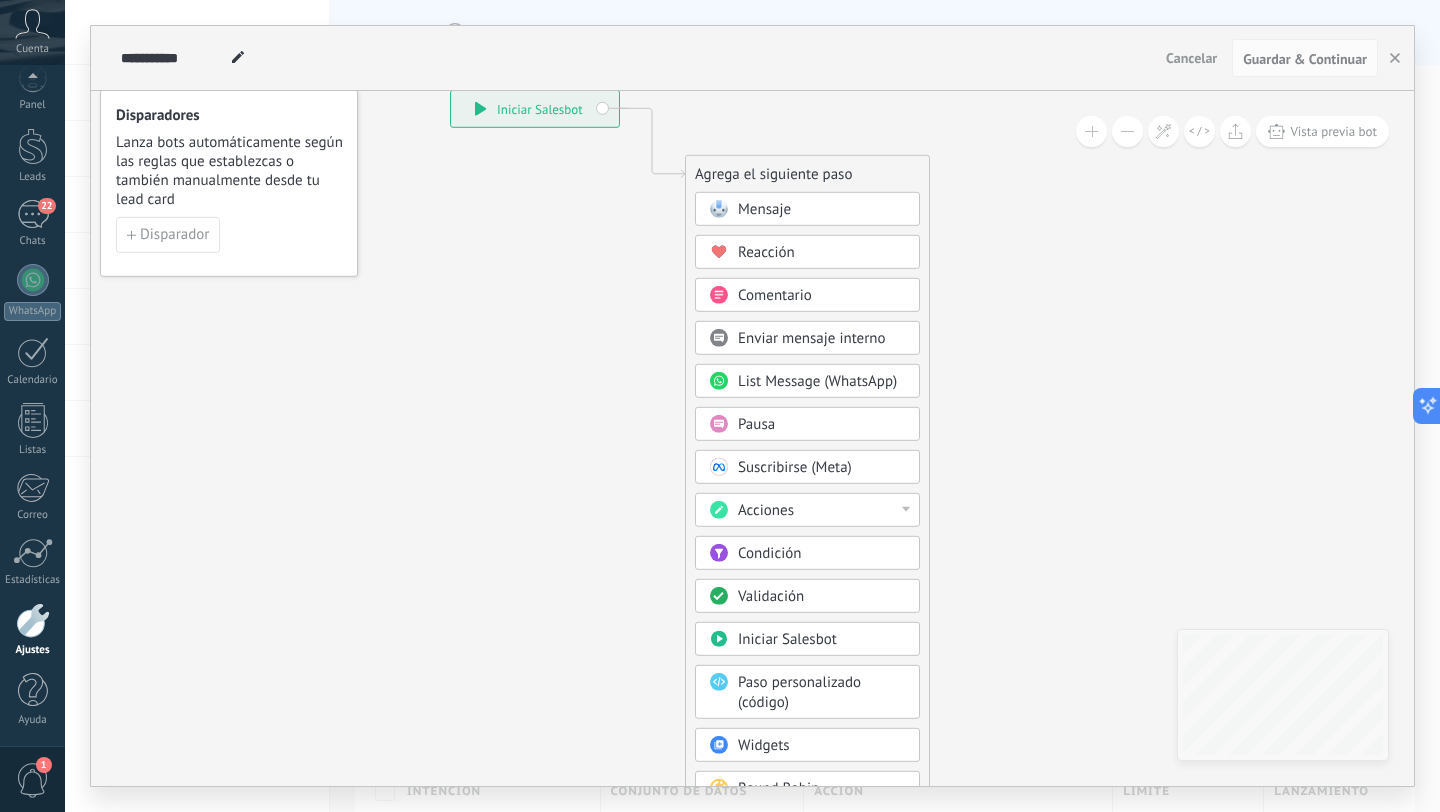 click on "Condición" at bounding box center (822, 554) 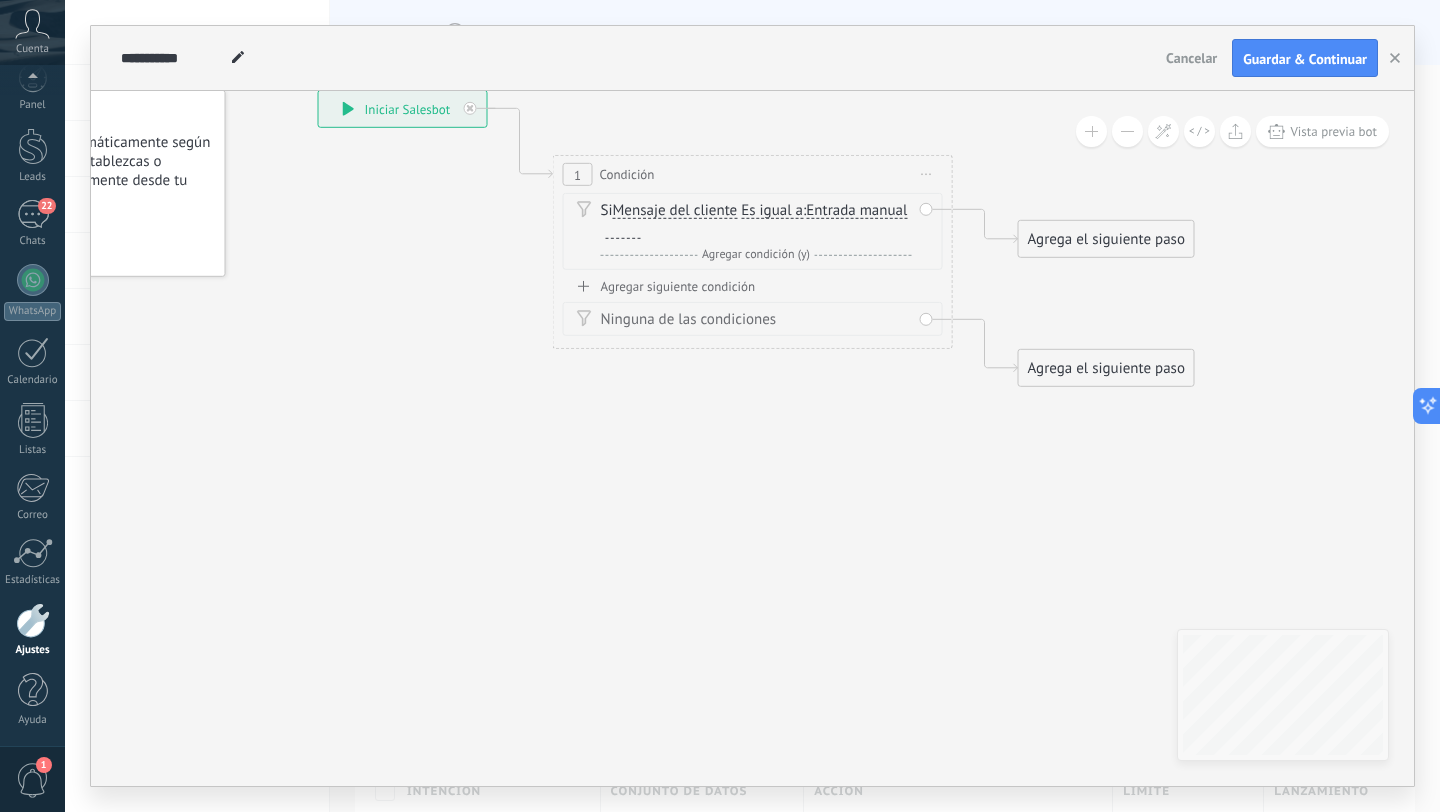 click at bounding box center (623, 231) 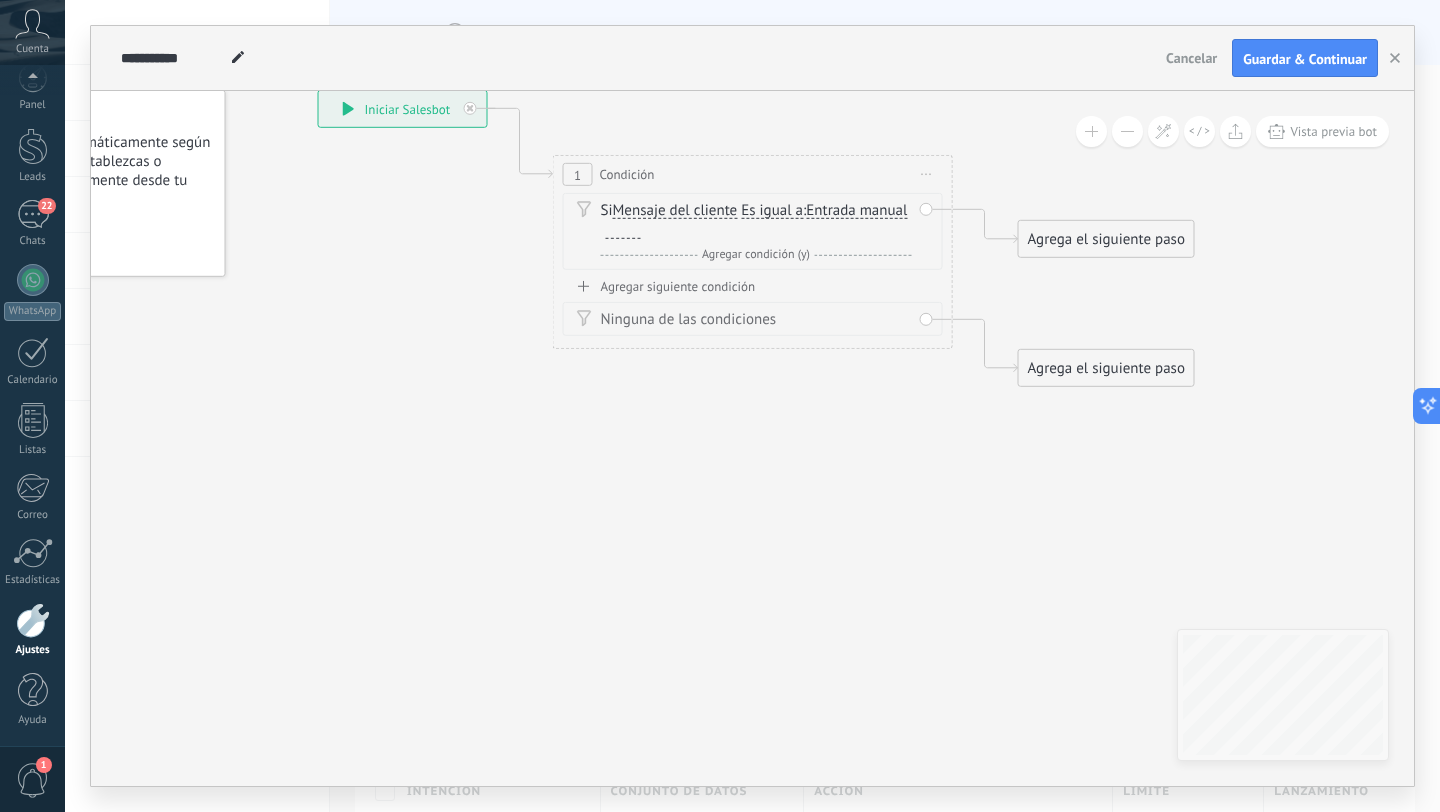 type 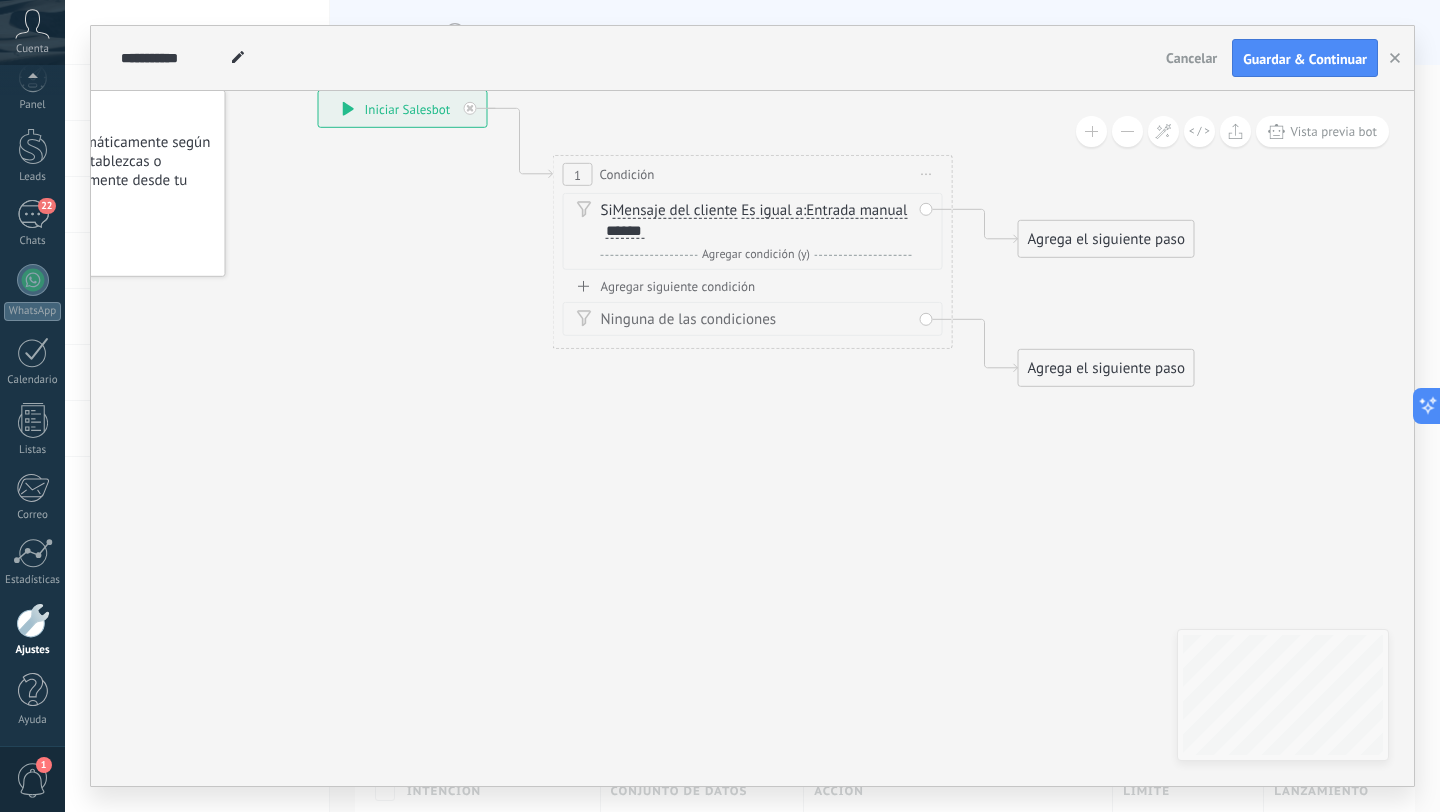 click on "Agrega el siguiente paso" at bounding box center (1106, 239) 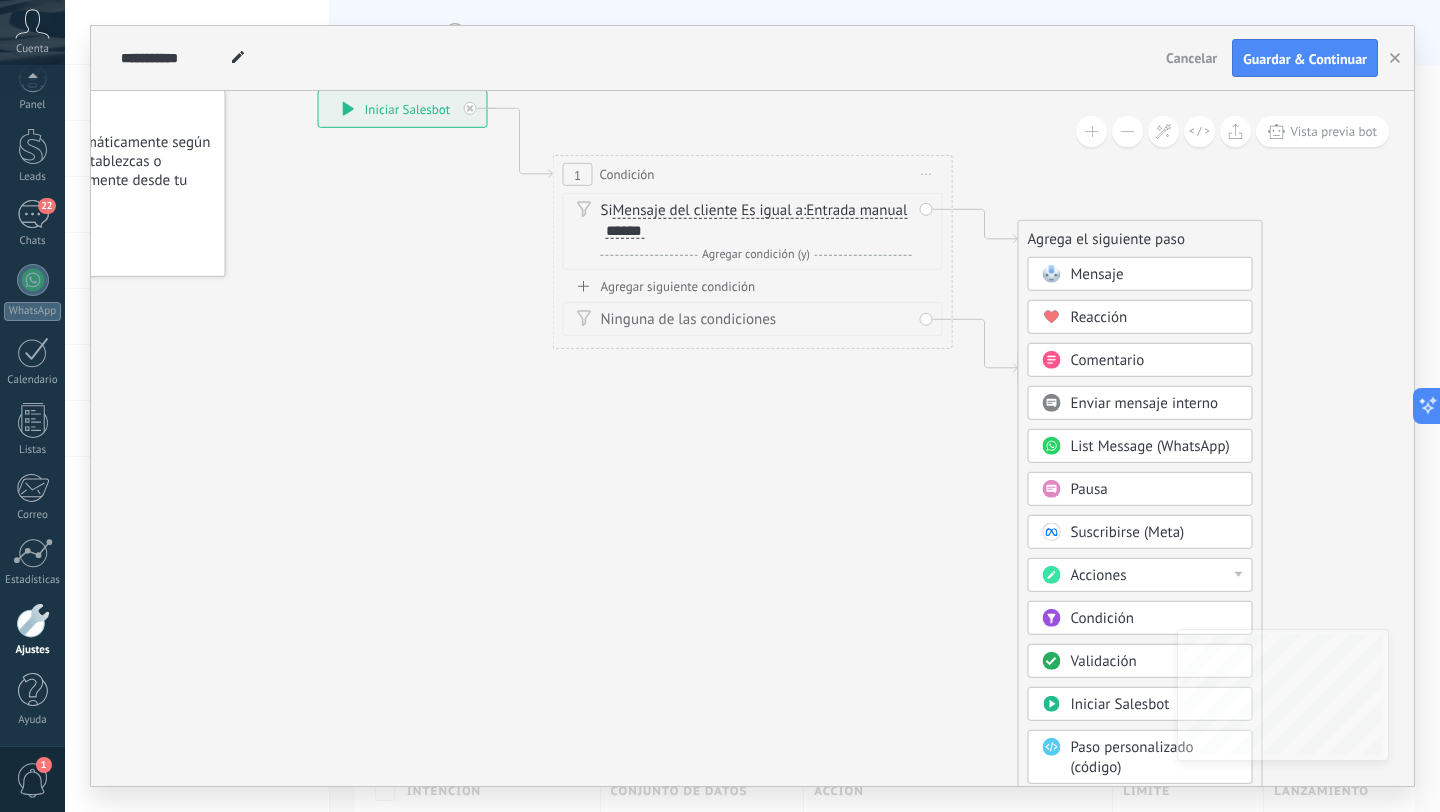click on "Mensaje" at bounding box center [1097, 274] 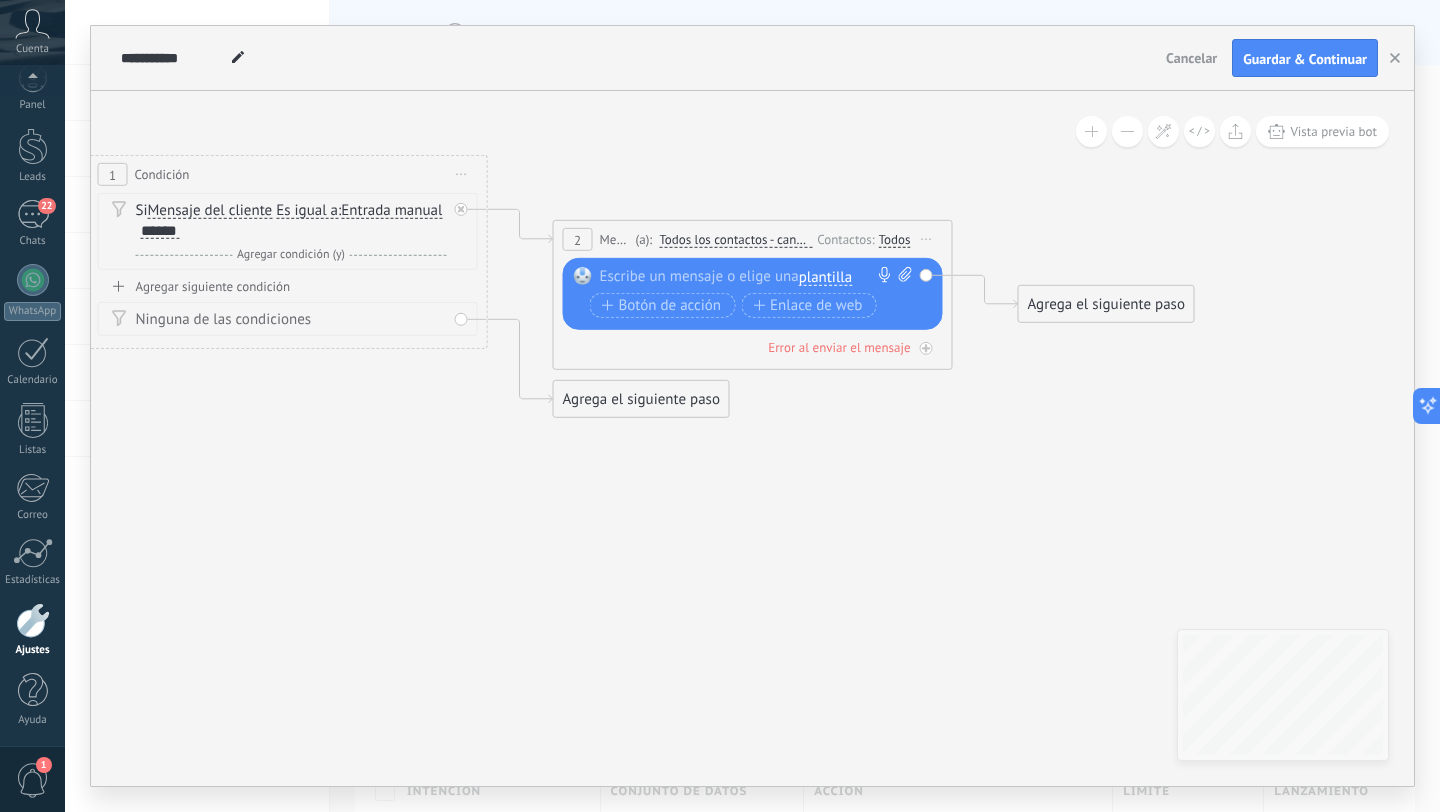 click at bounding box center (748, 277) 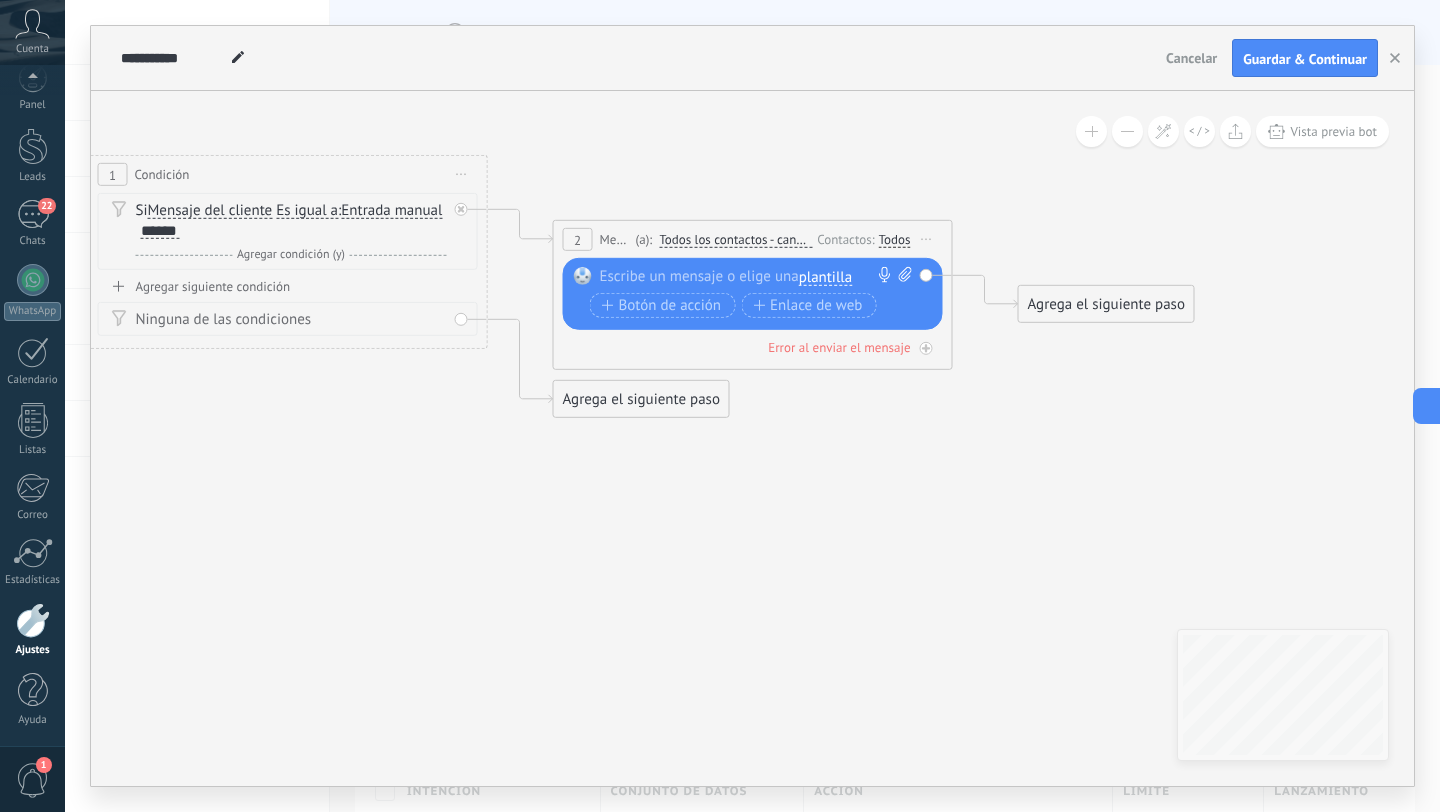 type 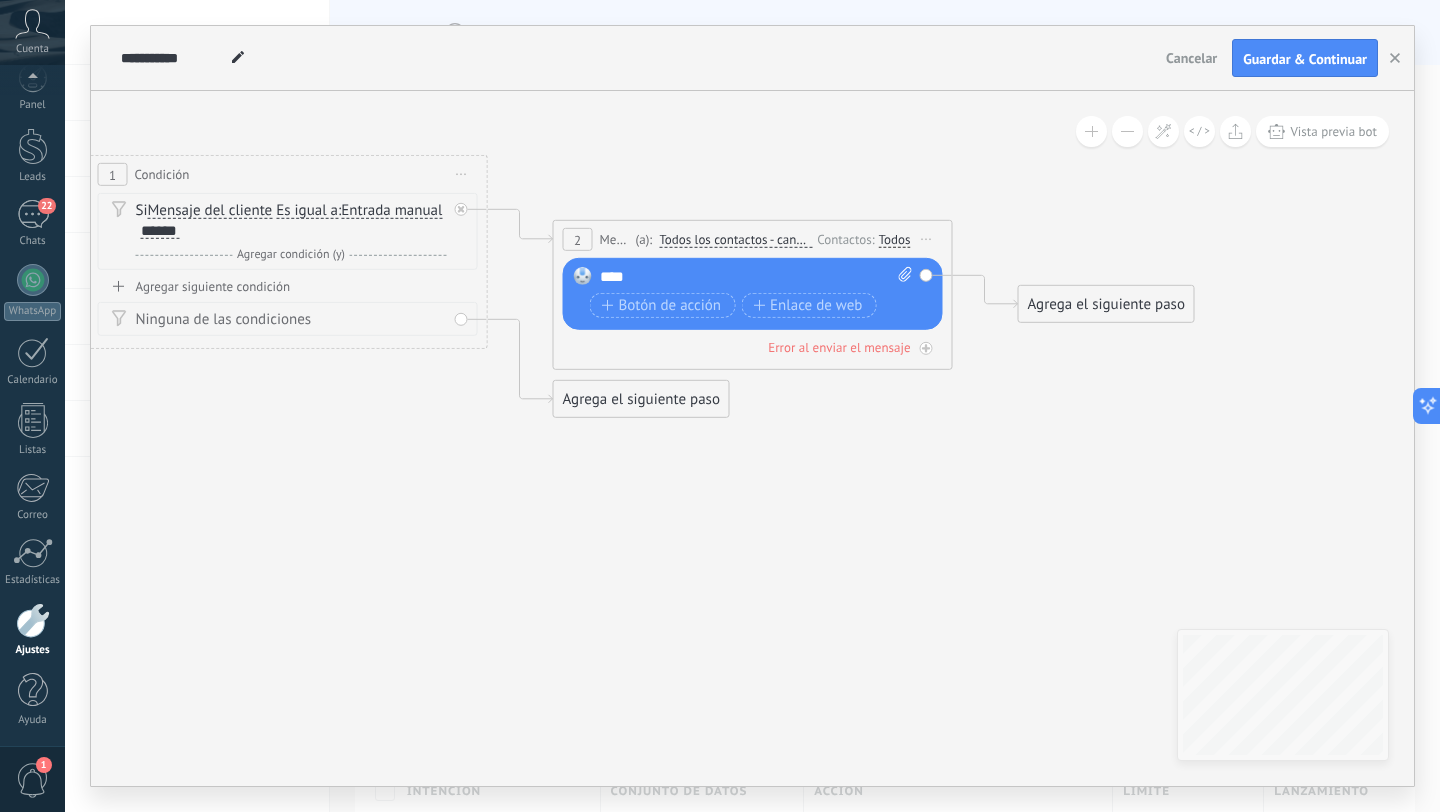 click on "****" at bounding box center (756, 277) 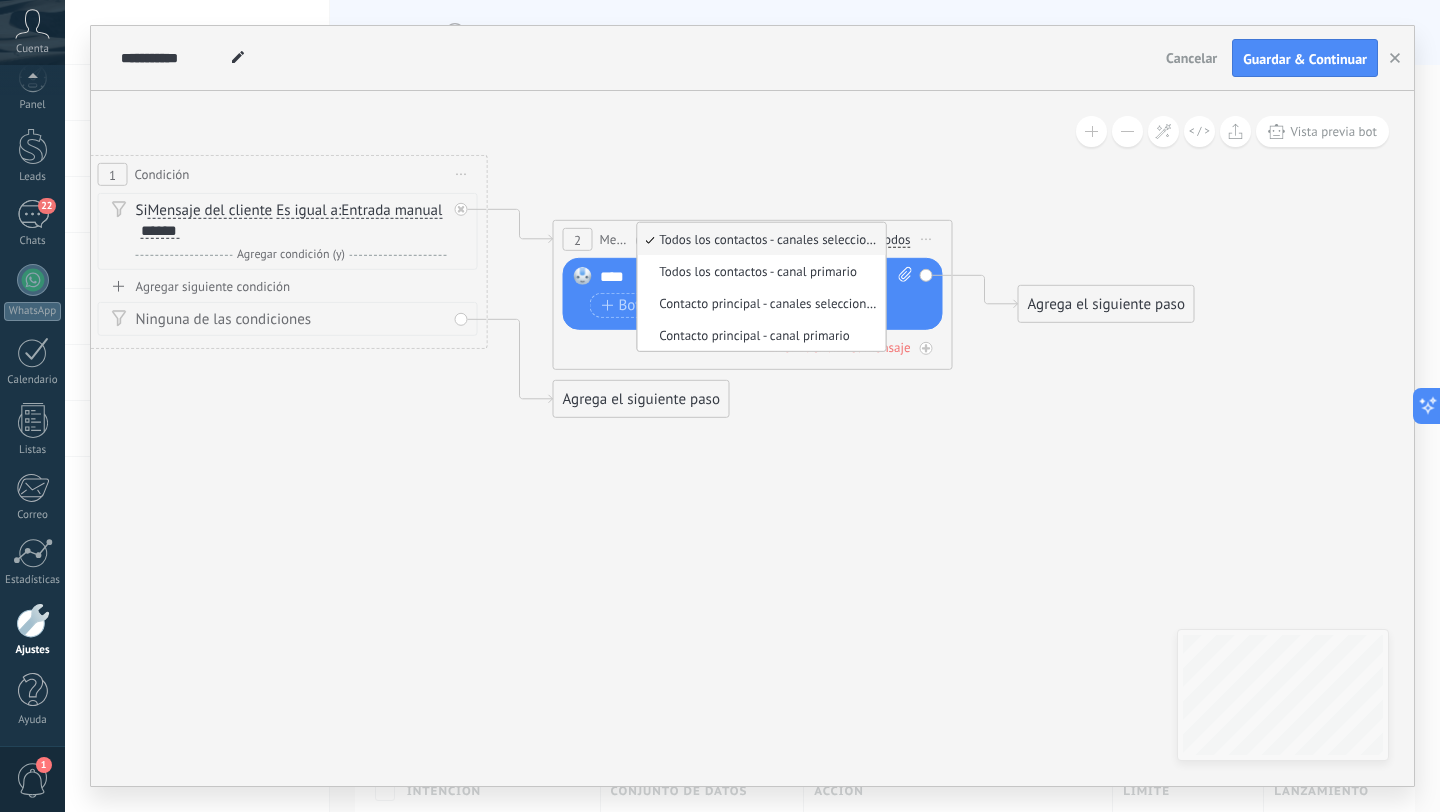 click on "Todos los contactos - canales seleccionados" at bounding box center (758, 239) 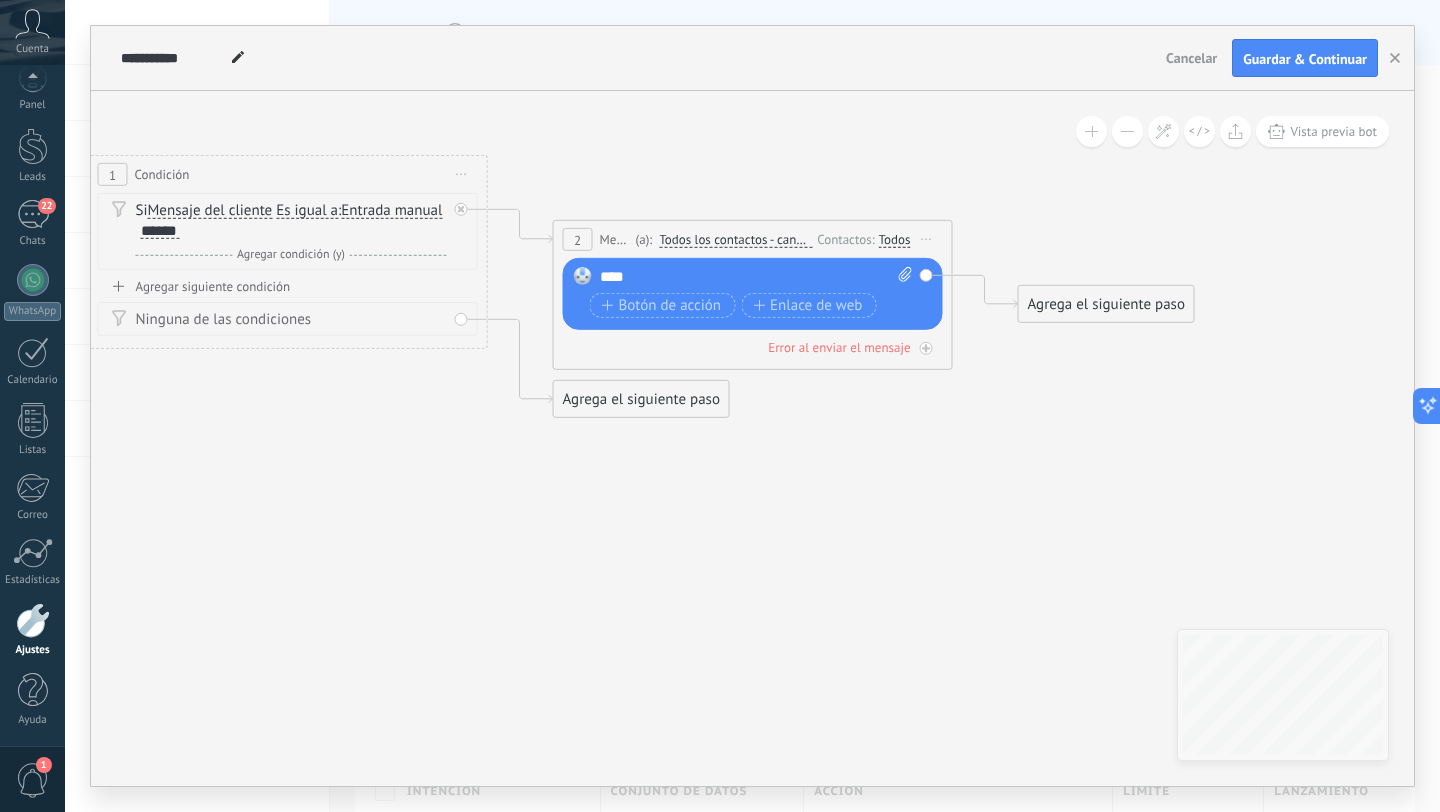 click on "****" at bounding box center [756, 277] 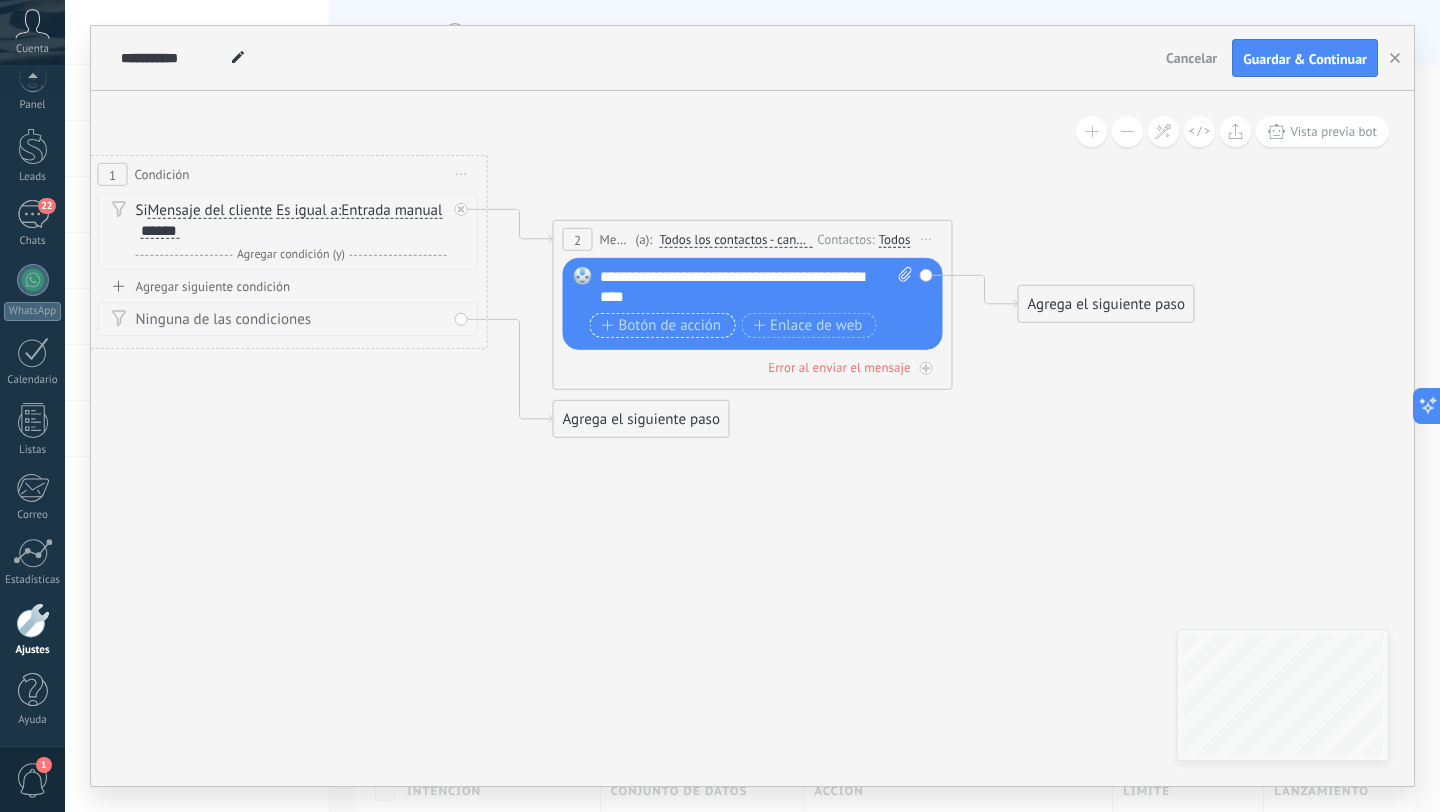 click on "Botón de acción" at bounding box center [662, 325] 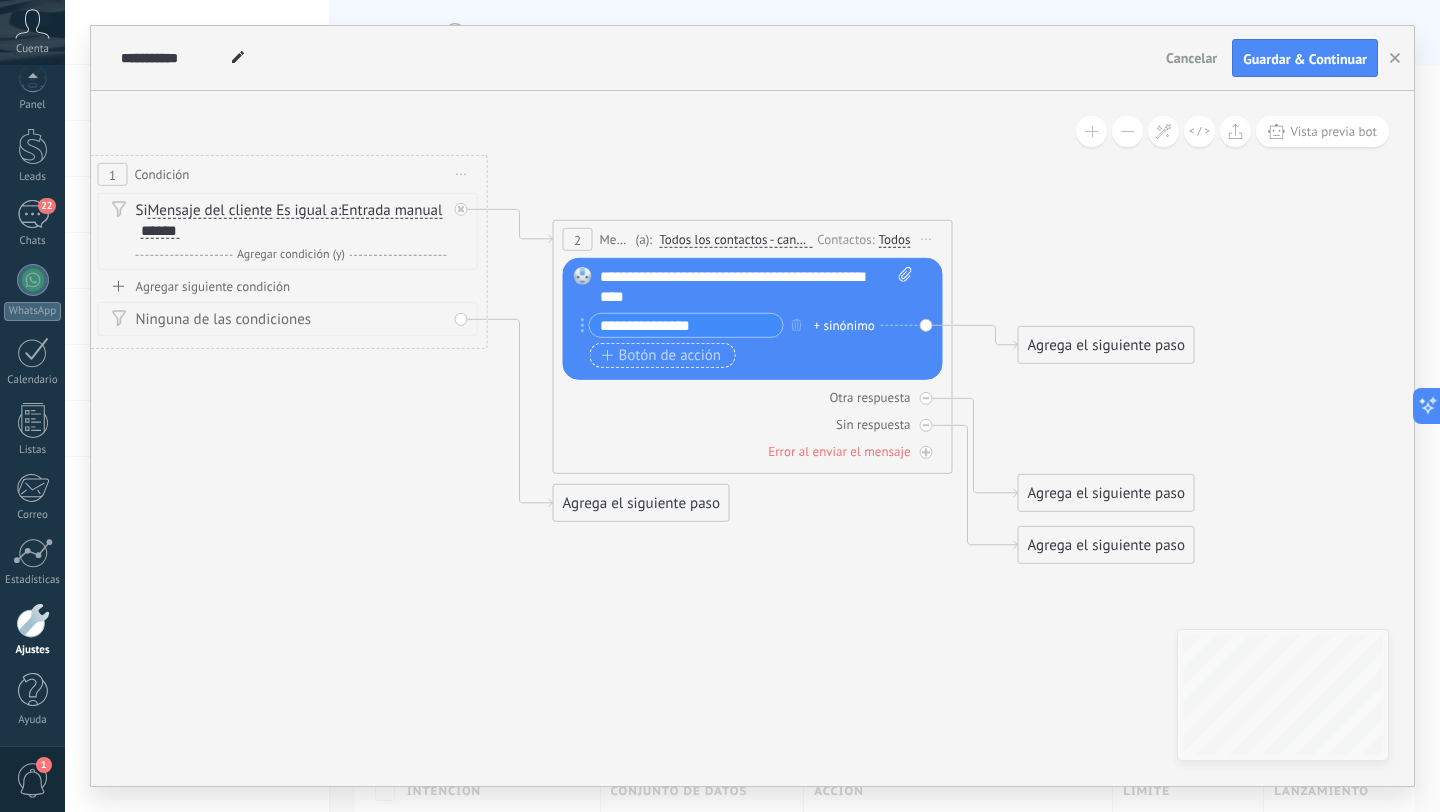 type on "**********" 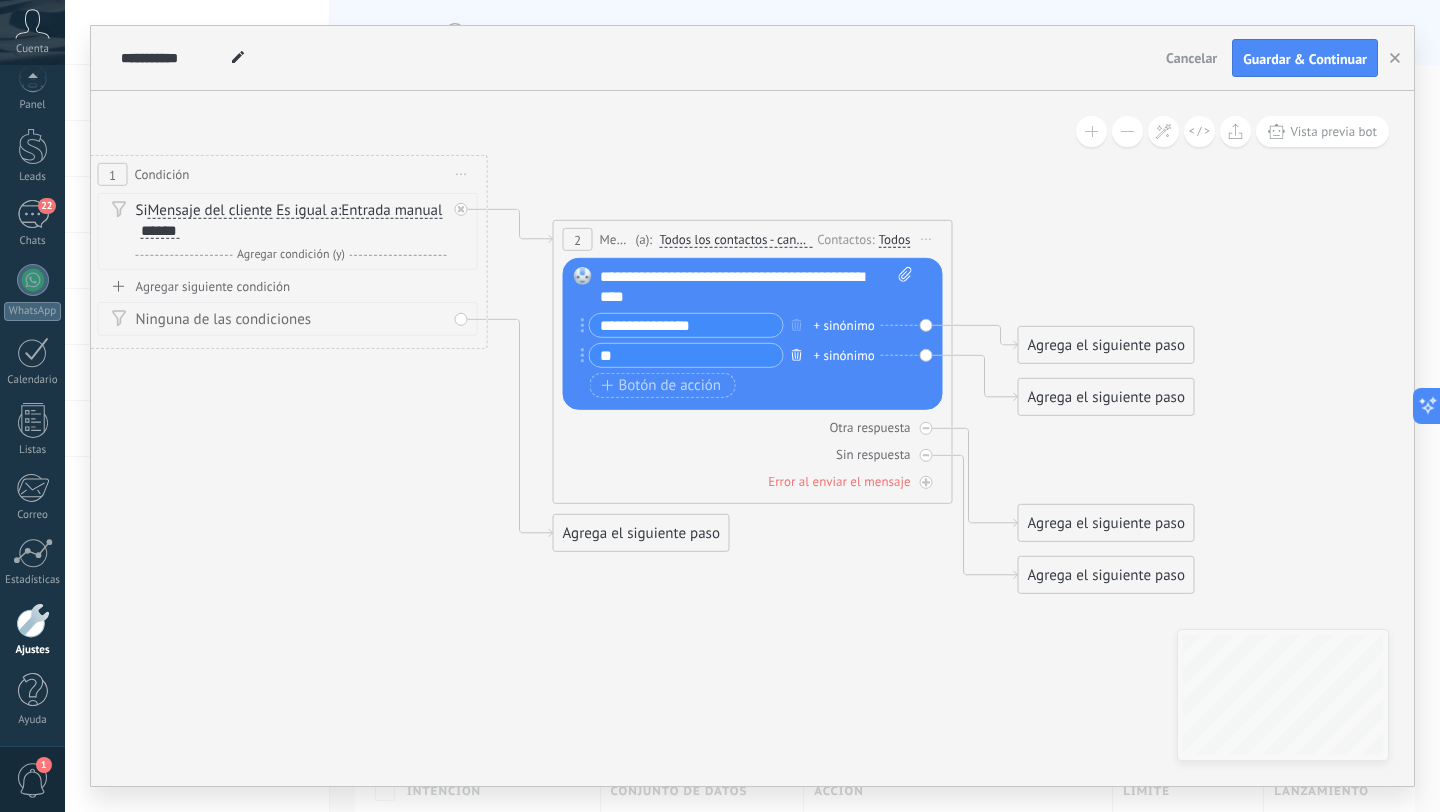 type on "**" 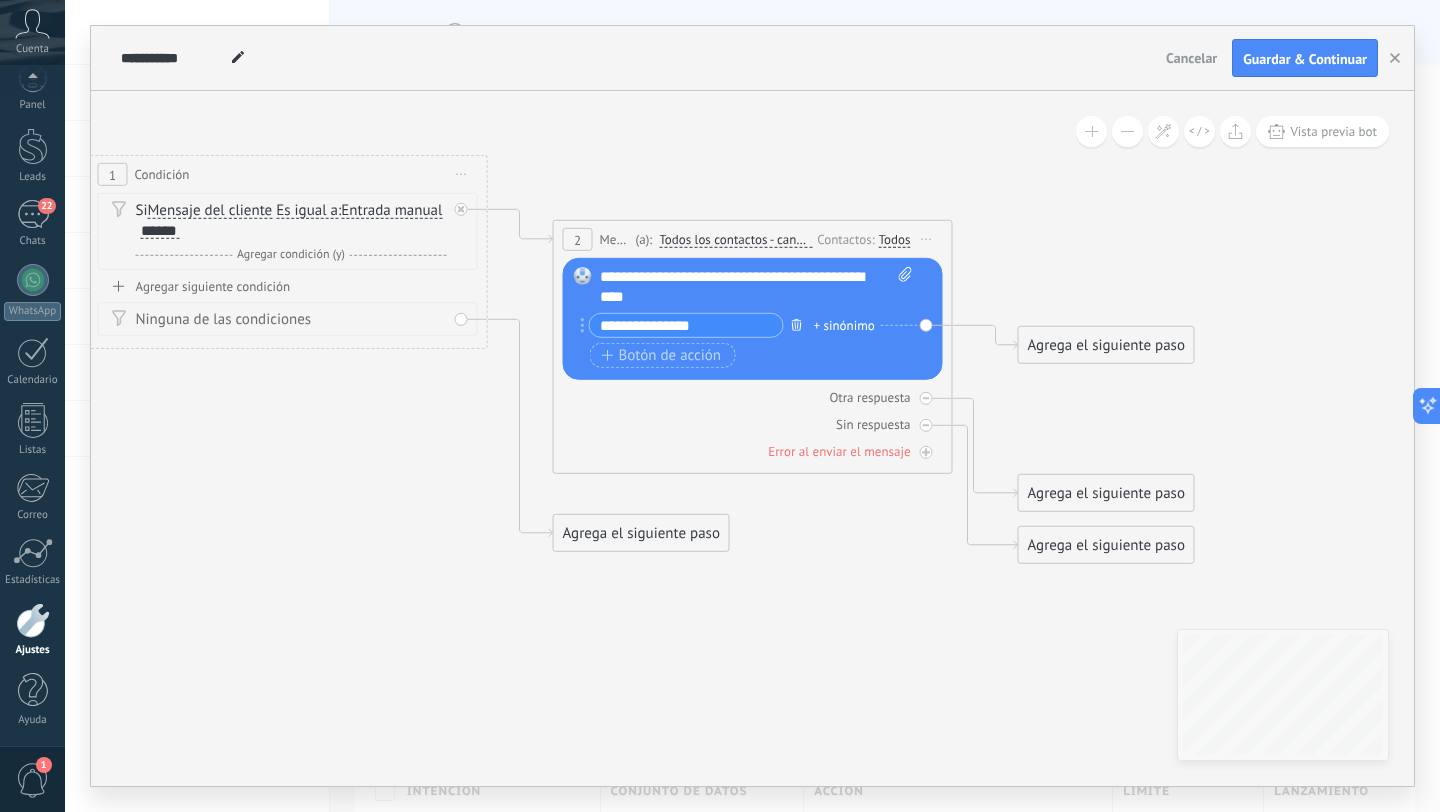 click at bounding box center (797, 324) 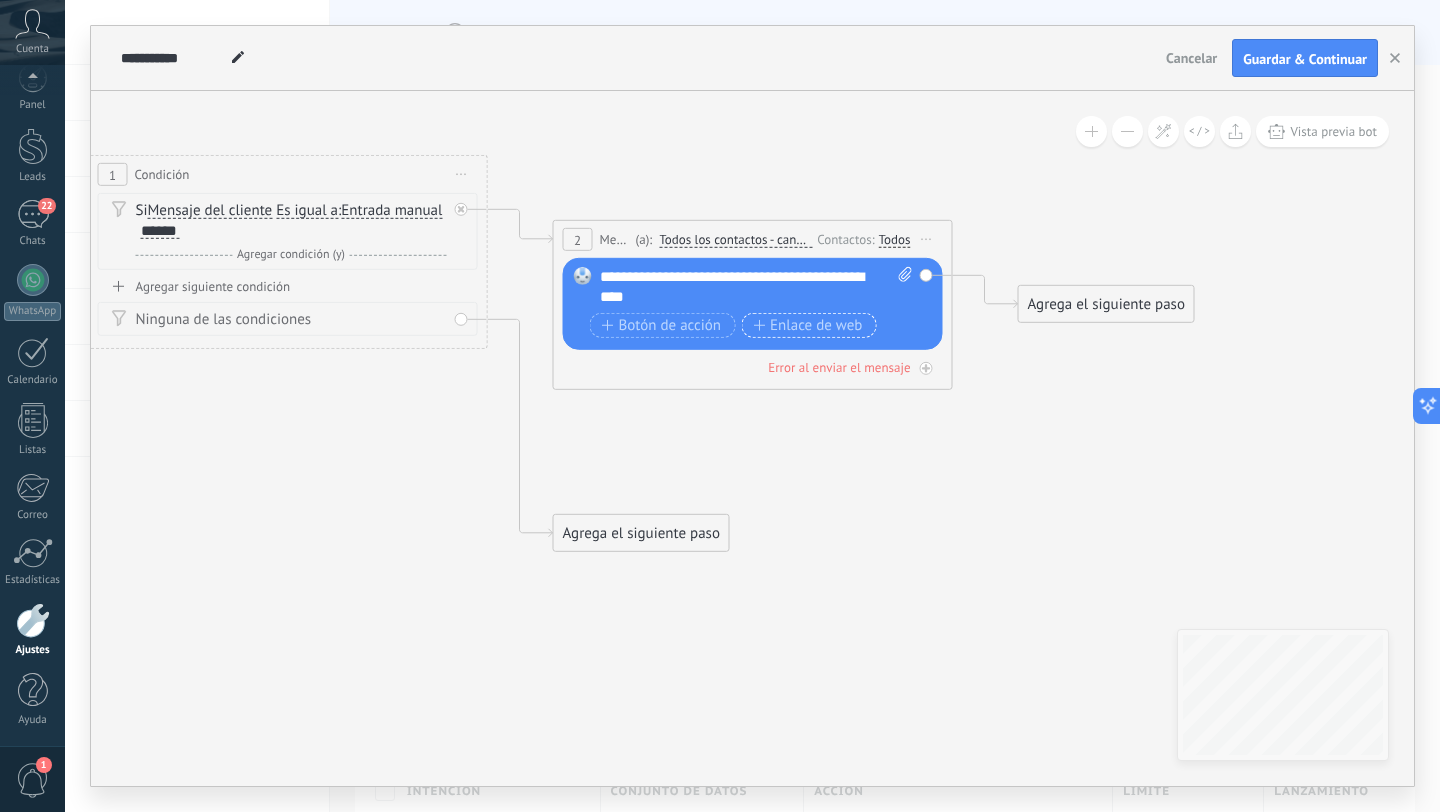 click on "Enlace de web" at bounding box center [807, 325] 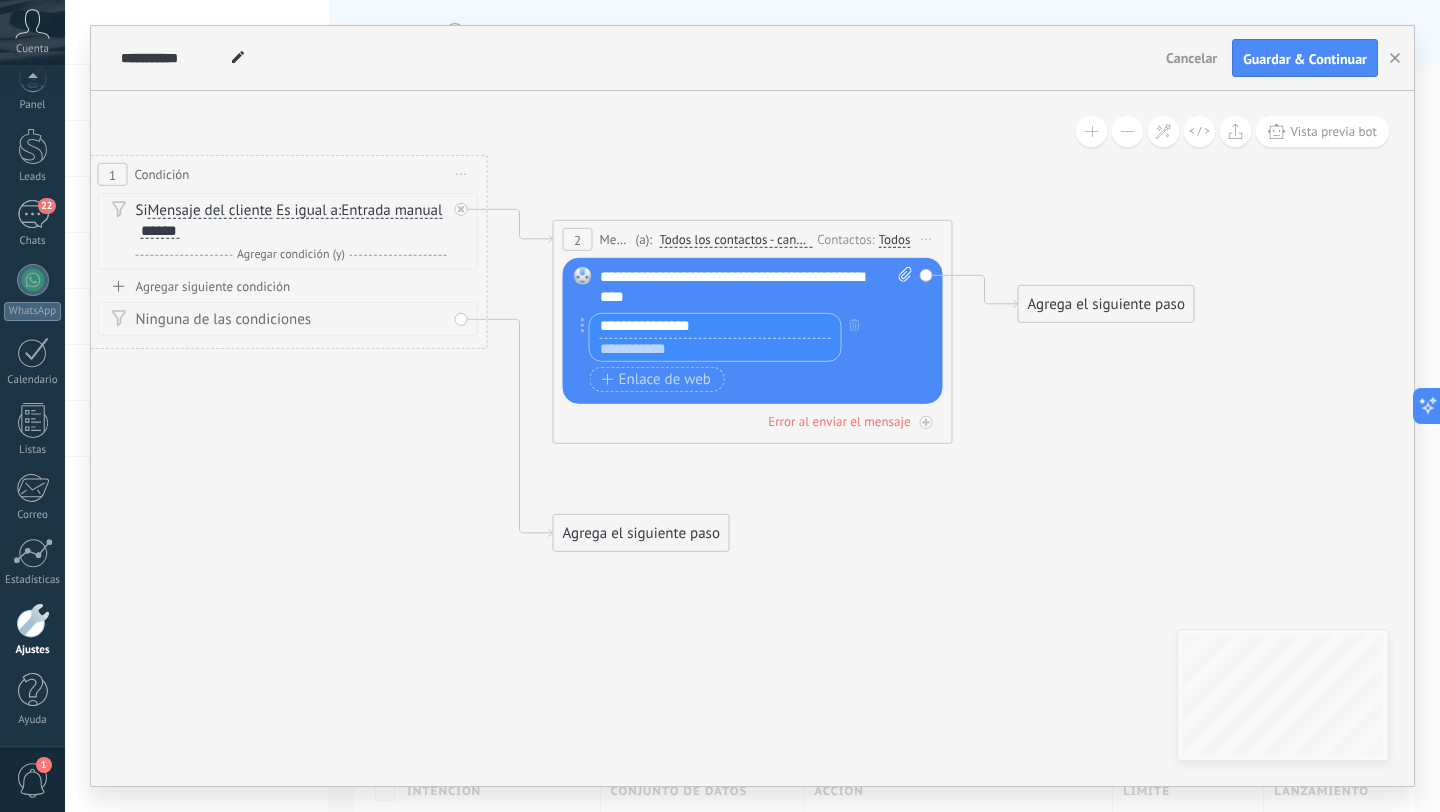 type on "**********" 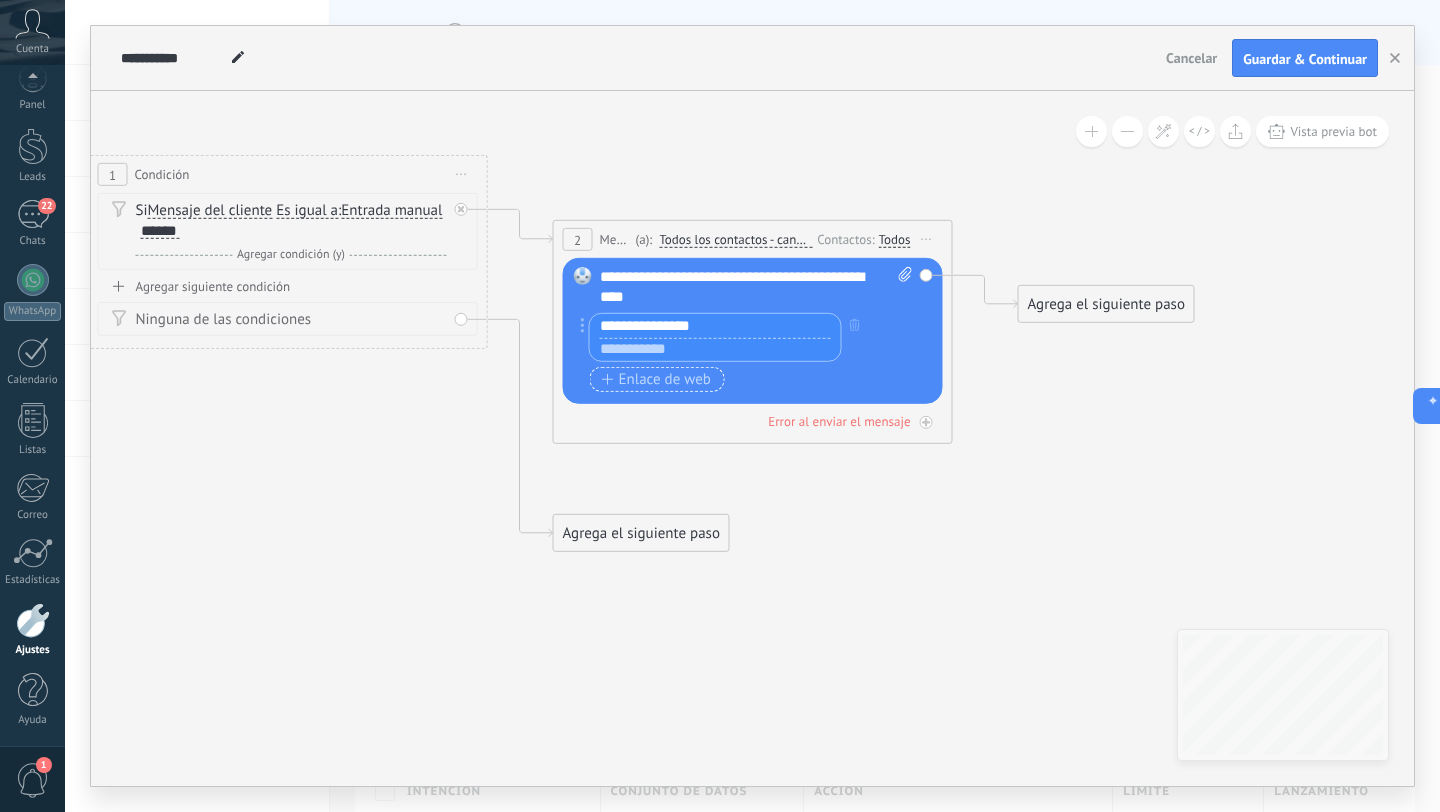 paste on "**********" 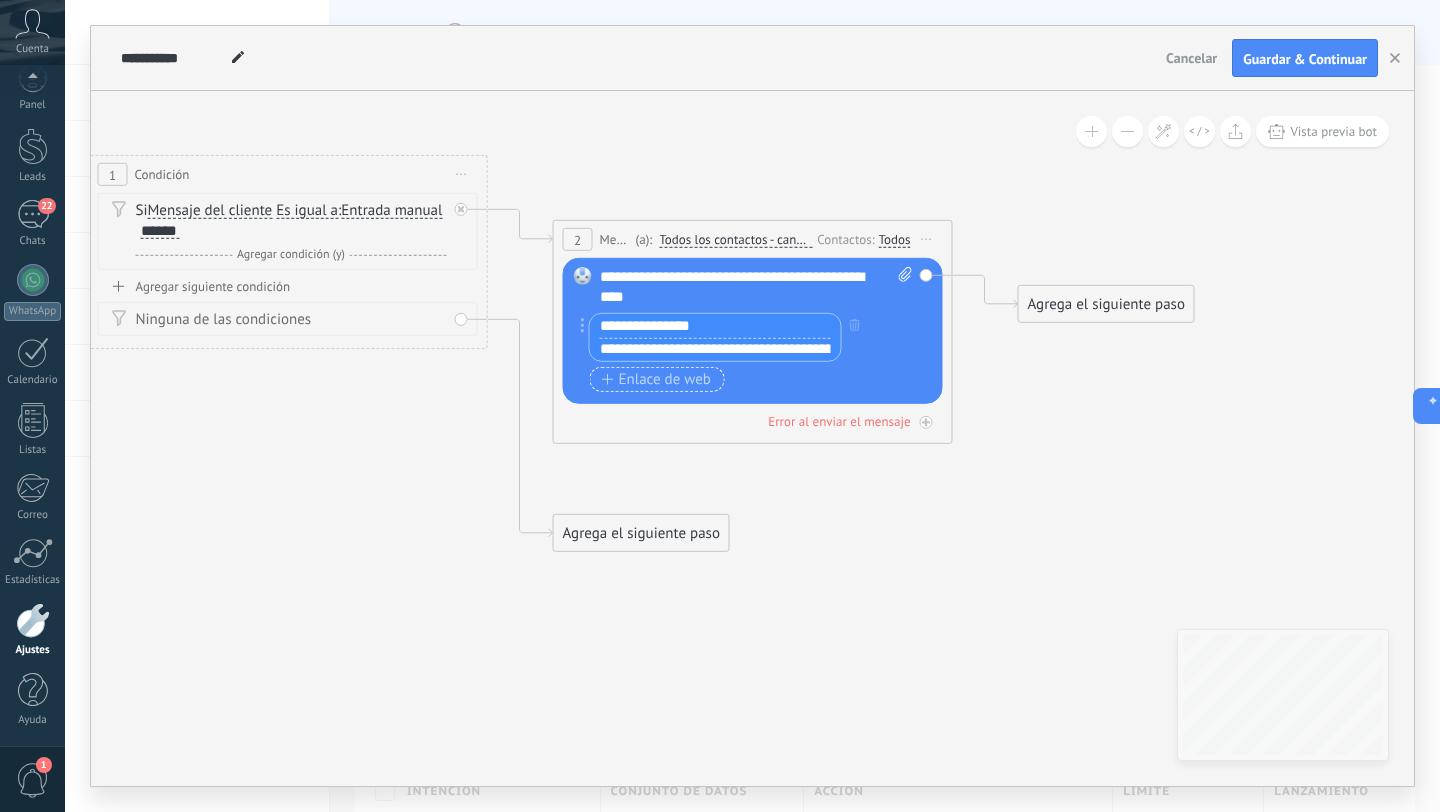 scroll, scrollTop: 0, scrollLeft: 355, axis: horizontal 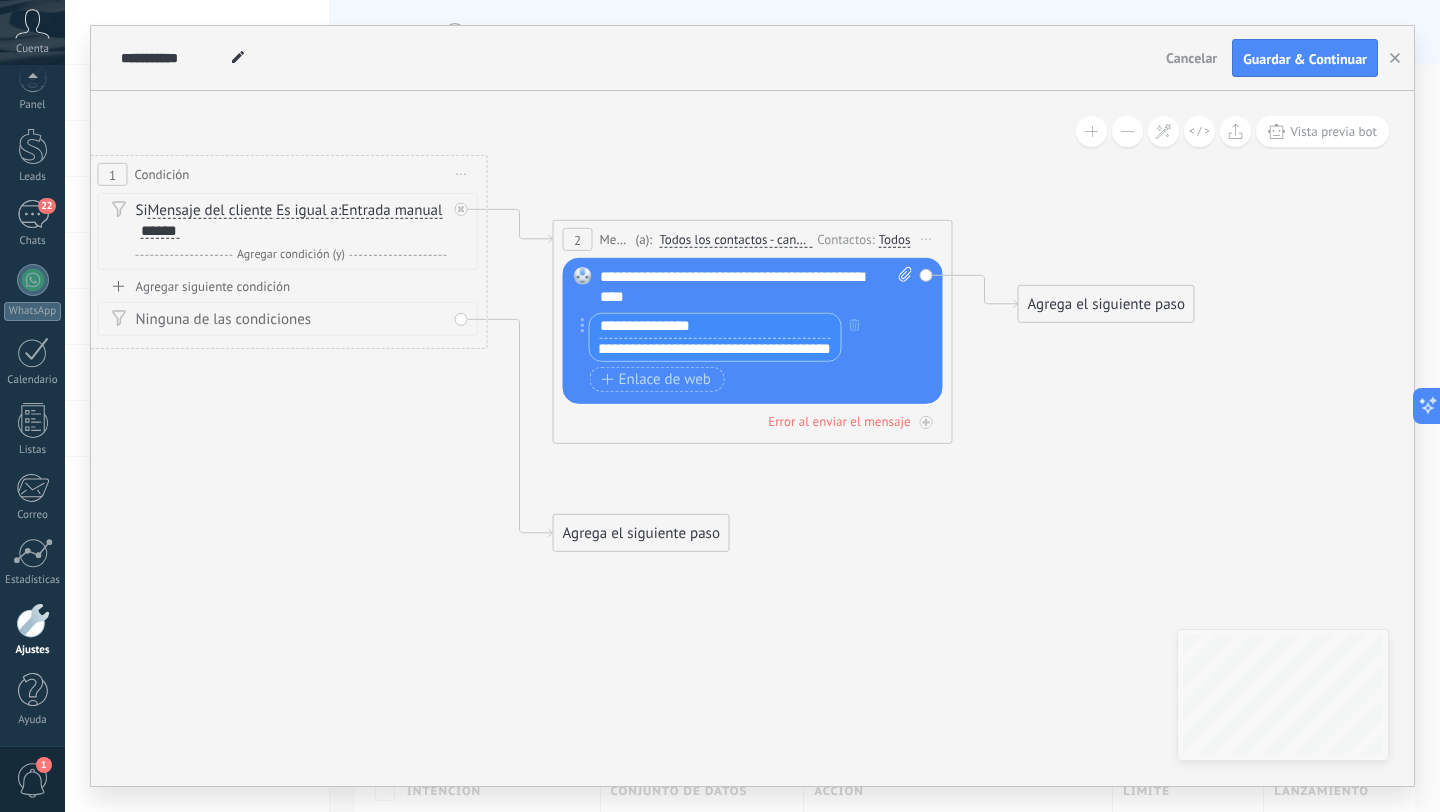 type on "**********" 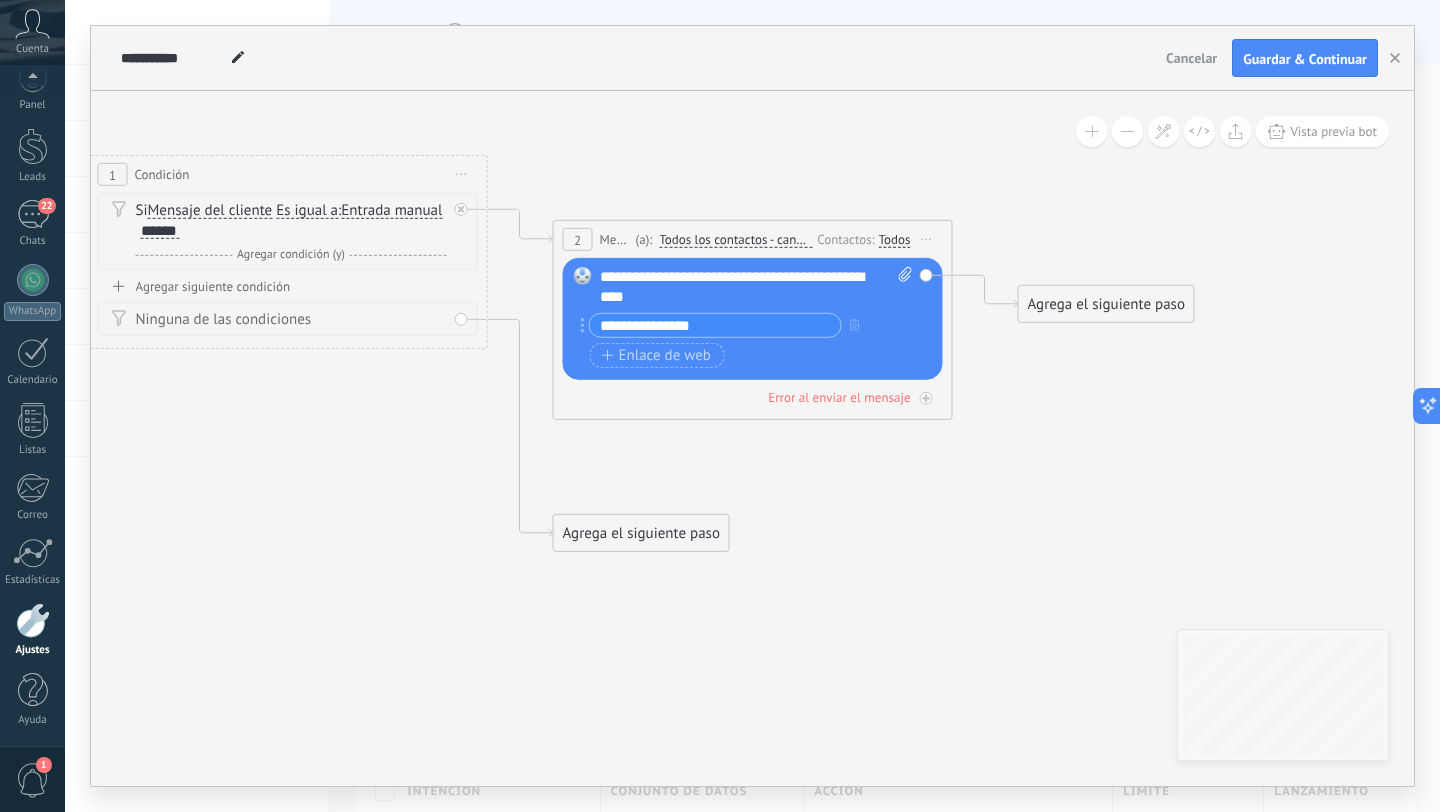 scroll, scrollTop: 0, scrollLeft: 0, axis: both 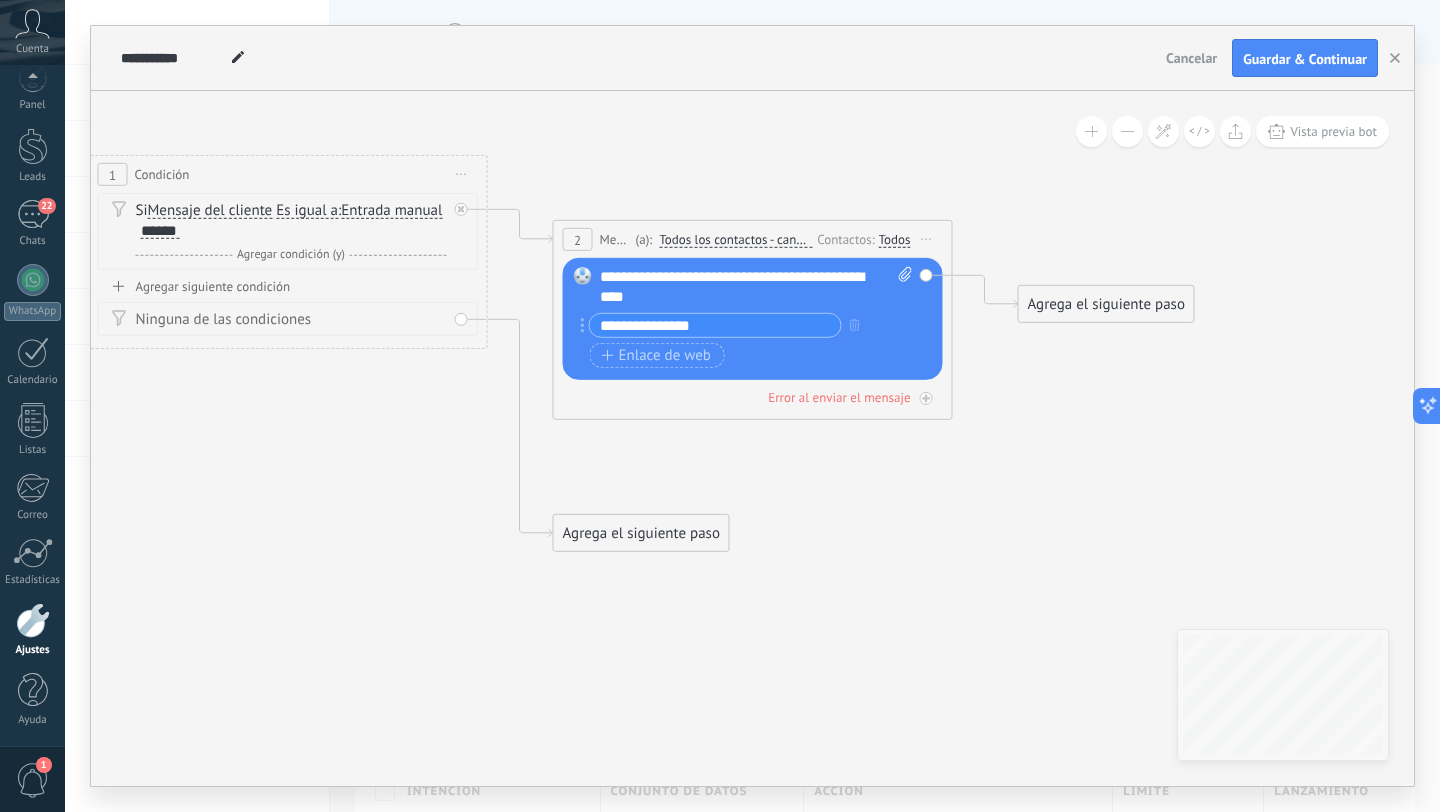 click 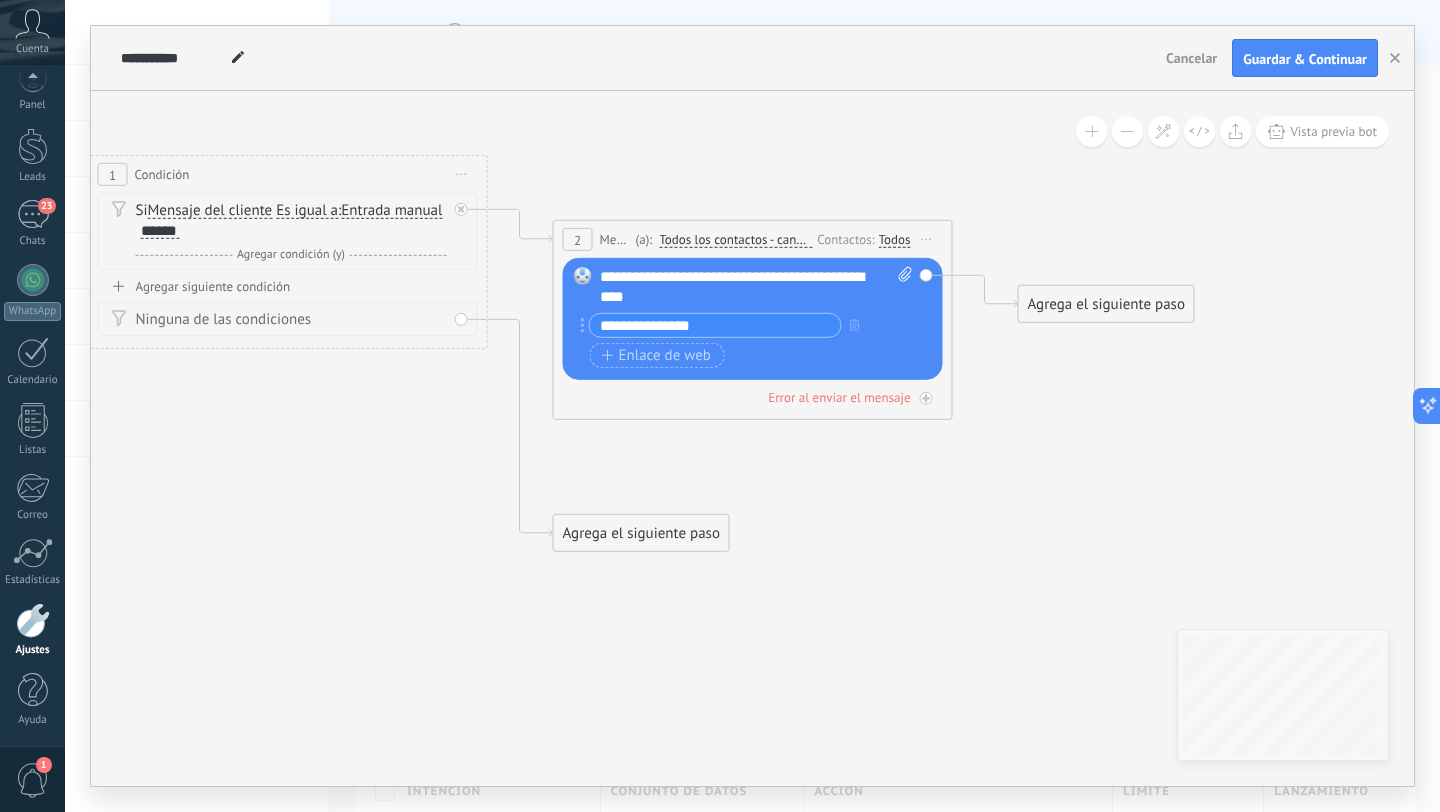 click on "Agrega el siguiente paso" at bounding box center [1106, 304] 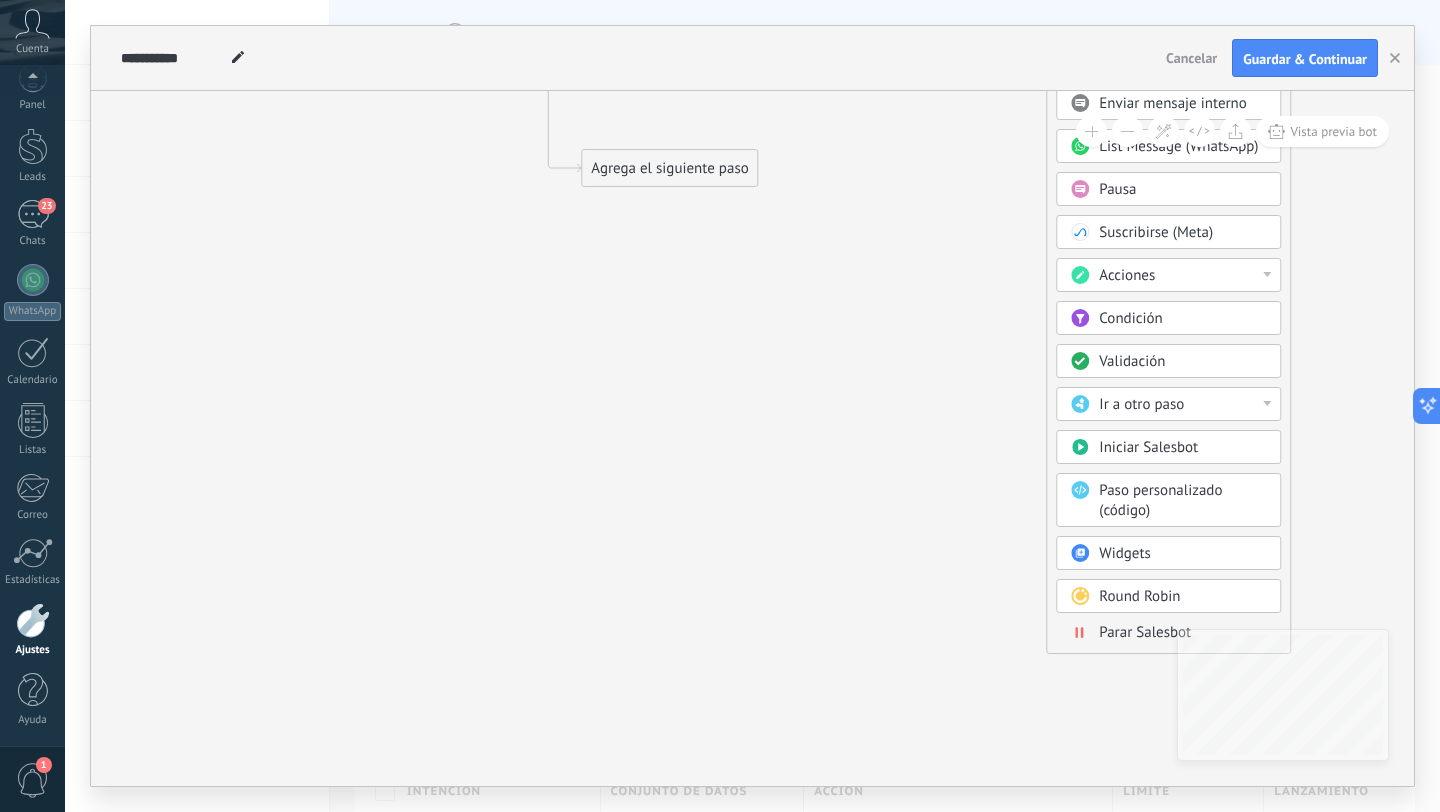click on "Parar Salesbot" at bounding box center (1145, 632) 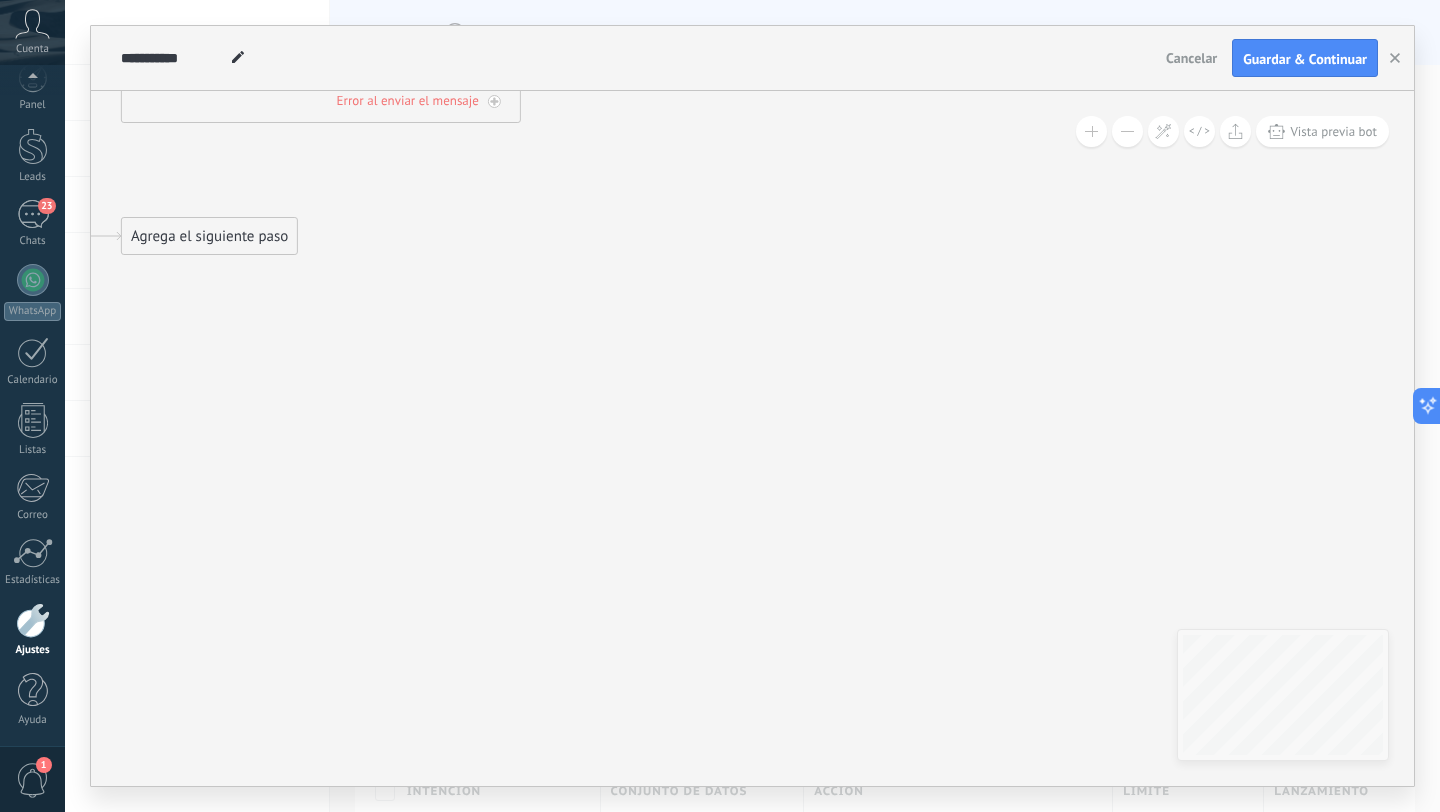 drag, startPoint x: 711, startPoint y: 435, endPoint x: 849, endPoint y: 792, distance: 382.74405 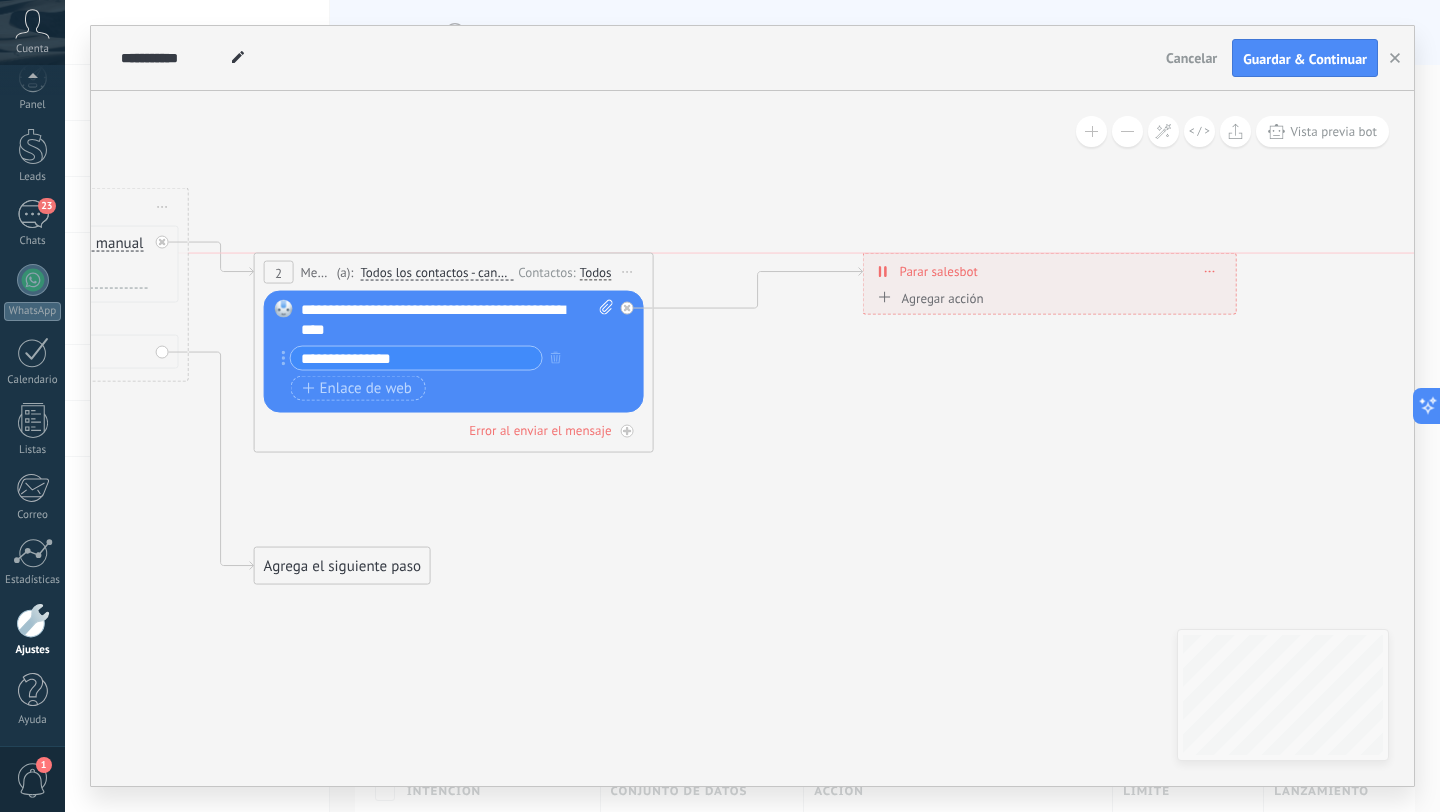 drag, startPoint x: 852, startPoint y: 339, endPoint x: 996, endPoint y: 278, distance: 156.38734 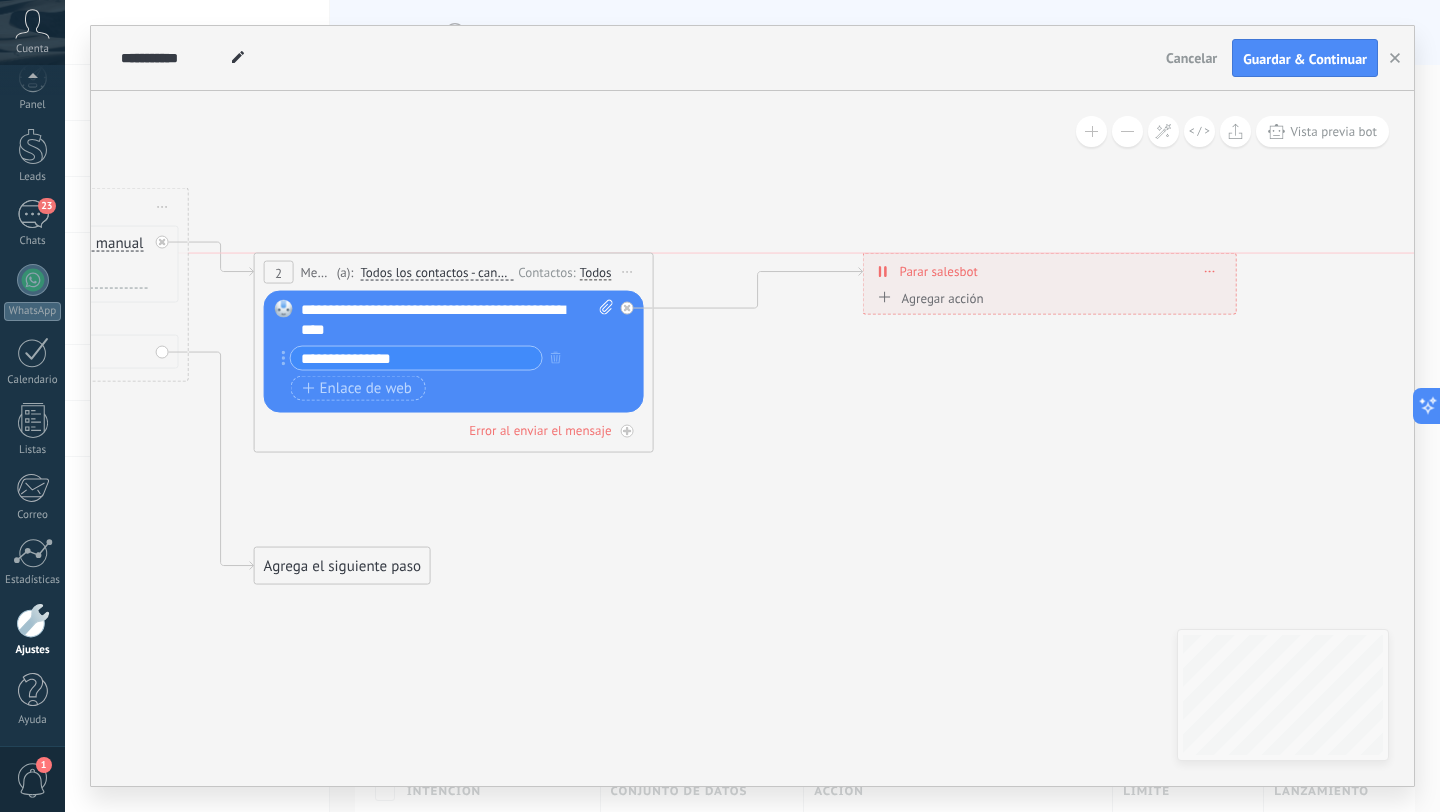 click on "**********" at bounding box center [1050, 271] 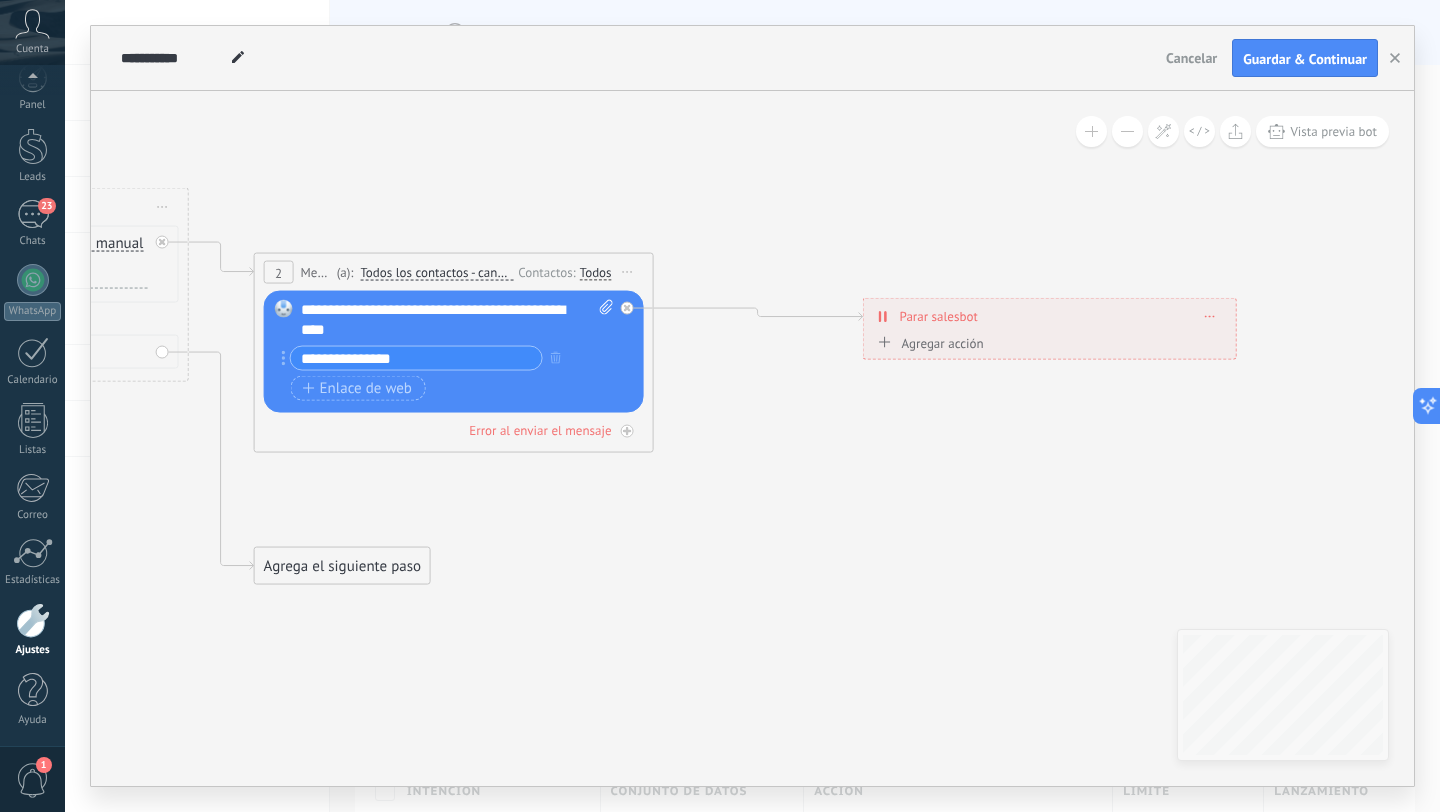drag, startPoint x: 996, startPoint y: 278, endPoint x: 995, endPoint y: 318, distance: 40.012497 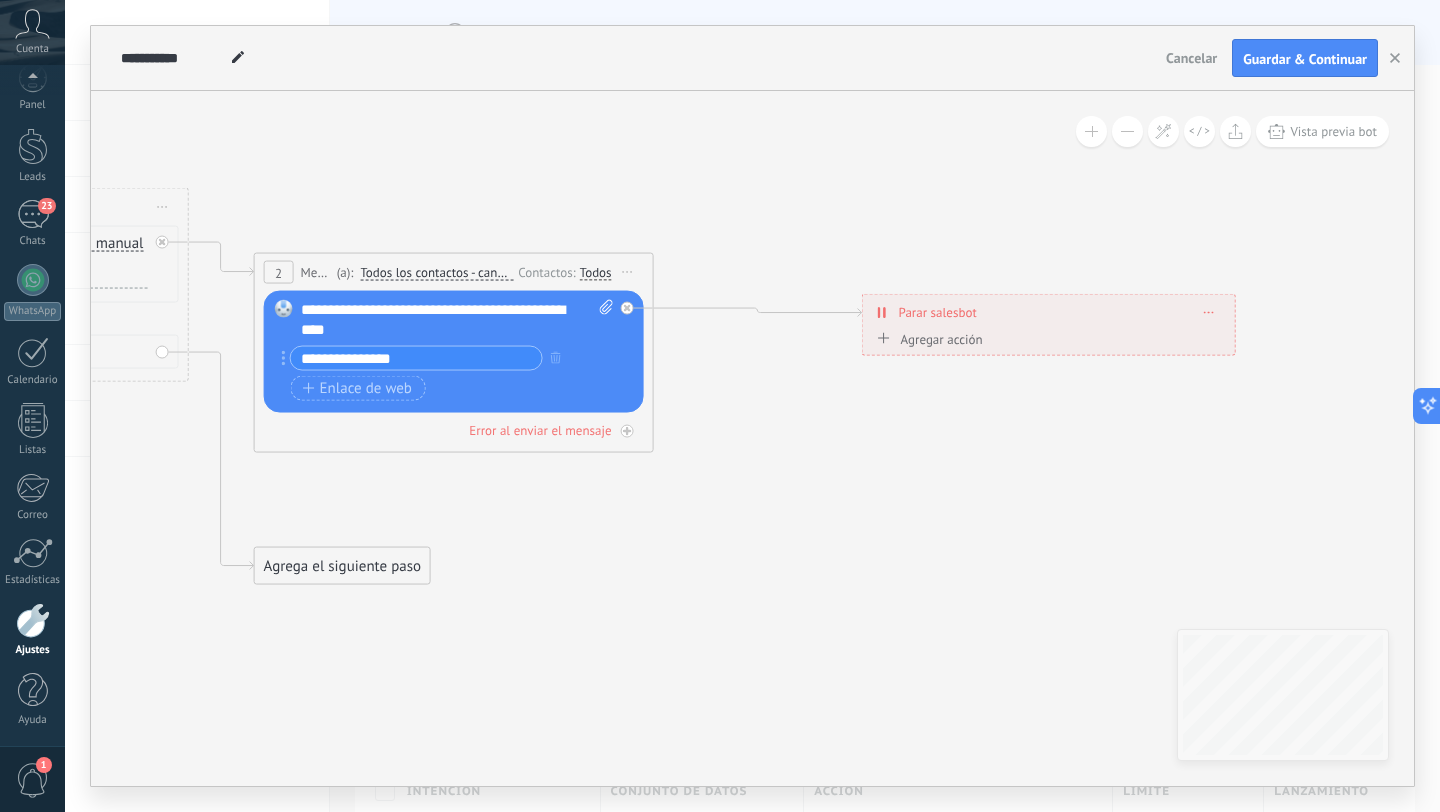 click on "Agrega el siguiente paso" at bounding box center [342, 566] 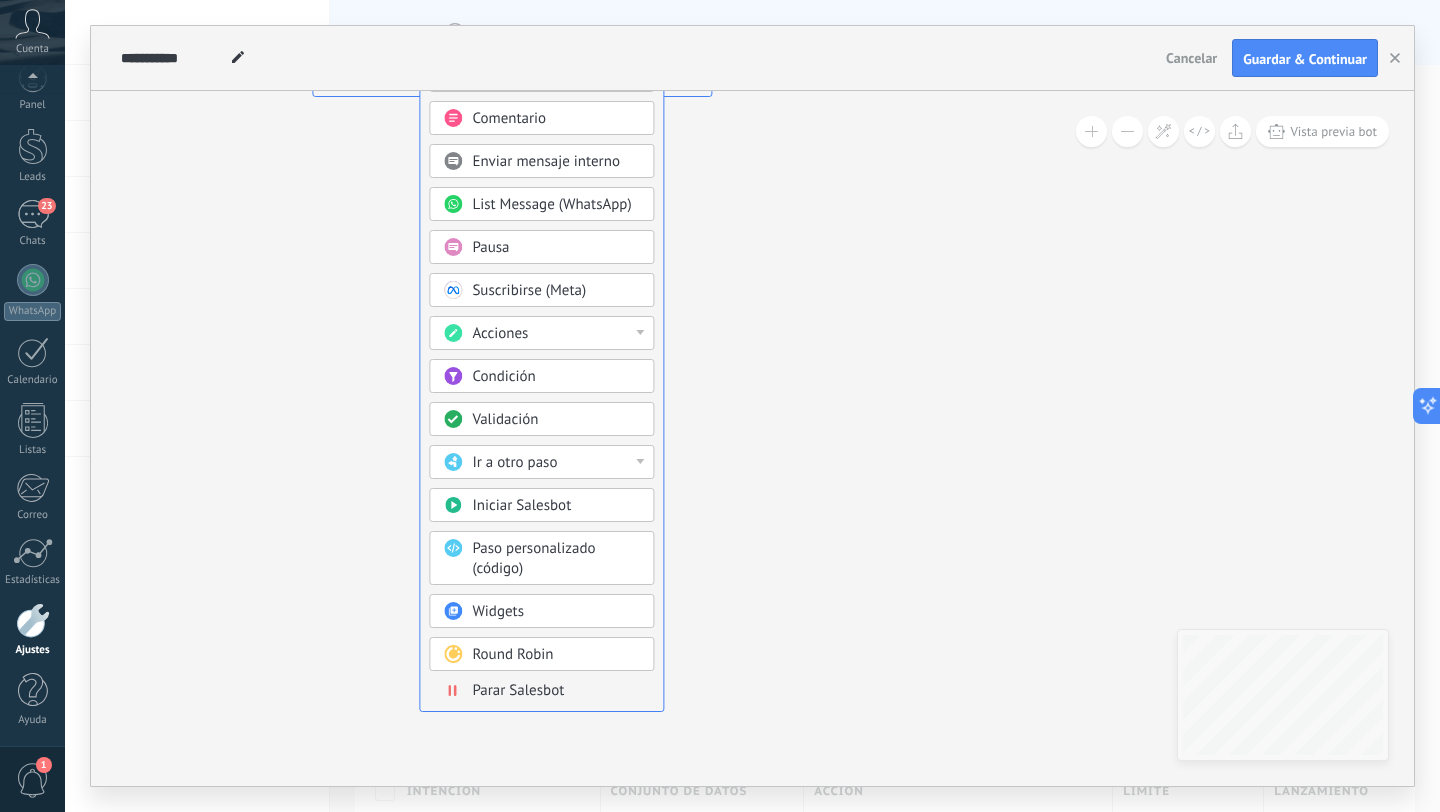 drag, startPoint x: 517, startPoint y: 202, endPoint x: 617, endPoint y: -30, distance: 252.63412 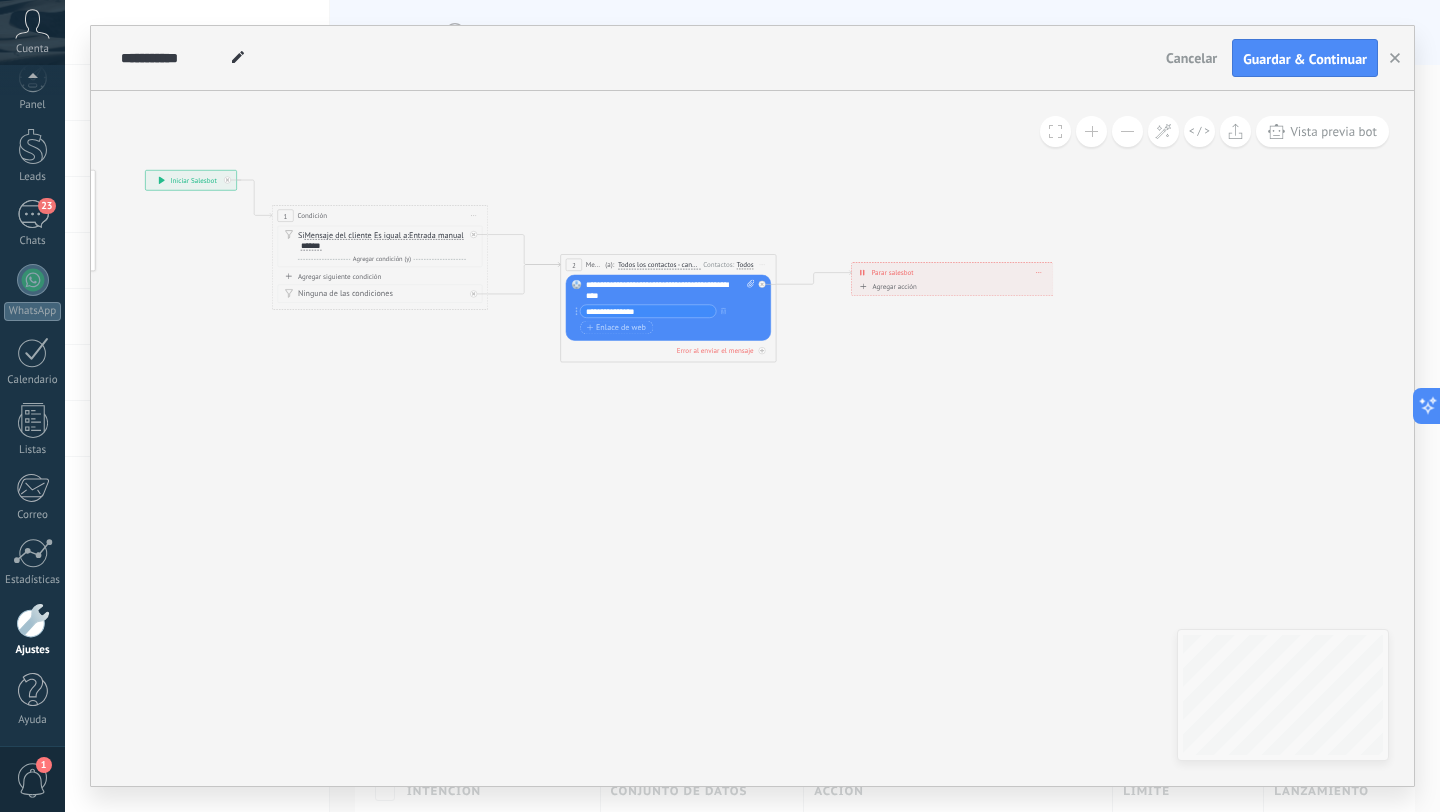 drag, startPoint x: 571, startPoint y: 250, endPoint x: 609, endPoint y: 265, distance: 40.853397 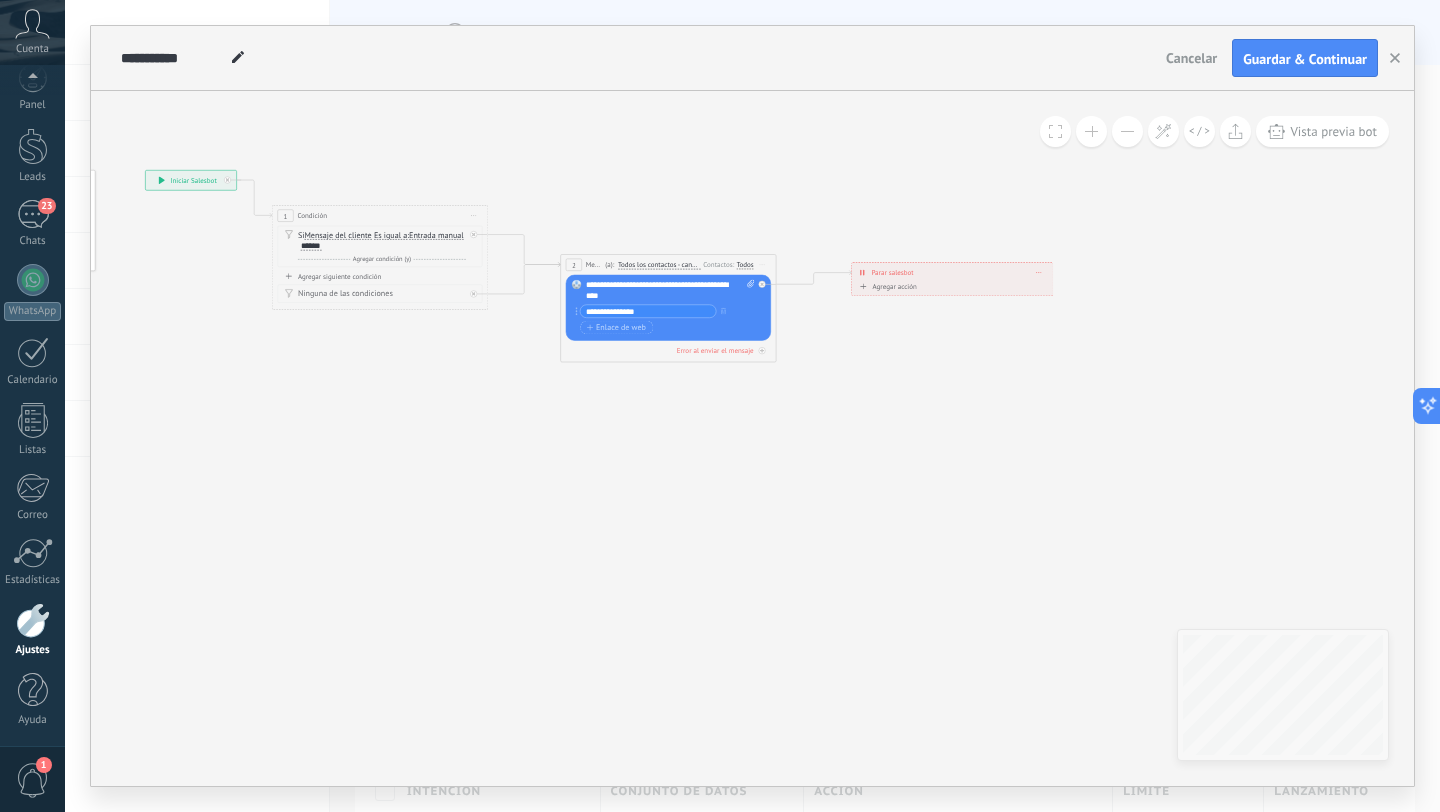 click on "(a):" at bounding box center (609, 265) 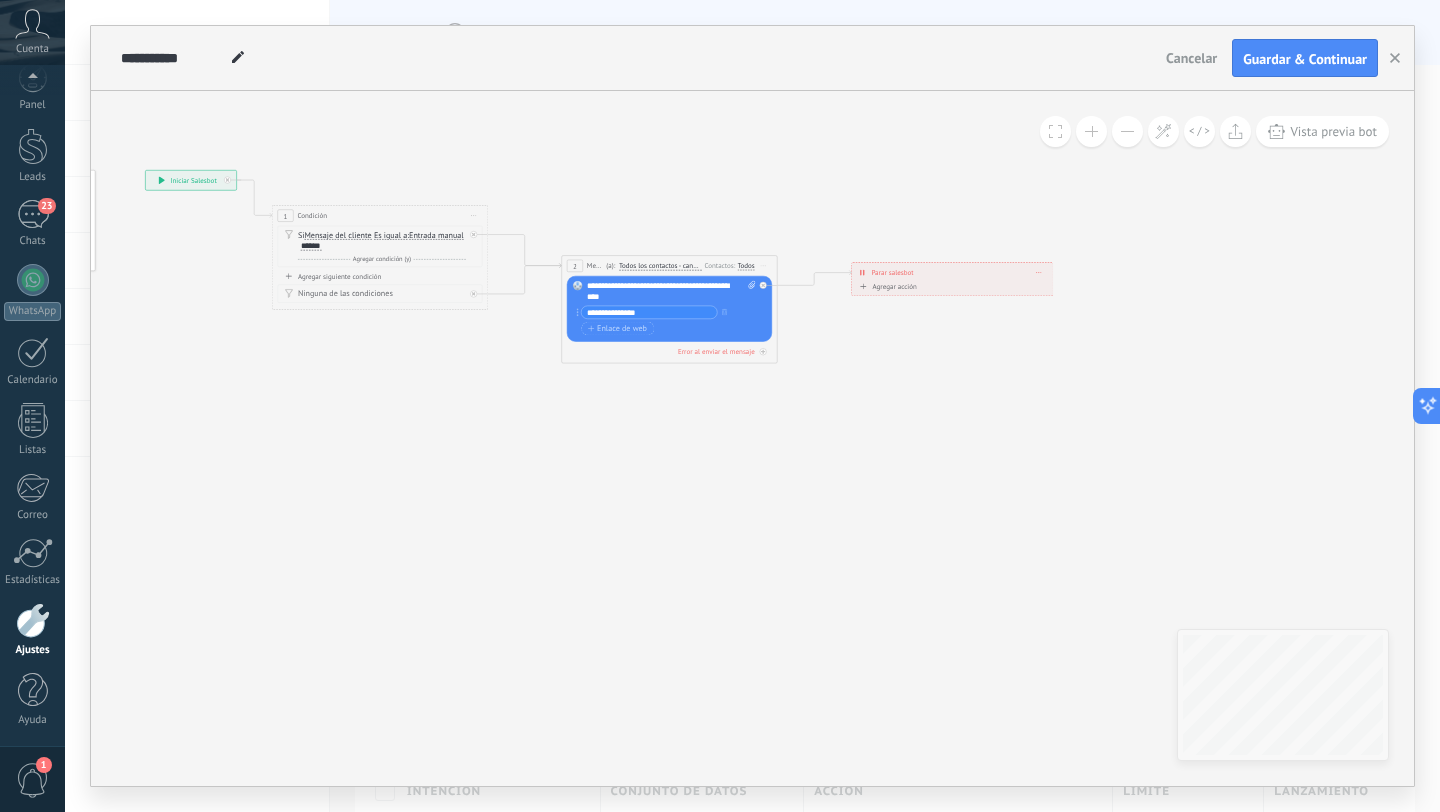 drag, startPoint x: 988, startPoint y: 283, endPoint x: 1044, endPoint y: 333, distance: 75.073296 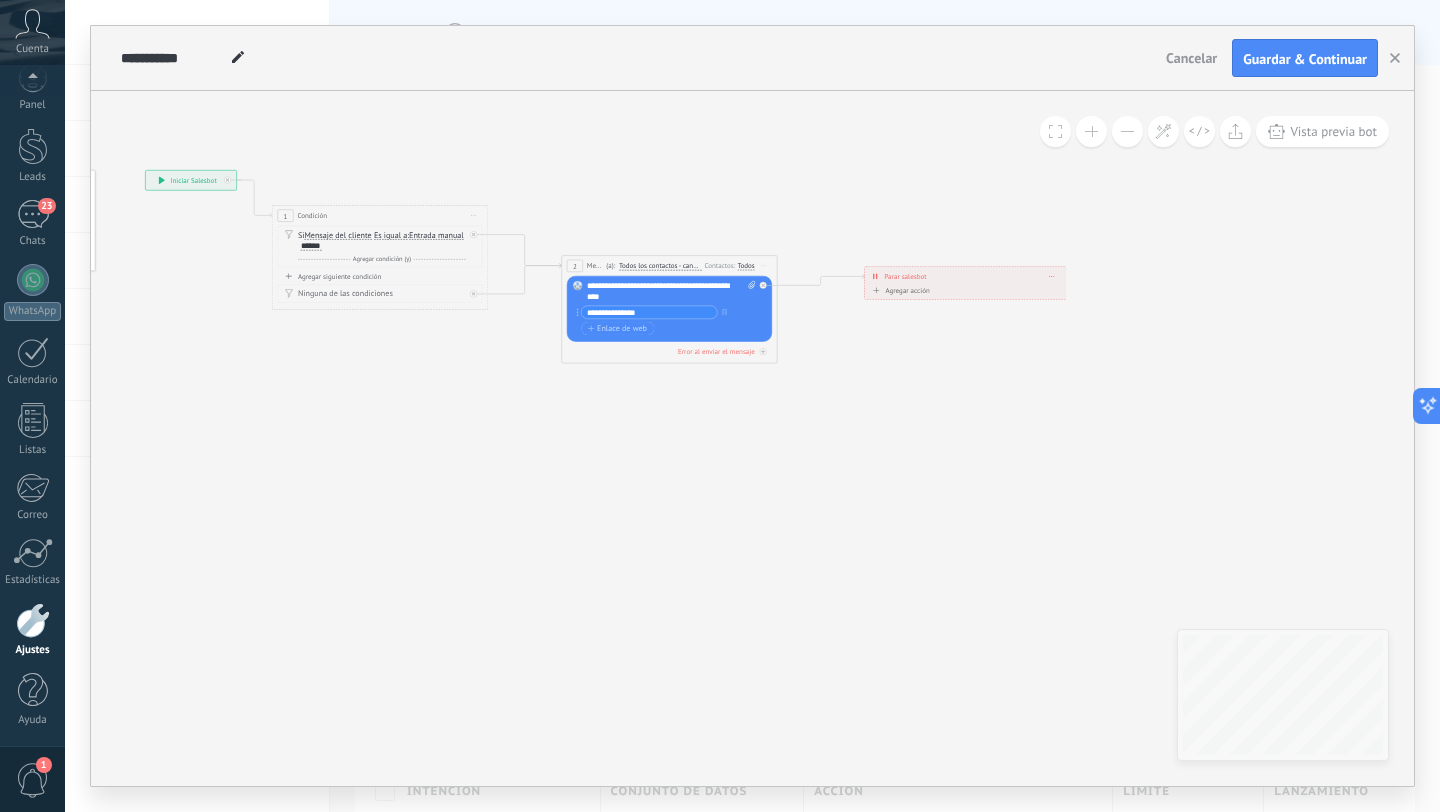 drag, startPoint x: 1005, startPoint y: 274, endPoint x: 1019, endPoint y: 275, distance: 14.035668 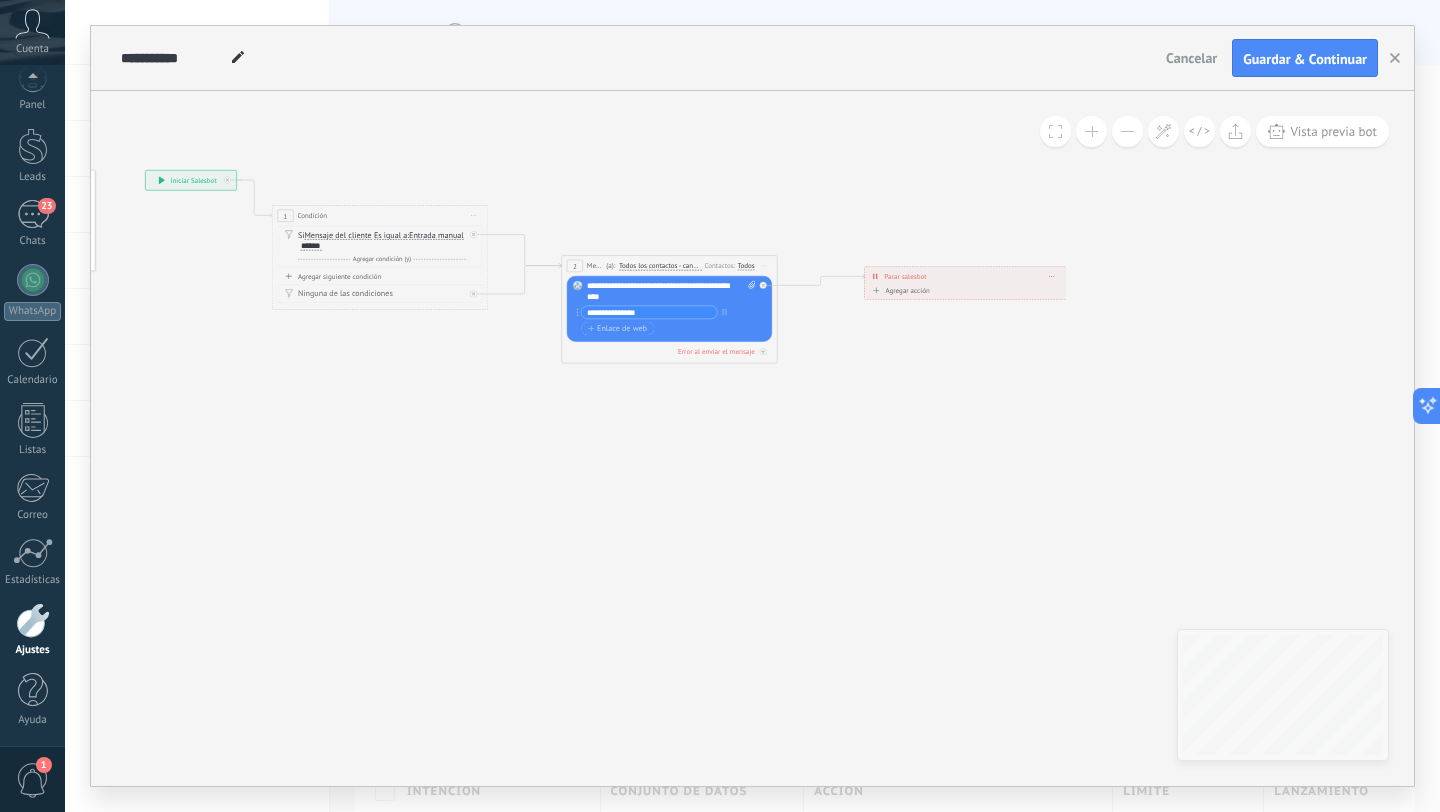 click on "**********" at bounding box center [965, 276] 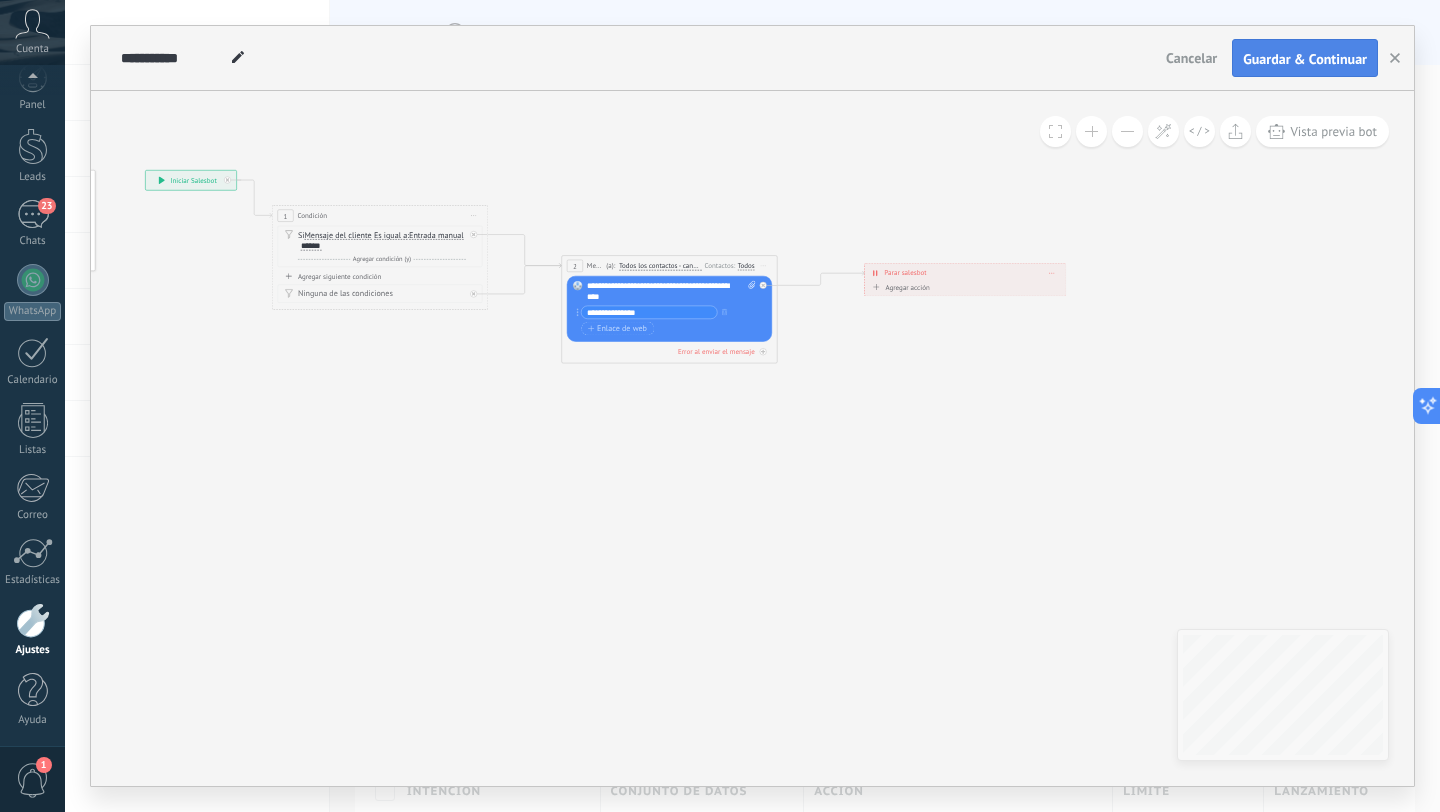 click on "Guardar & Continuar" at bounding box center (1305, 59) 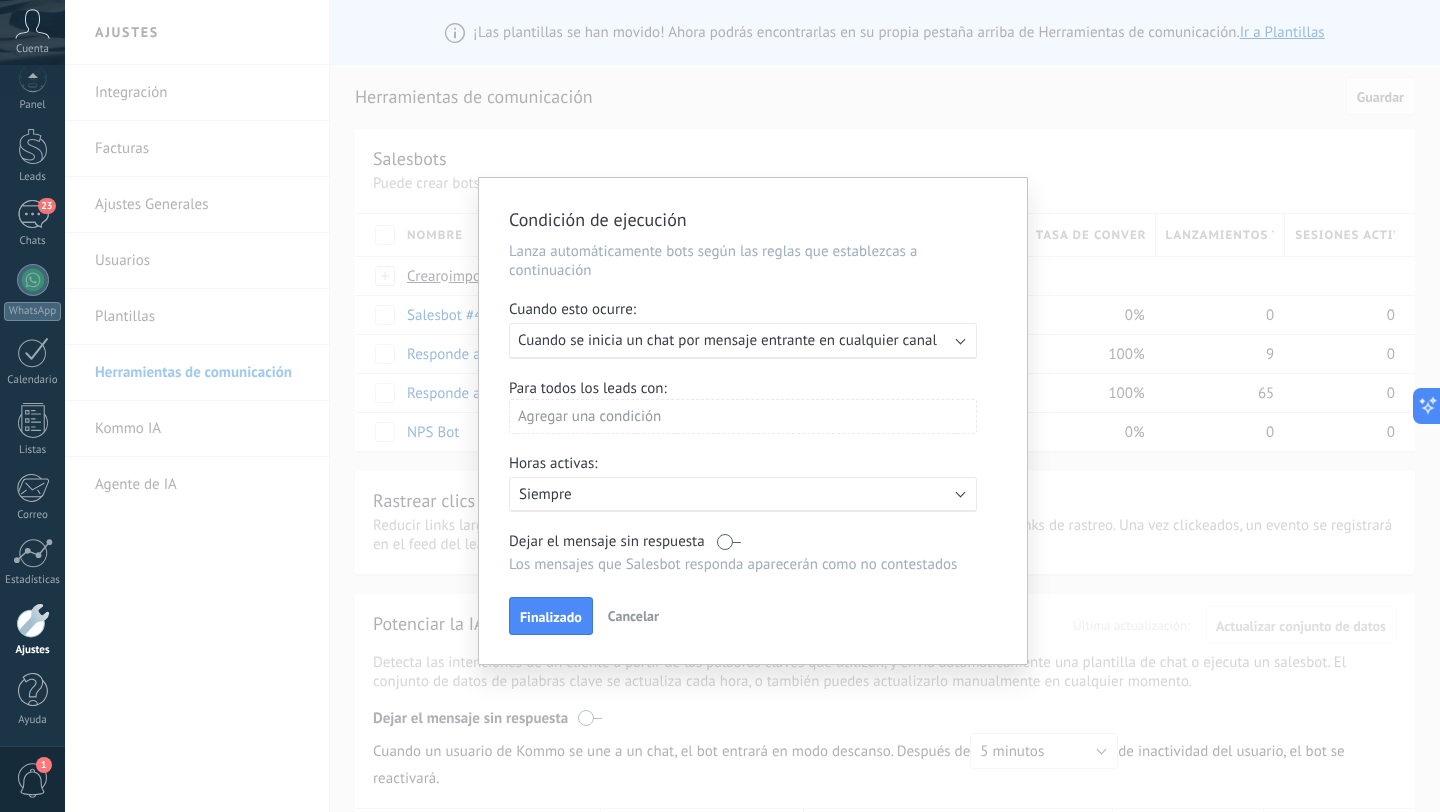 click on "Cuando se inicia un chat por mensaje entrante en cualquier canal" at bounding box center (727, 340) 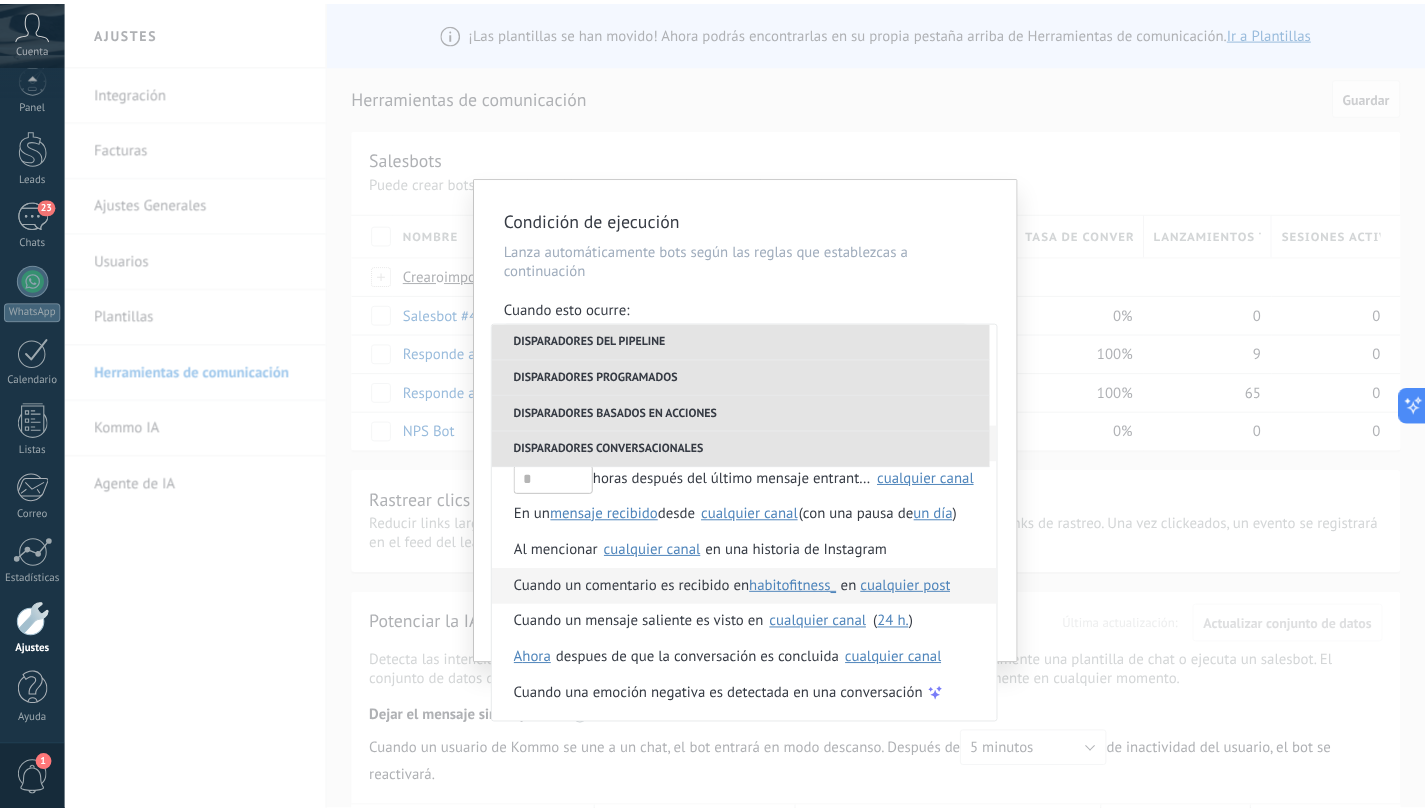 scroll, scrollTop: 543, scrollLeft: 0, axis: vertical 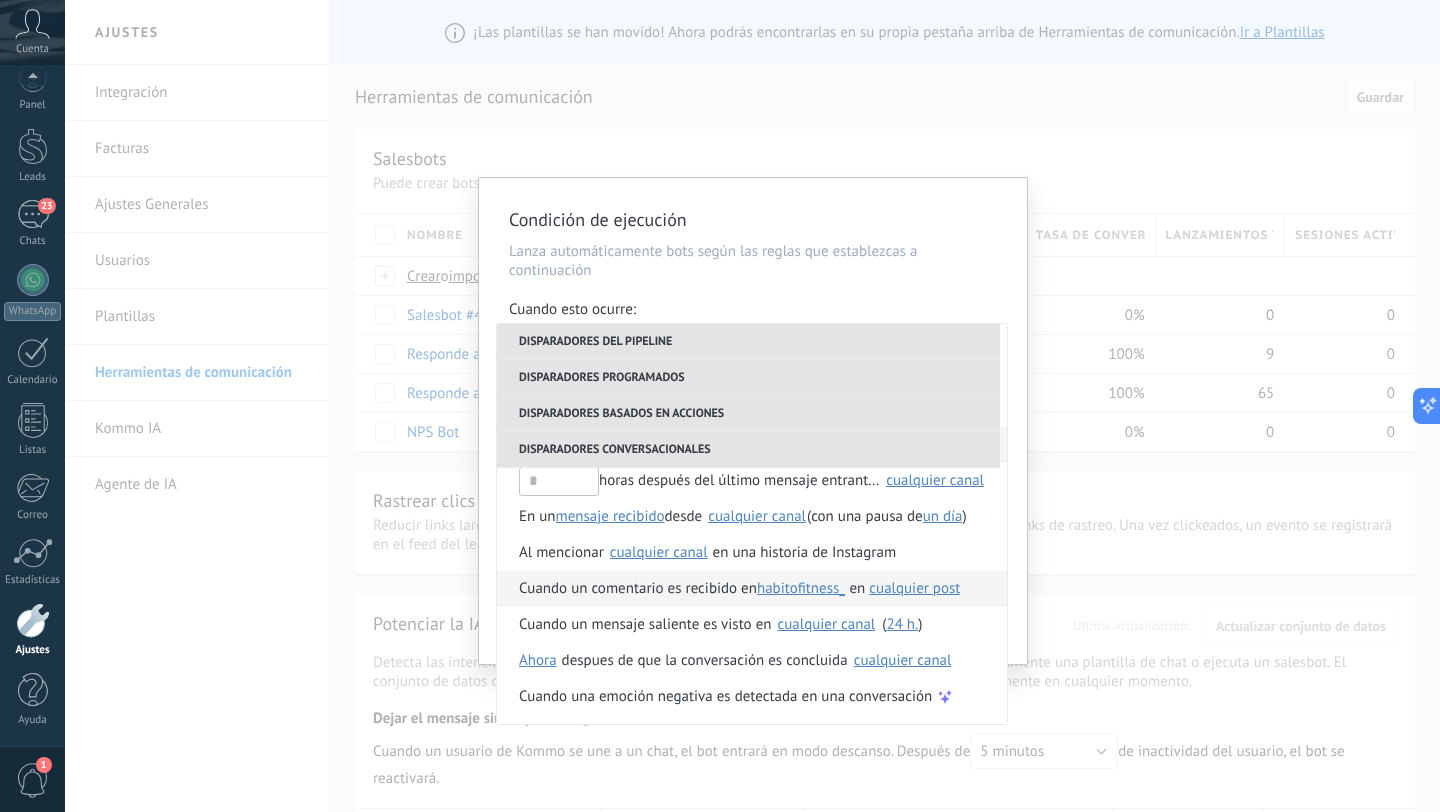 click on "Cuando un comentario es recibido en" at bounding box center (638, 589) 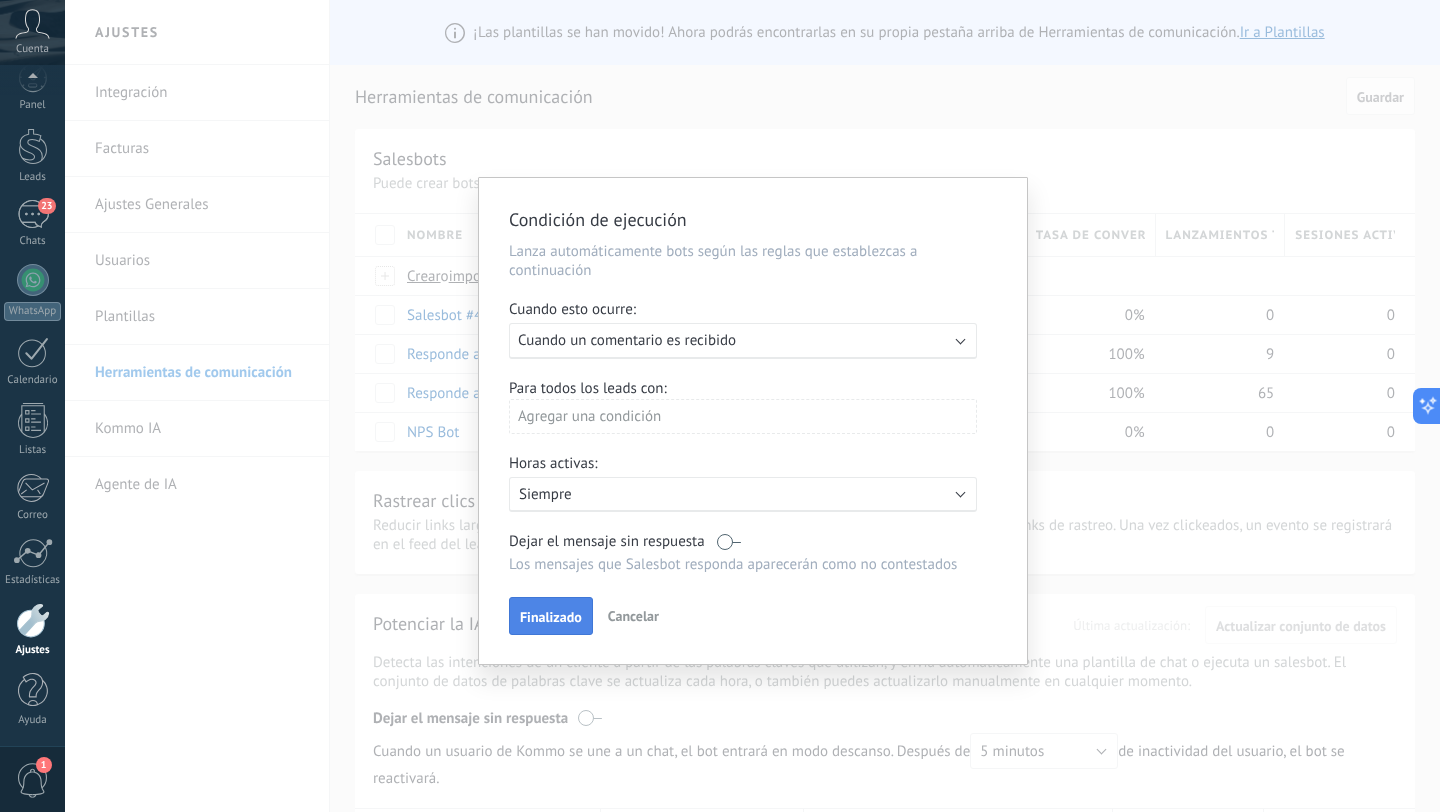 click on "Finalizado" at bounding box center [551, 617] 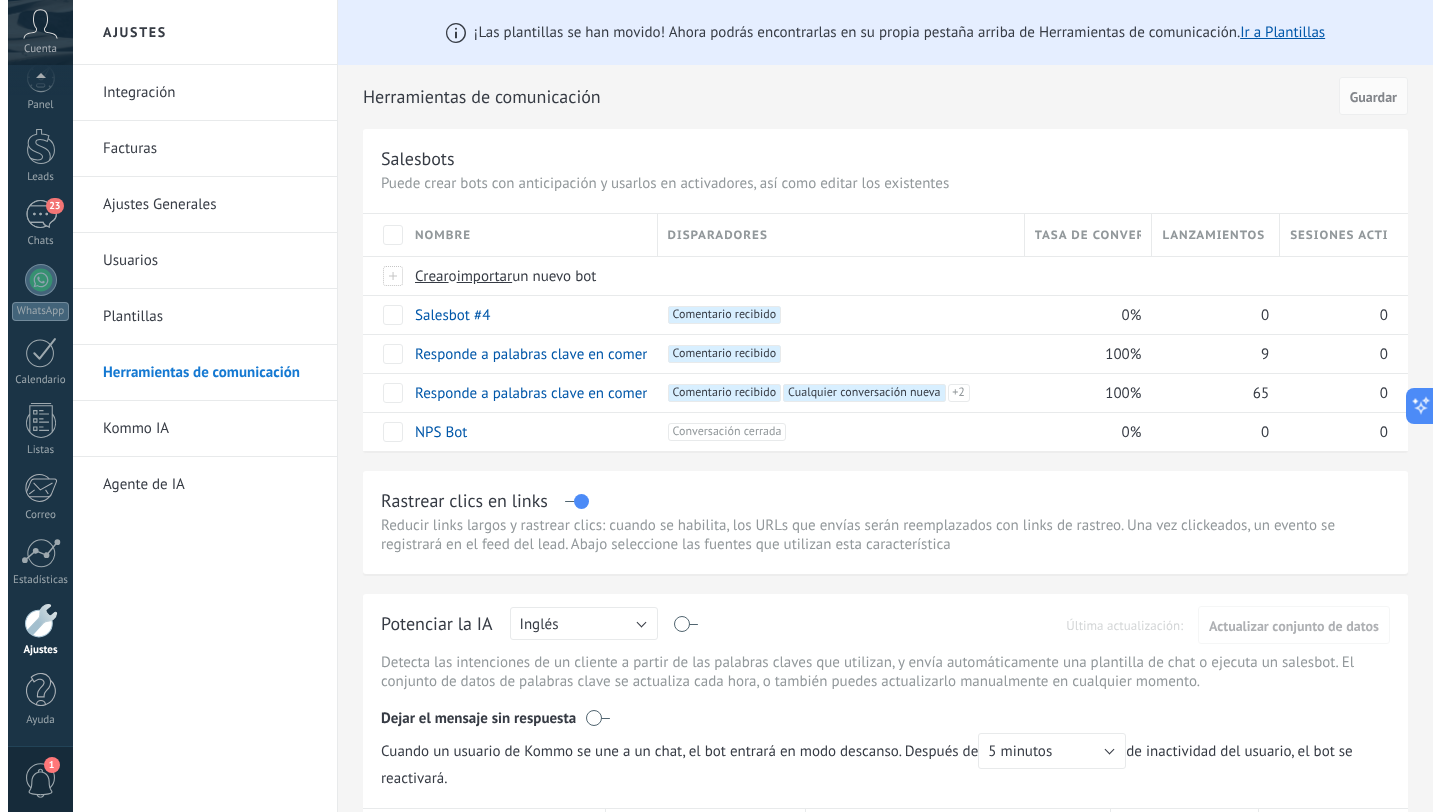 scroll, scrollTop: 0, scrollLeft: 0, axis: both 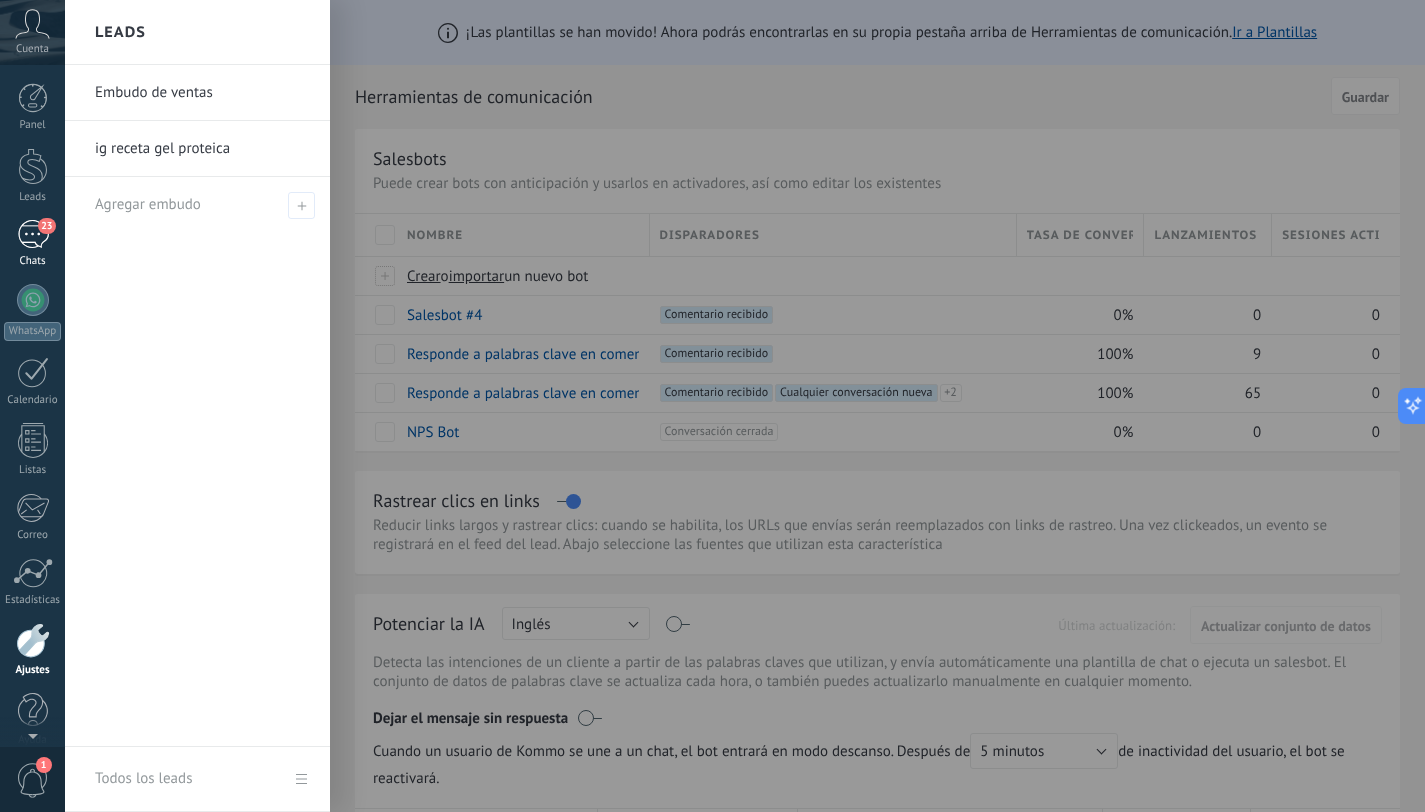 click on "23
Chats" at bounding box center (32, 244) 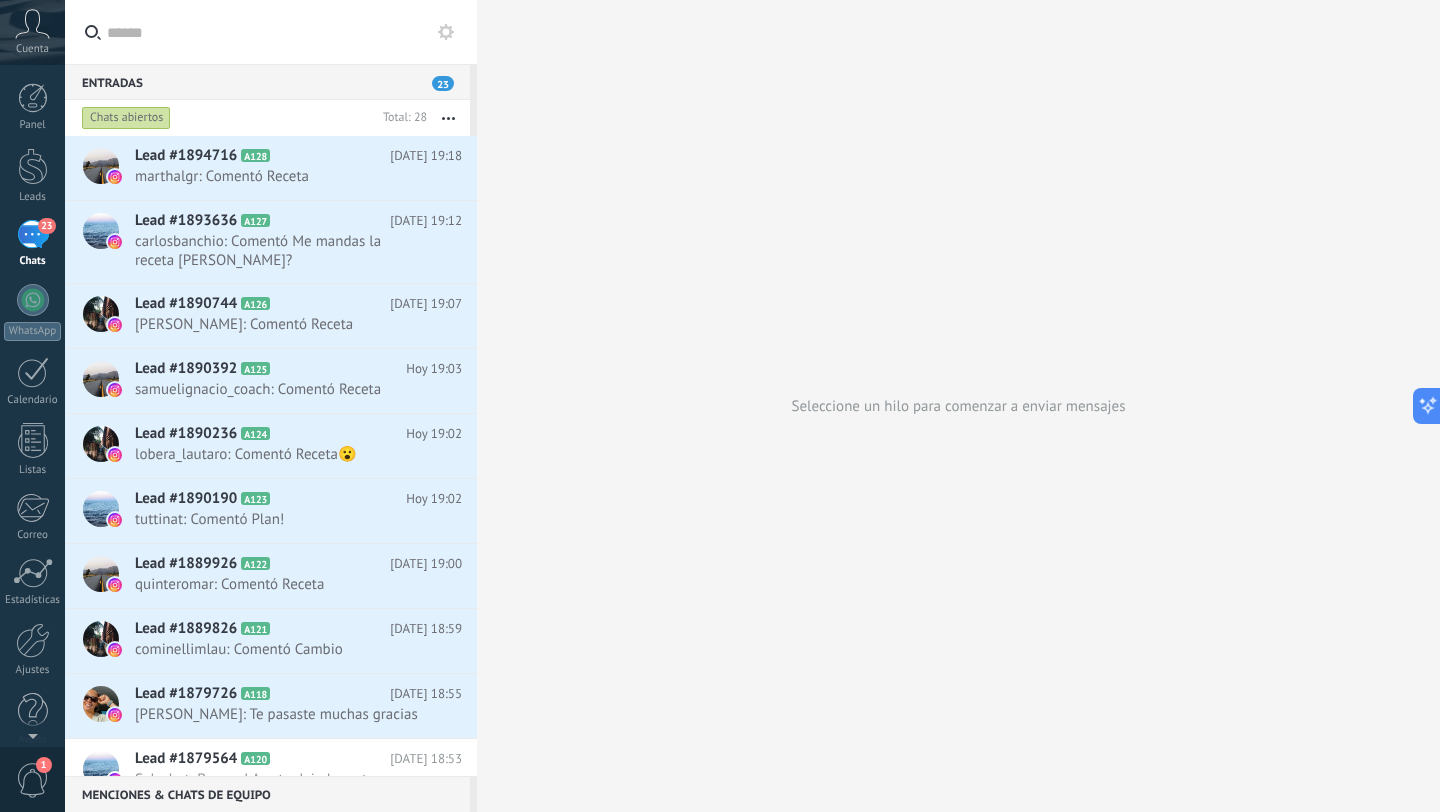 click on "23" at bounding box center (33, 234) 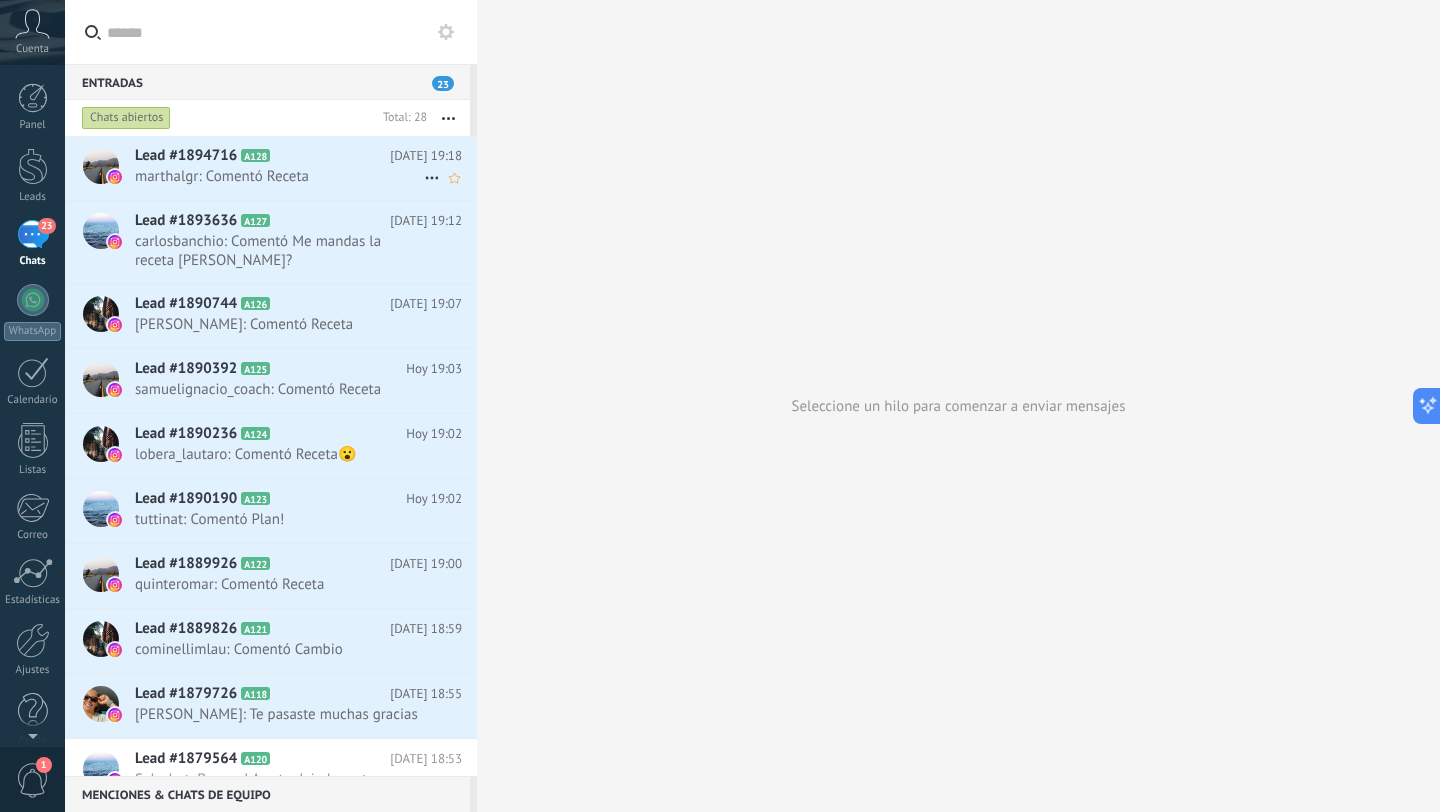 click on "A128" at bounding box center (255, 155) 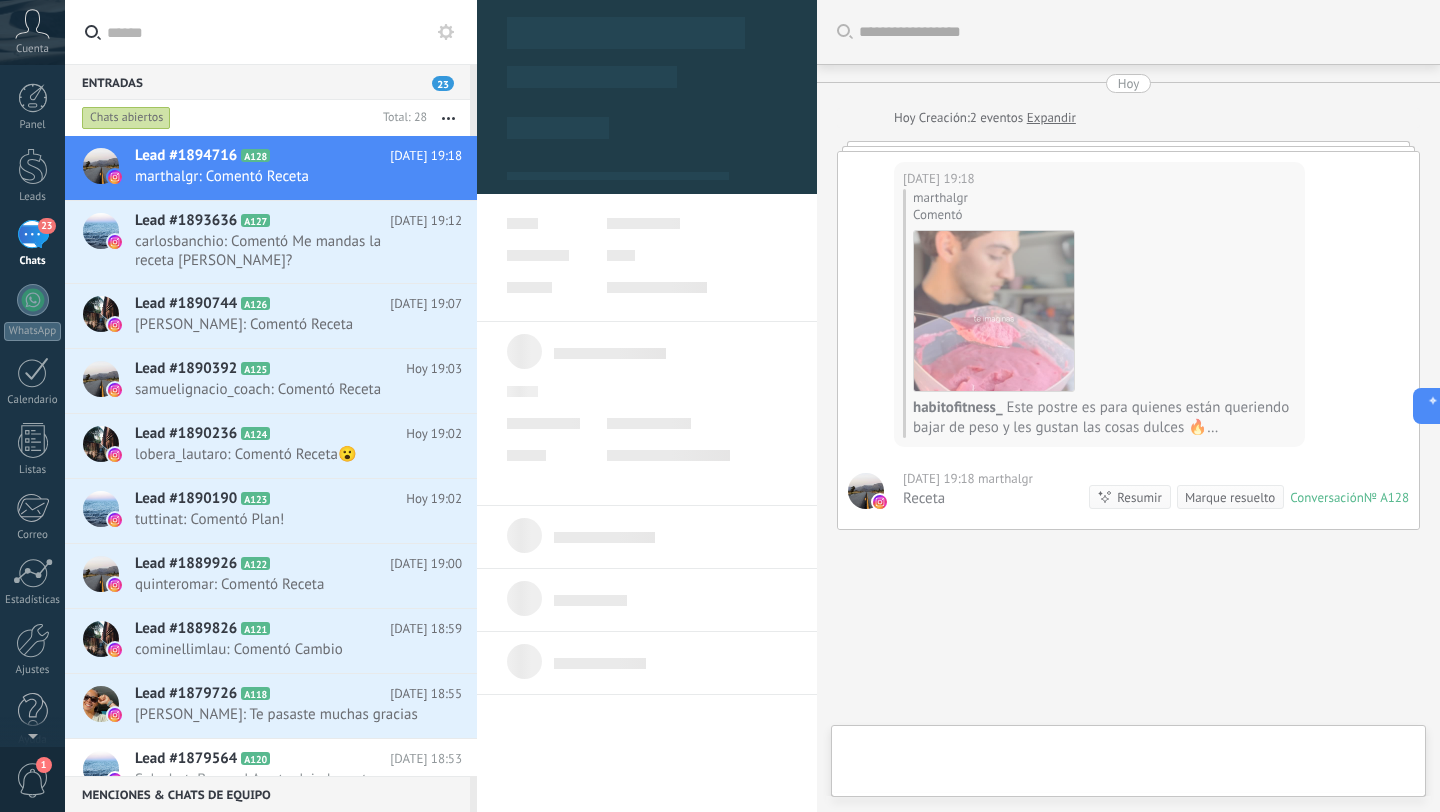 scroll, scrollTop: 30, scrollLeft: 0, axis: vertical 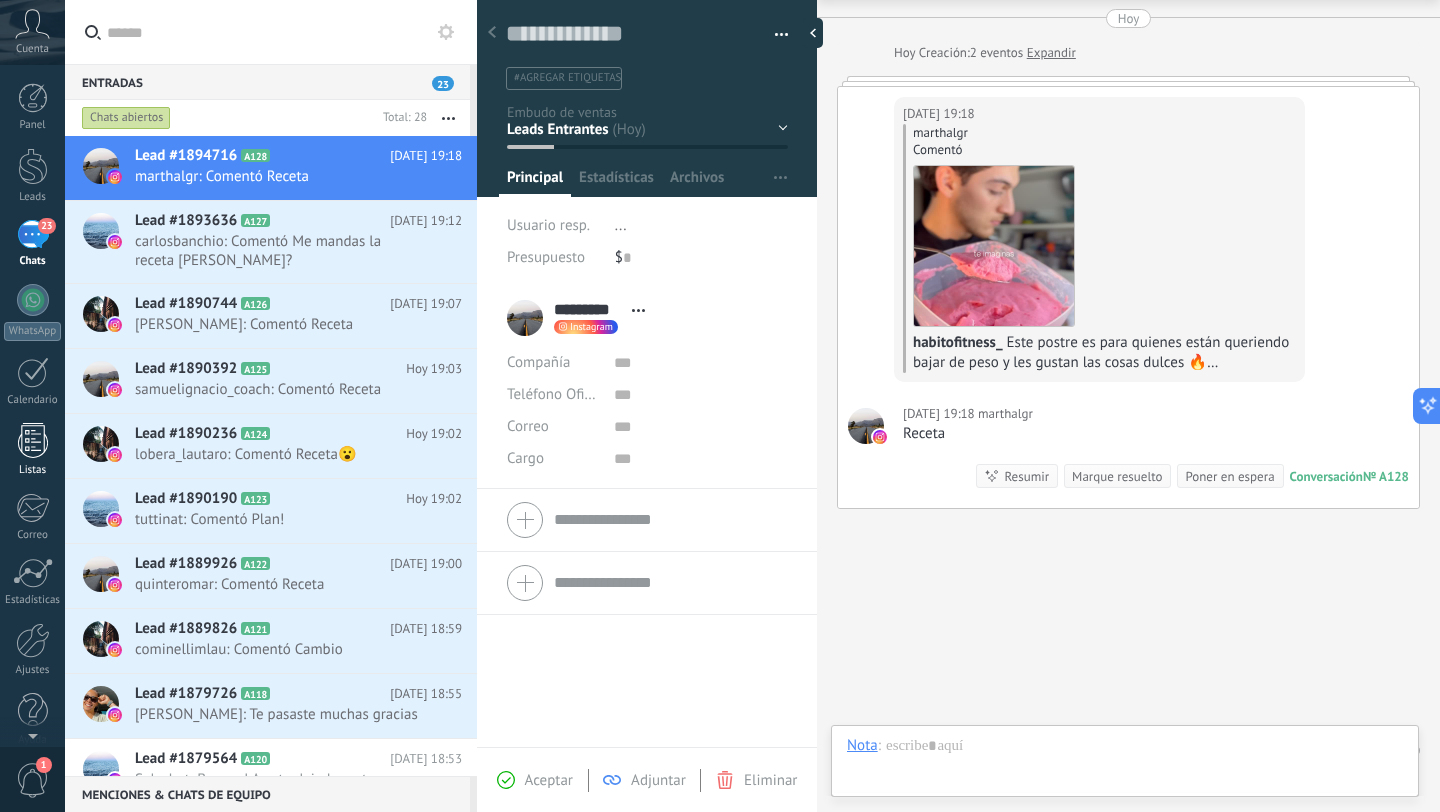 click on "Listas" at bounding box center (32, 450) 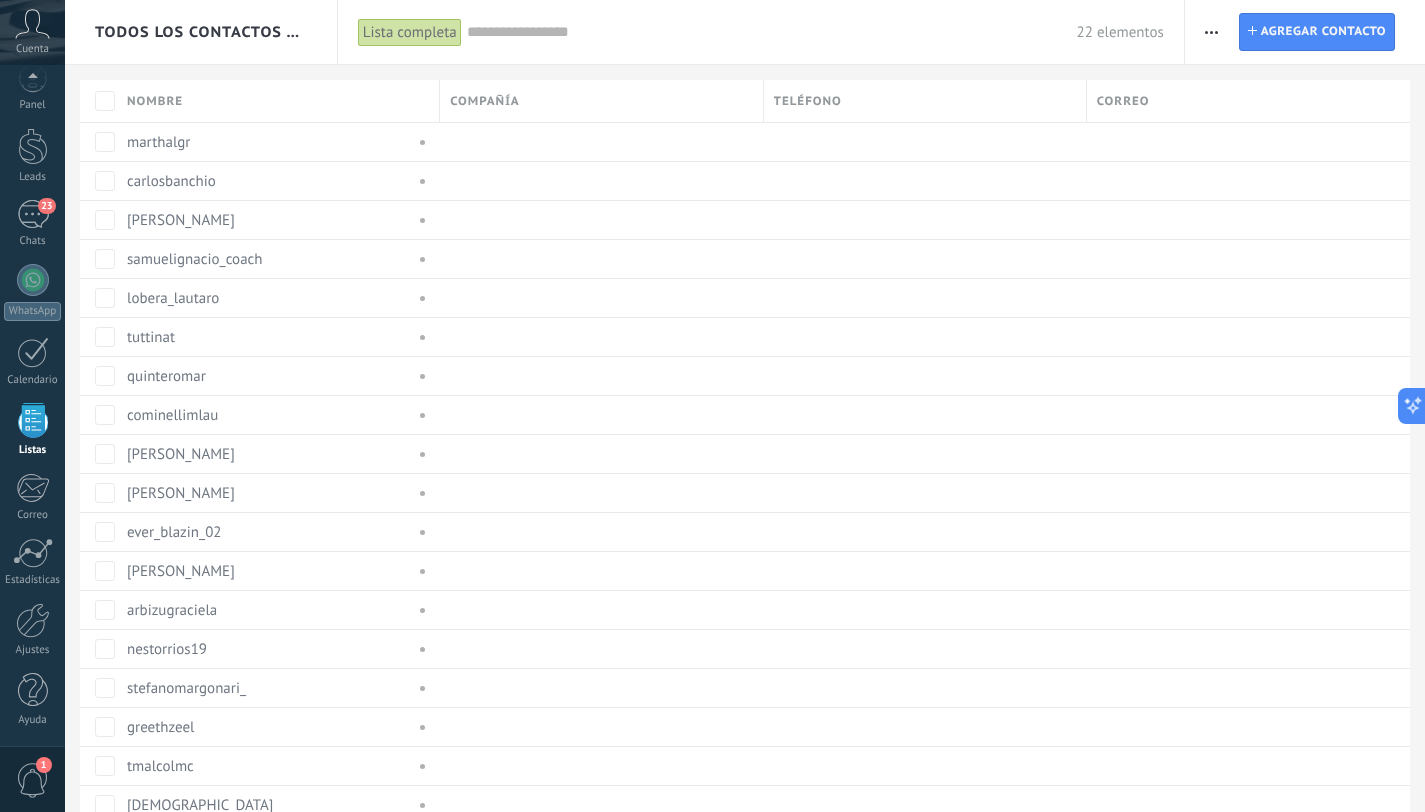 scroll, scrollTop: 0, scrollLeft: 0, axis: both 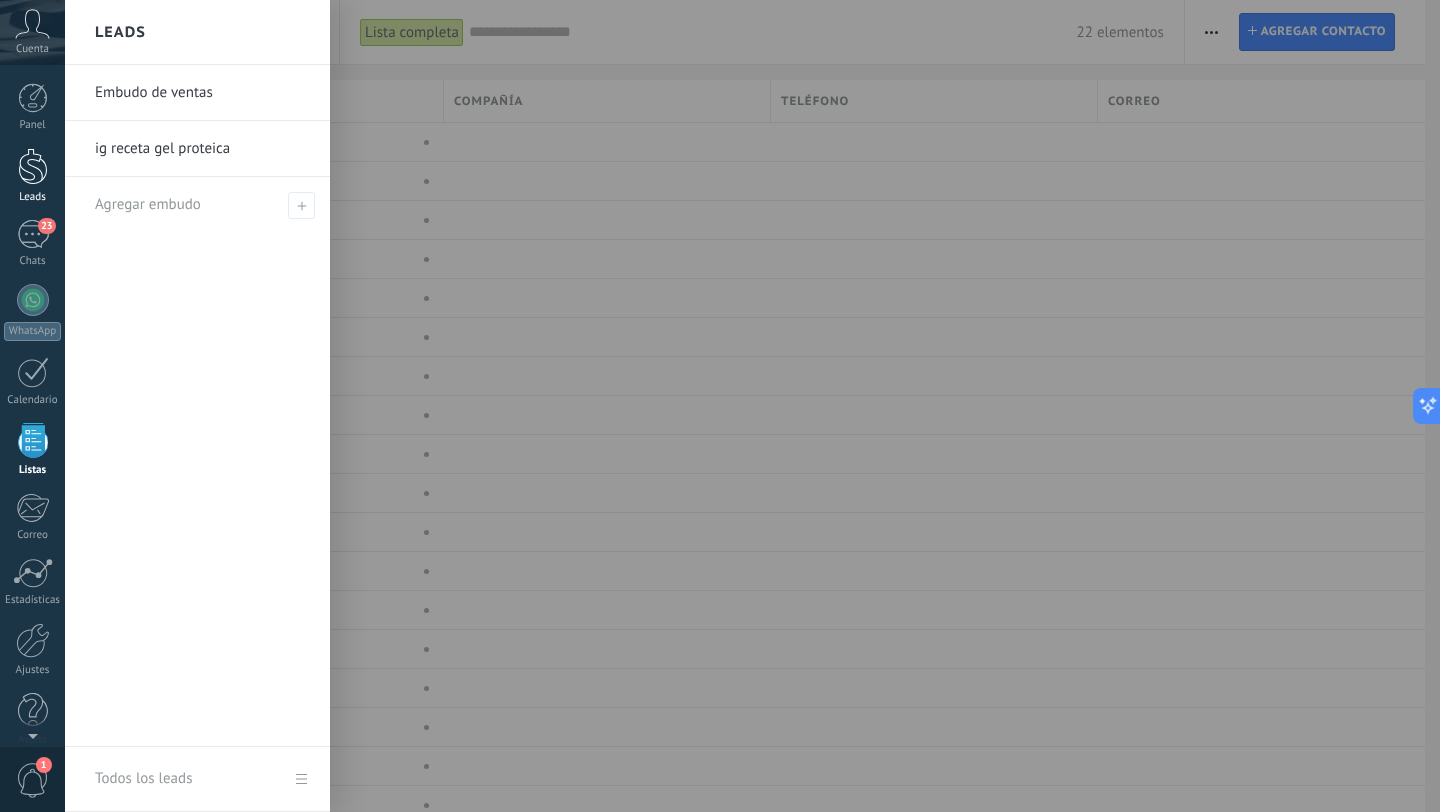 click at bounding box center [33, 166] 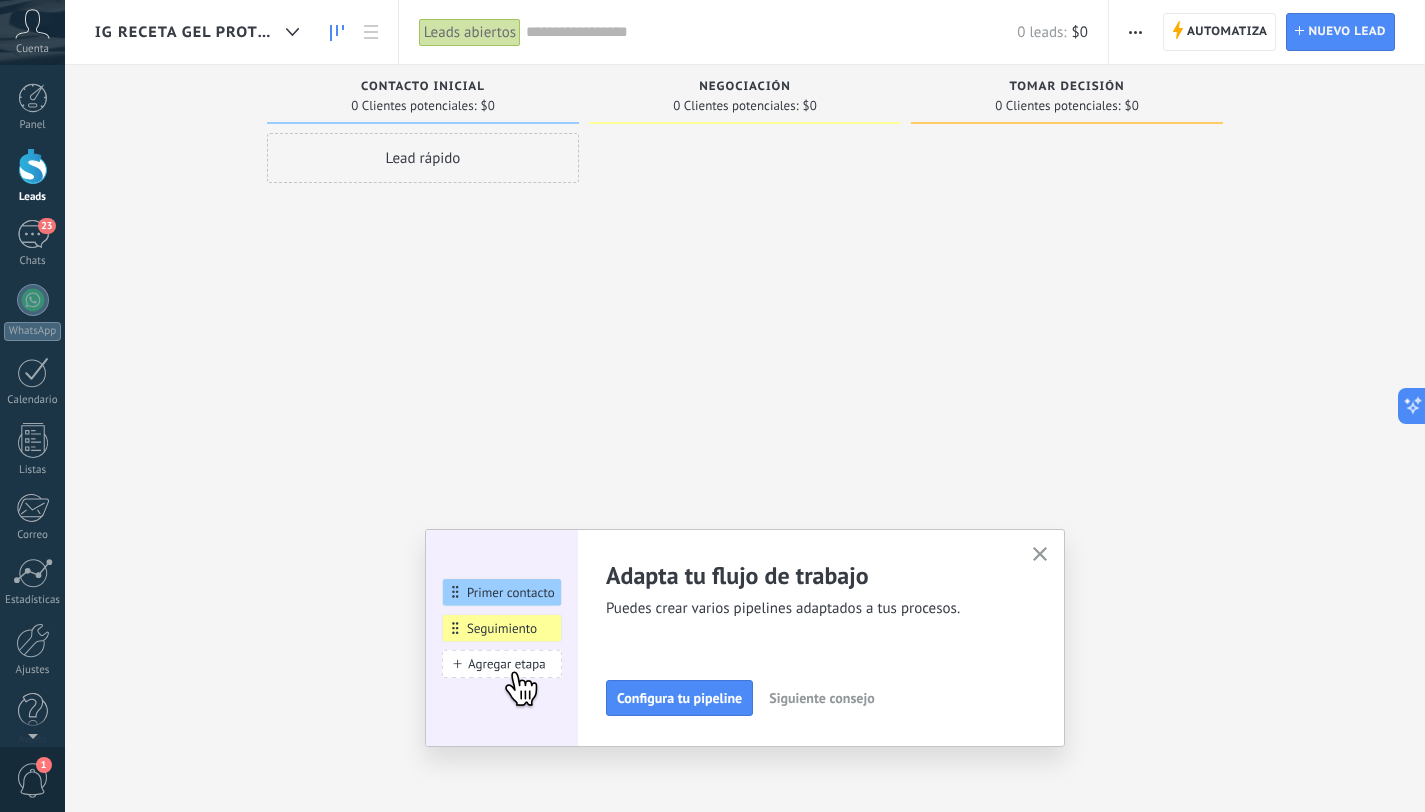 click on "ig receta gel proteica" at bounding box center [202, 32] 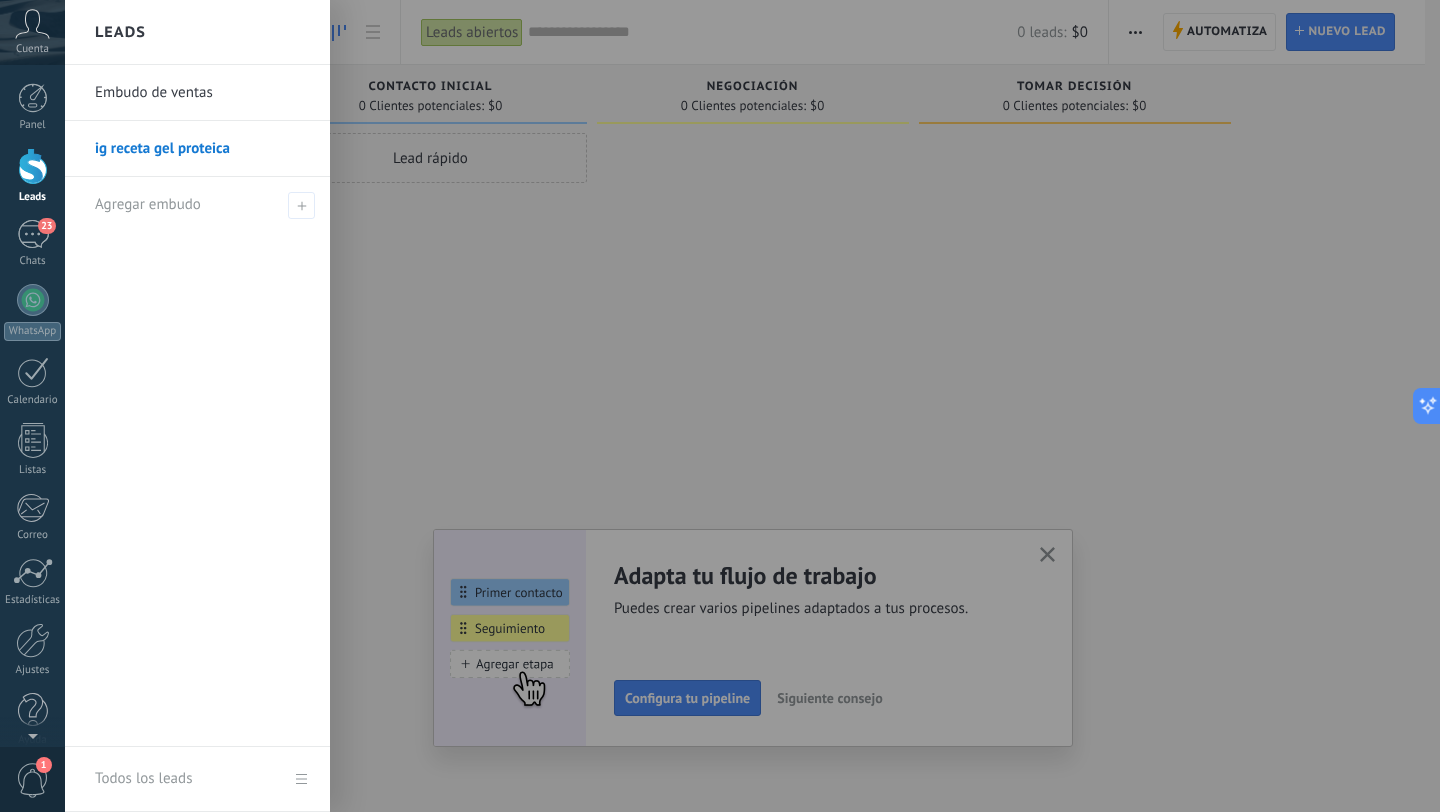 click on "Embudo de ventas" at bounding box center [202, 93] 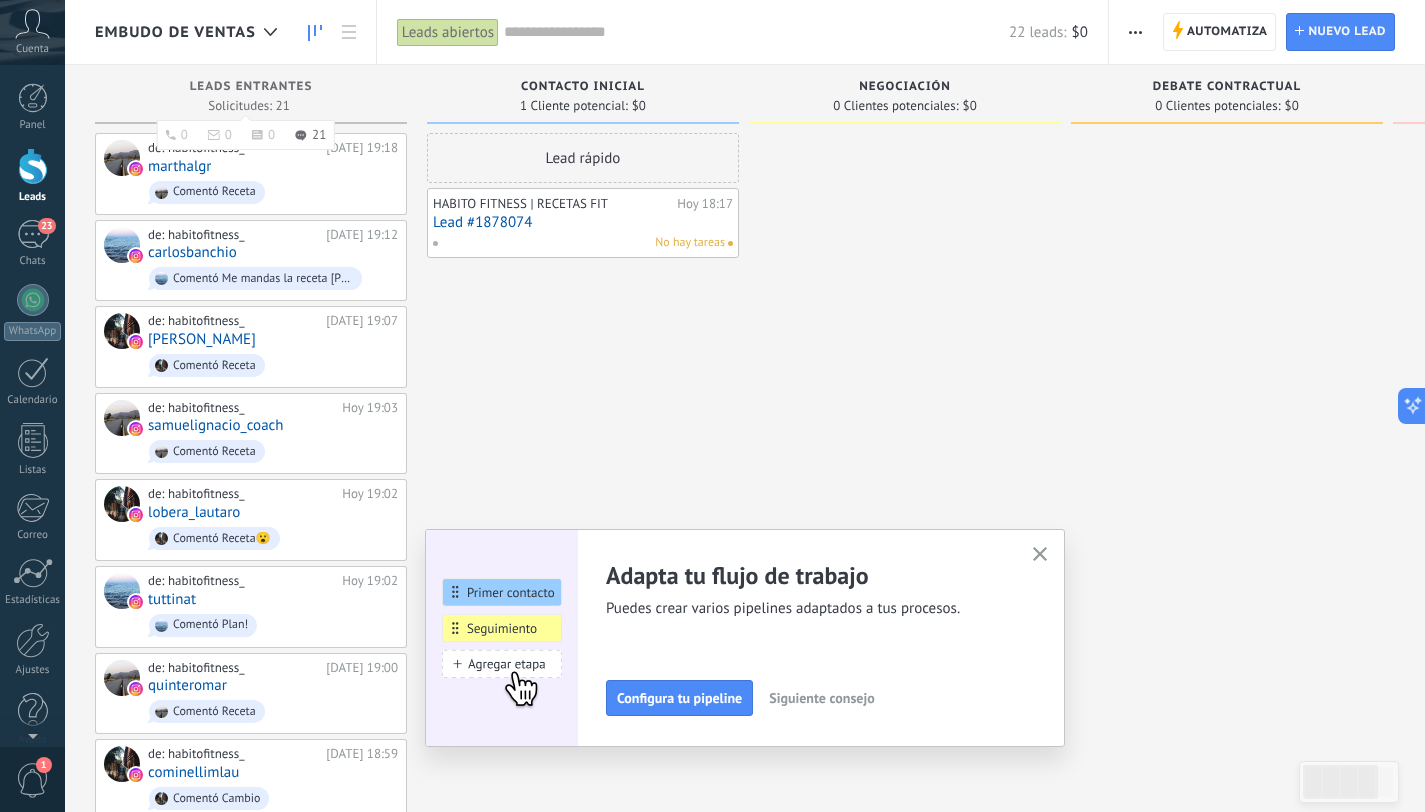 click on "Solicitudes: 21 0 0 0 21 0 0 0 21" at bounding box center (251, 105) 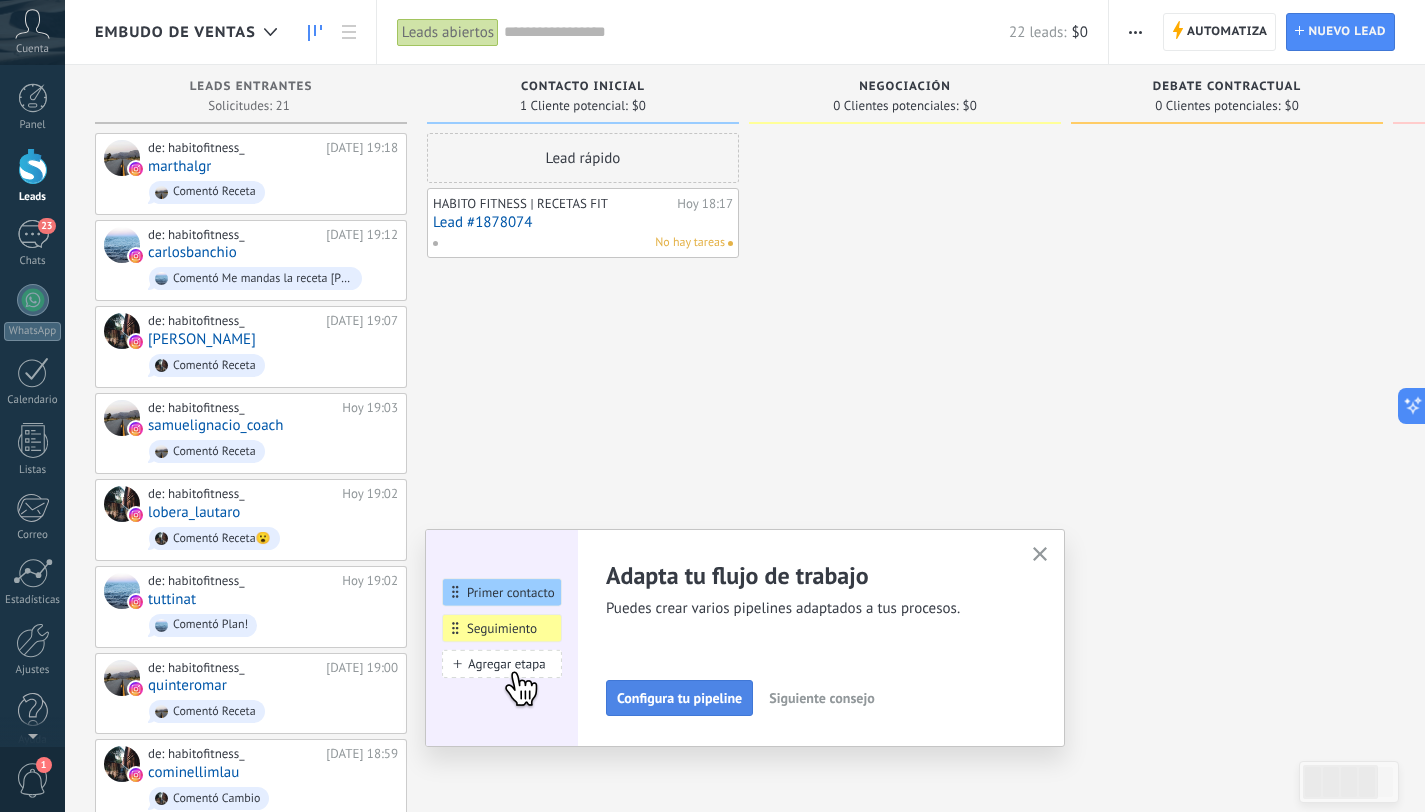 click on "Configura tu pipeline" at bounding box center [679, 698] 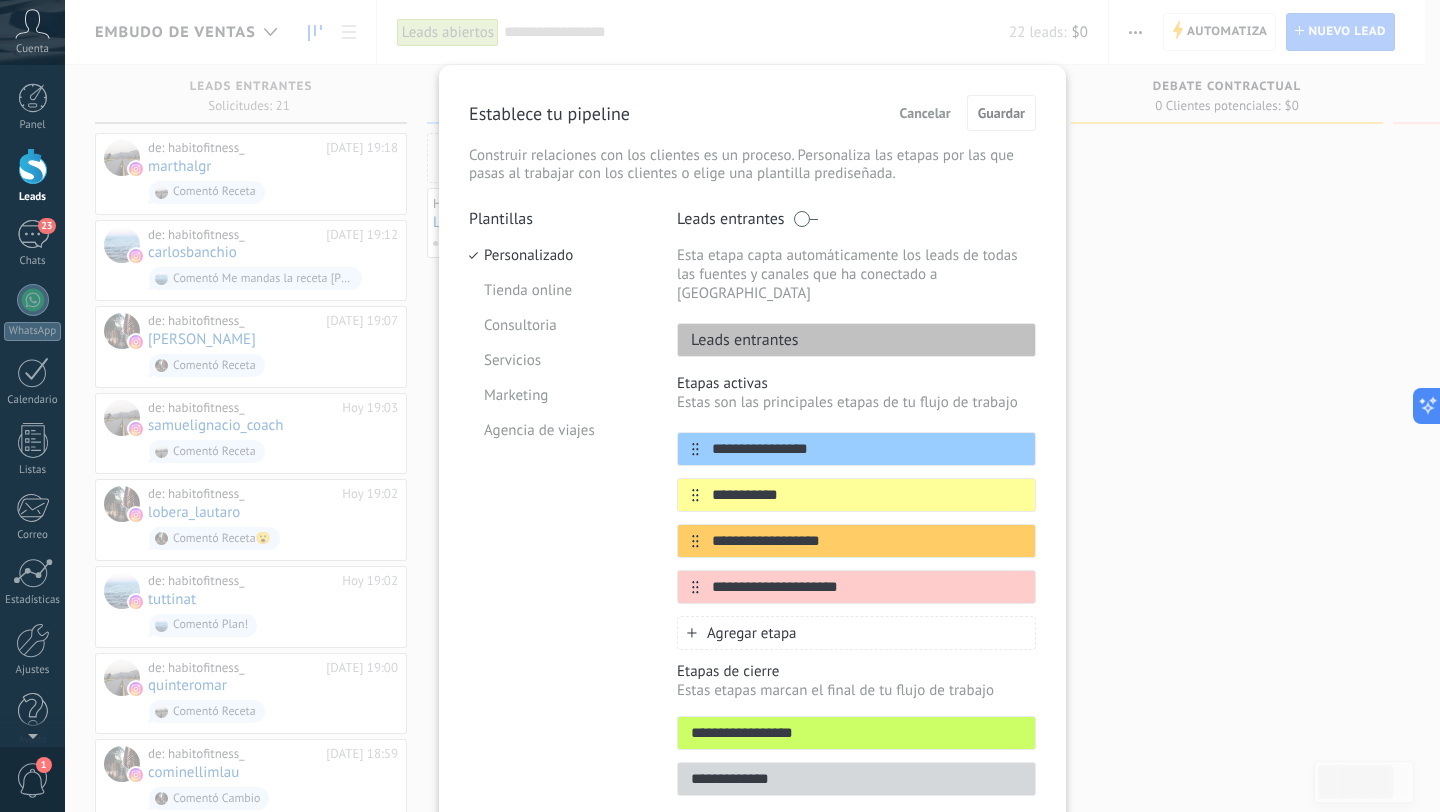 click on "Cancelar" at bounding box center (925, 113) 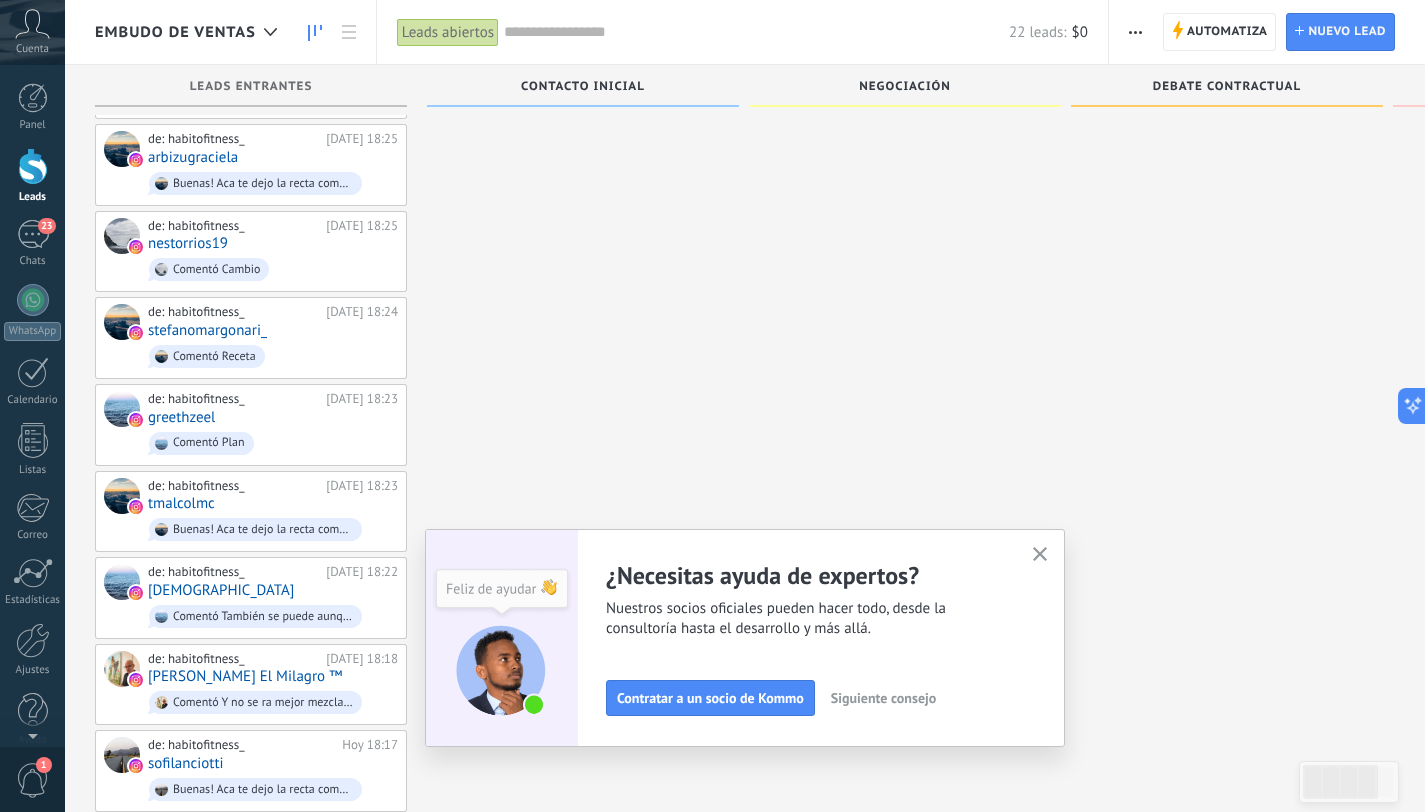 scroll, scrollTop: 1077, scrollLeft: 0, axis: vertical 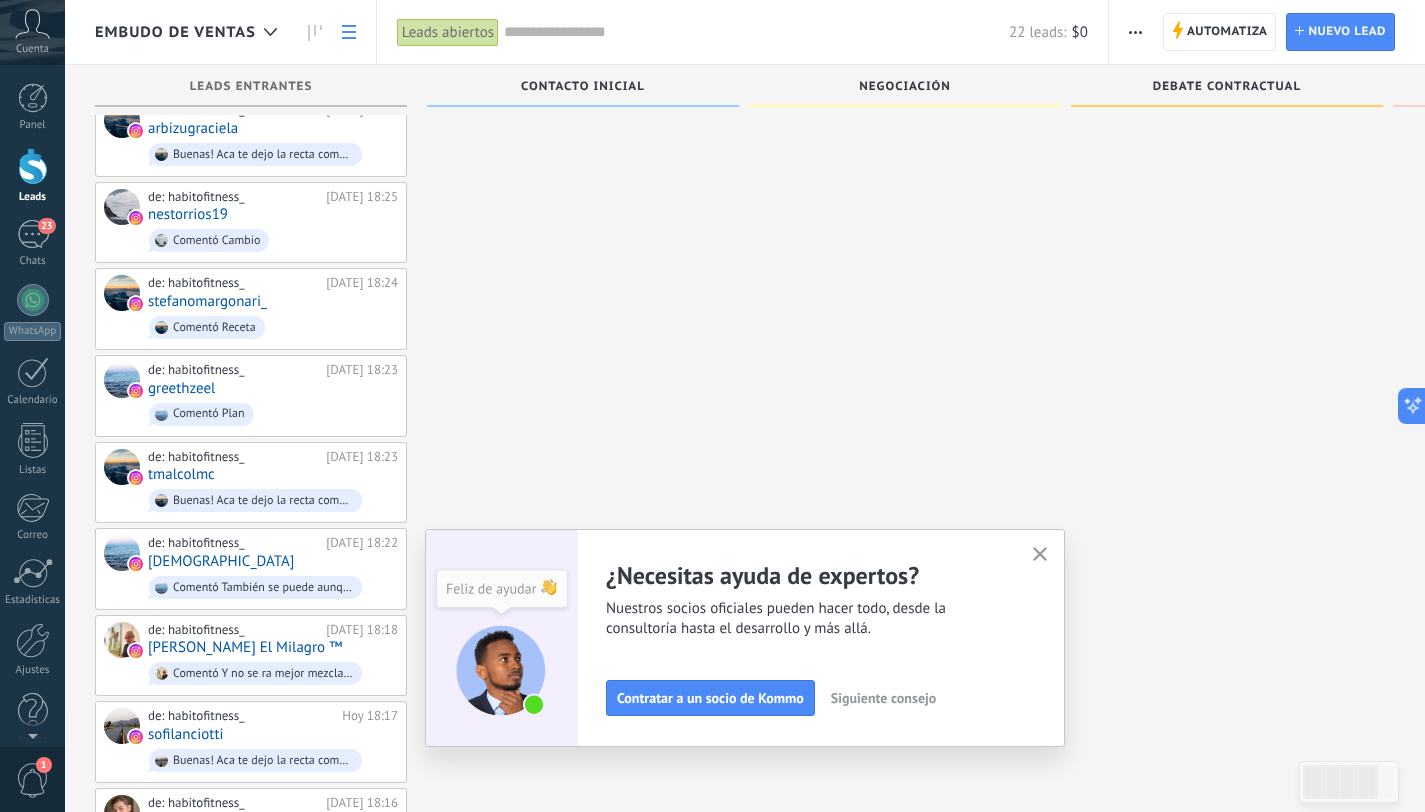 click at bounding box center [349, 32] 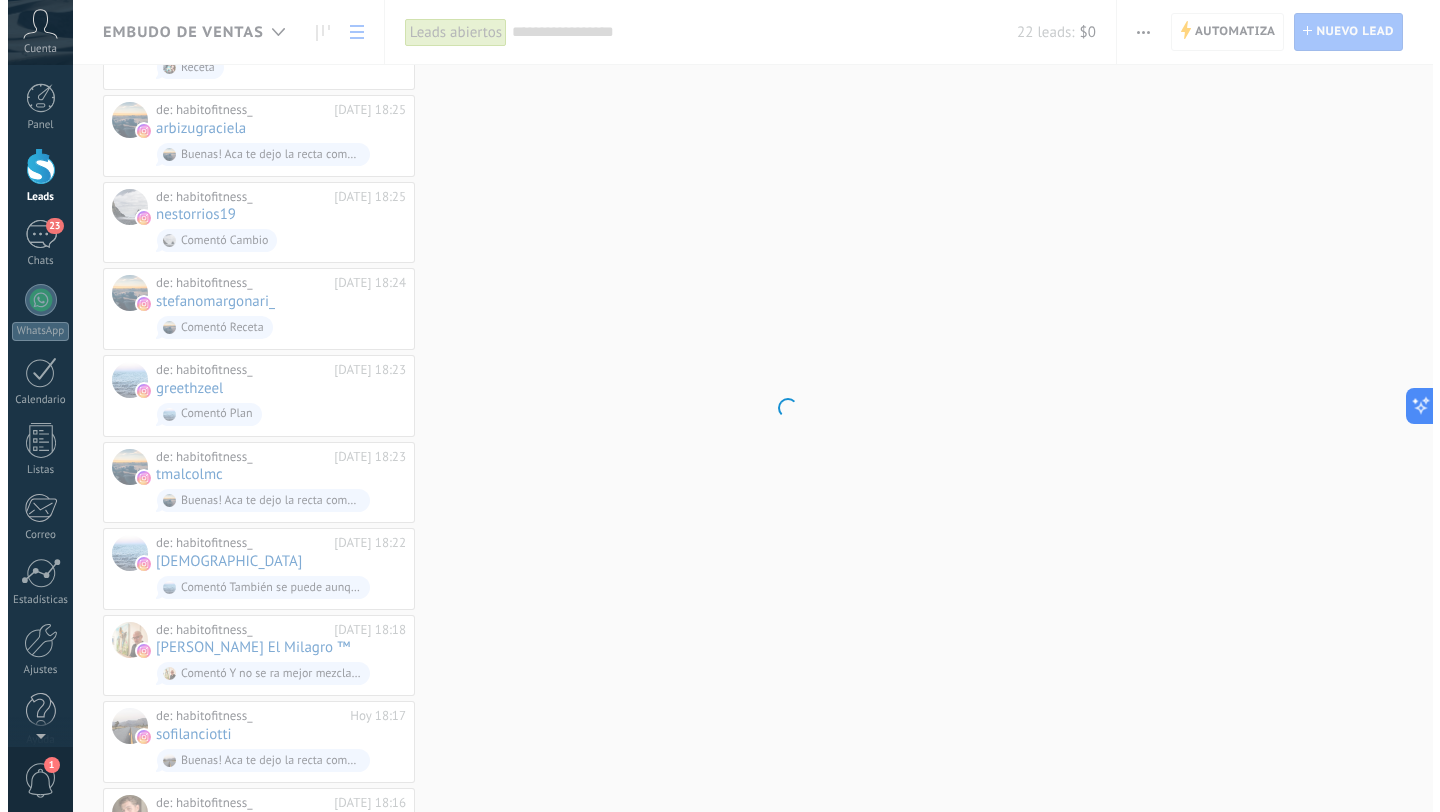 scroll, scrollTop: 0, scrollLeft: 0, axis: both 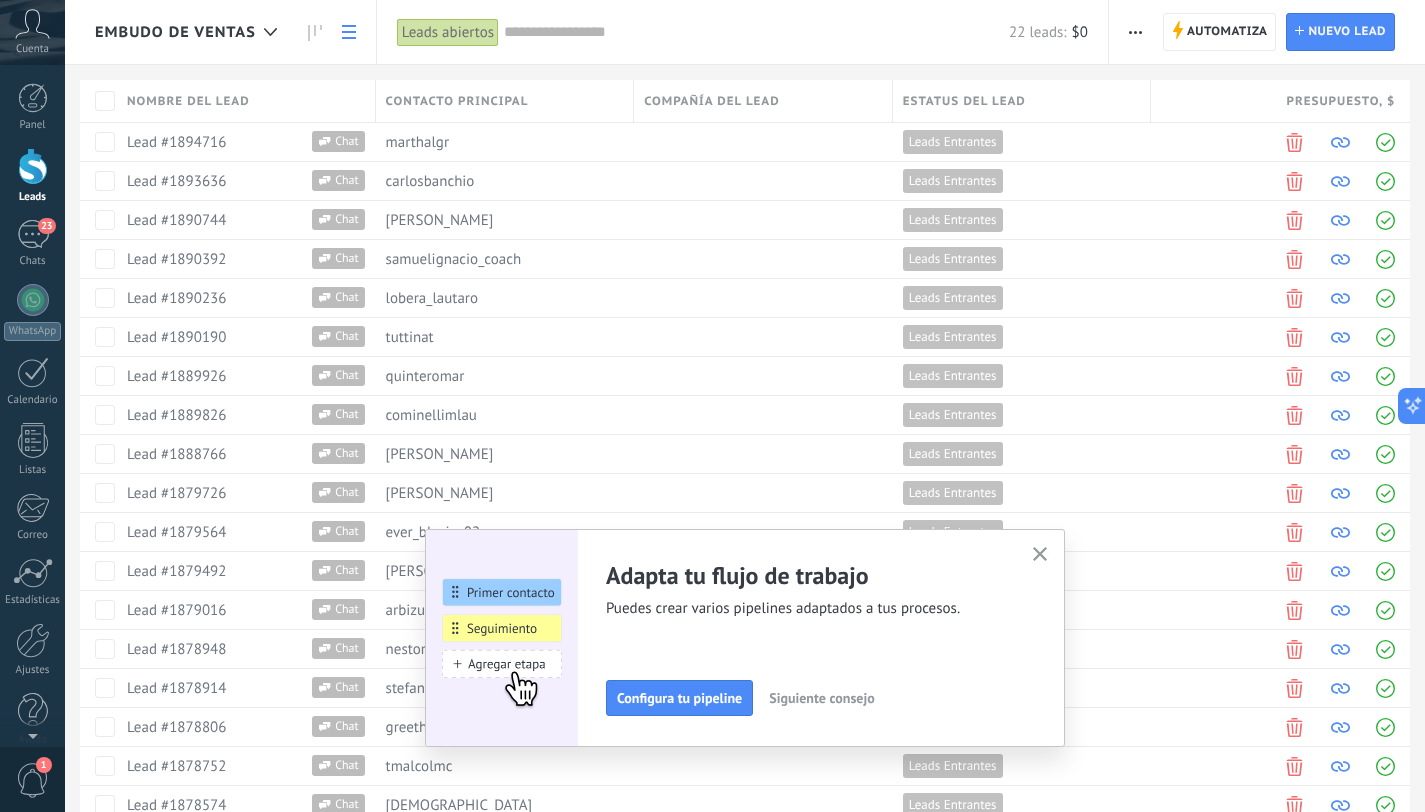 click 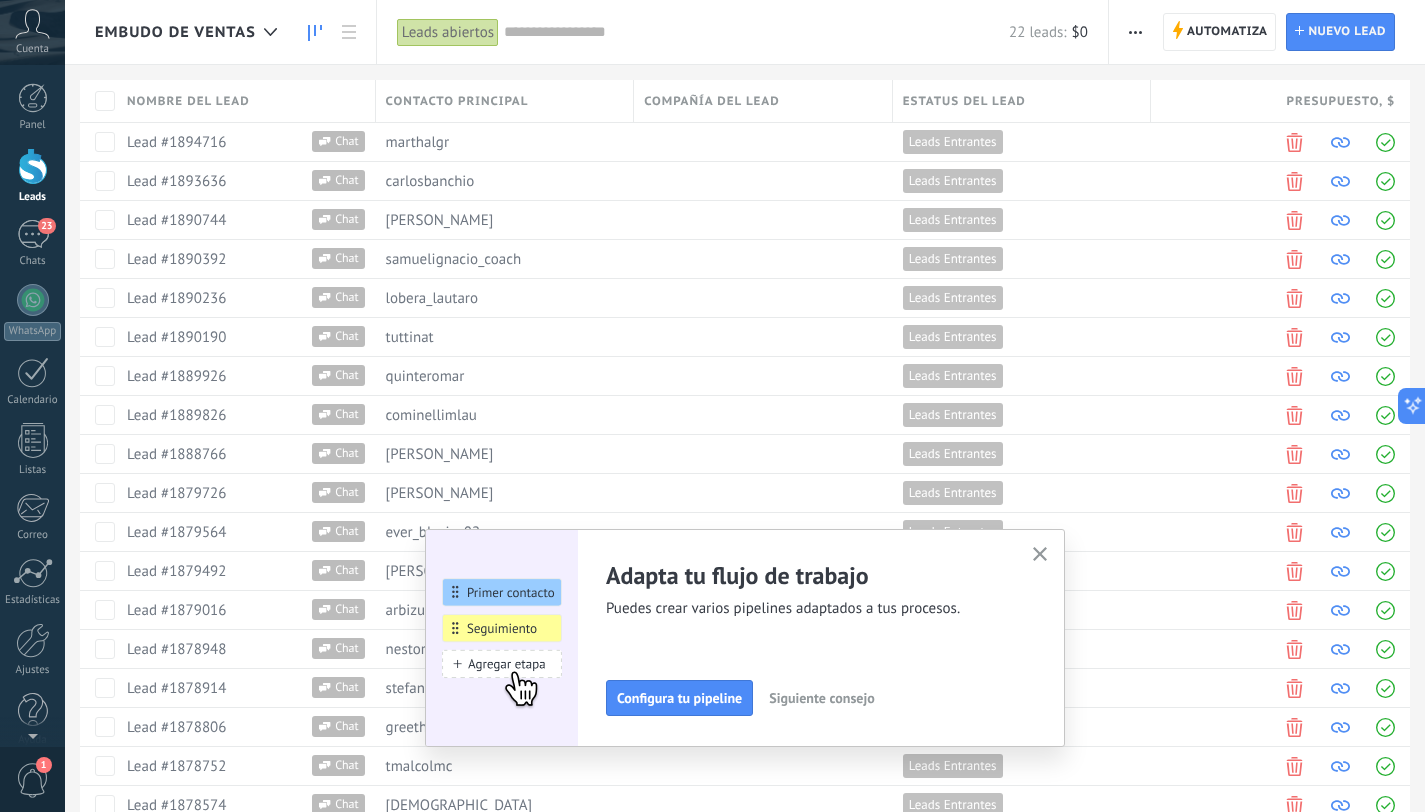 click at bounding box center [315, 32] 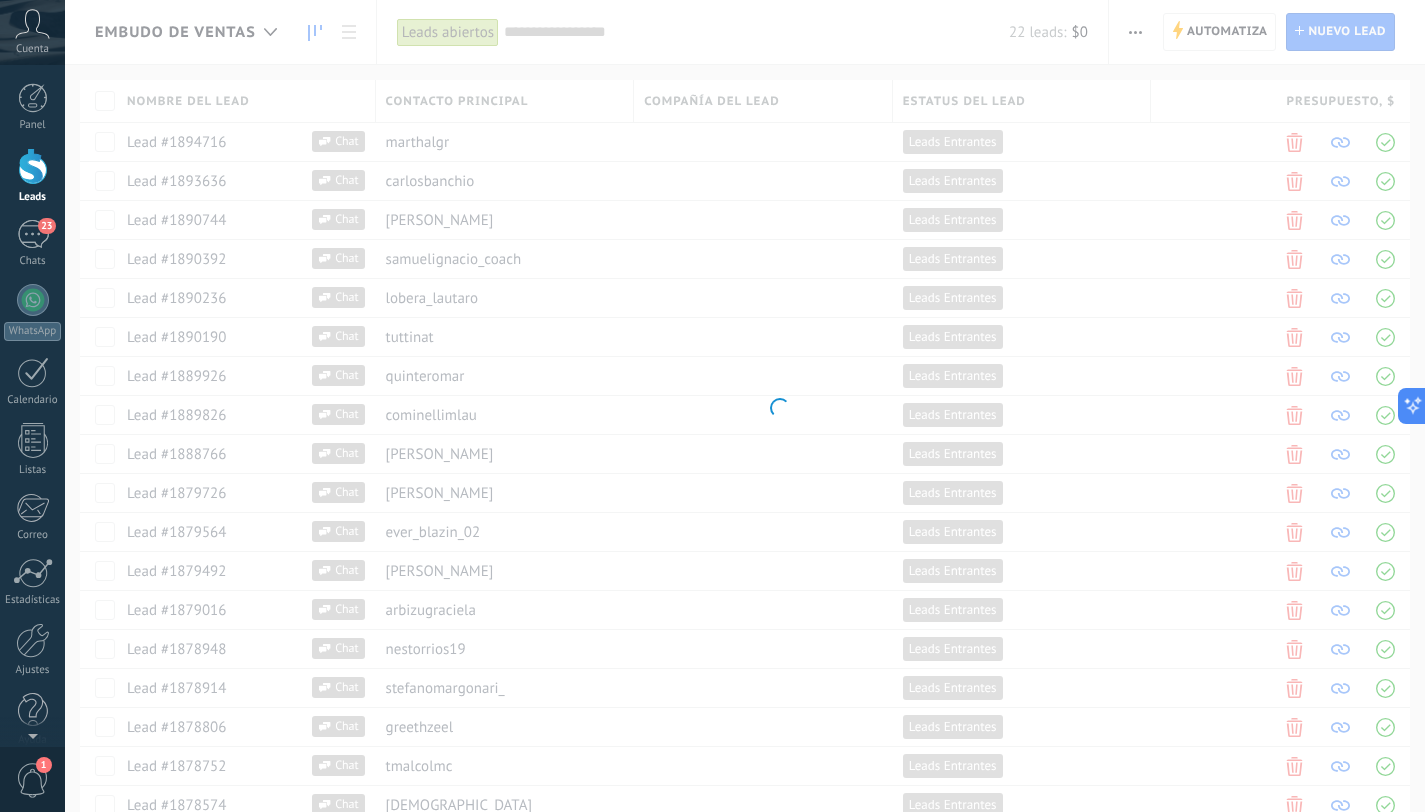 click on ".abccls-1,.abccls-2{fill-rule:evenodd}.abccls-2{fill:#fff} .abfcls-1{fill:none}.abfcls-2{fill:#fff} .abncls-1{isolation:isolate}.abncls-2{opacity:.06}.abncls-2,.abncls-3,.abncls-6{mix-blend-mode:multiply}.abncls-3{opacity:.15}.abncls-4,.abncls-8{fill:#fff}.abncls-5{fill:url(#abnlinear-gradient)}.abncls-6{opacity:.04}.abncls-7{fill:url(#abnlinear-gradient-2)}.abncls-8{fill-rule:evenodd} .abqst0{fill:#ffa200} .abwcls-1{fill:#252525} .cls-1{isolation:isolate} .acicls-1{fill:none} .aclcls-1{fill:#232323} .acnst0{display:none} .addcls-1,.addcls-2{fill:none;stroke-miterlimit:10}.addcls-1{stroke:#dfe0e5}.addcls-2{stroke:#a1a7ab} .adecls-1,.adecls-2{fill:none;stroke-miterlimit:10}.adecls-1{stroke:#dfe0e5}.adecls-2{stroke:#a1a7ab} .adqcls-1{fill:#8591a5;fill-rule:evenodd} .aeccls-1{fill:#5c9f37} .aeecls-1{fill:#f86161} .aejcls-1{fill:#8591a5;fill-rule:evenodd} .aekcls-1{fill-rule:evenodd} .aelcls-1{fill-rule:evenodd;fill:currentColor} .aemcls-1{fill-rule:evenodd;fill:currentColor} .aencls-2{fill:#f86161;opacity:.3}" at bounding box center (712, 406) 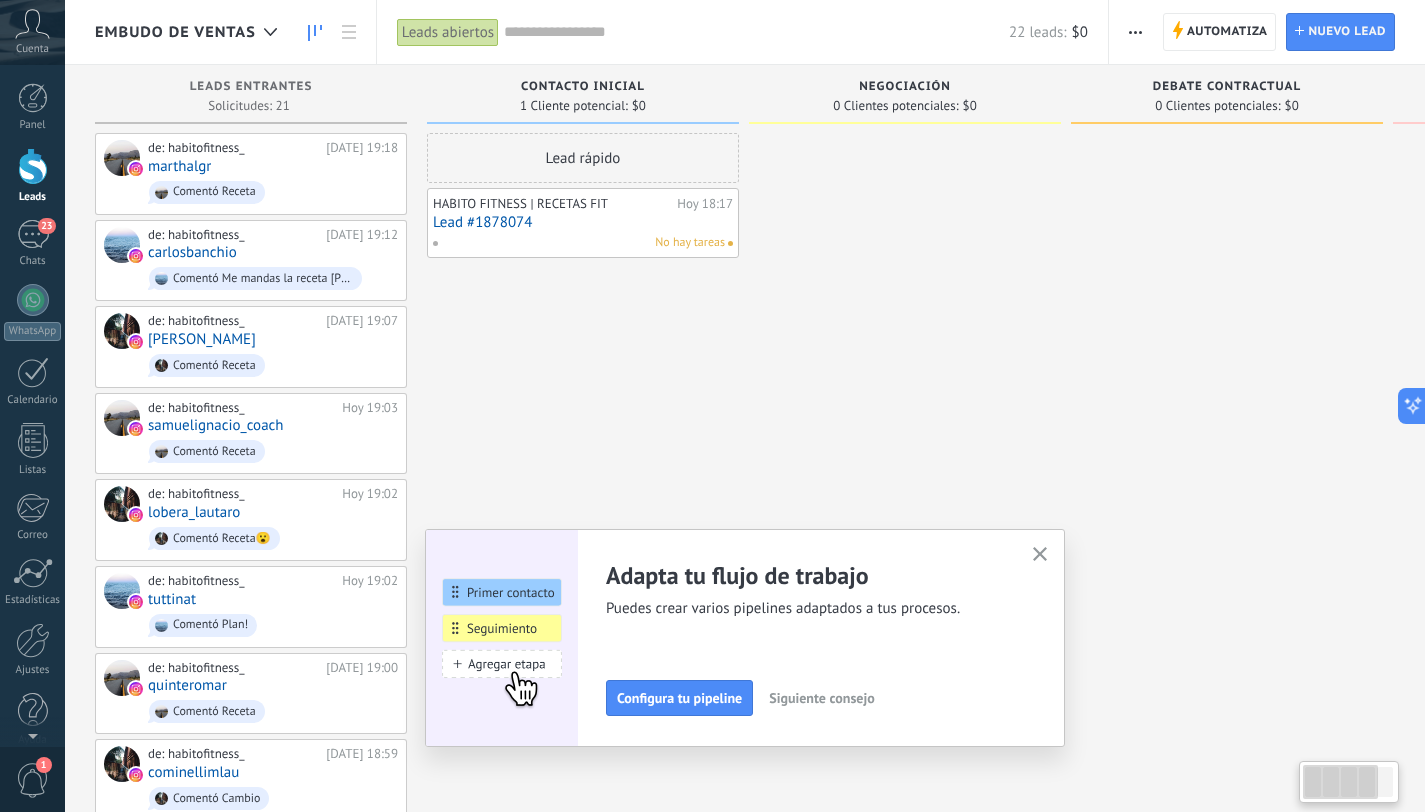 click on "Embudo de ventas" at bounding box center [175, 32] 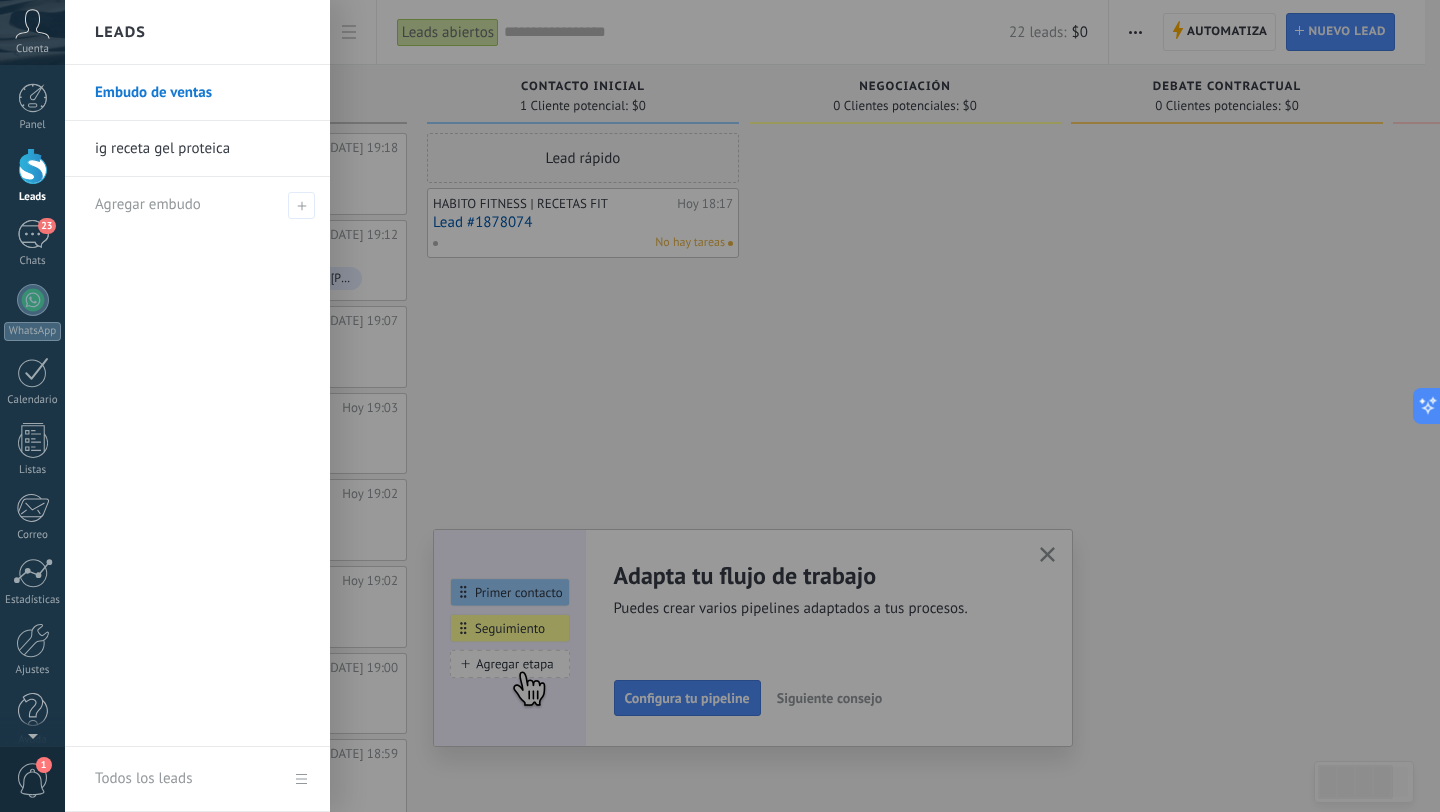click on "Leads" at bounding box center (120, 32) 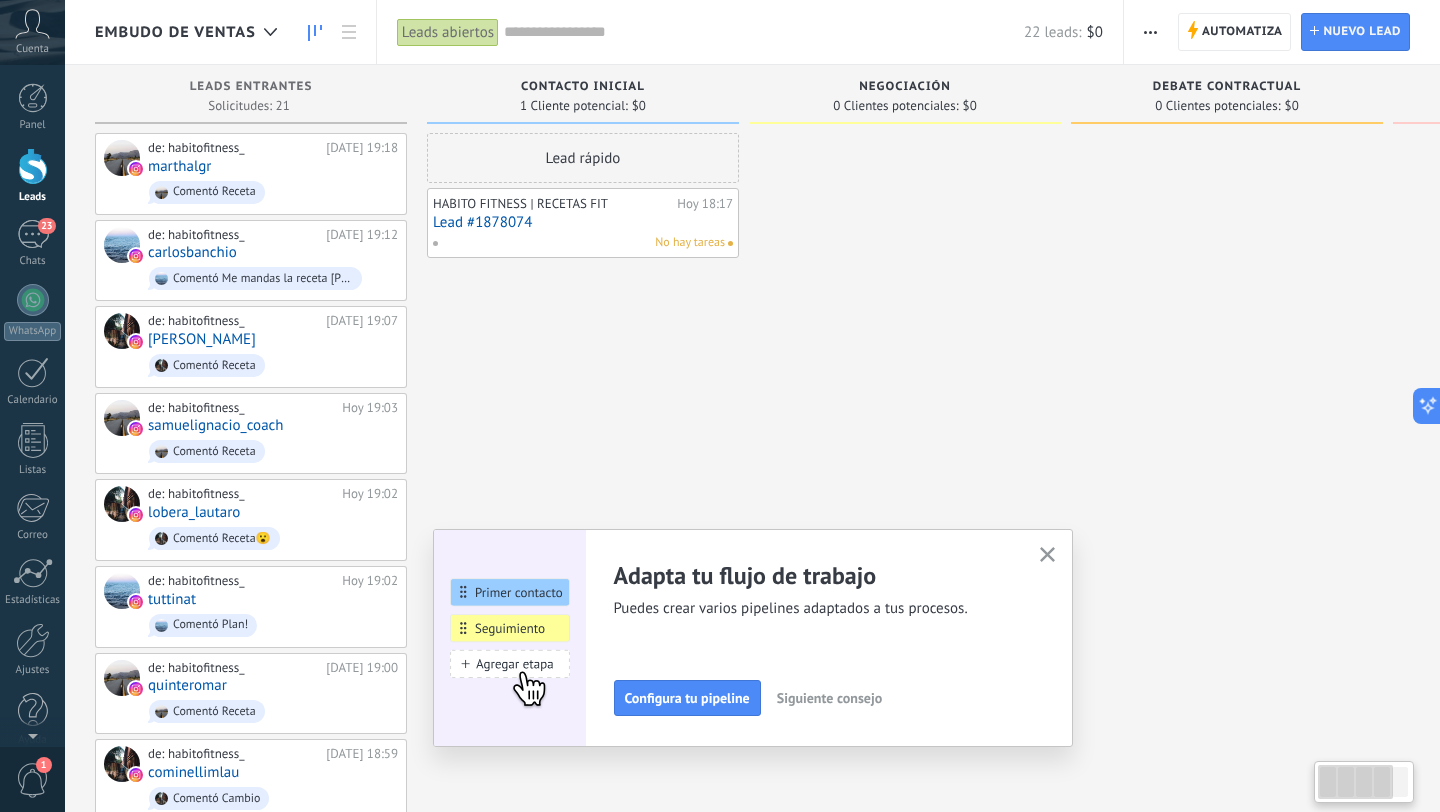 click on "Leads" at bounding box center [32, 176] 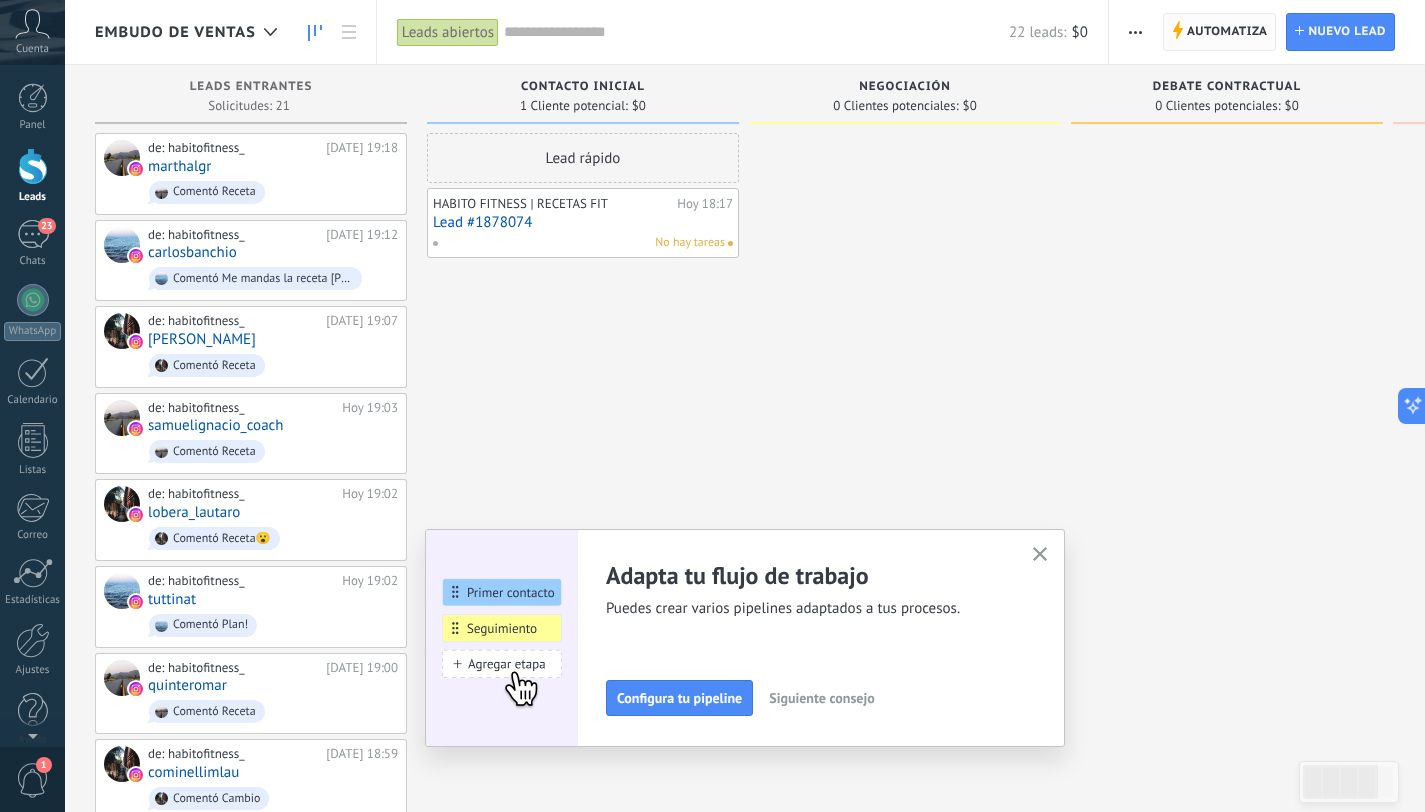 click on "Automatiza" at bounding box center [1227, 32] 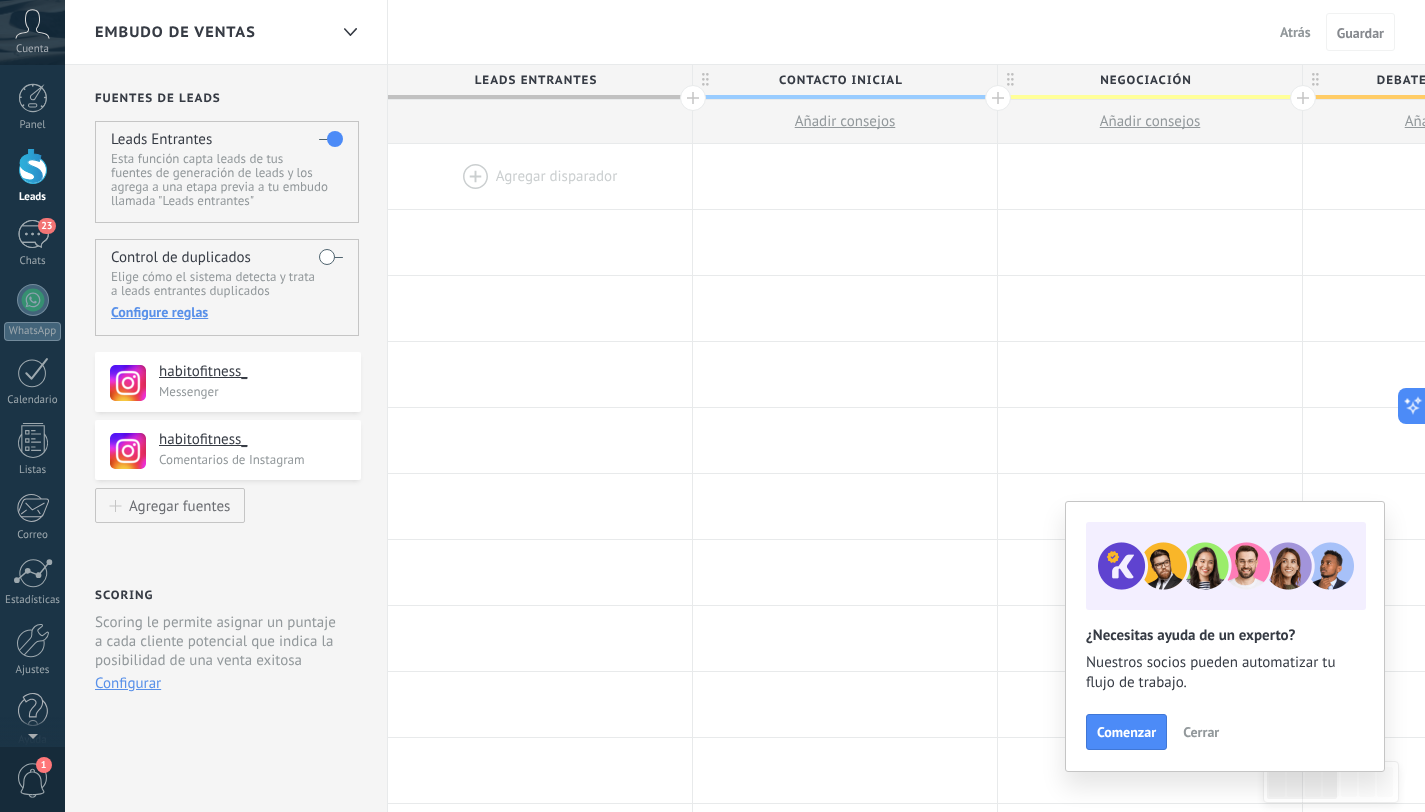 click at bounding box center (540, 176) 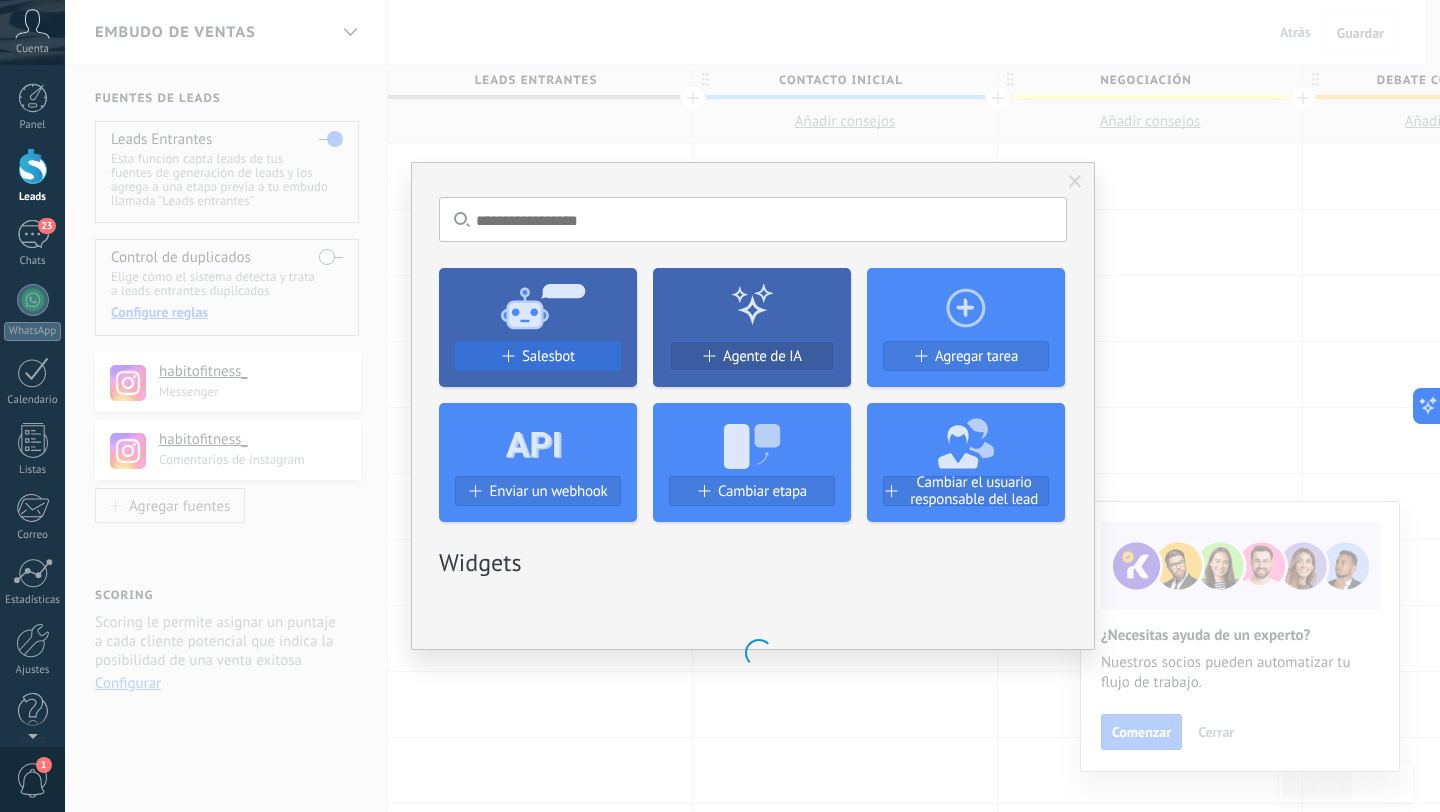 click on "Salesbot Agente de IA Agregar tarea Enviar un webhook Cambiar etapa Cambiar el usuario responsable del lead" at bounding box center (753, 387) 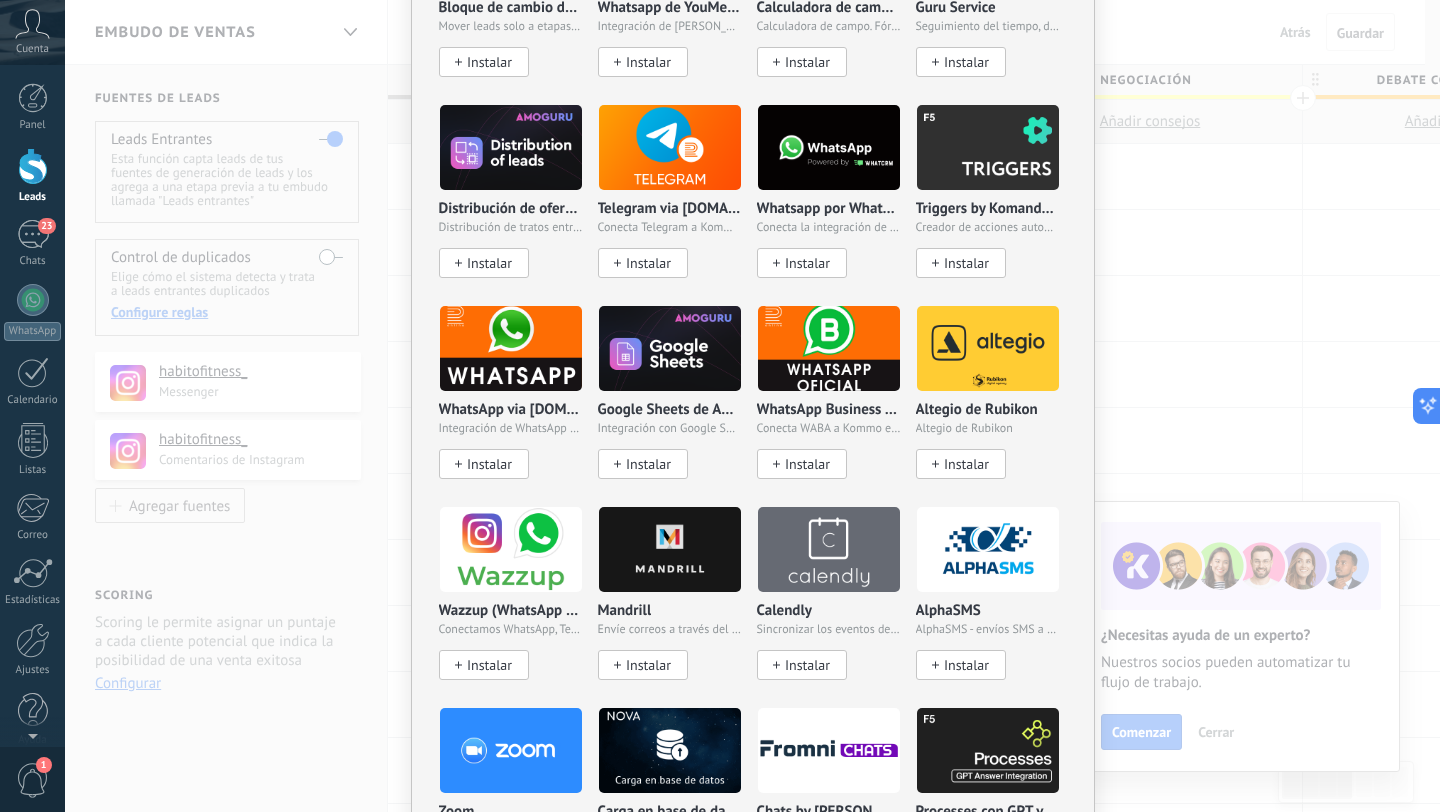 scroll, scrollTop: 999, scrollLeft: 0, axis: vertical 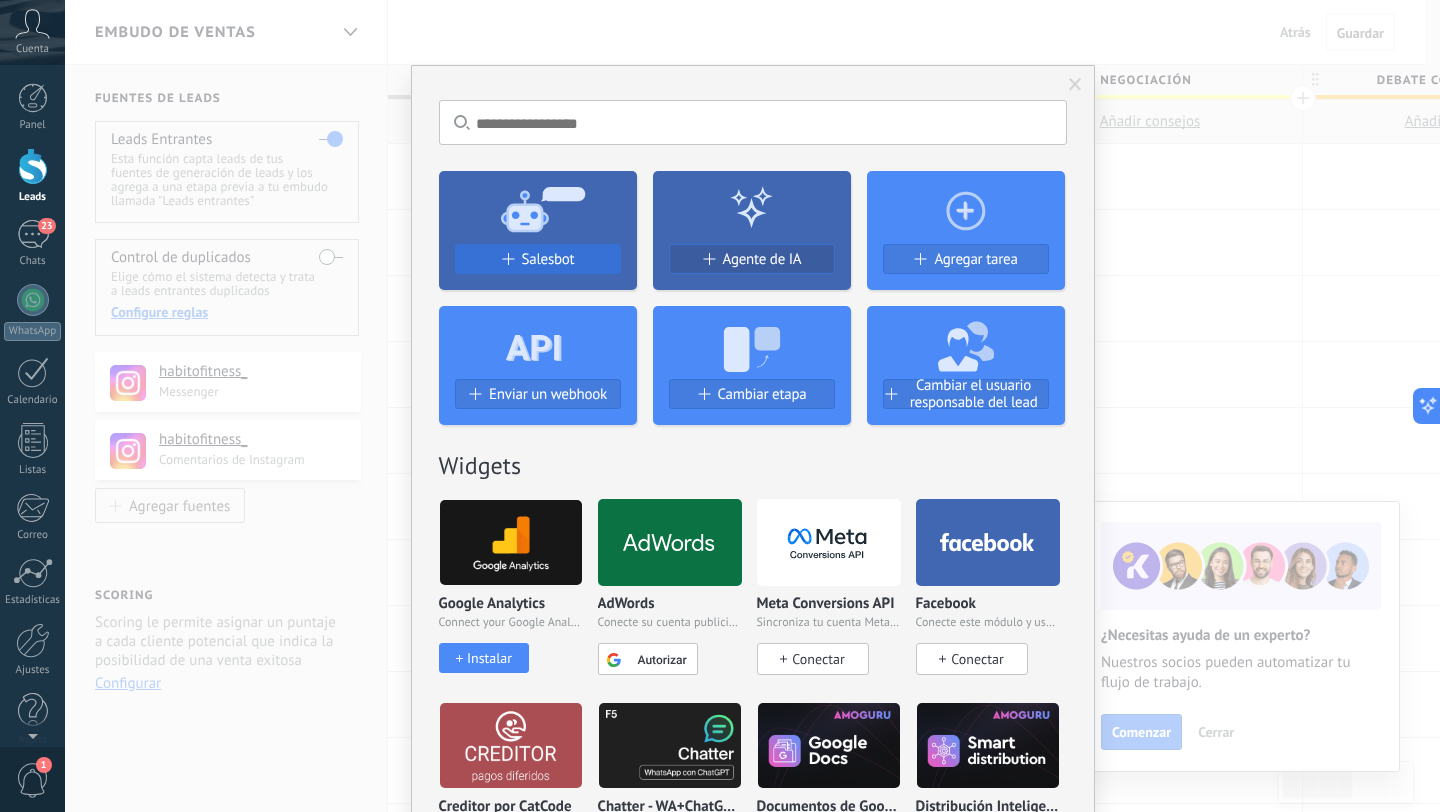 click on "Salesbot" at bounding box center (548, 259) 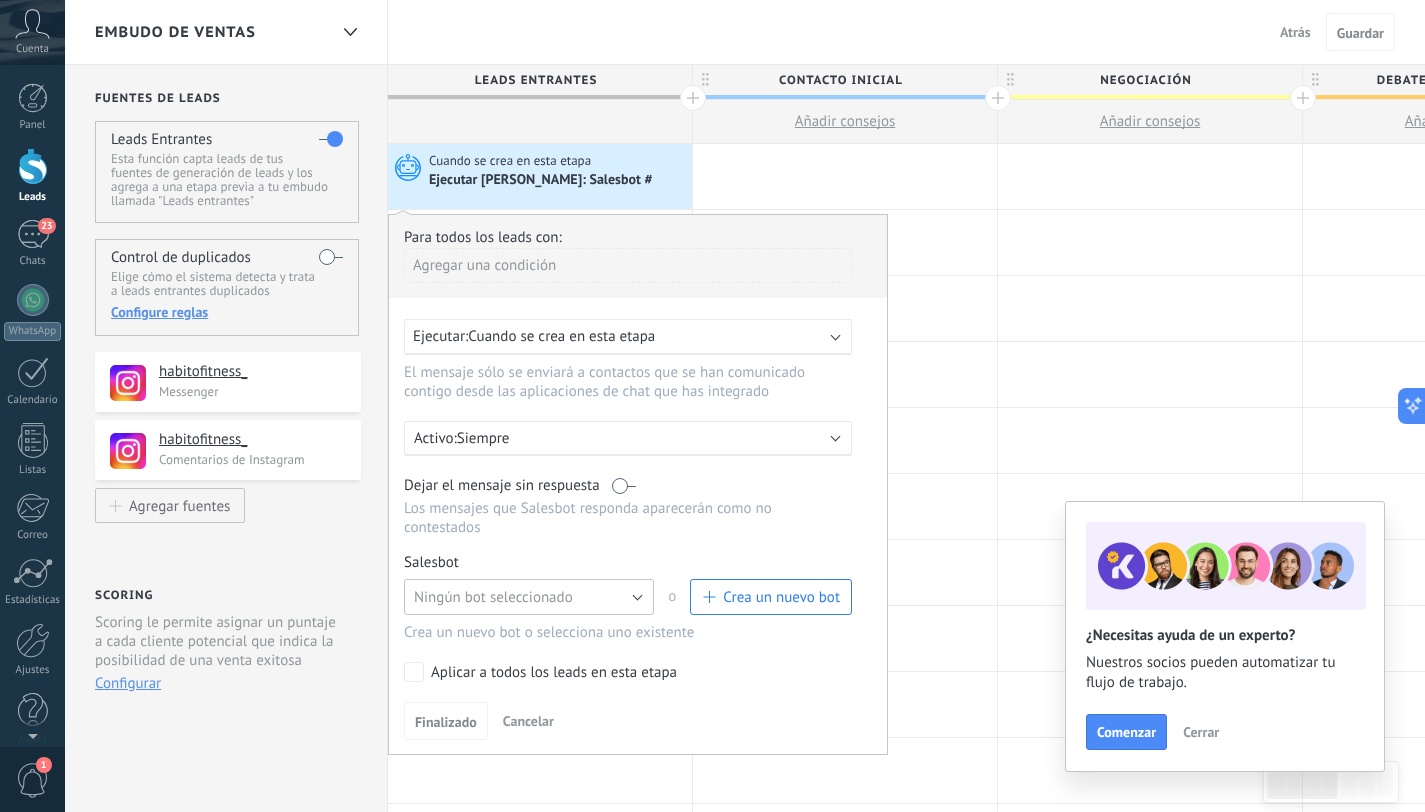 click on "Ningún bot seleccionado" at bounding box center [493, 597] 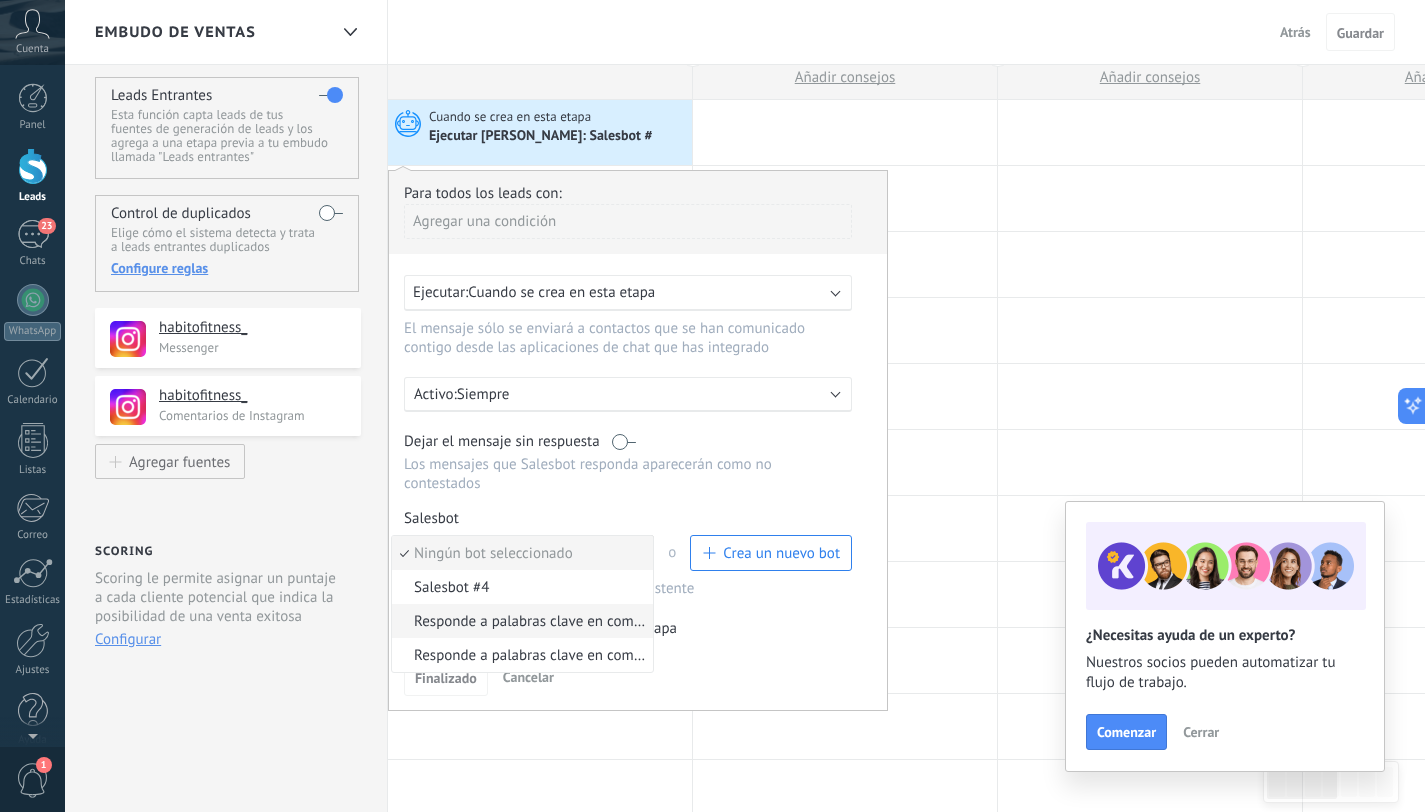 scroll, scrollTop: 47, scrollLeft: 0, axis: vertical 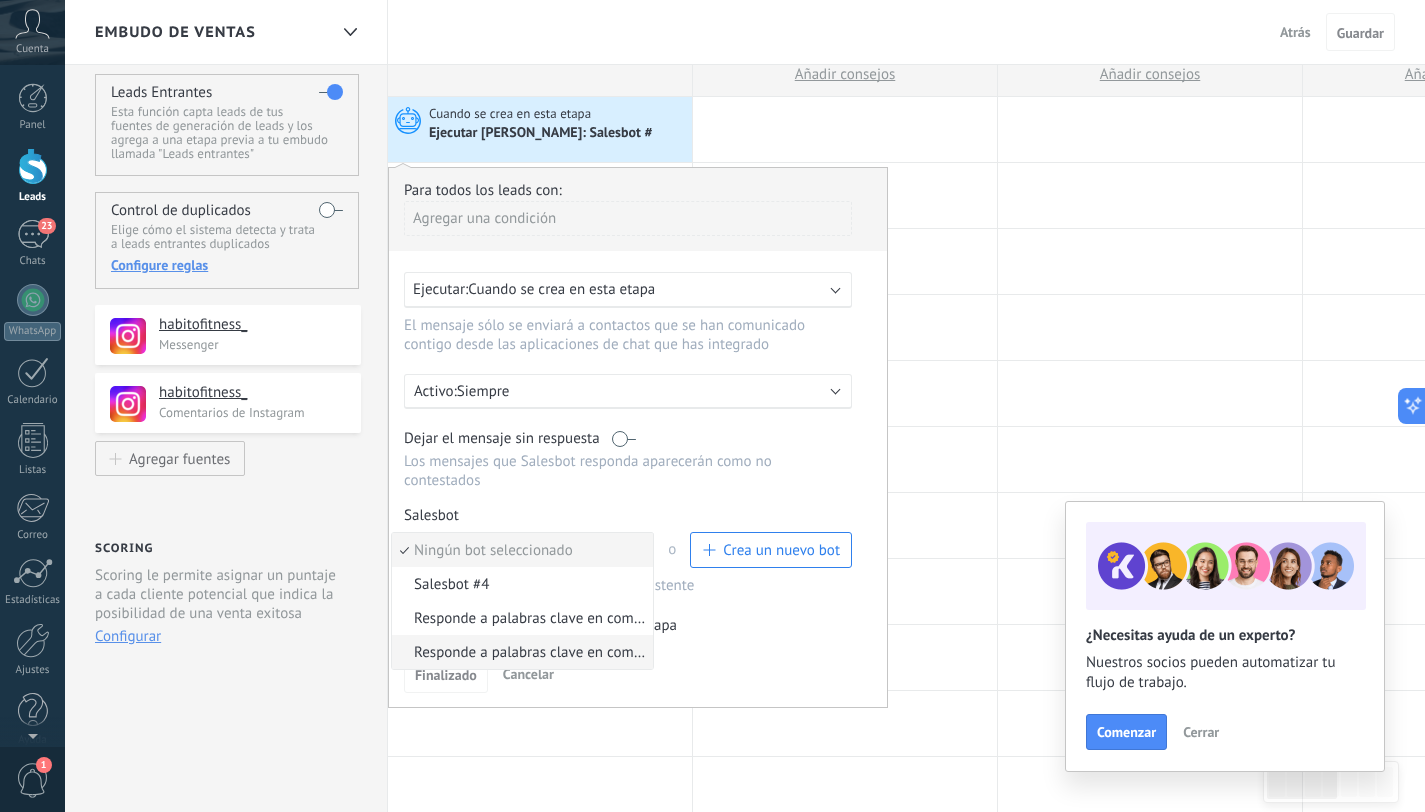click on "Responde a palabras clave en comentarios" at bounding box center (519, 652) 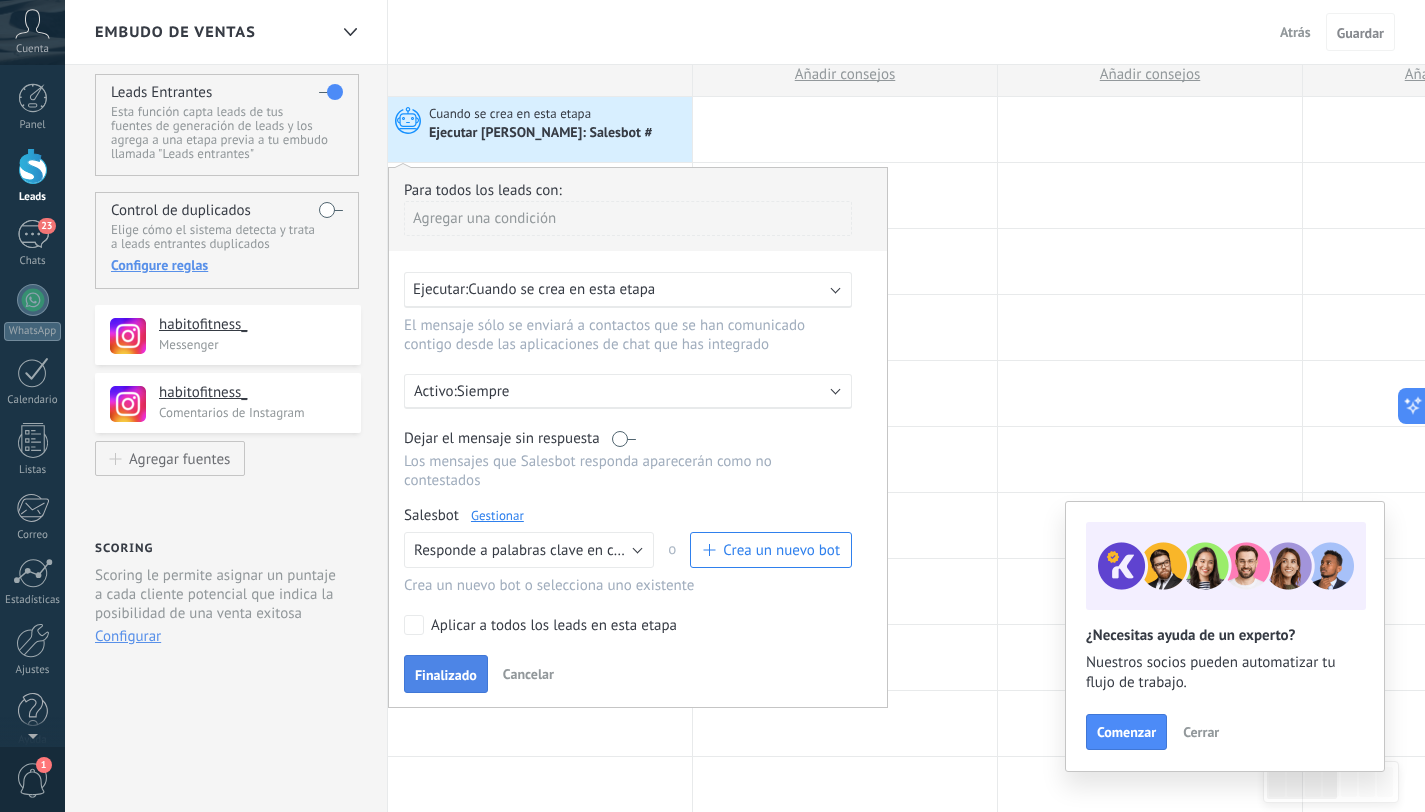 click on "Finalizado" at bounding box center [446, 675] 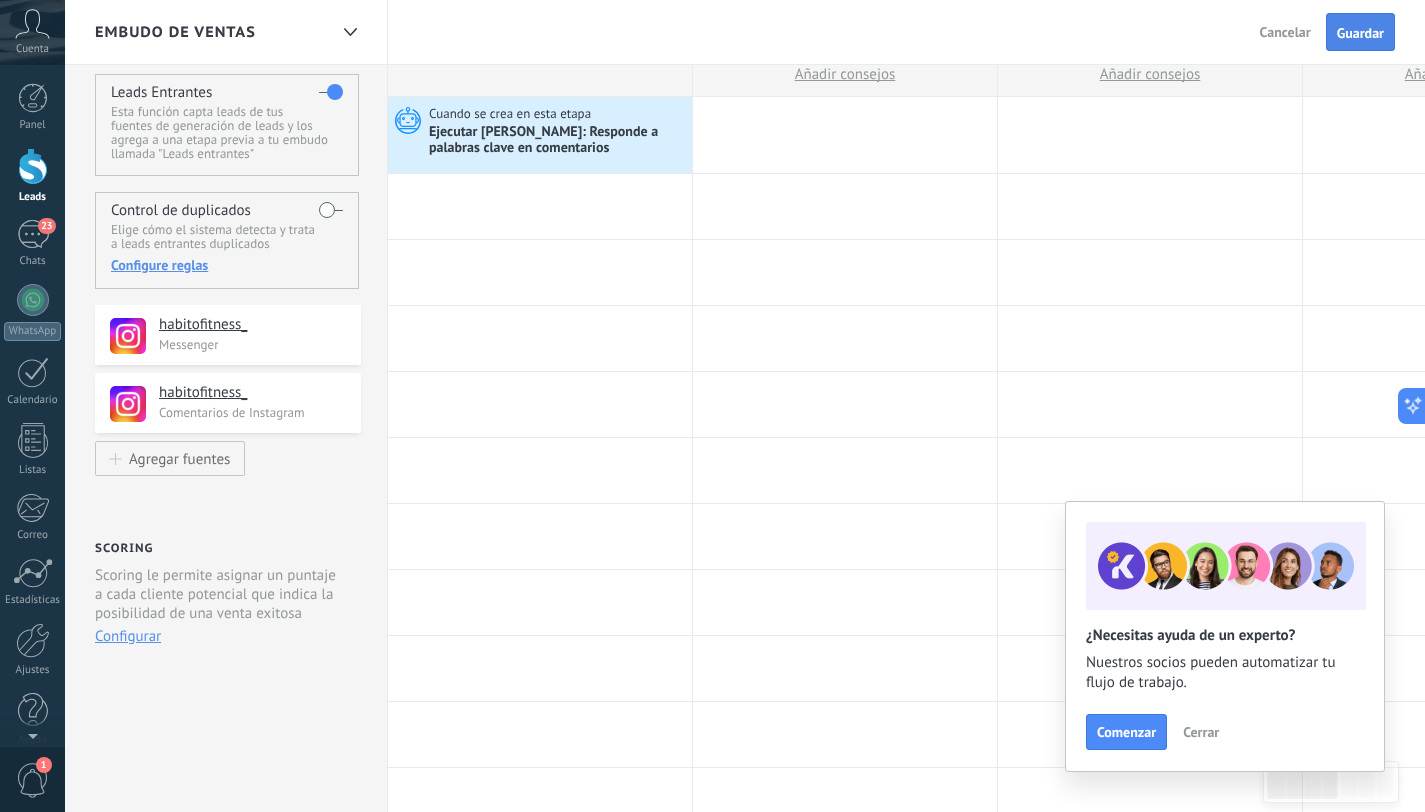 click on "Guardar" at bounding box center [1360, 32] 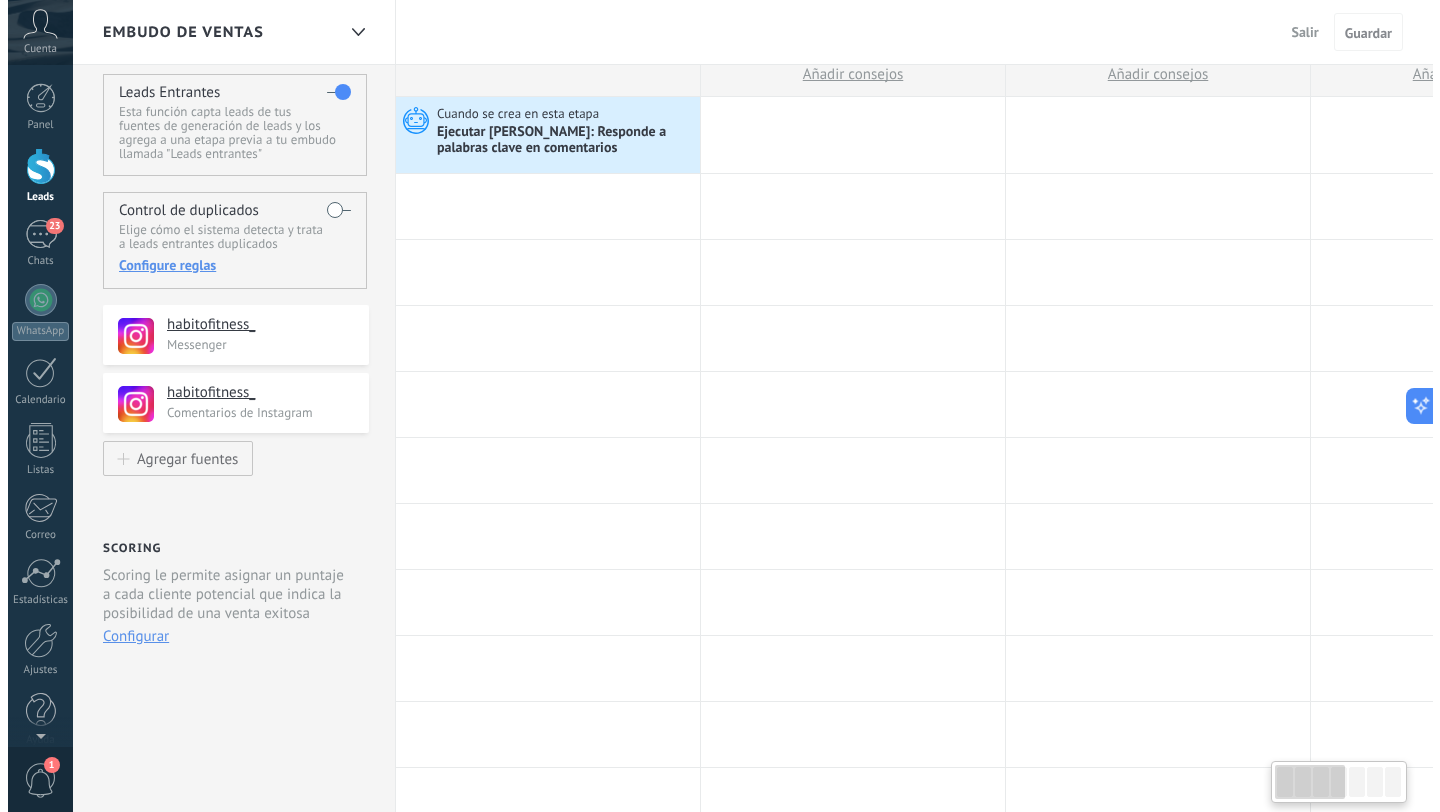 scroll, scrollTop: 0, scrollLeft: 0, axis: both 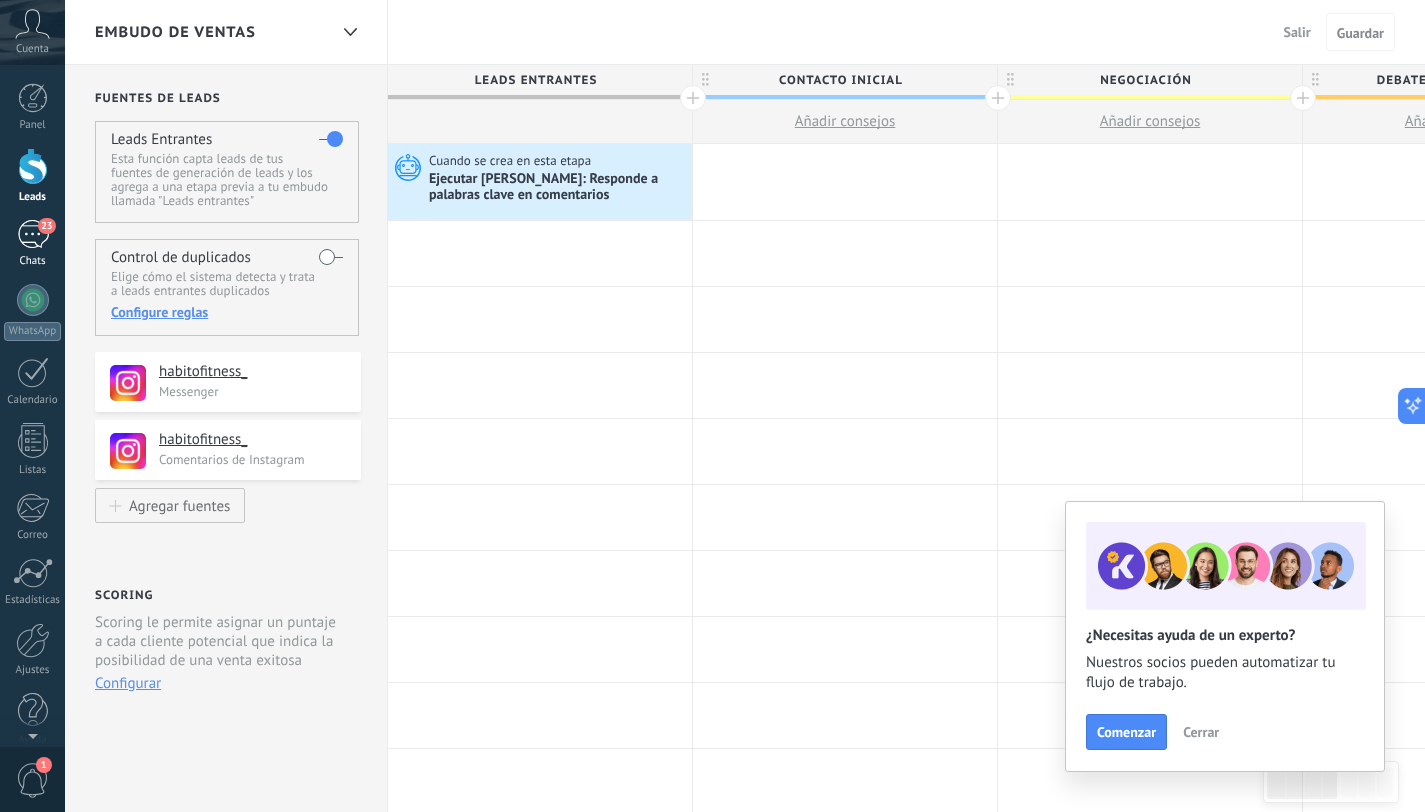 click on "23
Chats" at bounding box center (32, 244) 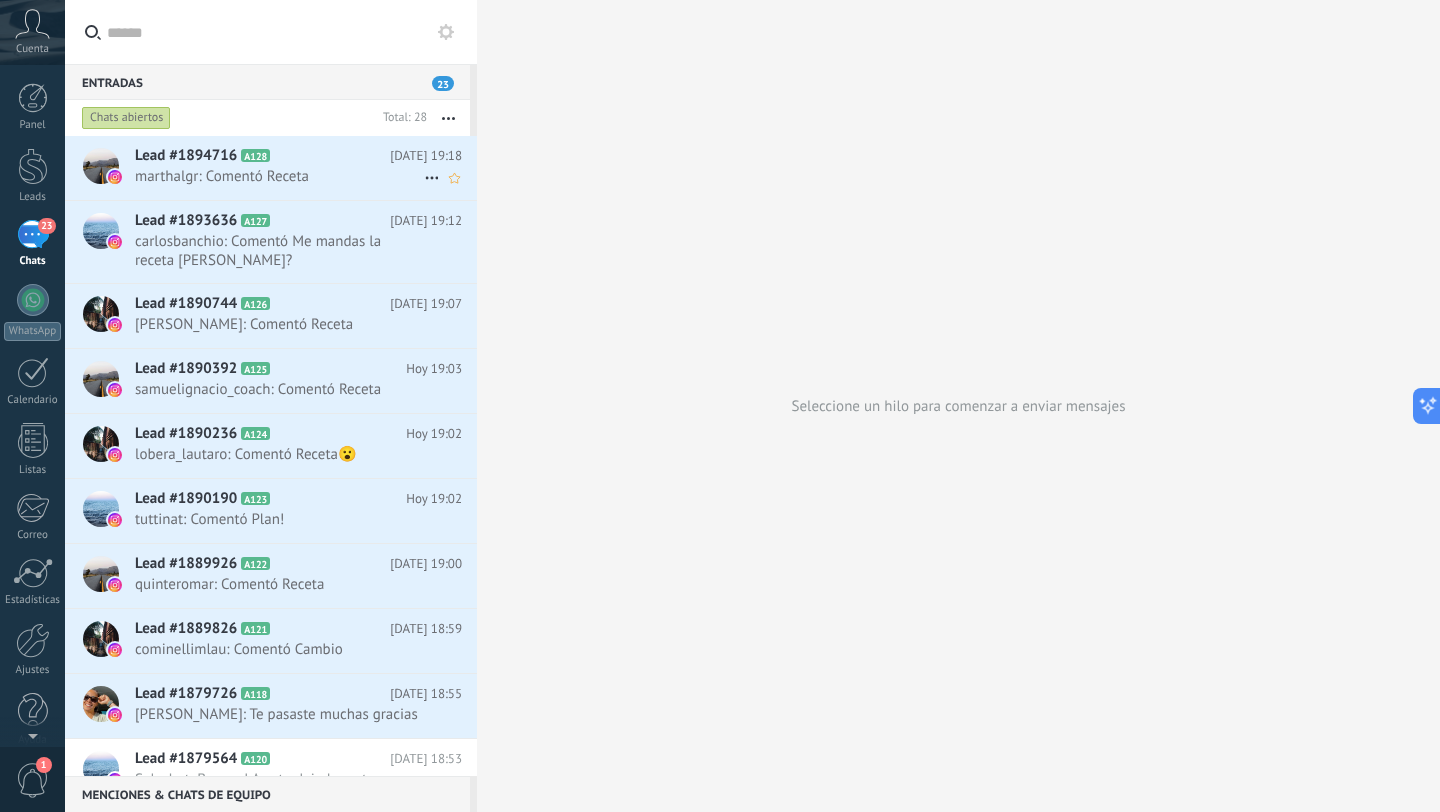 click on "Lead #1894716
A128
Hoy 19:18
marthalgr: Comentó Receta" at bounding box center (306, 167) 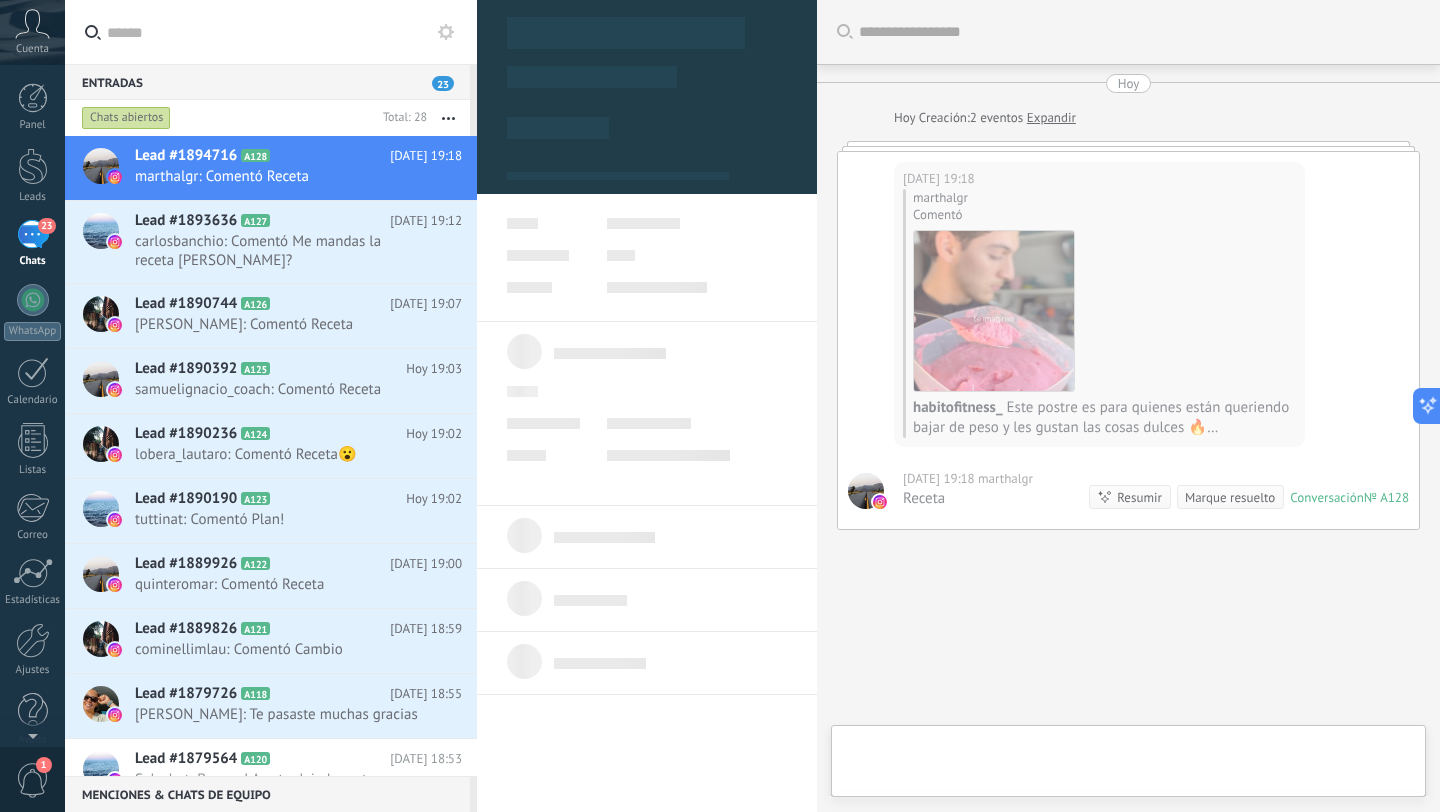 scroll, scrollTop: 30, scrollLeft: 0, axis: vertical 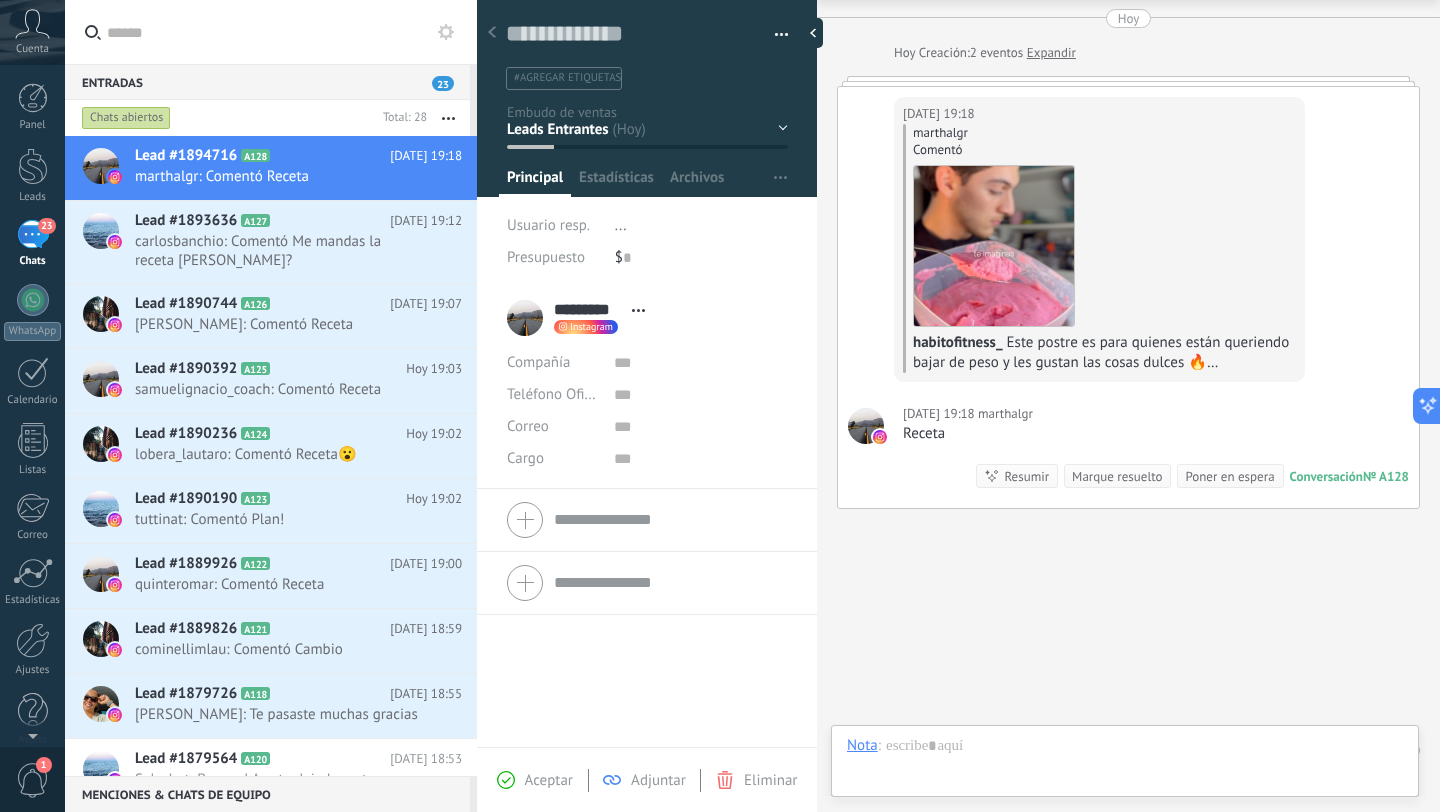 click 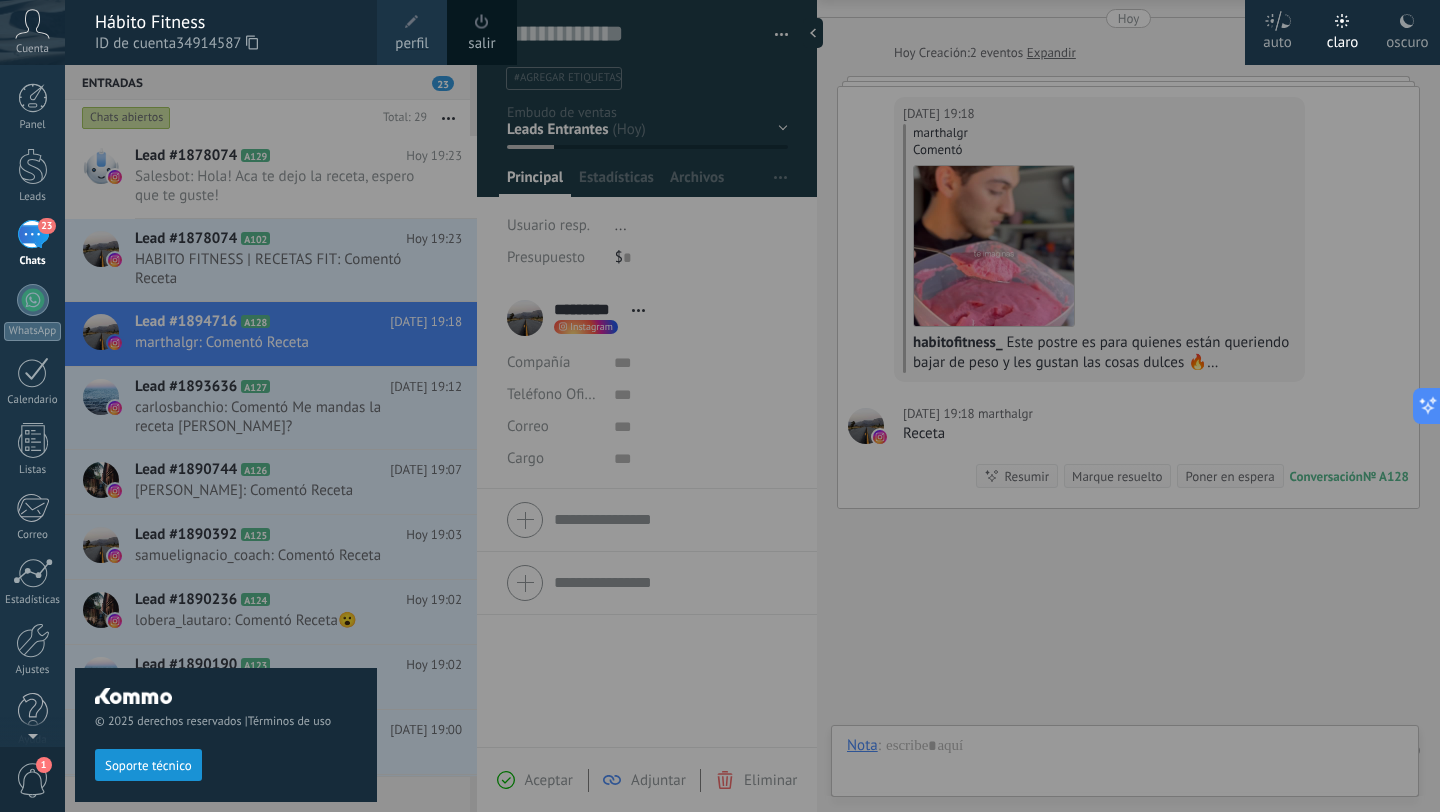 click at bounding box center [785, 406] 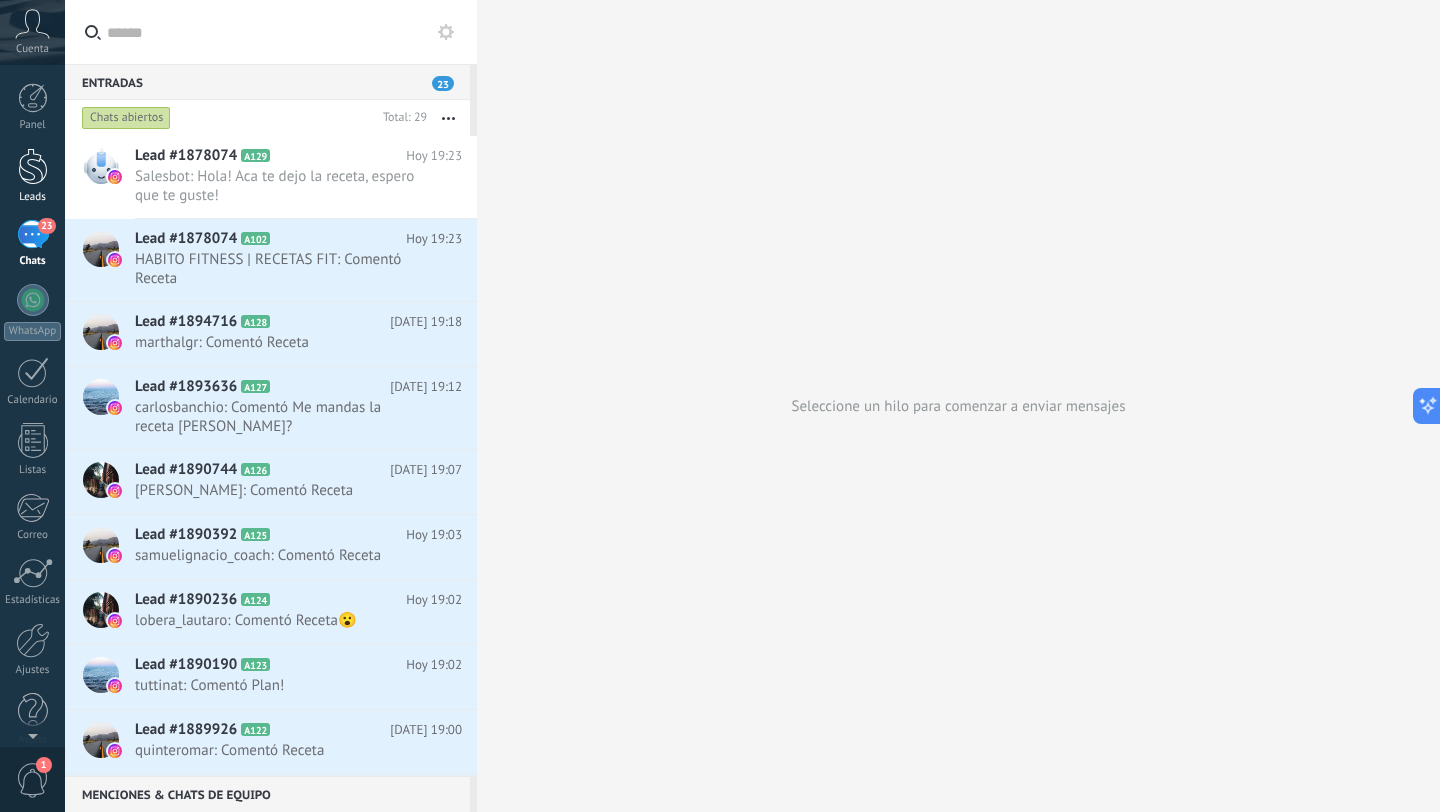 click at bounding box center (33, 166) 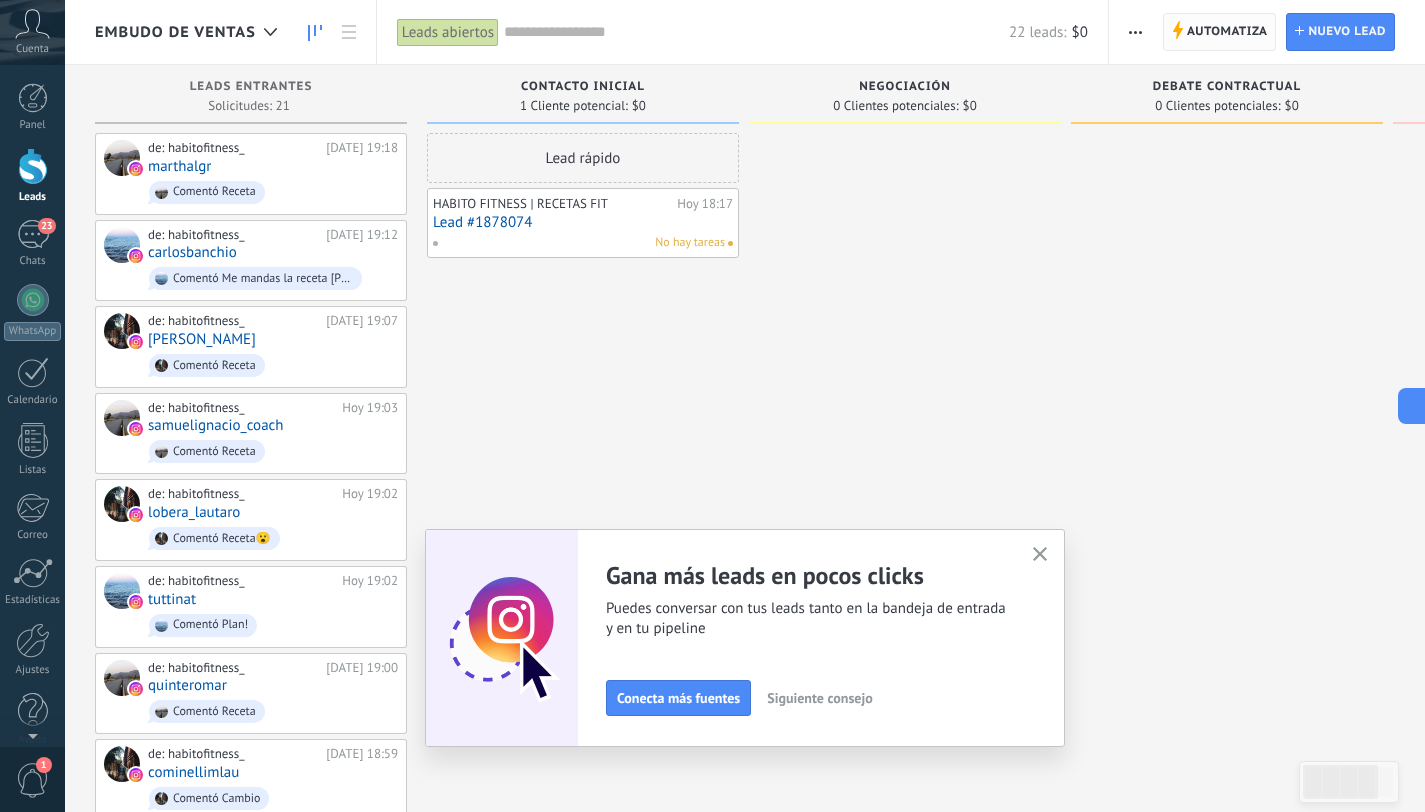 click on "Automatiza" at bounding box center (1227, 32) 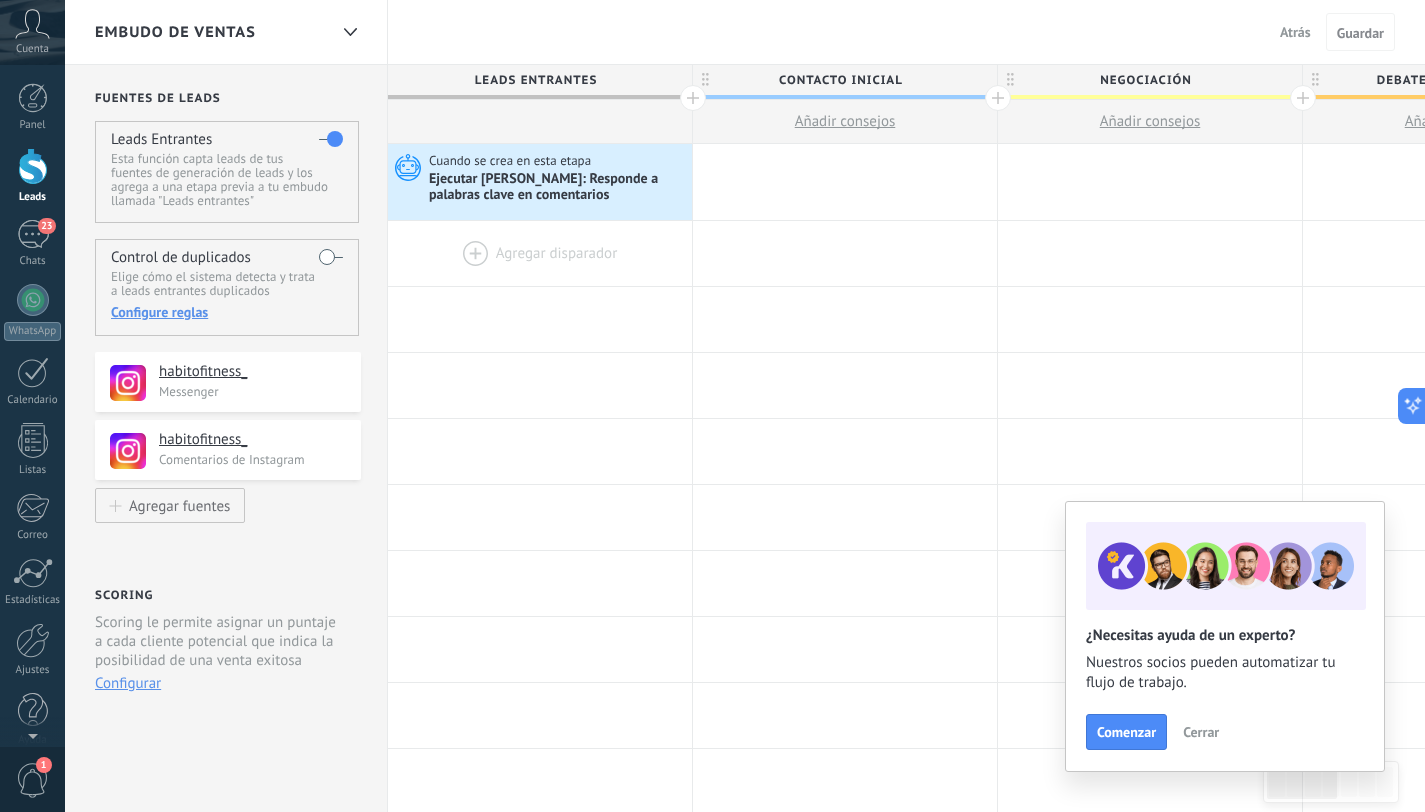 click at bounding box center (540, 253) 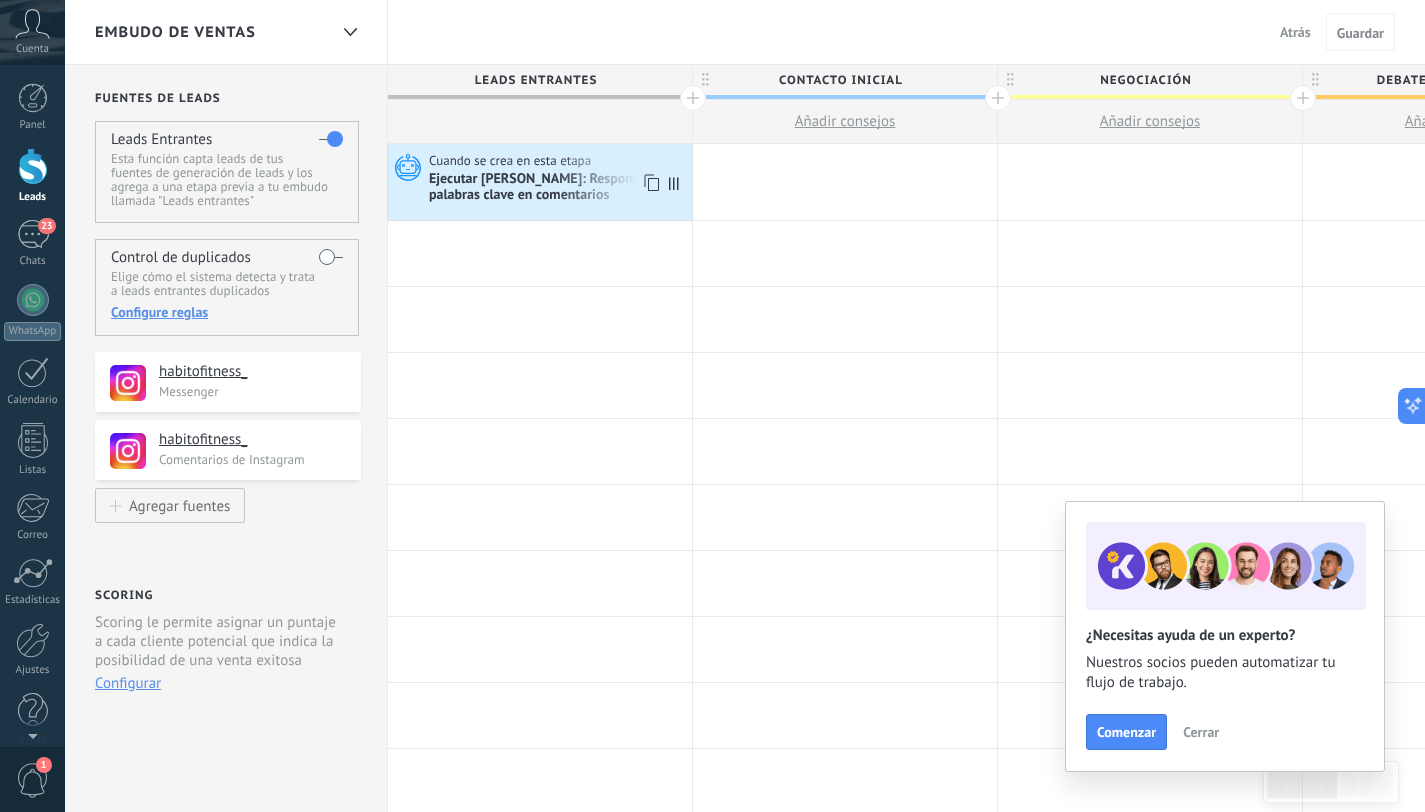 click on "Cuando se crea en esta etapa" at bounding box center (511, 161) 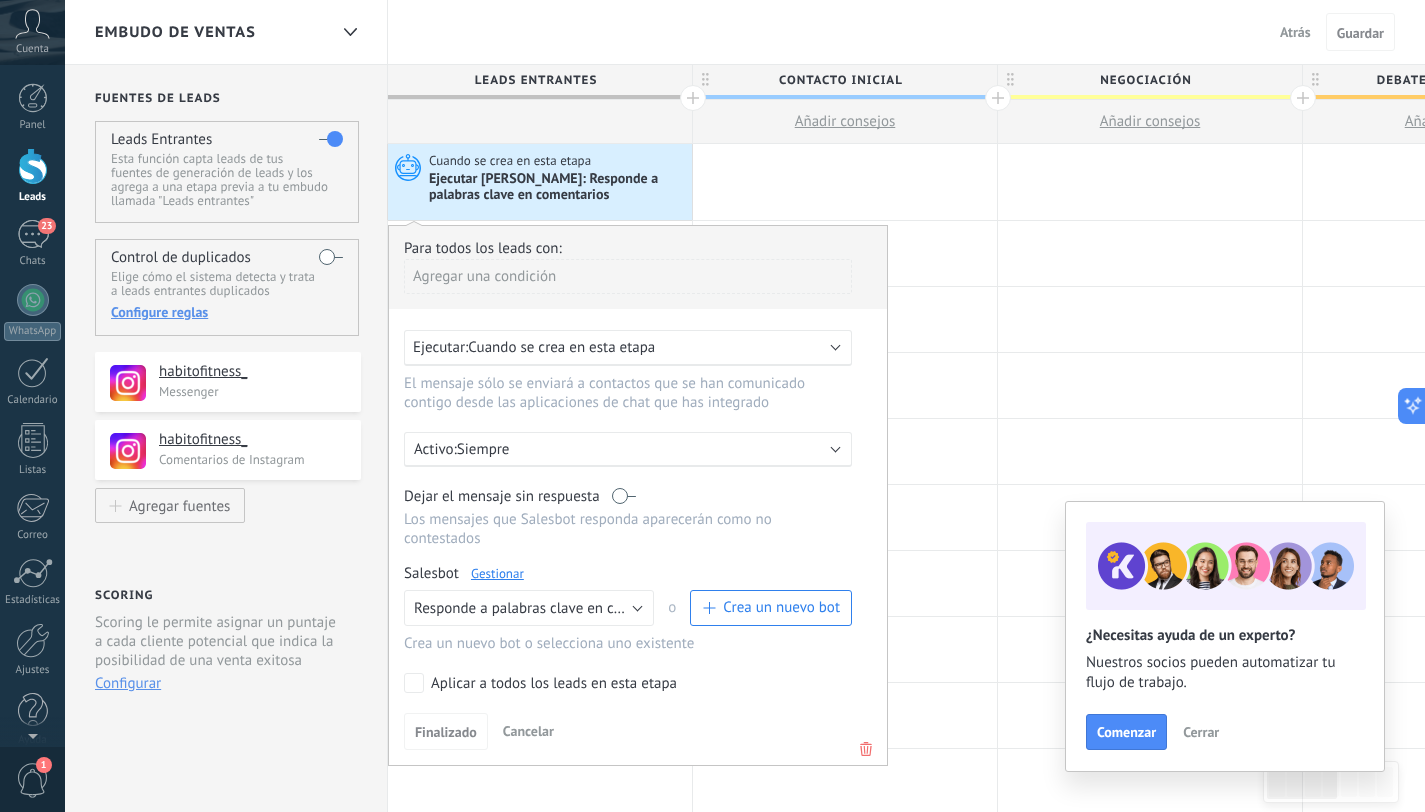 click on "Cuando se crea en esta etapa" at bounding box center (561, 347) 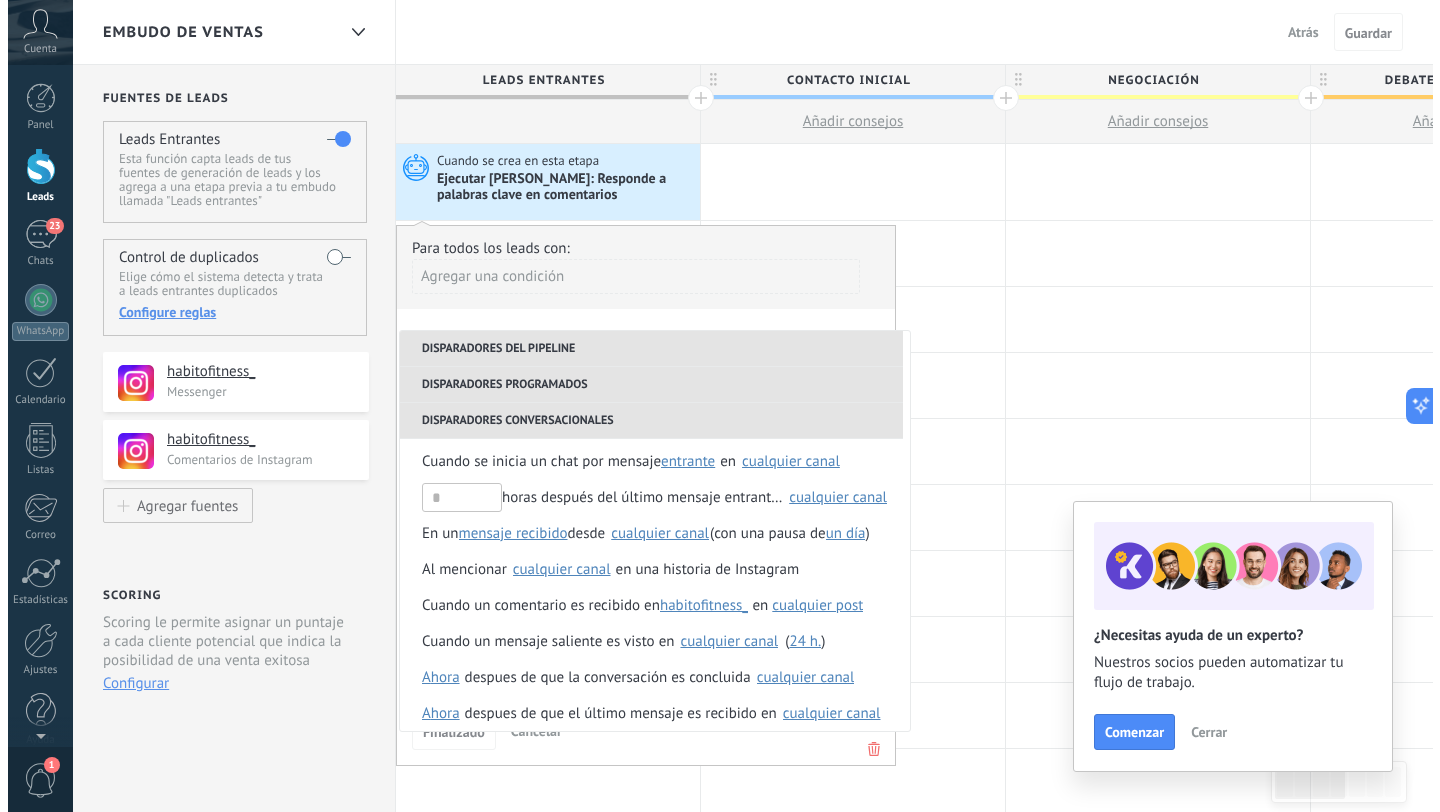 scroll, scrollTop: 236, scrollLeft: 0, axis: vertical 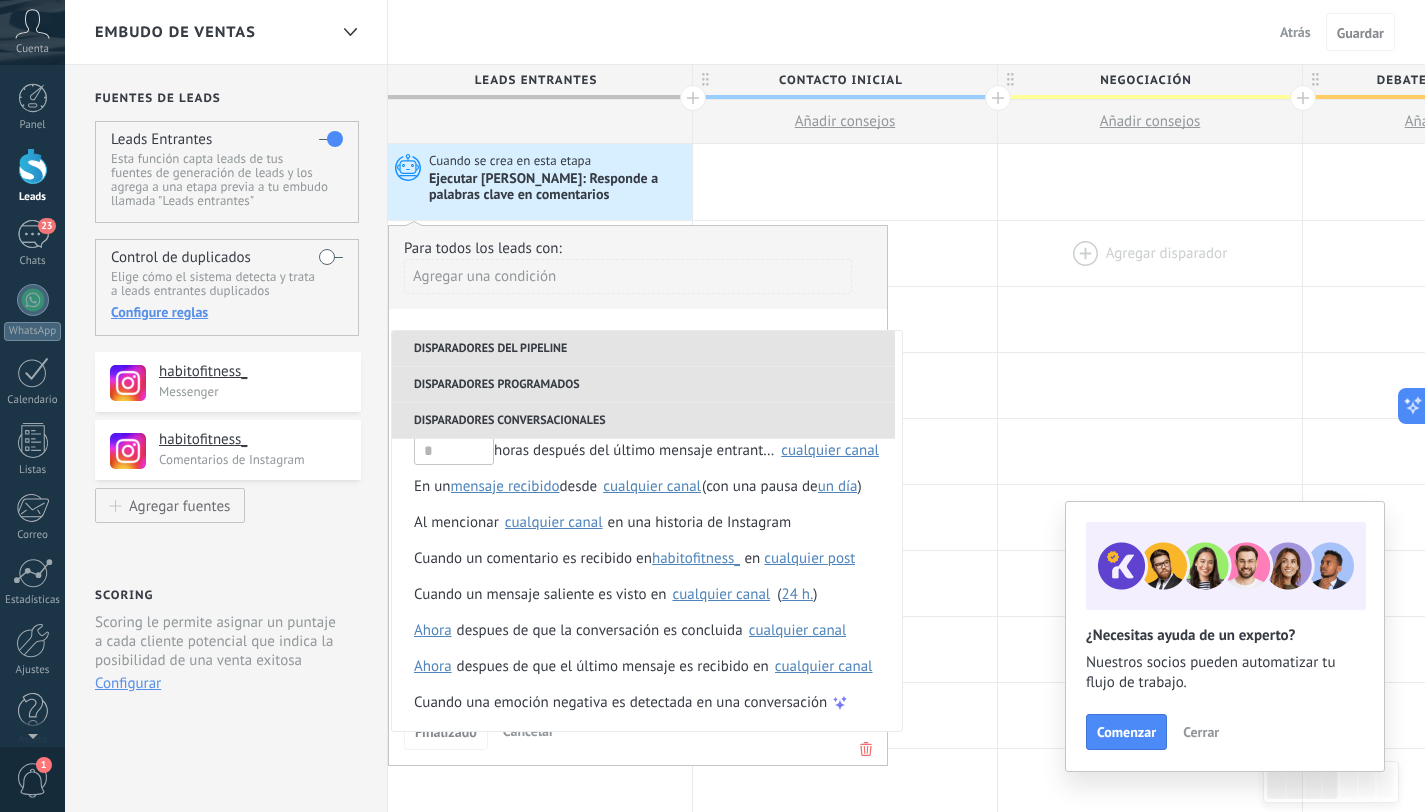 click at bounding box center [1150, 253] 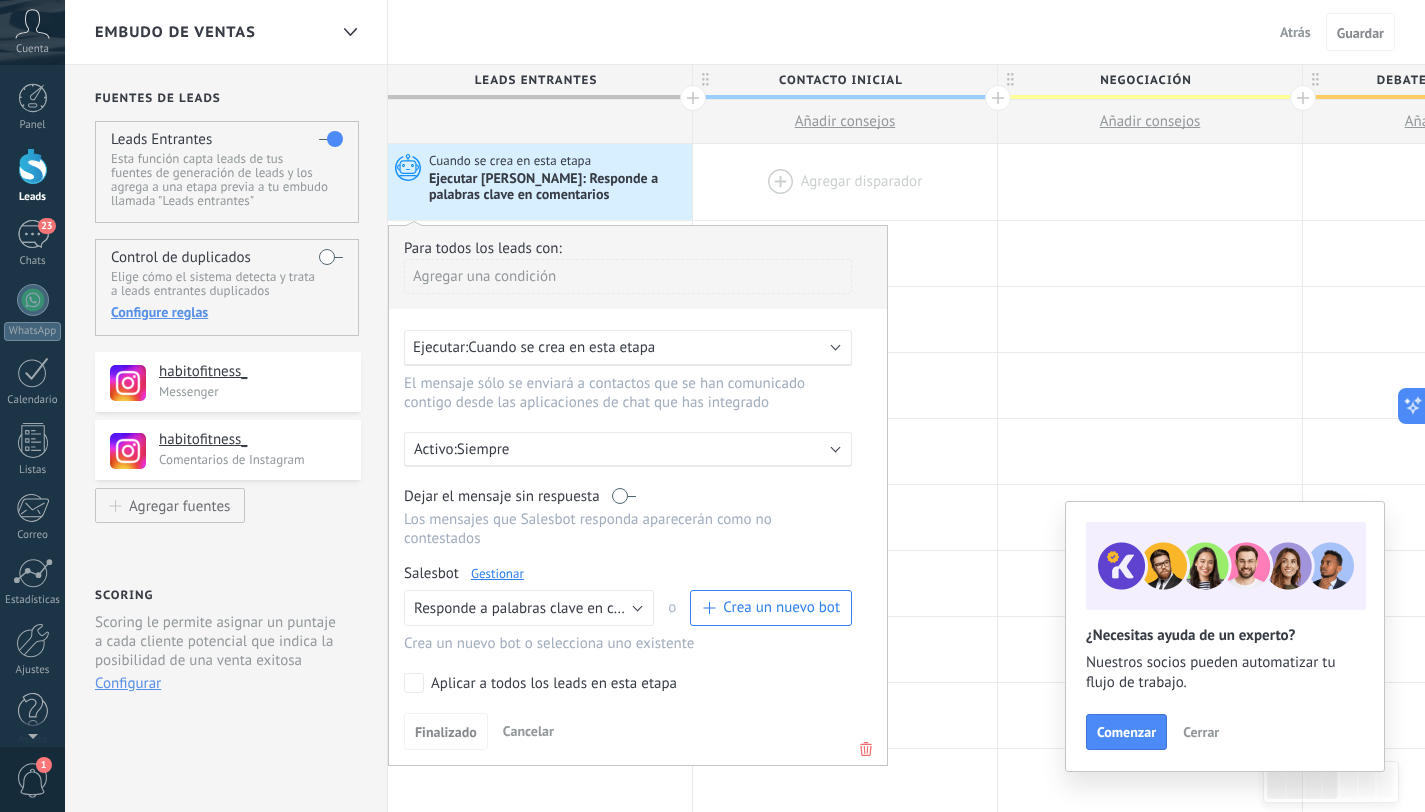 click at bounding box center [845, 182] 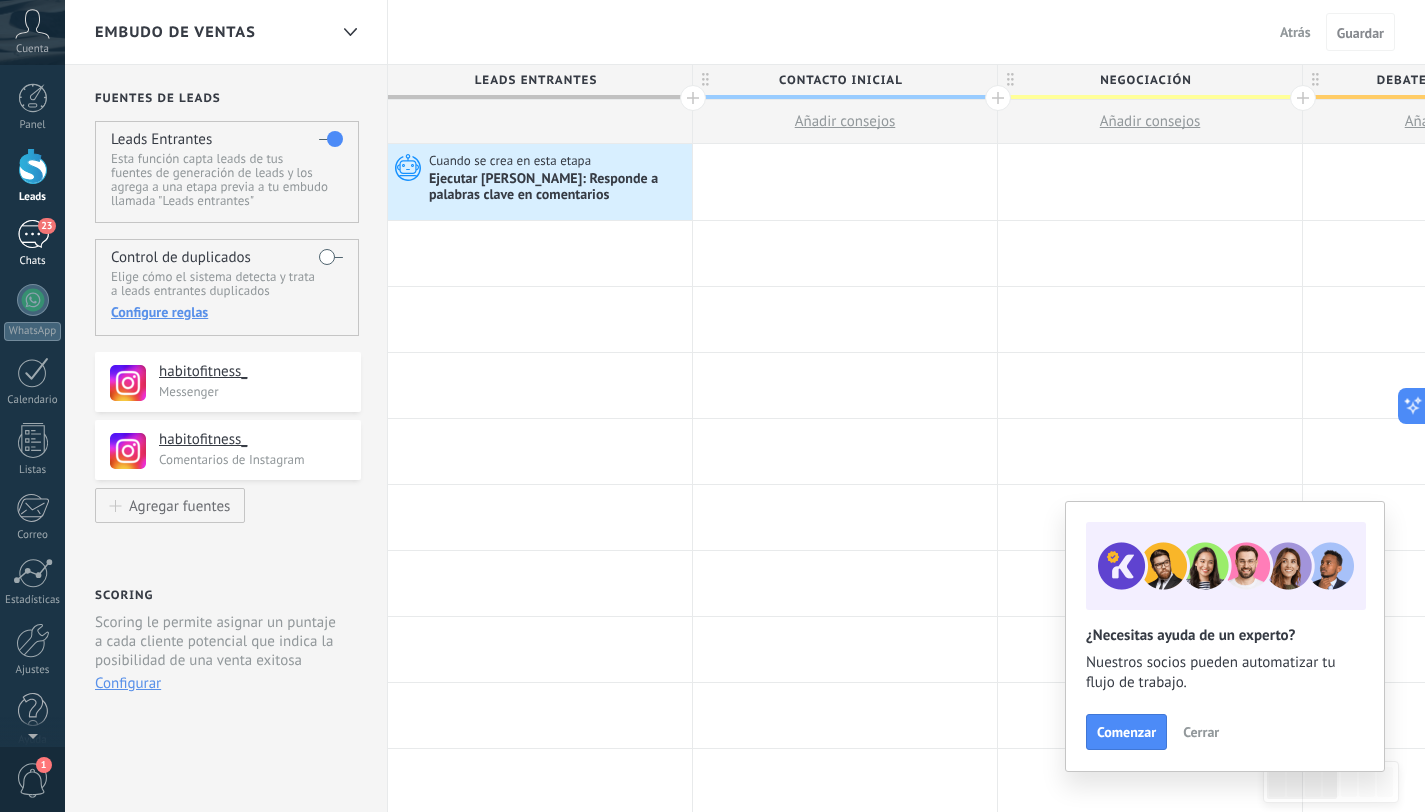 click on "23" at bounding box center (33, 234) 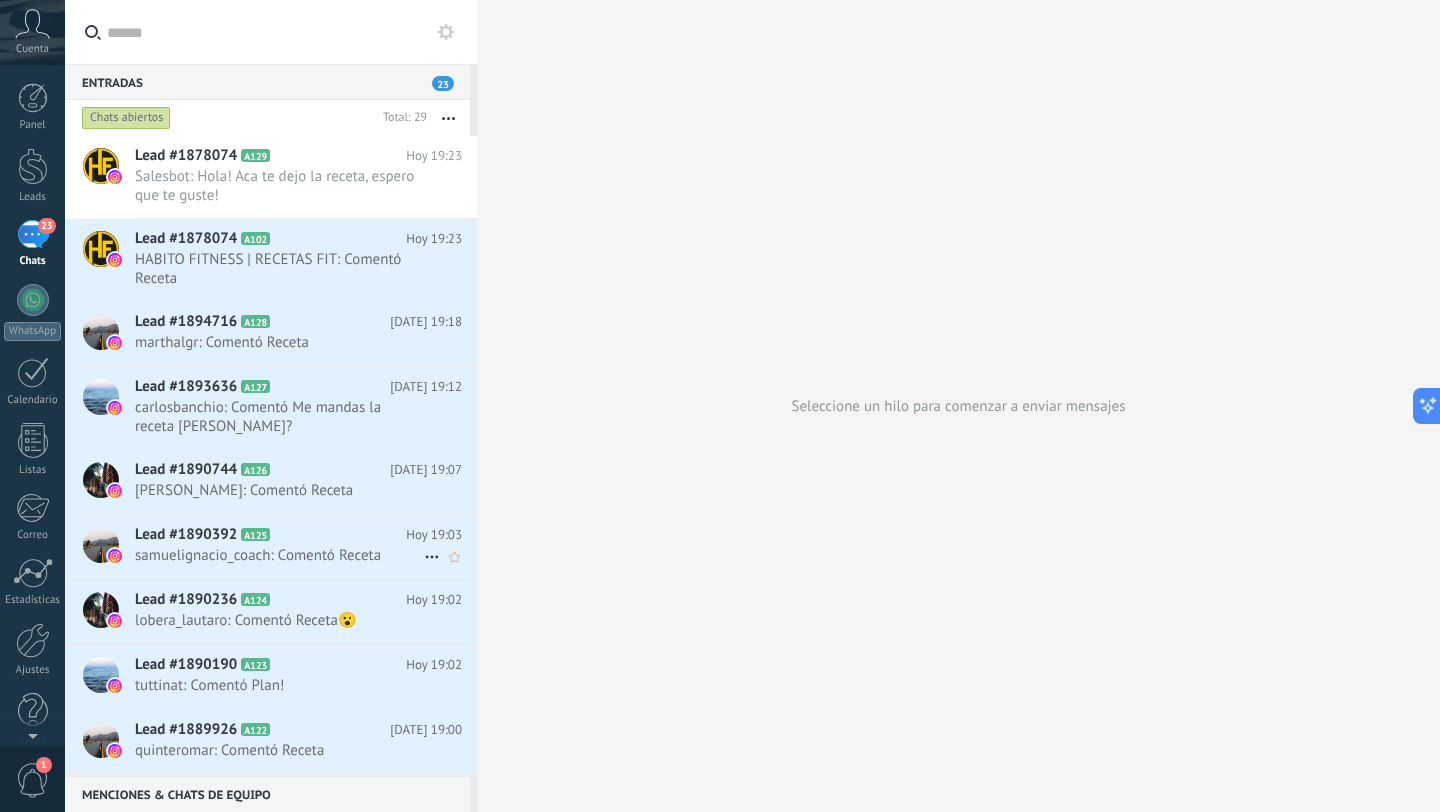 click on "Lead #1890392
A125
Hoy 19:03
samuelignacio_coach: Comentó Receta" at bounding box center (306, 546) 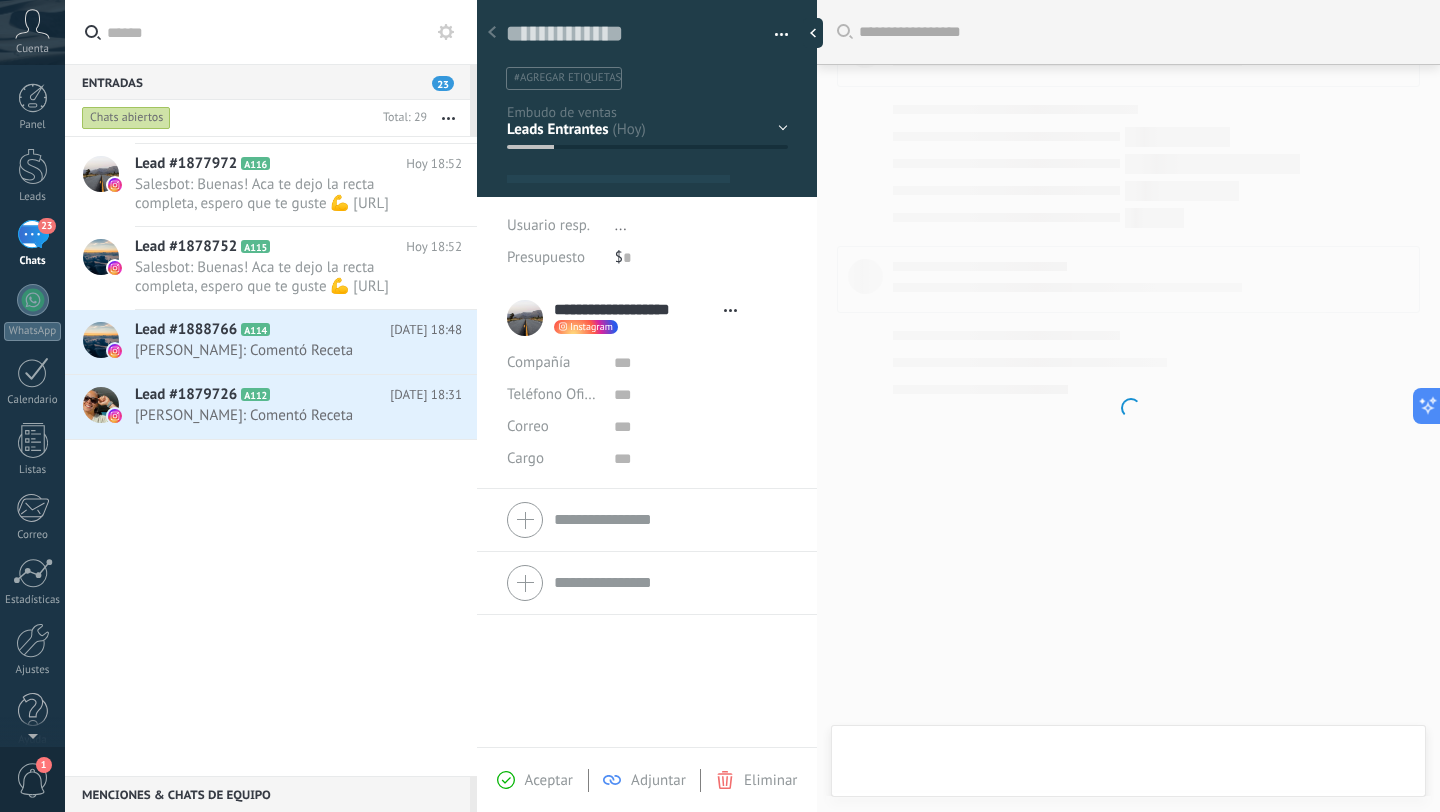 scroll, scrollTop: 1302, scrollLeft: 0, axis: vertical 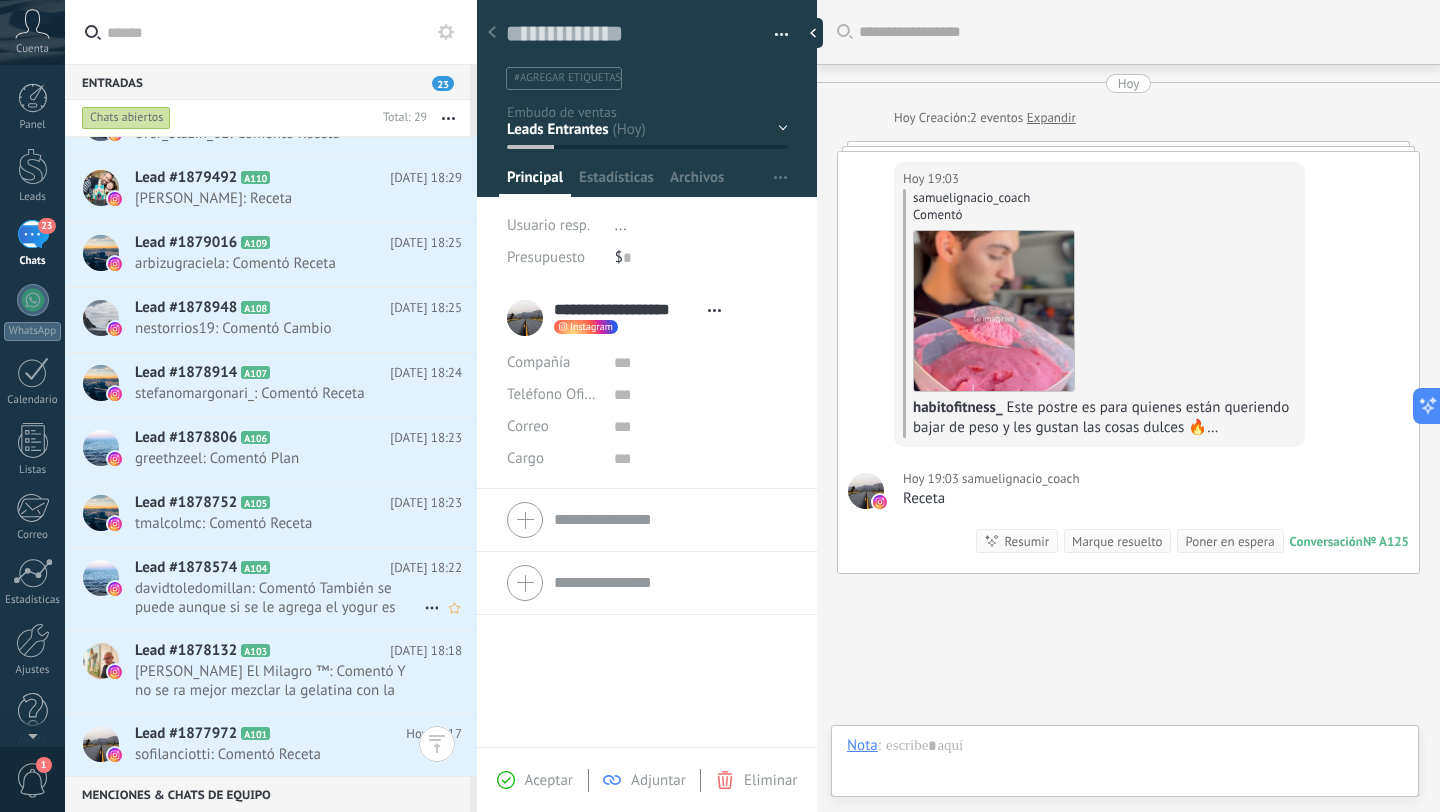 click on "davidtoledomillan: Comentó También se puede aunque si se le agrega el yogur es más proteína aún" at bounding box center (279, 598) 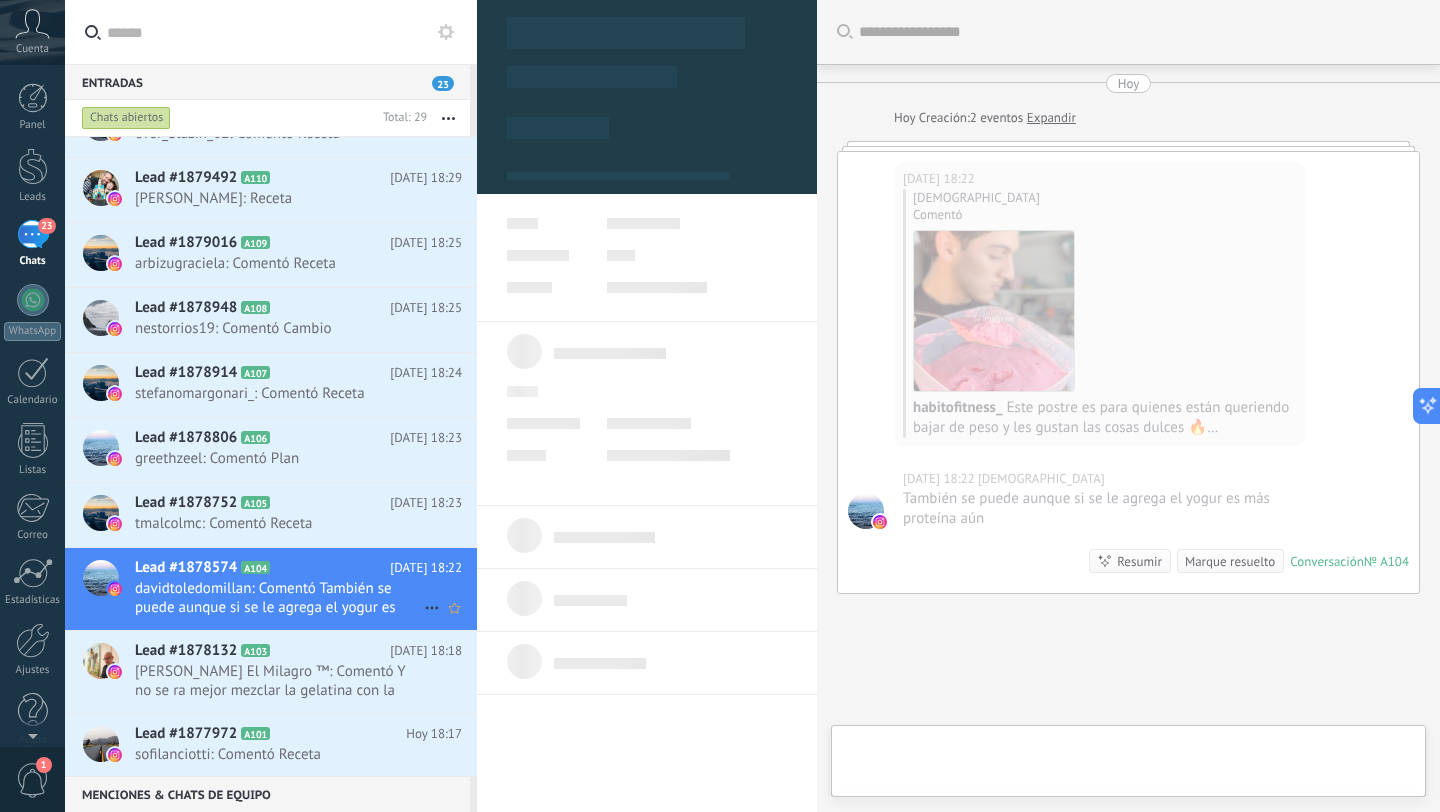 type on "**********" 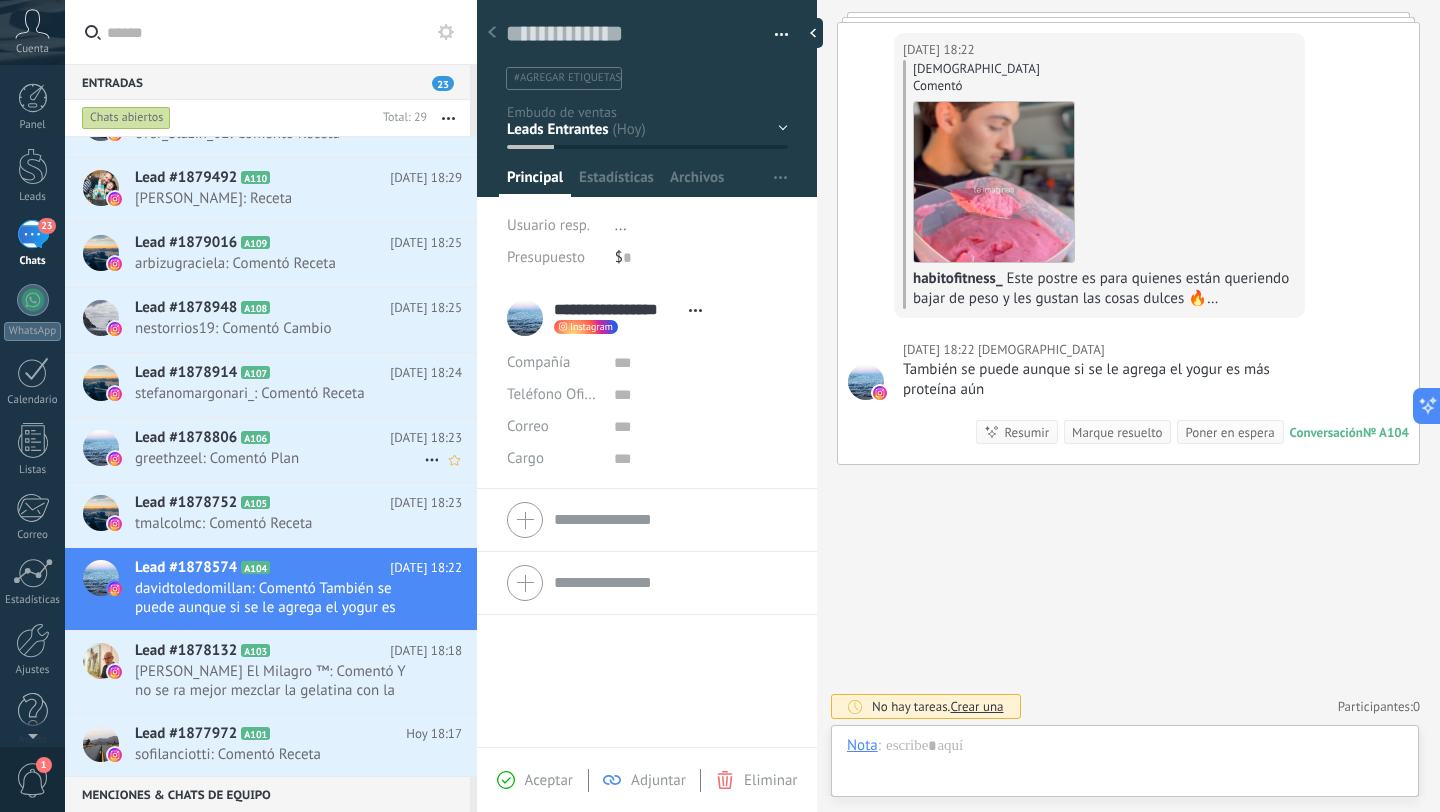 click on "Lead #1878806
A106
Hoy 18:23
greethzeel: Comentó Plan" at bounding box center [306, 449] 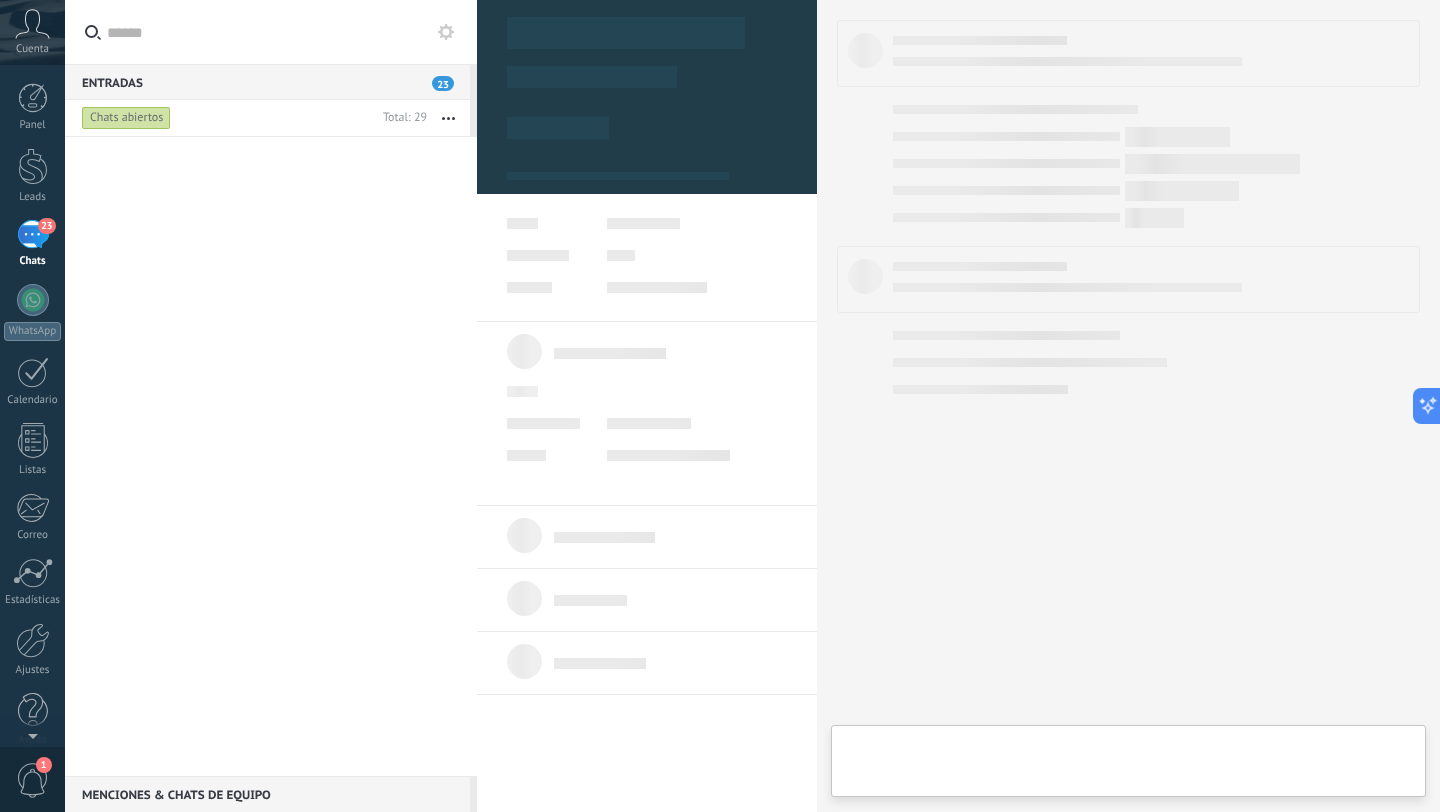 scroll, scrollTop: 0, scrollLeft: 0, axis: both 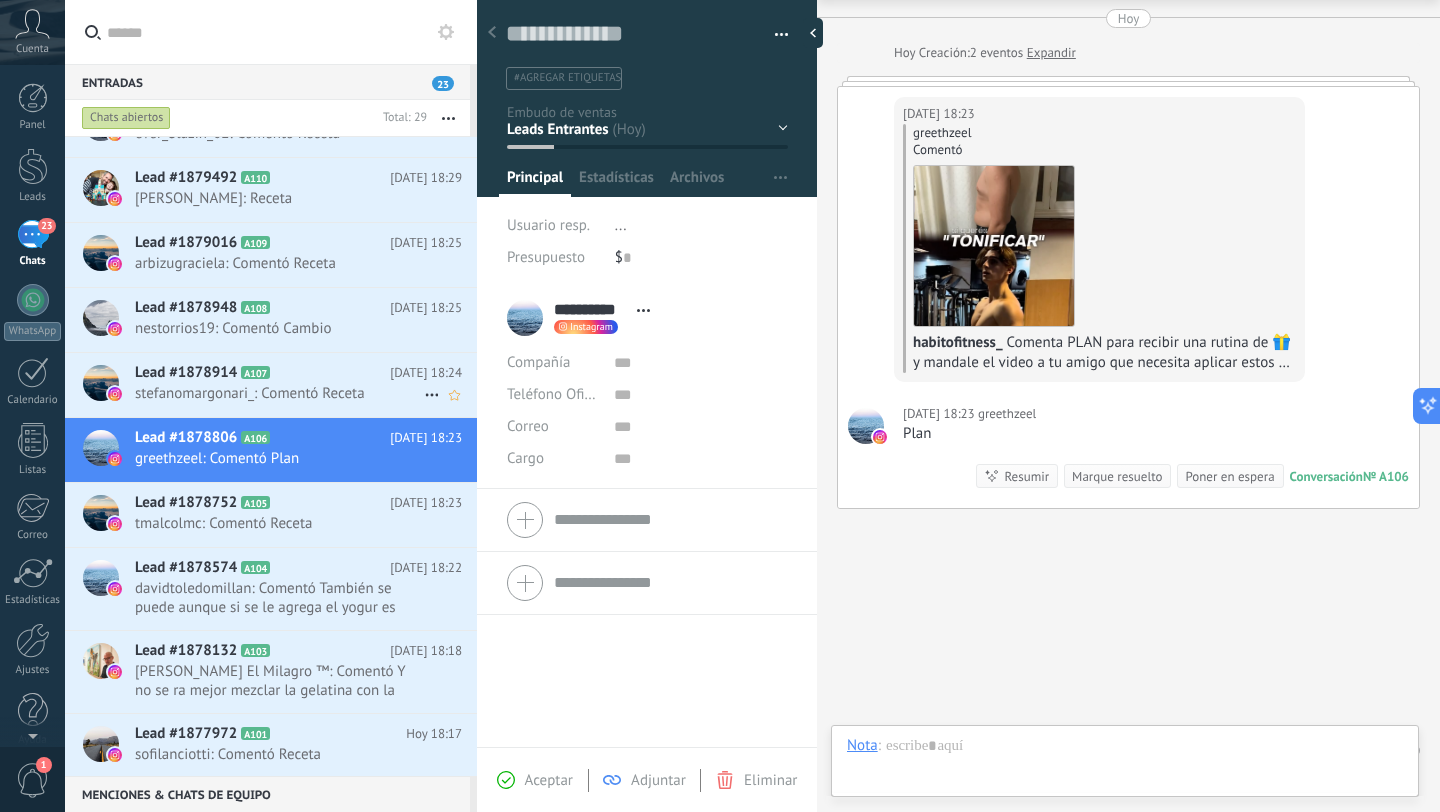 click on "stefanomargonari_: Comentó Receta" at bounding box center [279, 393] 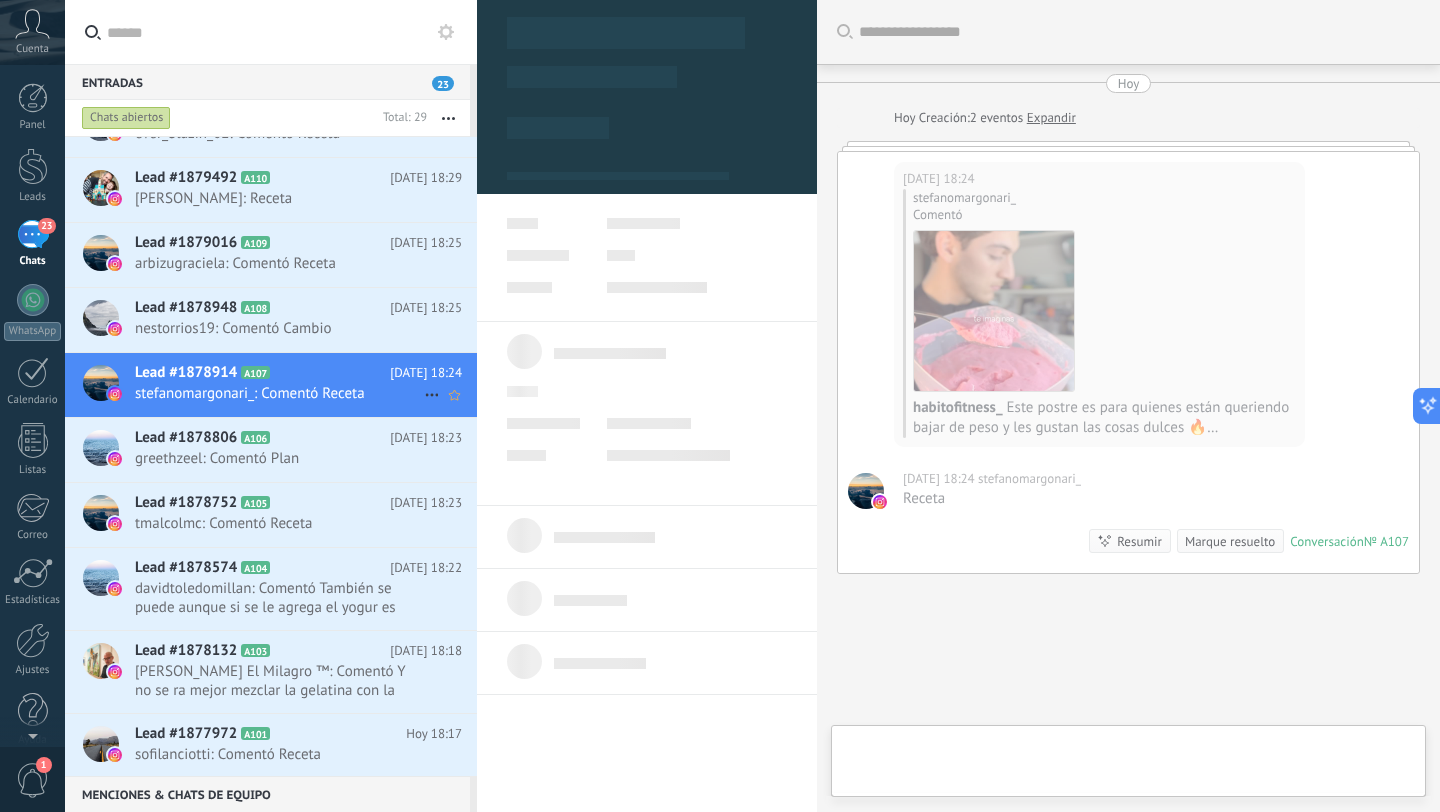 scroll, scrollTop: 30, scrollLeft: 0, axis: vertical 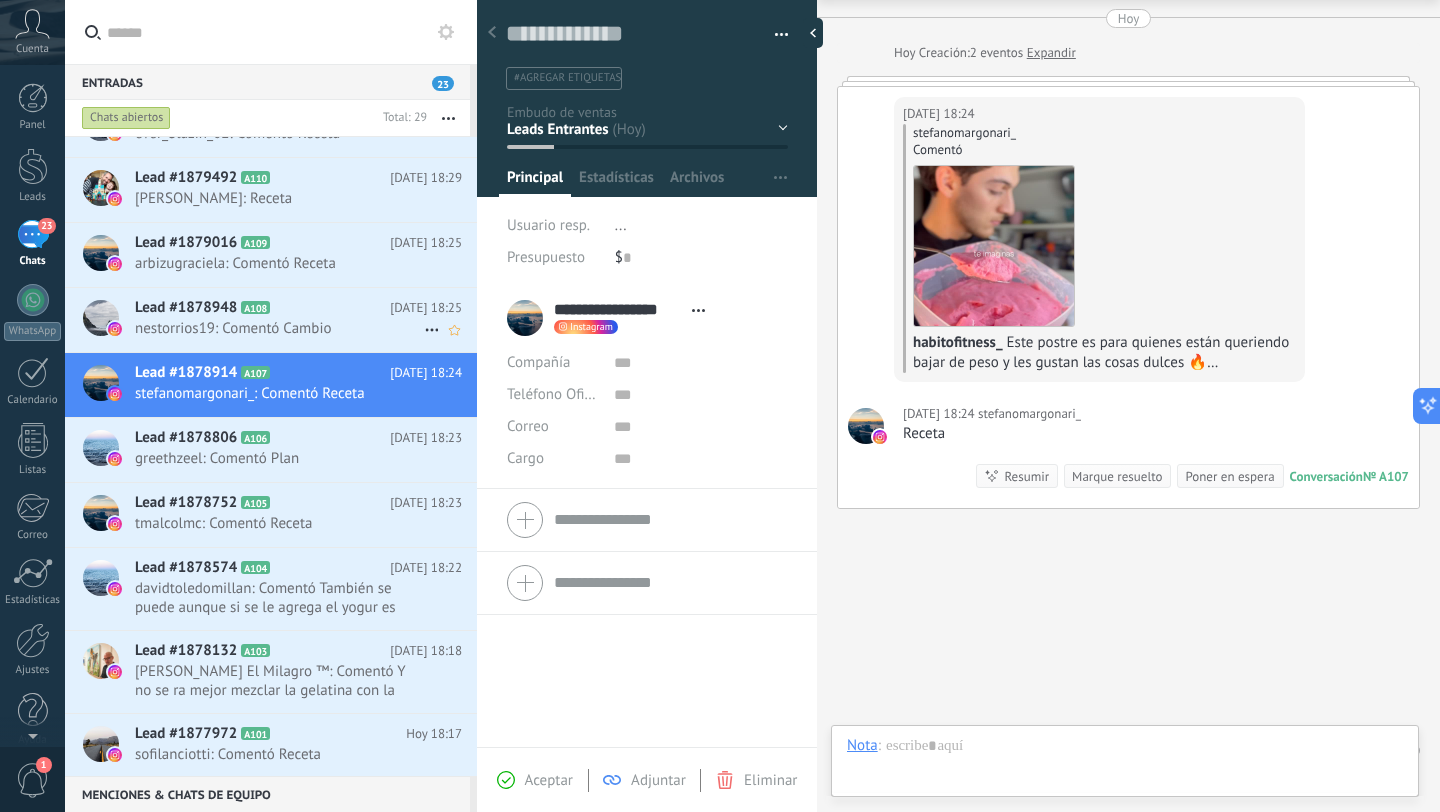 click on "Lead #1878948
A108
[DATE] 18:25
nestorrios19: Comentó Cambio" at bounding box center (306, 319) 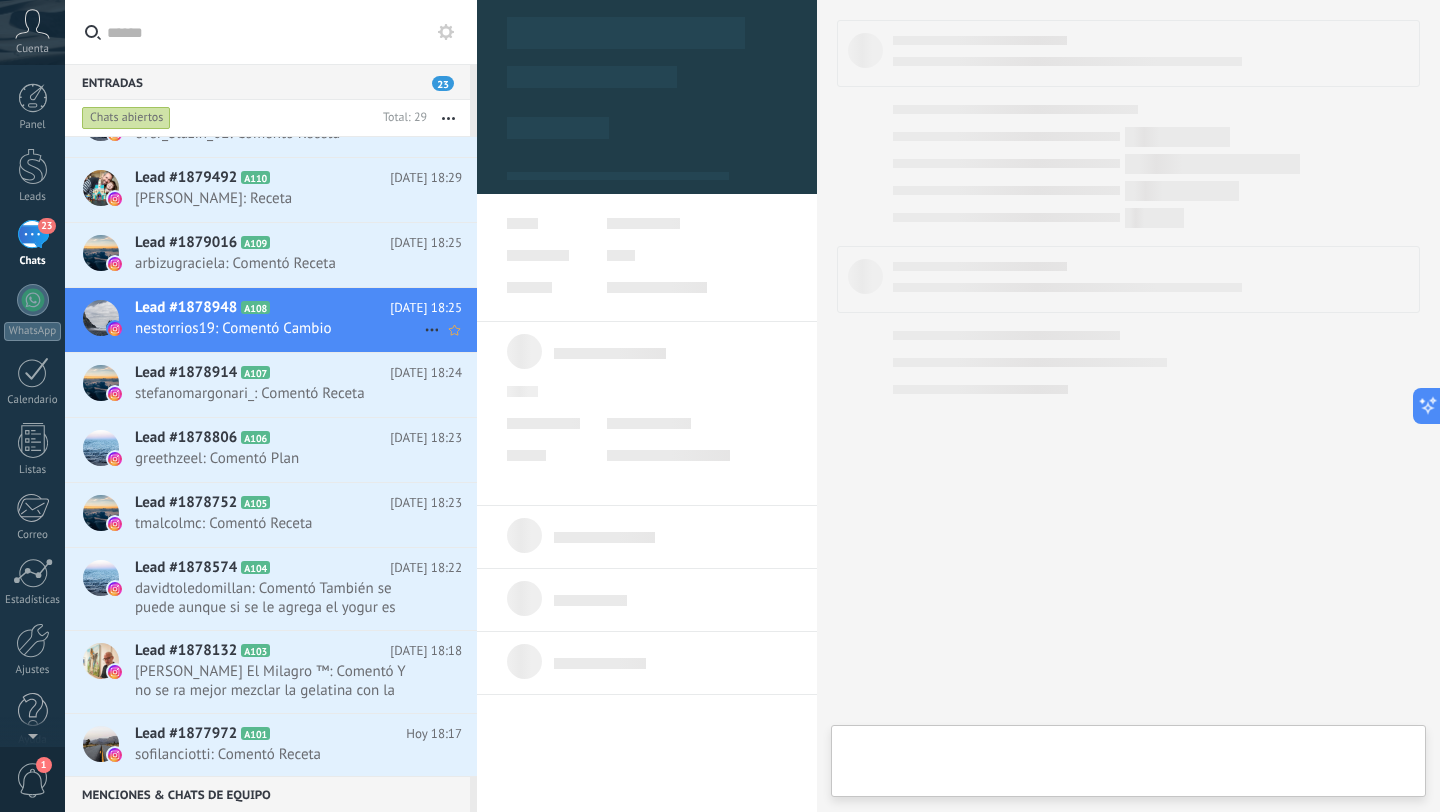 type on "**********" 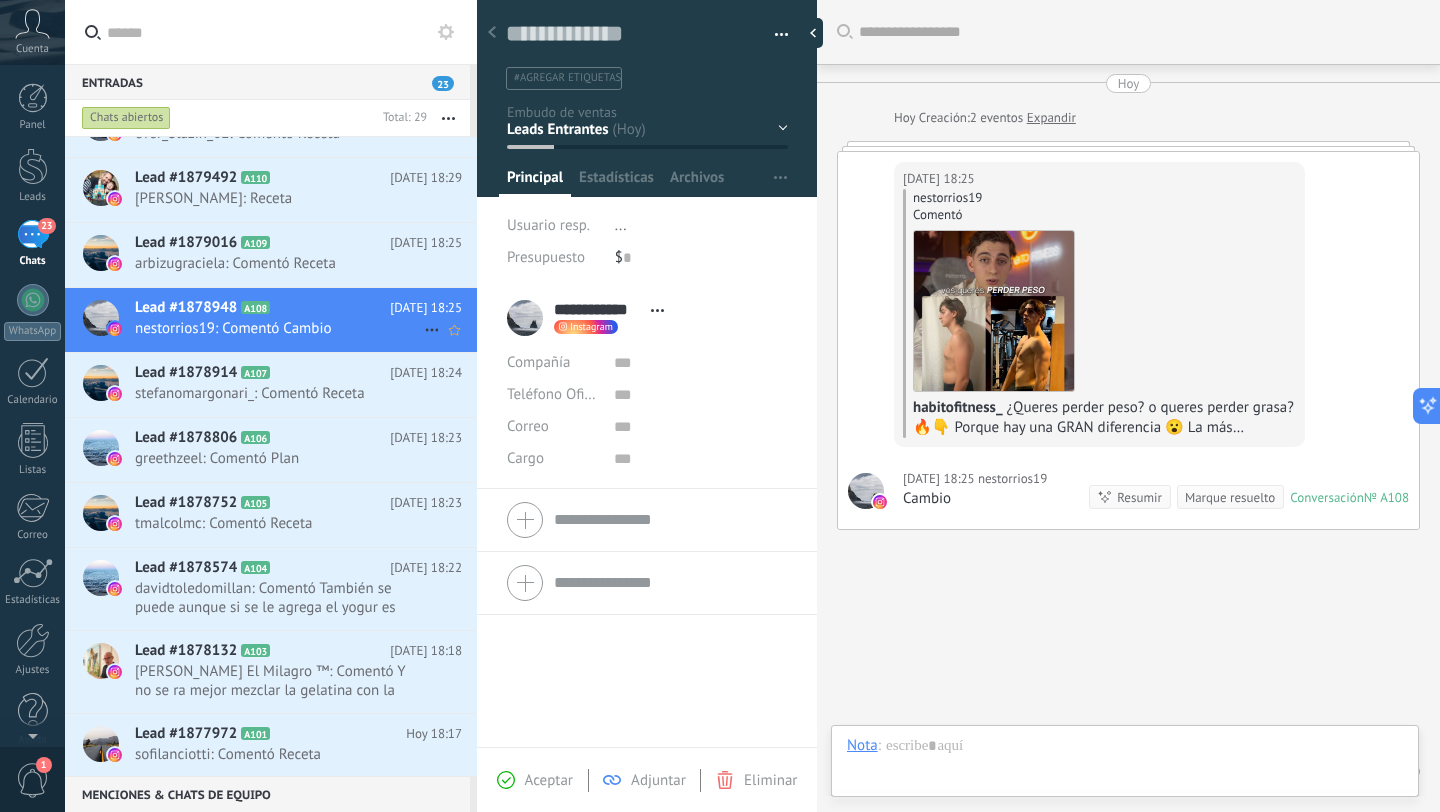 scroll, scrollTop: 30, scrollLeft: 0, axis: vertical 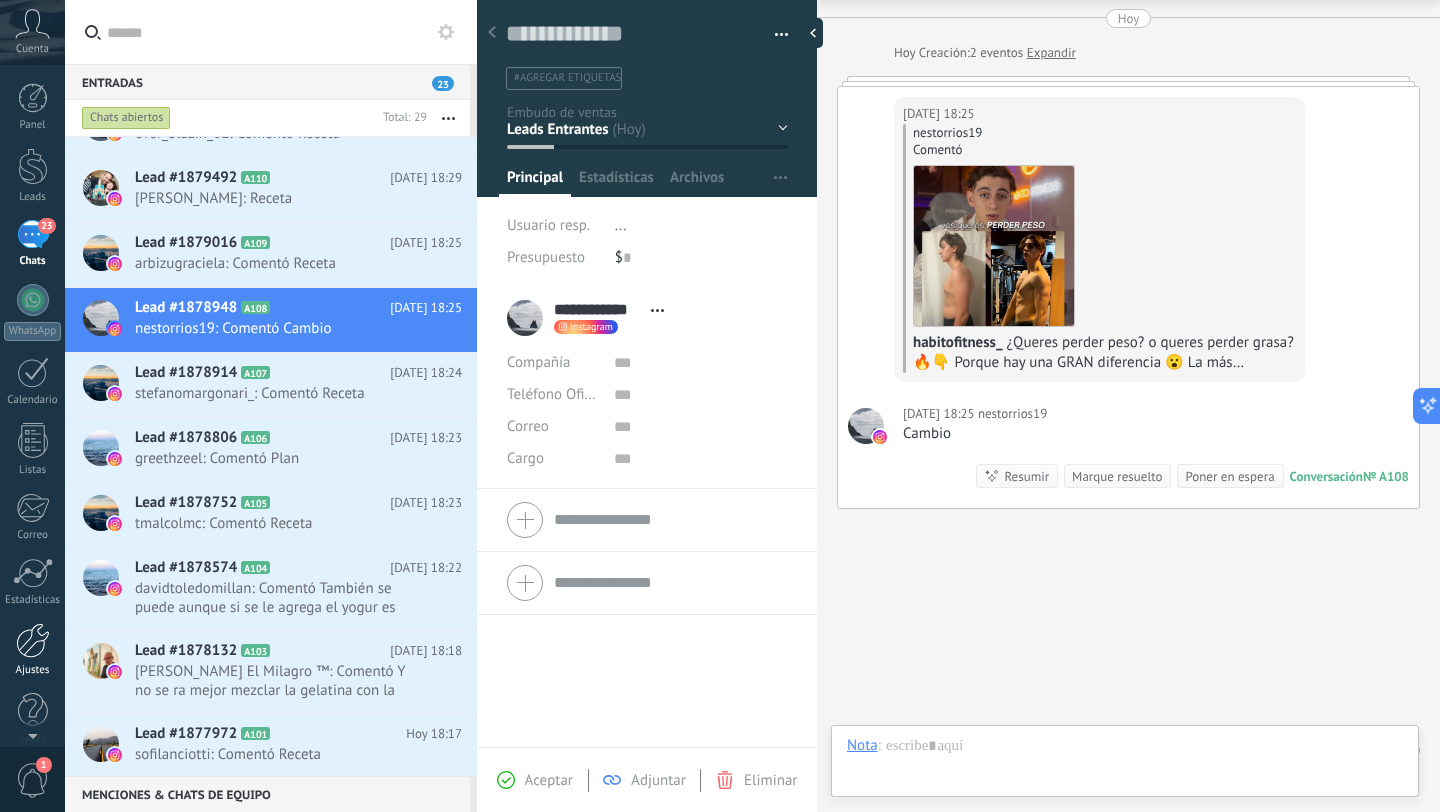 click on "Ajustes" at bounding box center (32, 650) 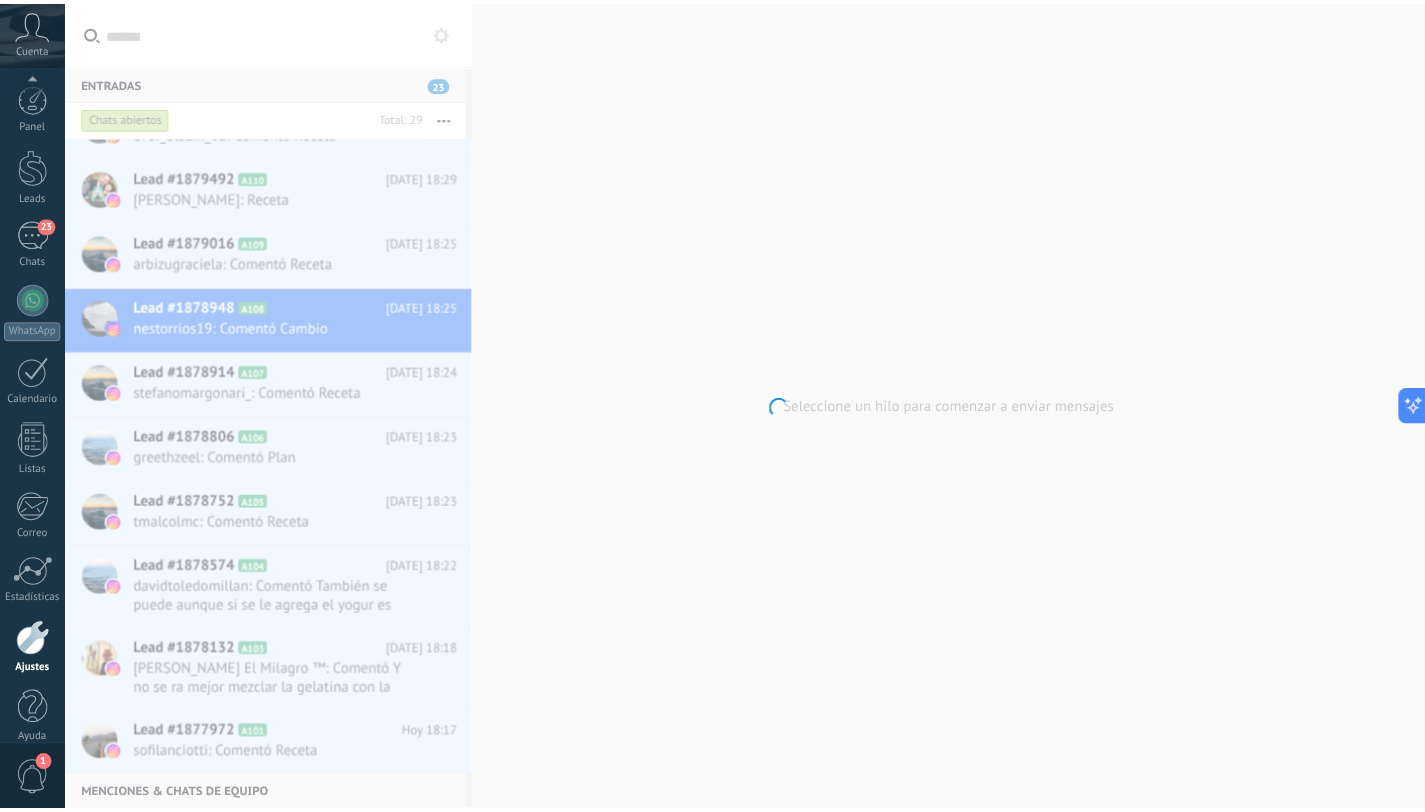 scroll, scrollTop: 20, scrollLeft: 0, axis: vertical 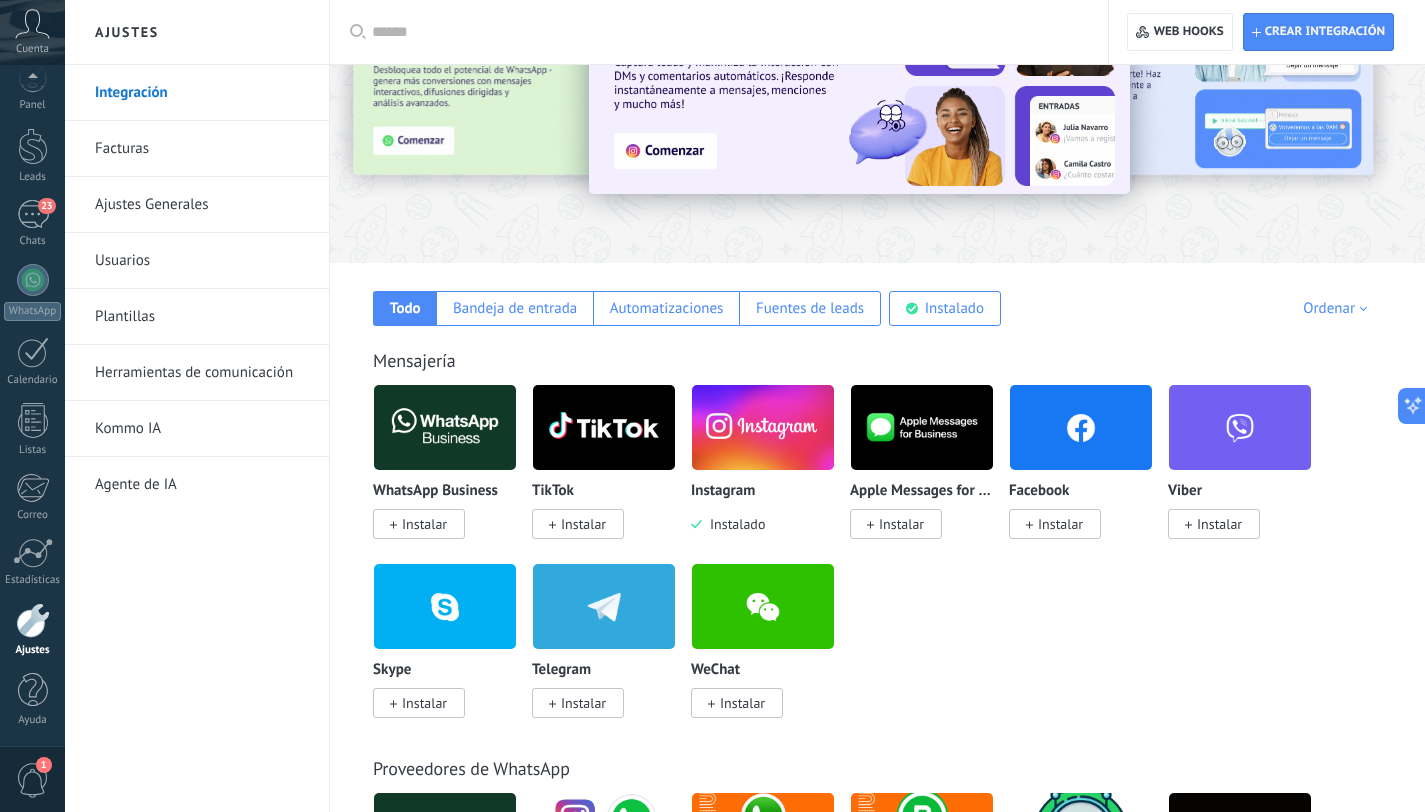 click on "Herramientas de comunicación" at bounding box center [202, 373] 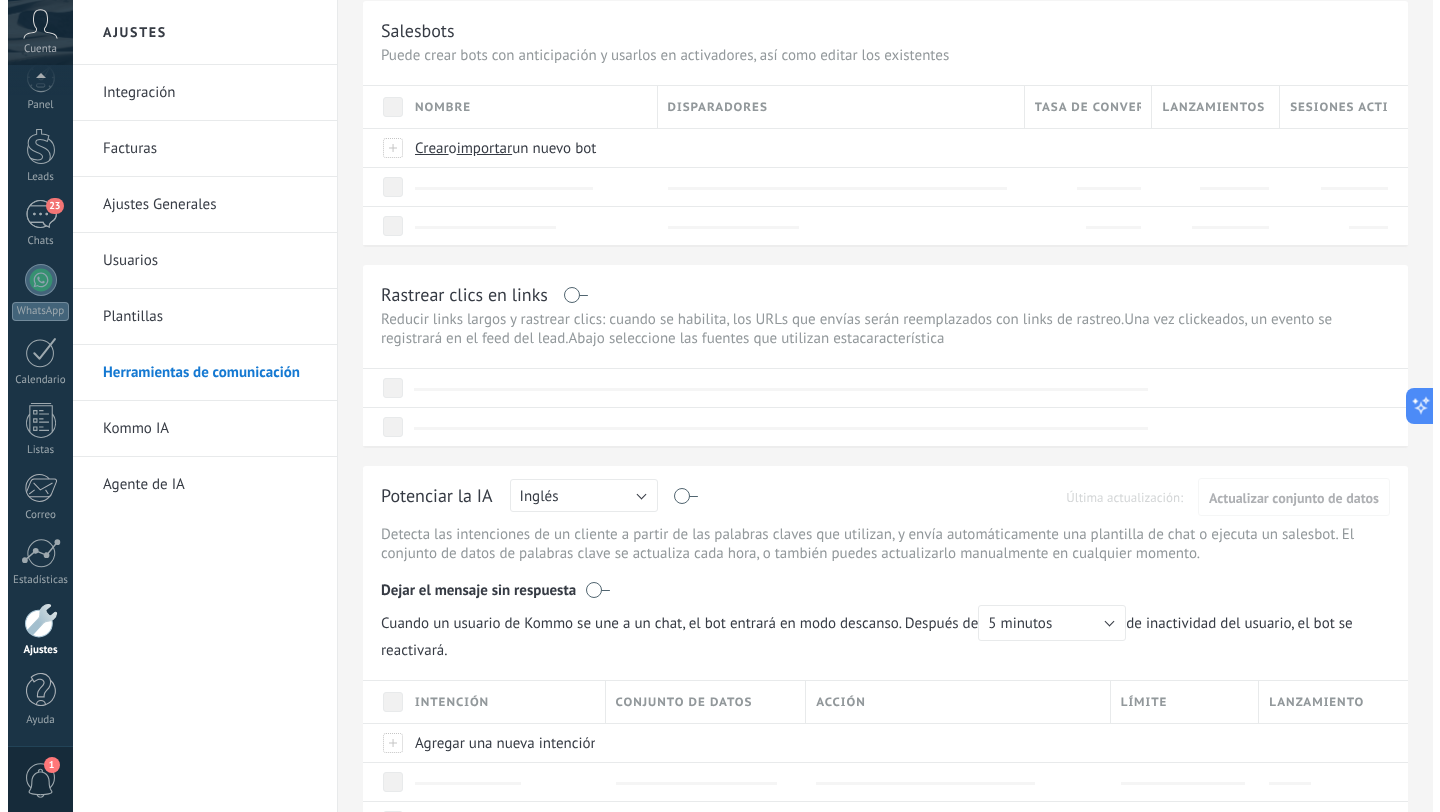 scroll, scrollTop: 0, scrollLeft: 0, axis: both 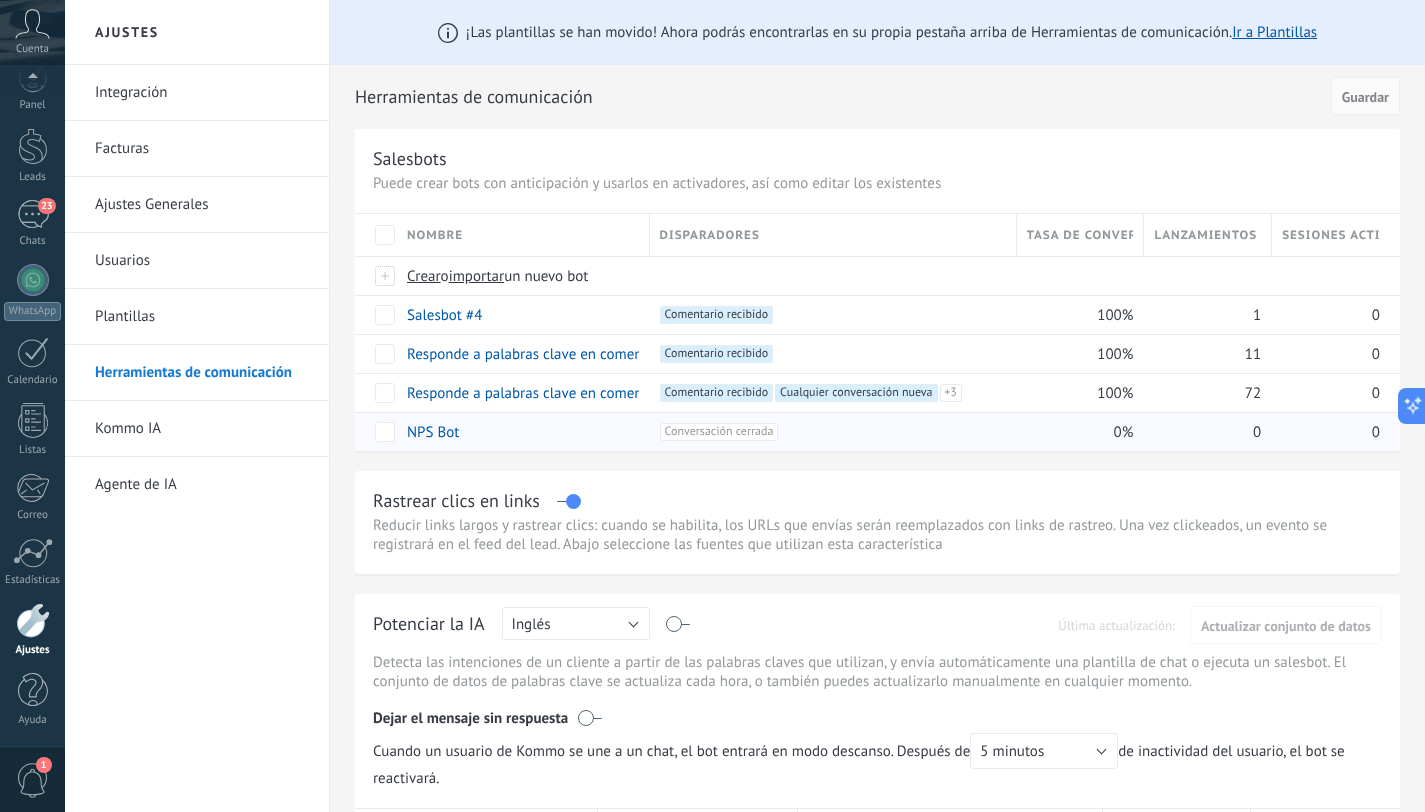 click on "0%" at bounding box center (1076, 432) 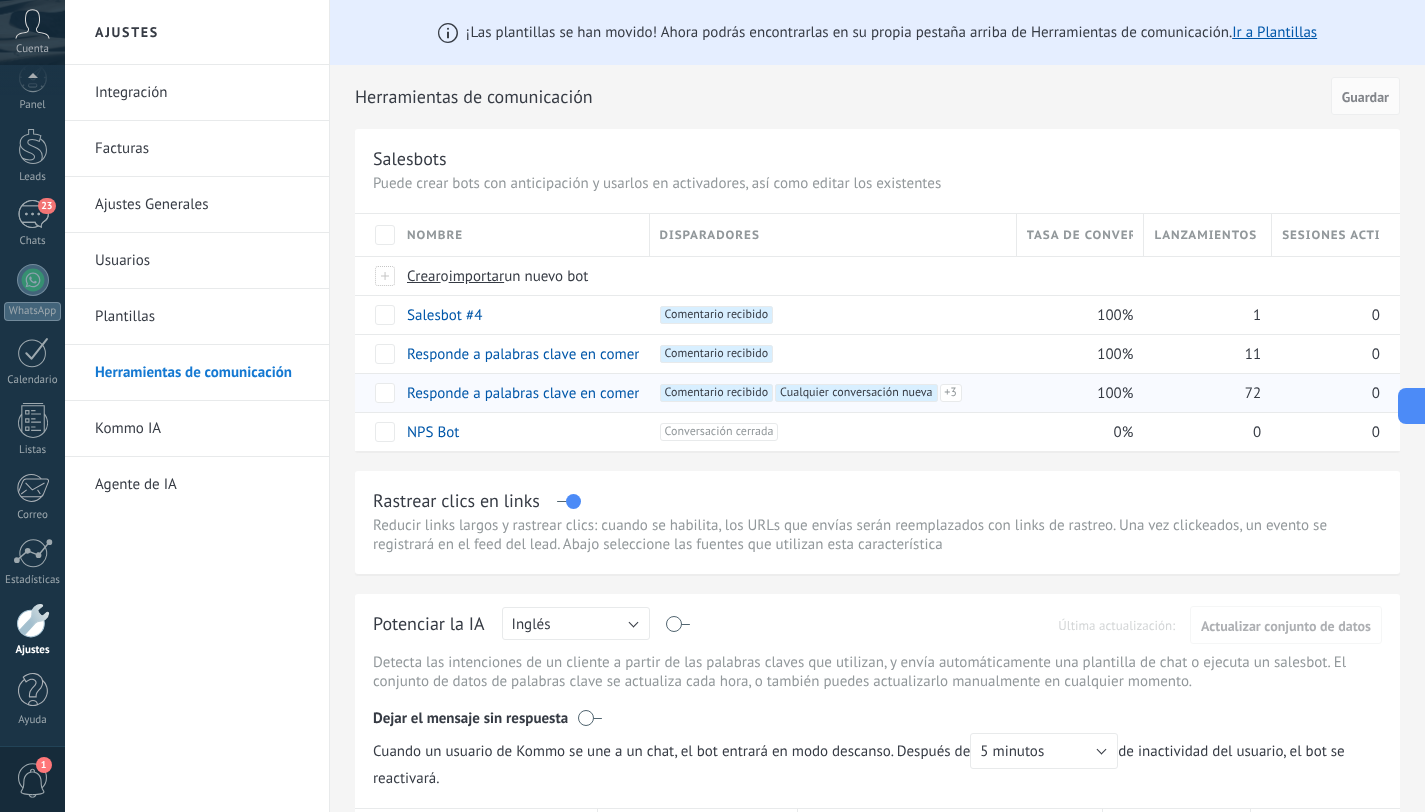click on "100%" at bounding box center (1076, 393) 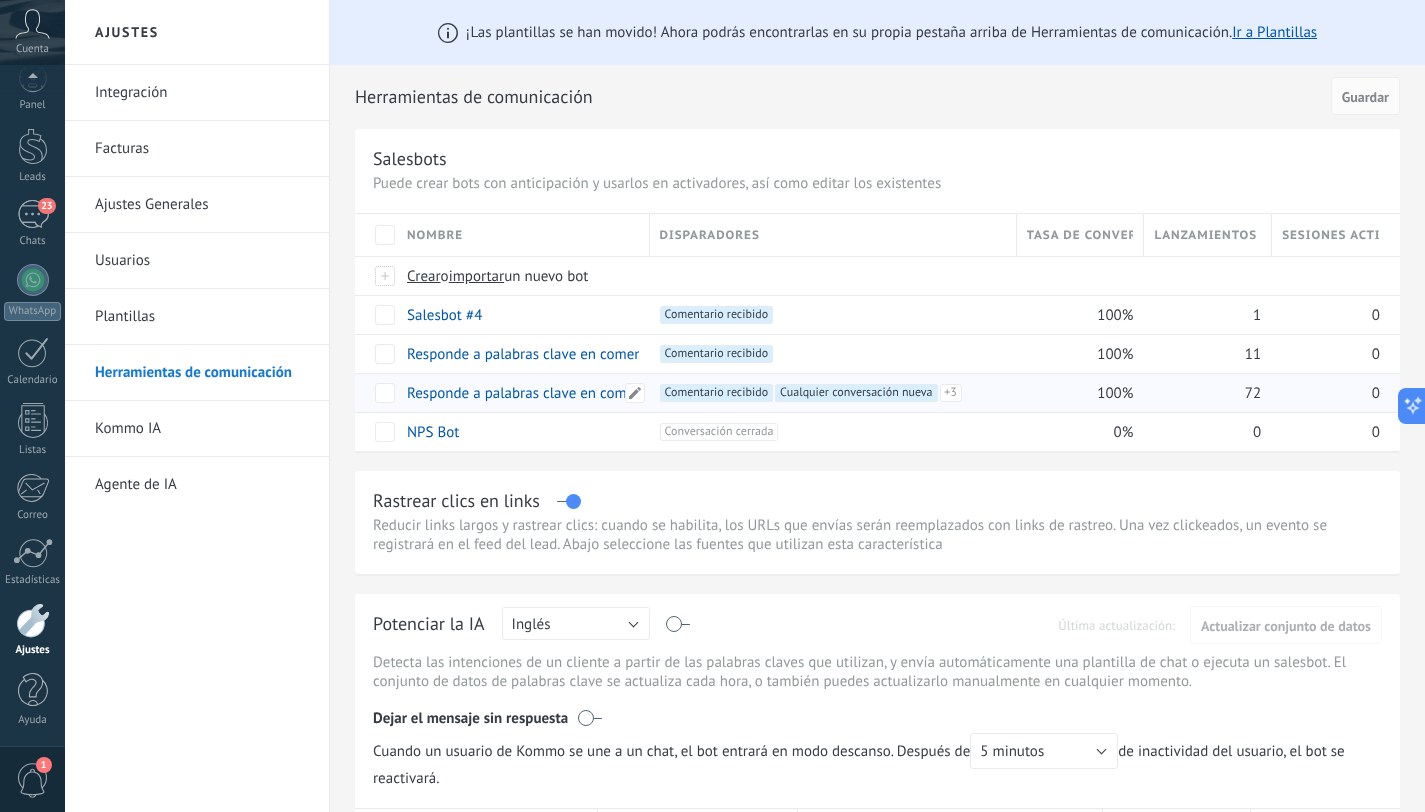click on "Responde a palabras clave en comentarios" at bounding box center (543, 393) 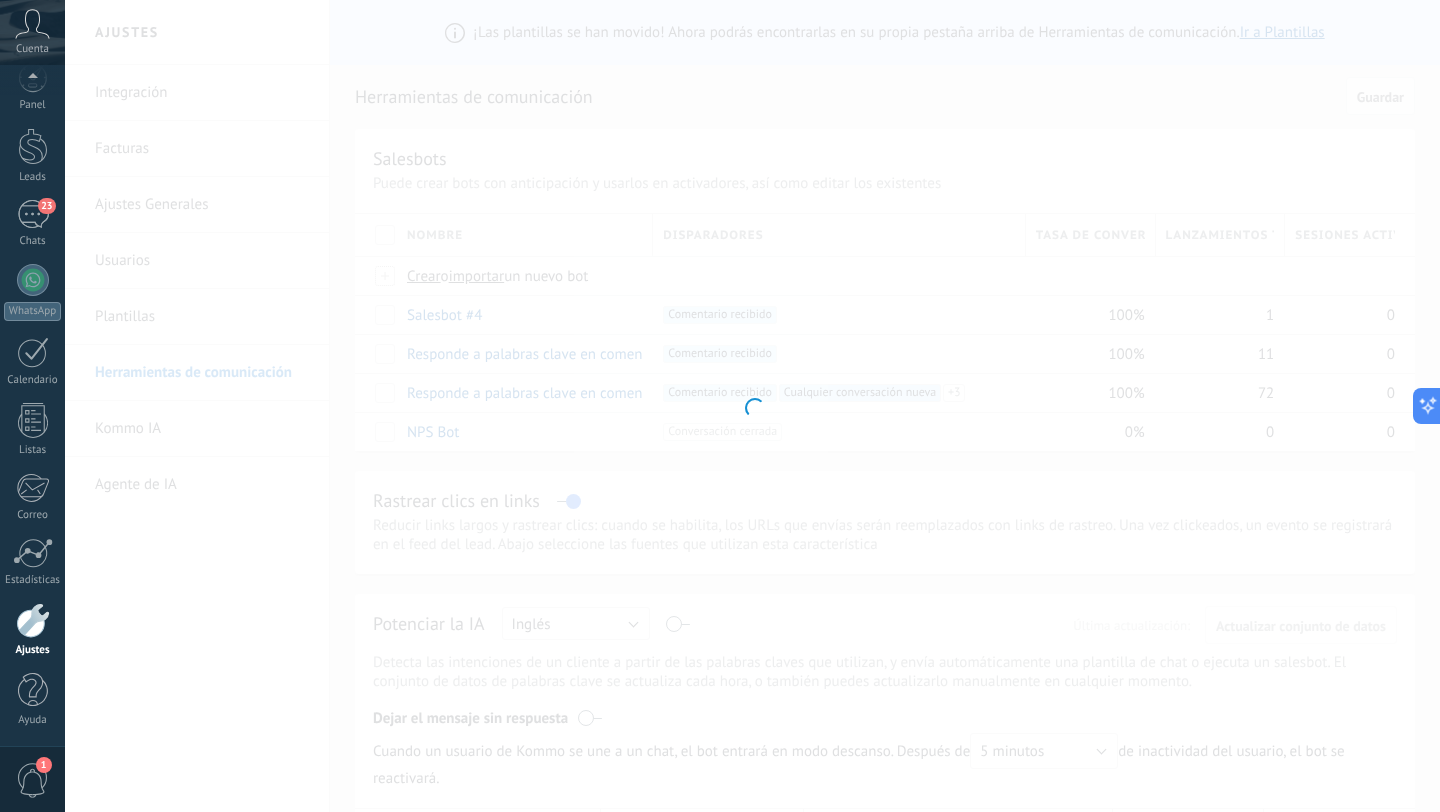type on "**********" 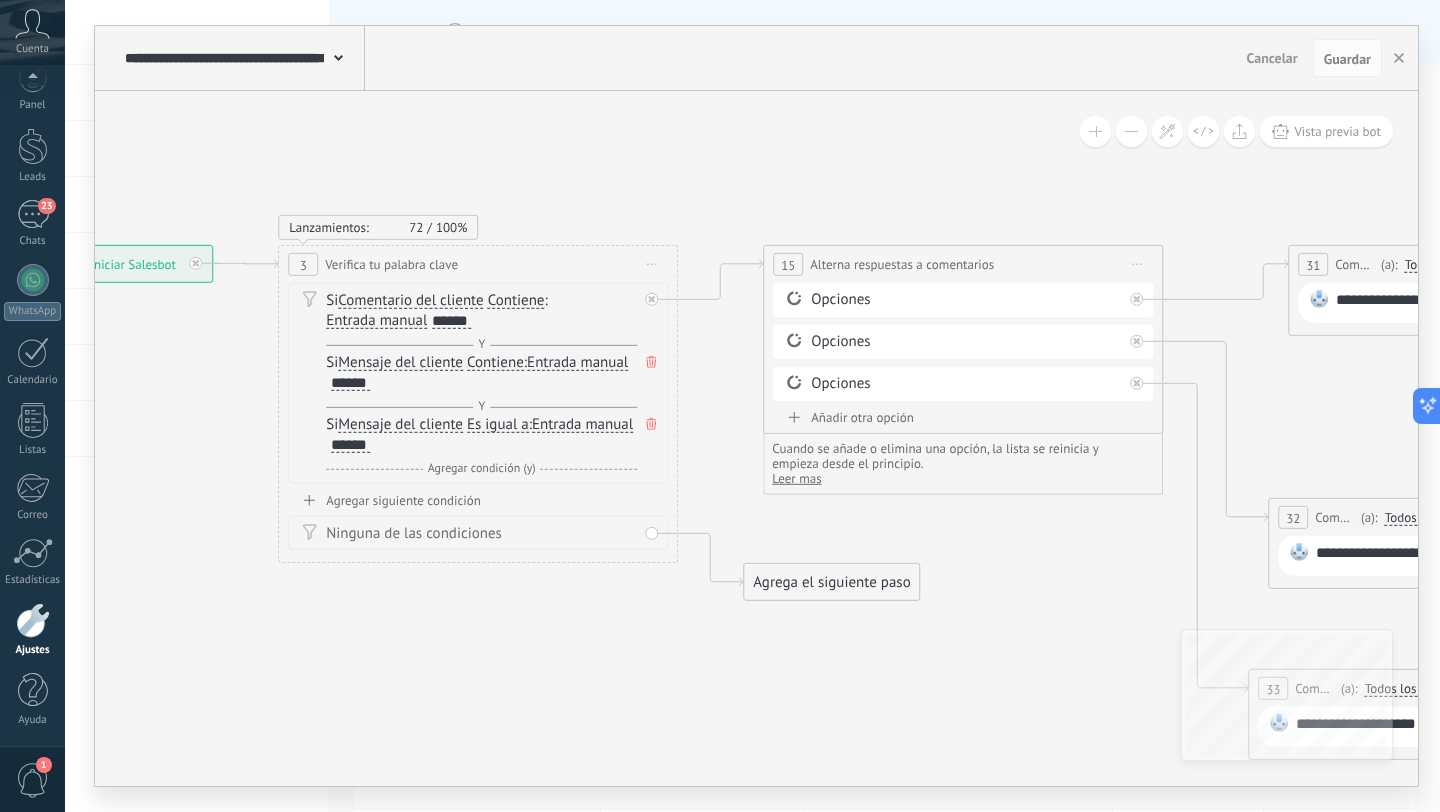 drag, startPoint x: 965, startPoint y: 589, endPoint x: 443, endPoint y: 635, distance: 524.0229 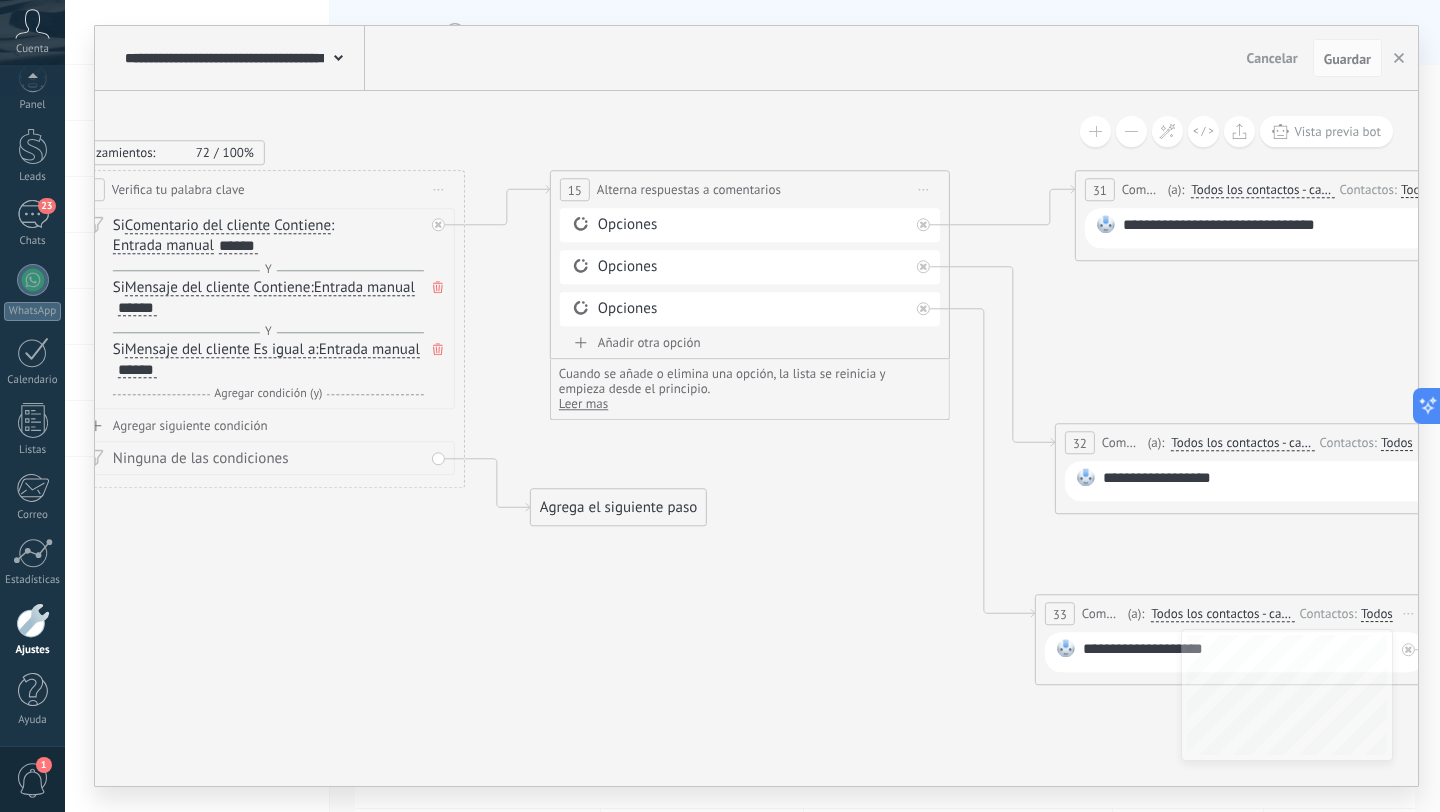 drag, startPoint x: 847, startPoint y: 640, endPoint x: 540, endPoint y: 519, distance: 329.98486 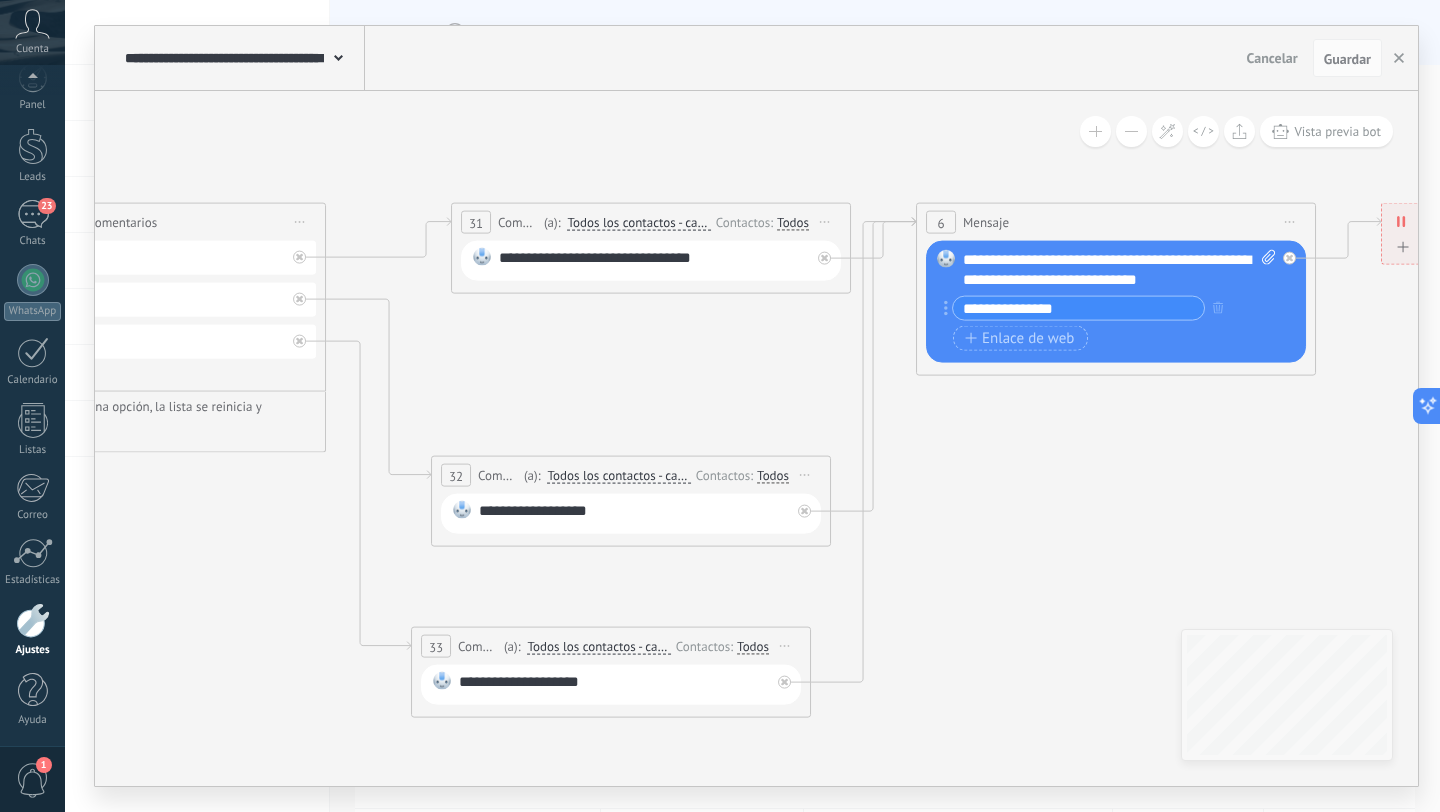 drag, startPoint x: 826, startPoint y: 556, endPoint x: 316, endPoint y: 618, distance: 513.7548 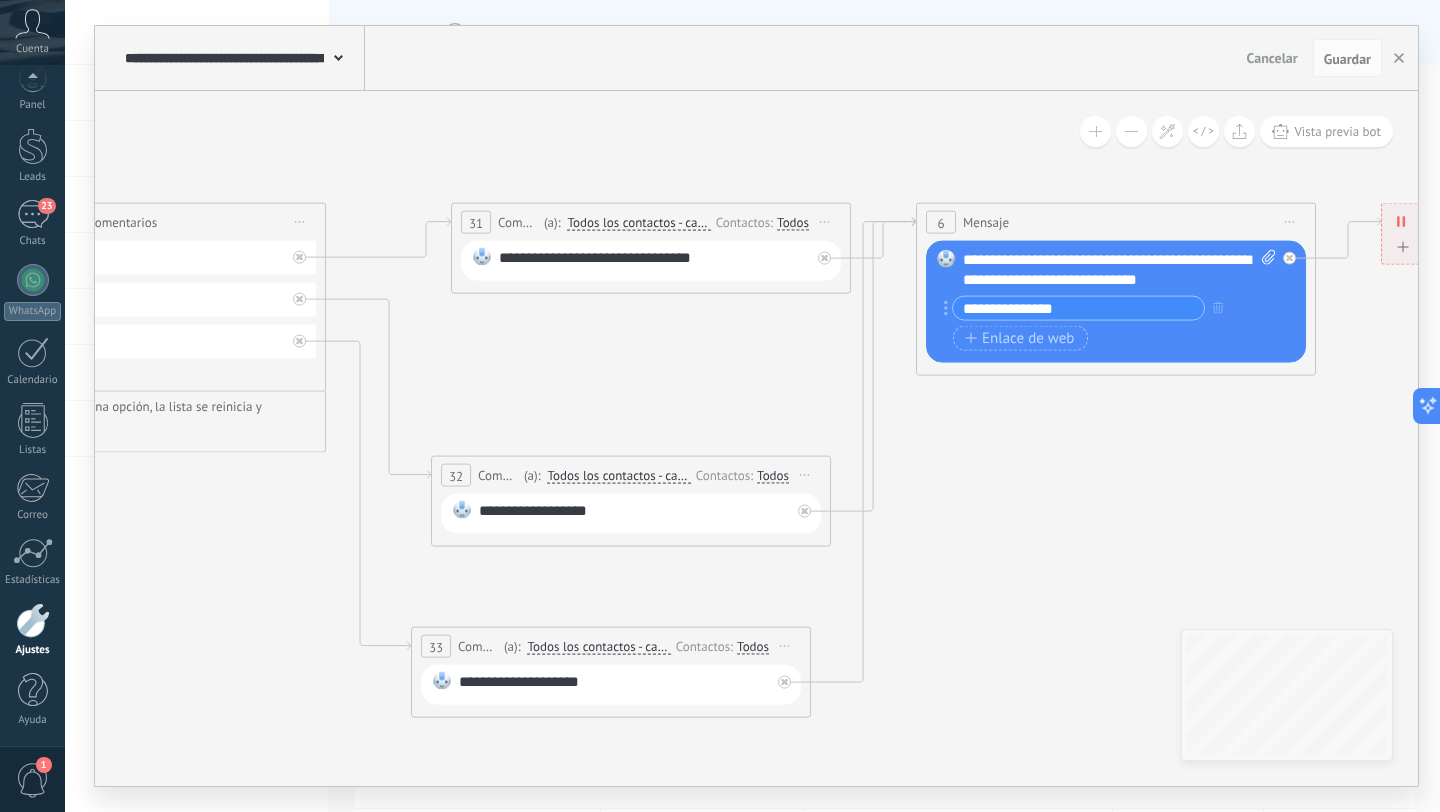 click 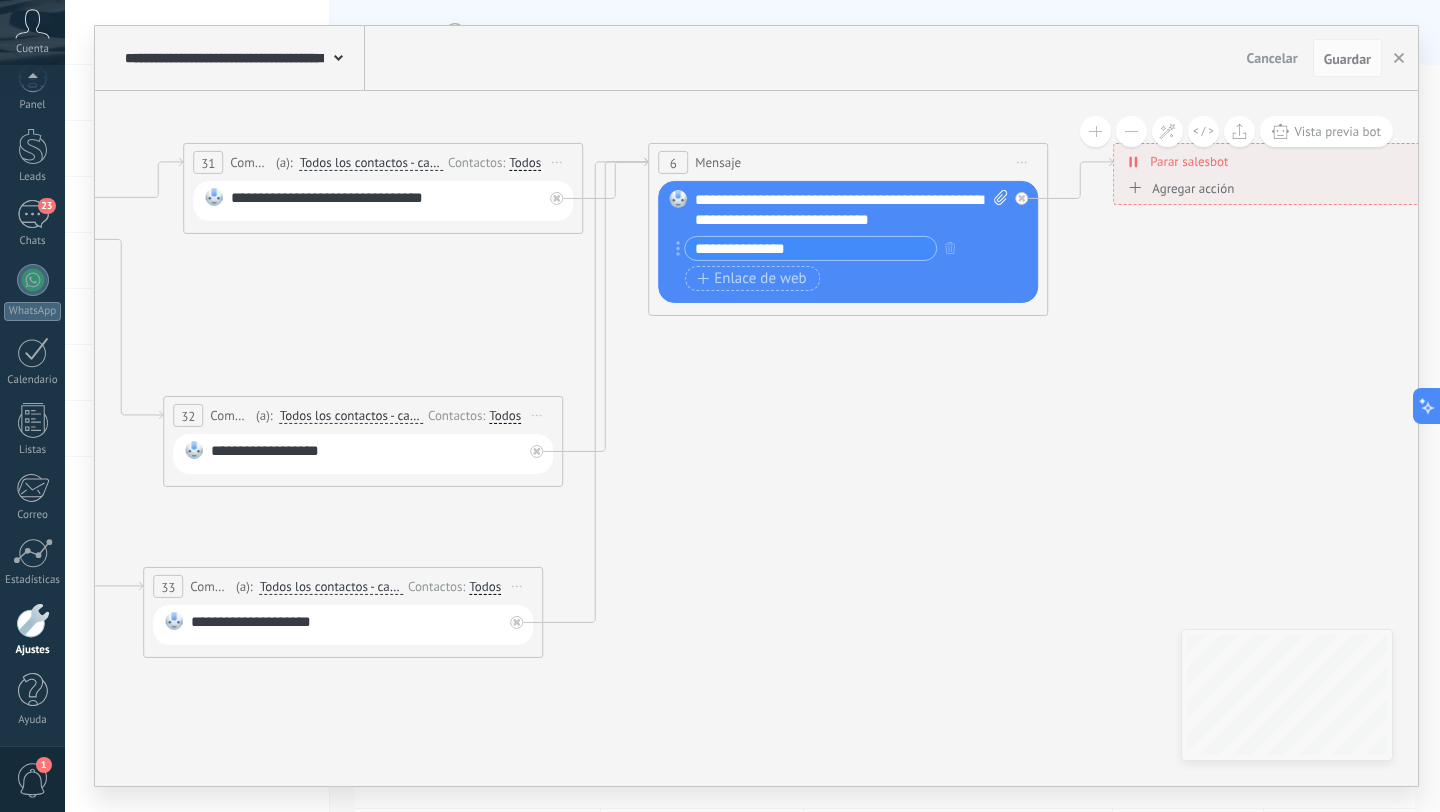 drag, startPoint x: 1005, startPoint y: 523, endPoint x: 740, endPoint y: 465, distance: 271.27292 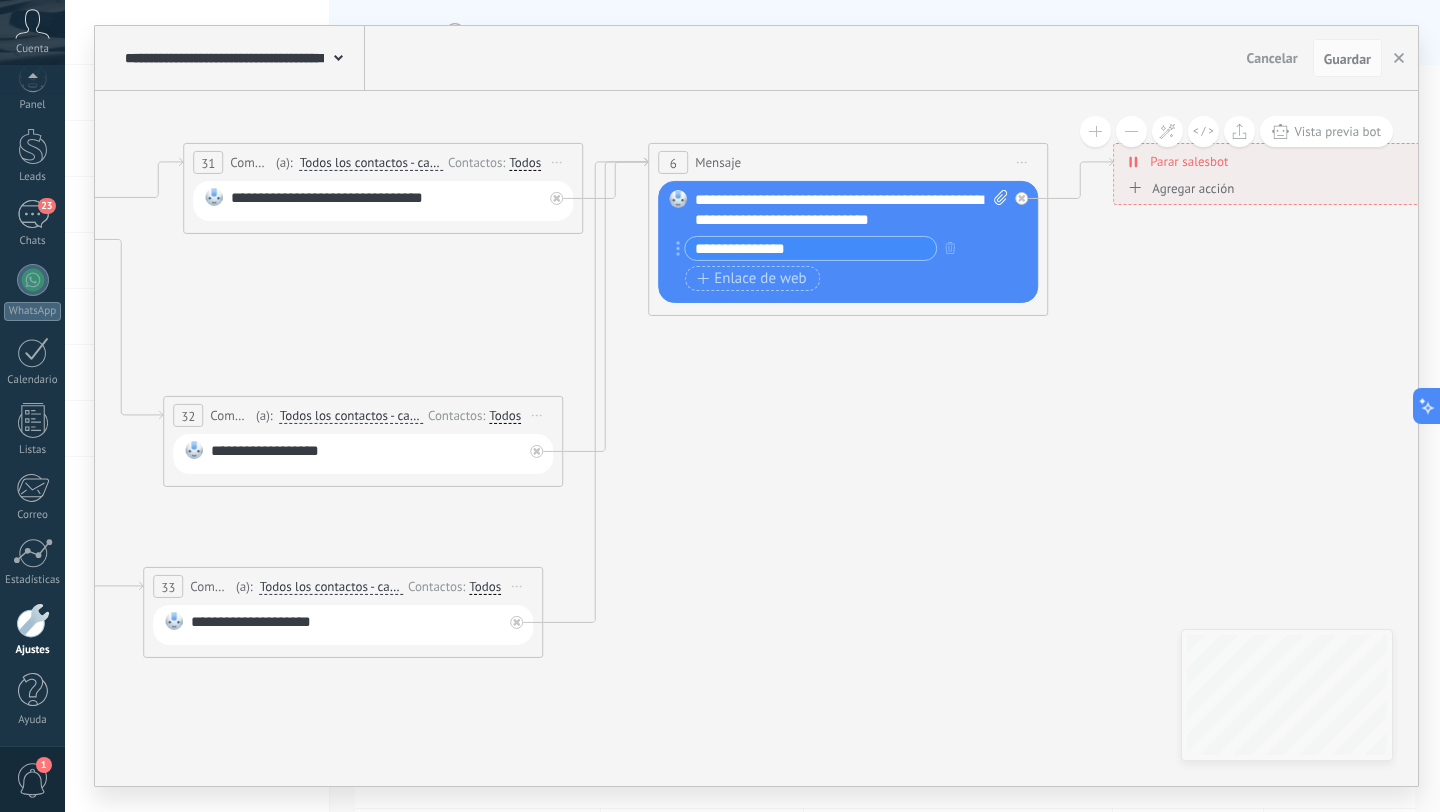 click 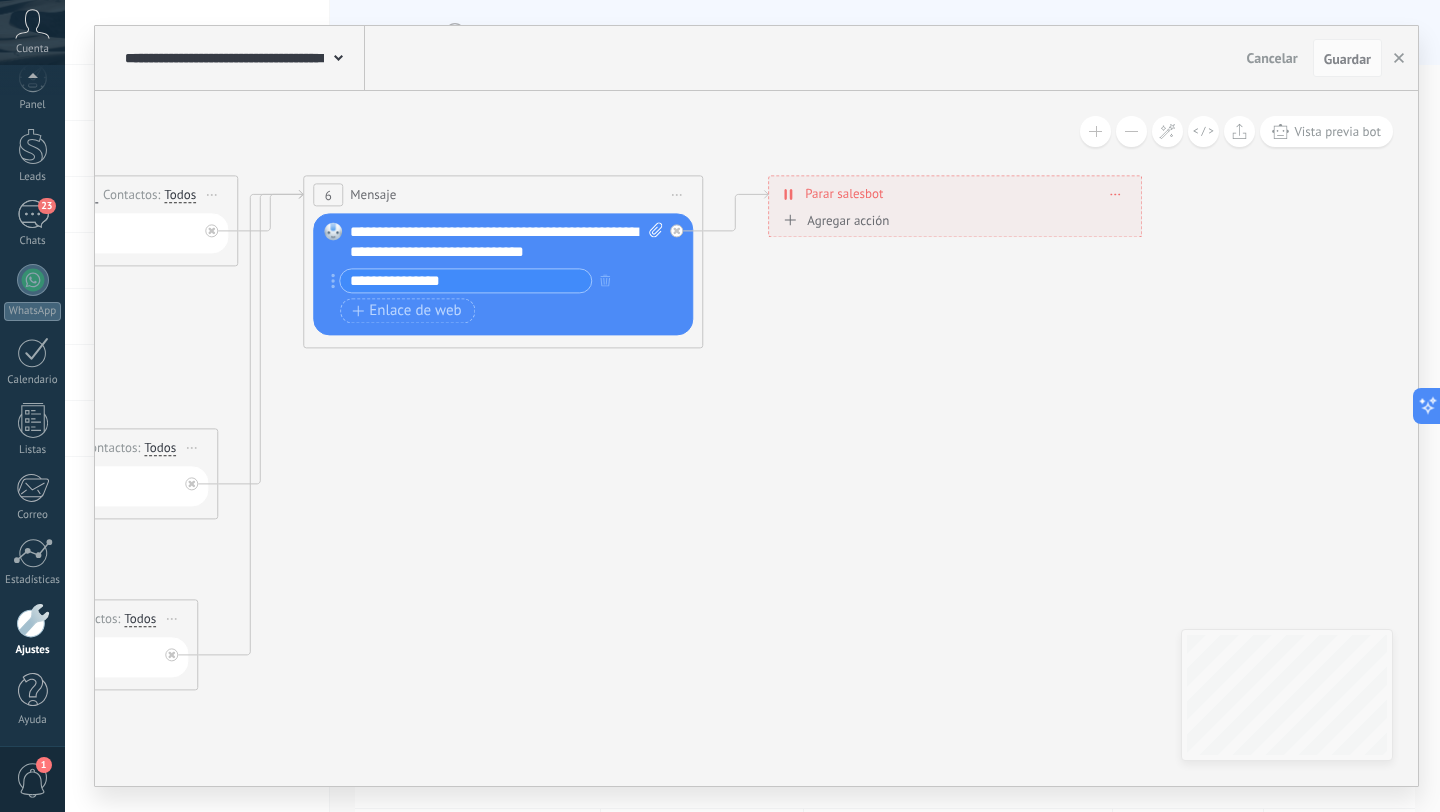 drag, startPoint x: 993, startPoint y: 465, endPoint x: 645, endPoint y: 496, distance: 349.37802 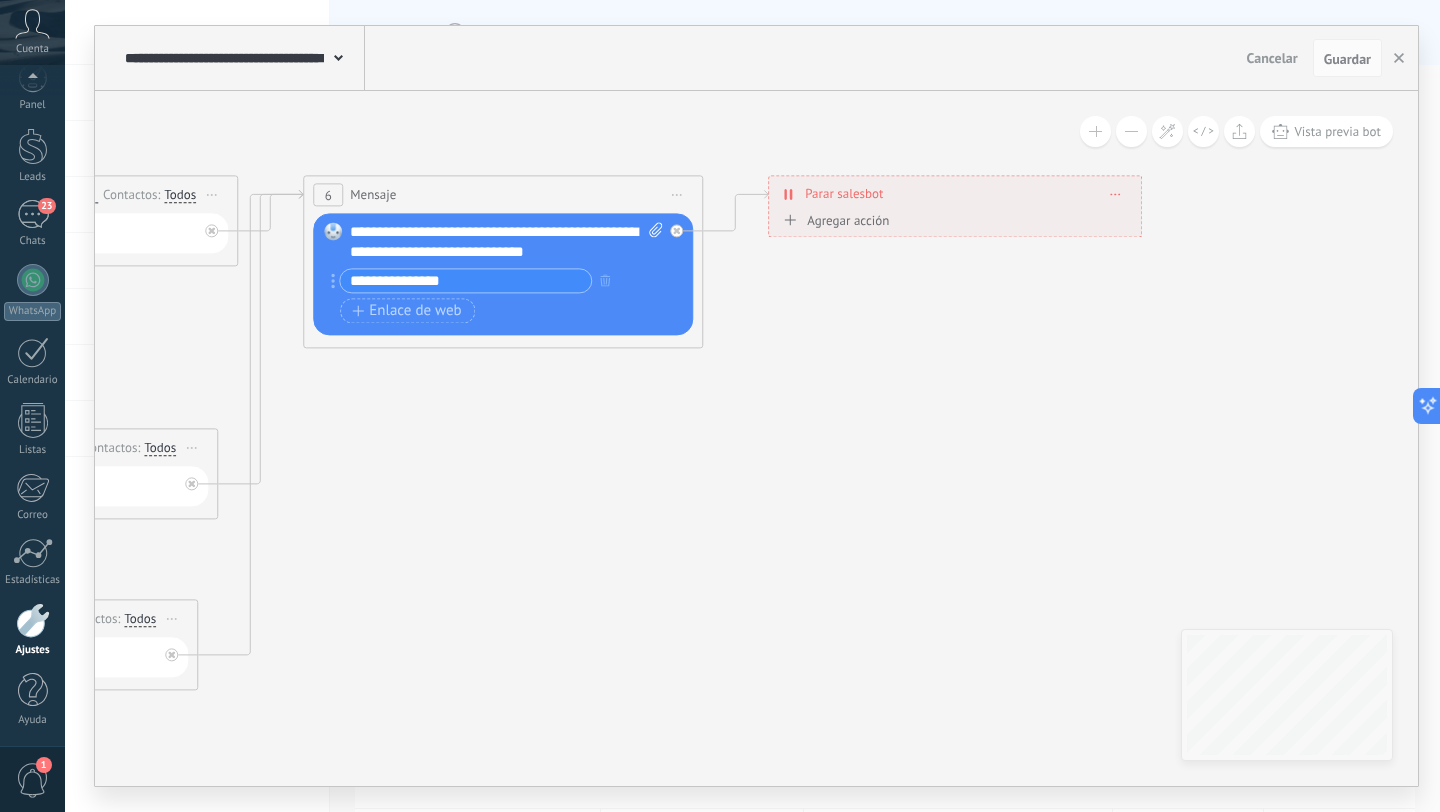 click 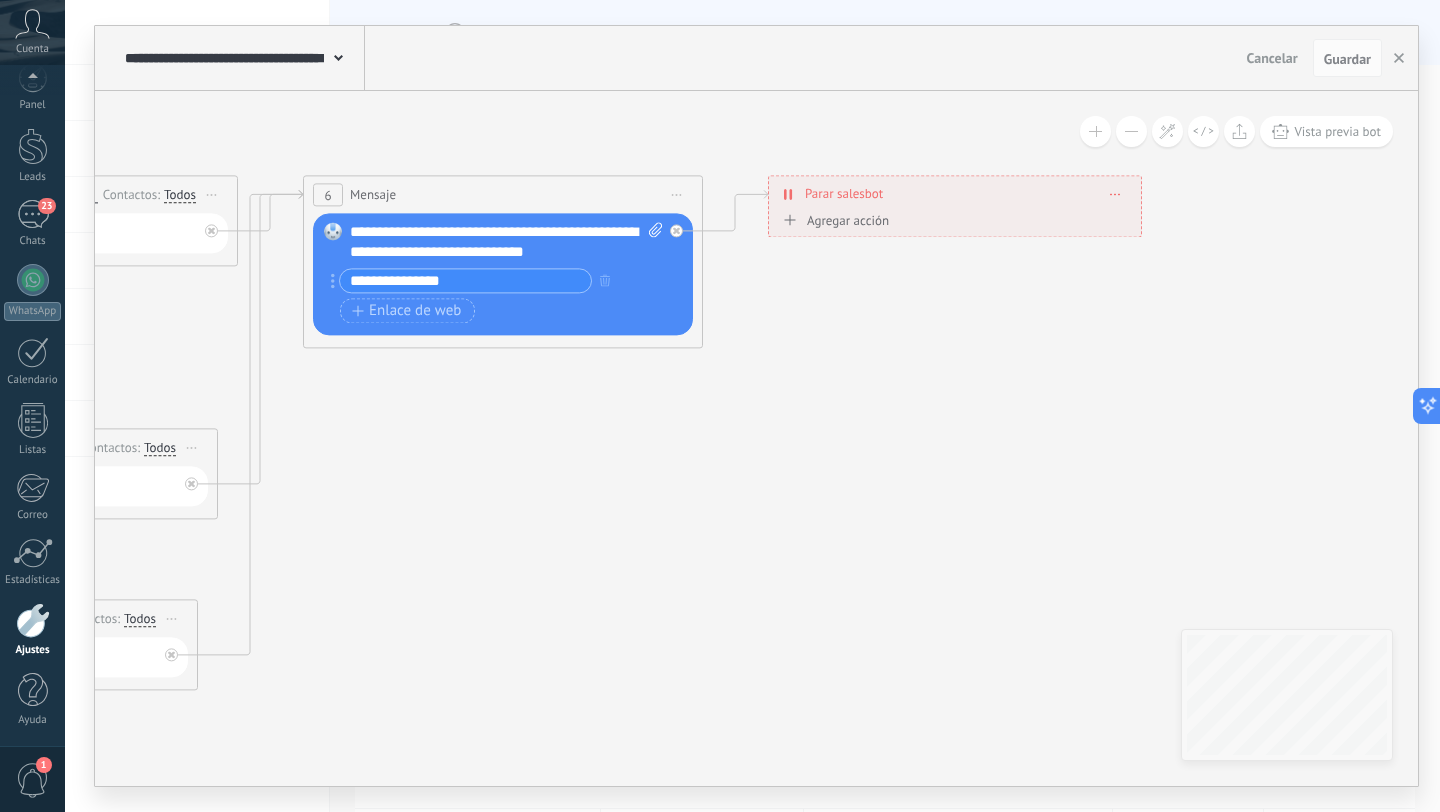 click on "**********" at bounding box center [506, 242] 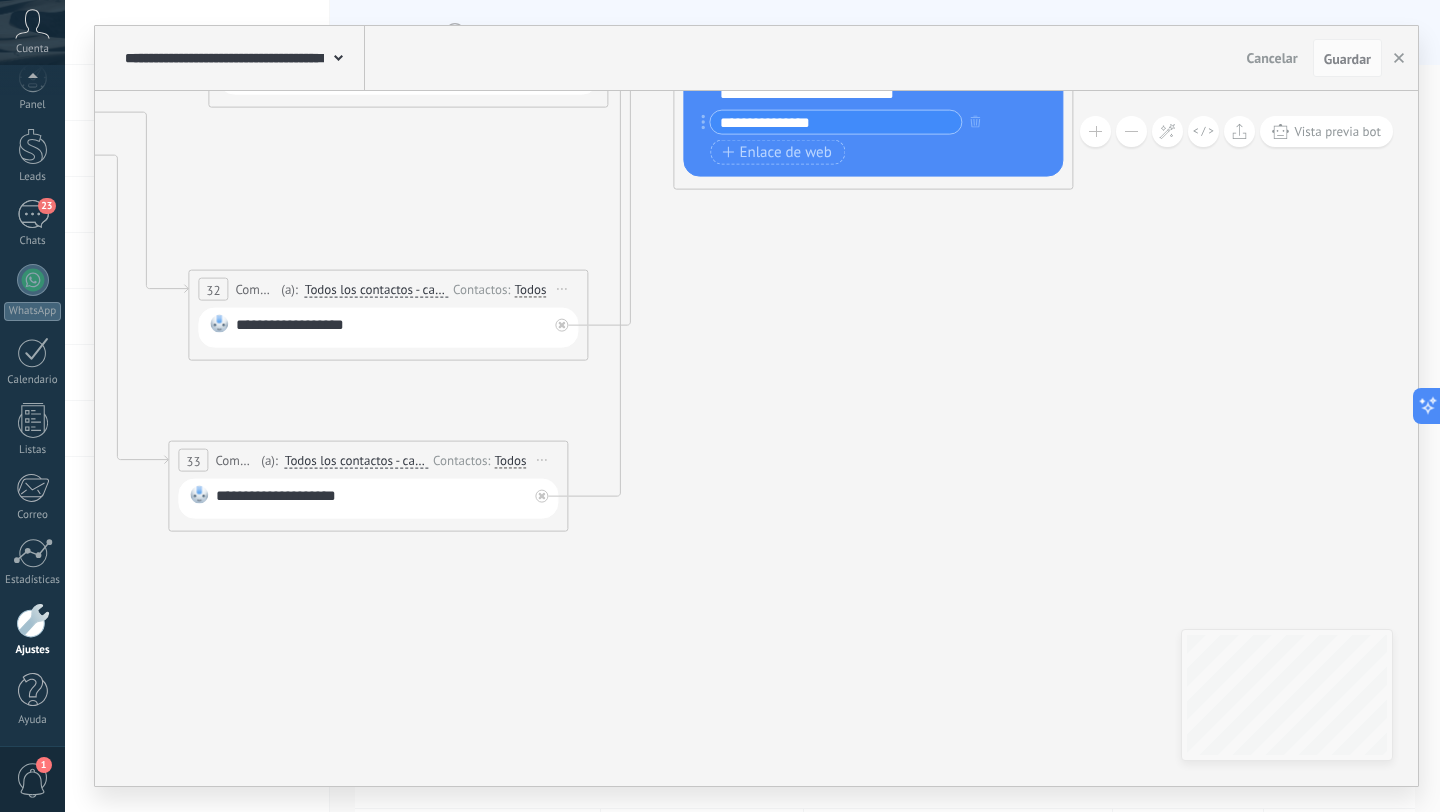 drag, startPoint x: 499, startPoint y: 641, endPoint x: 883, endPoint y: 481, distance: 416 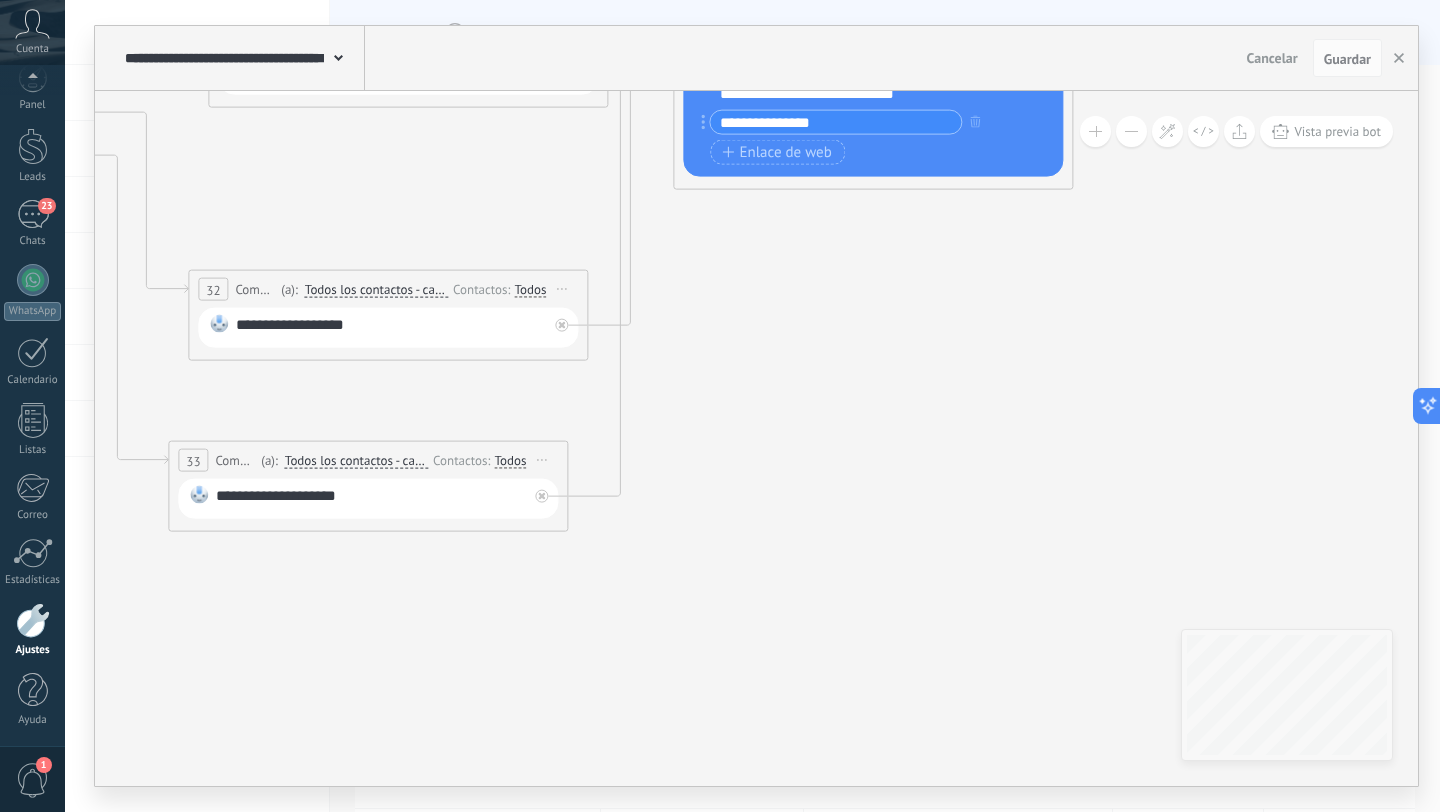 click 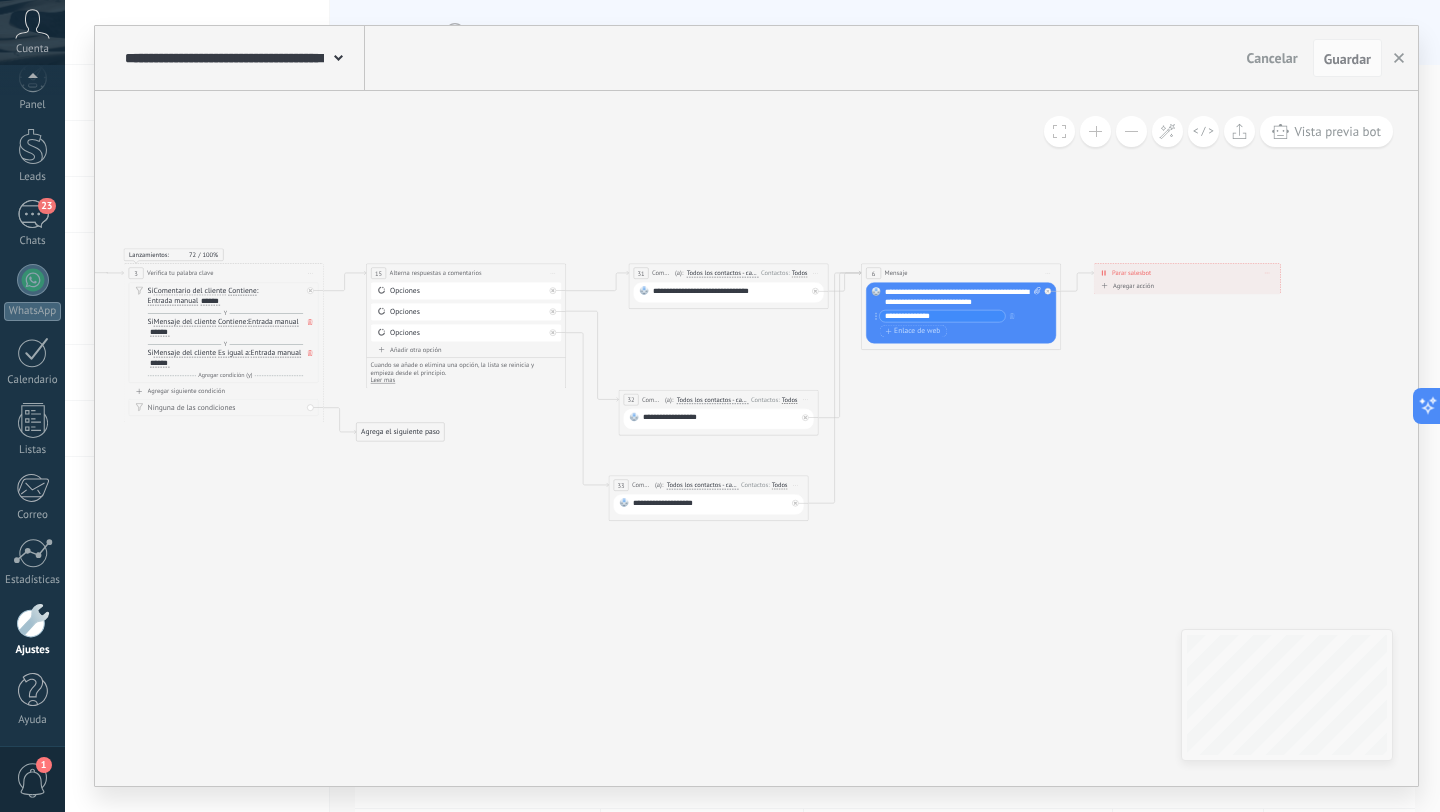 drag, startPoint x: 410, startPoint y: 454, endPoint x: 524, endPoint y: 484, distance: 117.881294 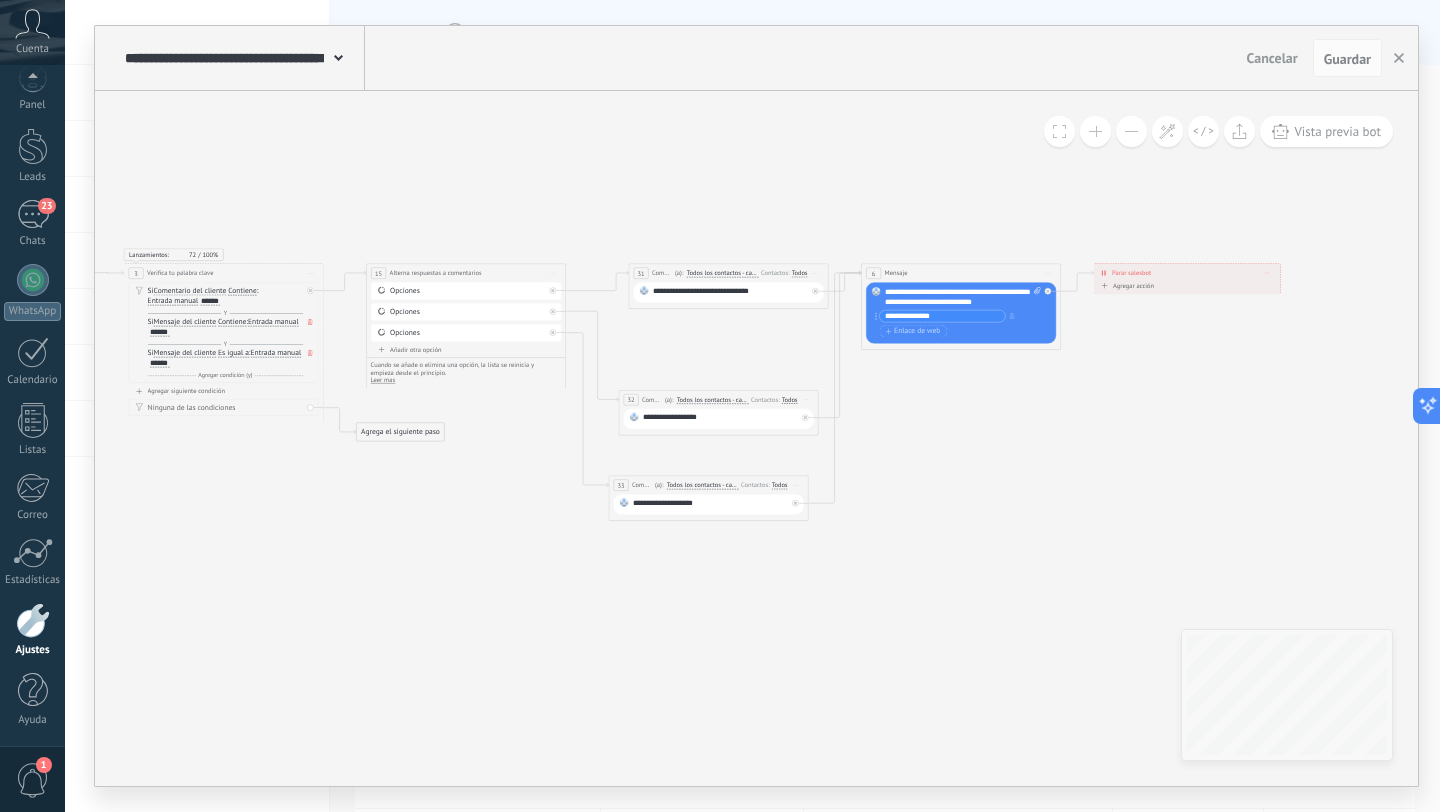 click 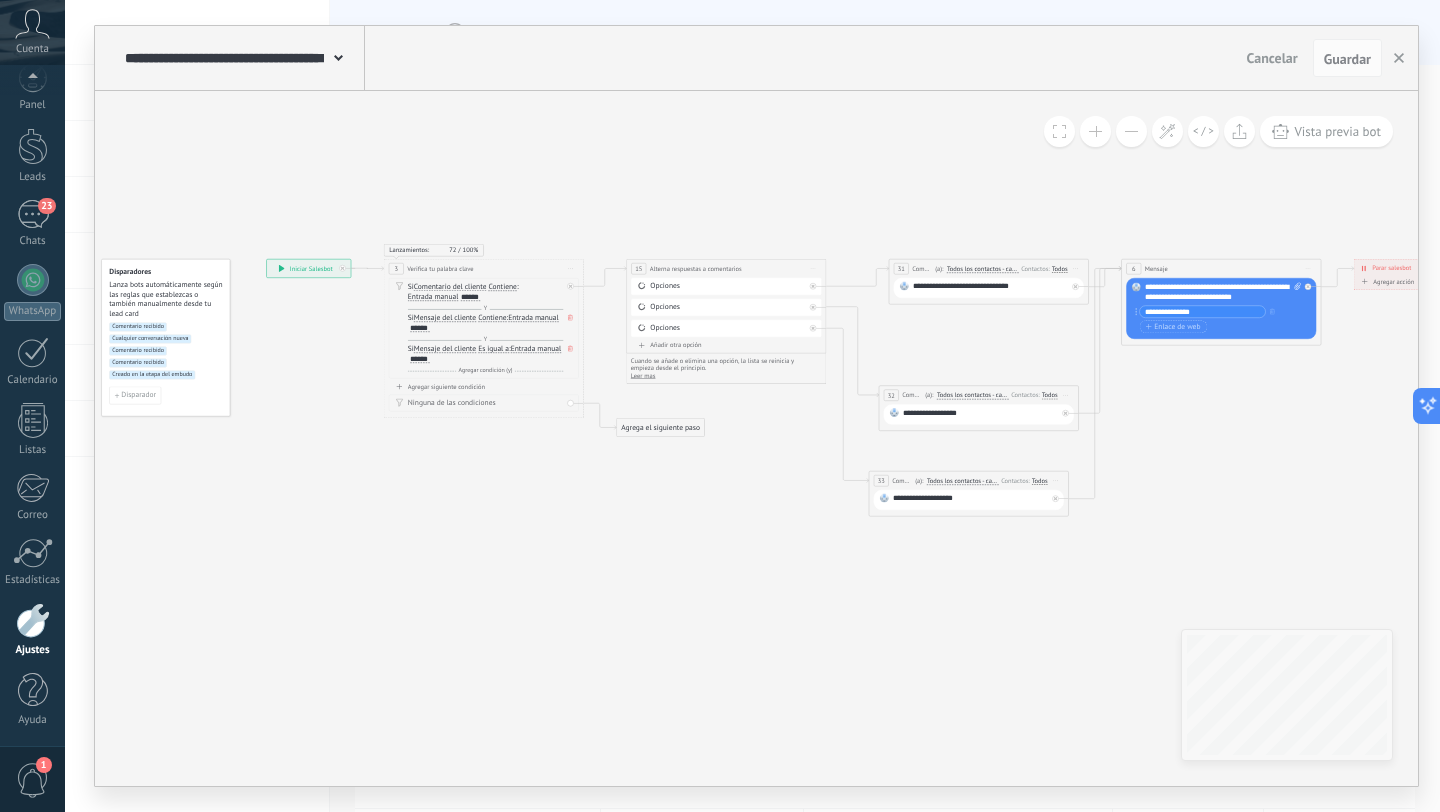drag, startPoint x: 194, startPoint y: 195, endPoint x: 393, endPoint y: 186, distance: 199.20341 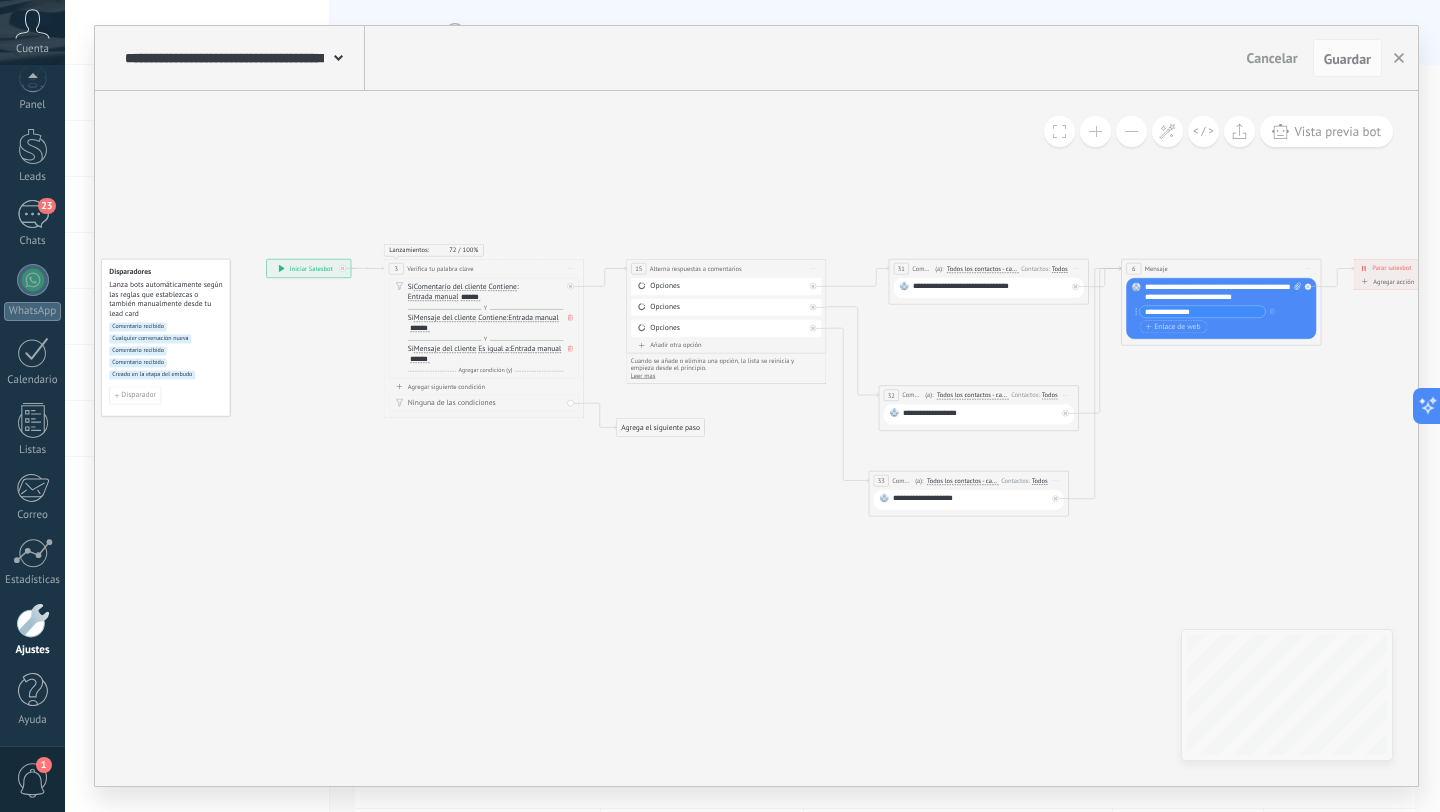 click 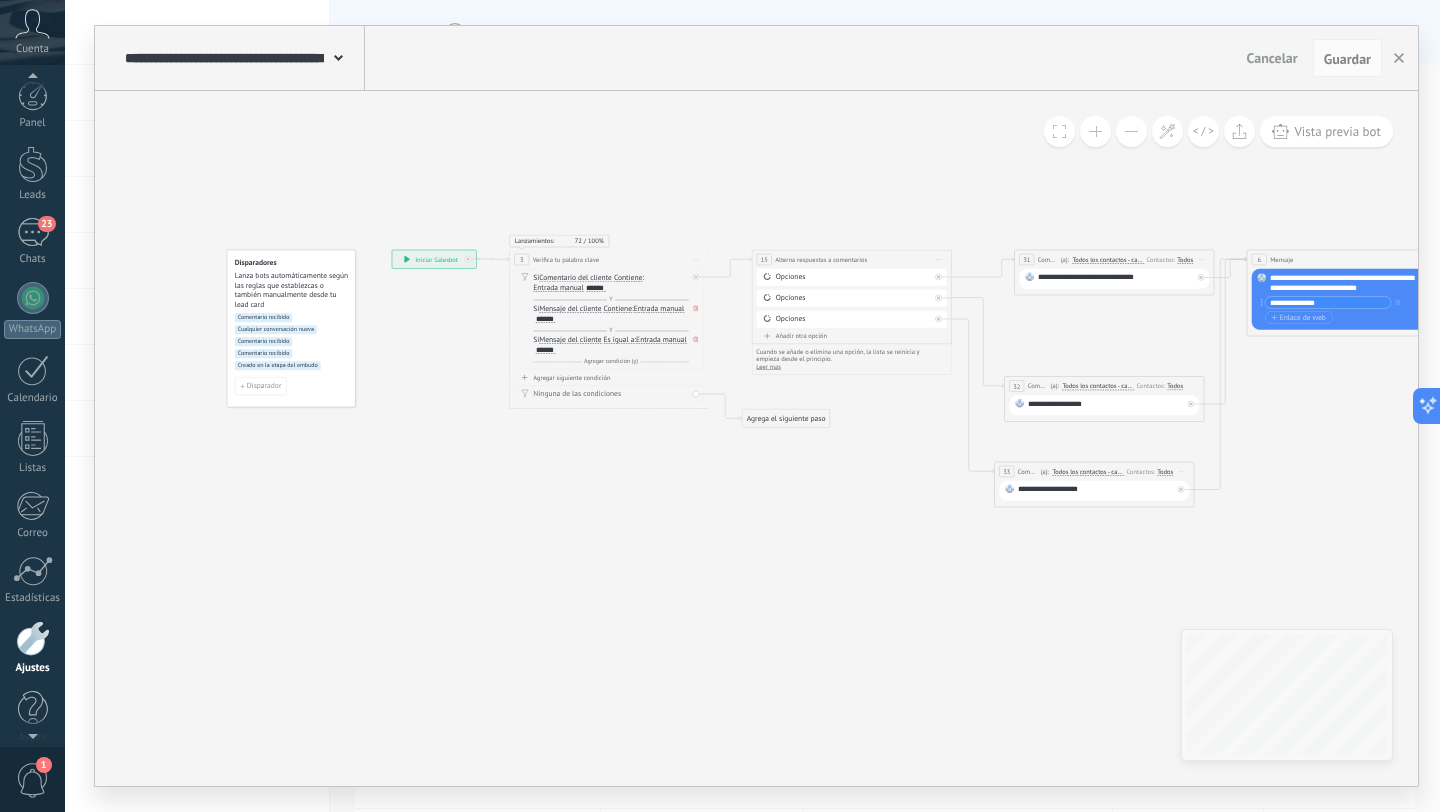 scroll, scrollTop: 20, scrollLeft: 0, axis: vertical 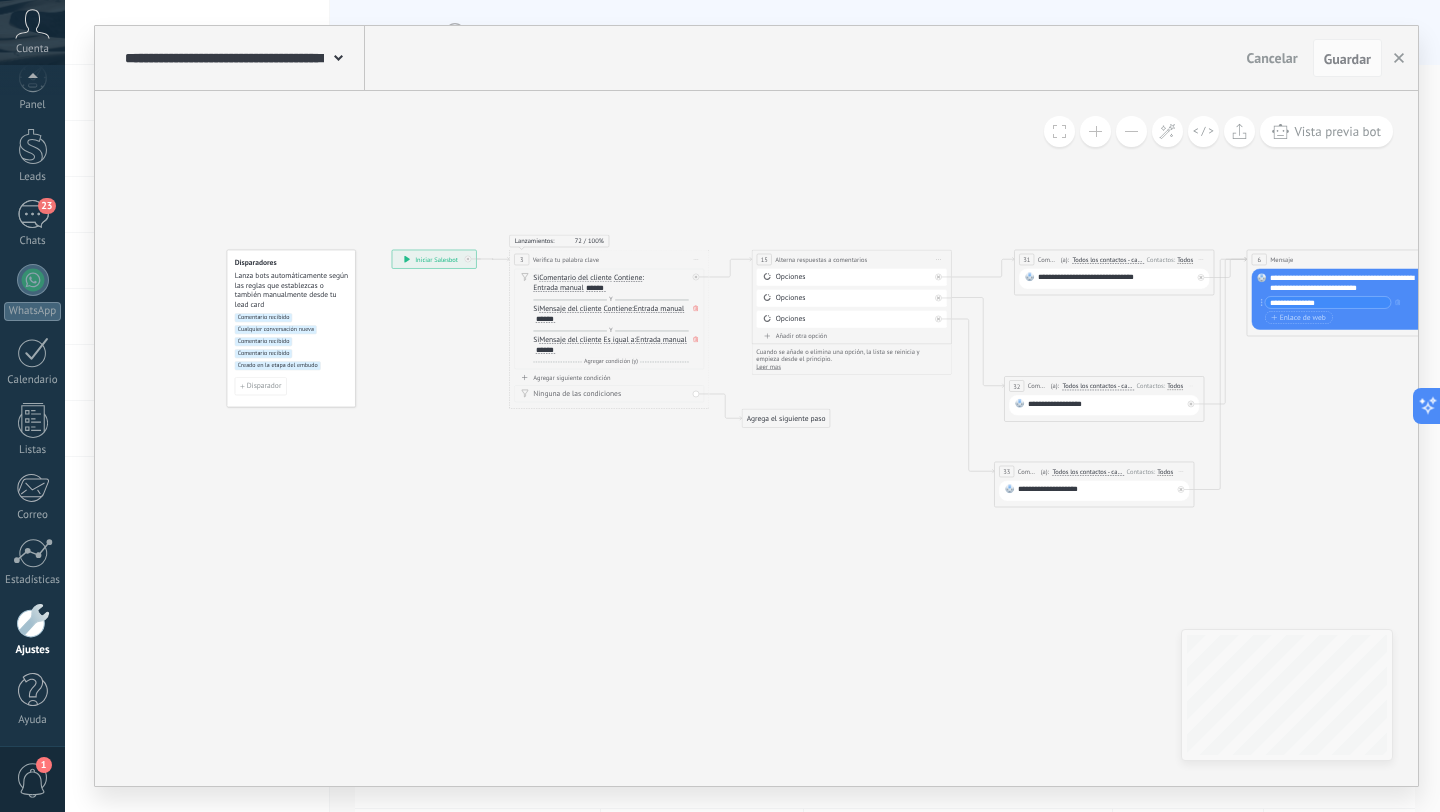 click at bounding box center [338, 56] 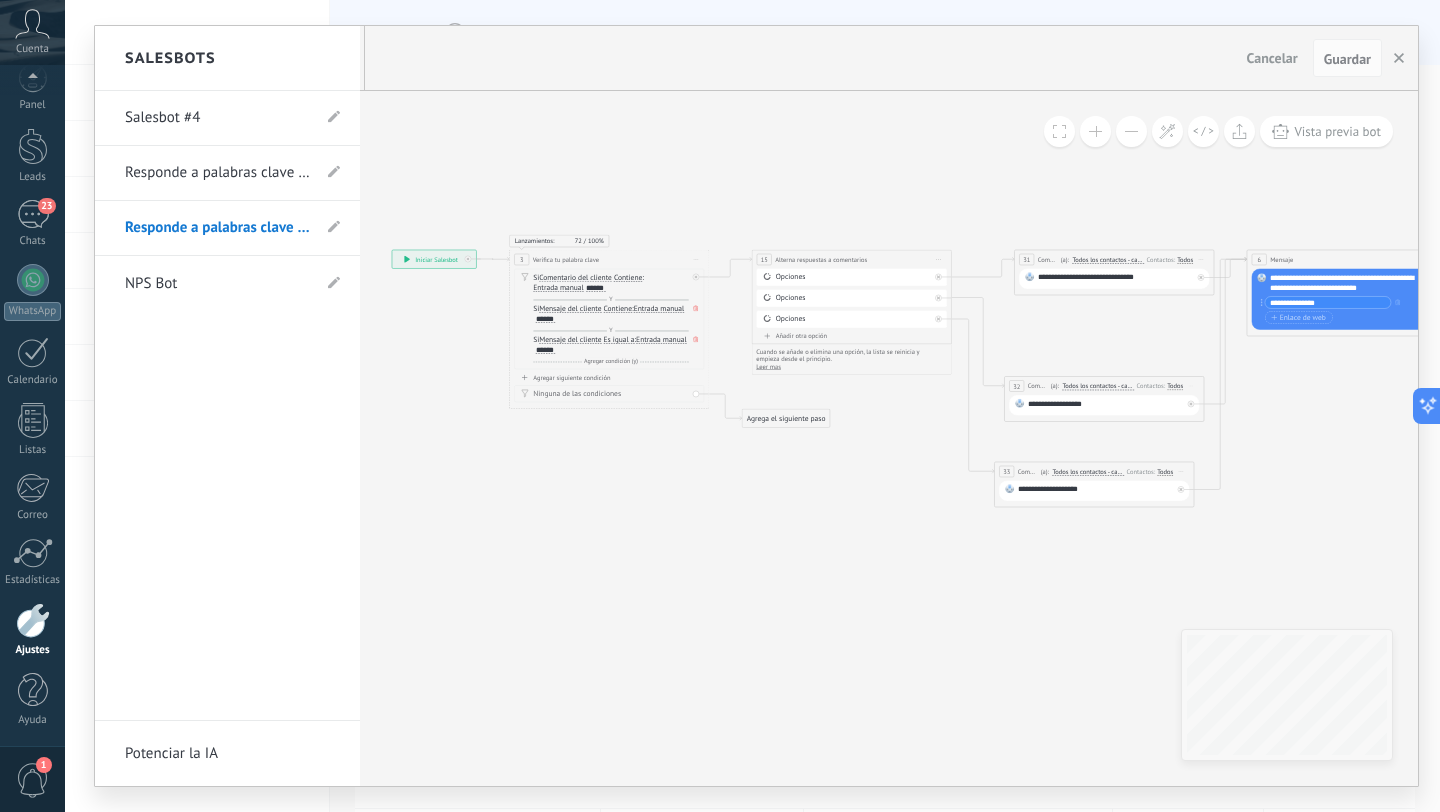 click on "Responde a palabras clave en comentarios" at bounding box center (217, 173) 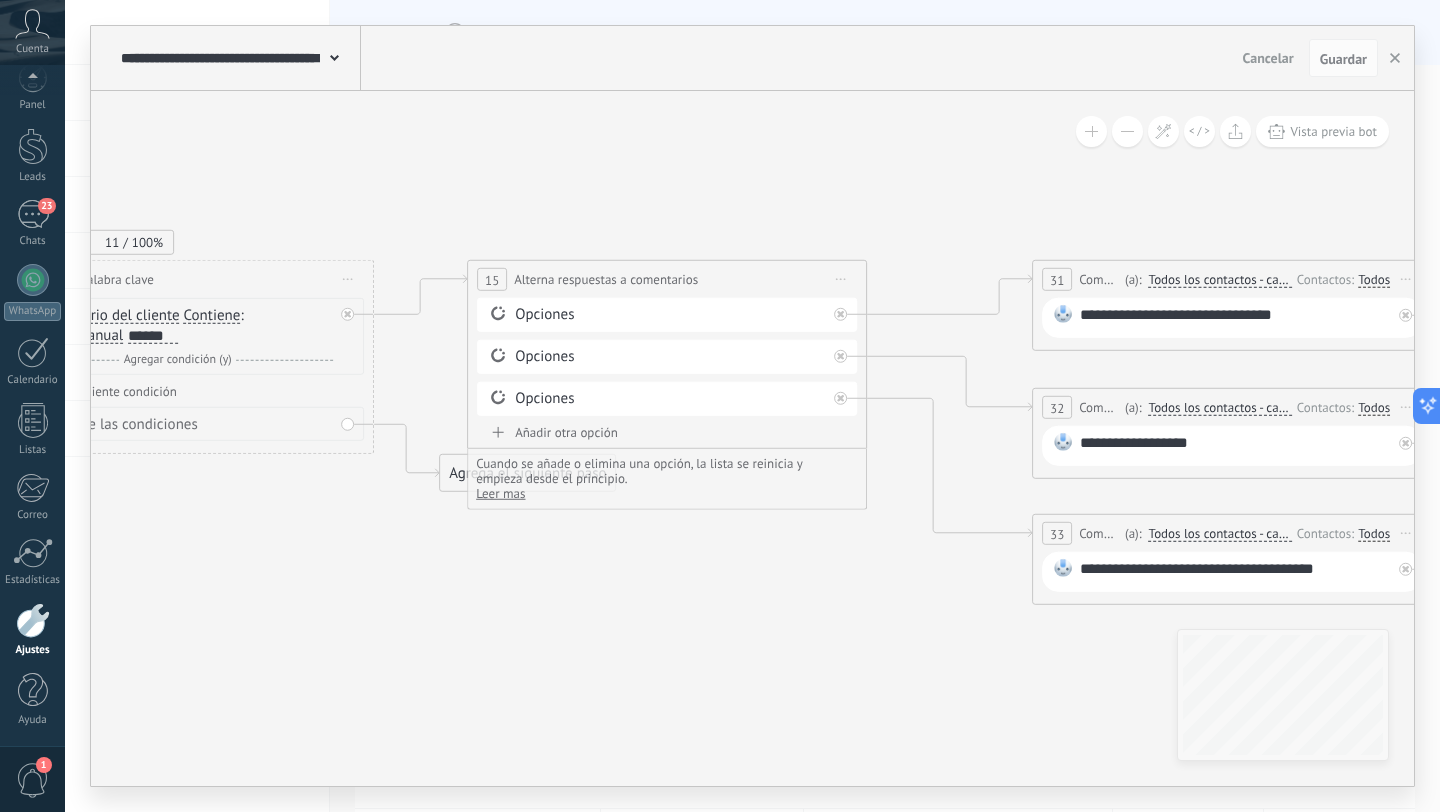 drag, startPoint x: 896, startPoint y: 607, endPoint x: 138, endPoint y: 564, distance: 759.2187 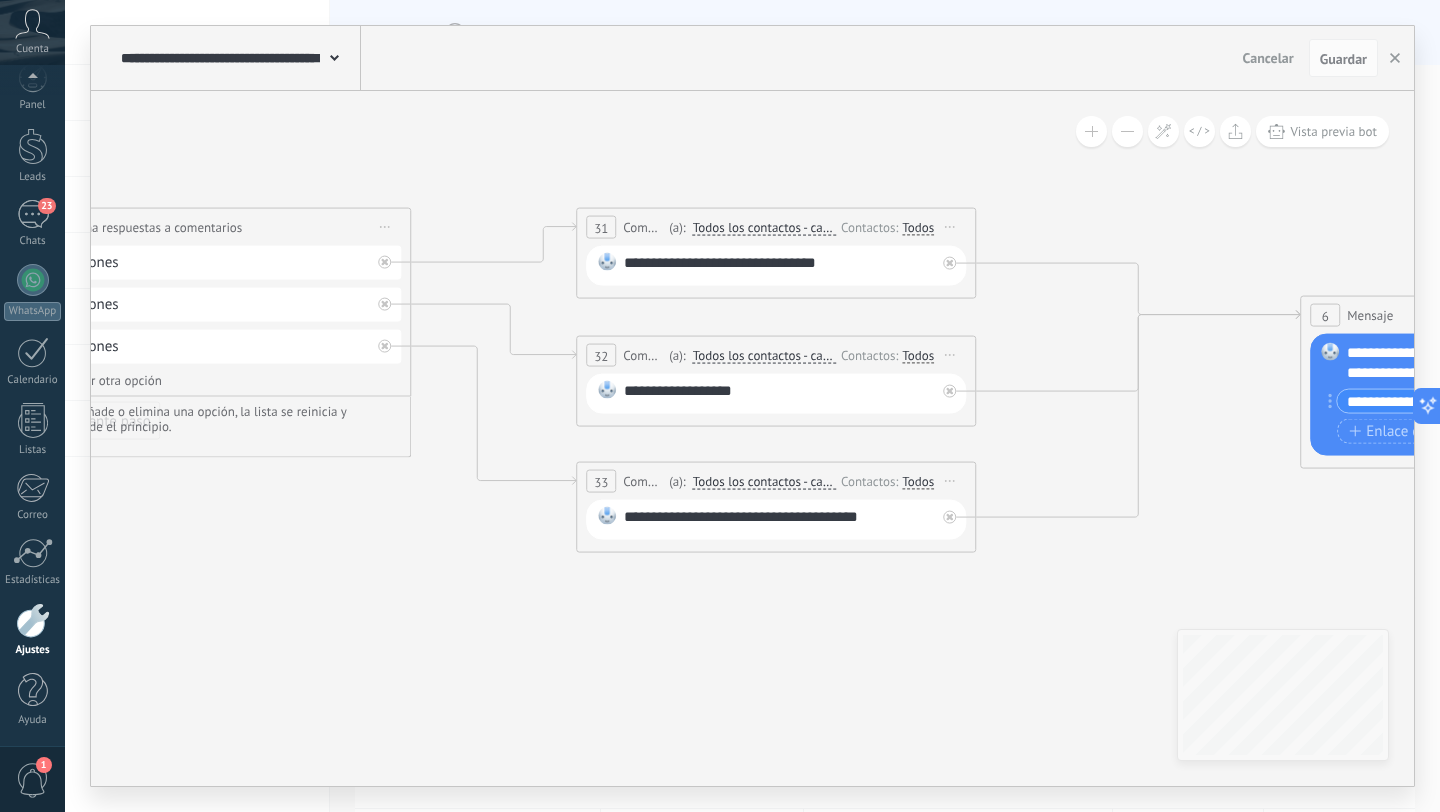 drag, startPoint x: 719, startPoint y: 596, endPoint x: 258, endPoint y: 541, distance: 464.26932 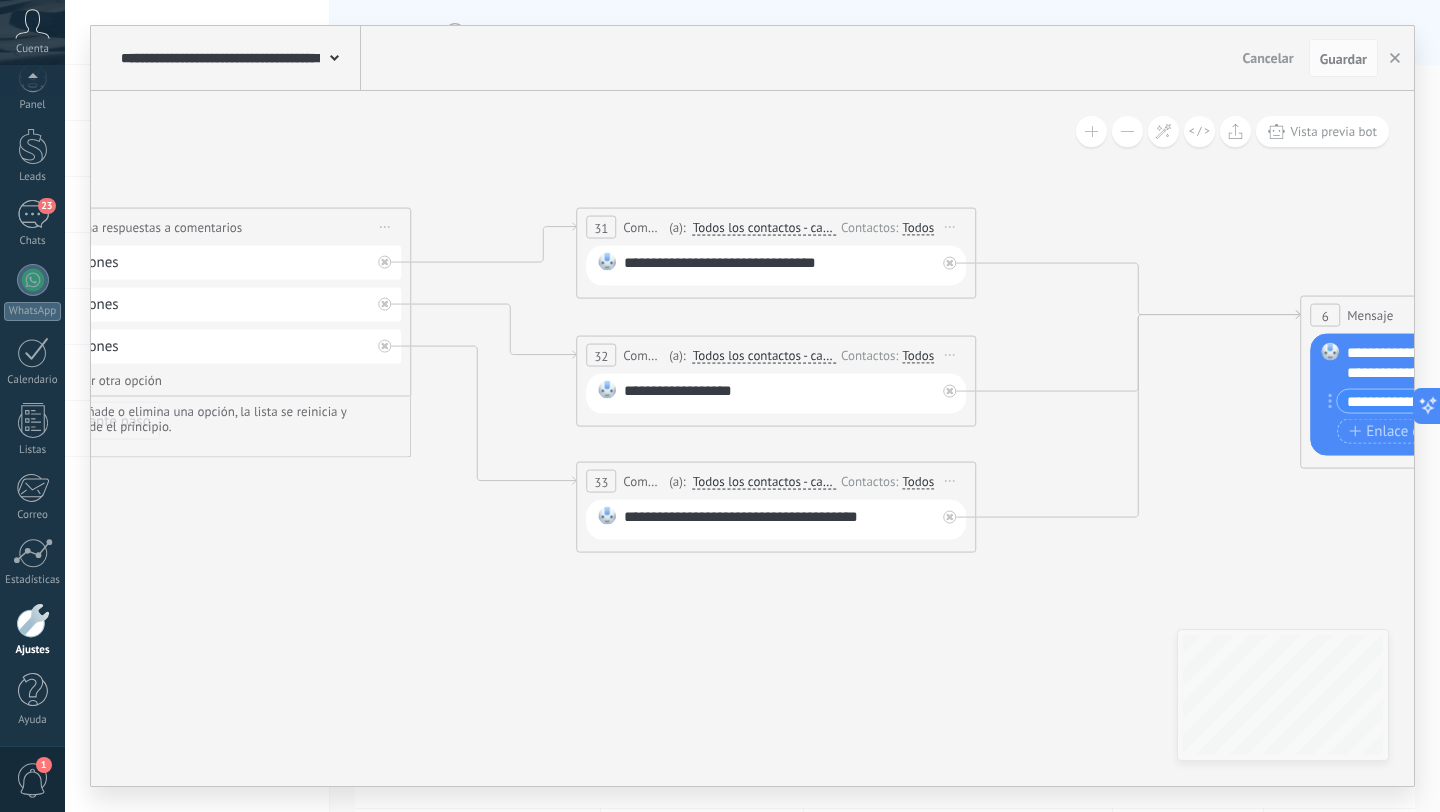 click 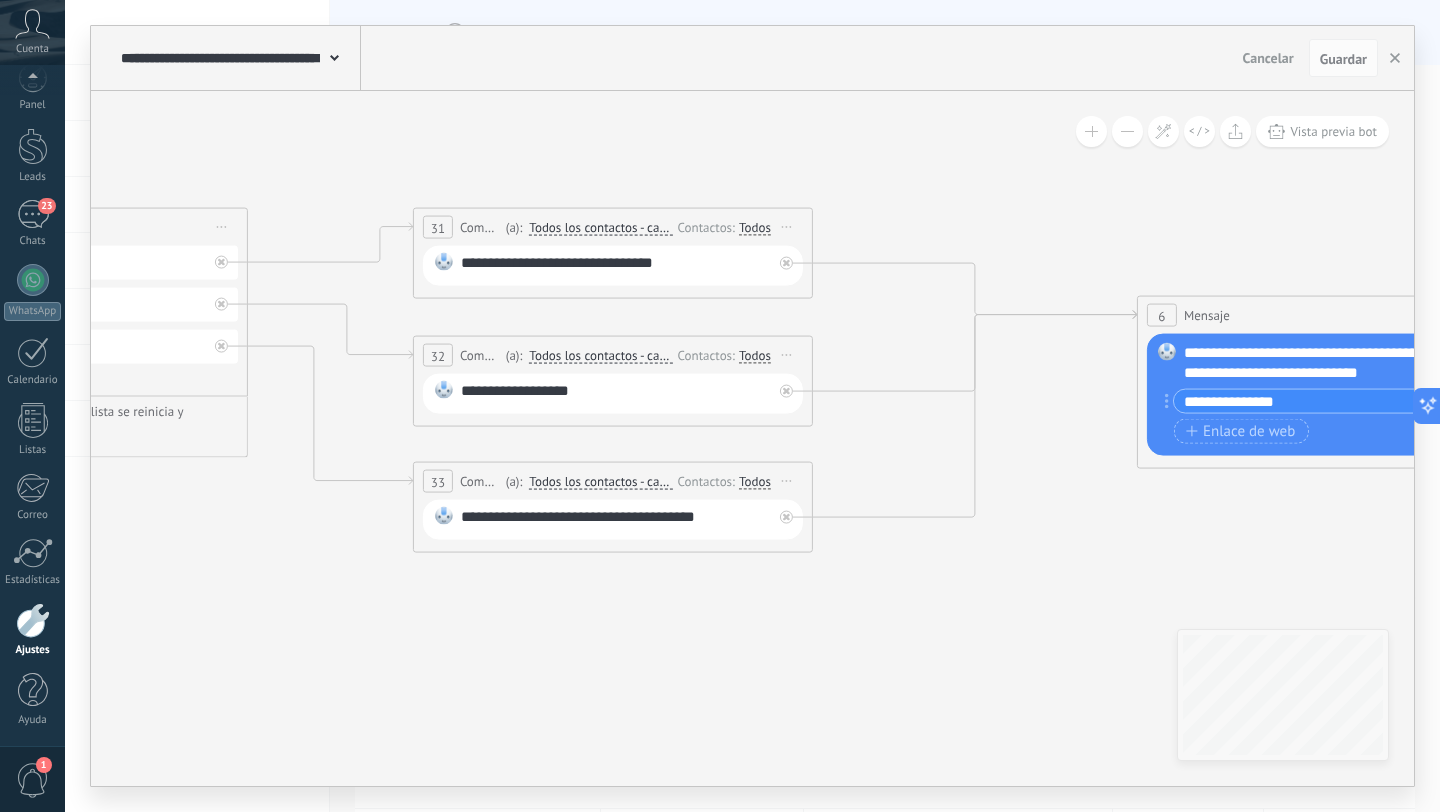 drag, startPoint x: 954, startPoint y: 590, endPoint x: 429, endPoint y: 532, distance: 528.1941 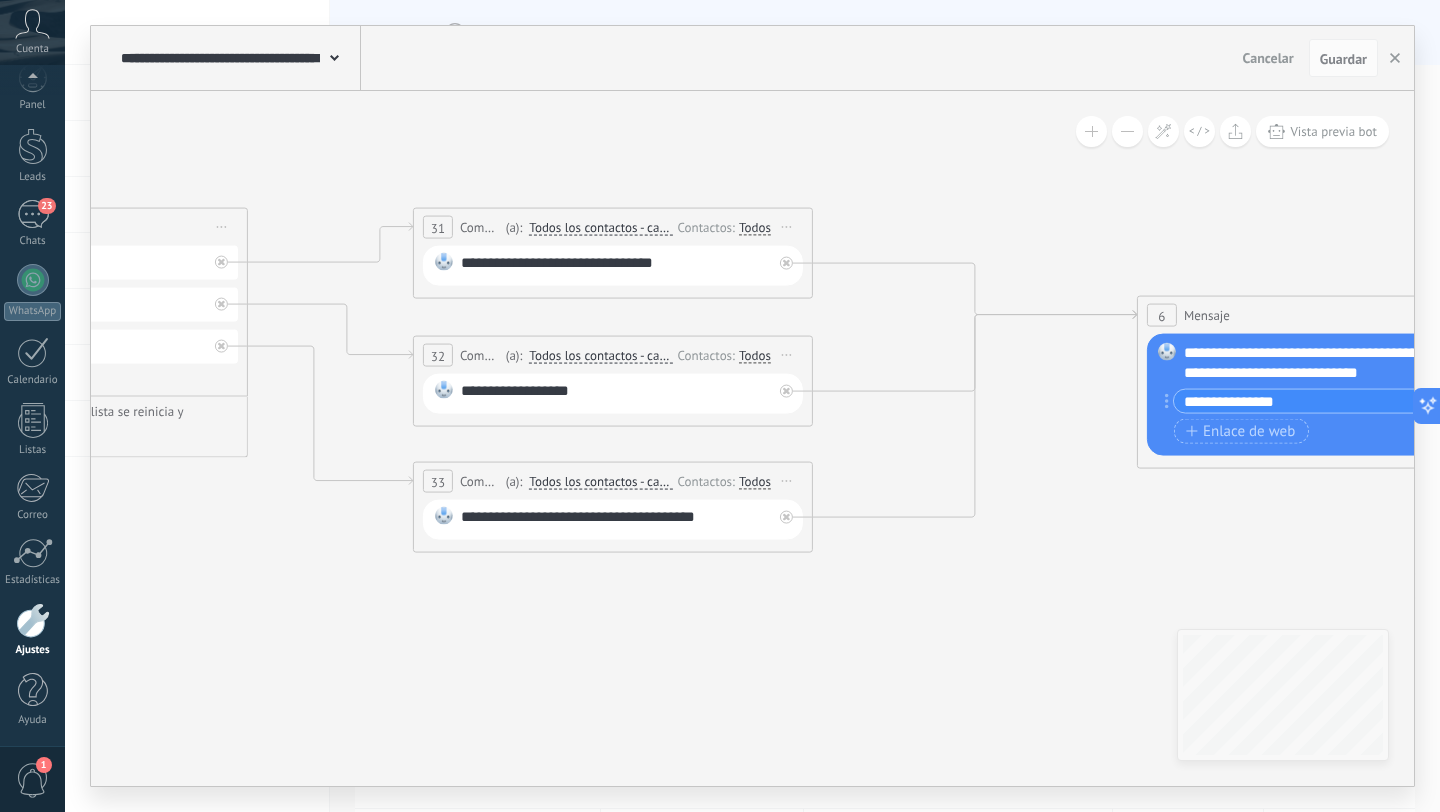 click 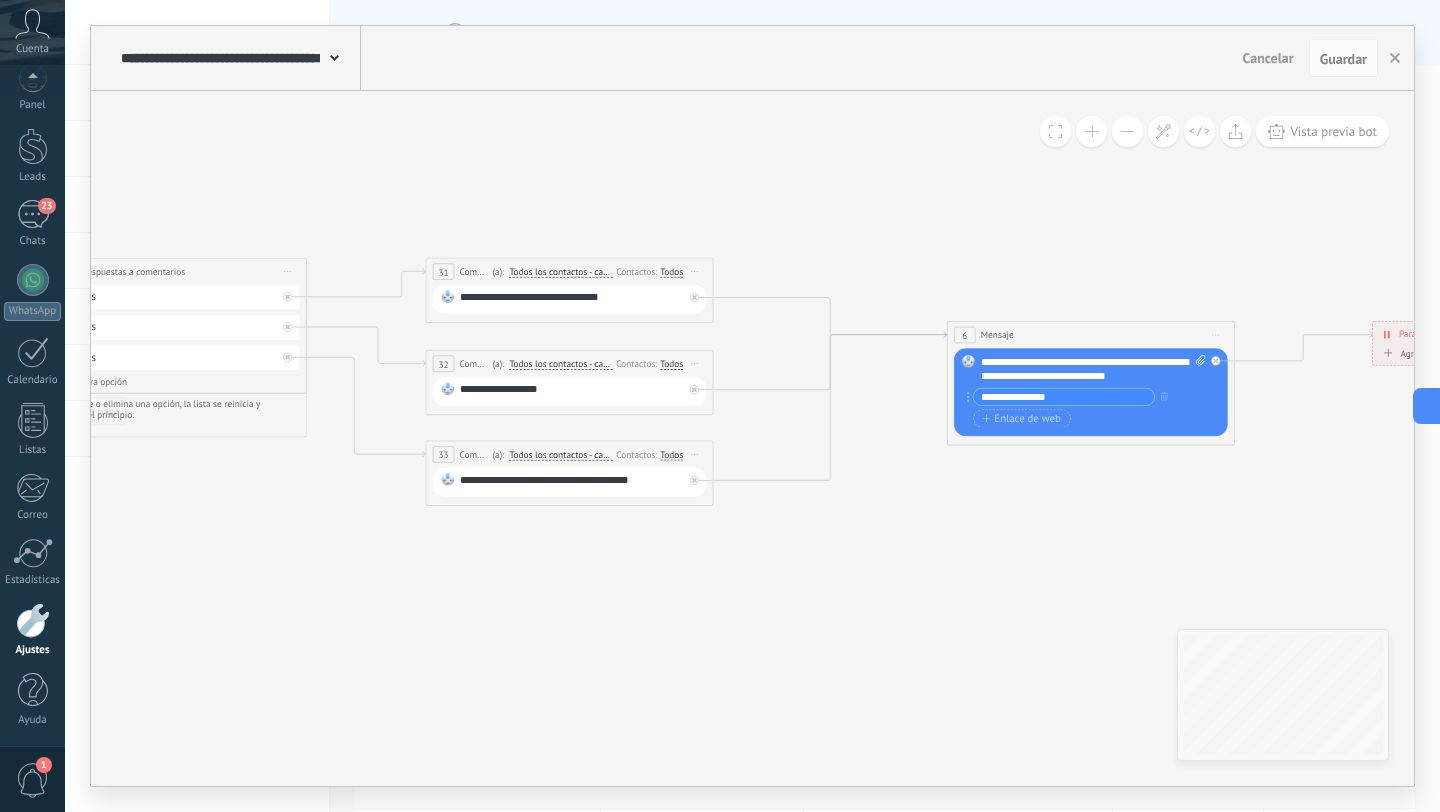 drag, startPoint x: 429, startPoint y: 532, endPoint x: 765, endPoint y: 538, distance: 336.05356 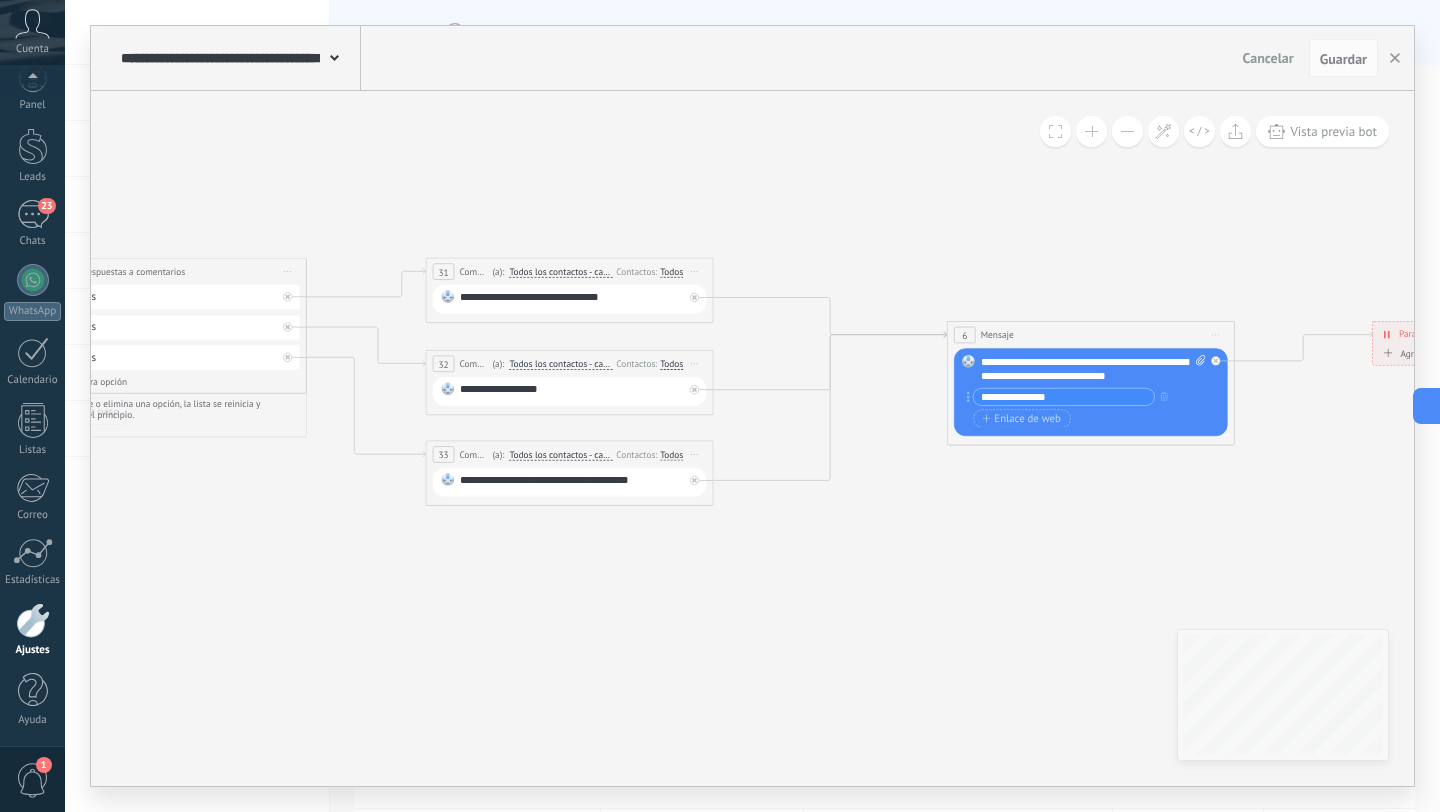 click 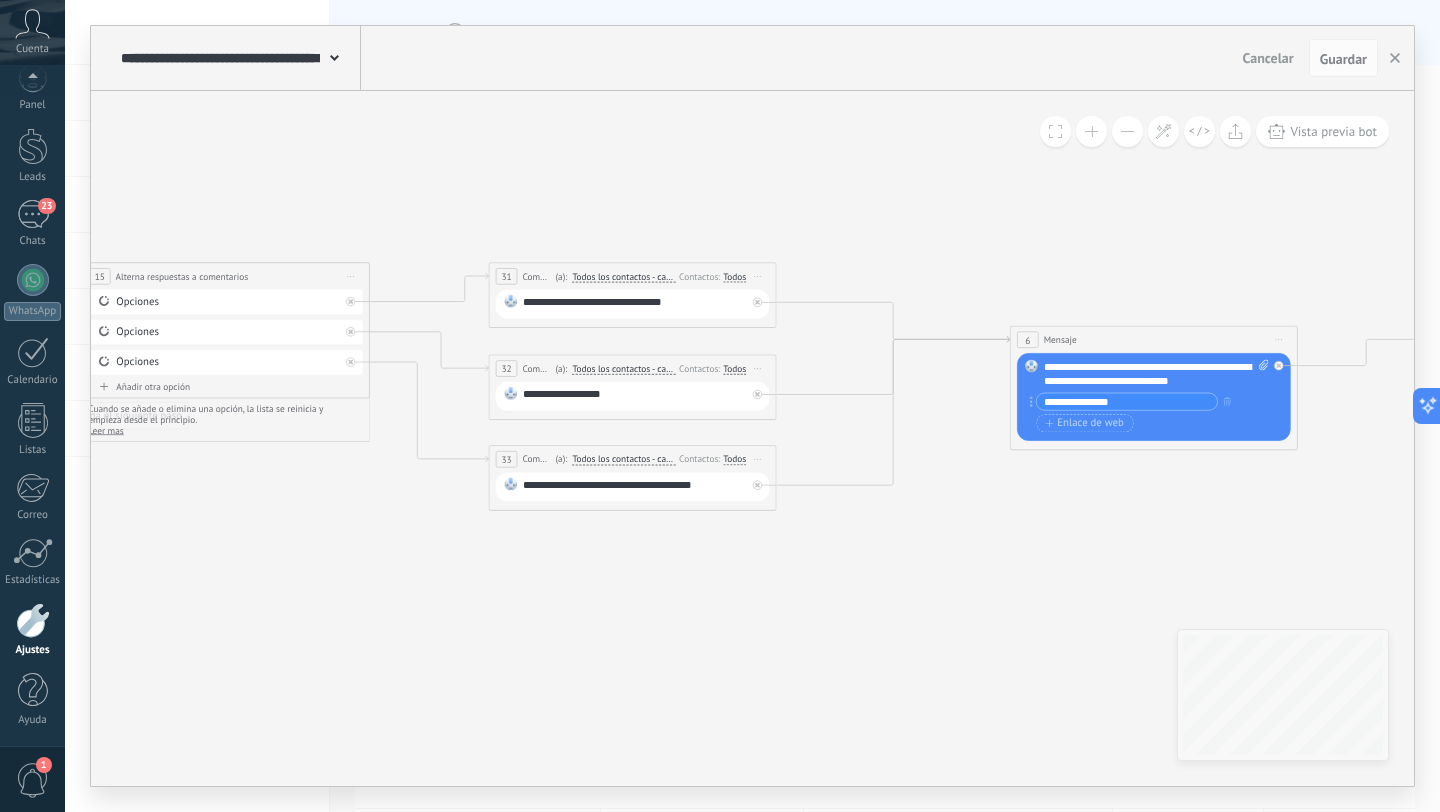 click 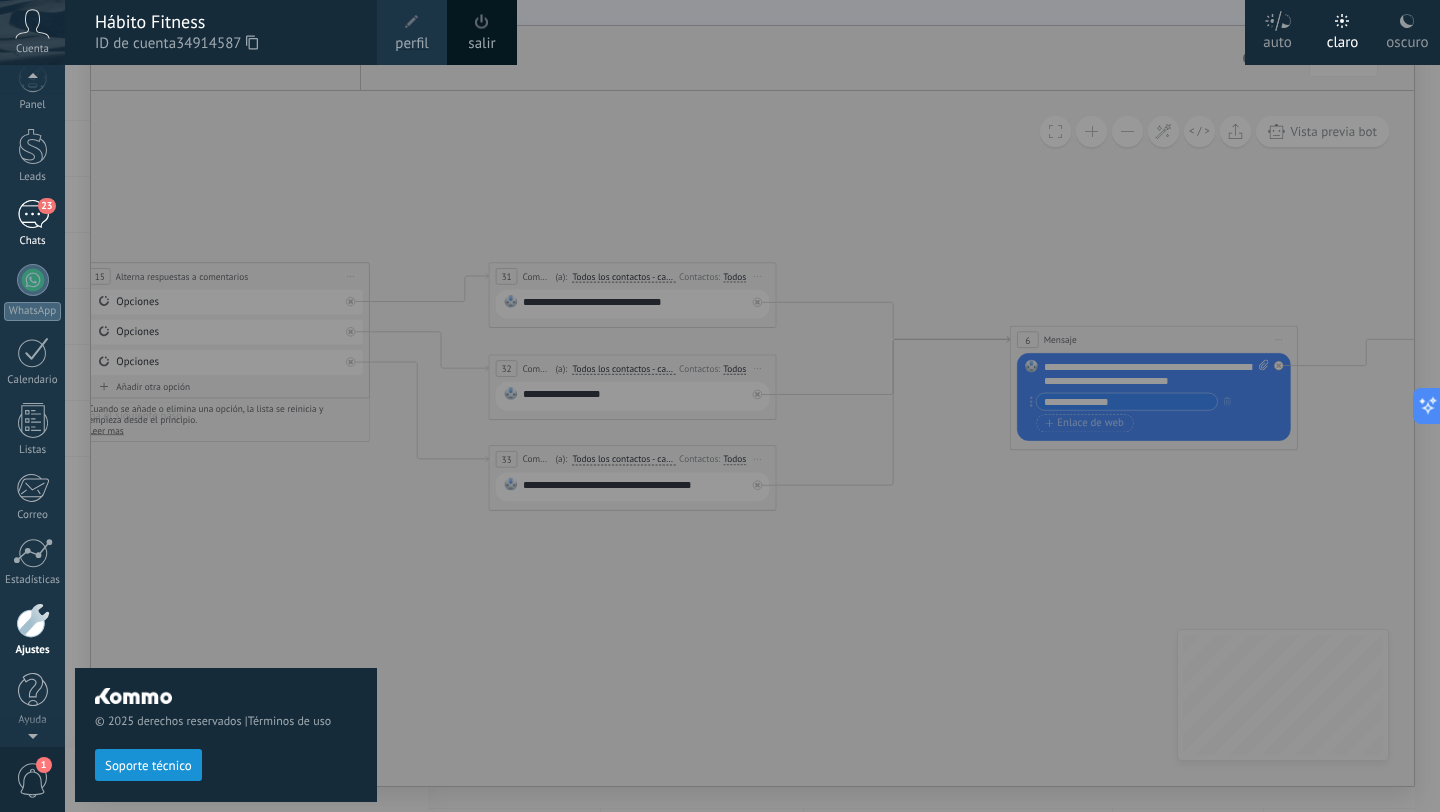 scroll, scrollTop: 0, scrollLeft: 0, axis: both 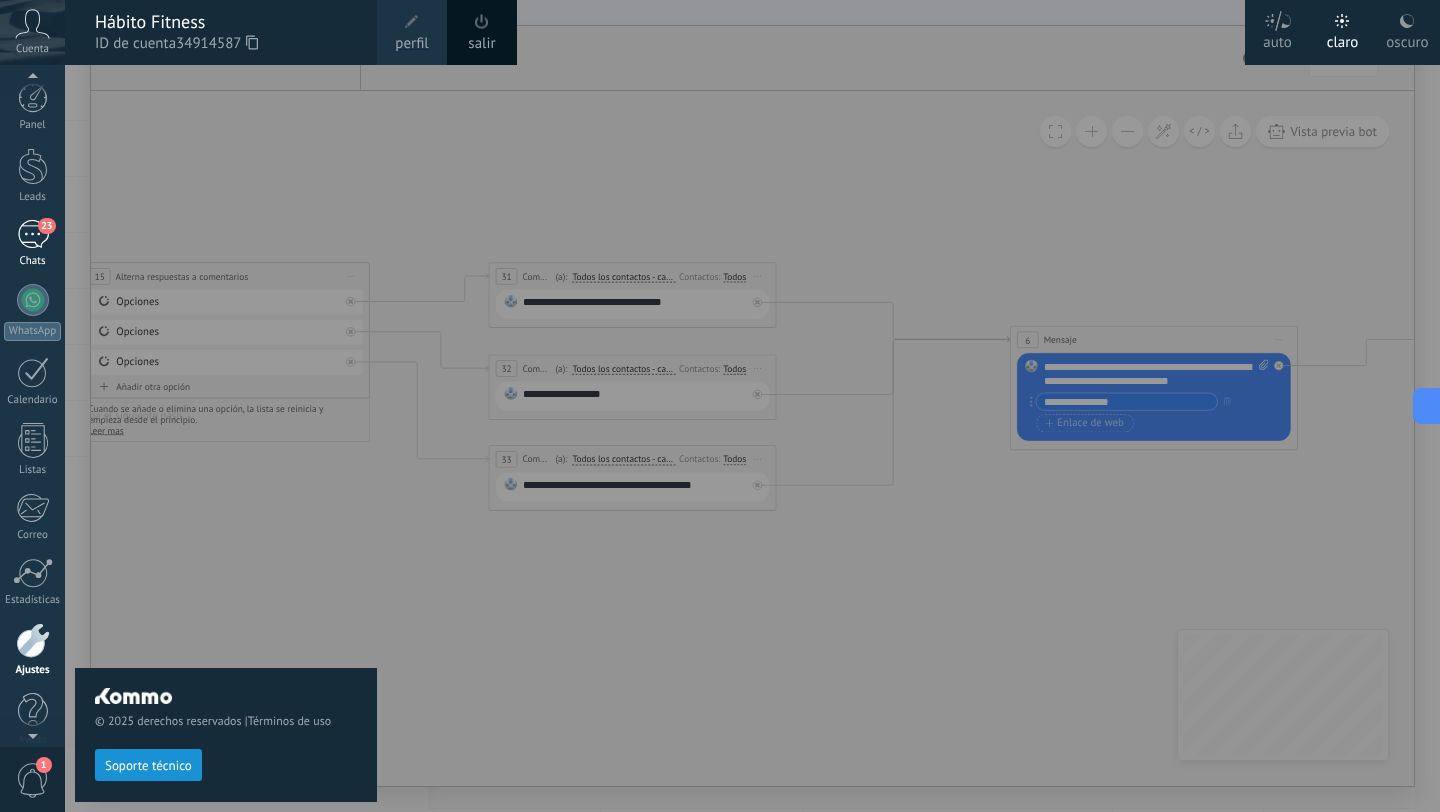 click on "23" at bounding box center (33, 234) 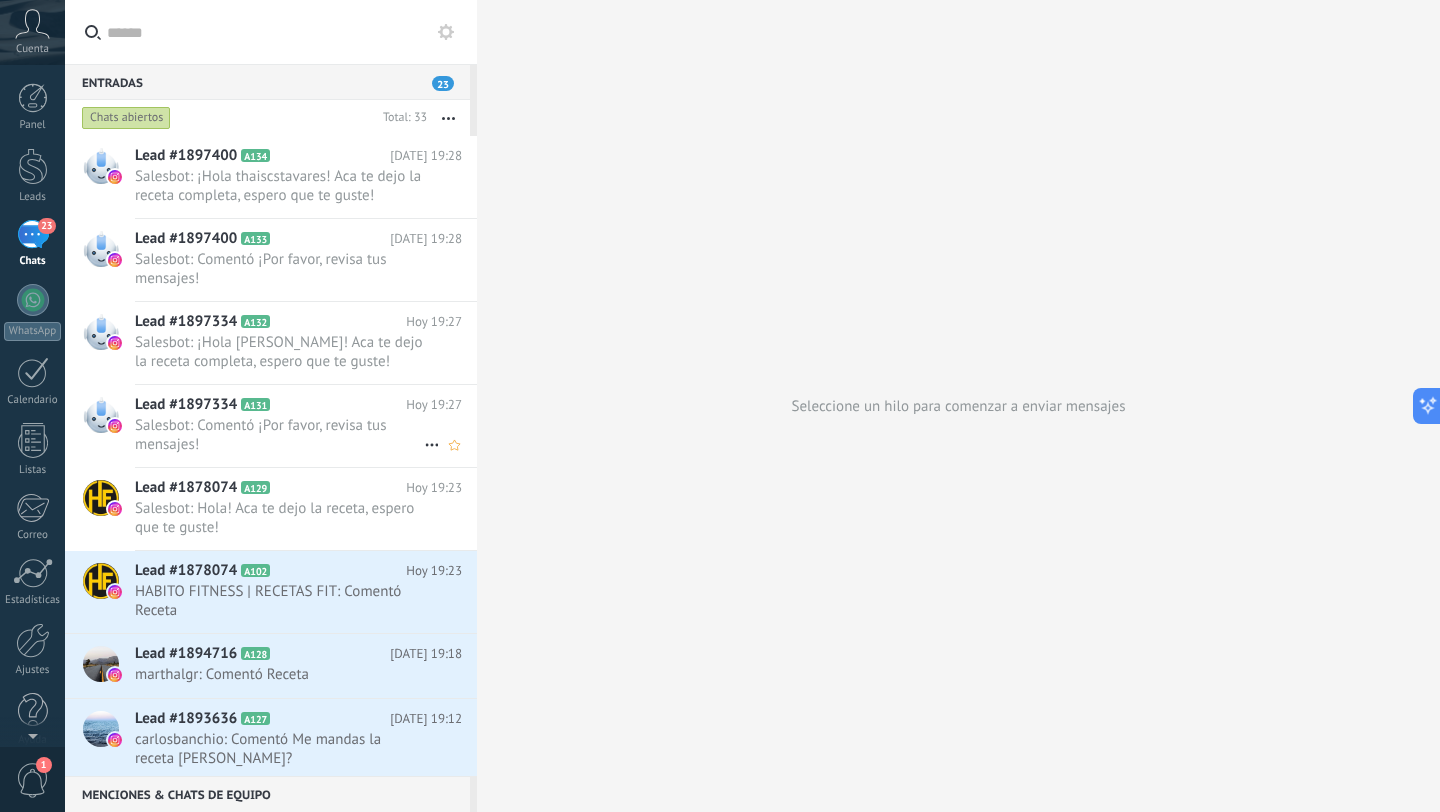 click on "Salesbot: Comentó ¡Por favor, revisa tus mensajes!" at bounding box center [279, 435] 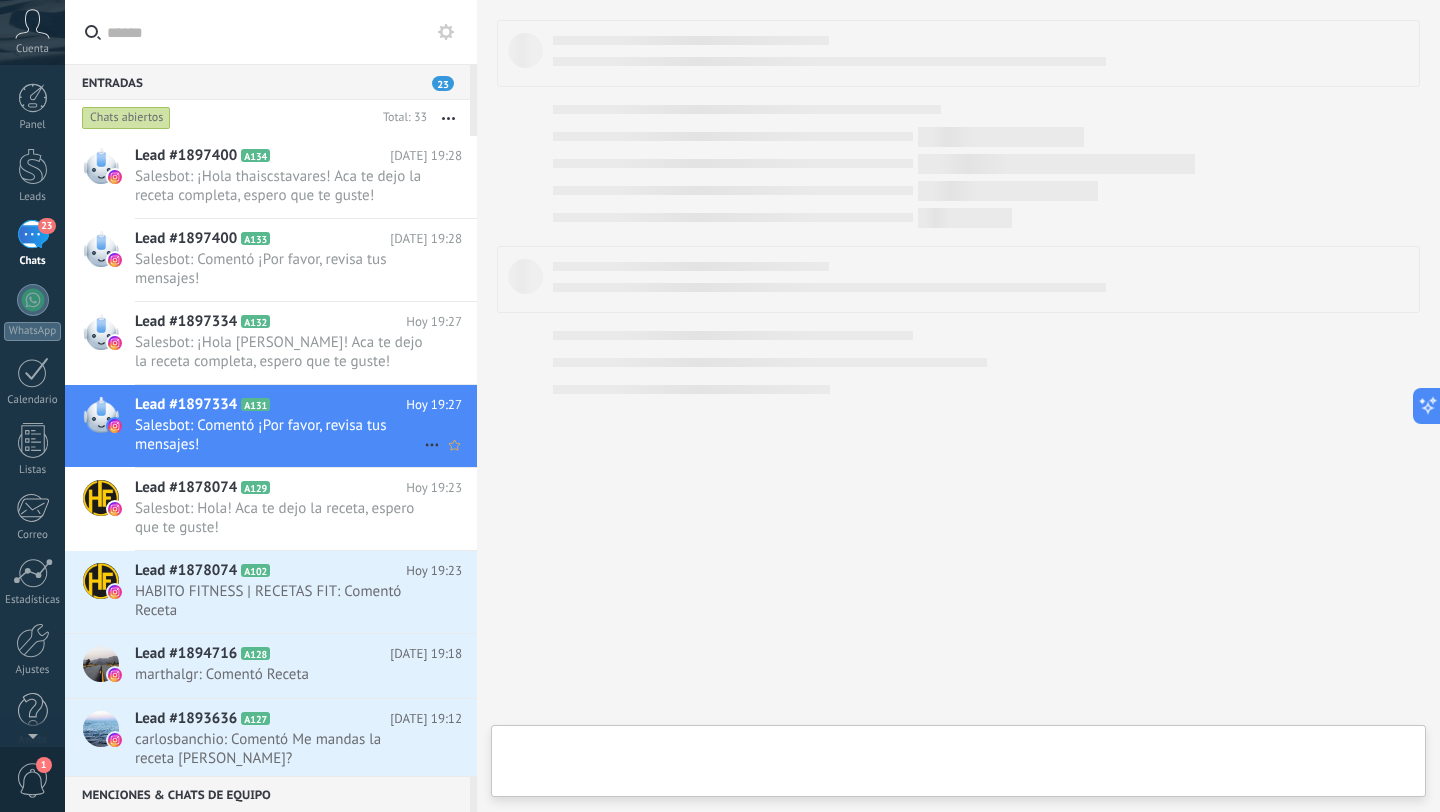 scroll, scrollTop: 30, scrollLeft: 0, axis: vertical 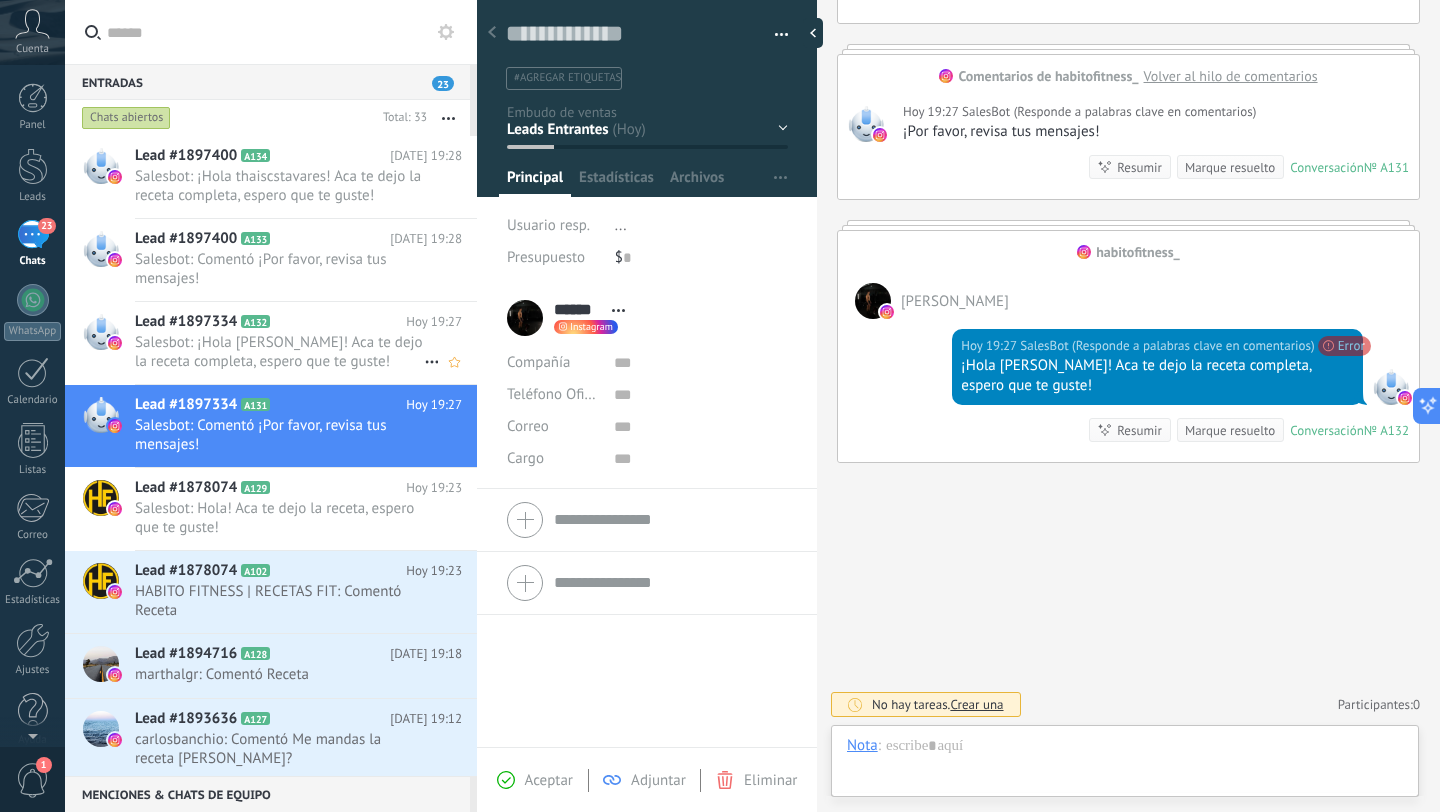 click on "Salesbot: ¡Hola [PERSON_NAME]! Aca te dejo la receta completa, espero que te guste!" at bounding box center [279, 352] 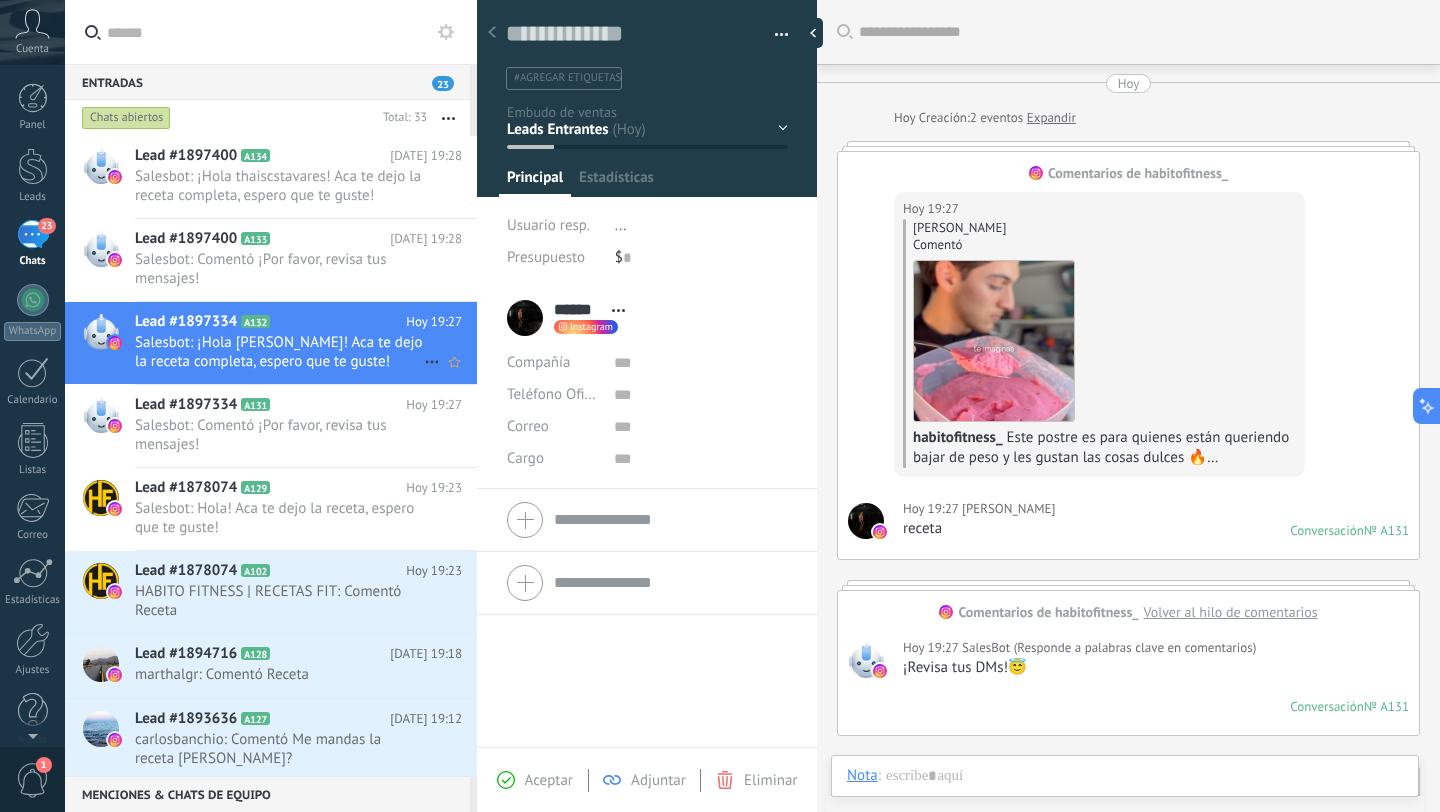 scroll, scrollTop: 30, scrollLeft: 0, axis: vertical 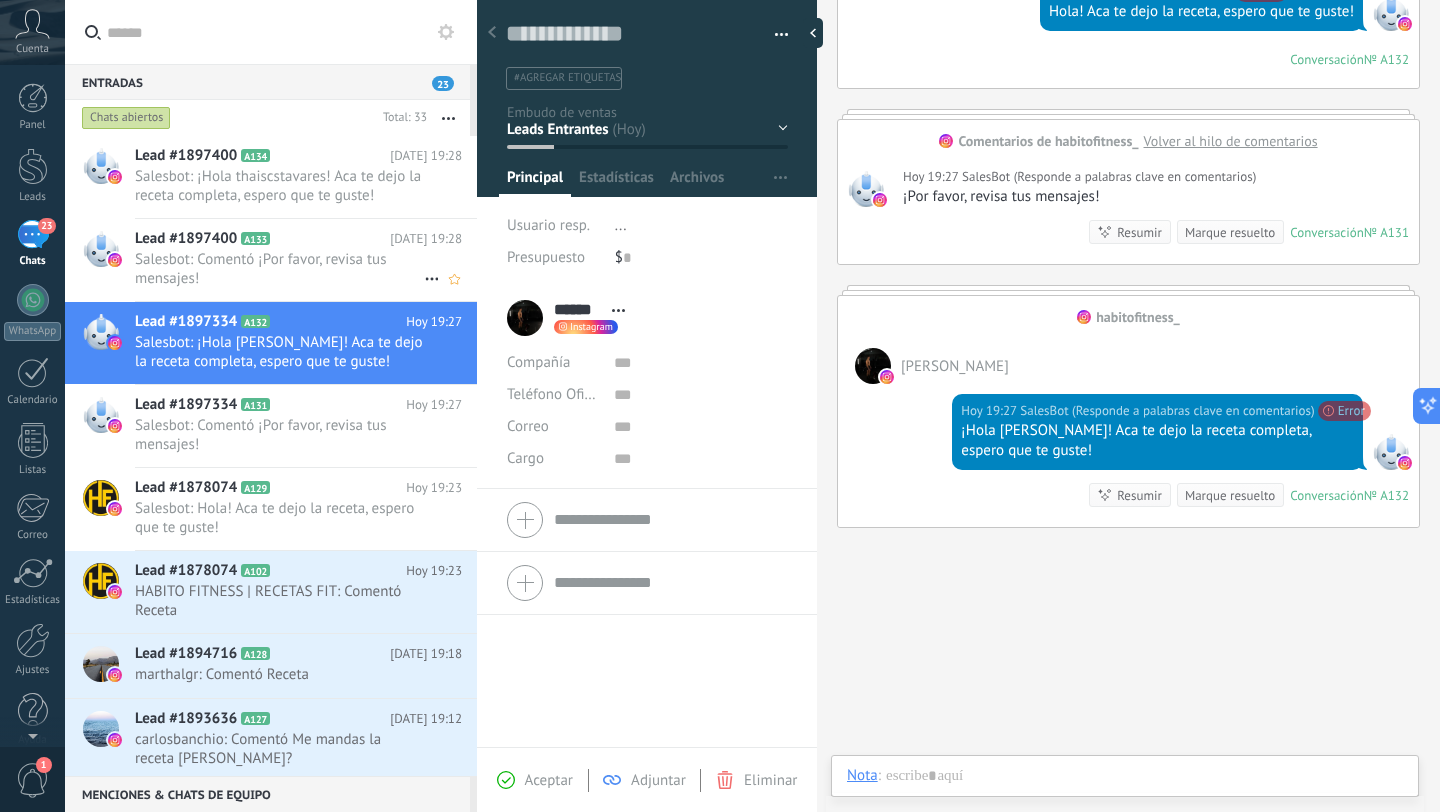 click 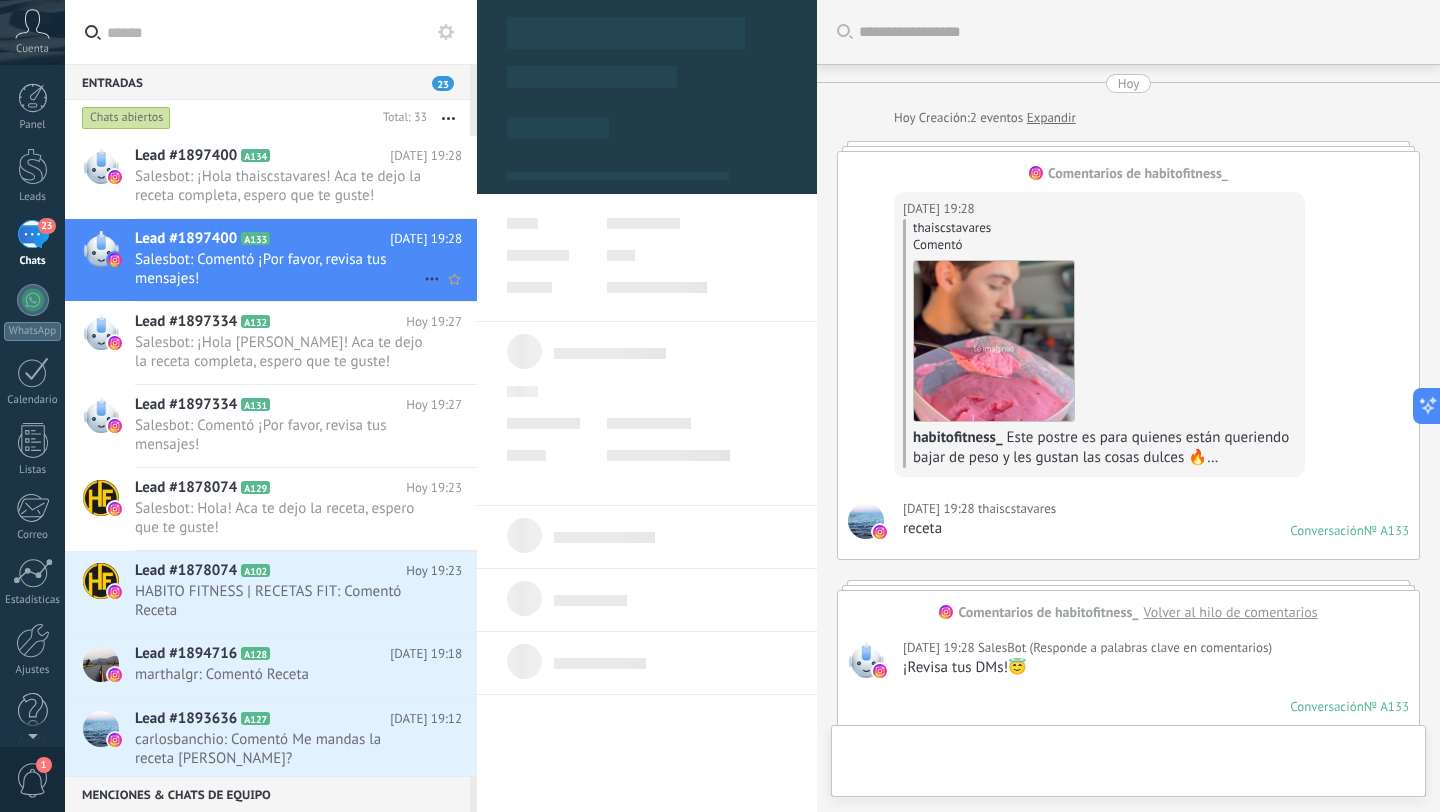 scroll, scrollTop: 1490, scrollLeft: 0, axis: vertical 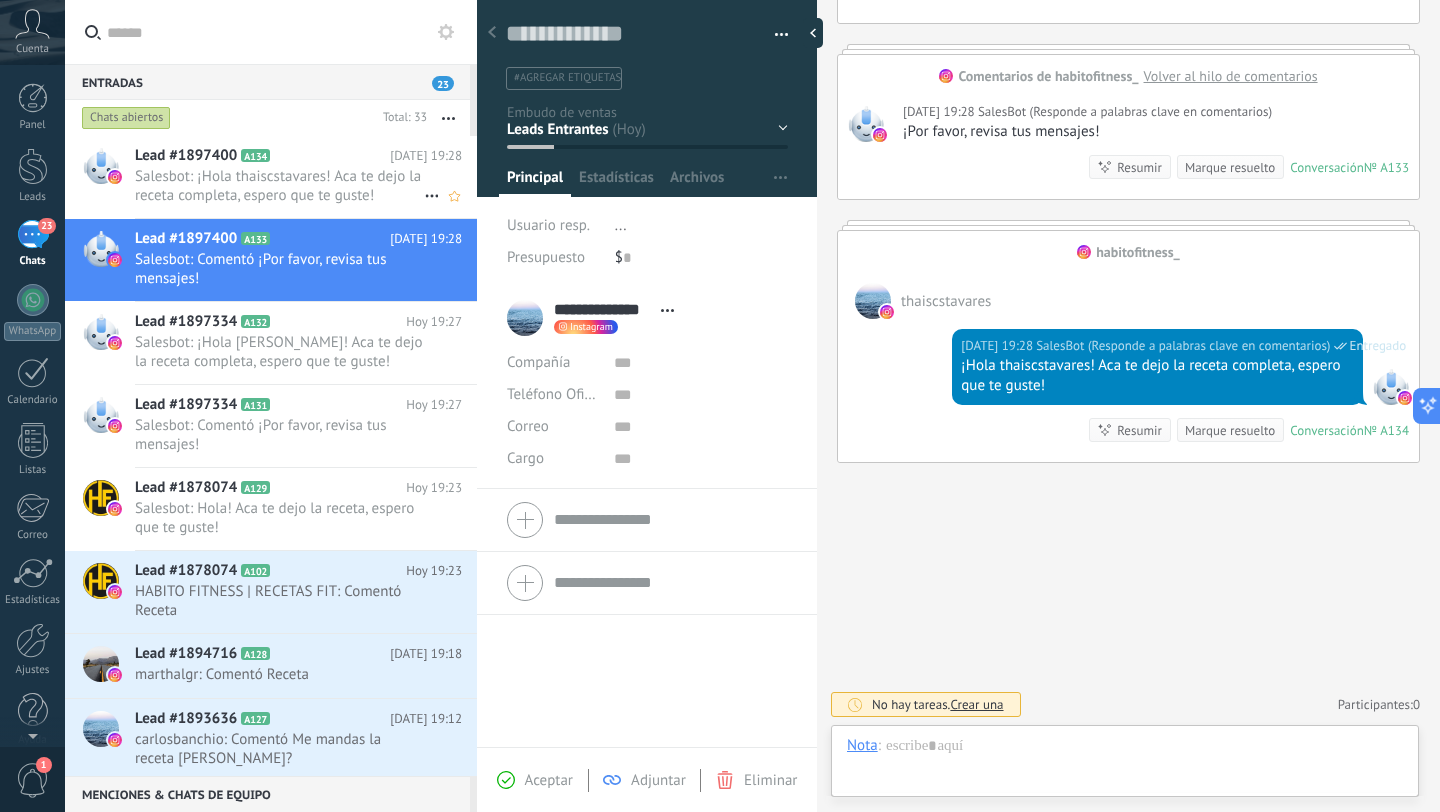 click on "Salesbot: ¡Hola thaiscstavares! Aca te dejo la receta completa, espero que te guste!" at bounding box center [279, 186] 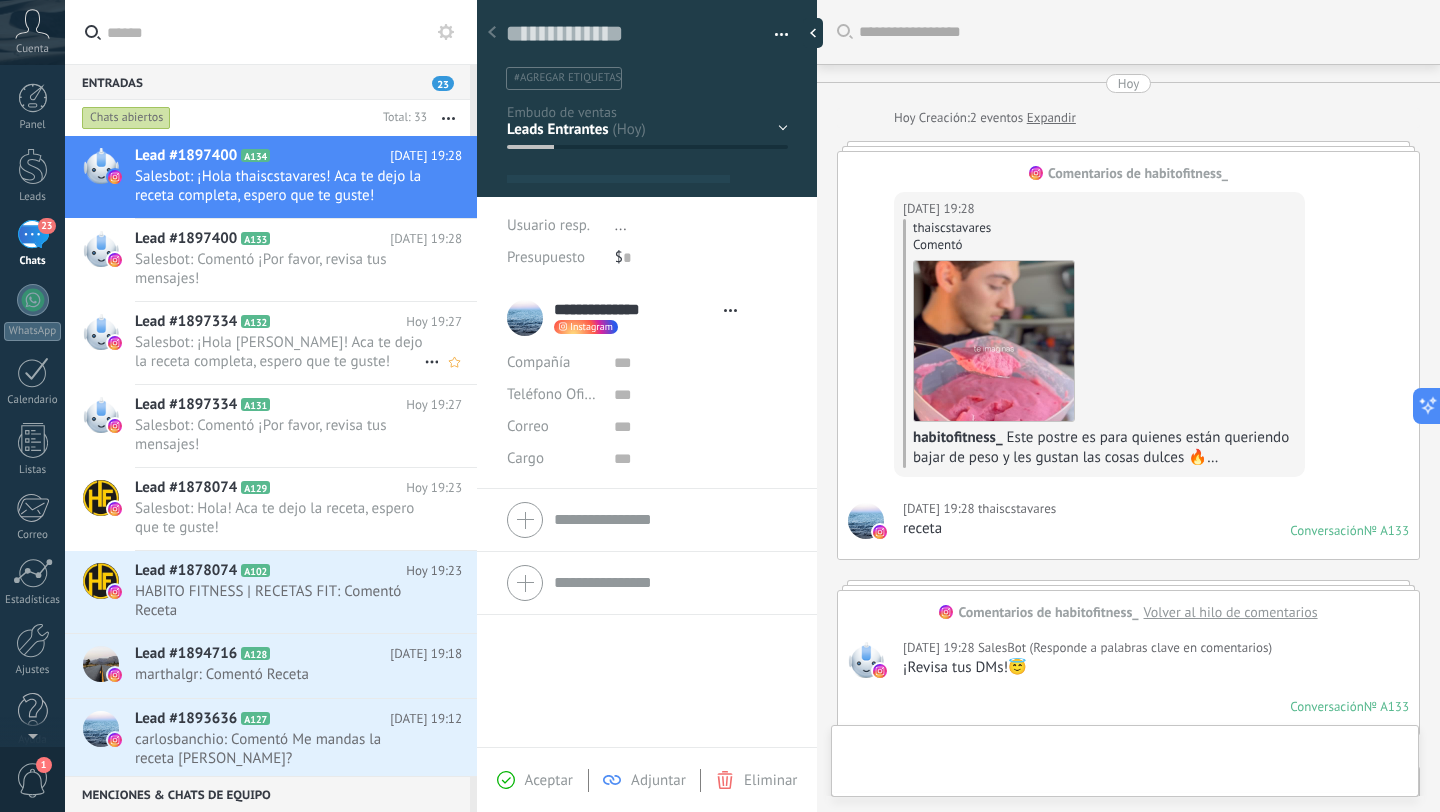 scroll, scrollTop: 1425, scrollLeft: 0, axis: vertical 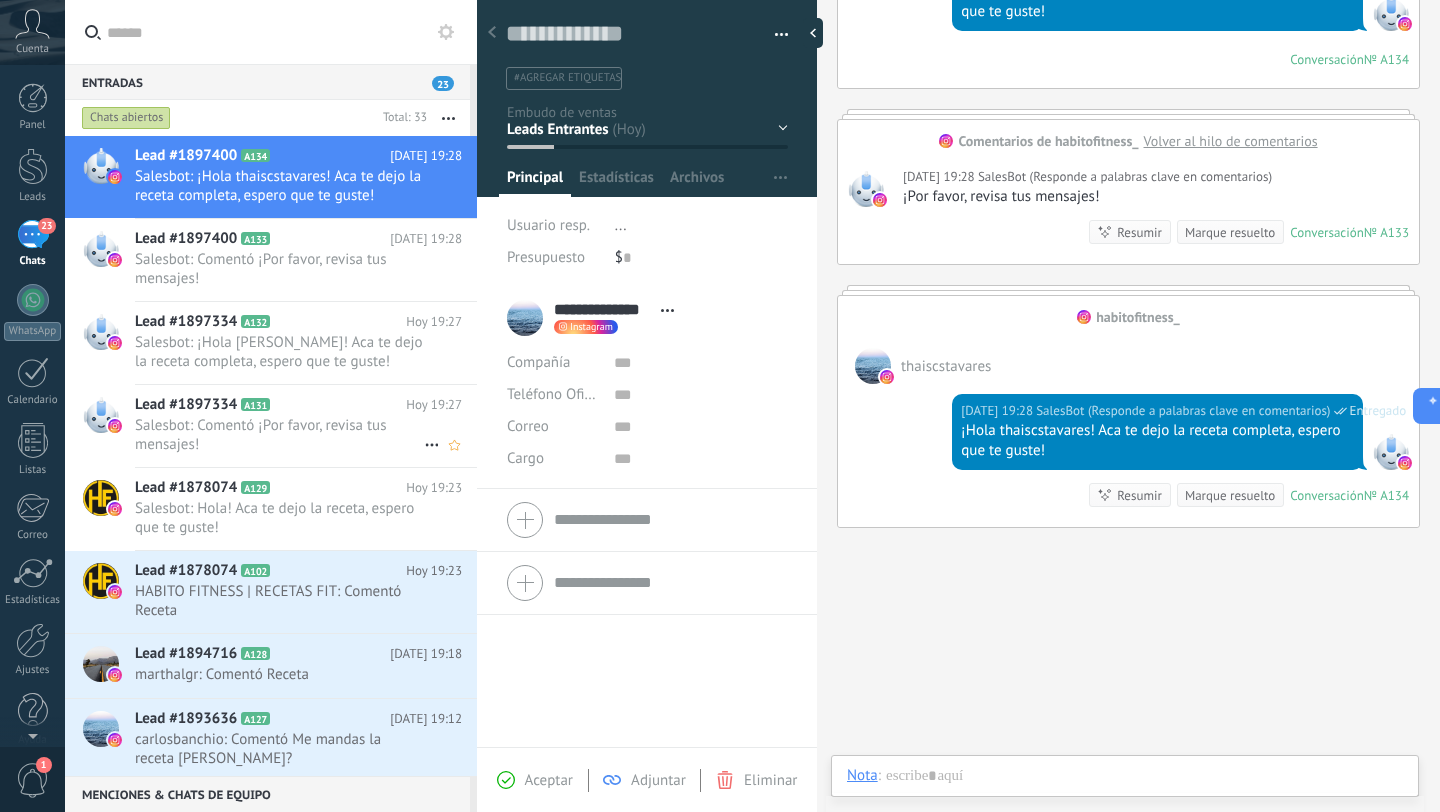 click on "Lead #1897334
A131
[DATE] 19:27
Salesbot: Comentó ¡Por favor, revisa tus mensajes!" at bounding box center [306, 426] 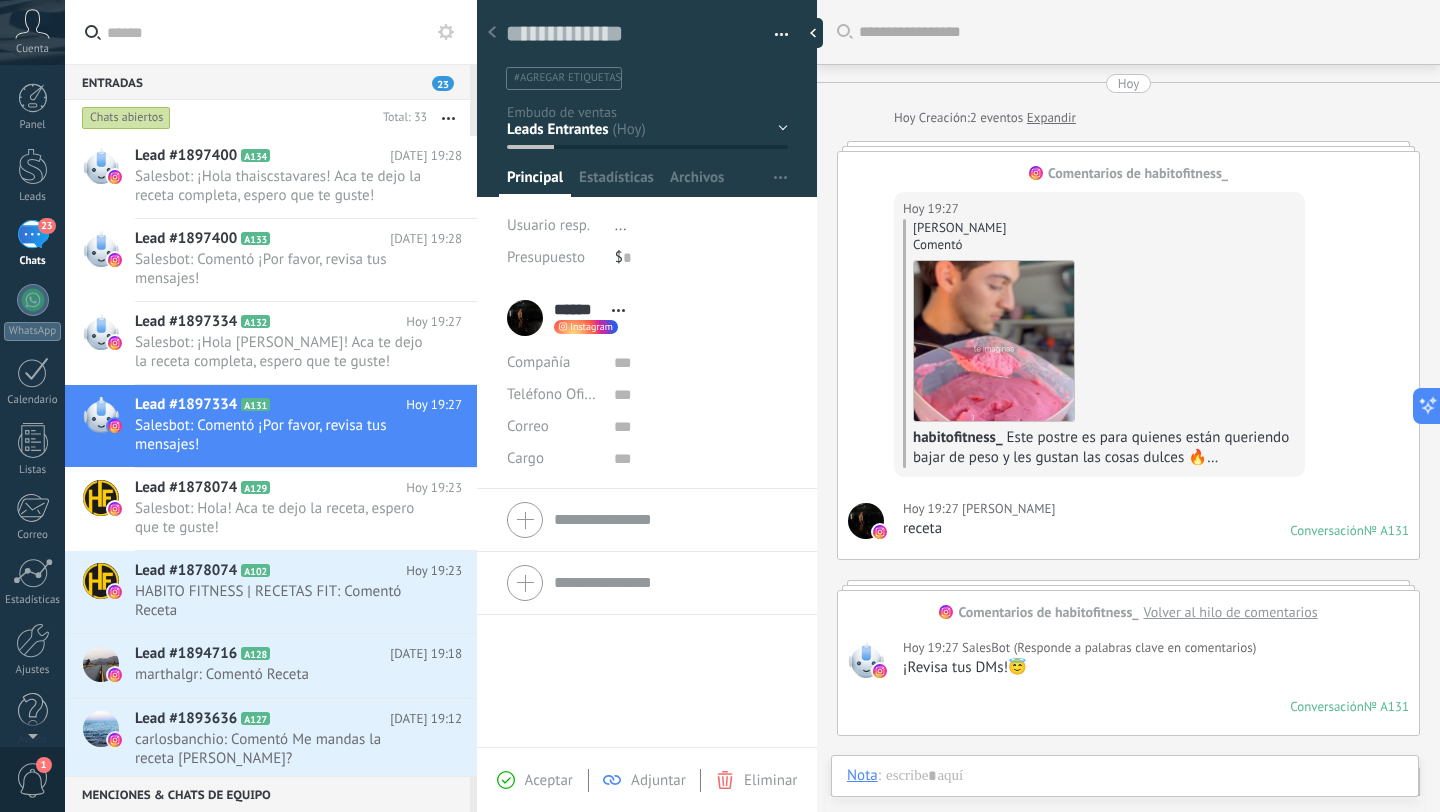 scroll, scrollTop: 30, scrollLeft: 0, axis: vertical 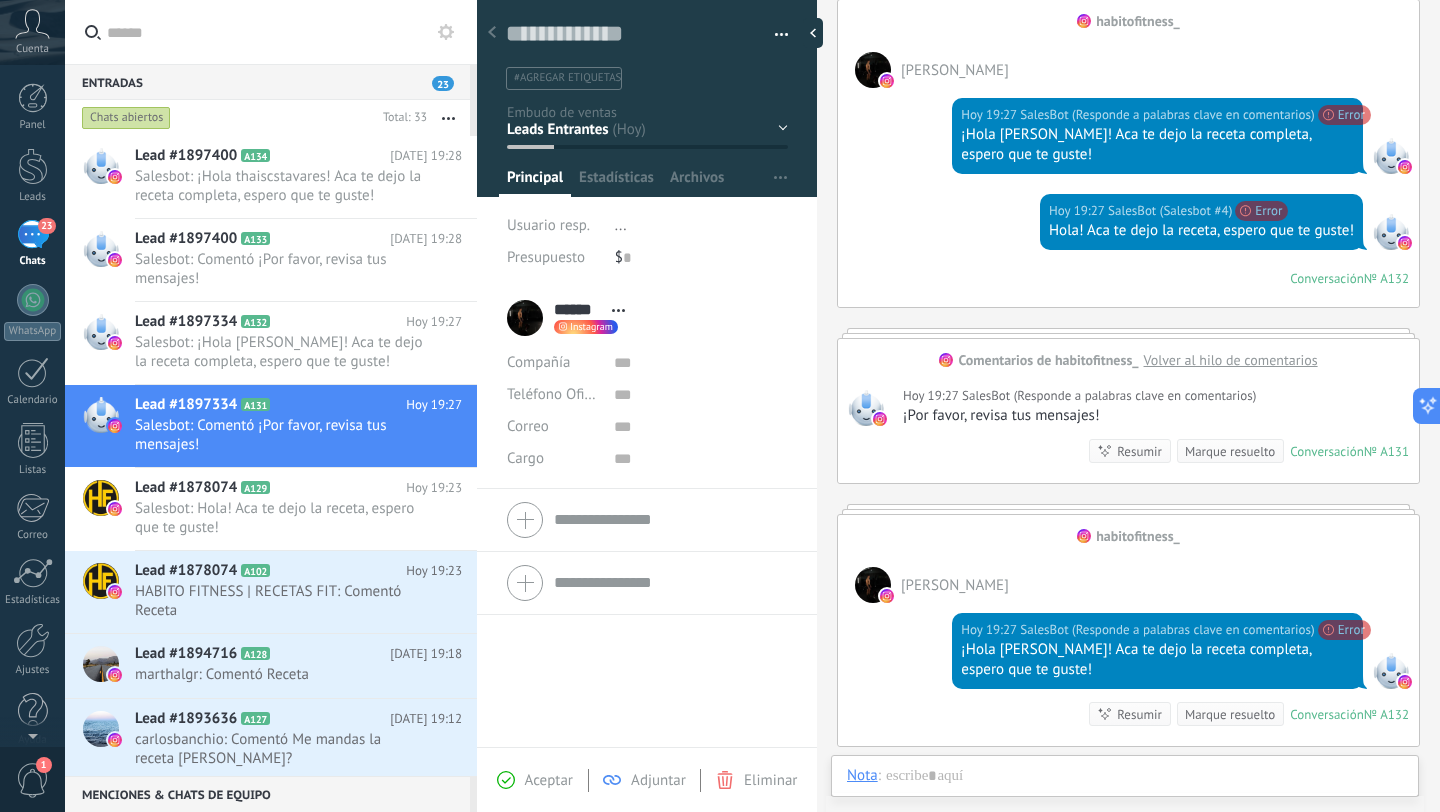 click on "23" at bounding box center [46, 226] 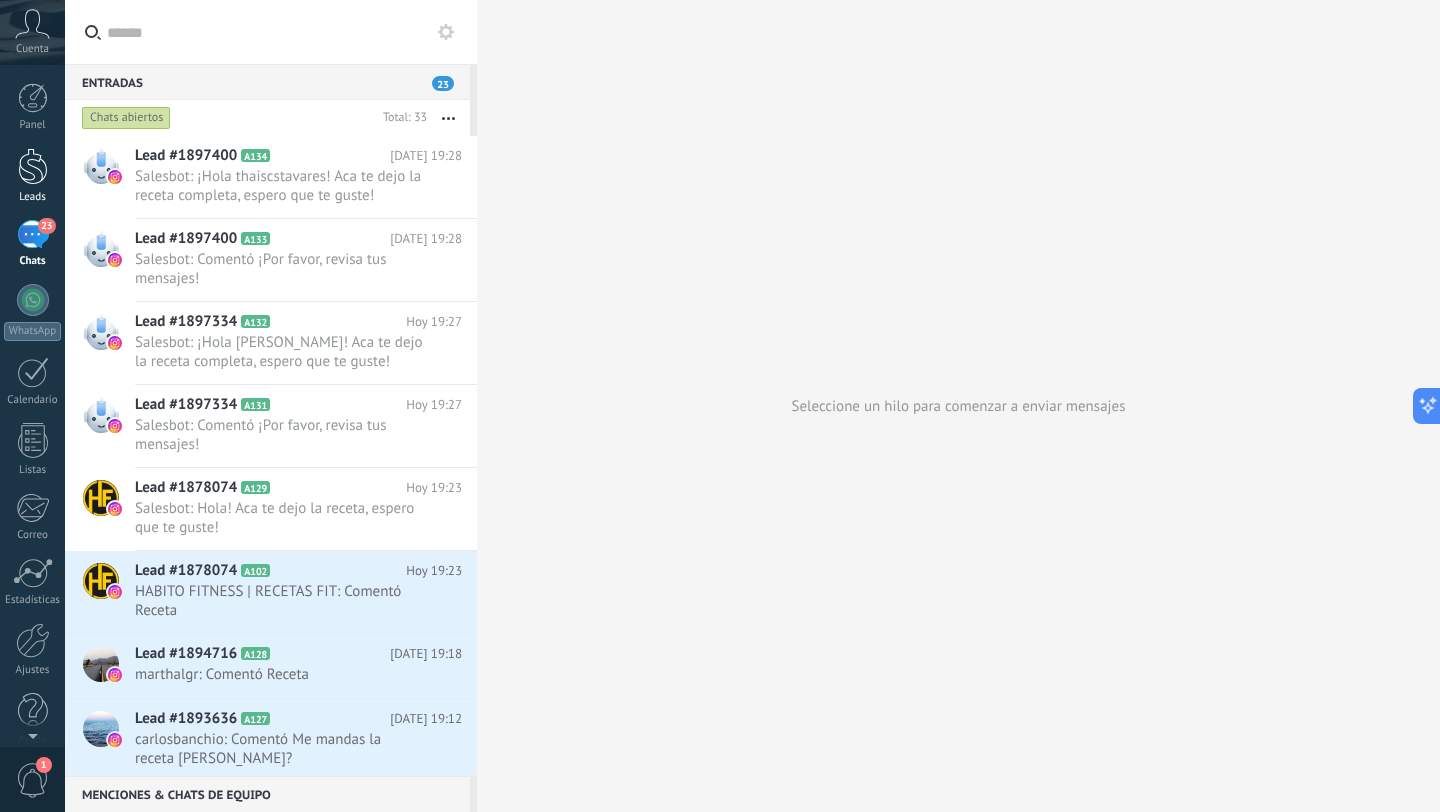 click at bounding box center [33, 166] 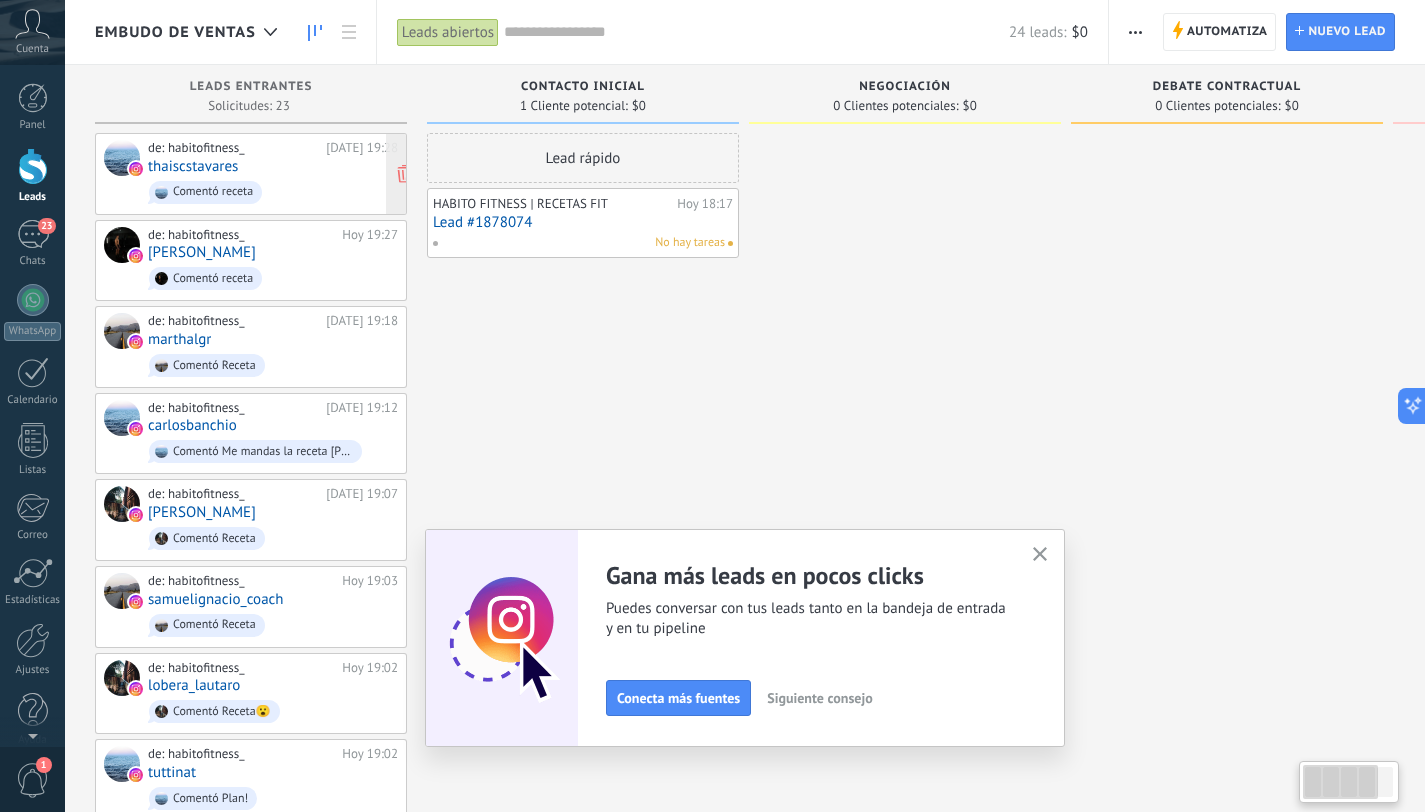 click on "Comentó receta" at bounding box center [273, 192] 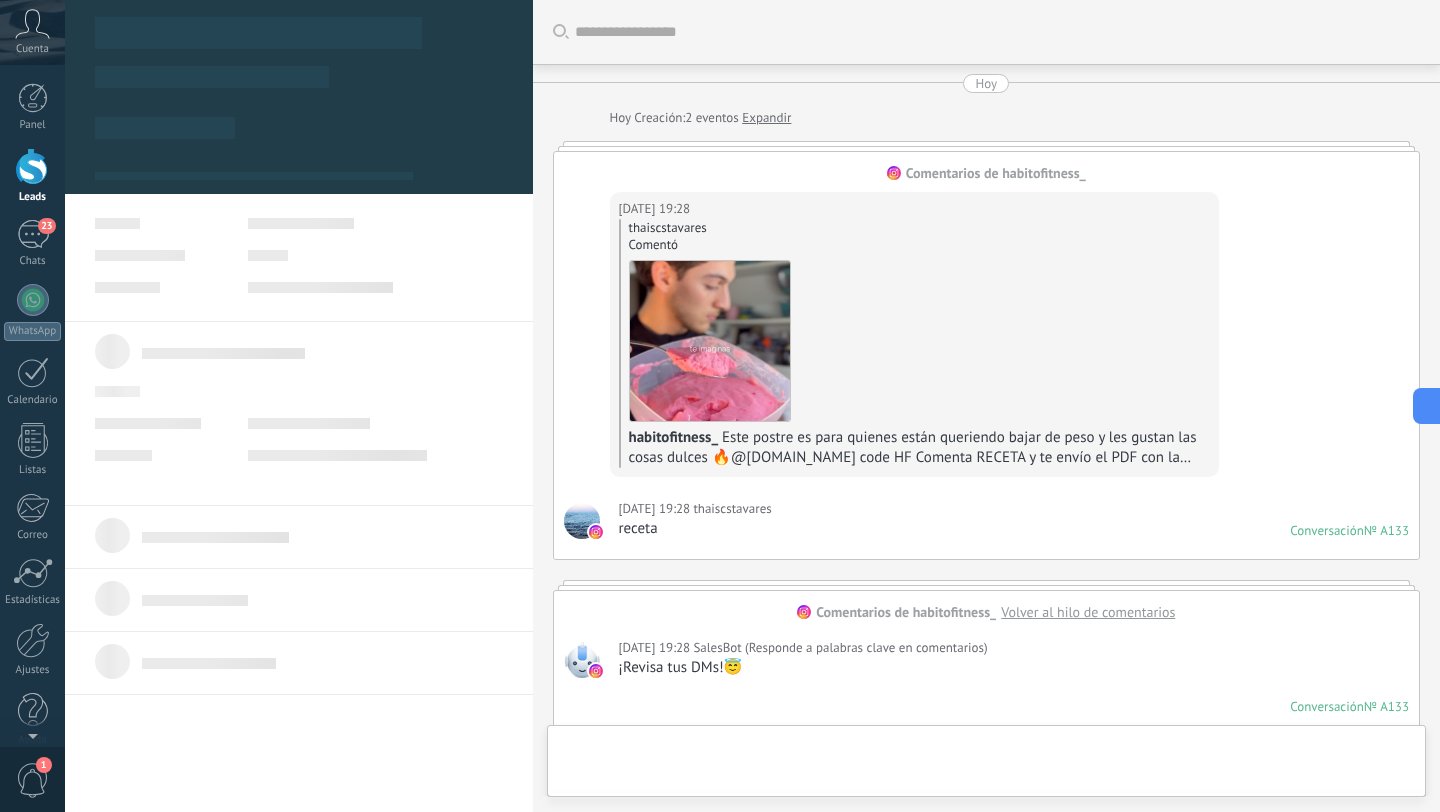 scroll, scrollTop: 1430, scrollLeft: 0, axis: vertical 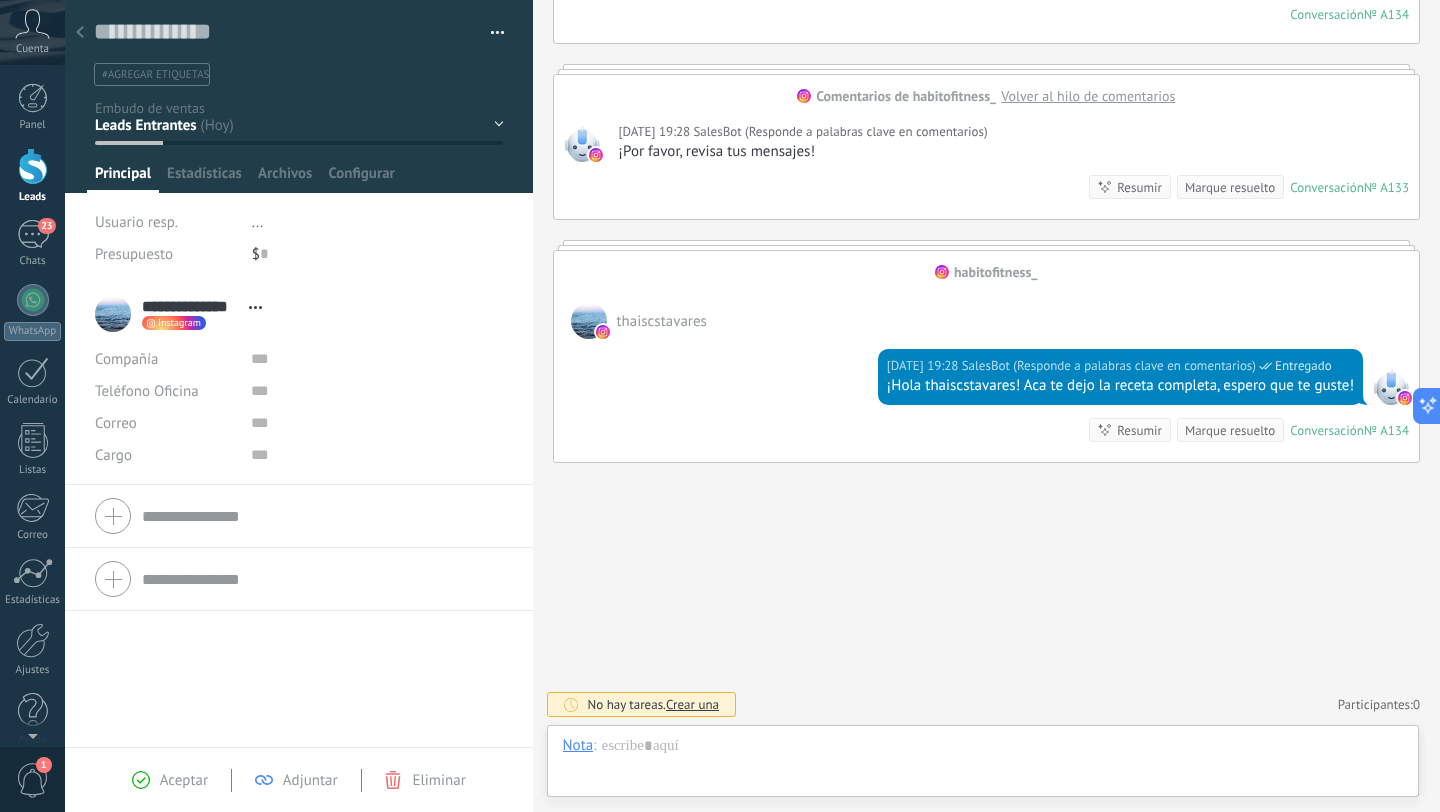 click 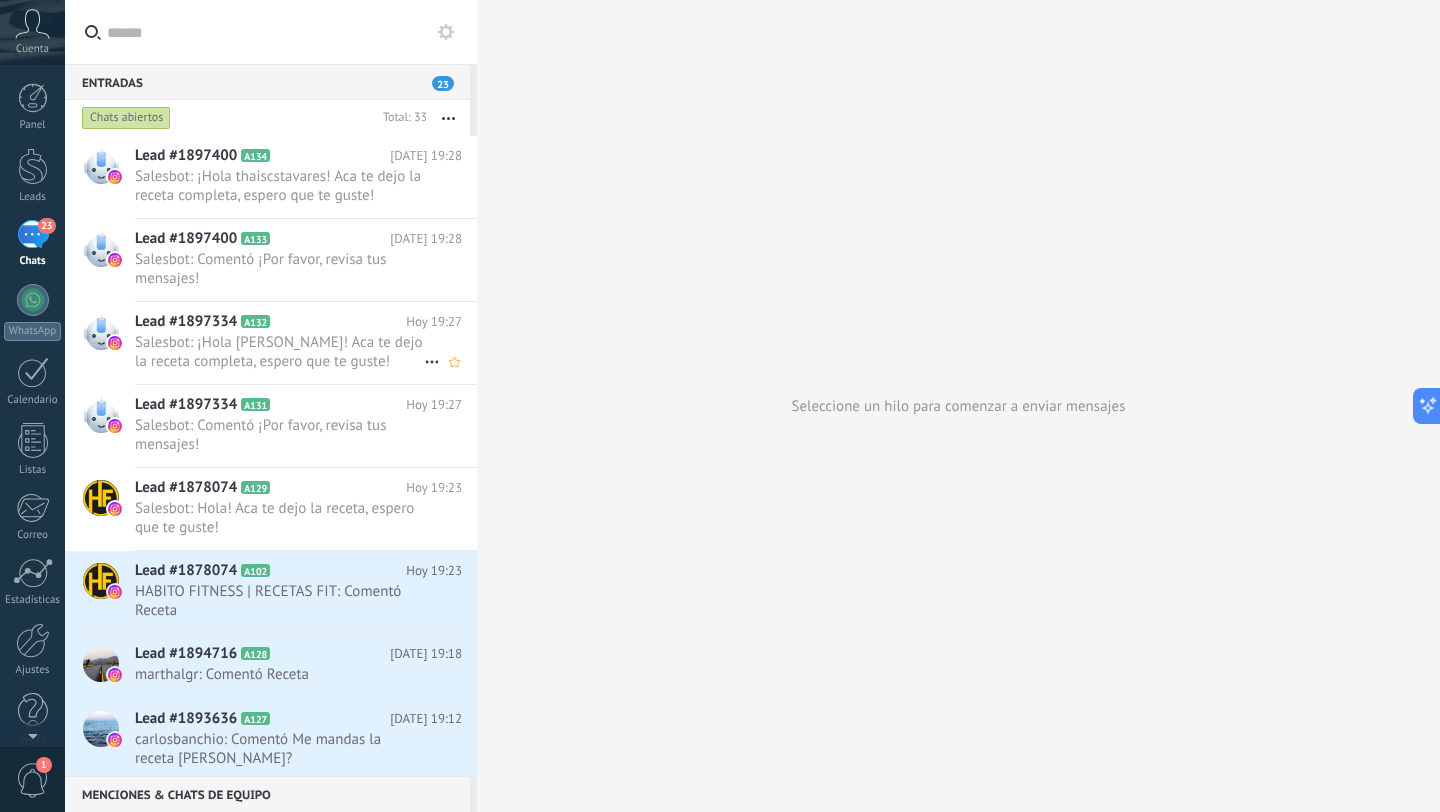 click on "Salesbot: ¡Hola [PERSON_NAME]! Aca te dejo la receta completa, espero que te guste!" at bounding box center (279, 352) 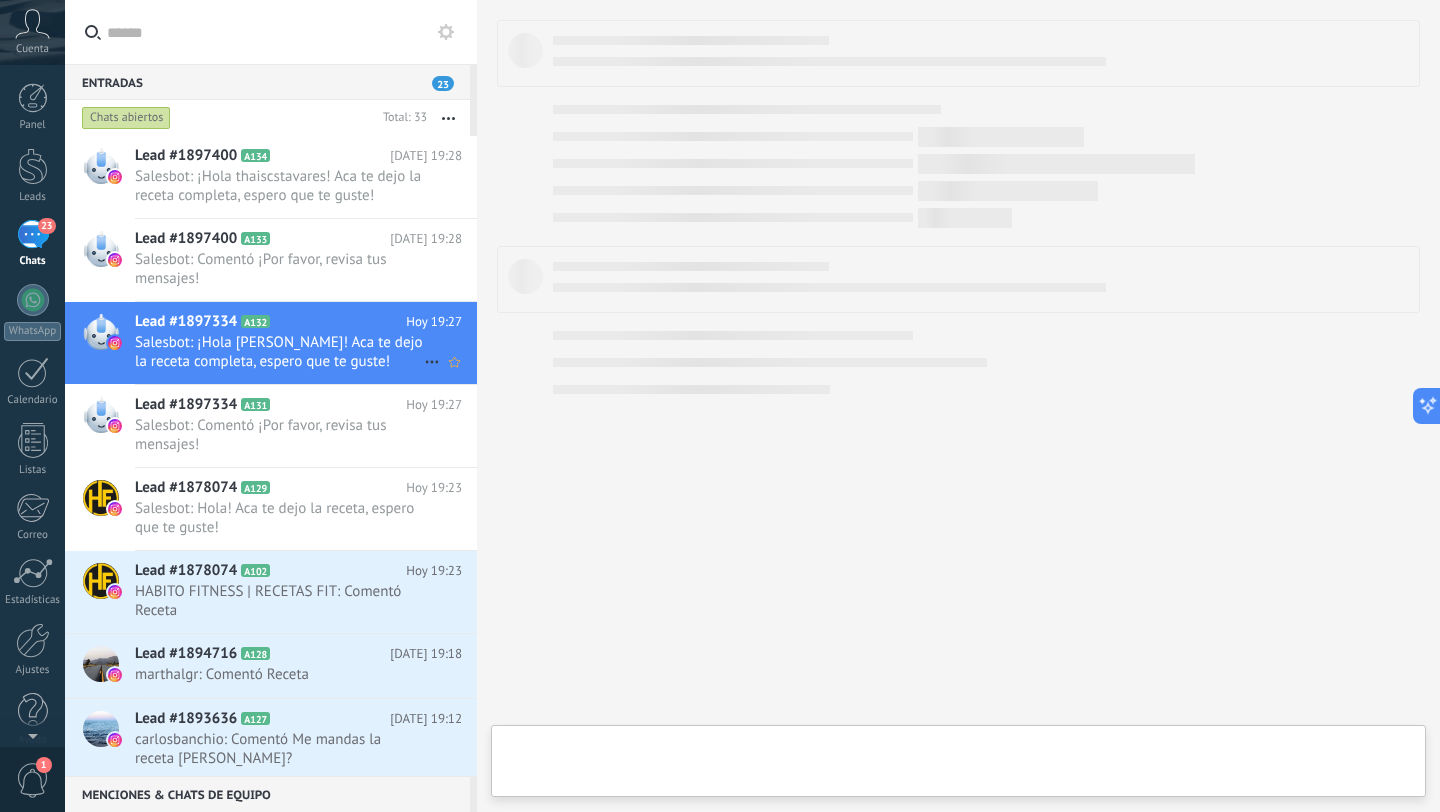 scroll, scrollTop: 30, scrollLeft: 0, axis: vertical 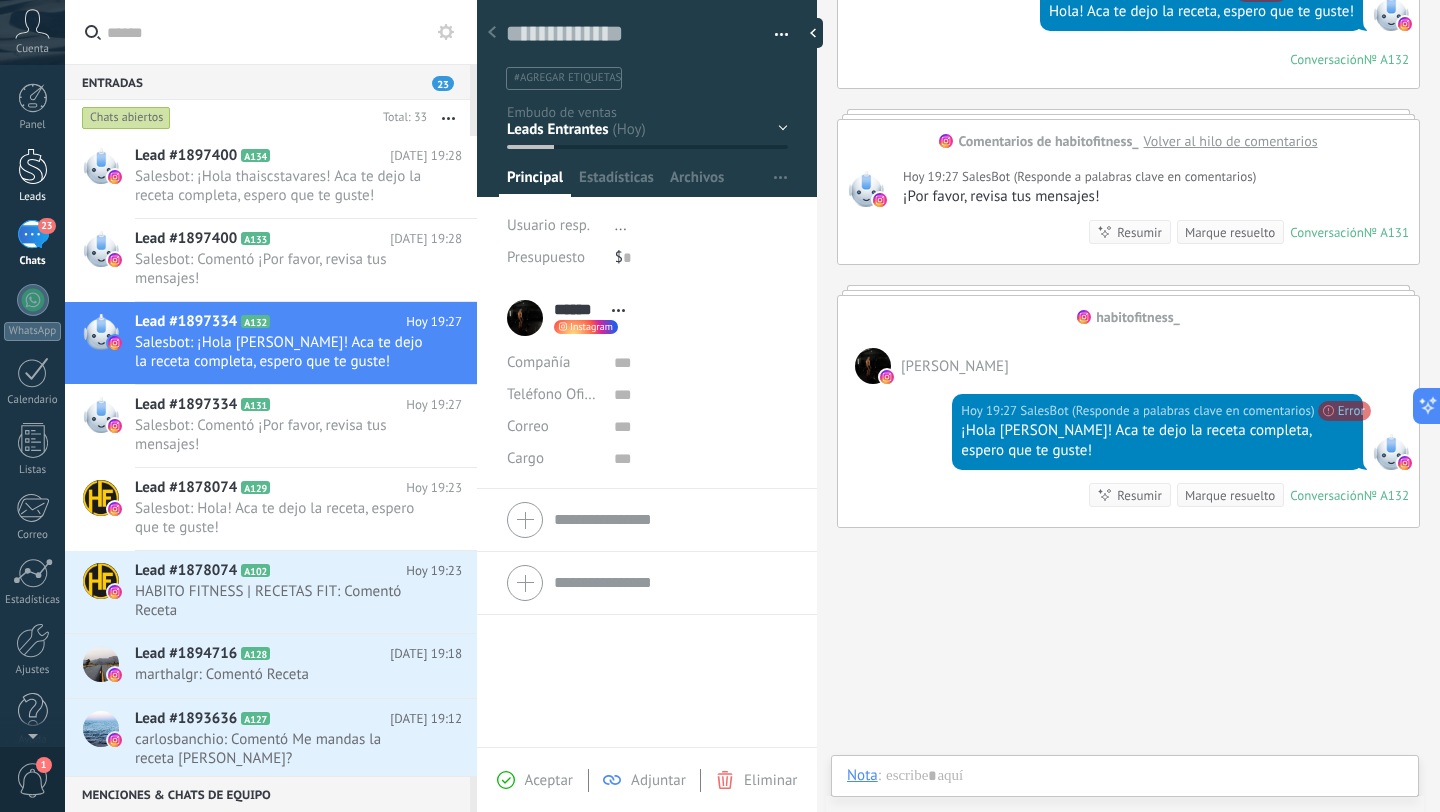 click on "Leads" at bounding box center [32, 176] 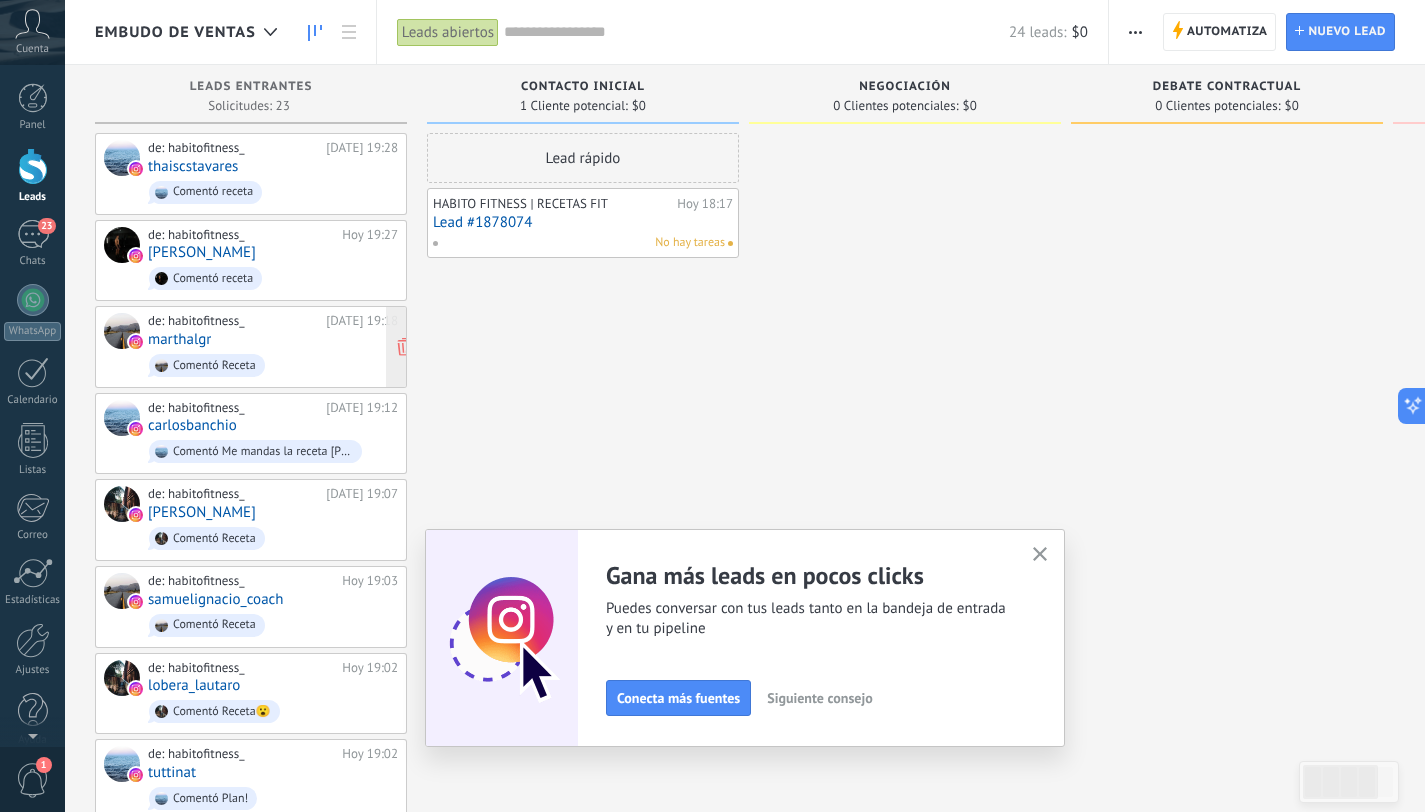 click on "de: habitofitness_ [DATE] 19:18 marthalgr Comentó Receta" at bounding box center [273, 347] 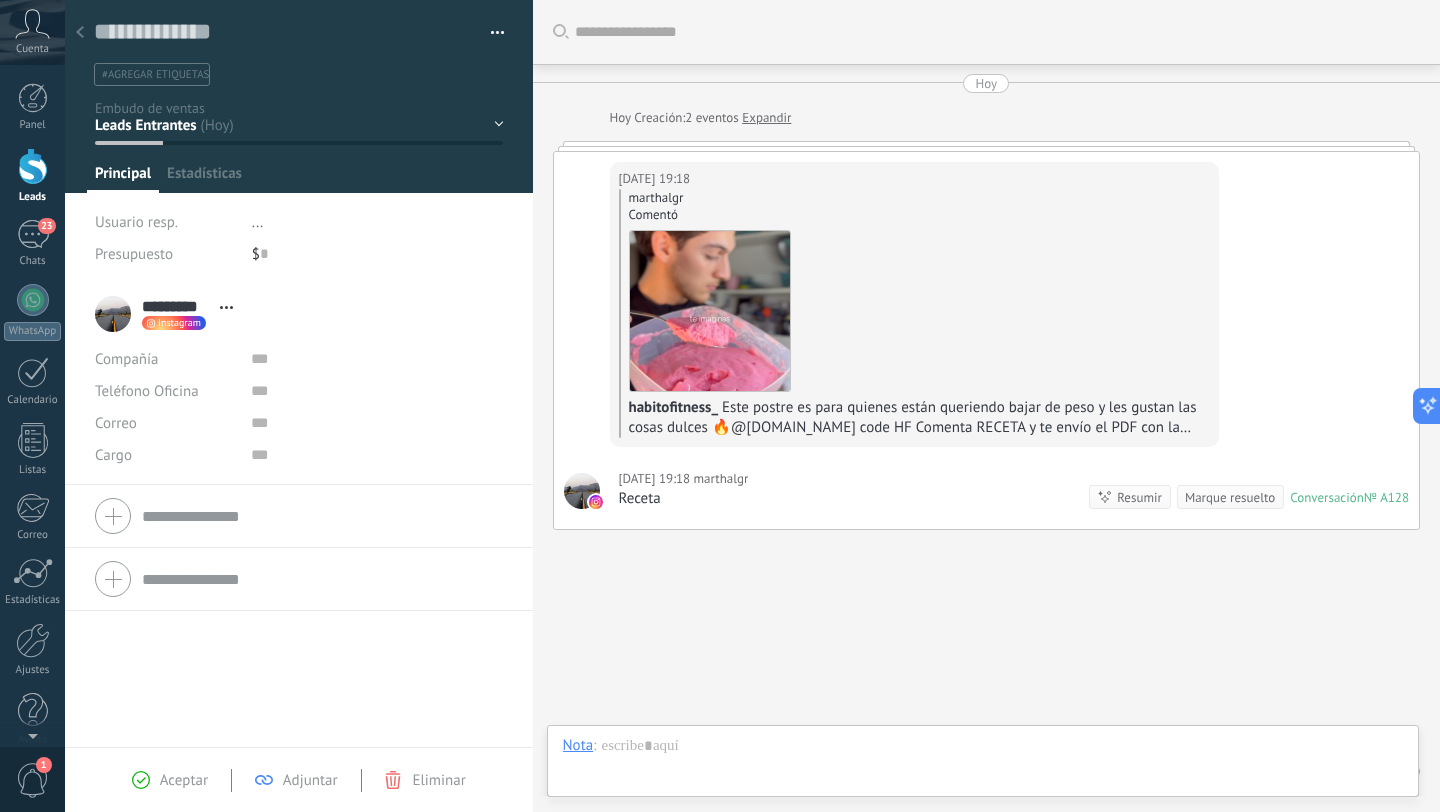 scroll, scrollTop: 30, scrollLeft: 0, axis: vertical 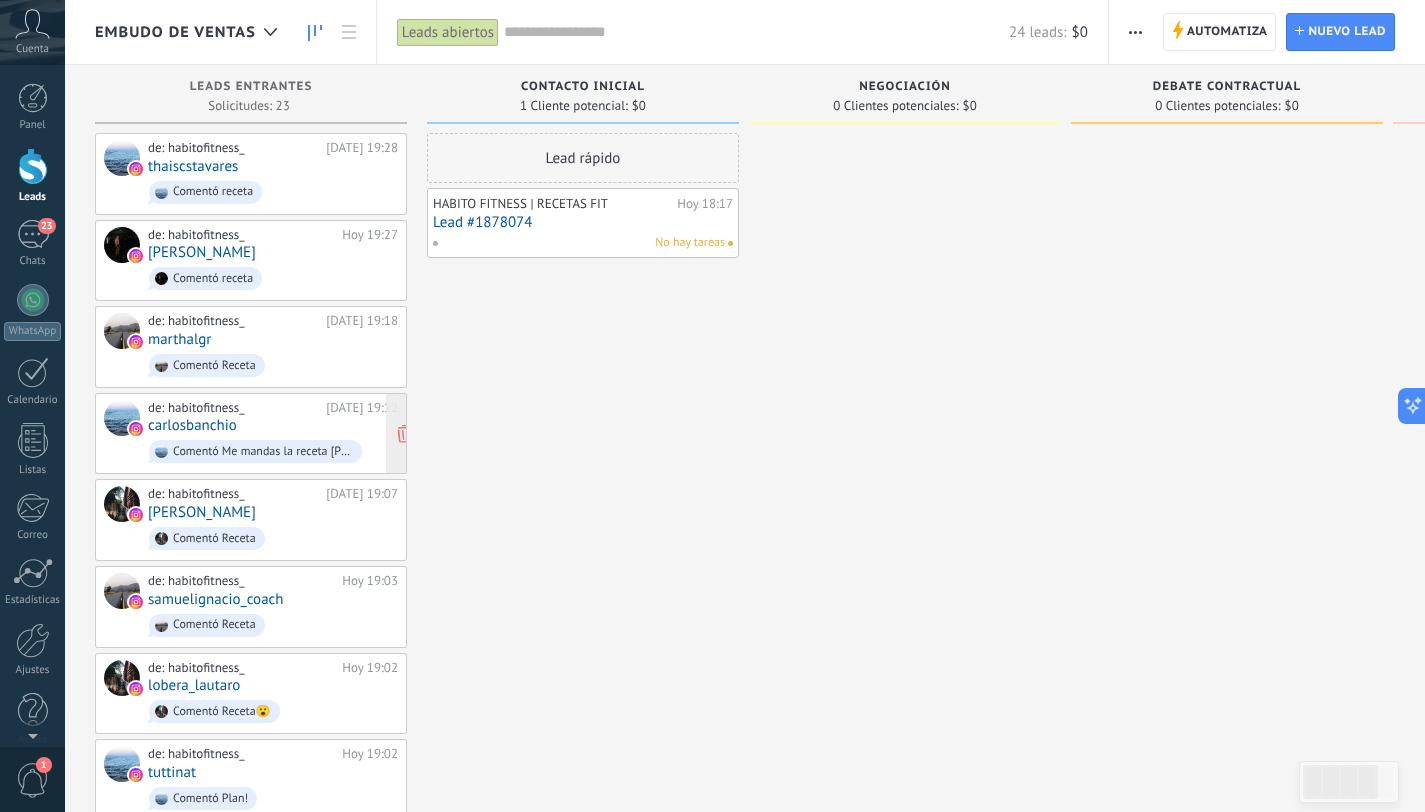 click on "Comentó Me mandas la receta [PERSON_NAME]?" at bounding box center [273, 451] 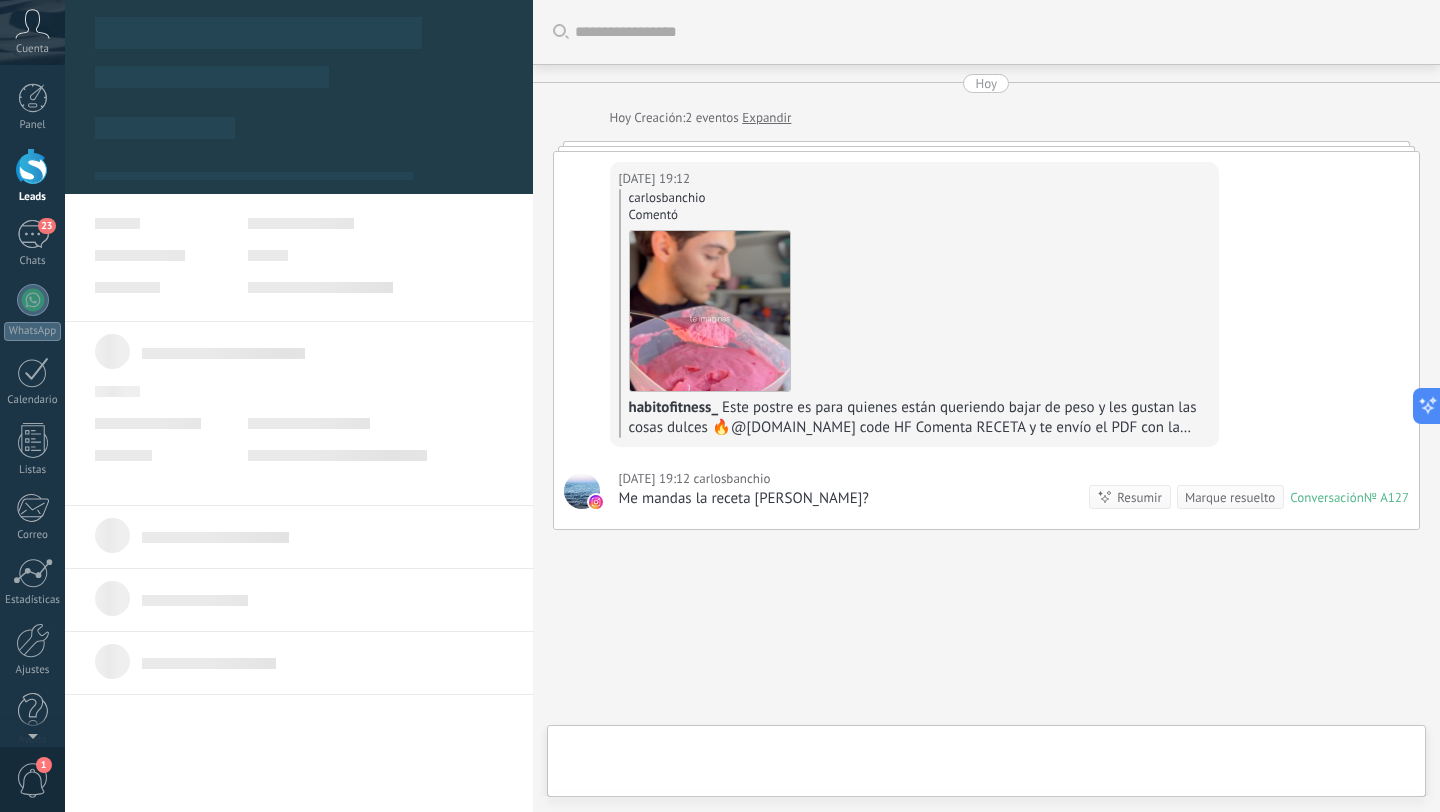type on "**********" 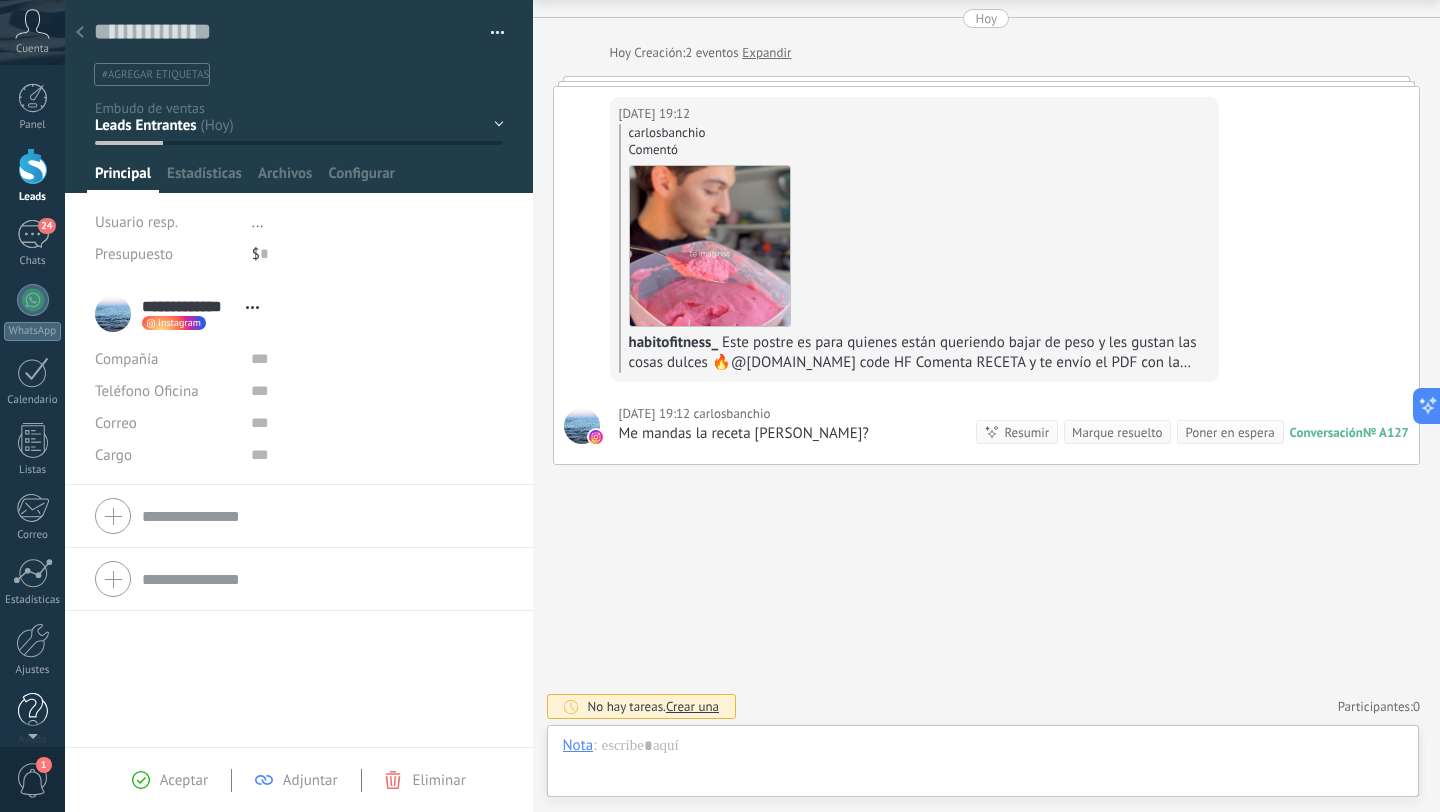 click at bounding box center [33, 710] 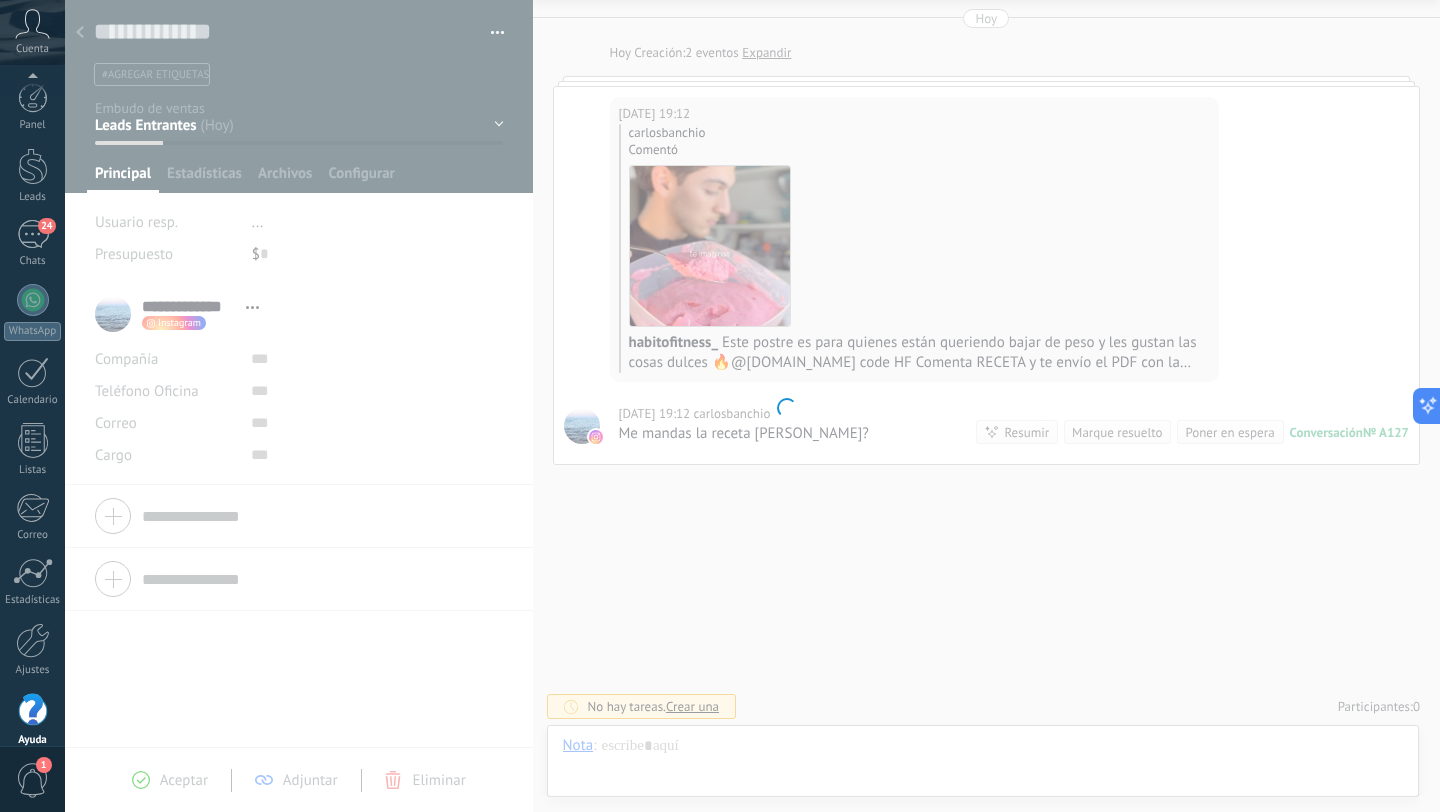 scroll, scrollTop: 20, scrollLeft: 0, axis: vertical 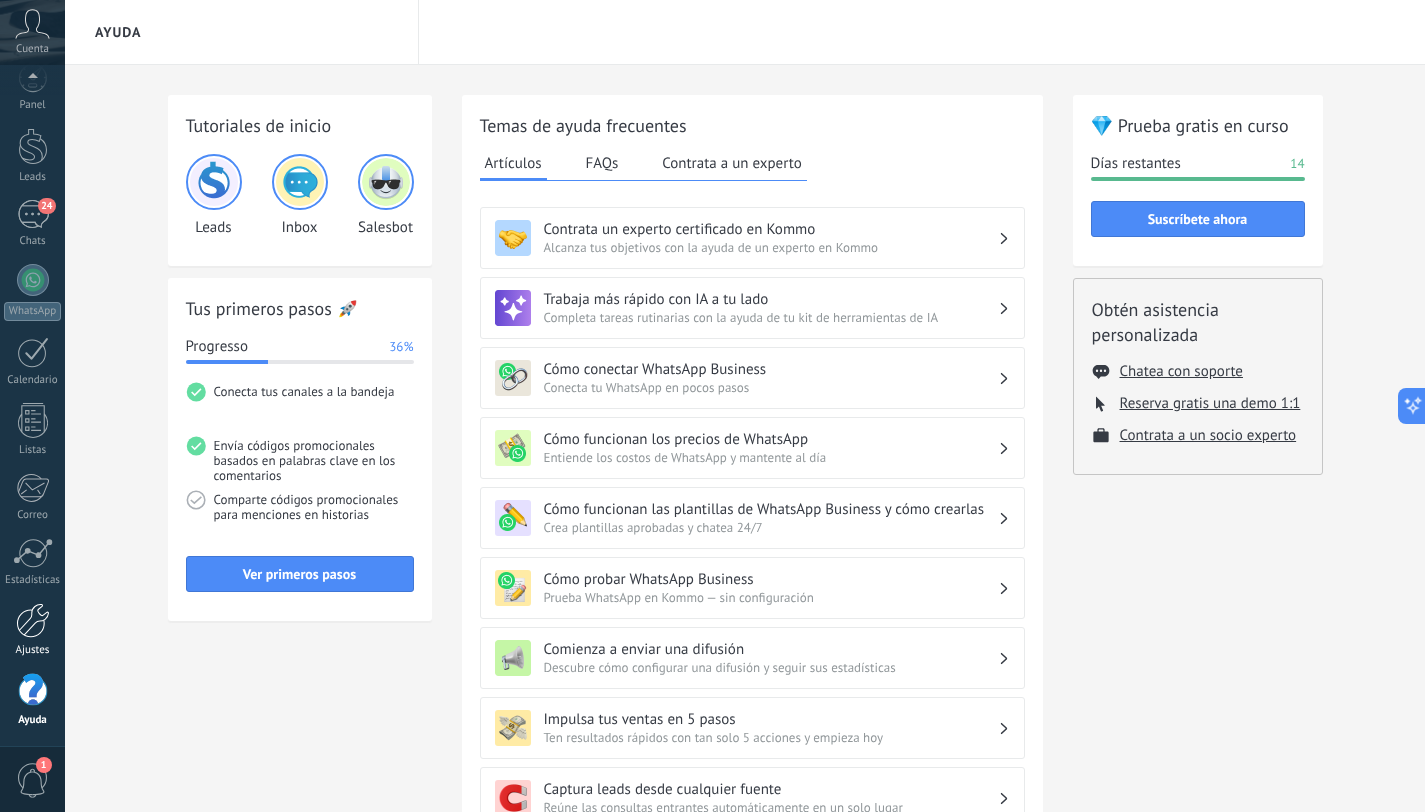 click at bounding box center (33, 620) 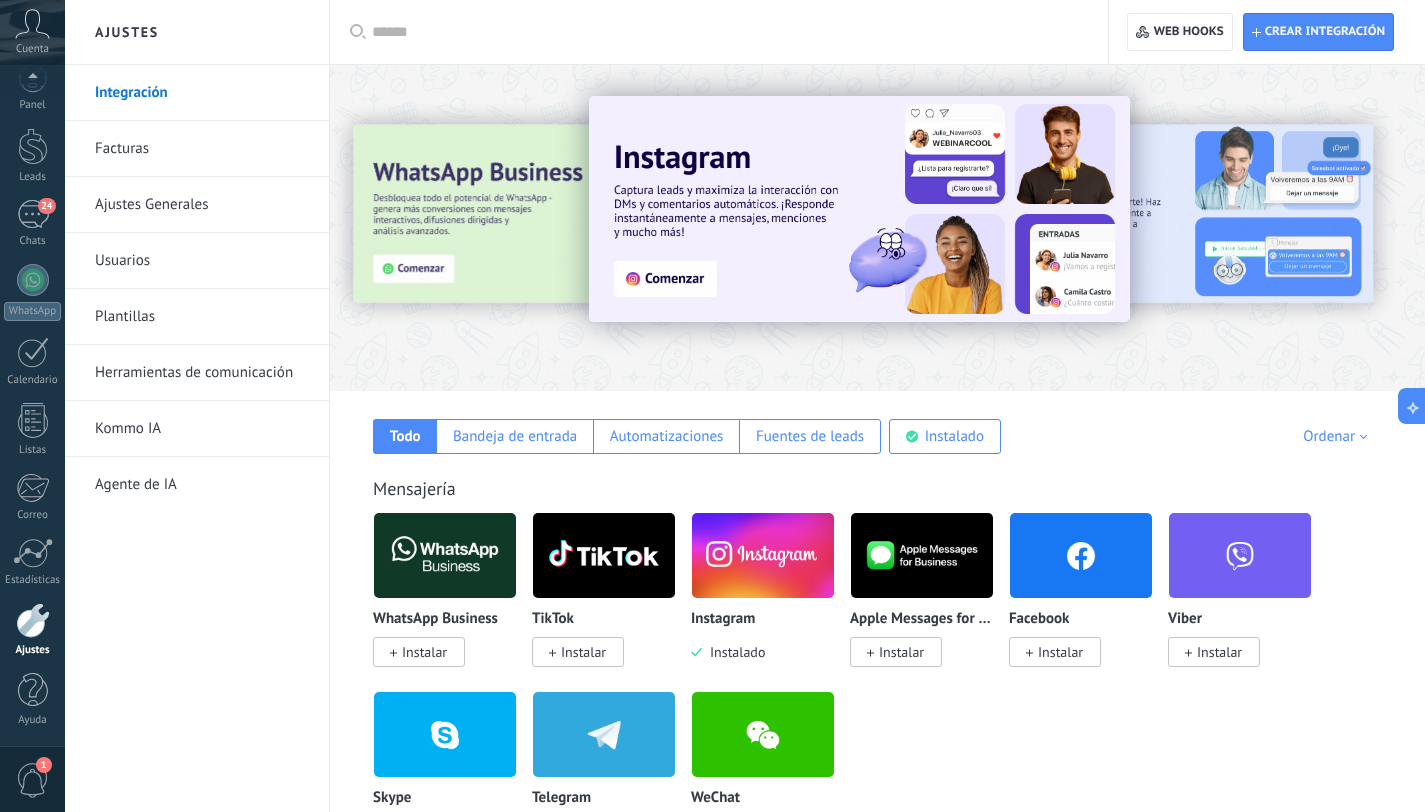 click on "Herramientas de comunicación" at bounding box center [202, 373] 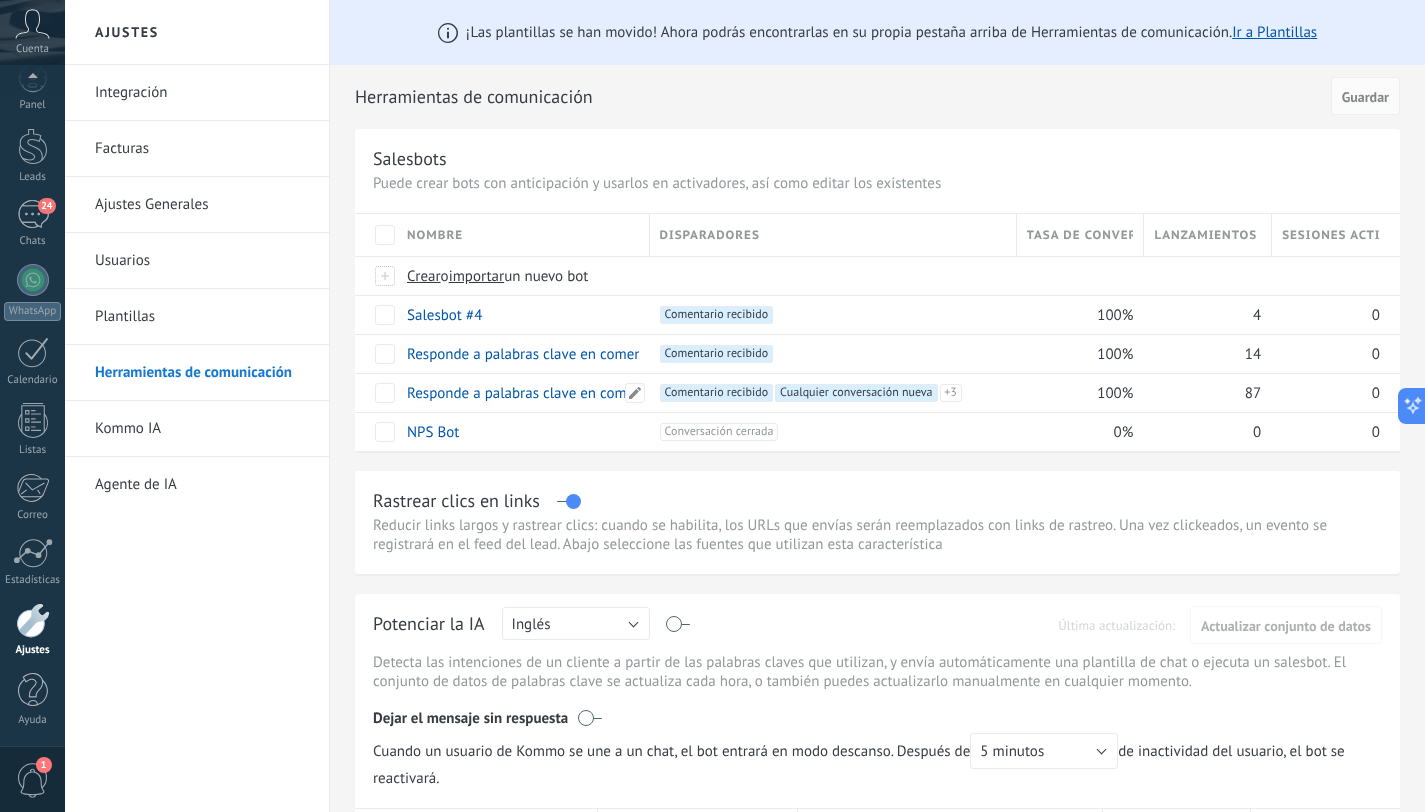 click on "Responde a palabras clave en comentarios" at bounding box center (543, 393) 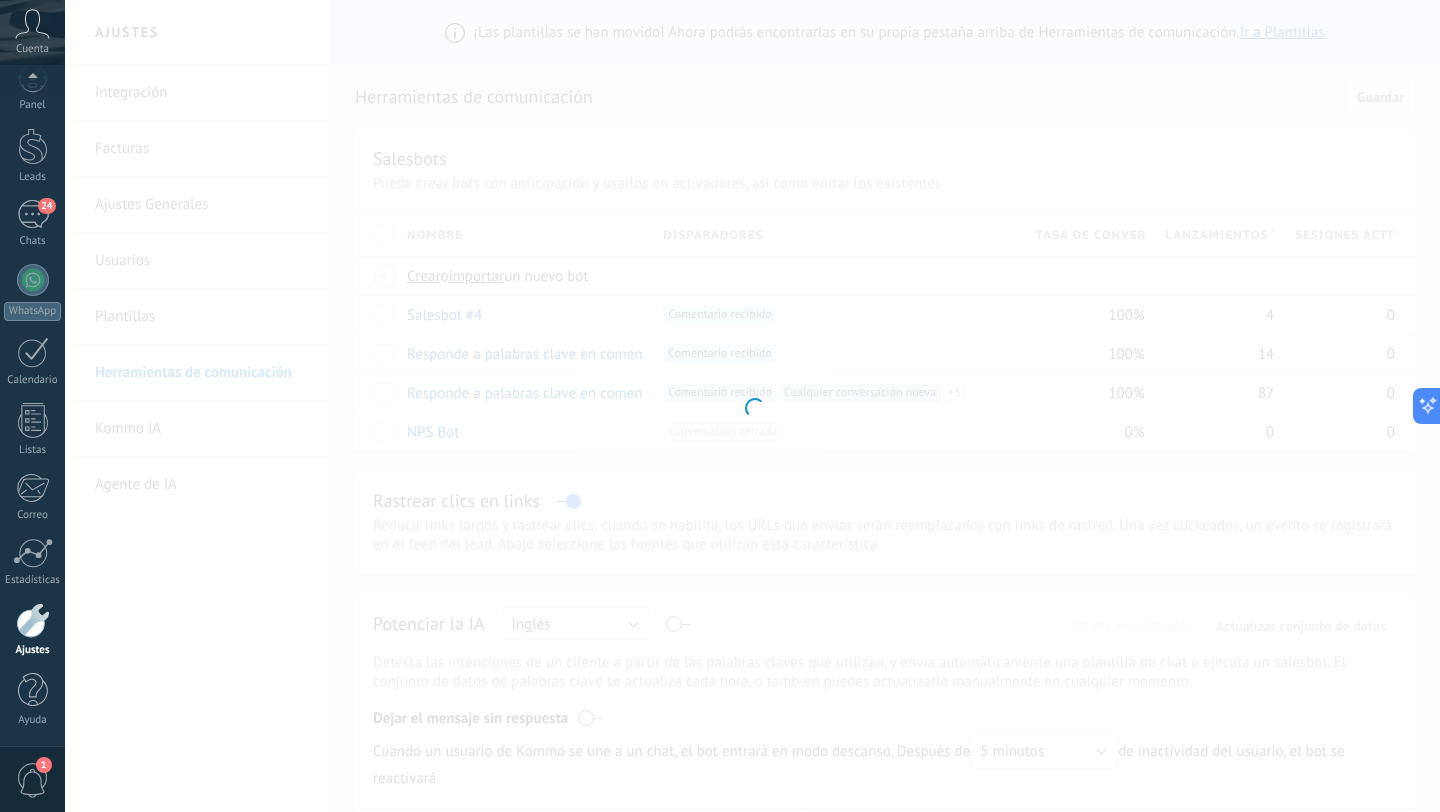 type on "**********" 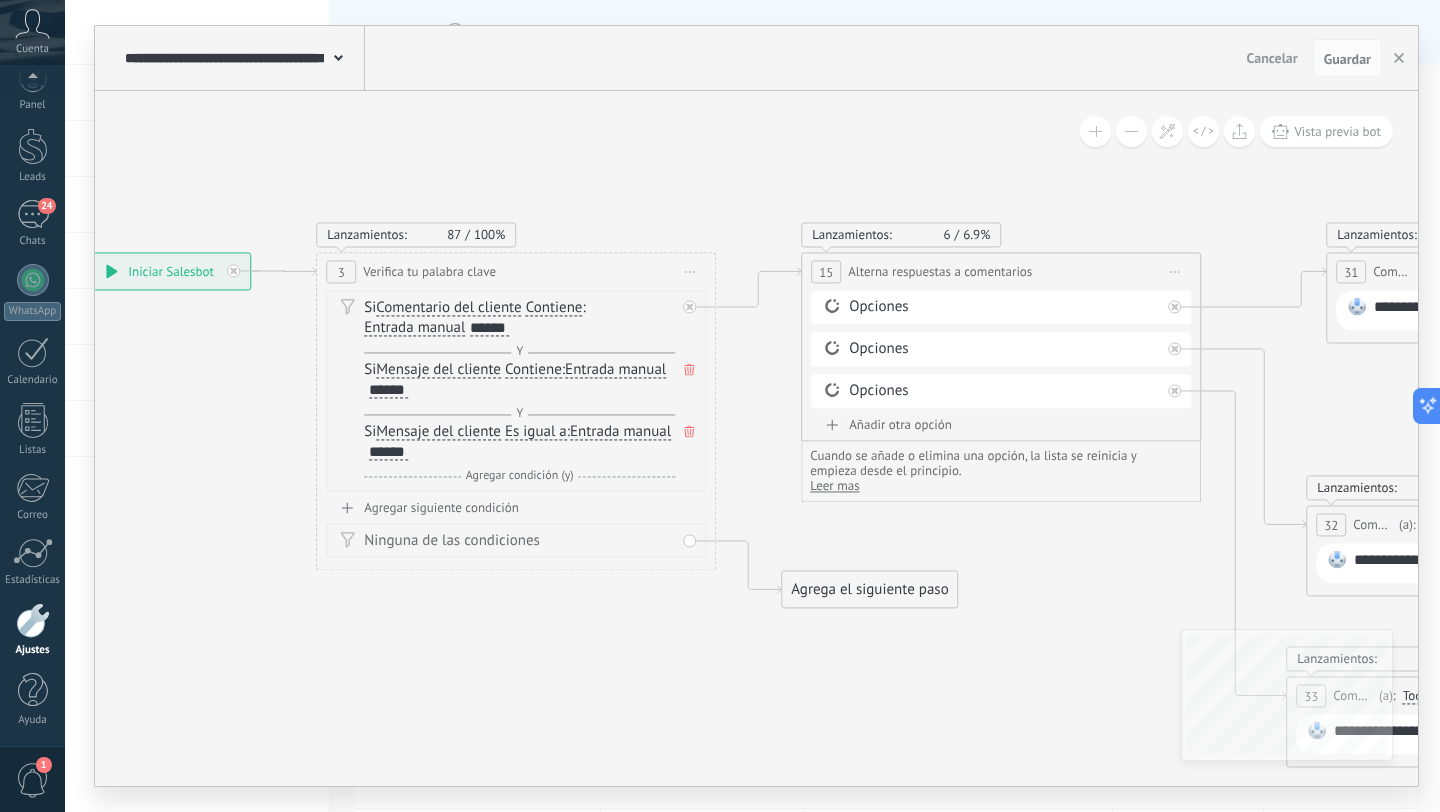 drag, startPoint x: 879, startPoint y: 631, endPoint x: 409, endPoint y: 626, distance: 470.02658 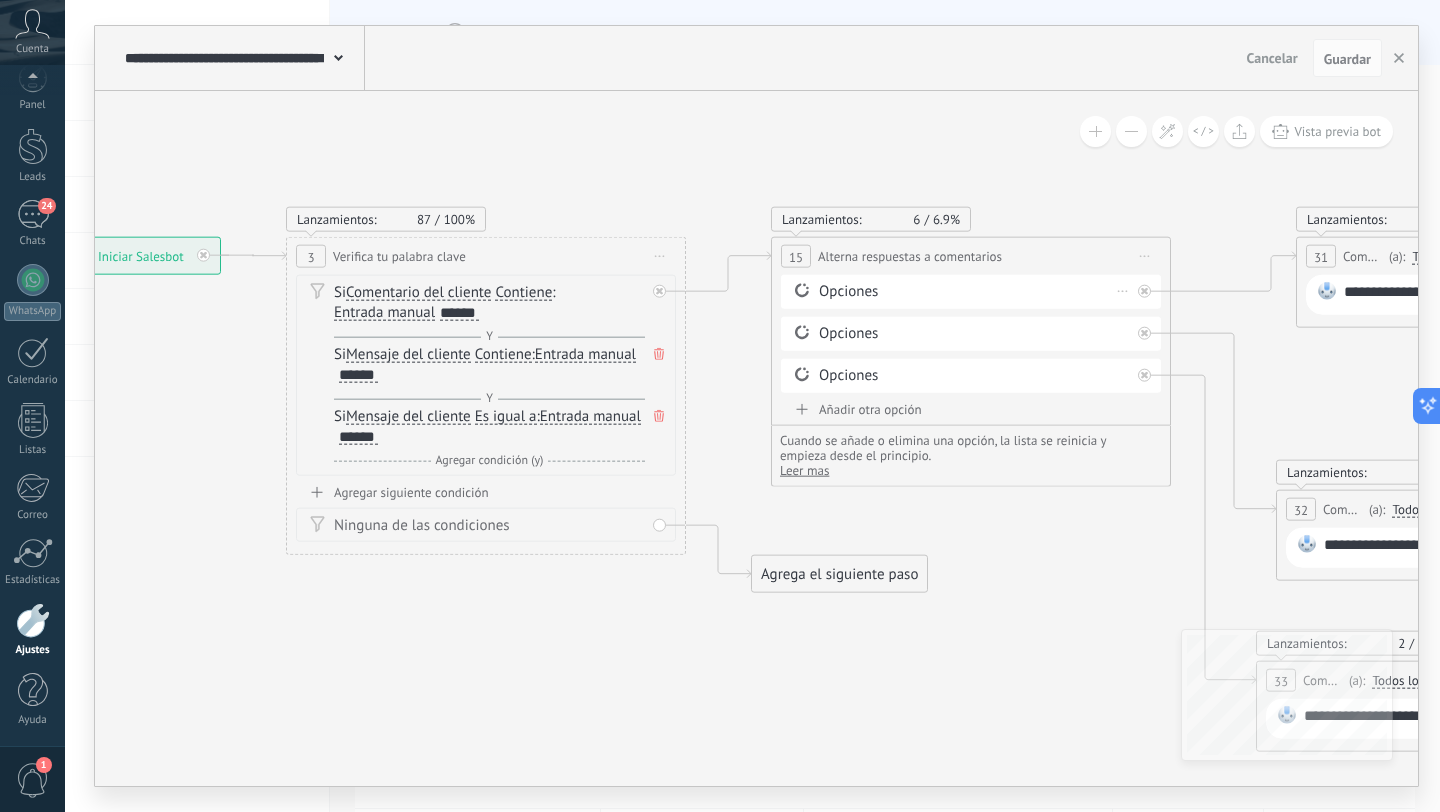 click 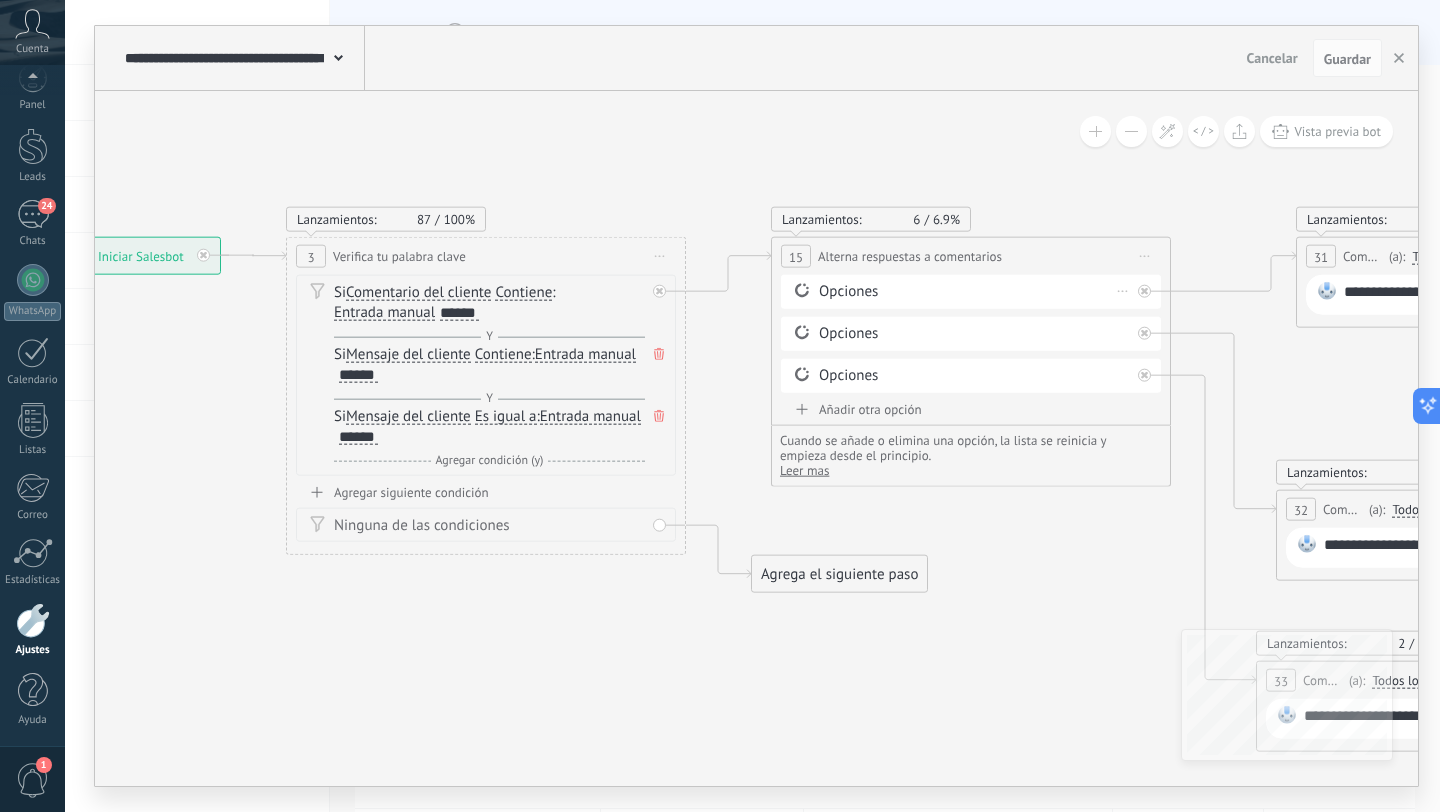 click on "Borrar" at bounding box center (1123, 291) 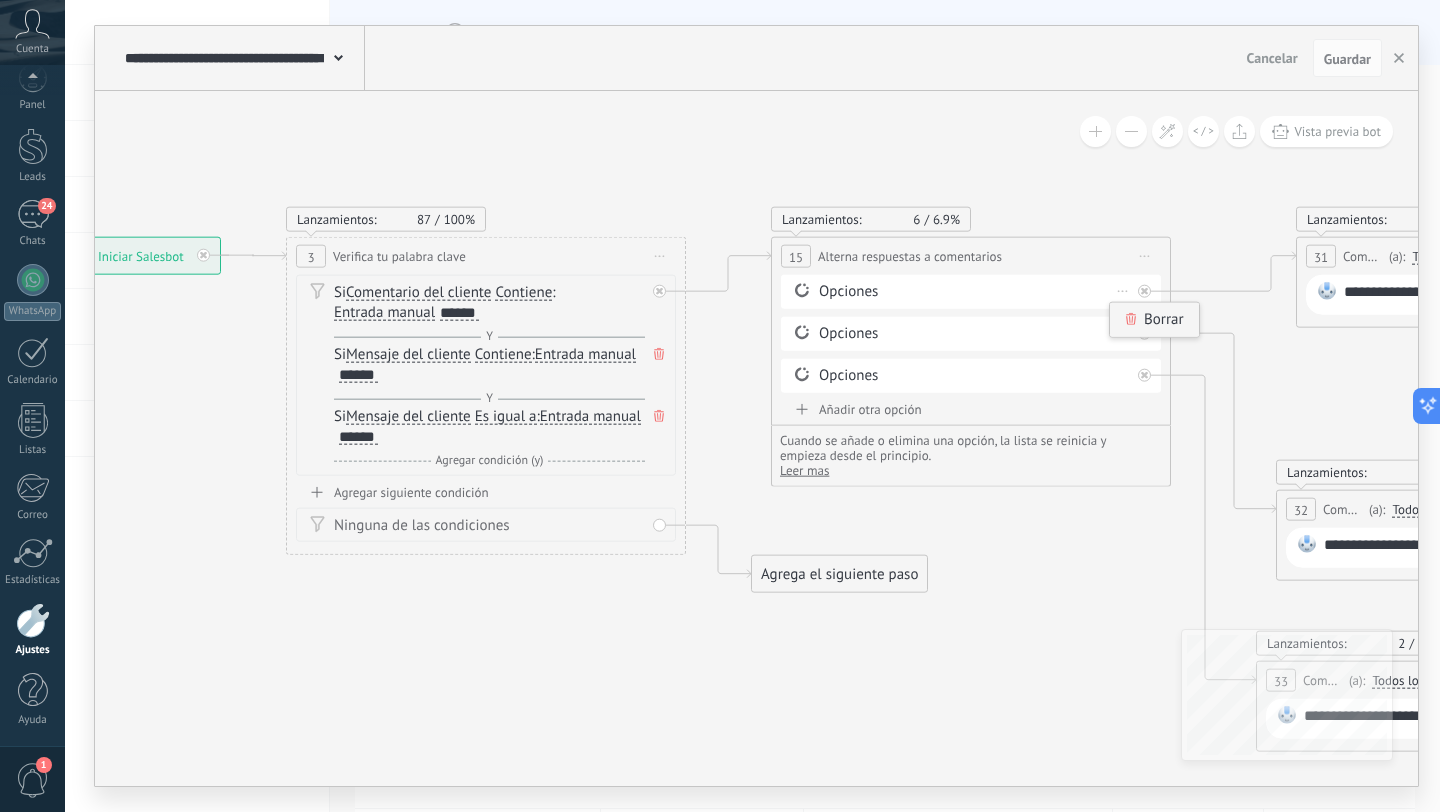 click on "Borrar" at bounding box center (1154, 320) 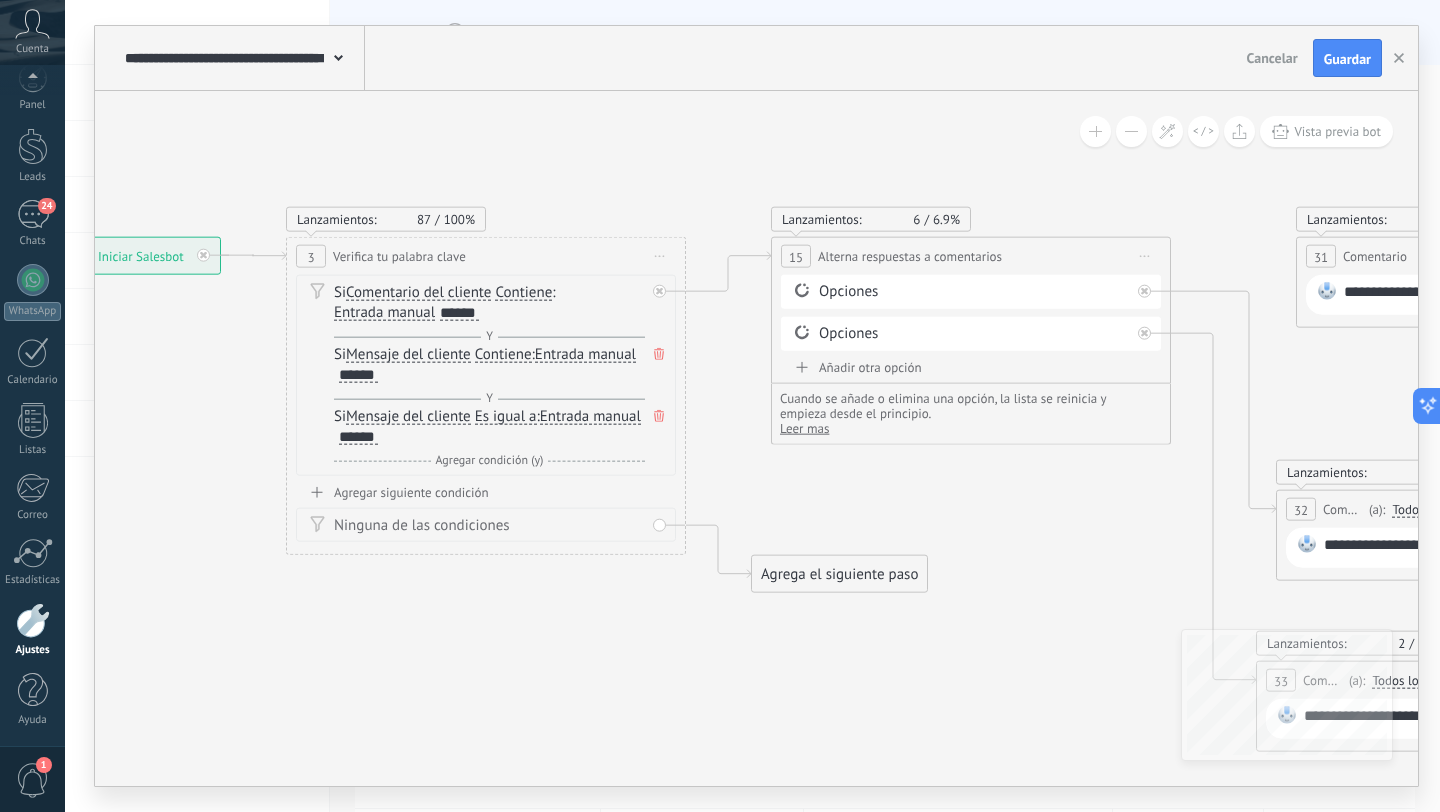 click 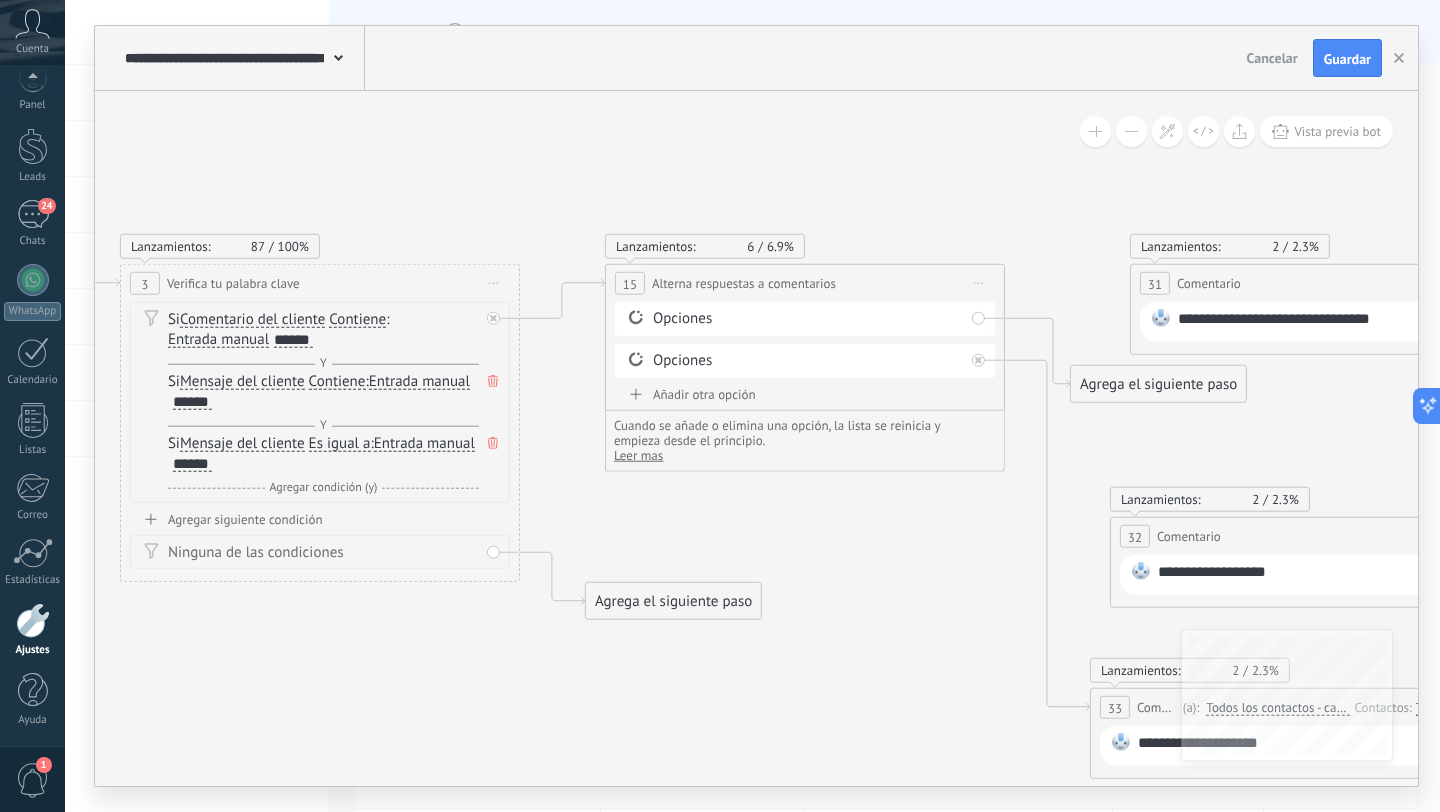 drag, startPoint x: 1103, startPoint y: 589, endPoint x: 700, endPoint y: 635, distance: 405.61682 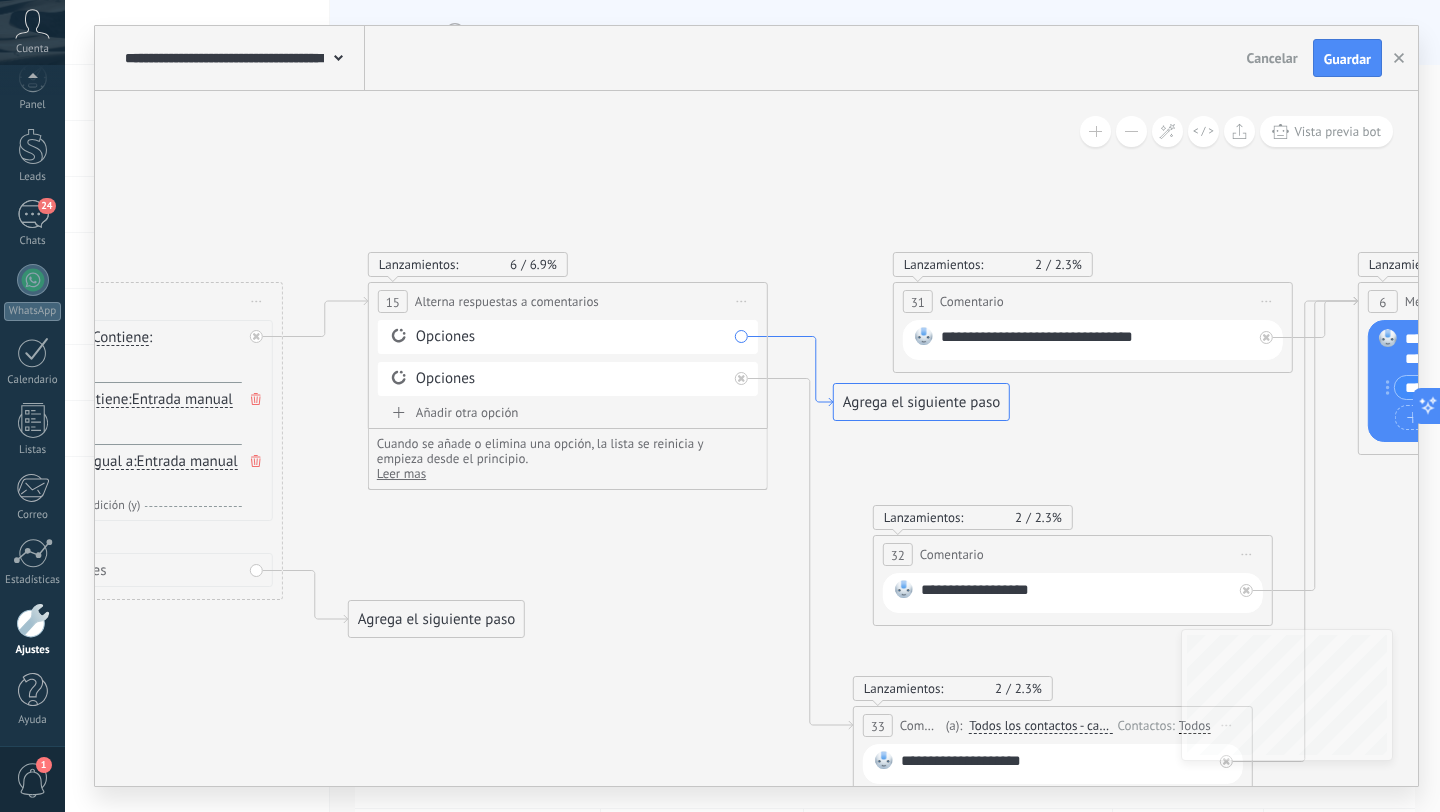 click 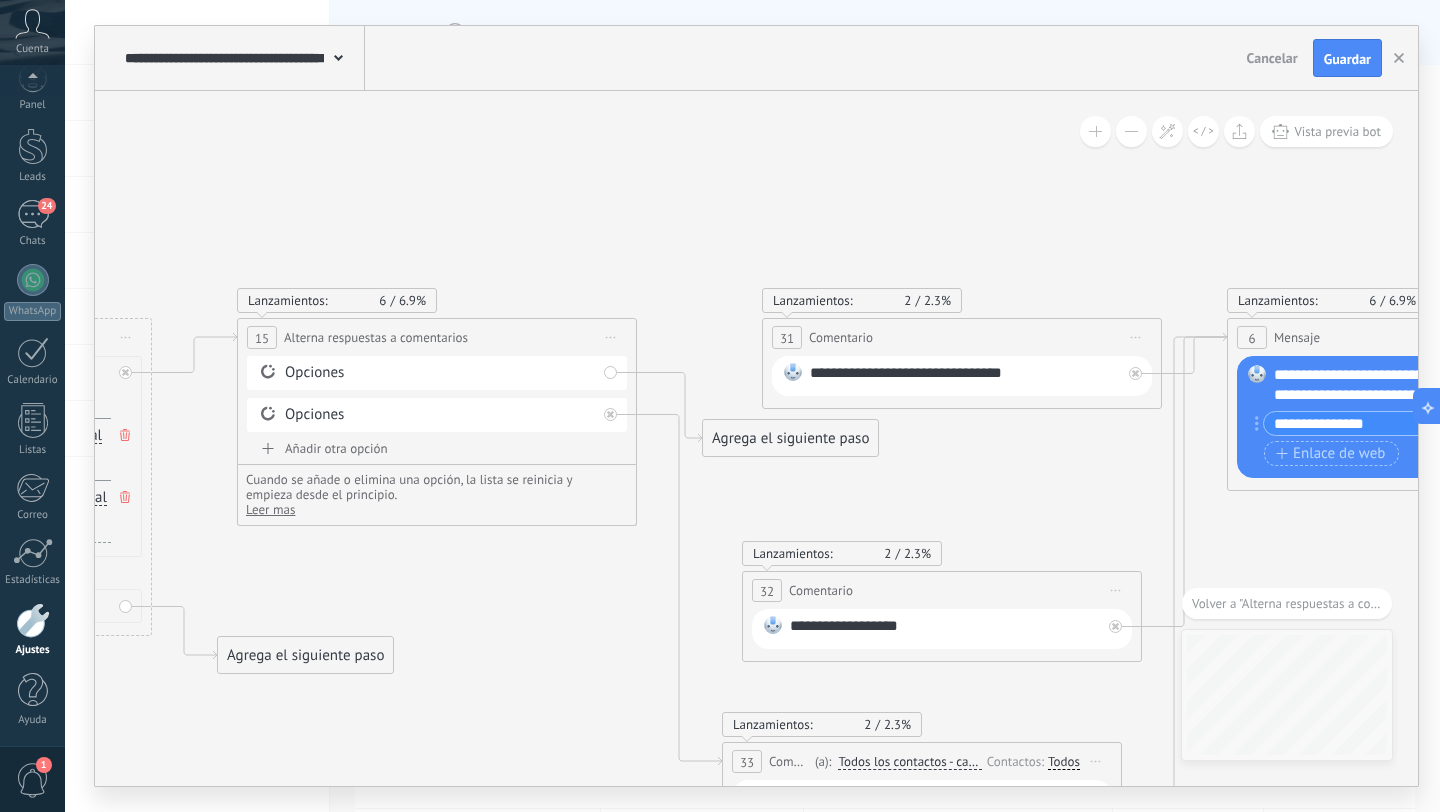 click on "Agrega el siguiente paso" at bounding box center (790, 438) 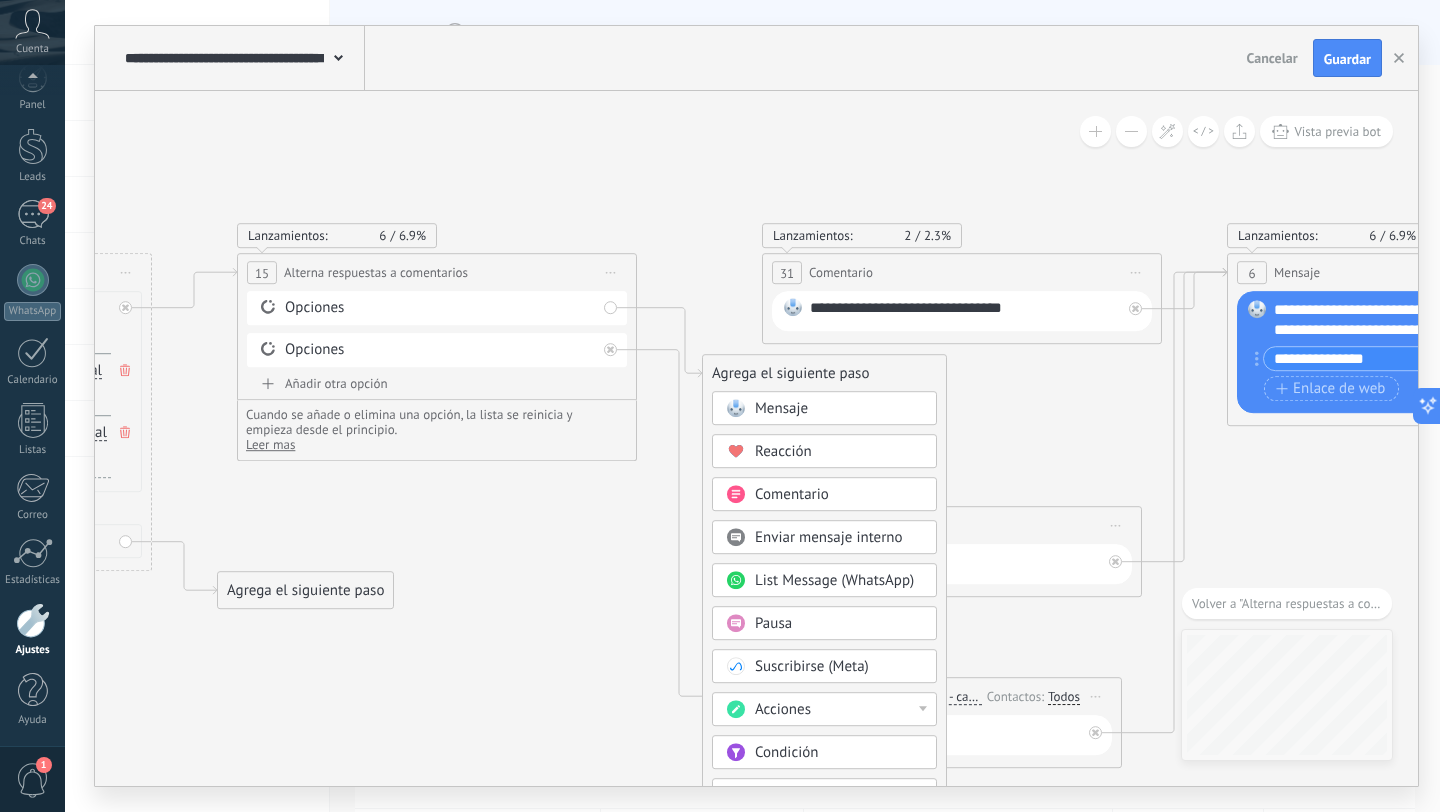 click on "Opciones" at bounding box center [437, 308] 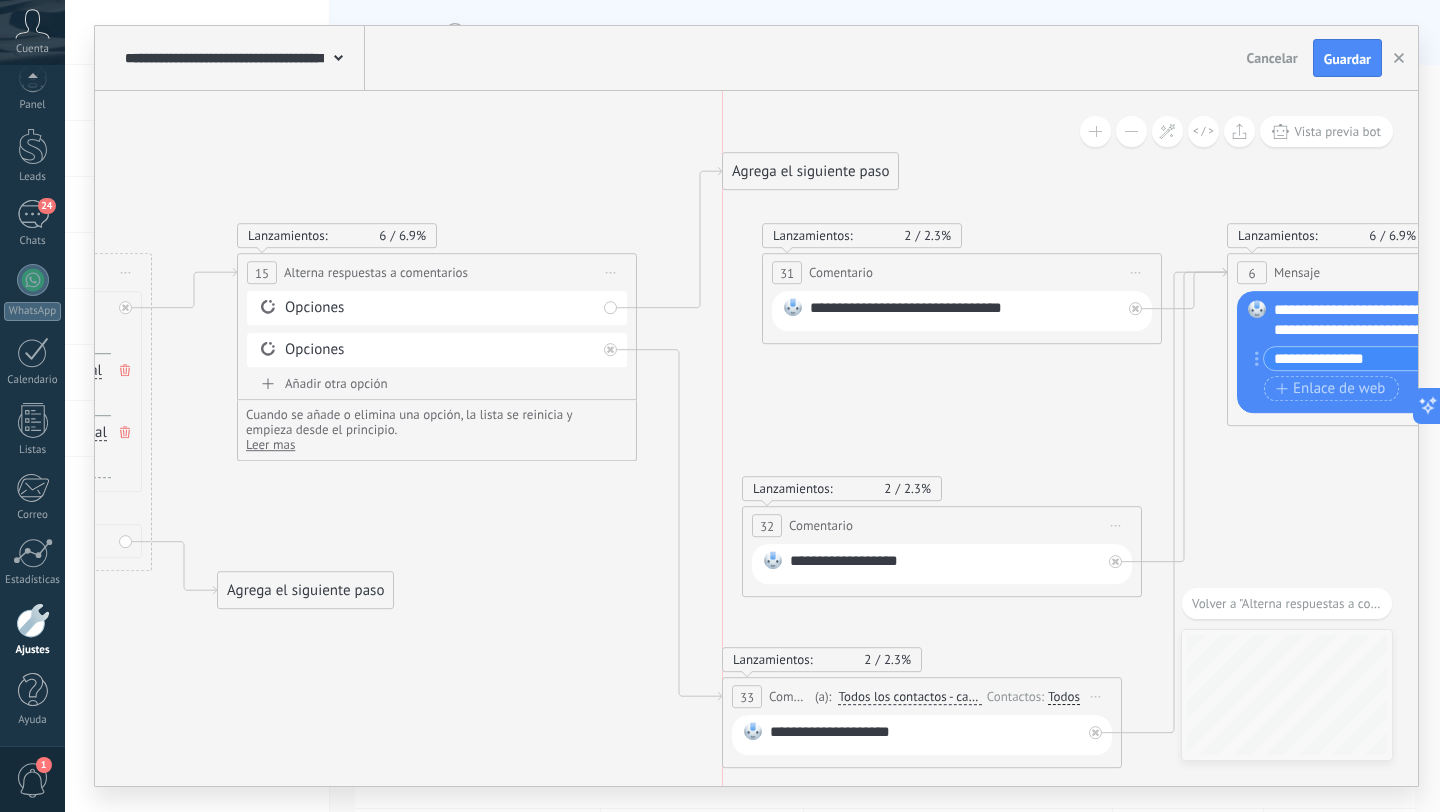 drag, startPoint x: 725, startPoint y: 364, endPoint x: 755, endPoint y: 162, distance: 204.21558 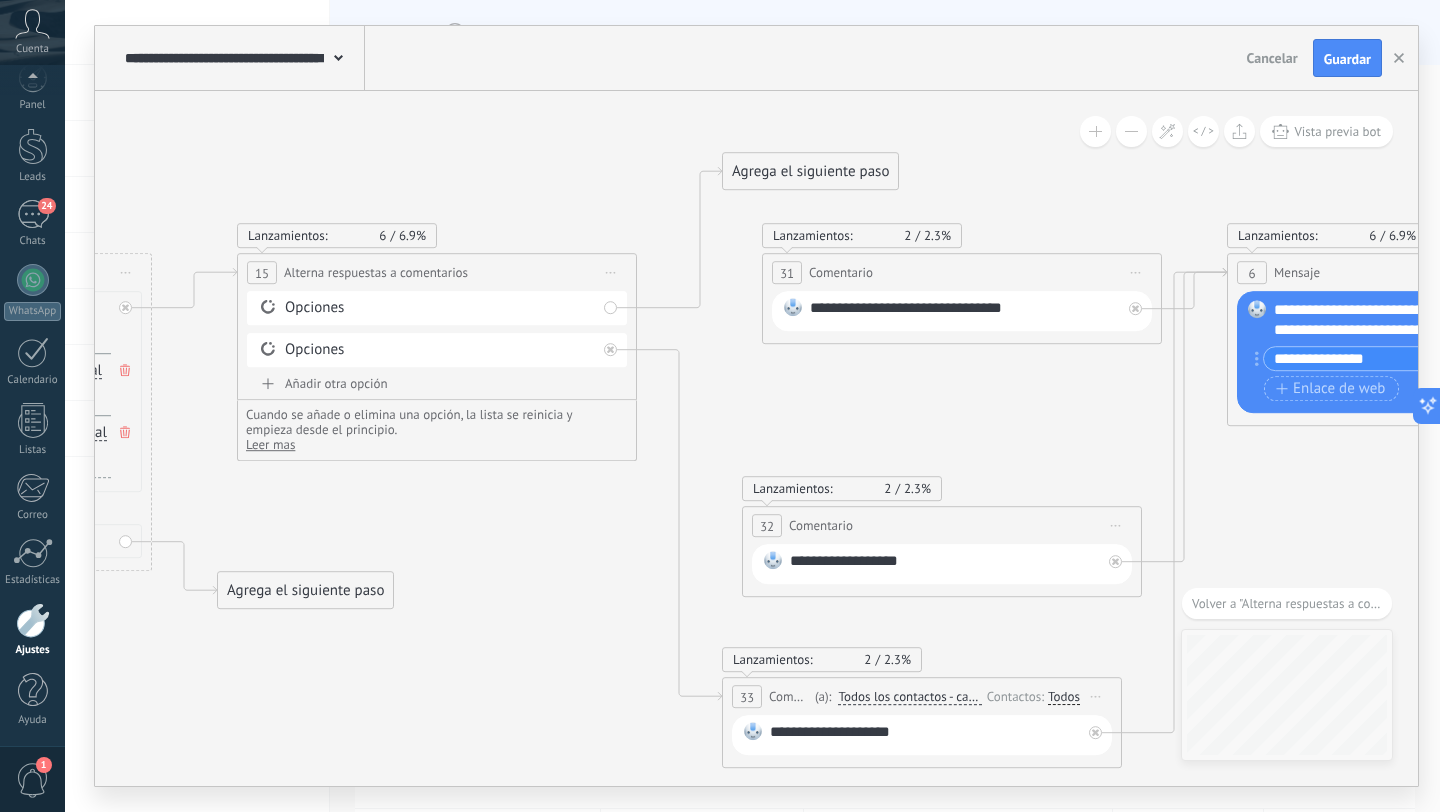 click on "Agrega el siguiente paso" at bounding box center [810, 171] 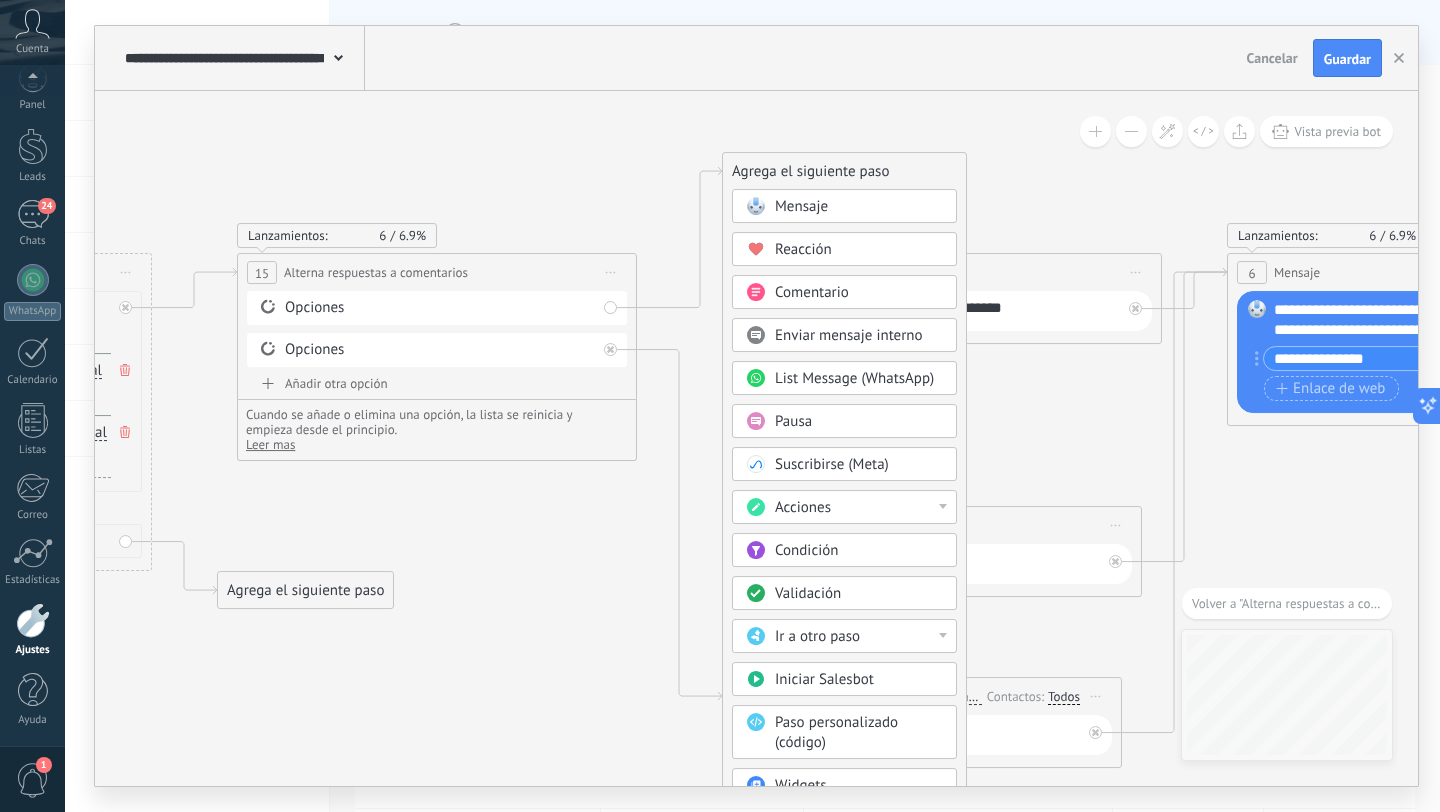 click 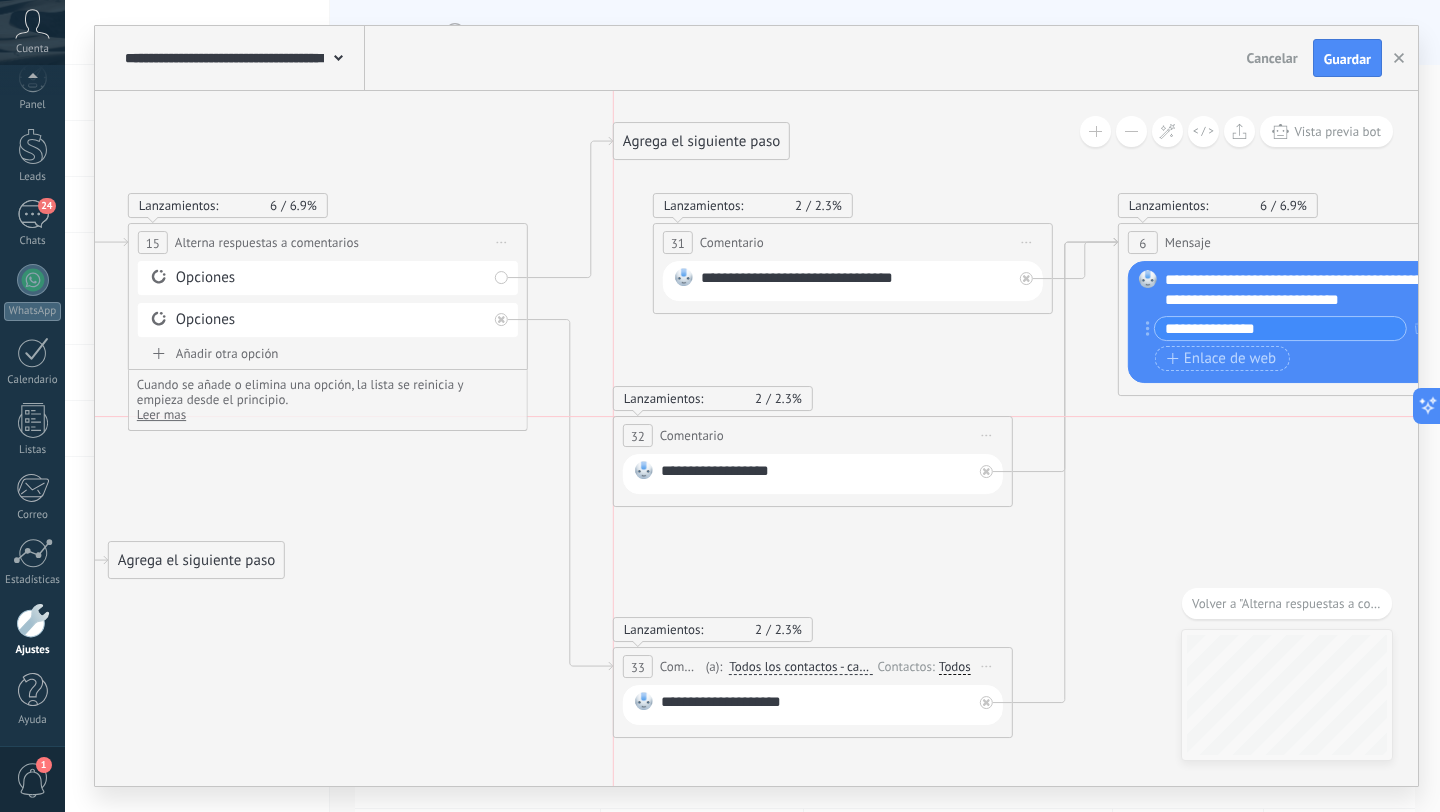 drag, startPoint x: 917, startPoint y: 492, endPoint x: 899, endPoint y: 438, distance: 56.920998 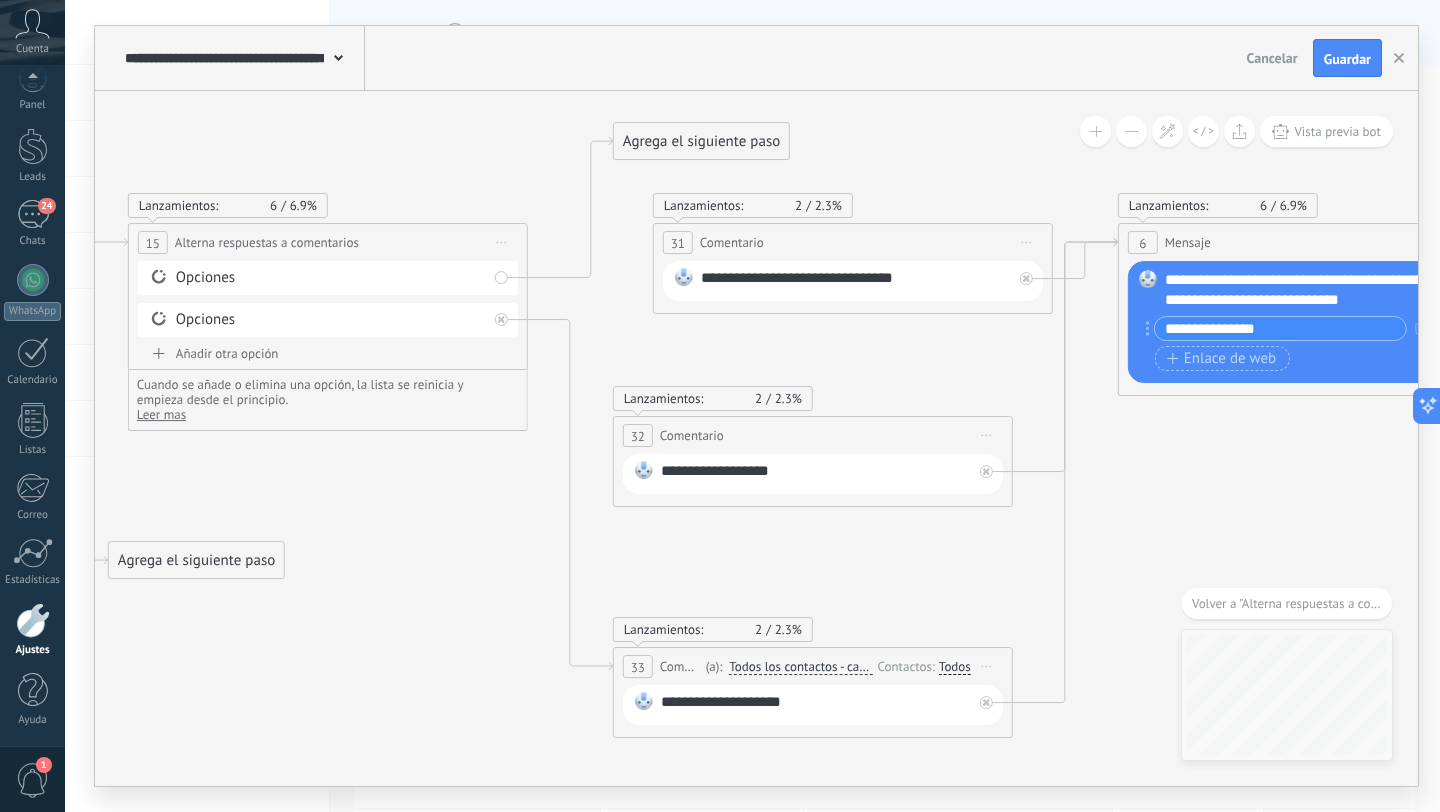 click on "Alterna respuestas a comentarios" at bounding box center [267, 242] 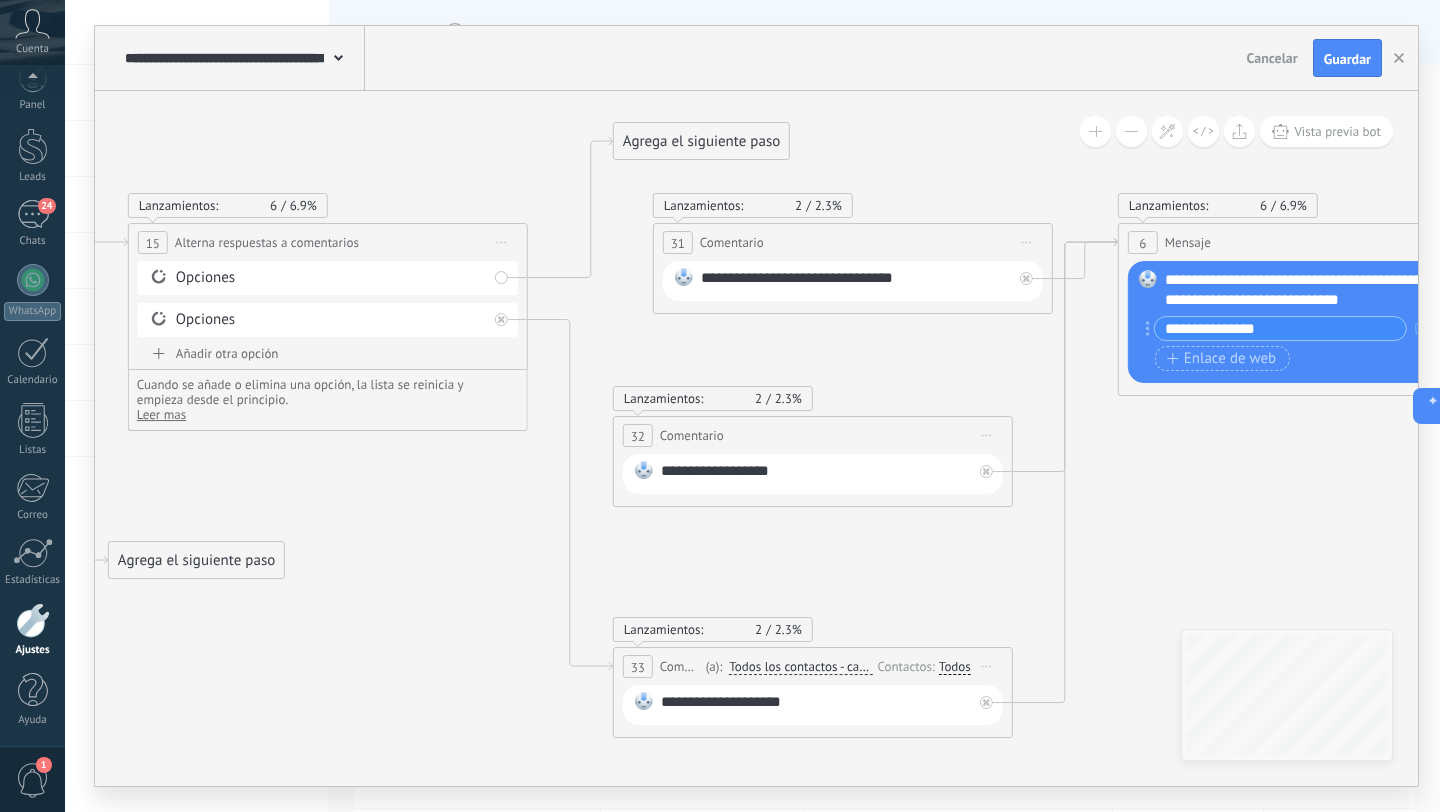 click on "Iniciar vista previa aquí
Cambiar nombre
Duplicar
[GEOGRAPHIC_DATA]" at bounding box center (502, 242) 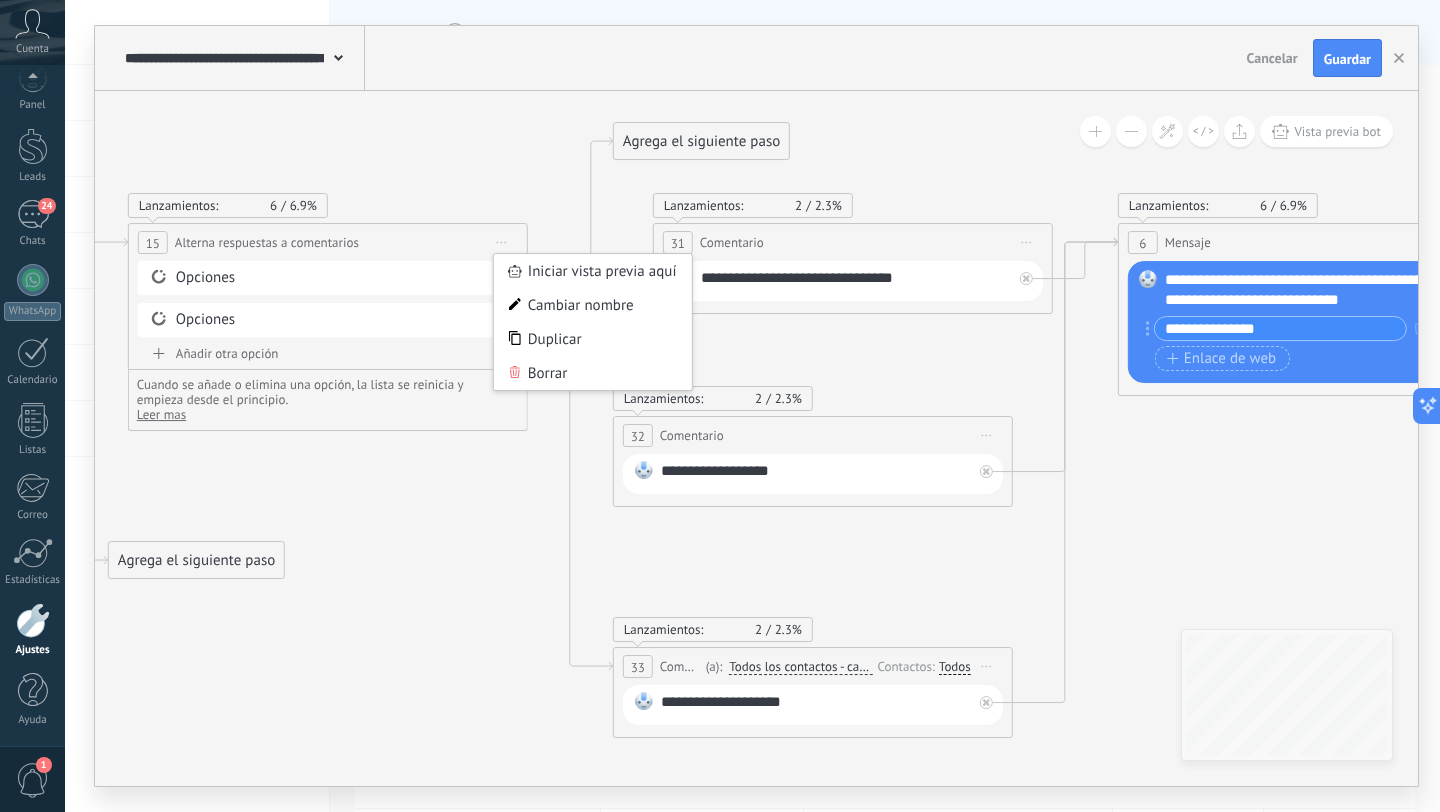 click on "Lanzamientos:
6
6.9%" at bounding box center (228, 205) 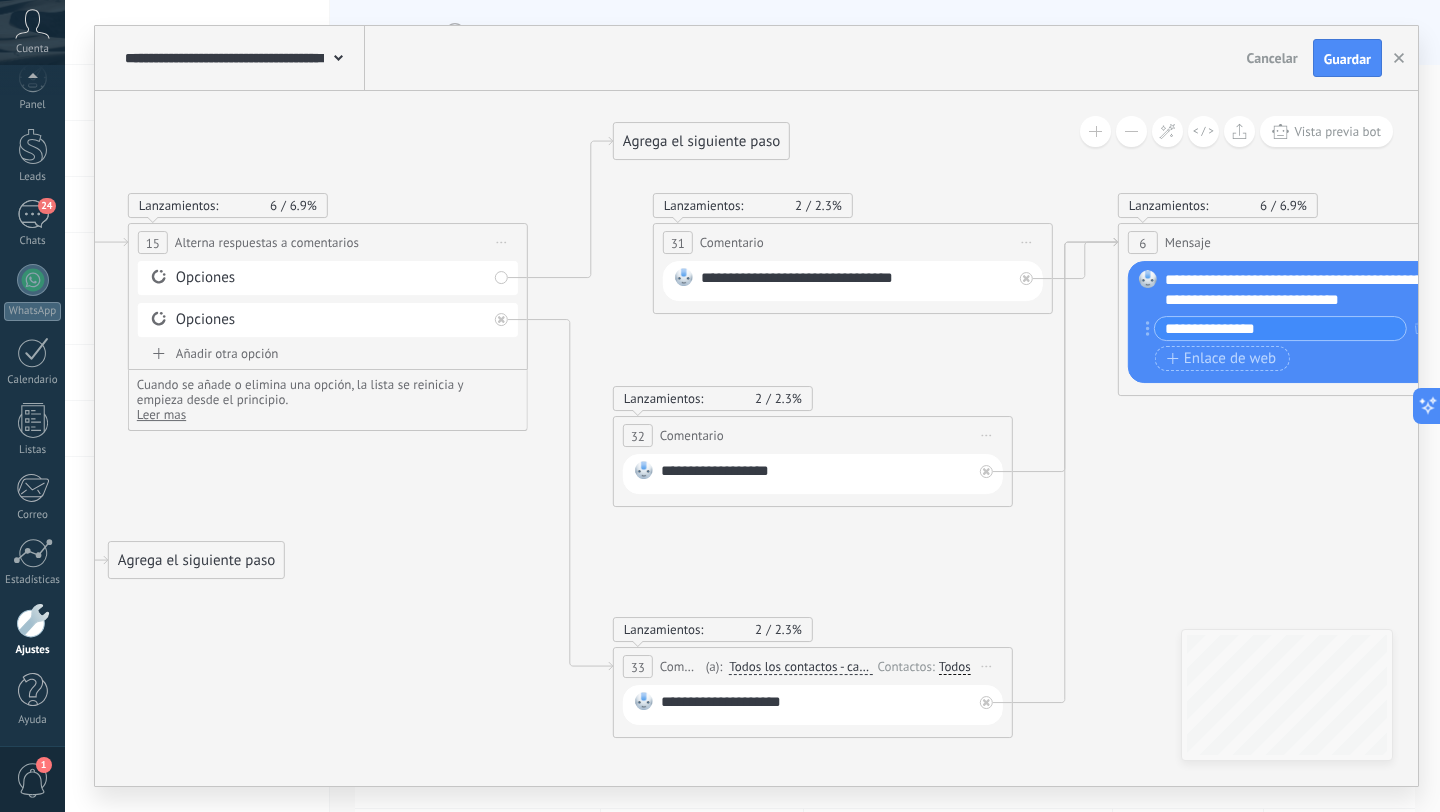drag, startPoint x: 501, startPoint y: 317, endPoint x: 497, endPoint y: 219, distance: 98.0816 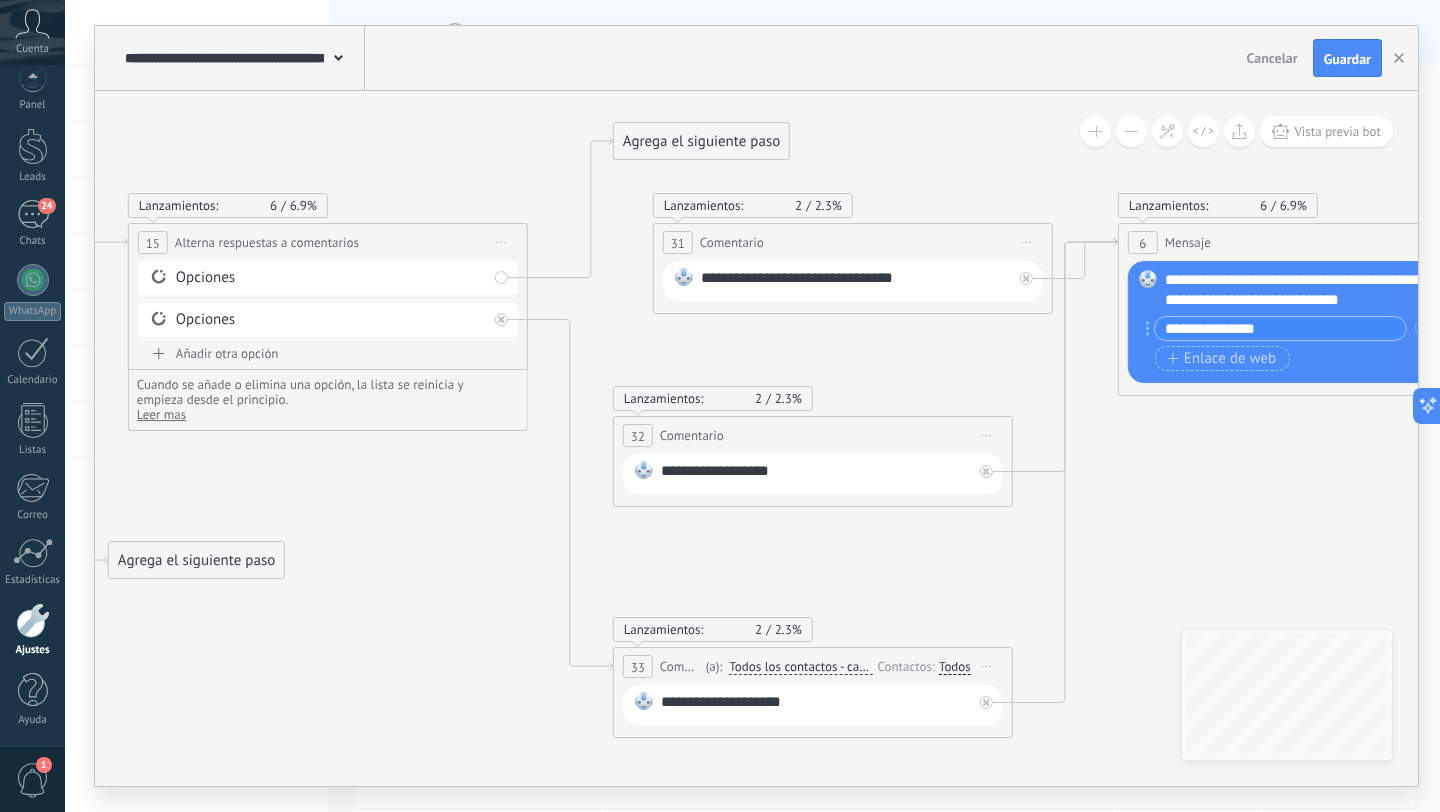 click on "**********" at bounding box center (-592, 223) 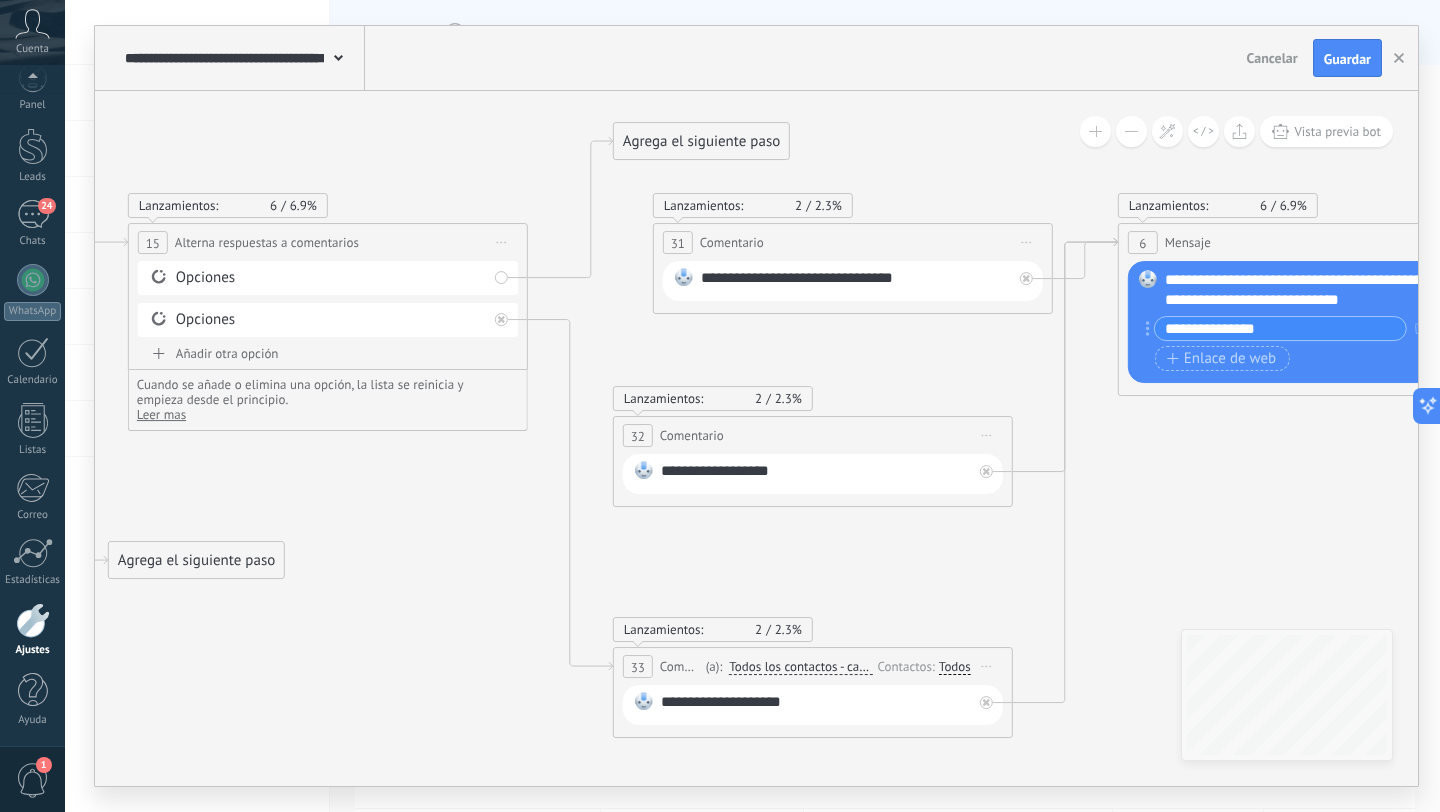 click on "Cancelar" at bounding box center [1272, 58] 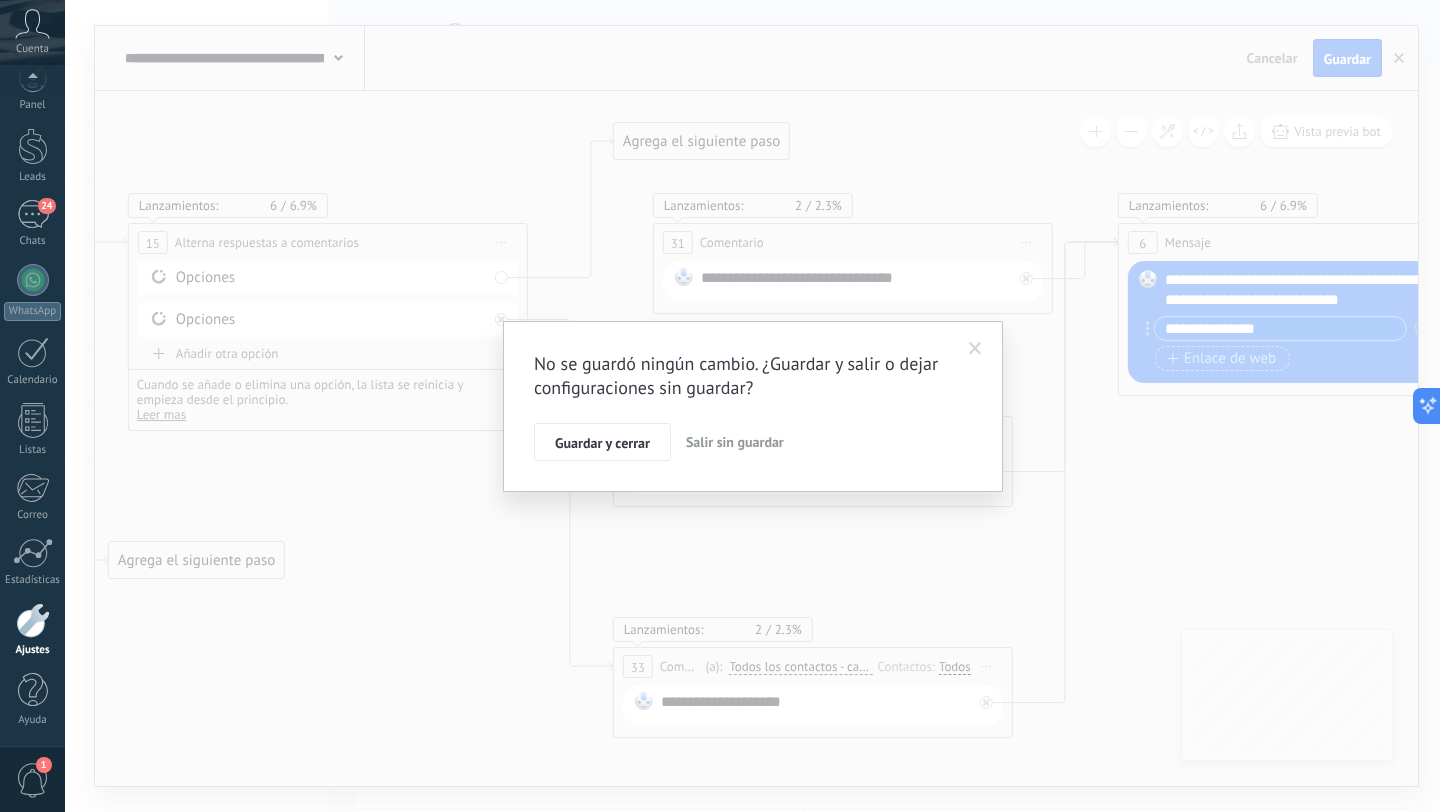 click on "Salir sin guardar" at bounding box center (735, 442) 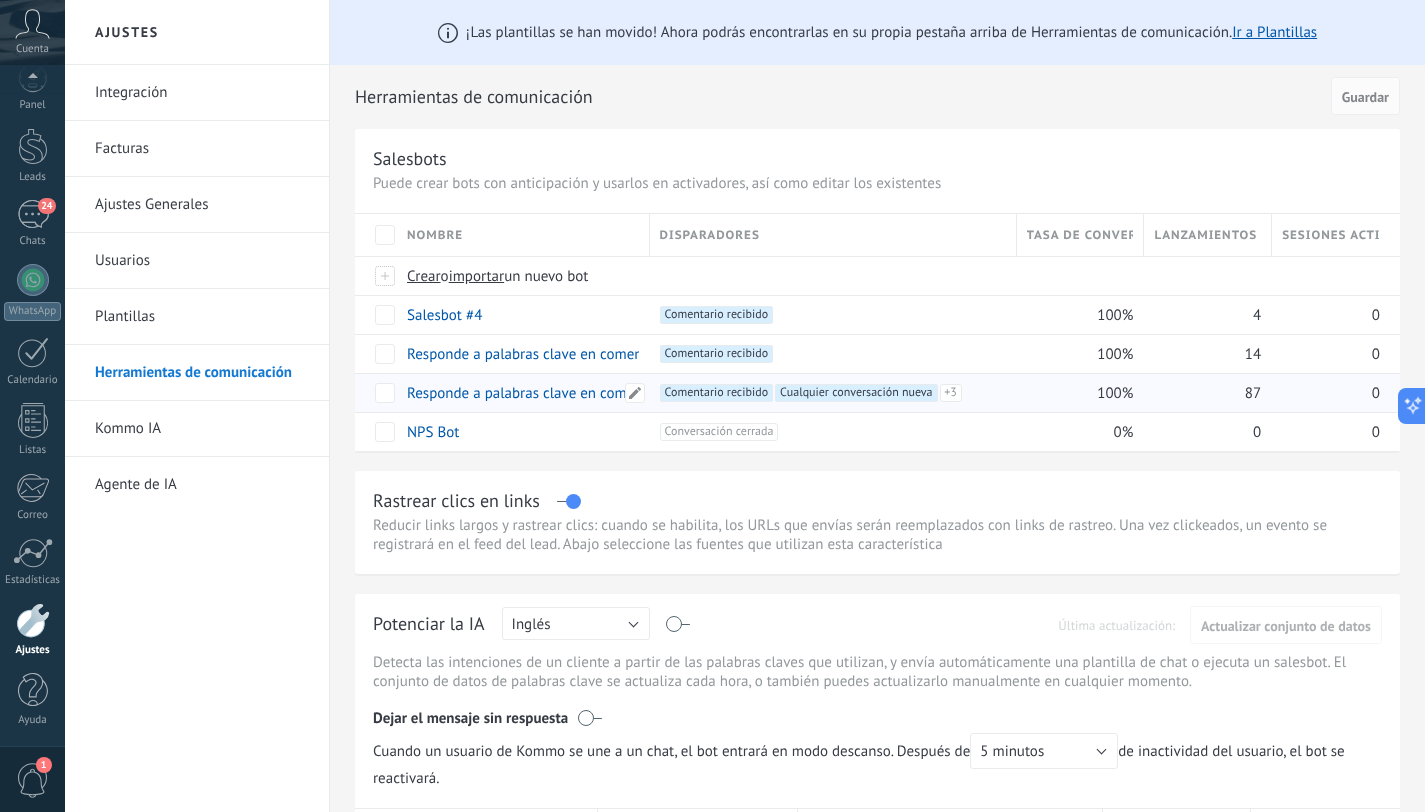 click on "Responde a palabras clave en comentarios" at bounding box center (543, 393) 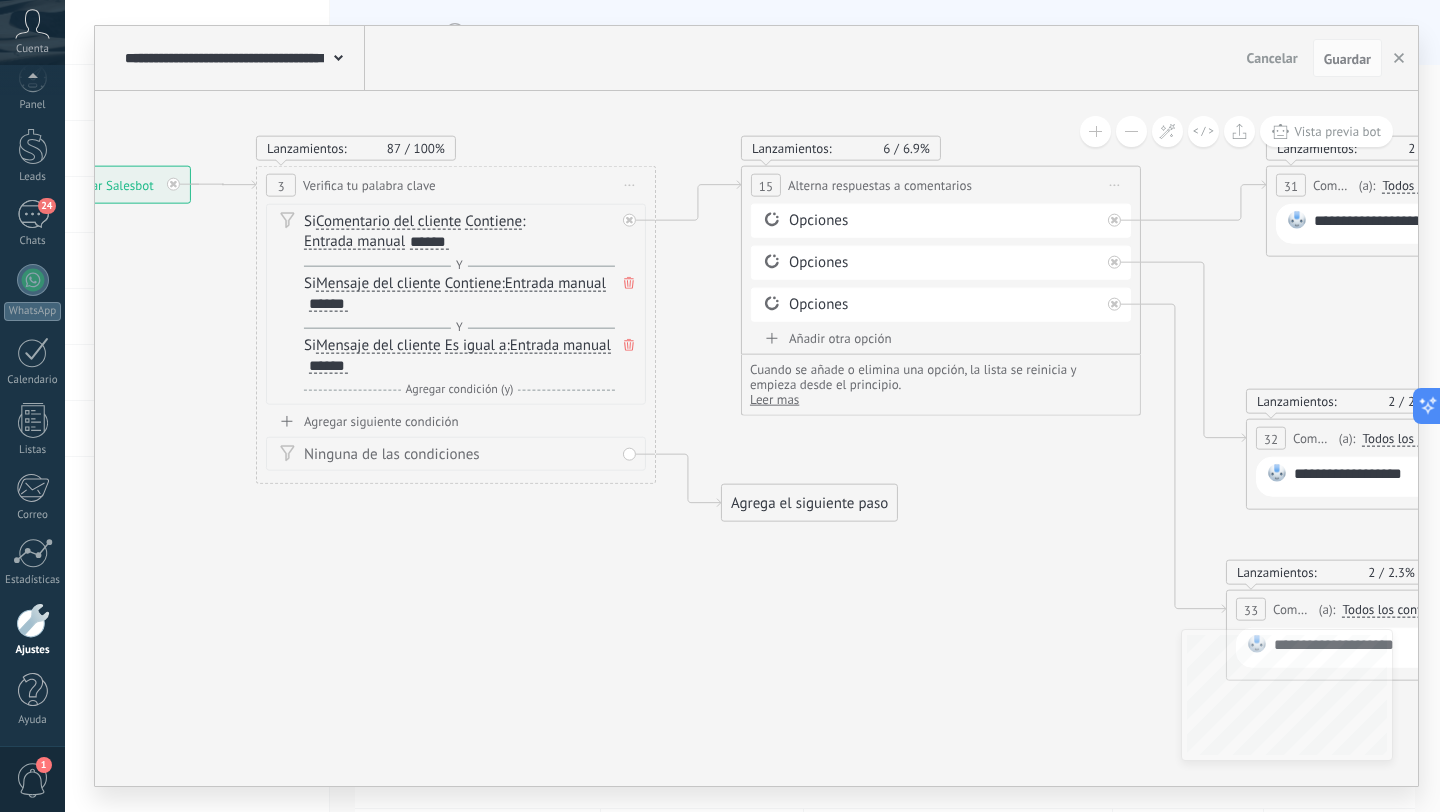 drag, startPoint x: 883, startPoint y: 659, endPoint x: 377, endPoint y: 584, distance: 511.5281 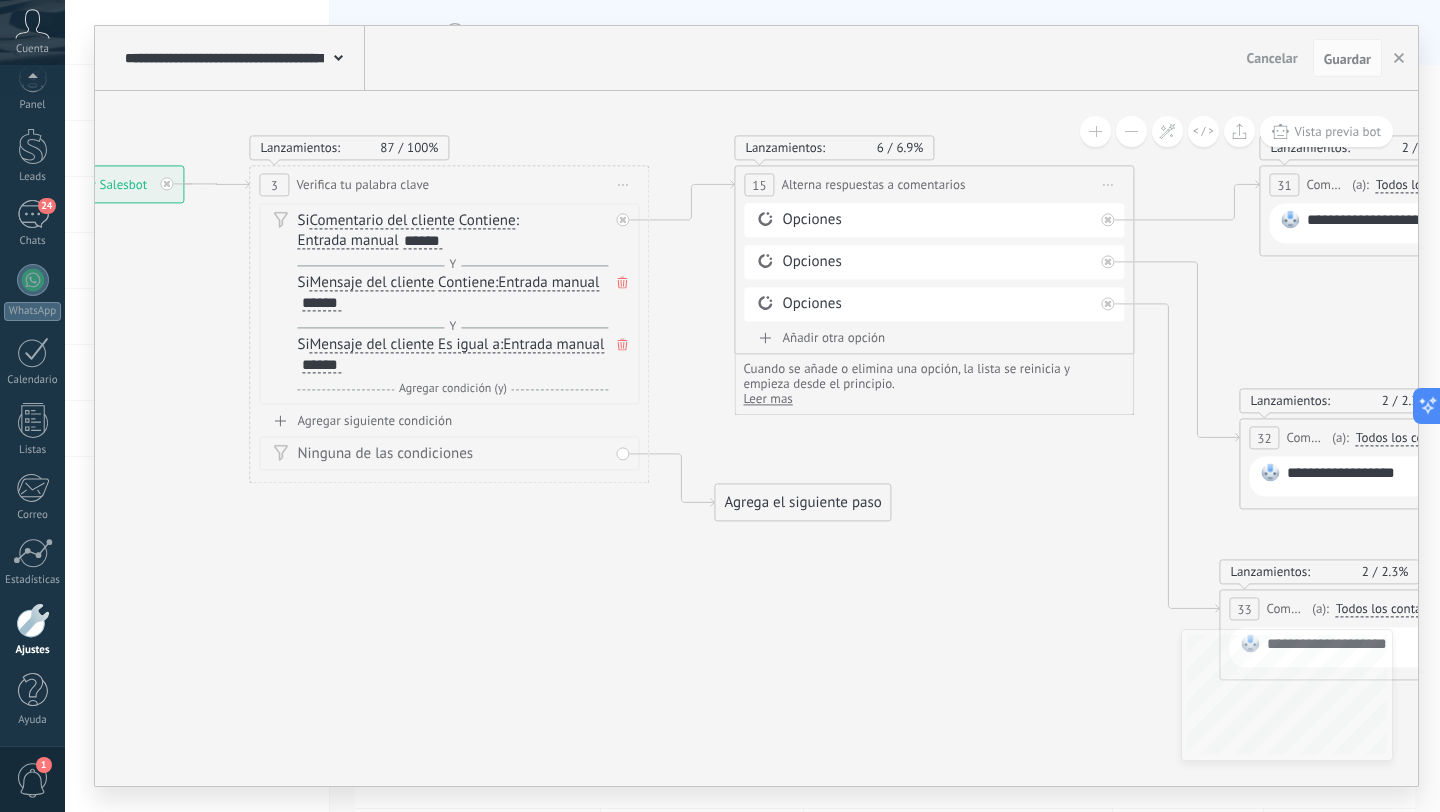 click on "Alterna respuestas a comentarios" at bounding box center (873, 184) 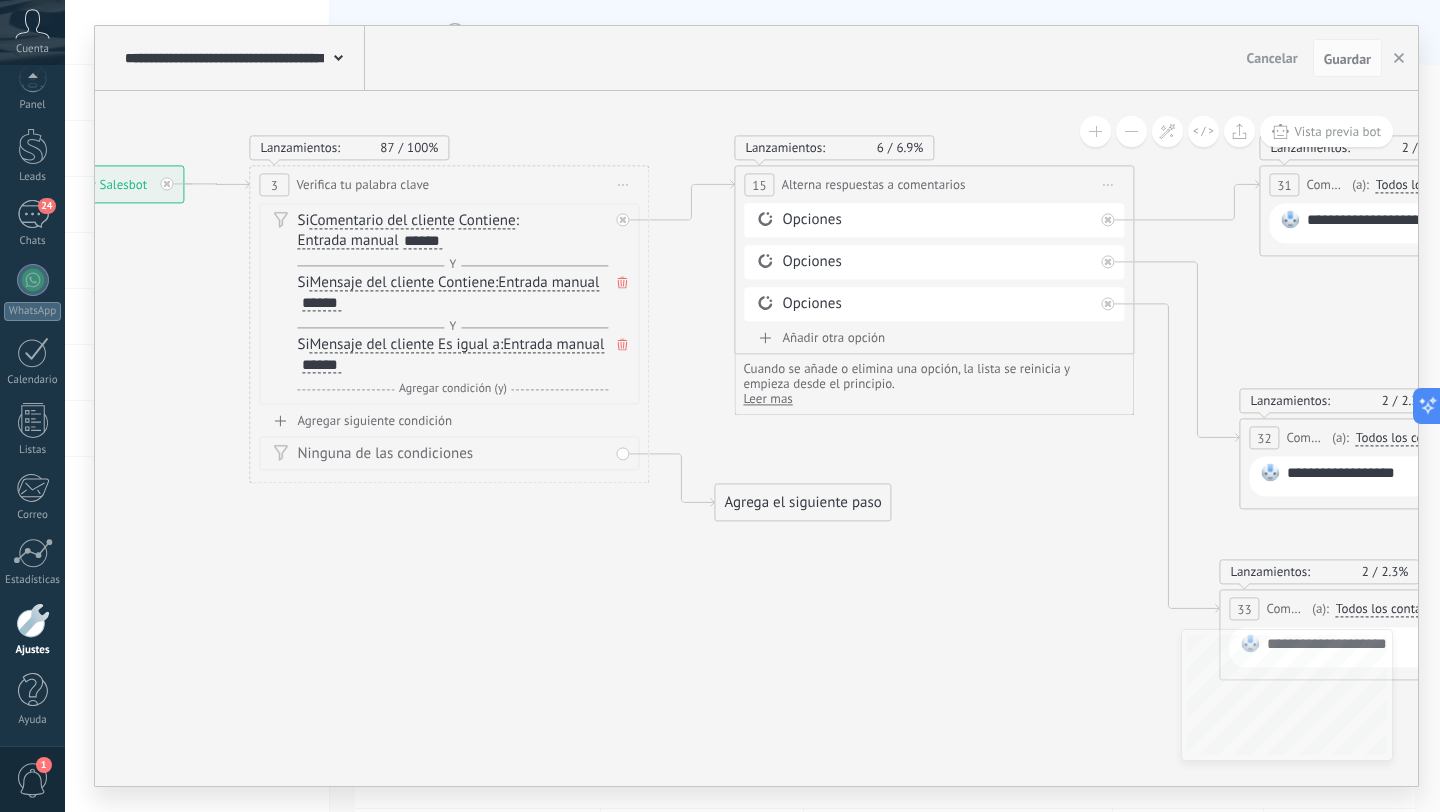 click on "Iniciar vista previa aquí
Cambiar nombre
Duplicar
[GEOGRAPHIC_DATA]" at bounding box center (1108, 184) 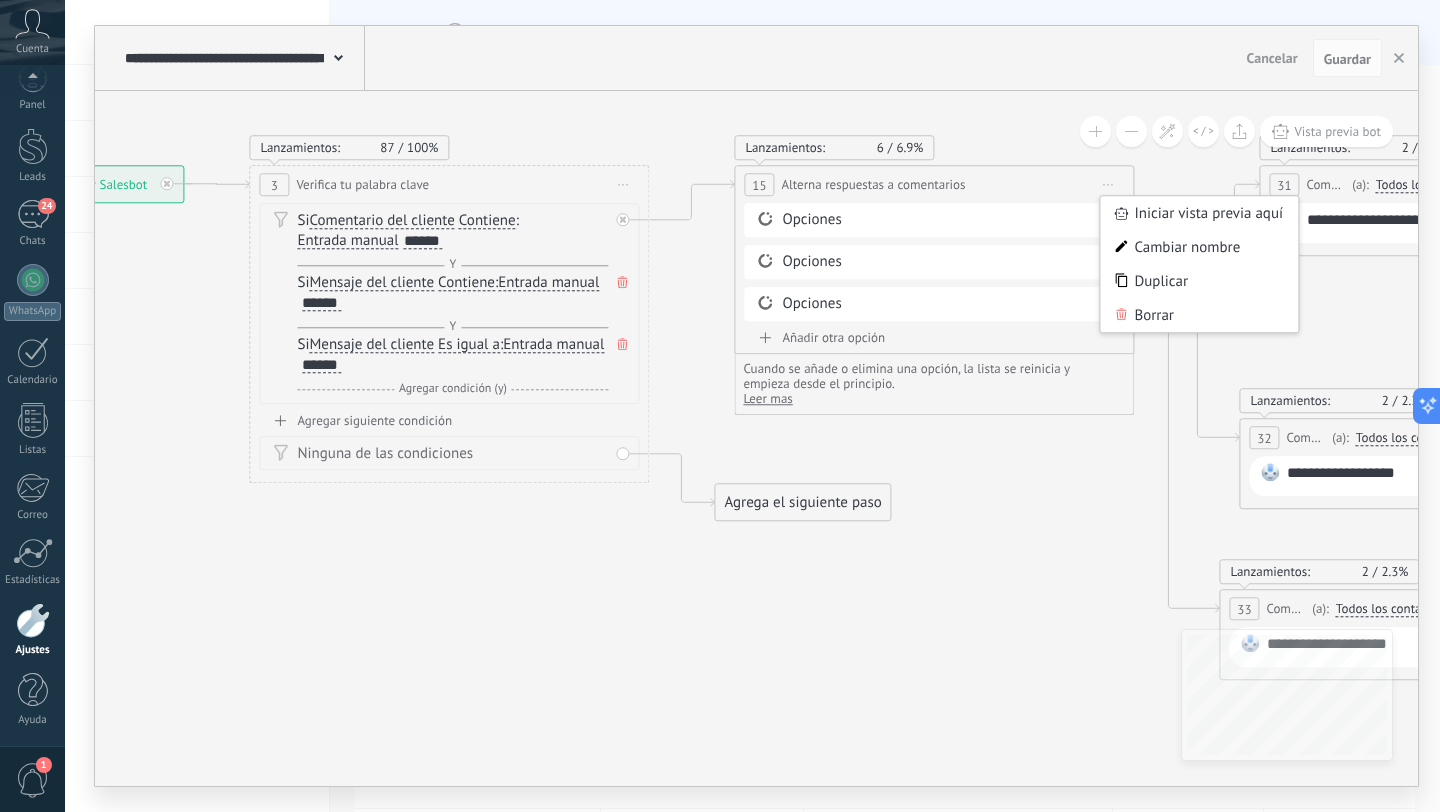 click 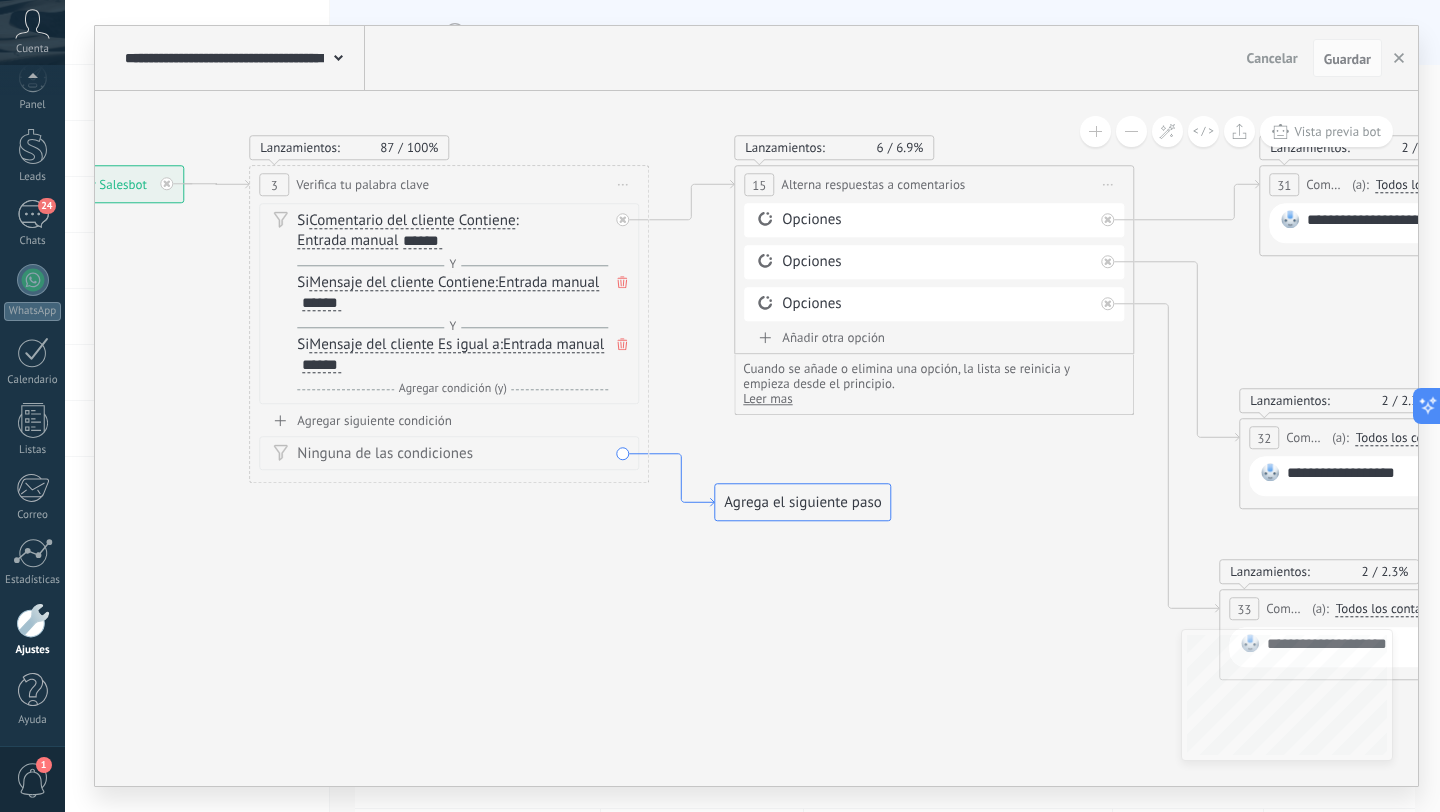 click 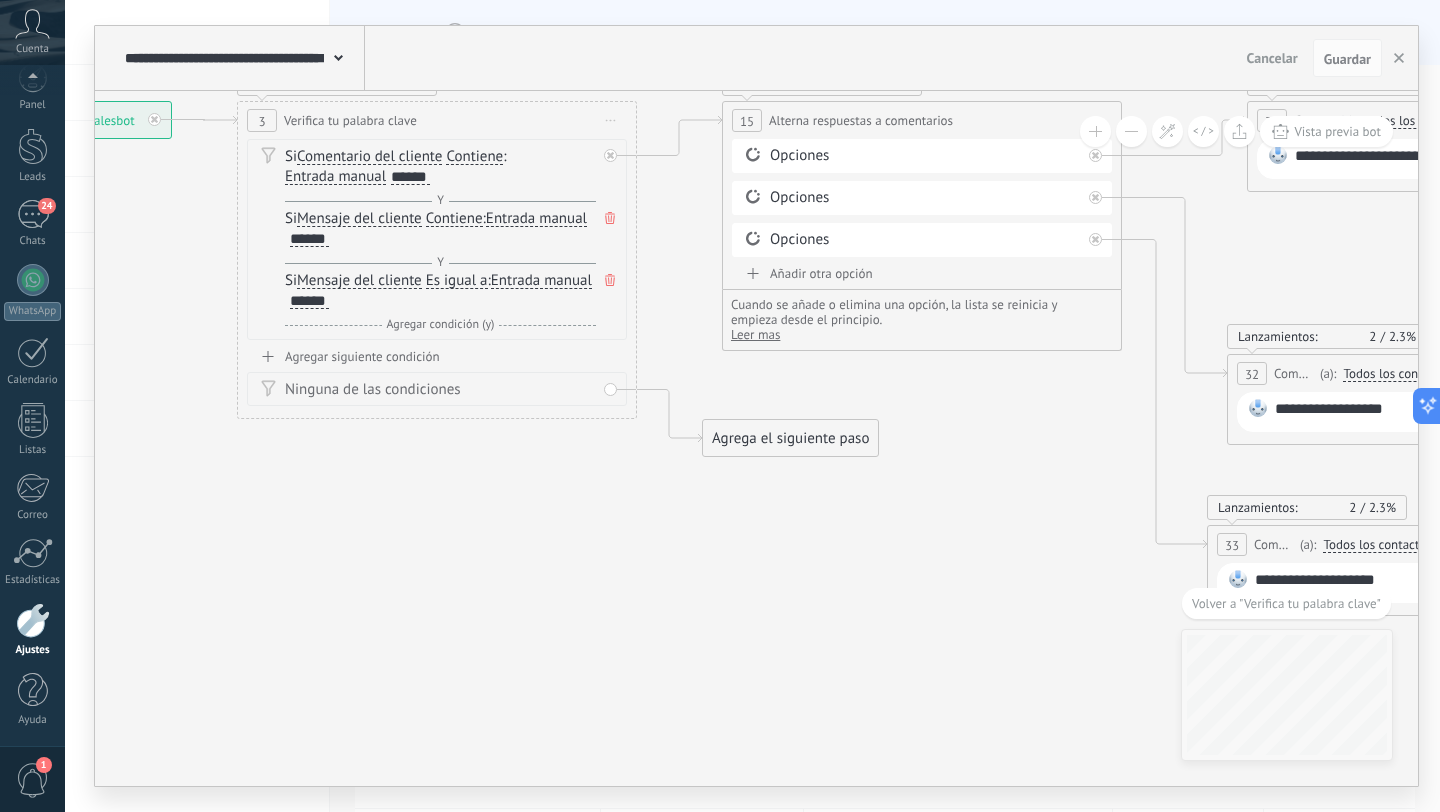 click on "Agrega el siguiente paso" at bounding box center (790, 438) 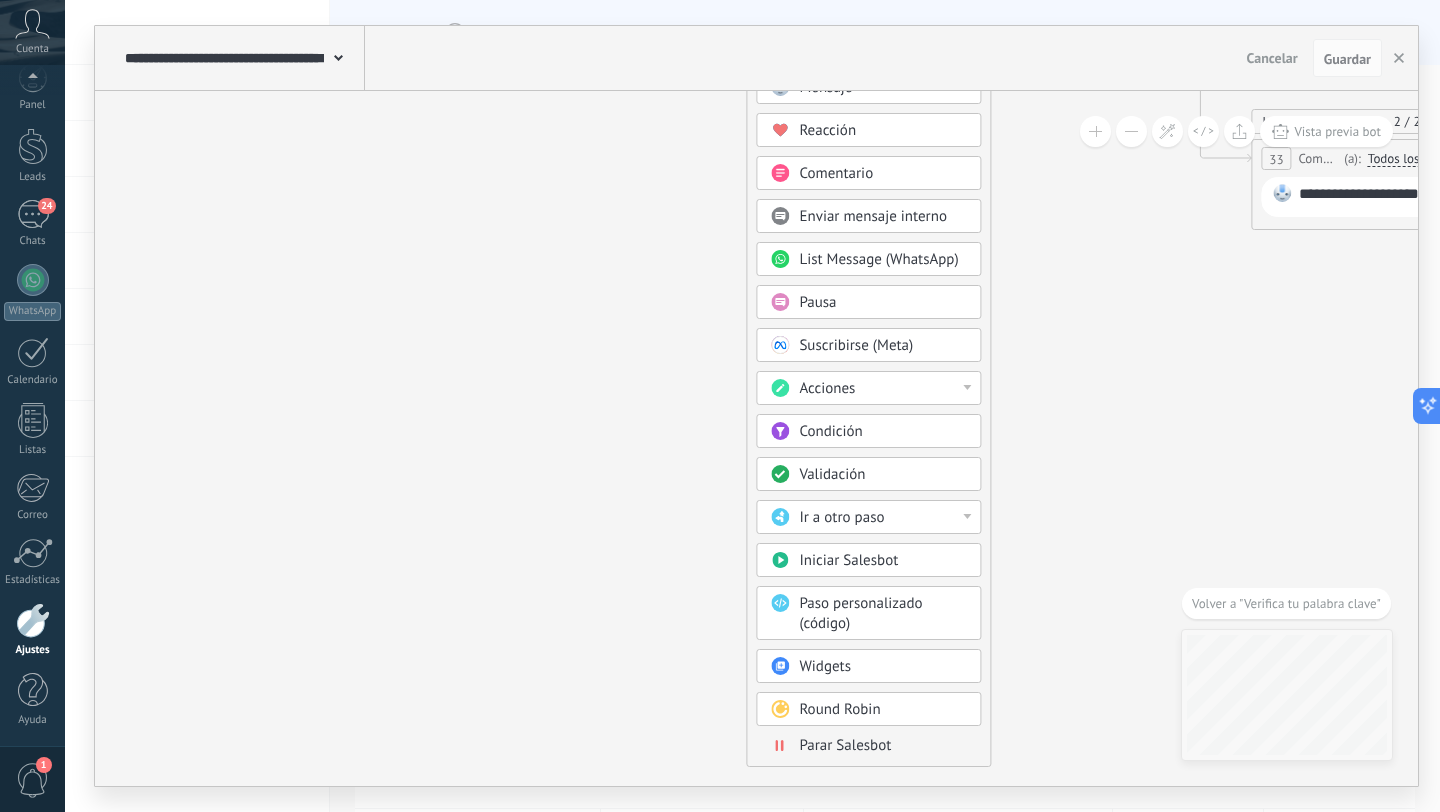click on "Mensaje
Mensaje
Mensaje
Reacción
Comentario
Enviar mensaje interno" at bounding box center [868, 418] 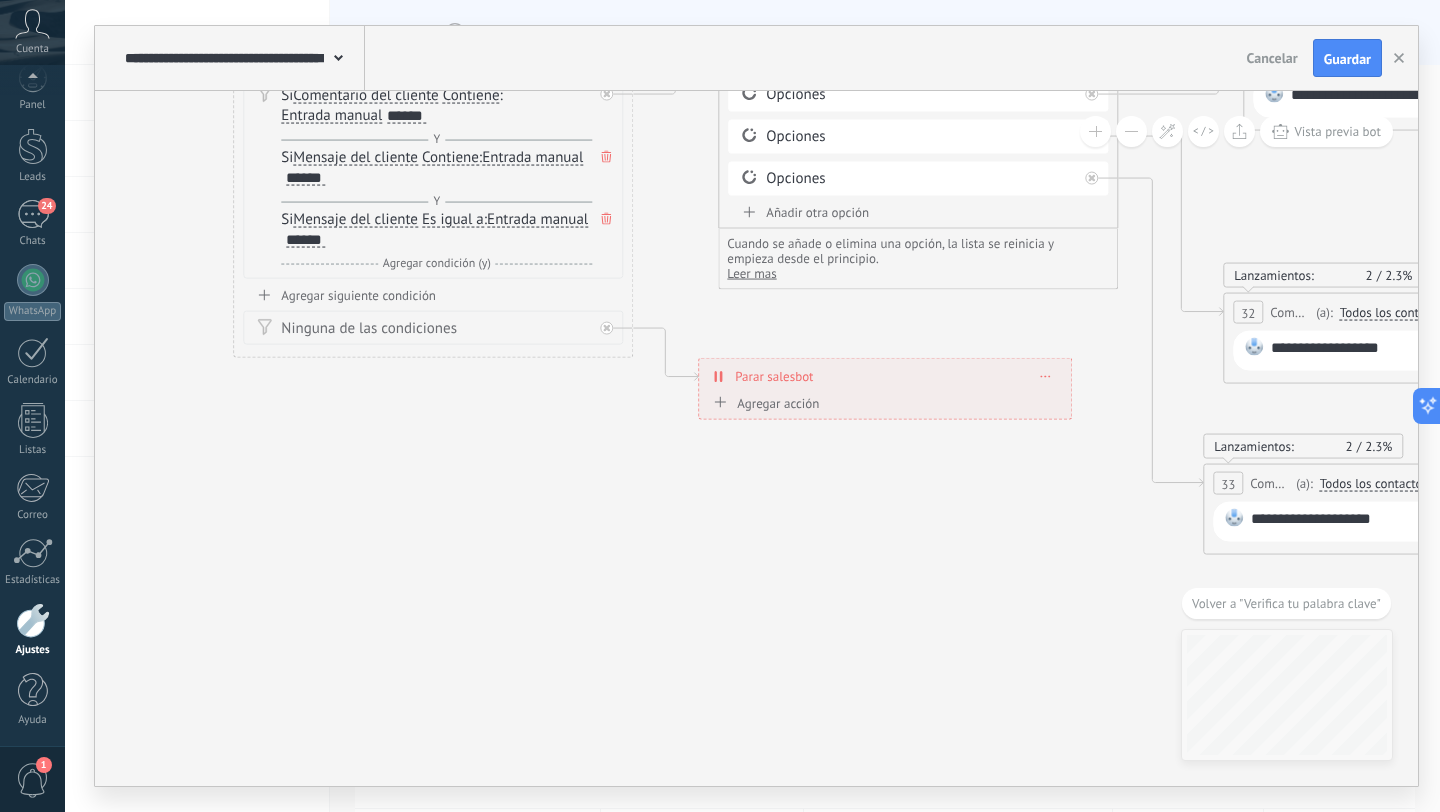 drag, startPoint x: 724, startPoint y: 365, endPoint x: 862, endPoint y: 719, distance: 379.94736 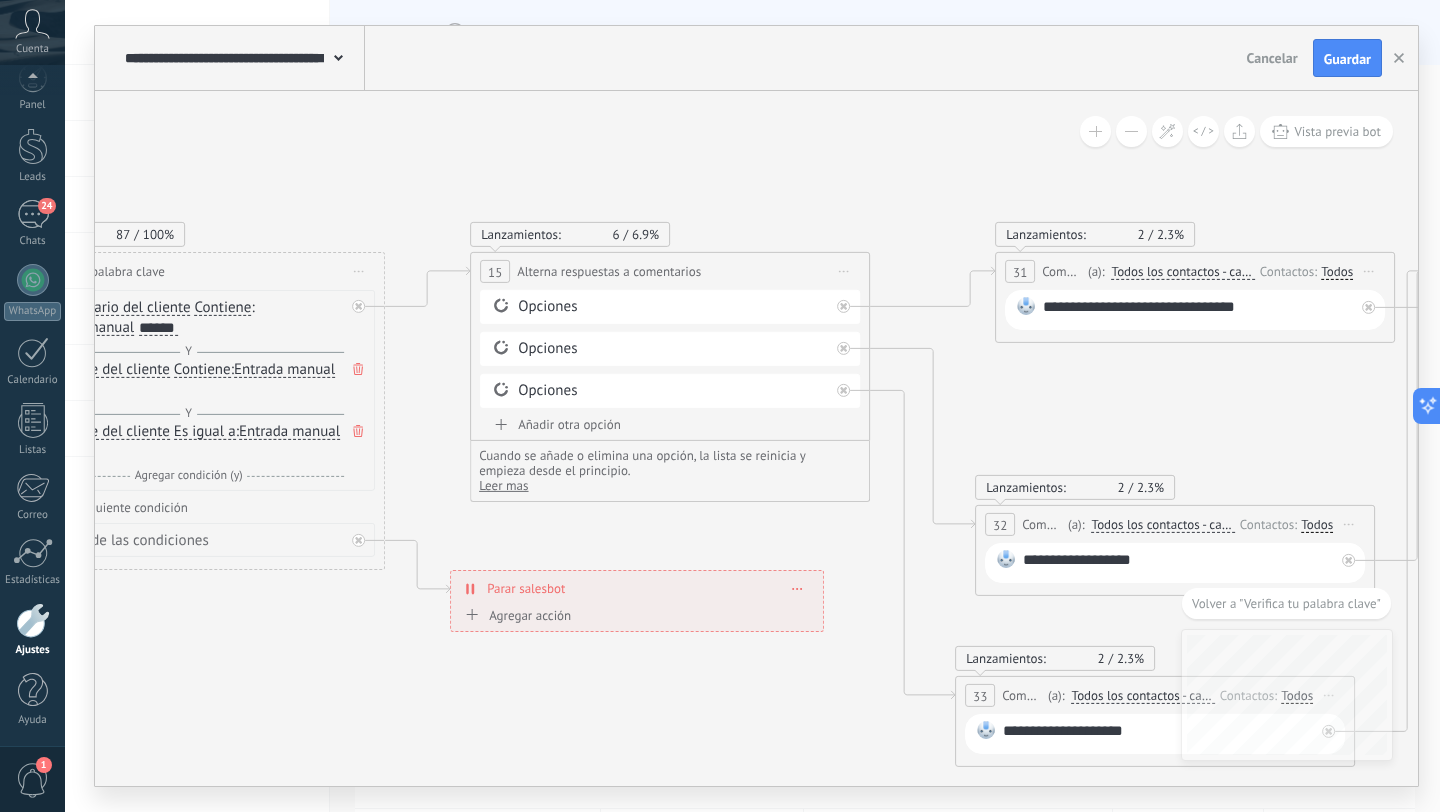 drag, startPoint x: 862, startPoint y: 561, endPoint x: 604, endPoint y: 745, distance: 316.89114 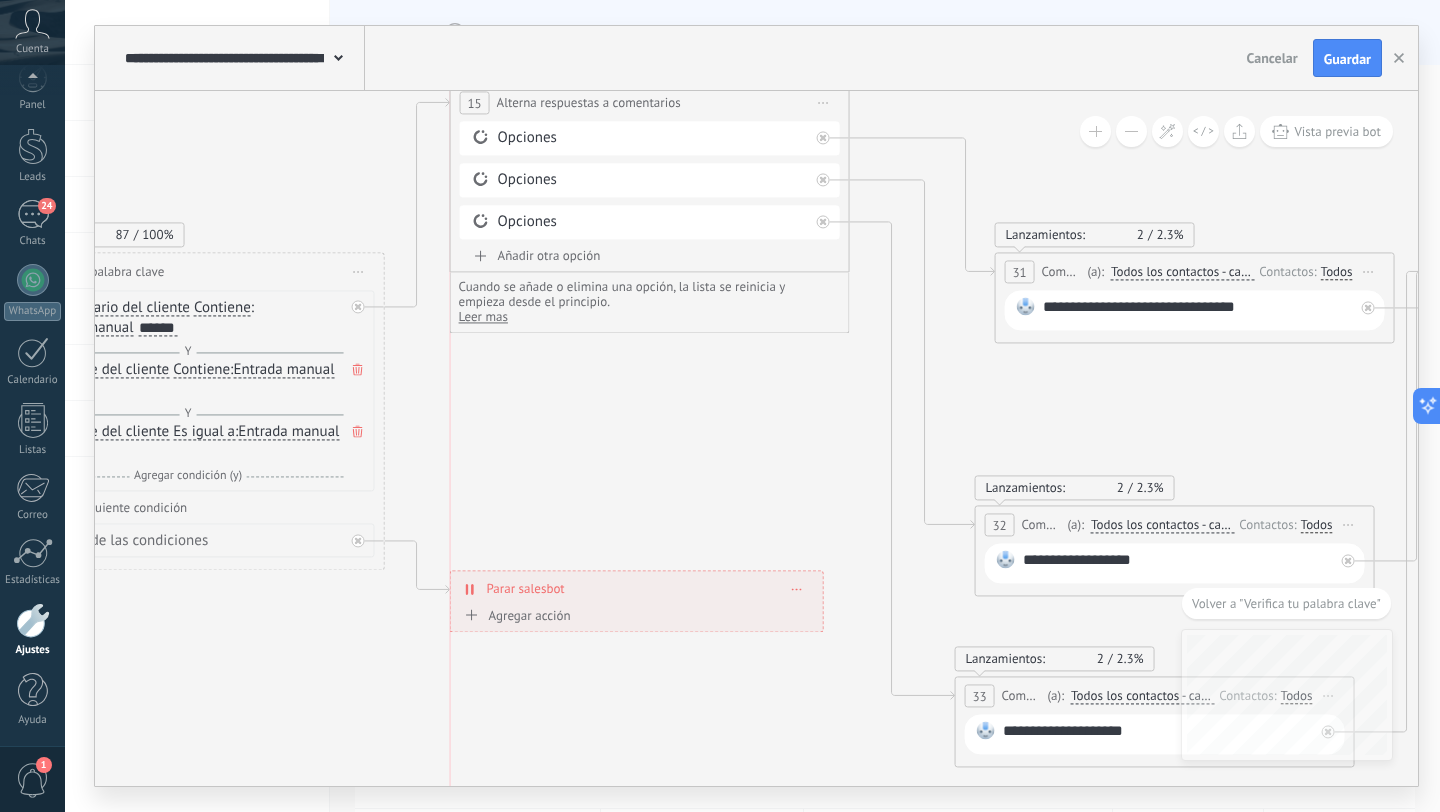 drag, startPoint x: 684, startPoint y: 264, endPoint x: 671, endPoint y: 95, distance: 169.49927 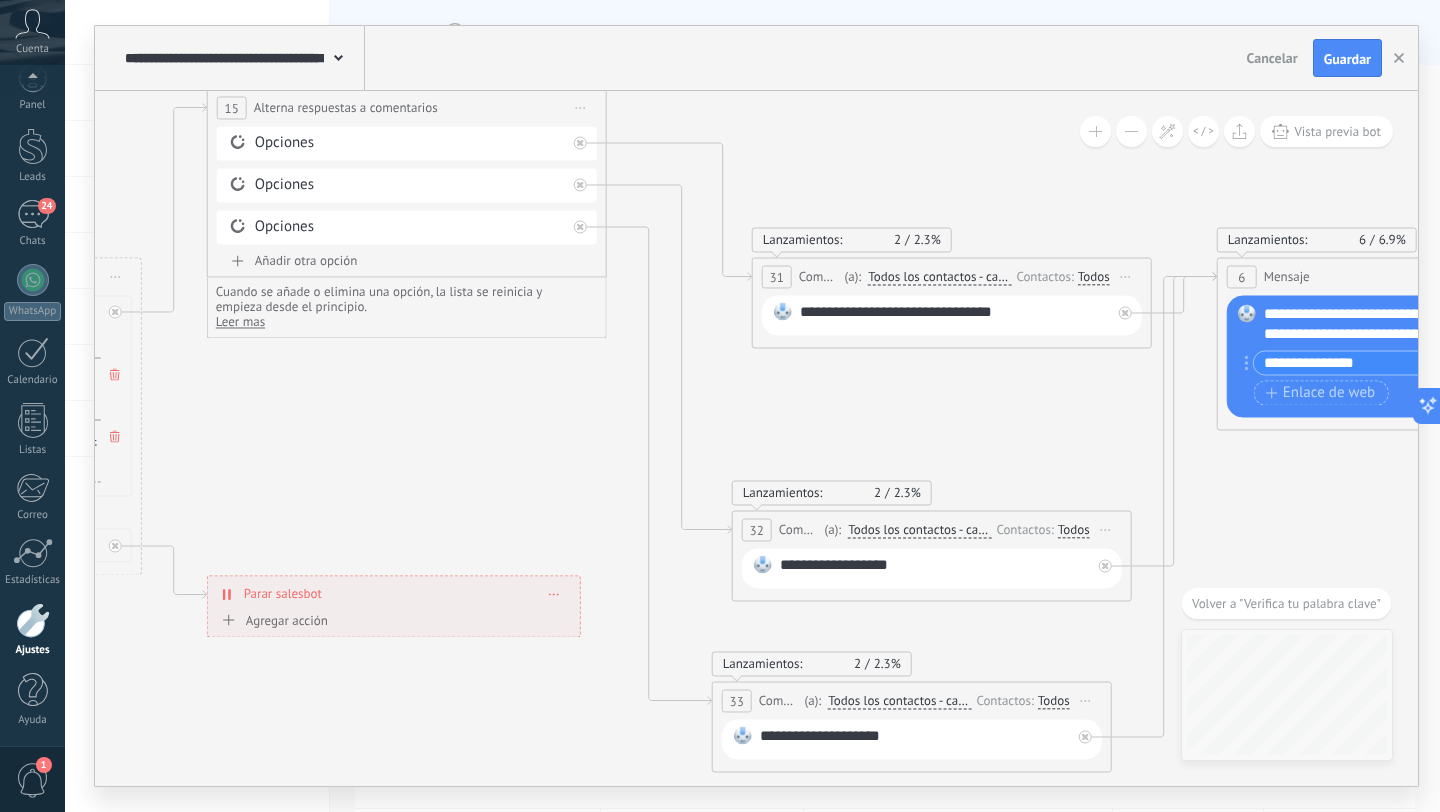 drag, startPoint x: 742, startPoint y: 455, endPoint x: 499, endPoint y: 460, distance: 243.05144 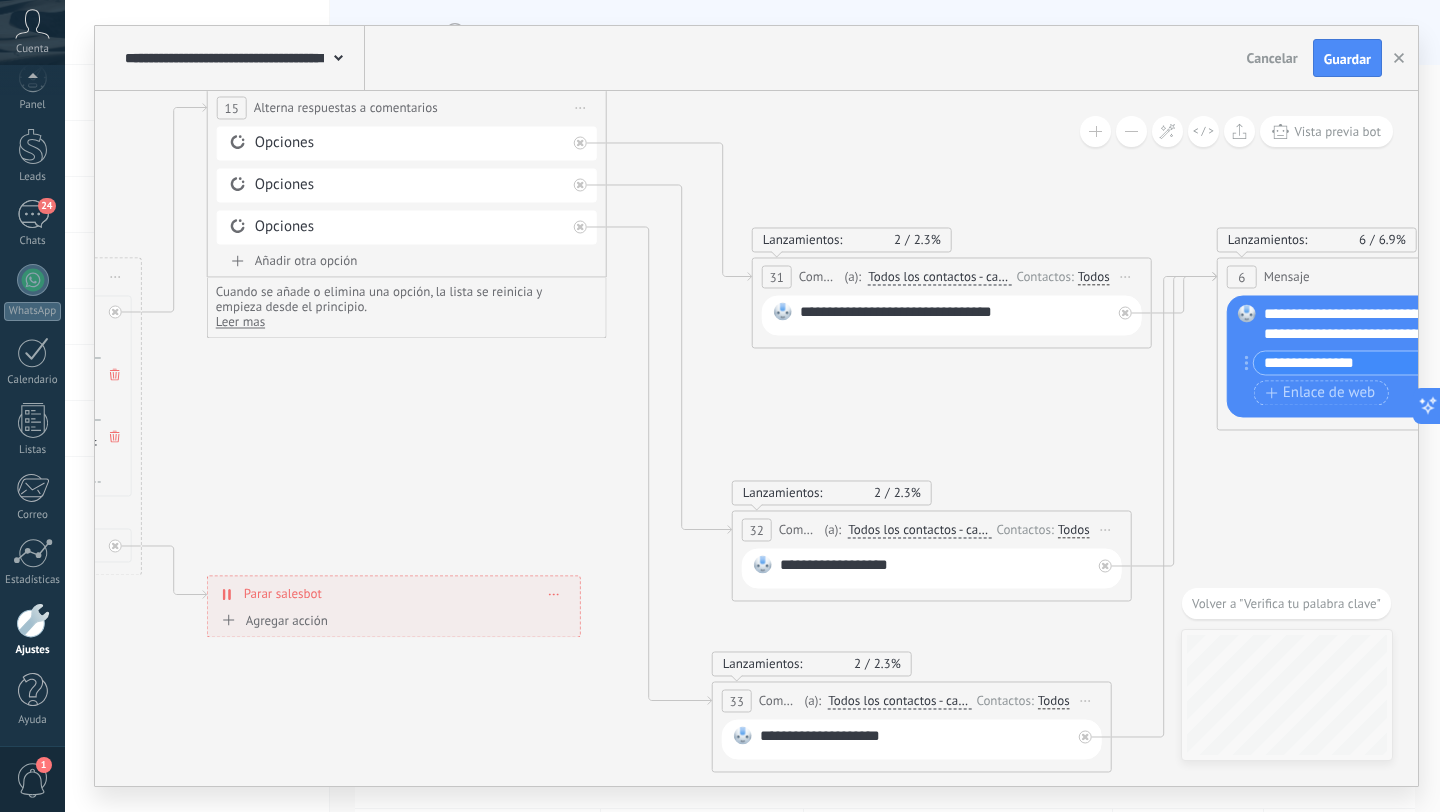 click 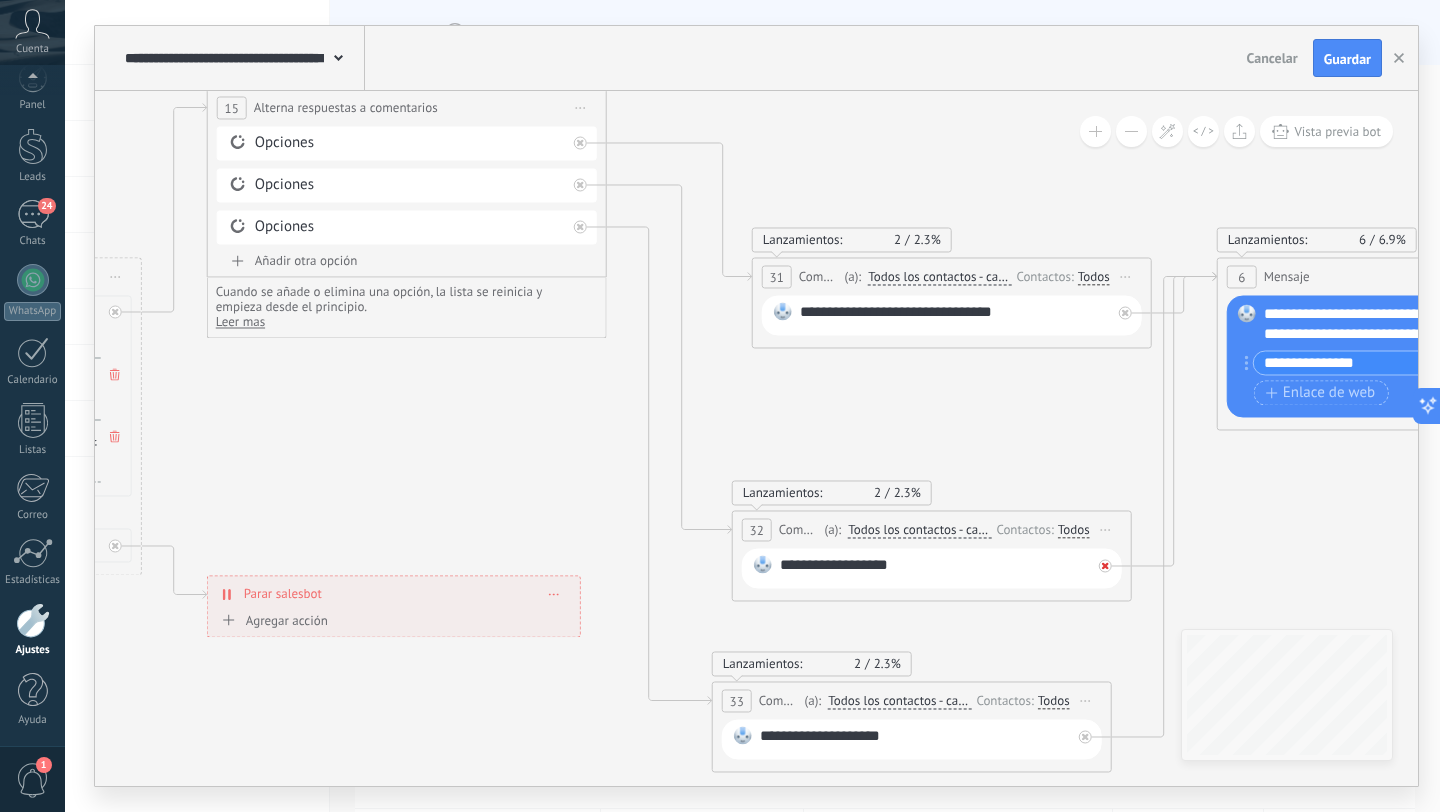 click 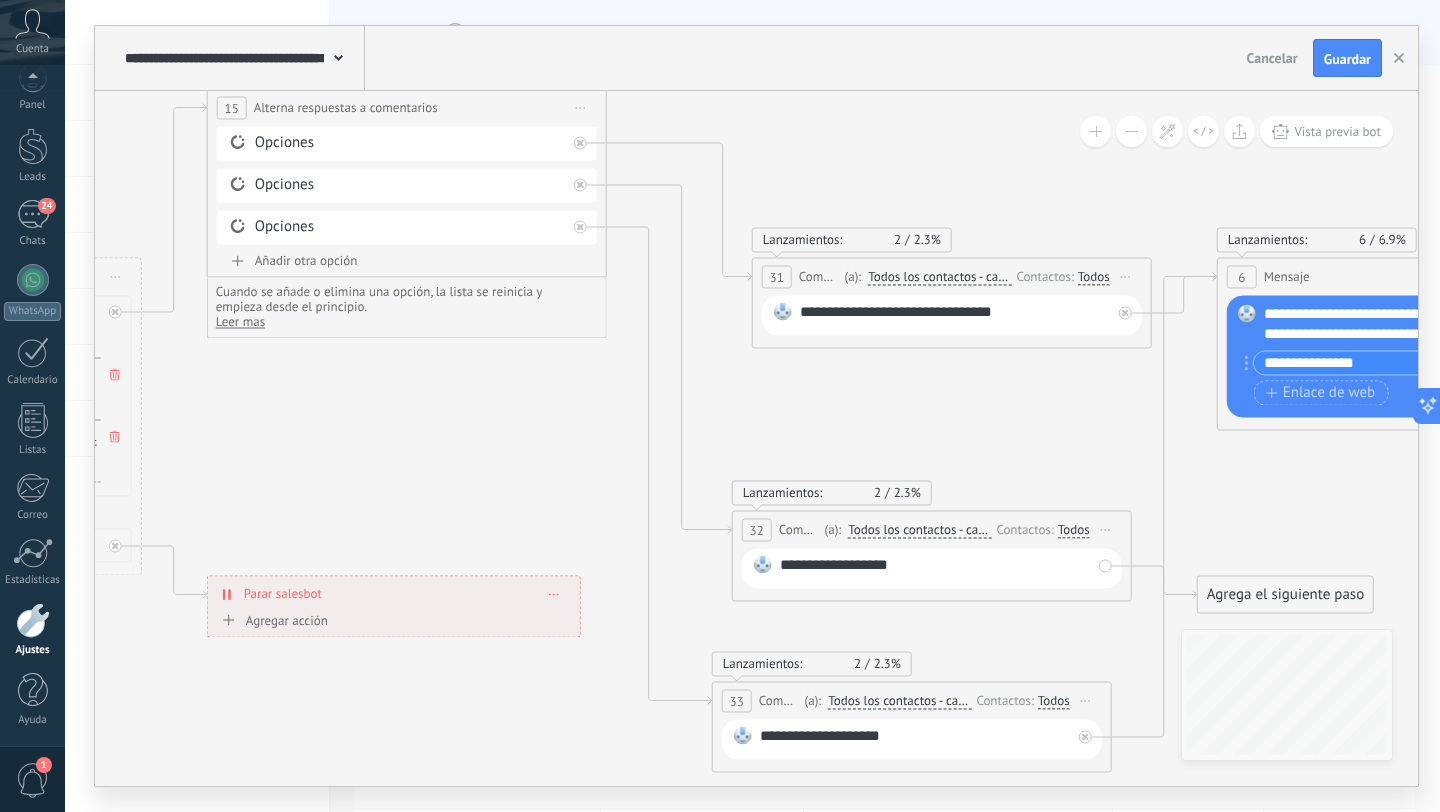 click on "Iniciar vista previa aquí
Cambiar nombre
Duplicar
[GEOGRAPHIC_DATA]" at bounding box center [1106, 529] 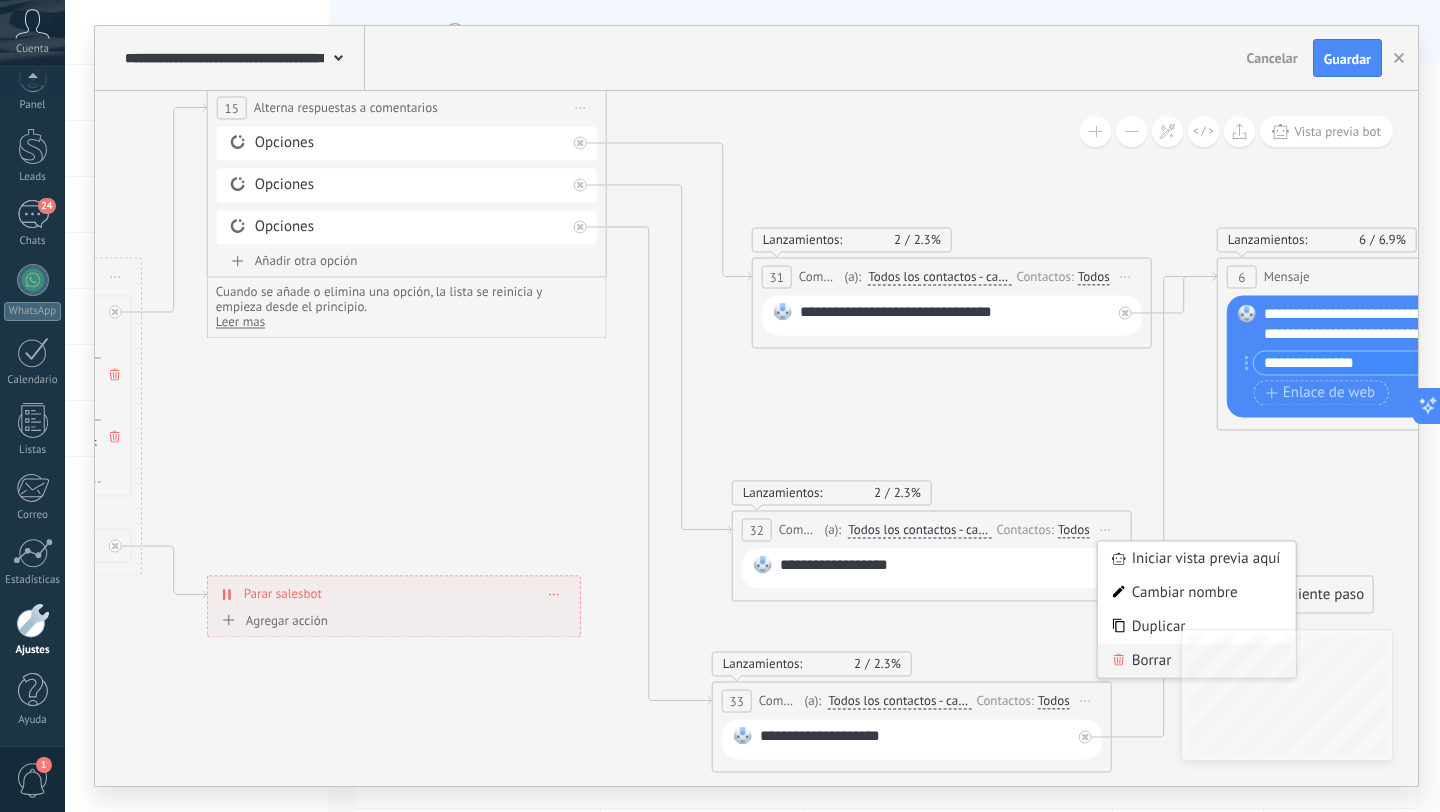 click 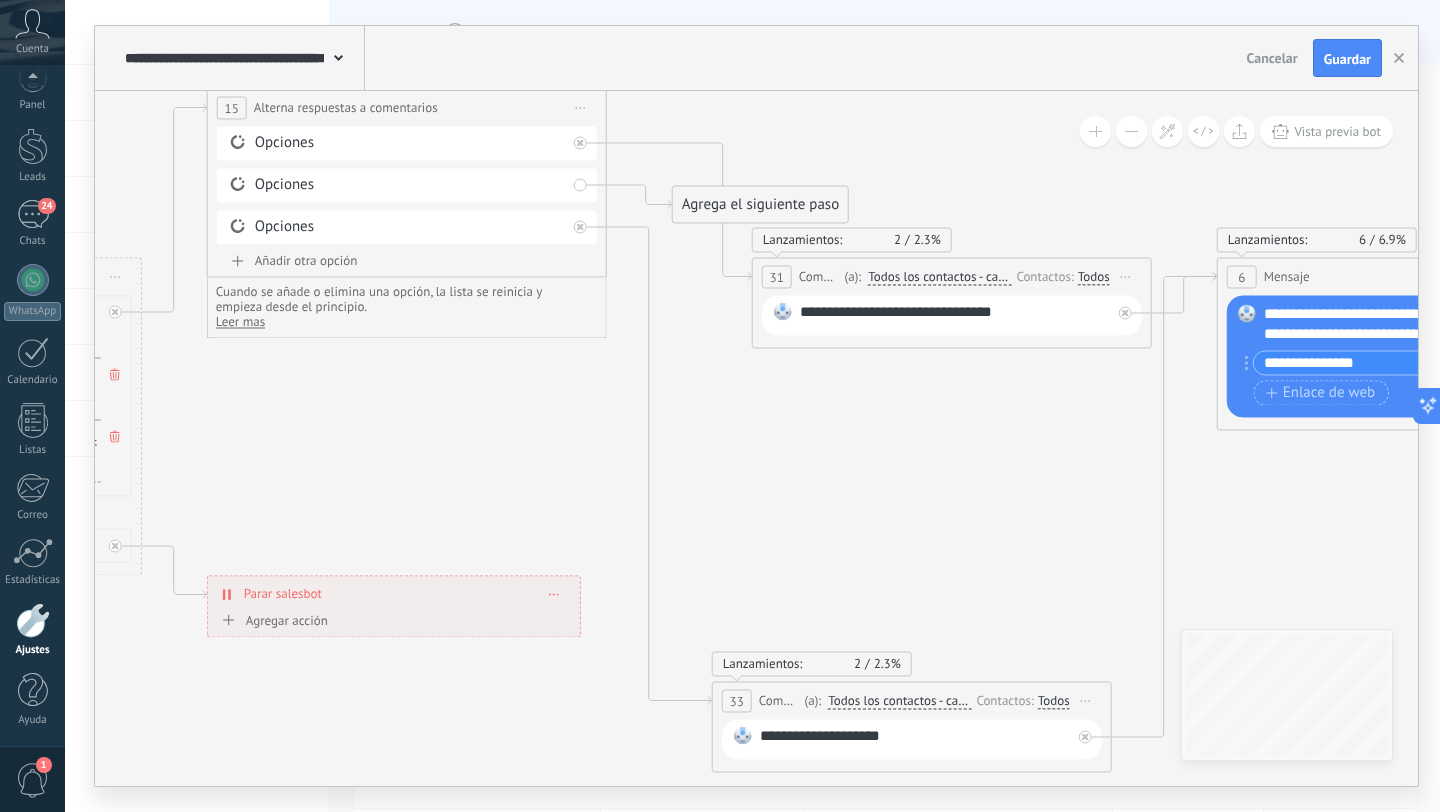 click on "Iniciar vista previa aquí
Cambiar nombre
Duplicar
[GEOGRAPHIC_DATA]" at bounding box center (1126, 276) 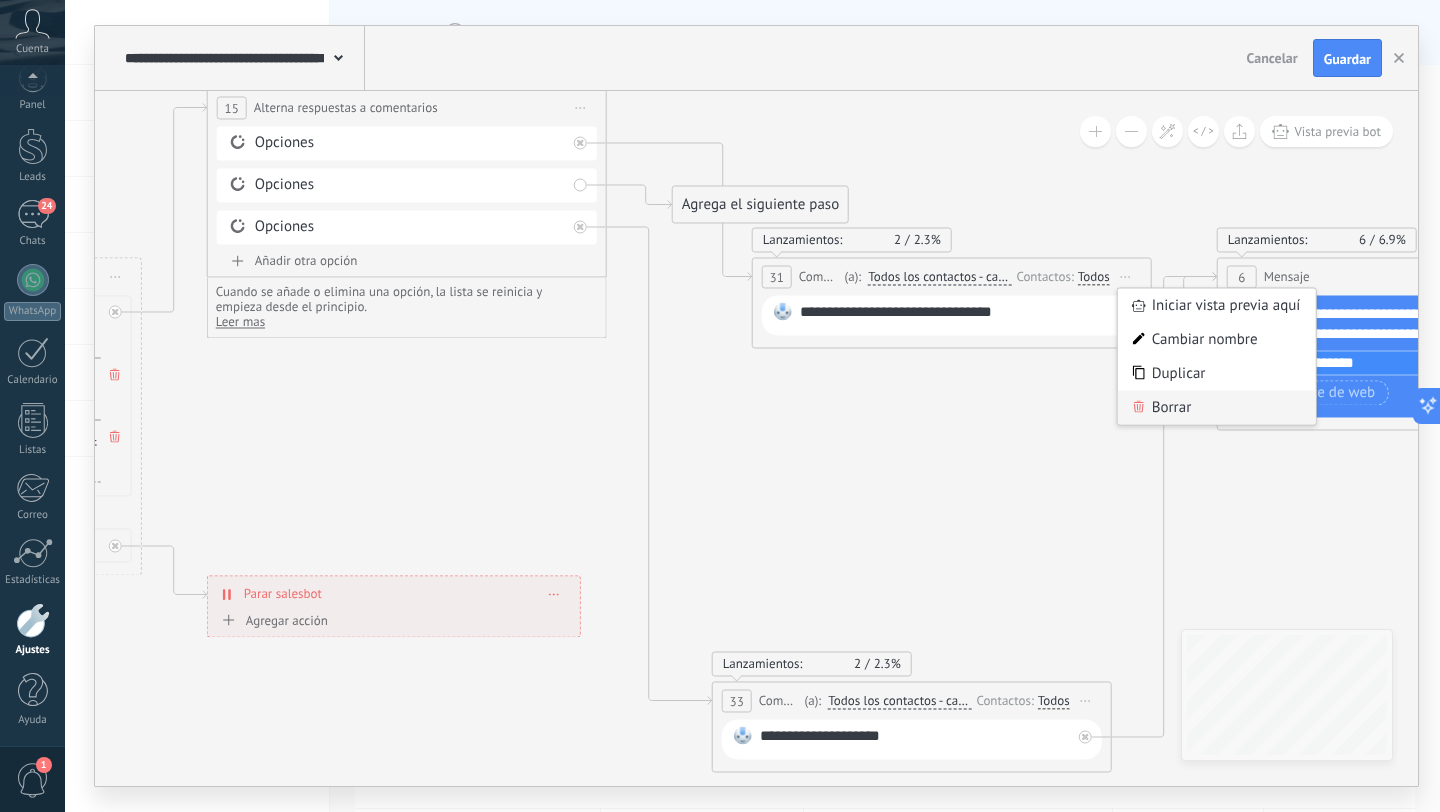 click on "Borrar" at bounding box center [1217, 407] 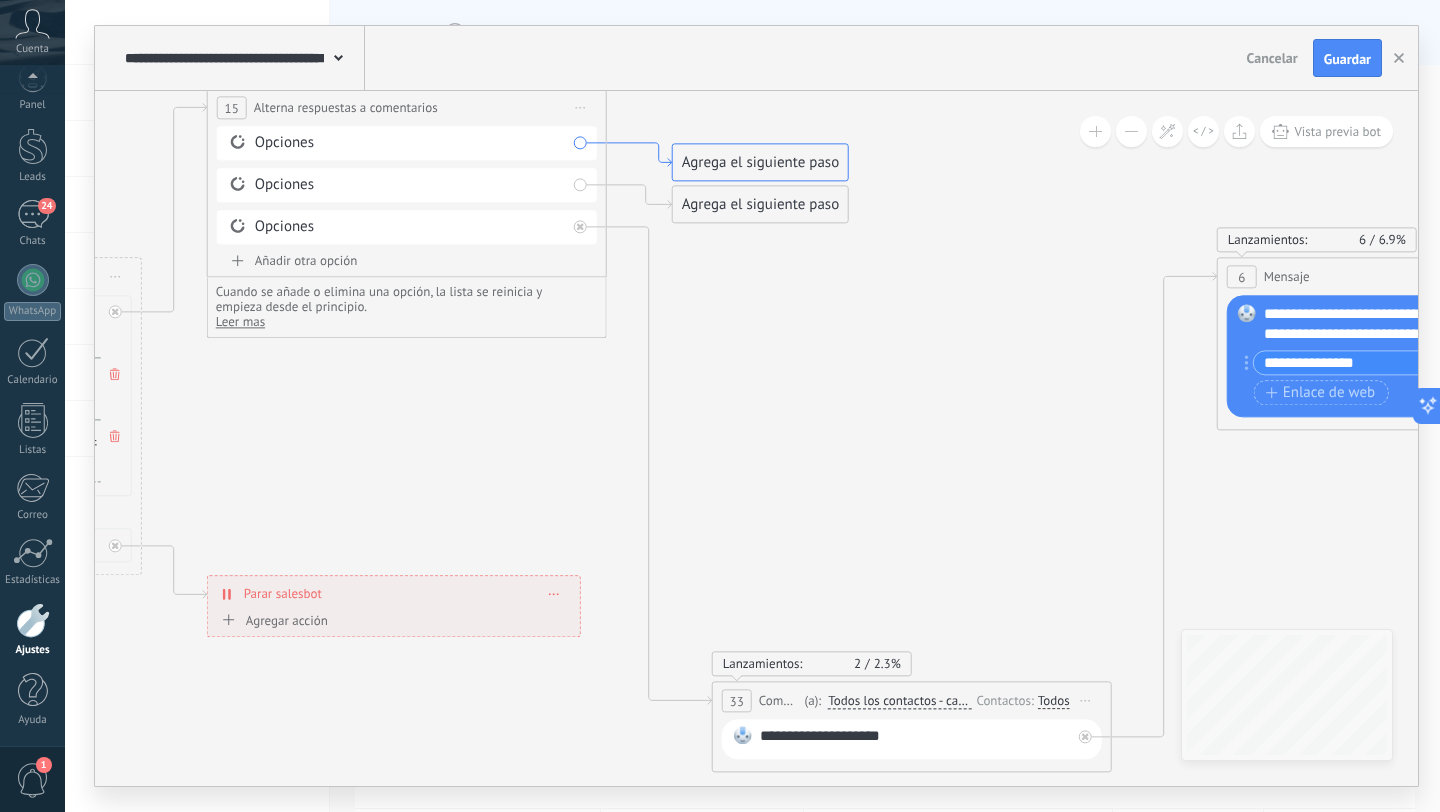 click 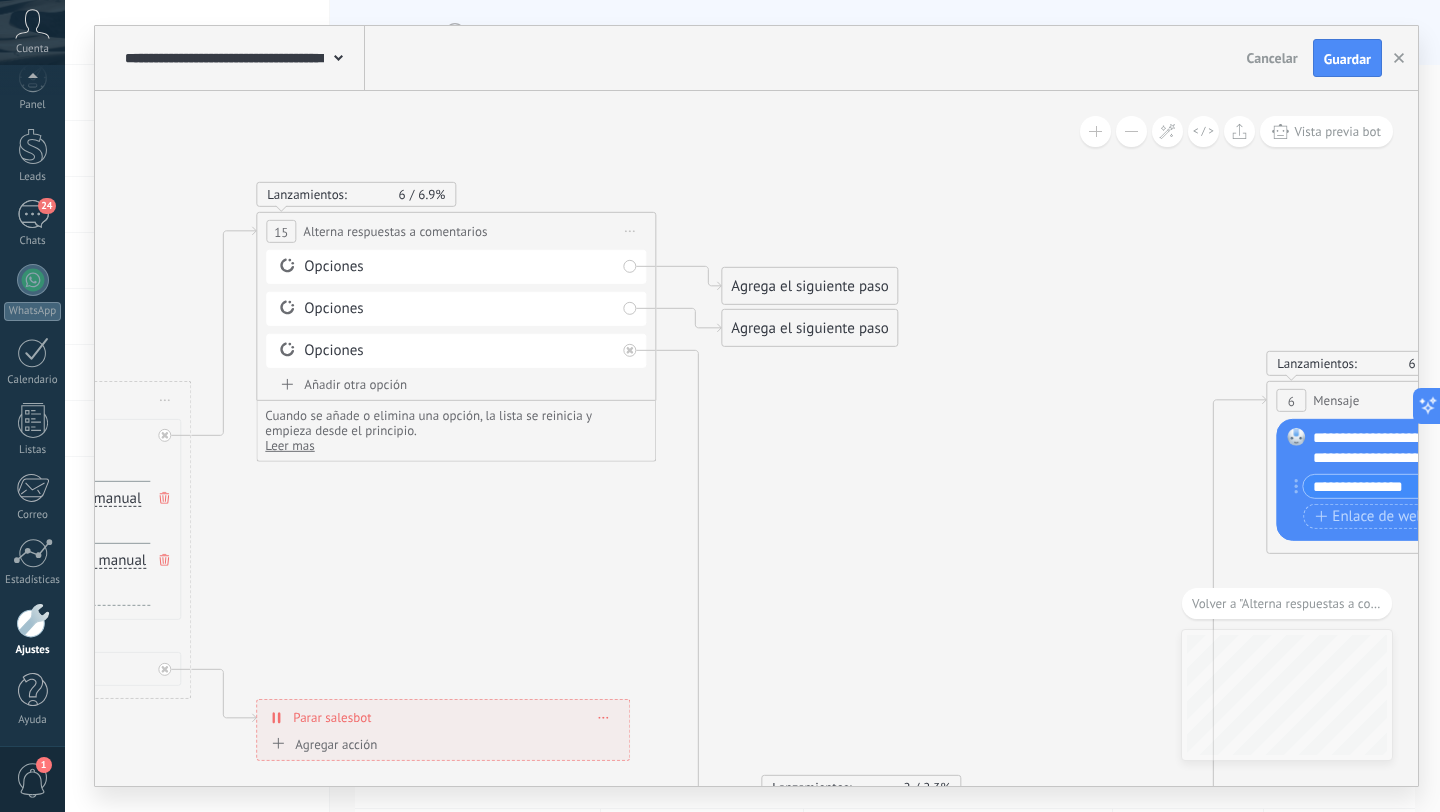 drag, startPoint x: 695, startPoint y: 462, endPoint x: 715, endPoint y: 310, distance: 153.31015 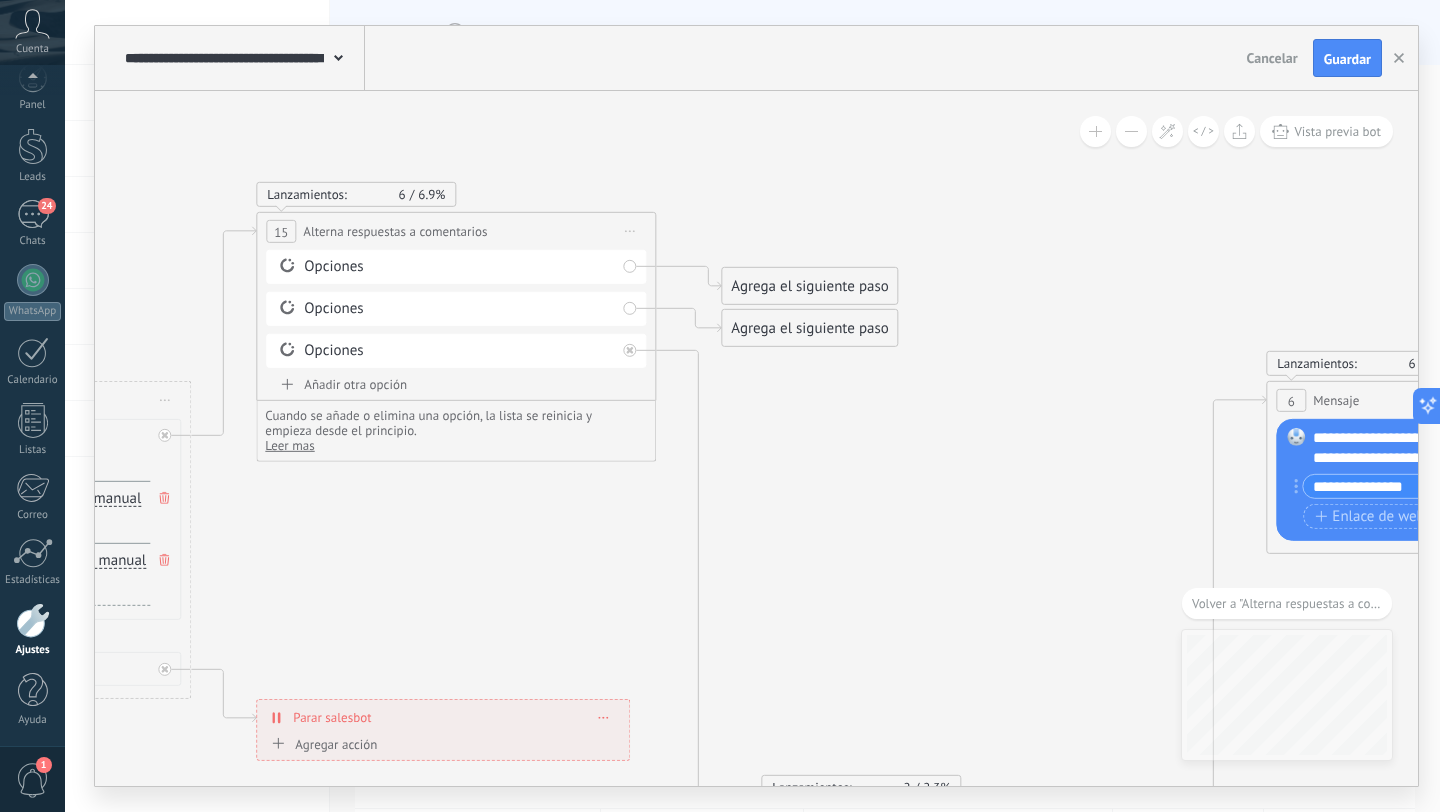 click 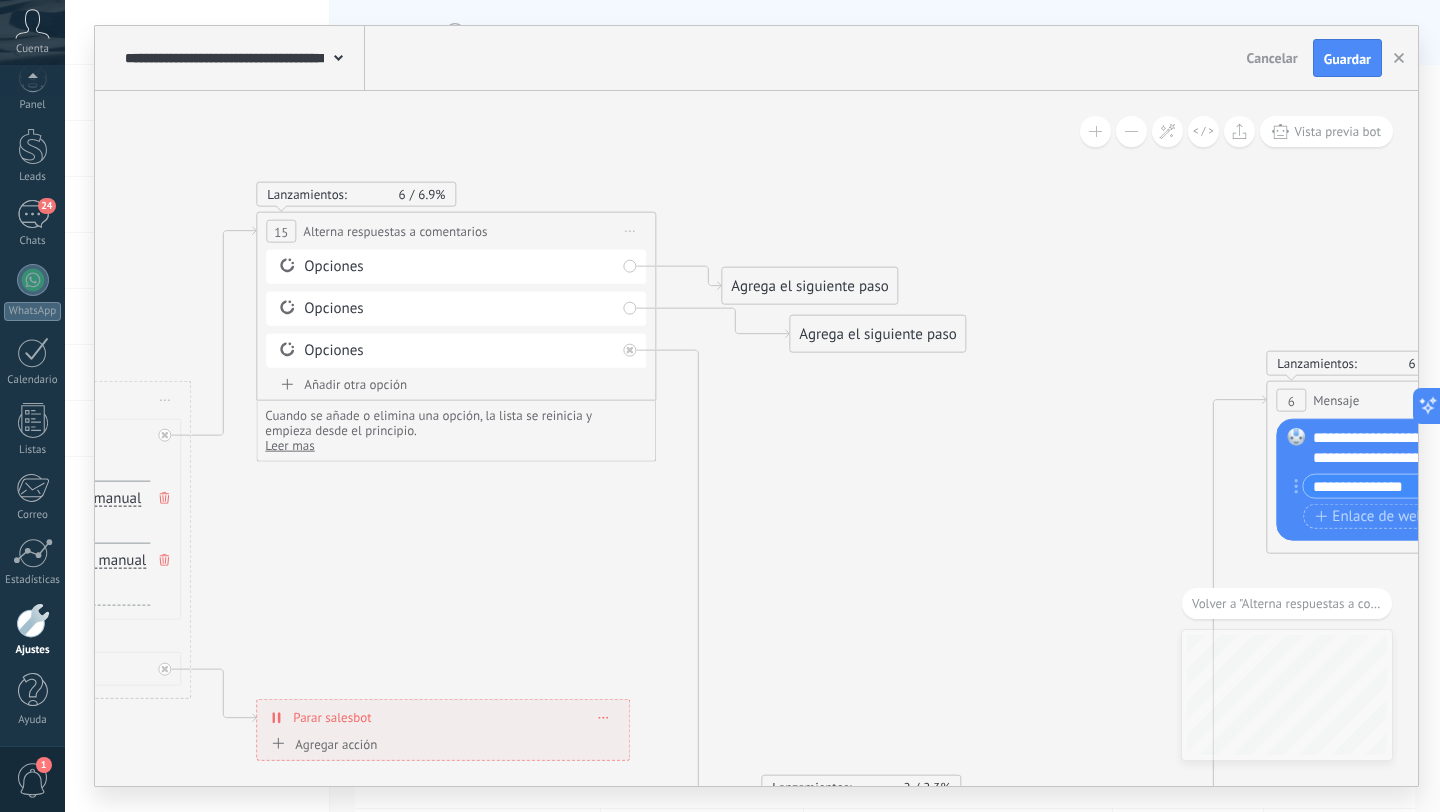 drag, startPoint x: 753, startPoint y: 315, endPoint x: 821, endPoint y: 320, distance: 68.18358 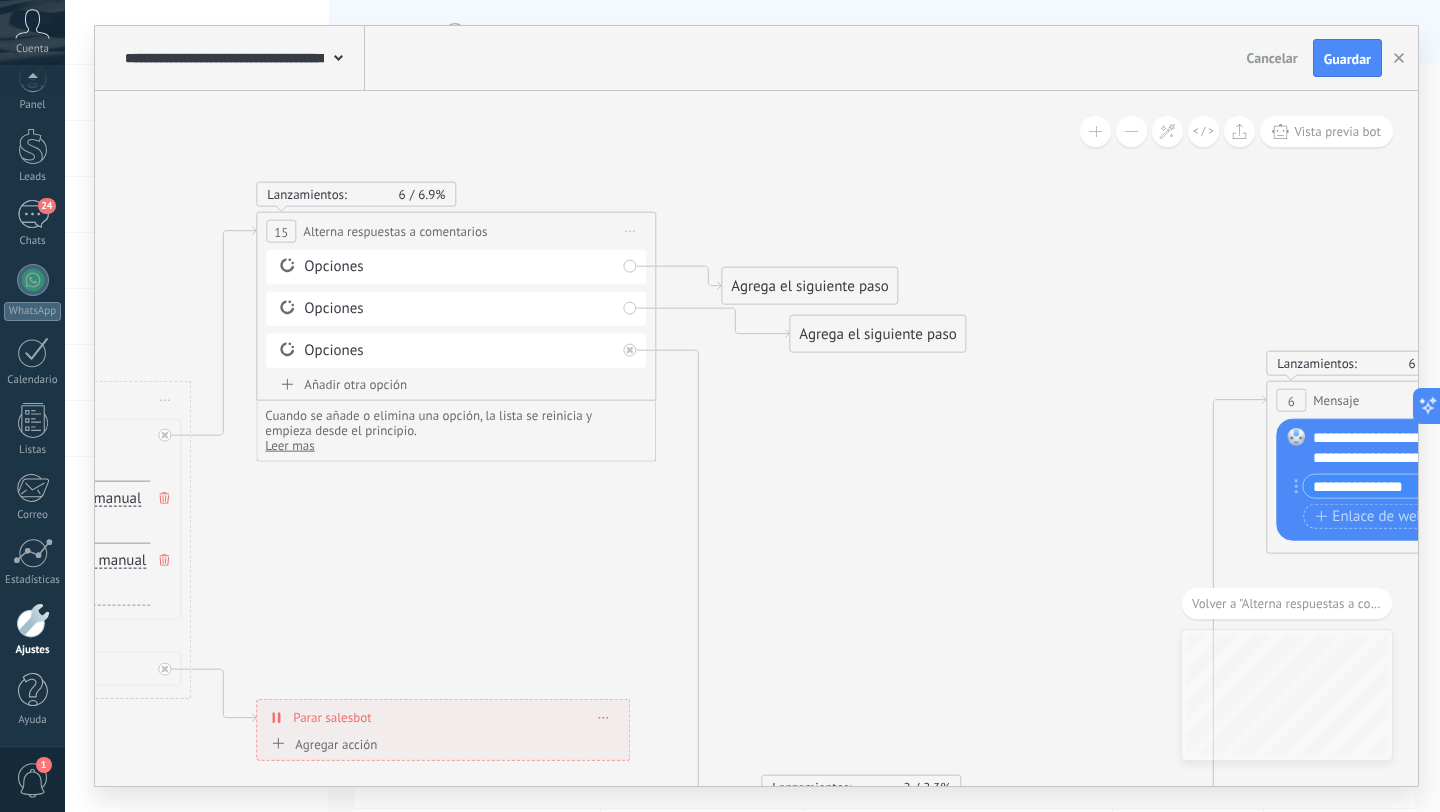 click on "Agrega el siguiente paso" at bounding box center [877, 334] 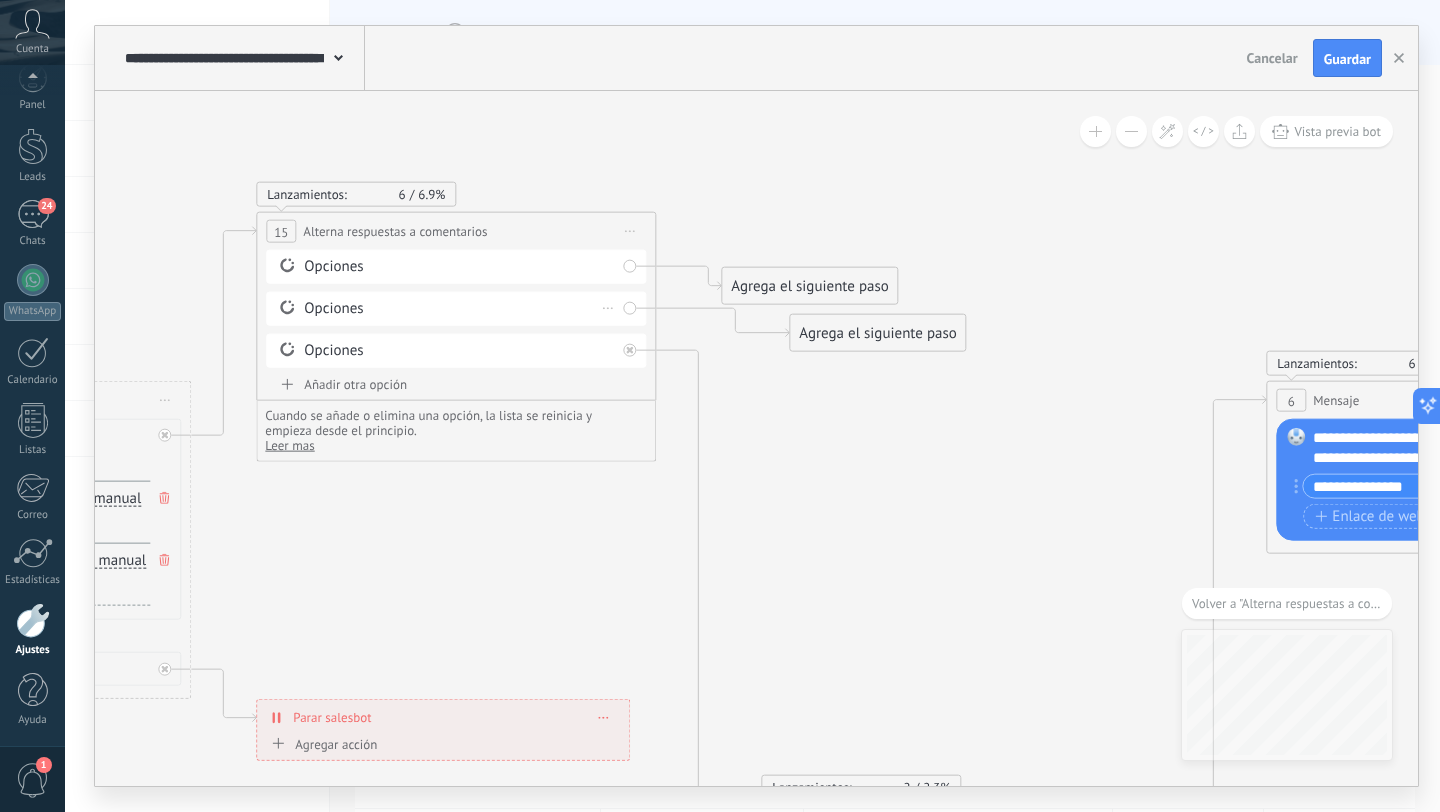click on "Borrar" at bounding box center [608, 308] 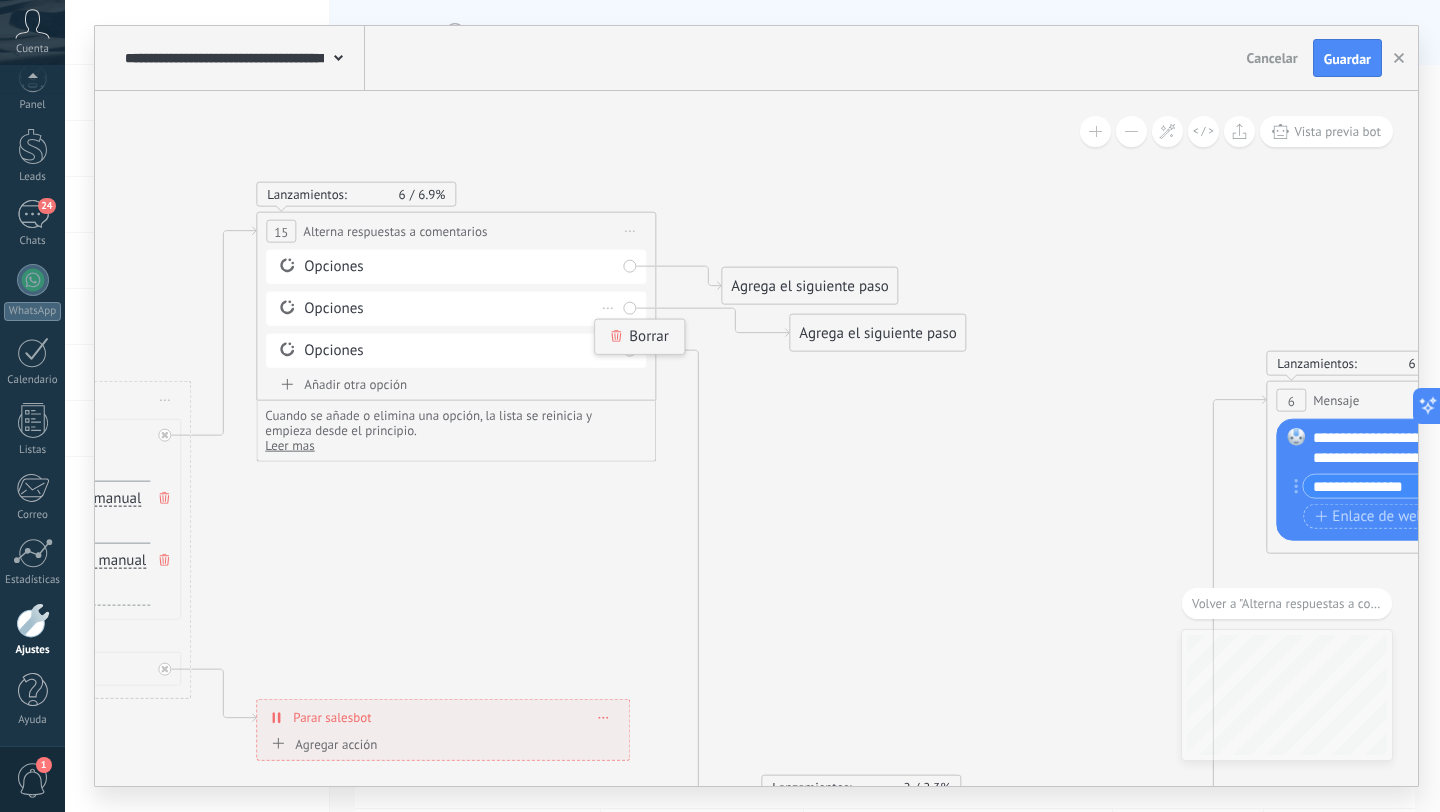 click on "Borrar" at bounding box center [639, 337] 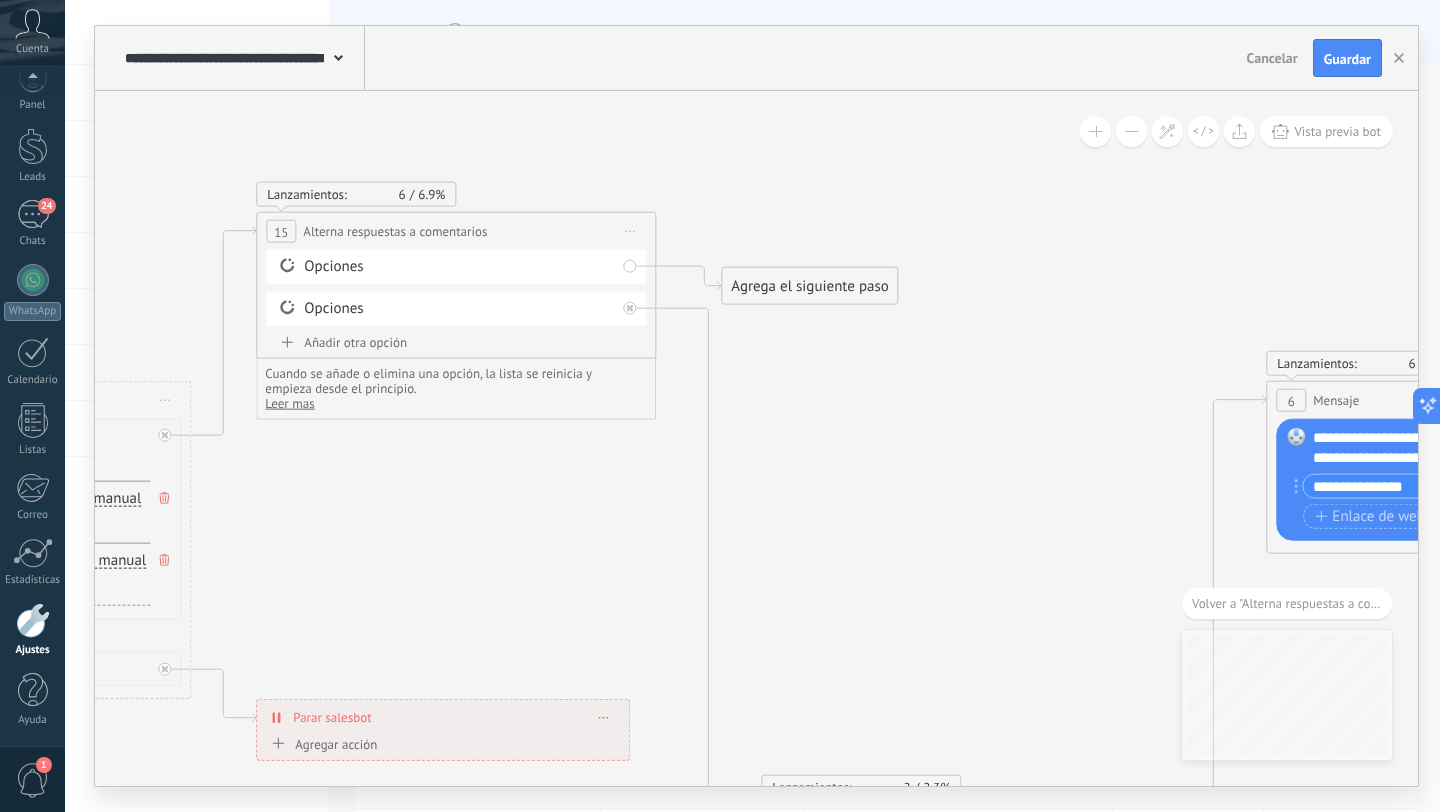 click on "Opciones" at bounding box center [459, 267] 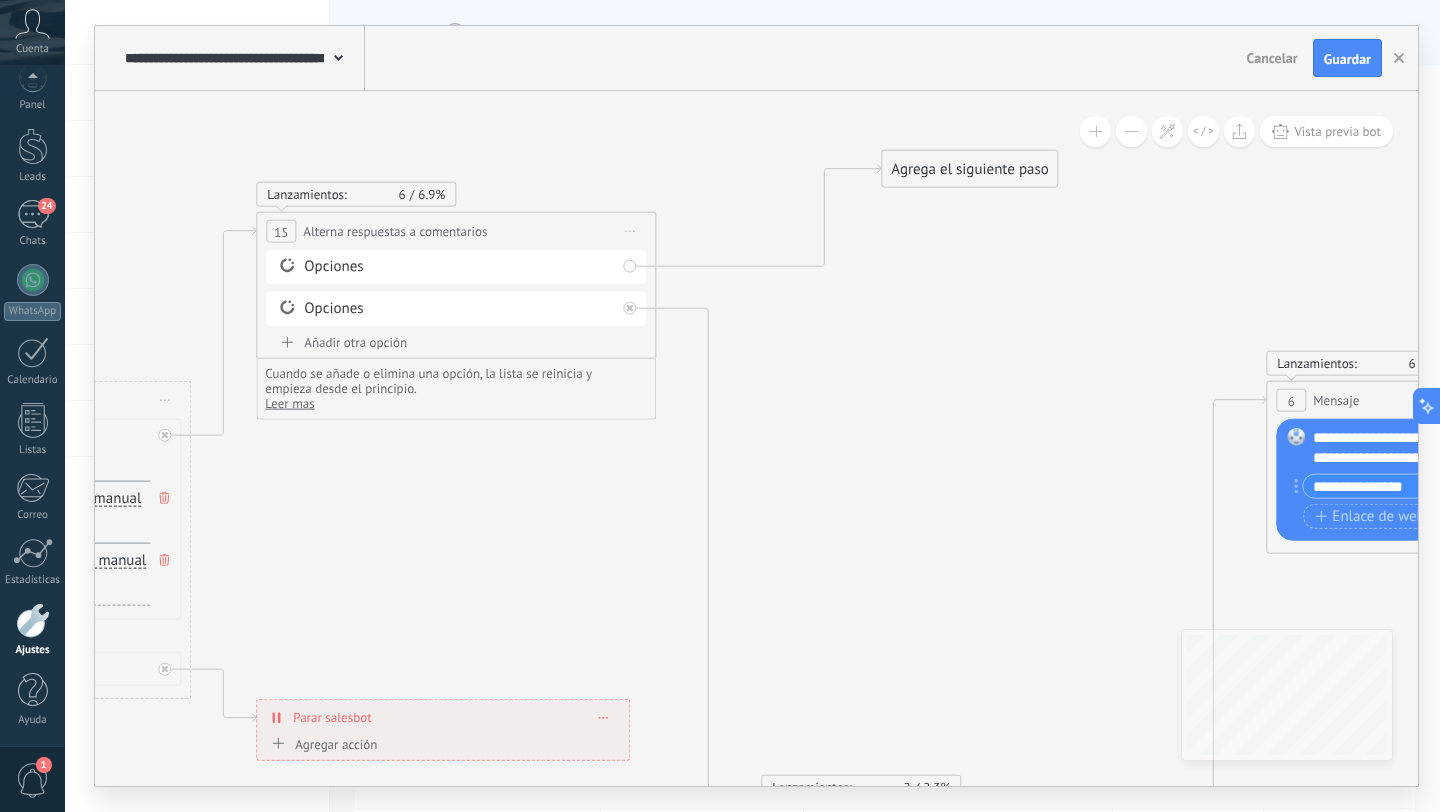 drag, startPoint x: 797, startPoint y: 280, endPoint x: 942, endPoint y: 169, distance: 182.60887 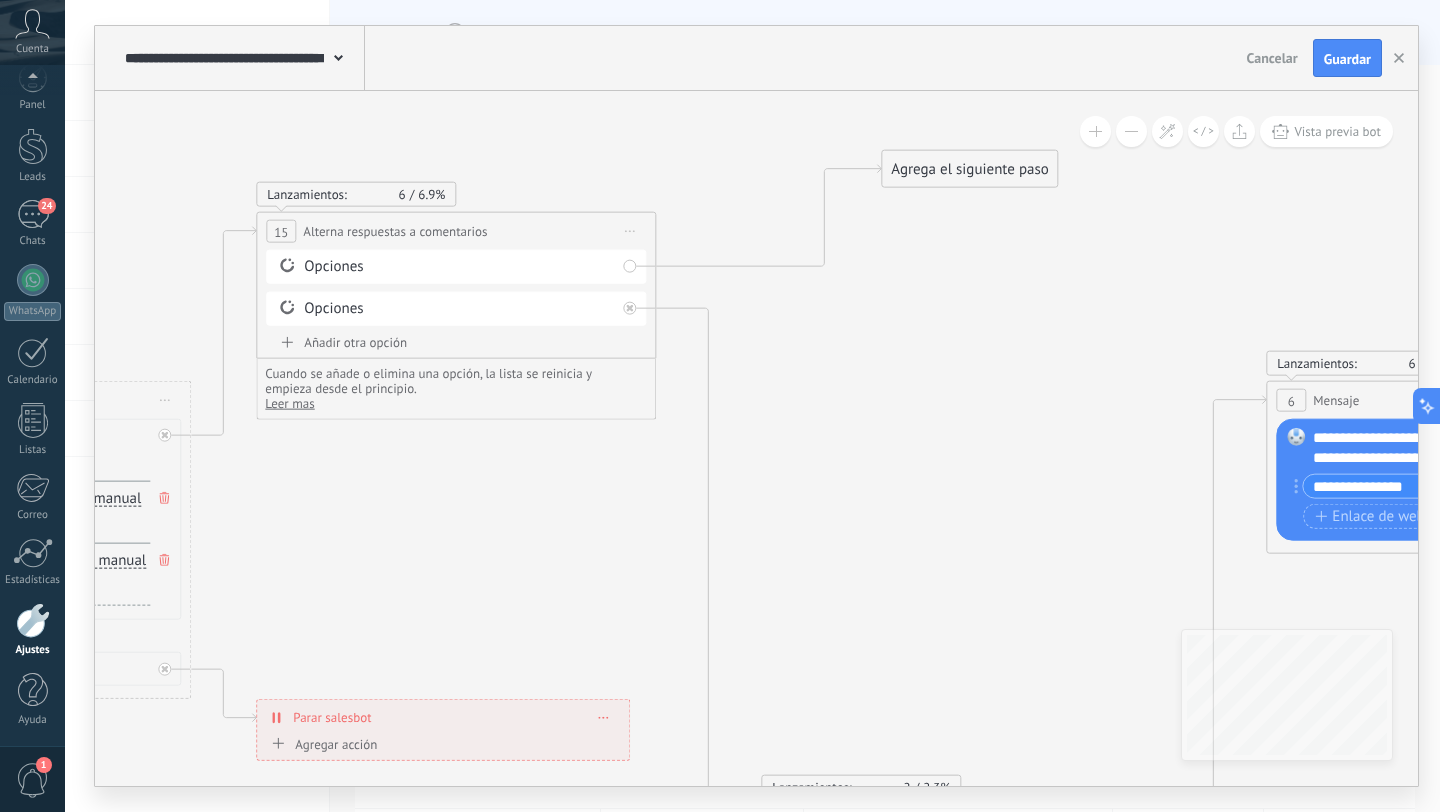 click on "Agrega el siguiente paso" at bounding box center [969, 169] 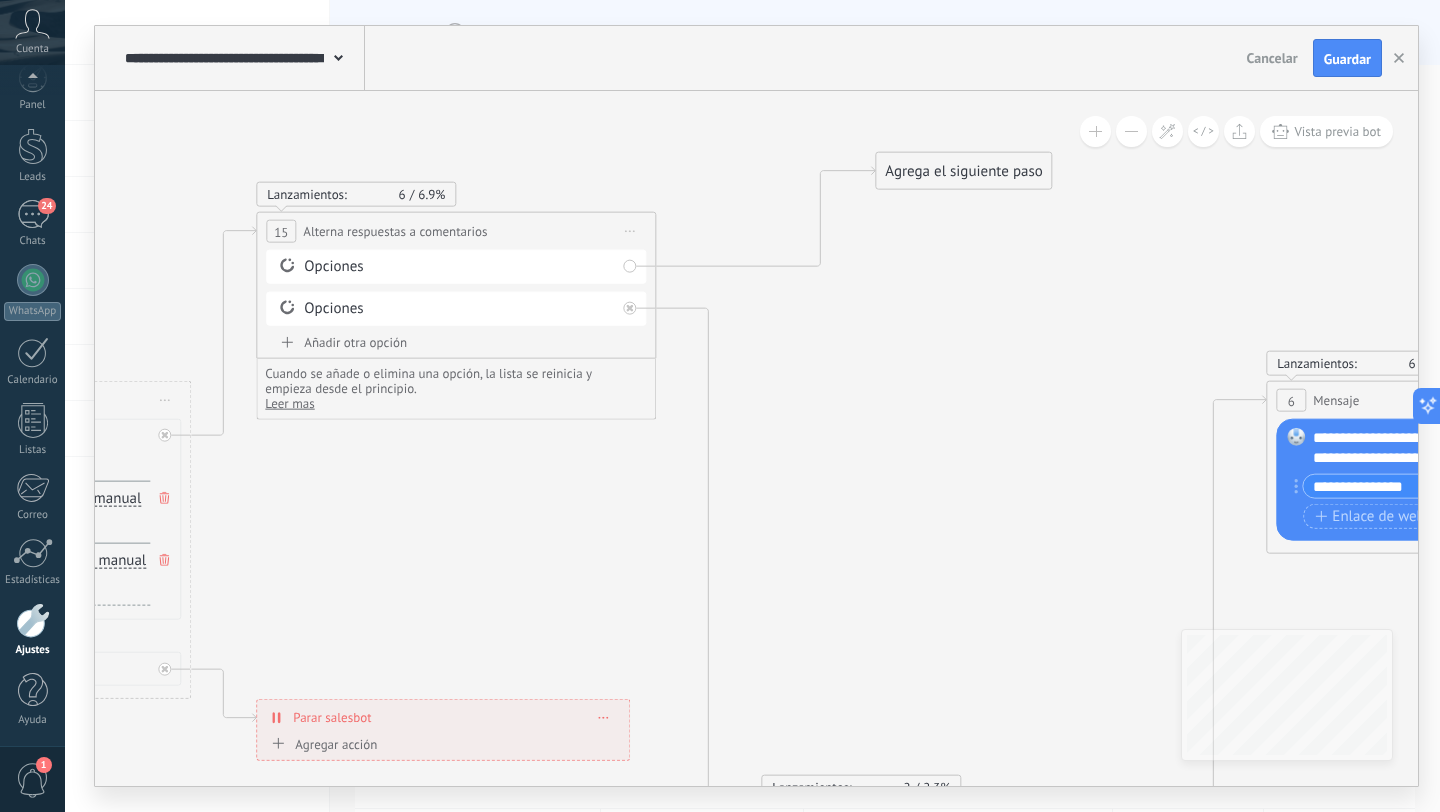 click on "Agrega el siguiente paso" at bounding box center (963, 171) 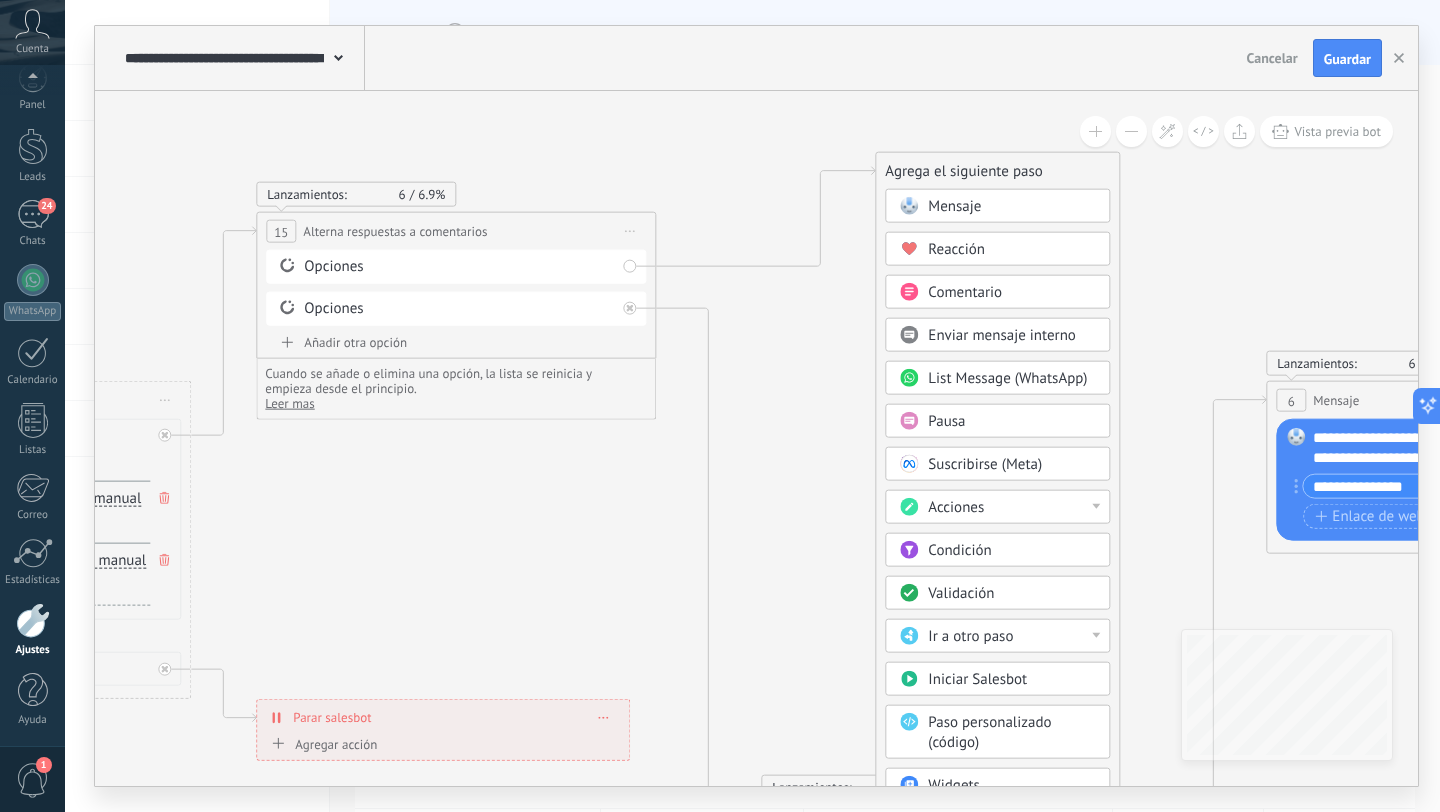 click 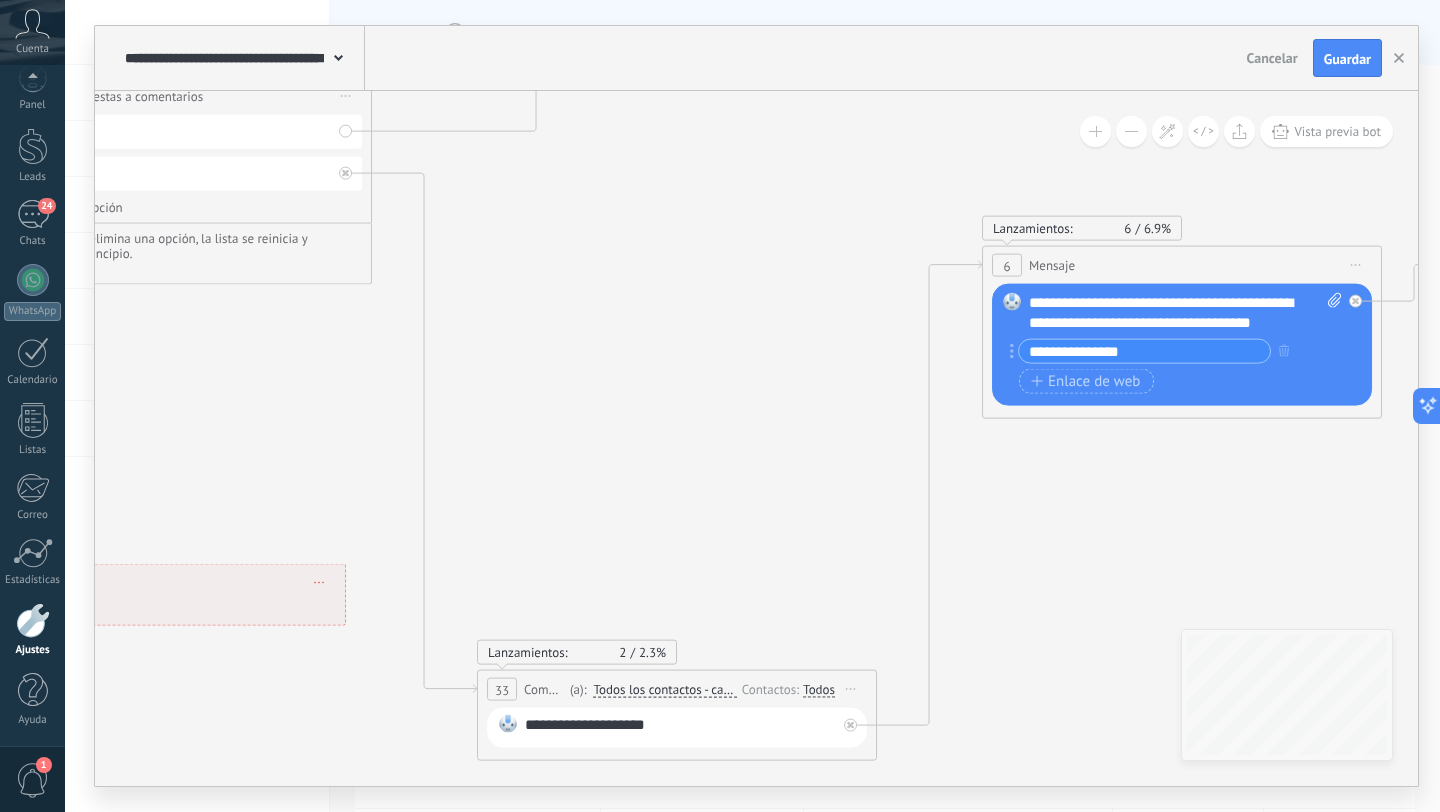 drag, startPoint x: 1045, startPoint y: 396, endPoint x: 759, endPoint y: 263, distance: 315.4124 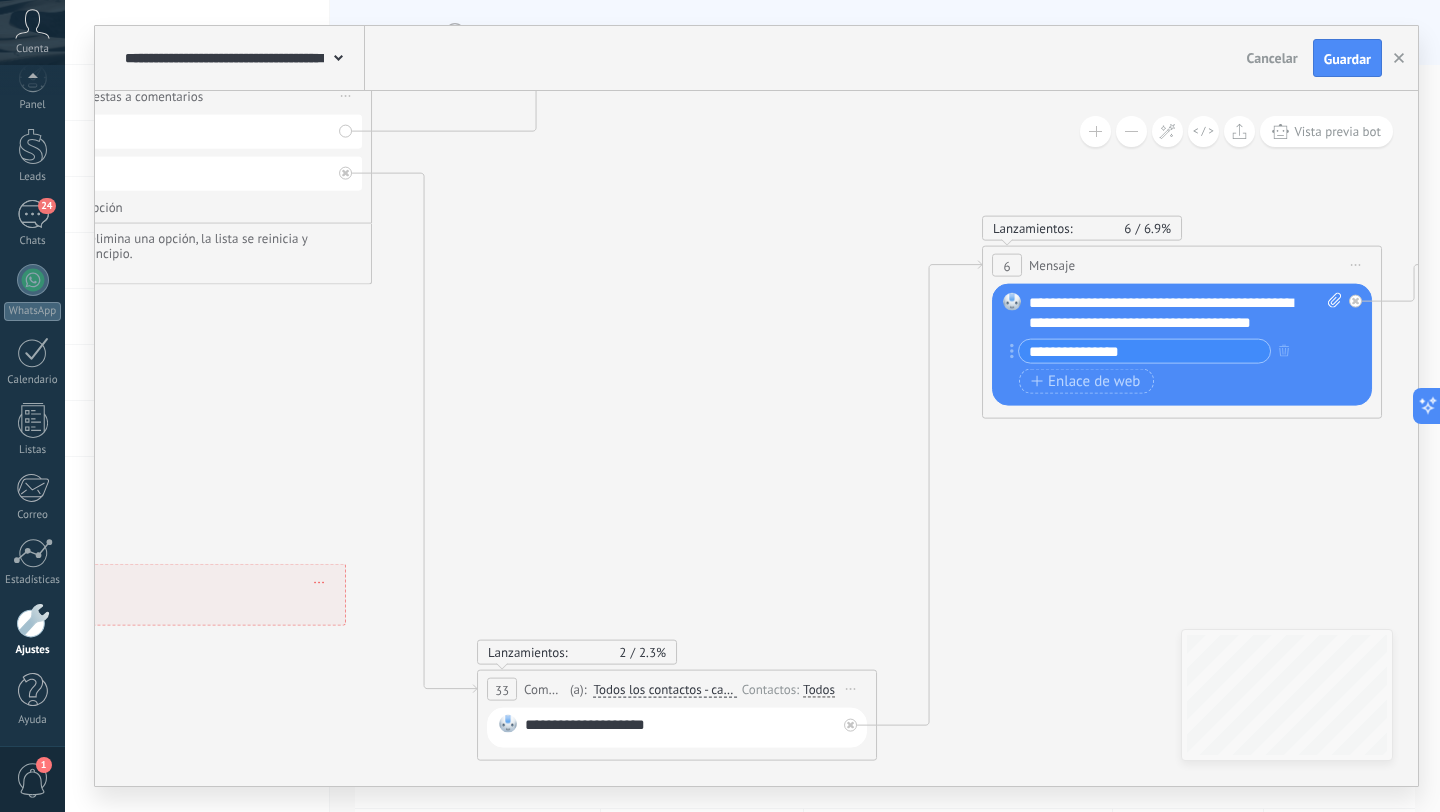 click 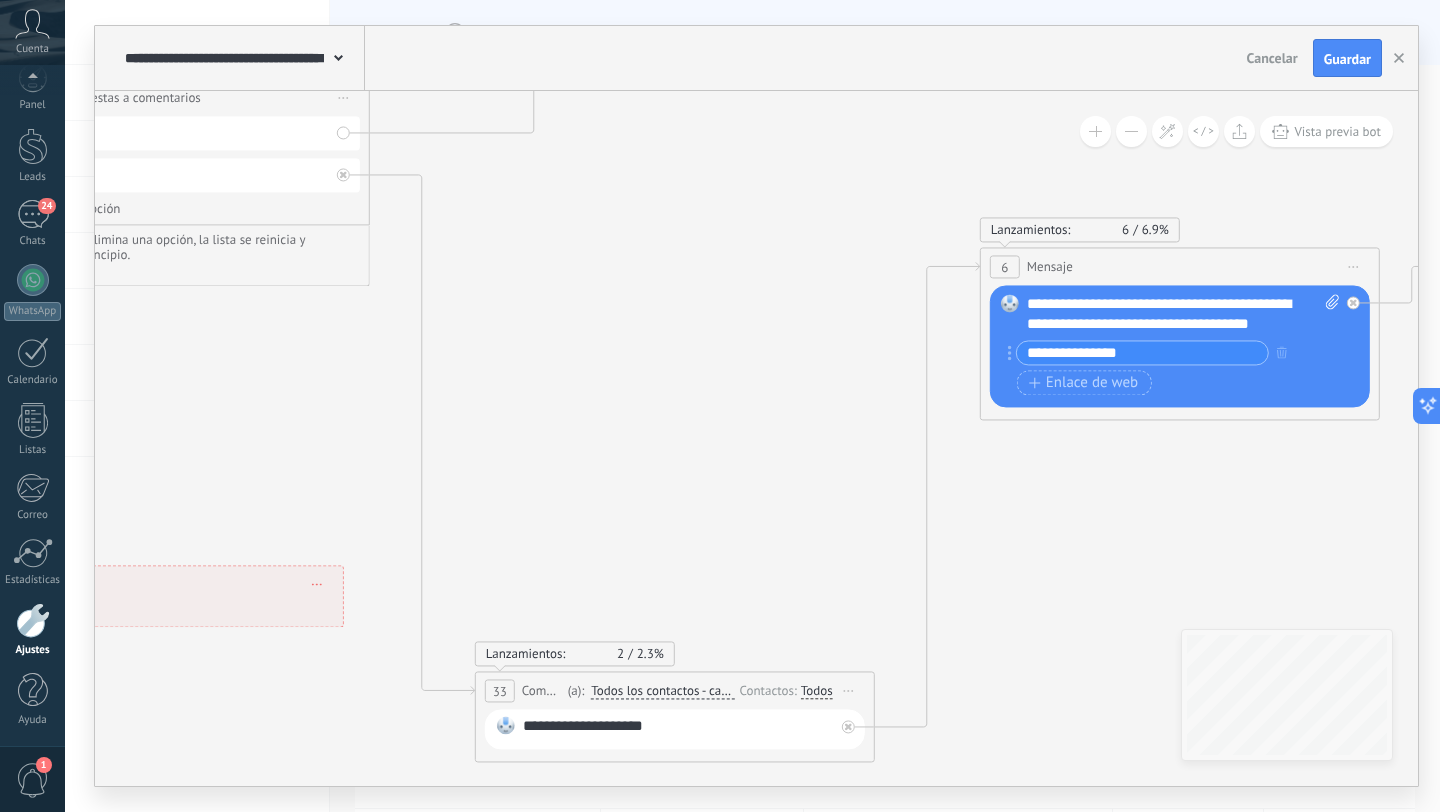 click on "Cancelar" at bounding box center (1272, 58) 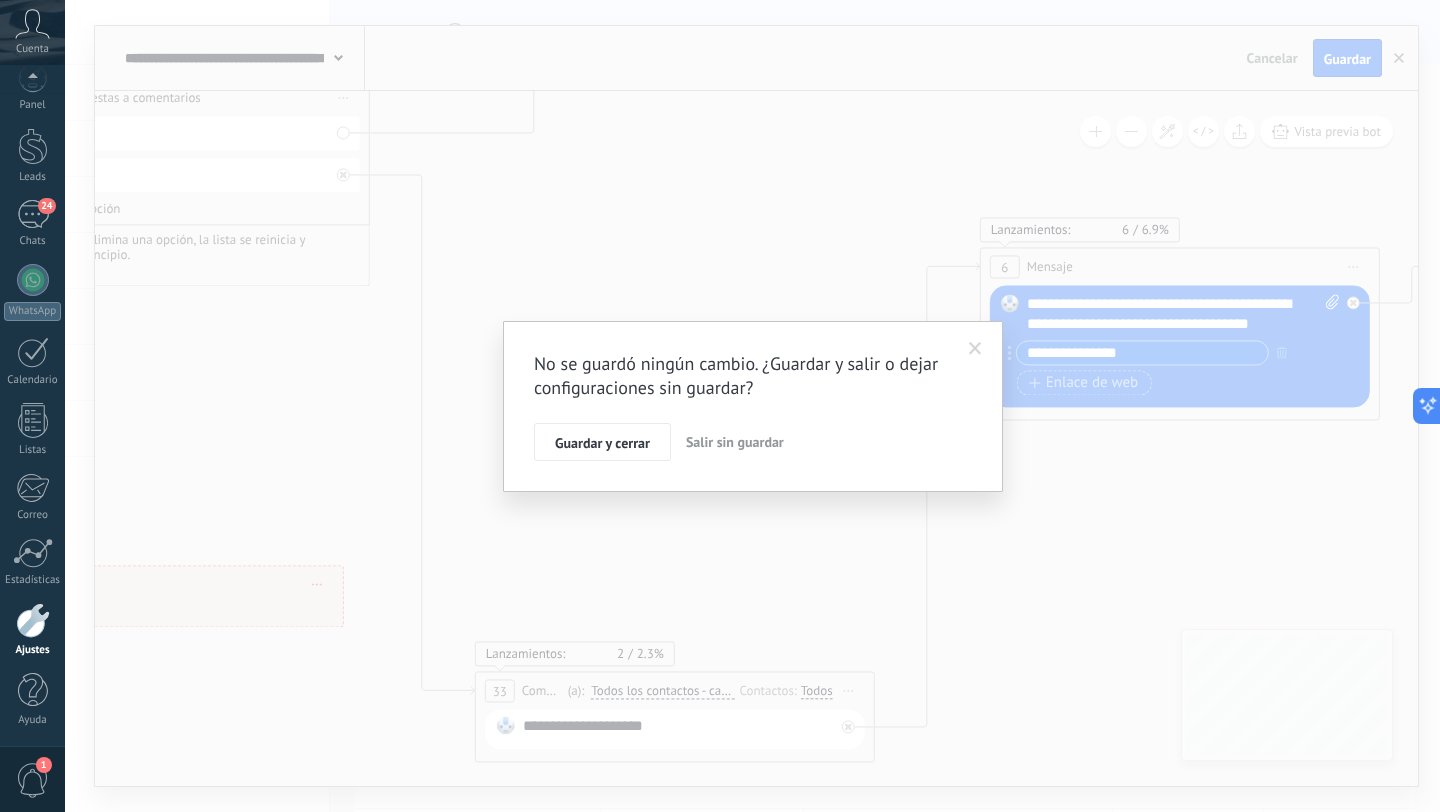 click on "Salir sin guardar" at bounding box center (735, 442) 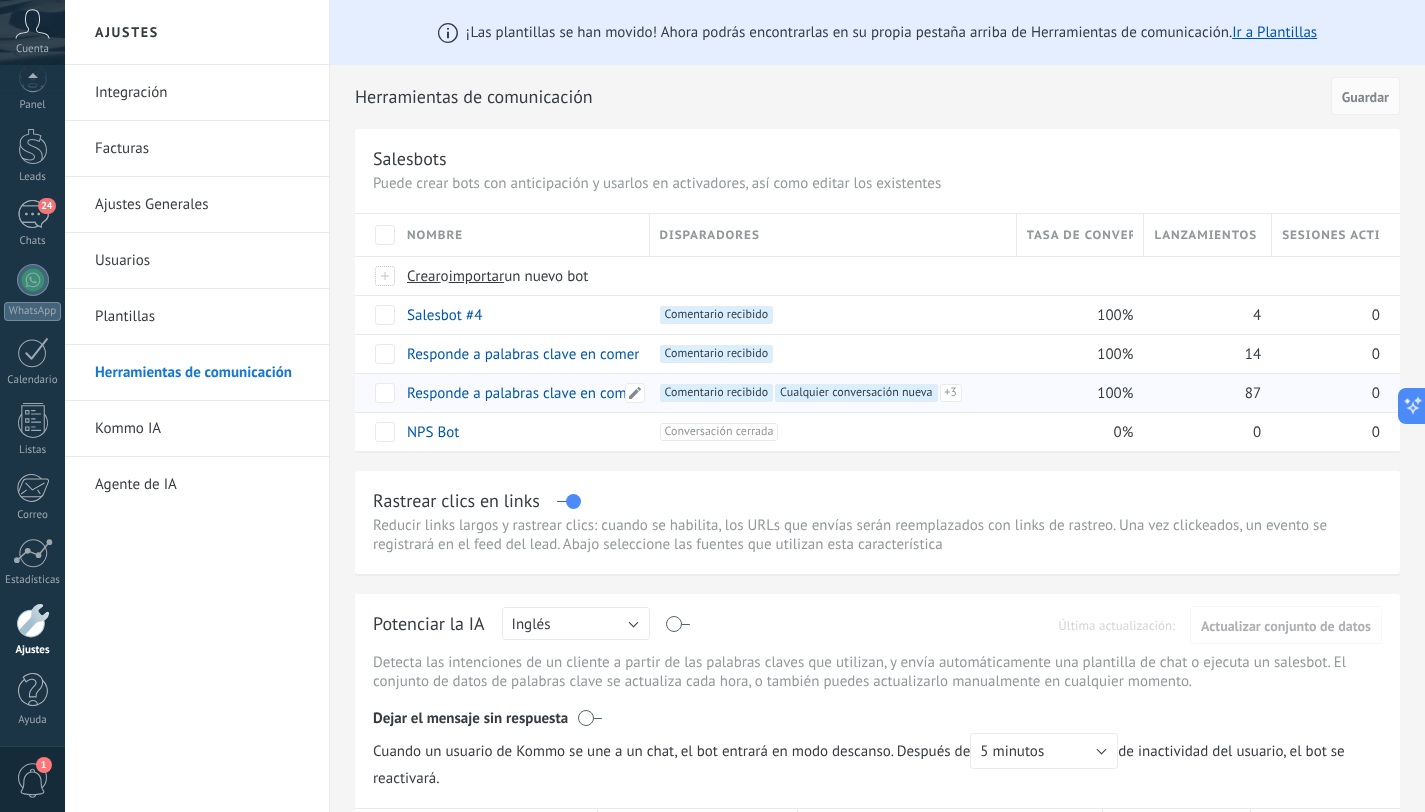click on "Responde a palabras clave en comentarios" at bounding box center (543, 393) 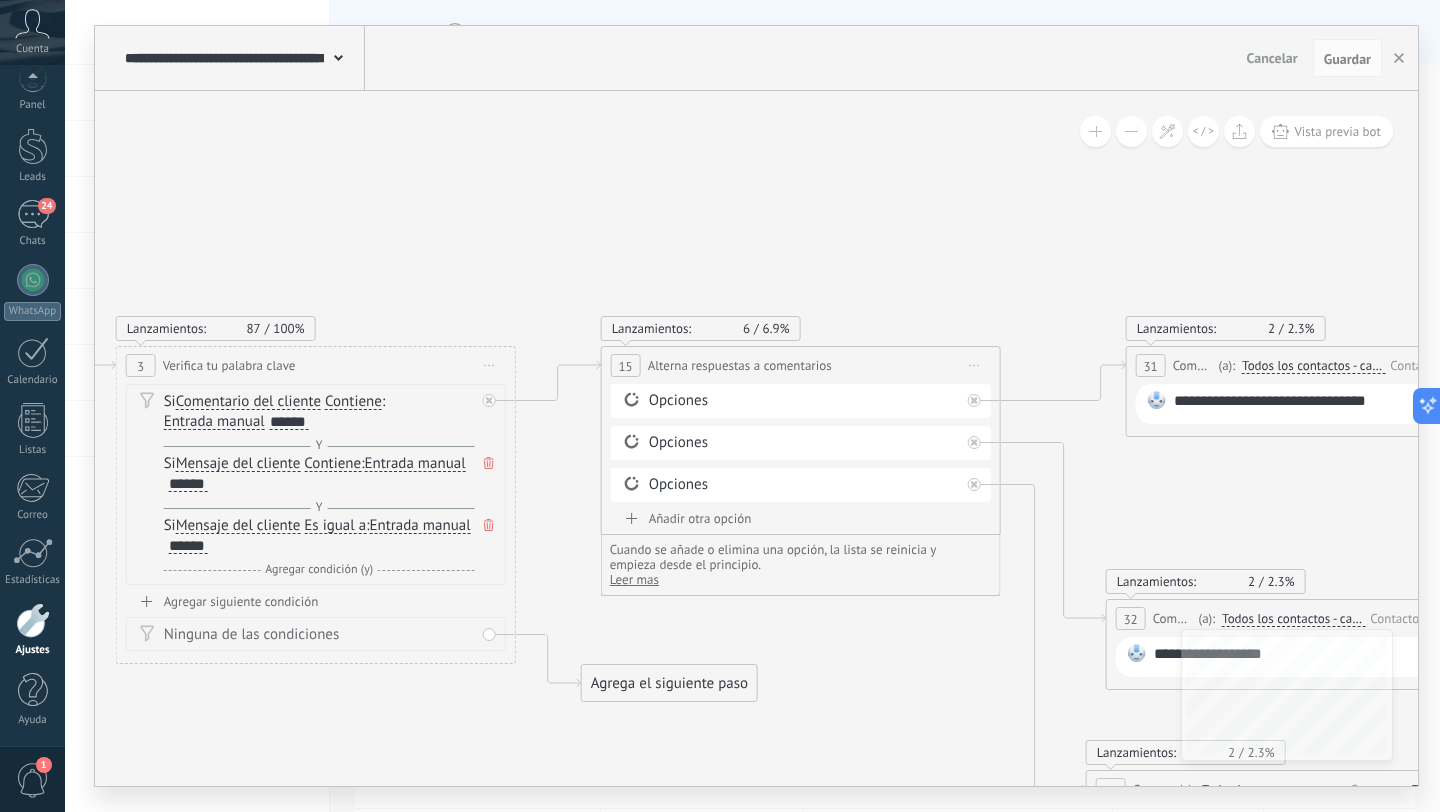 drag, startPoint x: 980, startPoint y: 181, endPoint x: 329, endPoint y: 265, distance: 656.397 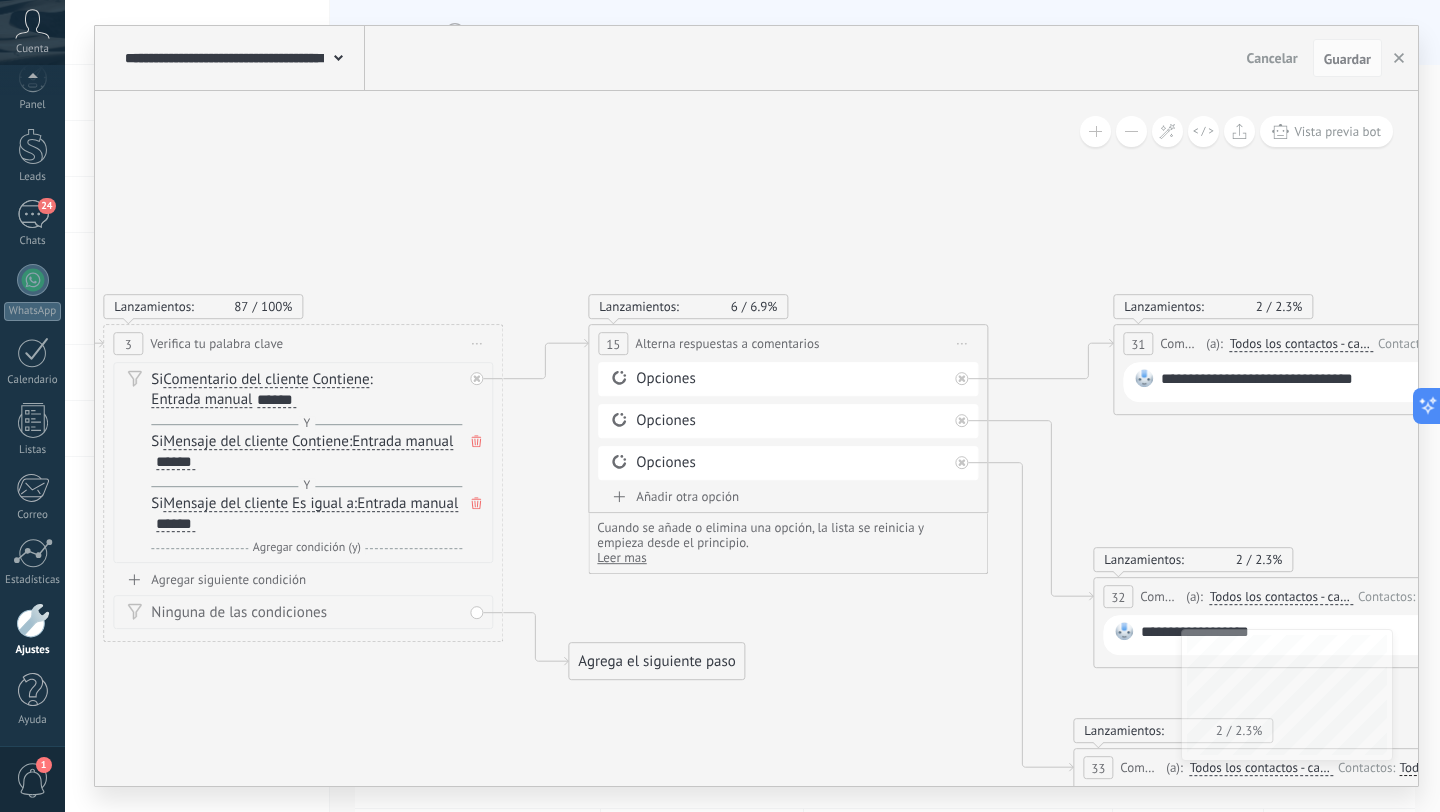 click 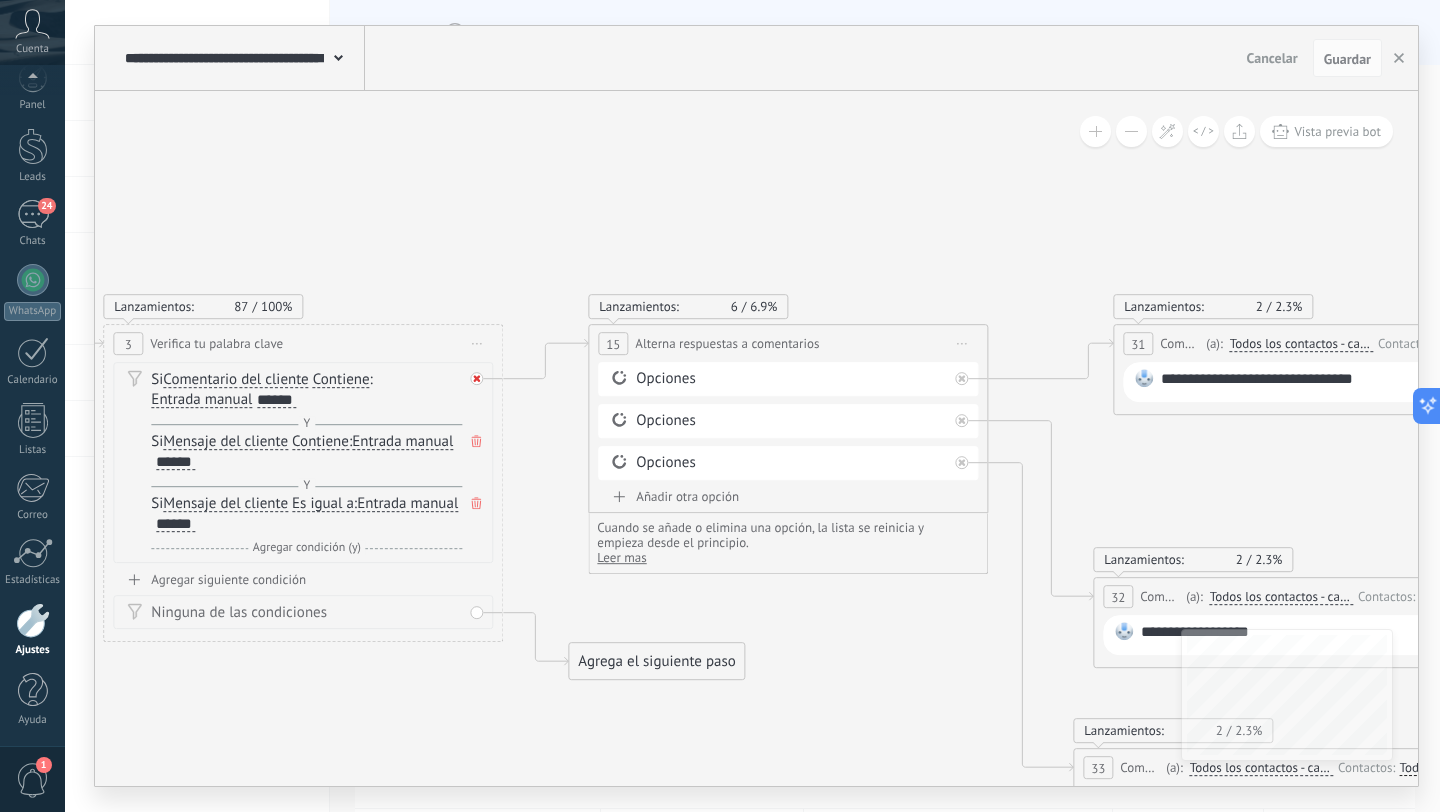 click 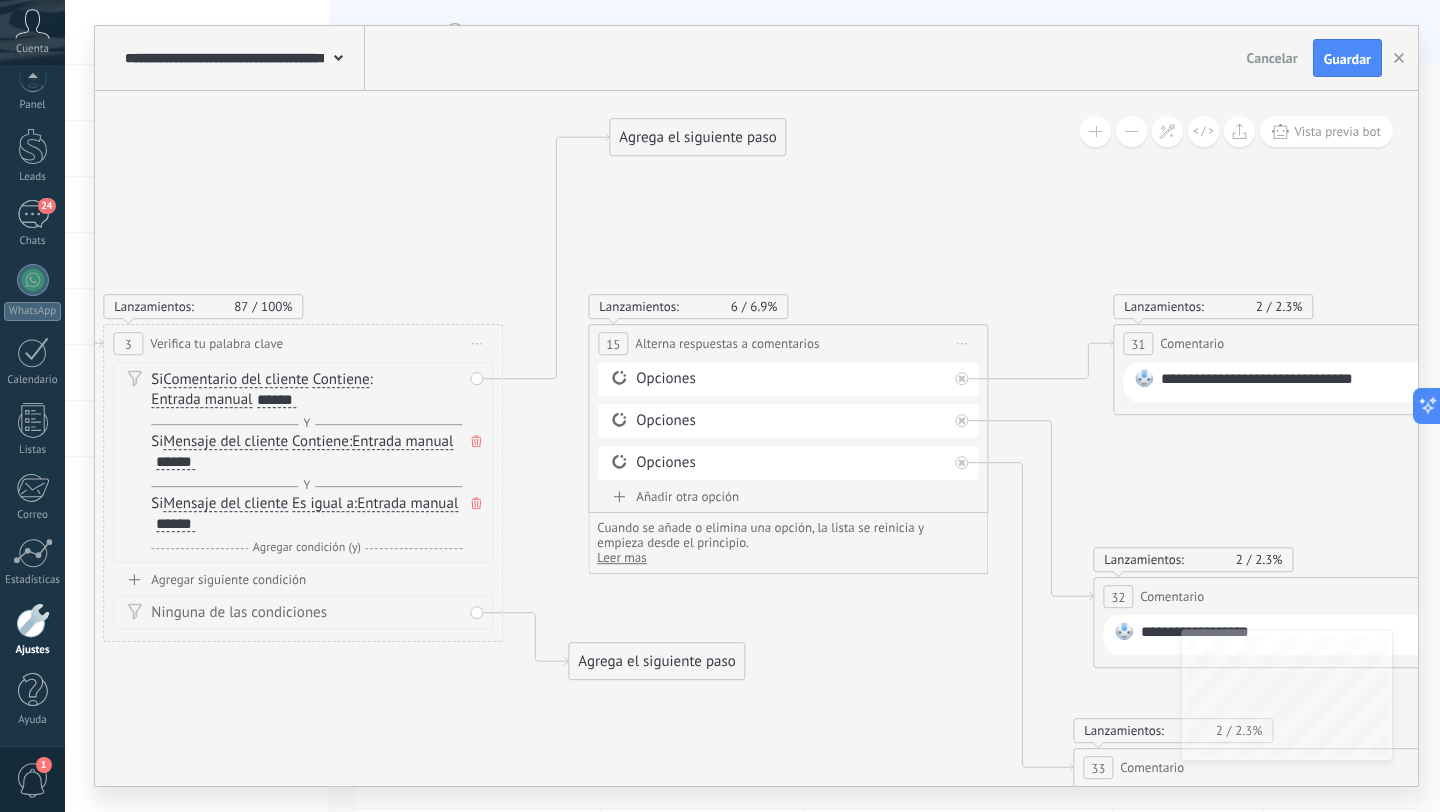 drag, startPoint x: 620, startPoint y: 542, endPoint x: 662, endPoint y: 138, distance: 406.1773 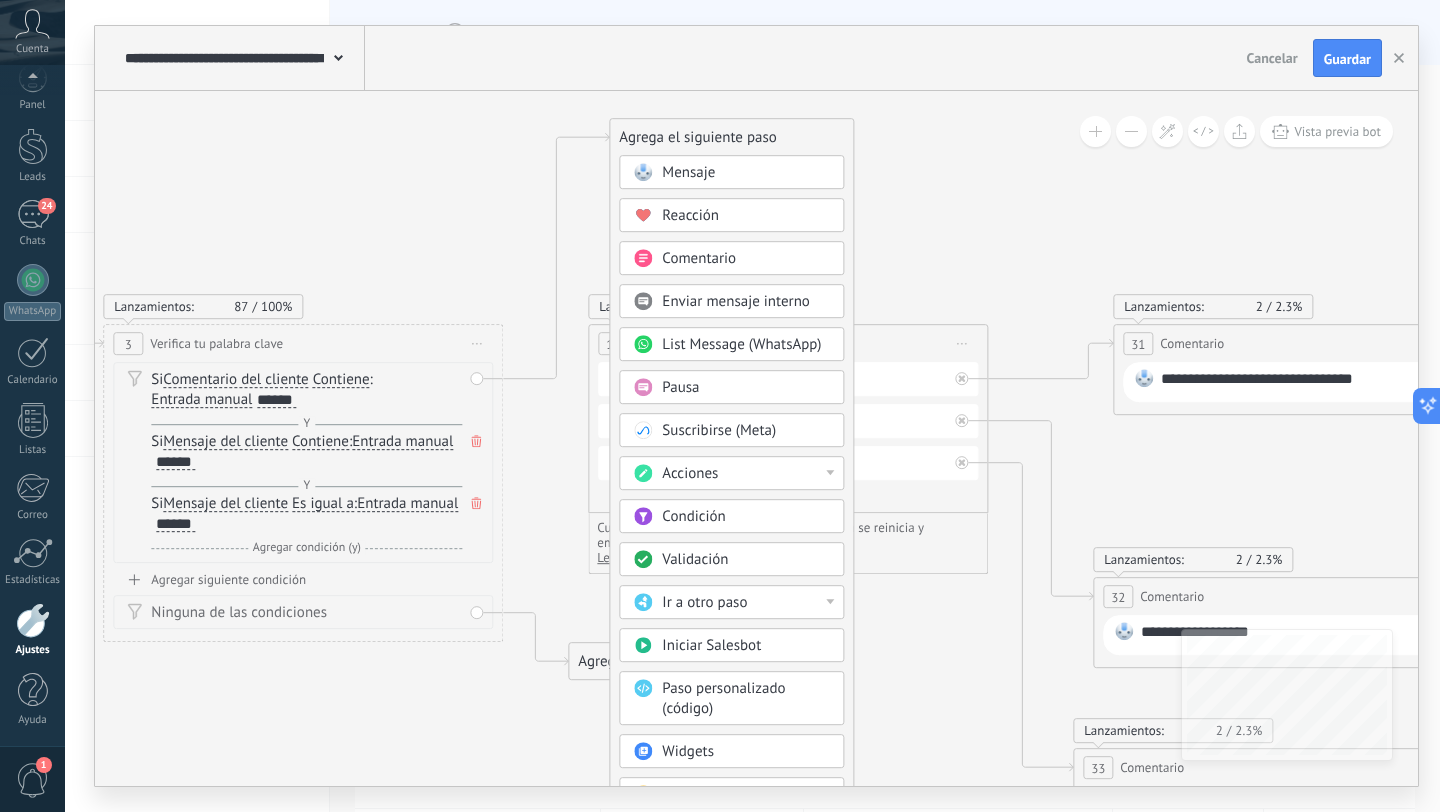 click on "Comentario" at bounding box center [699, 258] 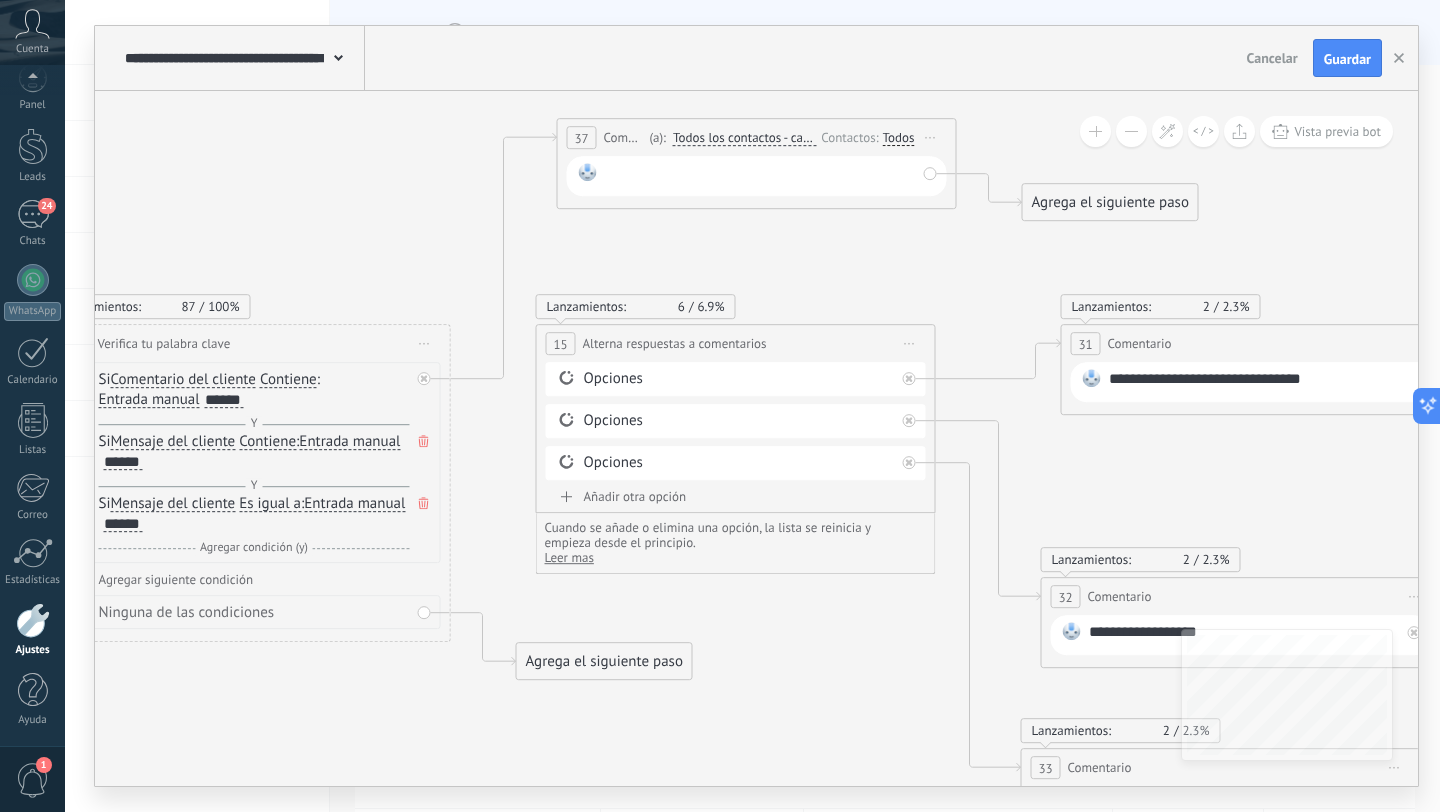 click at bounding box center [760, 176] 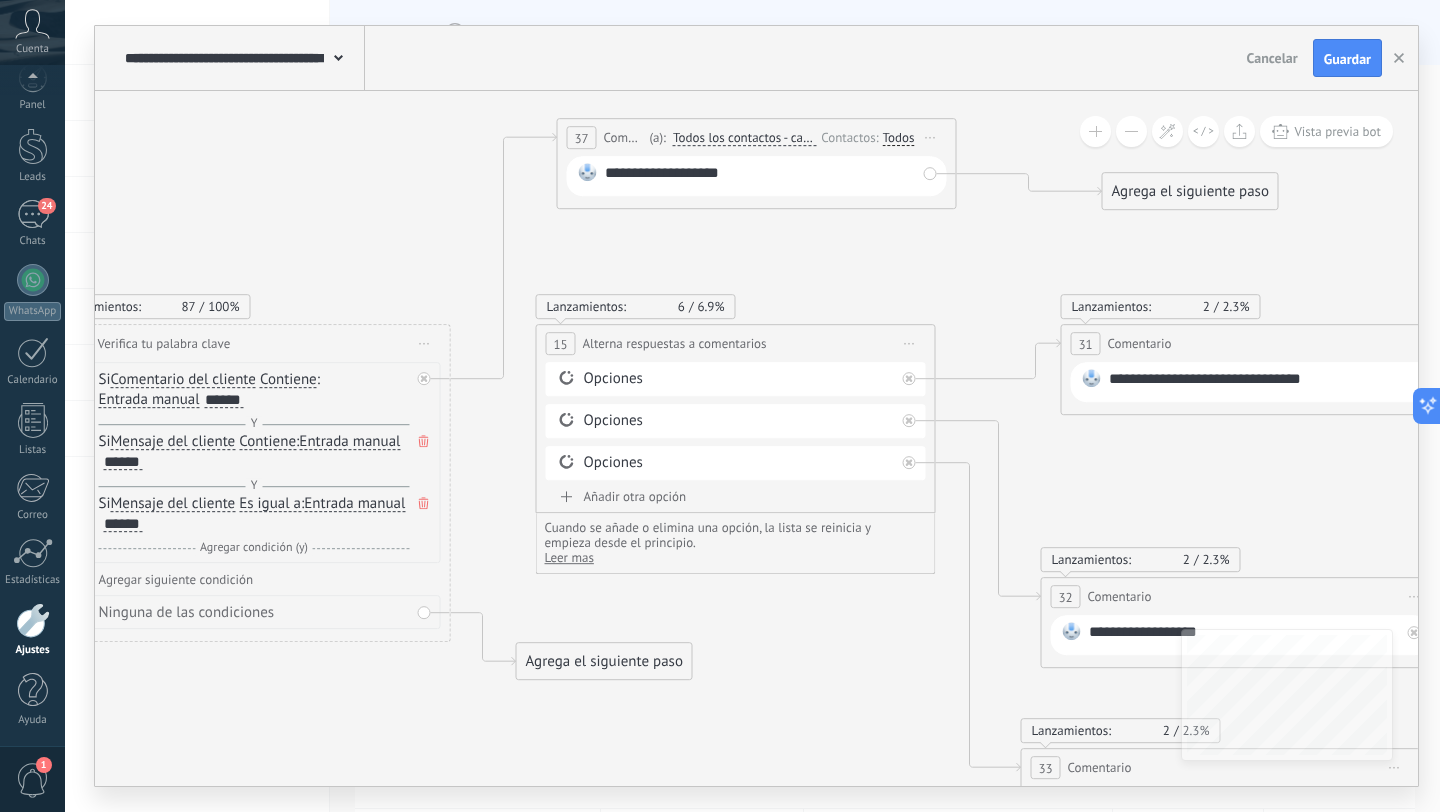 drag, startPoint x: 1096, startPoint y: 212, endPoint x: 1198, endPoint y: 200, distance: 102.70345 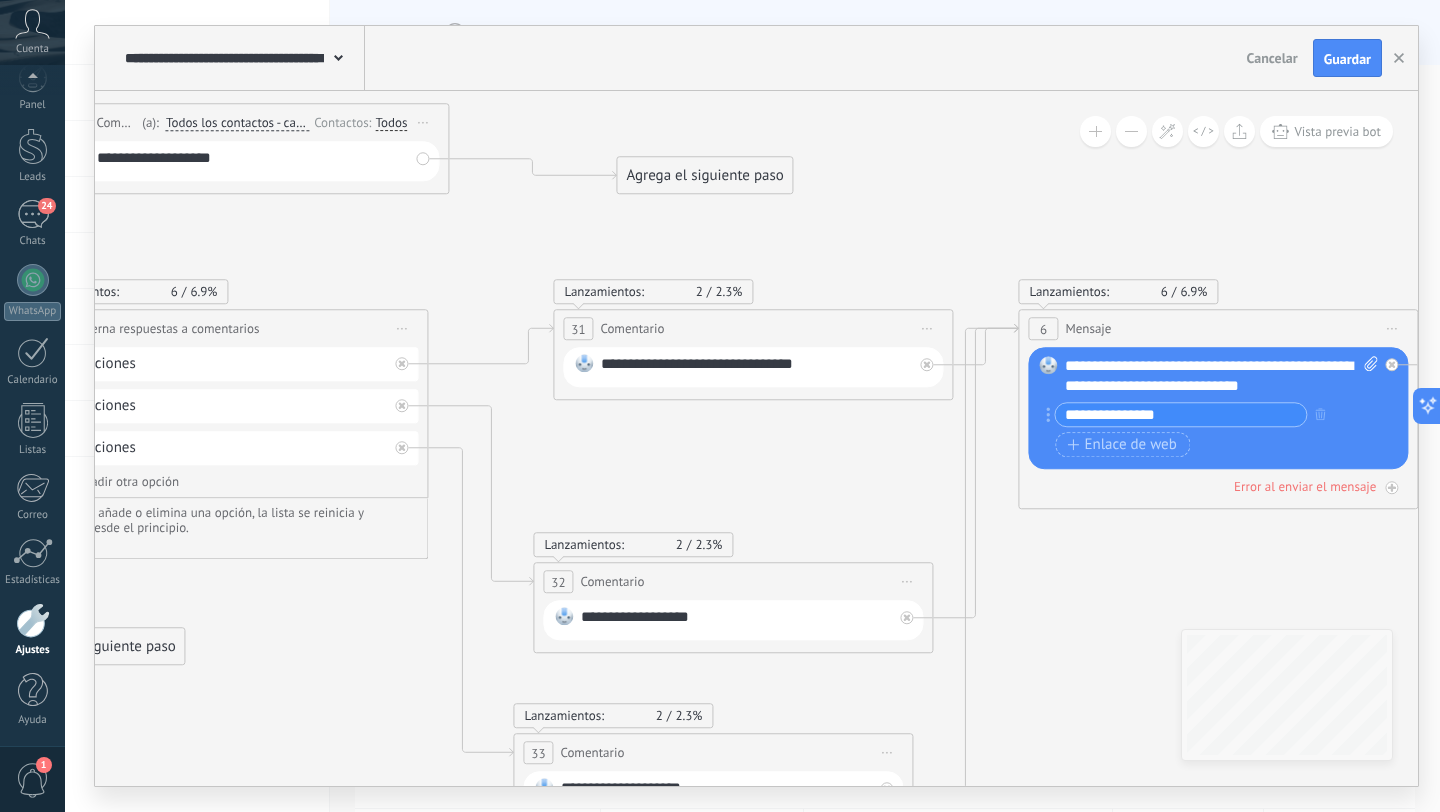 drag, startPoint x: 1237, startPoint y: 273, endPoint x: 653, endPoint y: 239, distance: 584.9889 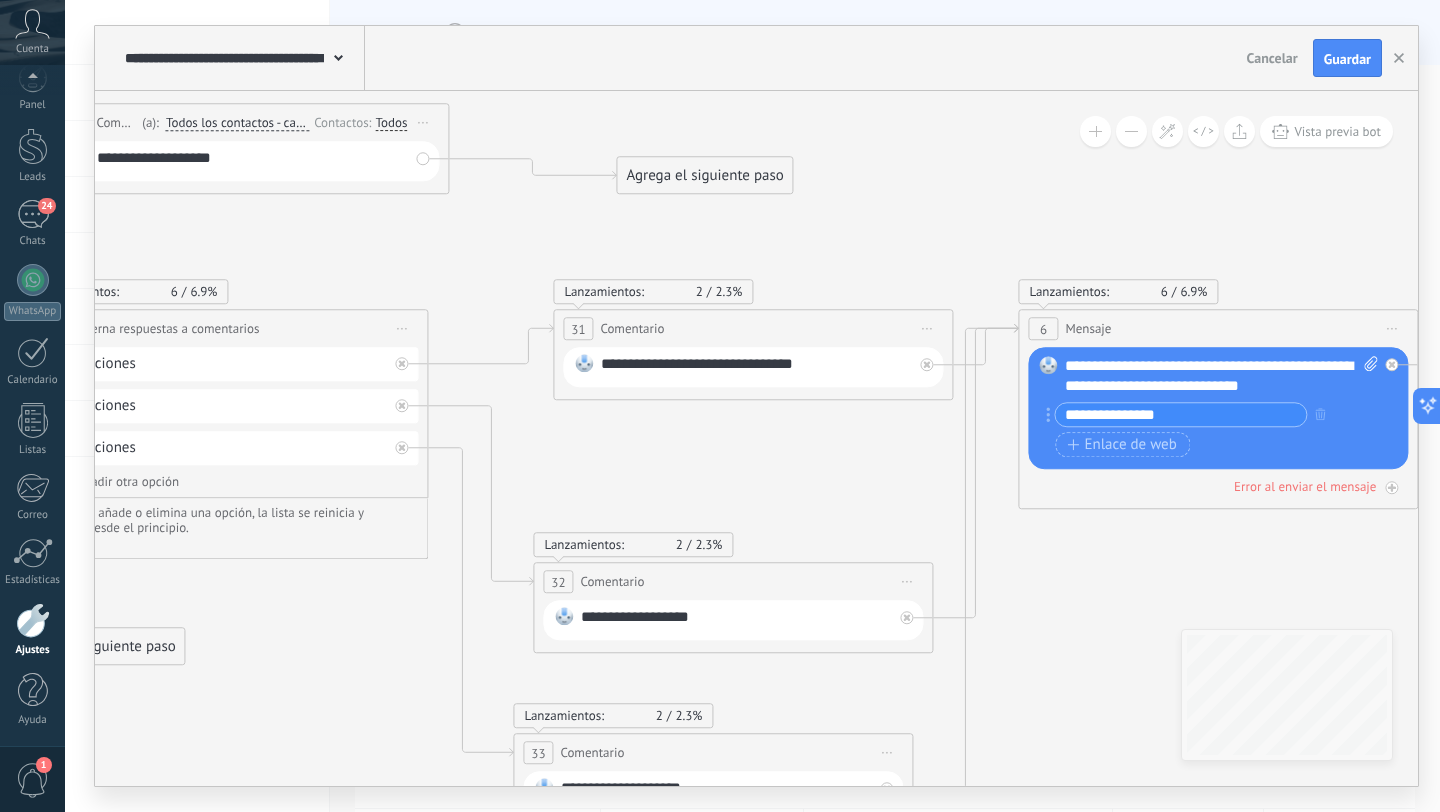 click 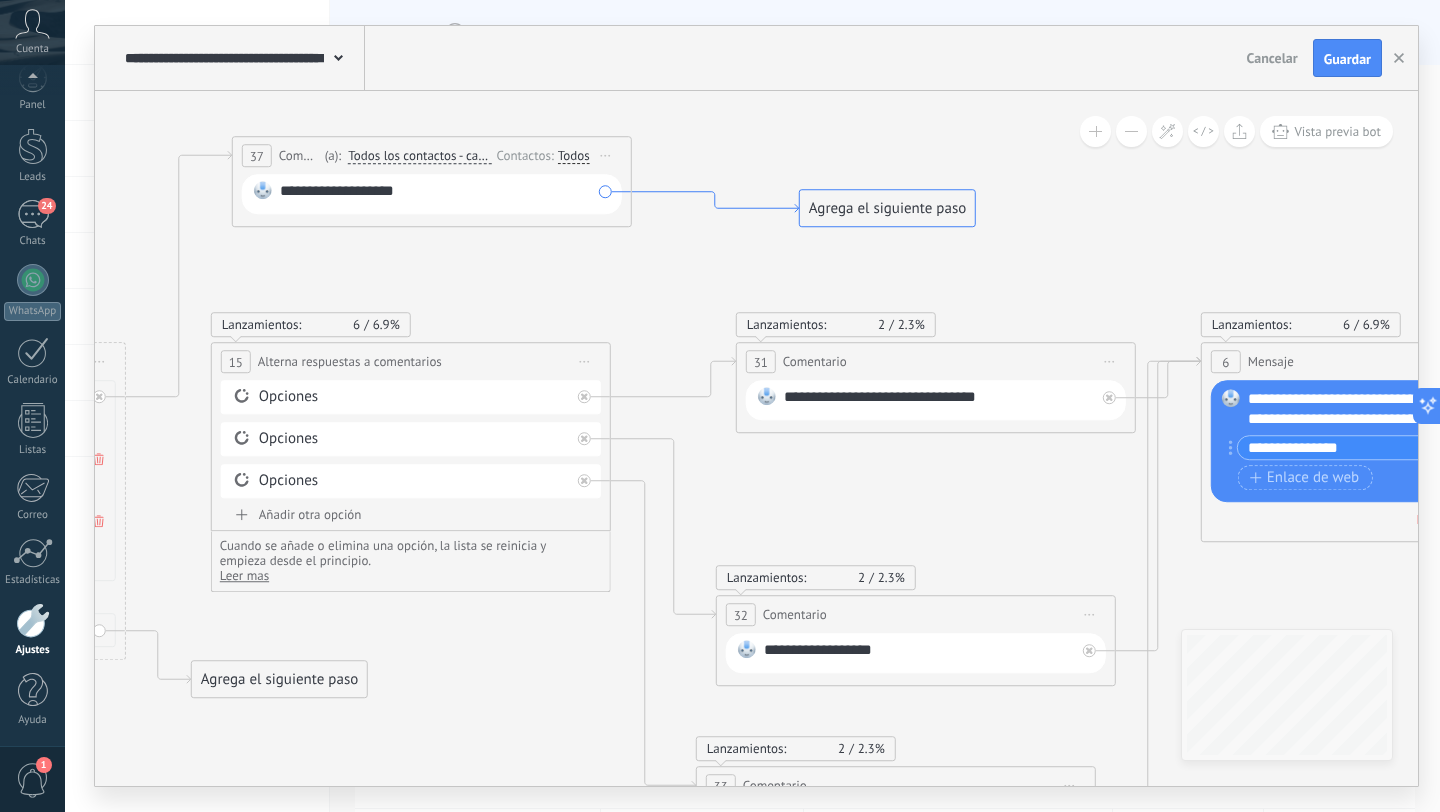drag, startPoint x: 534, startPoint y: 154, endPoint x: 710, endPoint y: 144, distance: 176.28386 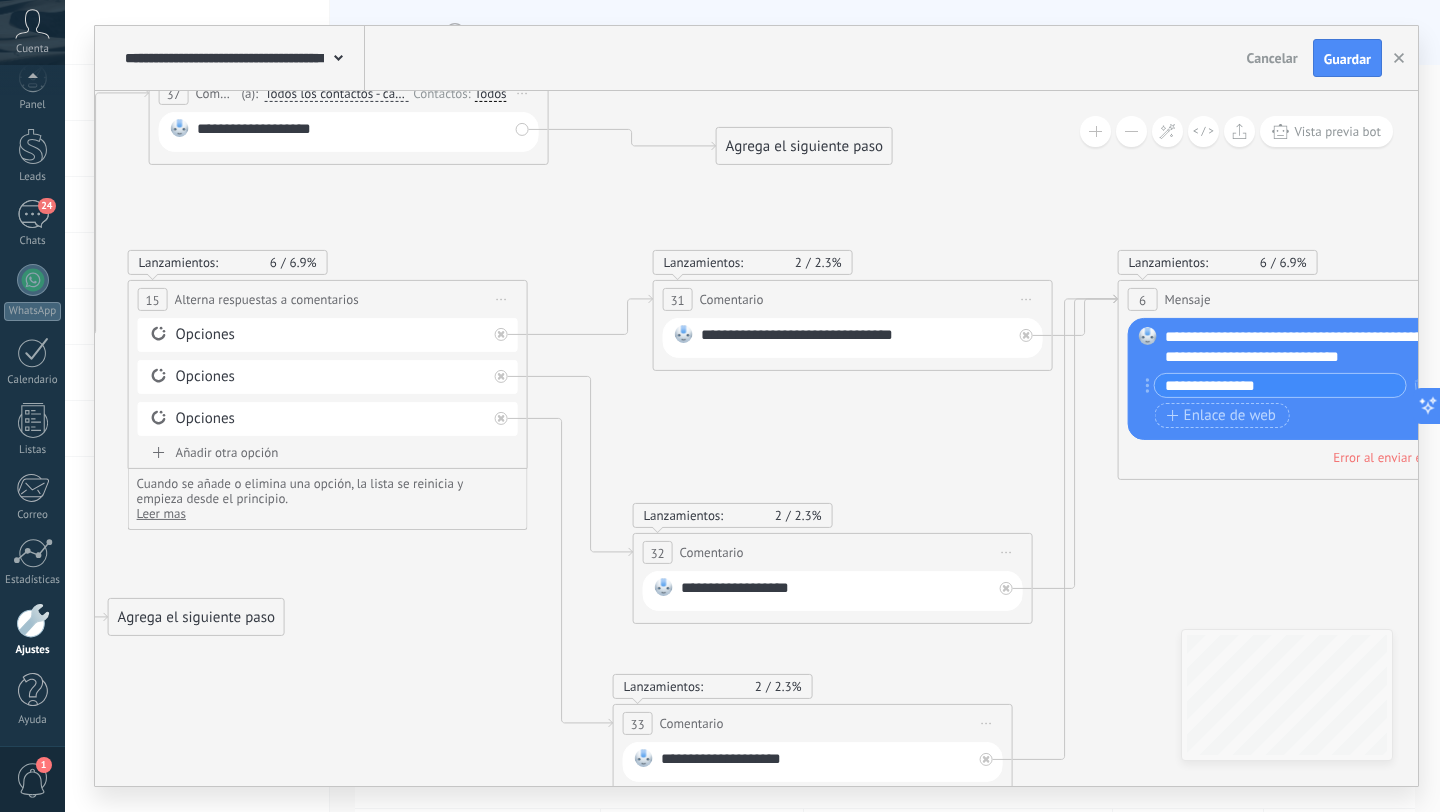 click on "Agrega el siguiente paso" at bounding box center [804, 146] 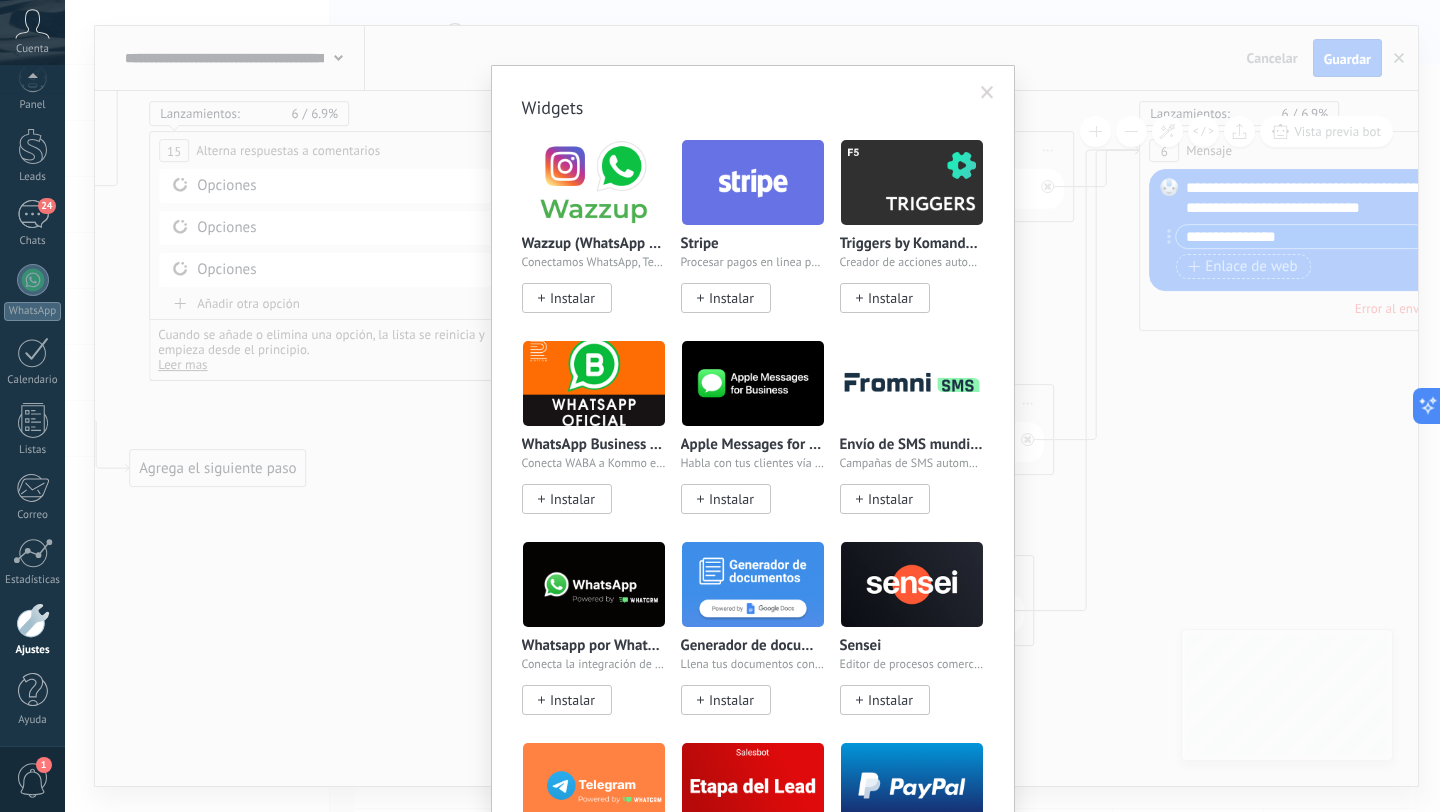click on ".abccls-1,.abccls-2{fill-rule:evenodd}.abccls-2{fill:#fff} .abfcls-1{fill:none}.abfcls-2{fill:#fff} .abncls-1{isolation:isolate}.abncls-2{opacity:.06}.abncls-2,.abncls-3,.abncls-6{mix-blend-mode:multiply}.abncls-3{opacity:.15}.abncls-4,.abncls-8{fill:#fff}.abncls-5{fill:url(#abnlinear-gradient)}.abncls-6{opacity:.04}.abncls-7{fill:url(#abnlinear-gradient-2)}.abncls-8{fill-rule:evenodd} .abqst0{fill:#ffa200} .abwcls-1{fill:#252525} .cls-1{isolation:isolate} .acicls-1{fill:none} .aclcls-1{fill:#232323} .acnst0{display:none} .addcls-1,.addcls-2{fill:none;stroke-miterlimit:10}.addcls-1{stroke:#dfe0e5}.addcls-2{stroke:#a1a7ab} .adecls-1,.adecls-2{fill:none;stroke-miterlimit:10}.adecls-1{stroke:#dfe0e5}.adecls-2{stroke:#a1a7ab} .adqcls-1{fill:#8591a5;fill-rule:evenodd} .aeccls-1{fill:#5c9f37} .aeecls-1{fill:#f86161} .aejcls-1{fill:#8591a5;fill-rule:evenodd} .aekcls-1{fill-rule:evenodd} .aelcls-1{fill-rule:evenodd;fill:currentColor} .aemcls-1{fill-rule:evenodd;fill:currentColor} .aencls-2{fill:#f86161;opacity:.3}" at bounding box center [720, 406] 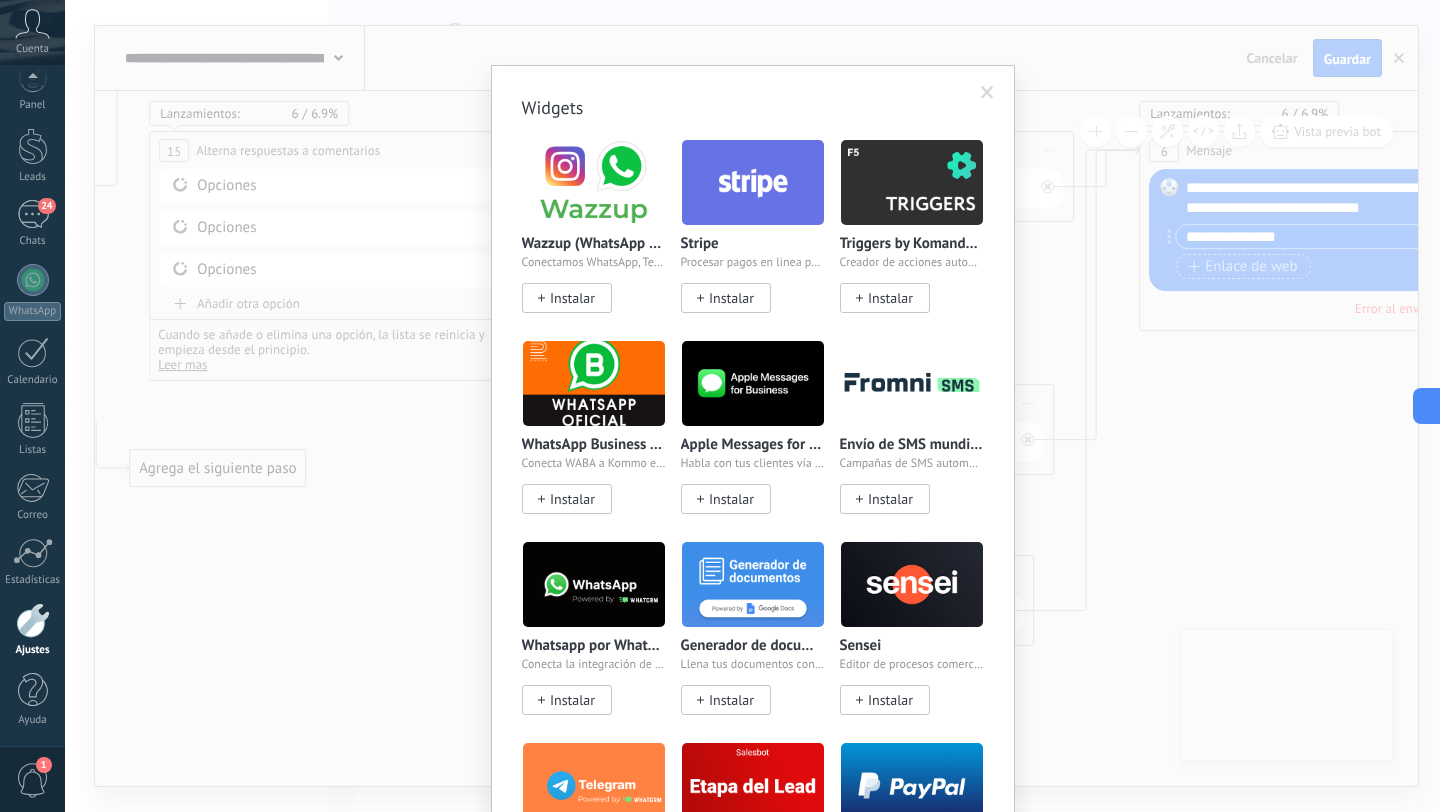 click at bounding box center (987, 93) 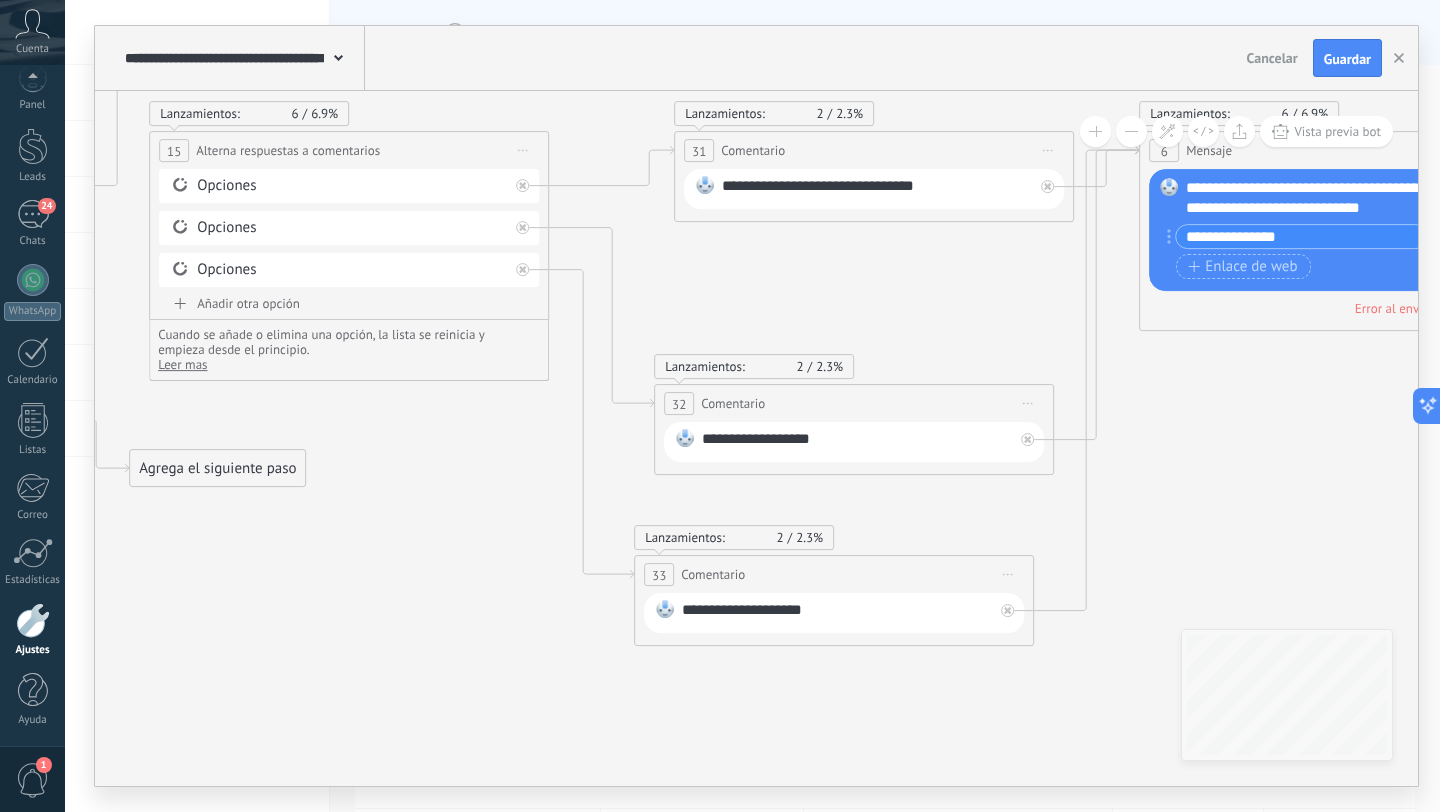drag, startPoint x: 1011, startPoint y: 78, endPoint x: 793, endPoint y: 278, distance: 295.84454 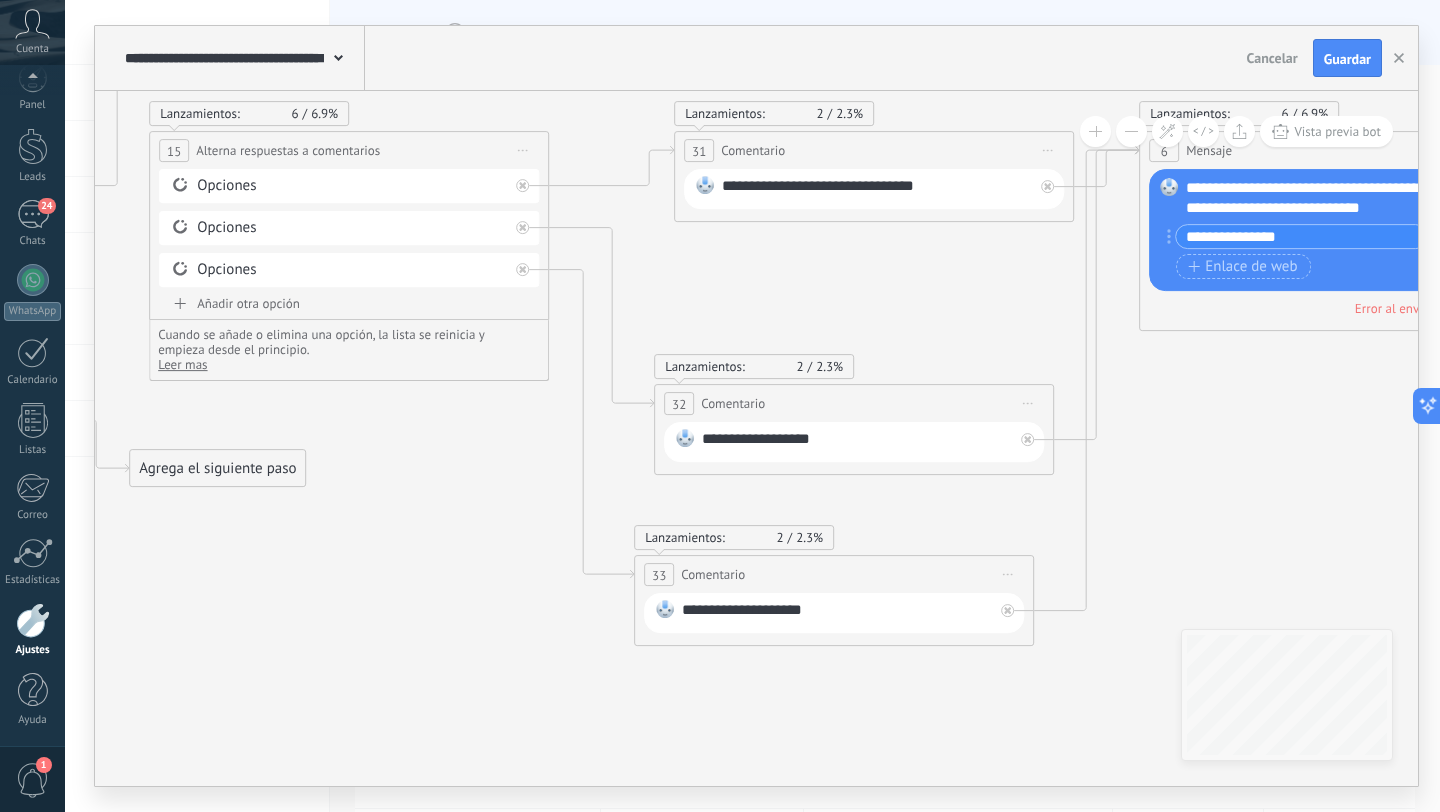 click on "**********" at bounding box center (756, 406) 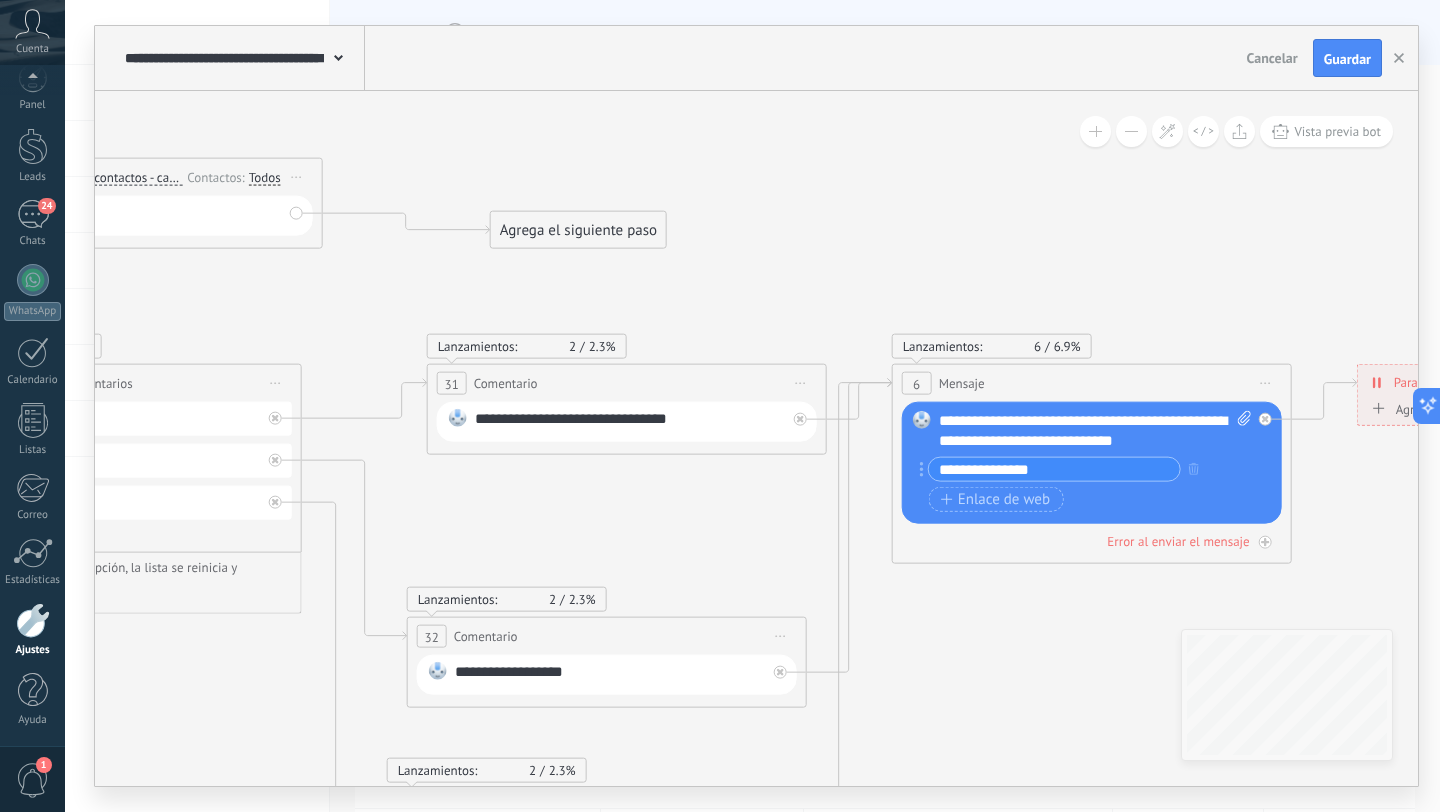 drag, startPoint x: 927, startPoint y: 287, endPoint x: 676, endPoint y: 520, distance: 342.4763 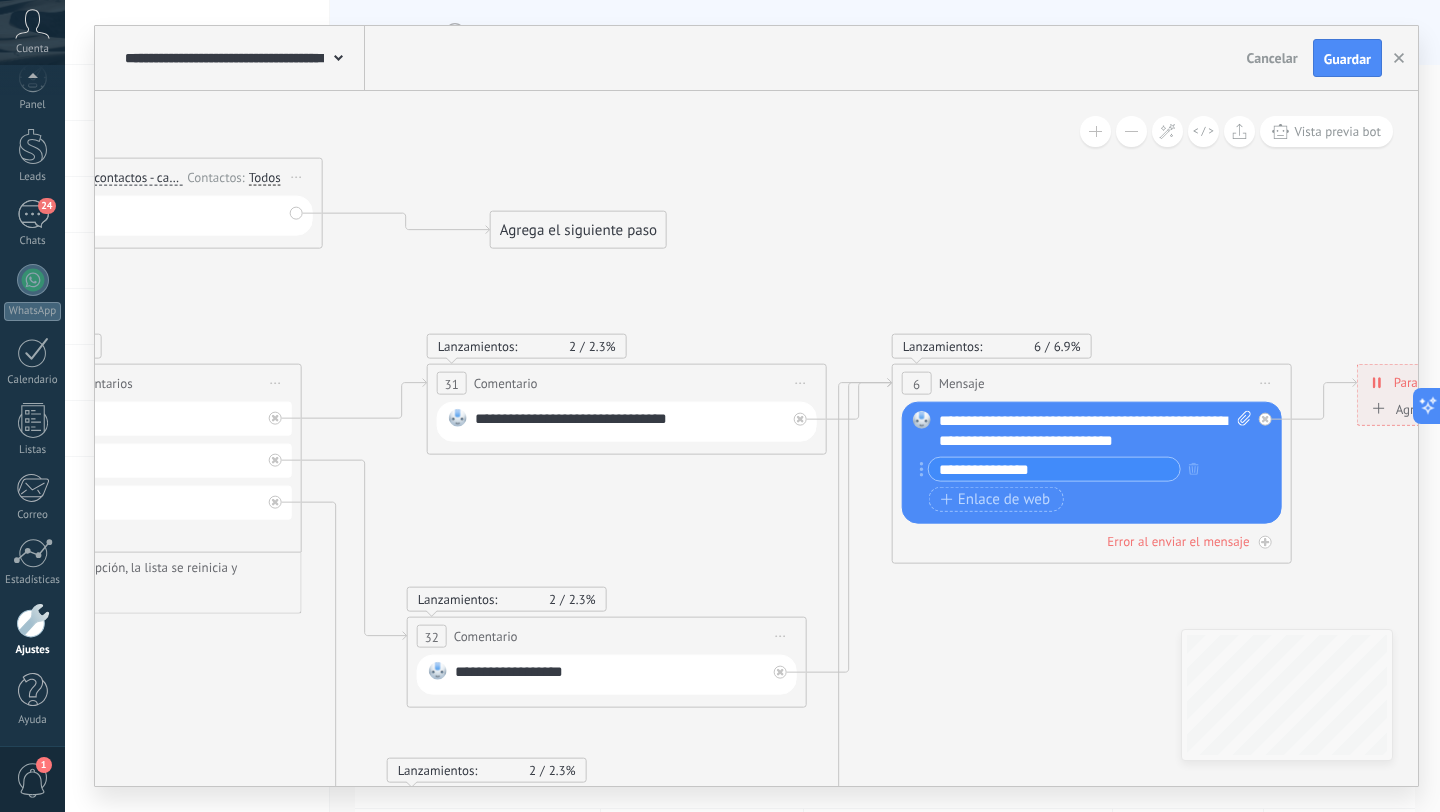 click 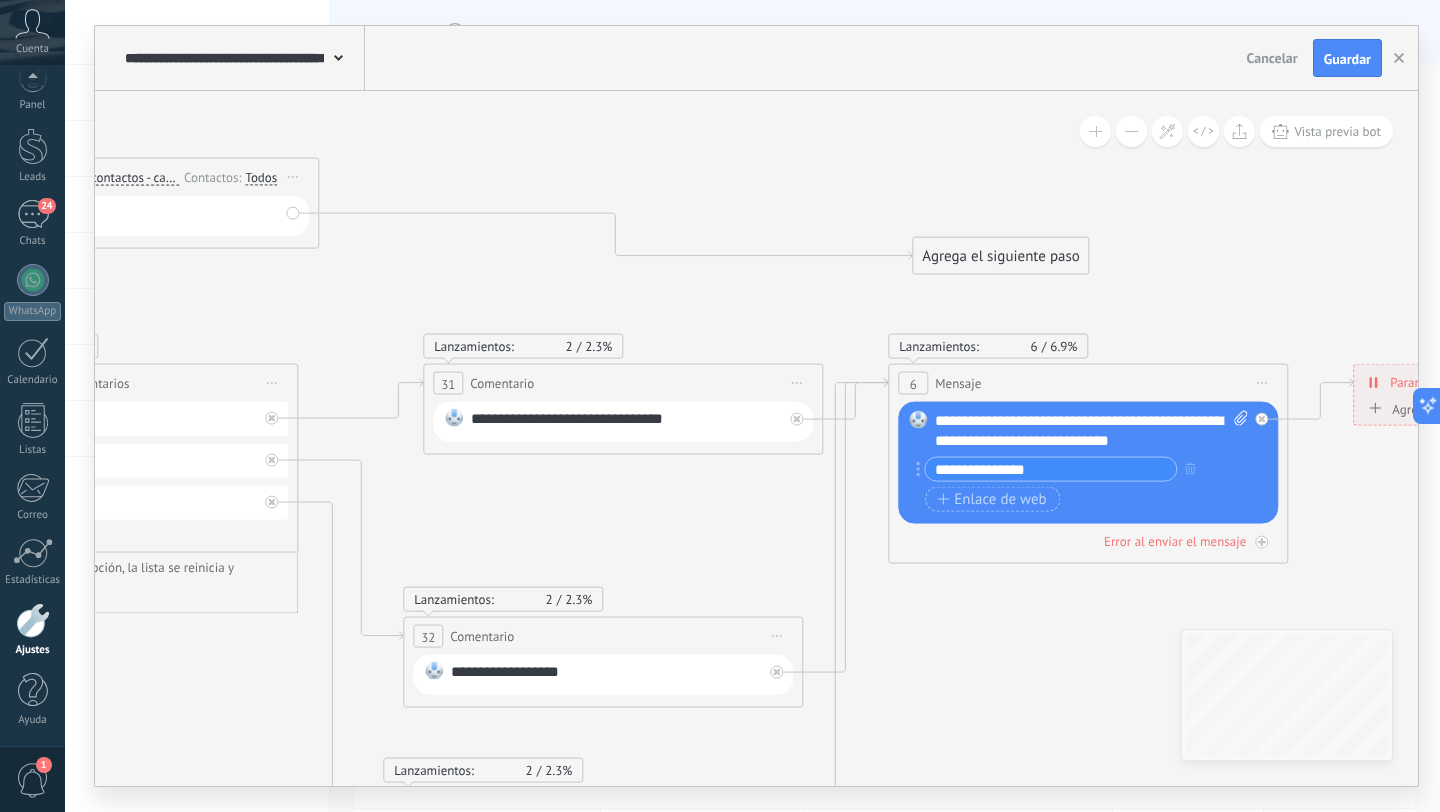 drag, startPoint x: 566, startPoint y: 231, endPoint x: 993, endPoint y: 251, distance: 427.46814 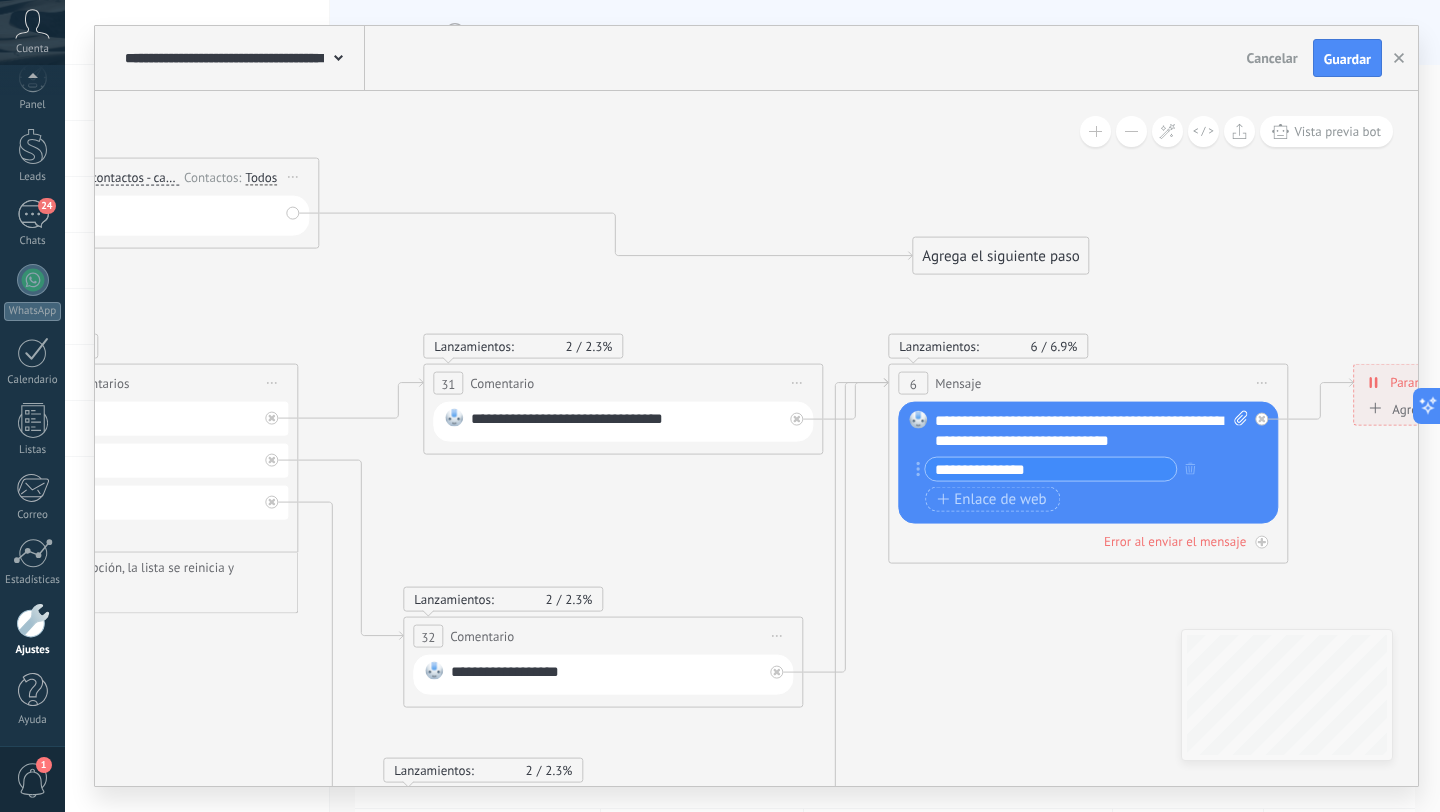 click on "Agrega el siguiente paso" at bounding box center (1000, 256) 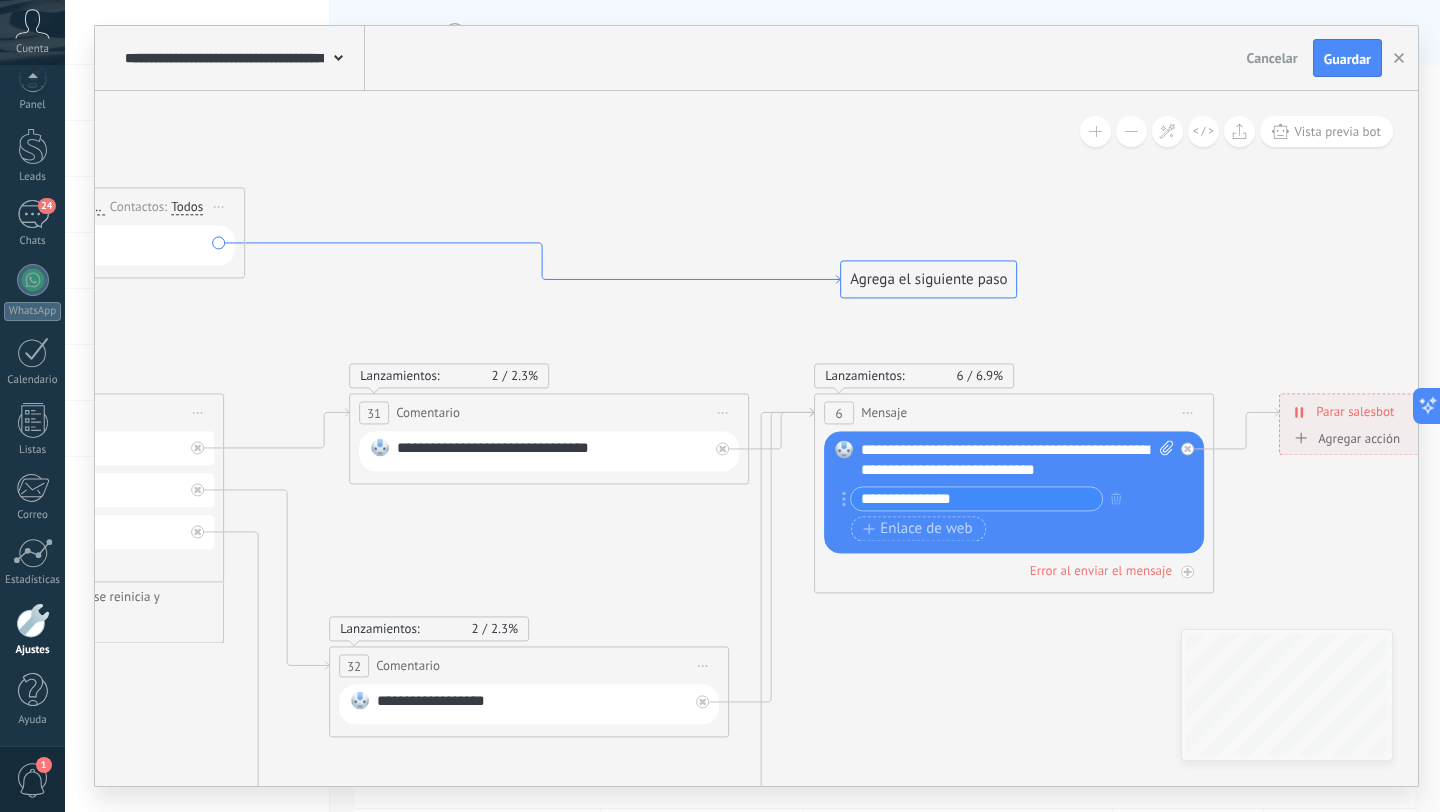 drag, startPoint x: 906, startPoint y: 250, endPoint x: 830, endPoint y: 279, distance: 81.34495 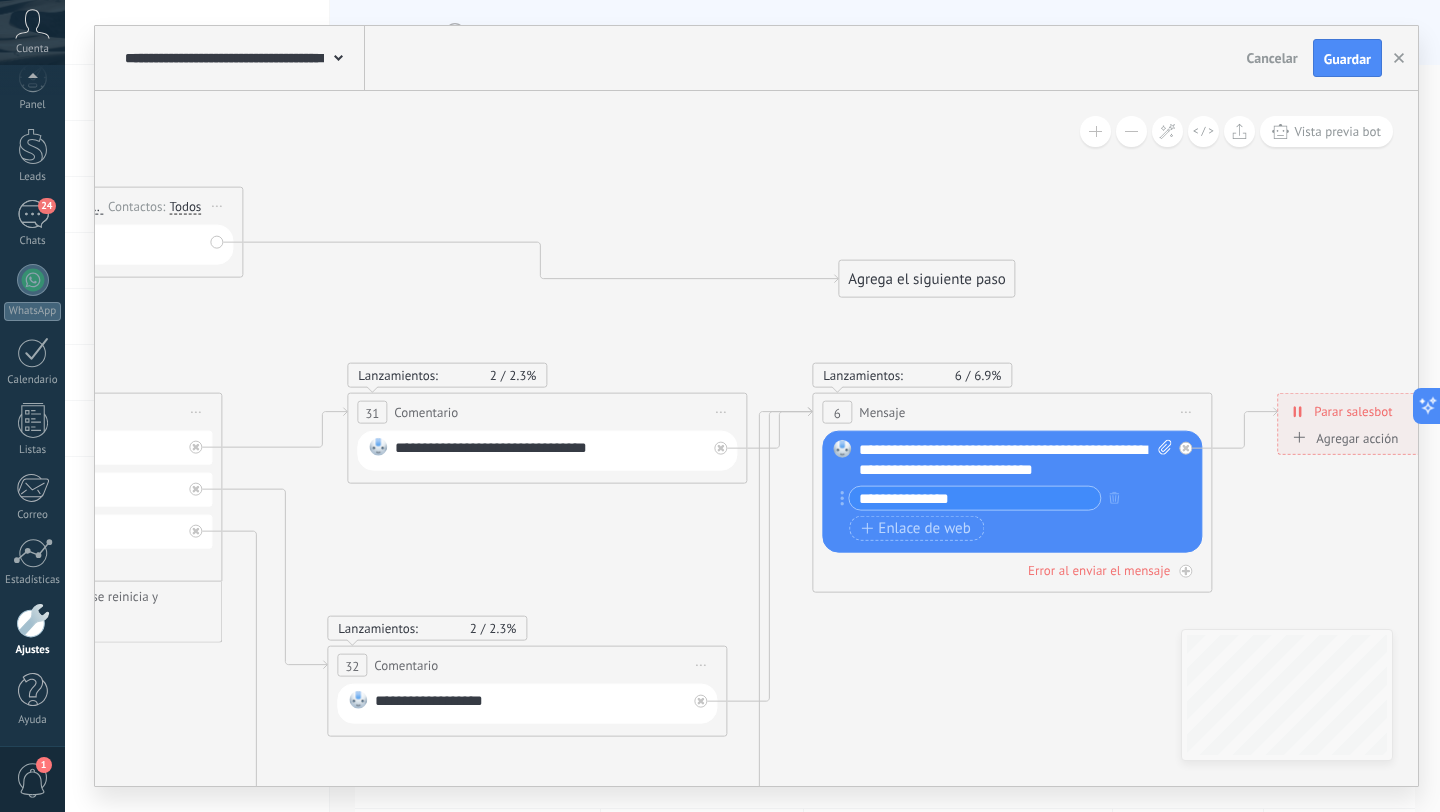 click on "6
Mensaje
*******
(a):
Todos los contactos - canales seleccionados
Todos los contactos - canales seleccionados
Todos los contactos - canal primario
Contacto principal - canales seleccionados
Contacto principal - canal primario
Todos los contactos - canales seleccionados
Todos los contactos - canales seleccionados
Todos los contactos - canal primario
Contacto principal - canales seleccionados" at bounding box center (1012, 412) 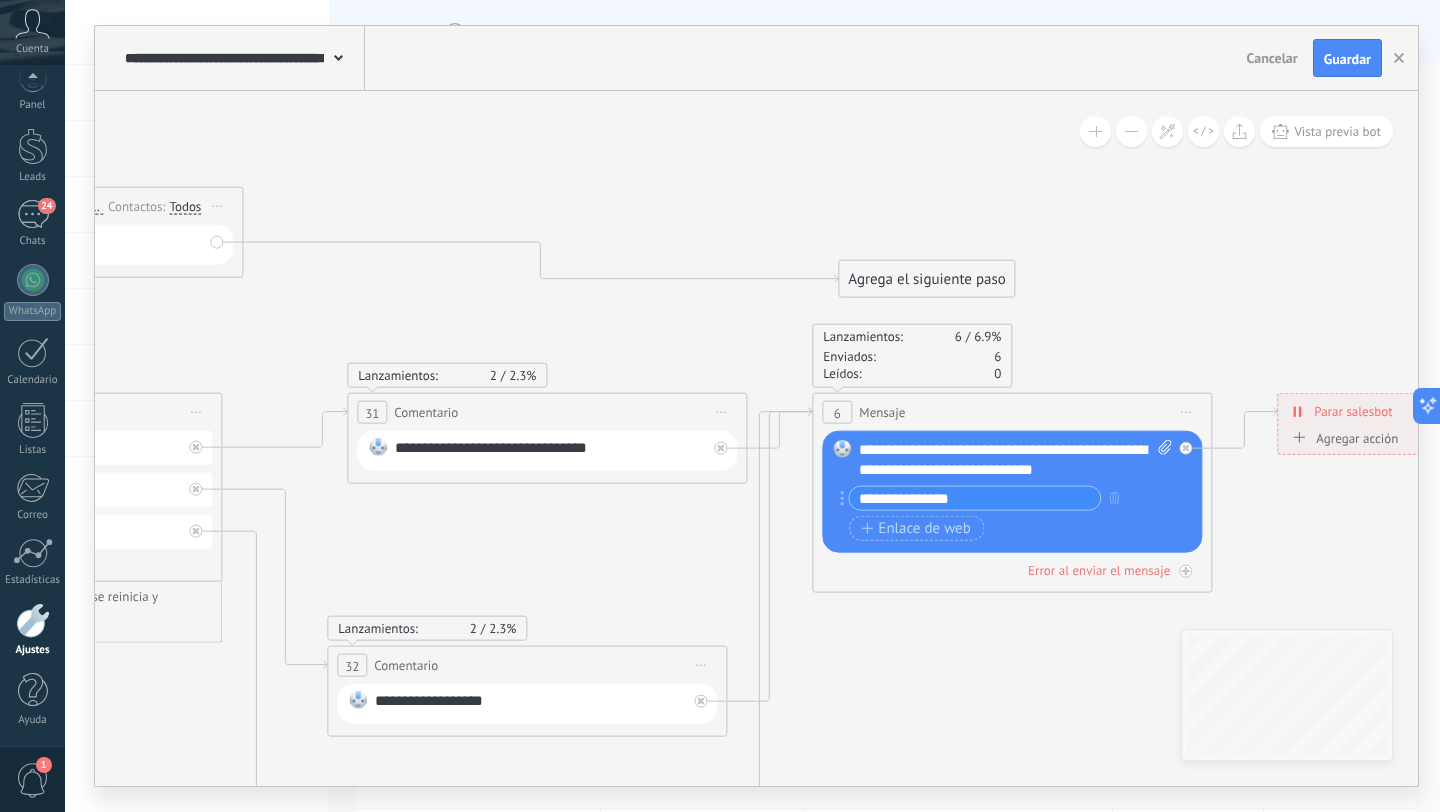 click on "6
Mensaje
*******
(a):
Todos los contactos - canales seleccionados
Todos los contactos - canales seleccionados
Todos los contactos - canal primario
Contacto principal - canales seleccionados
Contacto principal - canal primario
Todos los contactos - canales seleccionados
Todos los contactos - canales seleccionados
Todos los contactos - canal primario
Contacto principal - canales seleccionados" at bounding box center (1012, 412) 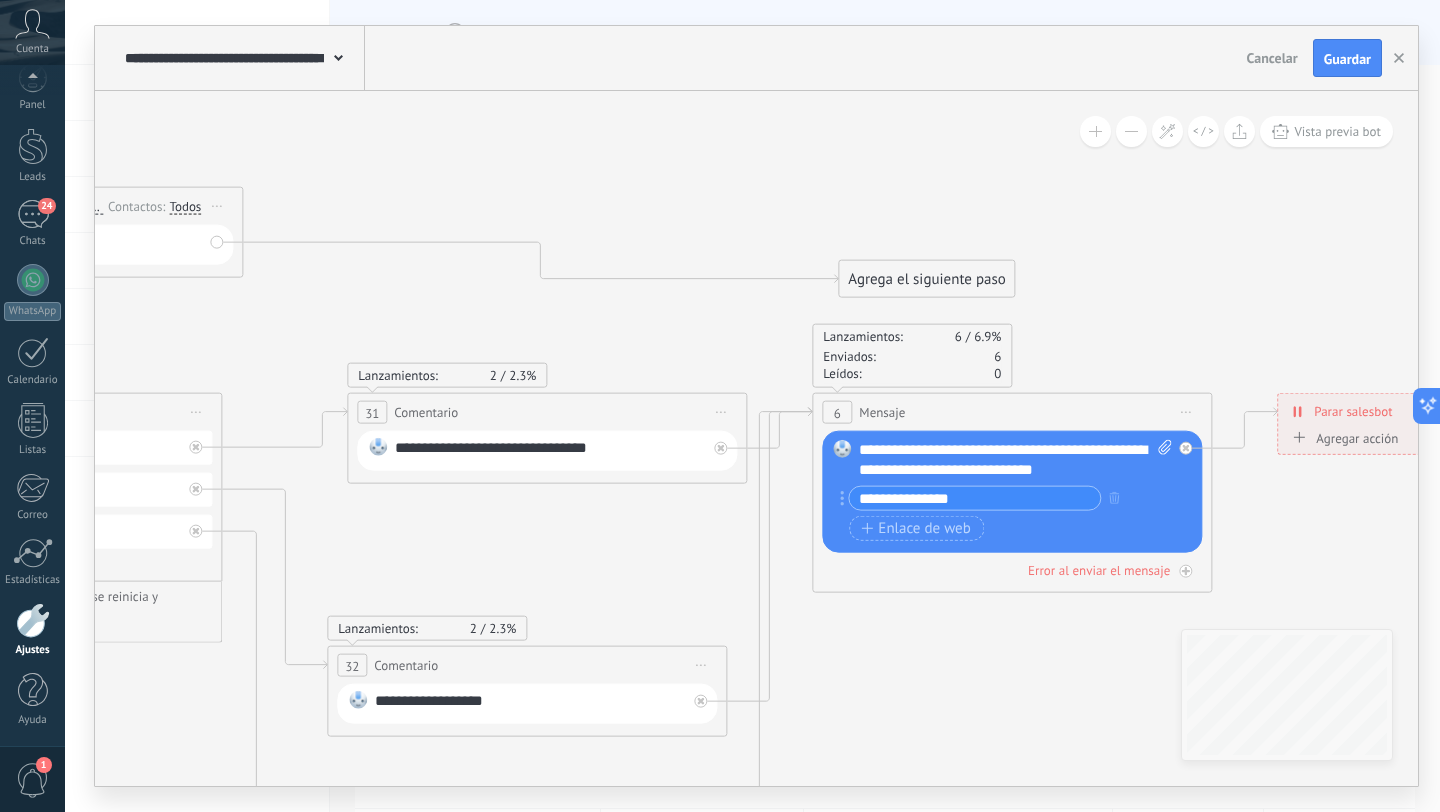 click on "Agrega el siguiente paso" at bounding box center [926, 279] 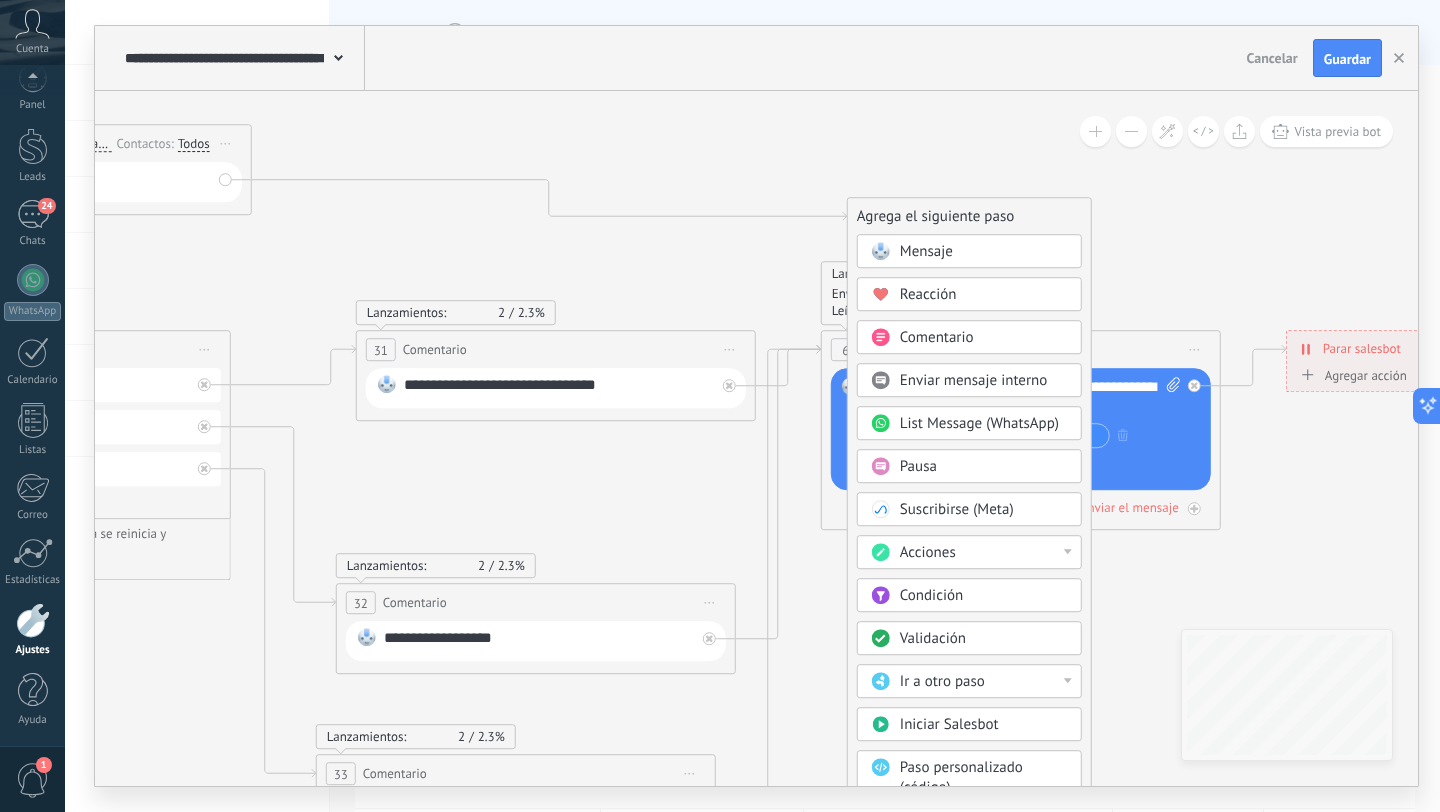 click on "Ir a otro paso" at bounding box center (942, 681) 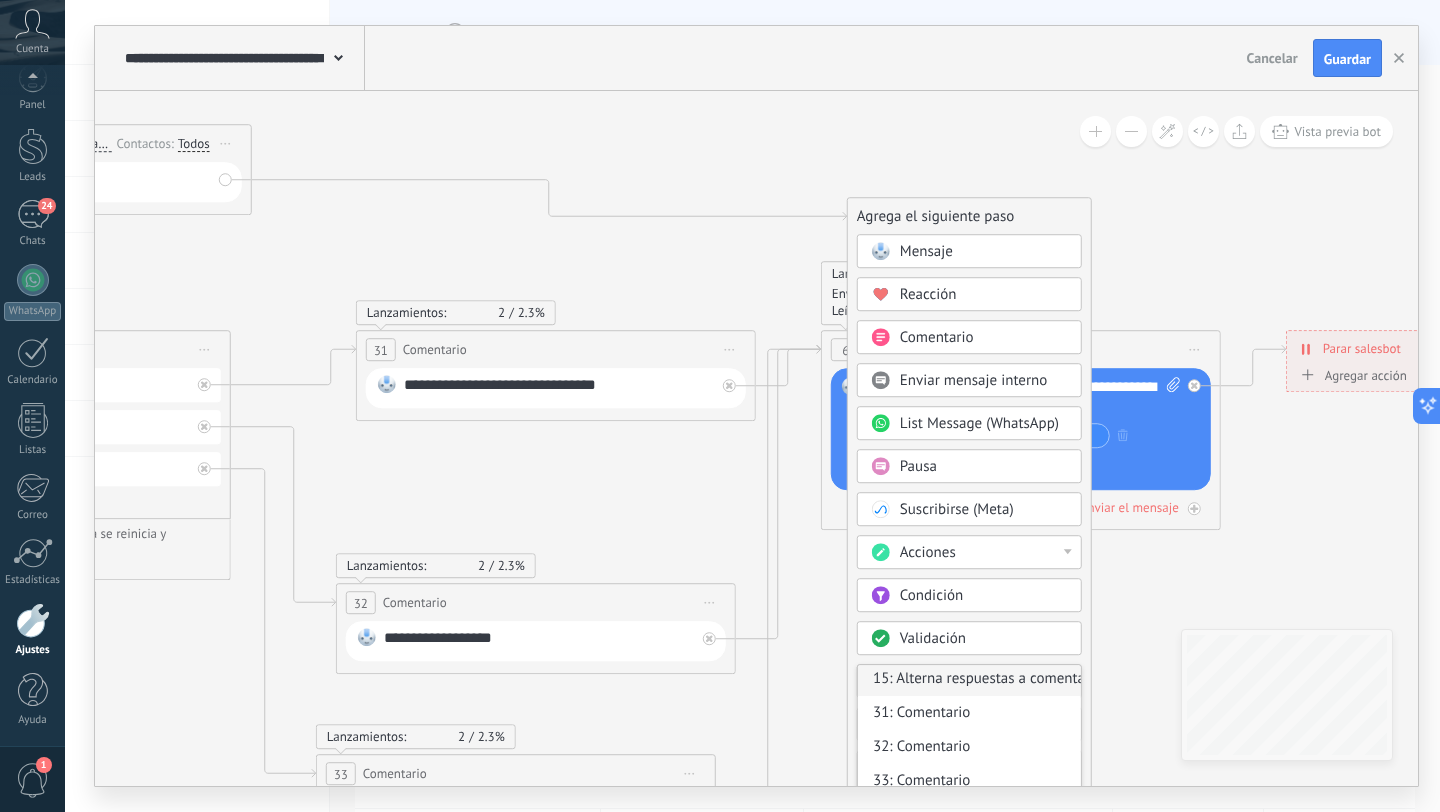 scroll, scrollTop: 74, scrollLeft: 0, axis: vertical 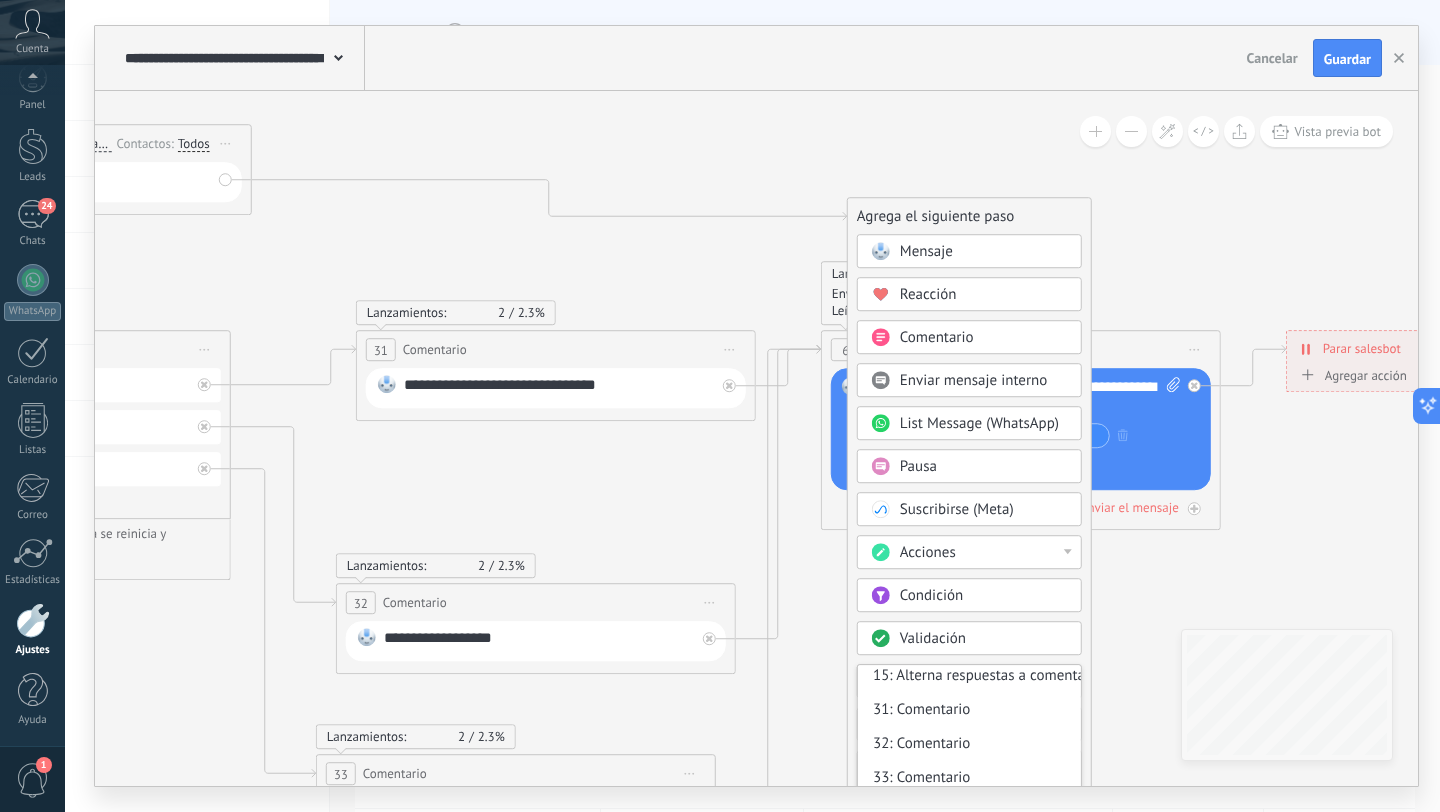 click 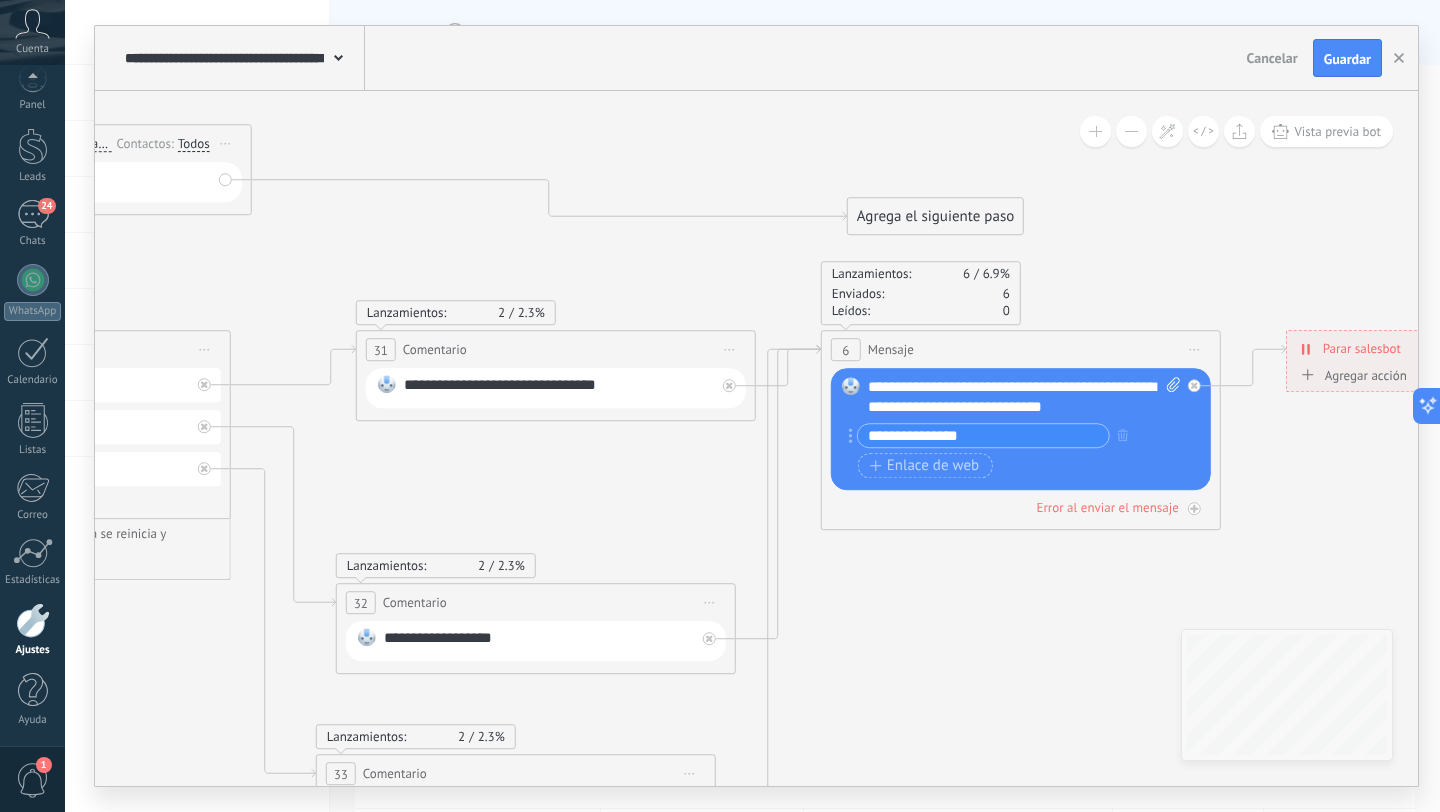 click on "Agrega el siguiente paso" at bounding box center (935, 216) 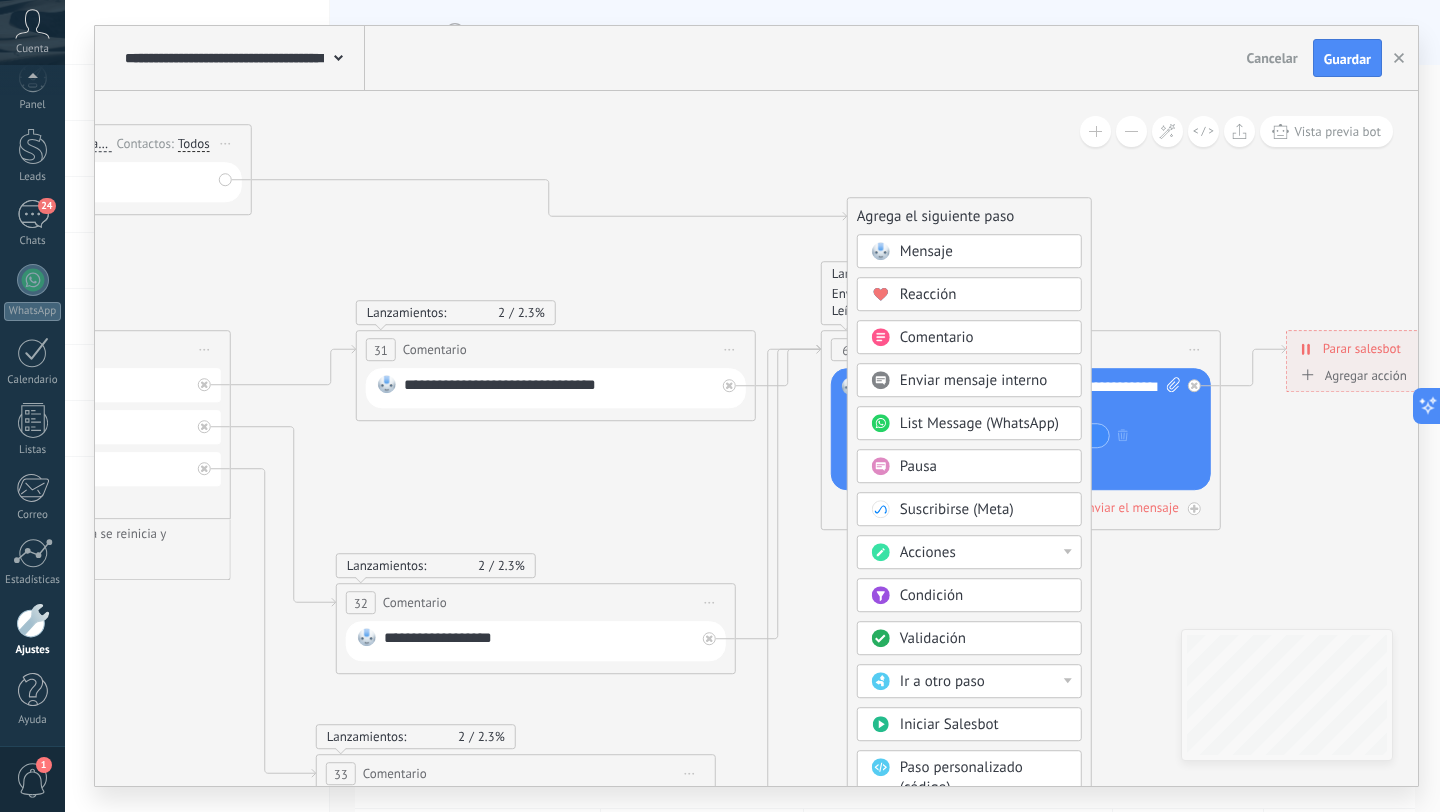 click on "Ir a otro paso" at bounding box center [942, 681] 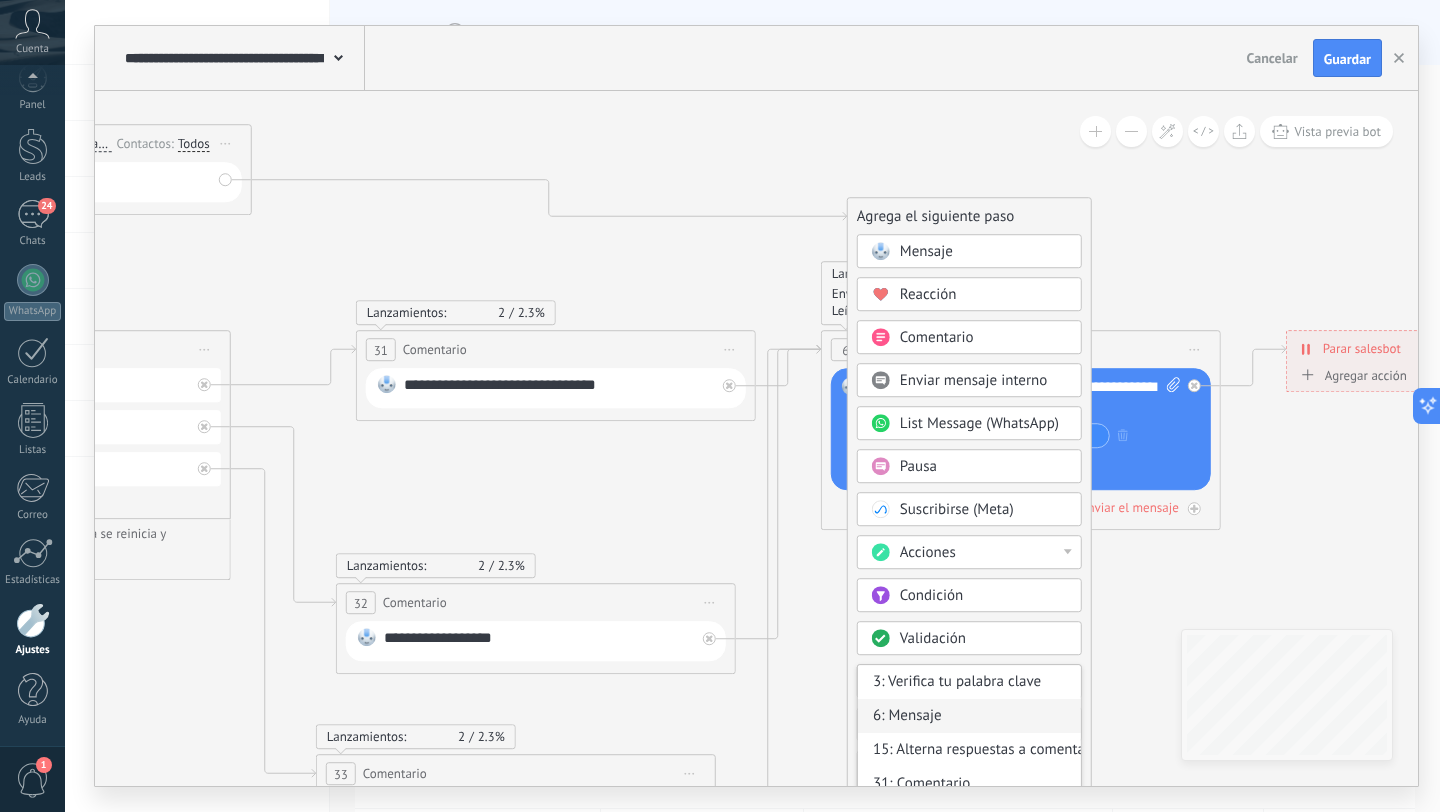 click on "6: Mensaje" at bounding box center [969, 716] 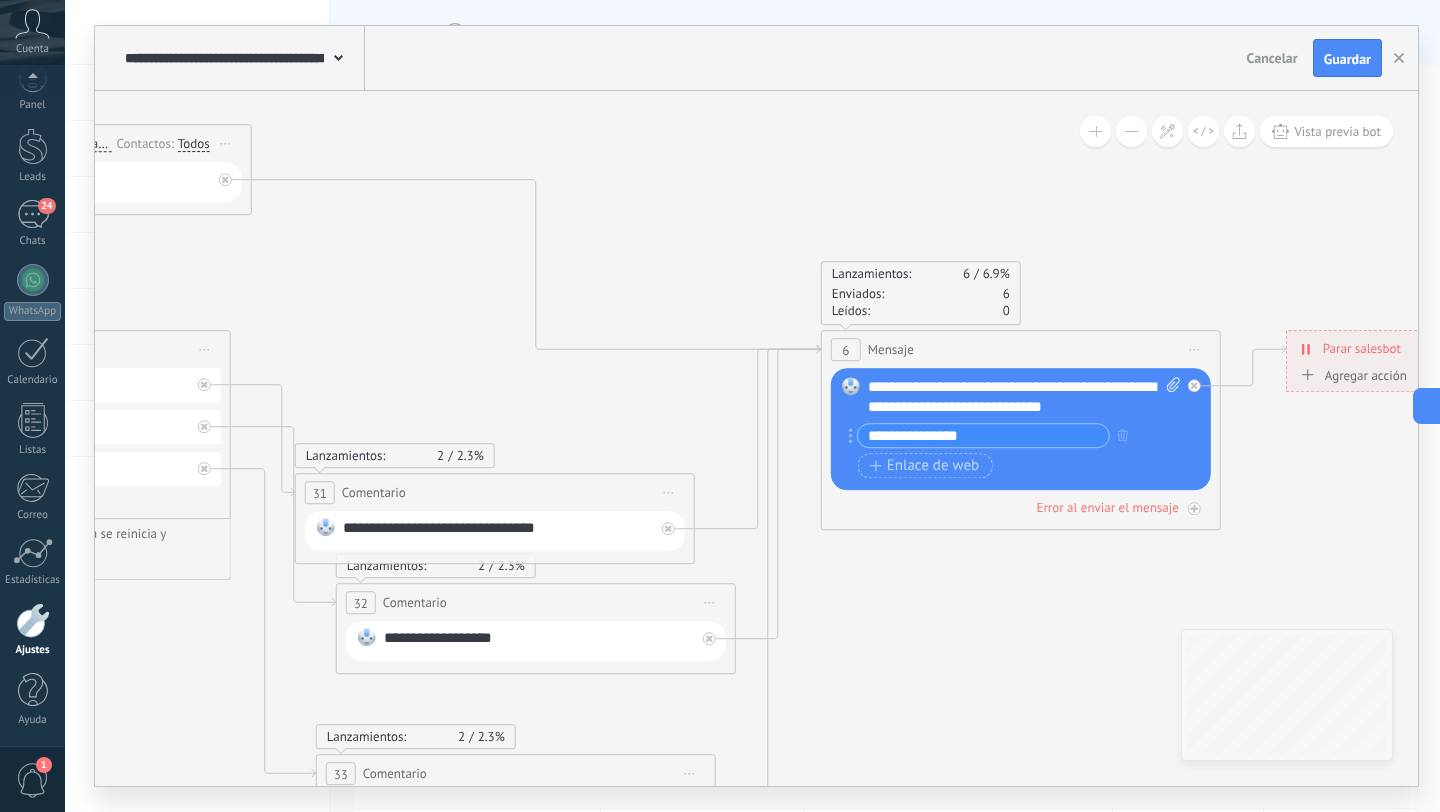drag, startPoint x: 568, startPoint y: 346, endPoint x: 508, endPoint y: 440, distance: 111.516815 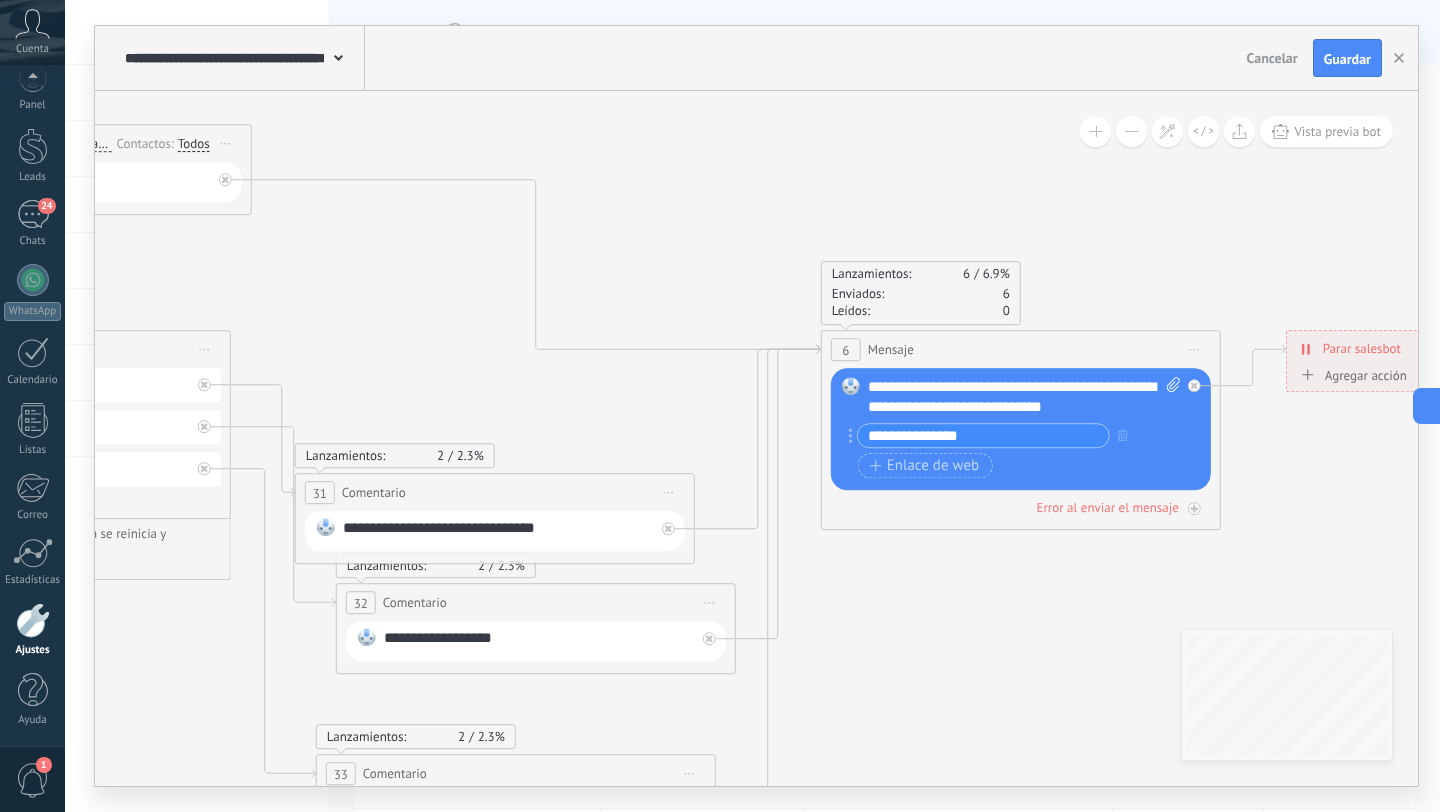 click on "**********" at bounding box center (495, 492) 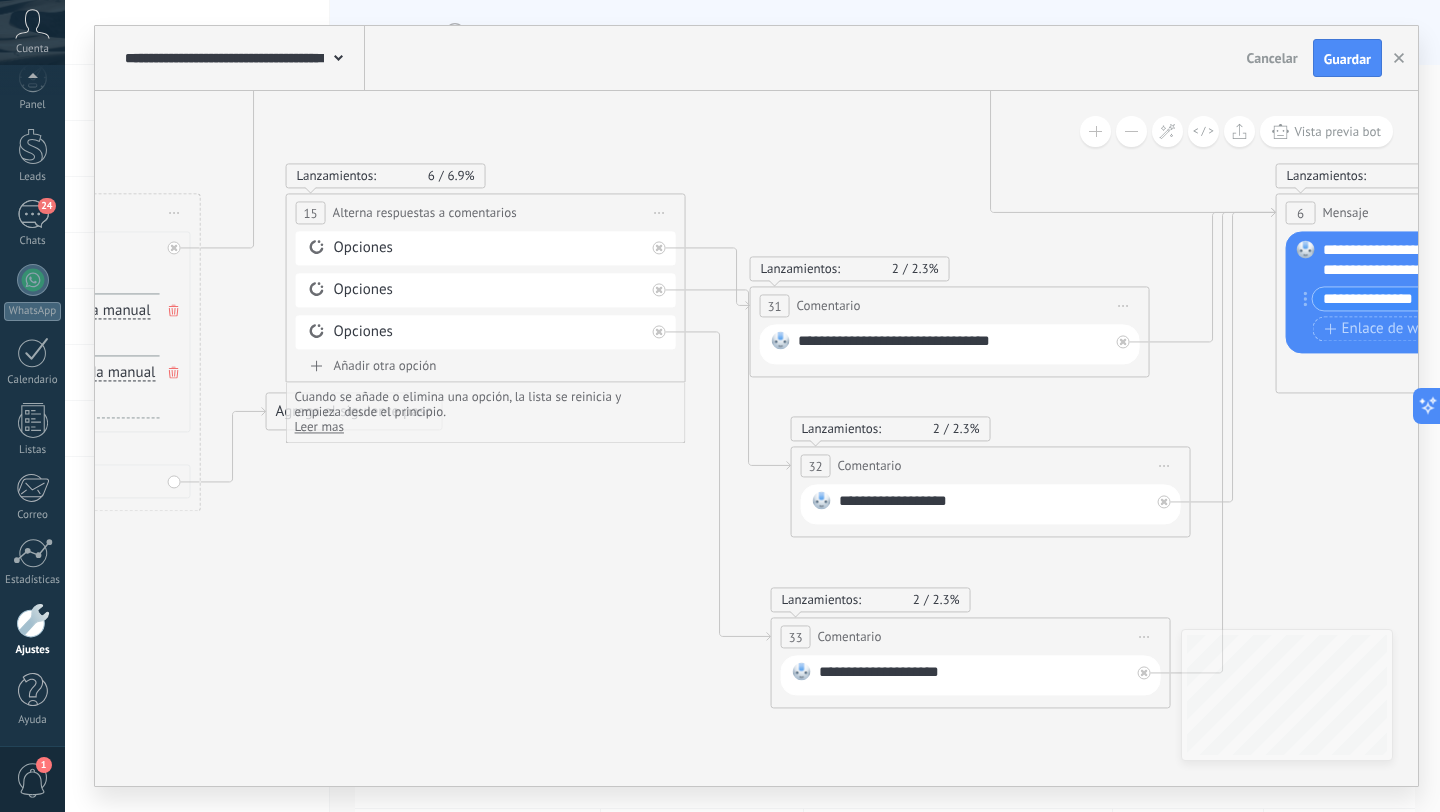 click on "Alterna respuestas a comentarios" at bounding box center (425, 212) 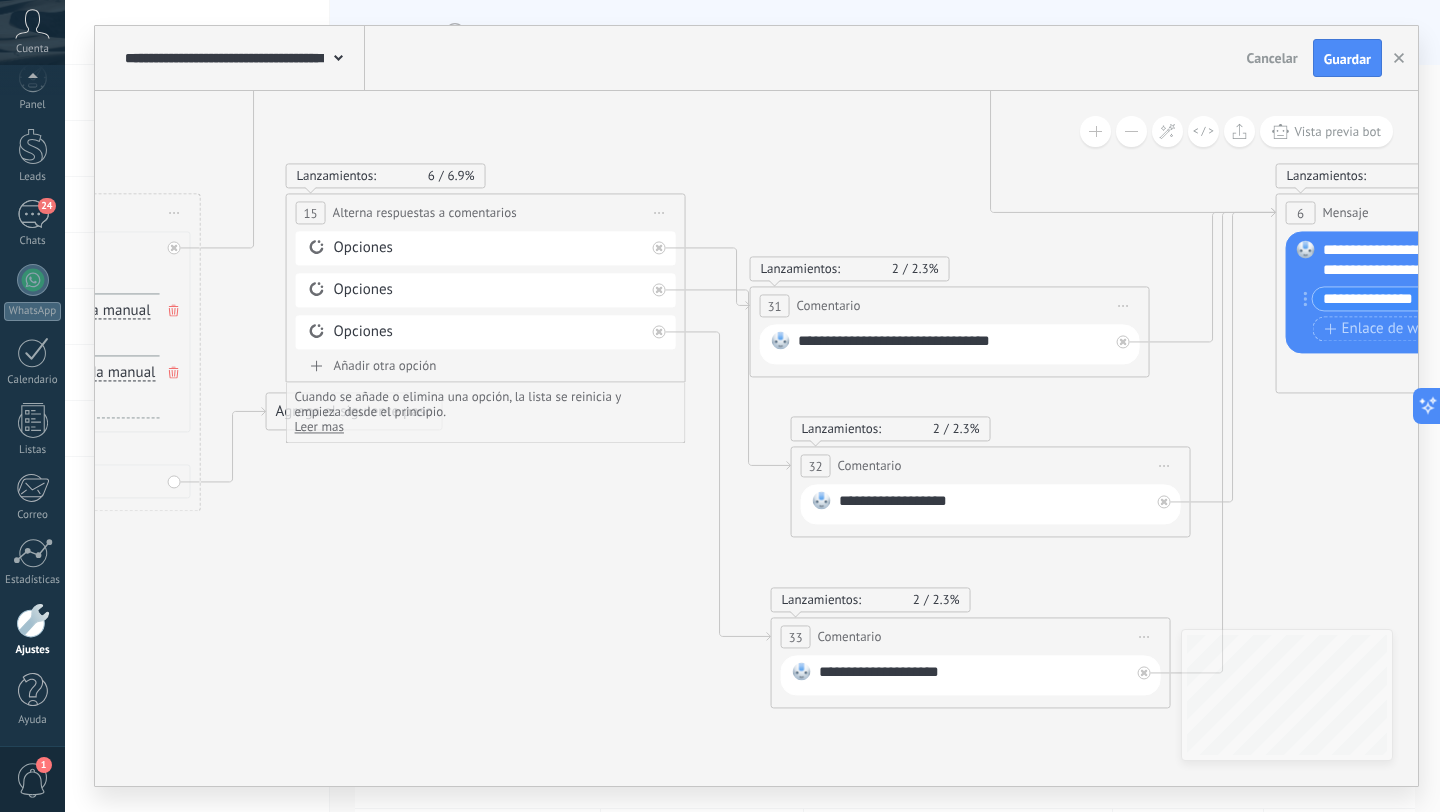 click on "Iniciar vista previa aquí
Cambiar nombre
Duplicar
[GEOGRAPHIC_DATA]" at bounding box center [660, 212] 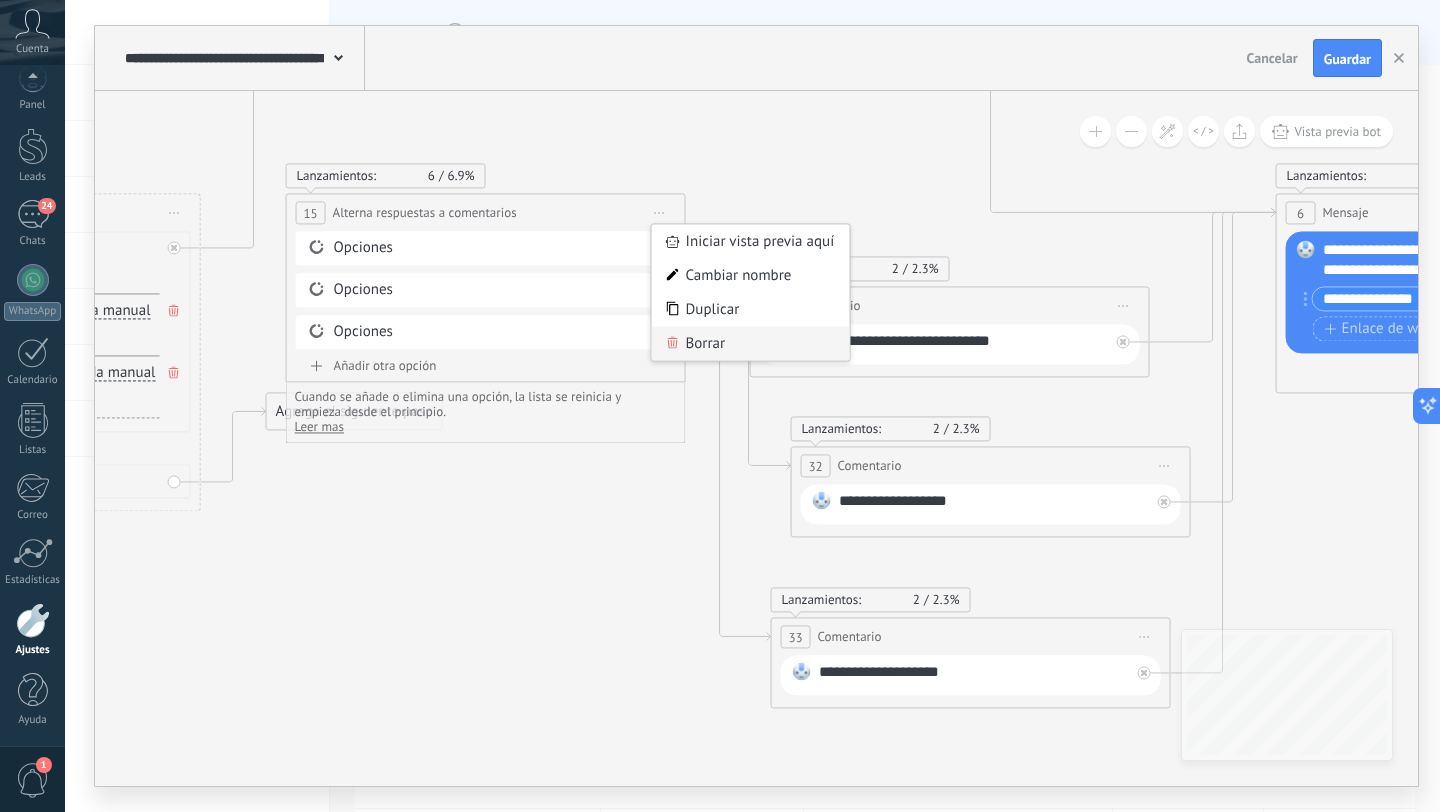 click on "Borrar" at bounding box center (751, 343) 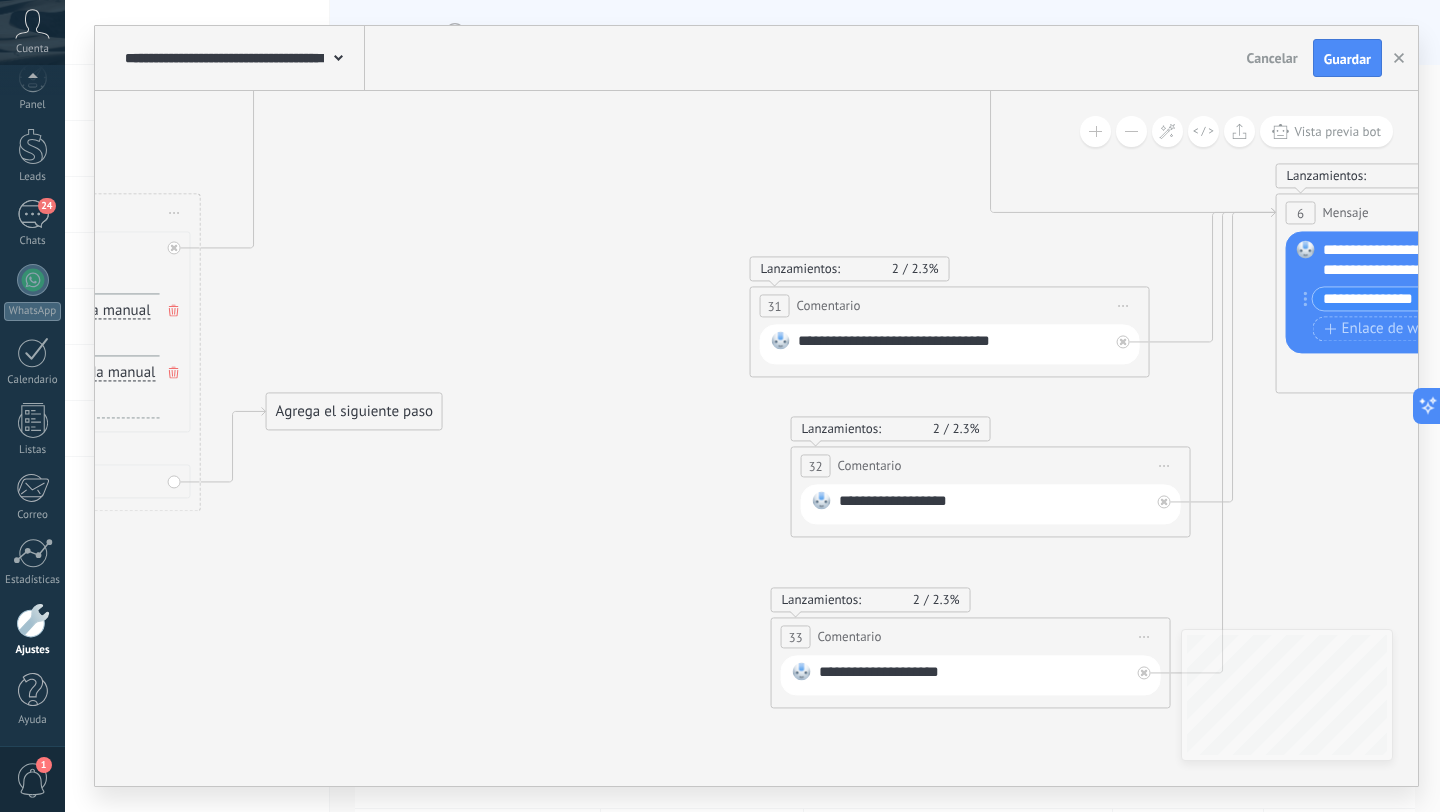 click on "Iniciar vista previa aquí
Cambiar nombre
Duplicar
[GEOGRAPHIC_DATA]" at bounding box center (1124, 305) 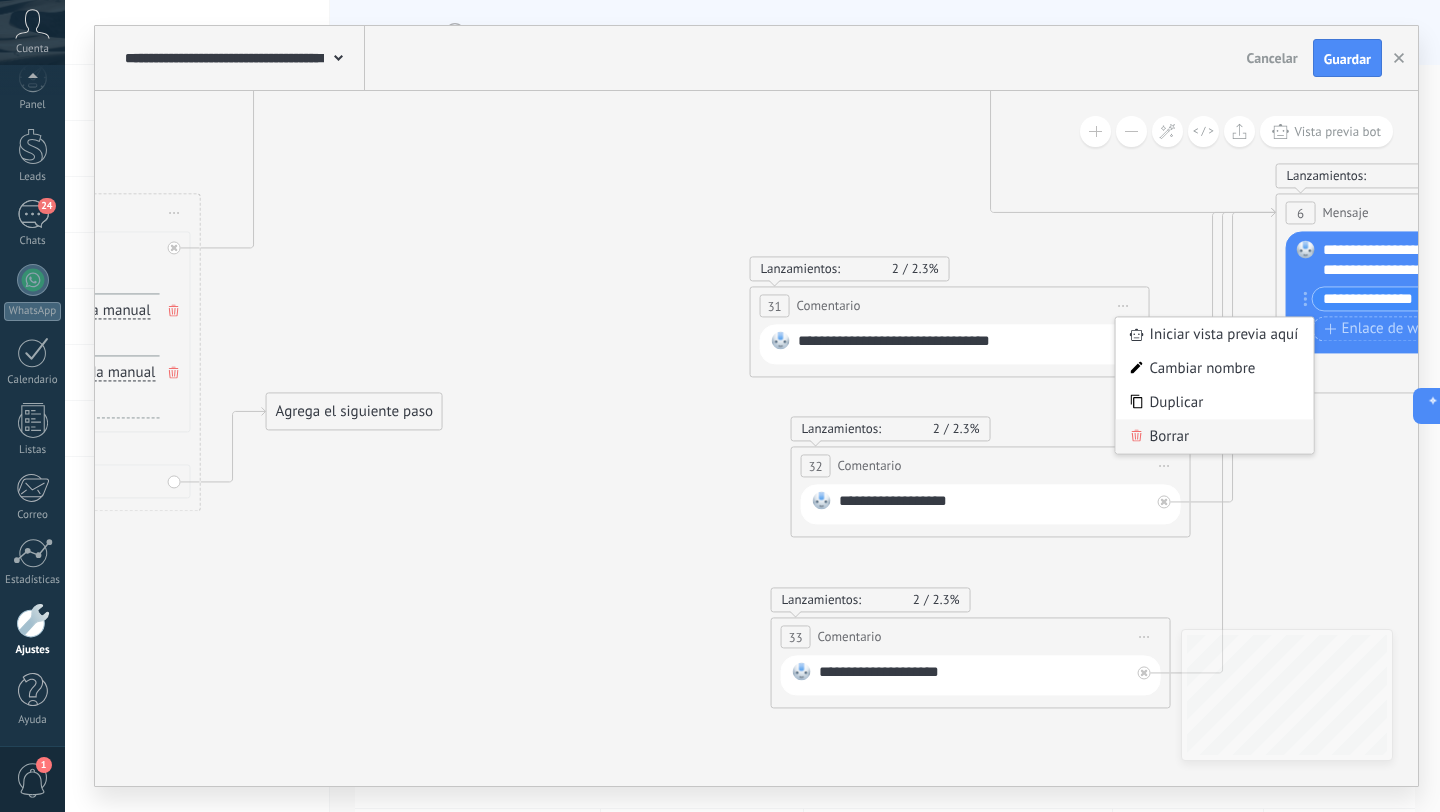 click on "Borrar" at bounding box center (1215, 436) 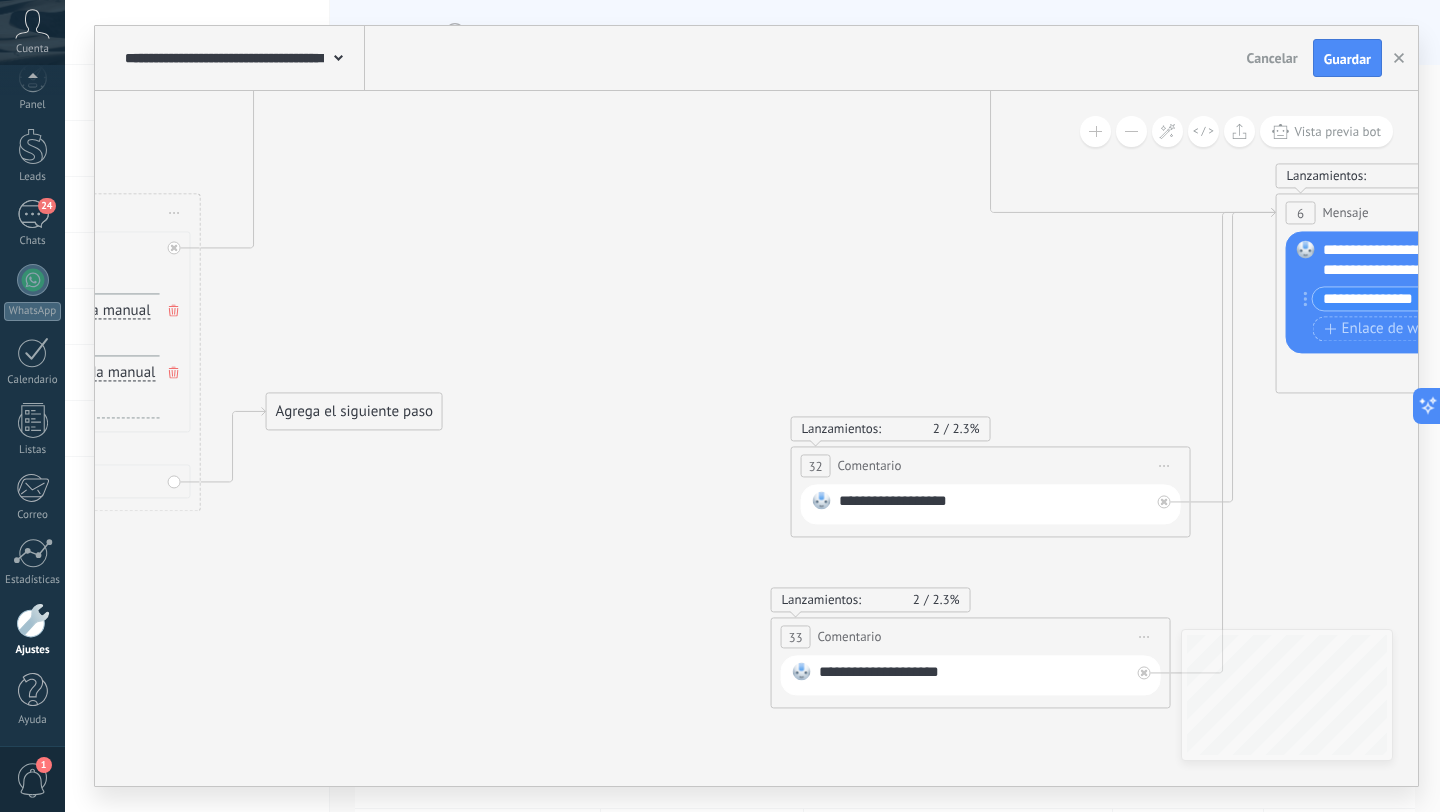 click on "Iniciar vista previa aquí
Cambiar nombre
Duplicar
[GEOGRAPHIC_DATA]" at bounding box center (1165, 465) 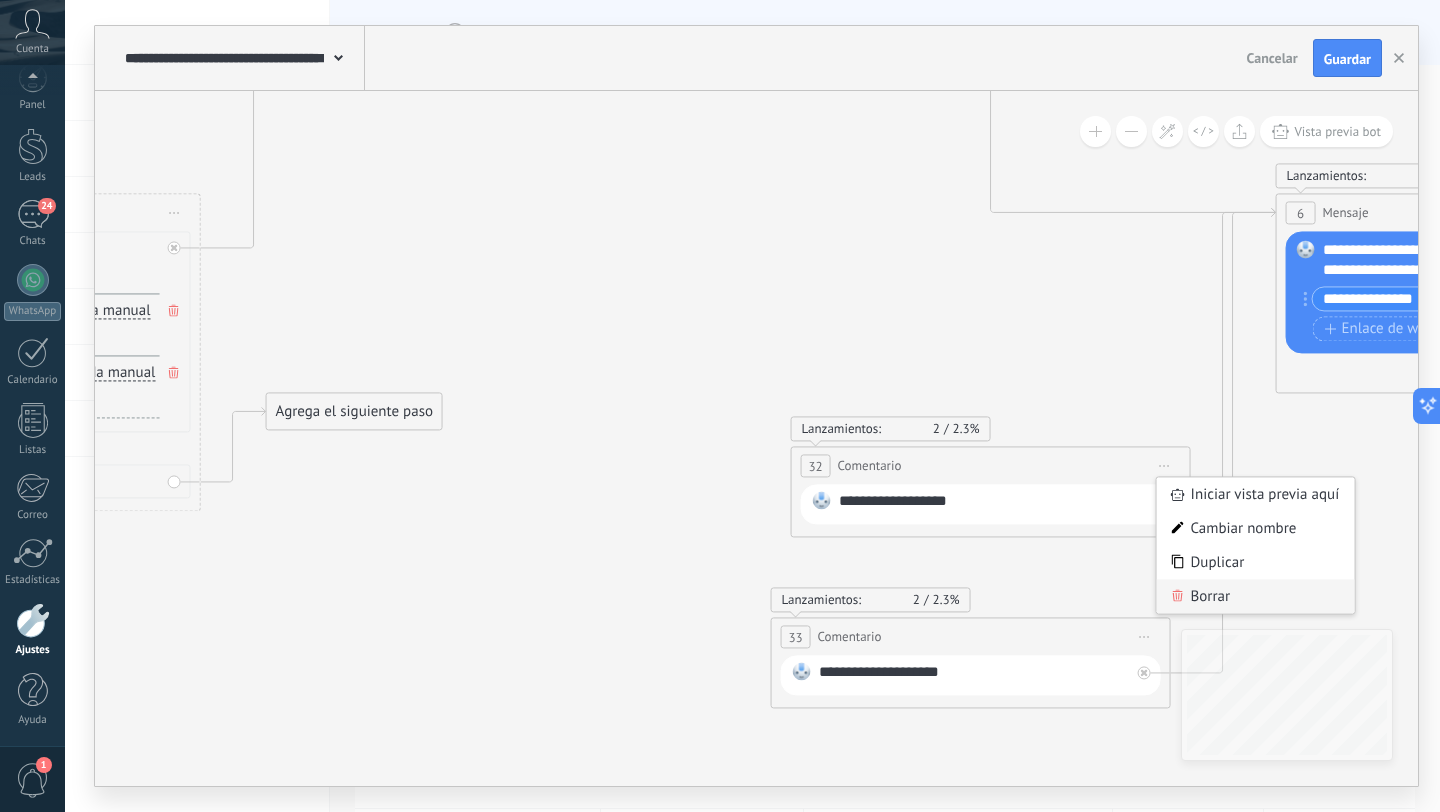 click on "Borrar" at bounding box center (1256, 596) 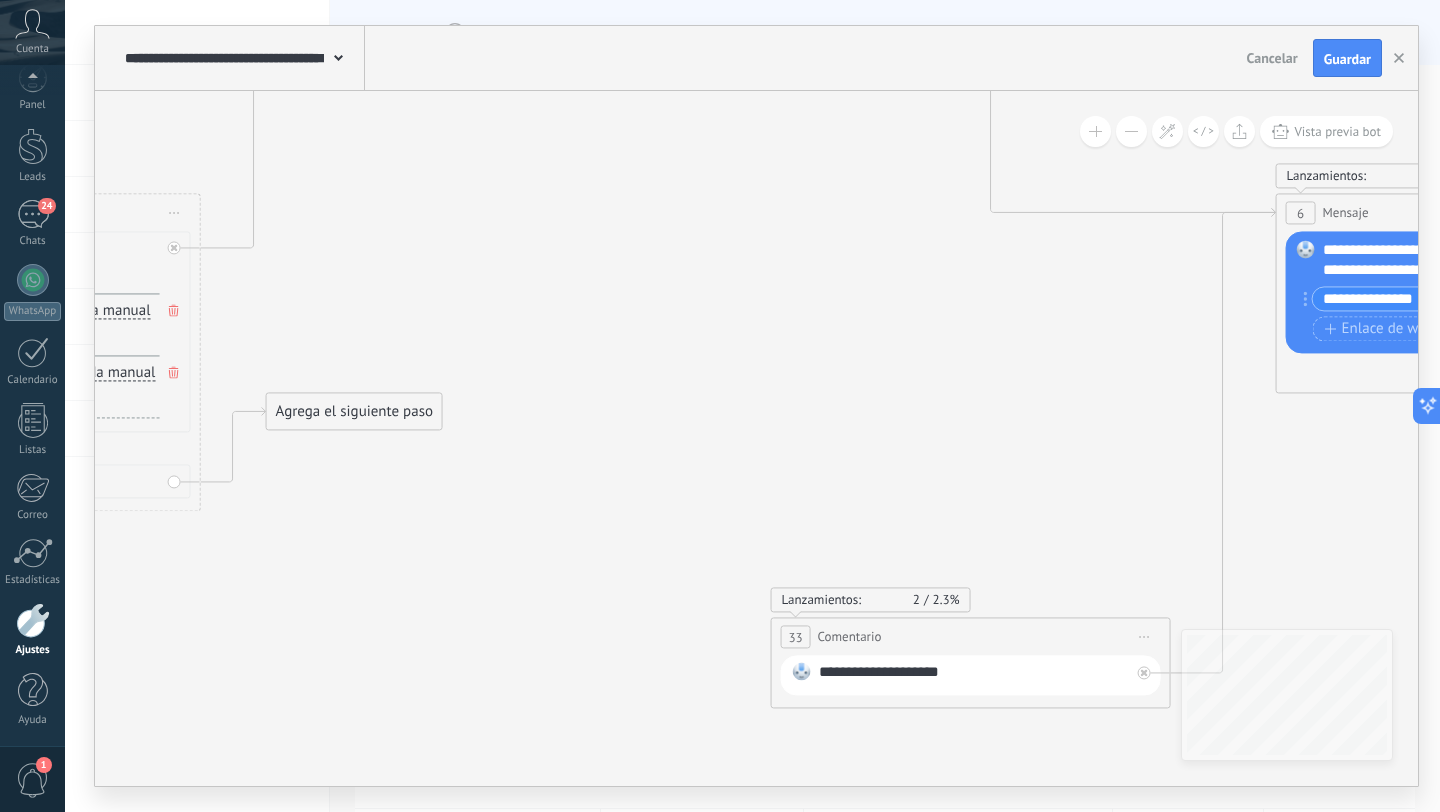 click on "Iniciar vista previa aquí
Cambiar nombre
Duplicar
[GEOGRAPHIC_DATA]" at bounding box center [1145, 636] 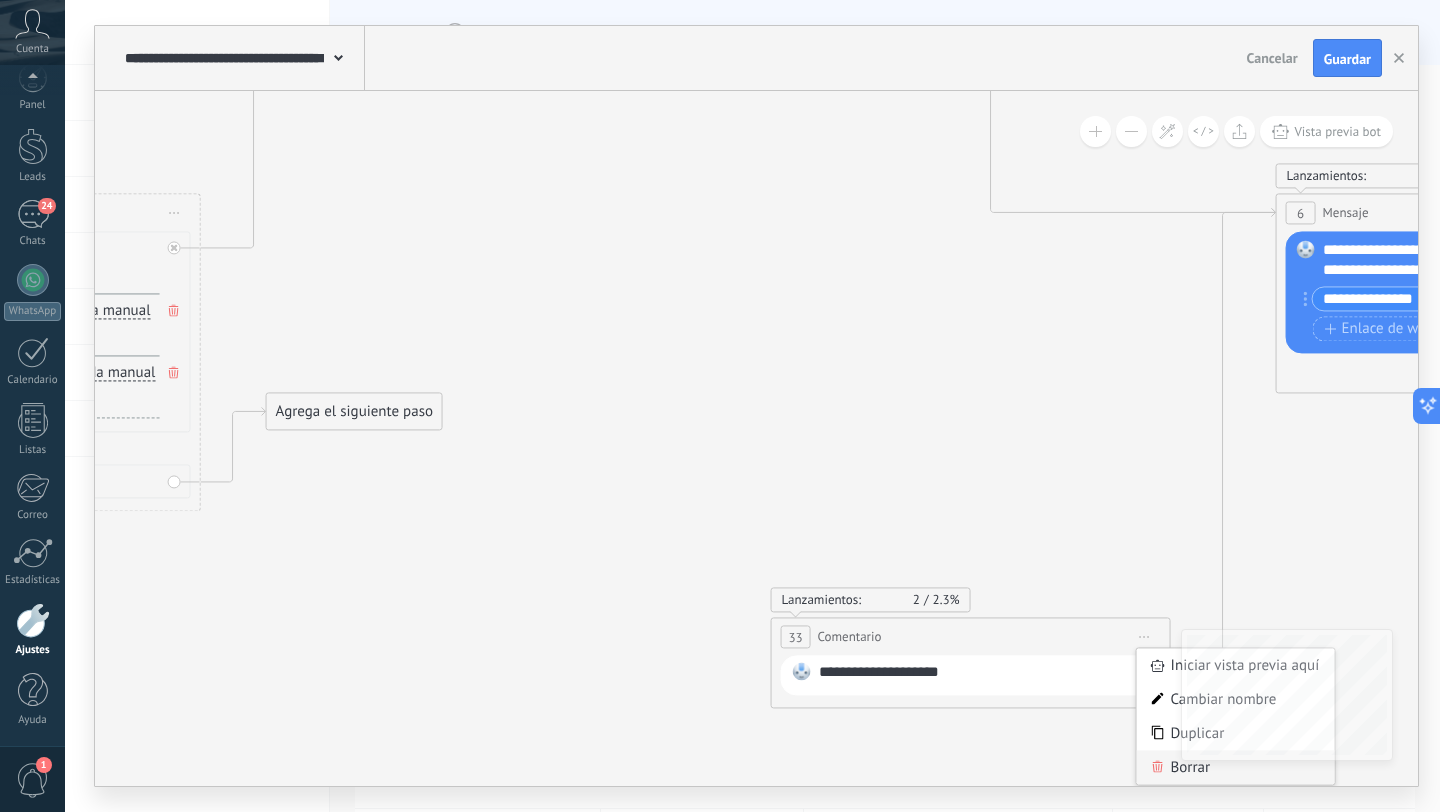 click on "Borrar" at bounding box center [1236, 767] 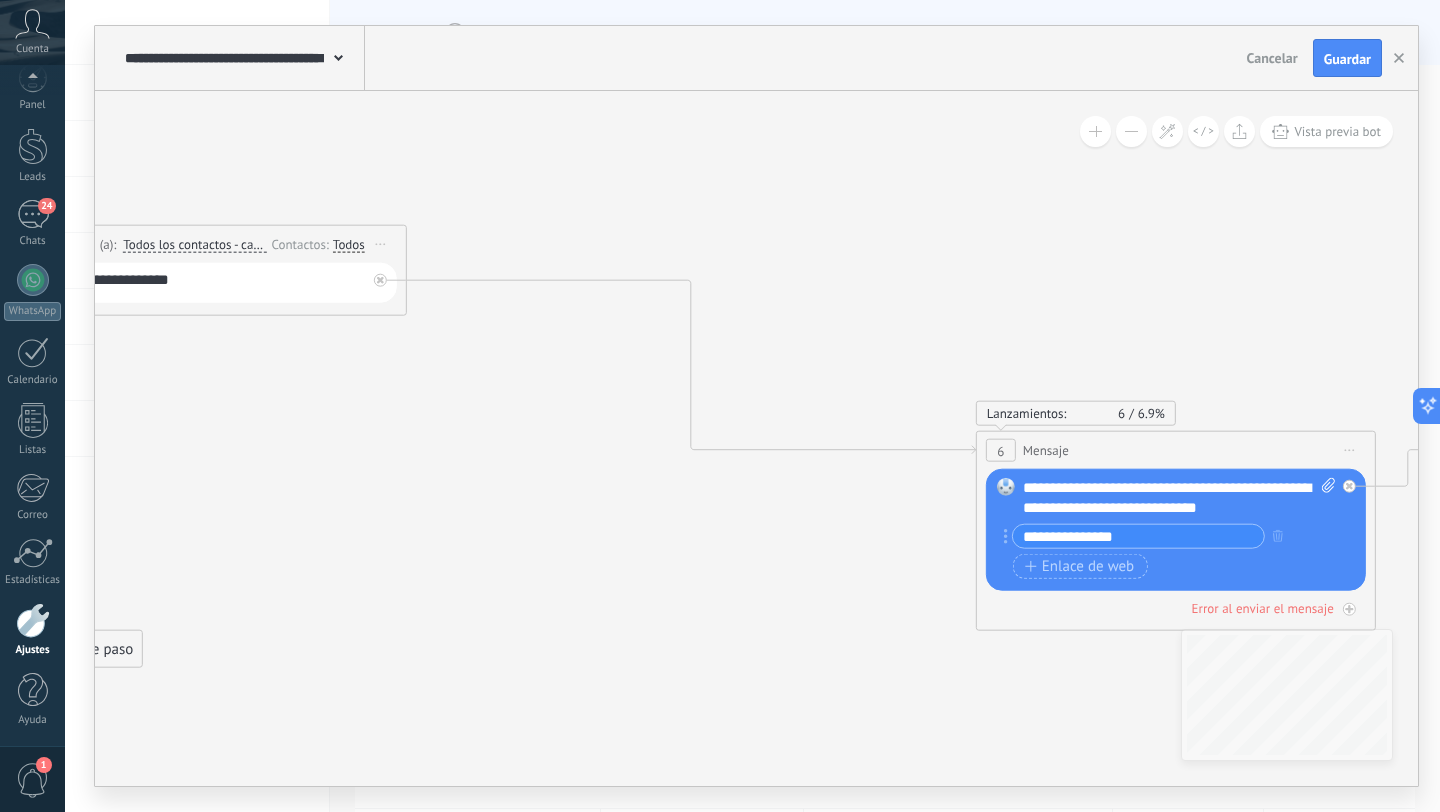 drag, startPoint x: 745, startPoint y: 322, endPoint x: 512, endPoint y: 544, distance: 321.8276 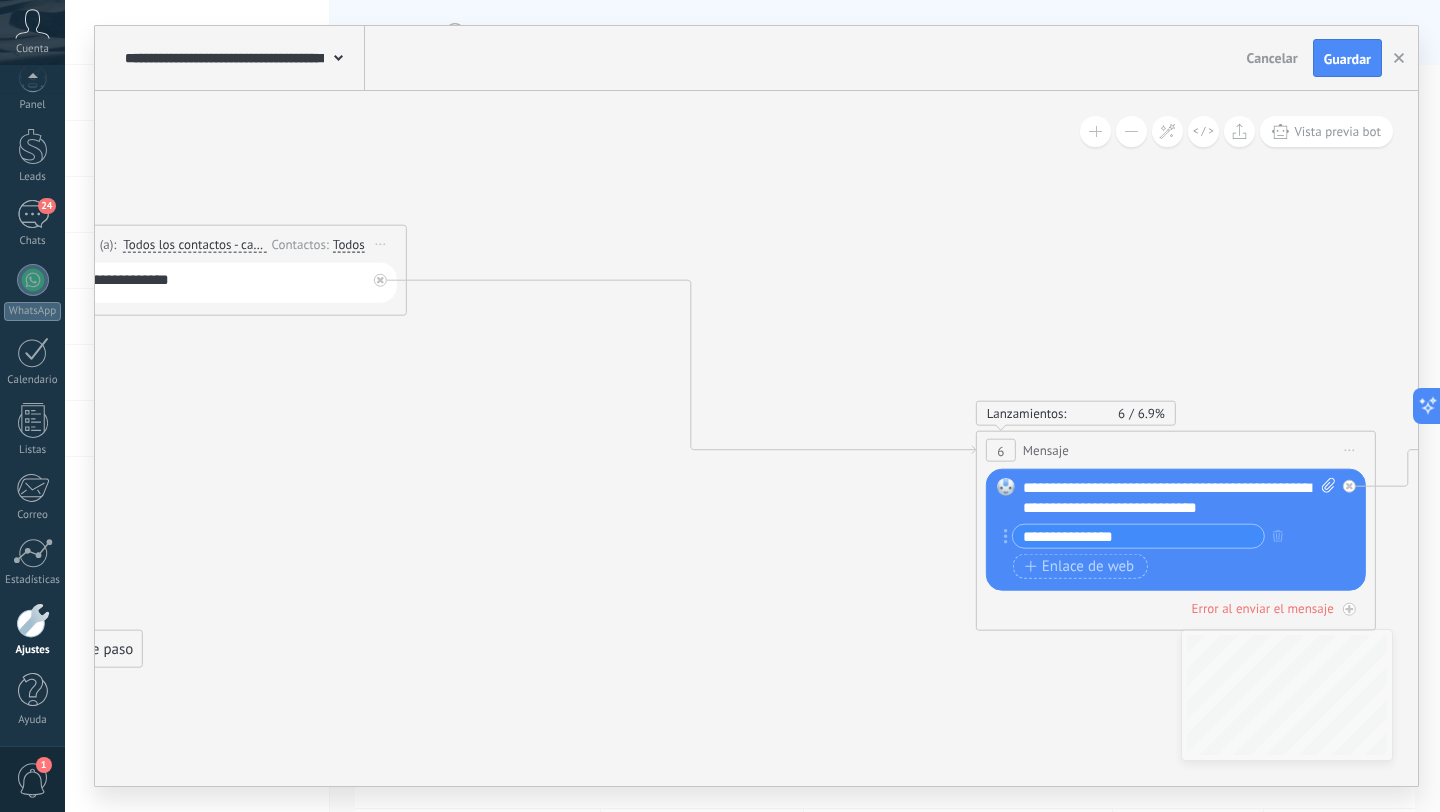 click 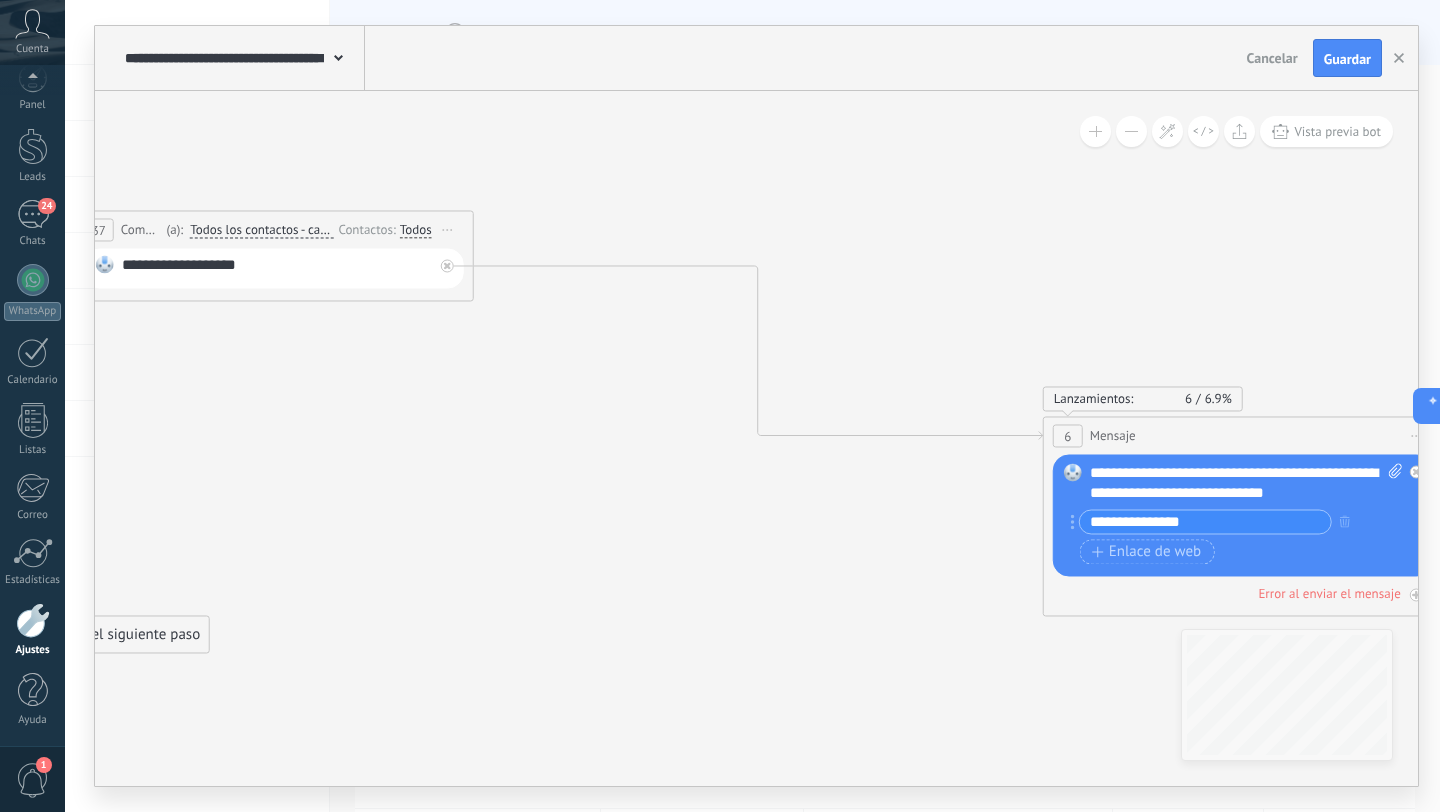 click on "**********" at bounding box center (277, 268) 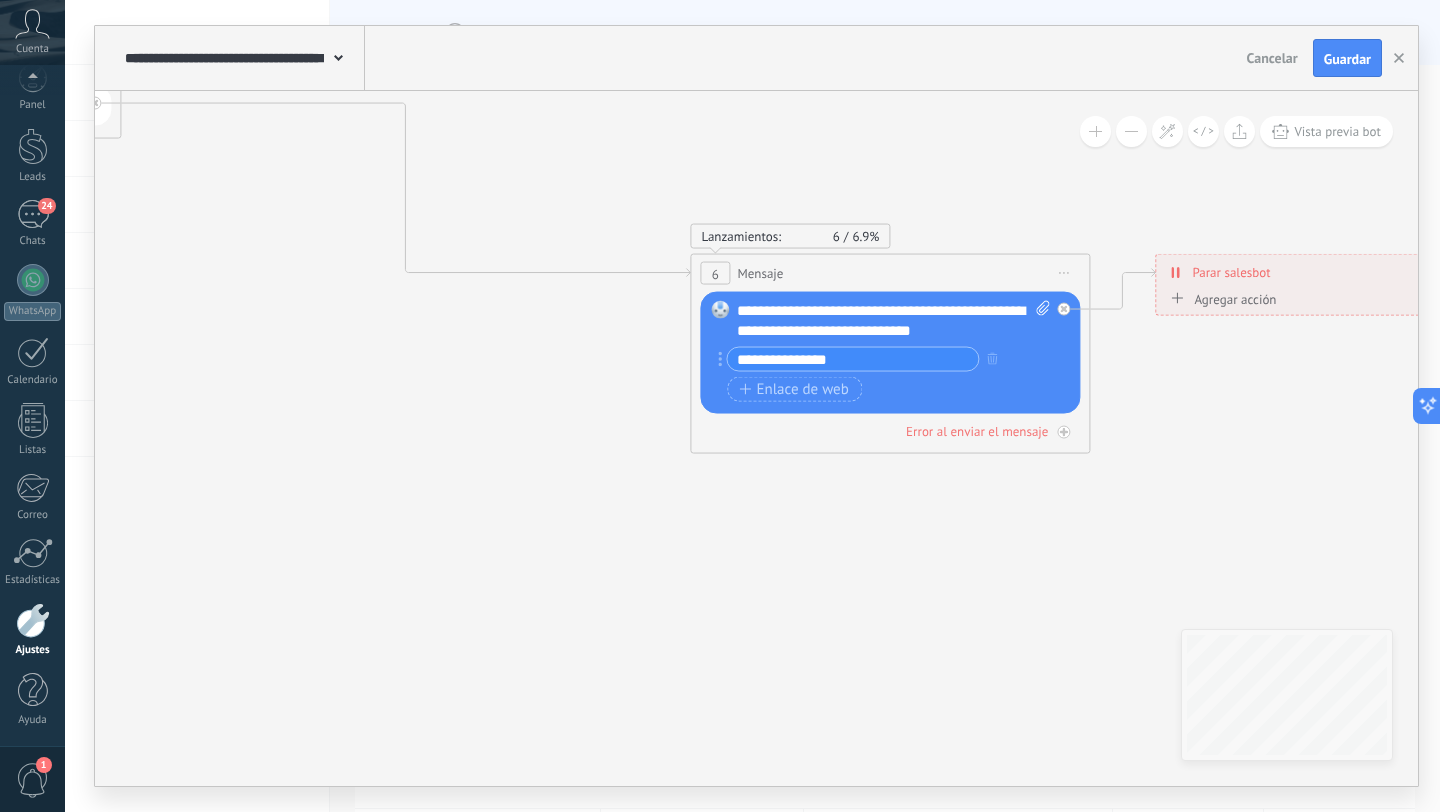 drag, startPoint x: 826, startPoint y: 508, endPoint x: 468, endPoint y: 338, distance: 396.31302 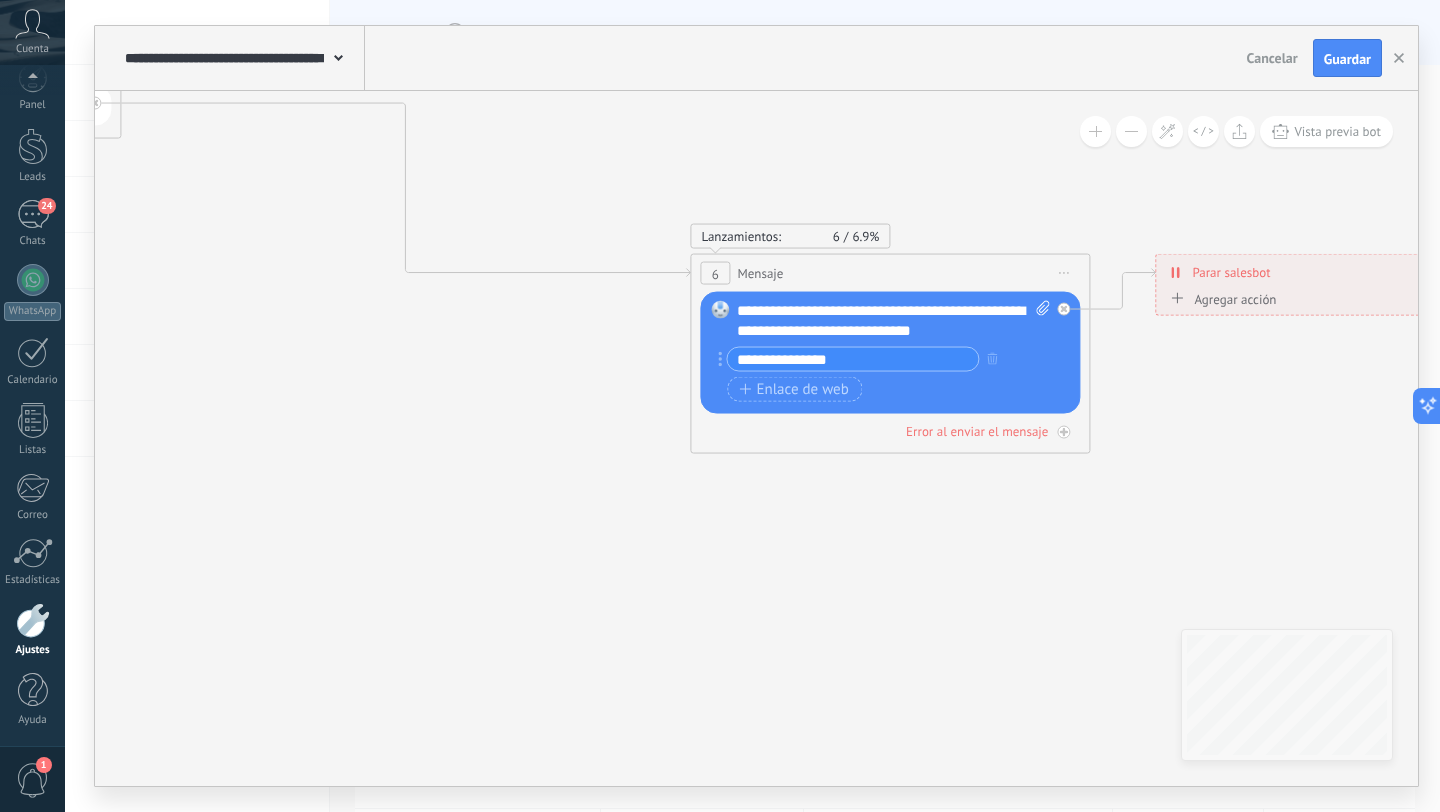 click 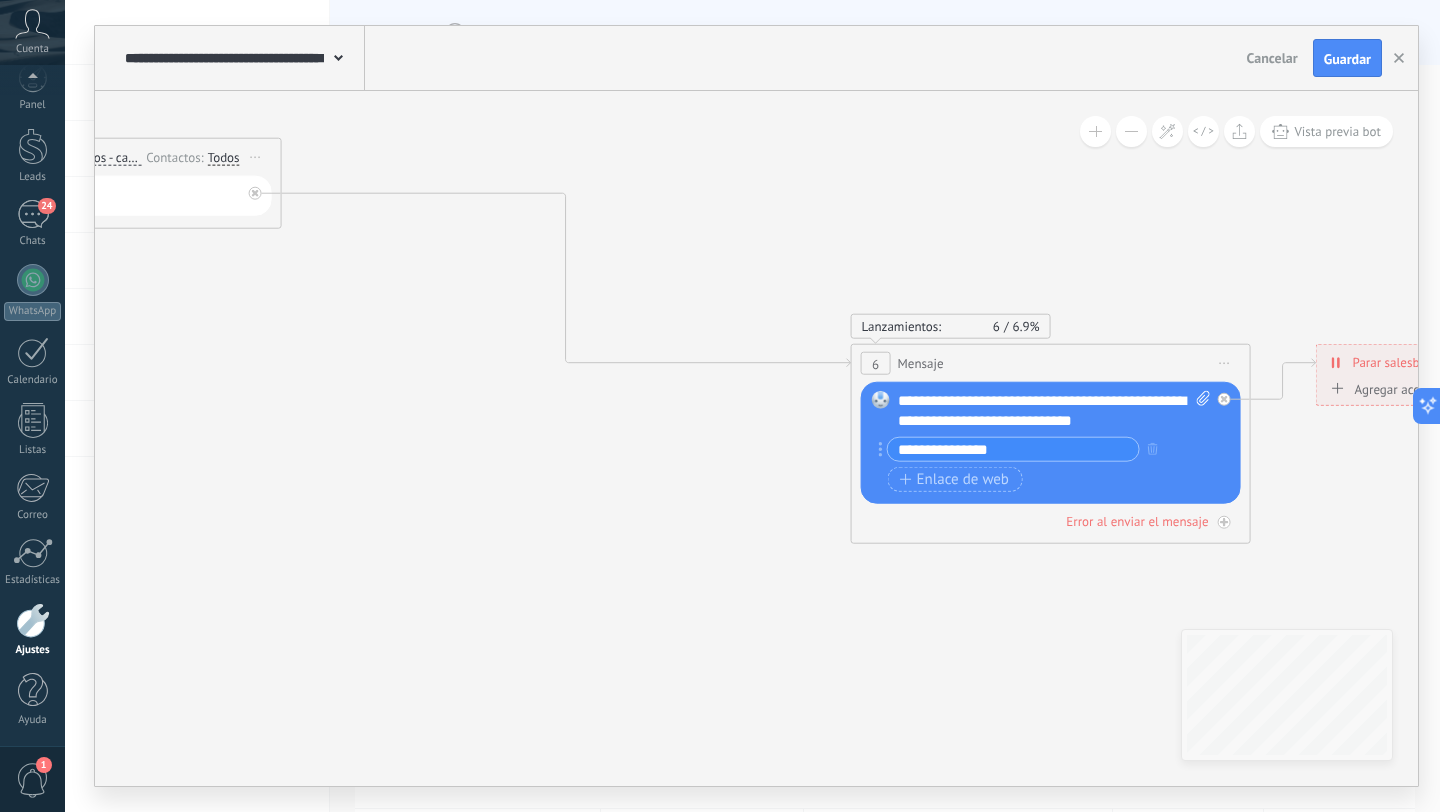 drag, startPoint x: 484, startPoint y: 492, endPoint x: 654, endPoint y: 596, distance: 199.28874 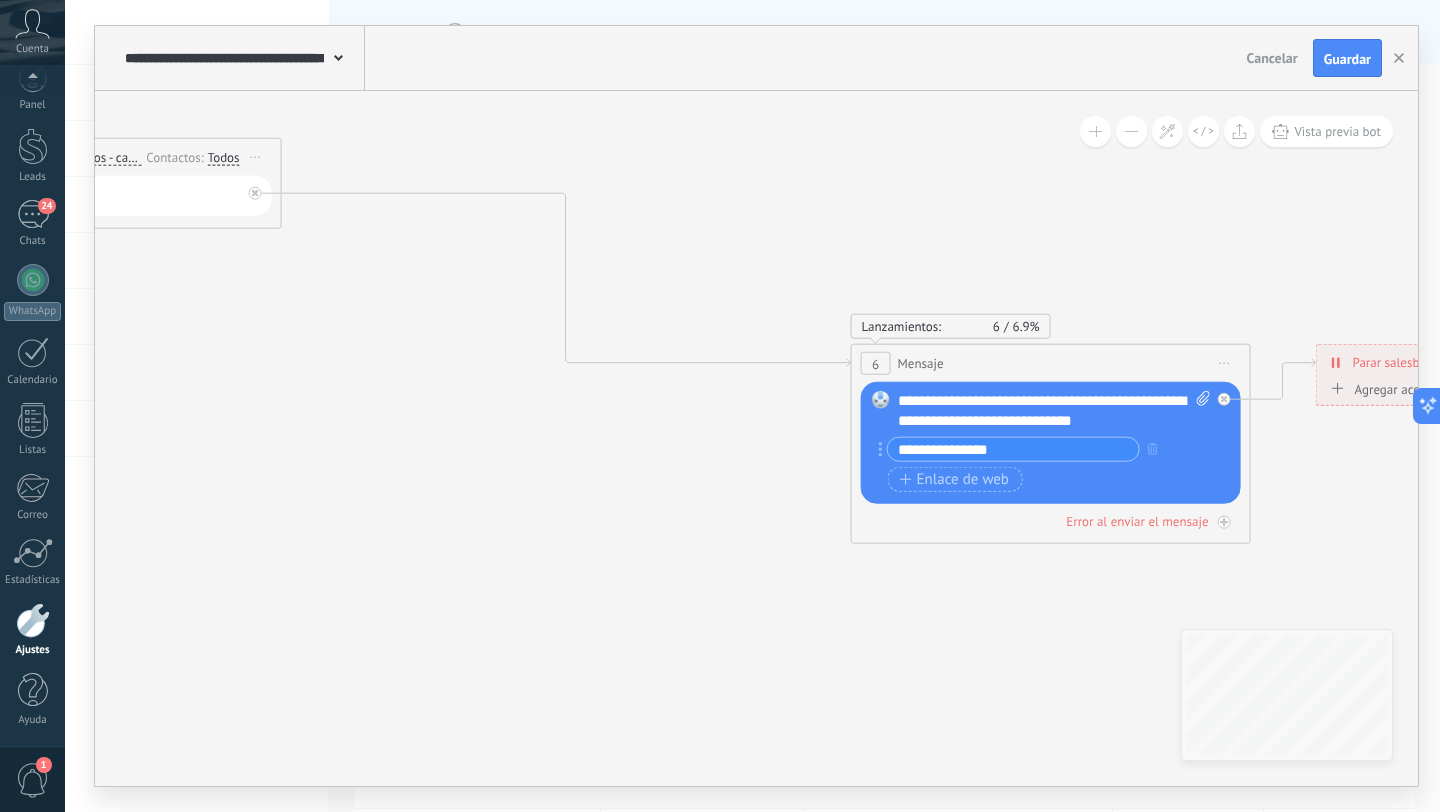 click 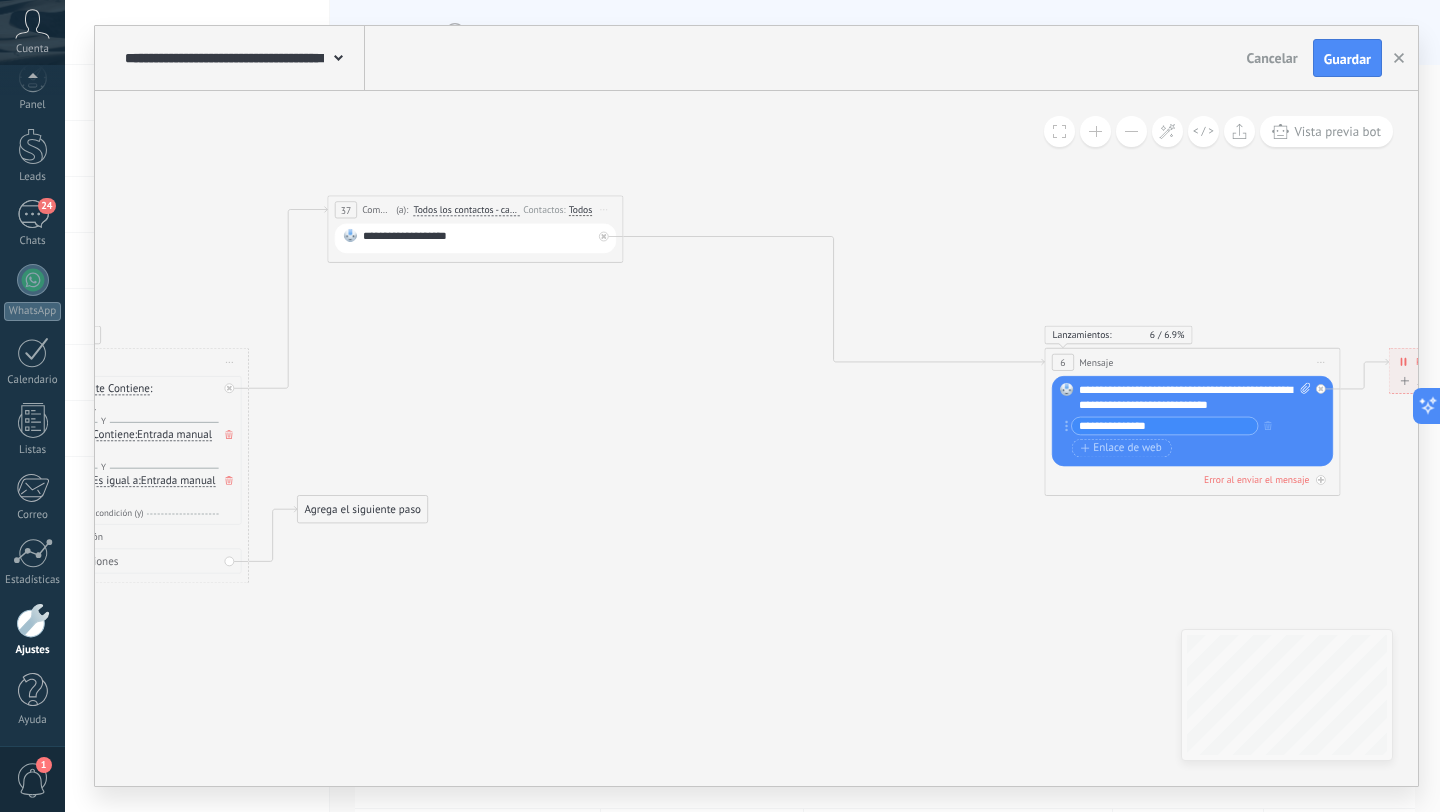 drag, startPoint x: 449, startPoint y: 363, endPoint x: 745, endPoint y: 357, distance: 296.0608 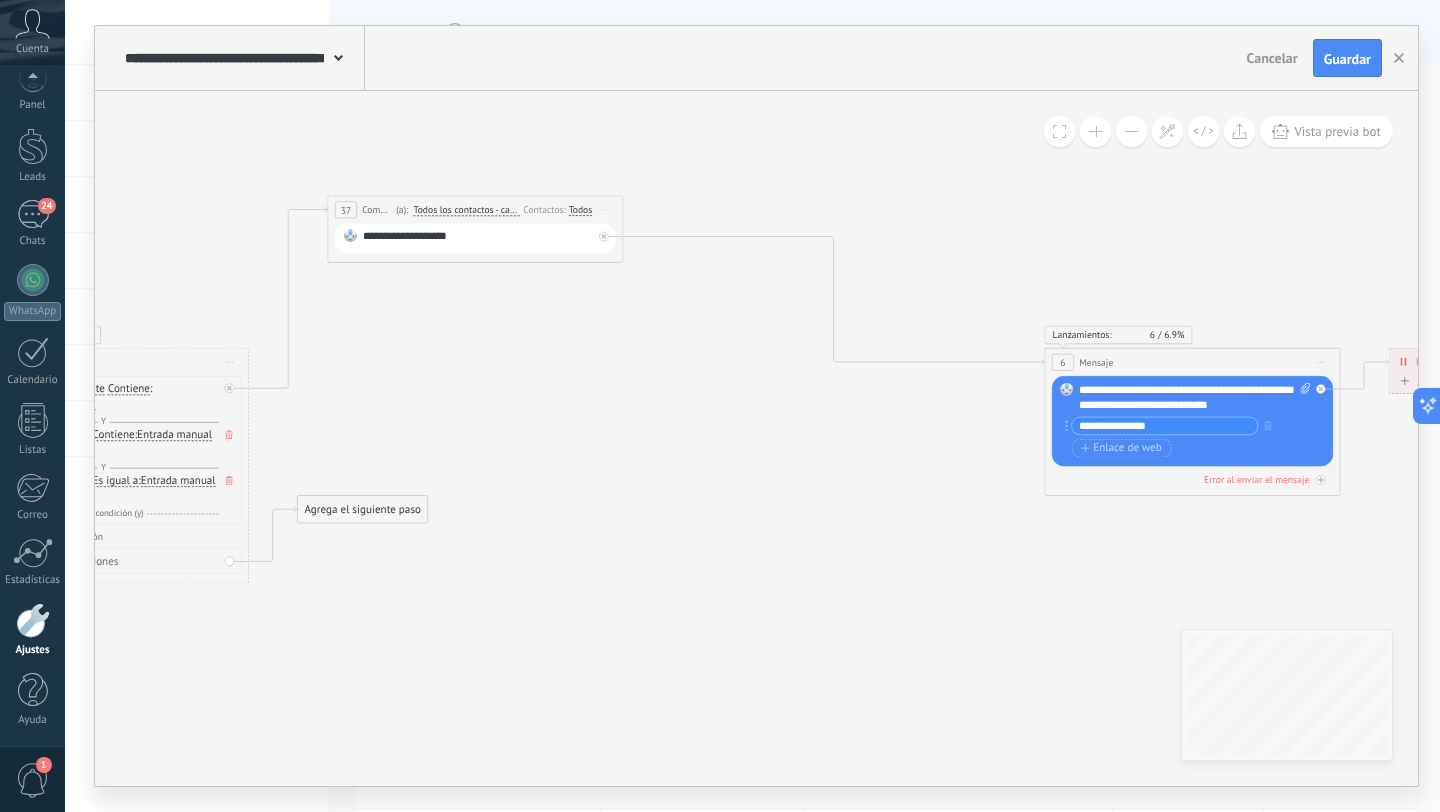 click 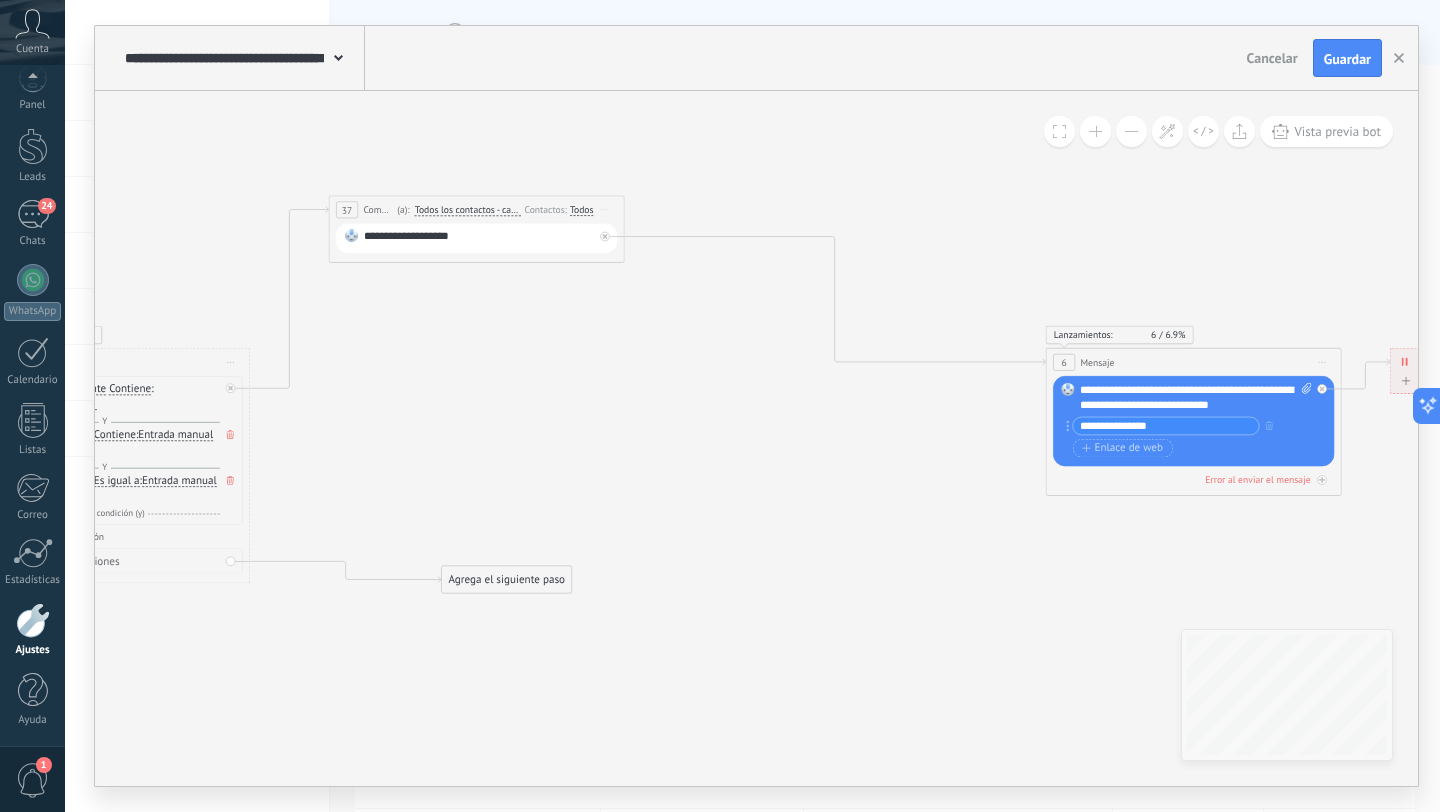 drag, startPoint x: 400, startPoint y: 501, endPoint x: 543, endPoint y: 571, distance: 159.2137 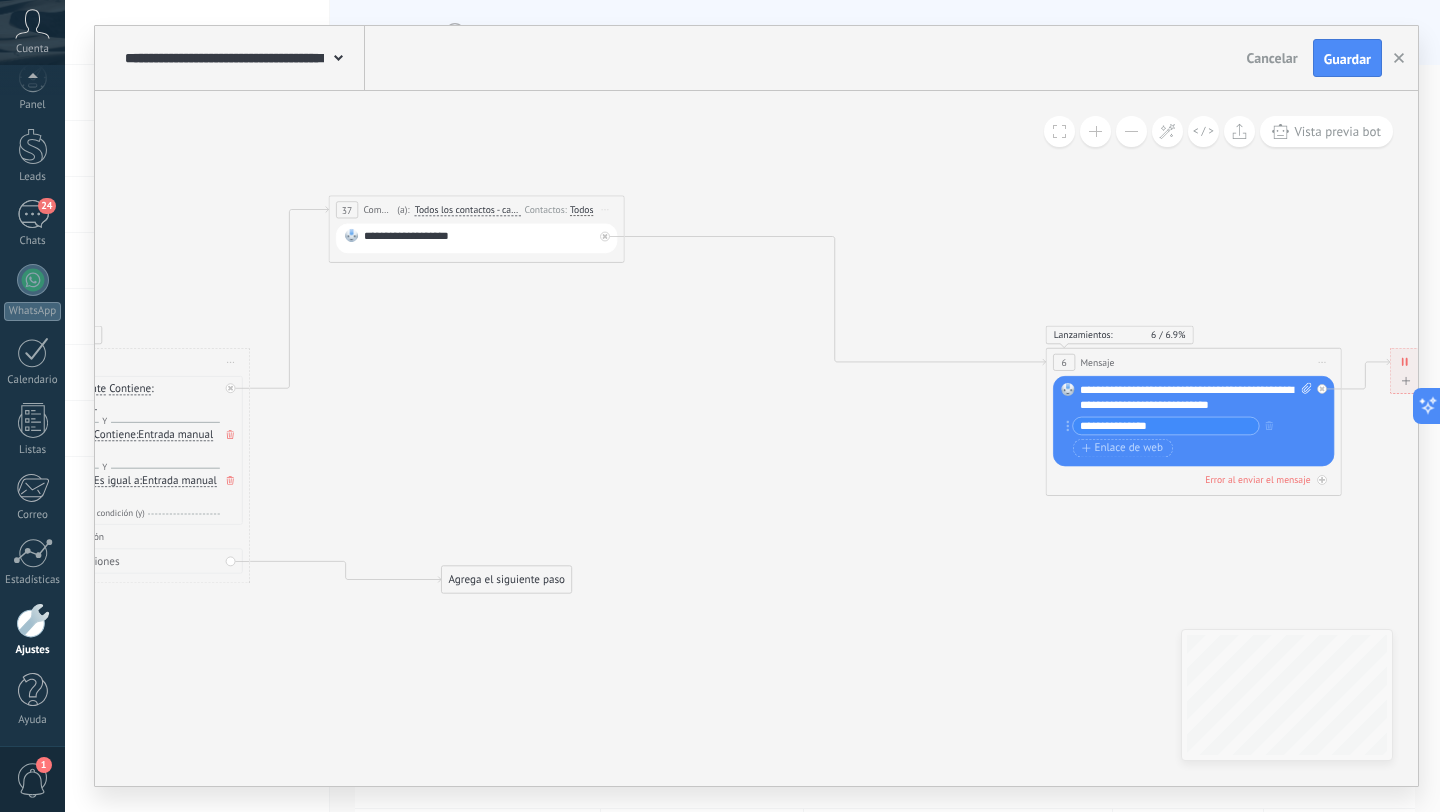 click on "Agrega el siguiente paso" at bounding box center (507, 580) 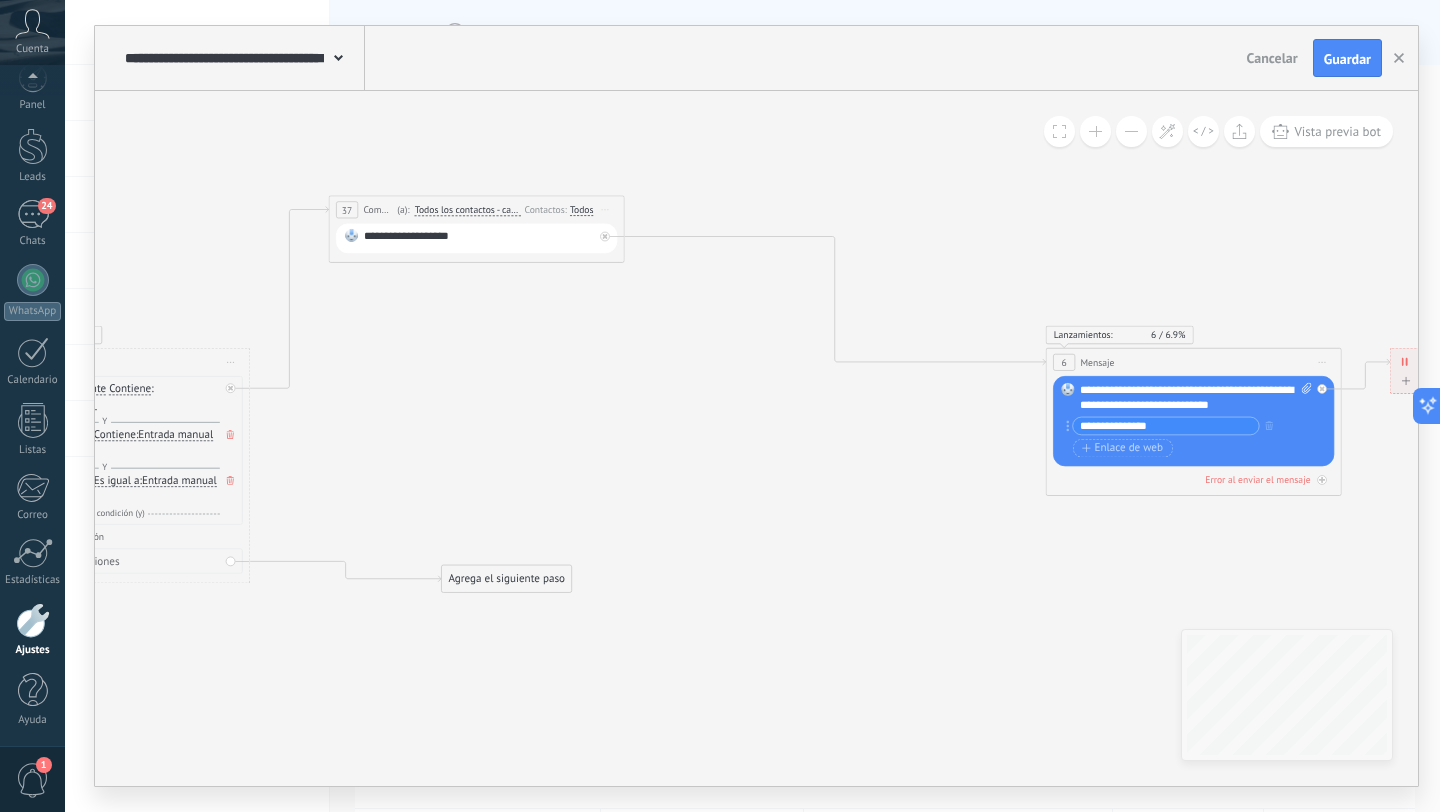 click on "Agrega el siguiente paso" at bounding box center [507, 579] 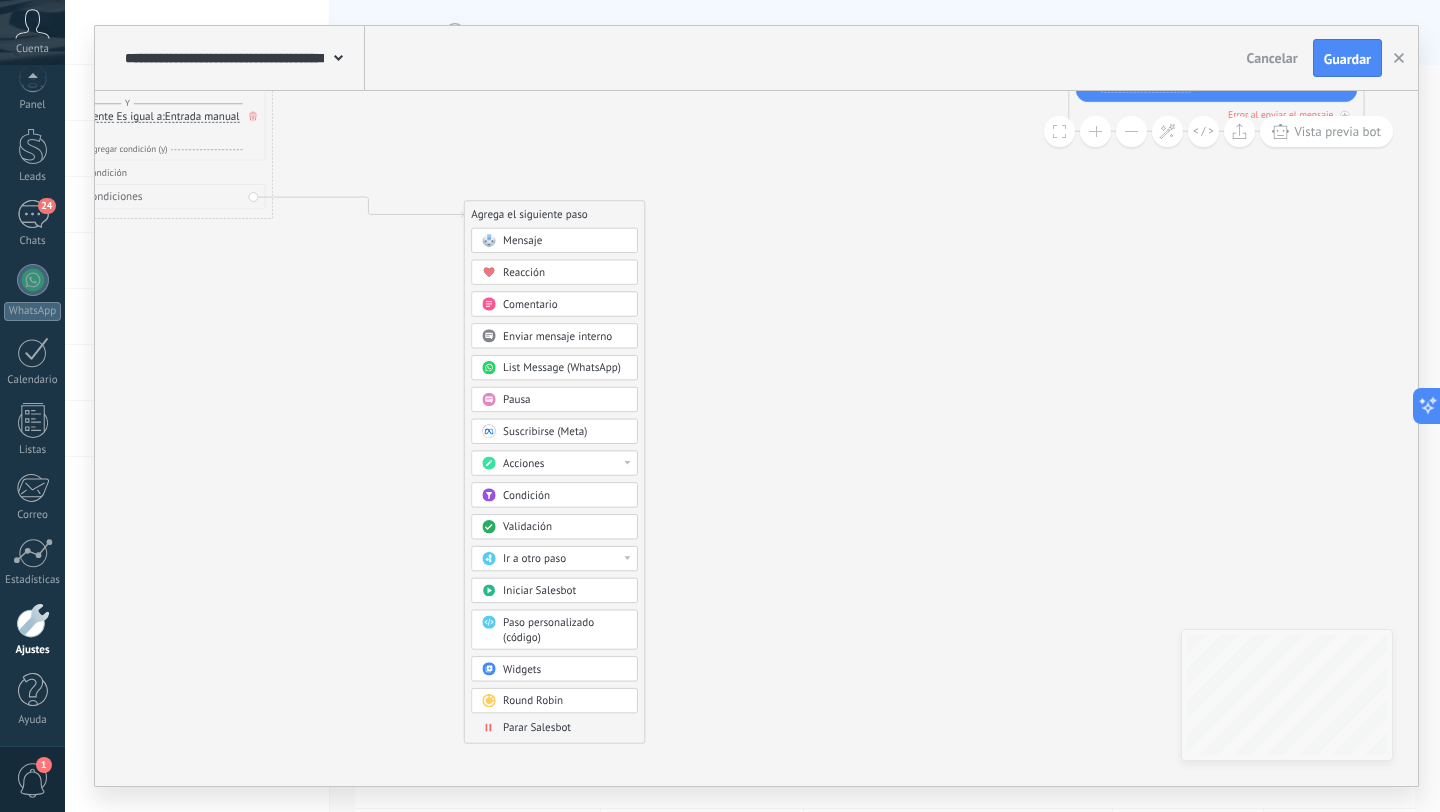 click on "Parar Salesbot" at bounding box center (537, 728) 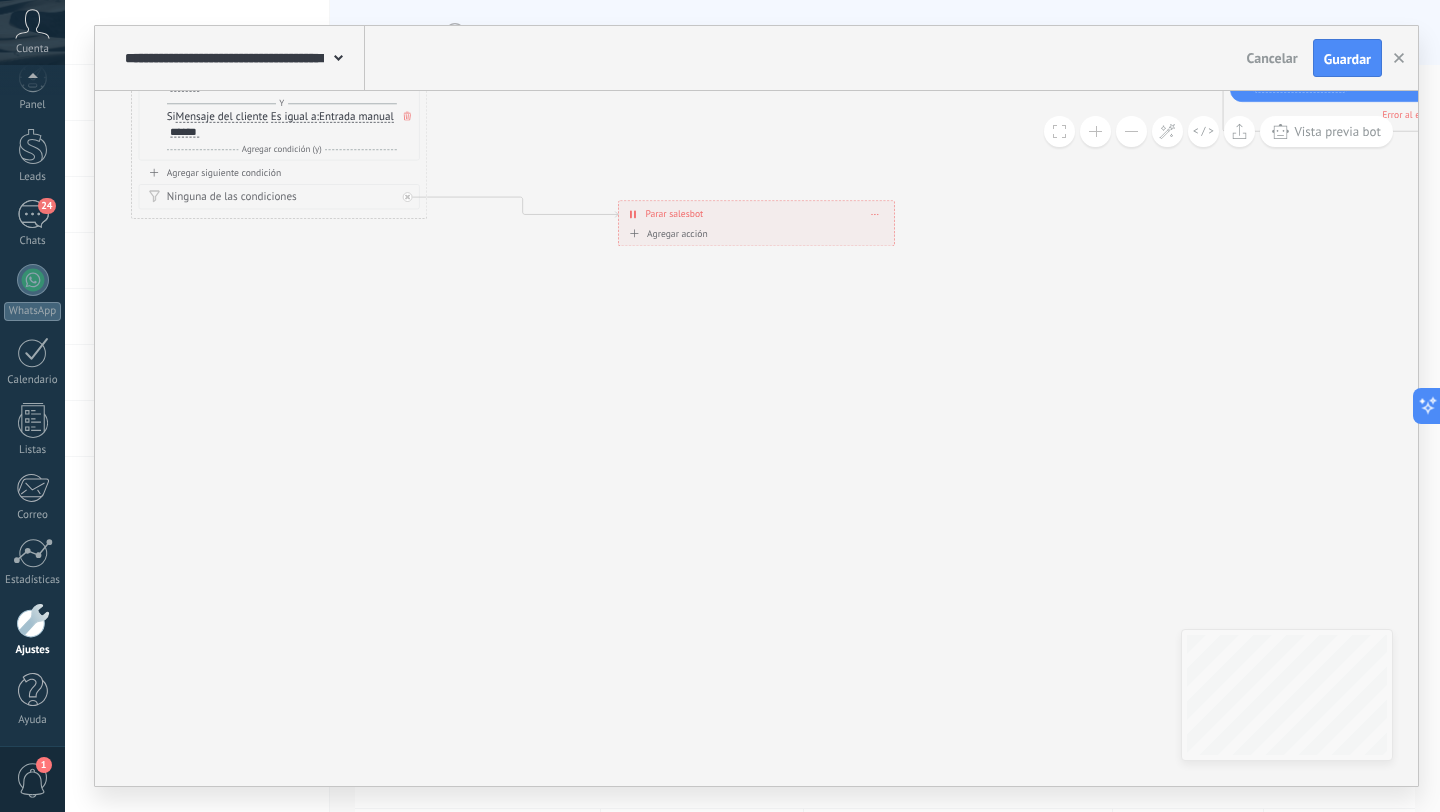 click 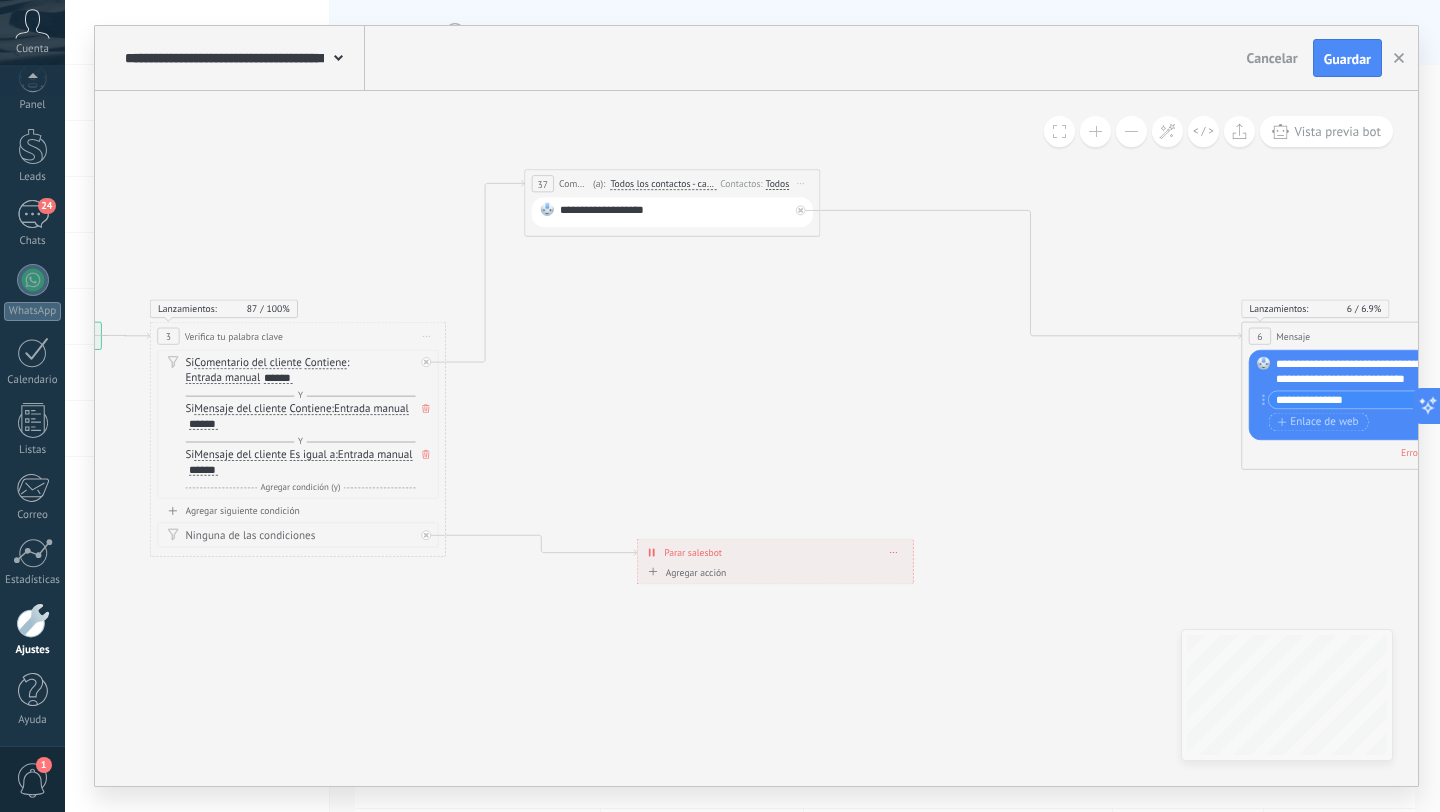 drag, startPoint x: 725, startPoint y: 333, endPoint x: 681, endPoint y: 665, distance: 334.90298 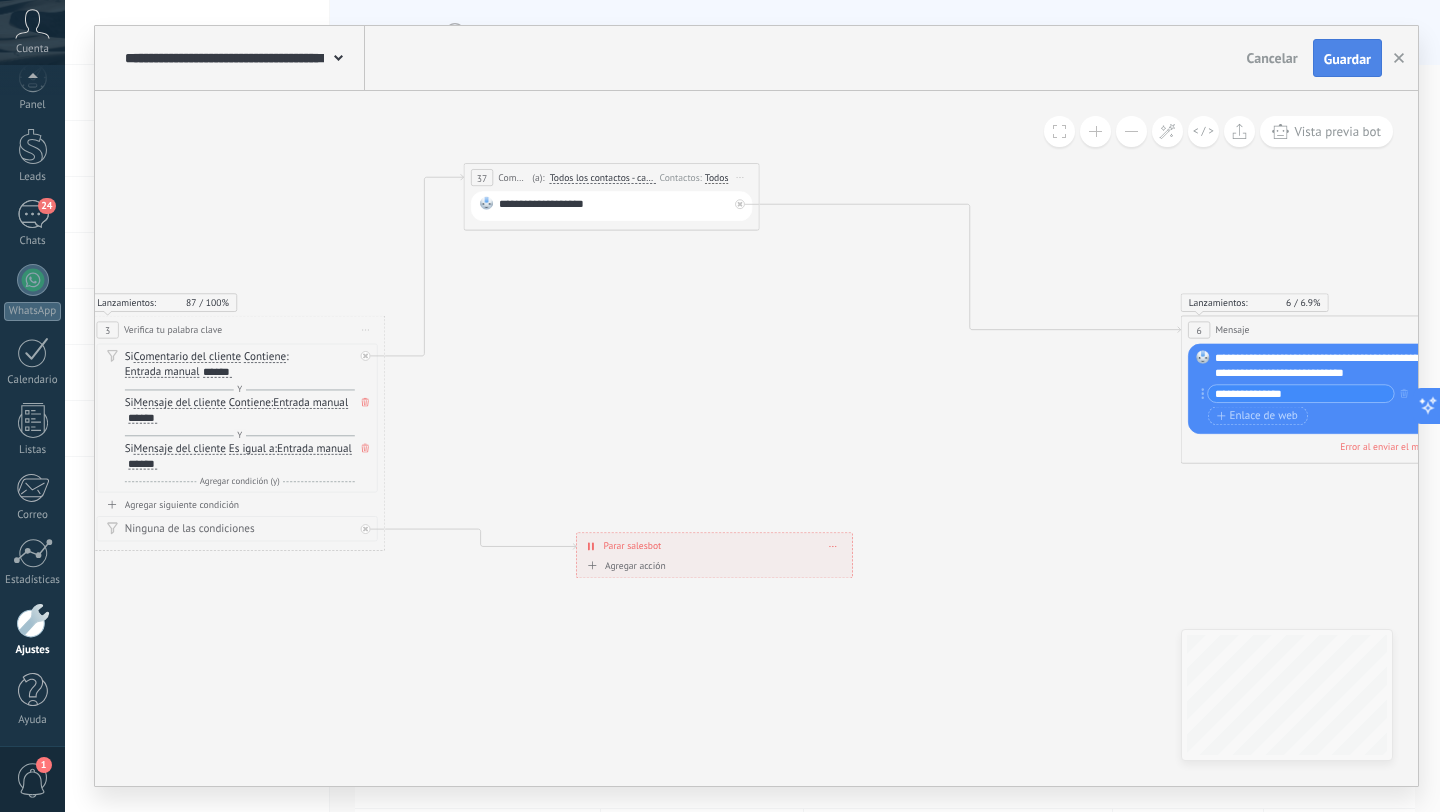 click on "Guardar" at bounding box center [1347, 59] 